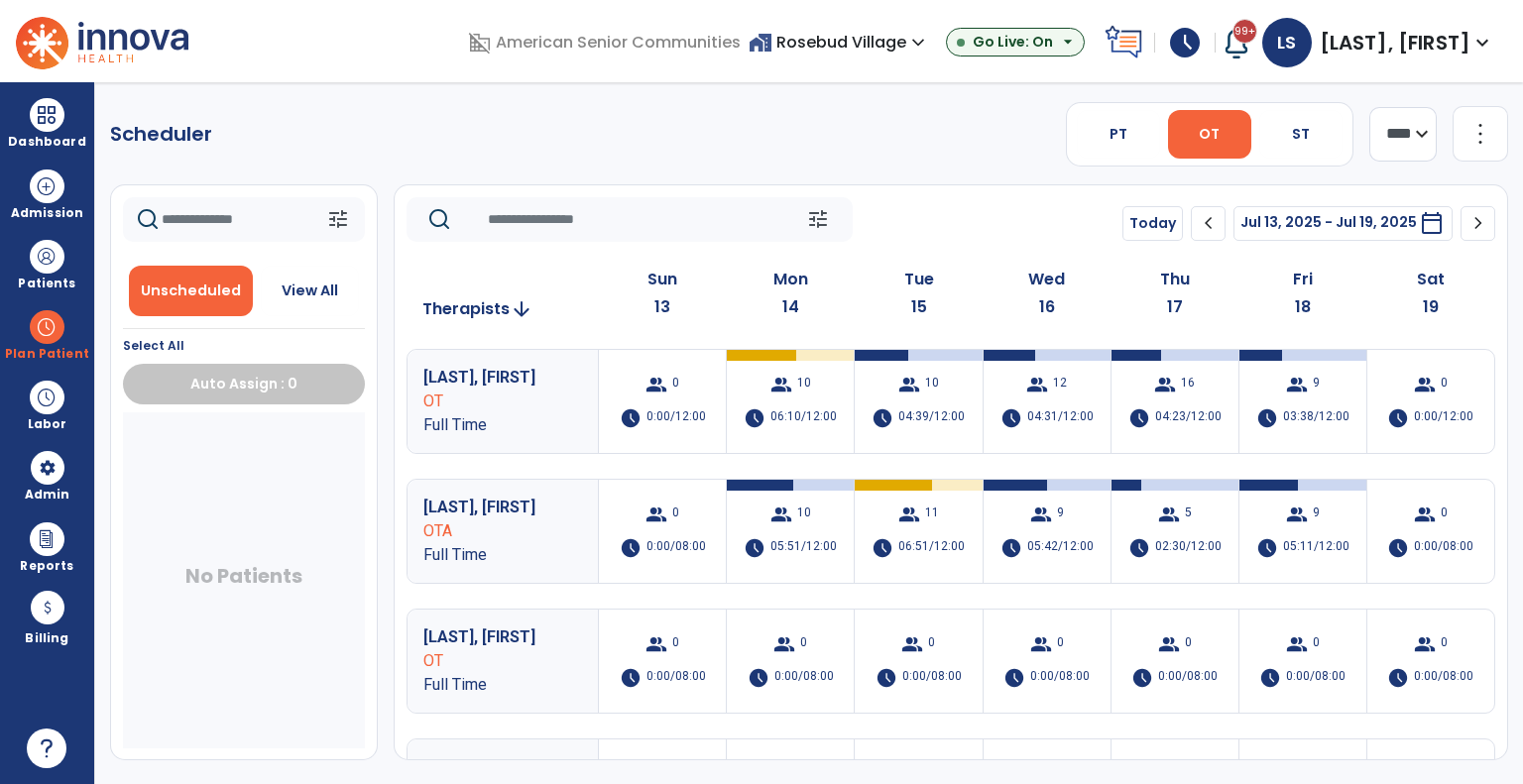 scroll, scrollTop: 0, scrollLeft: 0, axis: both 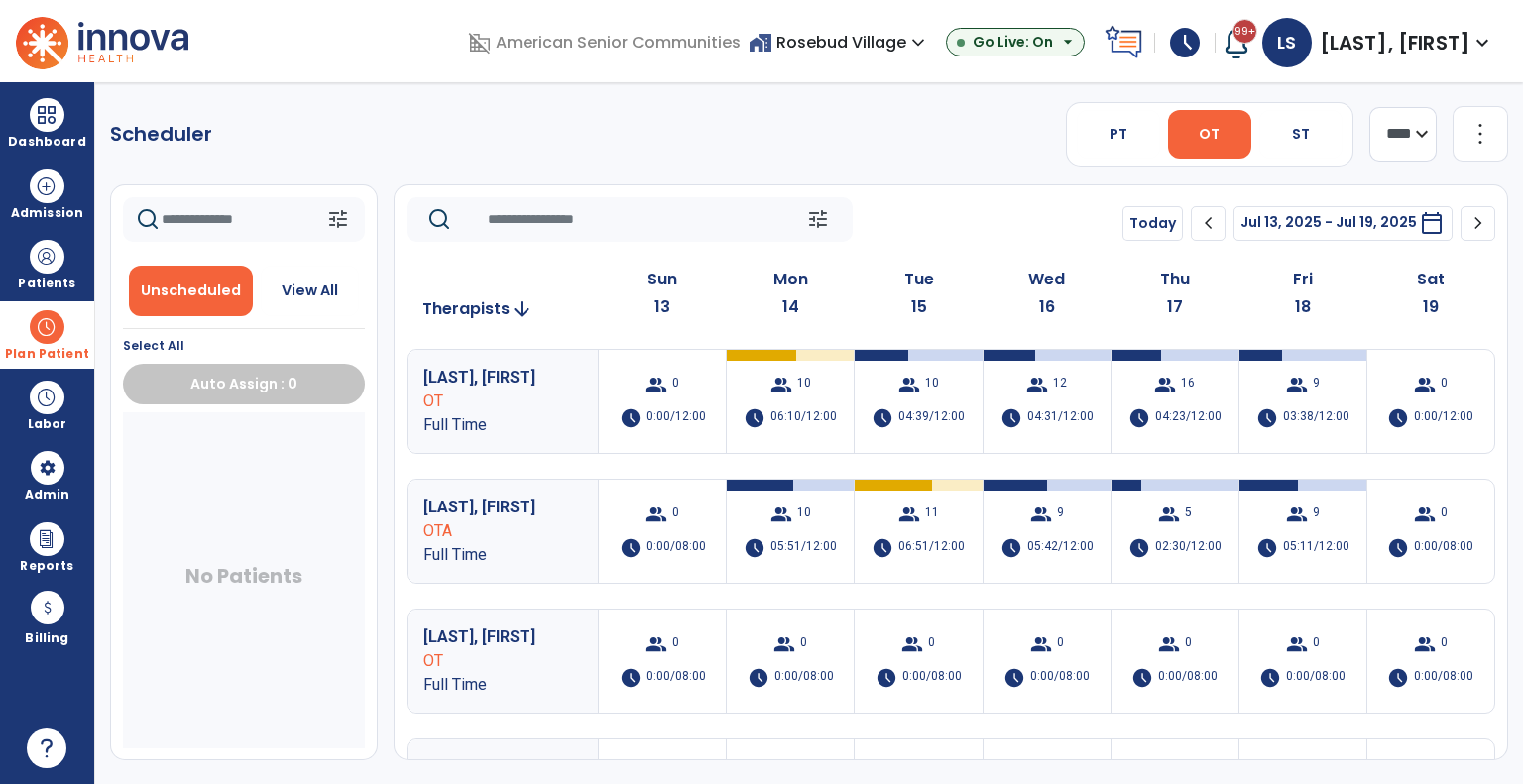 click on "Plan Patient" at bounding box center [47, 334] 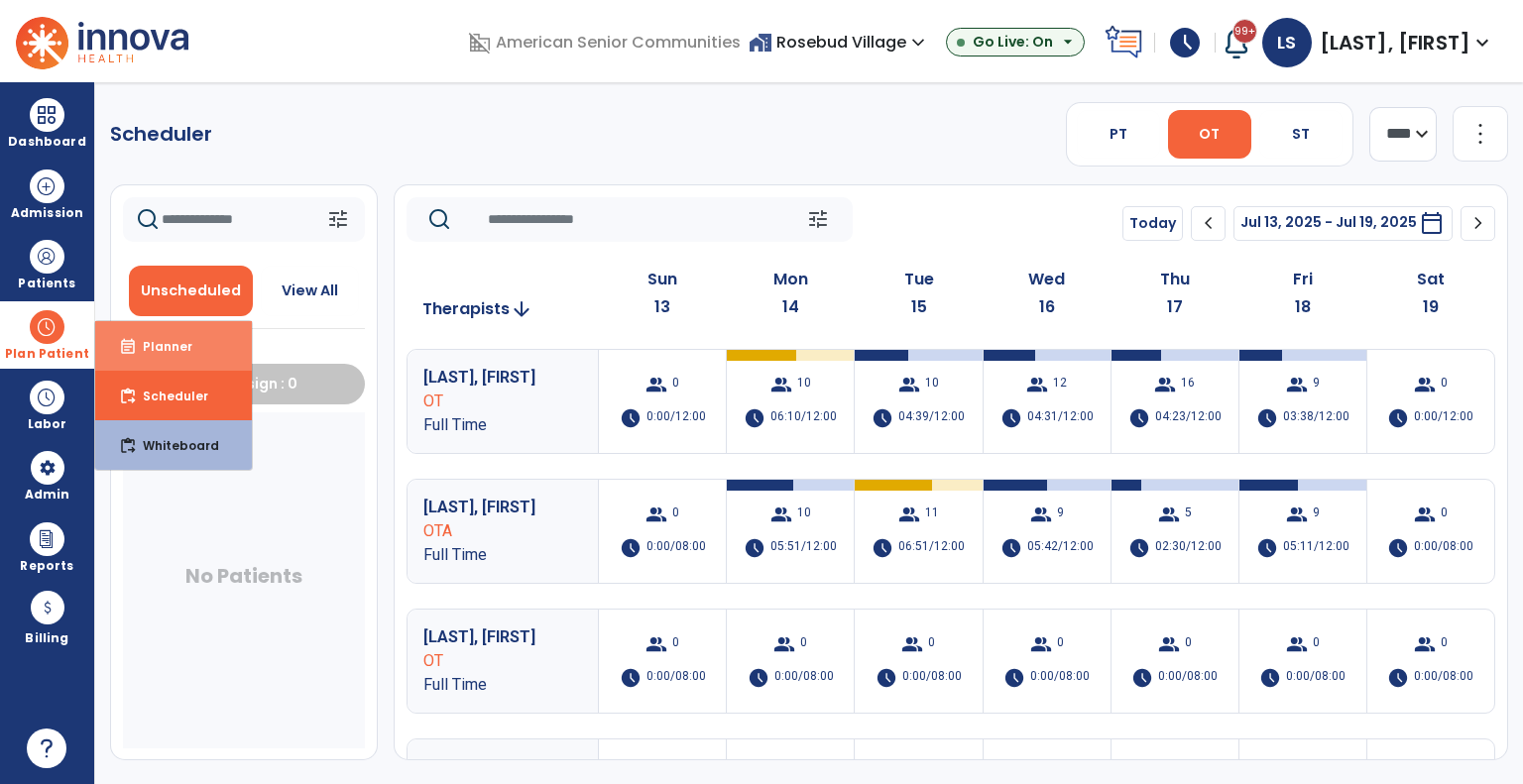 click on "Planner" at bounding box center (160, 346) 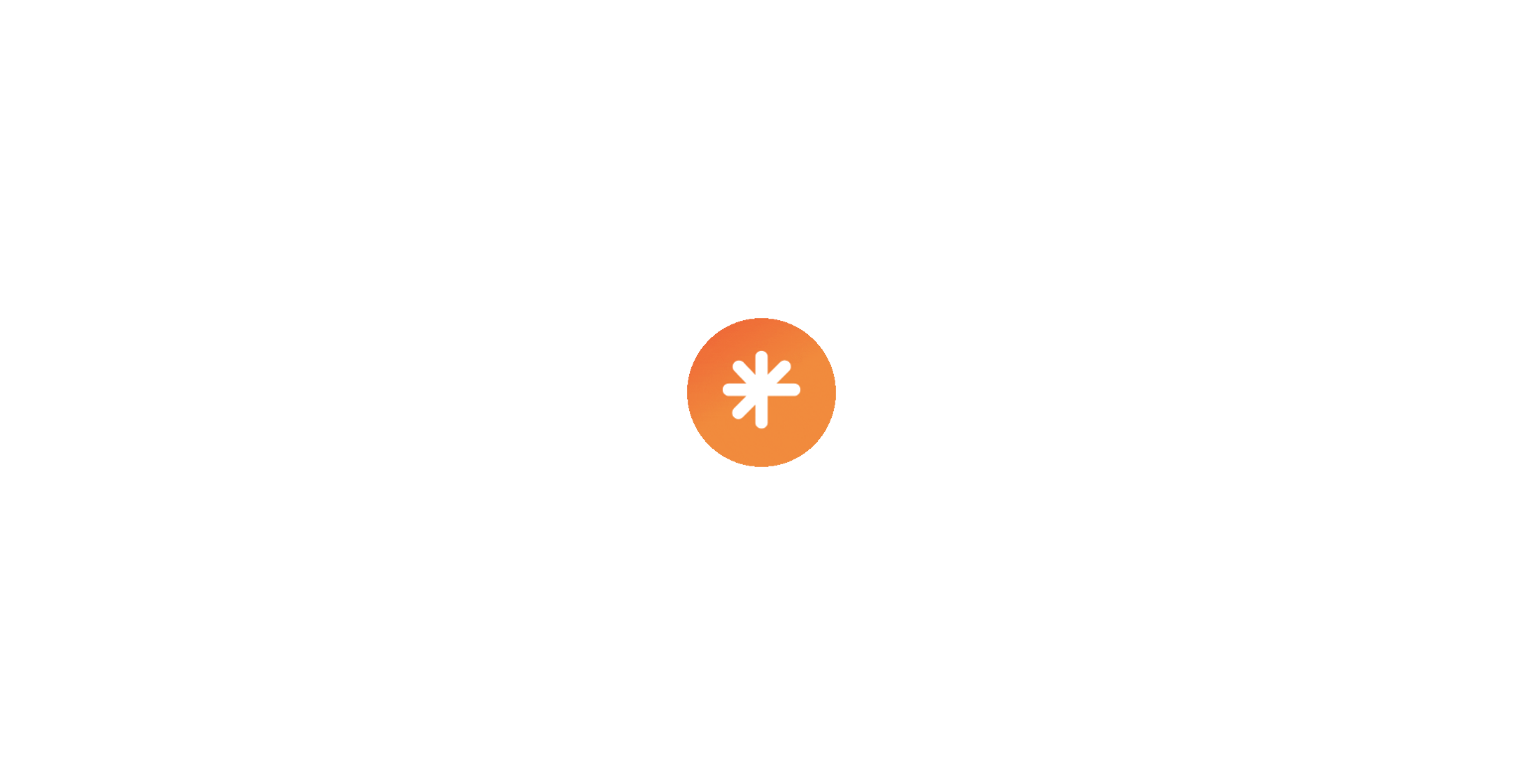scroll, scrollTop: 0, scrollLeft: 0, axis: both 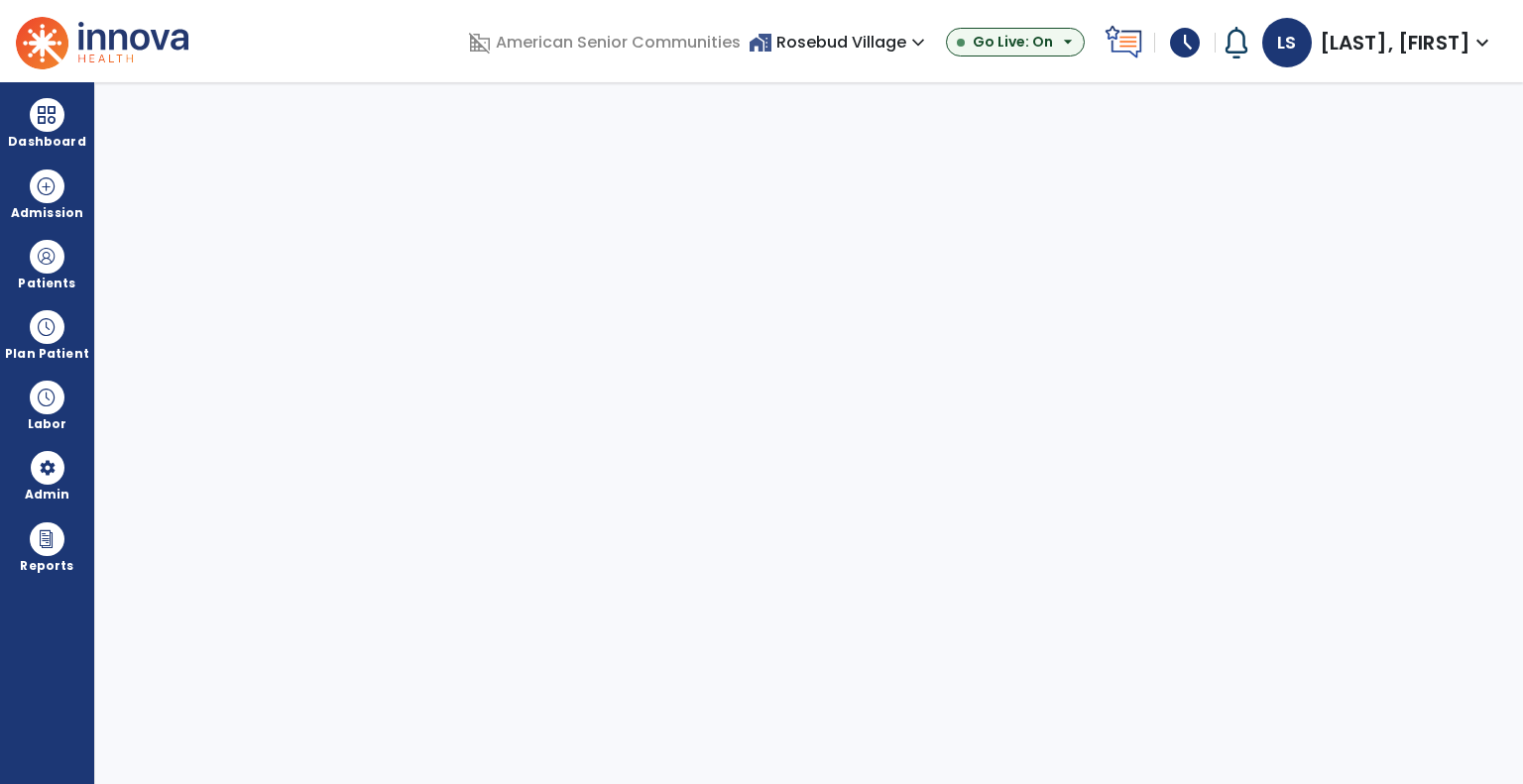 select on "***" 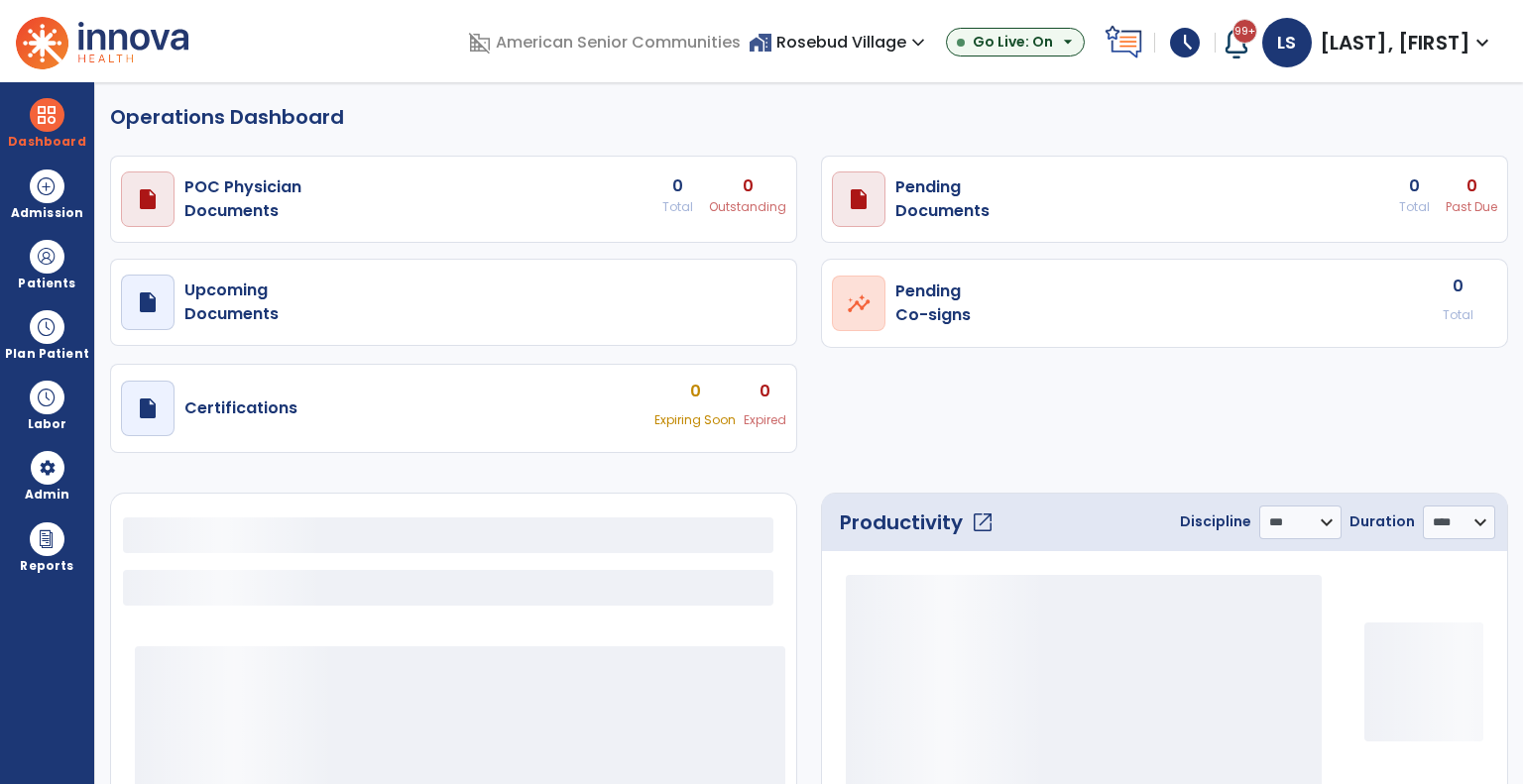 select on "***" 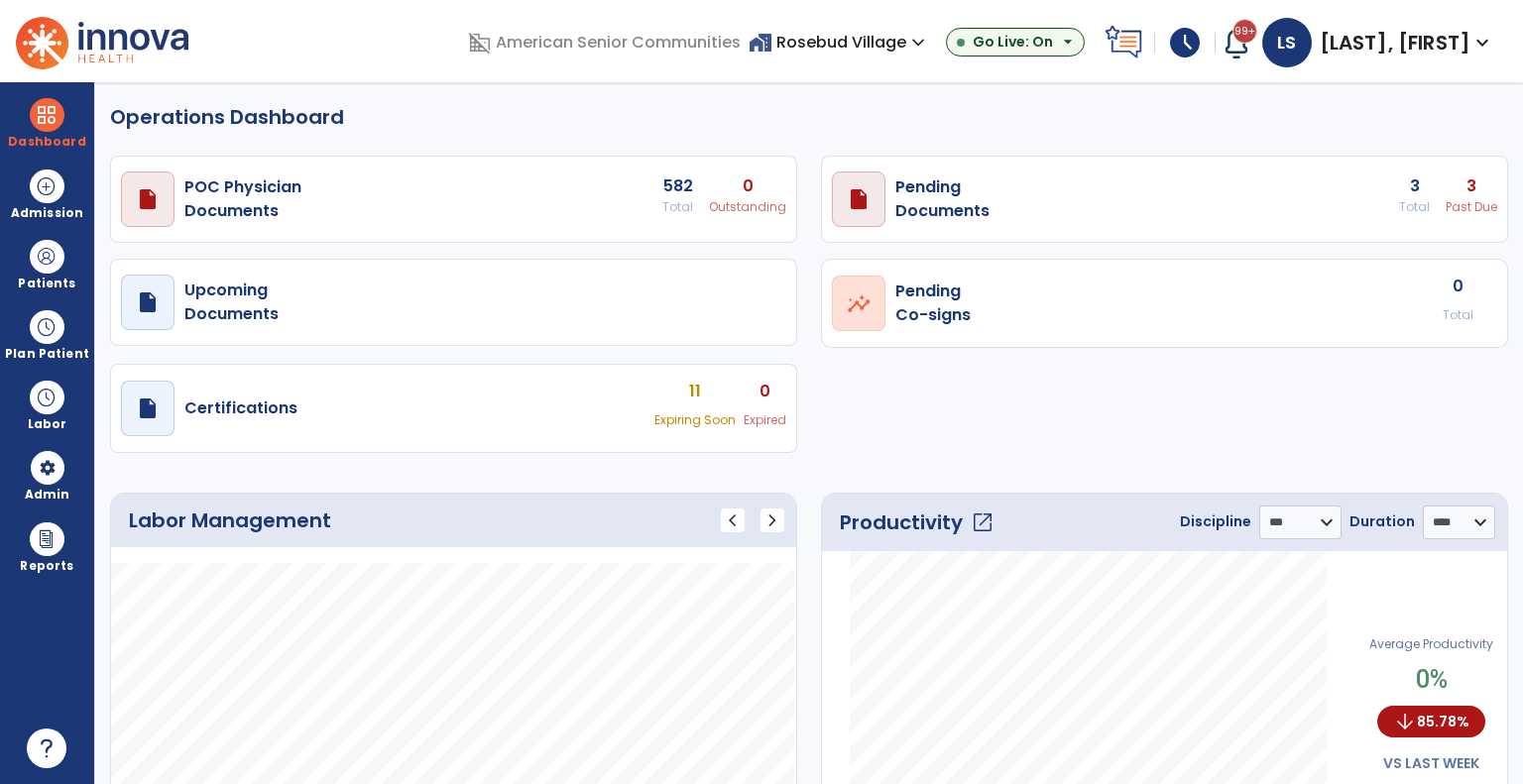click on "Past Due" at bounding box center [748, 207] 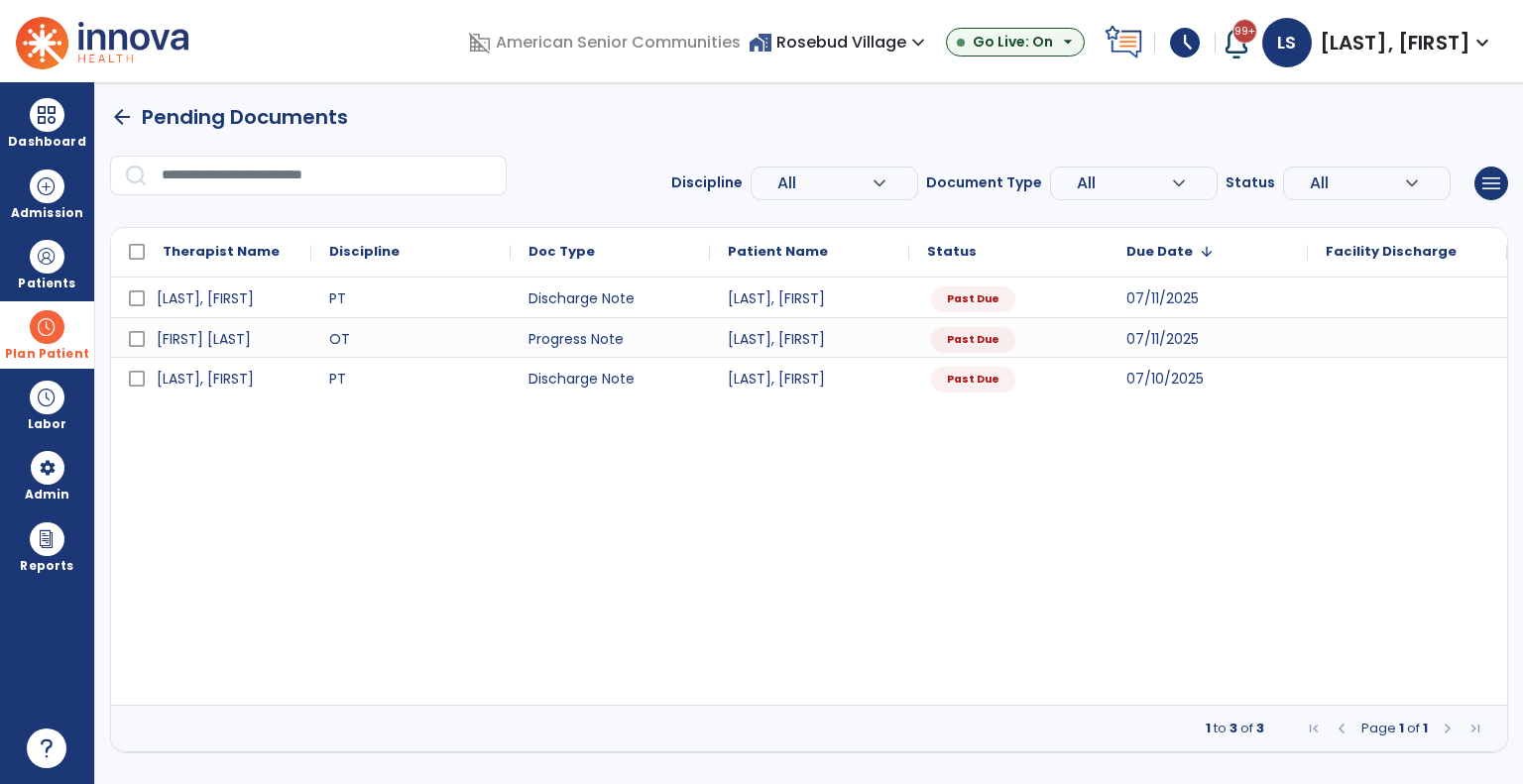 click at bounding box center (47, 327) 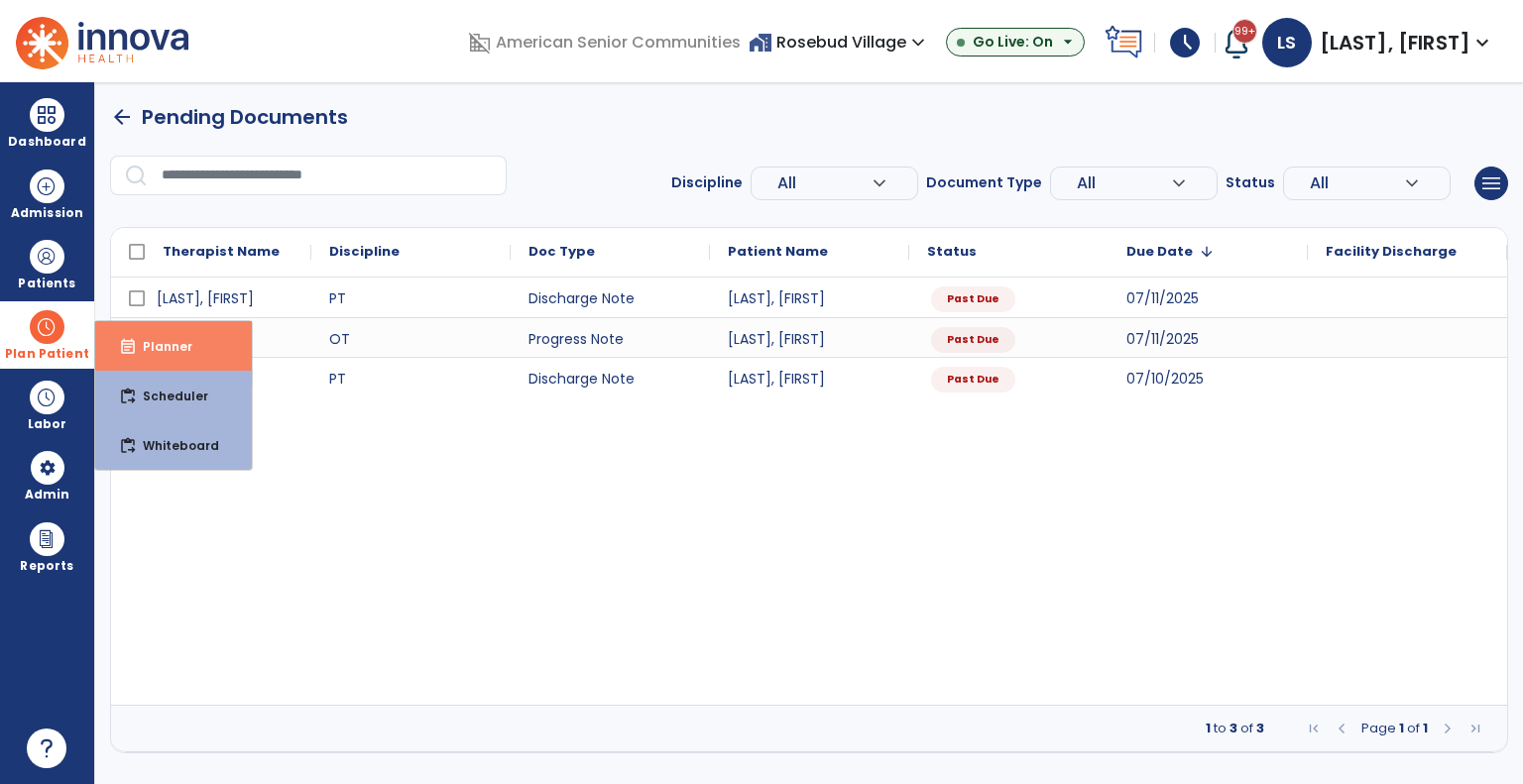 click on "Planner" at bounding box center [160, 346] 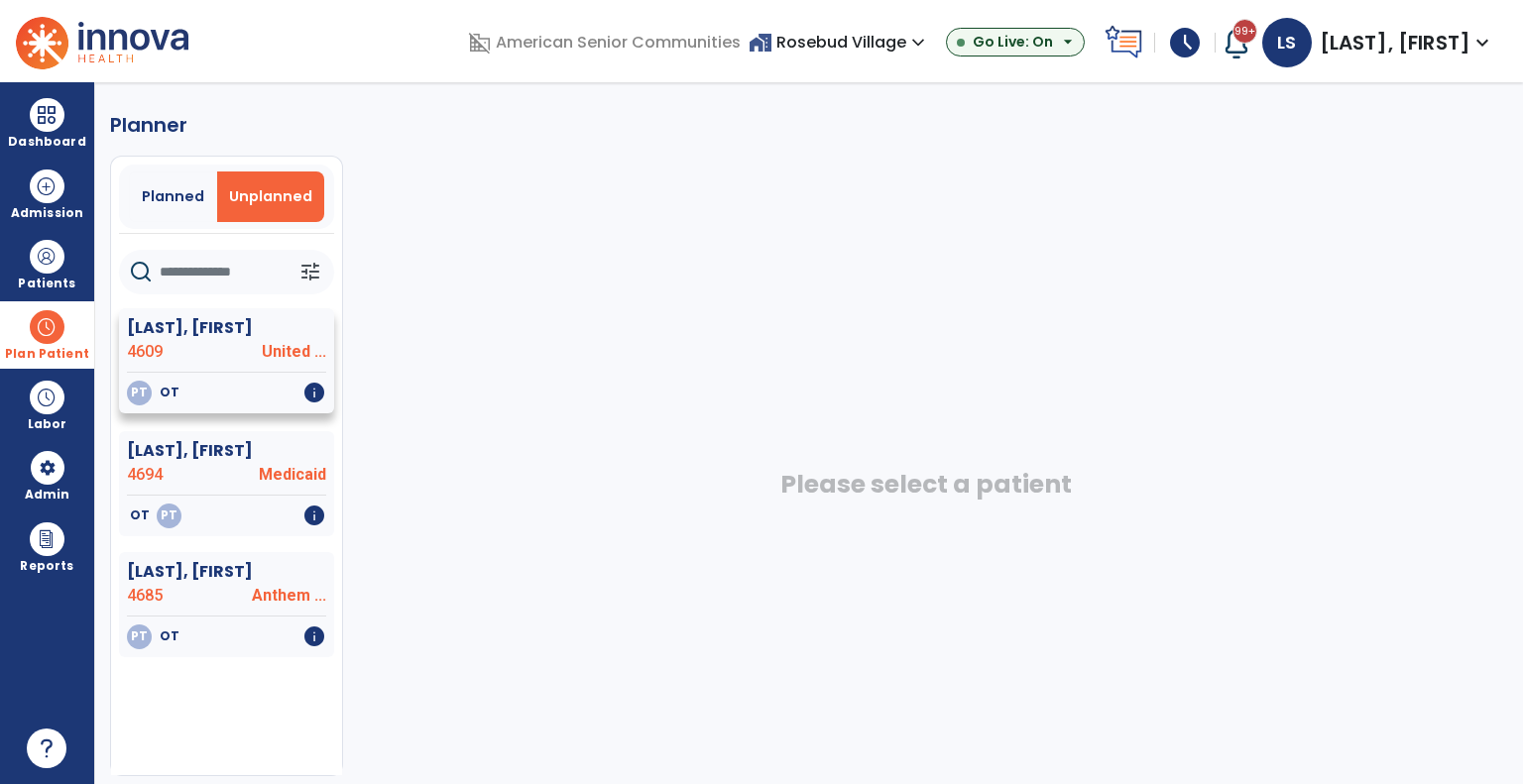 click on "King, Cora  4609 United ..." 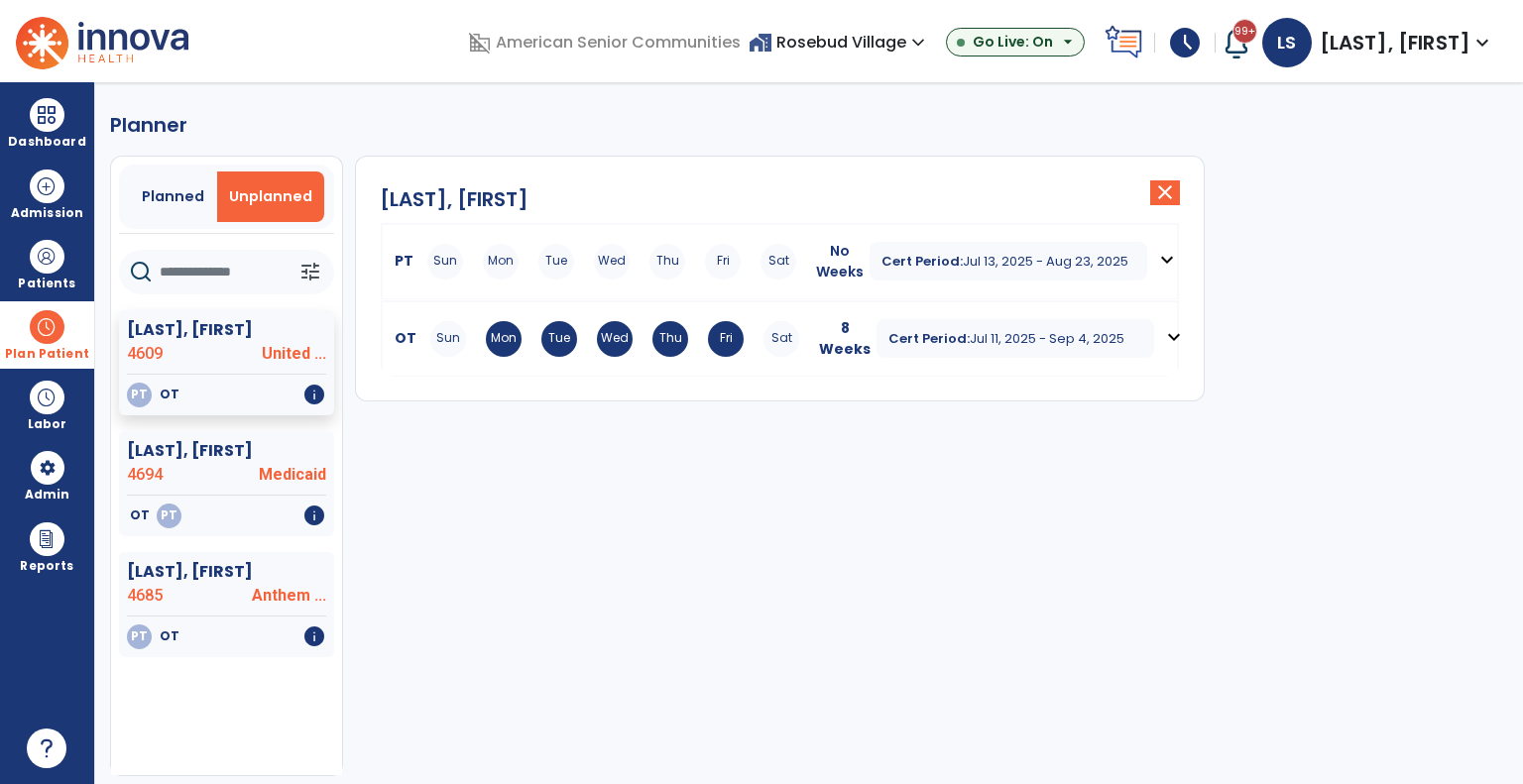 click on "Sun Mon Tue Wed Thu Fri Sat" at bounding box center [612, 262] 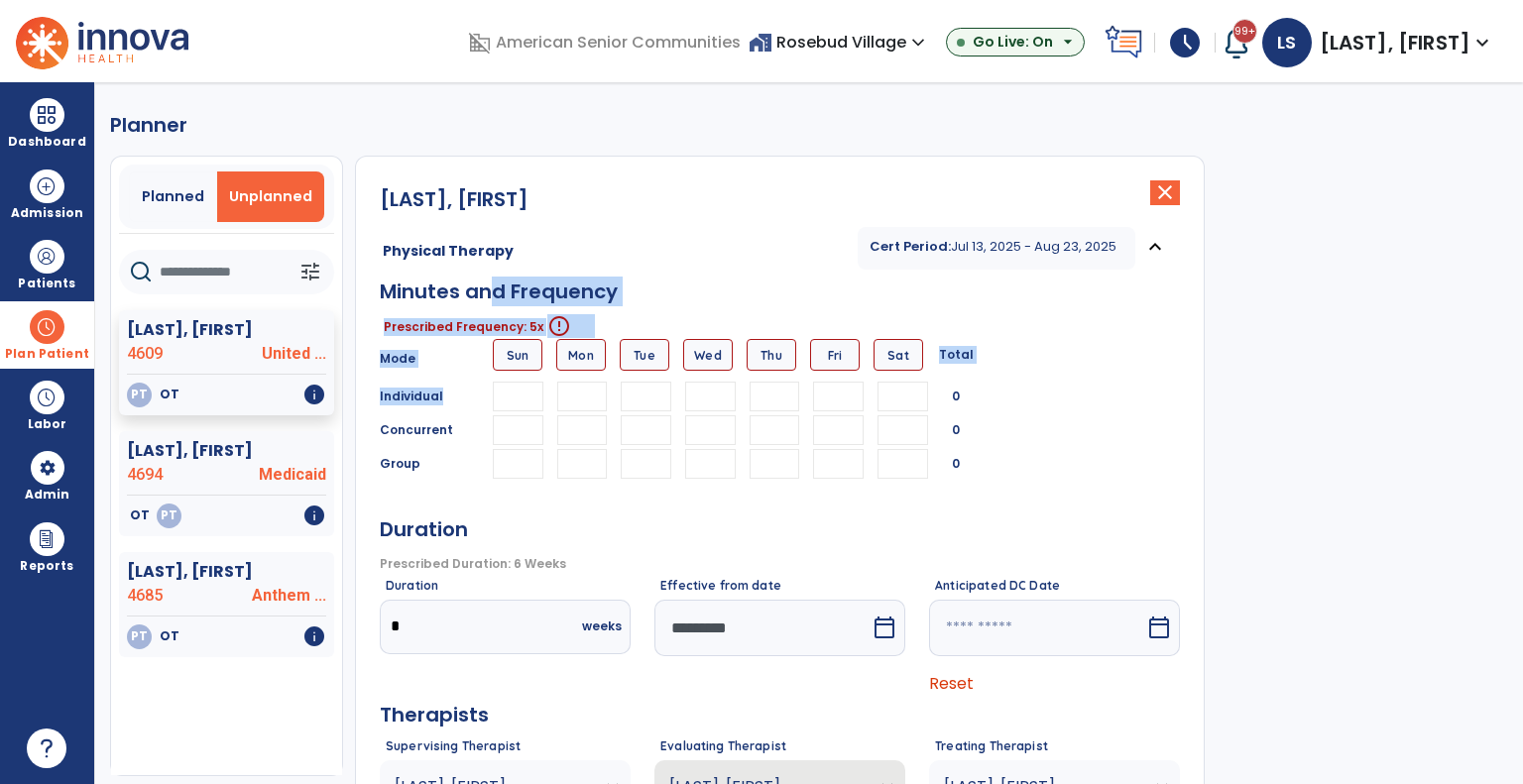 drag, startPoint x: 495, startPoint y: 283, endPoint x: 579, endPoint y: 398, distance: 142.4114 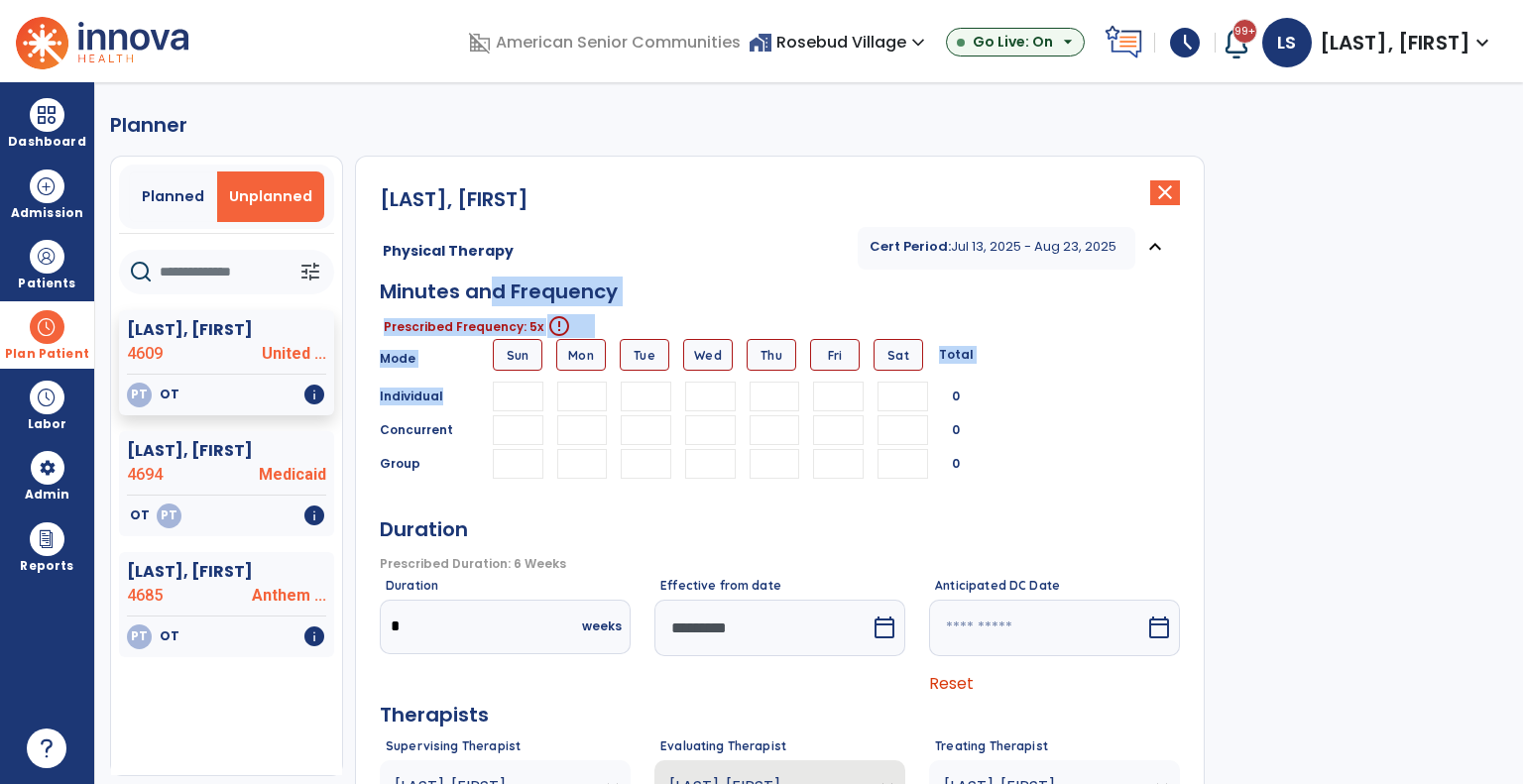 click on "Minutes and Frequency  Prescribed Frequency: 5x   error_outline  Mode Sun Mon Tue Wed Thu Fri Sat Total Individual 0 Concurrent 0 Group 0" at bounding box center (779, 384) 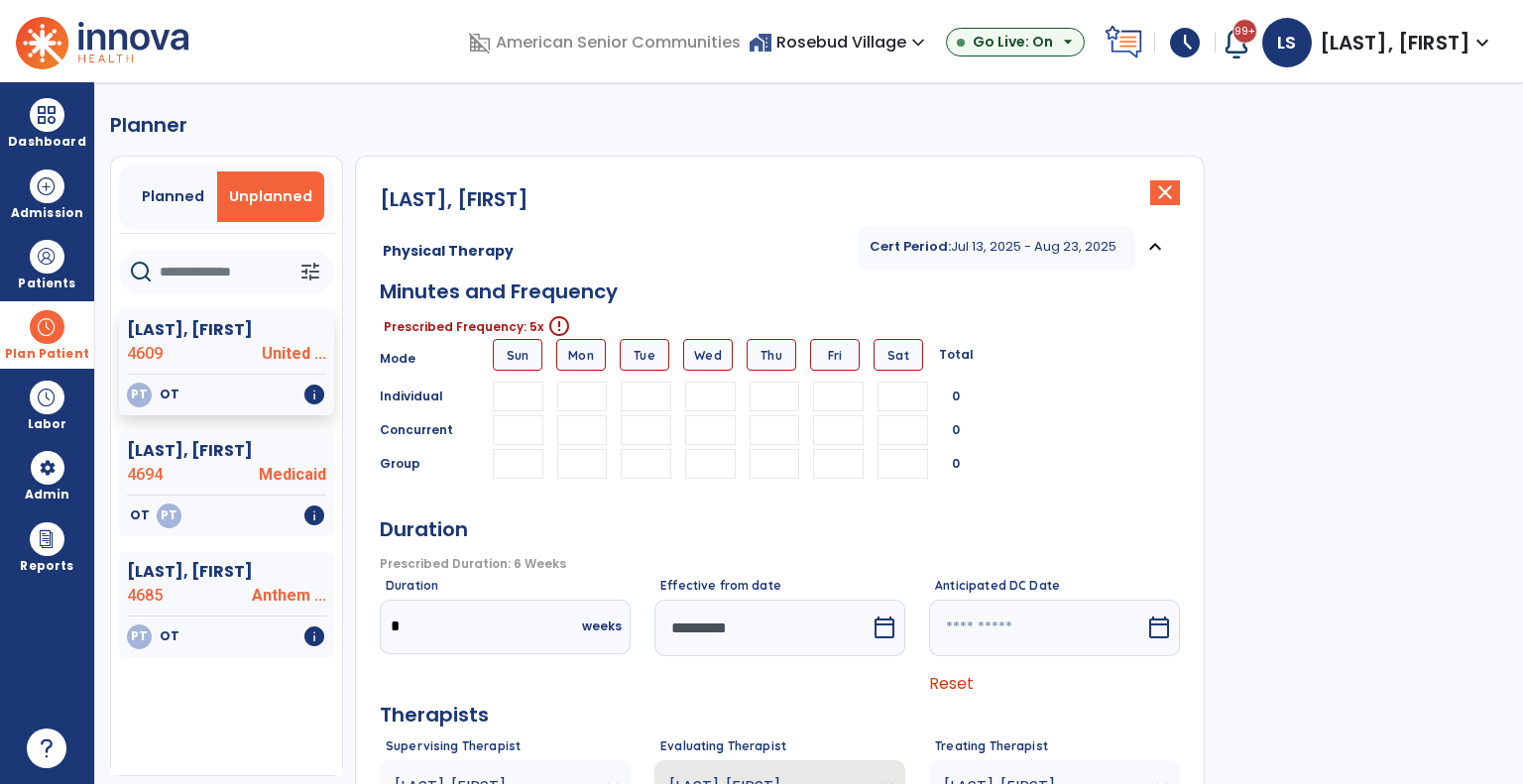 click at bounding box center (582, 396) 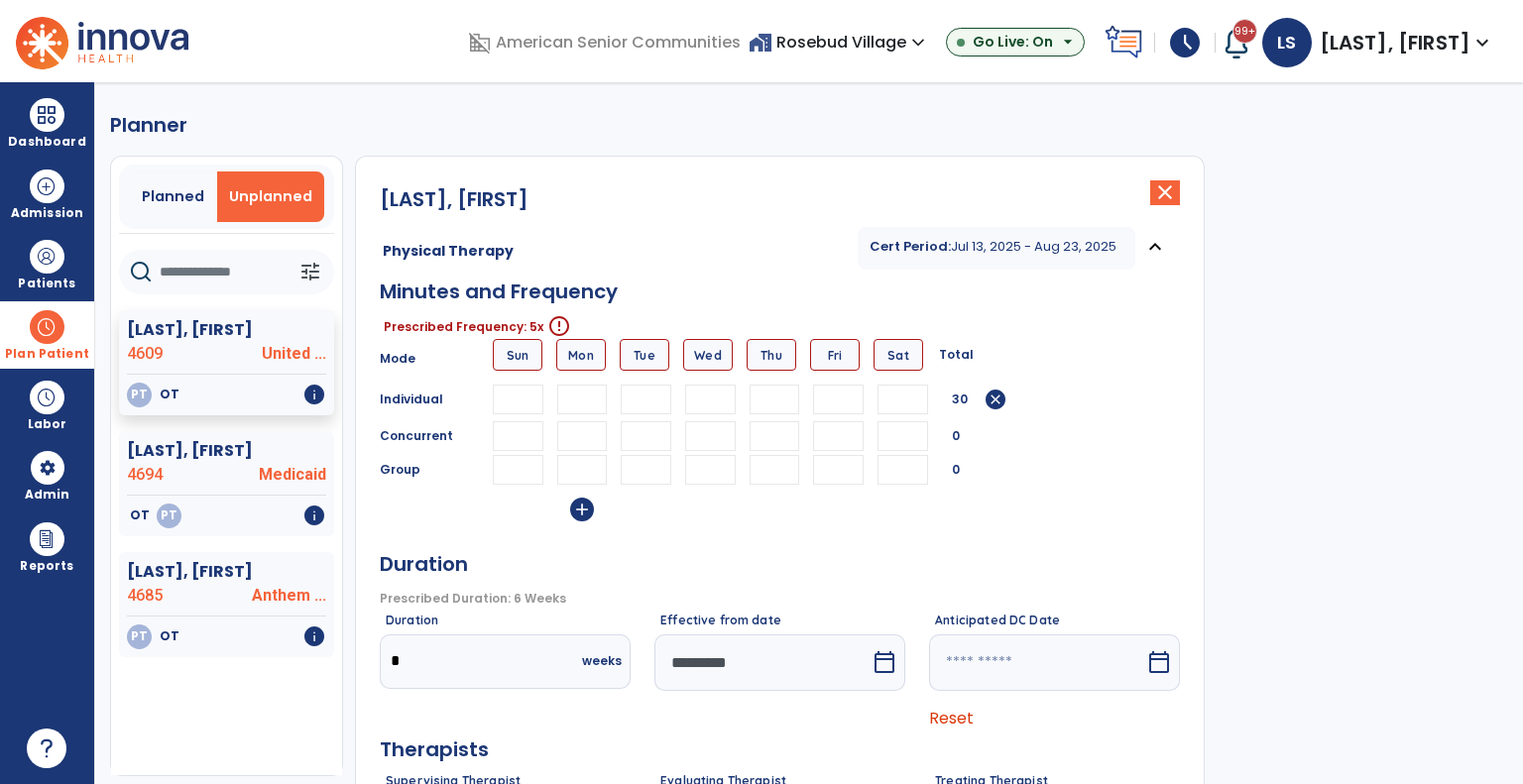type on "**" 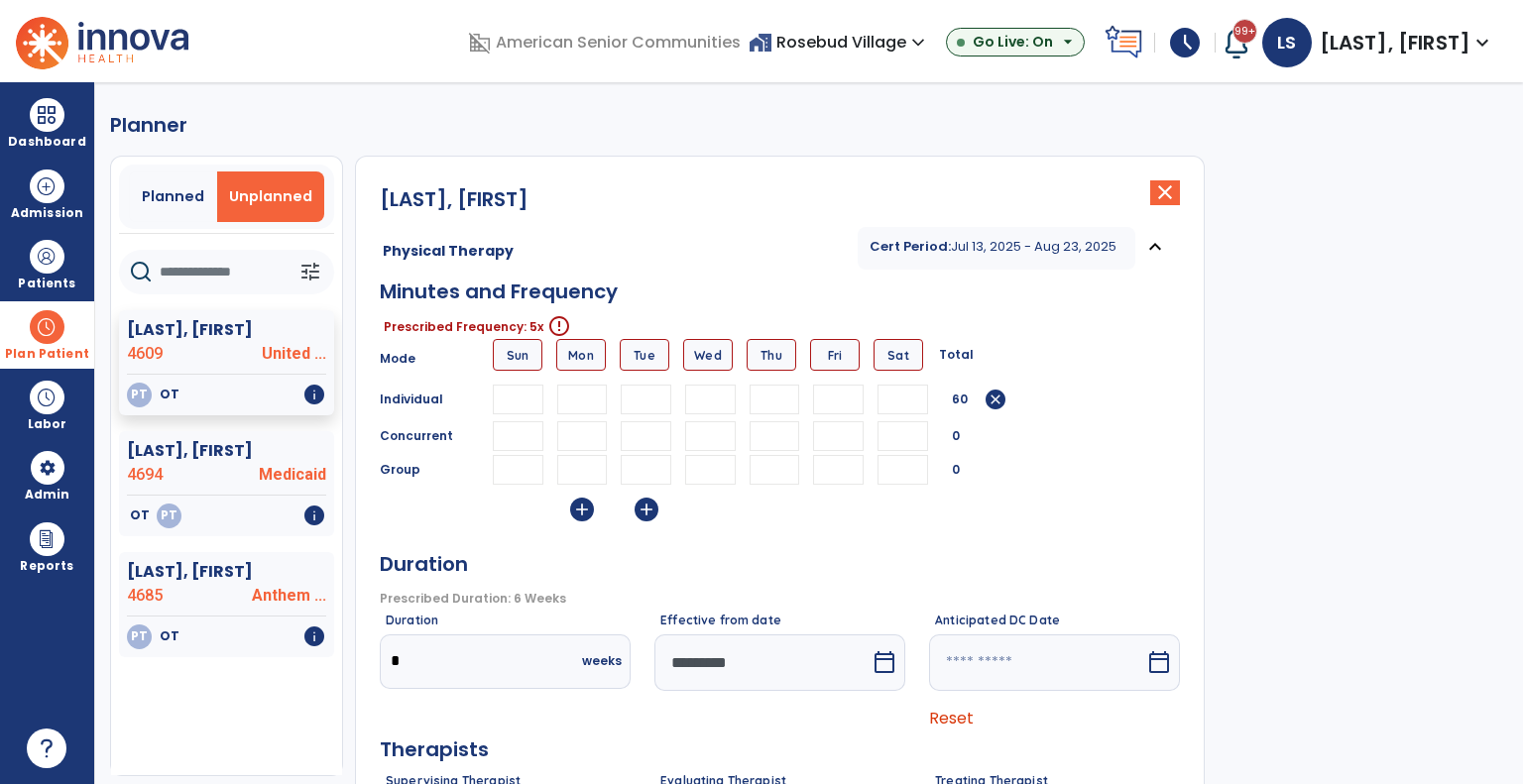 type on "**" 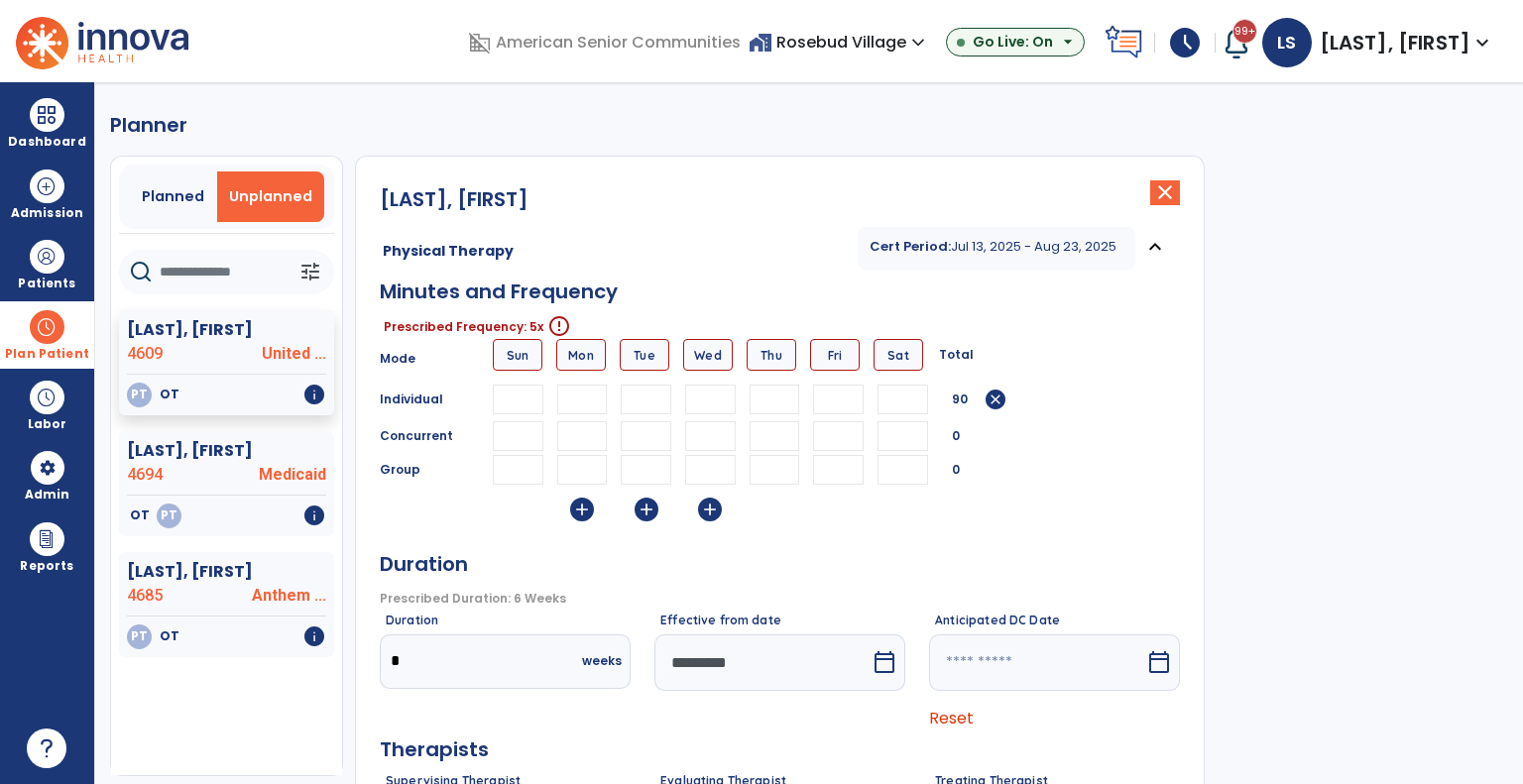 type on "**" 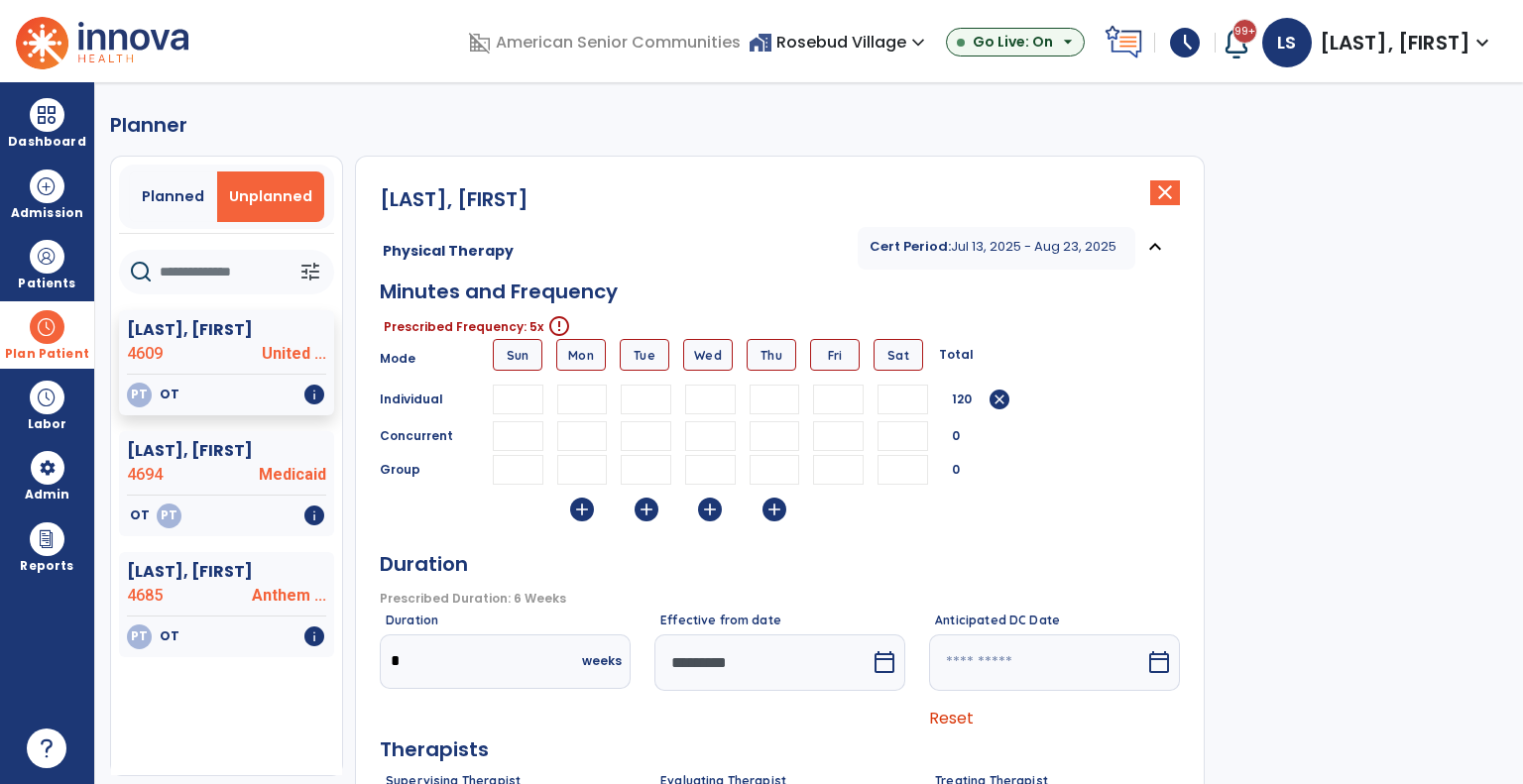 type on "**" 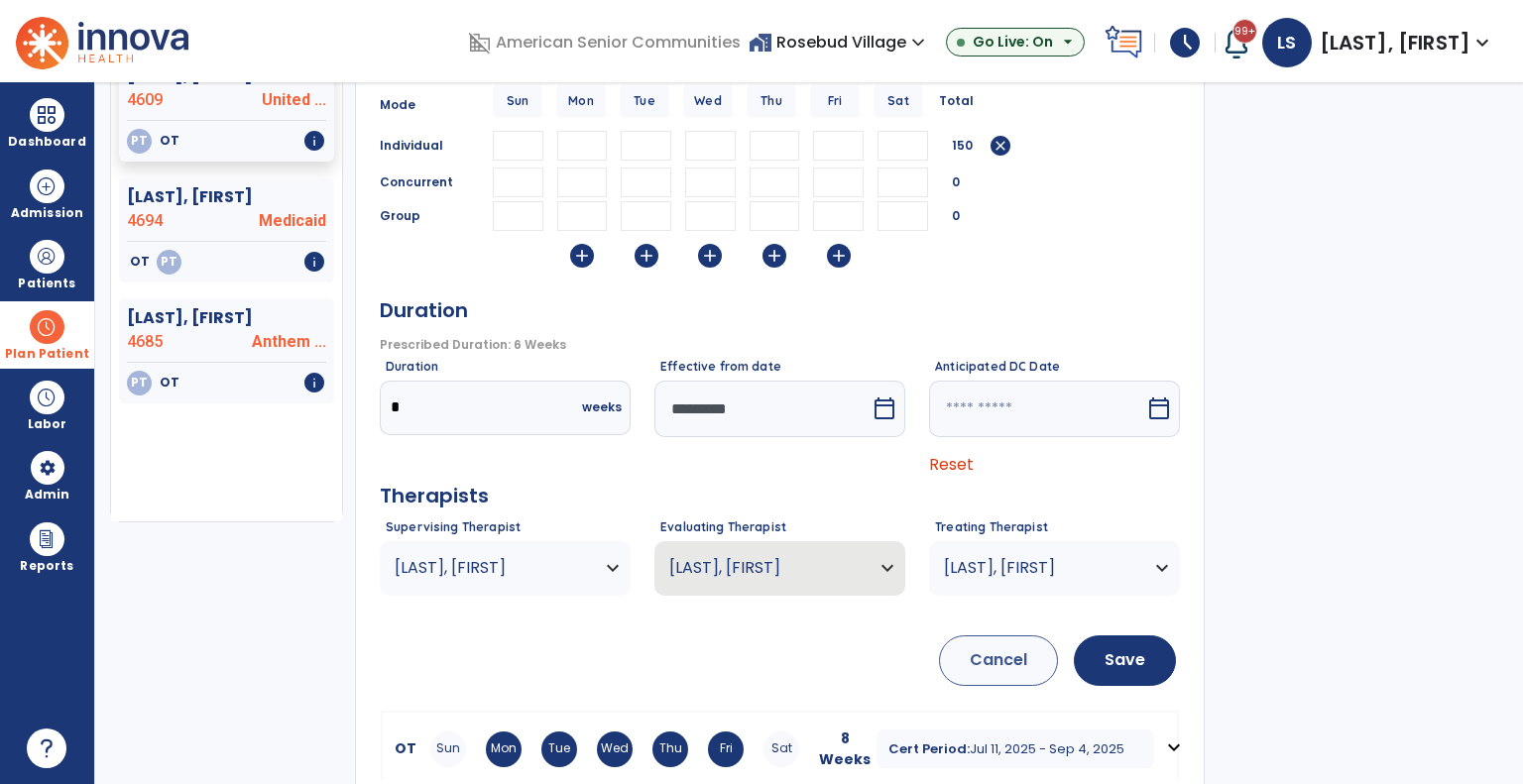 scroll, scrollTop: 278, scrollLeft: 0, axis: vertical 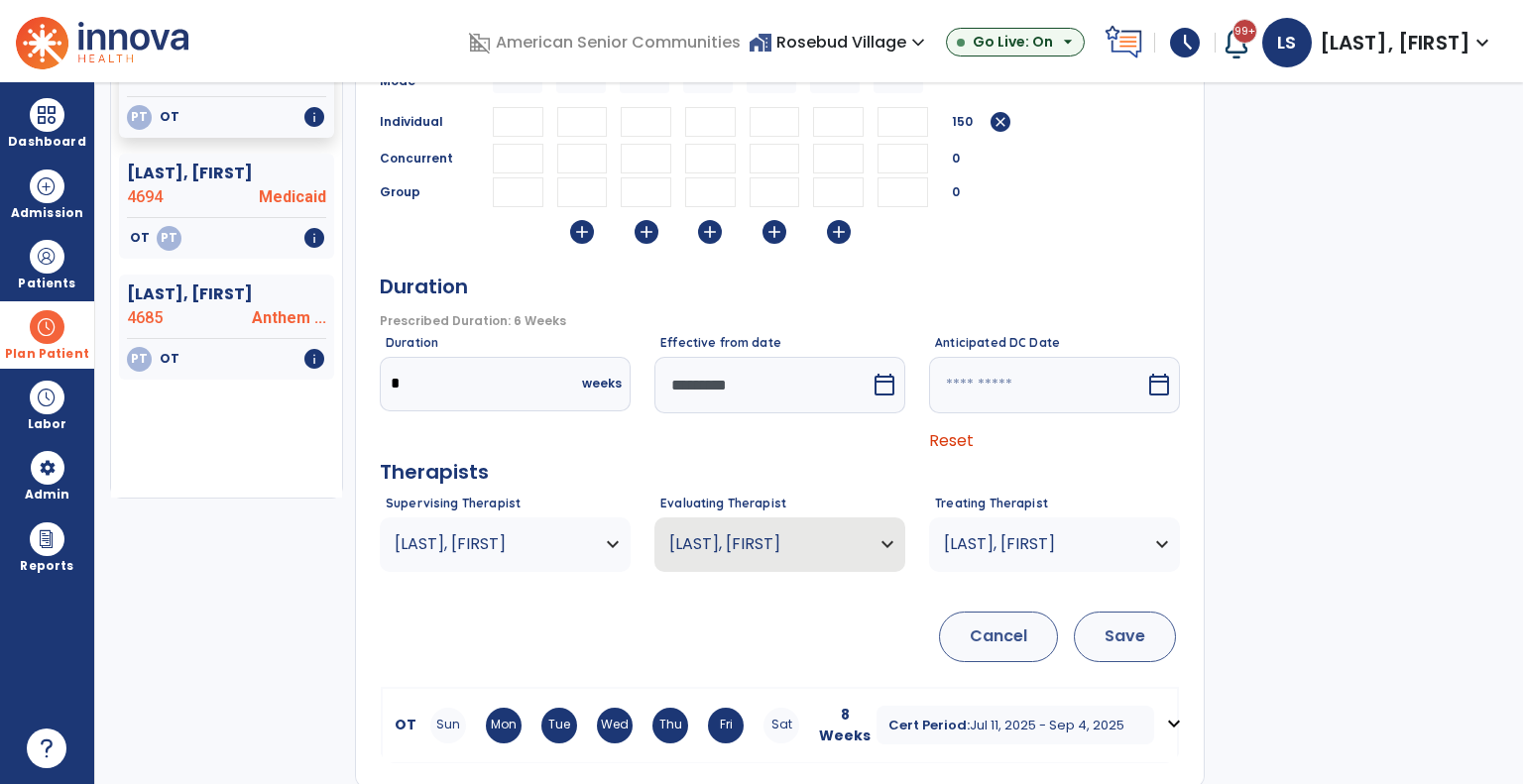 type on "**" 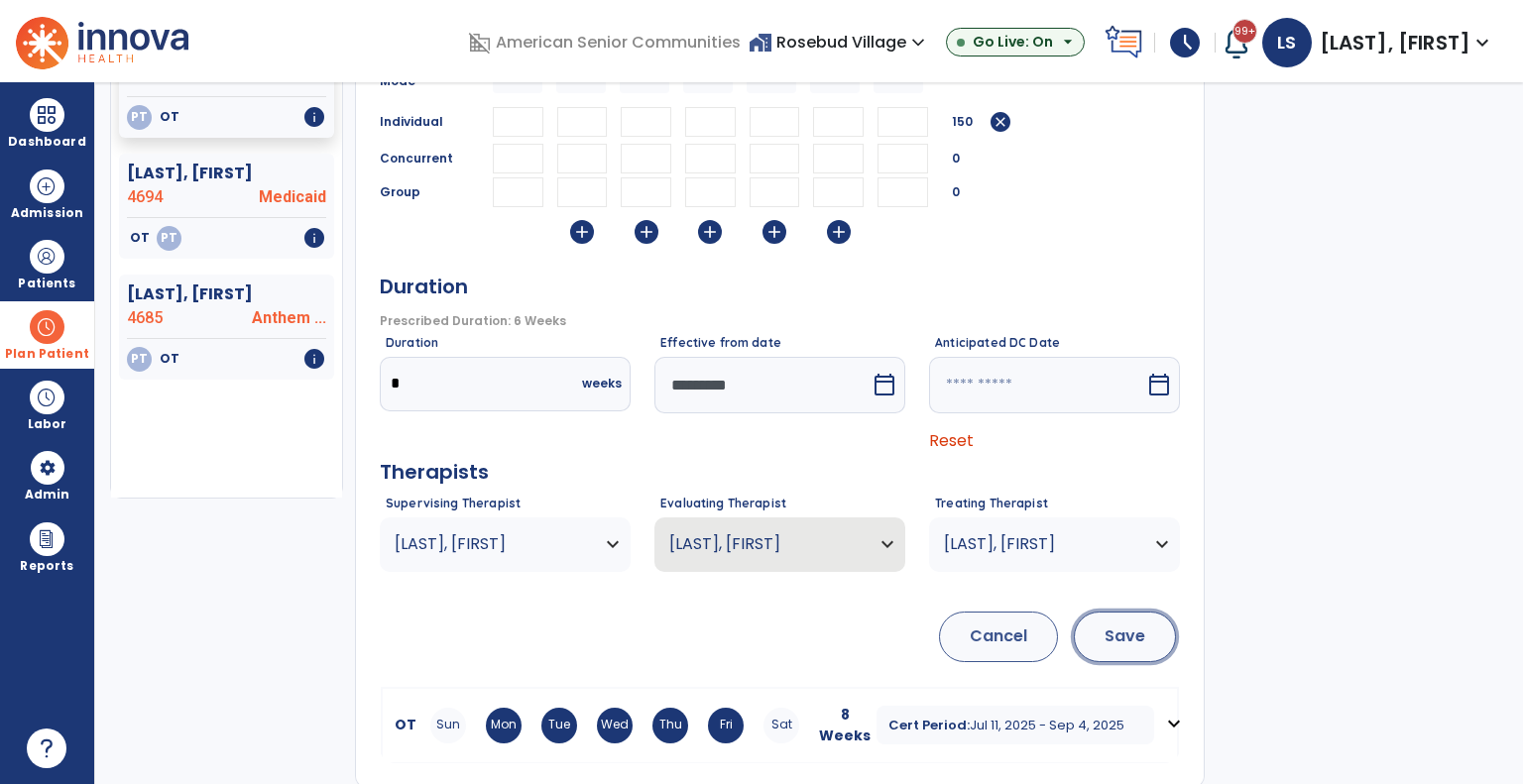 click on "Save" at bounding box center (1124, 636) 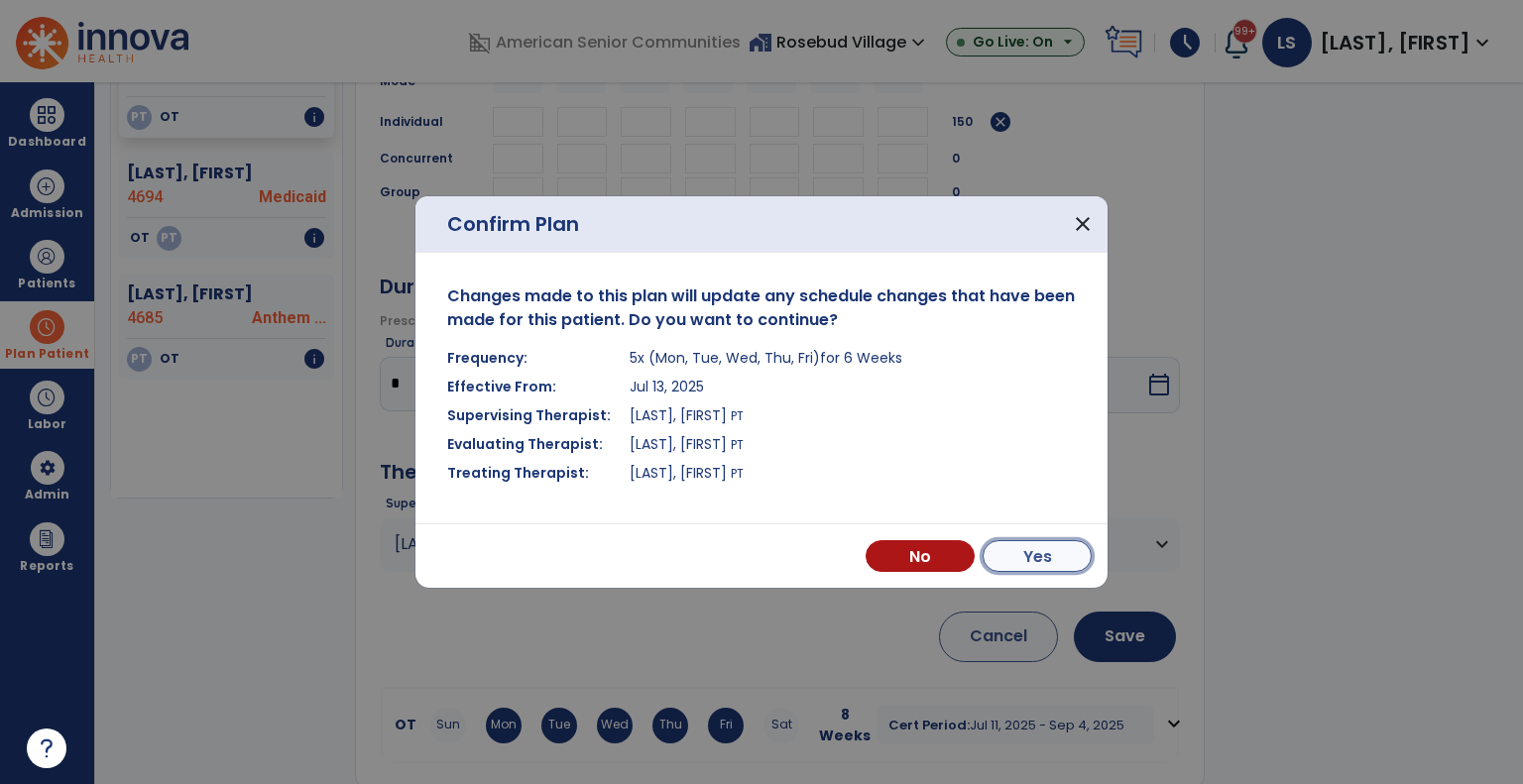 click on "Yes" at bounding box center [1037, 556] 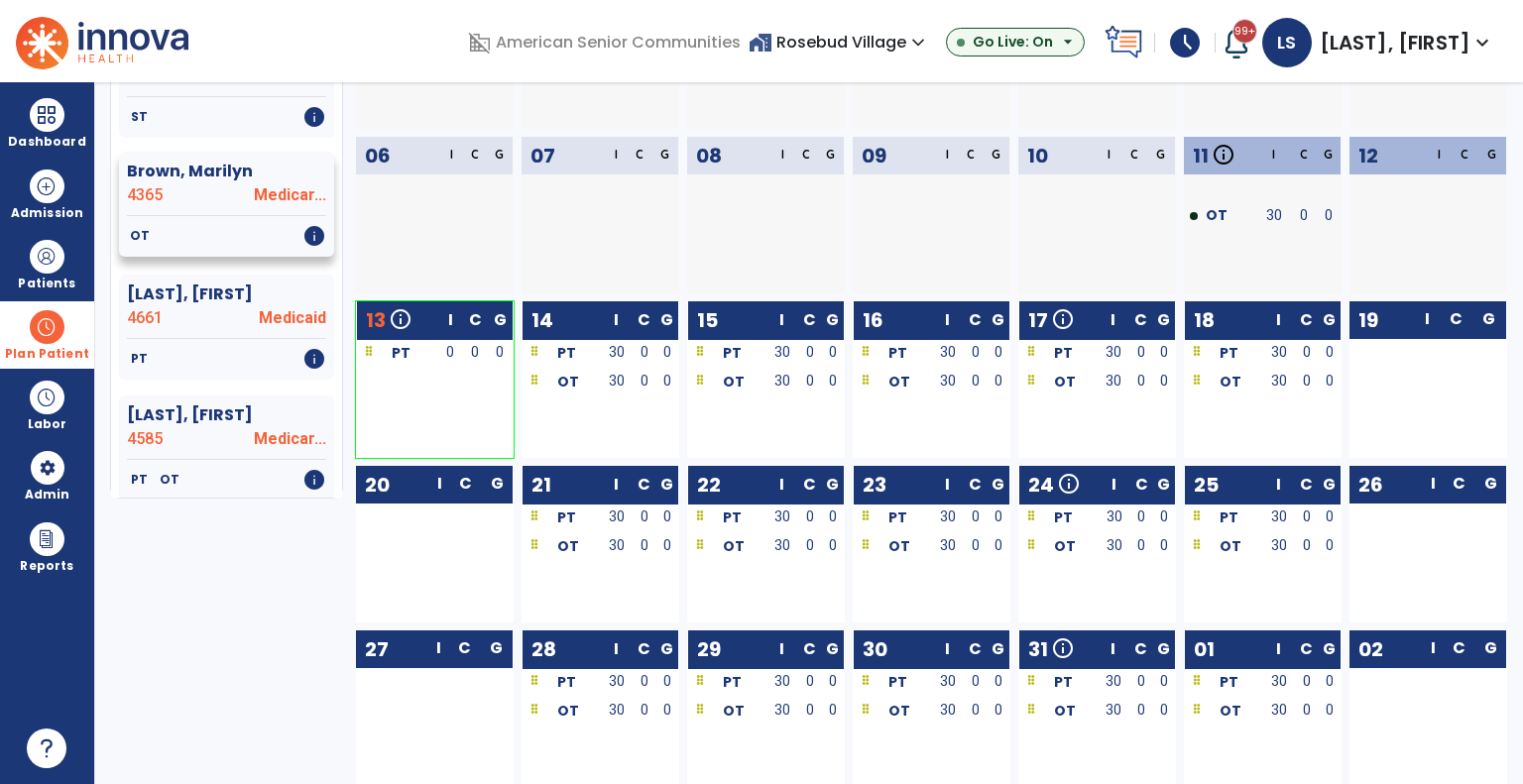 click on "OT   info" 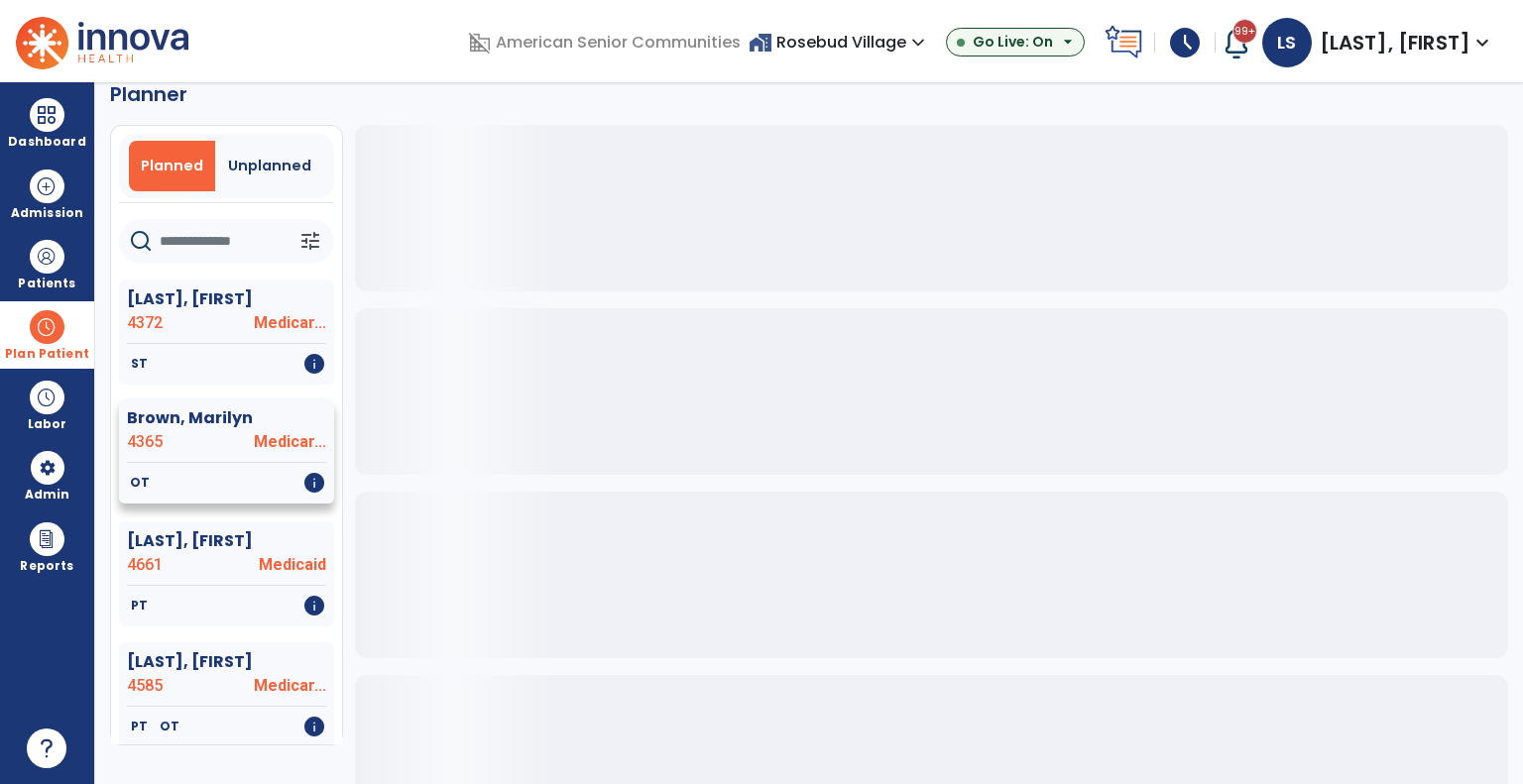 scroll, scrollTop: 0, scrollLeft: 0, axis: both 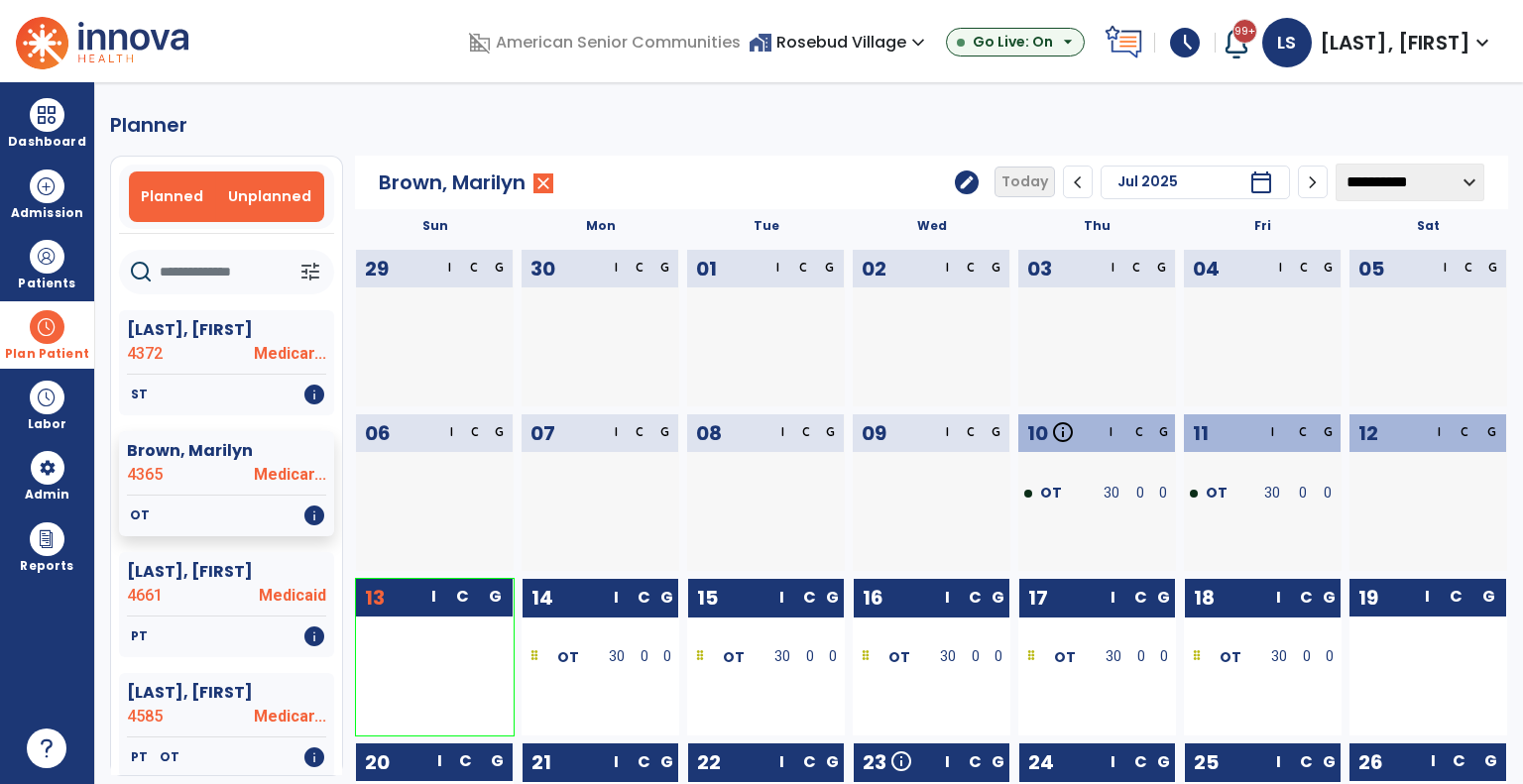 click on "Unplanned" at bounding box center [270, 196] 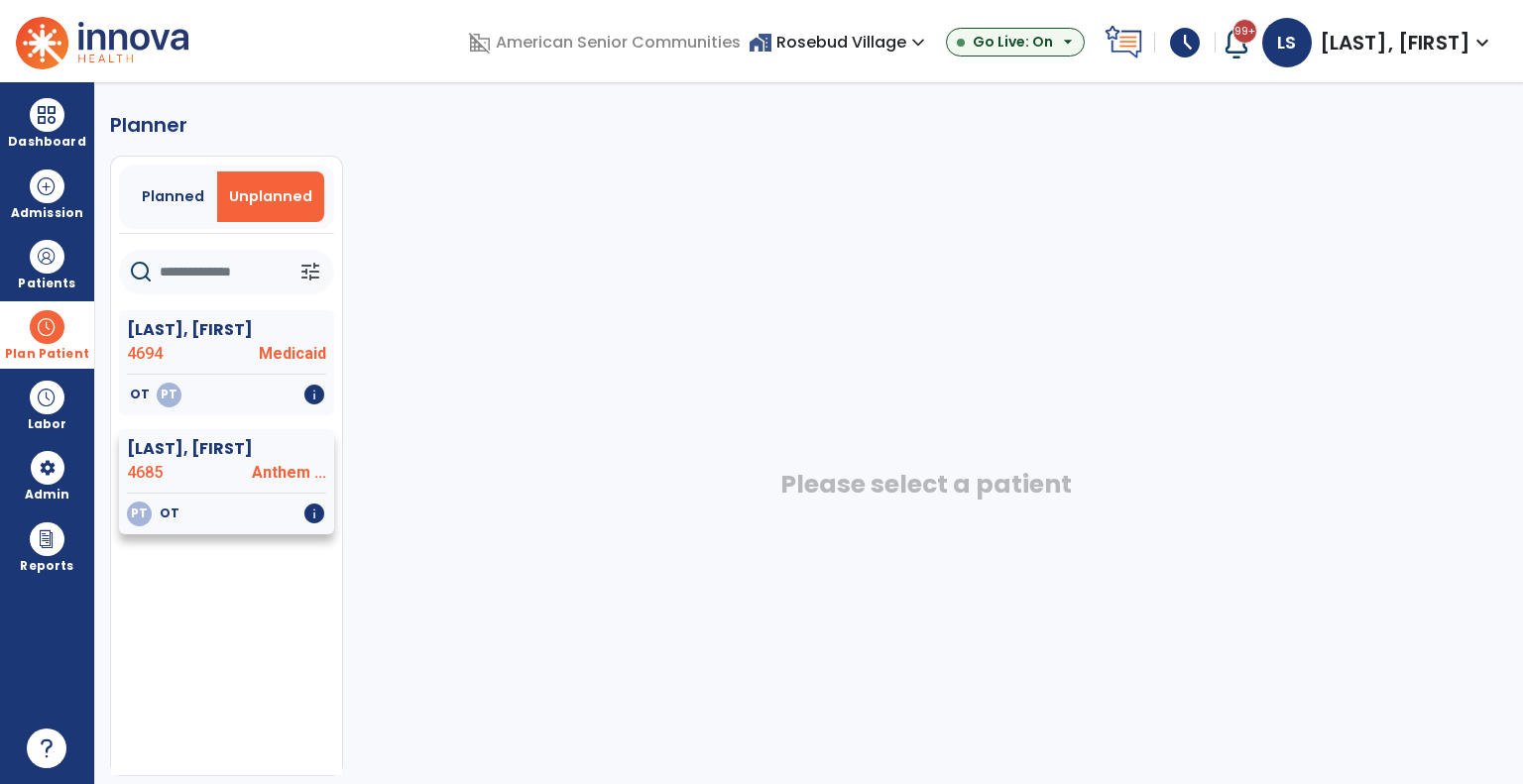 click on "PT   OT   info" 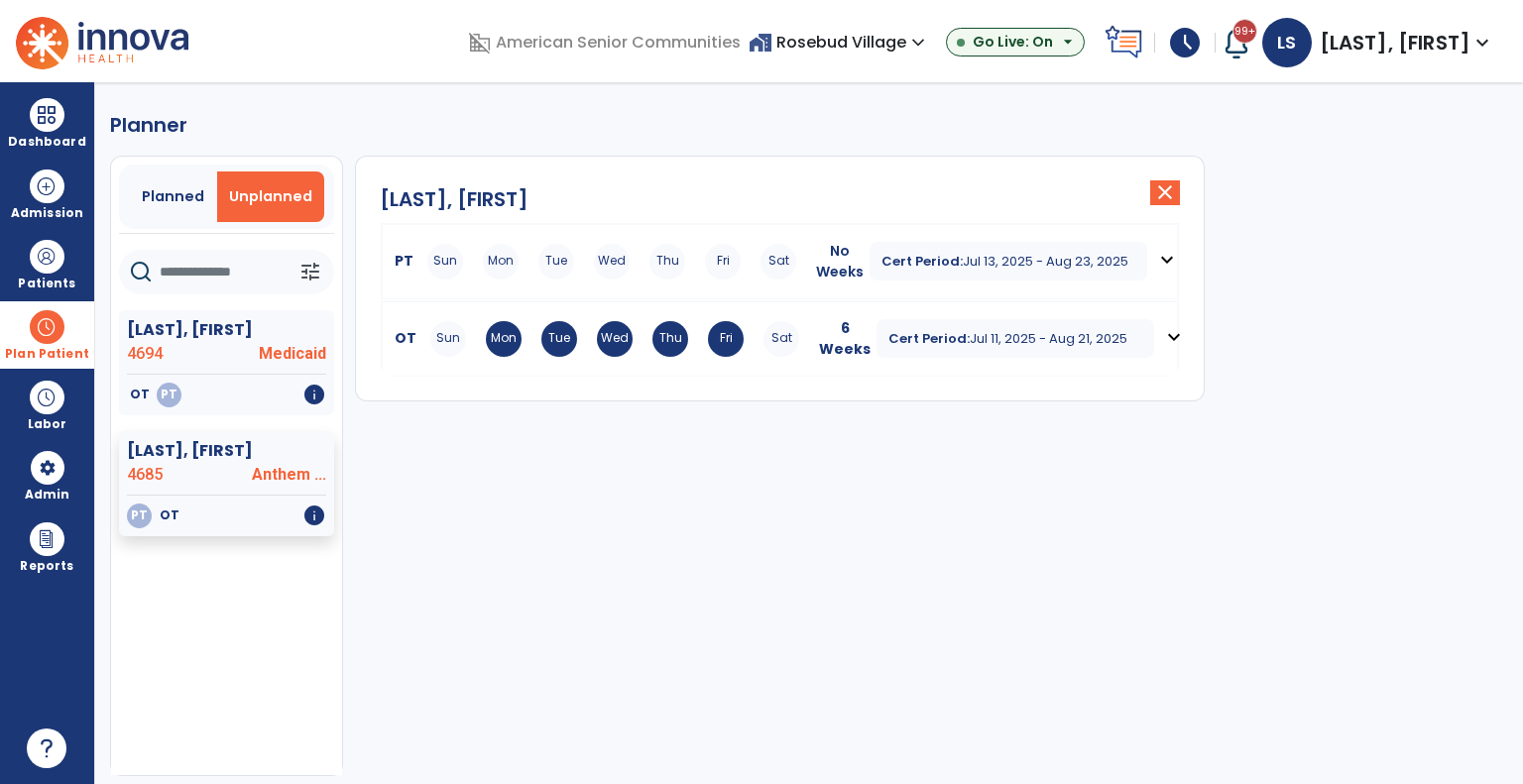 click on "Mon" at bounding box center [501, 262] 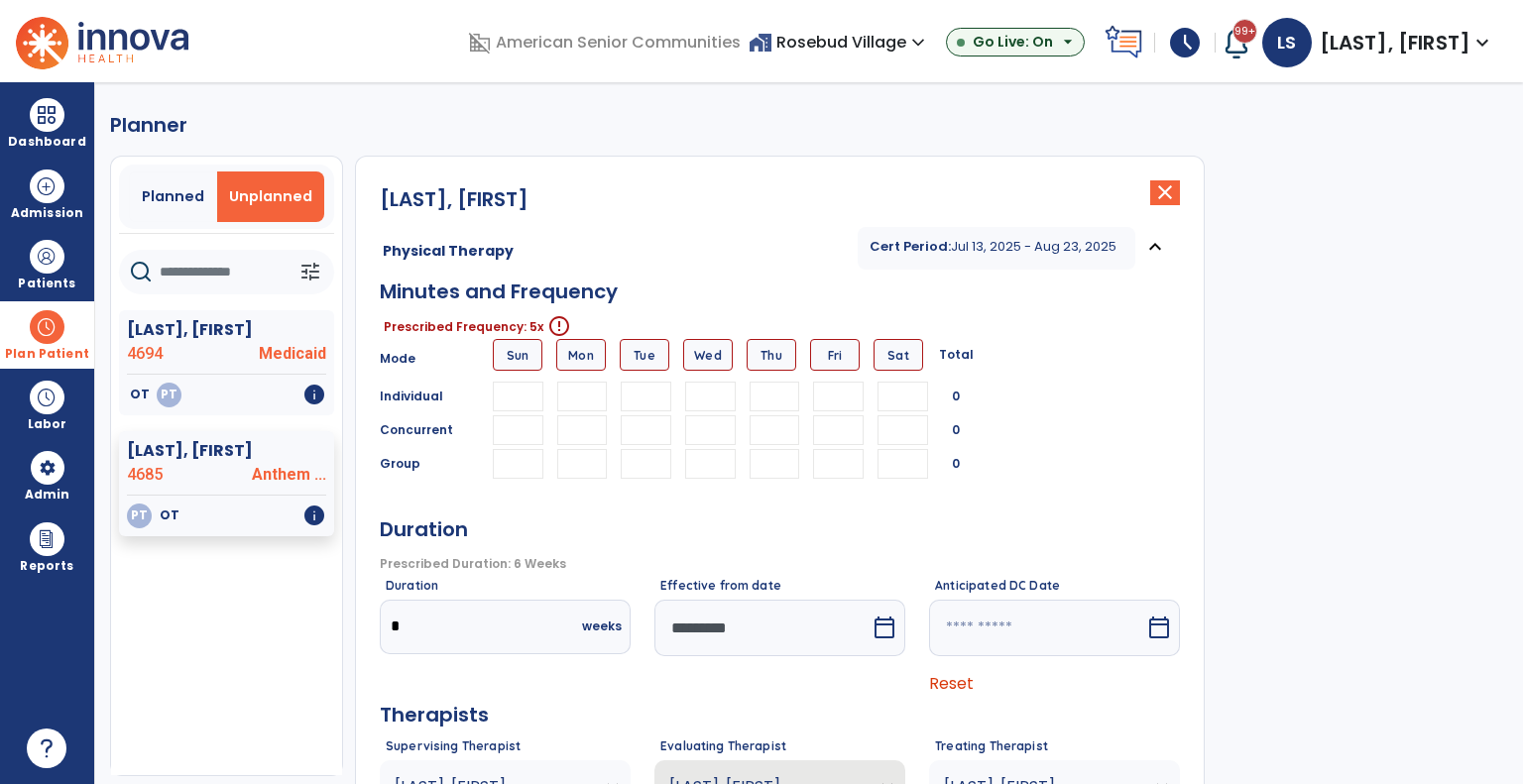 scroll, scrollTop: 244, scrollLeft: 0, axis: vertical 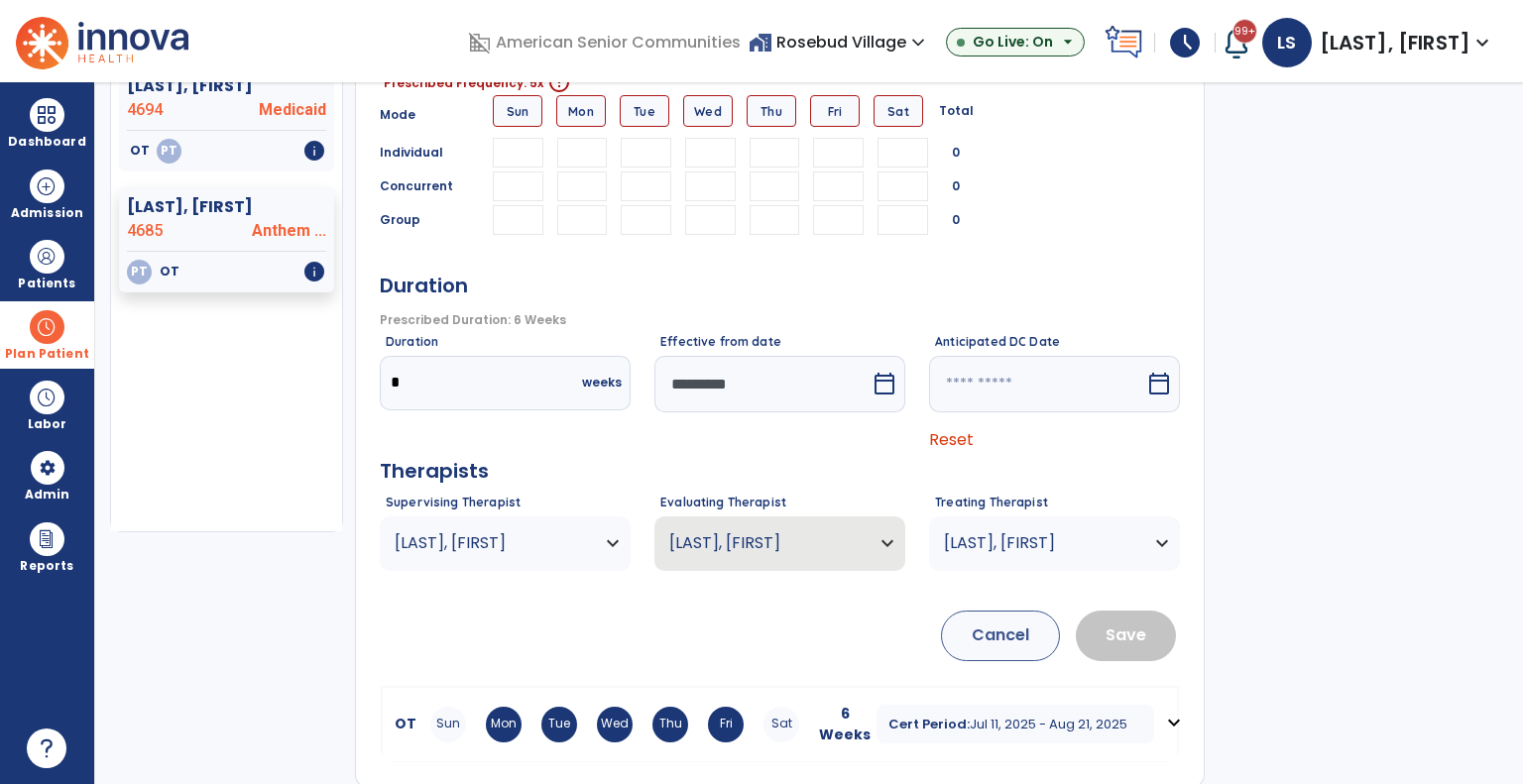 click on "Sun Mon Tue Wed Thu Fri Sat" at bounding box center (615, 725) 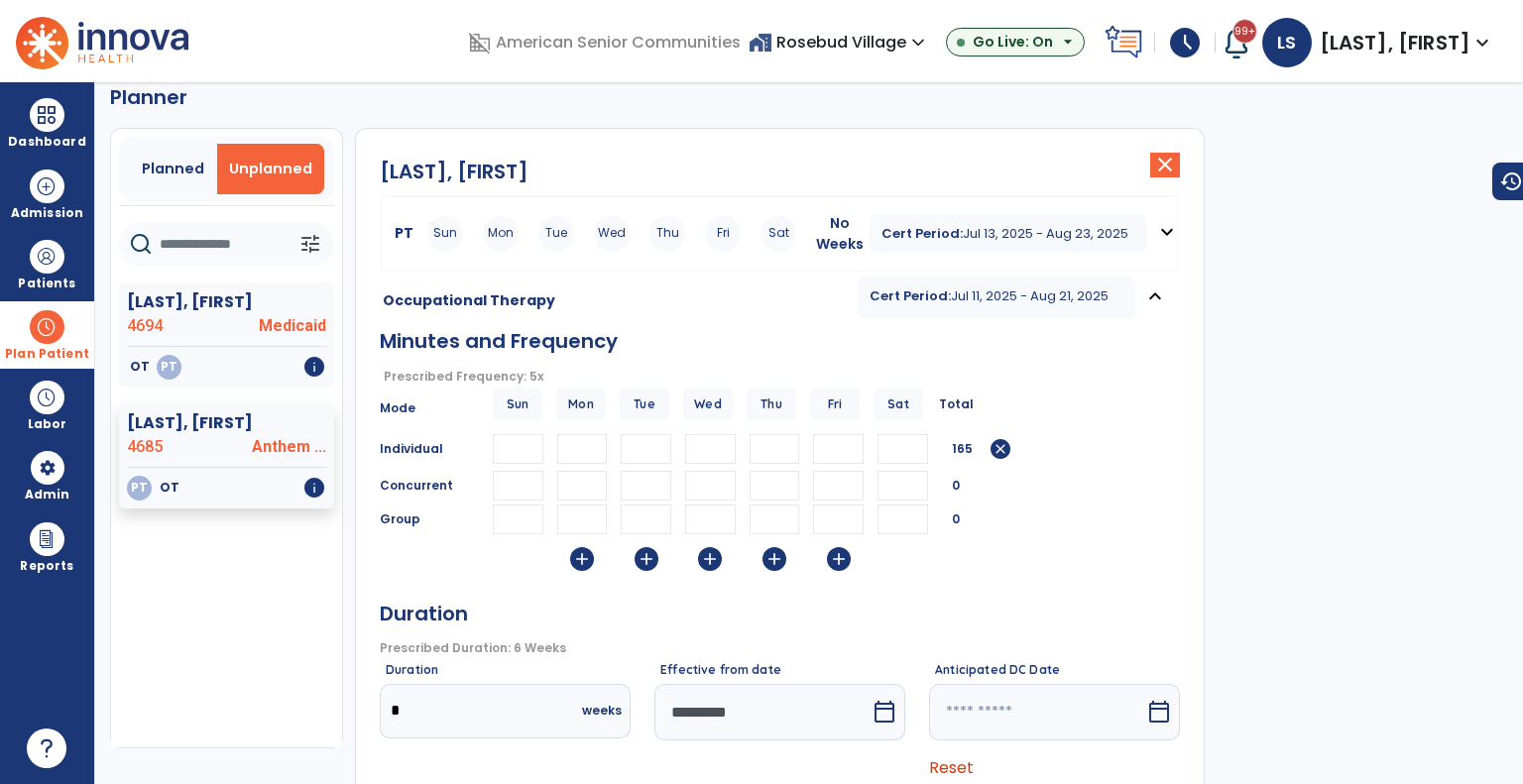scroll, scrollTop: 0, scrollLeft: 0, axis: both 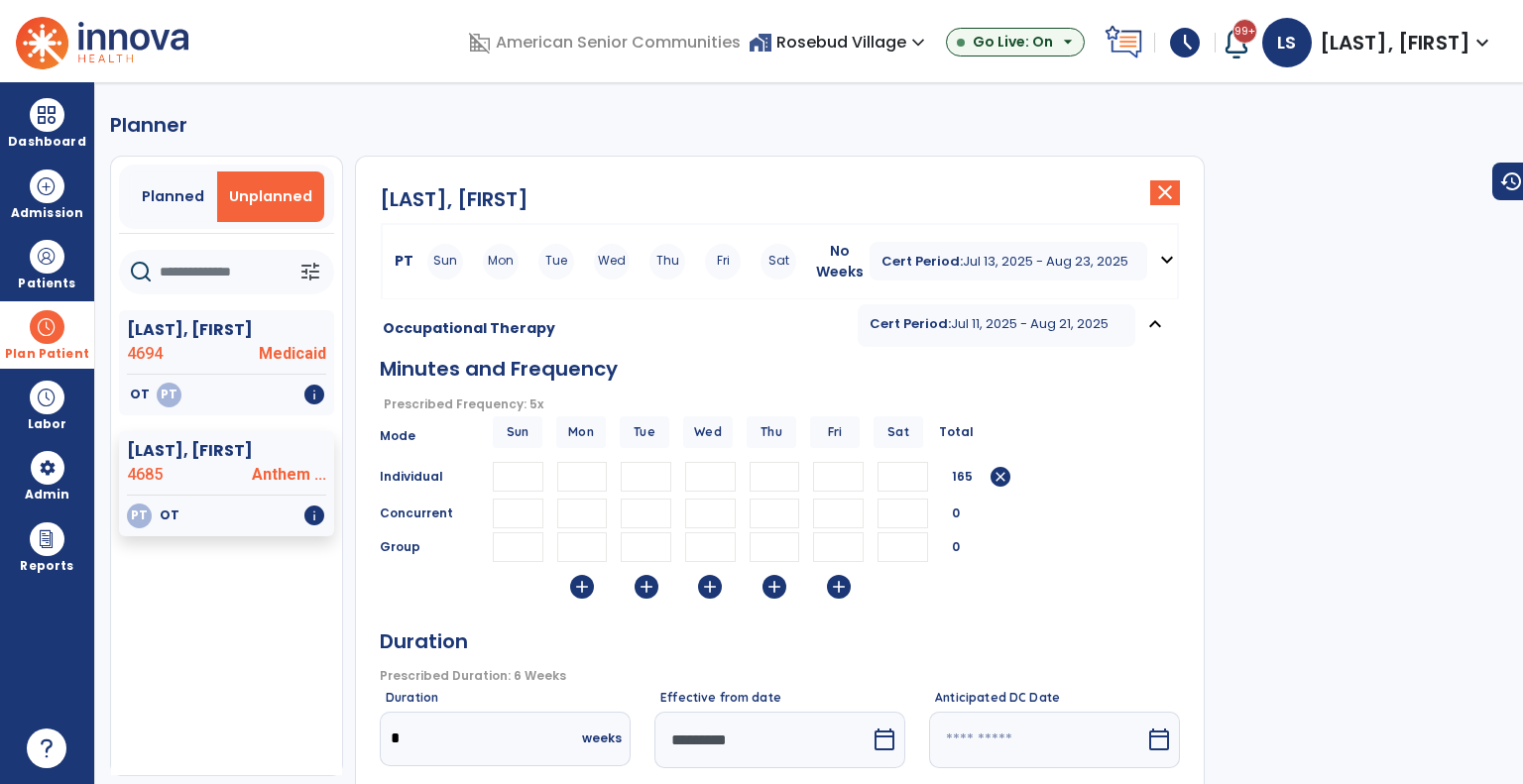 click on "Tue" at bounding box center [556, 262] 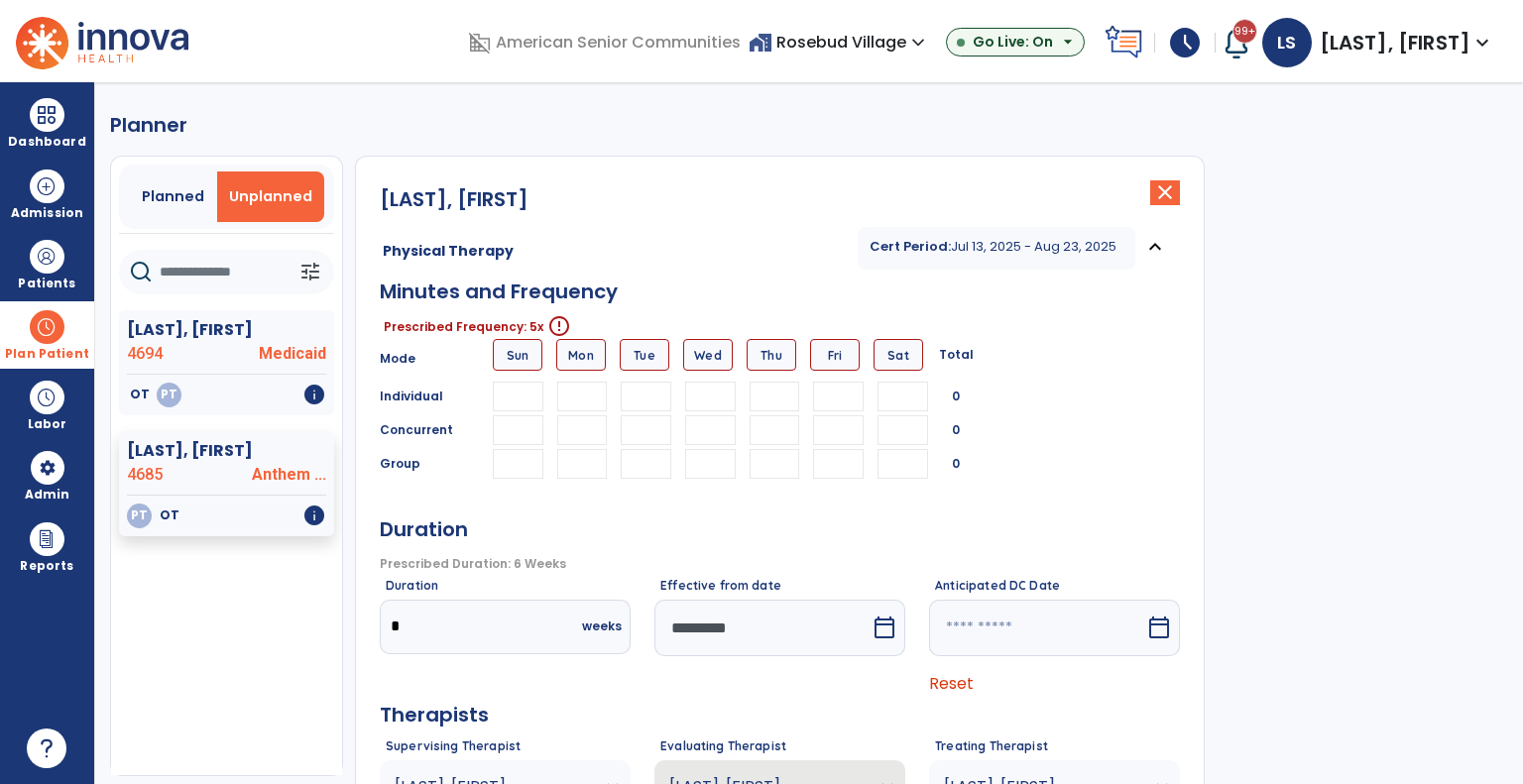 click at bounding box center (582, 396) 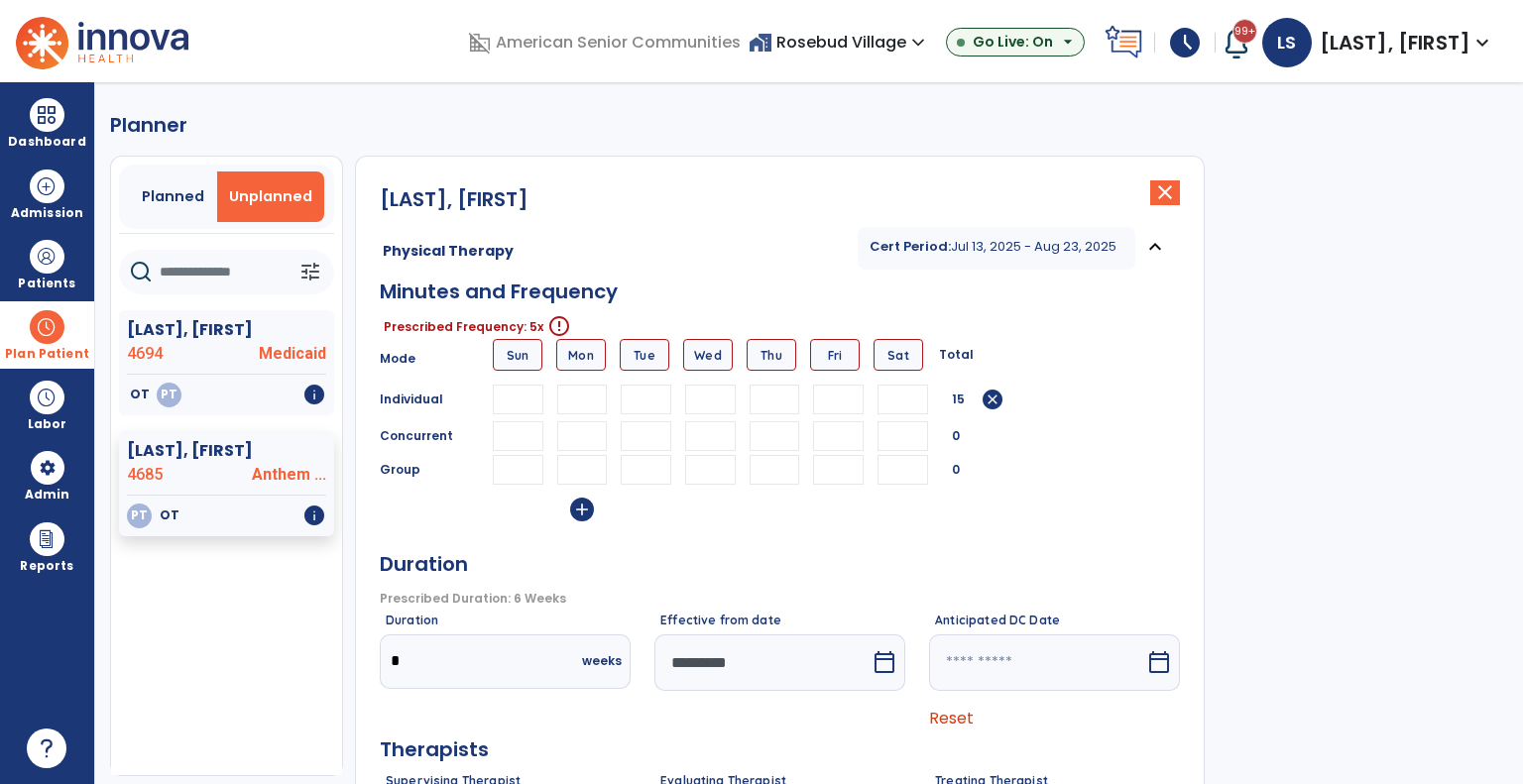 type on "**" 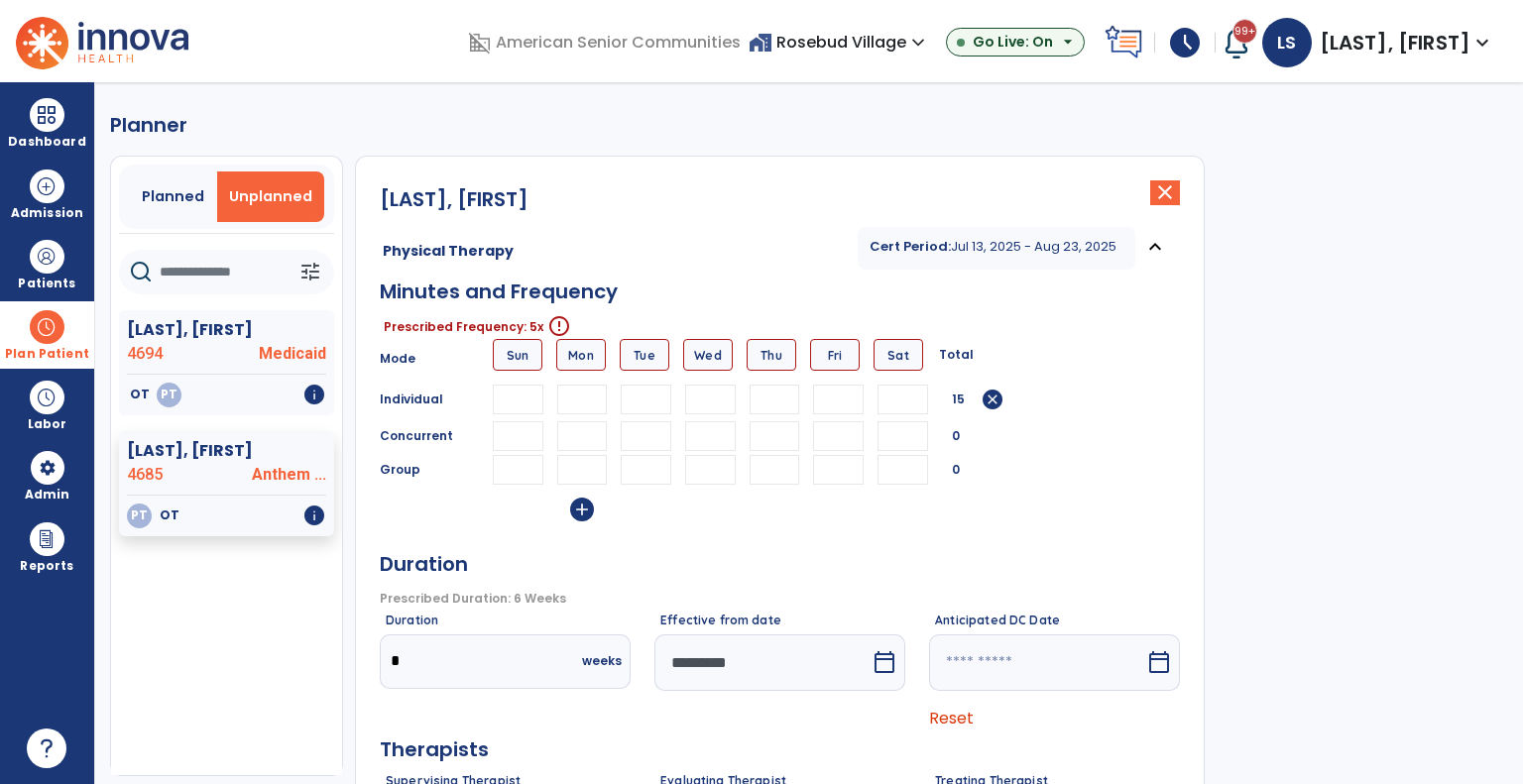 click at bounding box center (645, 399) 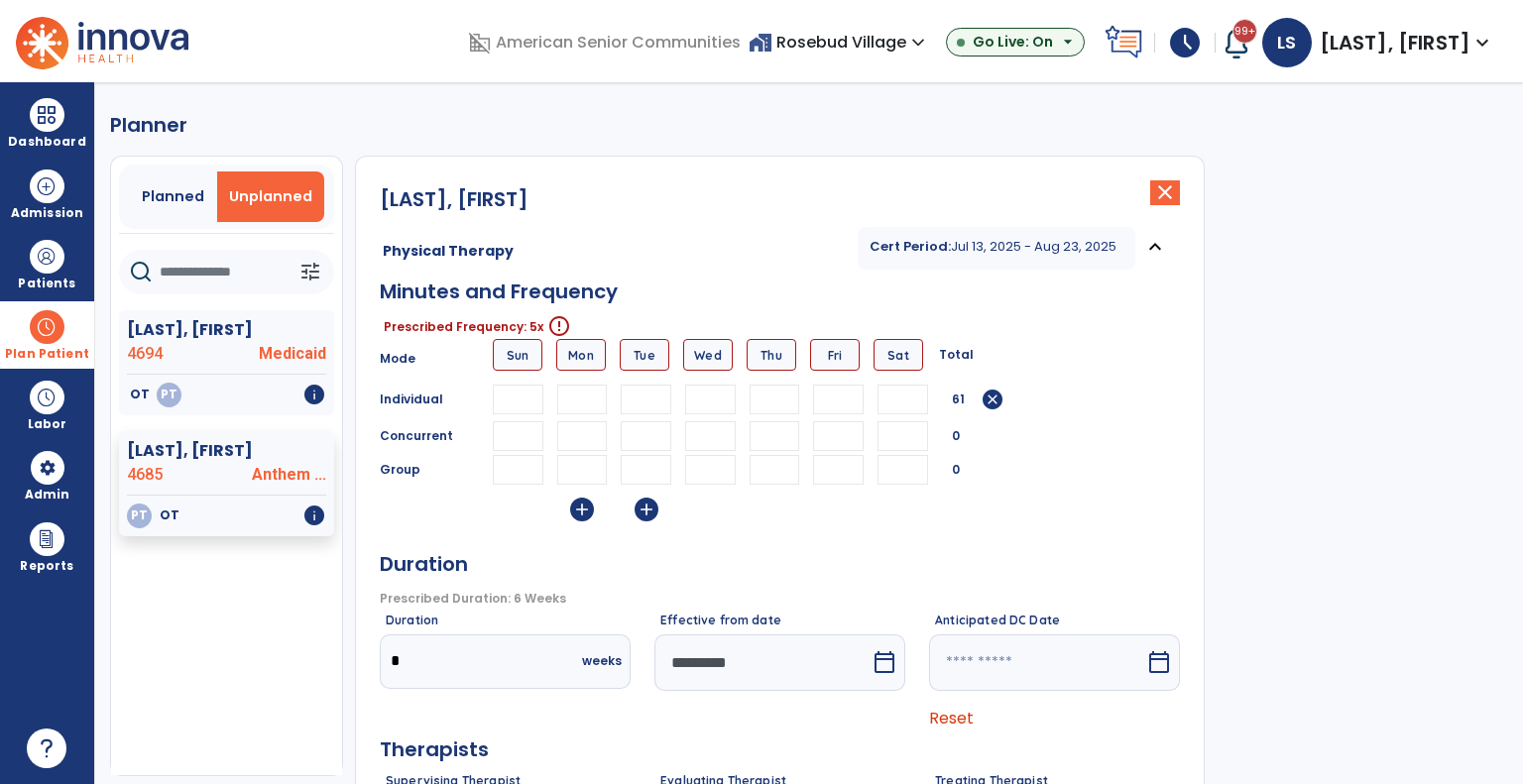 type on "**" 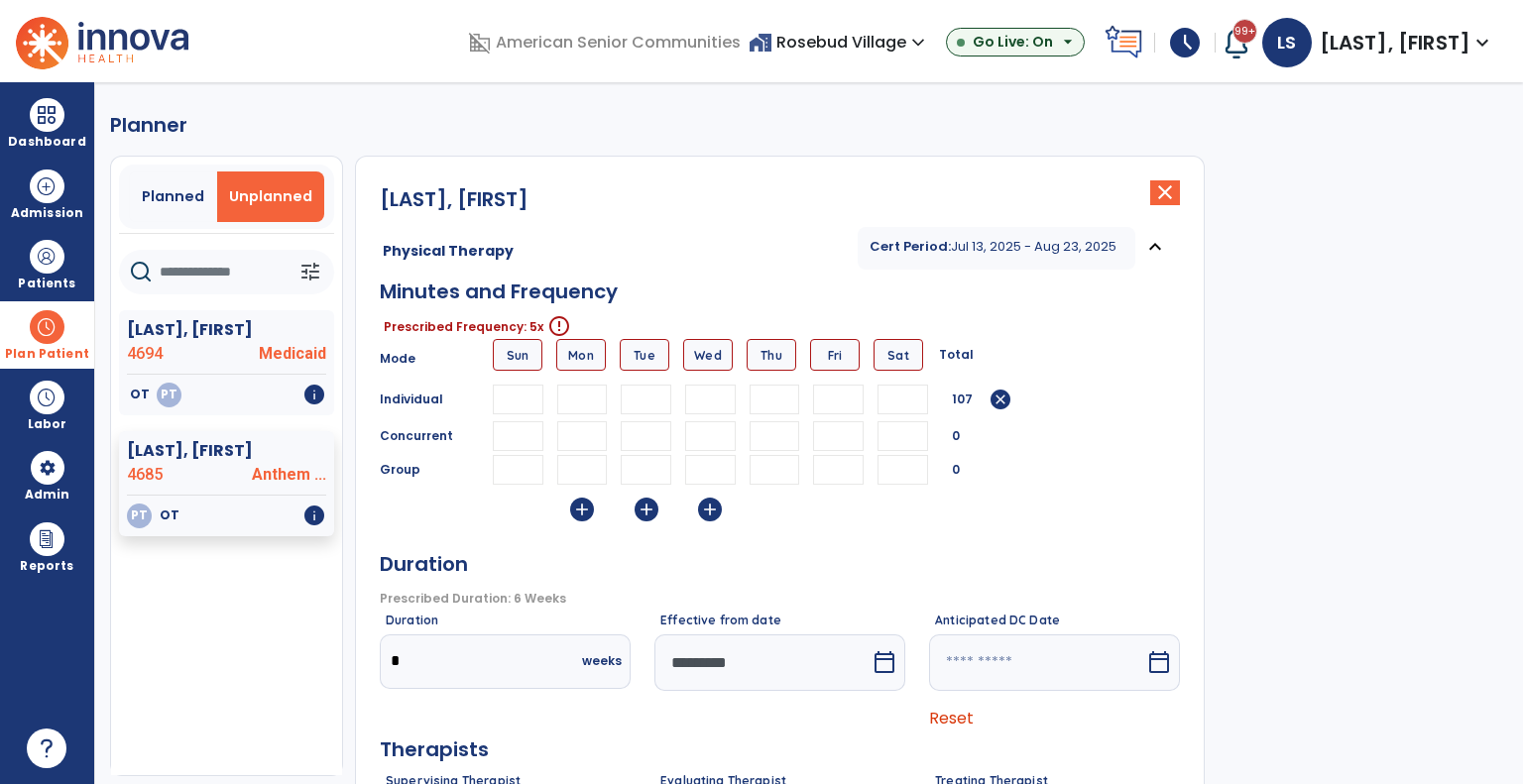 type on "**" 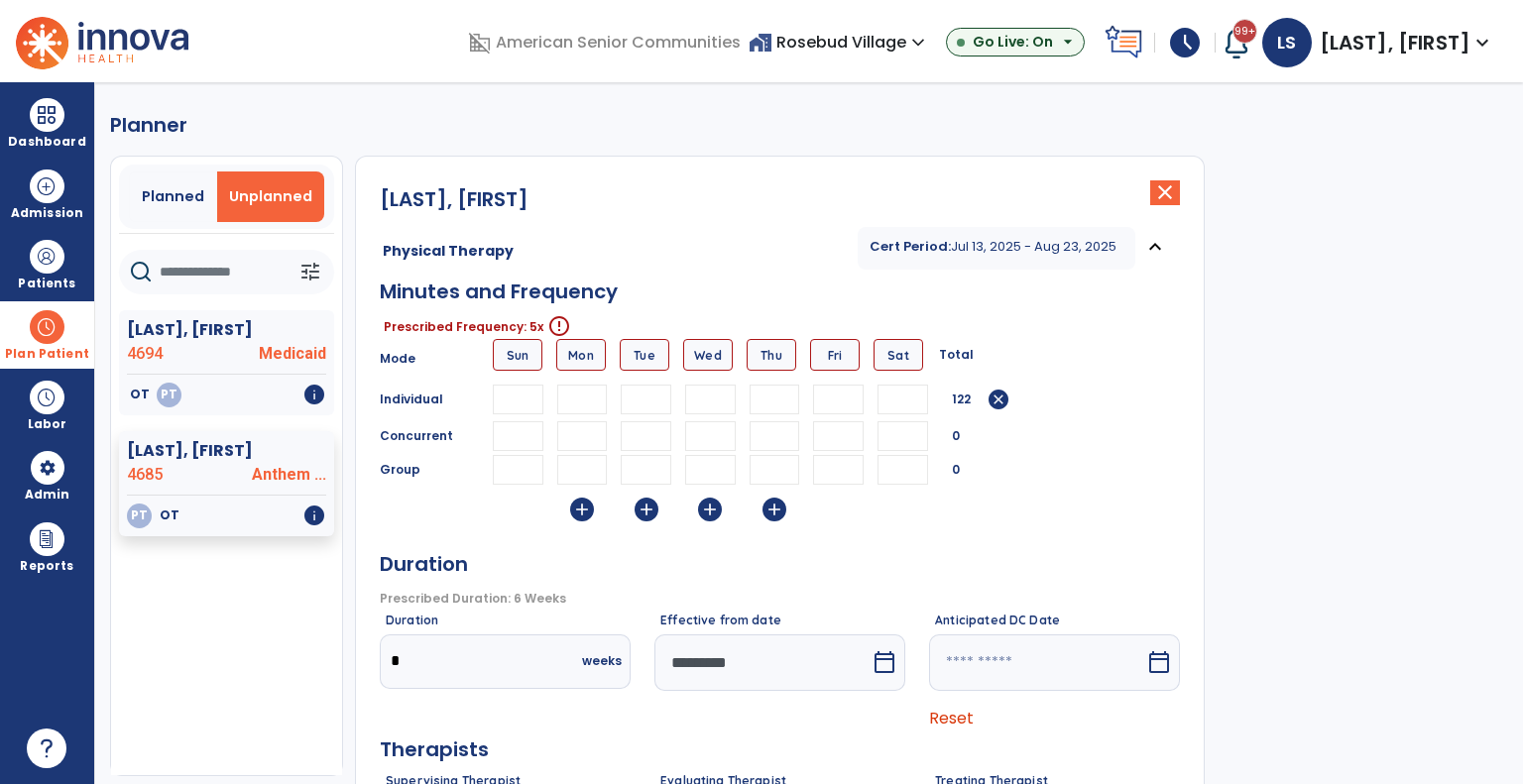 type on "**" 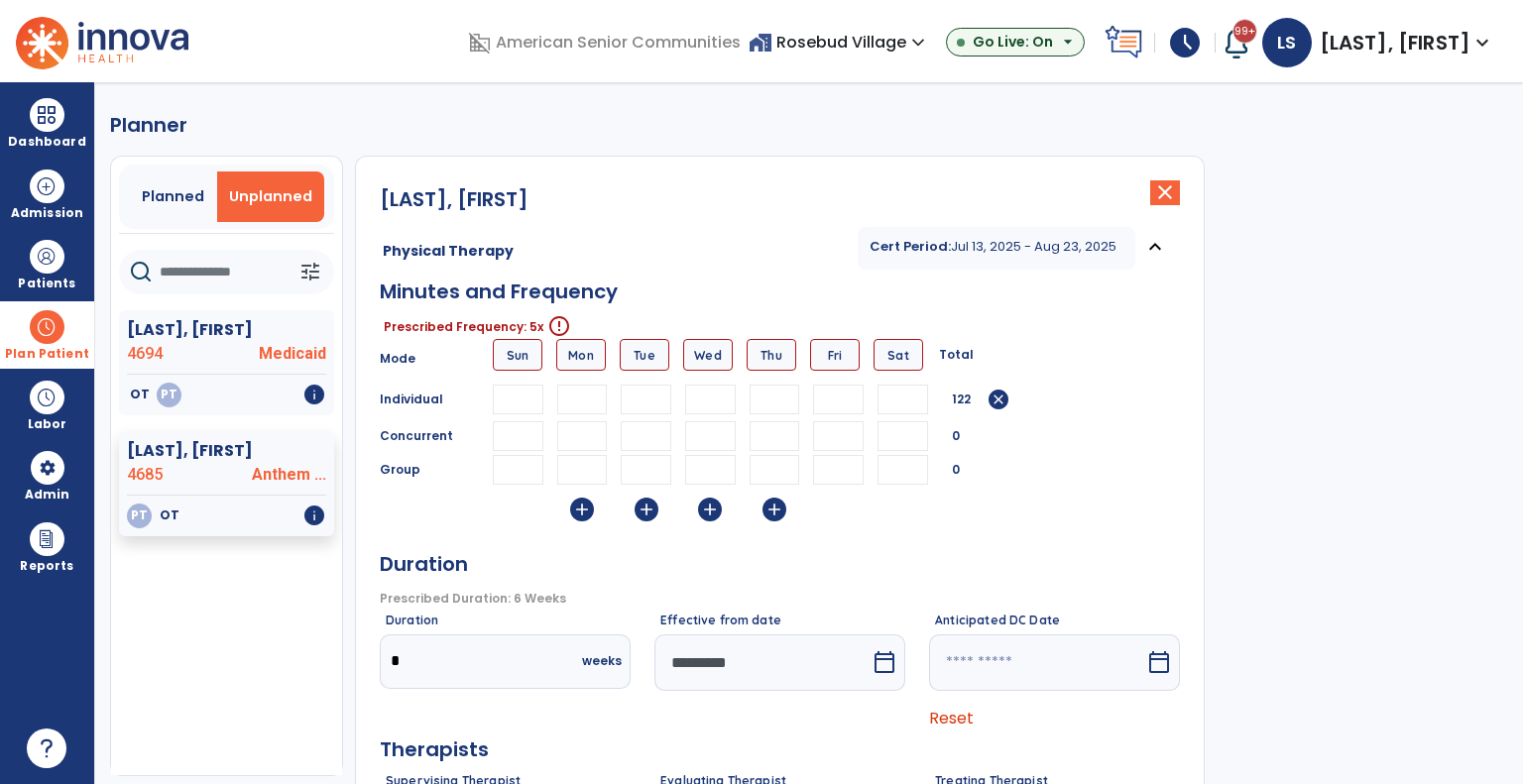 click at bounding box center [838, 399] 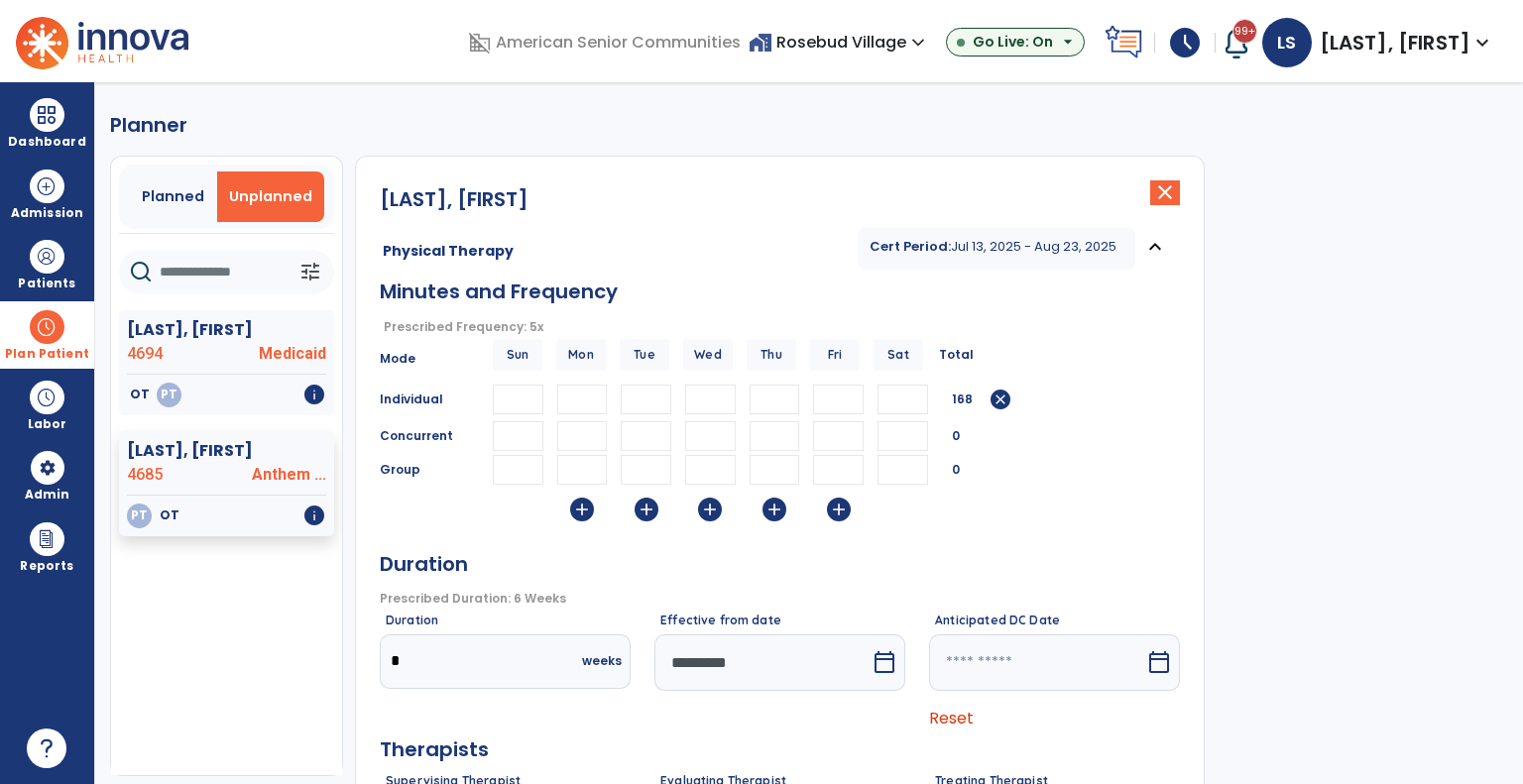 scroll, scrollTop: 278, scrollLeft: 0, axis: vertical 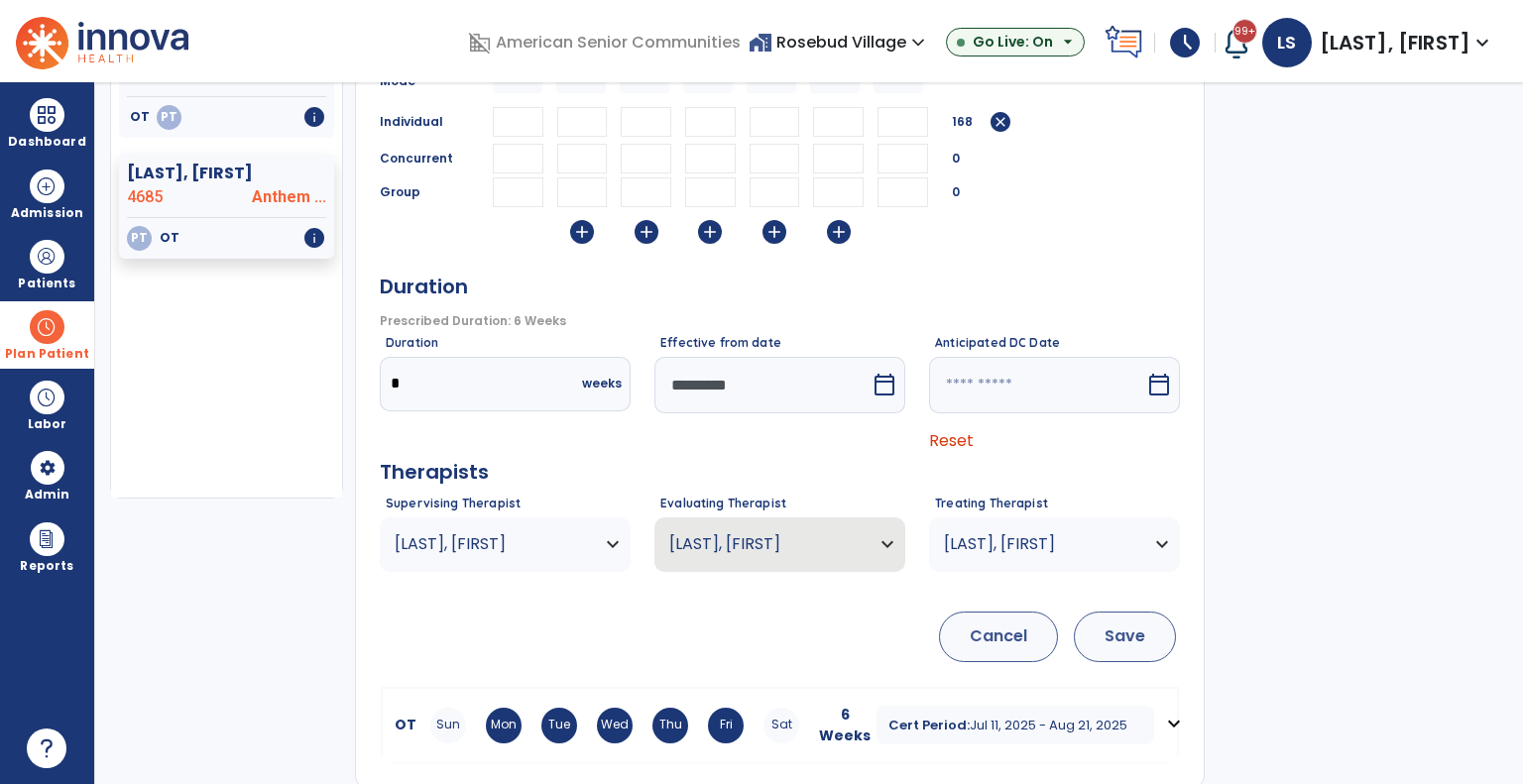 type on "**" 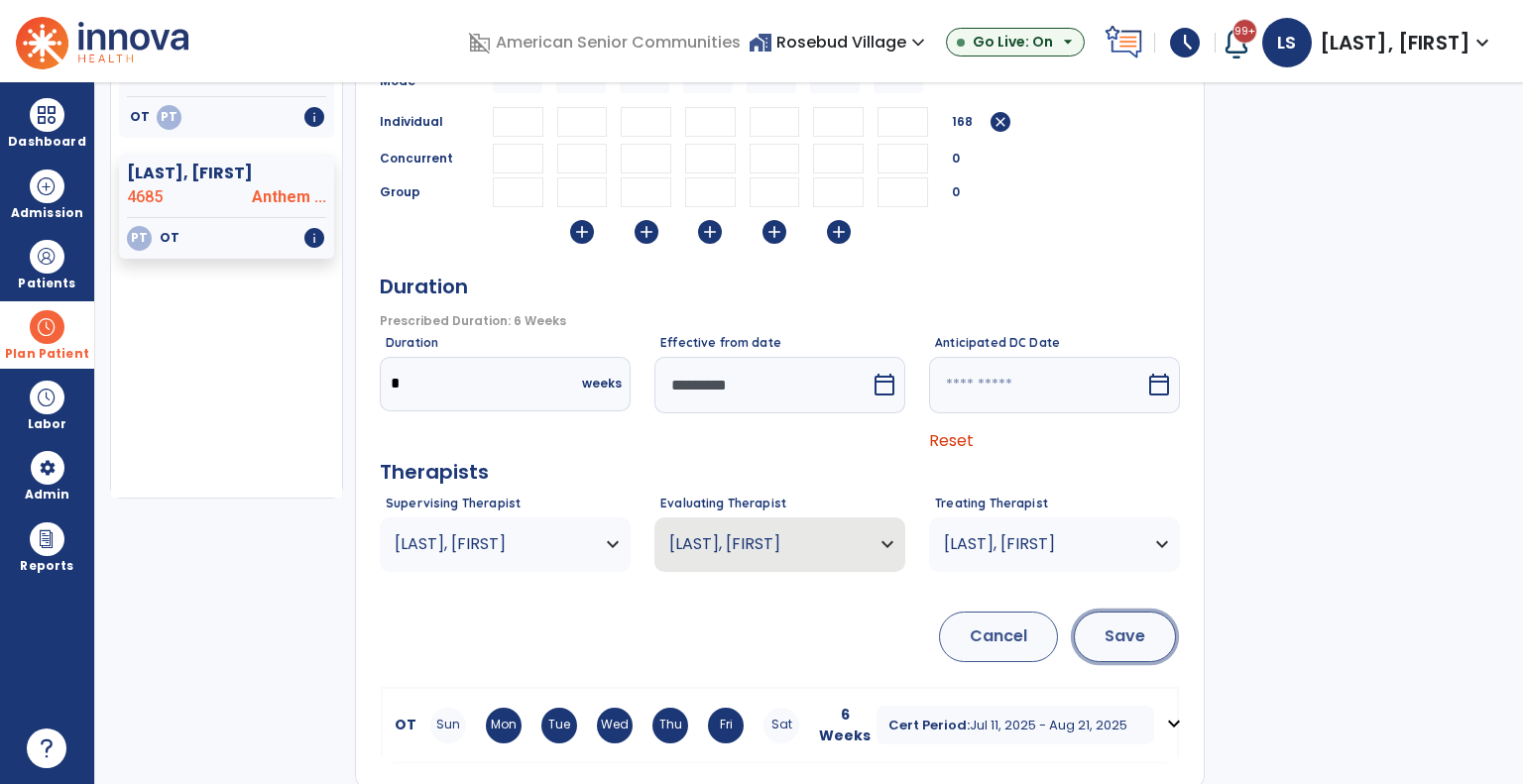 click on "Save" at bounding box center [1124, 636] 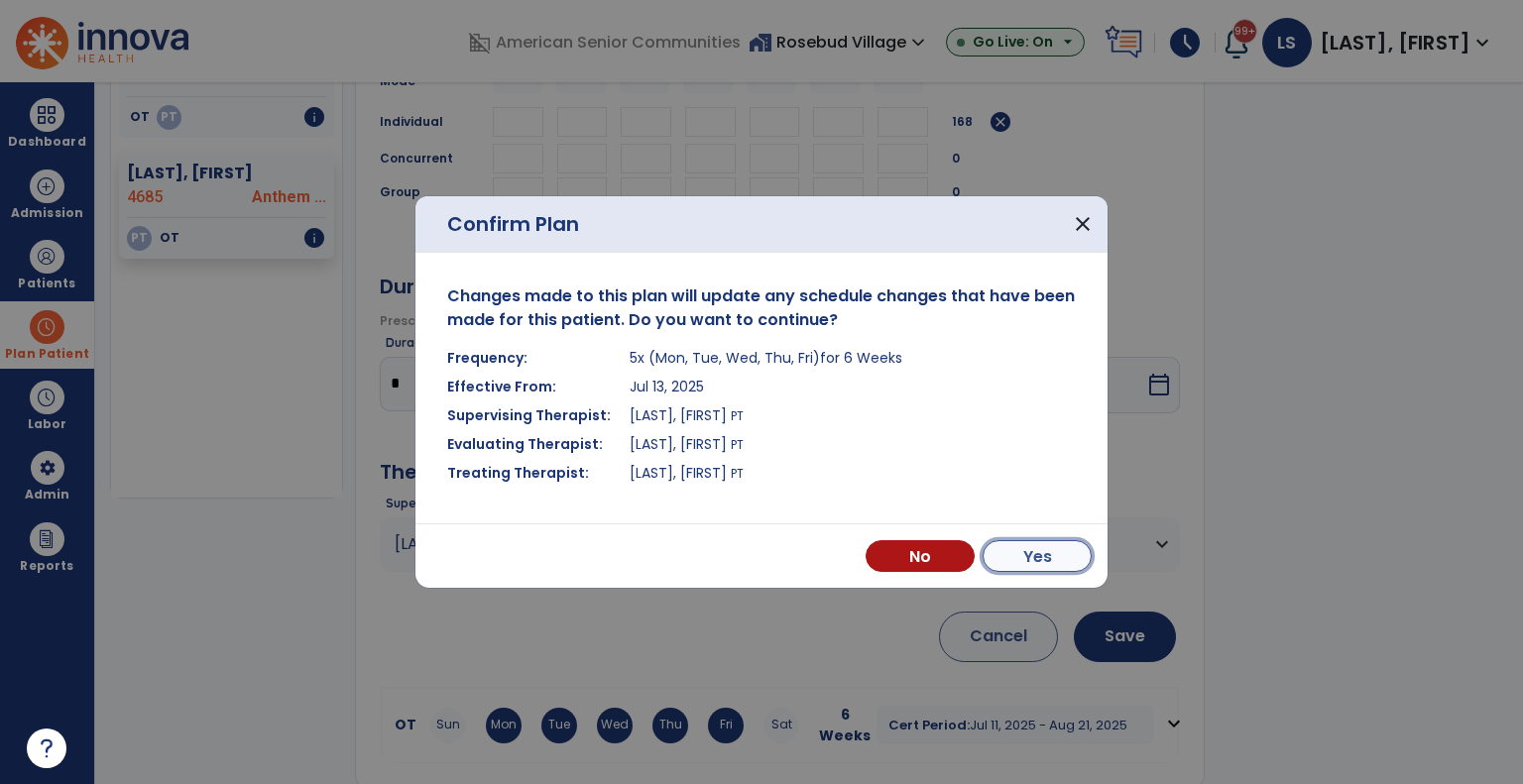 click on "Yes" at bounding box center [1037, 556] 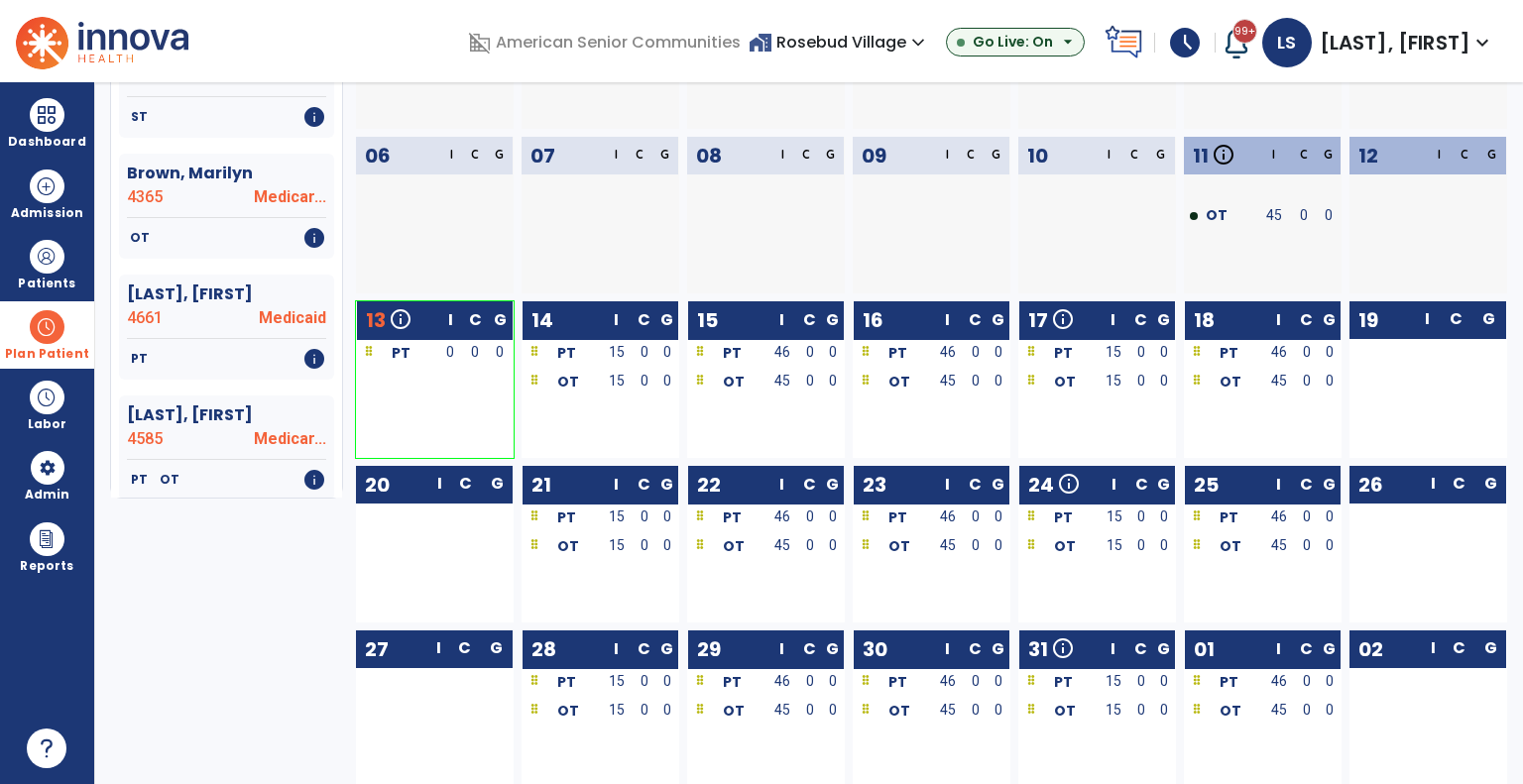 click at bounding box center (47, 327) 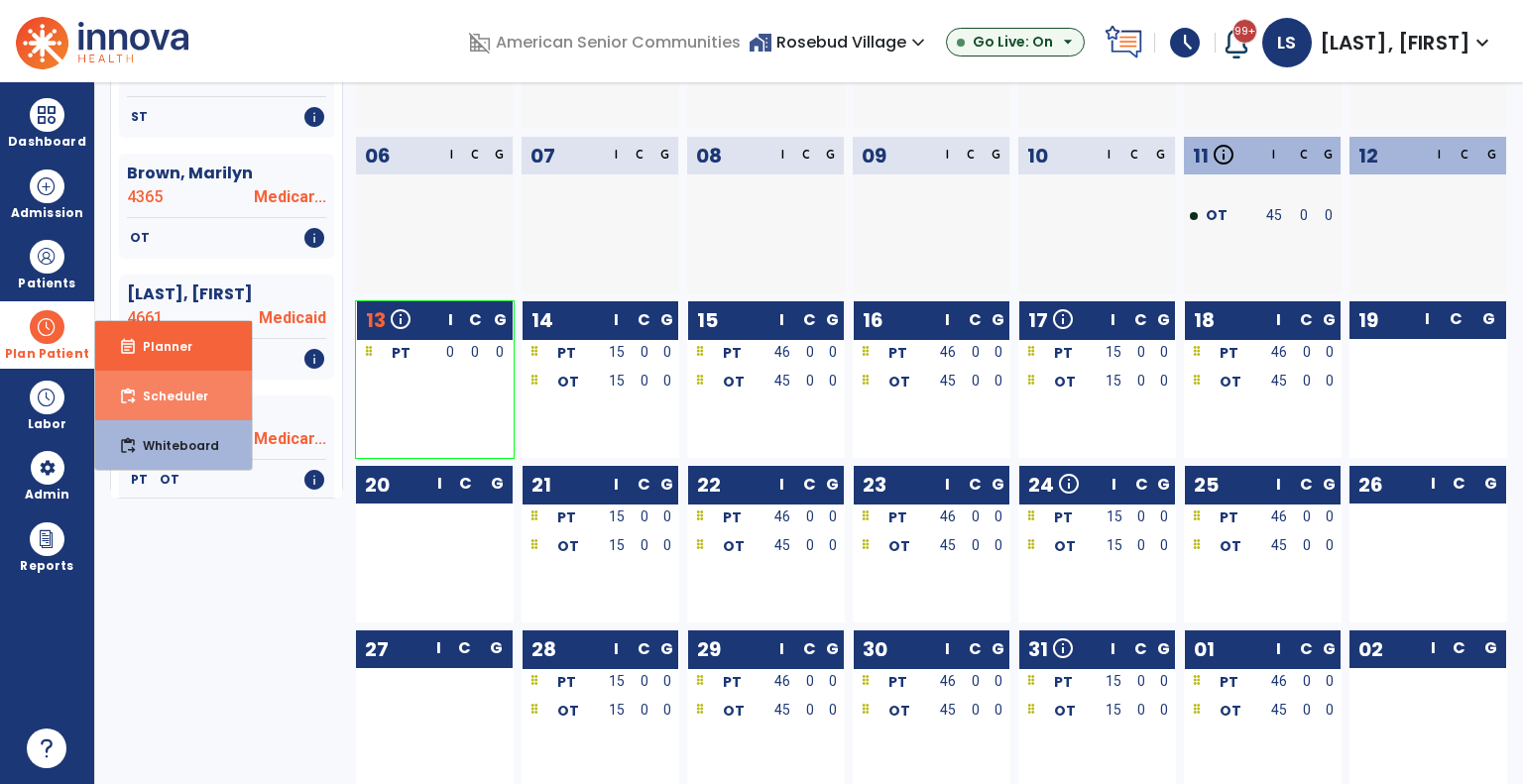 click on "Scheduler" at bounding box center (168, 395) 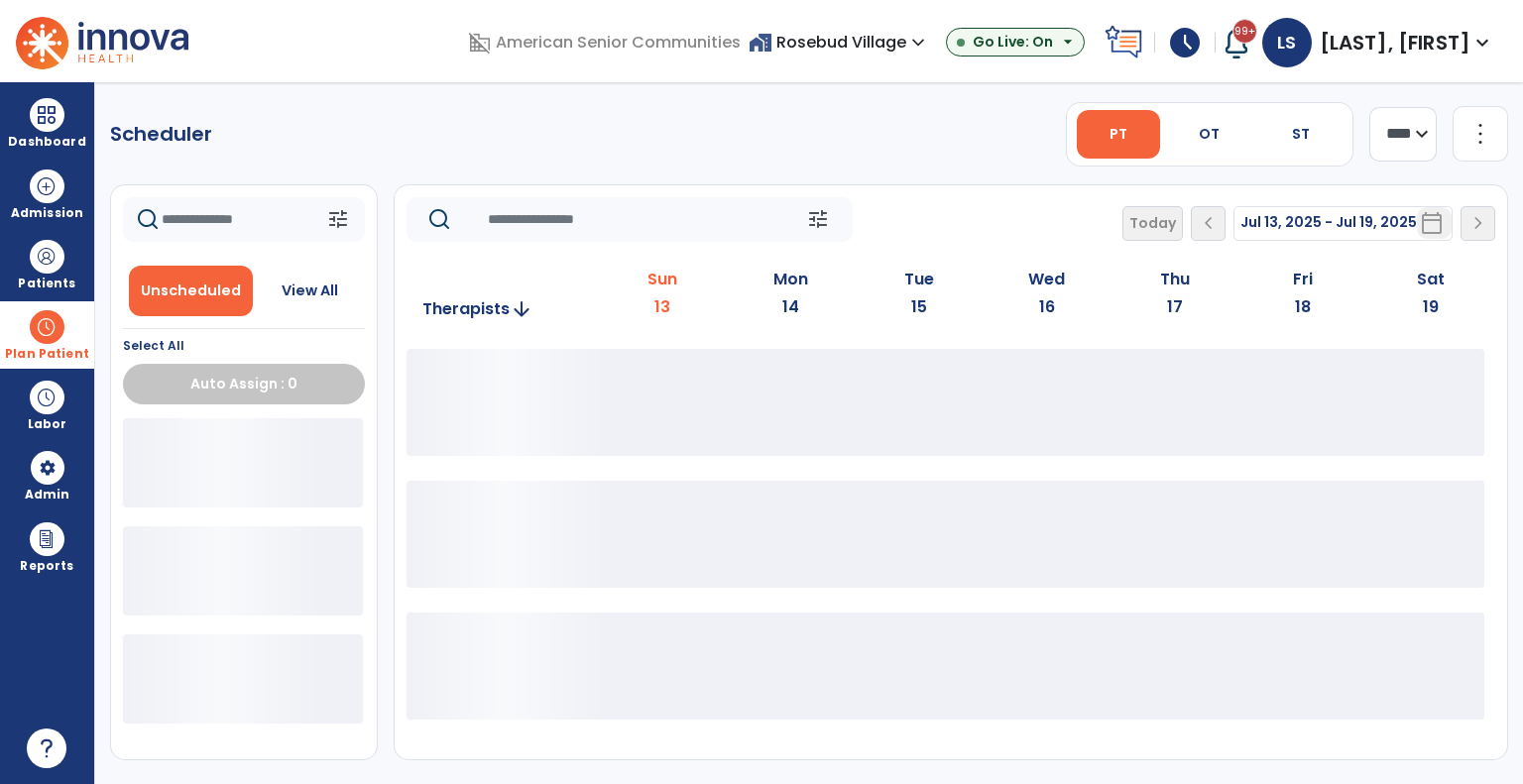 scroll, scrollTop: 0, scrollLeft: 0, axis: both 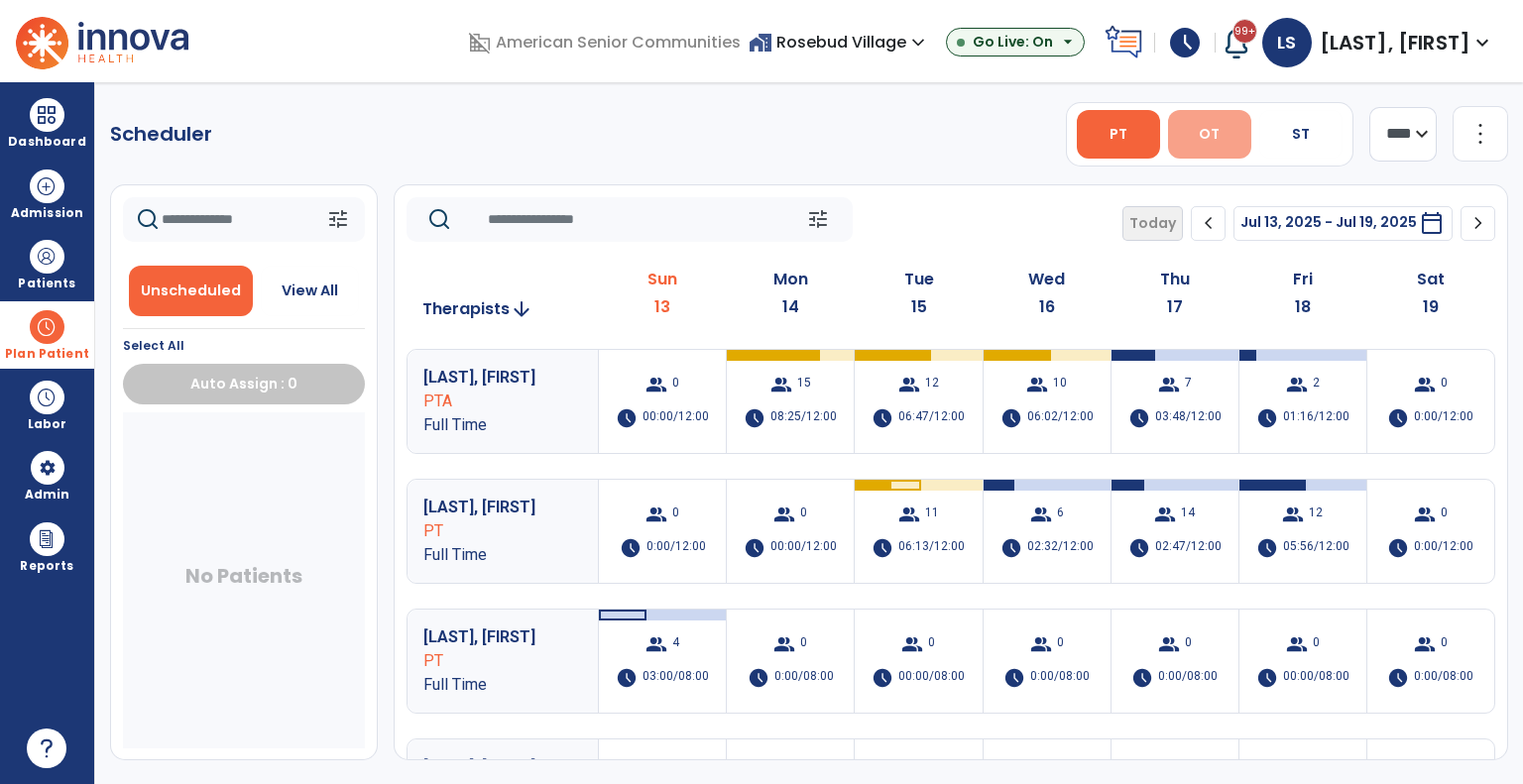 click on "OT" at bounding box center [1209, 134] 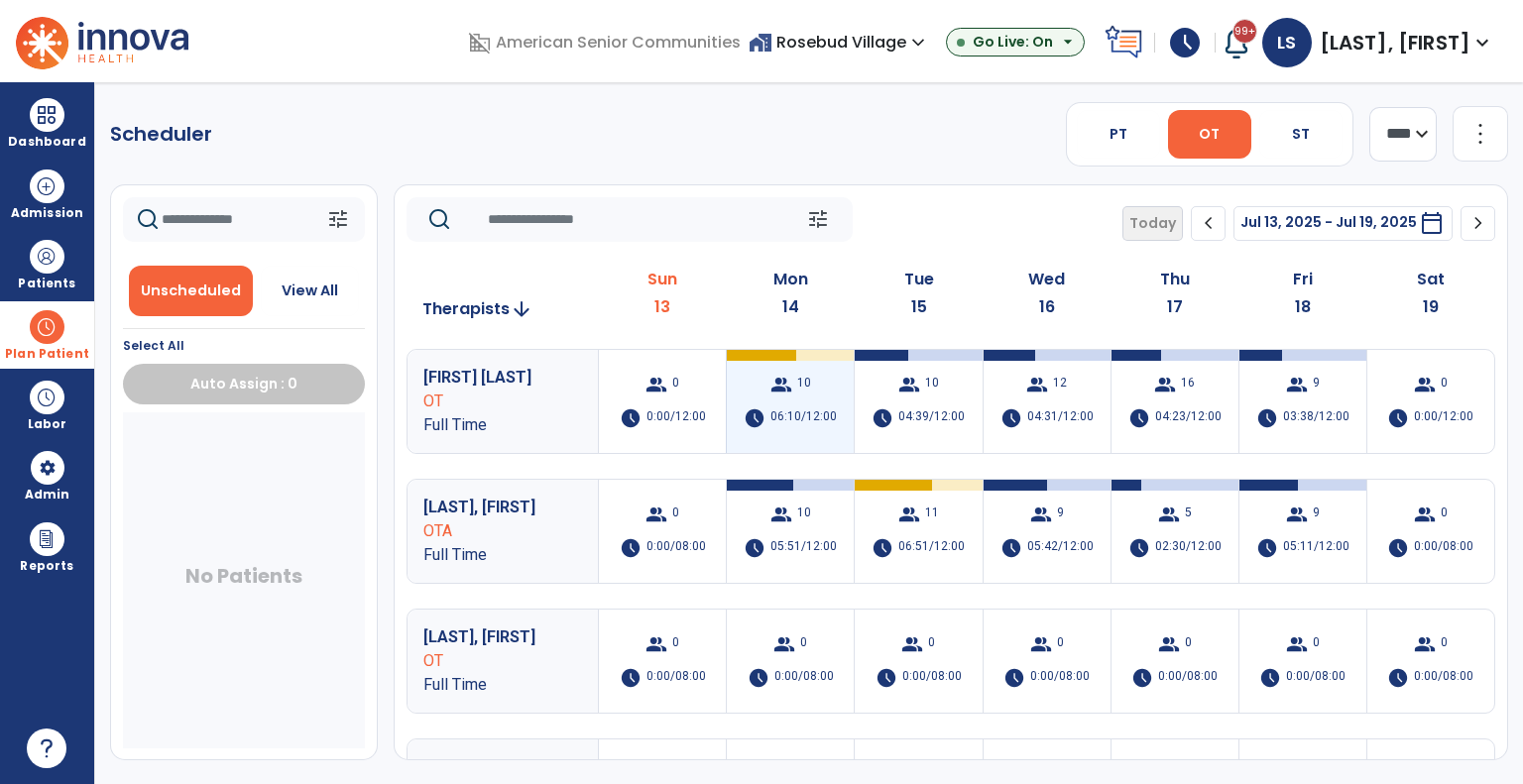 click on "06:10/12:00" at bounding box center [803, 418] 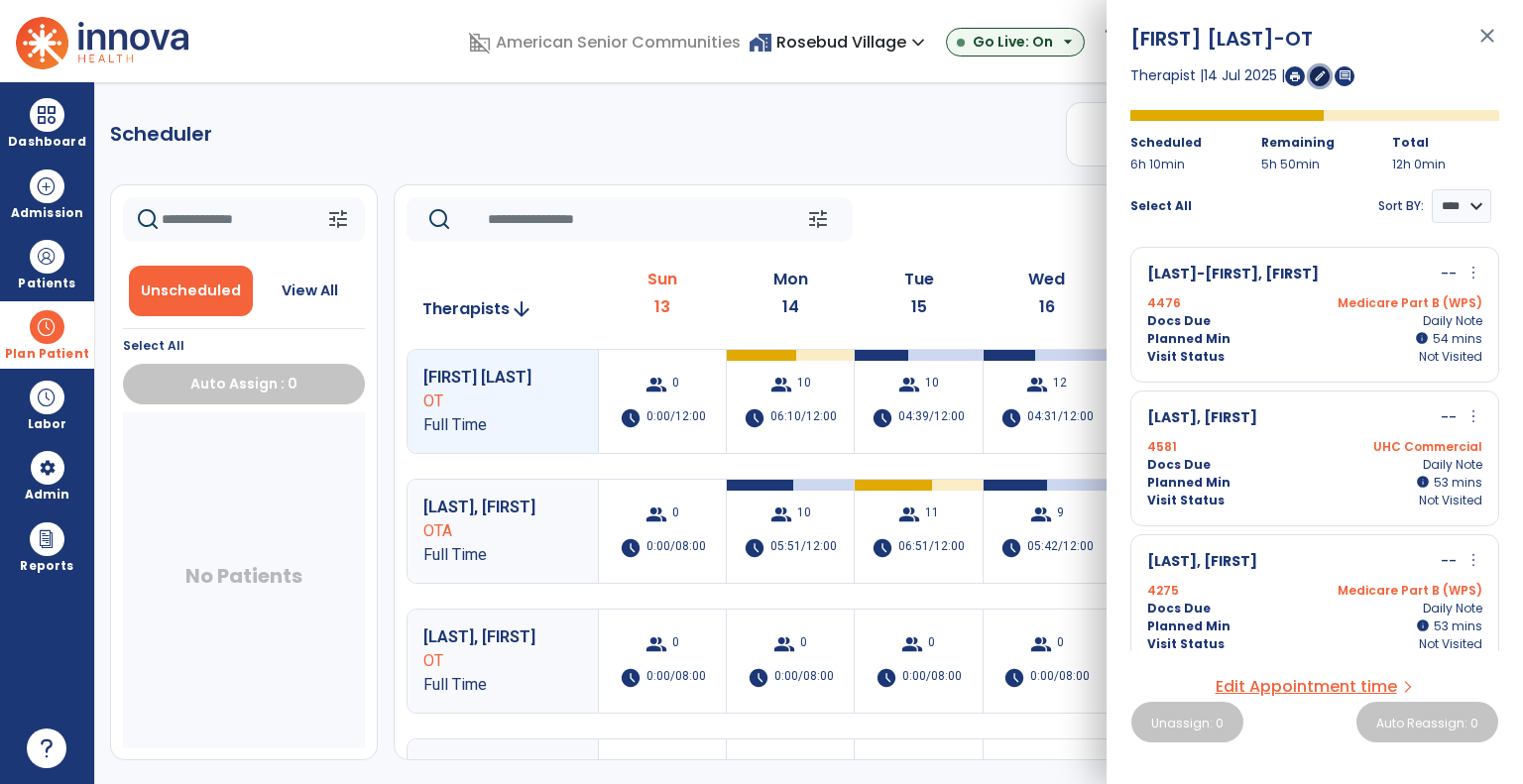 click on "edit" at bounding box center (1320, 75) 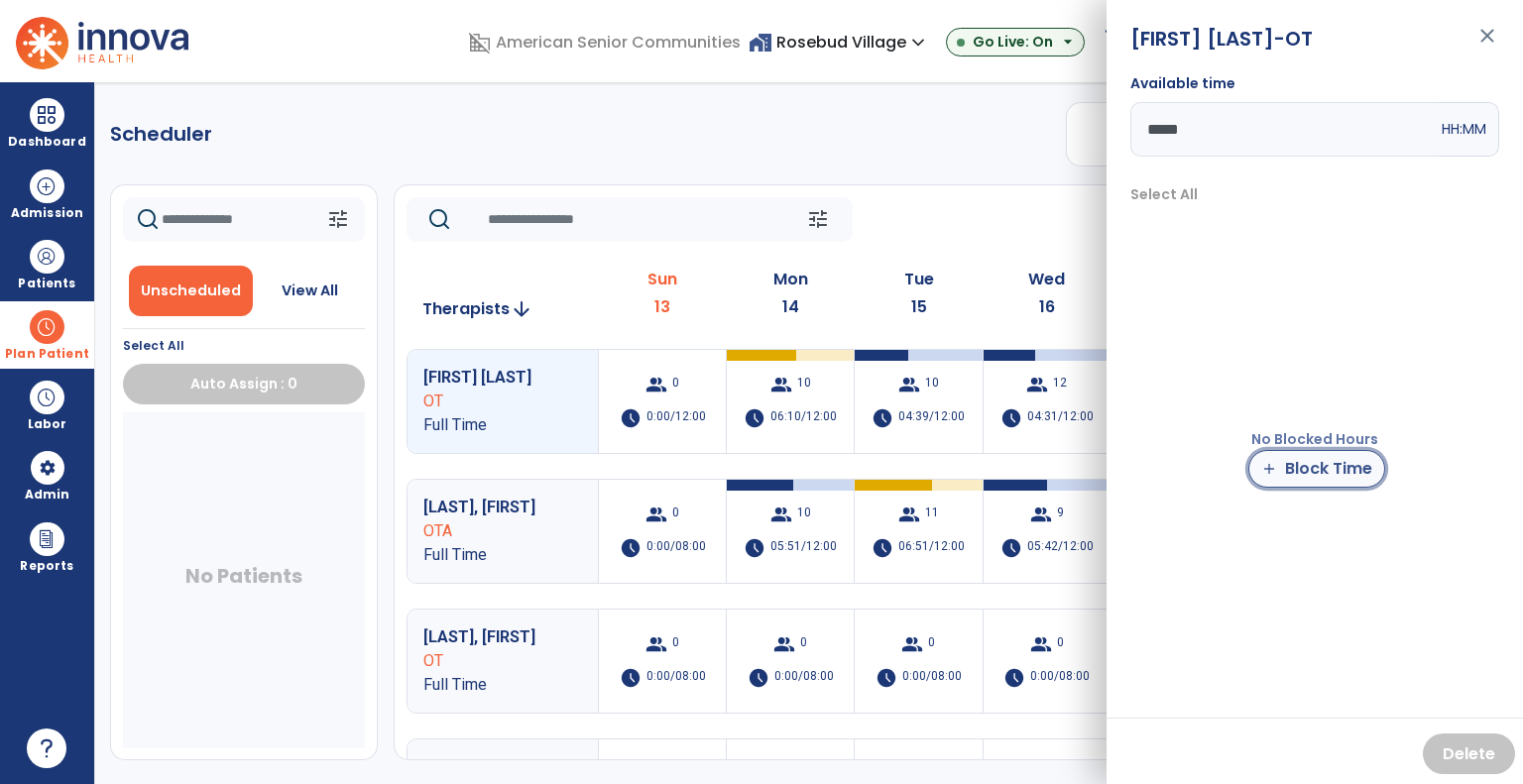 click on "add   Block Time" at bounding box center [1317, 469] 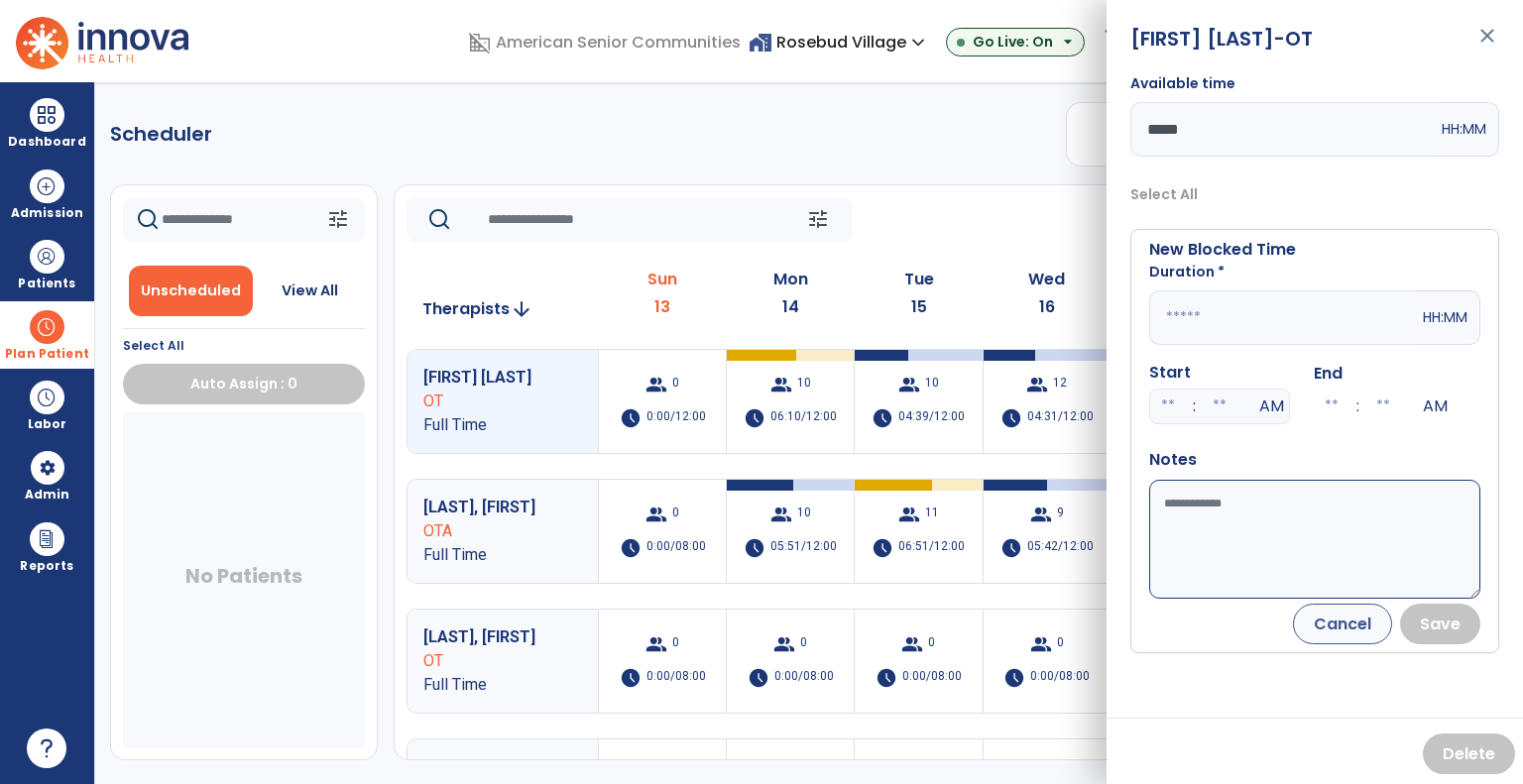 click at bounding box center [1284, 317] 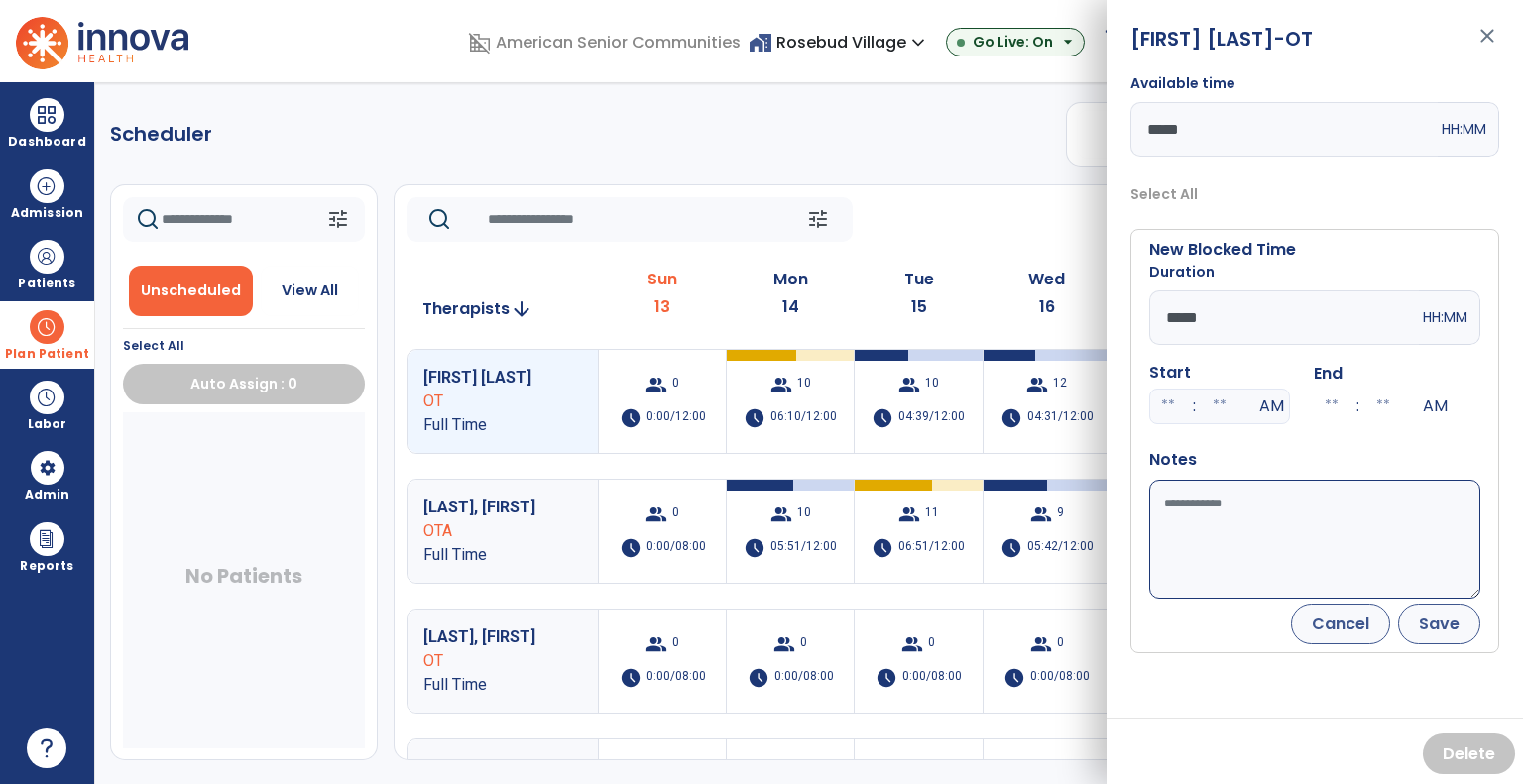 type on "*****" 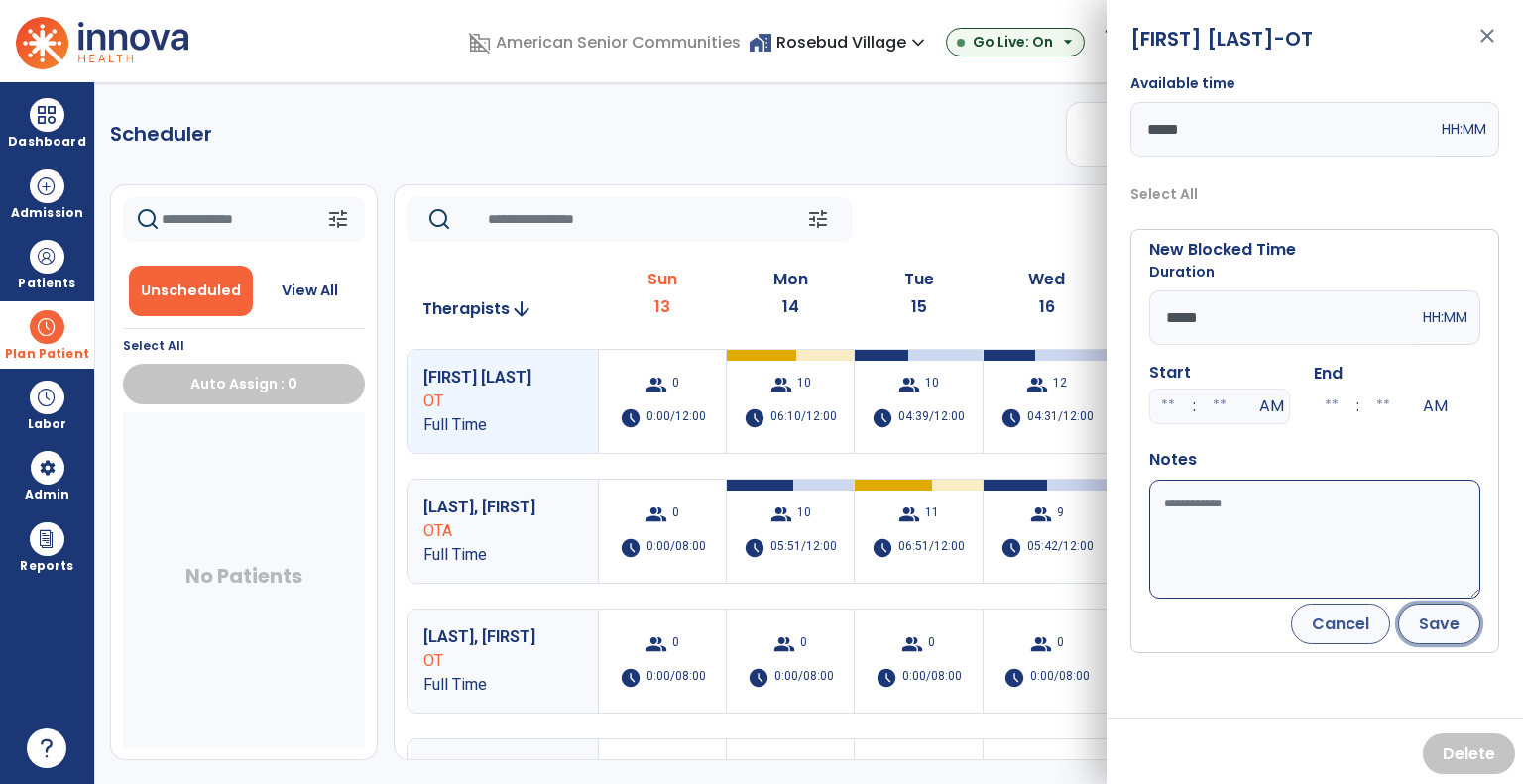 click on "Save" at bounding box center [1439, 623] 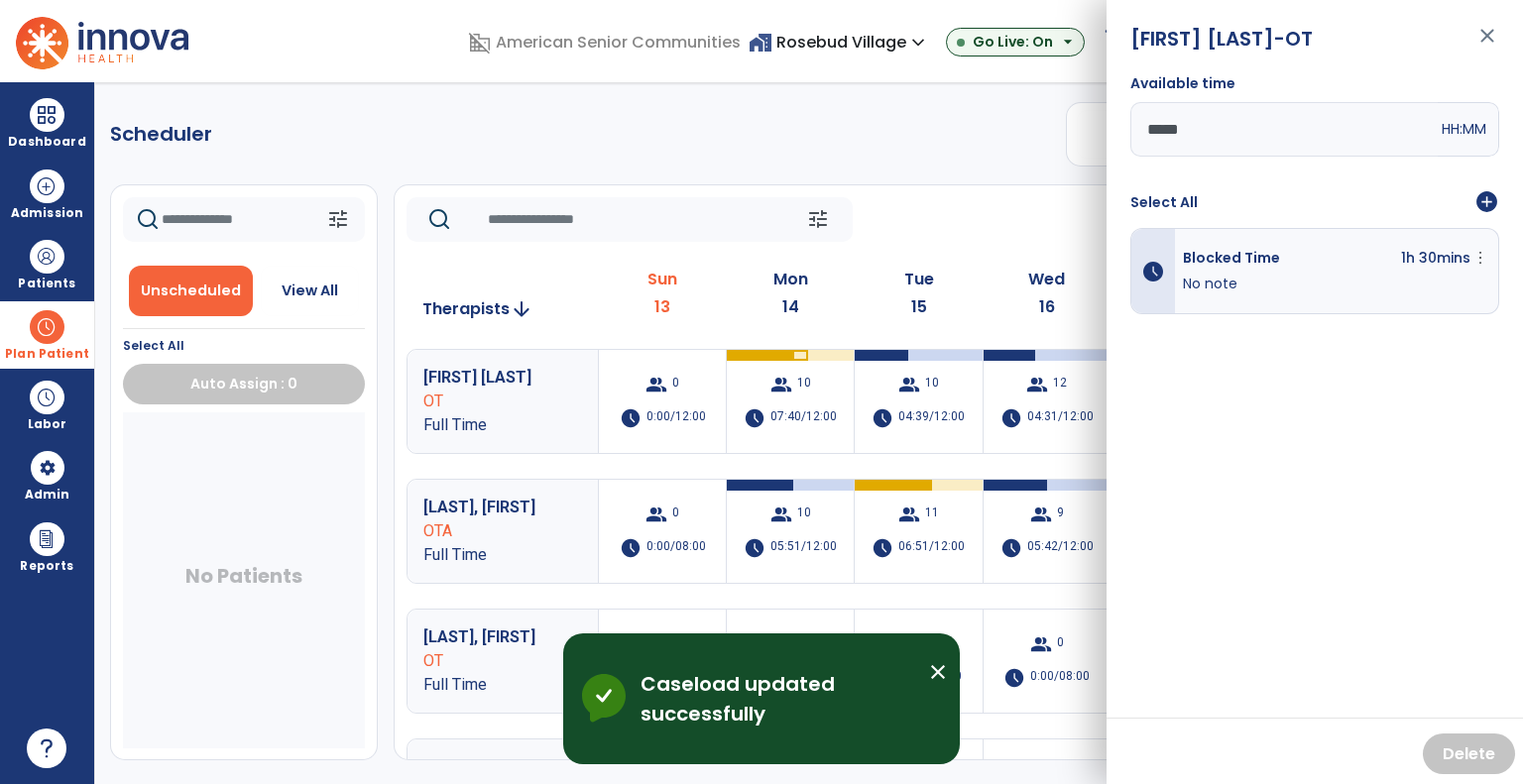 click on "tune   Today  chevron_left Jul 13, 2025 - Jul 19, 2025  *********  calendar_today  chevron_right" 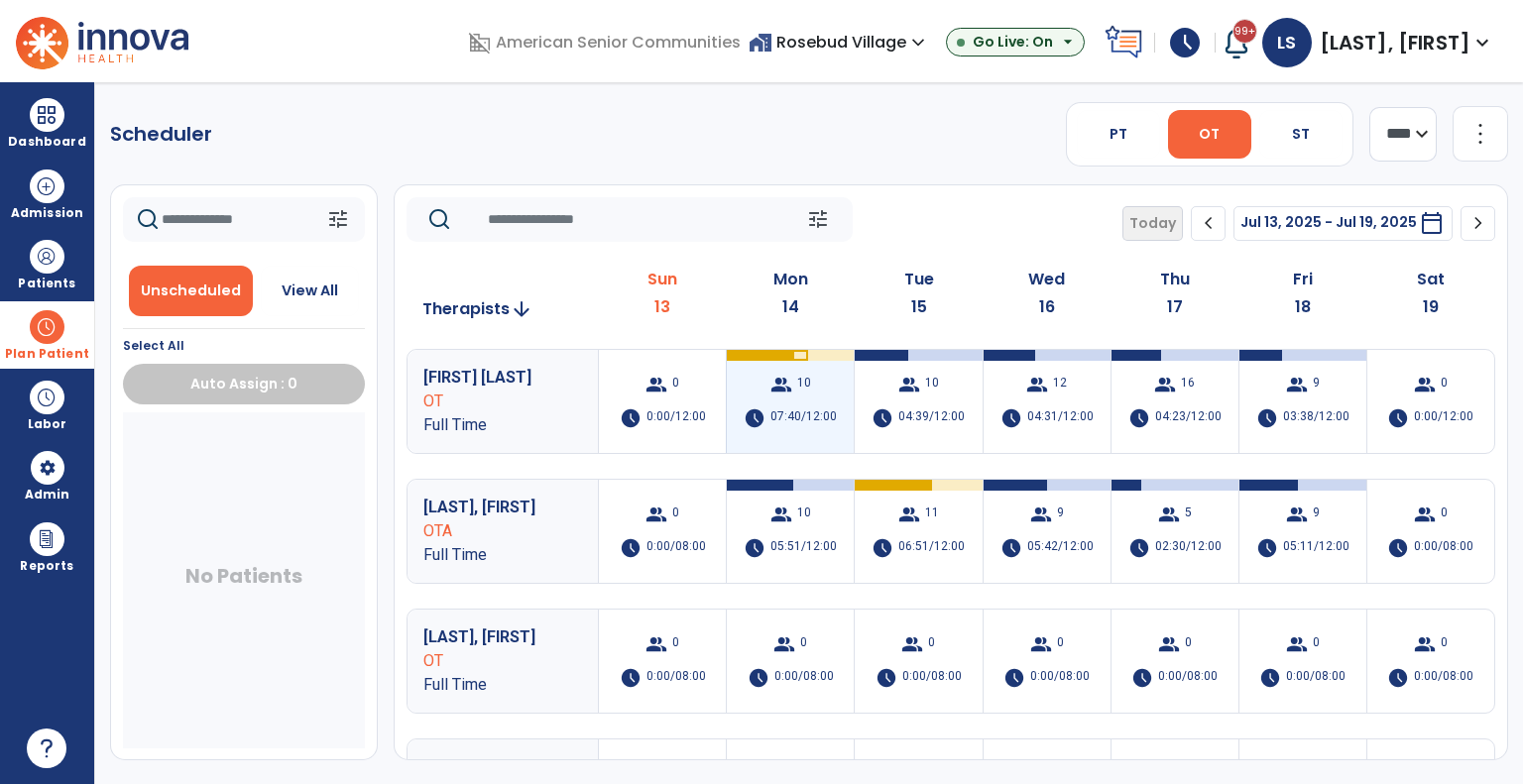 click on "group  10  schedule  07:40/12:00" at bounding box center (790, 401) 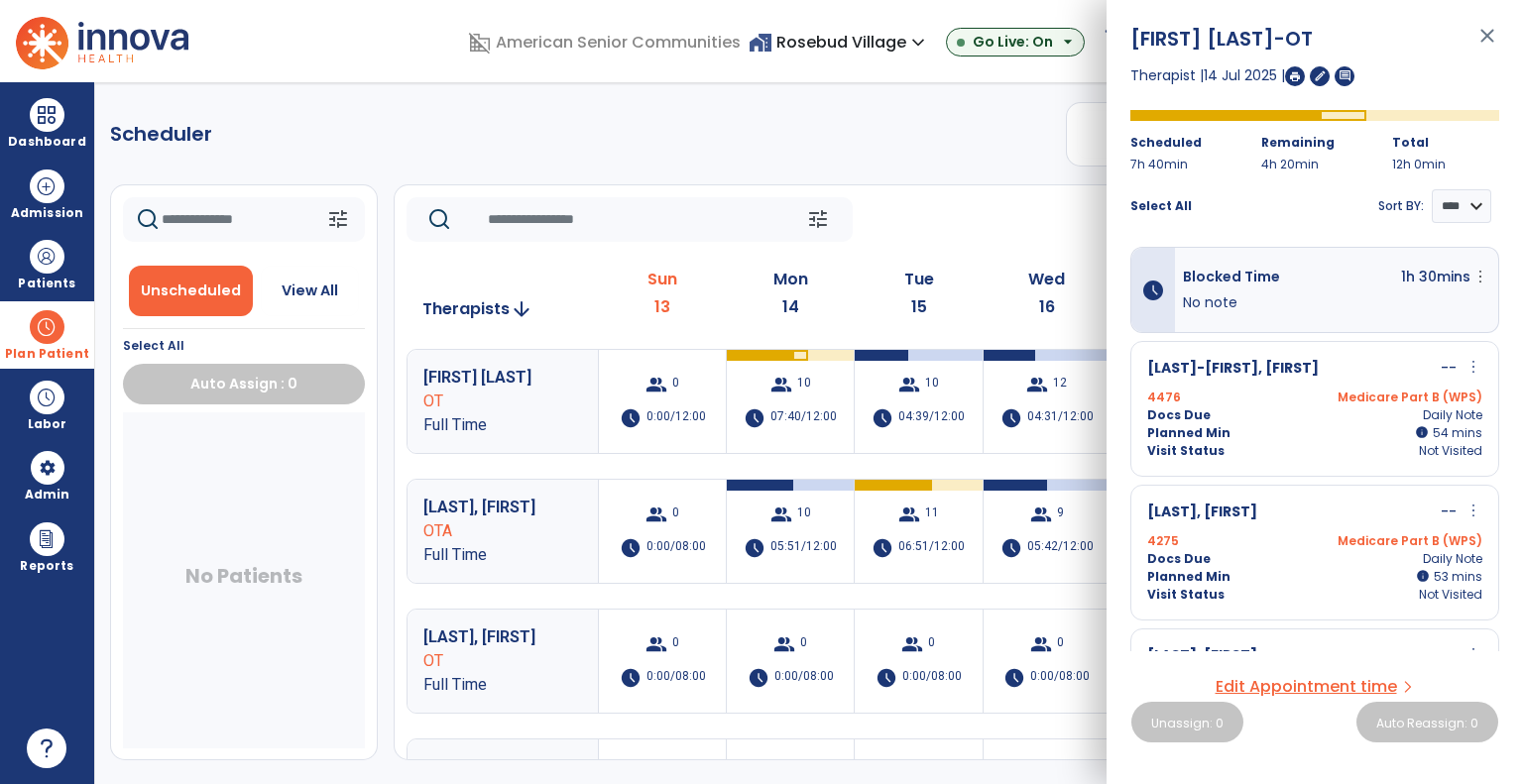 click on "4275 Medicare Part B (WPS)" at bounding box center (1315, 541) 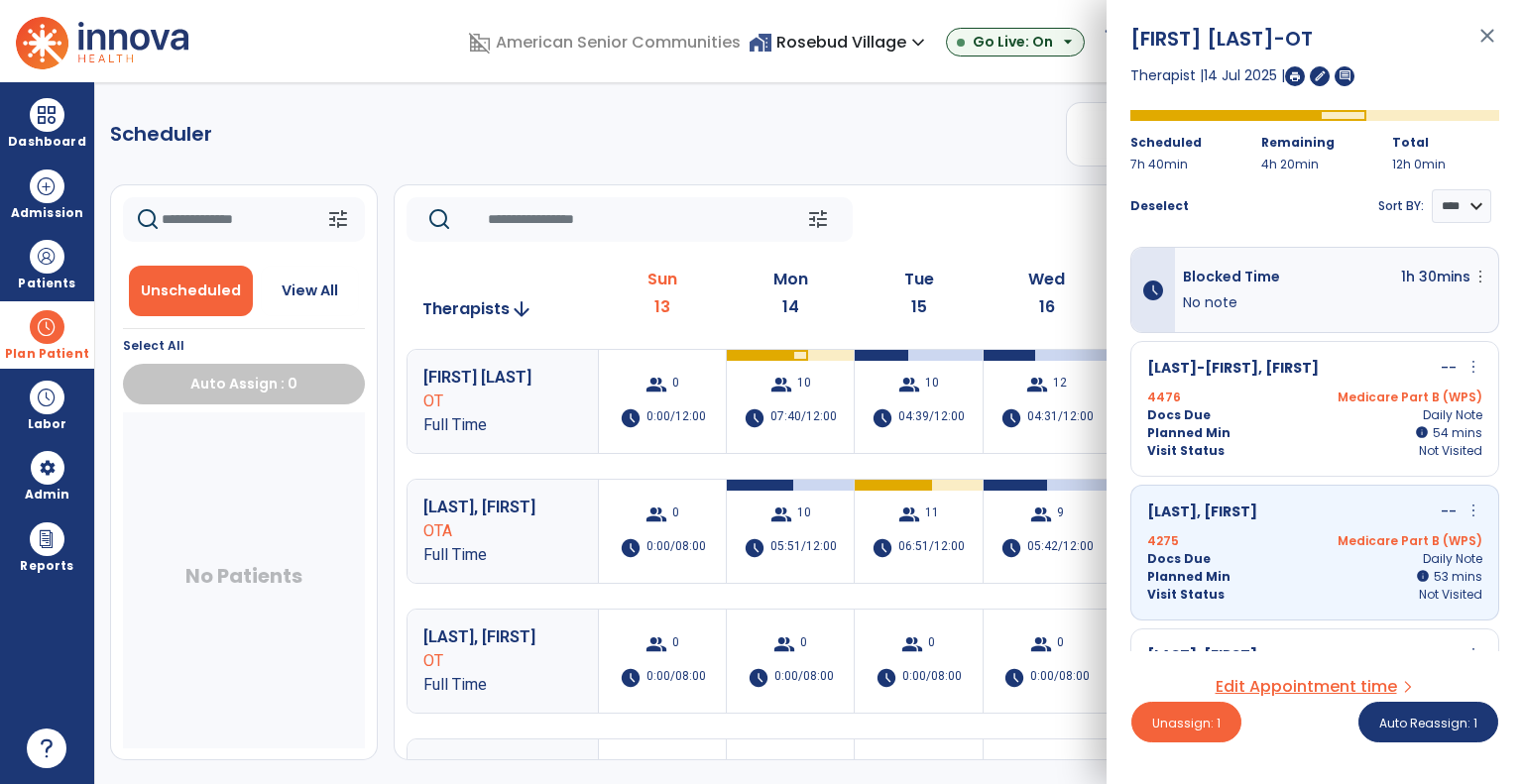 click on "Howell, Earl   --  more_vert  edit   Edit Session   alt_route   Split Minutes  4581 UHC Commercial  Docs Due Daily Note   Planned Min  info   53 I 53 mins  Visit Status  Not Visited" at bounding box center [1315, 696] 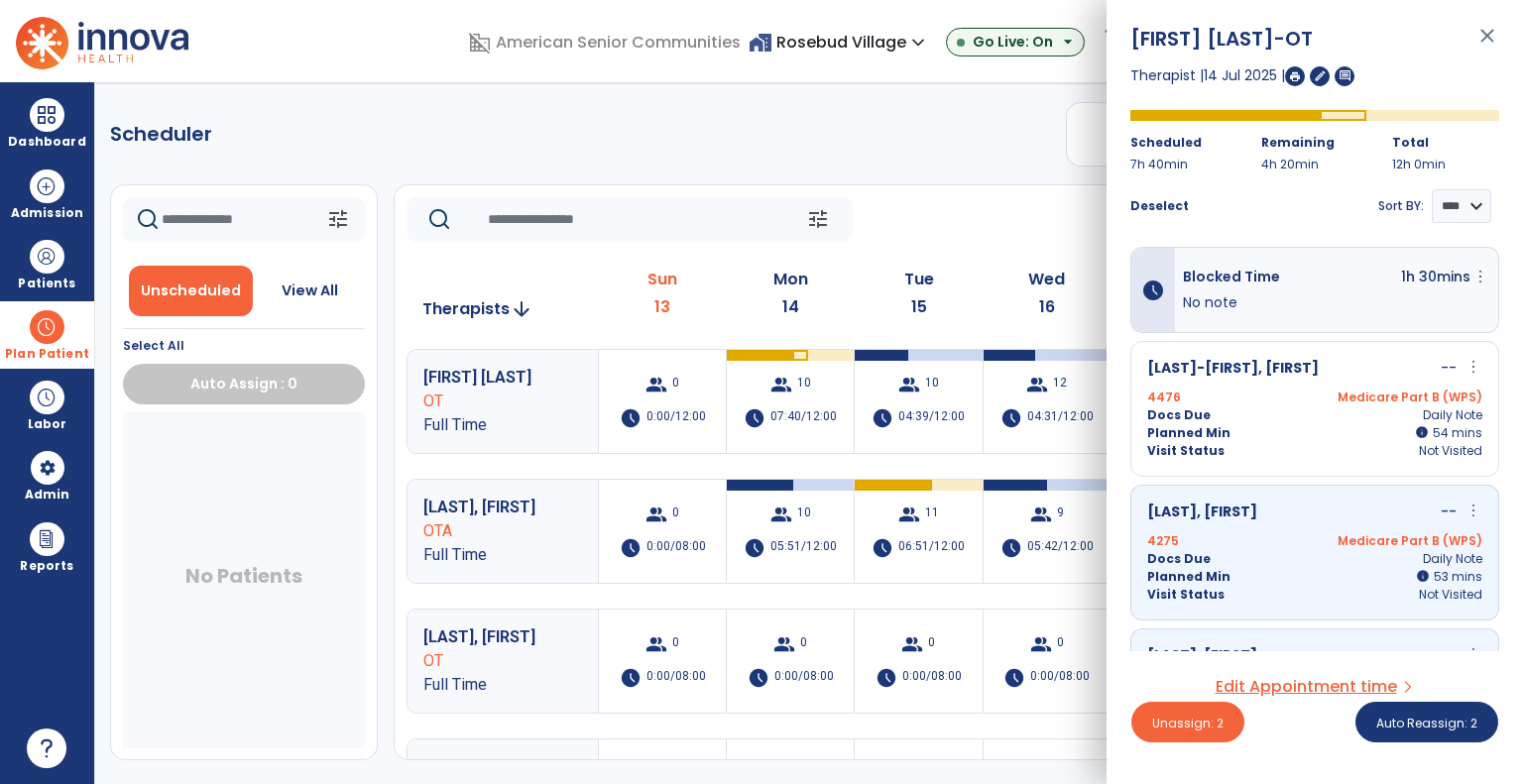 click on "[LAST], [FIRST]" at bounding box center (1202, 656) 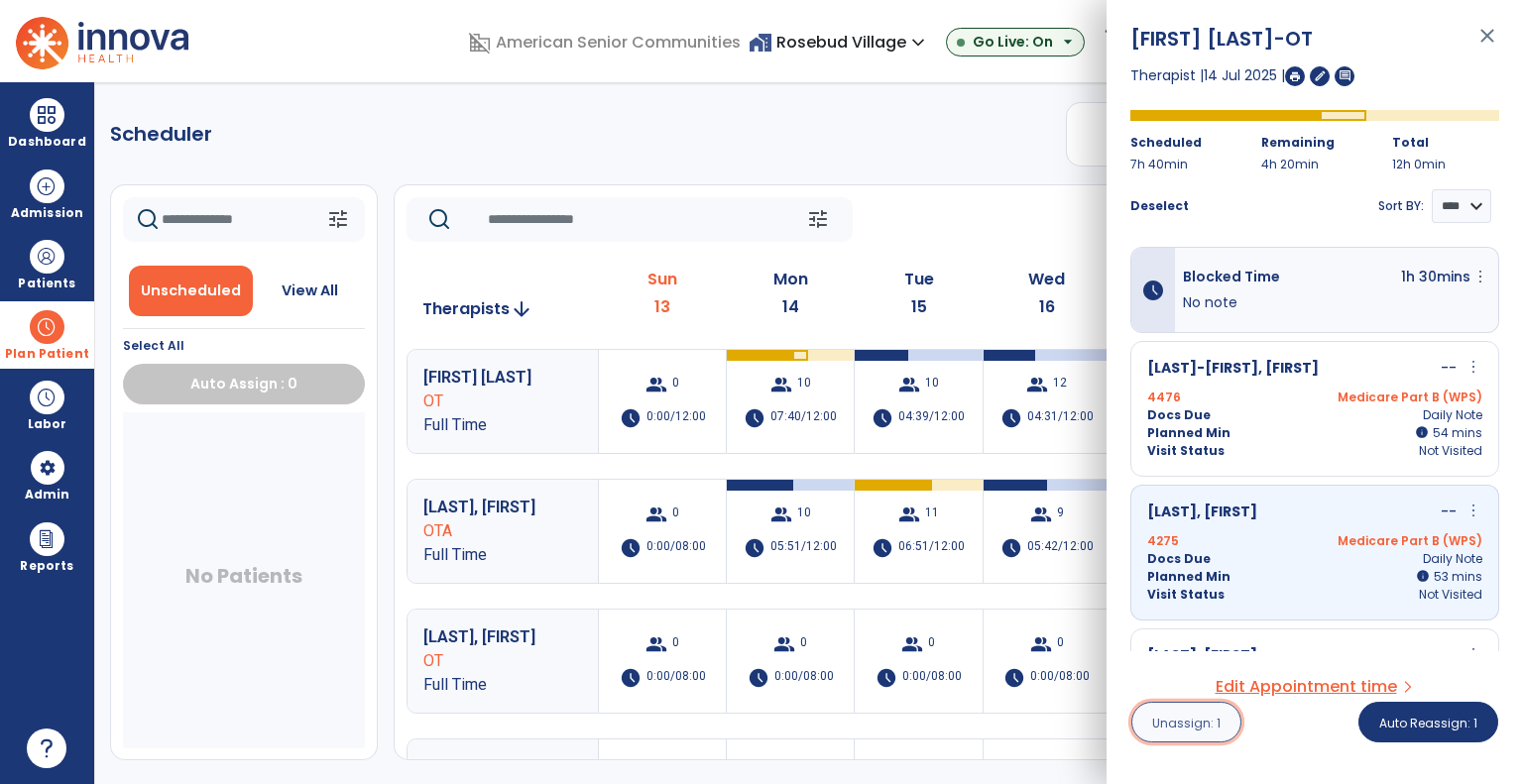 click on "Unassign: 1" at bounding box center (1186, 723) 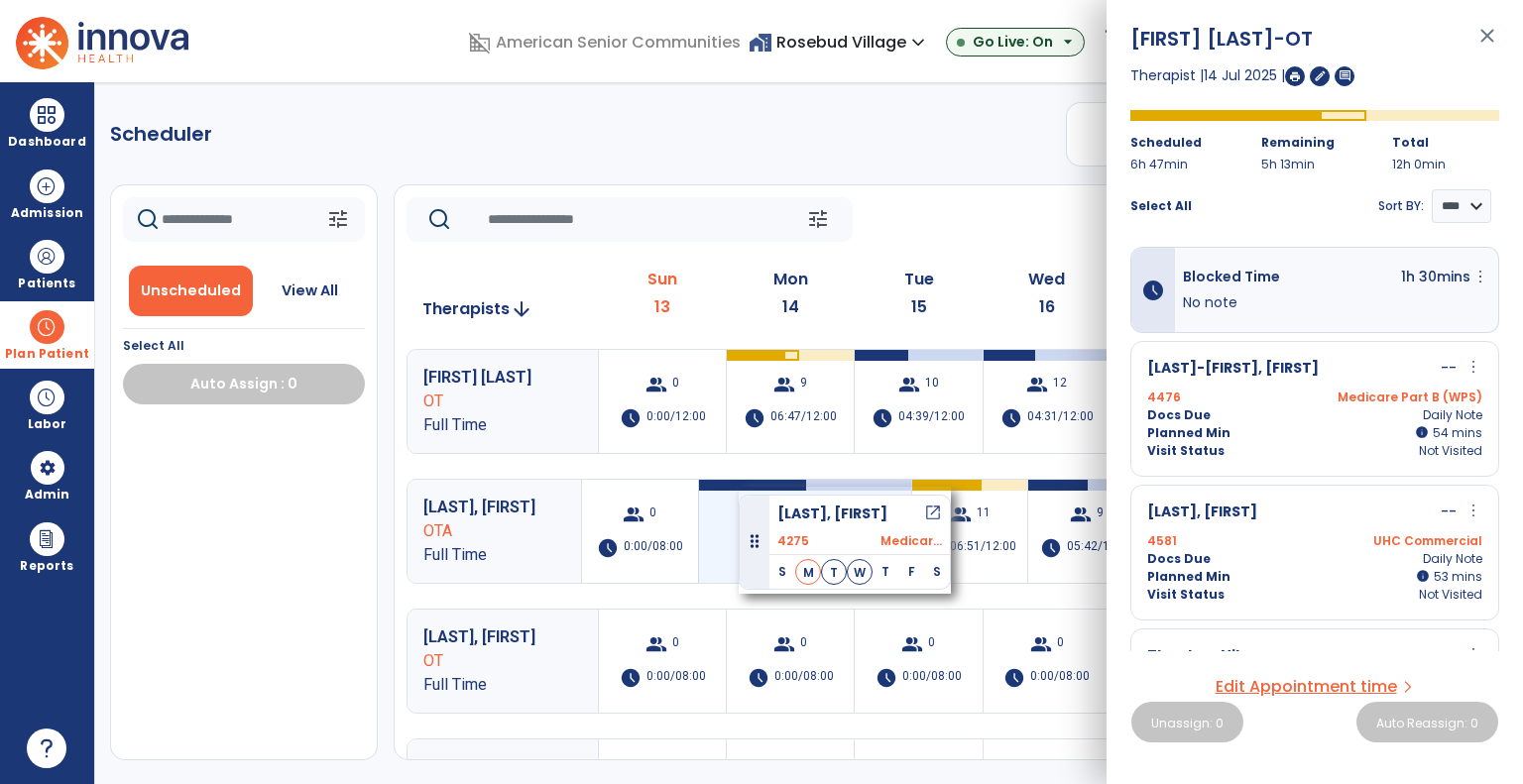 drag, startPoint x: 202, startPoint y: 439, endPoint x: 734, endPoint y: 487, distance: 534.16102 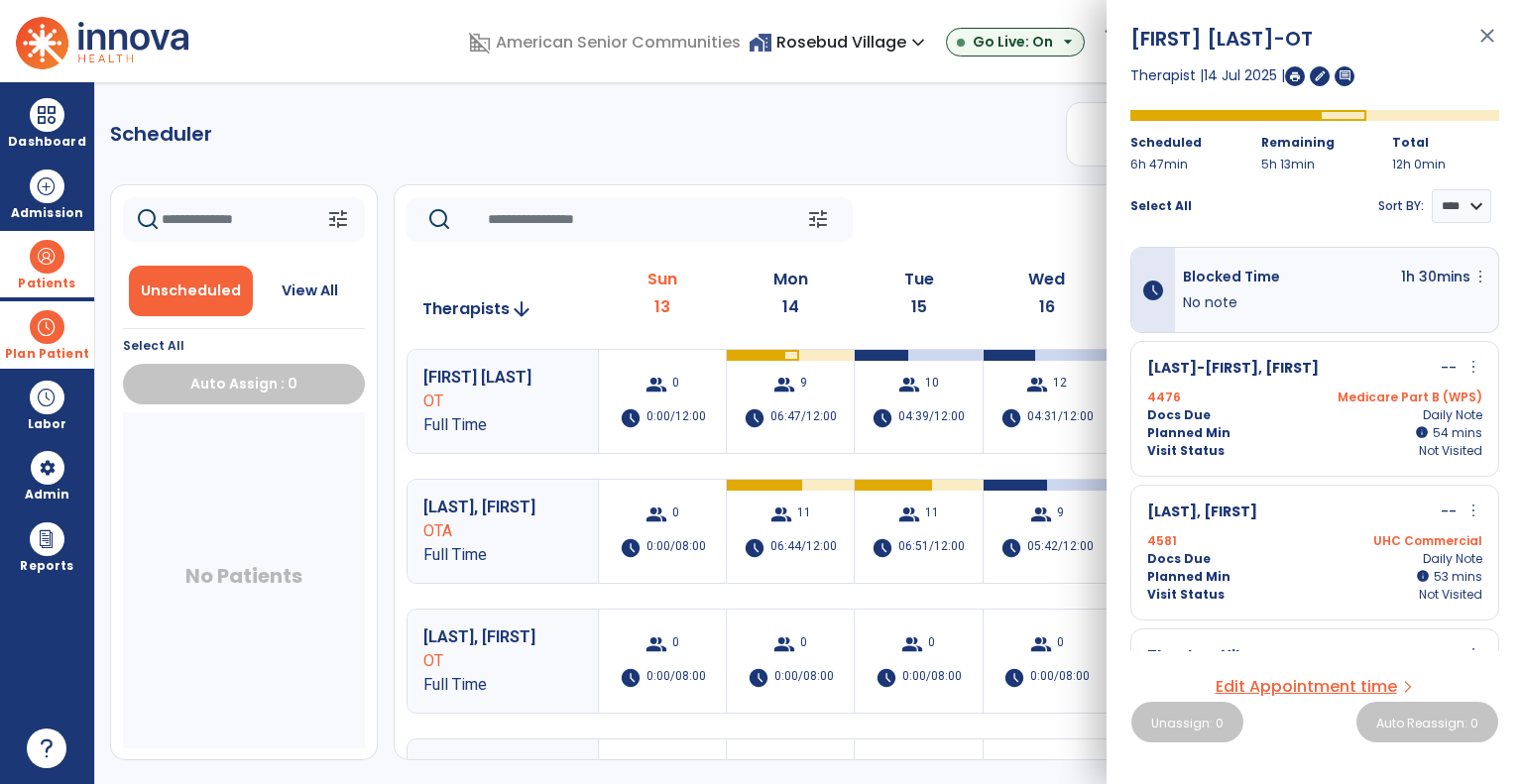 click on "Patients" at bounding box center (47, 264) 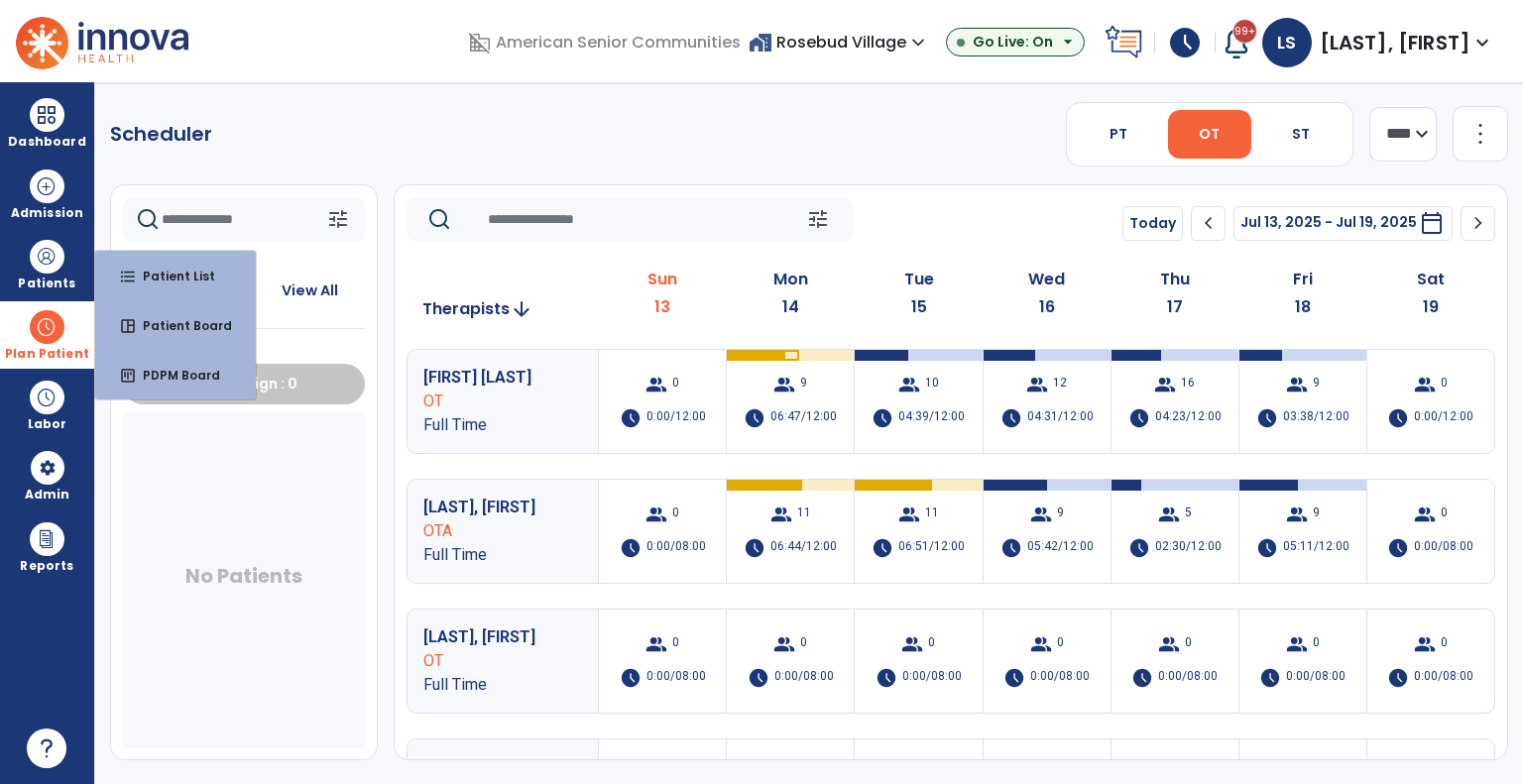 click on "Plan Patient" at bounding box center (47, 354) 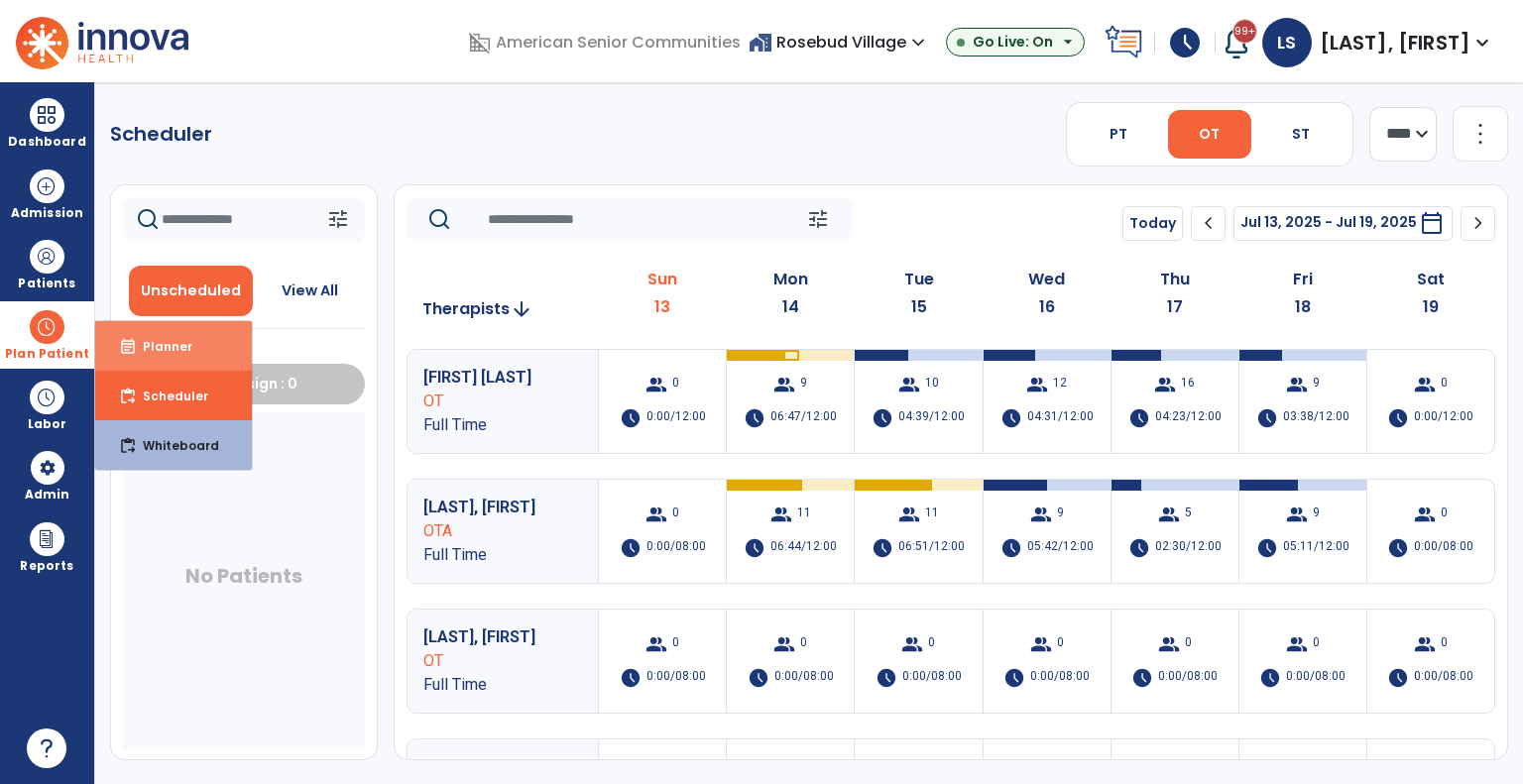 click on "Planner" at bounding box center [160, 346] 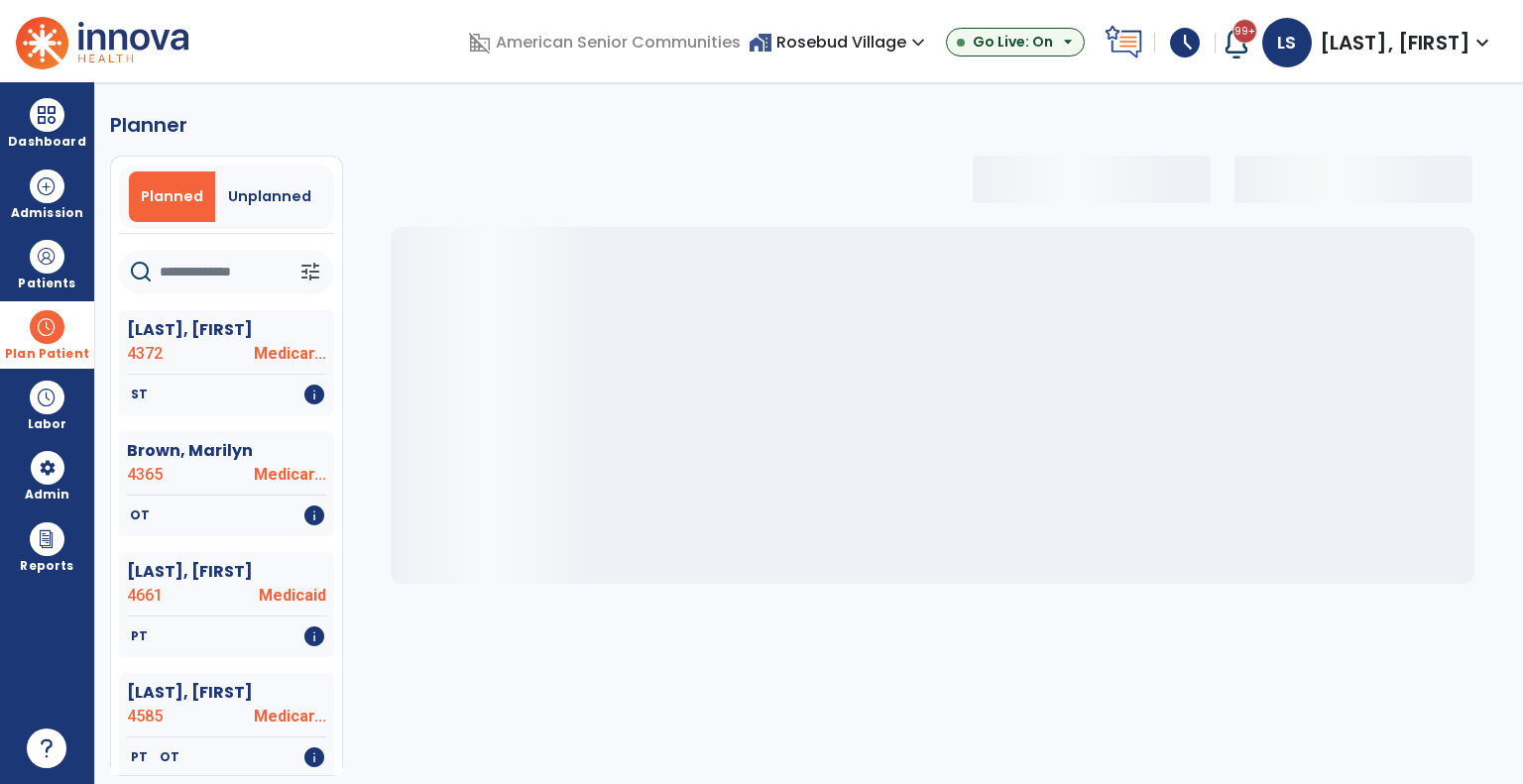 click on "Bednorz, Vincent  4372 Medicar...   ST   info   Brown, Marilyn  4365 Medicar...   OT   info   Chesnut, William  4661 Medicaid   PT   info   Combs, Barbara  4585 Medicar...   PT   OT   info   Conley, Daniel  4642 Medicar...   PT   OT   ST   info   Daley, Kathleen  4599 UHC Com...   PT   OT   info   Duffin, James  3375 Medicar...   PT   OT   ST   info   Evans, Felix  4648 UHC Com...   ST   info   Gambill, Joseph  4422 Medicar...   OT   ST   info   Gibson, Sherri  4656 Medicar...   PT   OT   ST   info   Girten, Kenneth  4054 Medicar...   OT   info   Grimes, Charlotte  4674 Medicaid   PT   OT   ST   info   Grimes, Robert  4639 Medicaid   ST   info   Hamm, Judith  4300 Medicar...   OT   ST   info   Harris, Patricia  4678 Medicar...   PT   OT   info   Hartman, Stephen  4689 MCC   OT   PT   info   Higgs, Loretta  4612 Anthem-MB2   PT   info   Howell, Earl  4581 UHC Com...   OT   info   Jenkins, Morris  4693 Humana ...   PT   info   King, Cora  4609 United ...   PT   OT   info   Marcum, Harry  4116 Medicar...   PT" 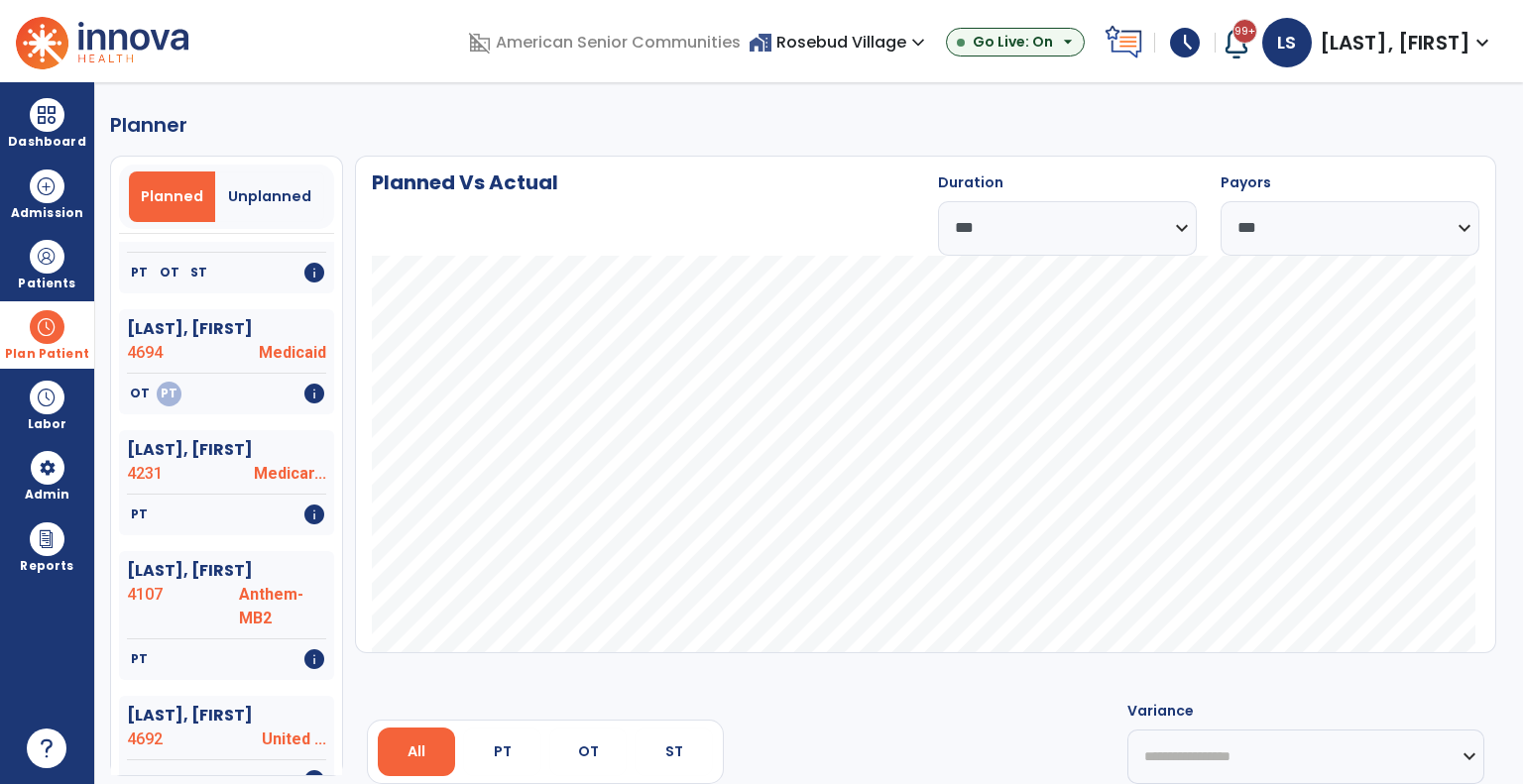 scroll, scrollTop: 3489, scrollLeft: 0, axis: vertical 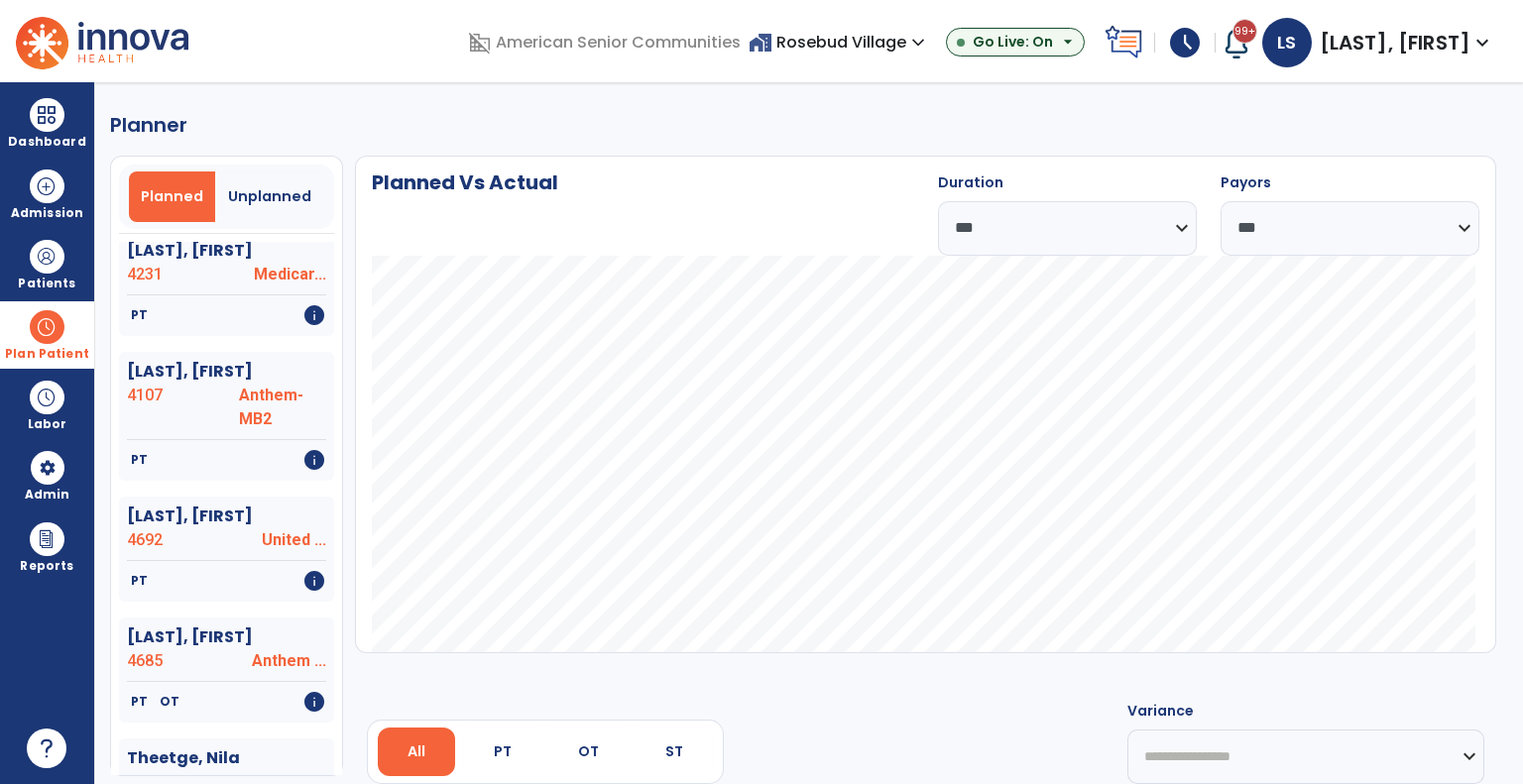 click on "Bednorz, Vincent  4372 Medicar...   ST   info   Brown, Marilyn  4365 Medicar...   OT   info   Chesnut, William  4661 Medicaid   PT   info   Combs, Barbara  4585 Medicar...   PT   OT   info   Conley, Daniel  4642 Medicar...   PT   OT   ST   info   Daley, Kathleen  4599 UHC Com...   PT   OT   info   Duffin, James  3375 Medicar...   PT   OT   ST   info   Evans, Felix  4648 UHC Com...   ST   info   Gambill, Joseph  4422 Medicar...   OT   ST   info   Gibson, Sherri  4656 Medicar...   PT   OT   ST   info   Girten, Kenneth  4054 Medicar...   OT   info   Grimes, Charlotte  4674 Medicaid   PT   OT   ST   info   Grimes, Robert  4639 Medicaid   ST   info   Hamm, Judith  4300 Medicar...   OT   ST   info   Harris, Patricia  4678 Medicar...   PT   OT   info   Hartman, Stephen  4689 MCC   OT   PT   info   Higgs, Loretta  4612 Anthem-MB2   PT   info   Howell, Earl  4581 UHC Com...   OT   info   Jenkins, Morris  4693 Humana ...   PT   info   King, Cora  4609 United ...   PT   OT   info   Marcum, Harry  4116 Medicar...   PT" 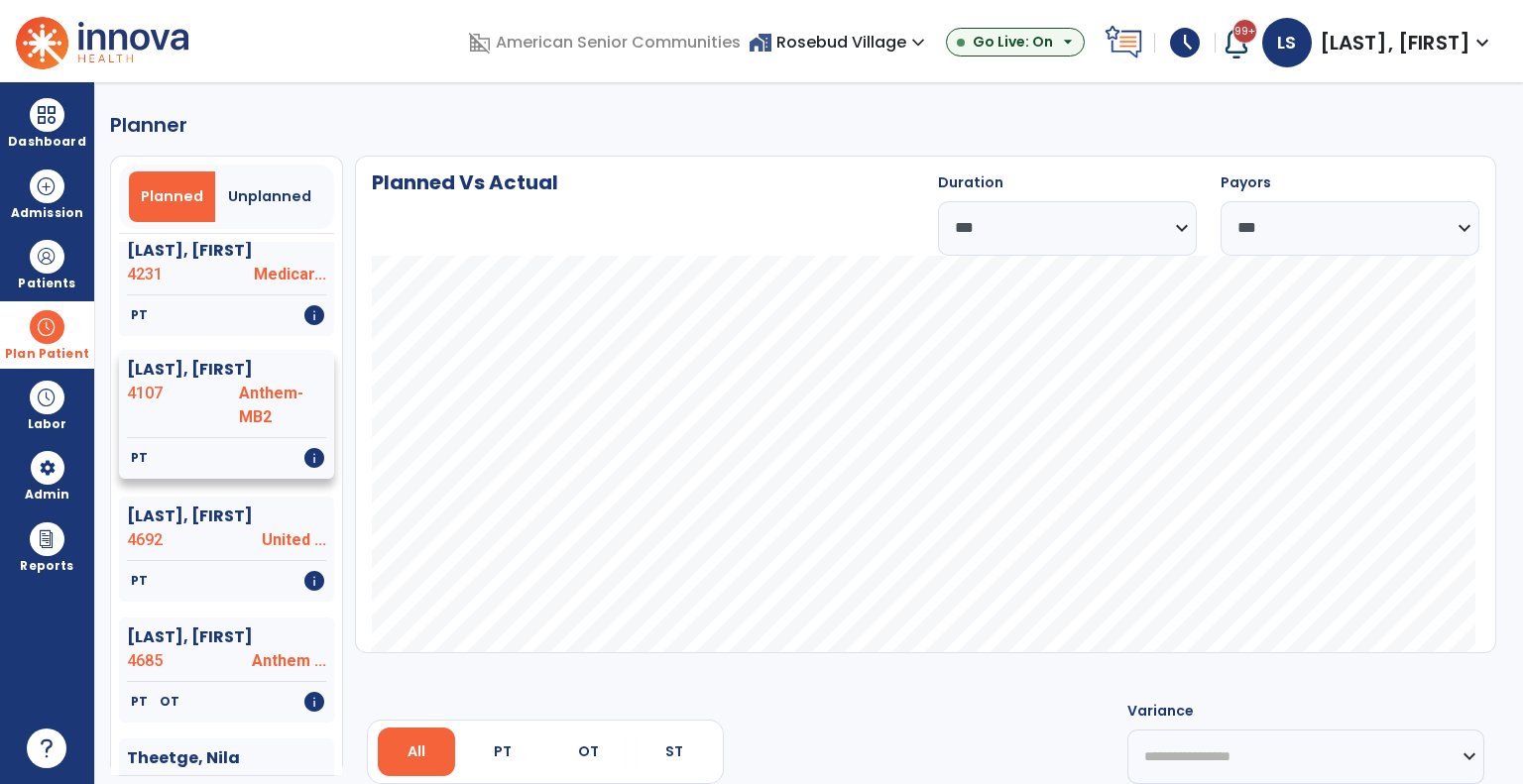 click on "4107" 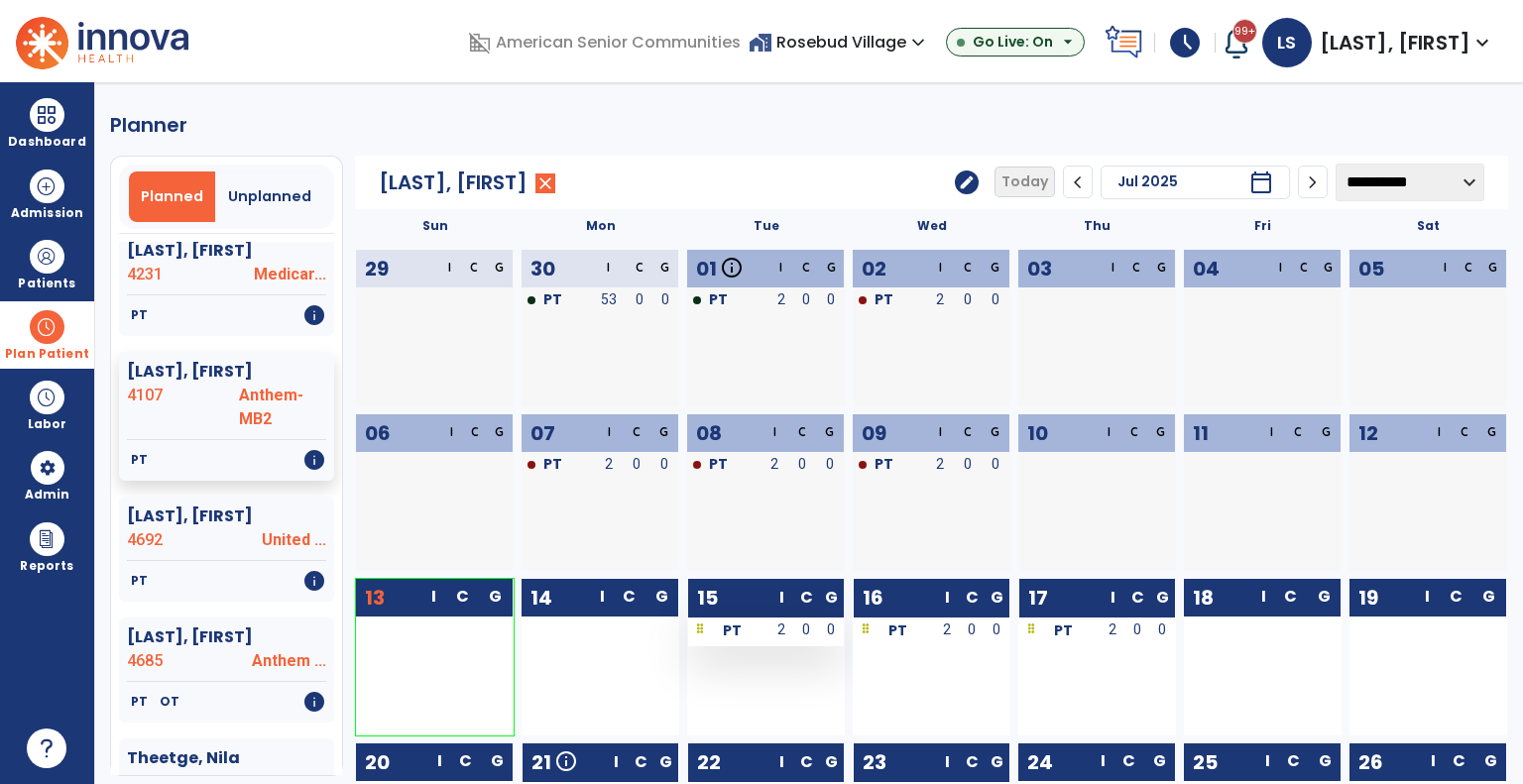 click on "PT" at bounding box center (729, 631) 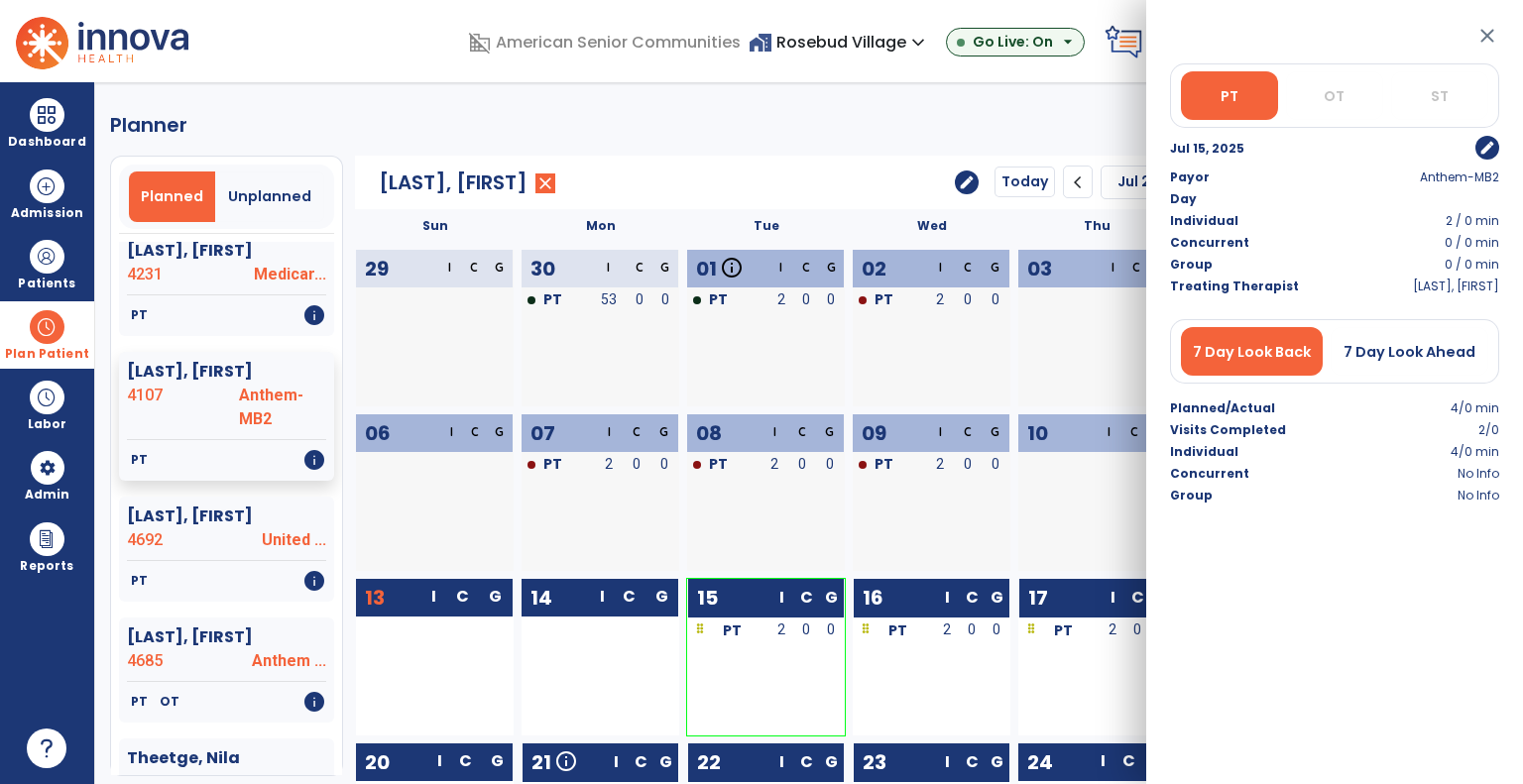 click on "edit" at bounding box center (1487, 148) 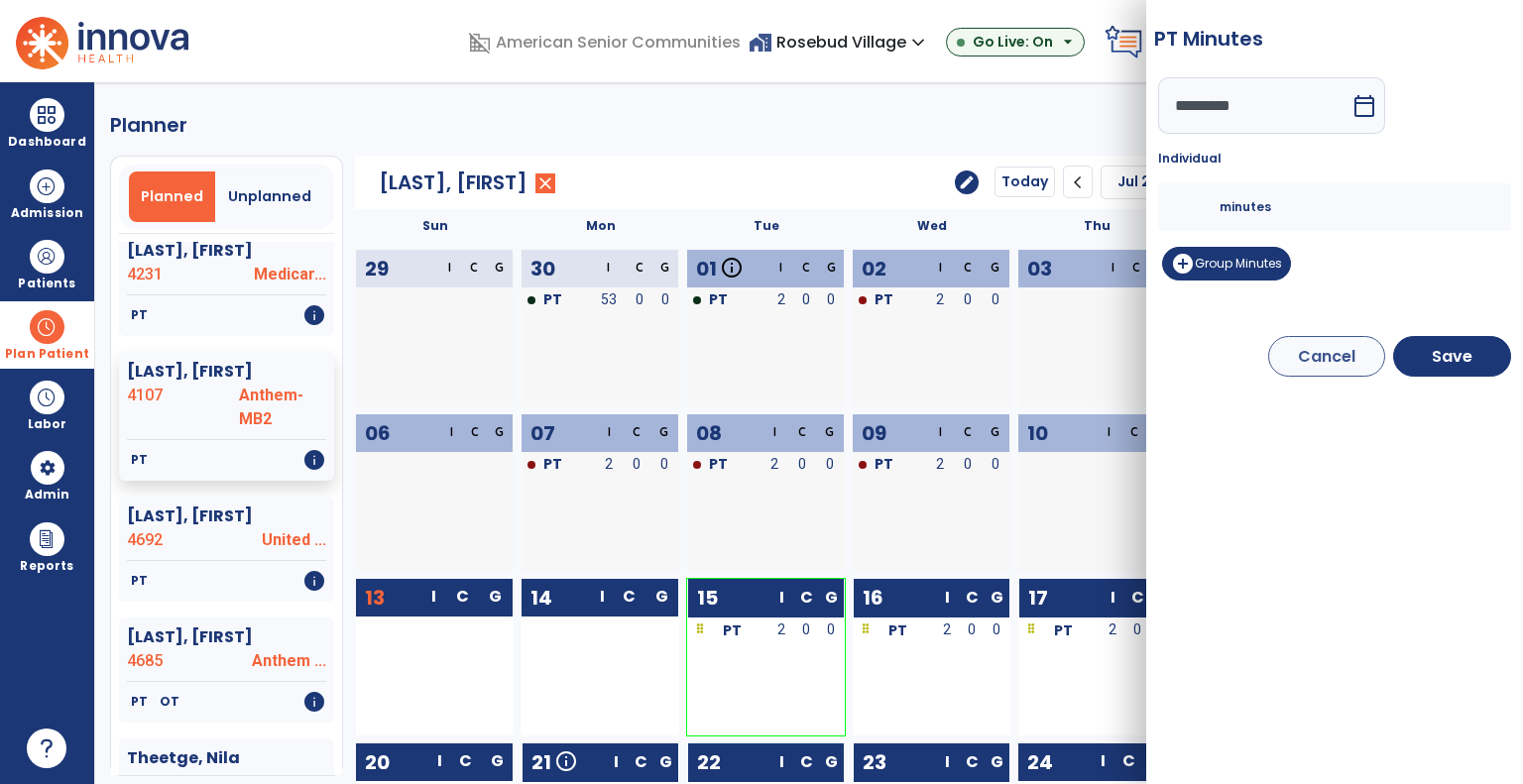 click on "*" at bounding box center (1196, 207) 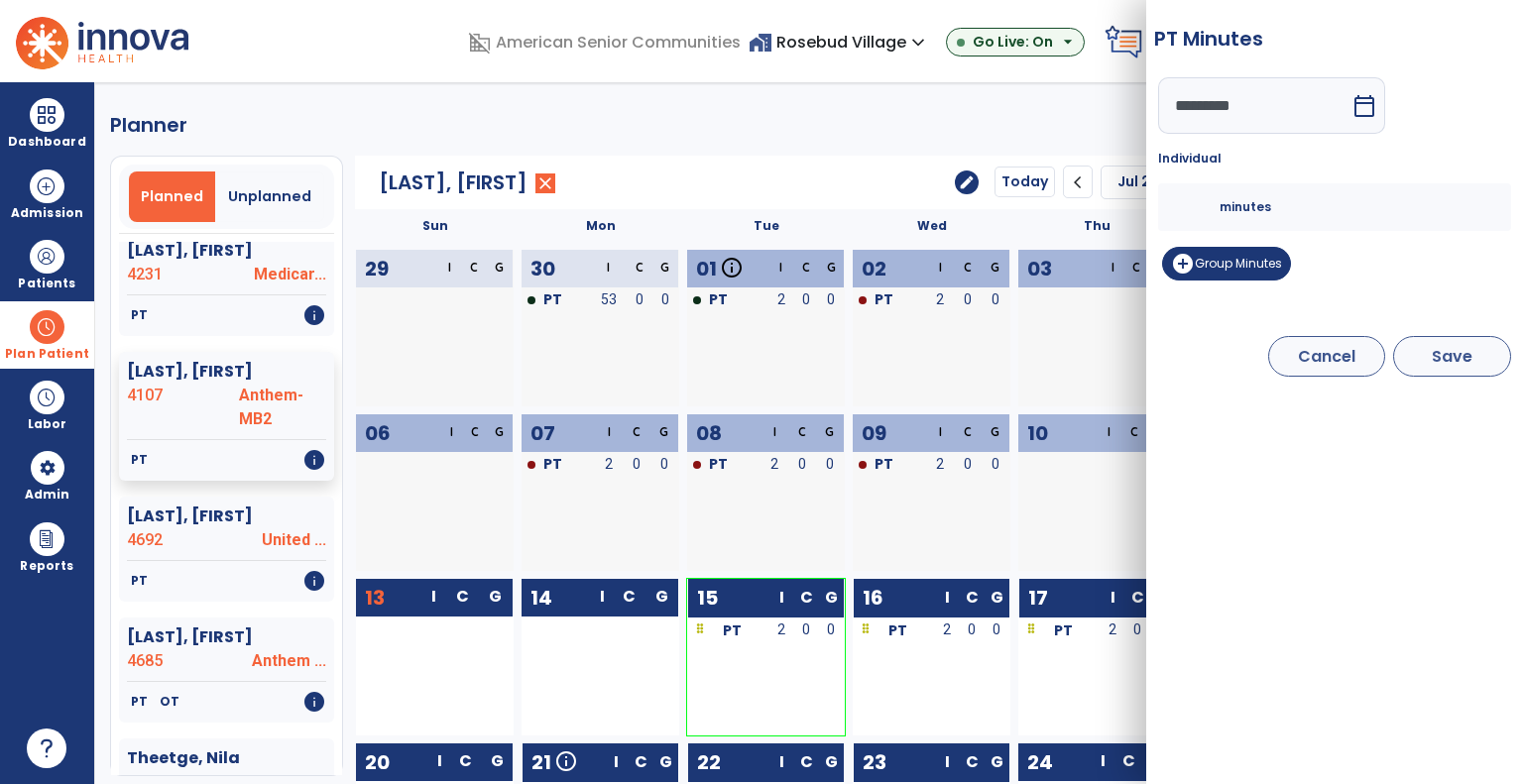 type on "**" 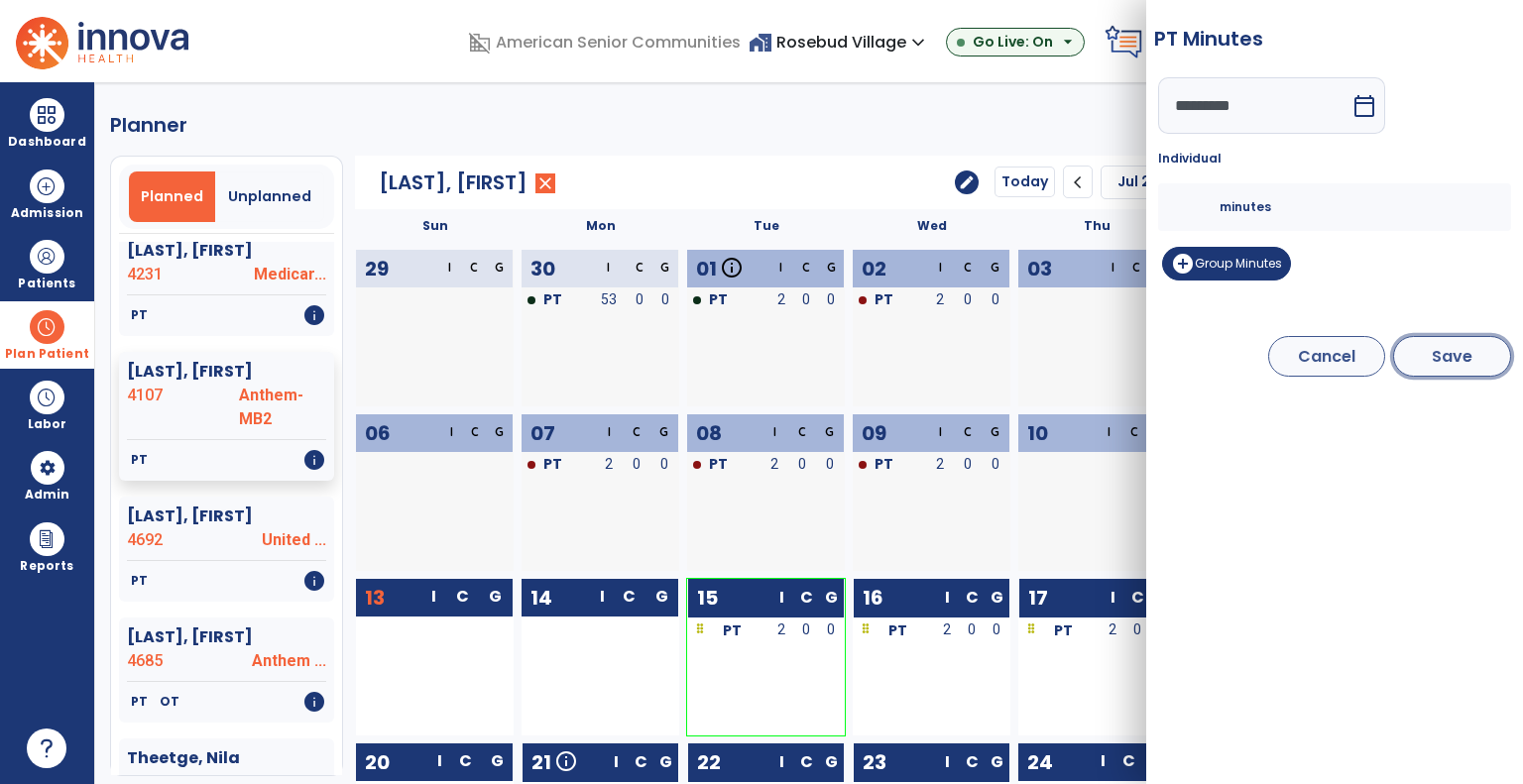 click on "Save" at bounding box center (1452, 356) 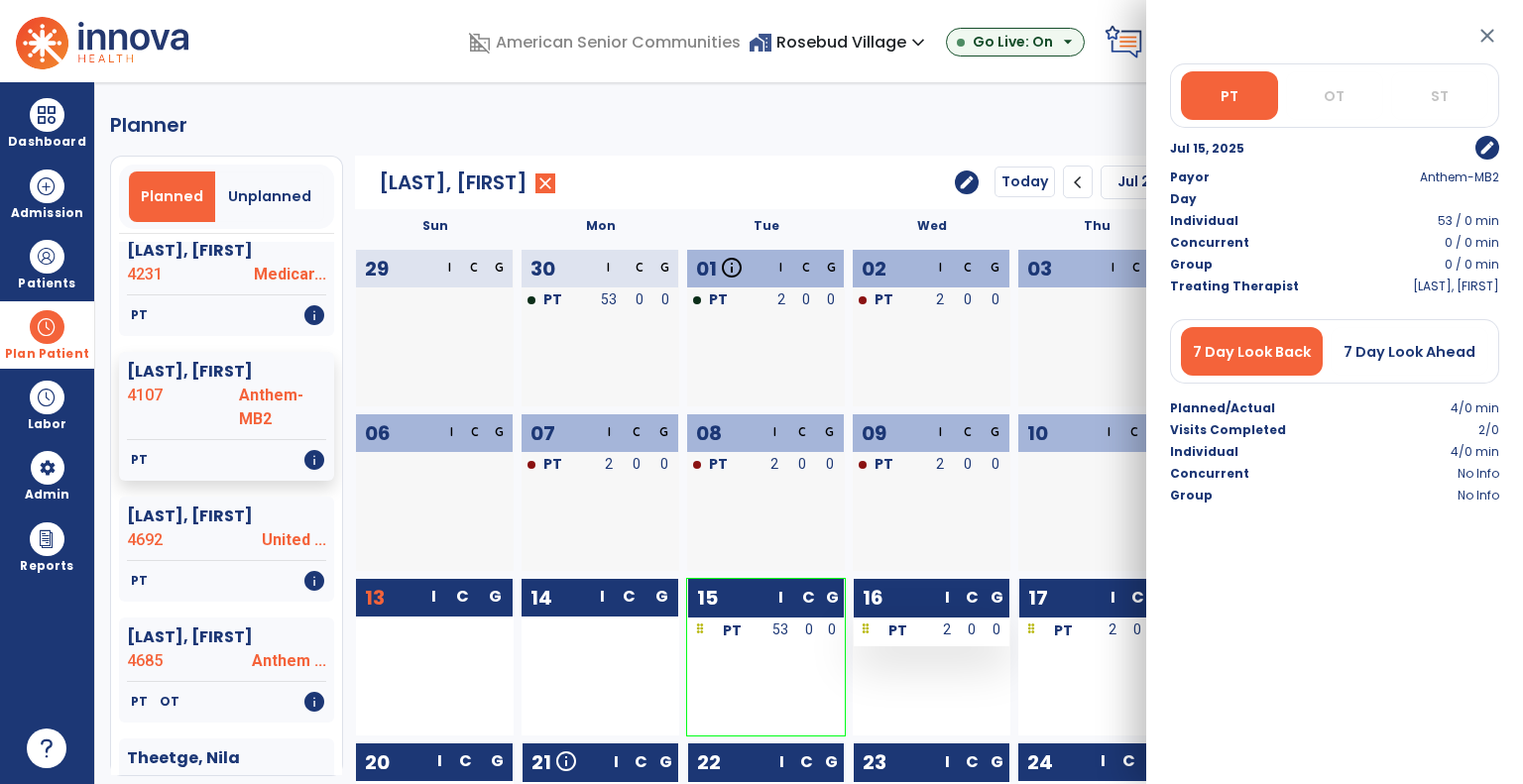 click on "2" at bounding box center [947, 631] 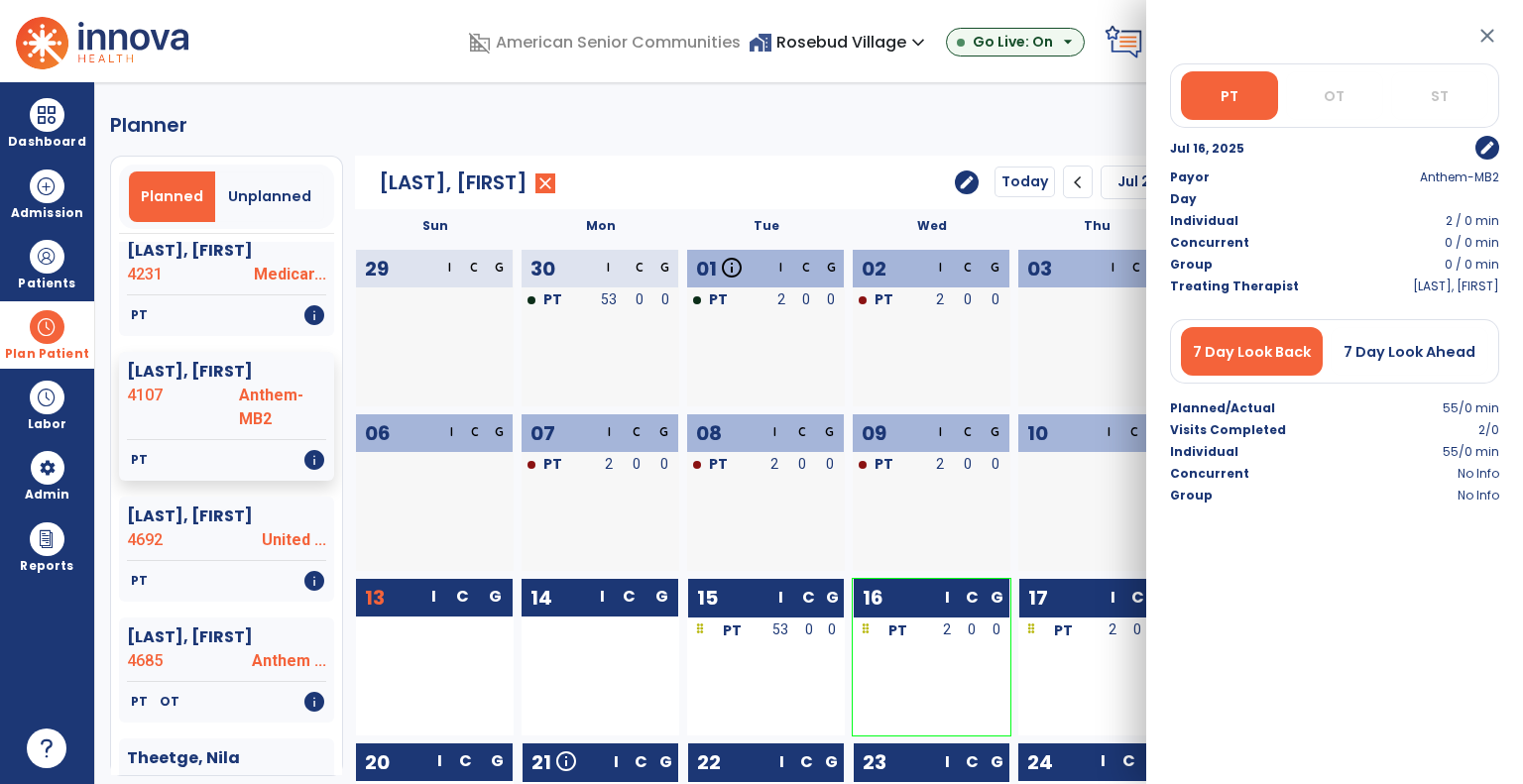 click on "edit" at bounding box center [1487, 148] 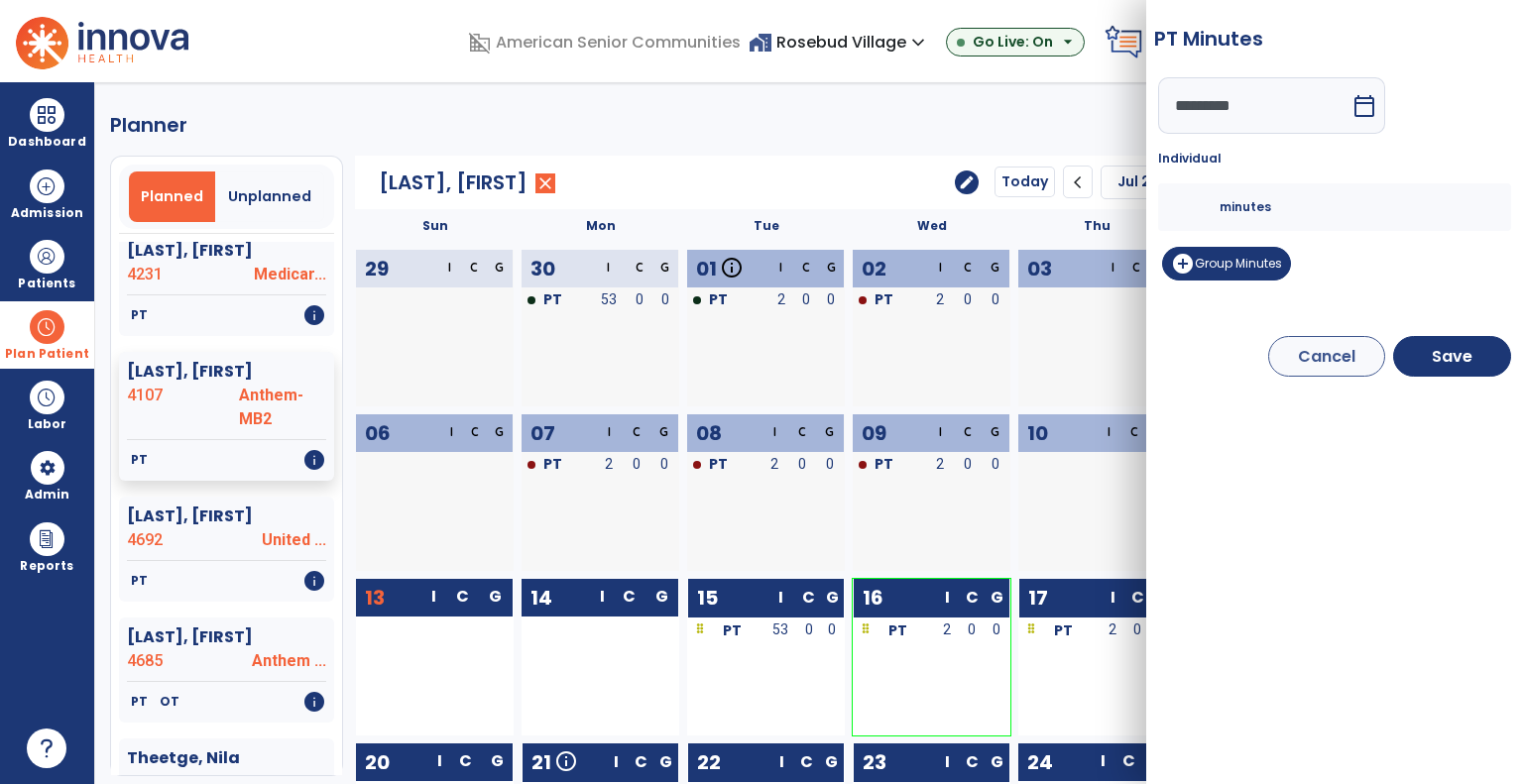 click on "*" at bounding box center (1196, 207) 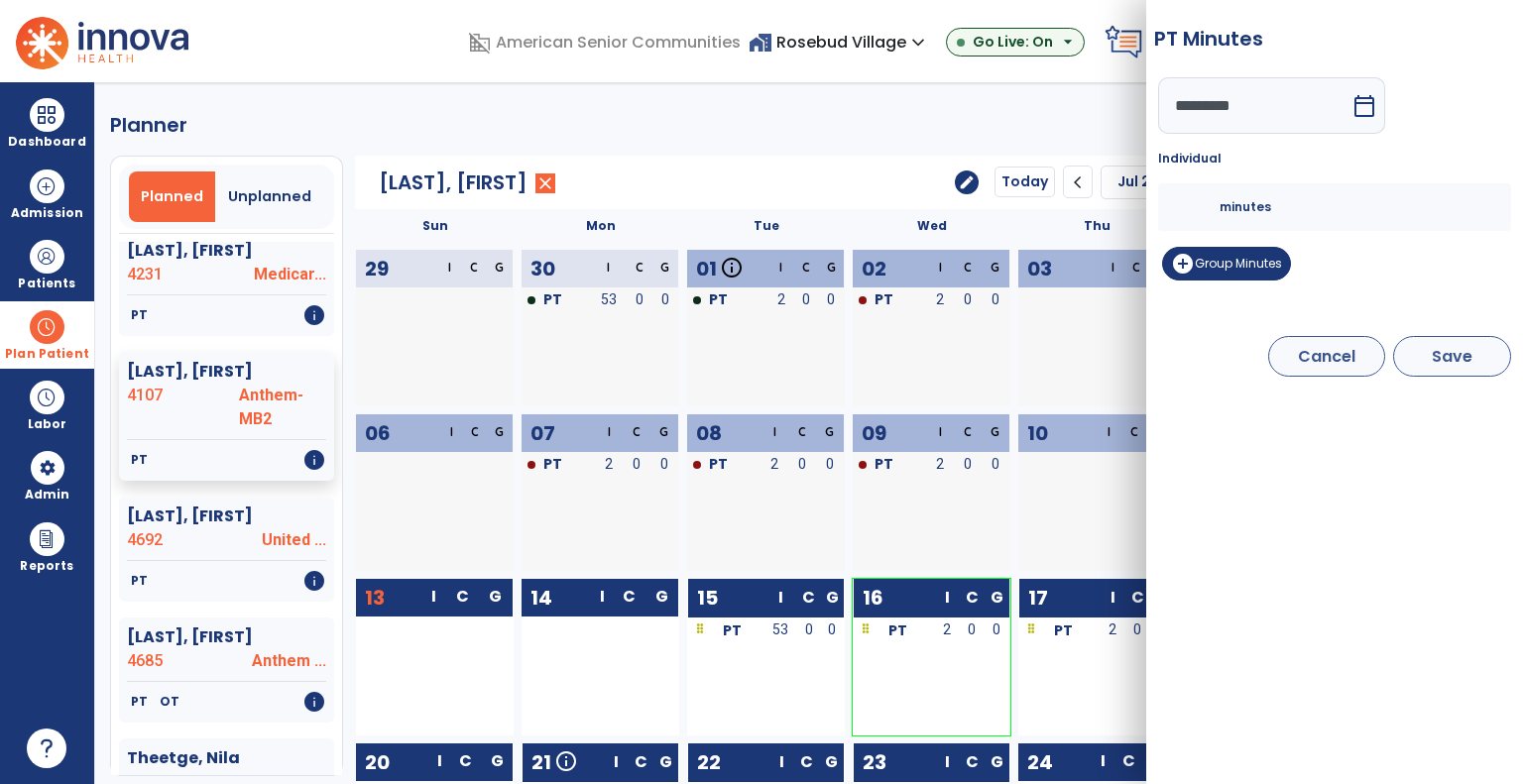 type on "**" 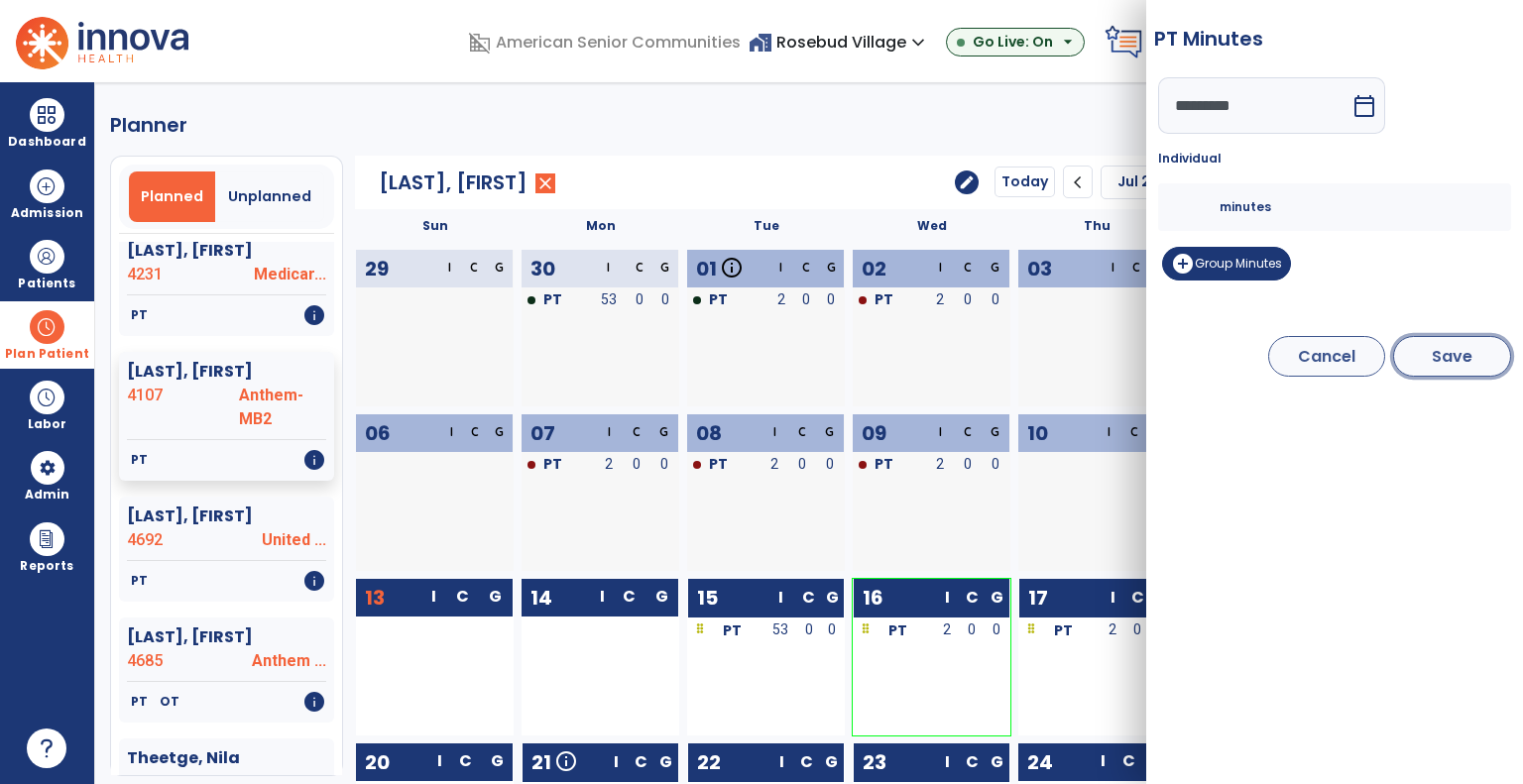 click on "Save" at bounding box center [1452, 356] 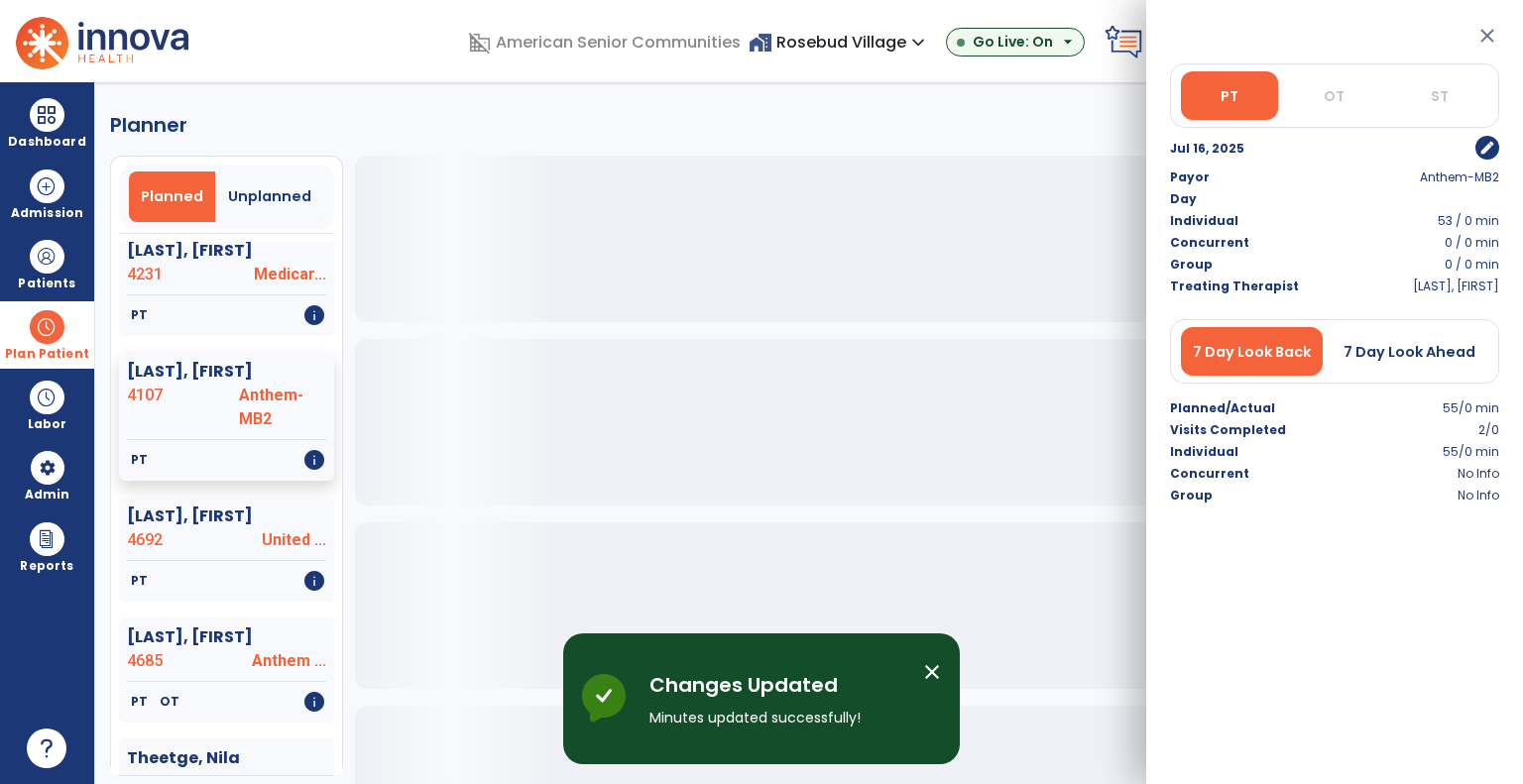 click 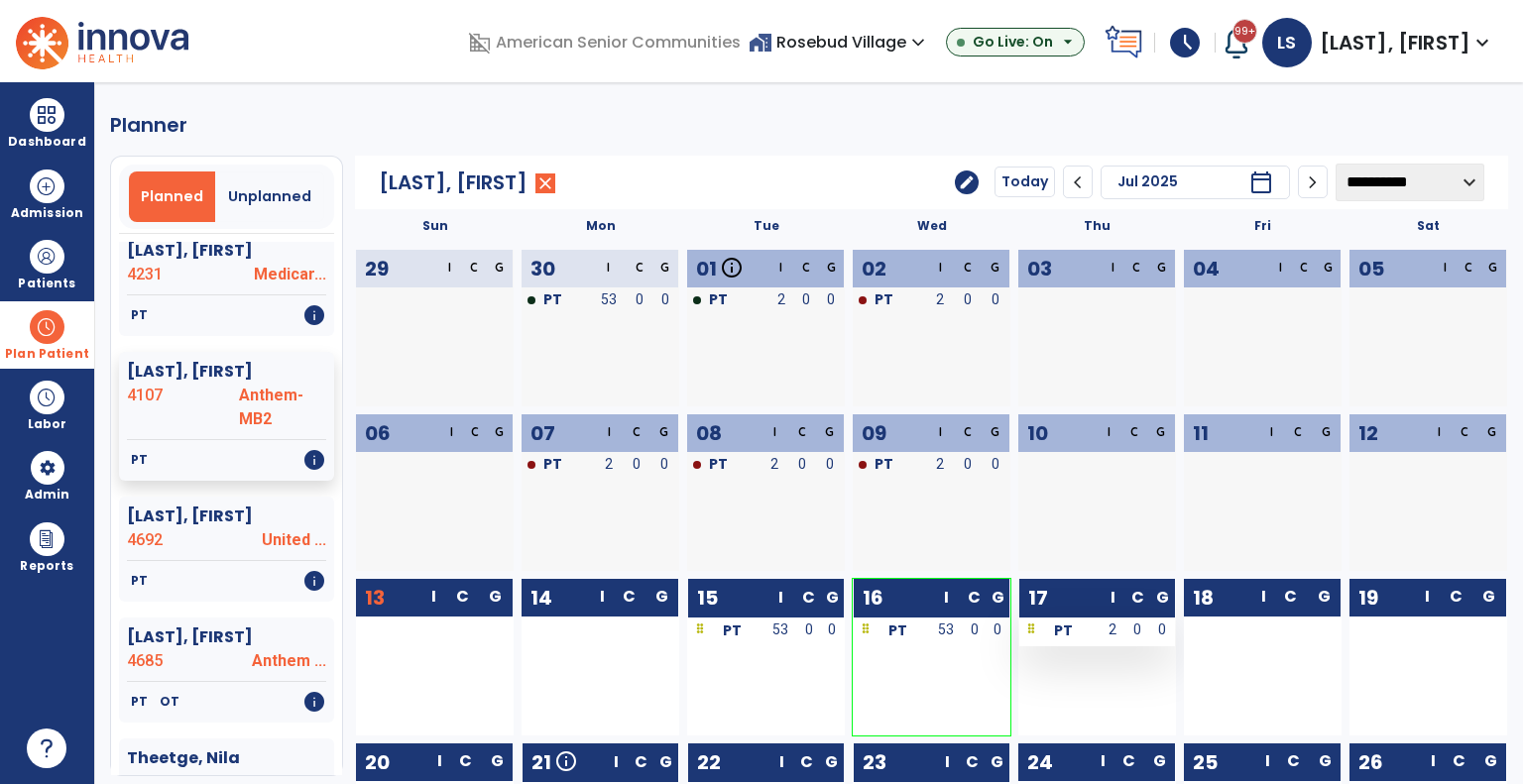 click on "PT" at bounding box center [1060, 629] 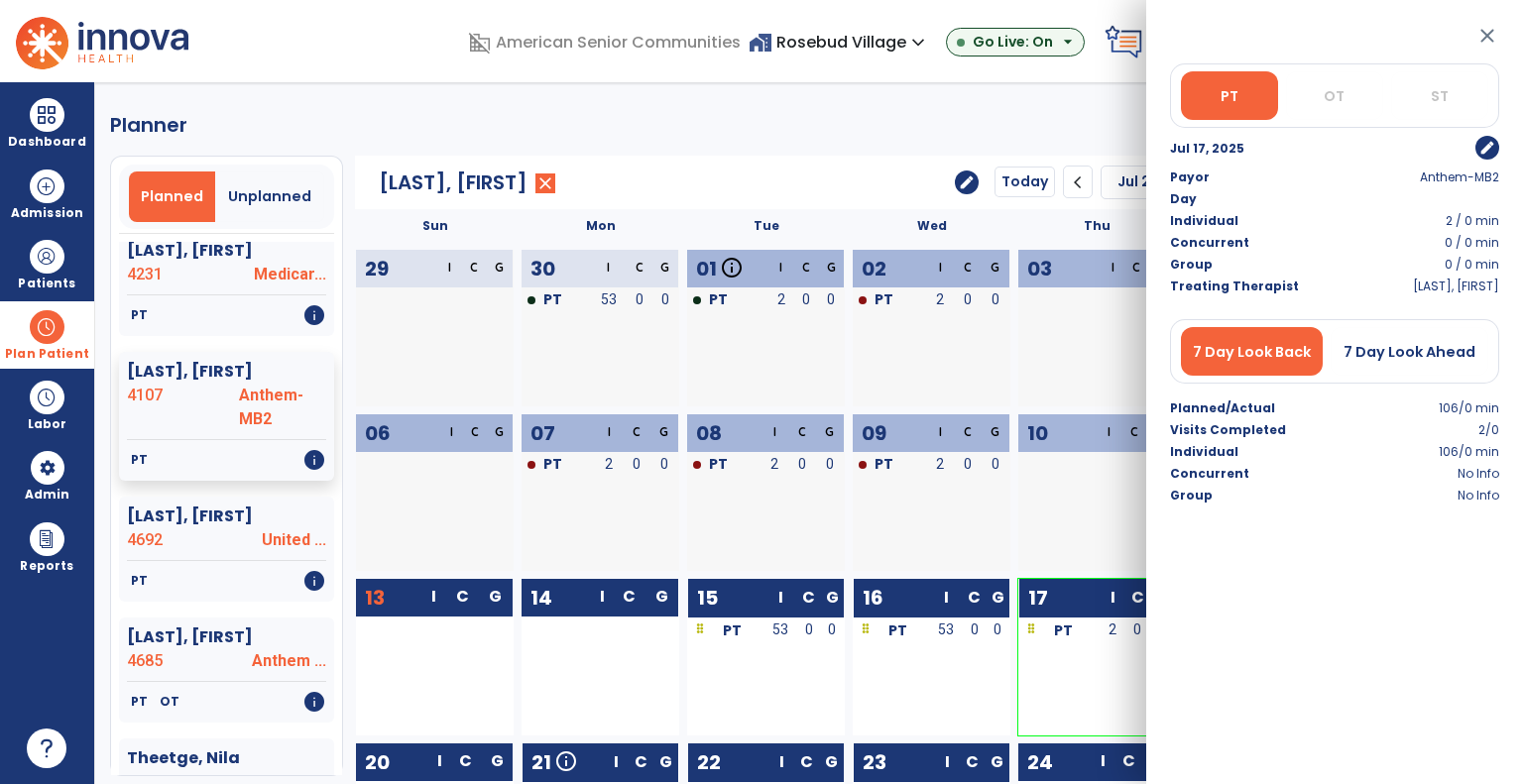 click on "edit" at bounding box center (1487, 148) 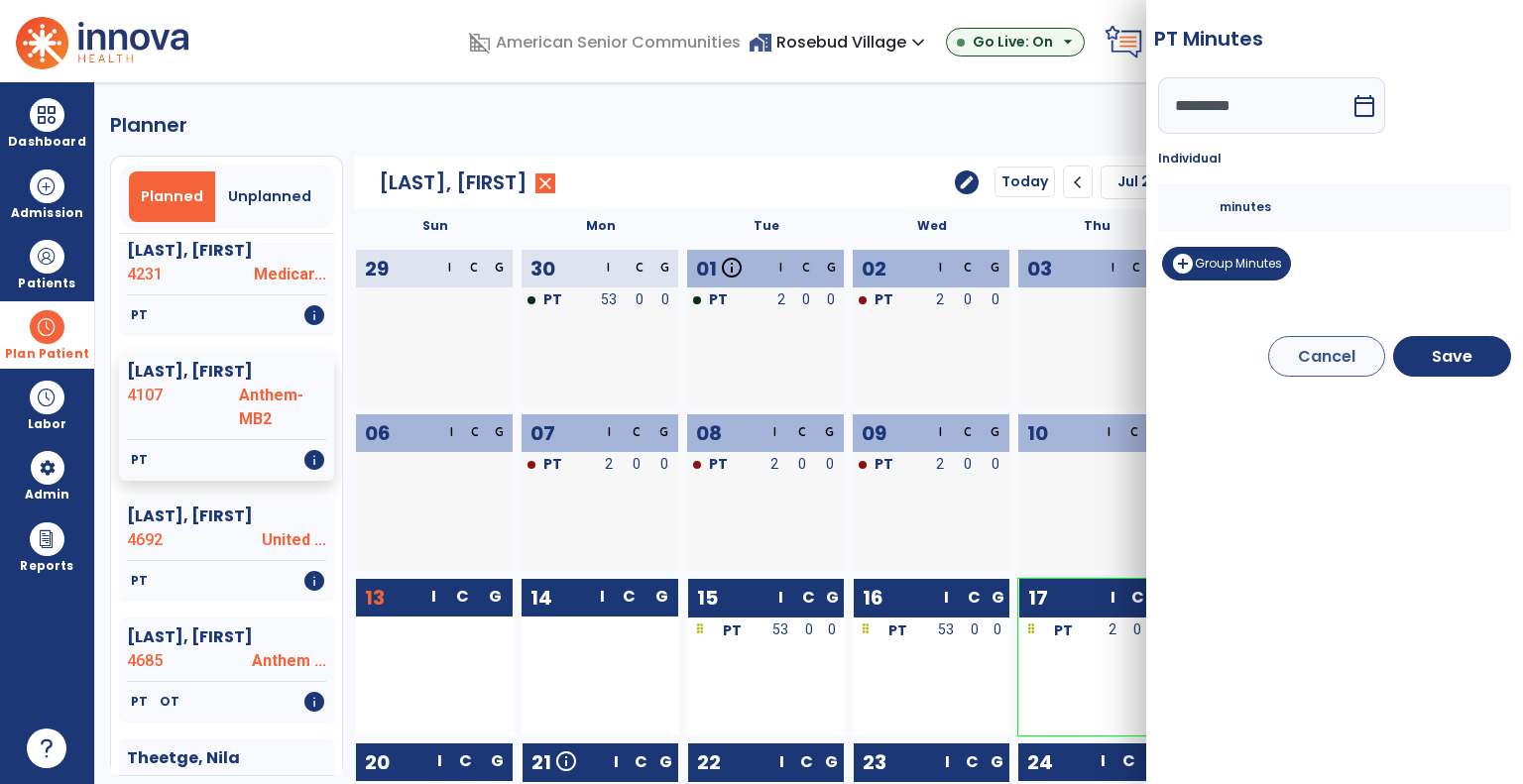 click on "*" at bounding box center (1196, 207) 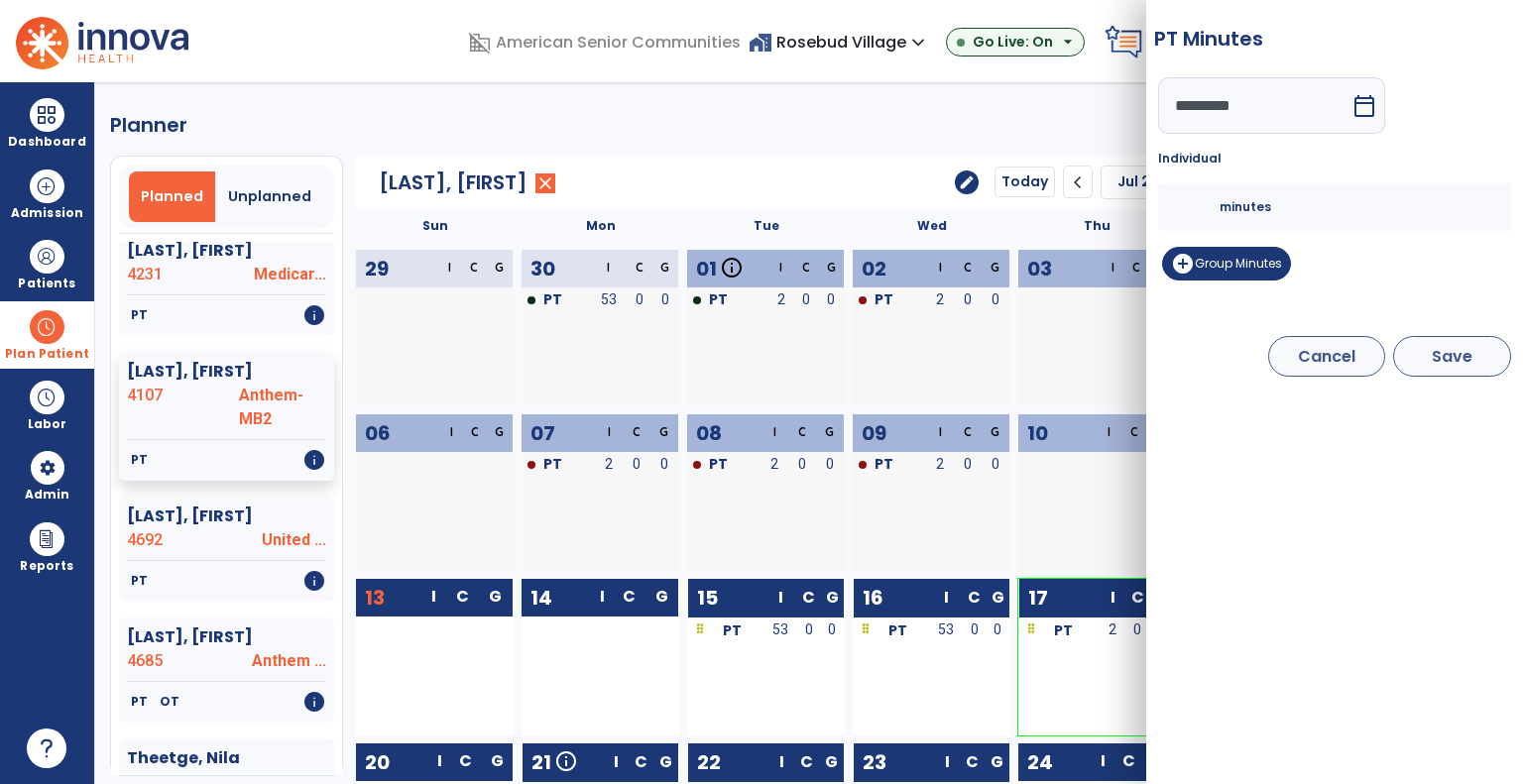 type on "**" 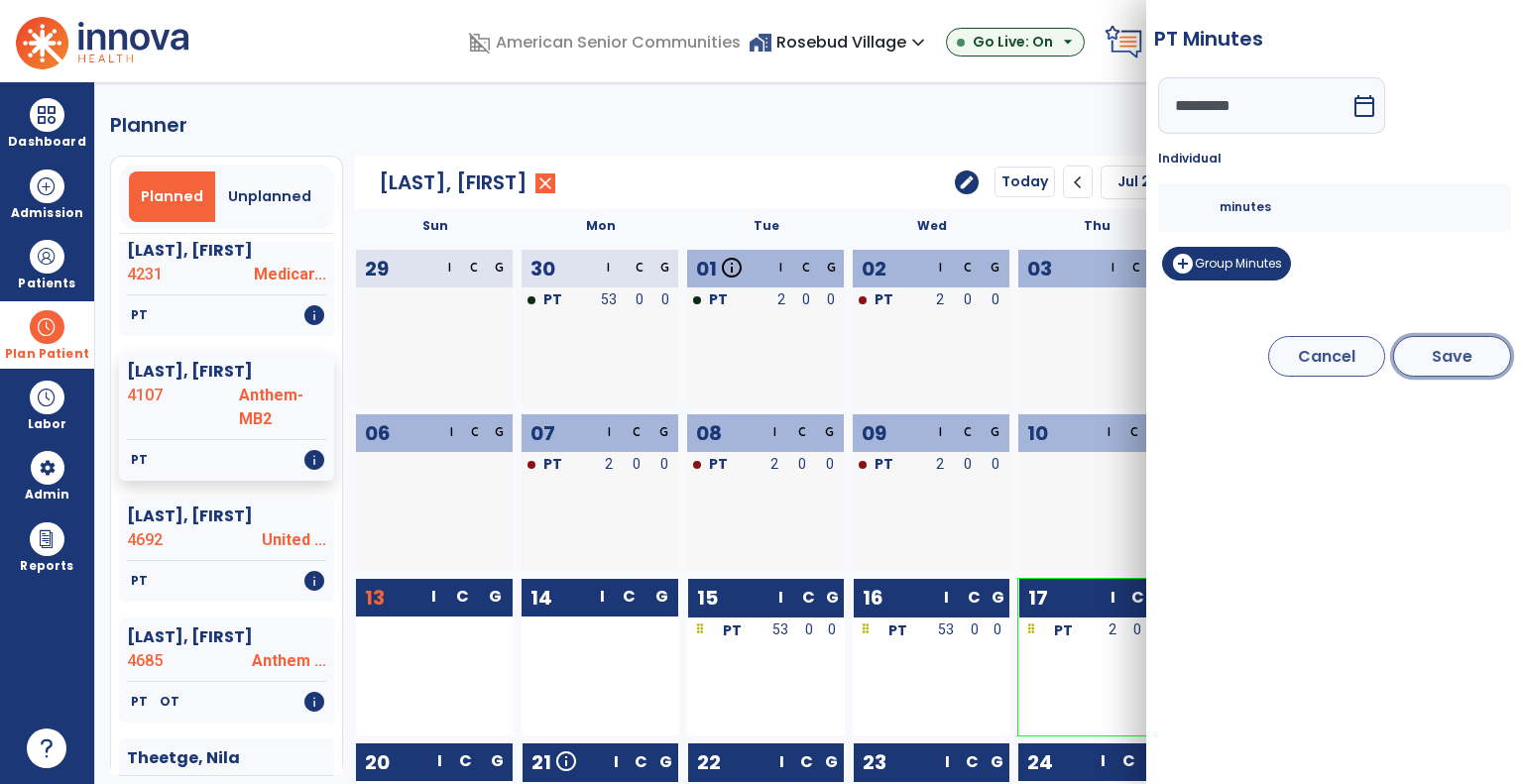 click on "Save" at bounding box center [1452, 356] 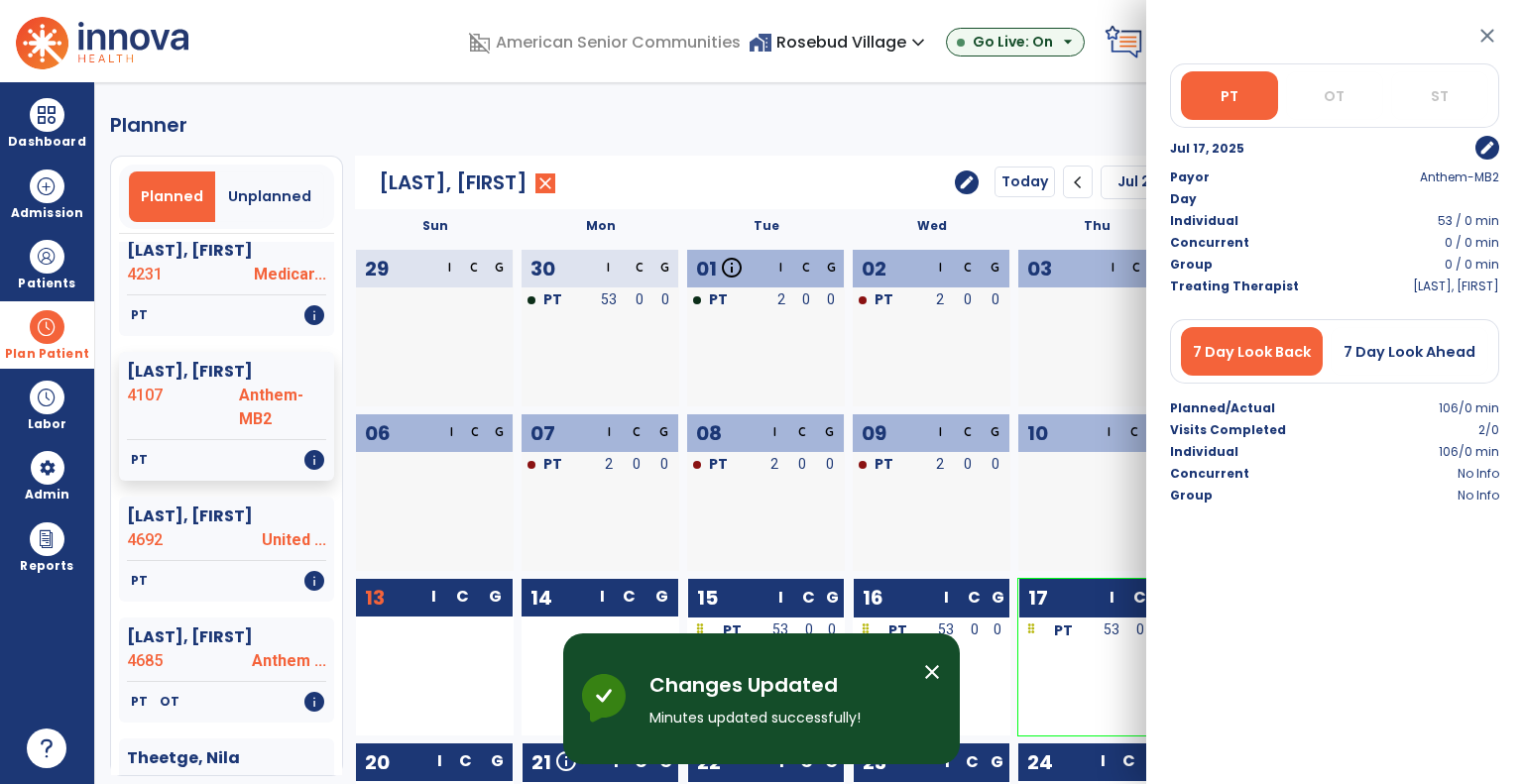 click on "I" 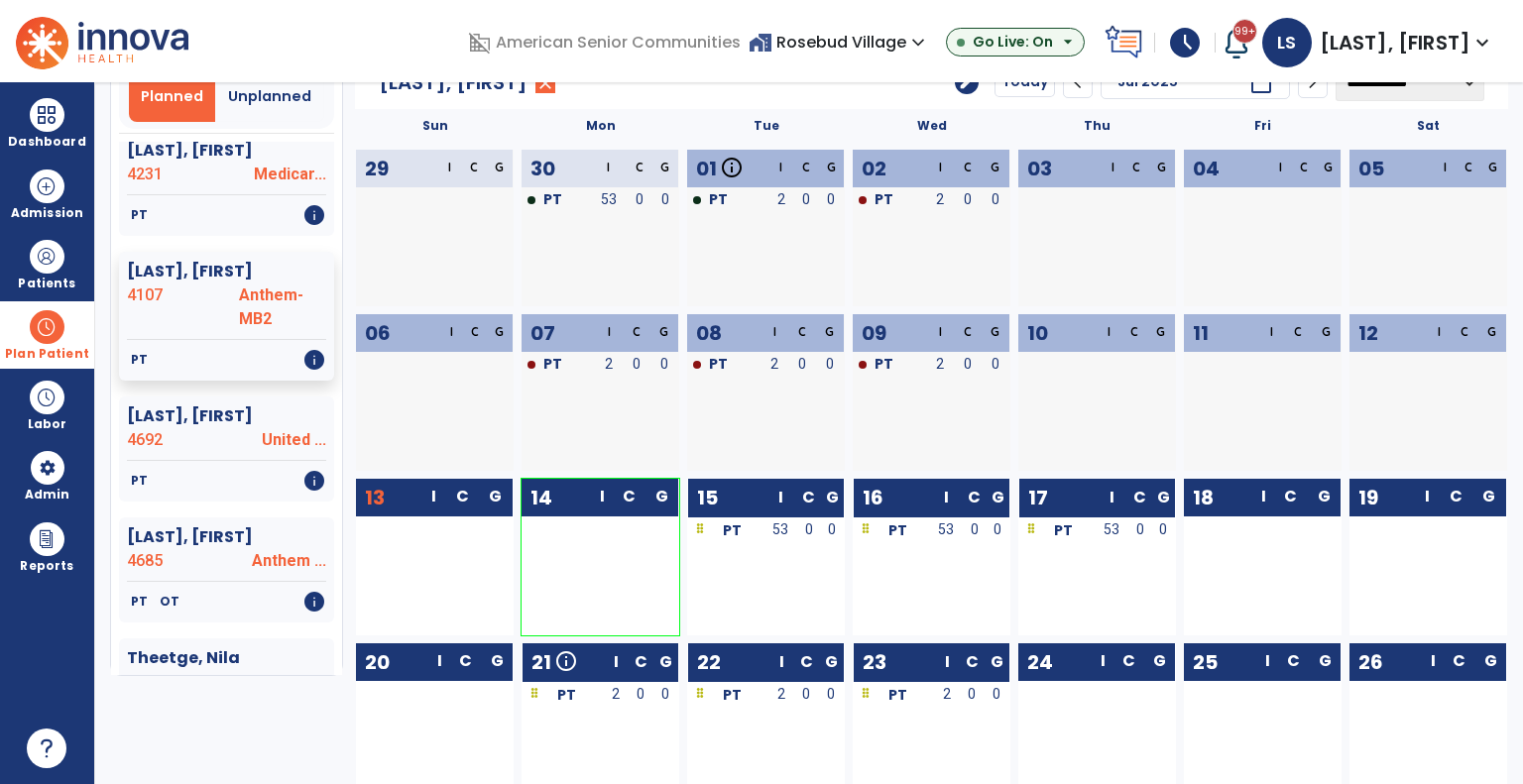 scroll, scrollTop: 159, scrollLeft: 0, axis: vertical 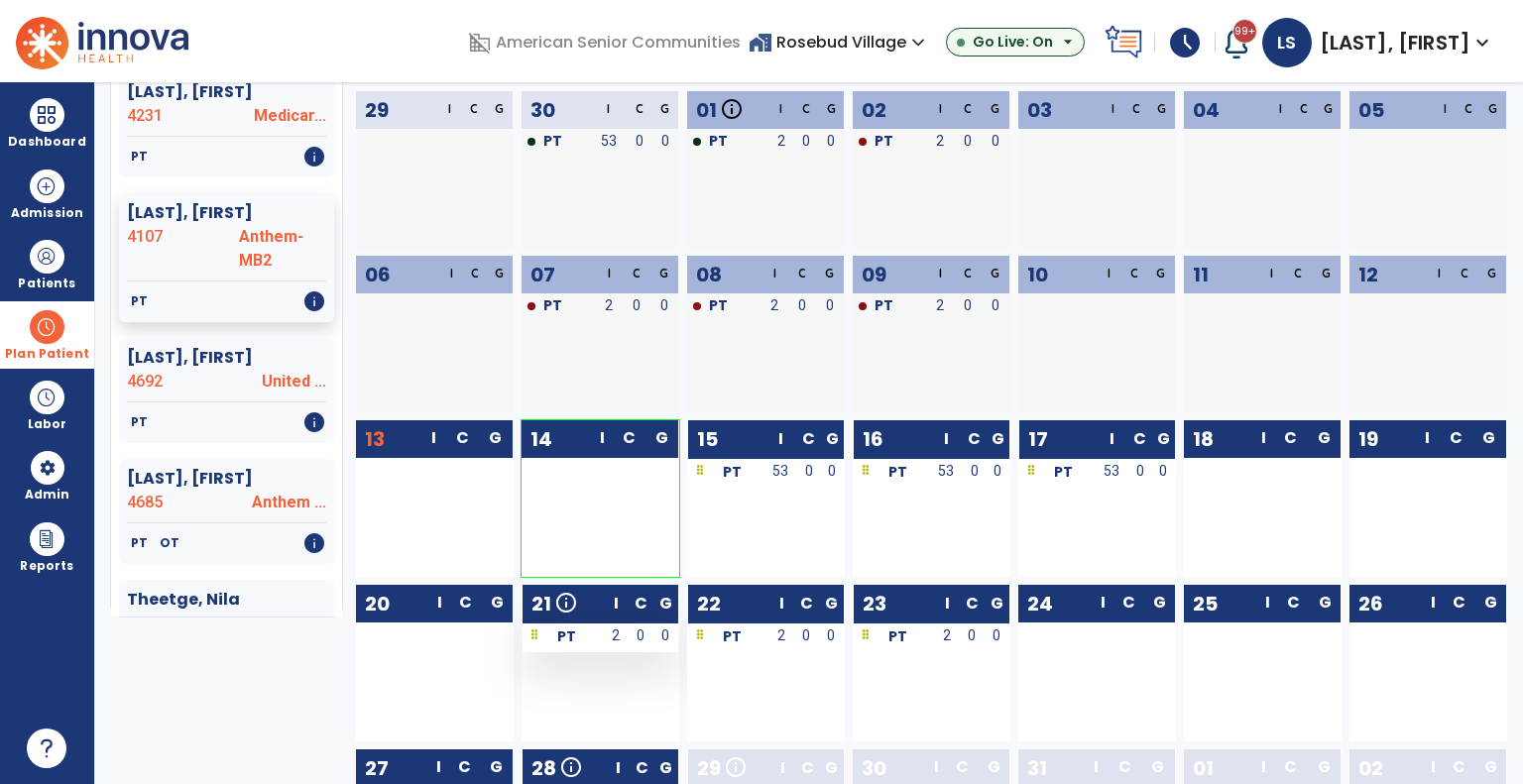 click on "2" at bounding box center [616, 637] 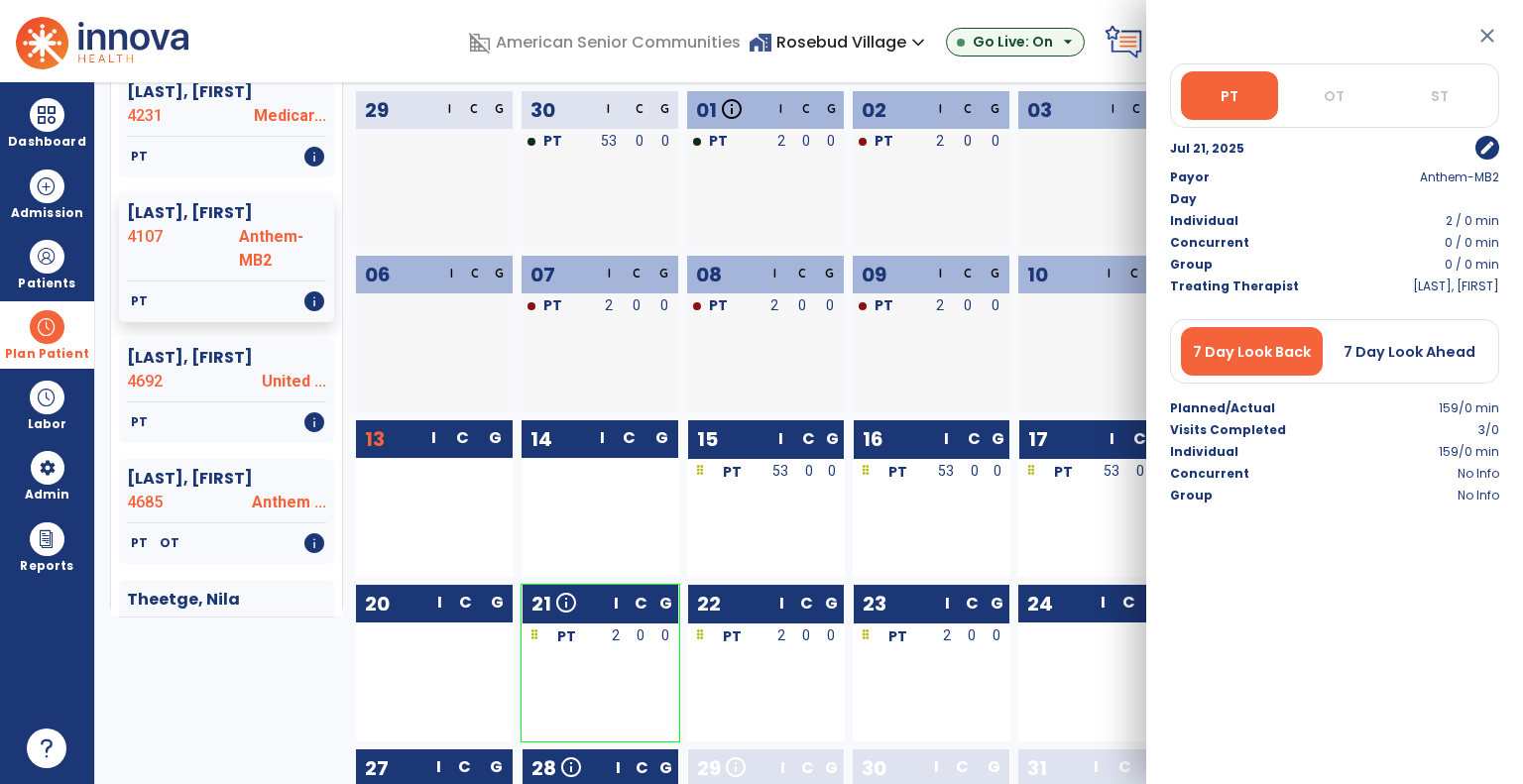 click on "edit" at bounding box center [1487, 148] 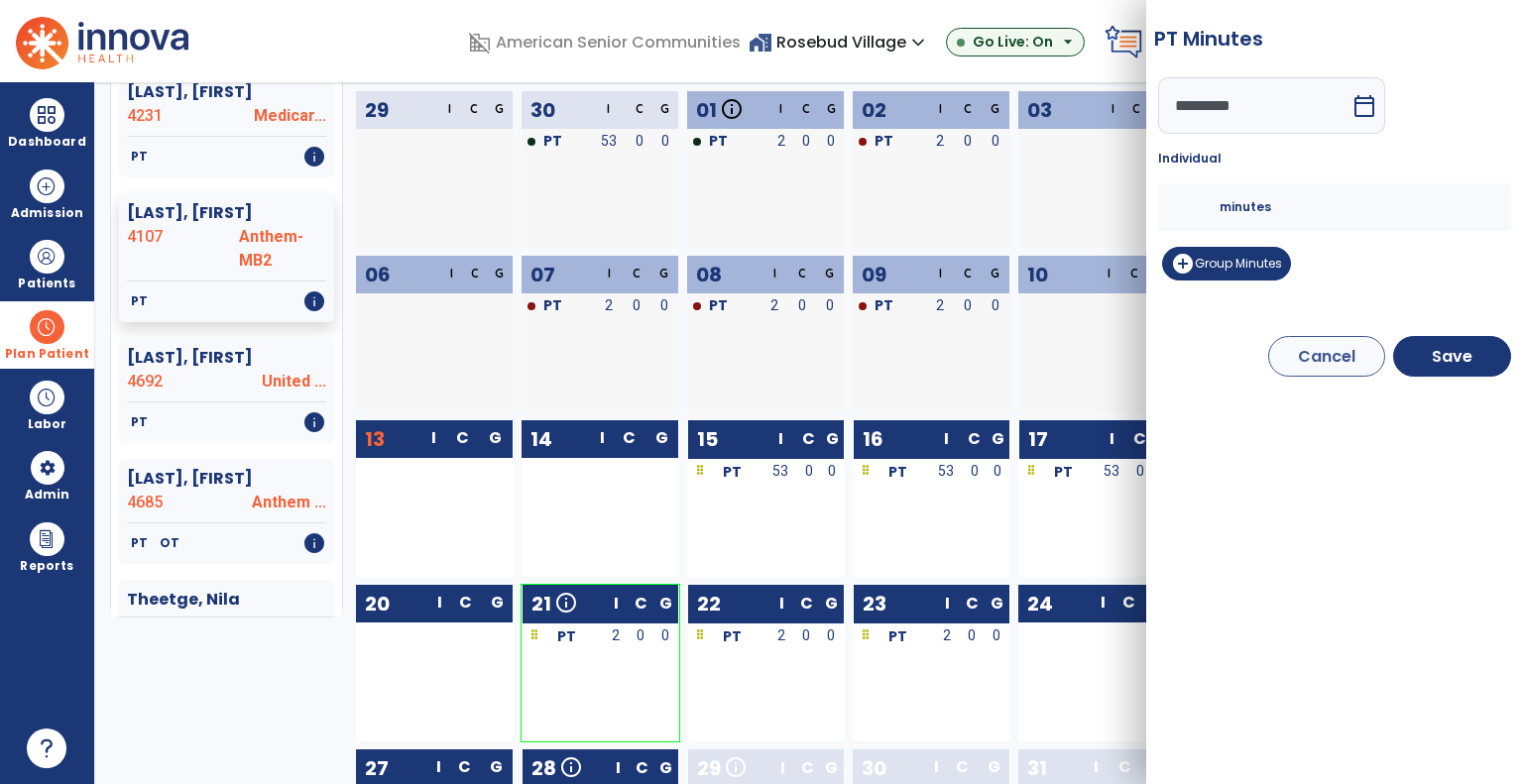click on "*" at bounding box center [1196, 207] 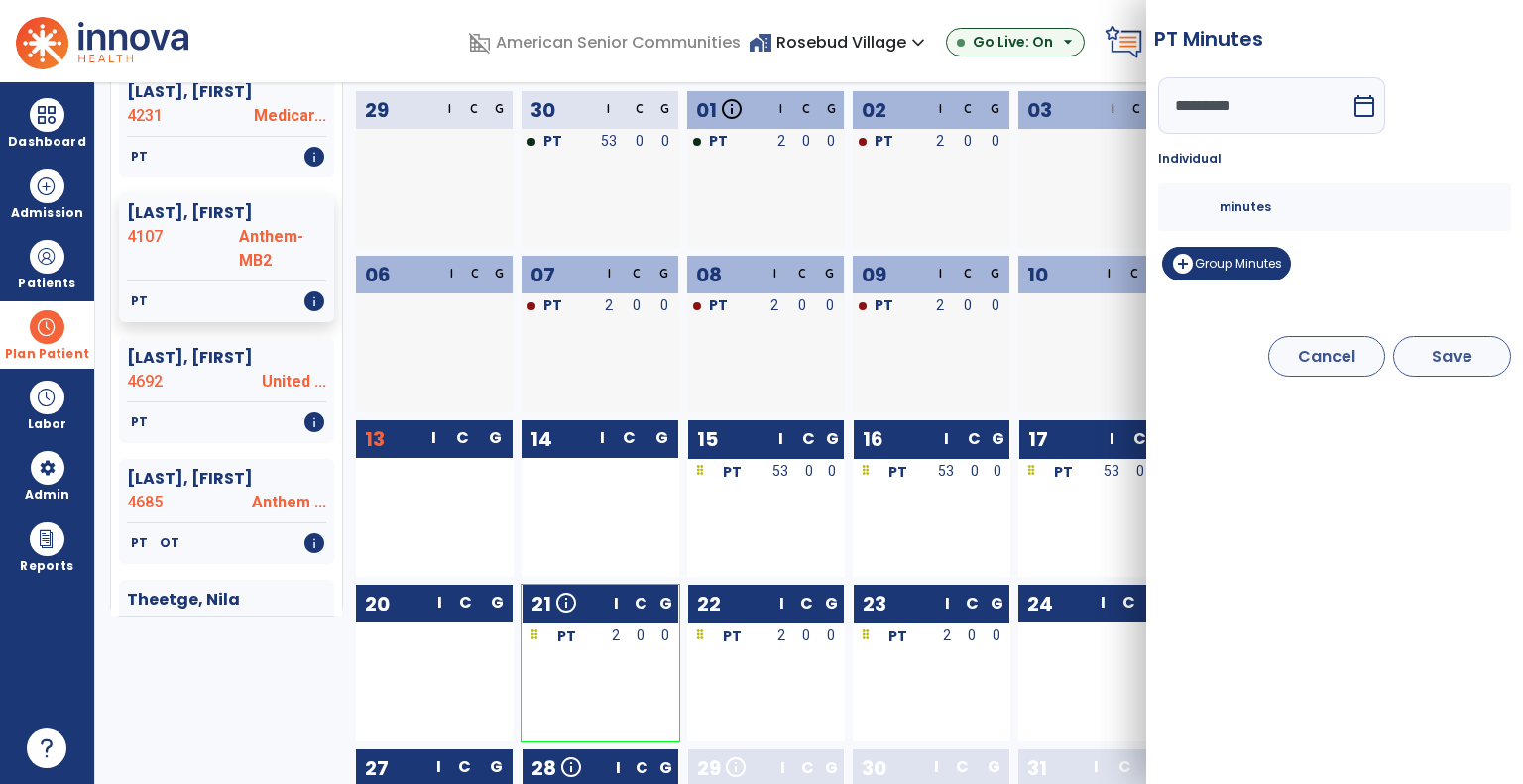 type on "**" 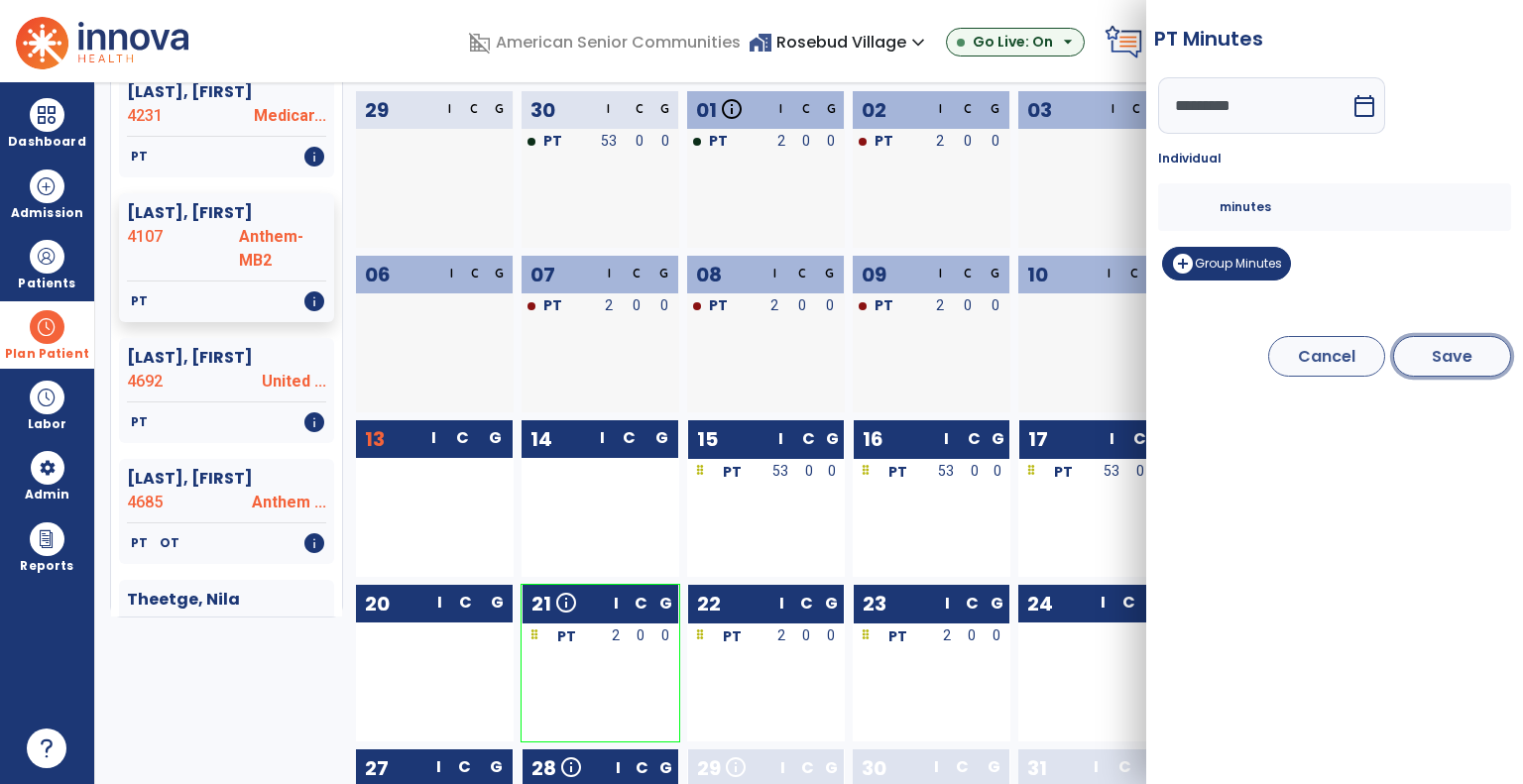 click on "Save" at bounding box center (1452, 356) 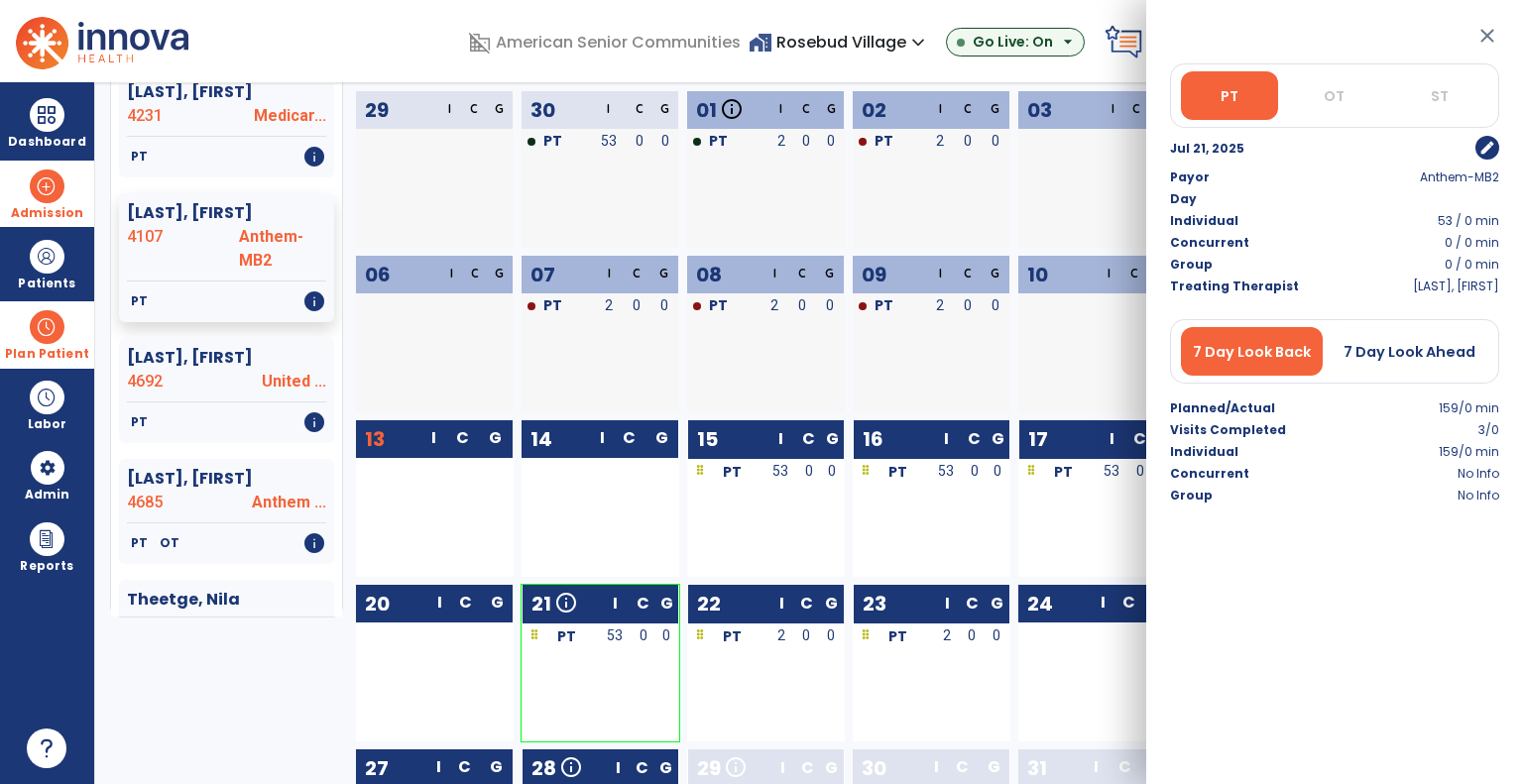 click at bounding box center [47, 186] 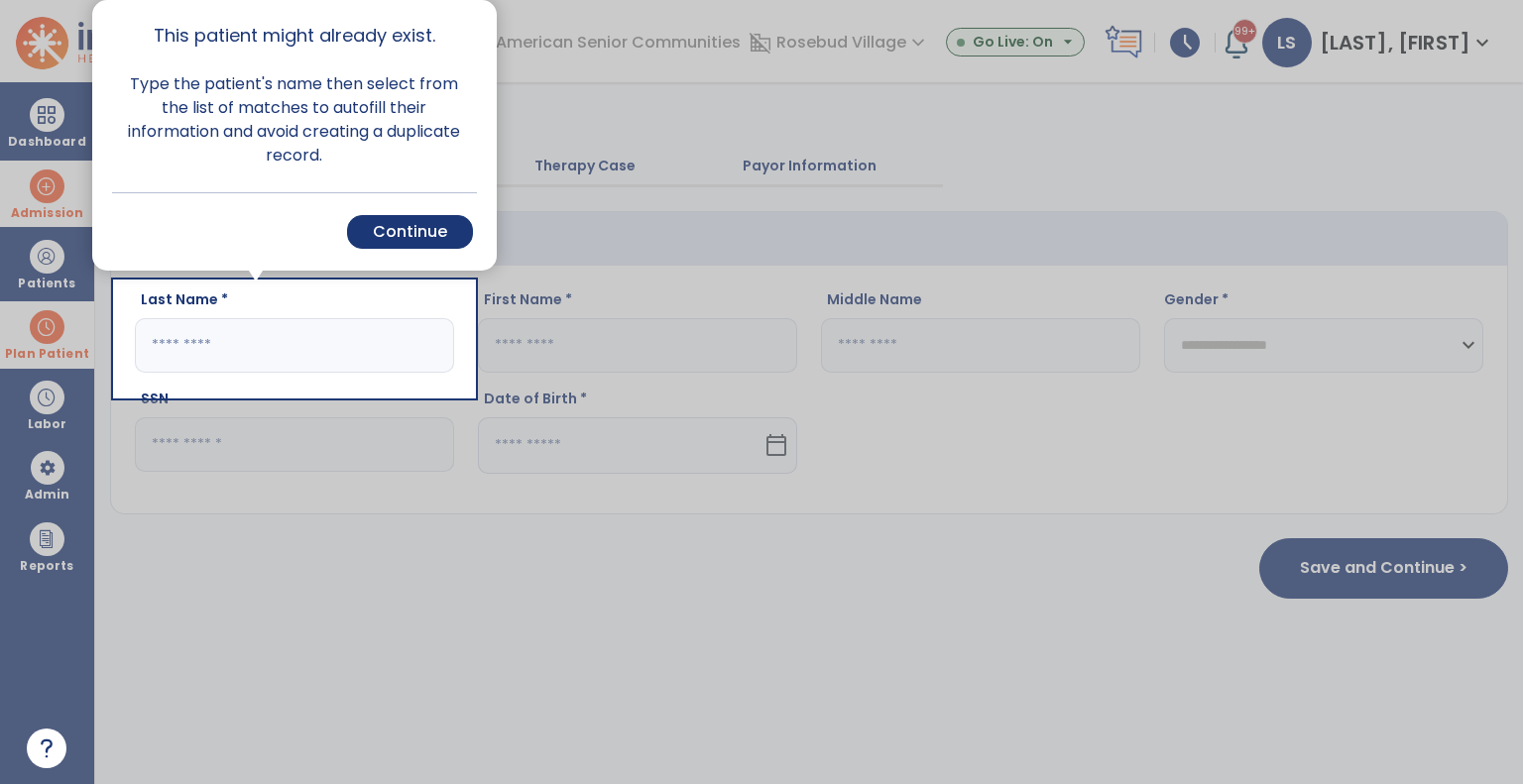 scroll, scrollTop: 0, scrollLeft: 0, axis: both 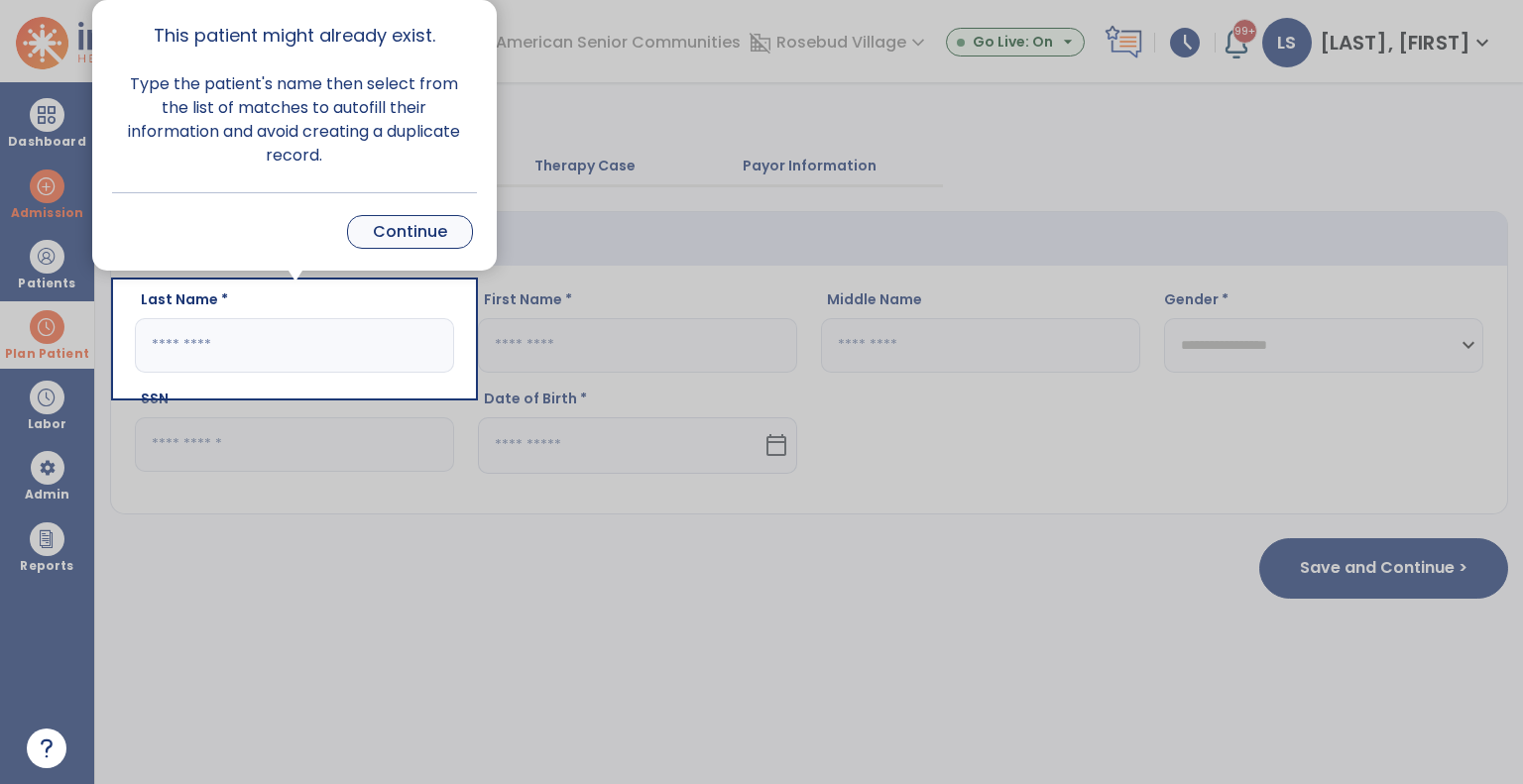 click on "Continue" at bounding box center (410, 232) 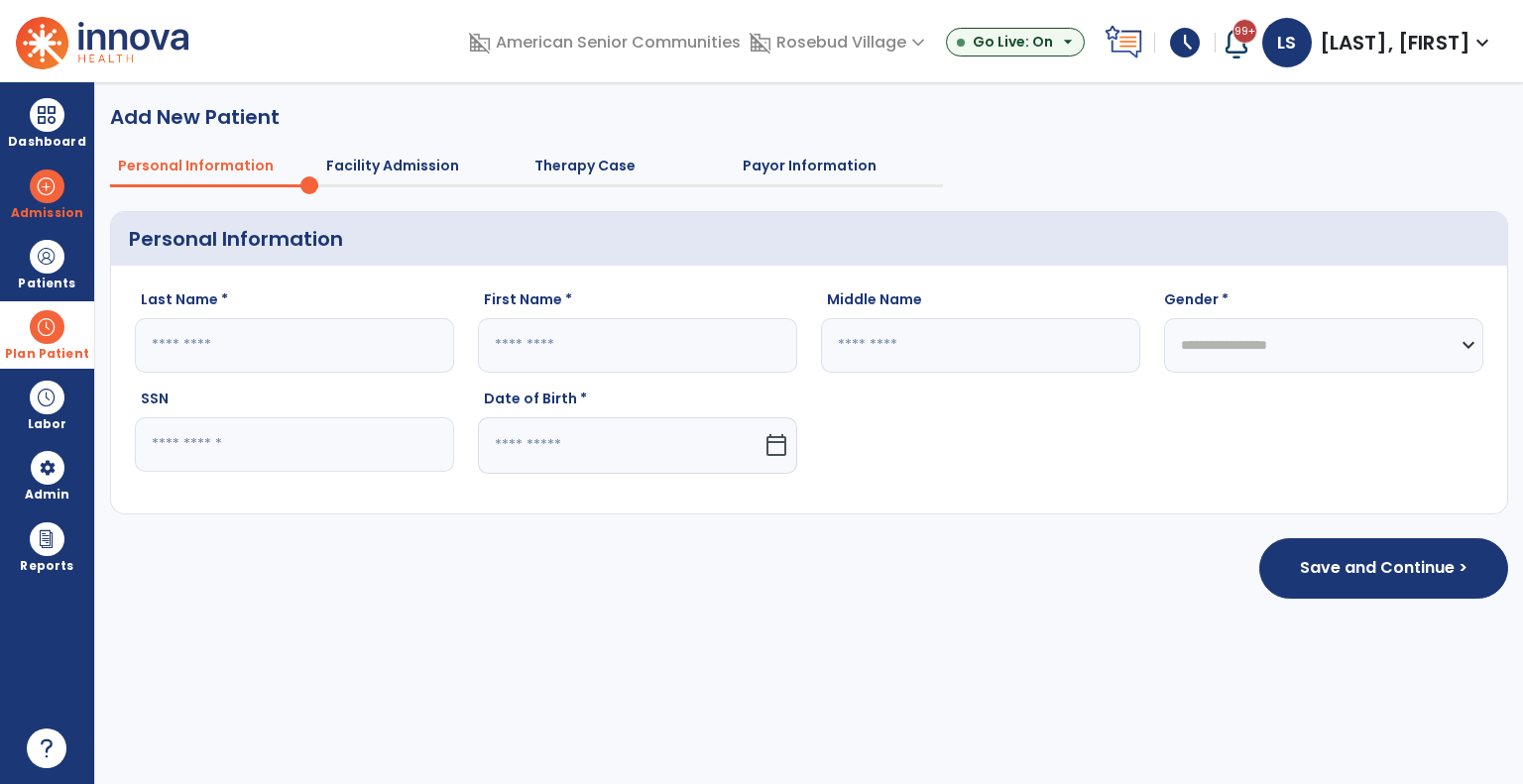 click 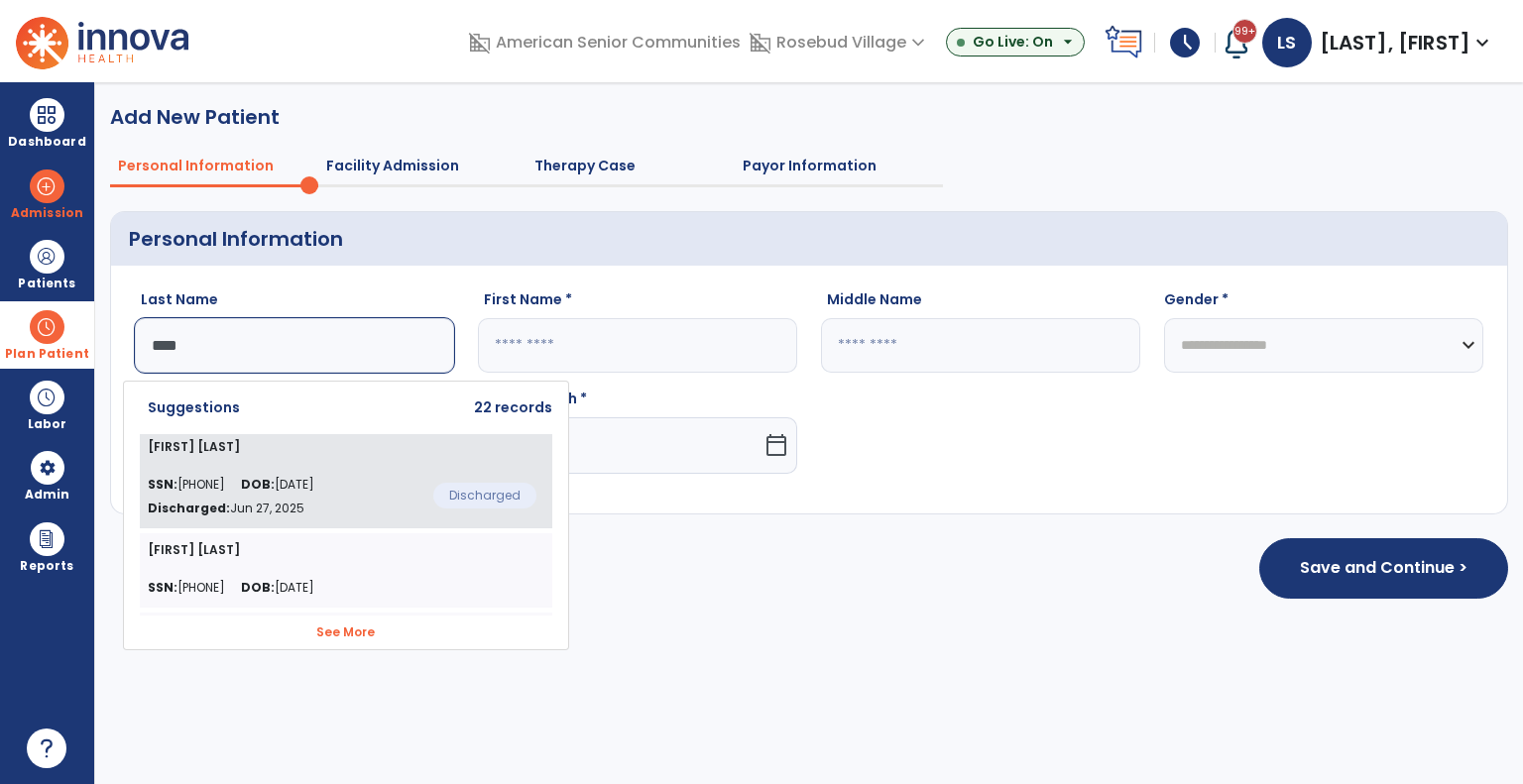 click on "Dallas Lockhart  SSN:  313-50-6743 DOB:  02/22/1950 Discharged:  Jun 27, 2025  Discharged" 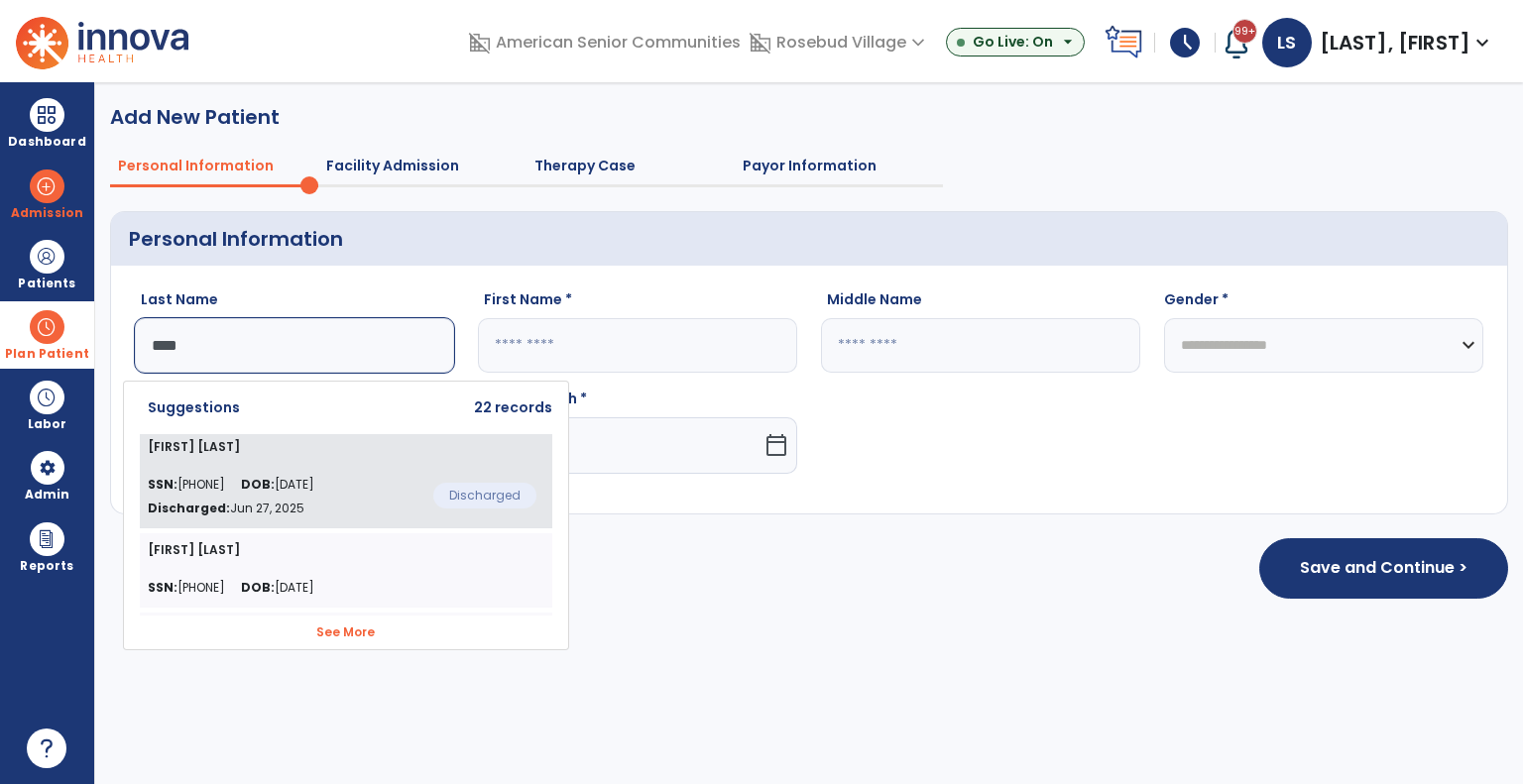 type on "********" 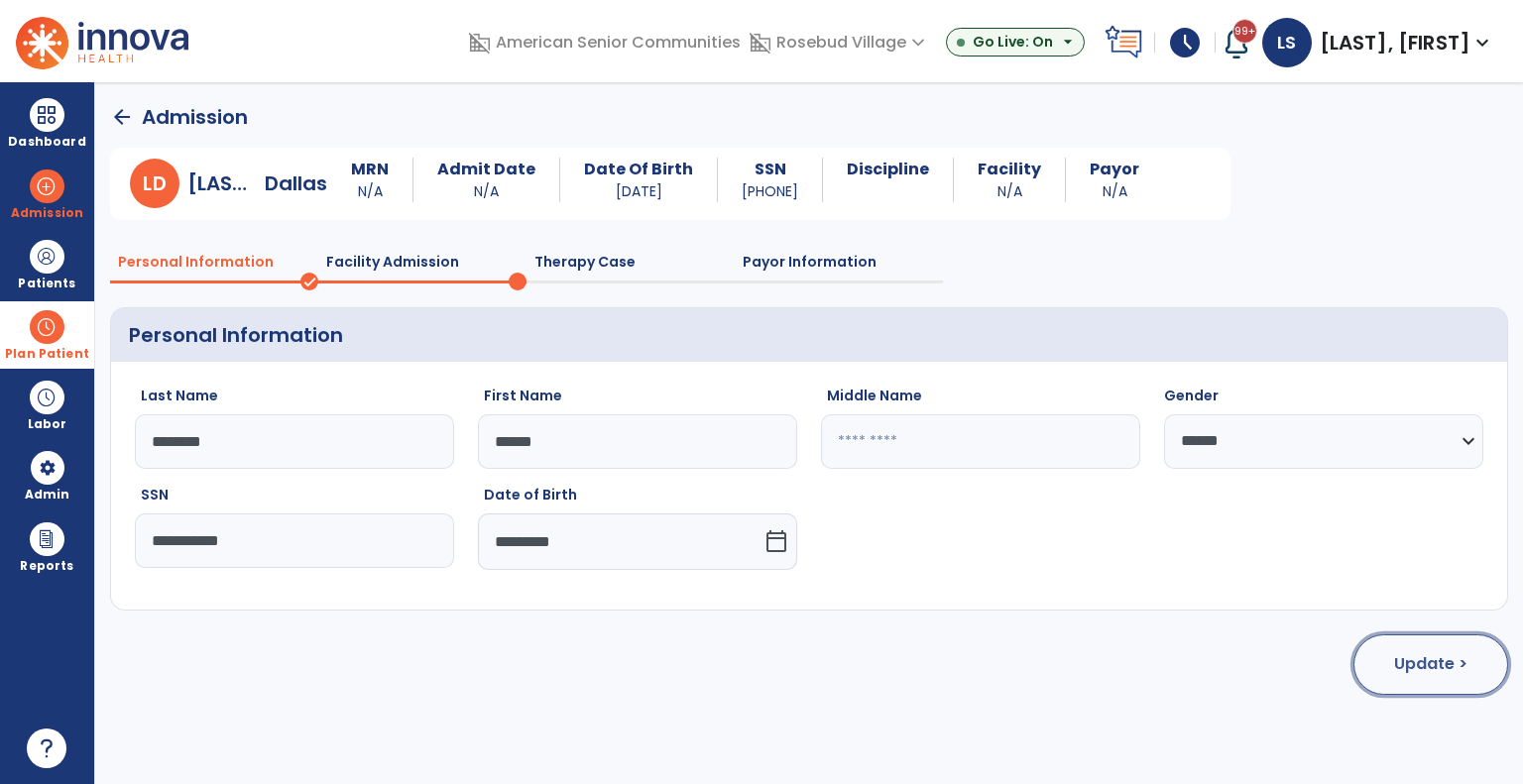 click on "Update >" 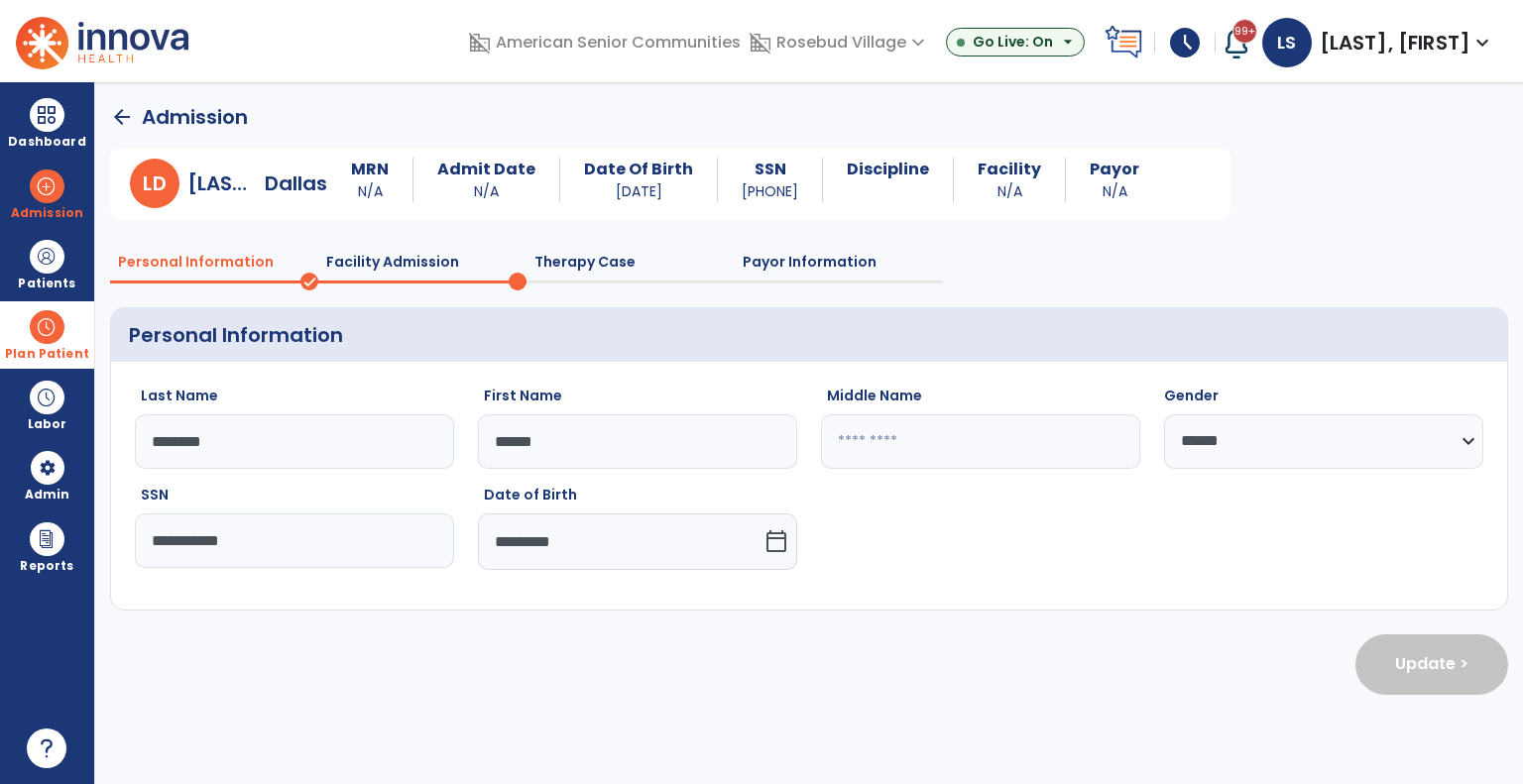 select on "**********" 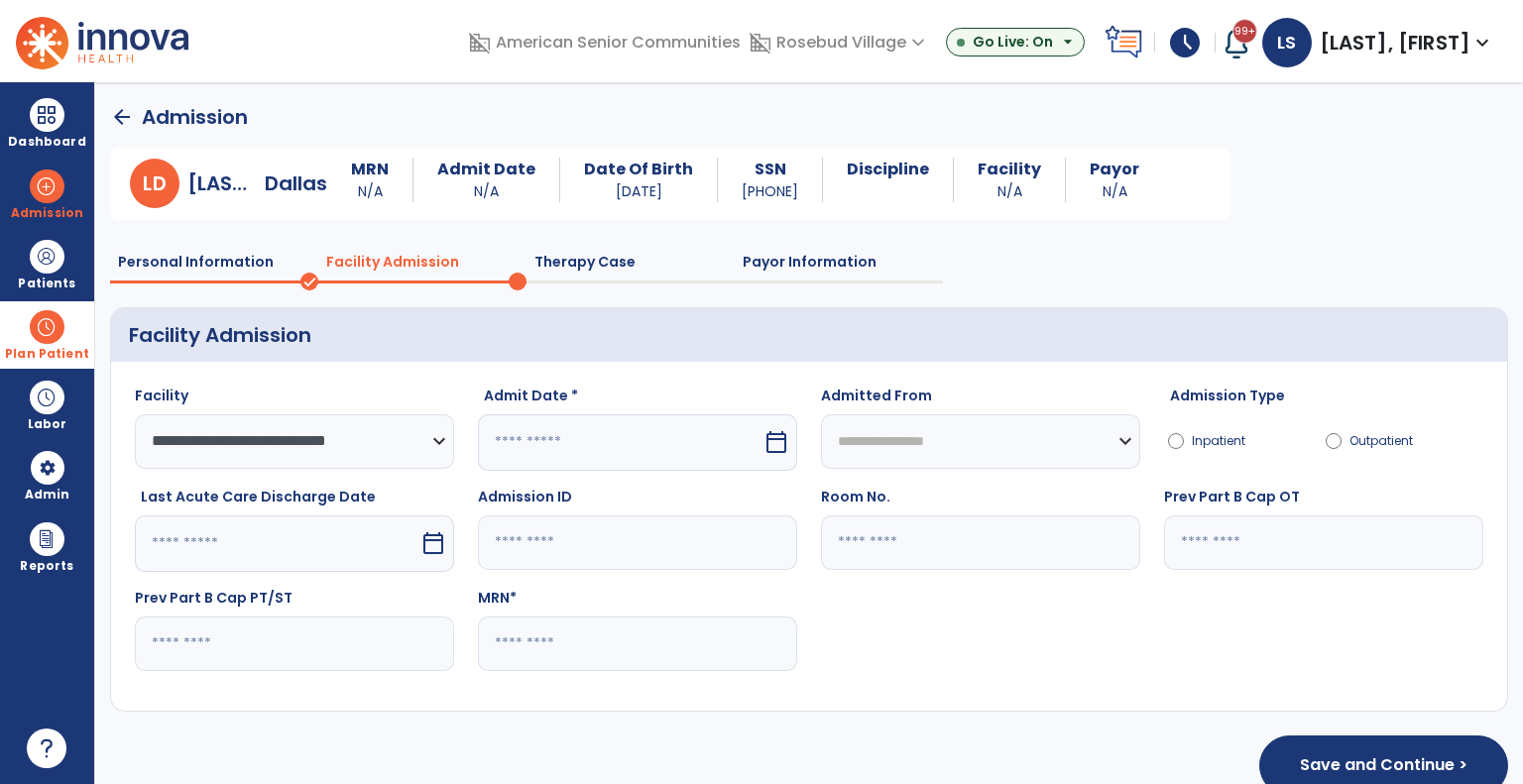 click at bounding box center [620, 442] 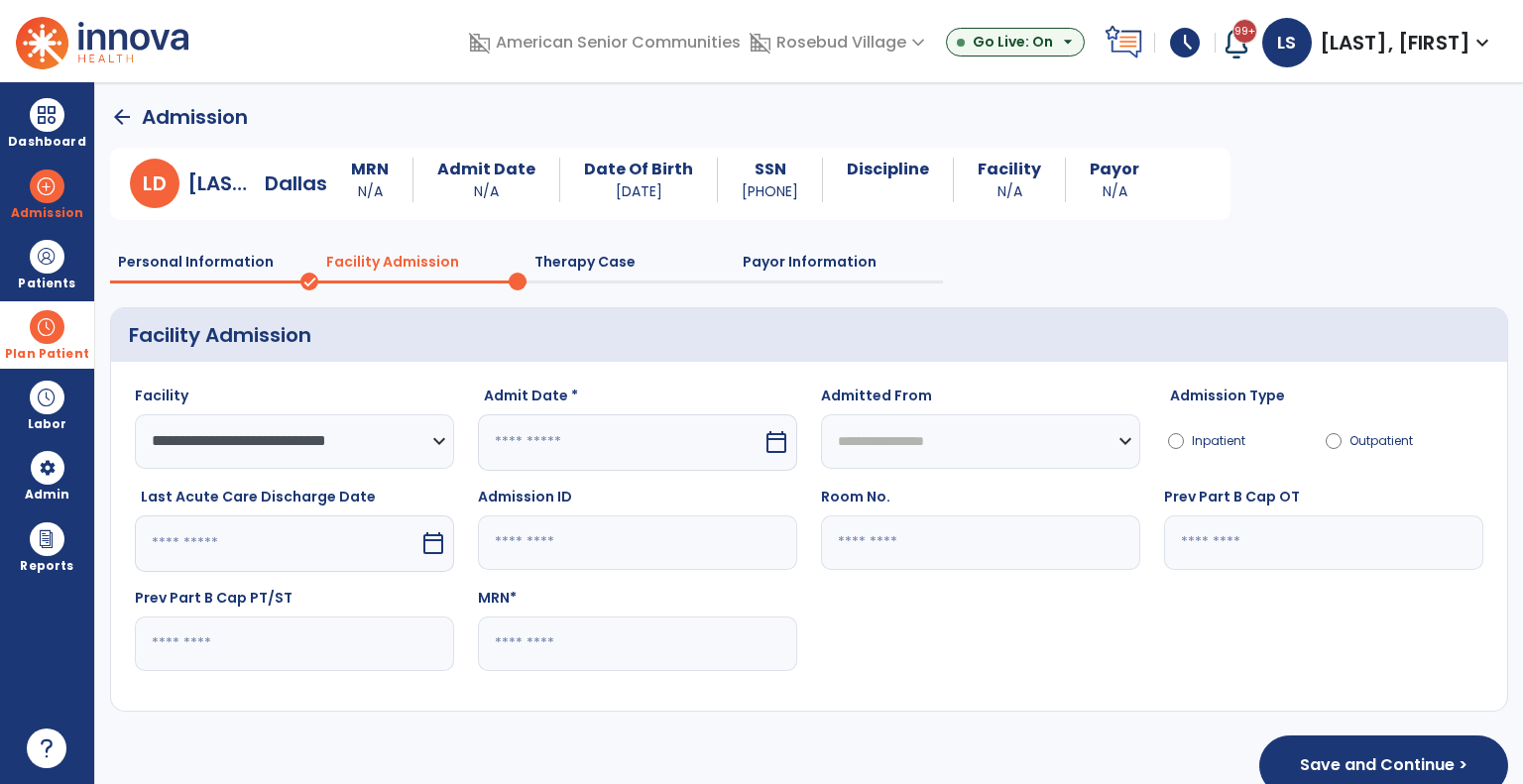 select on "*" 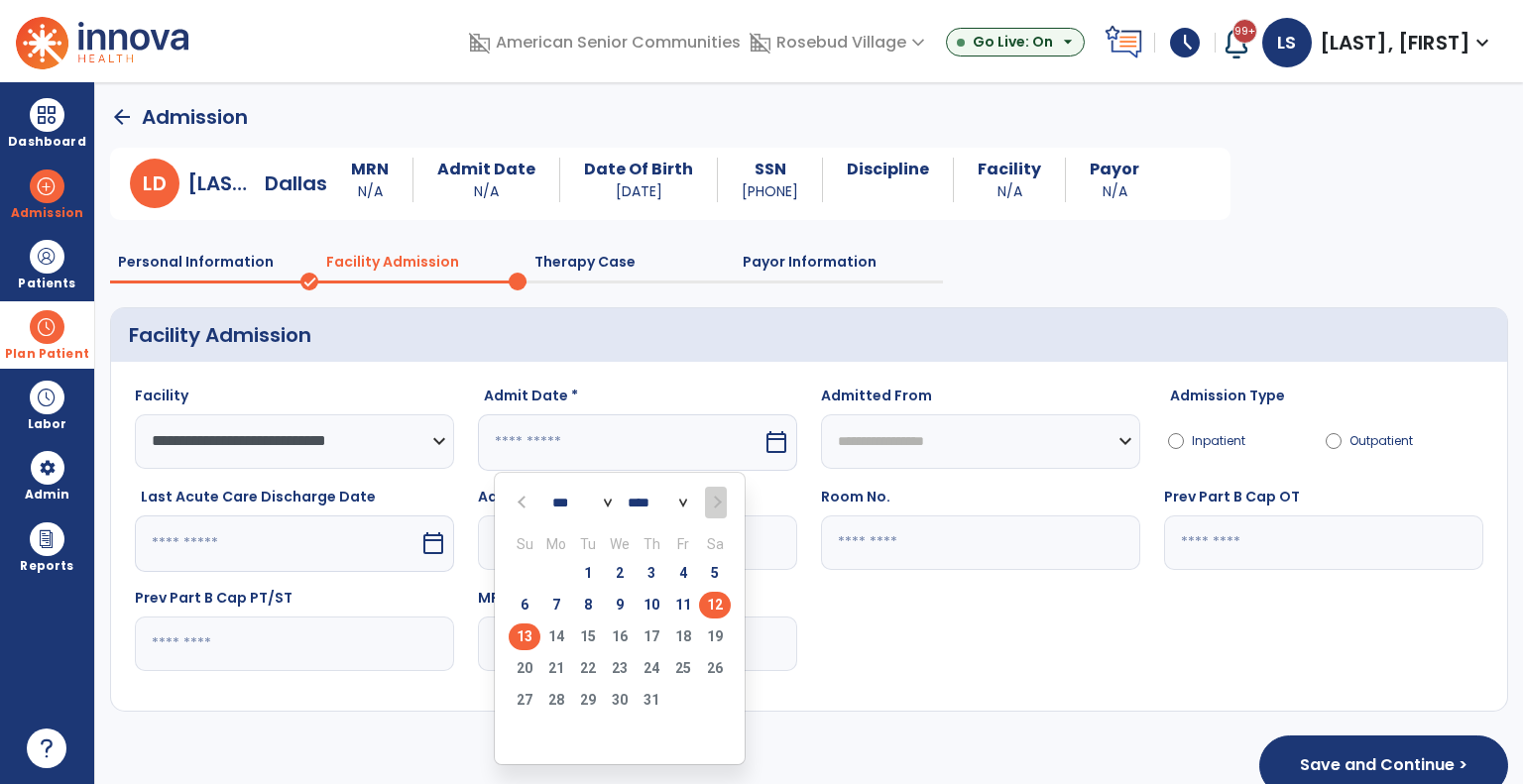 click on "12" at bounding box center [715, 605] 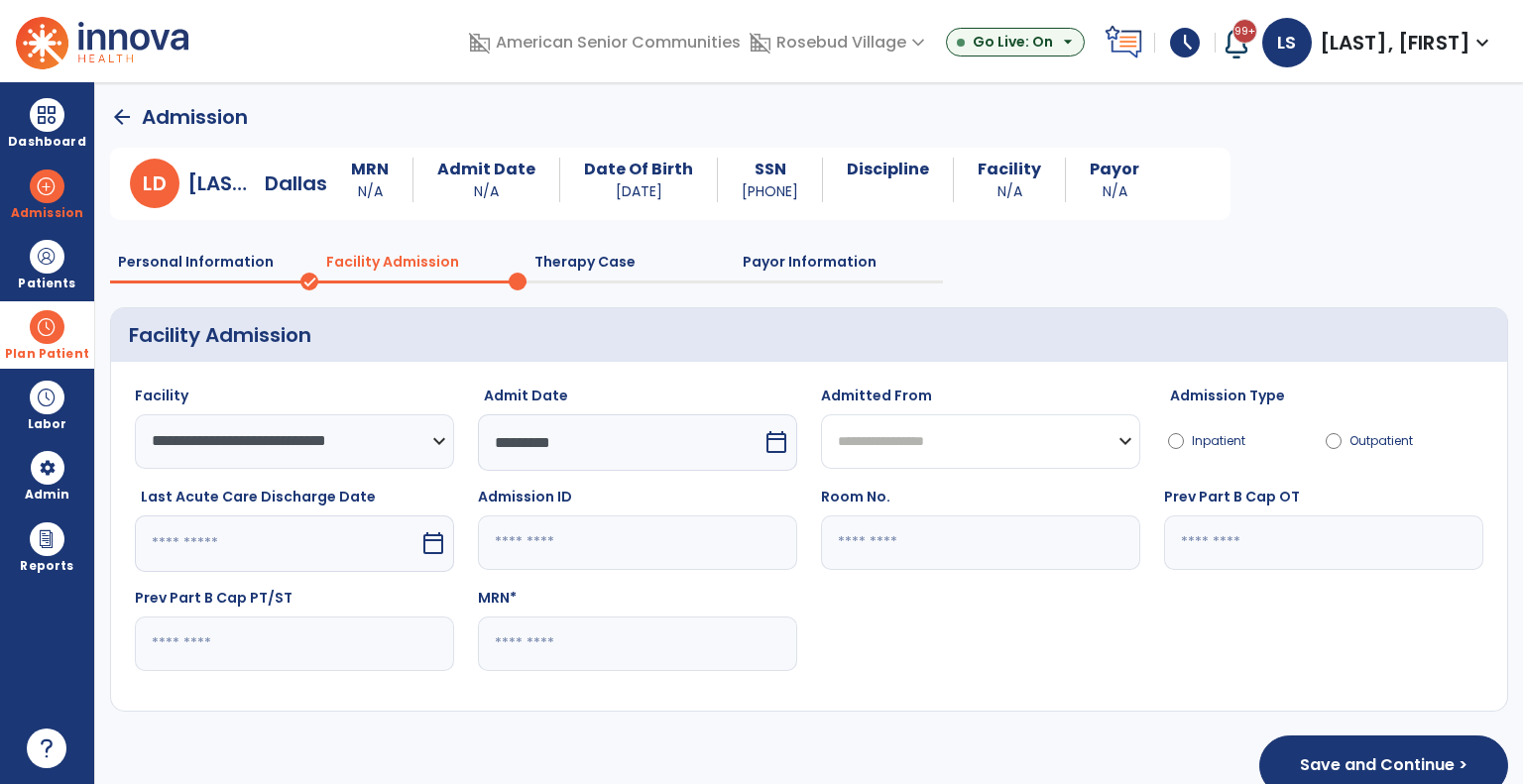 click on "**********" 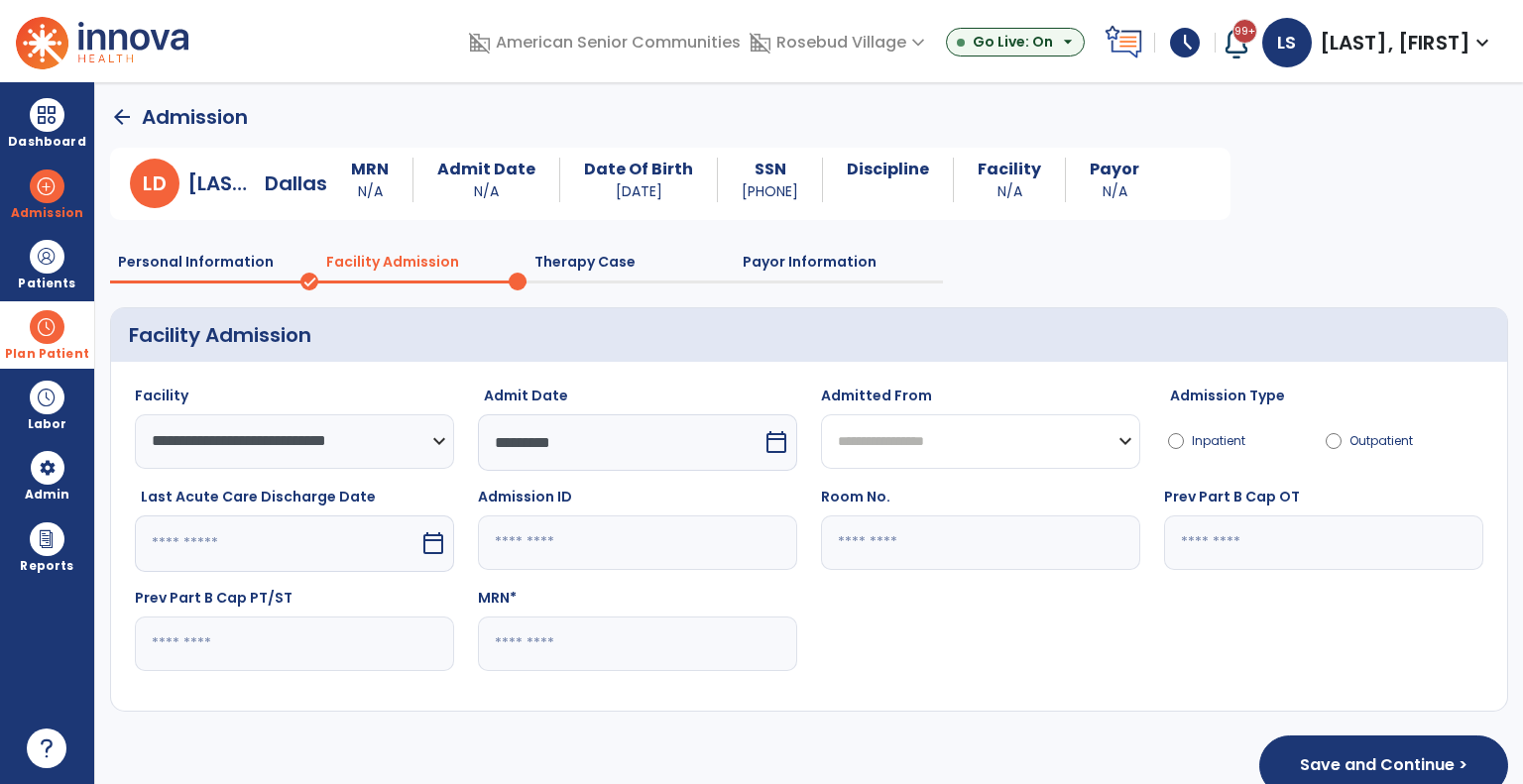 select on "********" 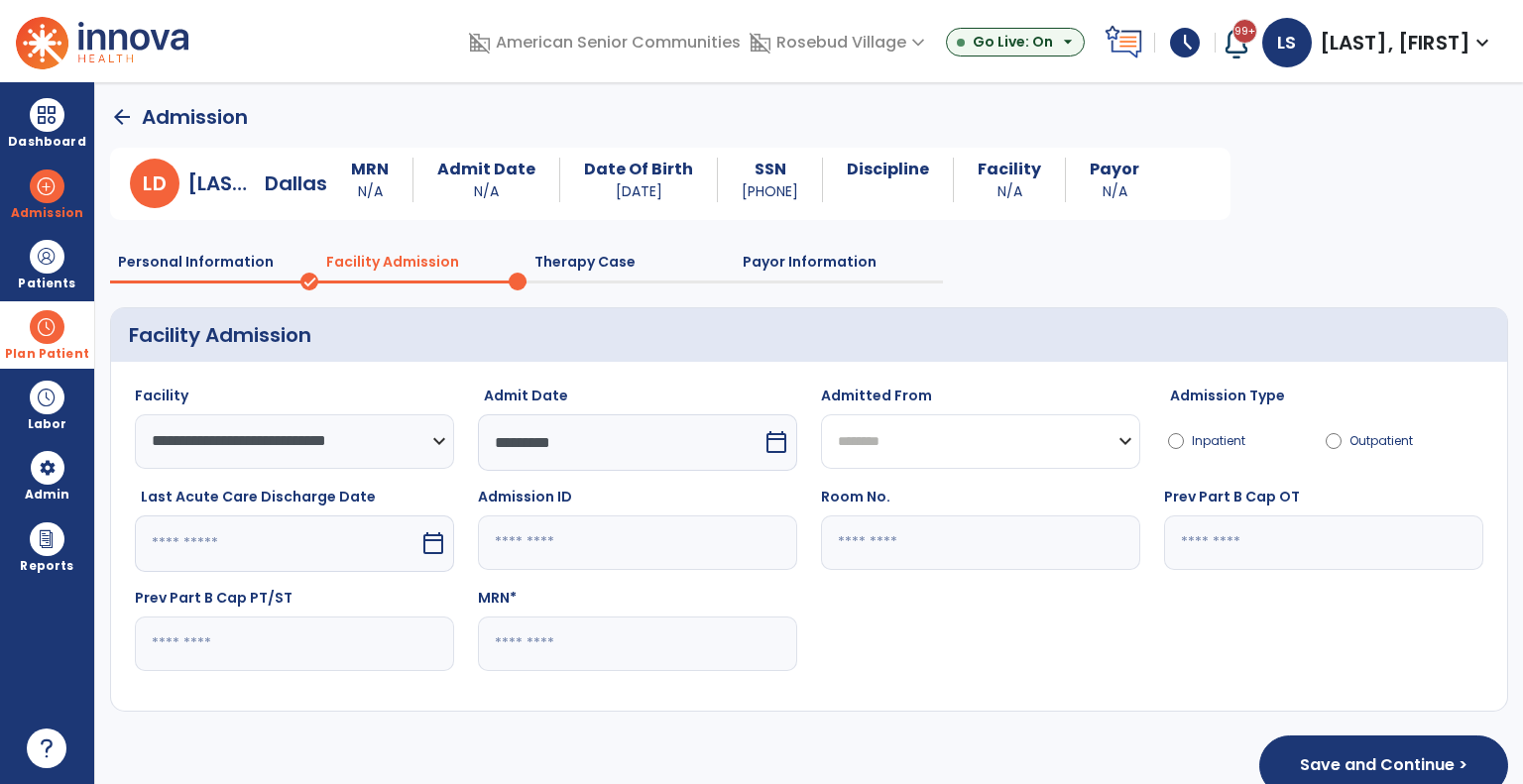 click on "**********" 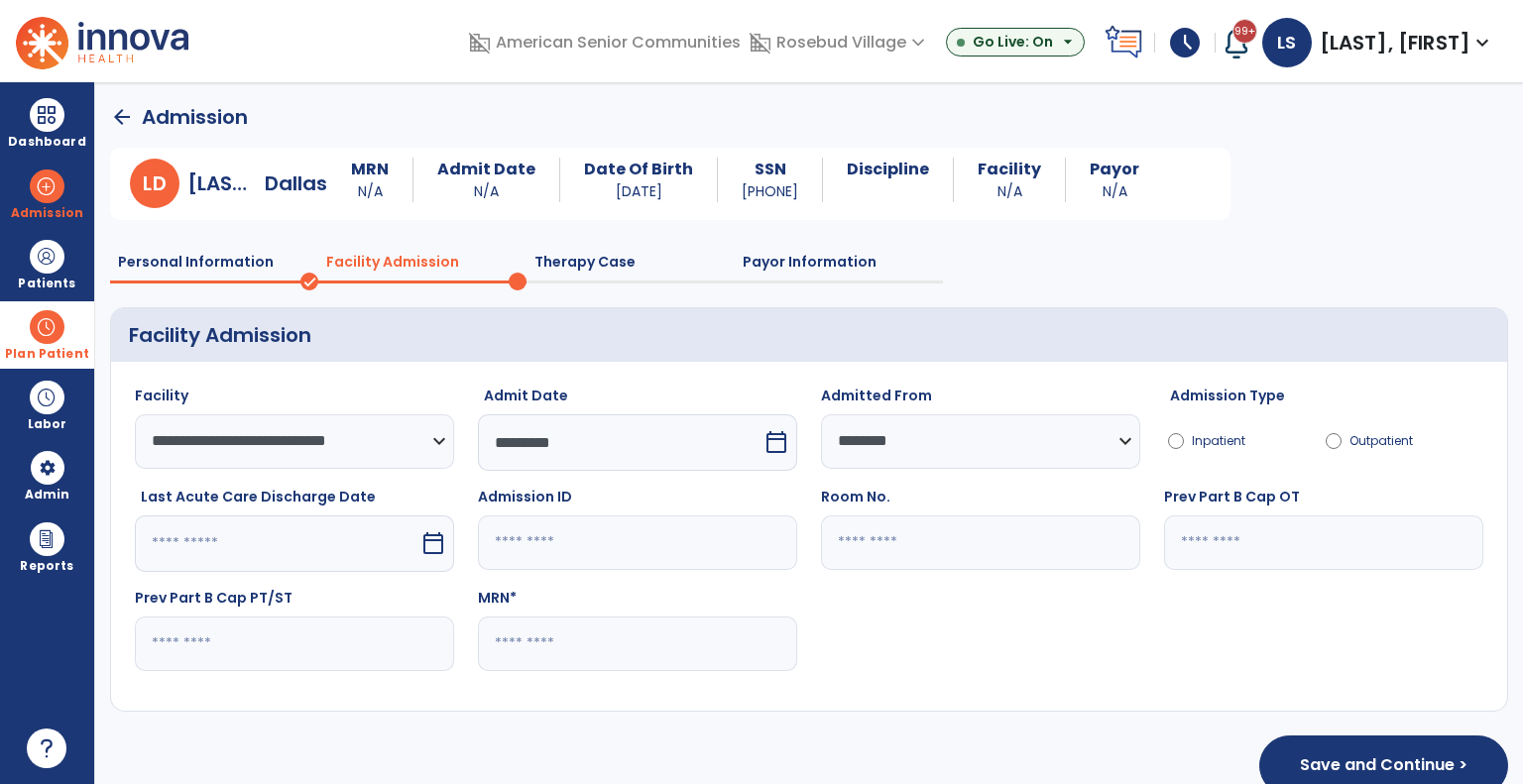 click 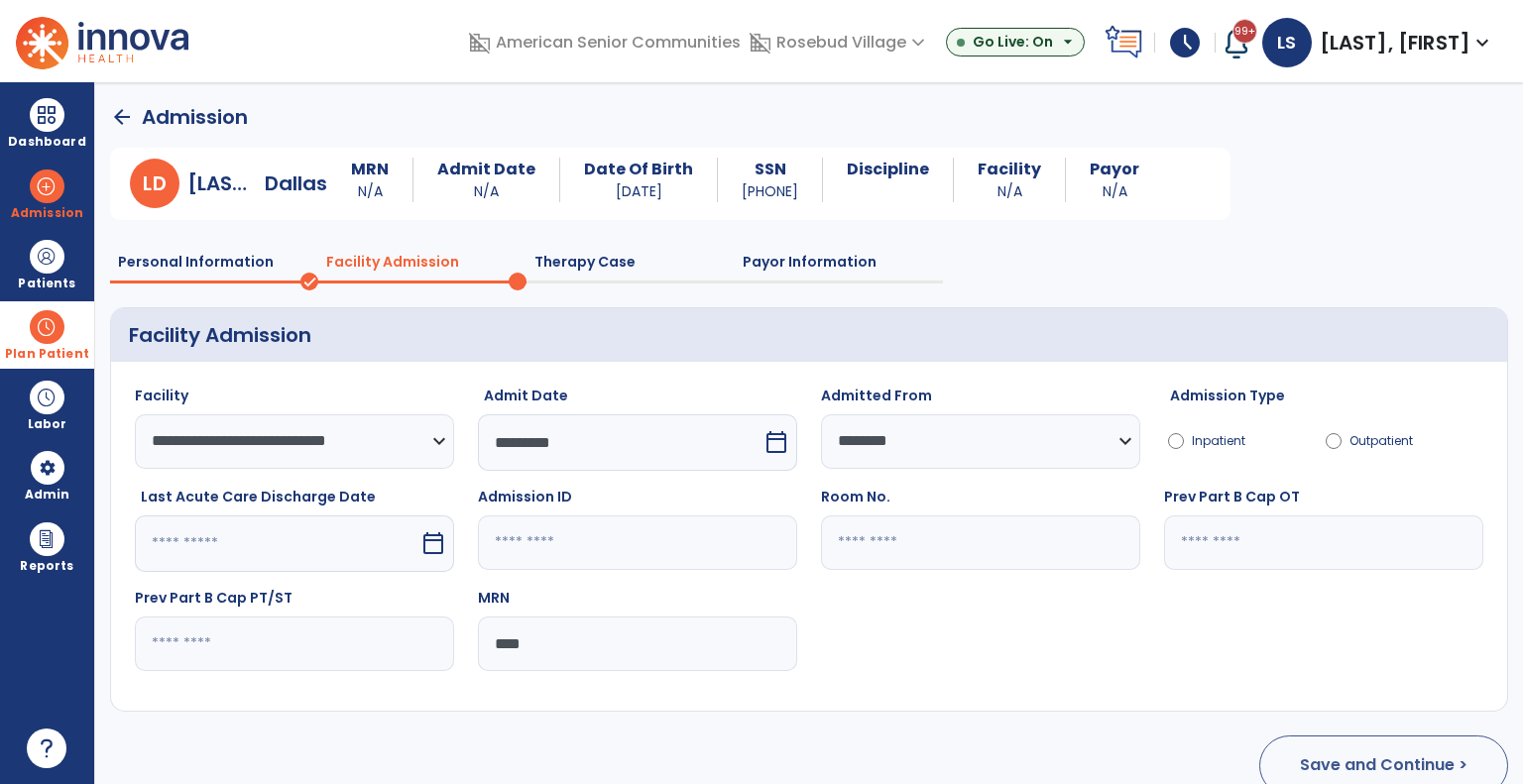 type on "****" 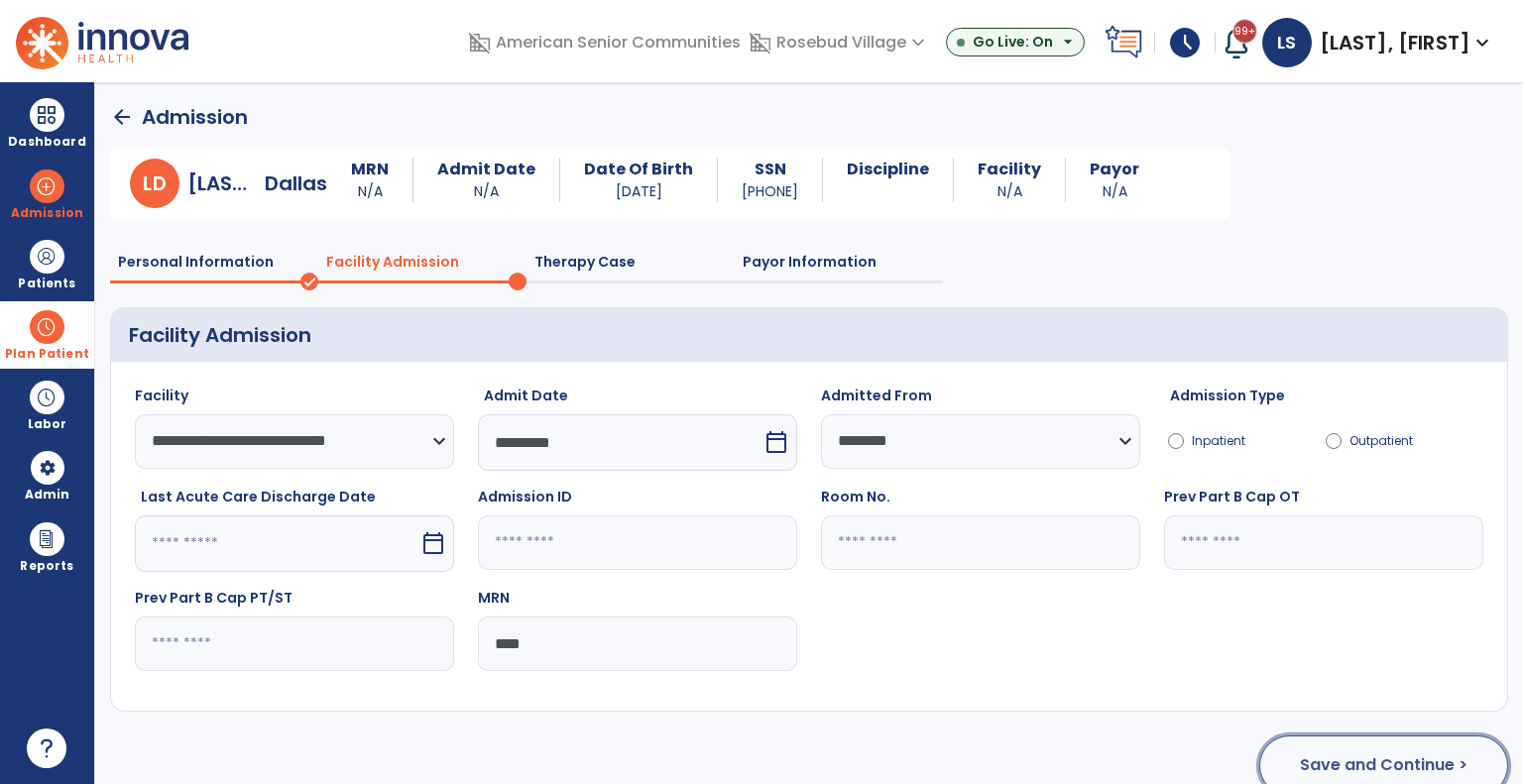 click on "Save and Continue >" 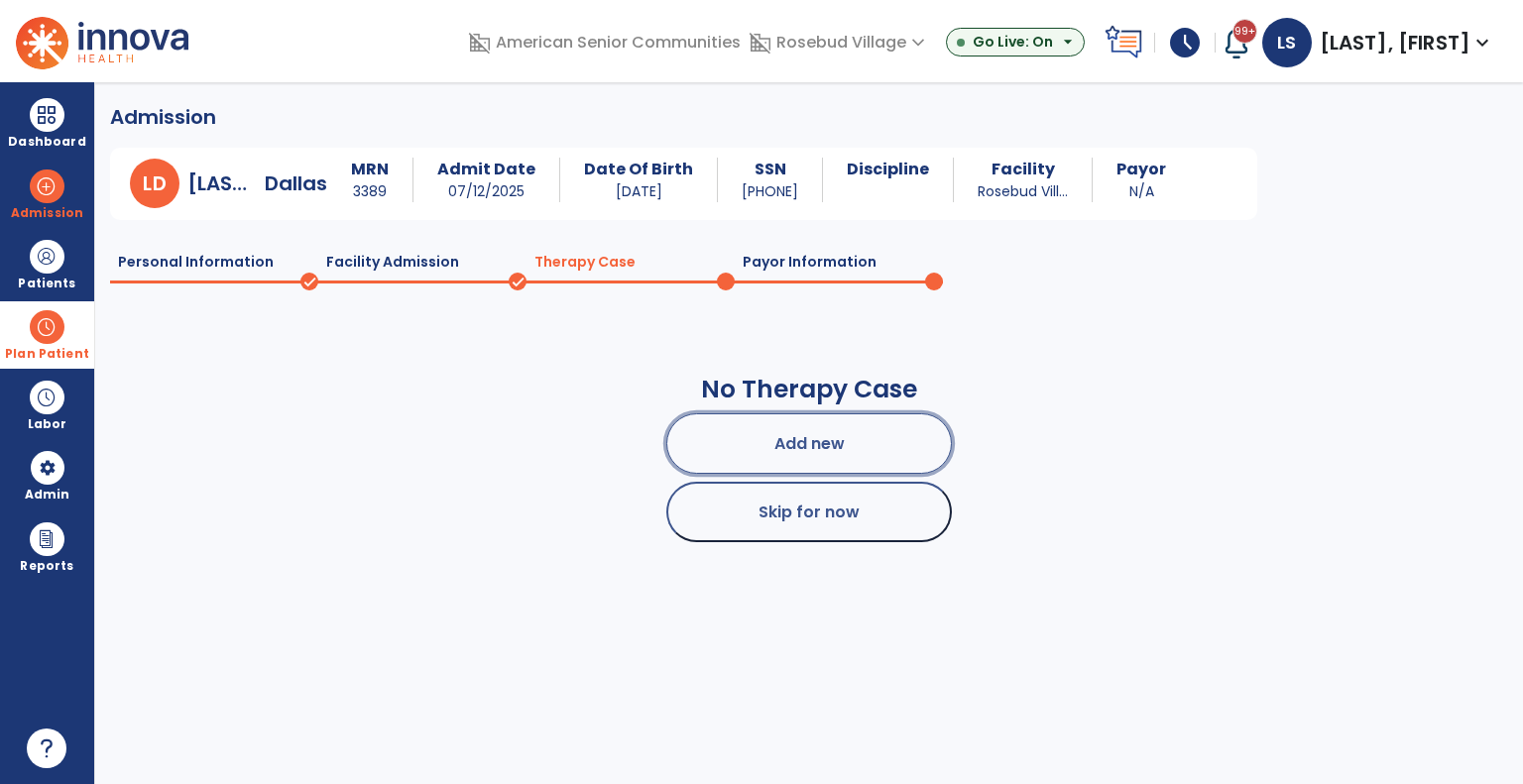 click on "Add new" at bounding box center [809, 443] 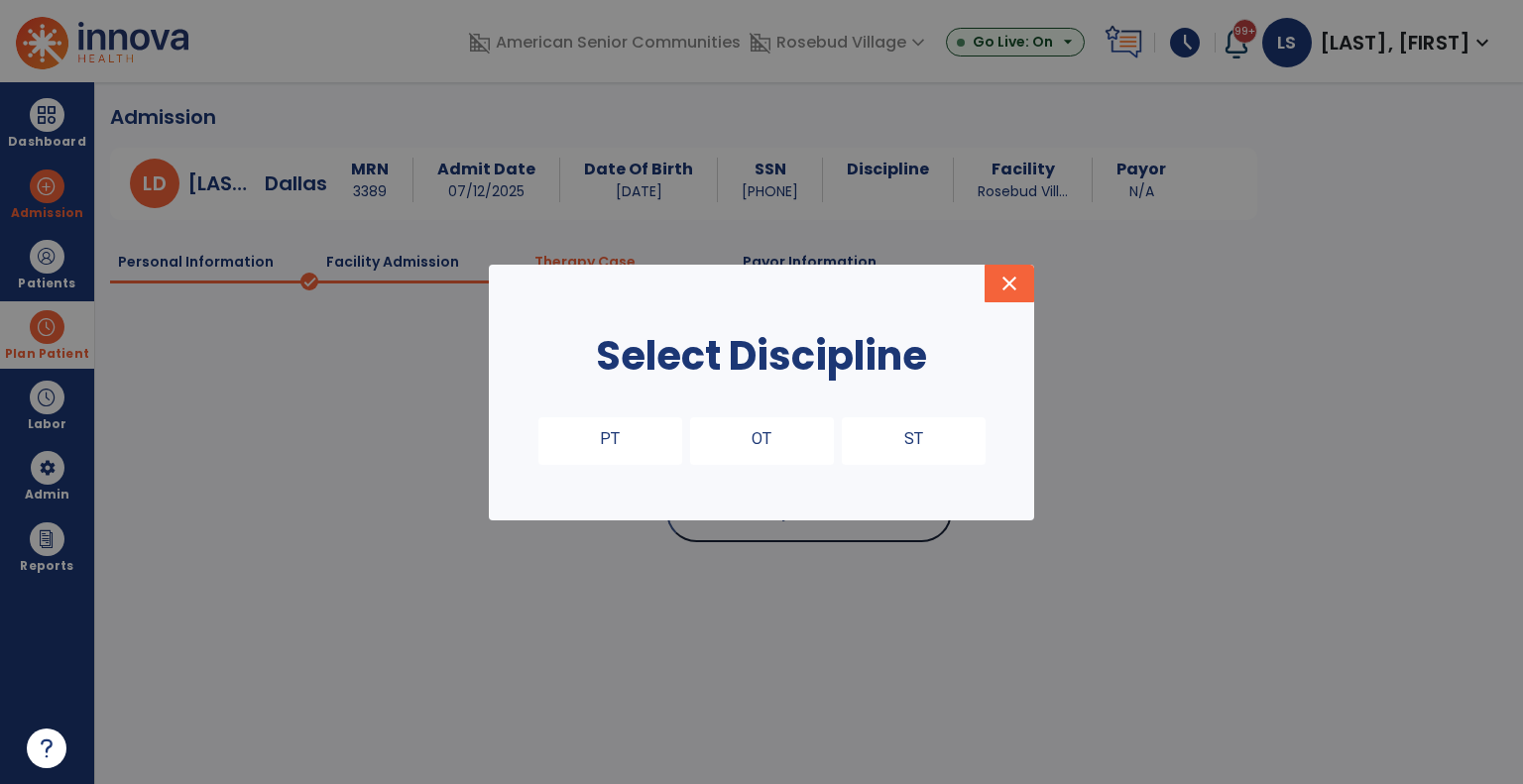 click on "PT" at bounding box center [610, 441] 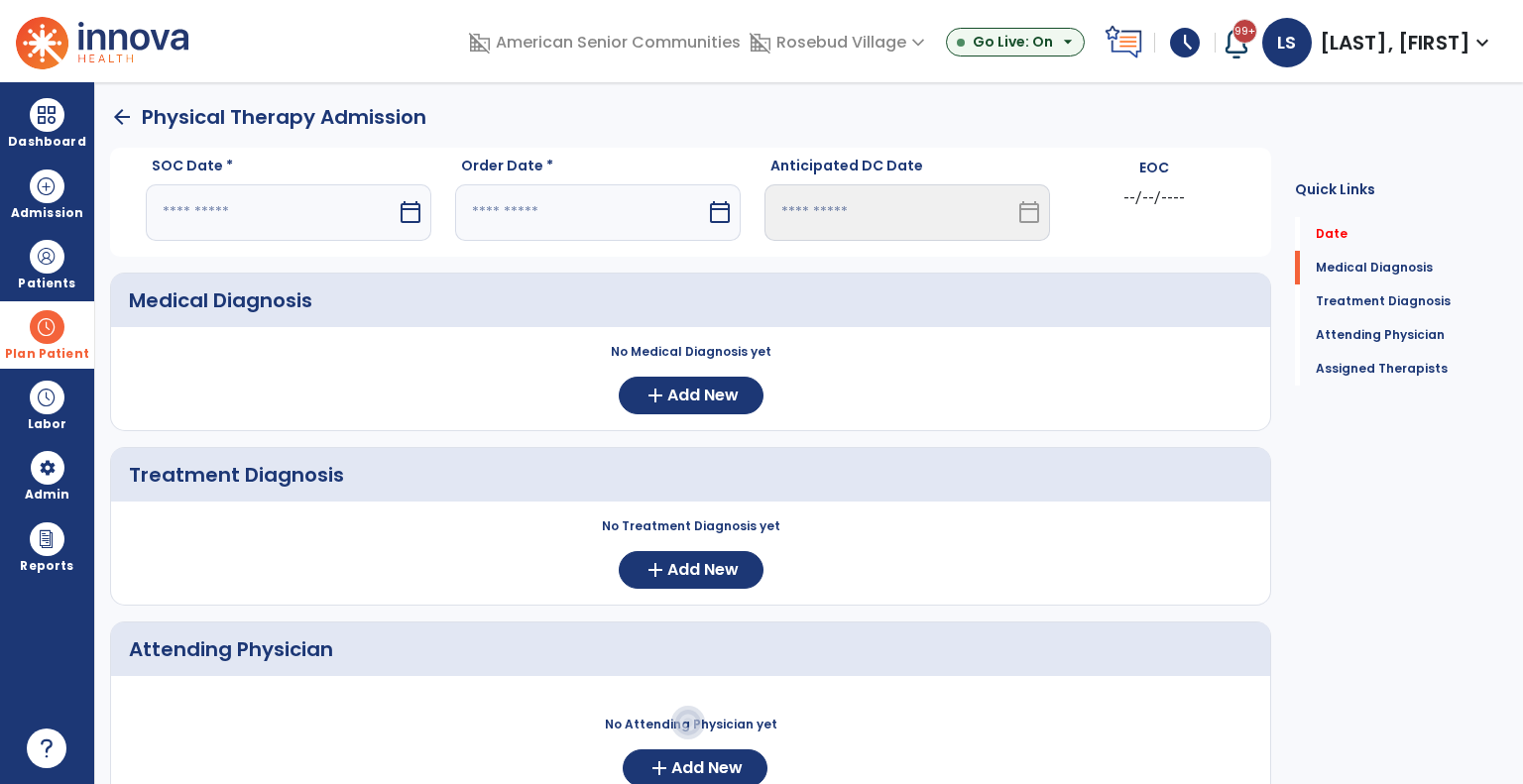 click at bounding box center (271, 212) 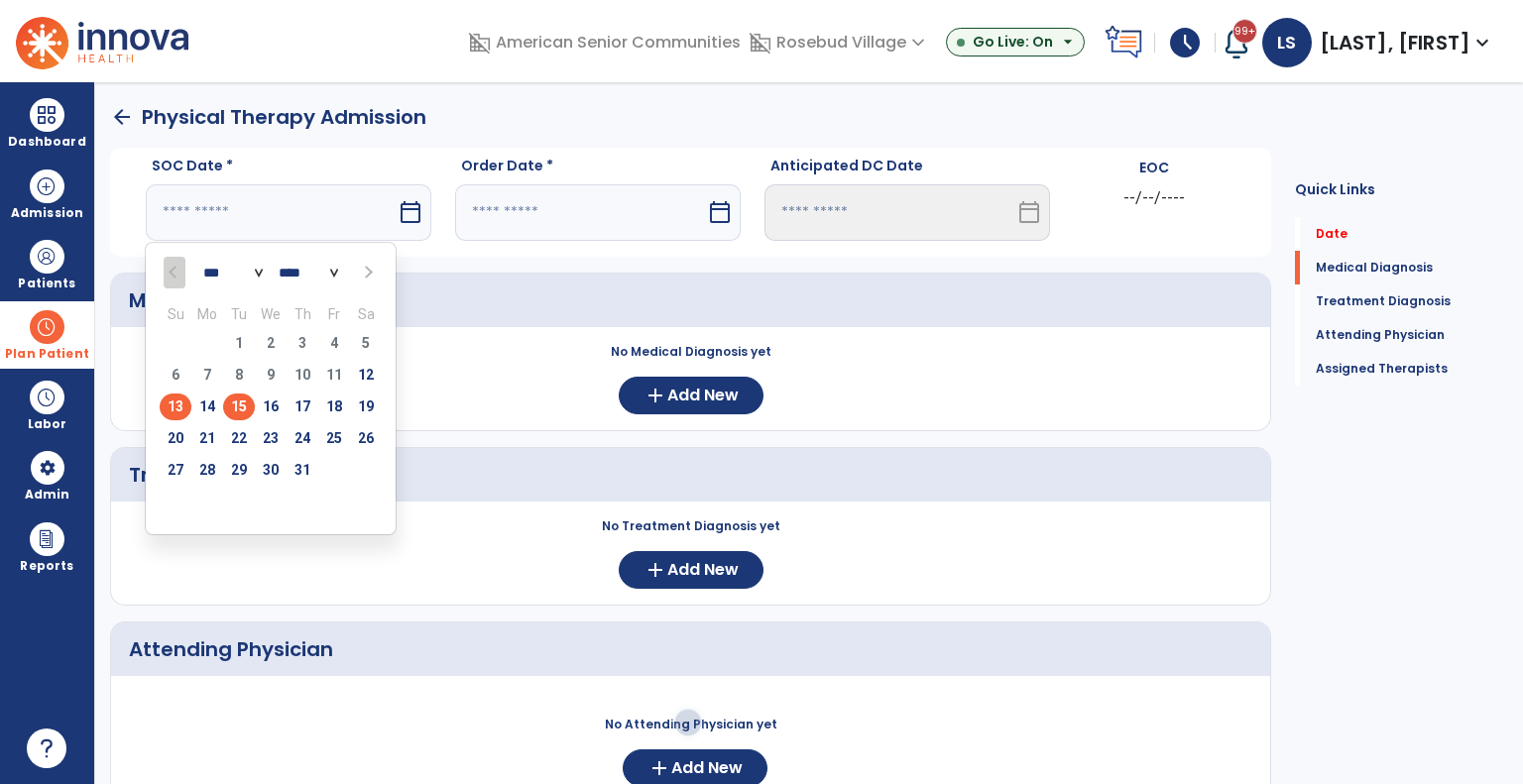 click on "15" at bounding box center (239, 406) 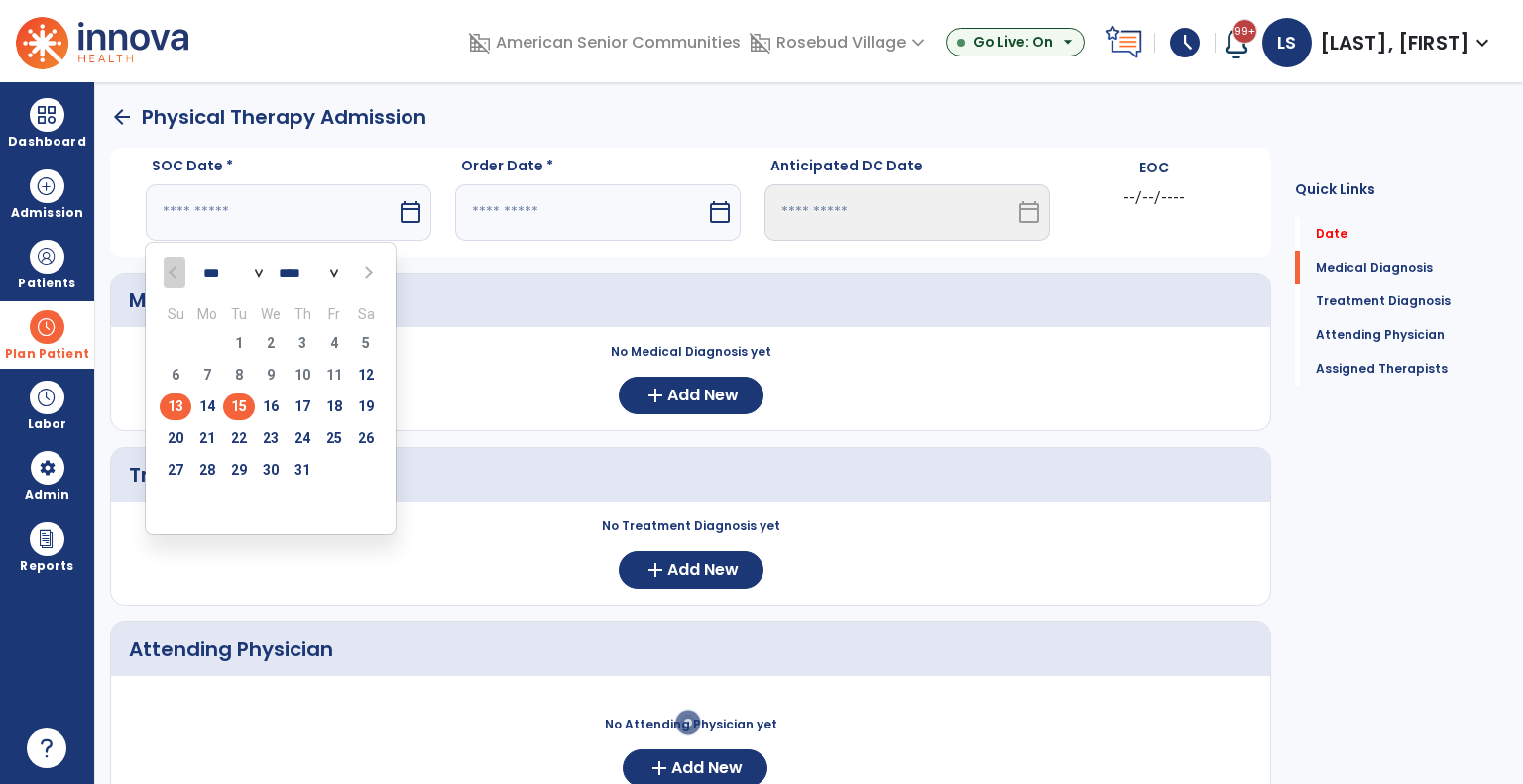 type on "*********" 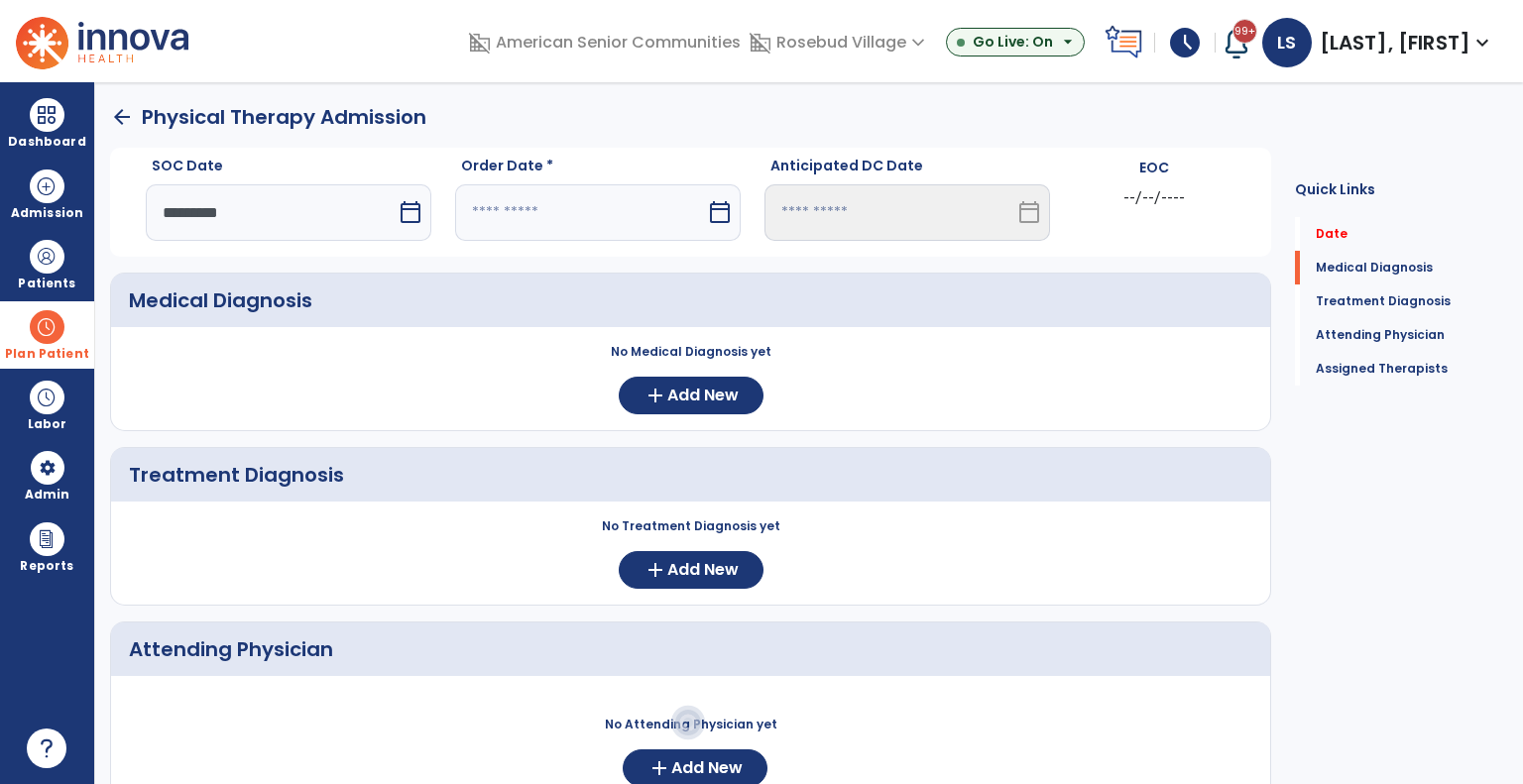 click at bounding box center [580, 212] 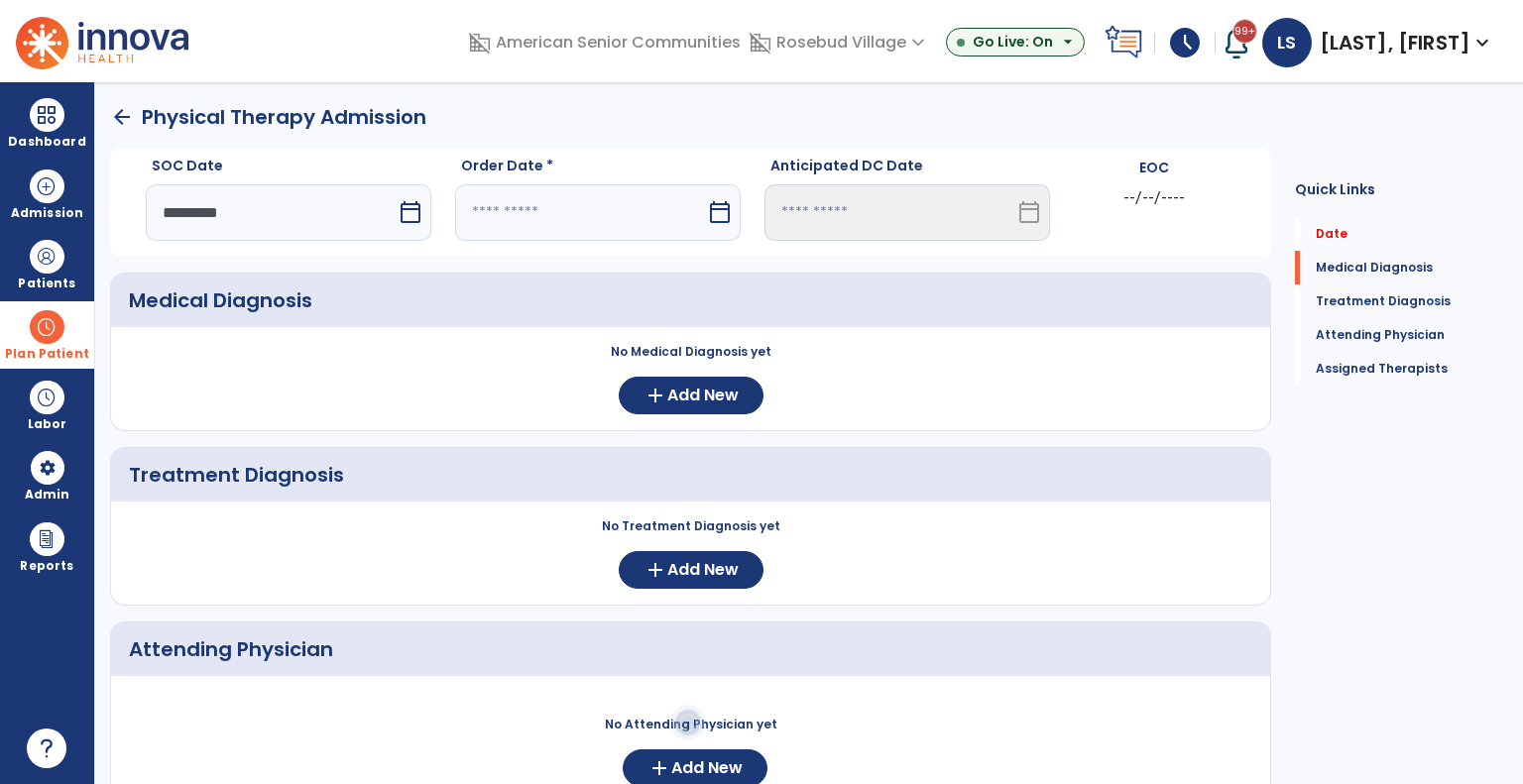 select on "*" 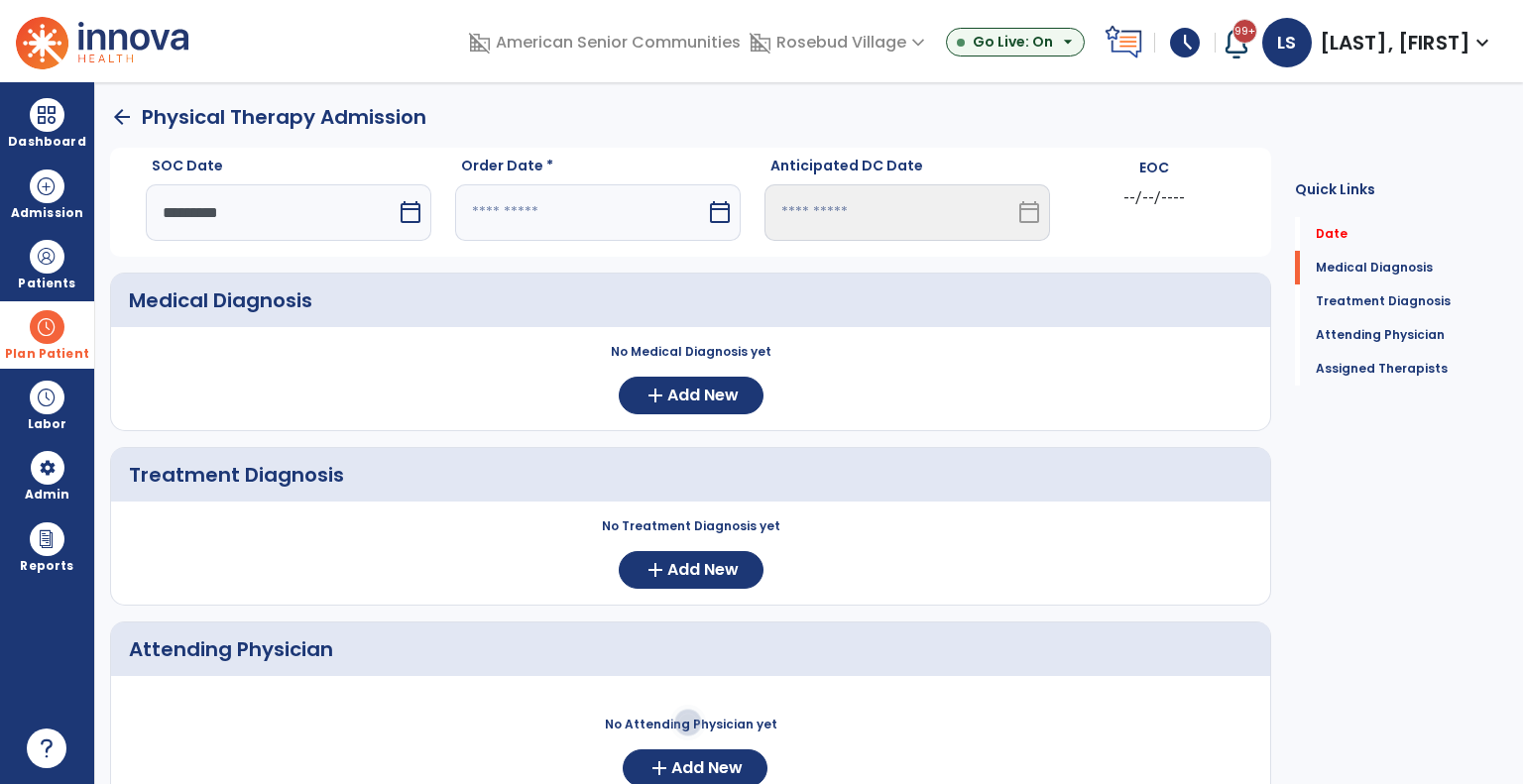 select on "****" 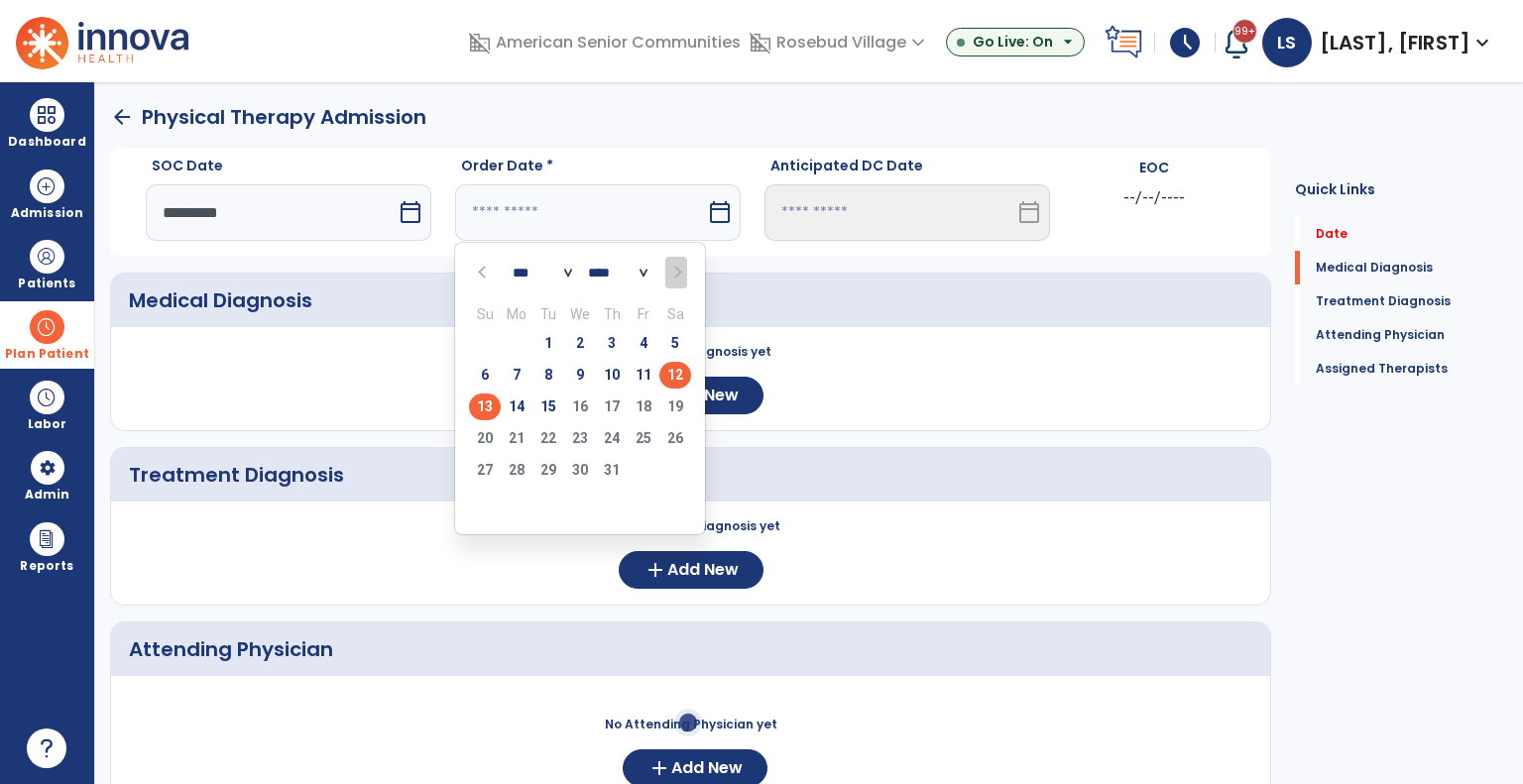 click on "12" at bounding box center (675, 375) 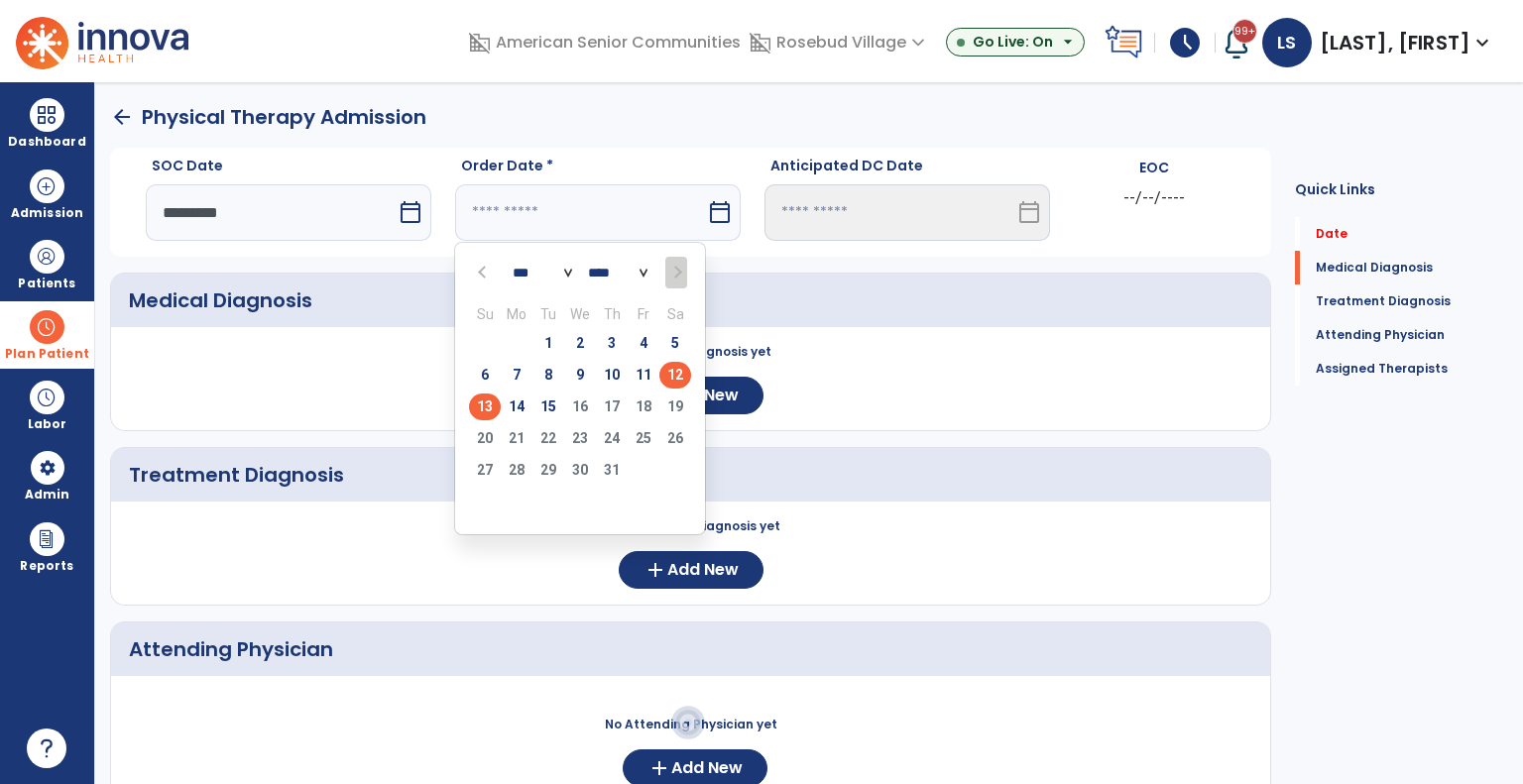 type on "*********" 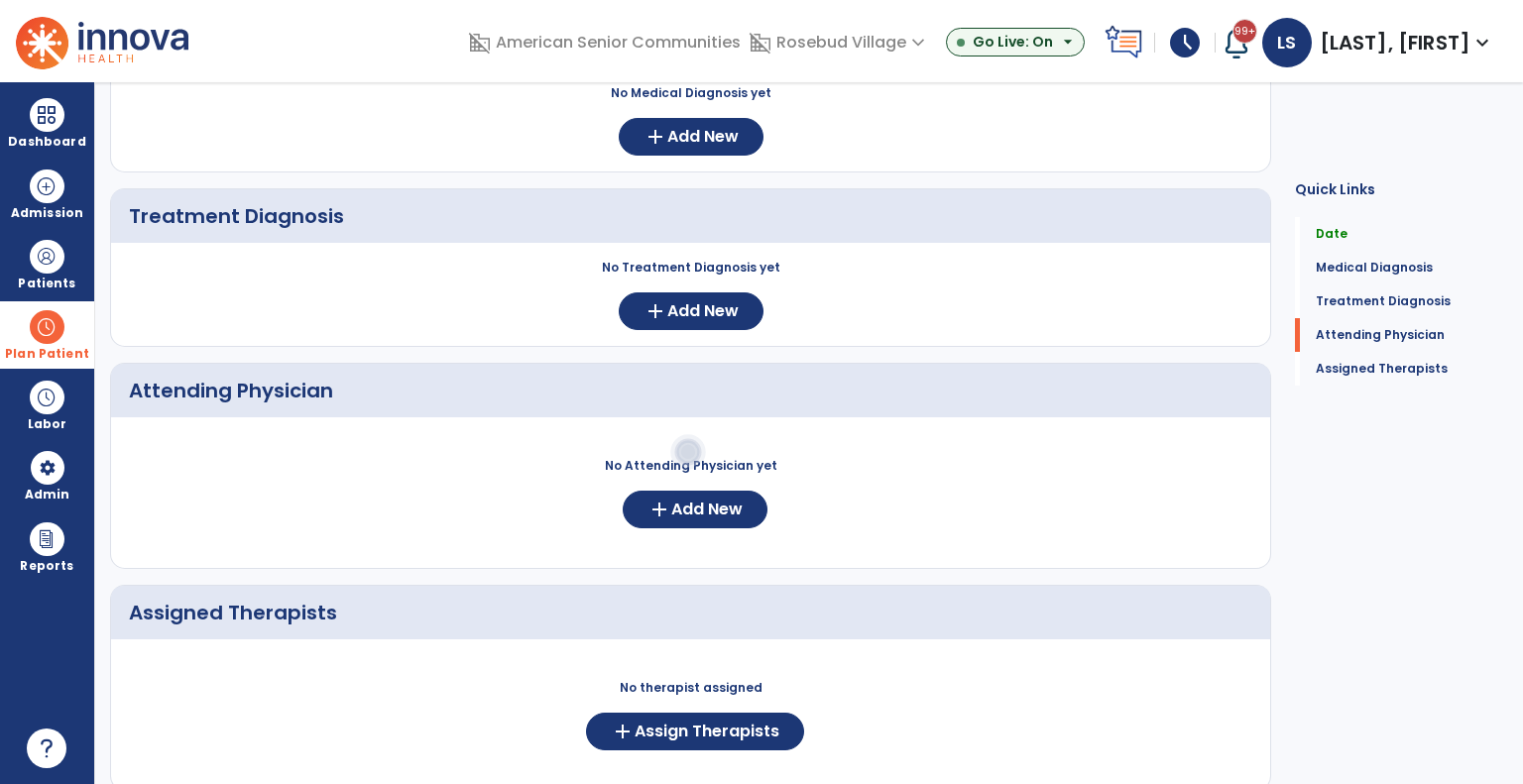 scroll, scrollTop: 291, scrollLeft: 0, axis: vertical 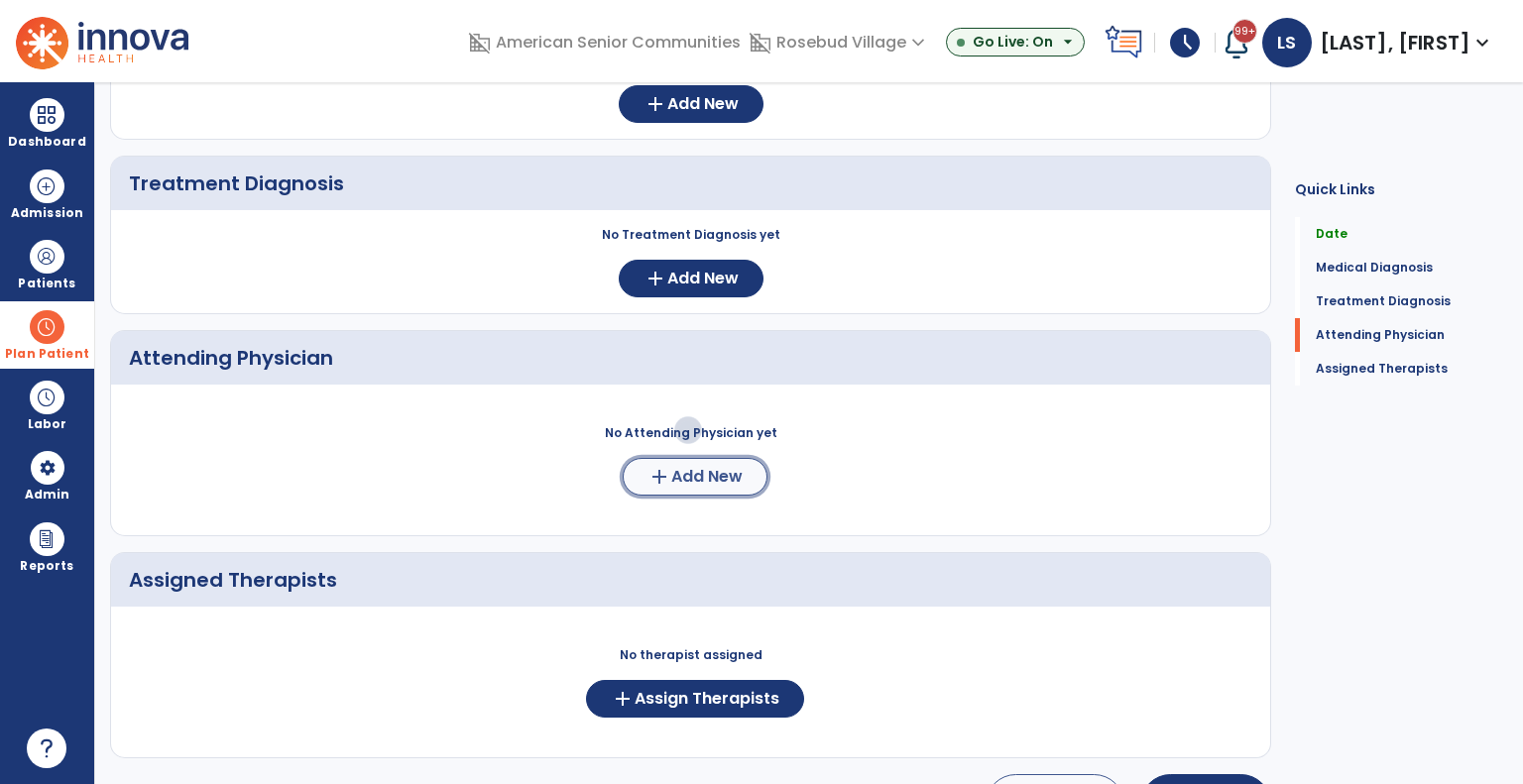 click on "Add New" 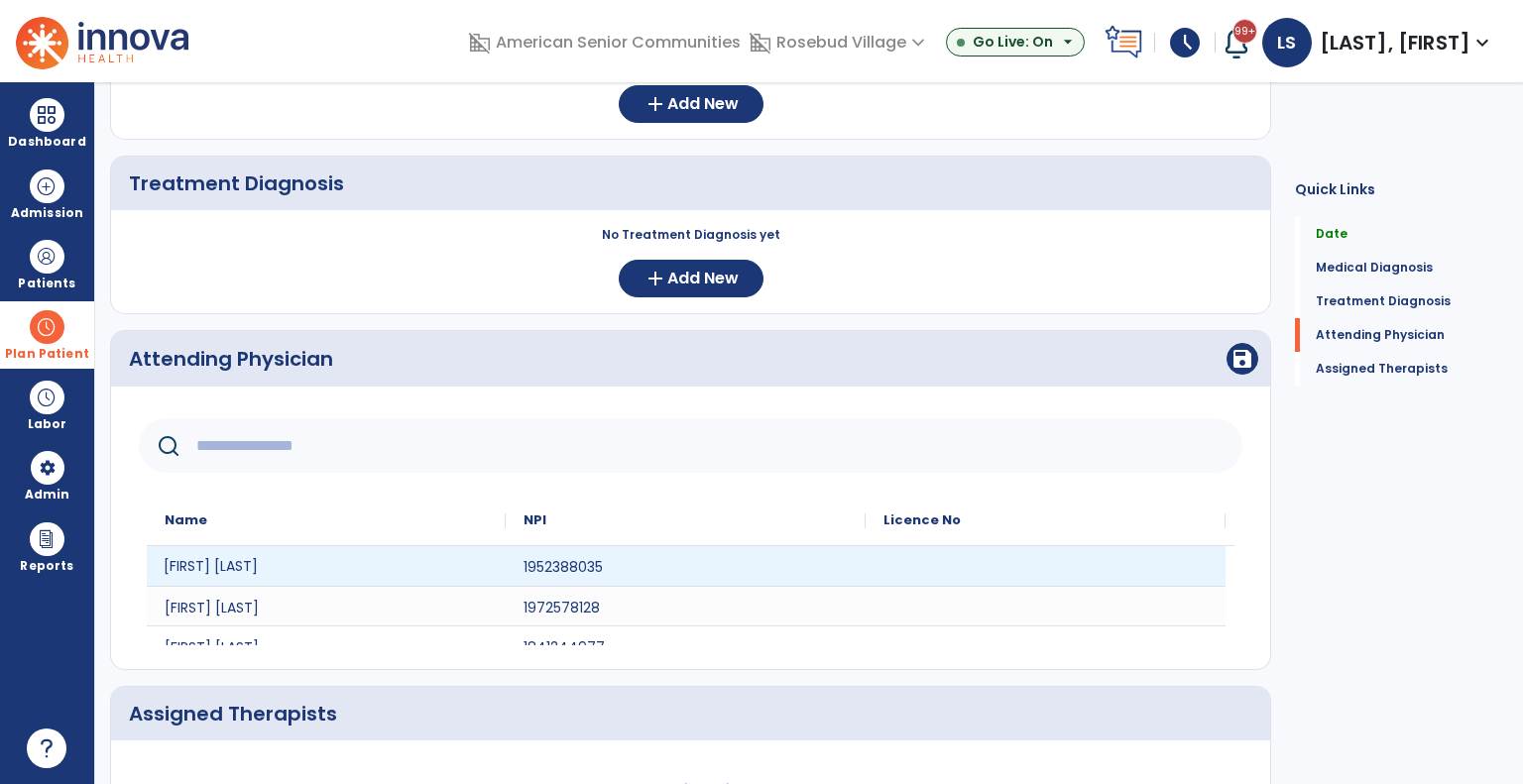 click on "Donald Smith Jr" 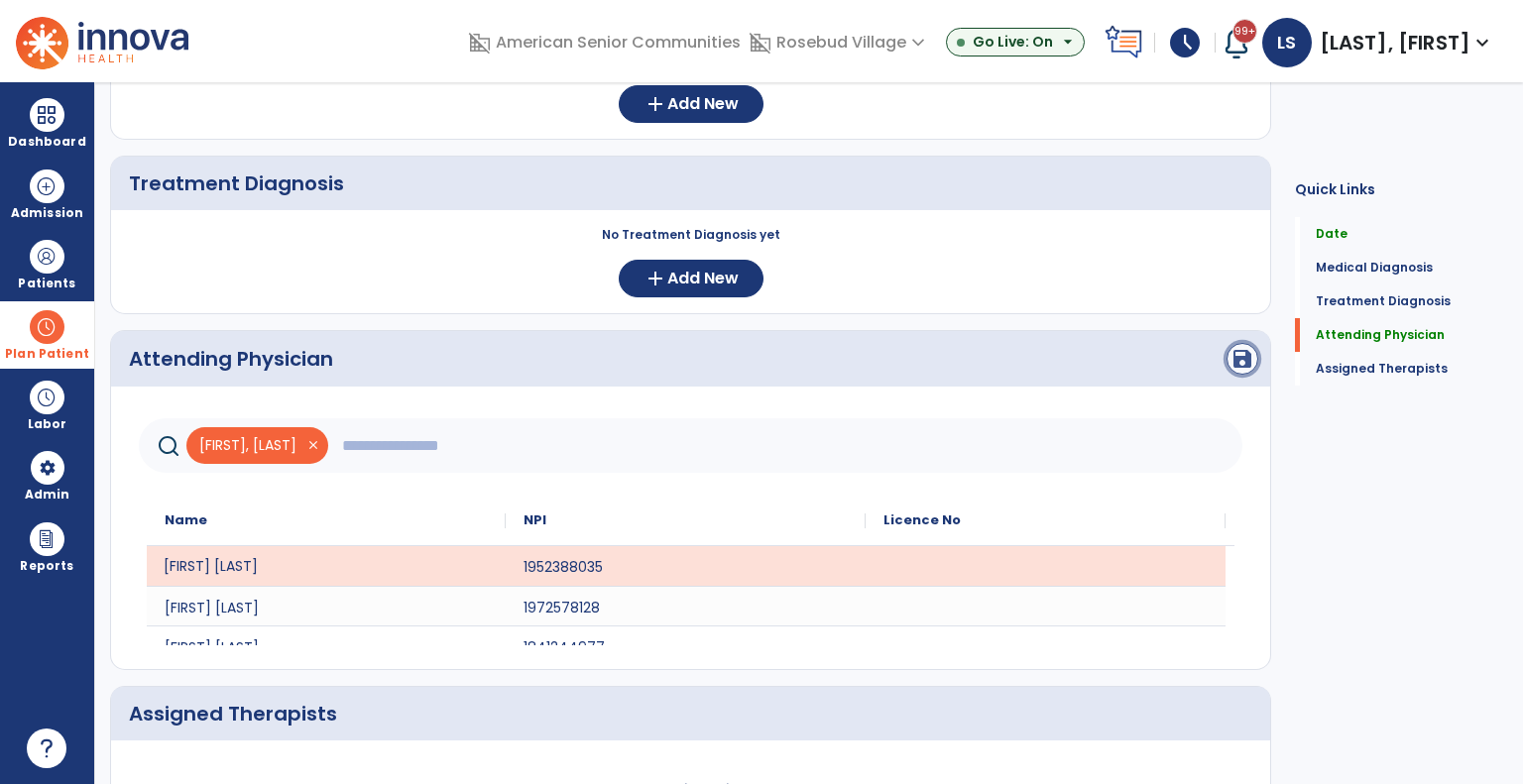 click on "save" 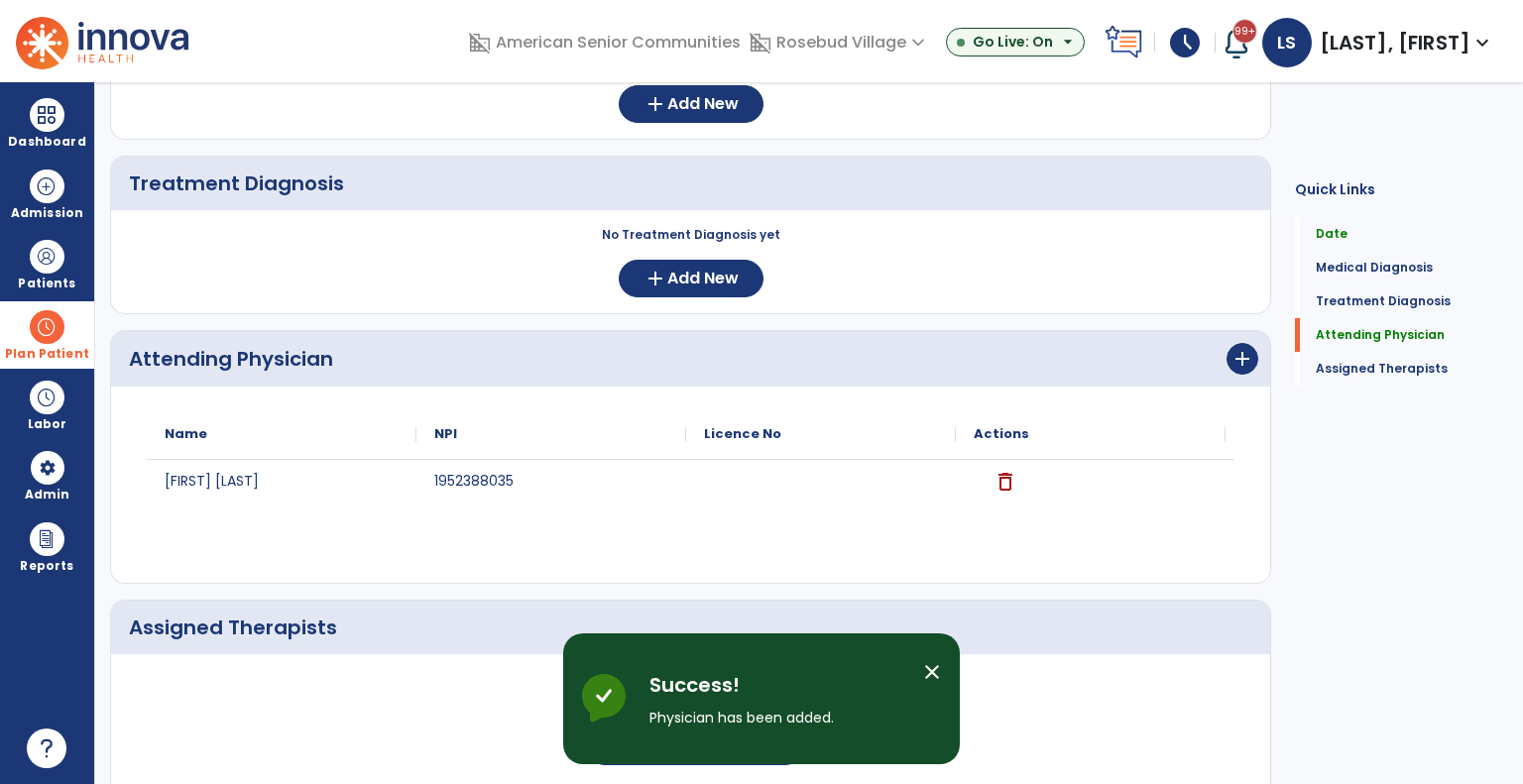 scroll, scrollTop: 400, scrollLeft: 0, axis: vertical 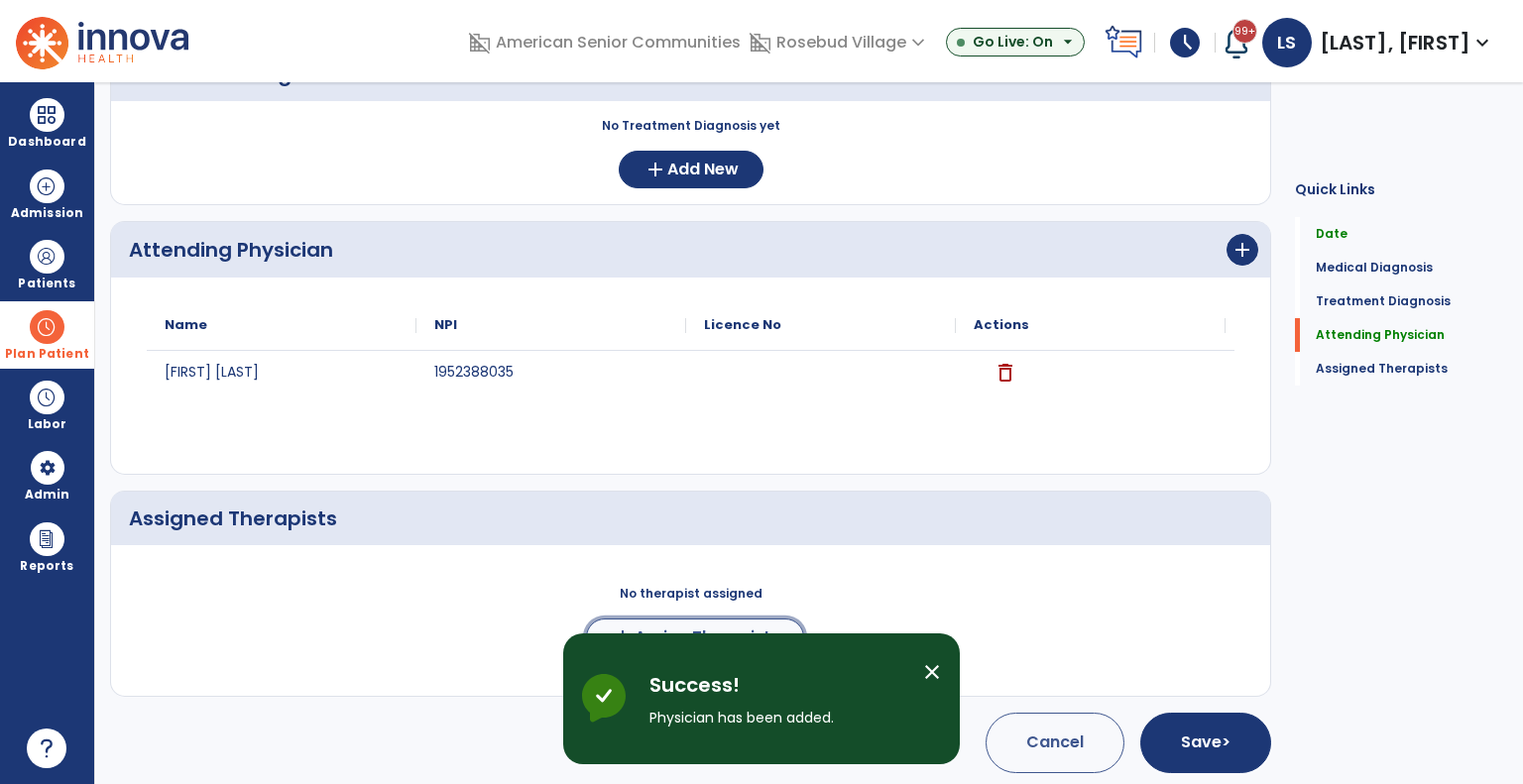 click on "Assign Therapists" 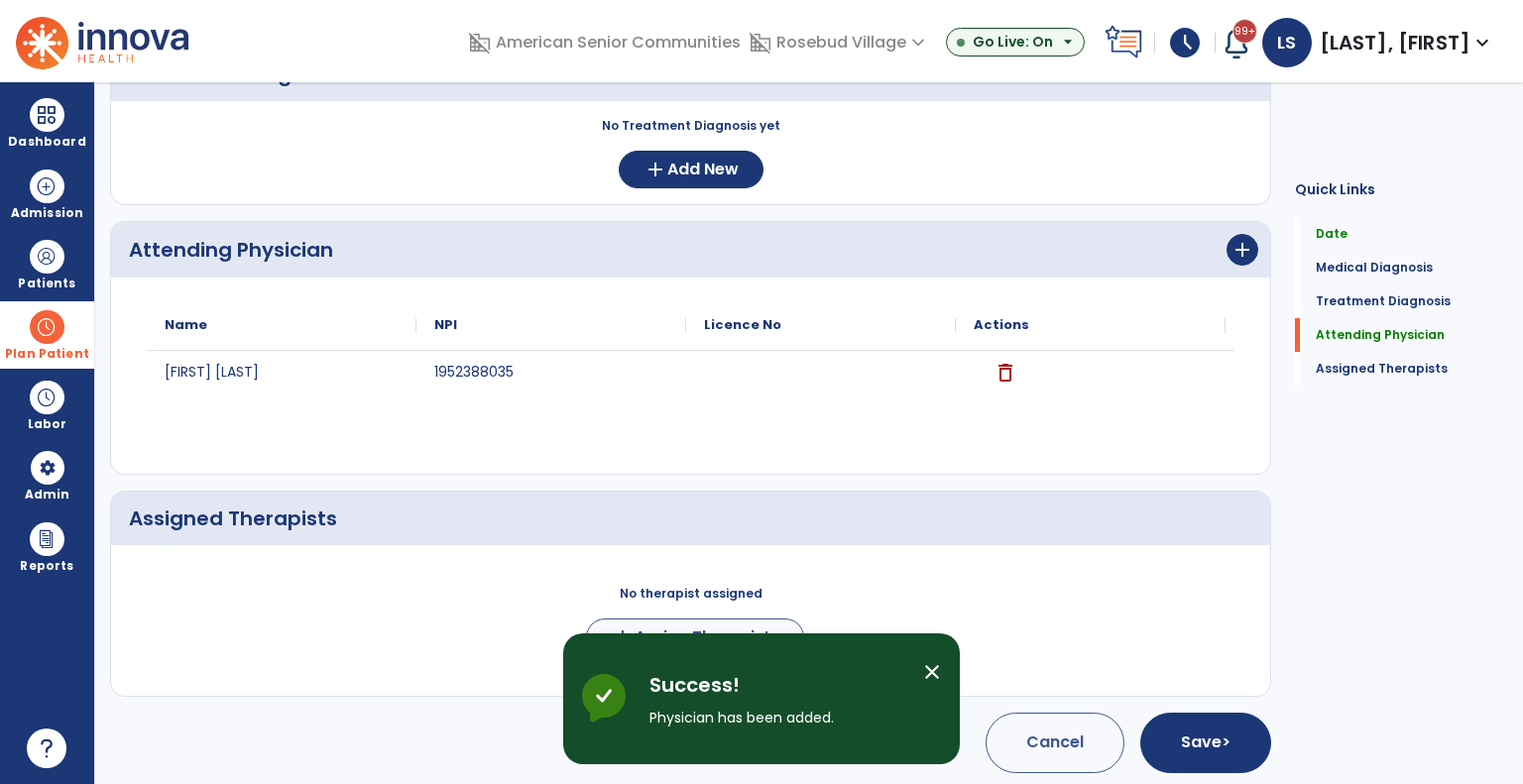 scroll, scrollTop: 397, scrollLeft: 0, axis: vertical 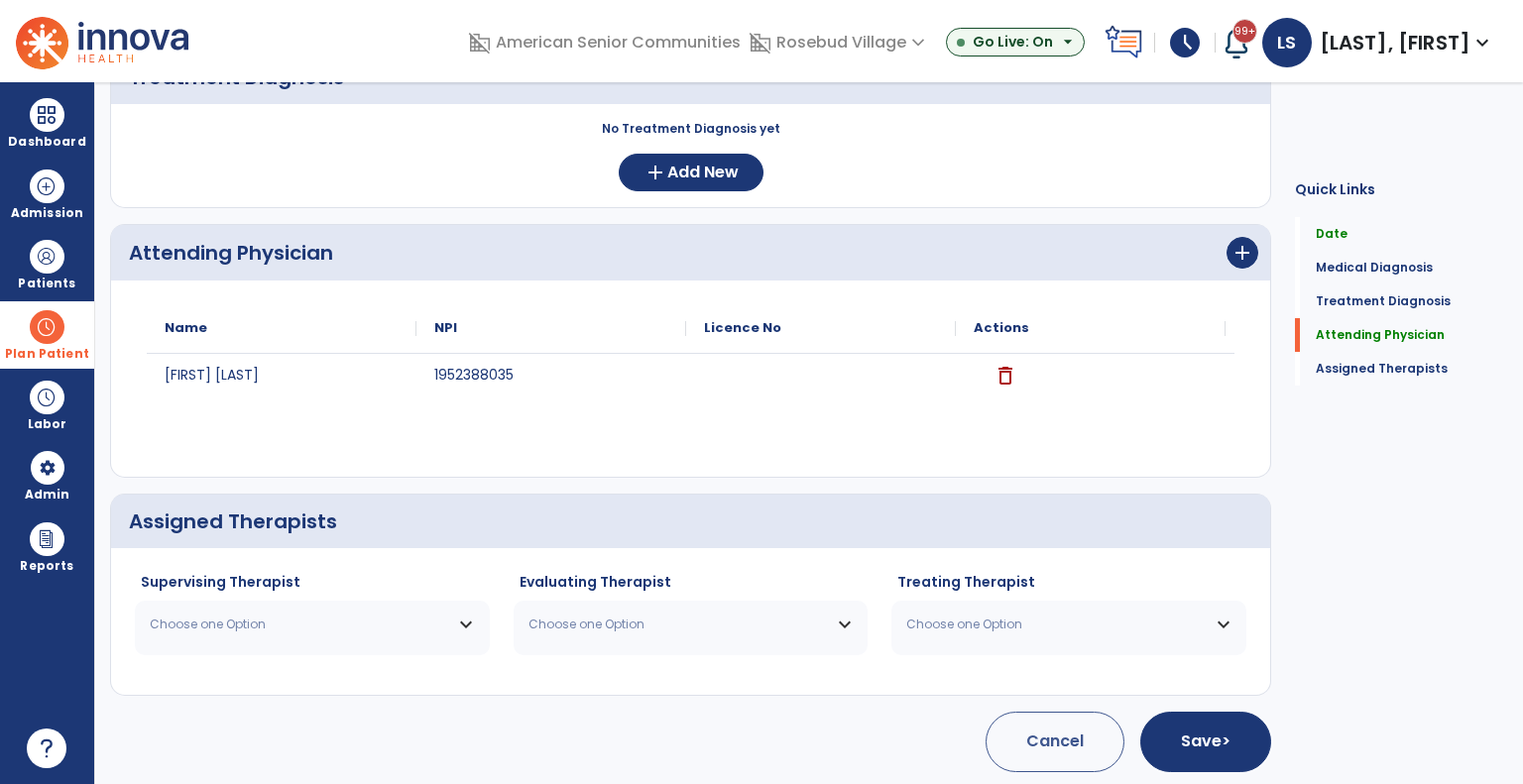 click on "Choose one Option" at bounding box center [299, 624] 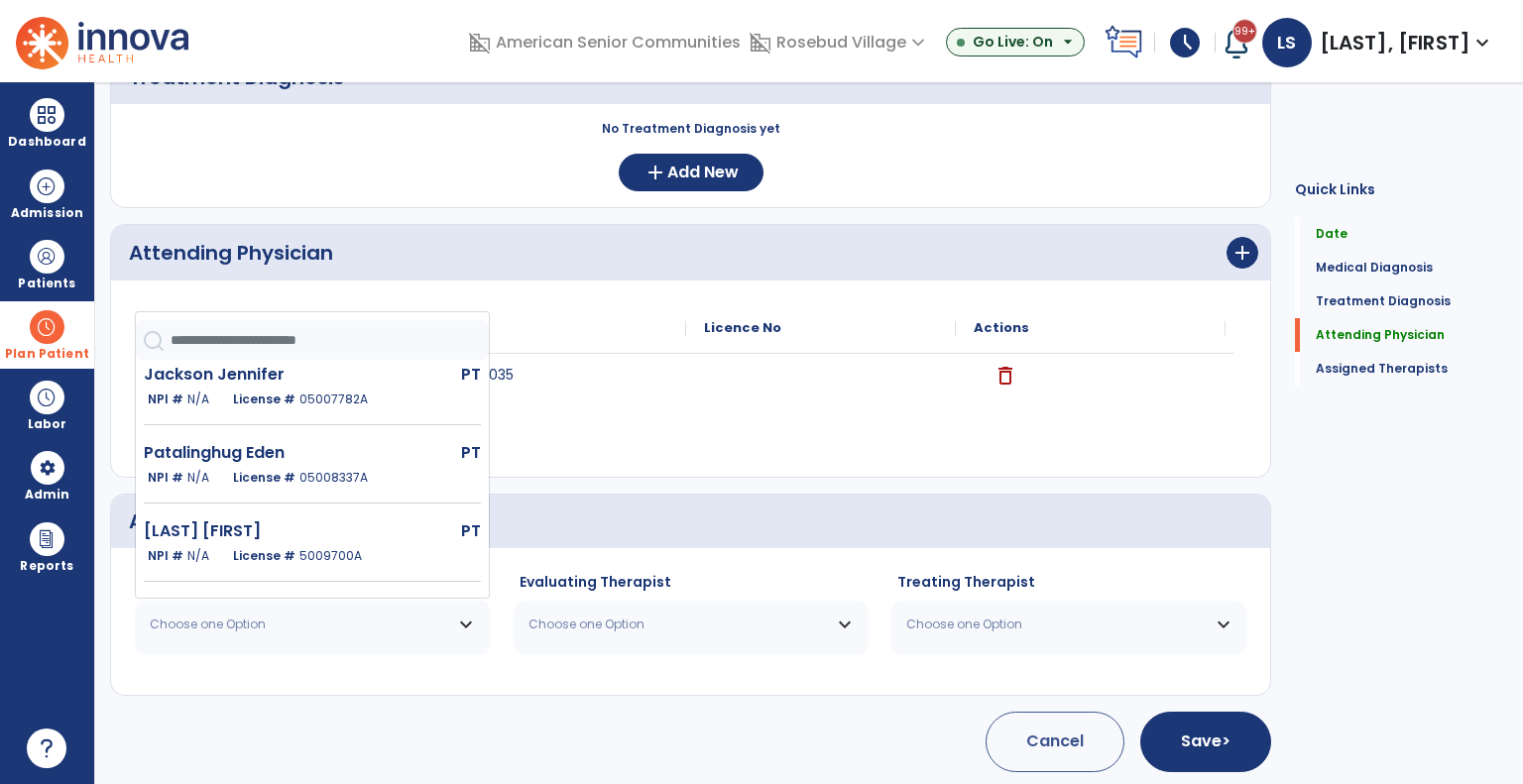scroll, scrollTop: 325, scrollLeft: 0, axis: vertical 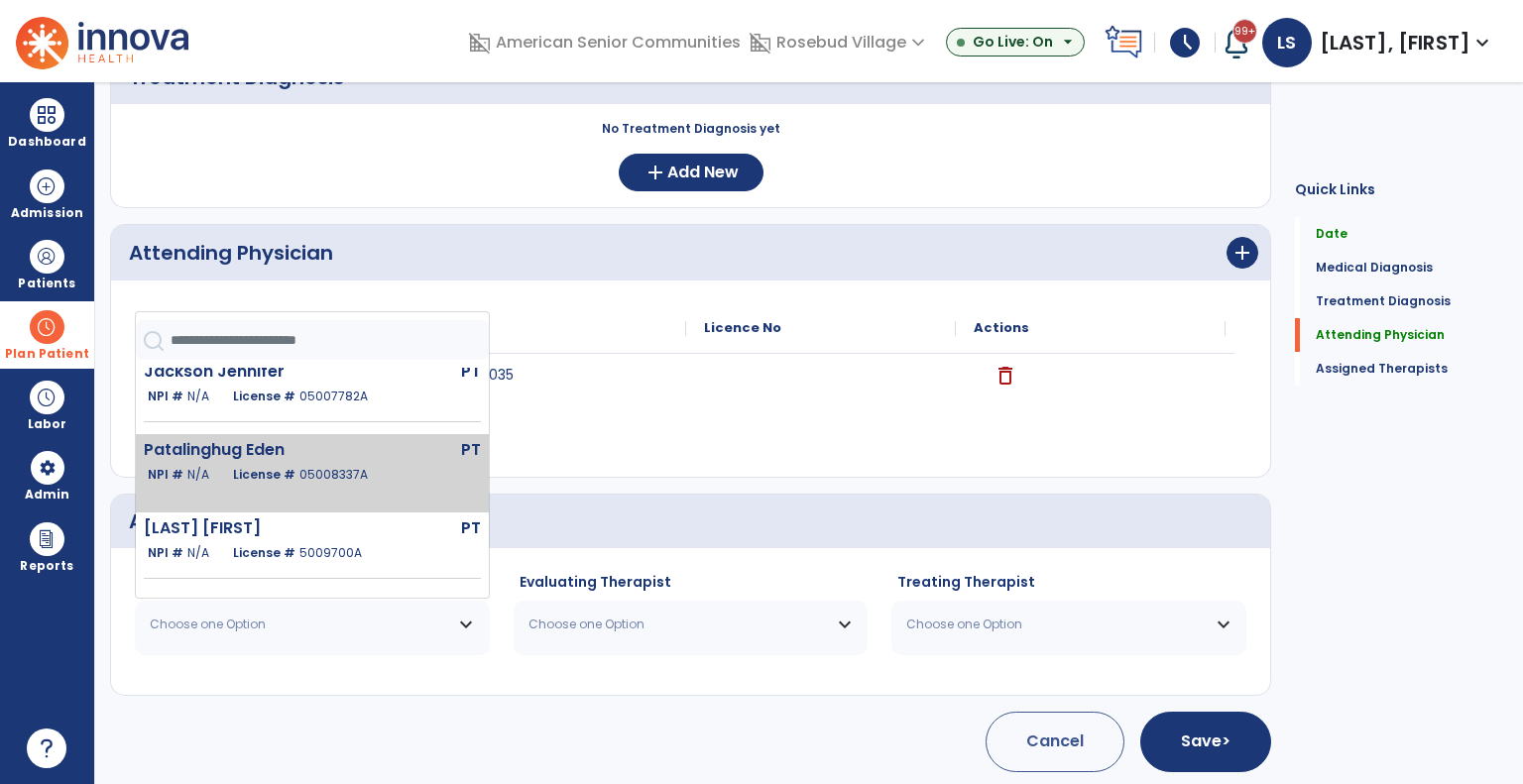 click on "05008337A" 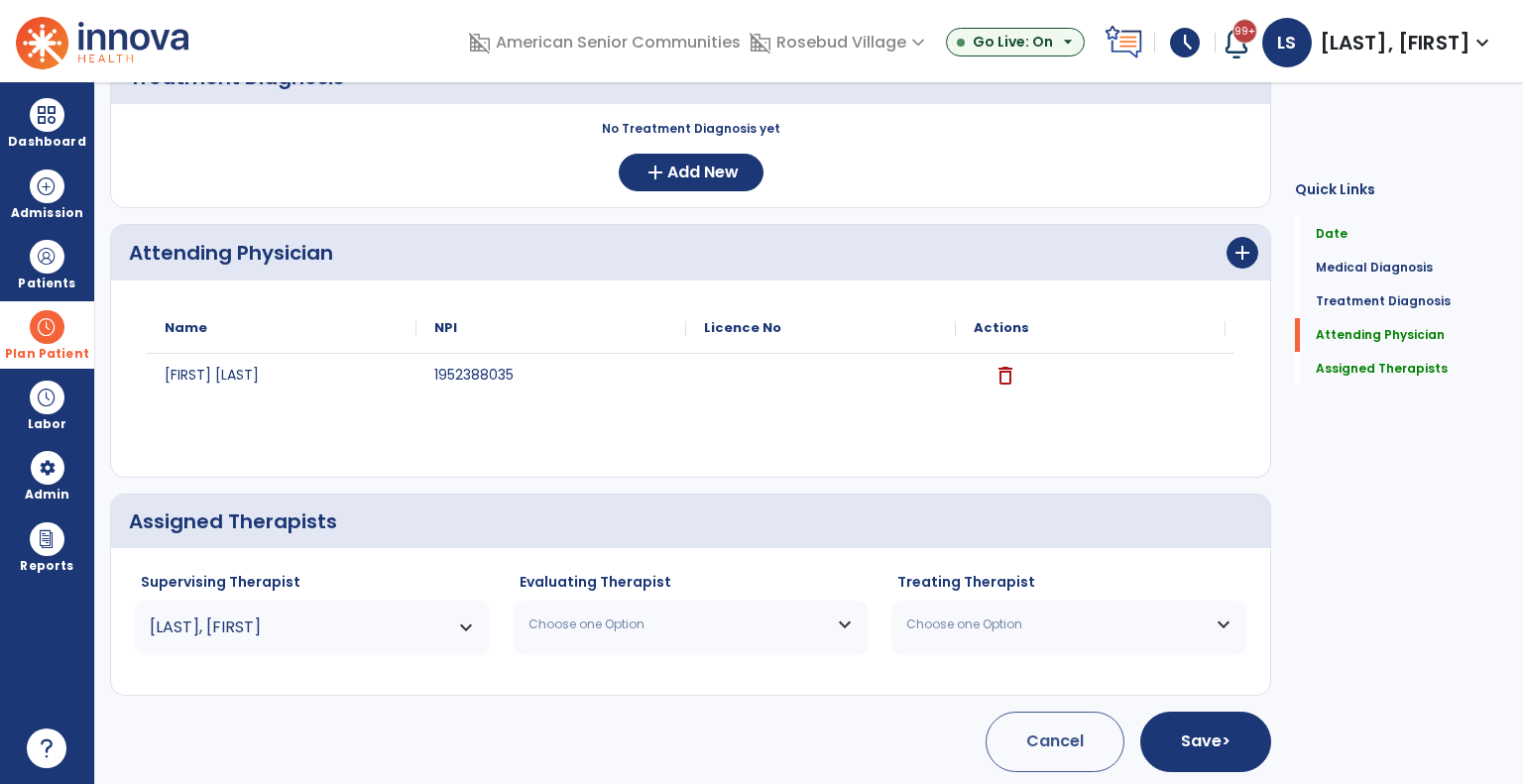 click on "Choose one Option" at bounding box center (678, 624) 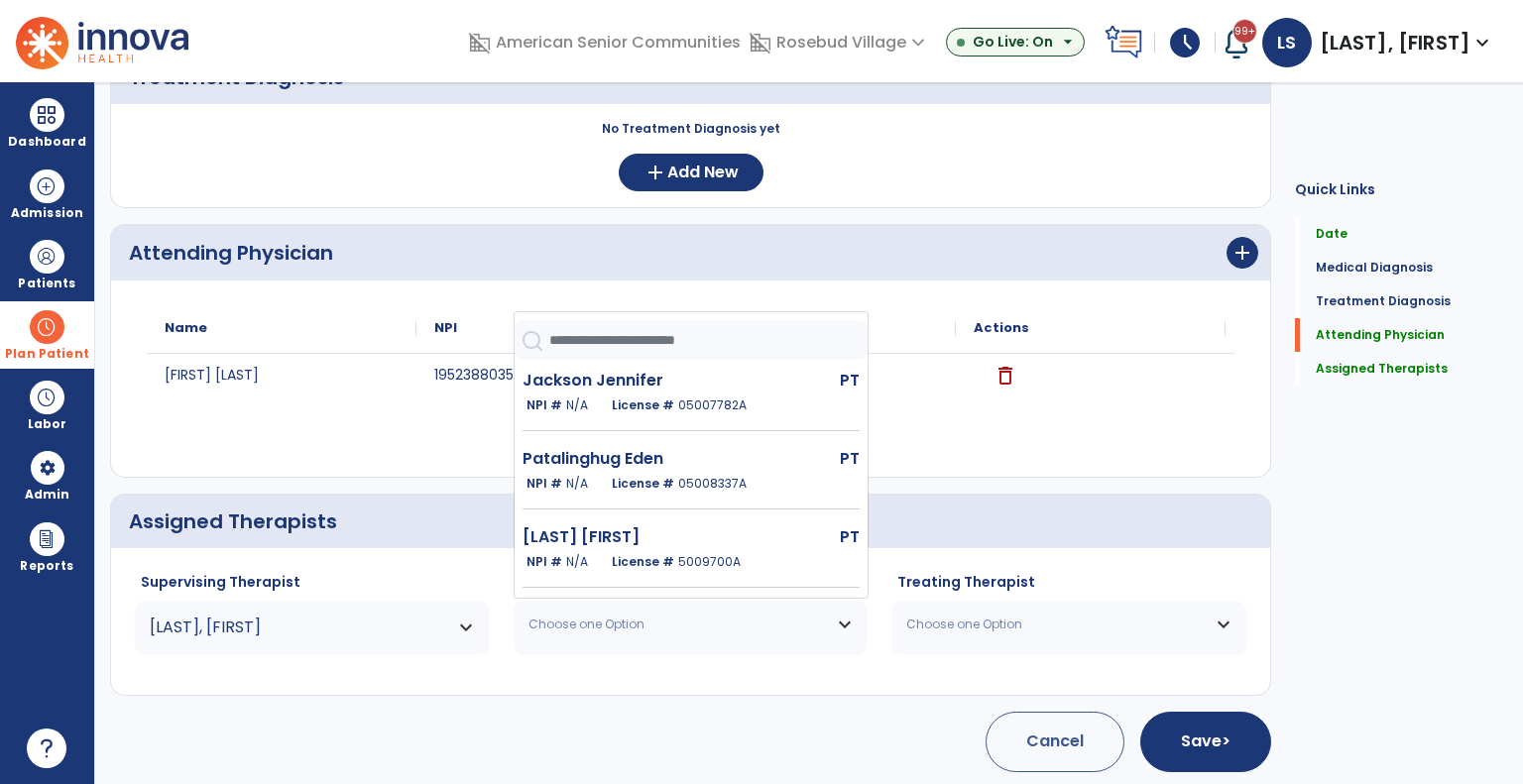 scroll, scrollTop: 322, scrollLeft: 0, axis: vertical 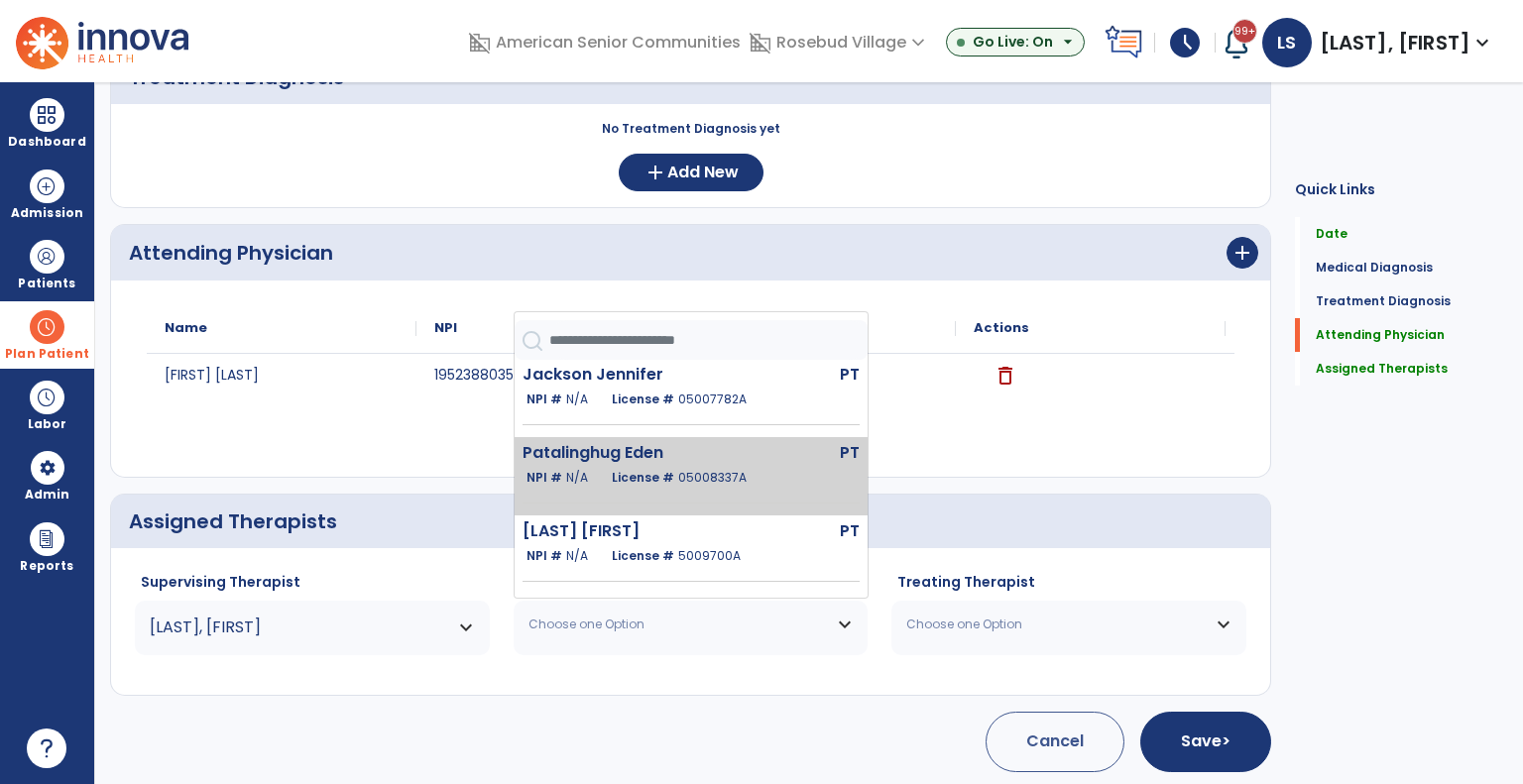 click on "NPI #  N/A   License #  05008337A" 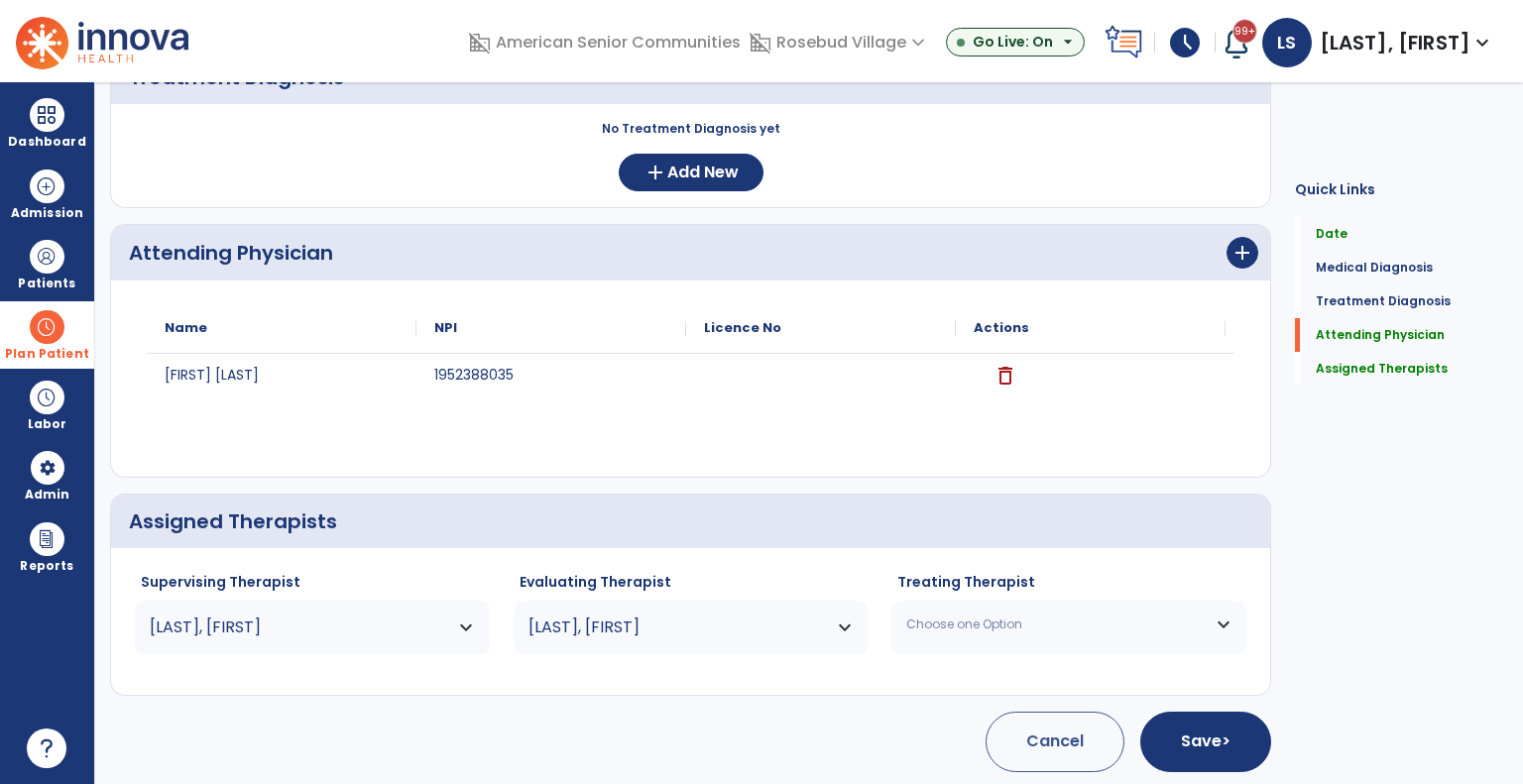click on "Choose one Option" at bounding box center (1056, 624) 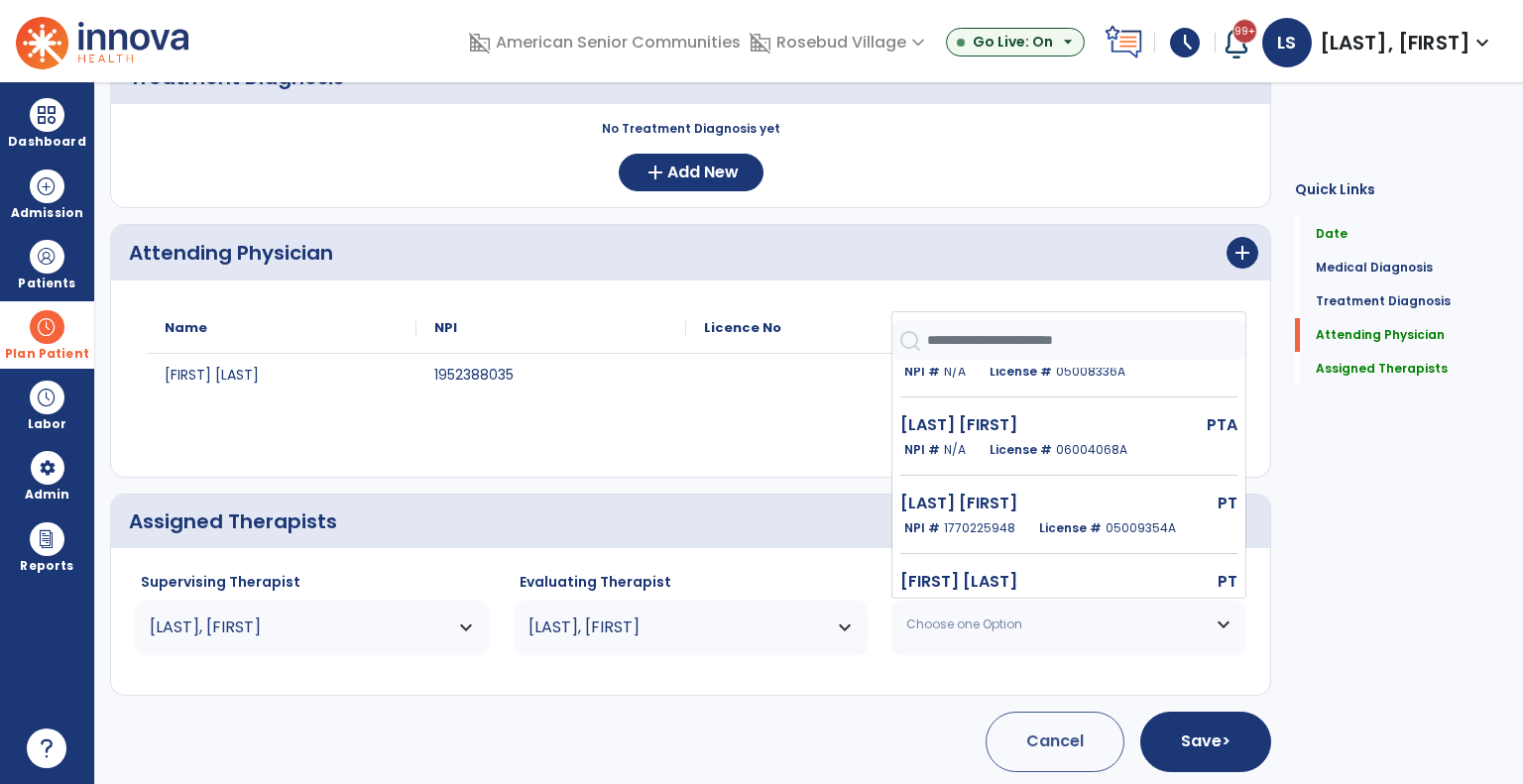 scroll, scrollTop: 203, scrollLeft: 0, axis: vertical 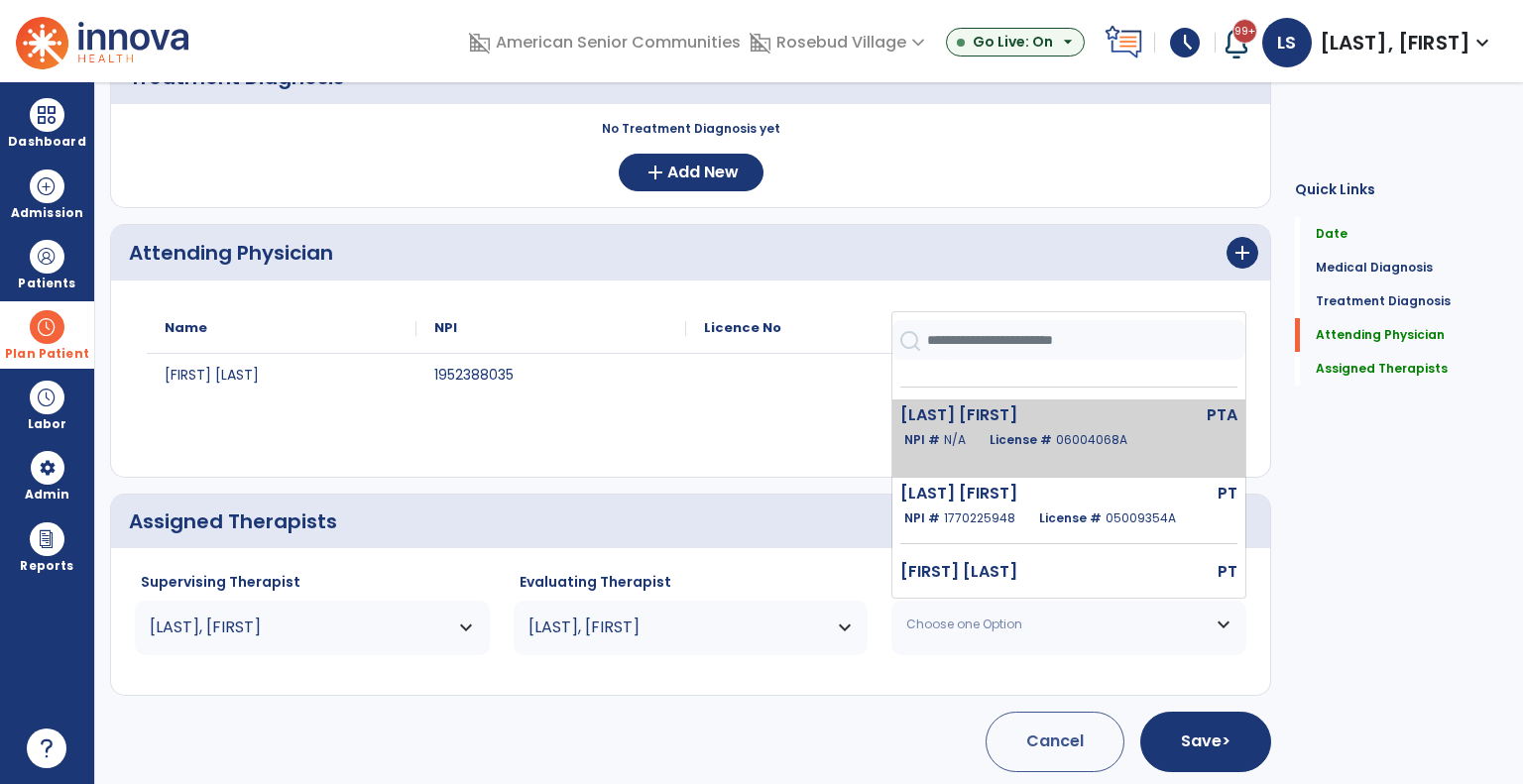 click on "06004068A" 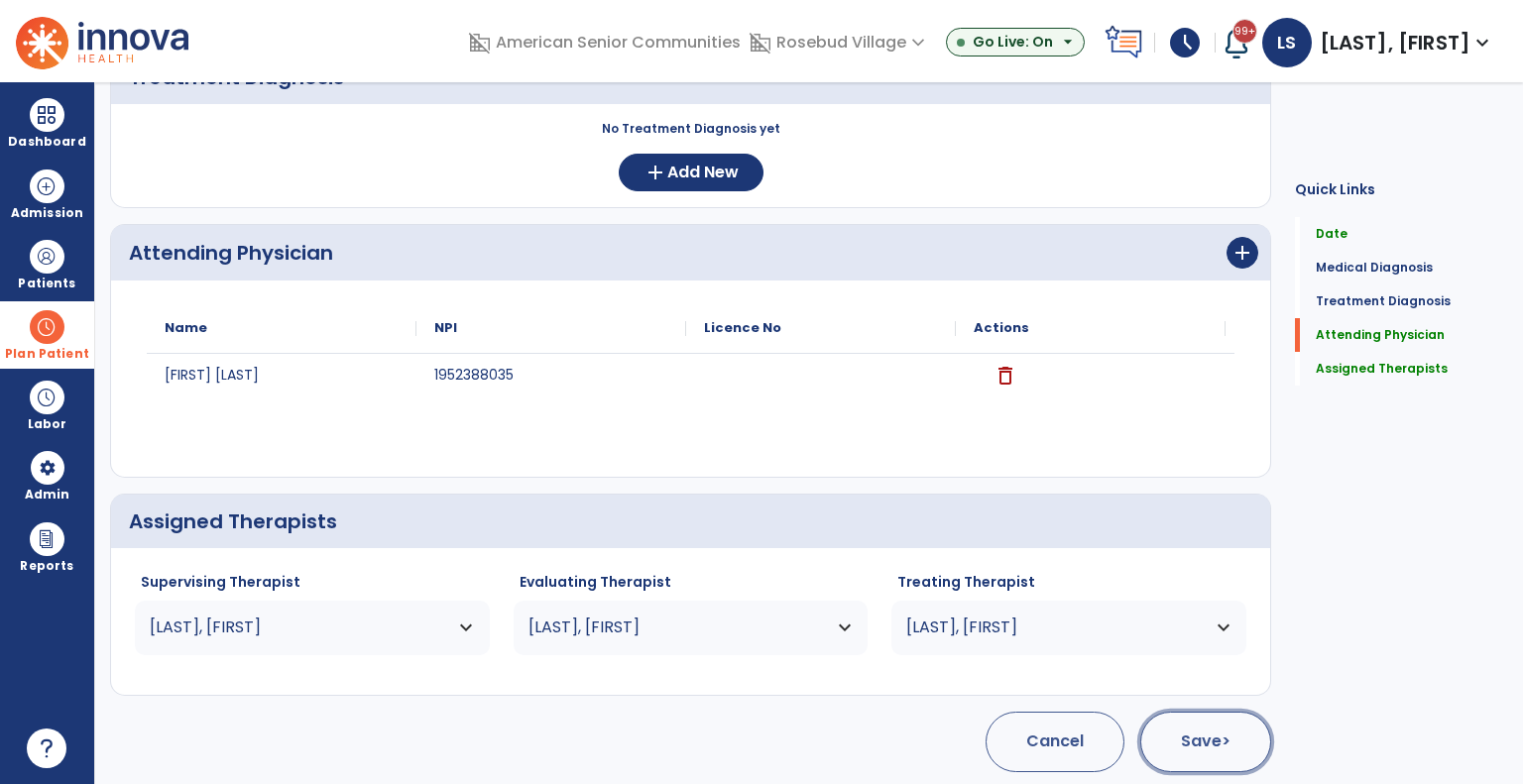 click on "Save  >" 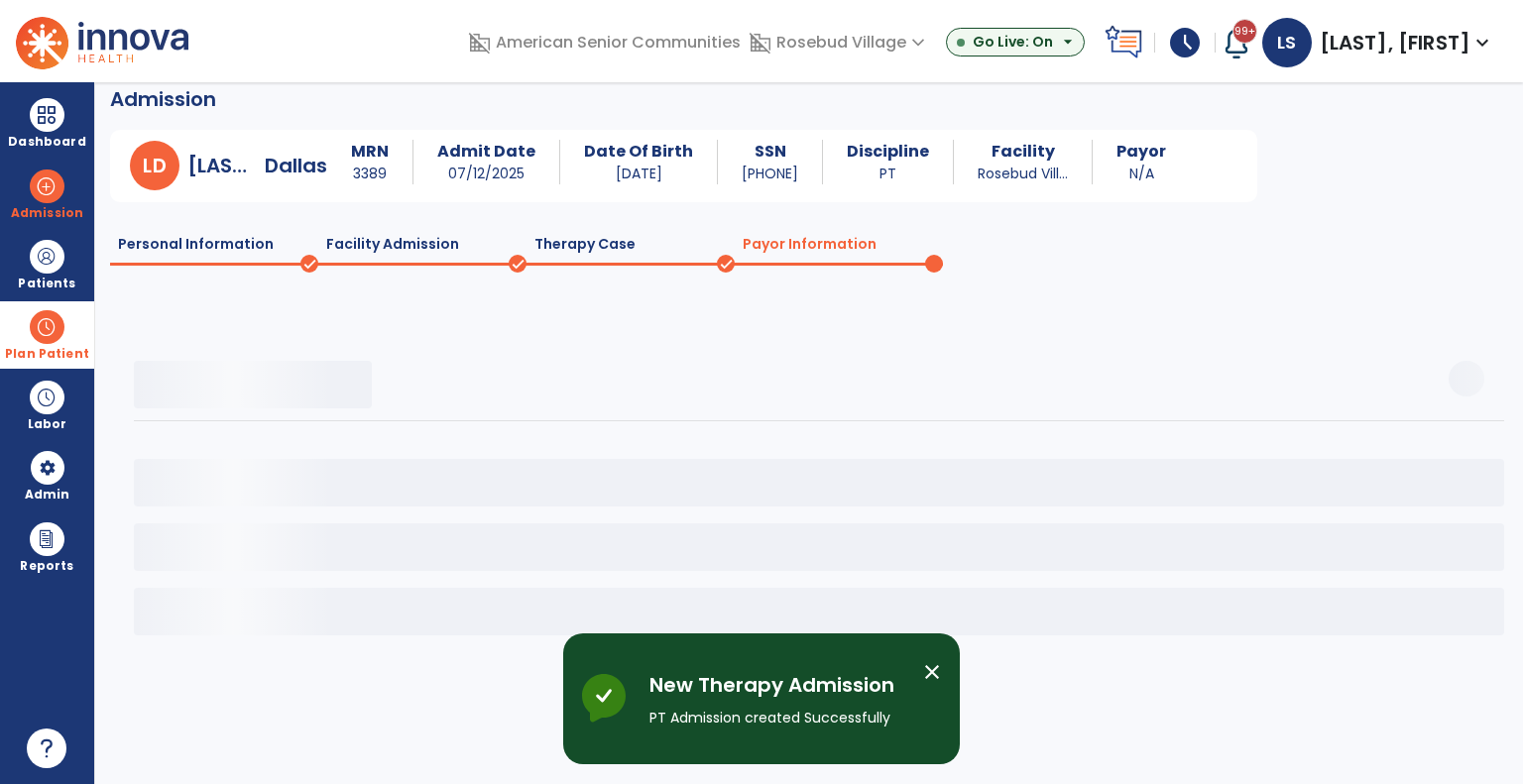 scroll, scrollTop: 16, scrollLeft: 0, axis: vertical 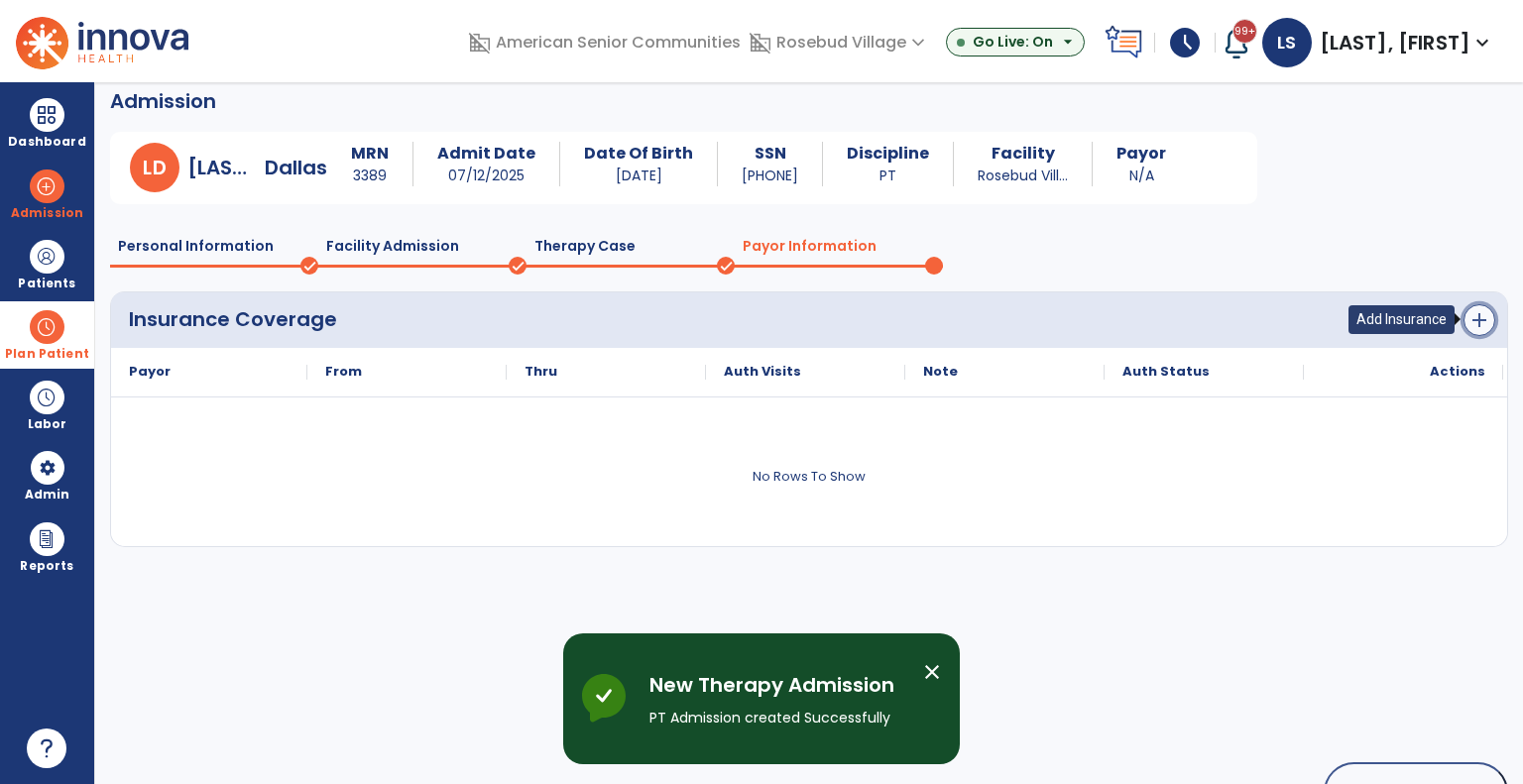 click on "add" 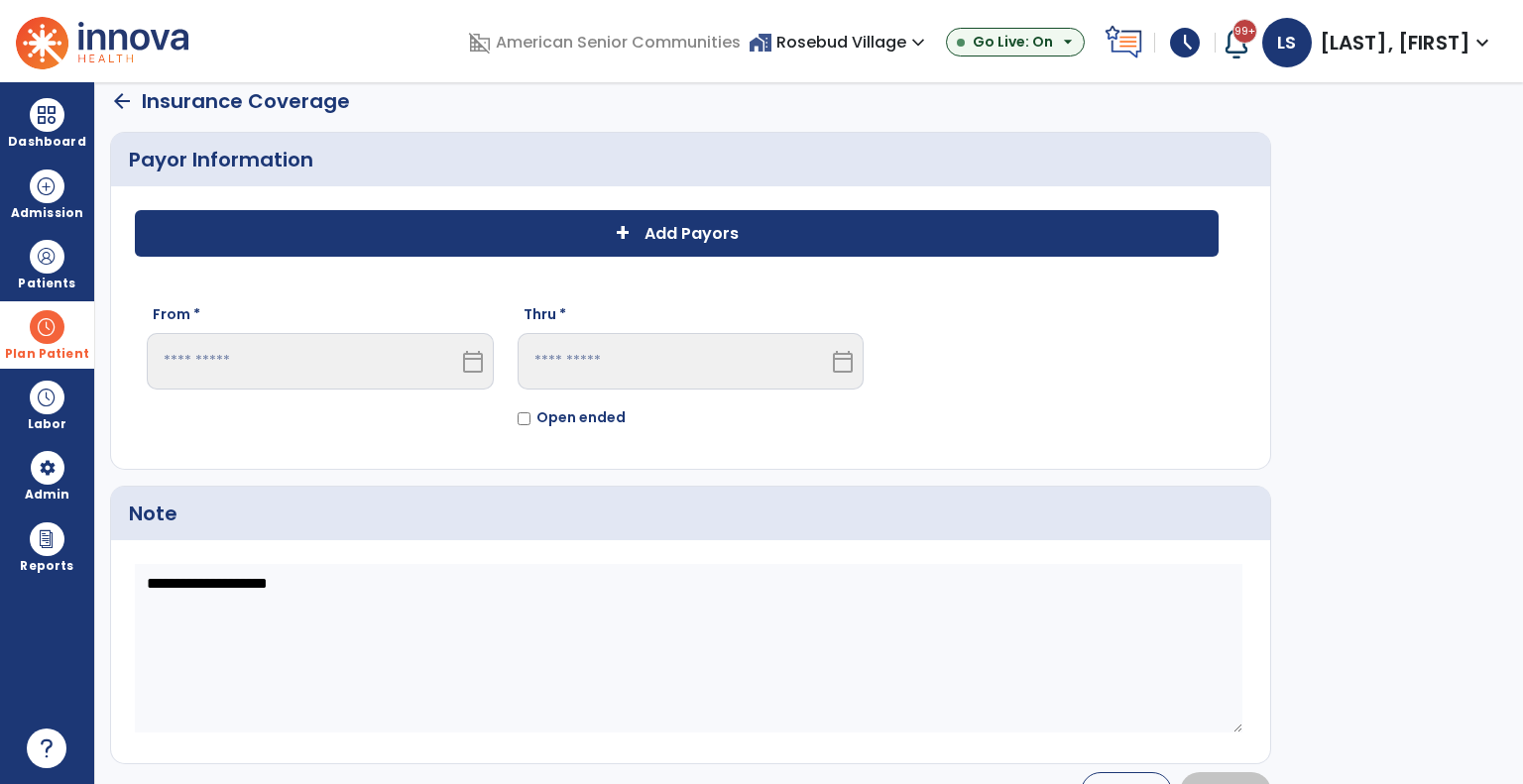 click on "+" 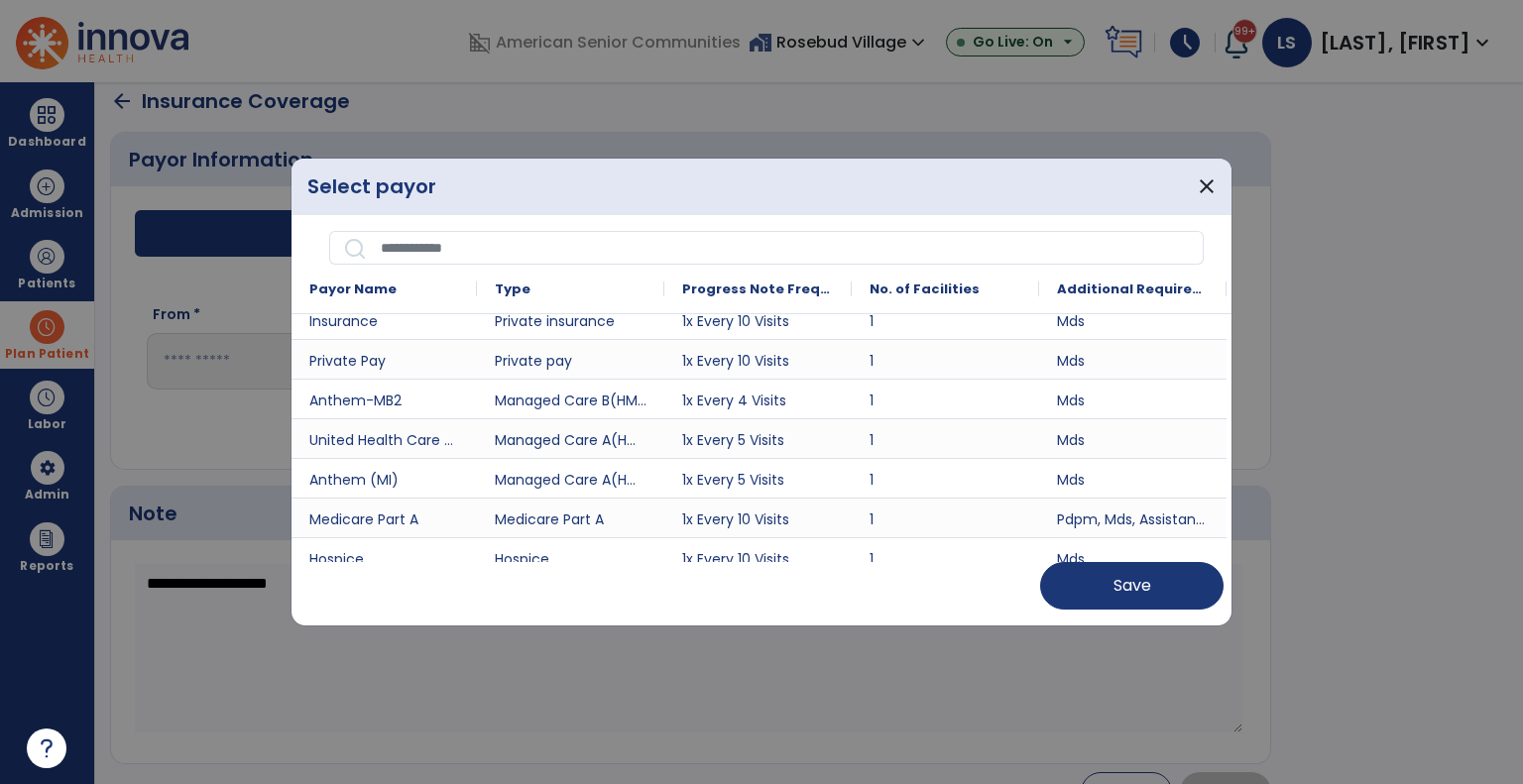 scroll, scrollTop: 362, scrollLeft: 0, axis: vertical 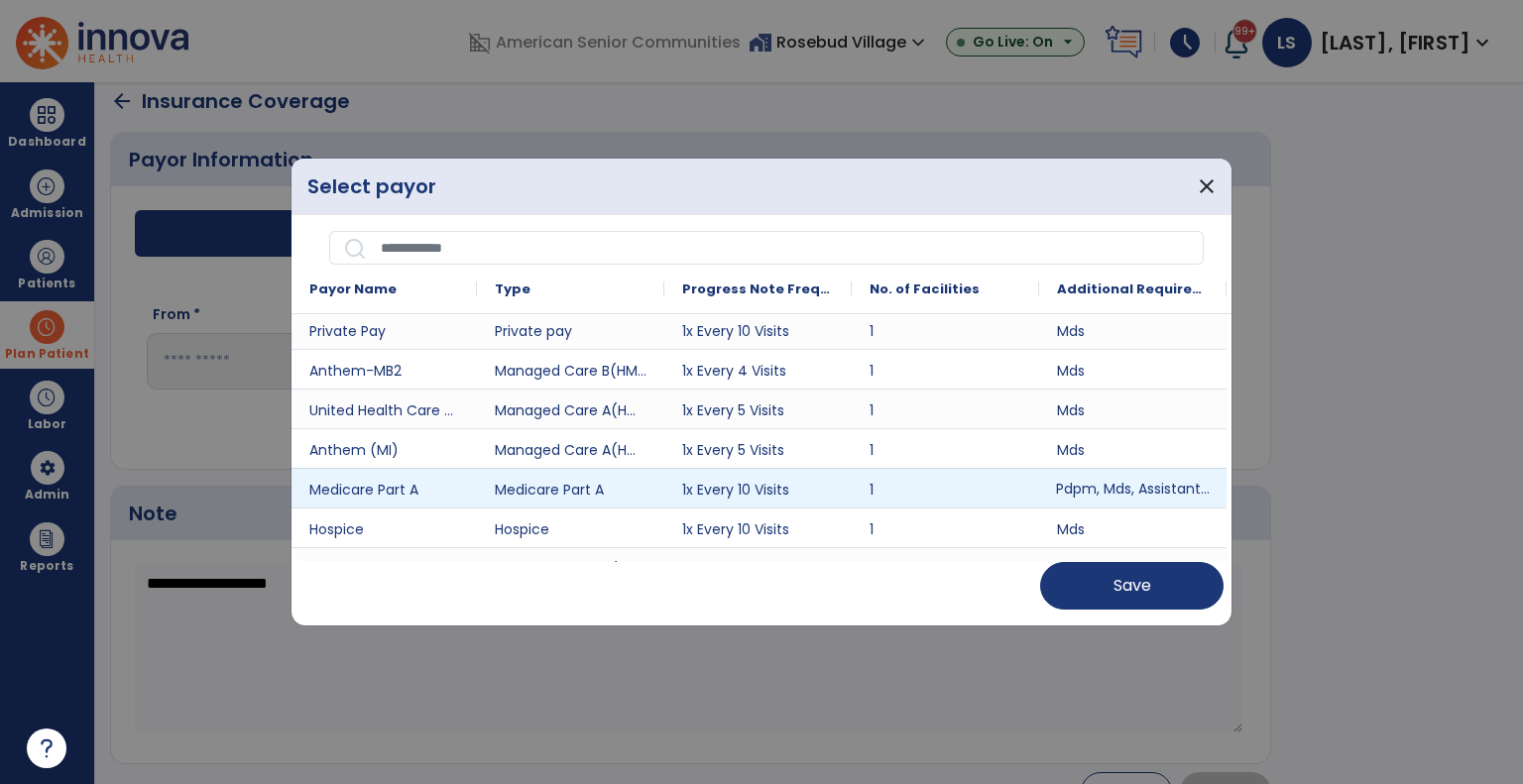 click on "Pdpm, Mds, Assistant Treatment, Assistant Reduction, _95 Modifier, Requires Authorization and Correct Coding Initiative" at bounding box center [1132, 488] 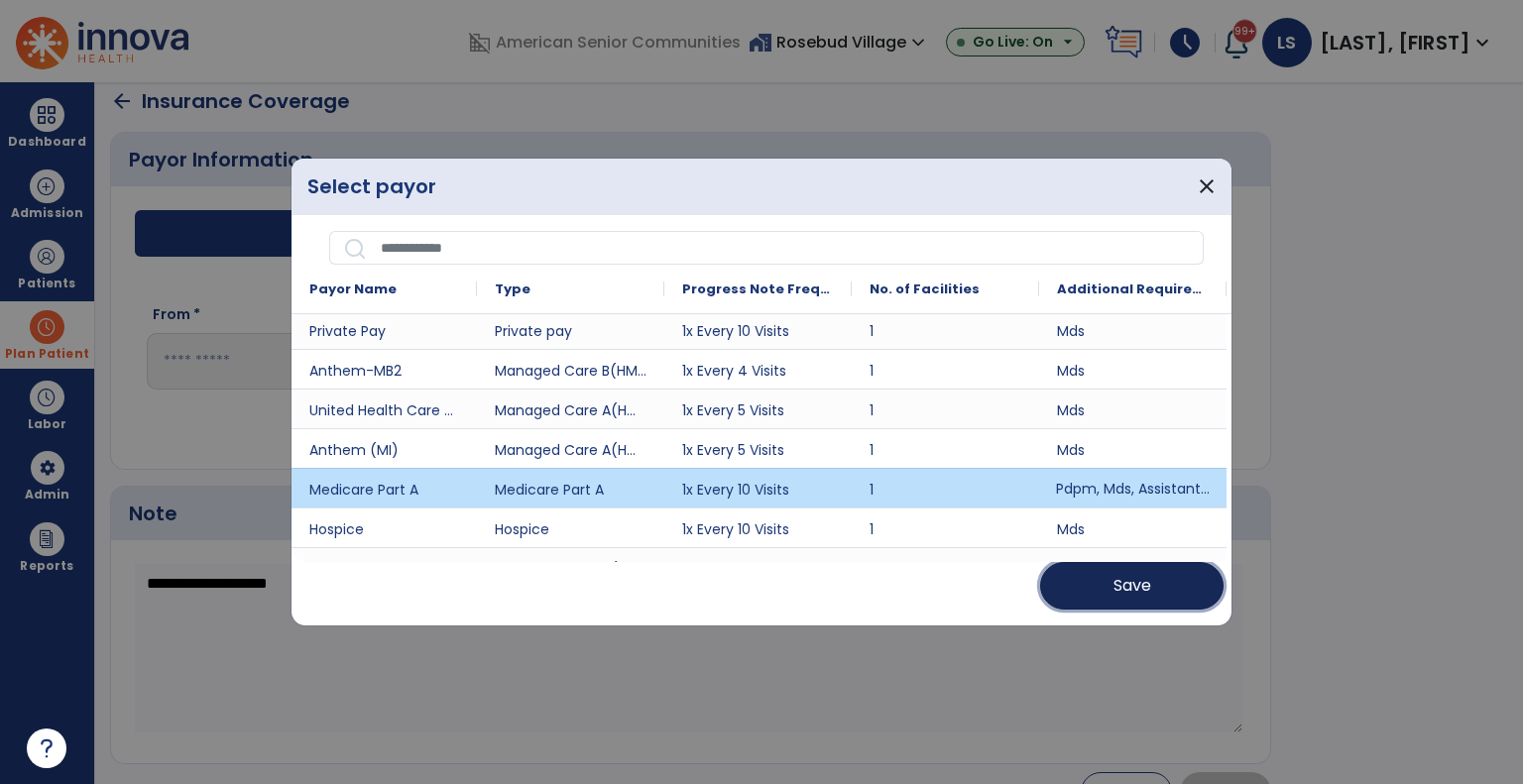 click on "Save" at bounding box center [1131, 586] 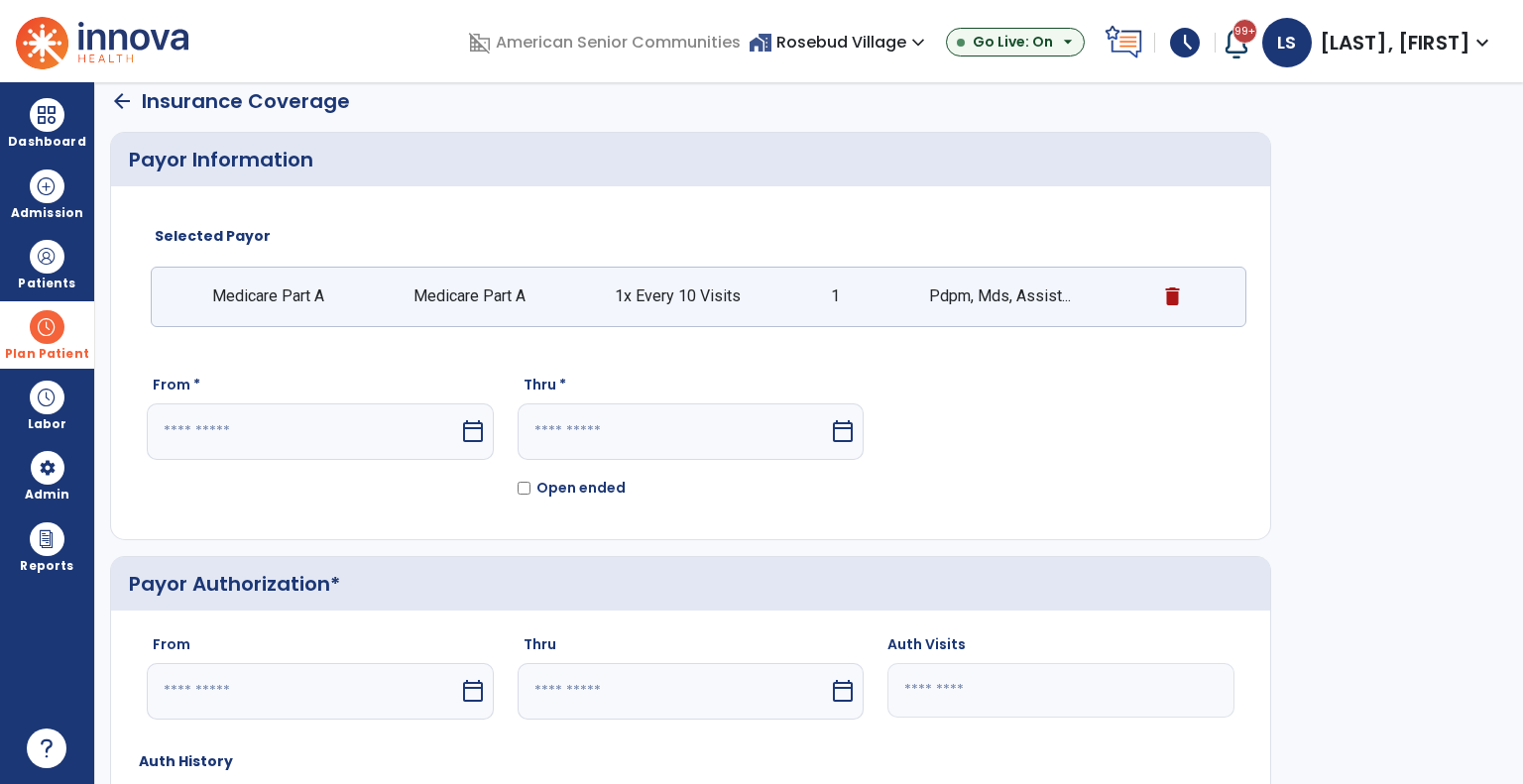 click at bounding box center [302, 431] 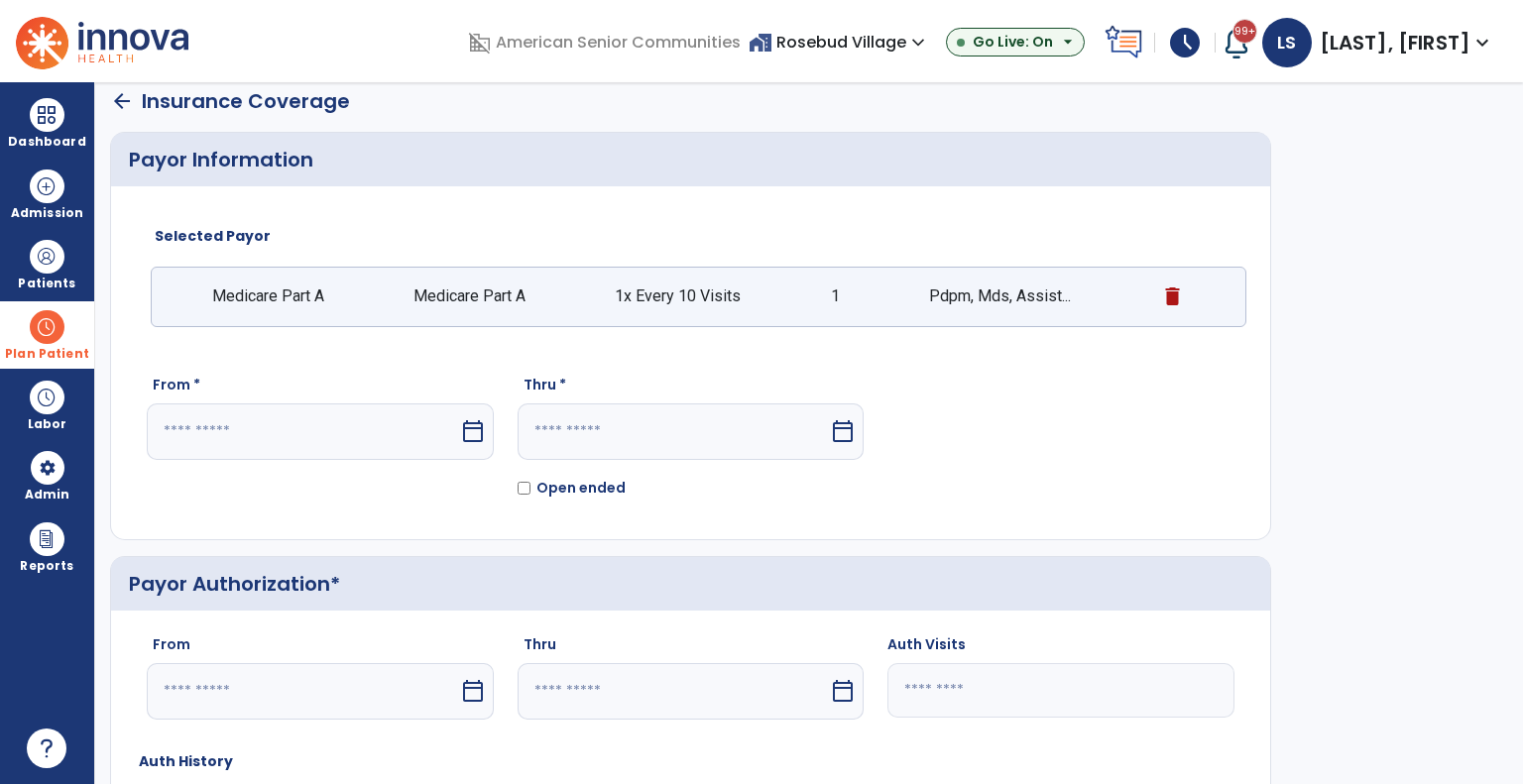 select on "*" 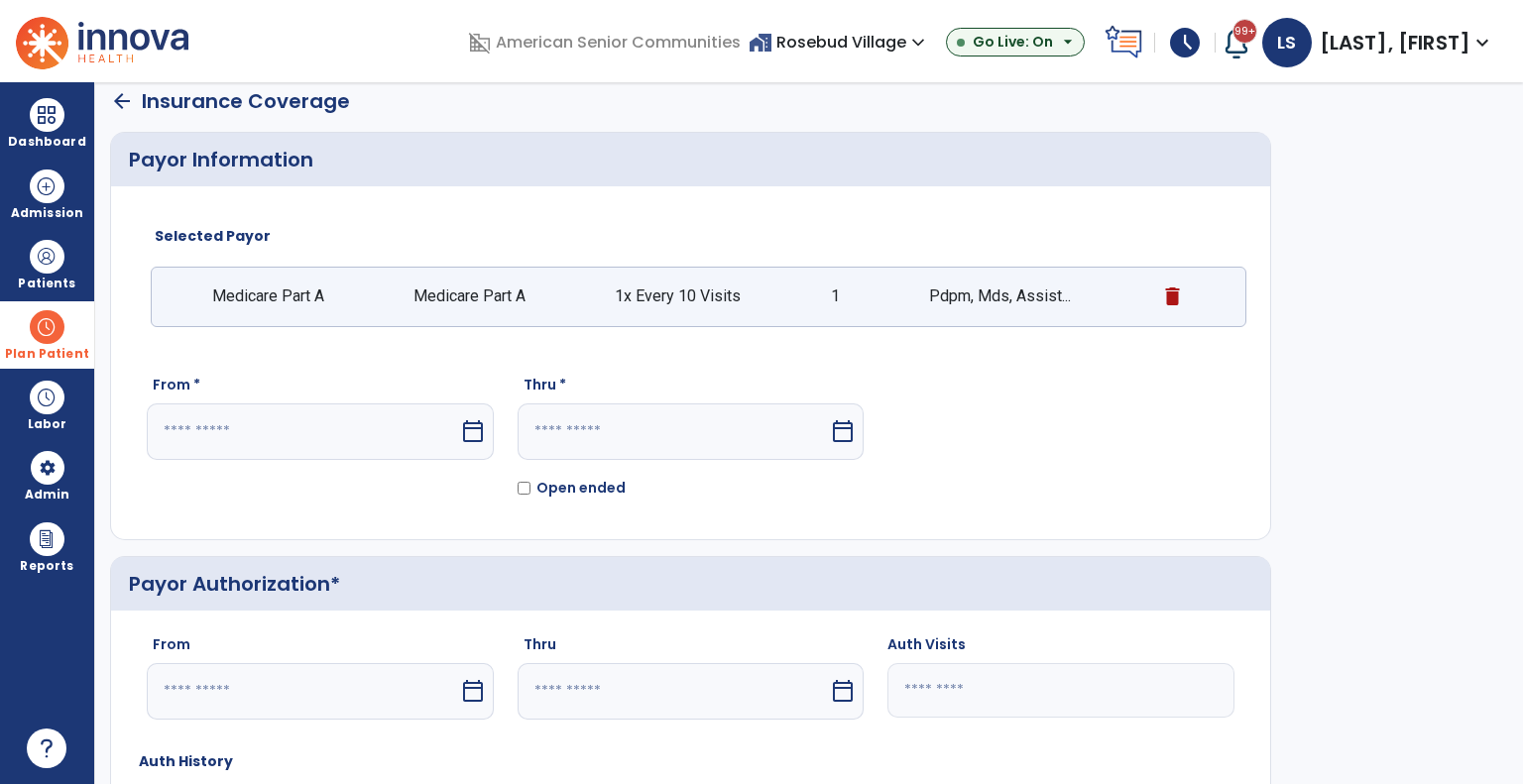 select on "****" 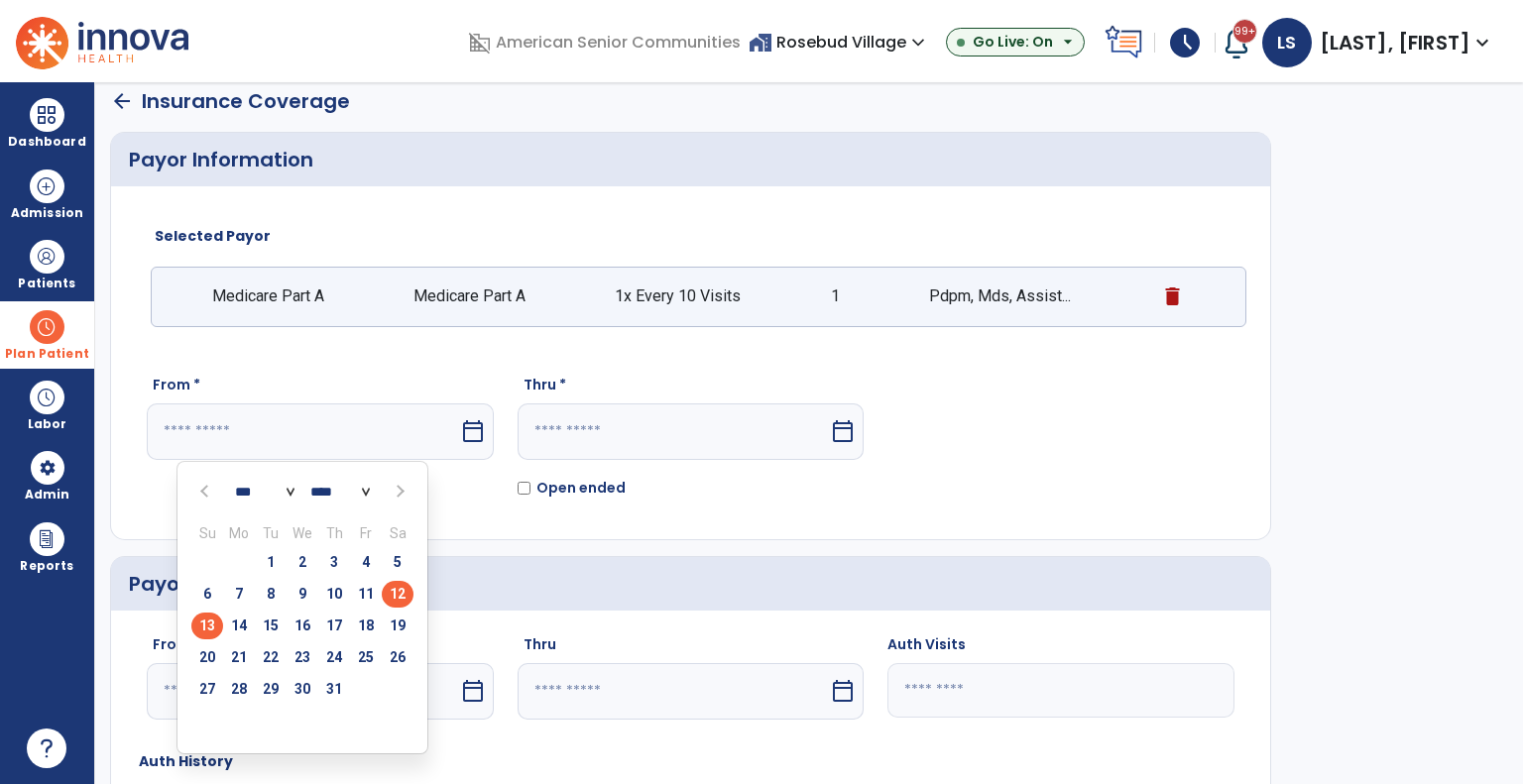 click on "12" at bounding box center (398, 594) 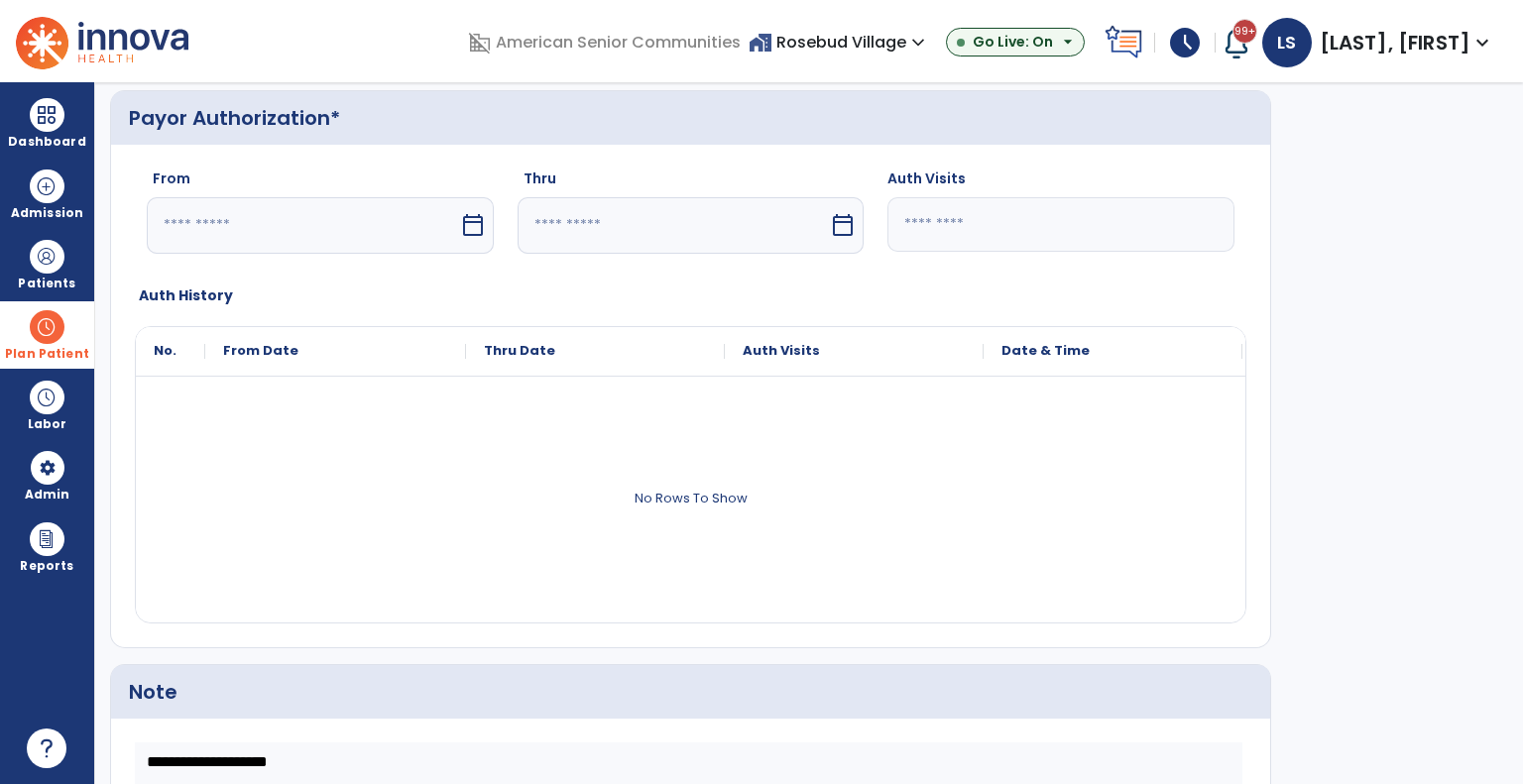 scroll, scrollTop: 691, scrollLeft: 0, axis: vertical 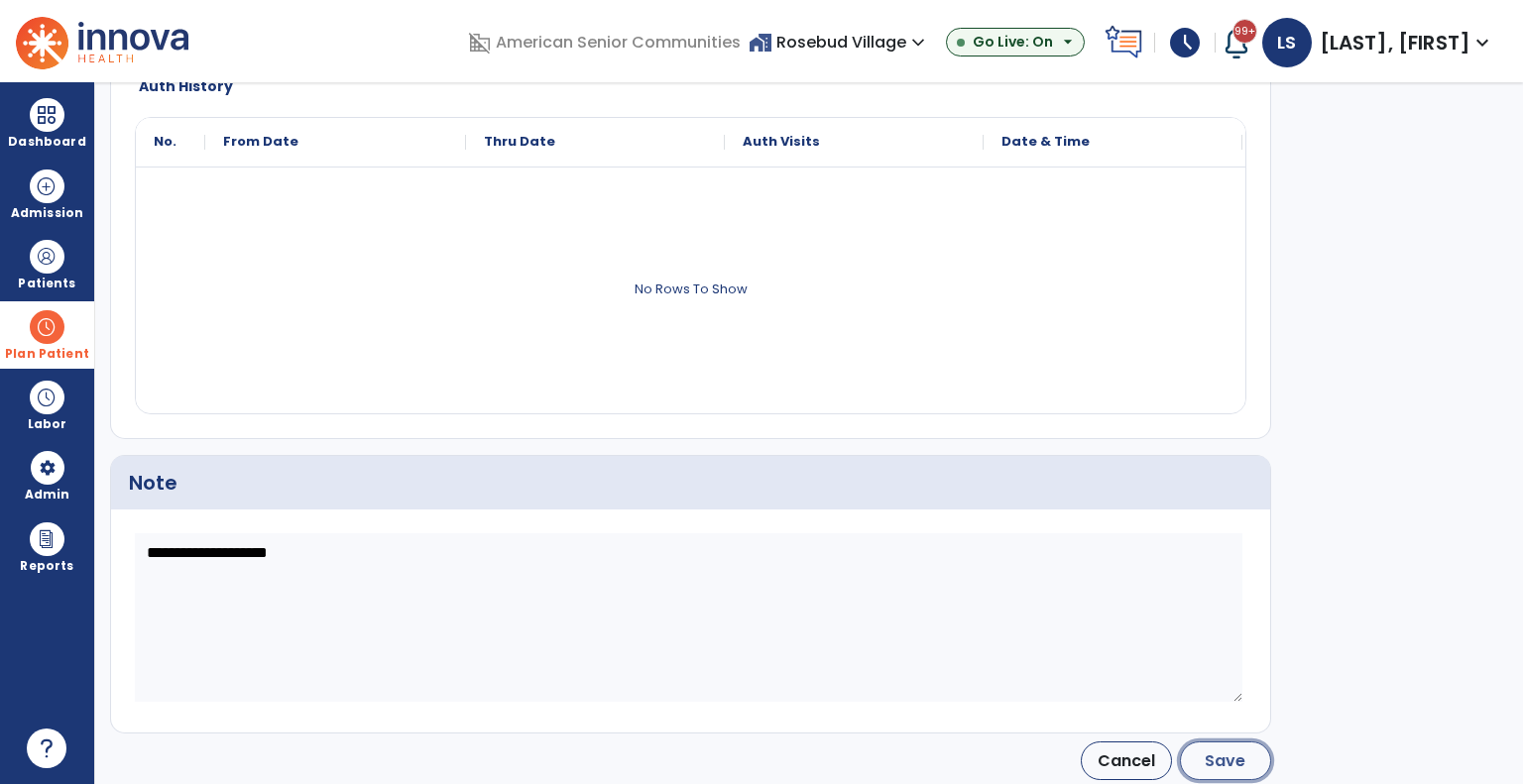 click on "Save" 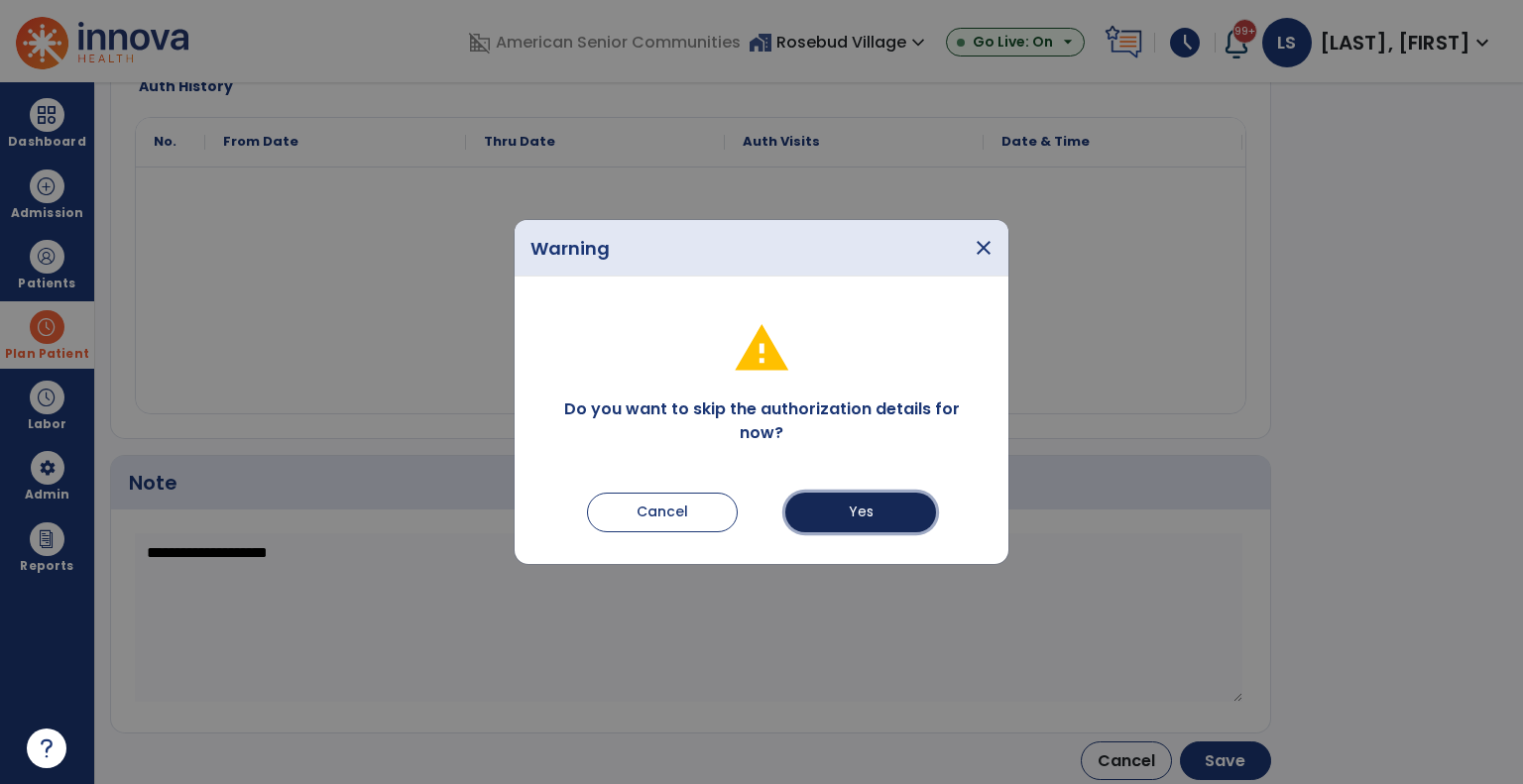 click on "Yes" at bounding box center [861, 512] 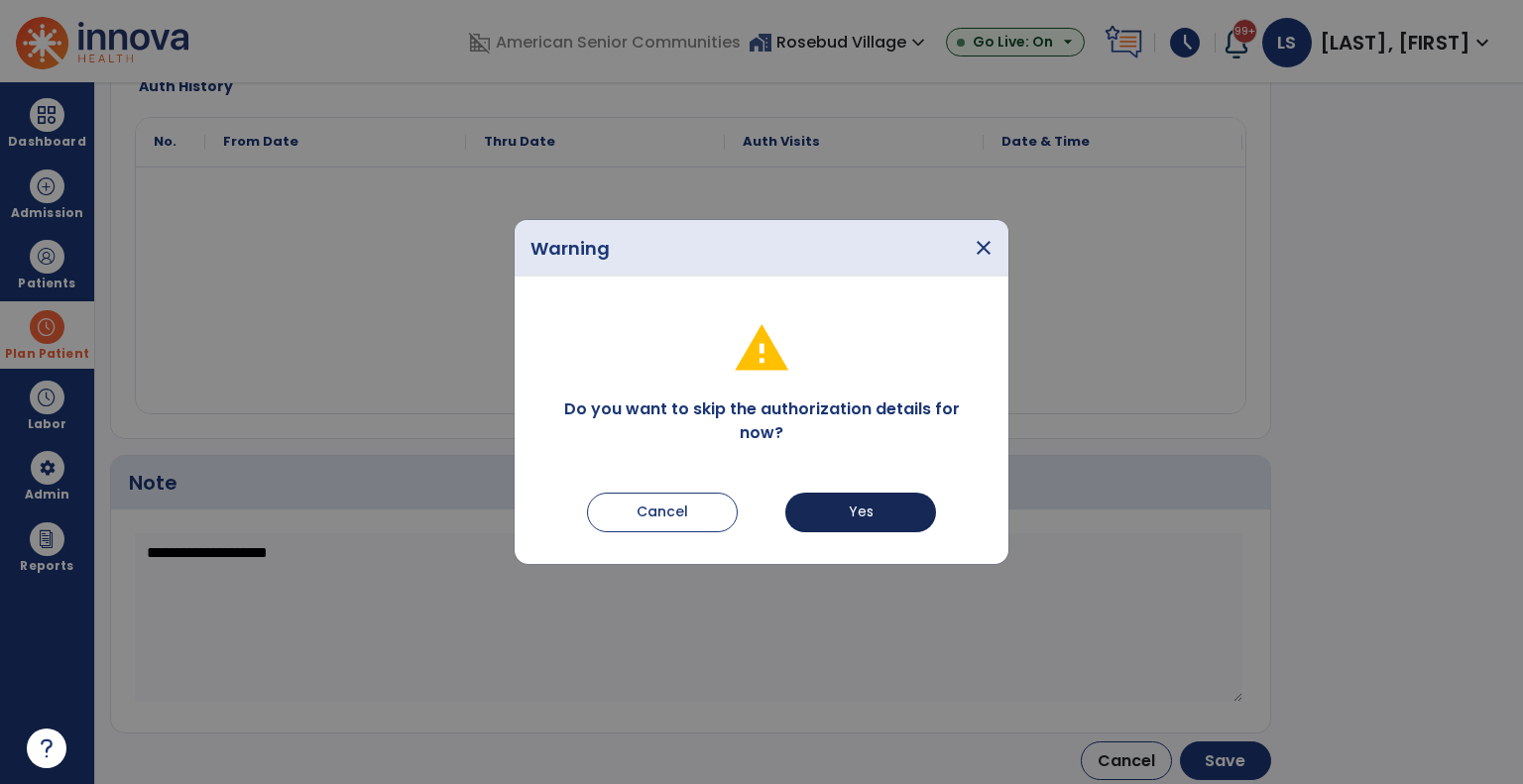 type on "*********" 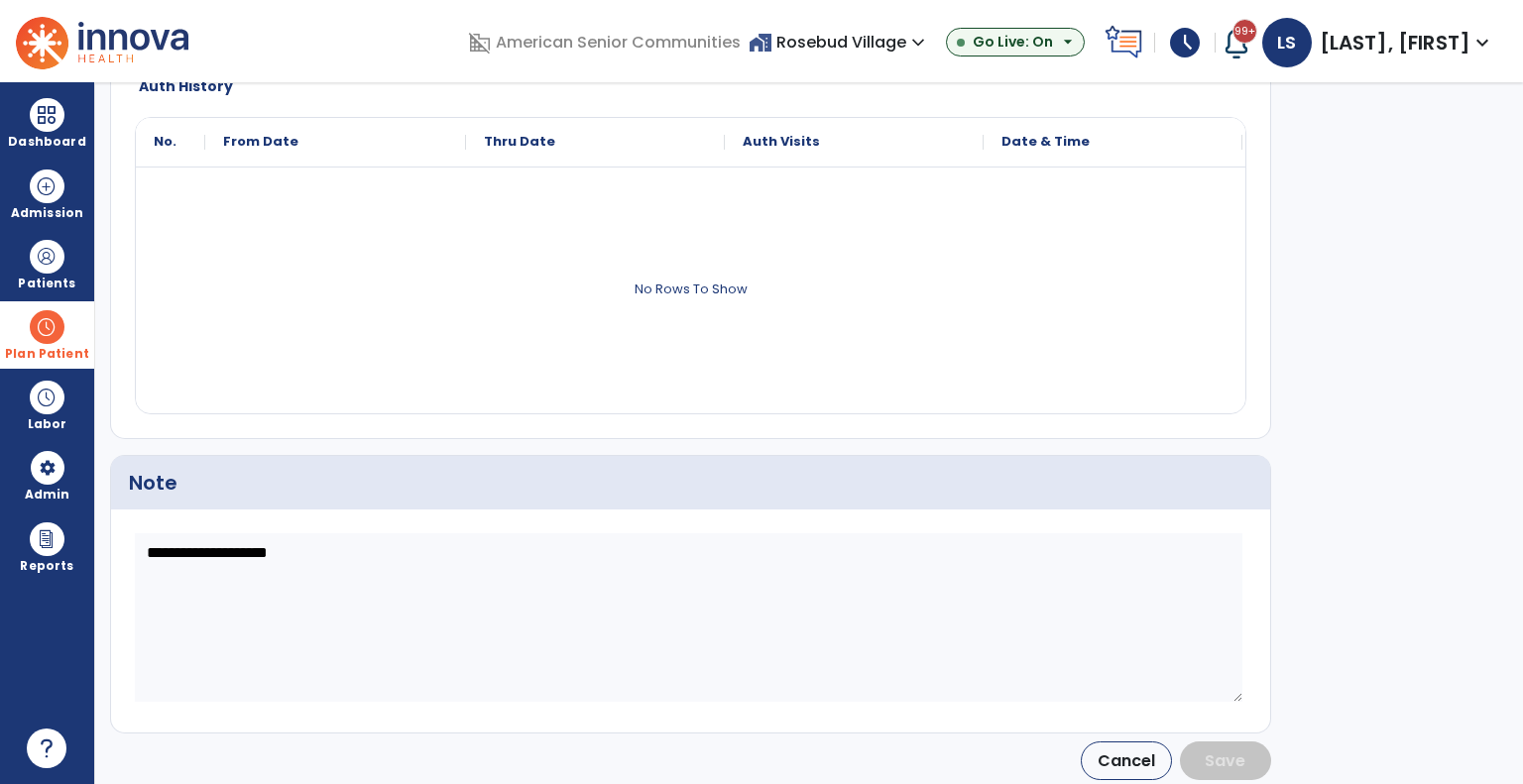 scroll, scrollTop: 16, scrollLeft: 0, axis: vertical 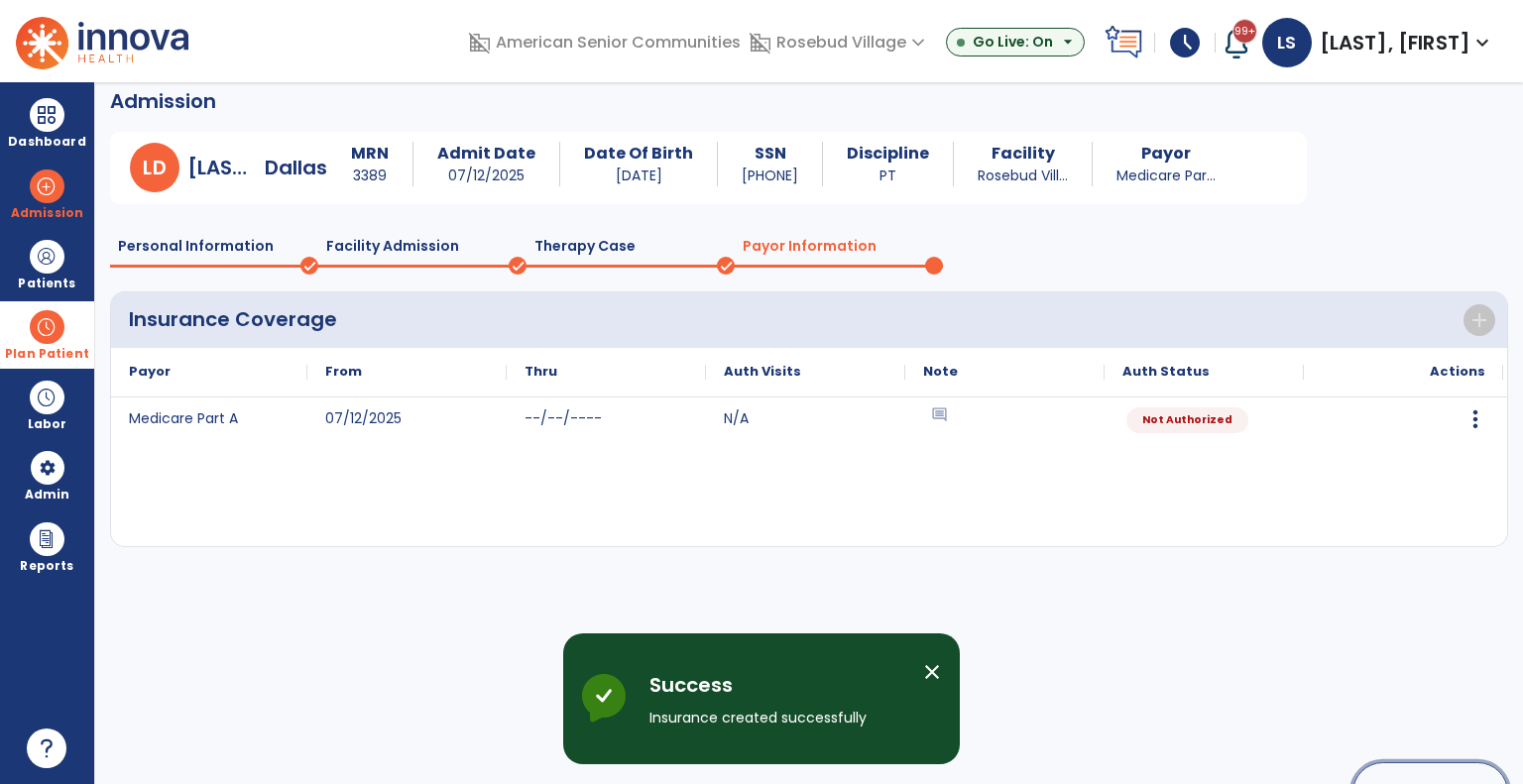 click on "Continue" 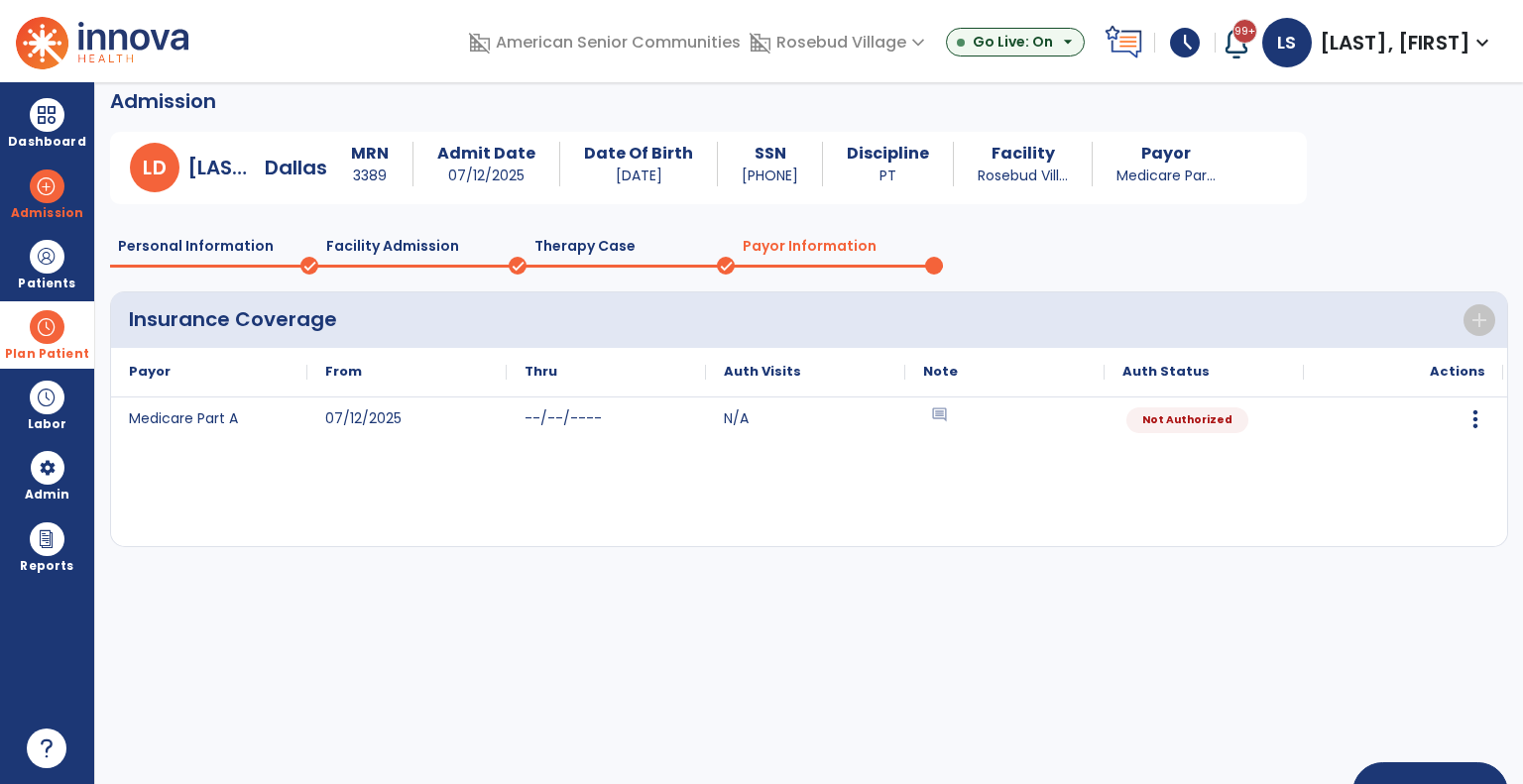 scroll, scrollTop: 11, scrollLeft: 0, axis: vertical 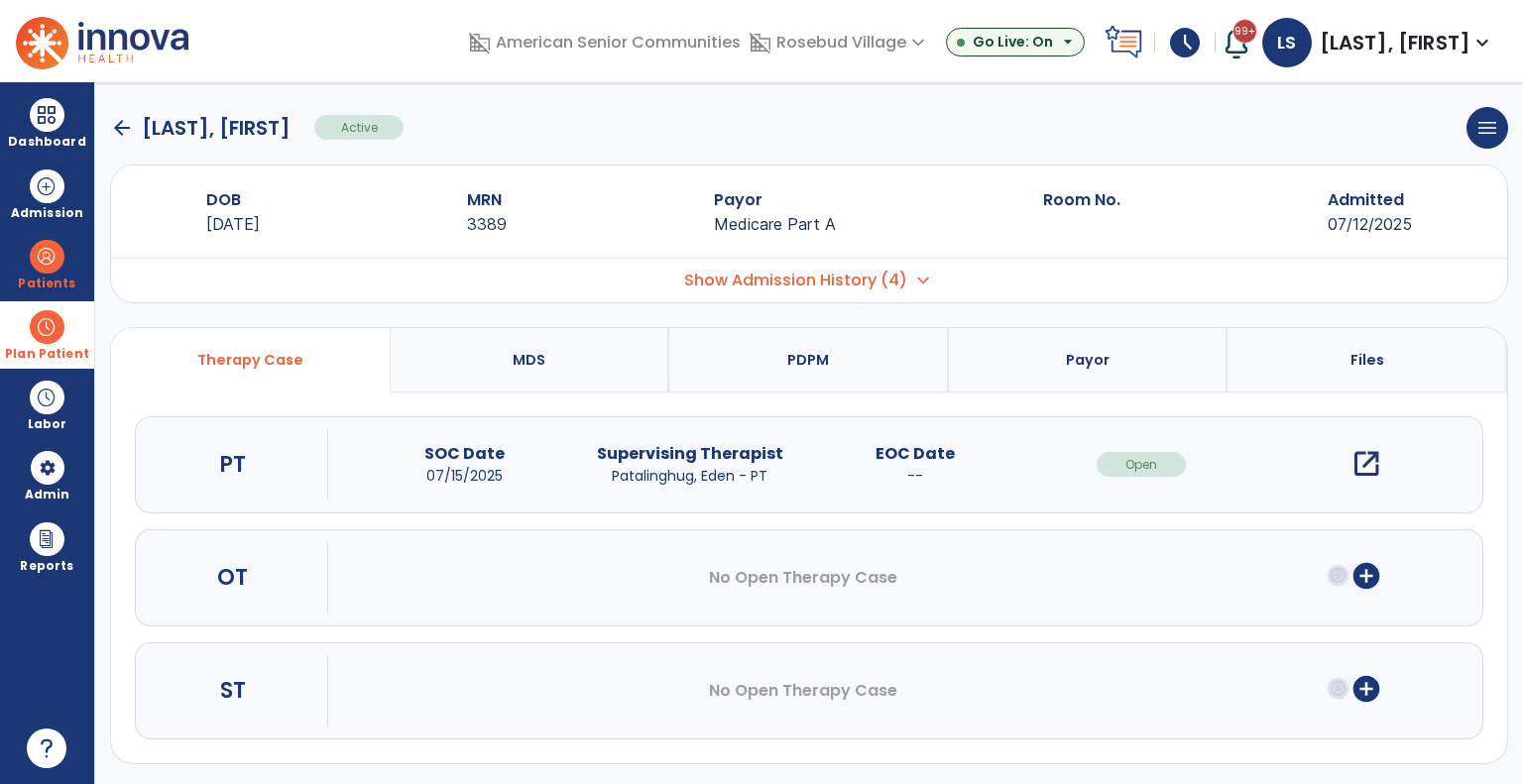 click on "add_circle" at bounding box center [1366, 576] 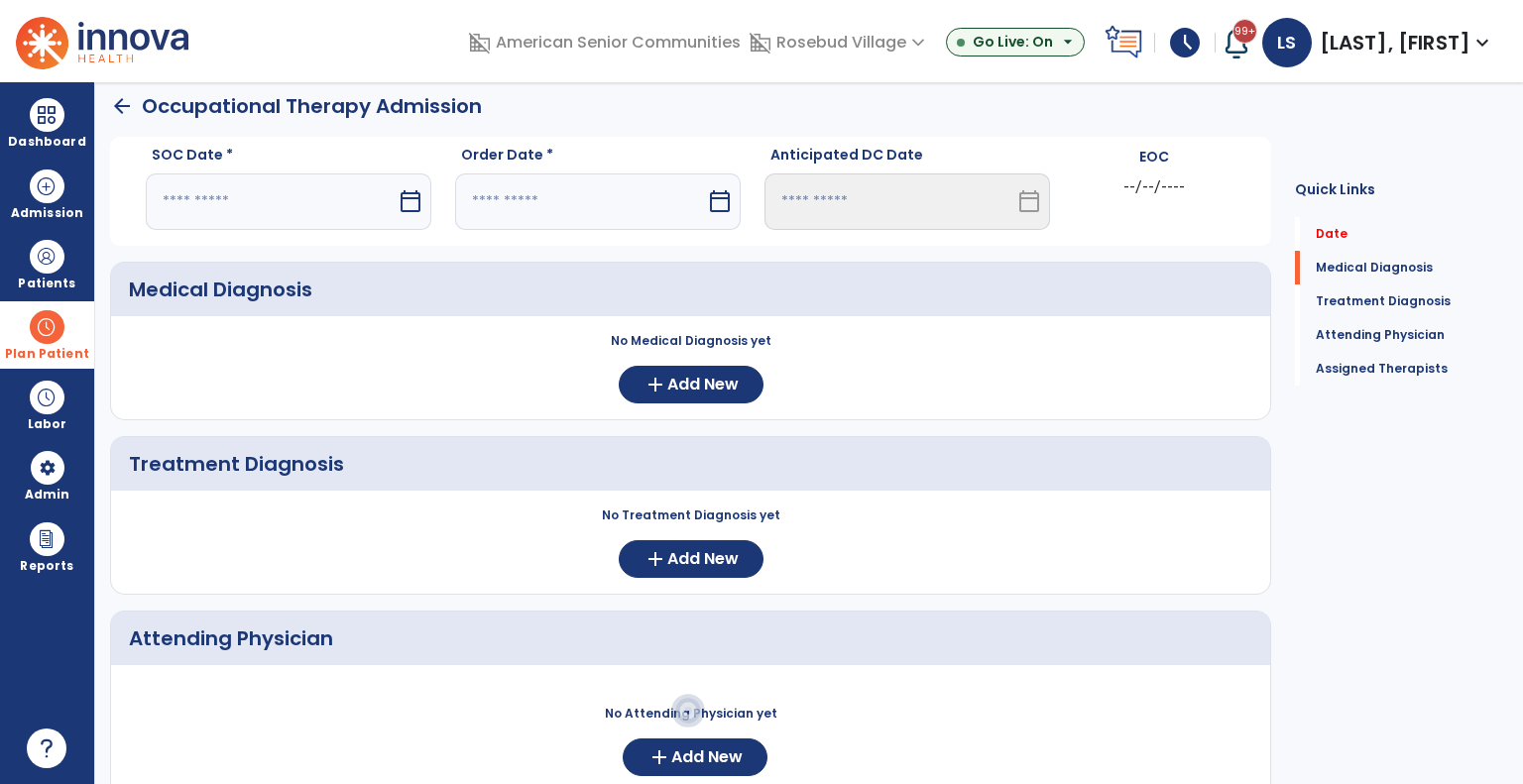 click at bounding box center (271, 201) 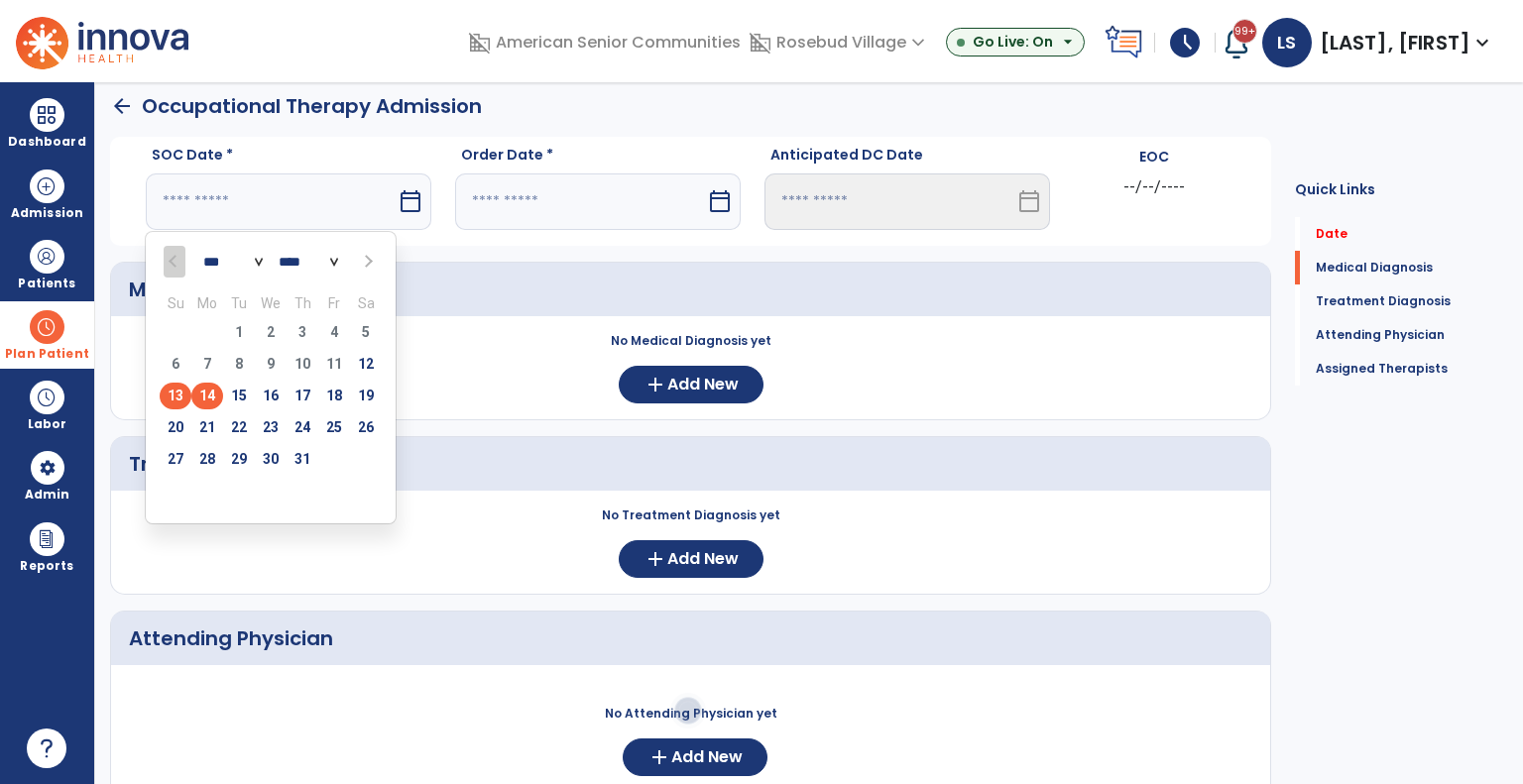click on "14" at bounding box center [207, 395] 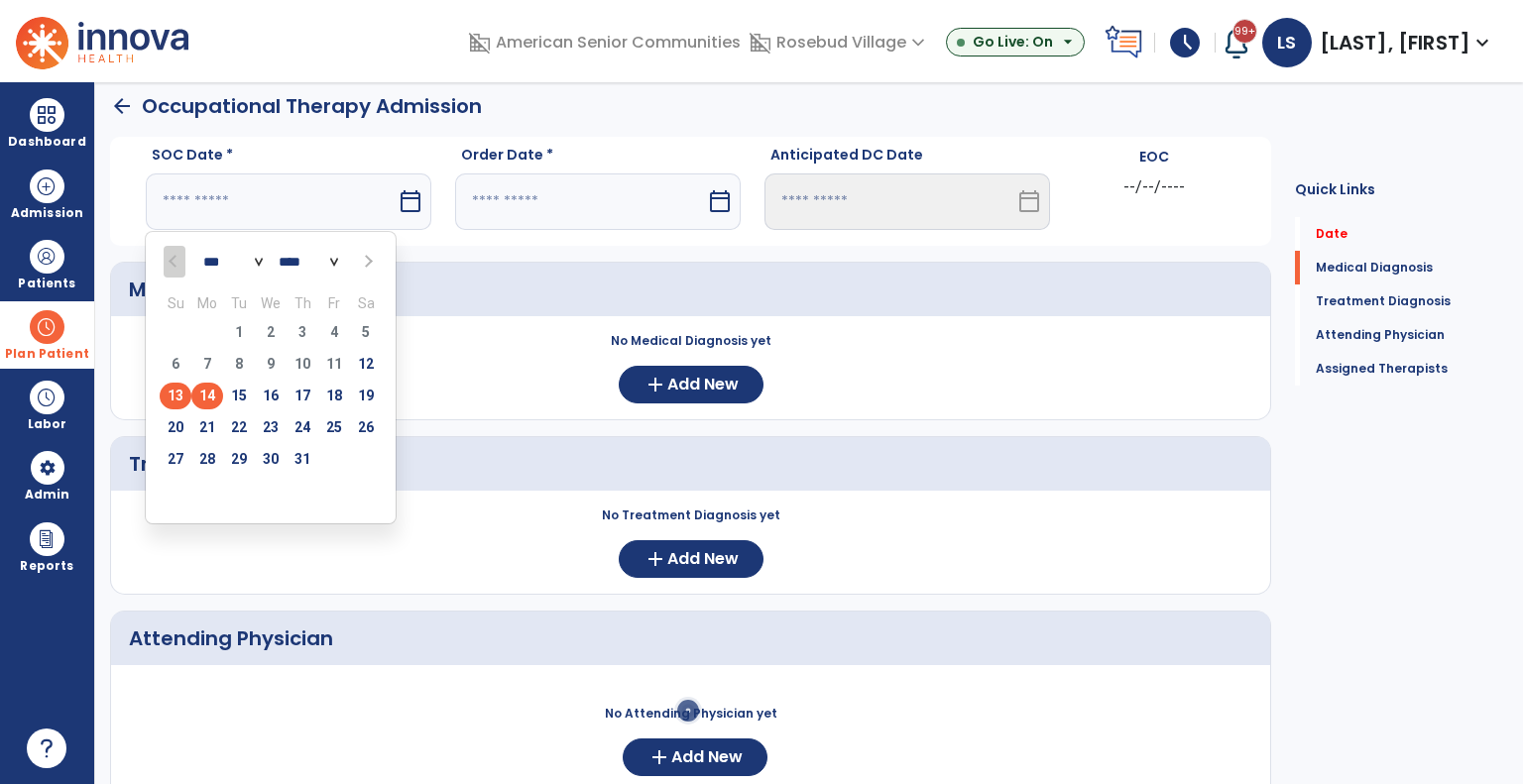 type on "*********" 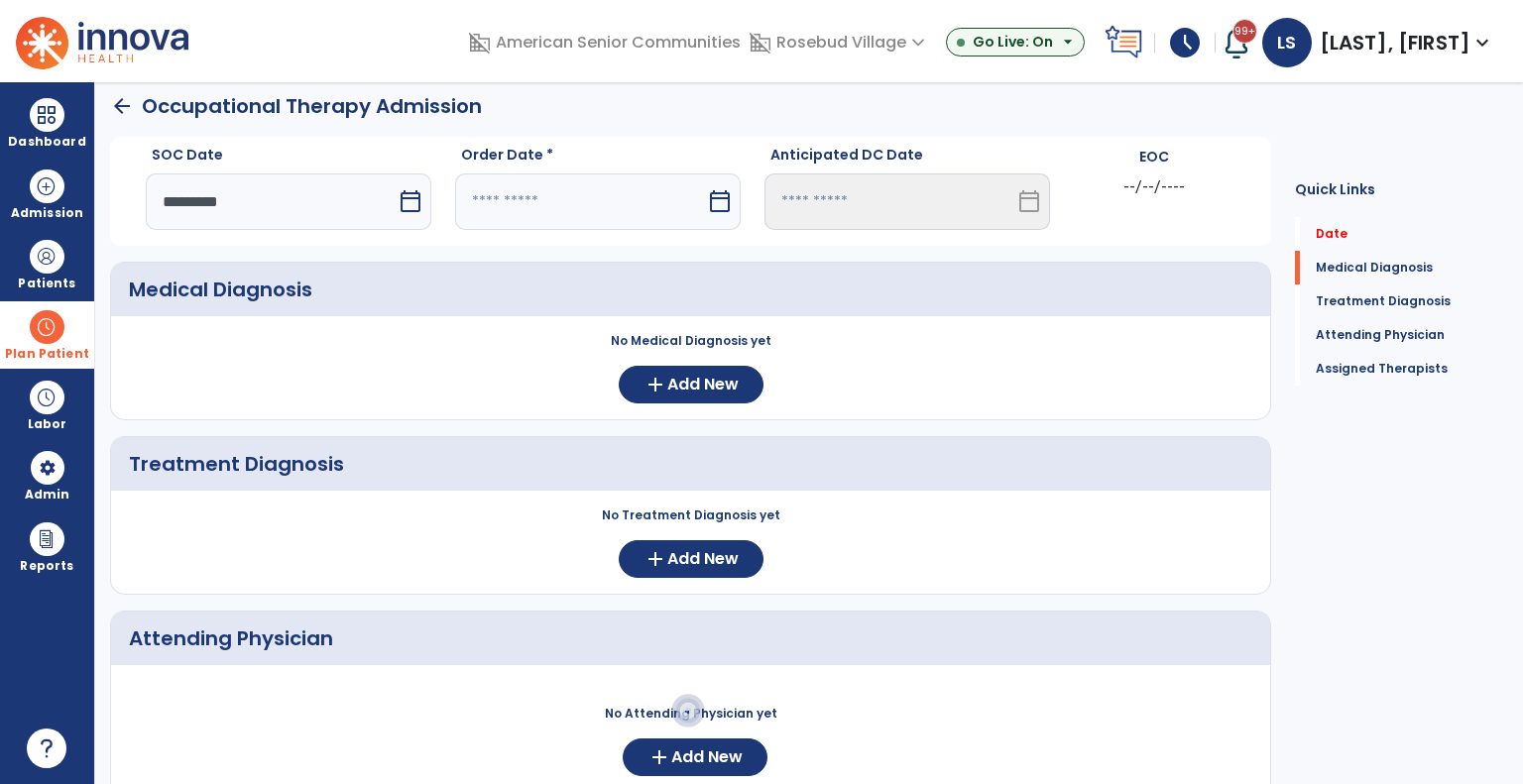 click at bounding box center [580, 201] 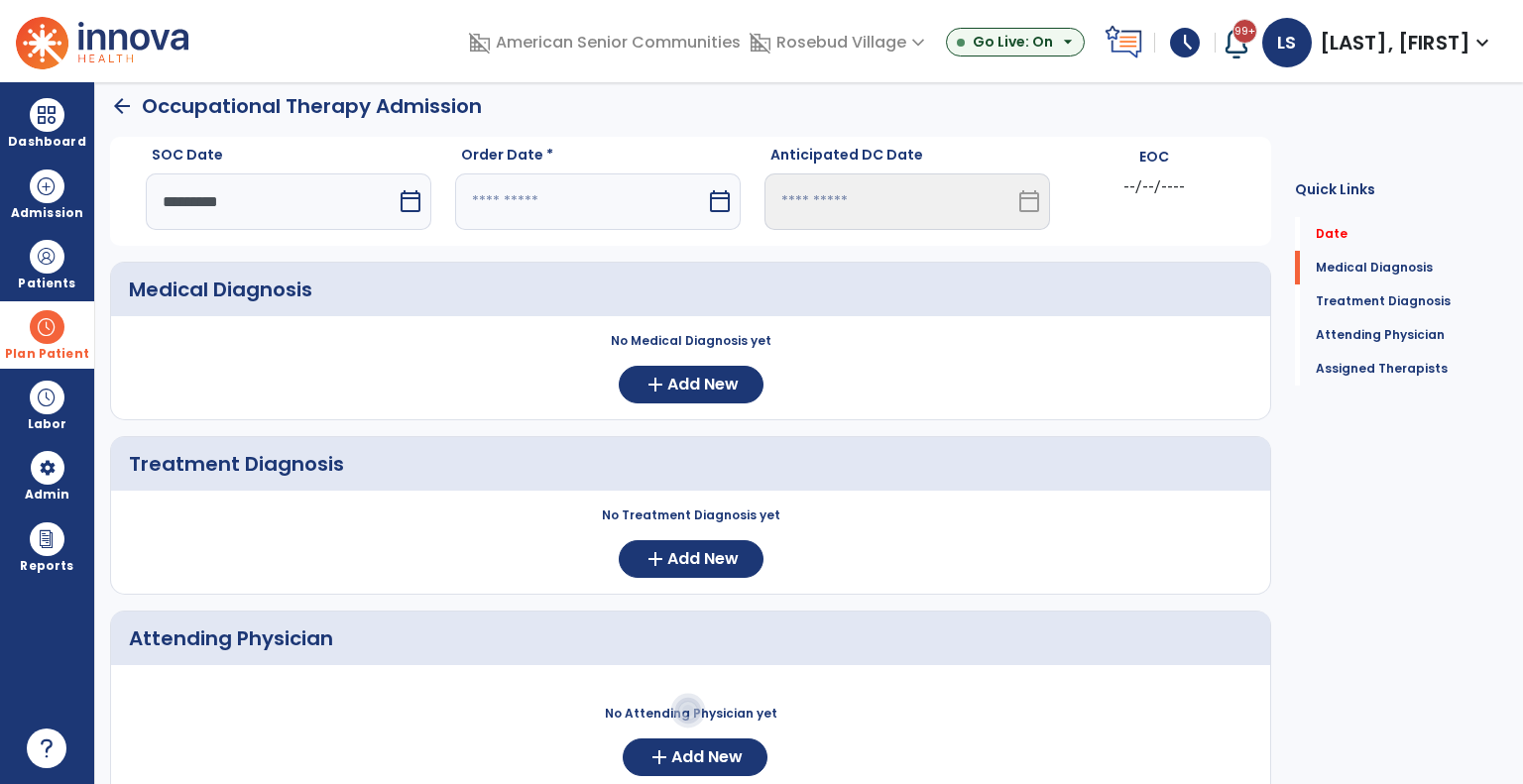 select on "*" 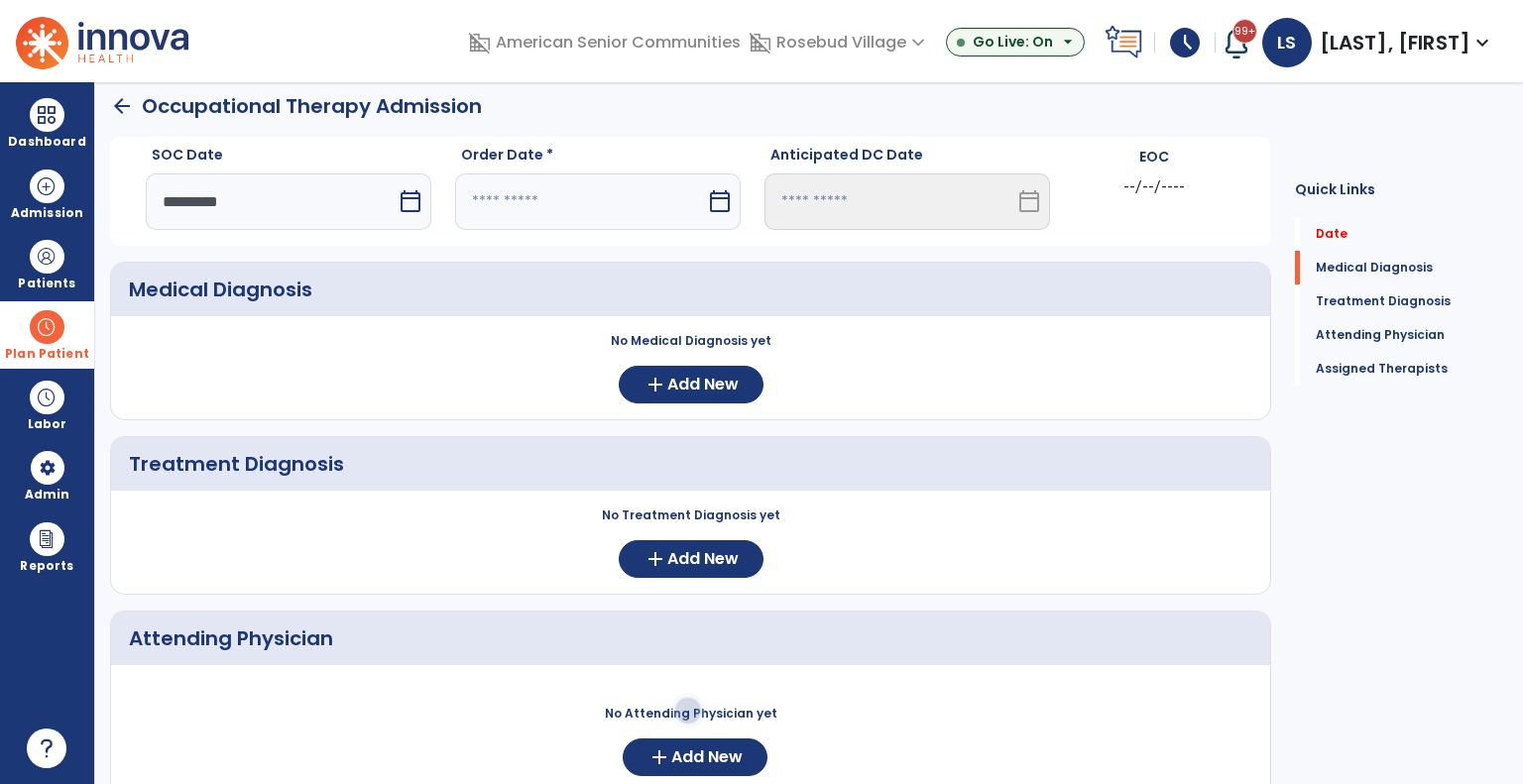 select on "****" 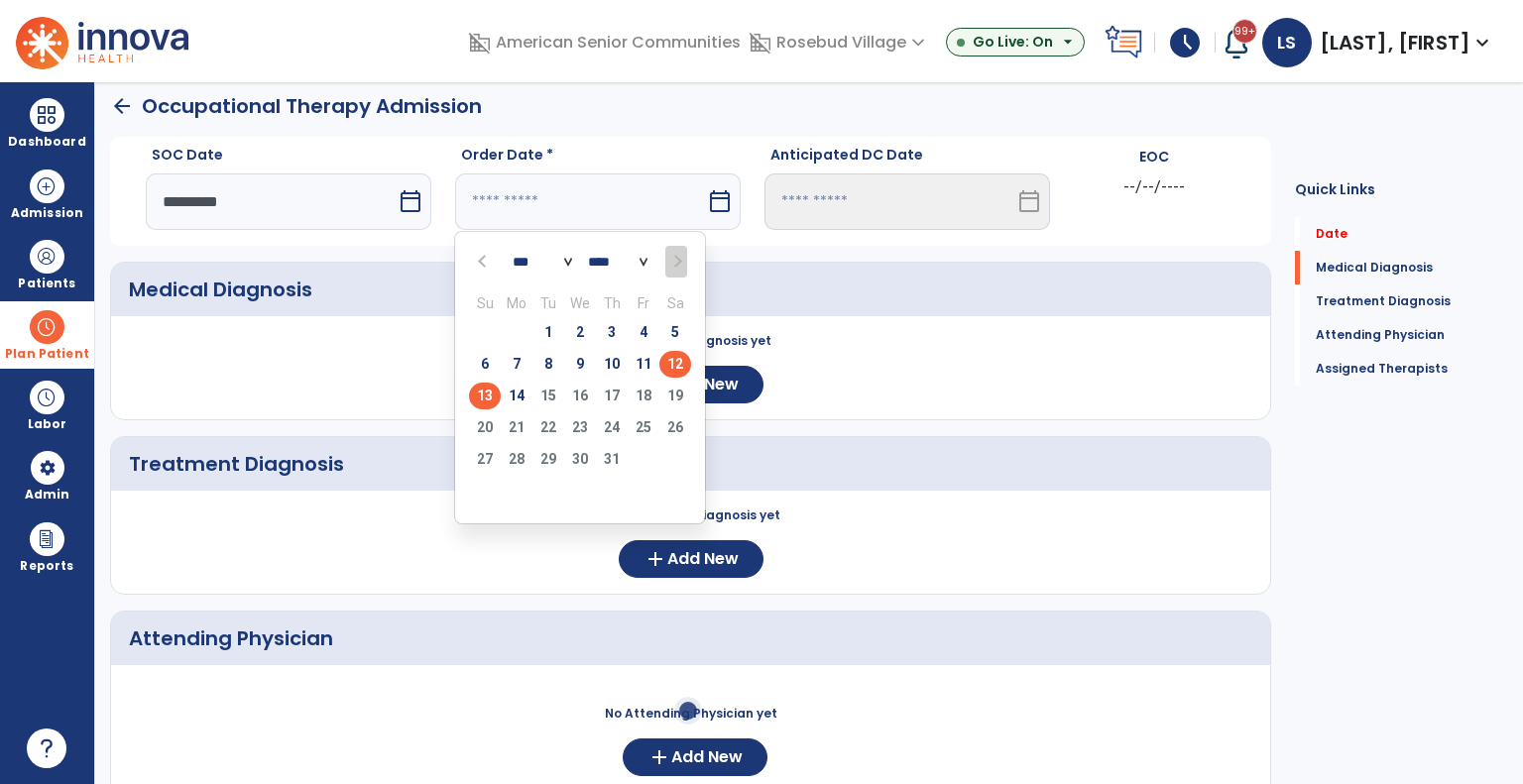 click on "12" at bounding box center (675, 364) 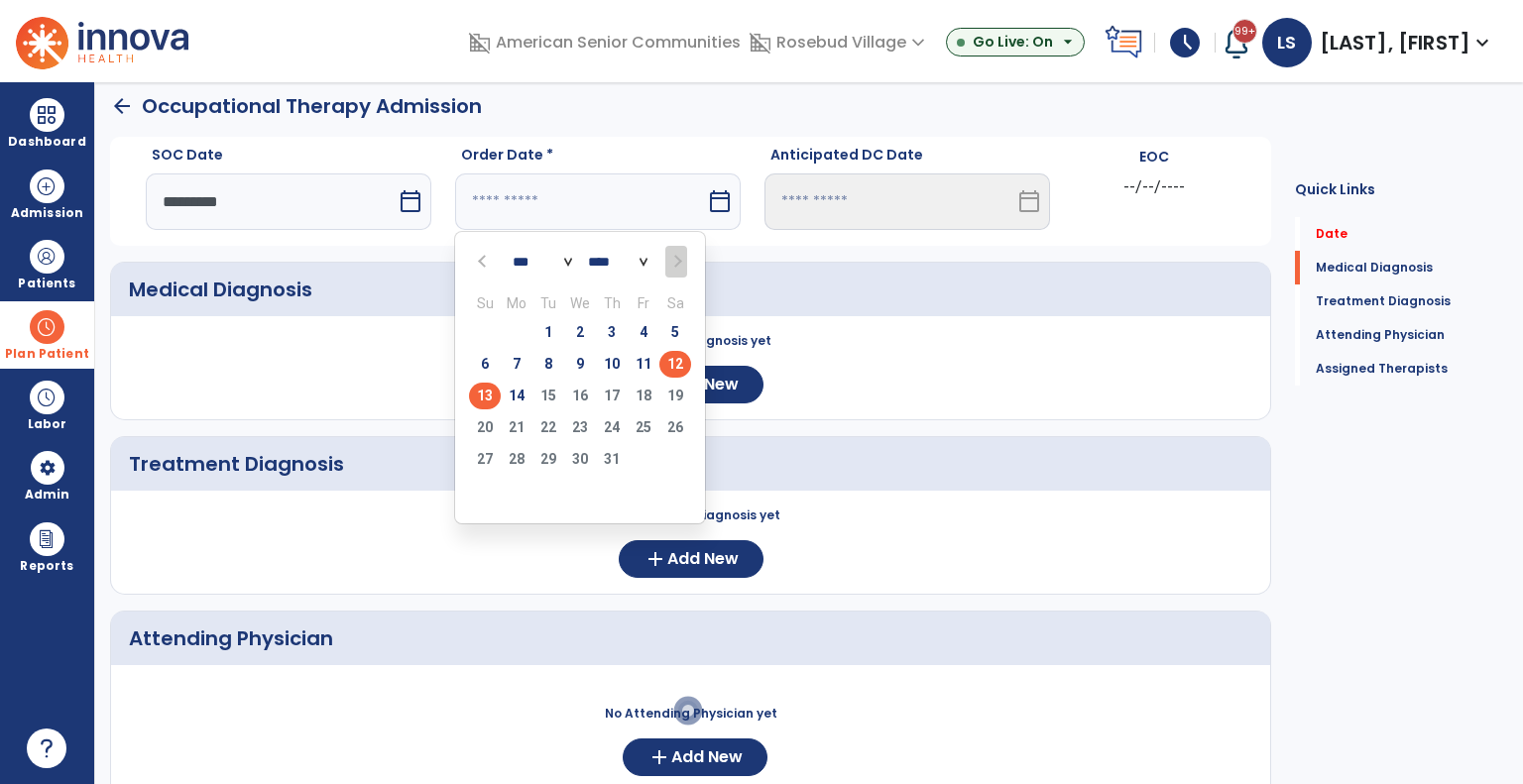 type on "*********" 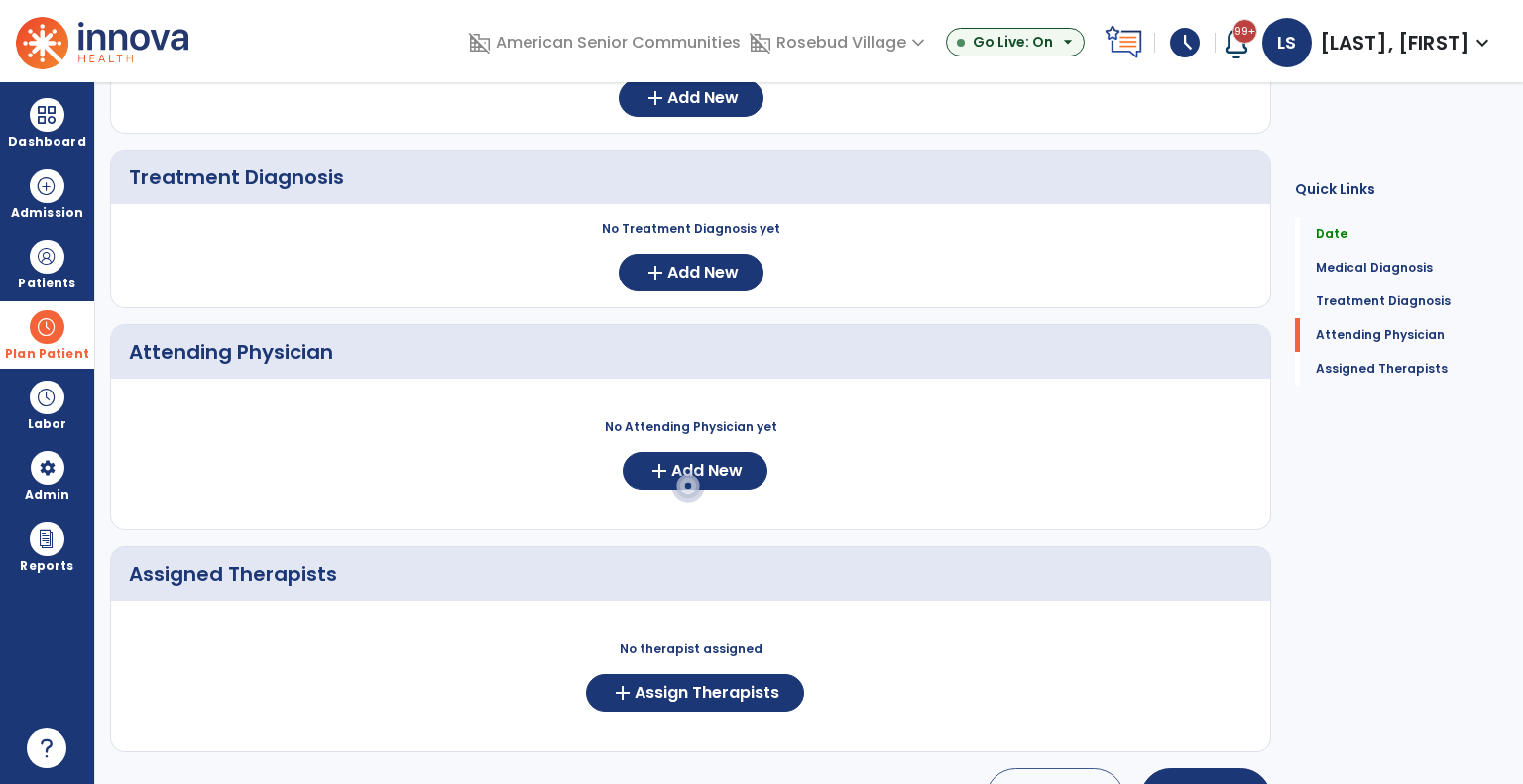 scroll, scrollTop: 353, scrollLeft: 0, axis: vertical 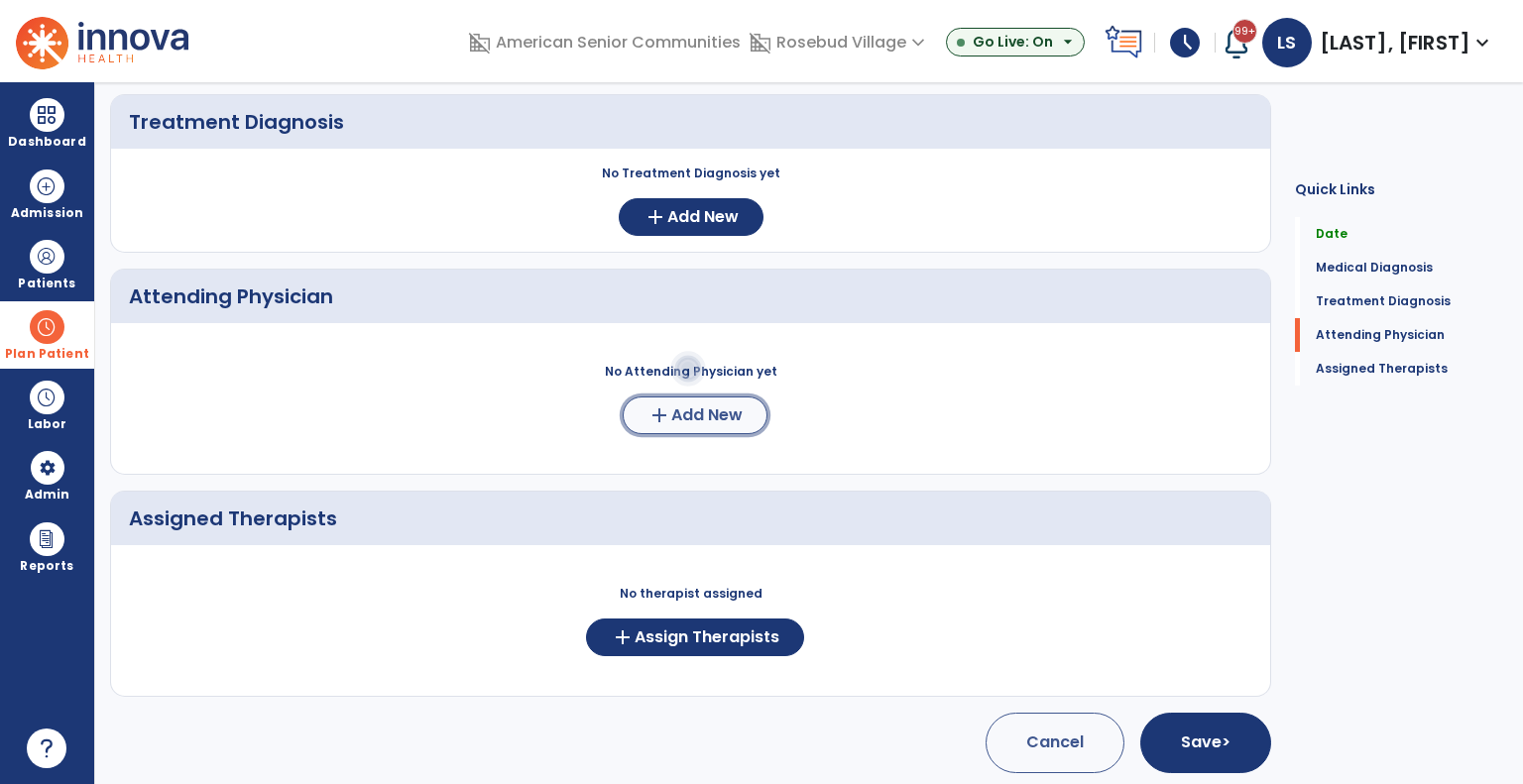 click on "add" 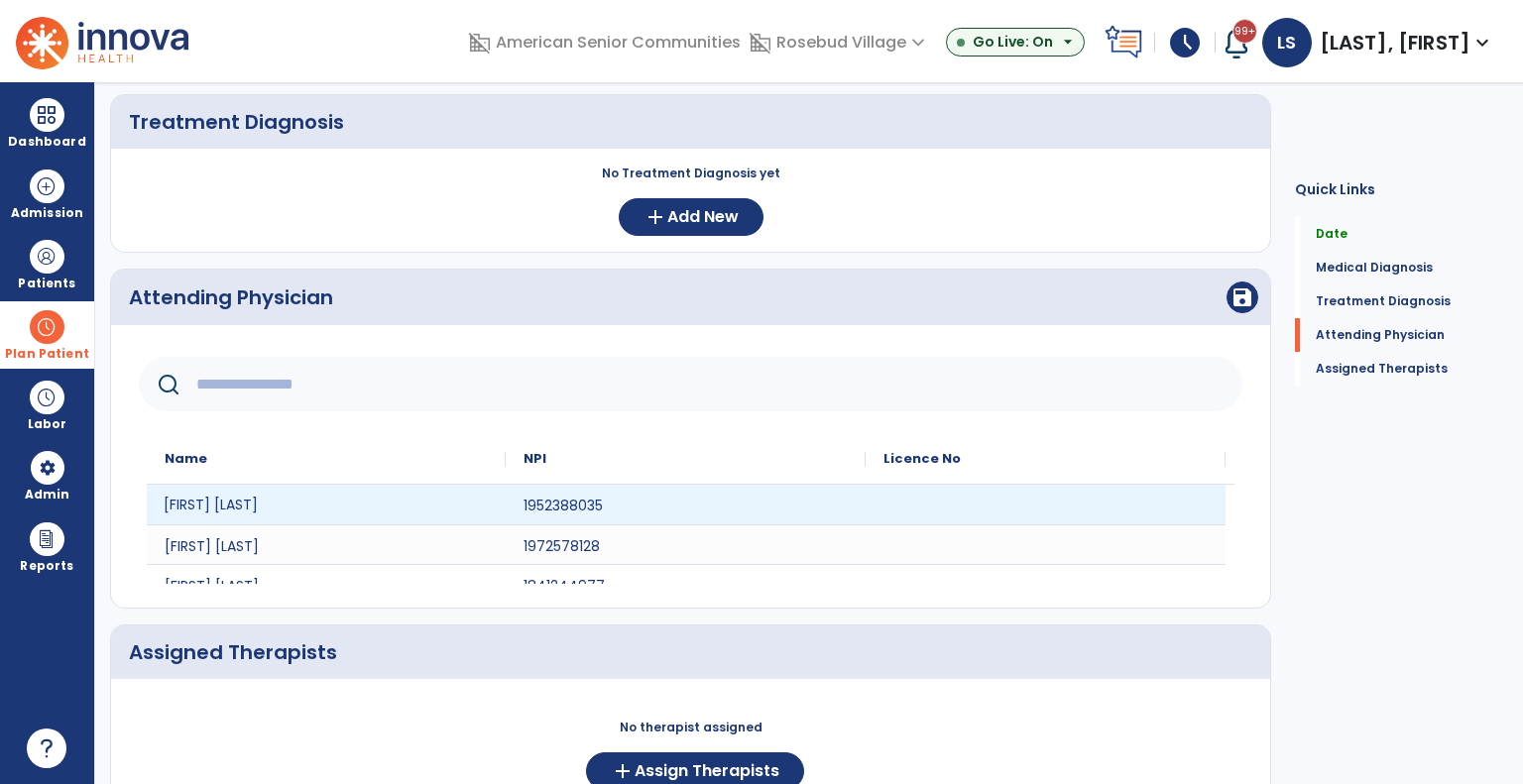 click on "Donald Smith Jr" 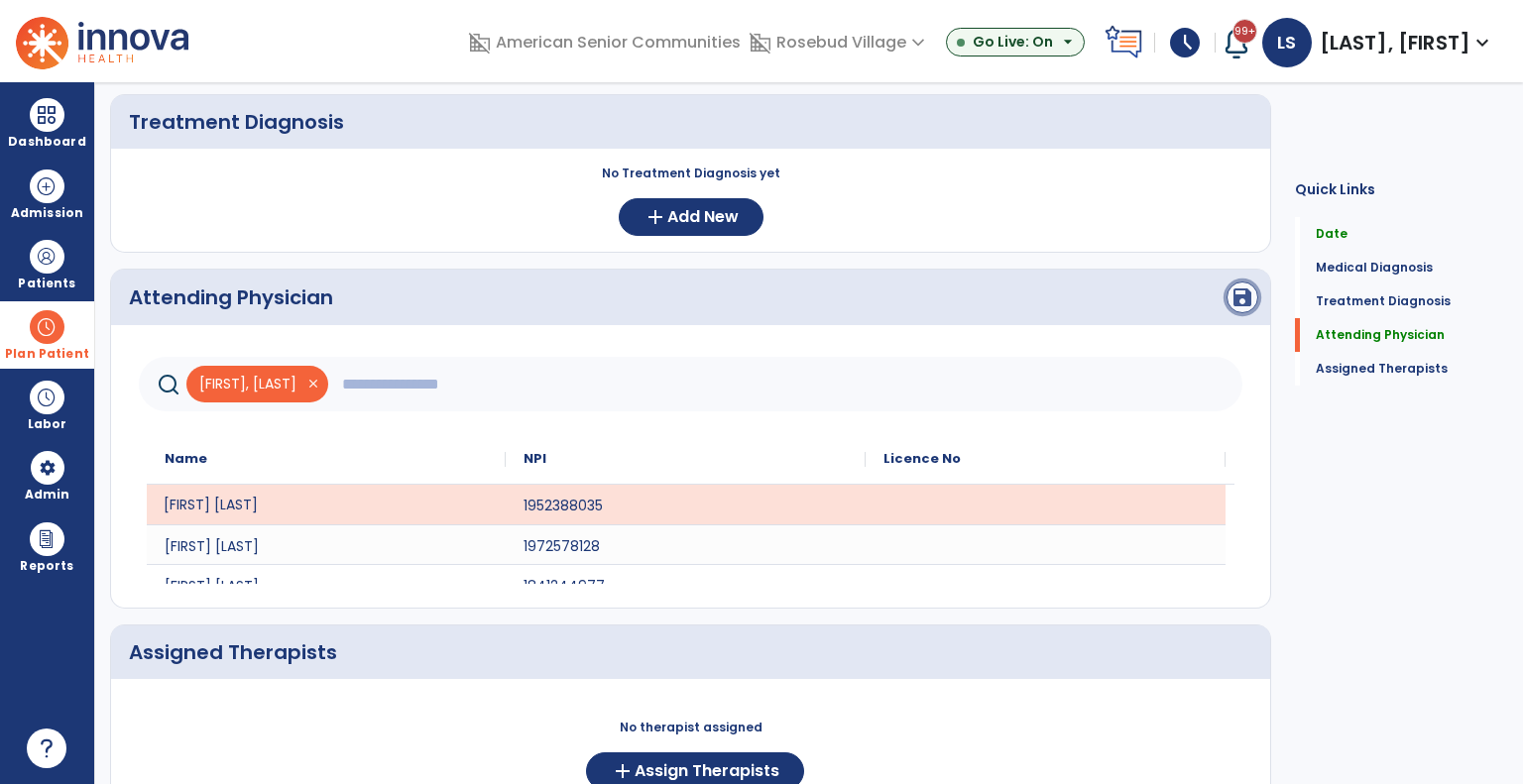click on "save" 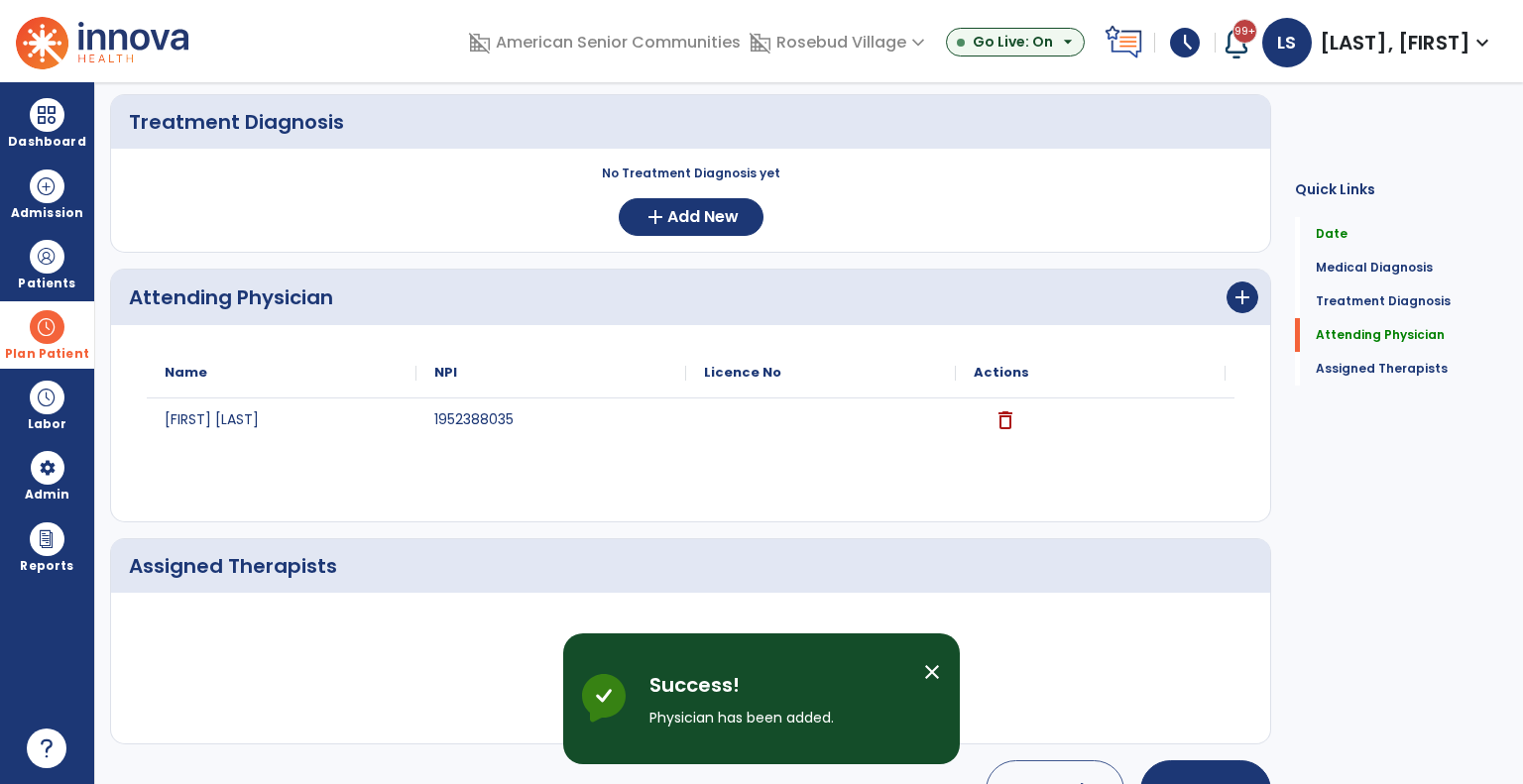 scroll, scrollTop: 400, scrollLeft: 0, axis: vertical 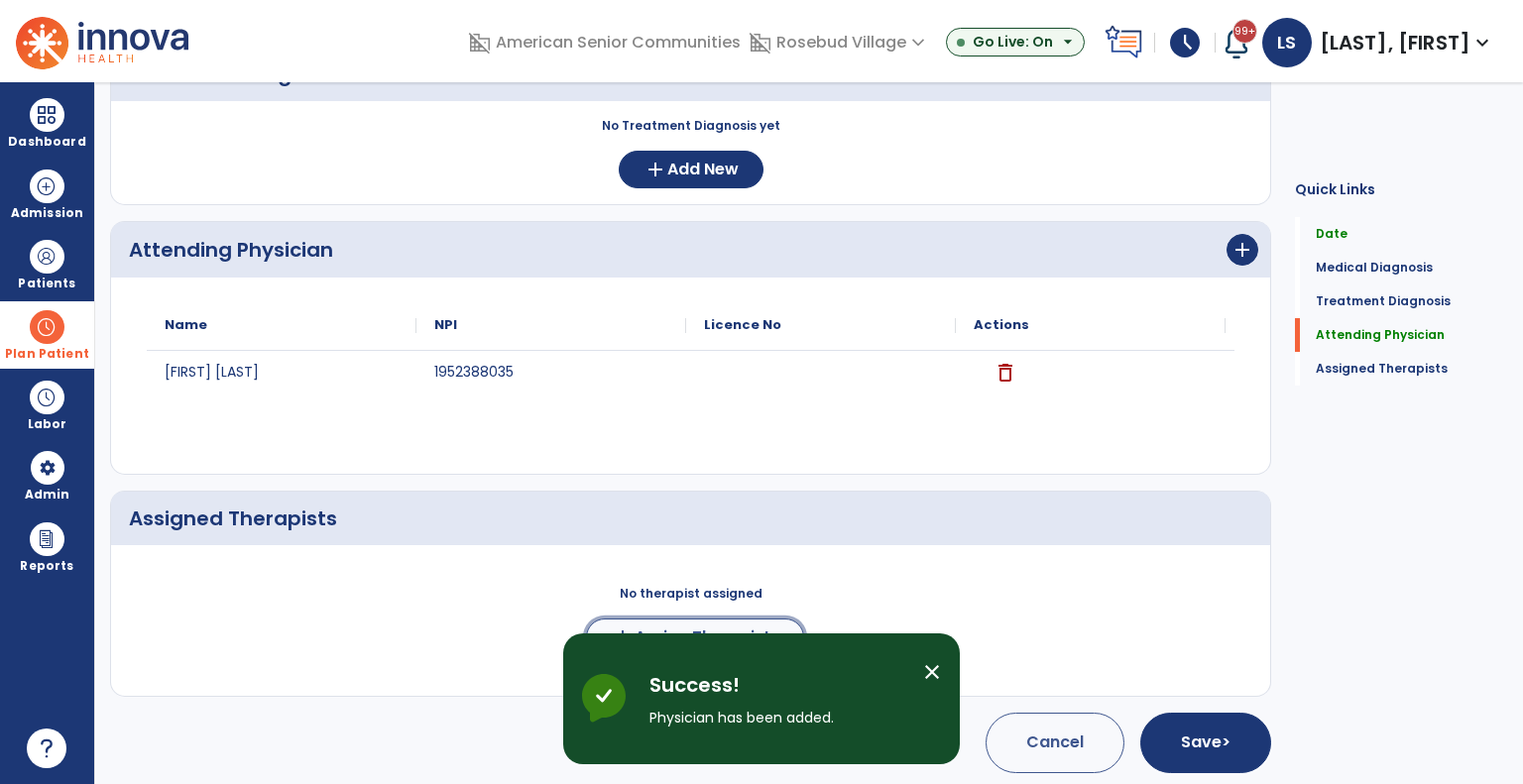 click on "Assign Therapists" 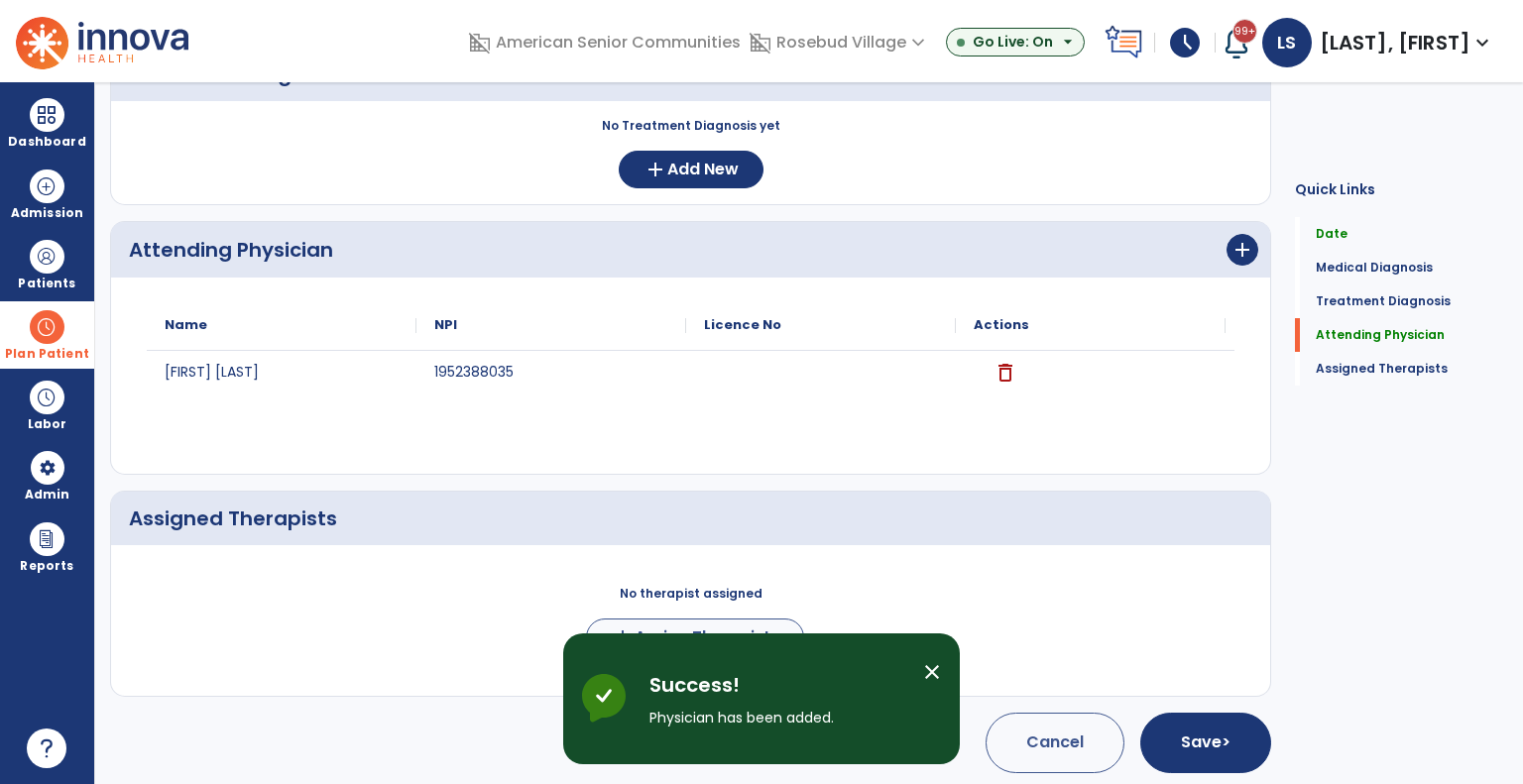 scroll, scrollTop: 397, scrollLeft: 0, axis: vertical 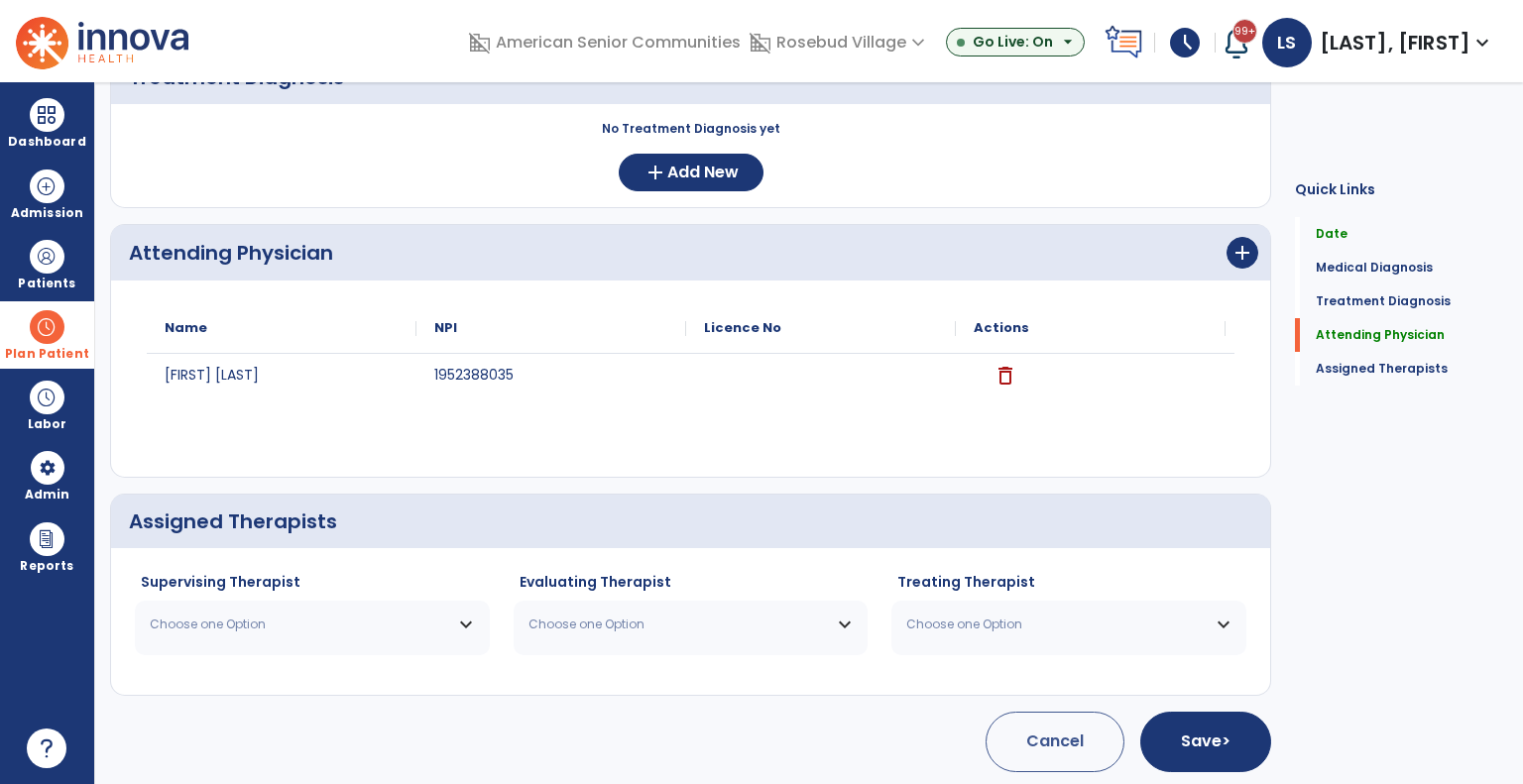 click on "Choose one Option" at bounding box center (299, 624) 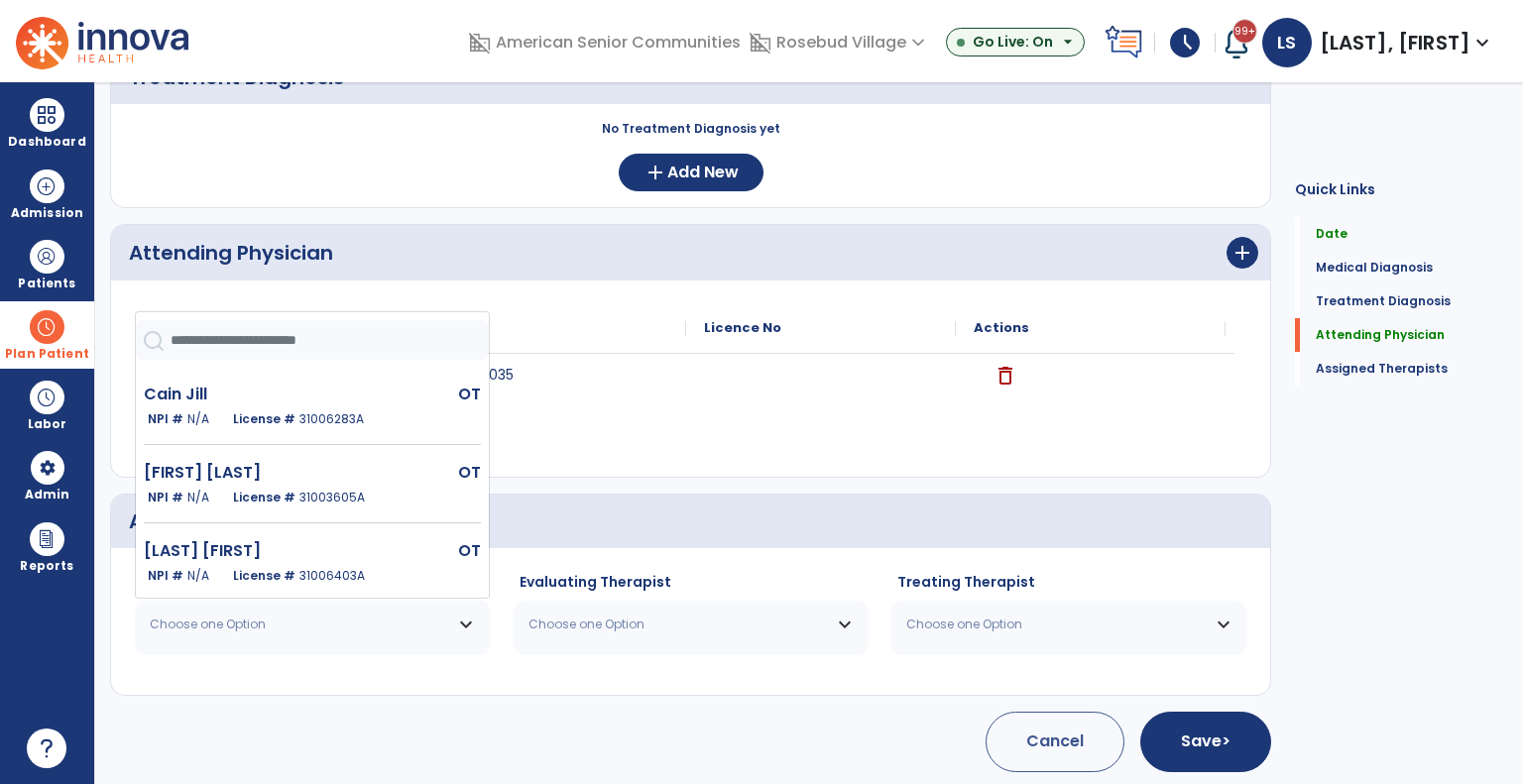 scroll, scrollTop: 147, scrollLeft: 0, axis: vertical 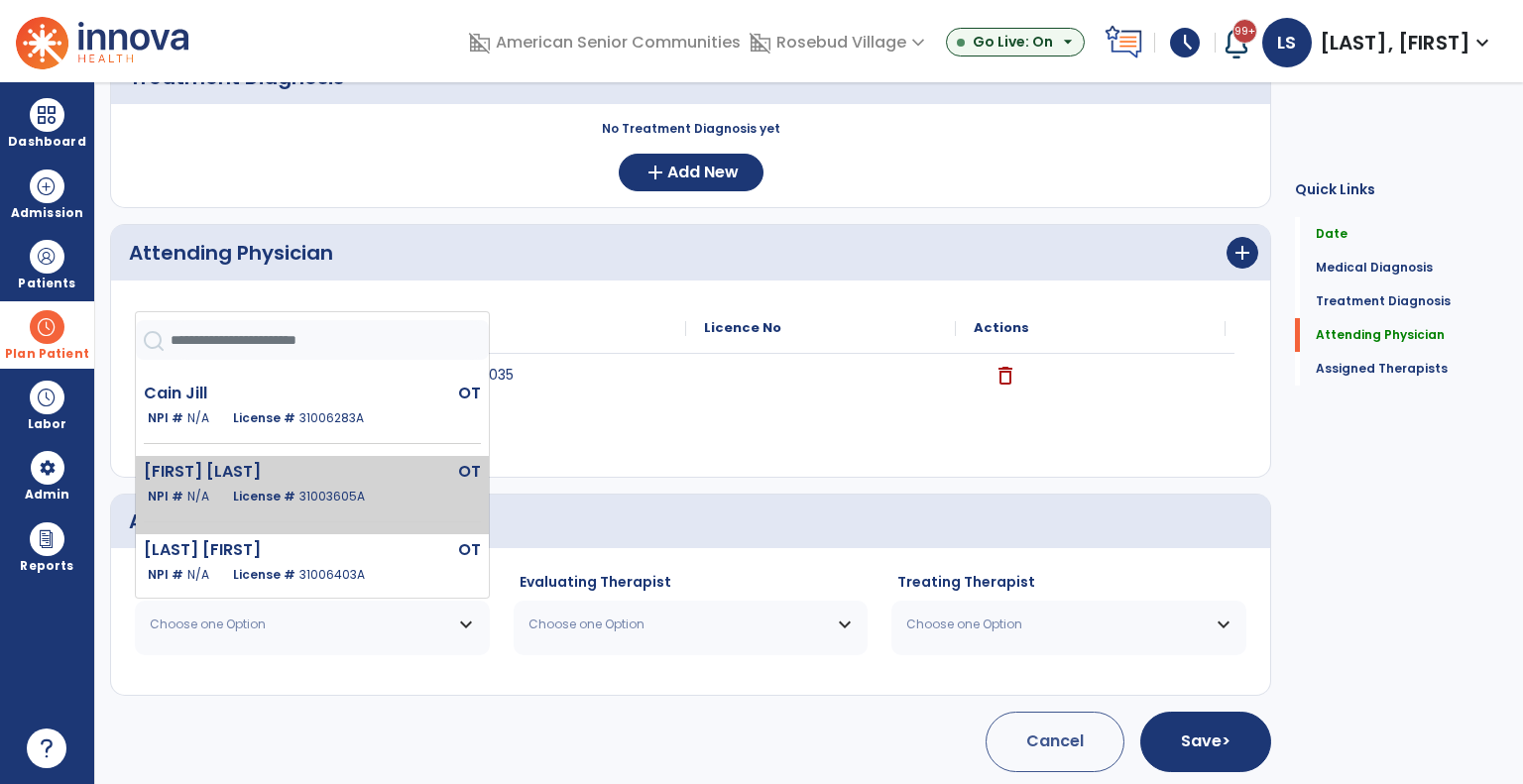 click on "NPI #  N/A   License #  31003605A" 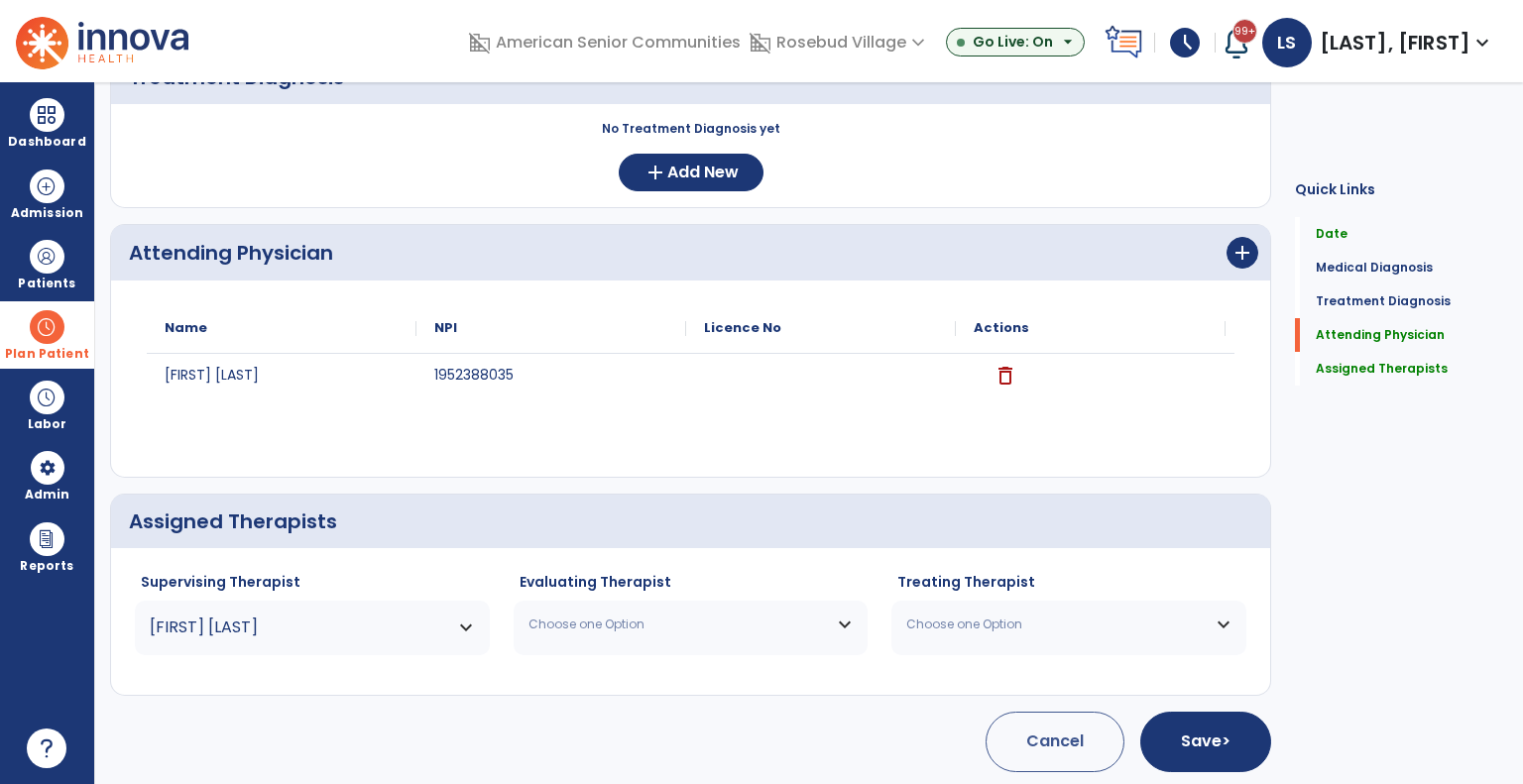 click on "Choose one Option" at bounding box center [691, 624] 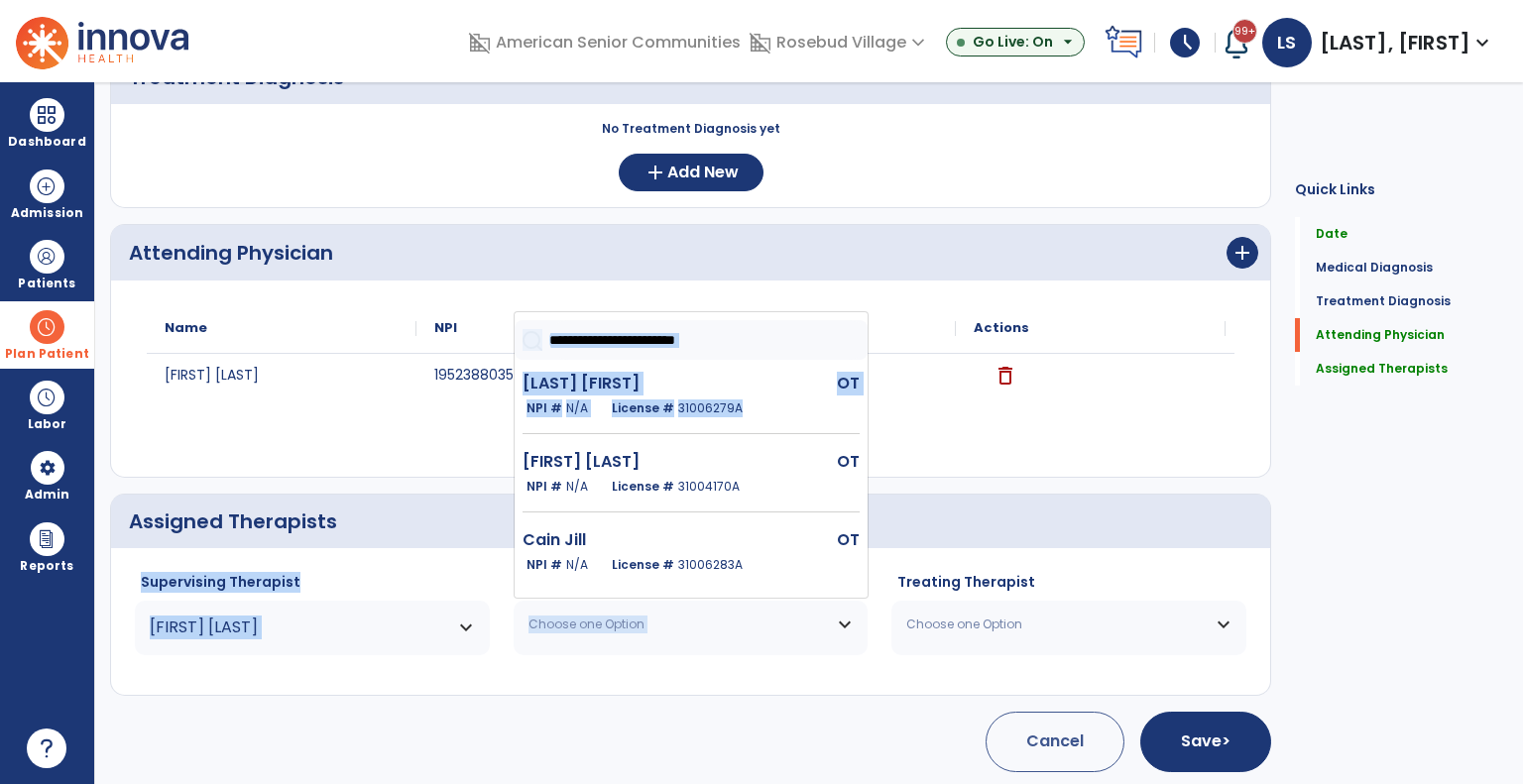 drag, startPoint x: 865, startPoint y: 415, endPoint x: 873, endPoint y: 493, distance: 78.40918 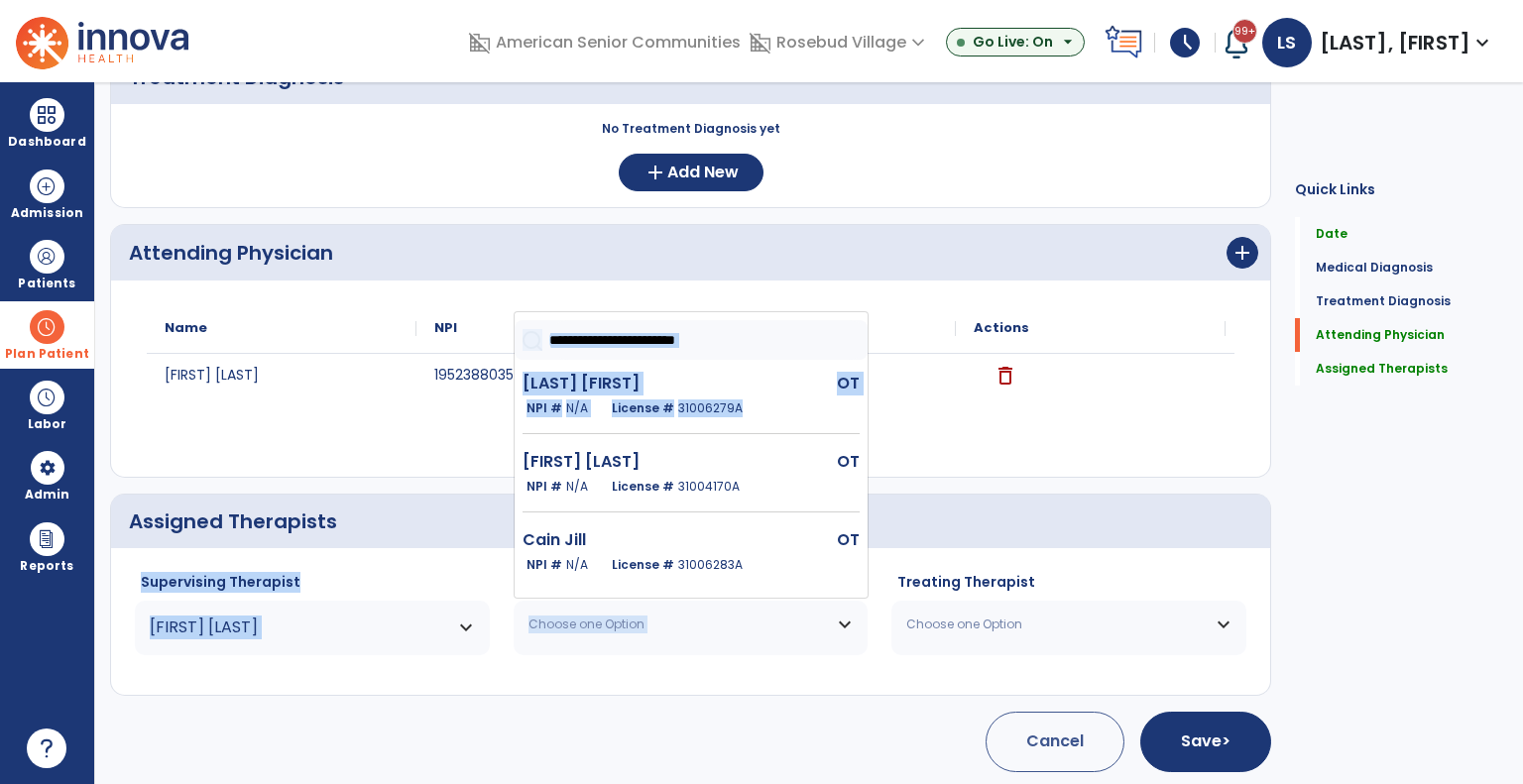 click on "Assigned Therapists Supervising Therapist French, Patricia Baca Ryan  OT   NPI #  N/A   License #  31006279A Burde Joel  OT   NPI #  N/A   License #  31004170A Cain Jill  OT   NPI #  N/A   License #  31006283A French Patricia  OT   NPI #  N/A   License #  31003605A Schoenfeld Louella  OT   NPI #  N/A   License #  31006403A Wiggins Shani  OT   NPI #  N/A   License #  31004180A Evaluating Therapist Choose one Option Baca Ryan  OT   NPI #  N/A   License #  31006279A Burde Joel  OT   NPI #  N/A   License #  31004170A Cain Jill  OT   NPI #  N/A   License #  31006283A French Patricia  OT   NPI #  N/A   License #  31003605A Schoenfeld Louella  OT   NPI #  N/A   License #  31006403A Wiggins Shani  OT   NPI #  N/A   License #  31004180A Treating Therapist Choose one Option Baca Ryan  OT   NPI #  N/A   License #  31006279A Burde Joel  OT   NPI #  N/A   License #  31004170A Cain Jill  OT   NPI #  N/A   License #  31006283A Disheaux Shane  OTA   NPI #  N/A   License #  32001345A French Patricia  OT   NPI #  N/A   OTA" 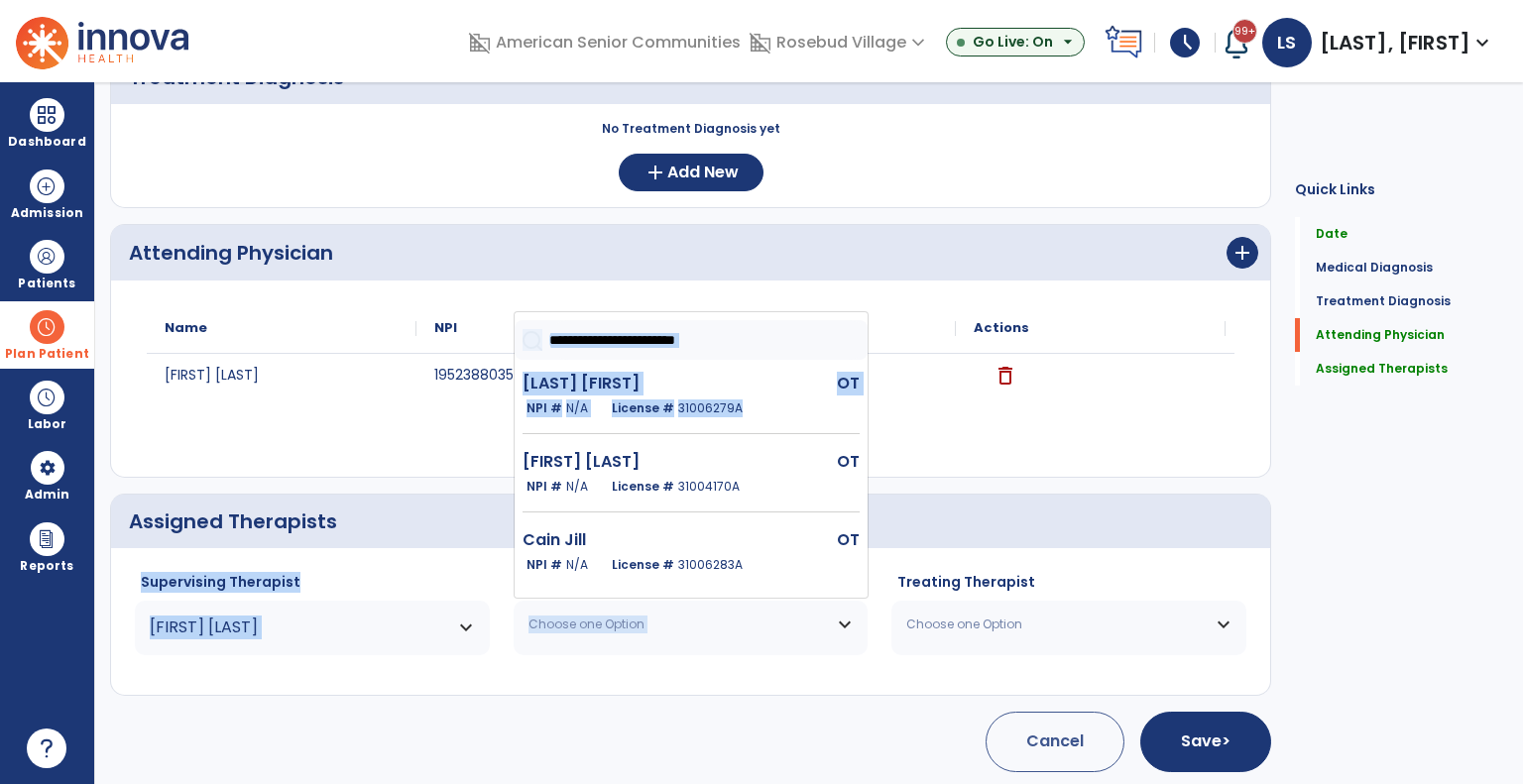 drag, startPoint x: 865, startPoint y: 463, endPoint x: 871, endPoint y: 534, distance: 71.25307 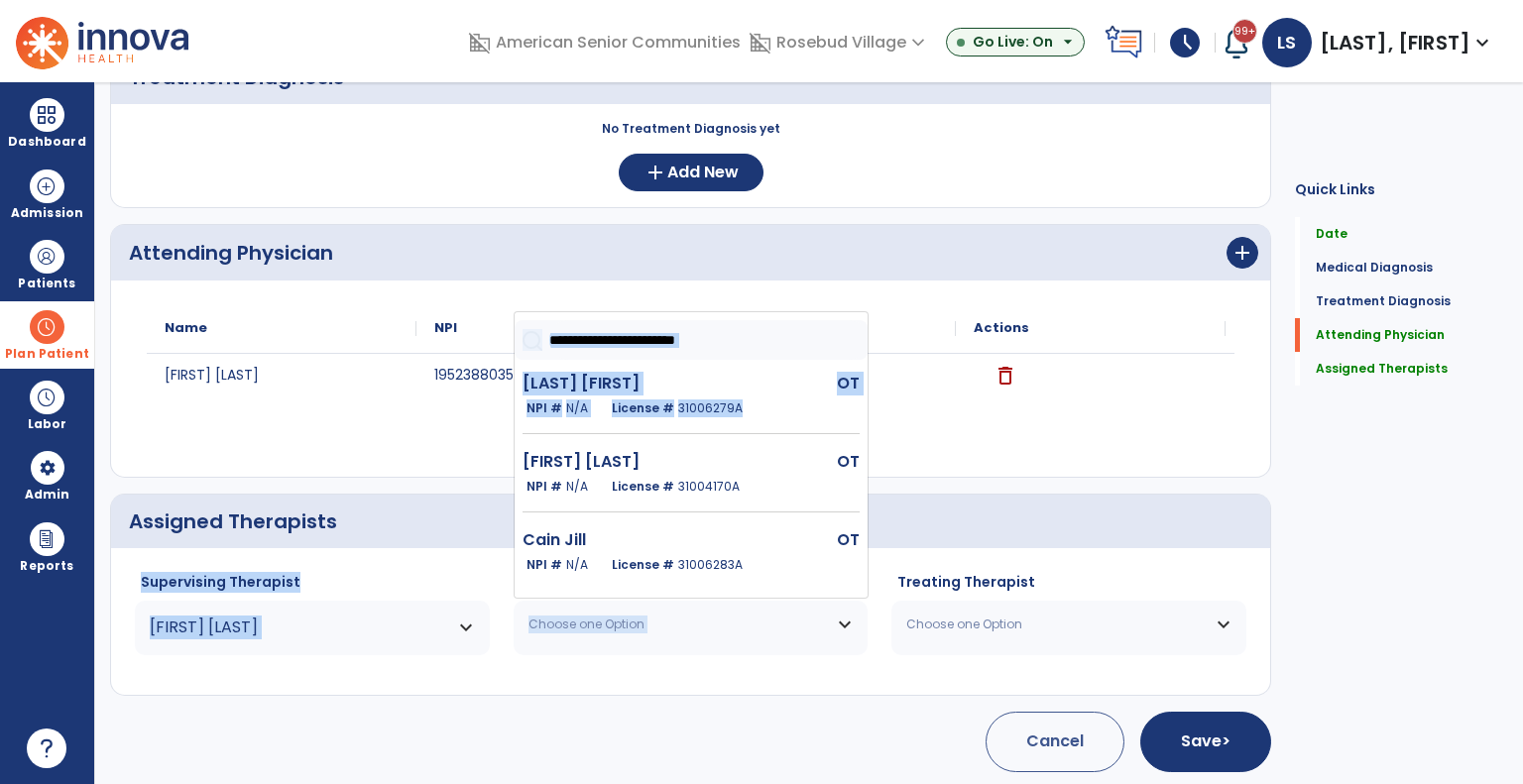click on "Assigned Therapists Supervising Therapist French, Patricia Baca Ryan  OT   NPI #  N/A   License #  31006279A Burde Joel  OT   NPI #  N/A   License #  31004170A Cain Jill  OT   NPI #  N/A   License #  31006283A French Patricia  OT   NPI #  N/A   License #  31003605A Schoenfeld Louella  OT   NPI #  N/A   License #  31006403A Wiggins Shani  OT   NPI #  N/A   License #  31004180A Evaluating Therapist Choose one Option Baca Ryan  OT   NPI #  N/A   License #  31006279A Burde Joel  OT   NPI #  N/A   License #  31004170A Cain Jill  OT   NPI #  N/A   License #  31006283A French Patricia  OT   NPI #  N/A   License #  31003605A Schoenfeld Louella  OT   NPI #  N/A   License #  31006403A Wiggins Shani  OT   NPI #  N/A   License #  31004180A Treating Therapist Choose one Option Baca Ryan  OT   NPI #  N/A   License #  31006279A Burde Joel  OT   NPI #  N/A   License #  31004170A Cain Jill  OT   NPI #  N/A   License #  31006283A Disheaux Shane  OTA   NPI #  N/A   License #  32001345A French Patricia  OT   NPI #  N/A   OTA" 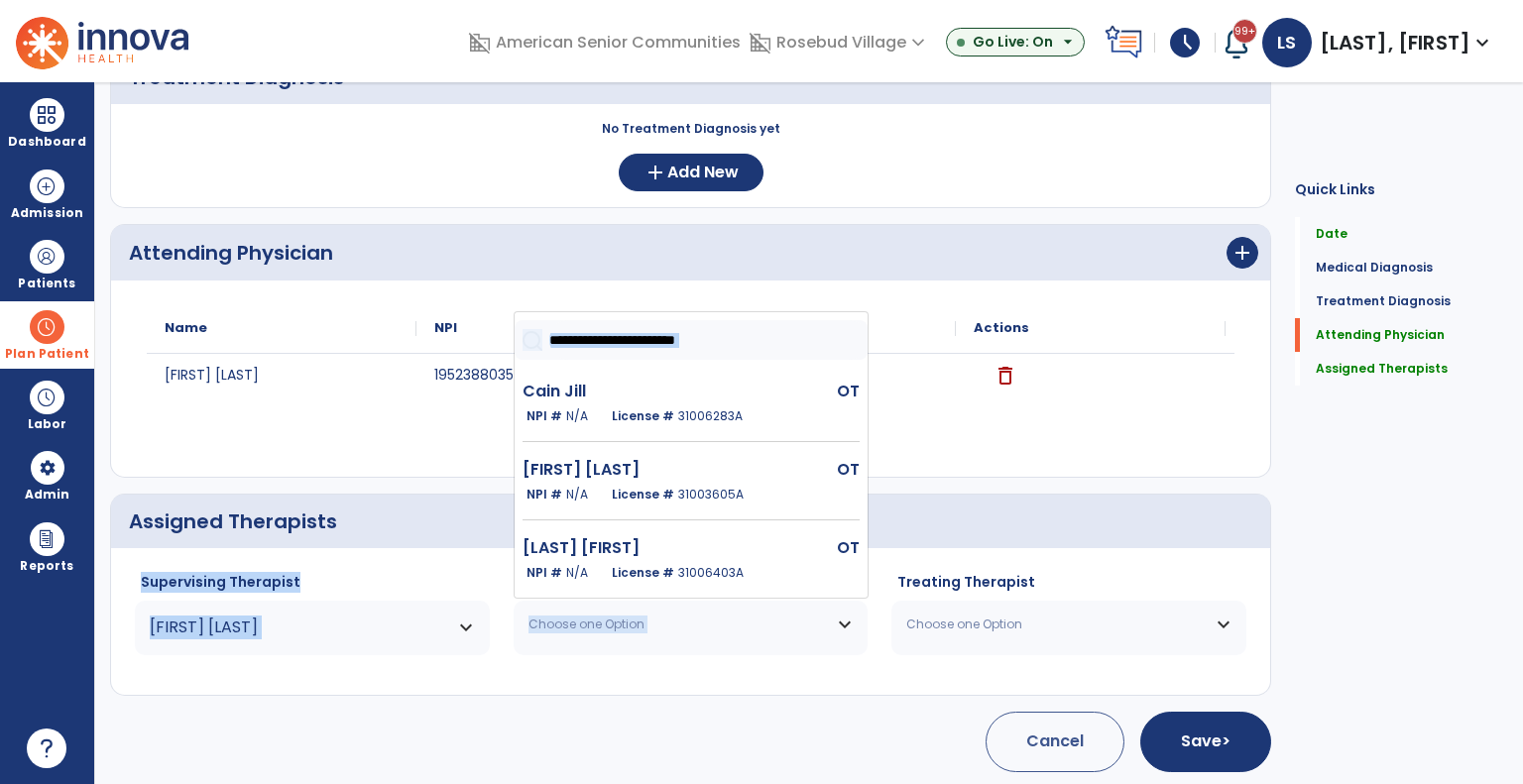 scroll, scrollTop: 151, scrollLeft: 0, axis: vertical 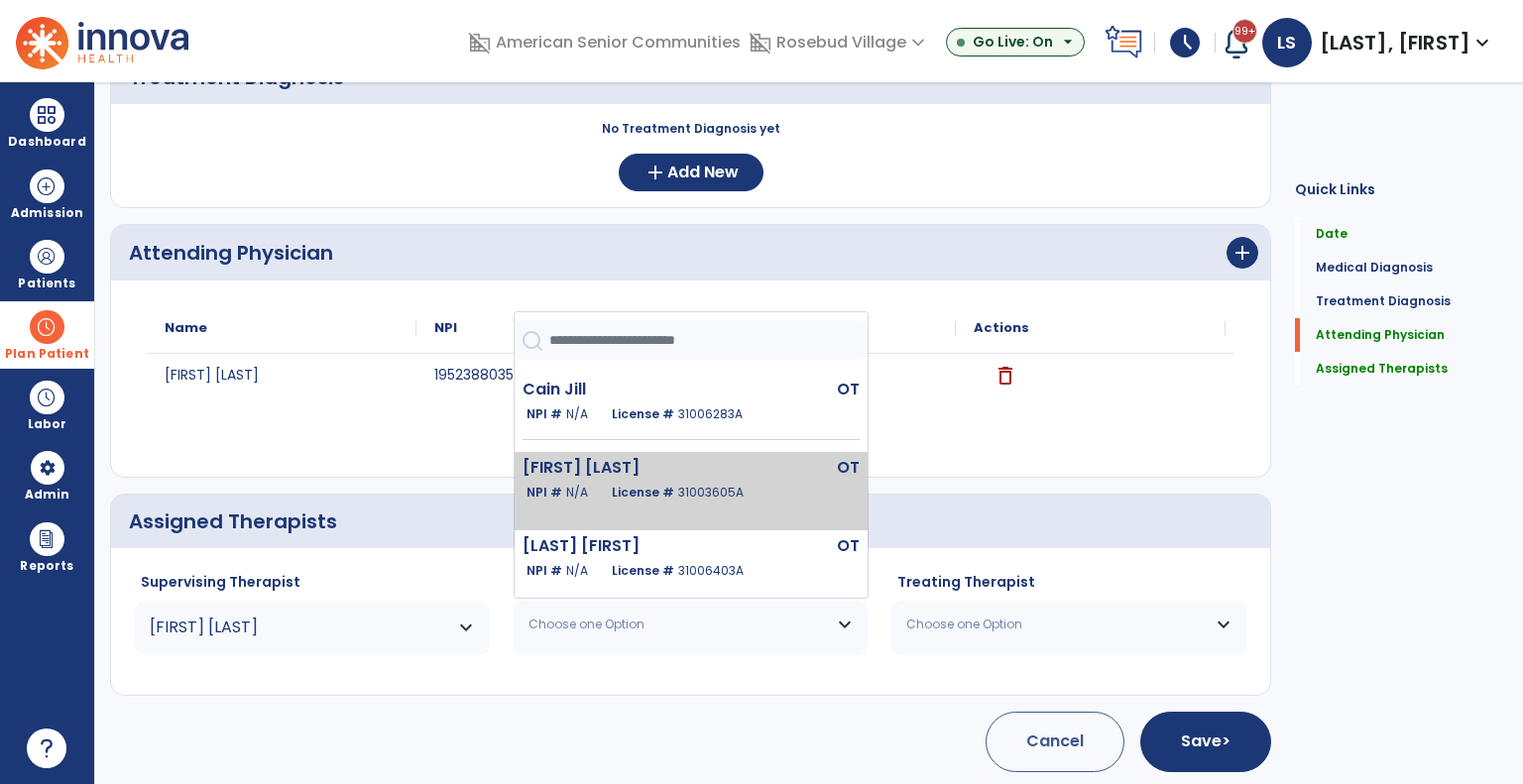click on "French Patricia  OT   NPI #  N/A   License #  31003605A" 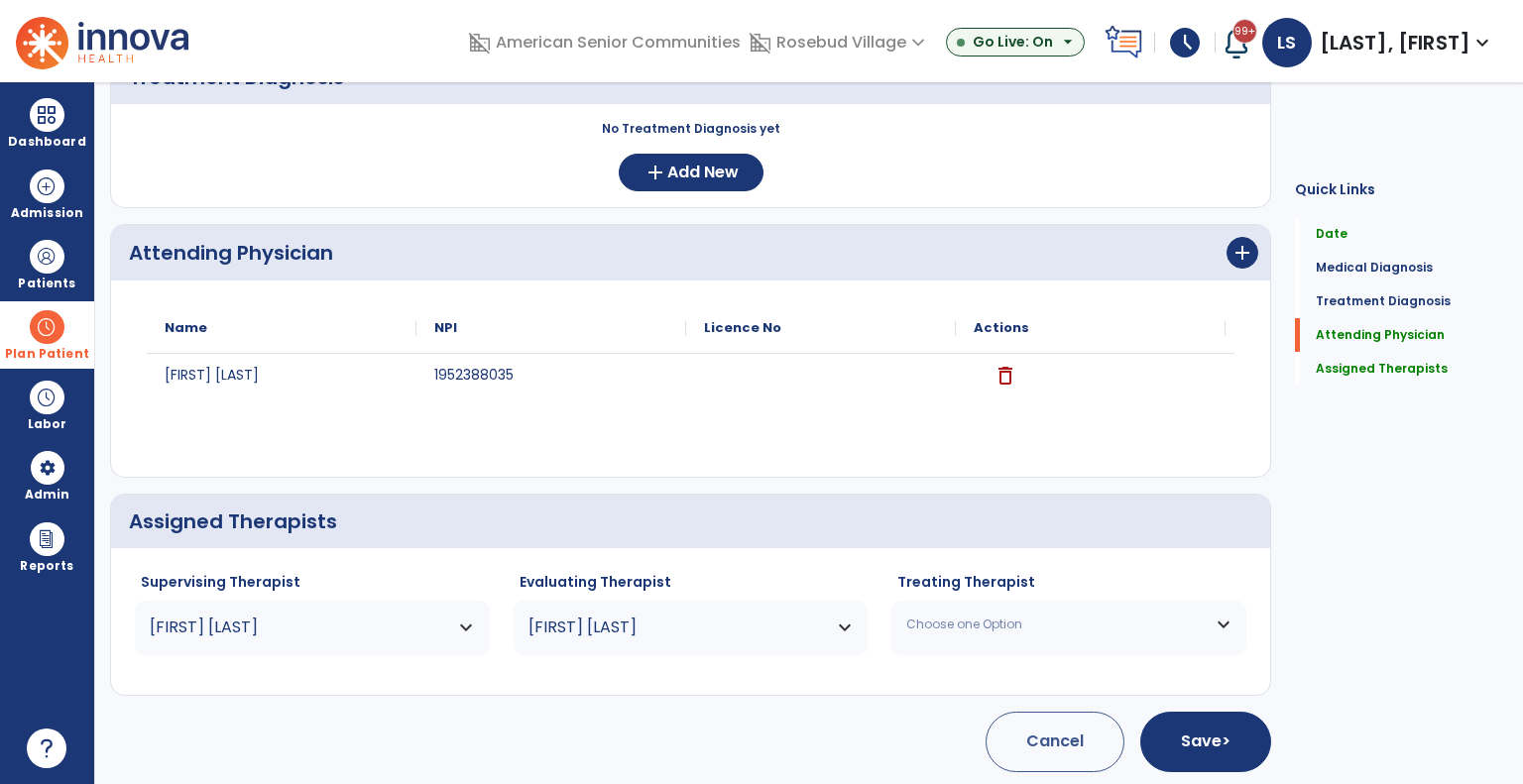 click on "Choose one Option" at bounding box center [1069, 624] 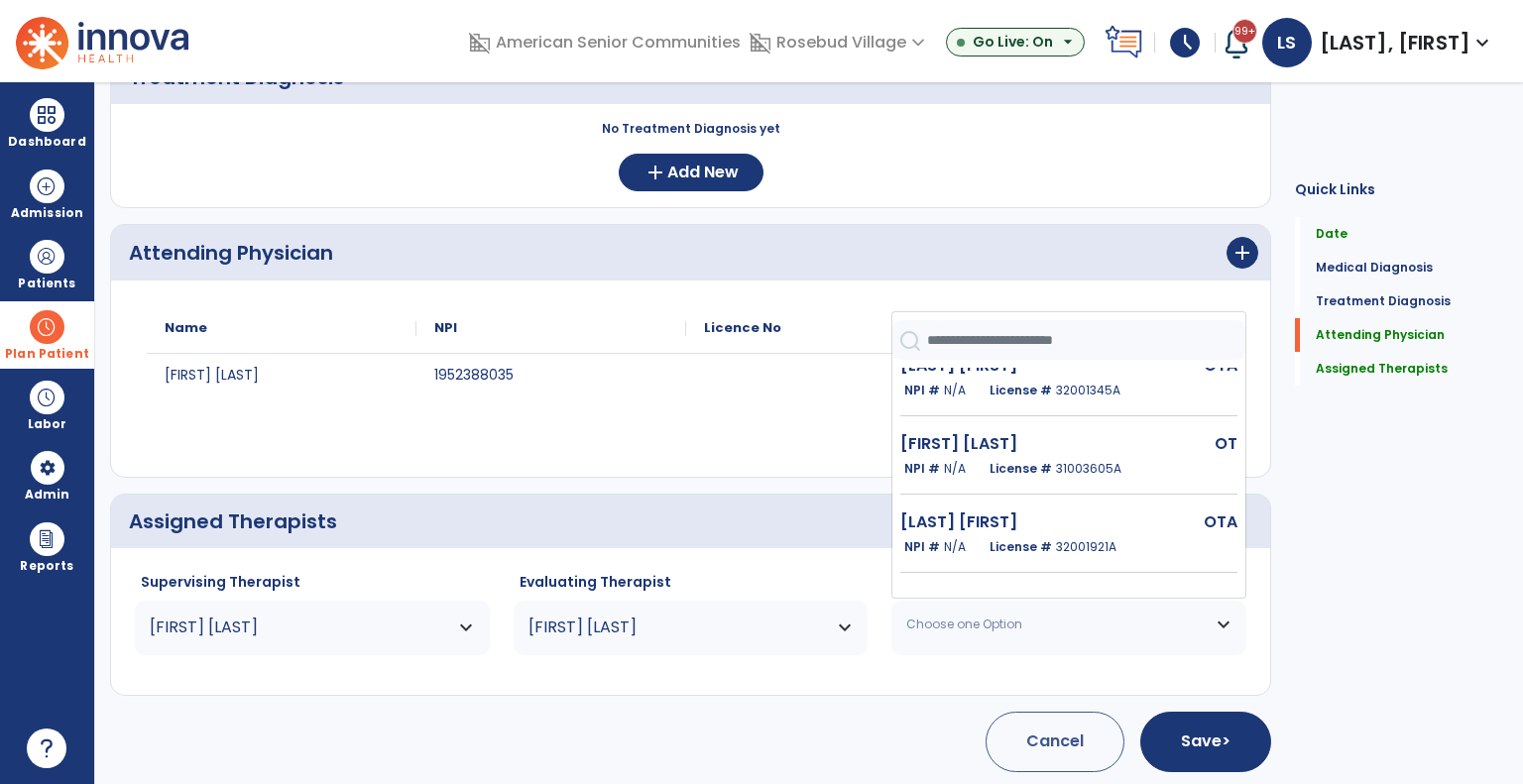 scroll, scrollTop: 270, scrollLeft: 0, axis: vertical 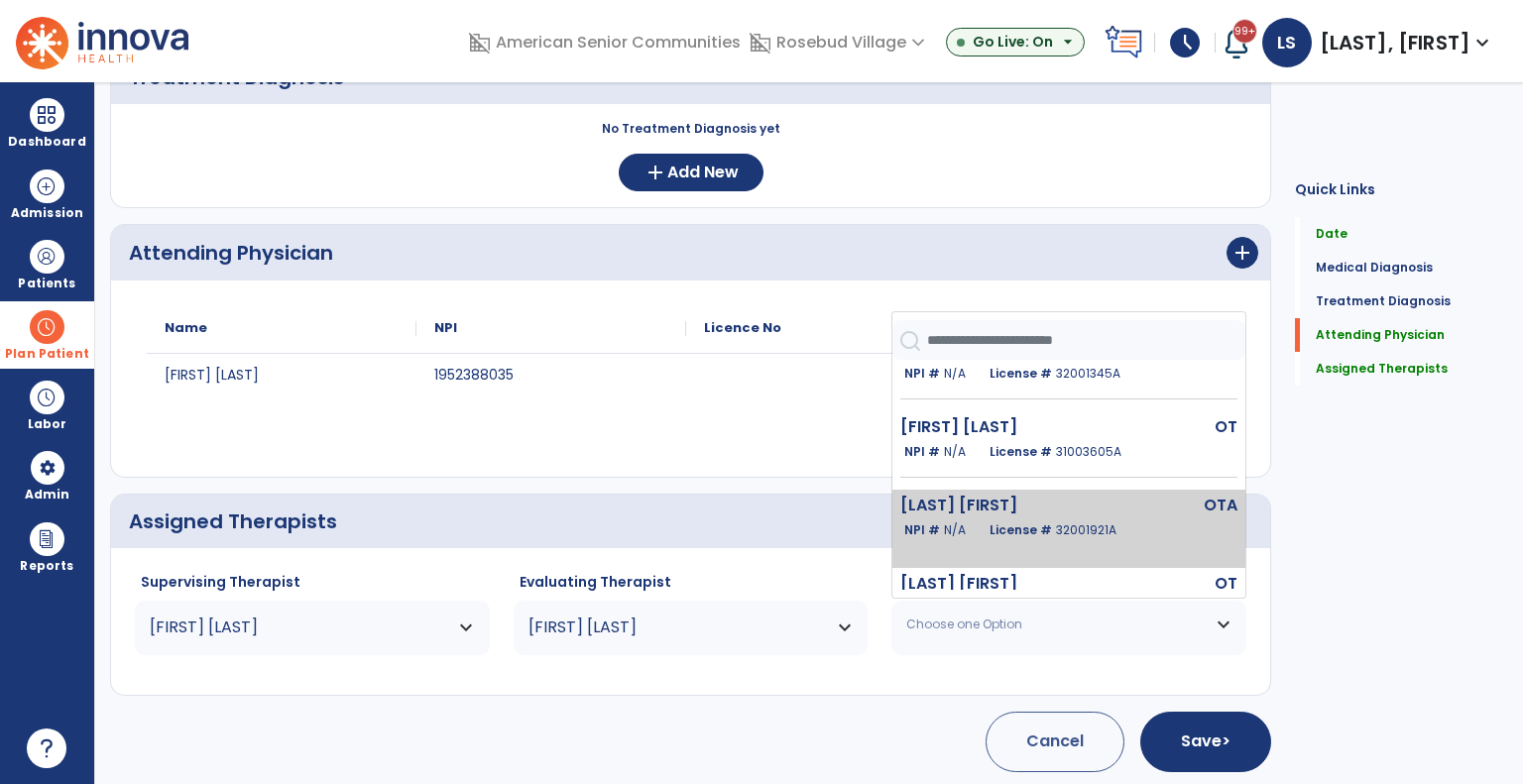 click on "NPI #  N/A   License #  32001921A" 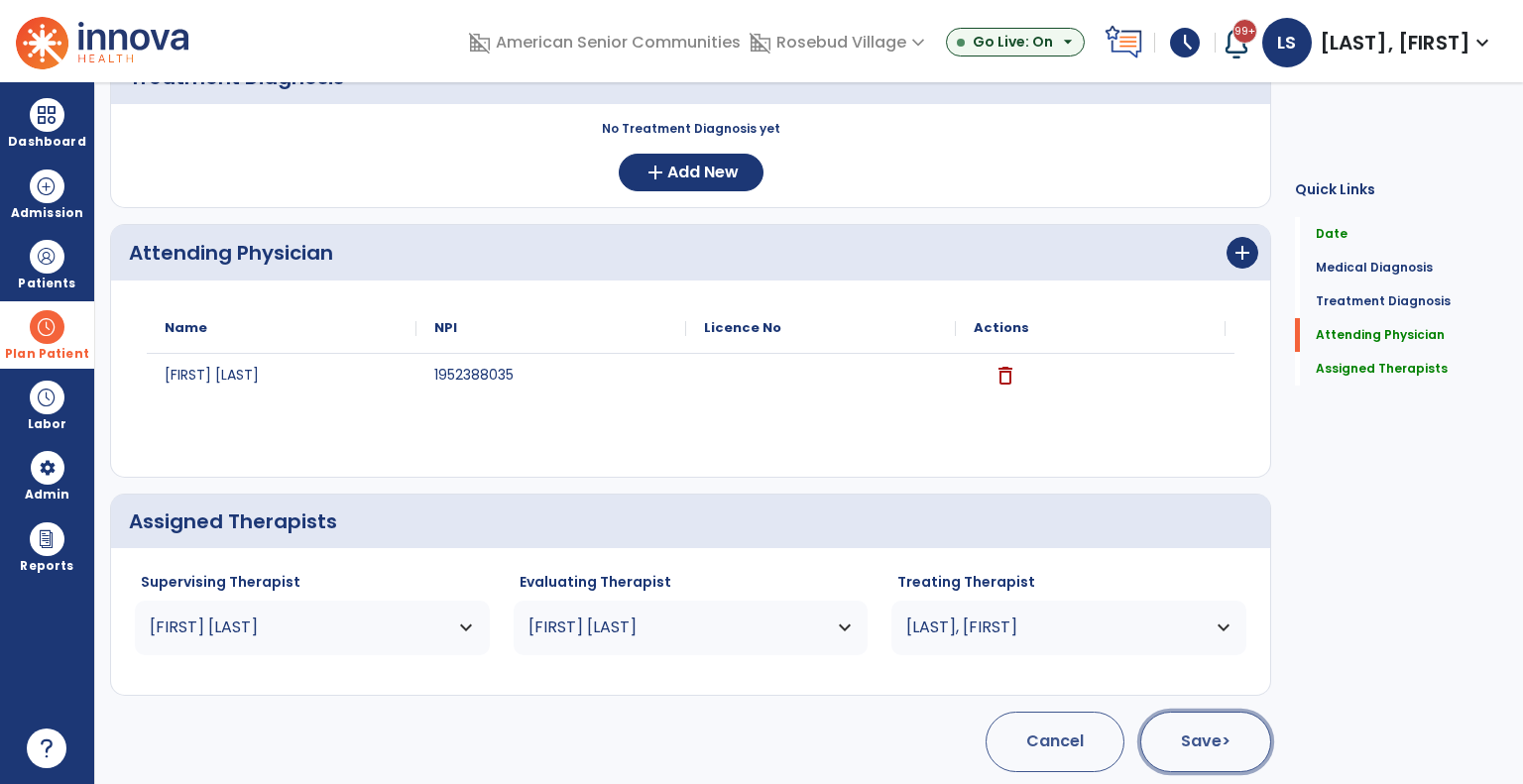 click on "Save  >" 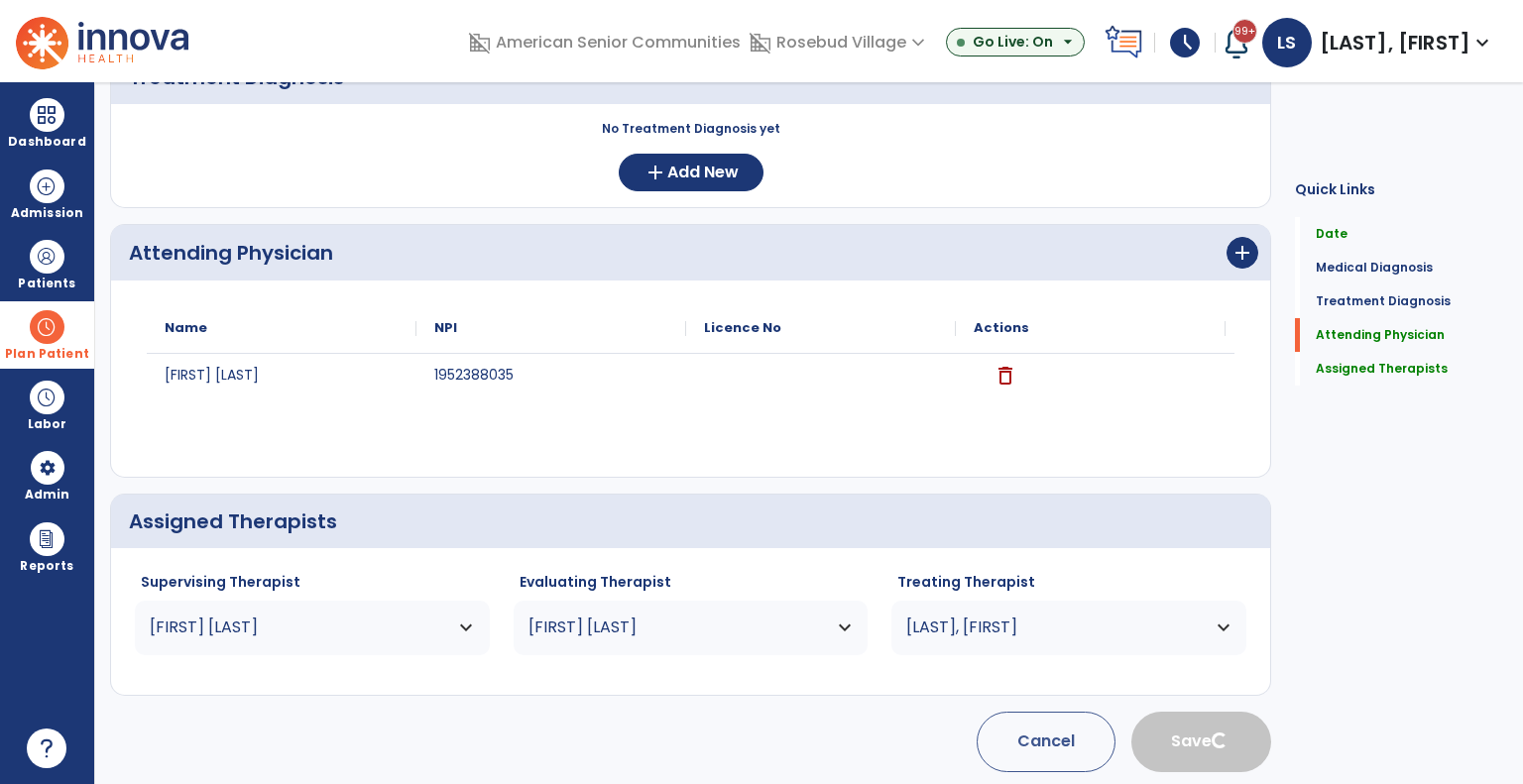 type 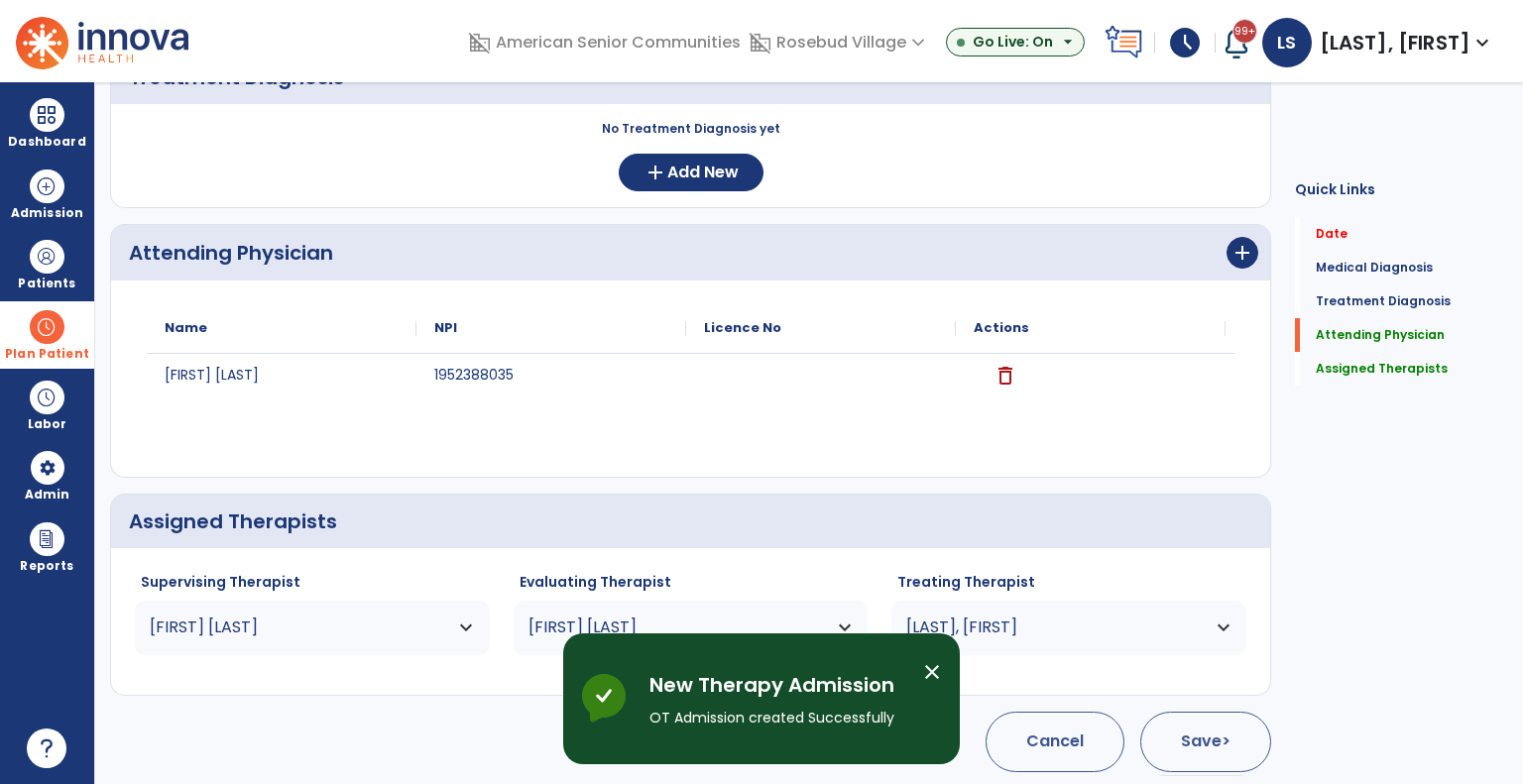 scroll, scrollTop: 11, scrollLeft: 0, axis: vertical 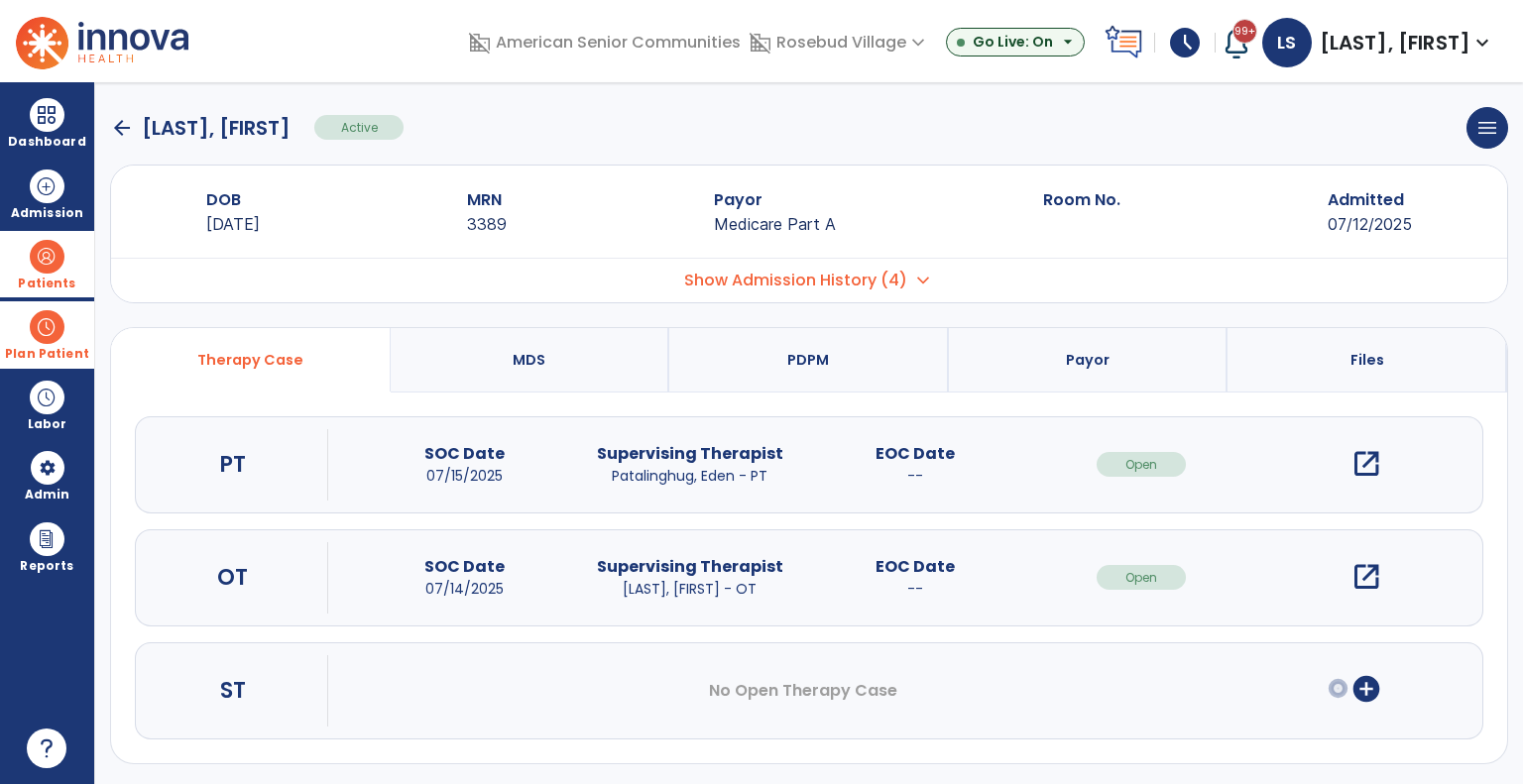 click on "Patients" at bounding box center (47, 283) 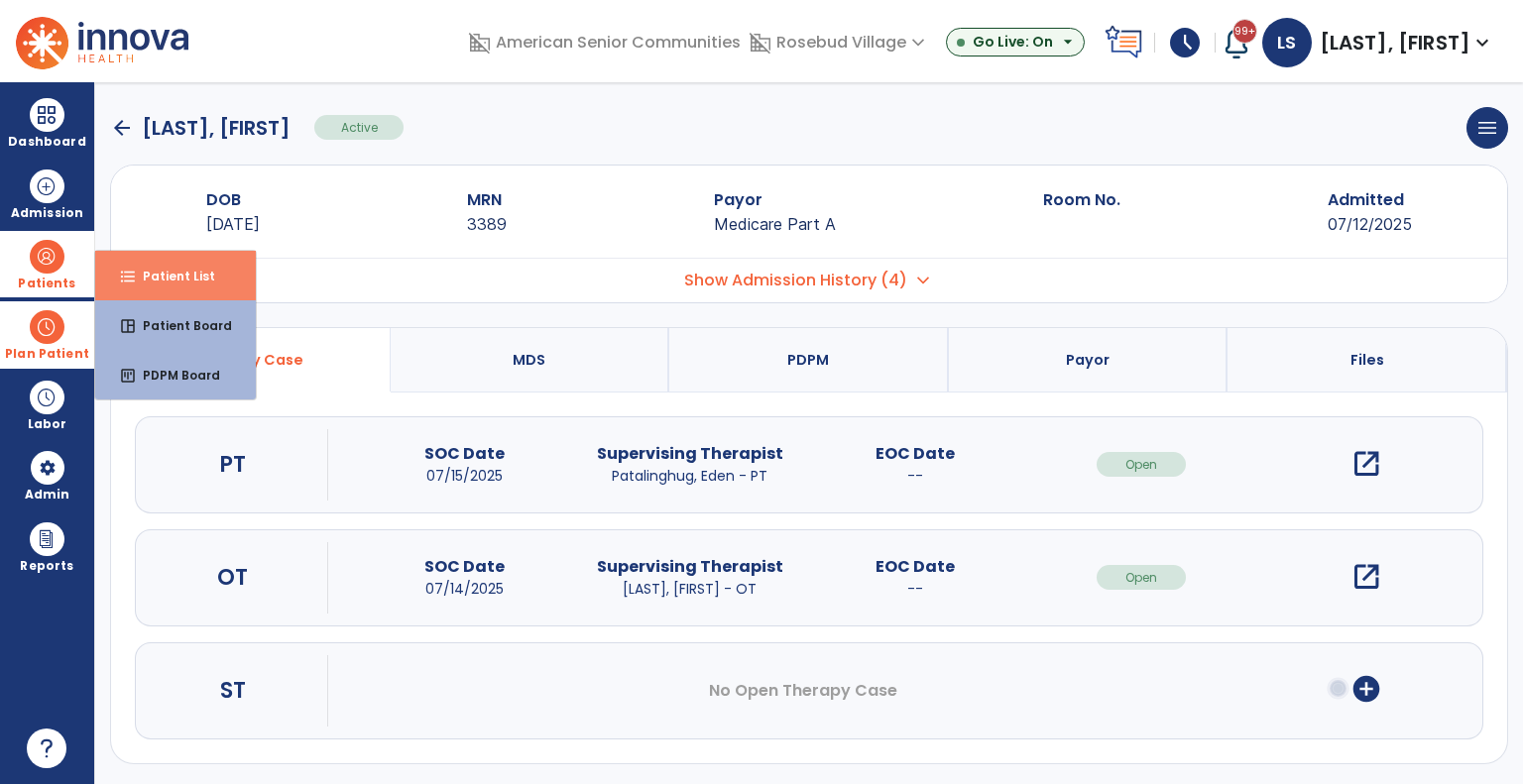 click on "Patient List" at bounding box center [171, 276] 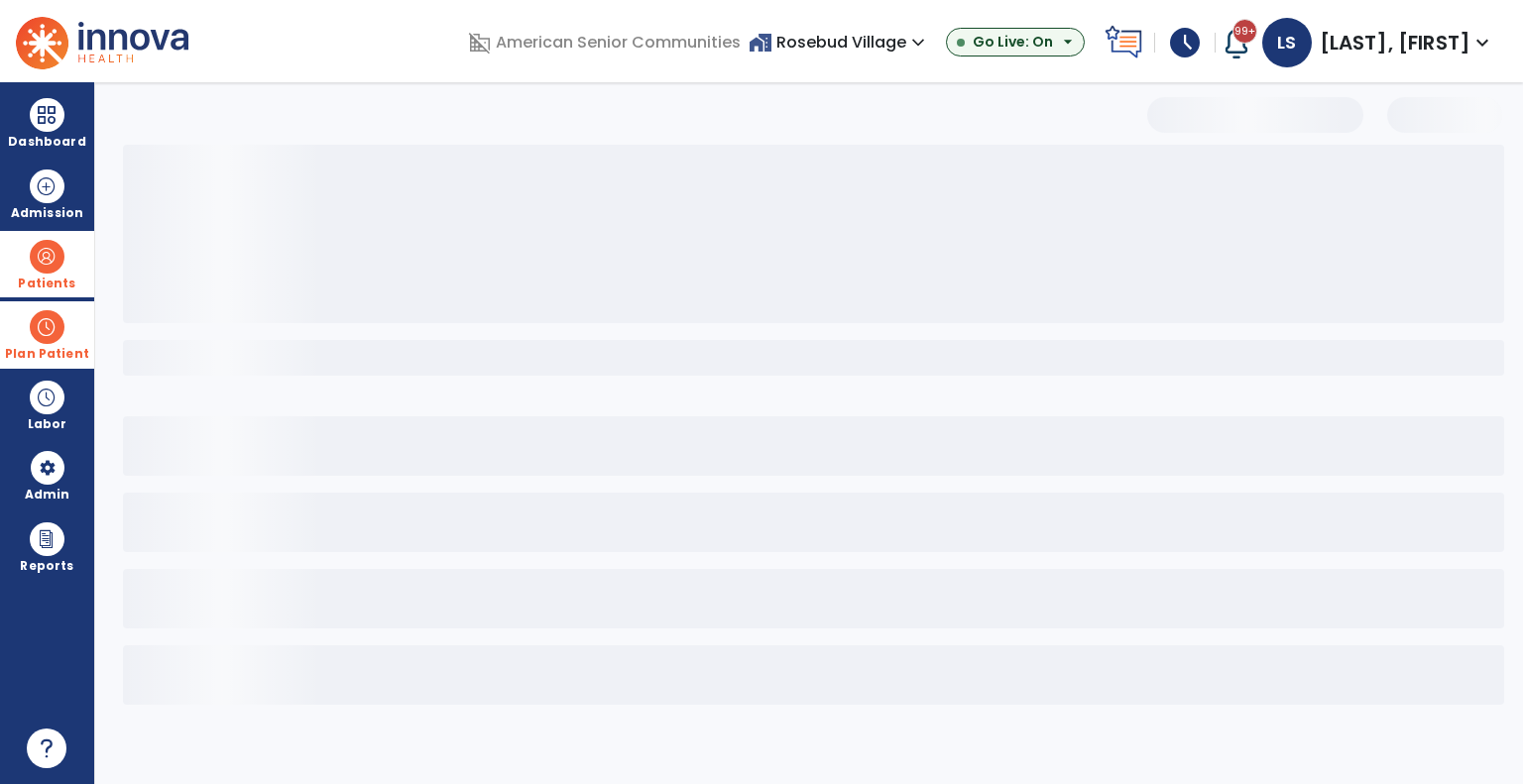 scroll, scrollTop: 0, scrollLeft: 0, axis: both 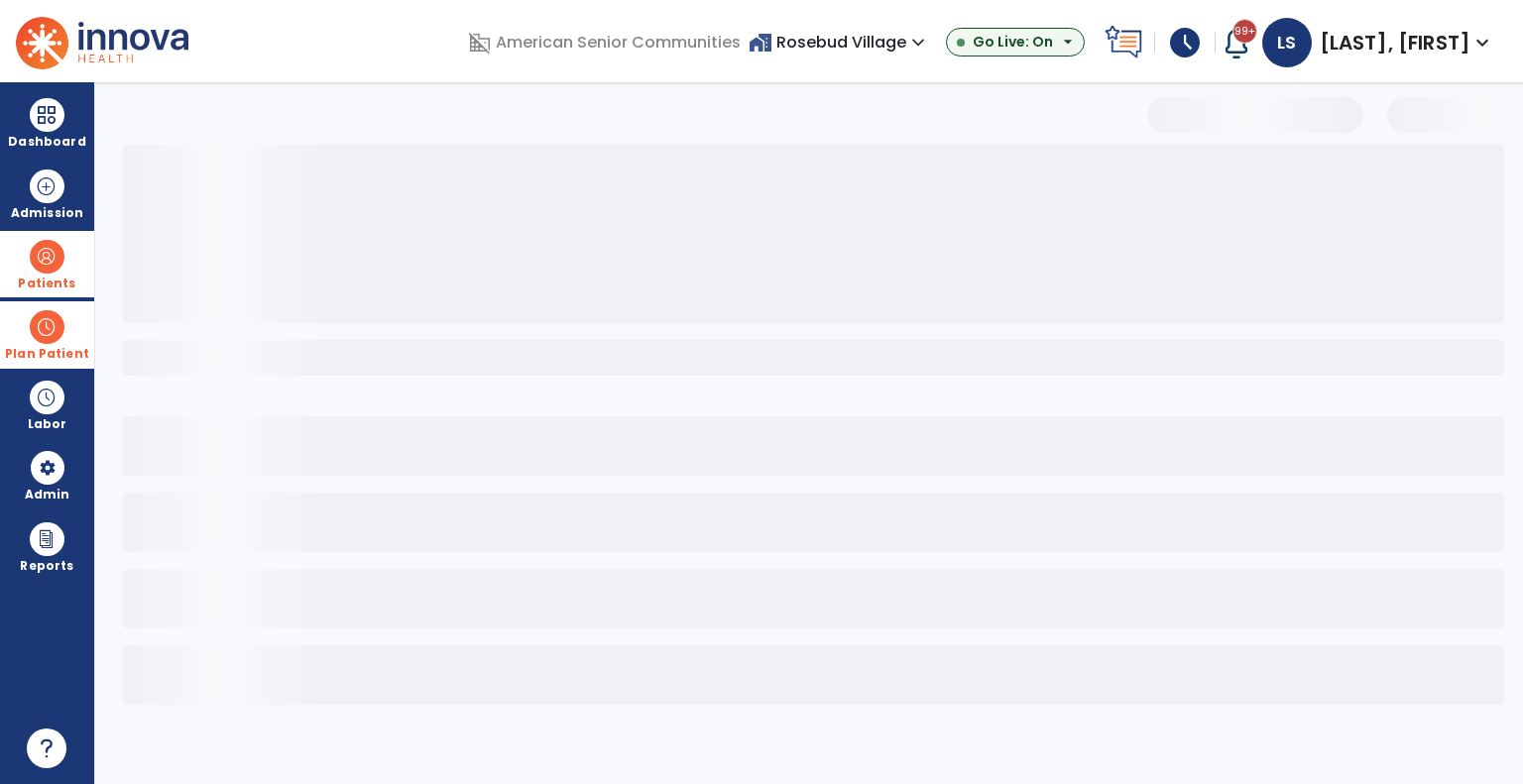 select on "***" 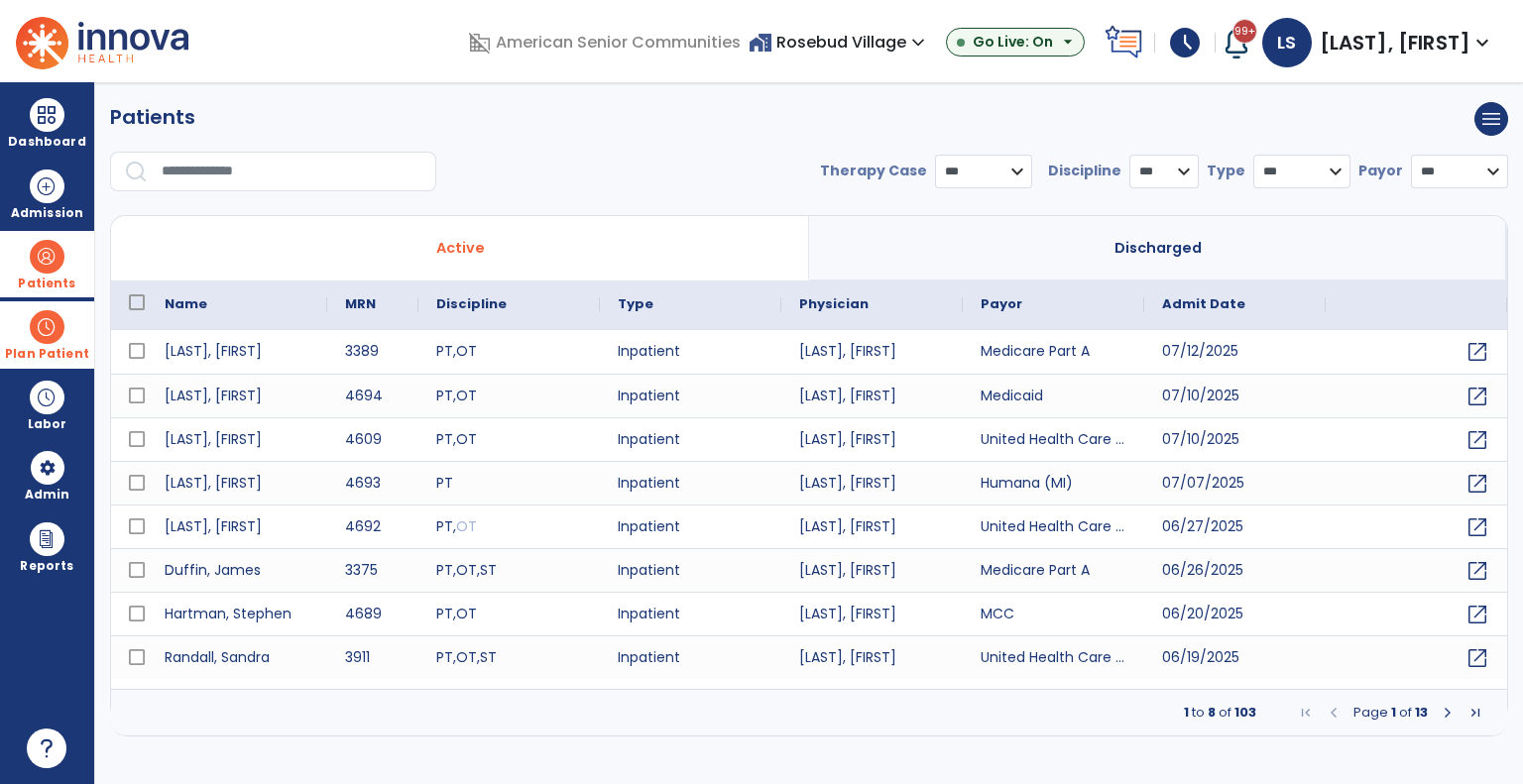 click at bounding box center (292, 171) 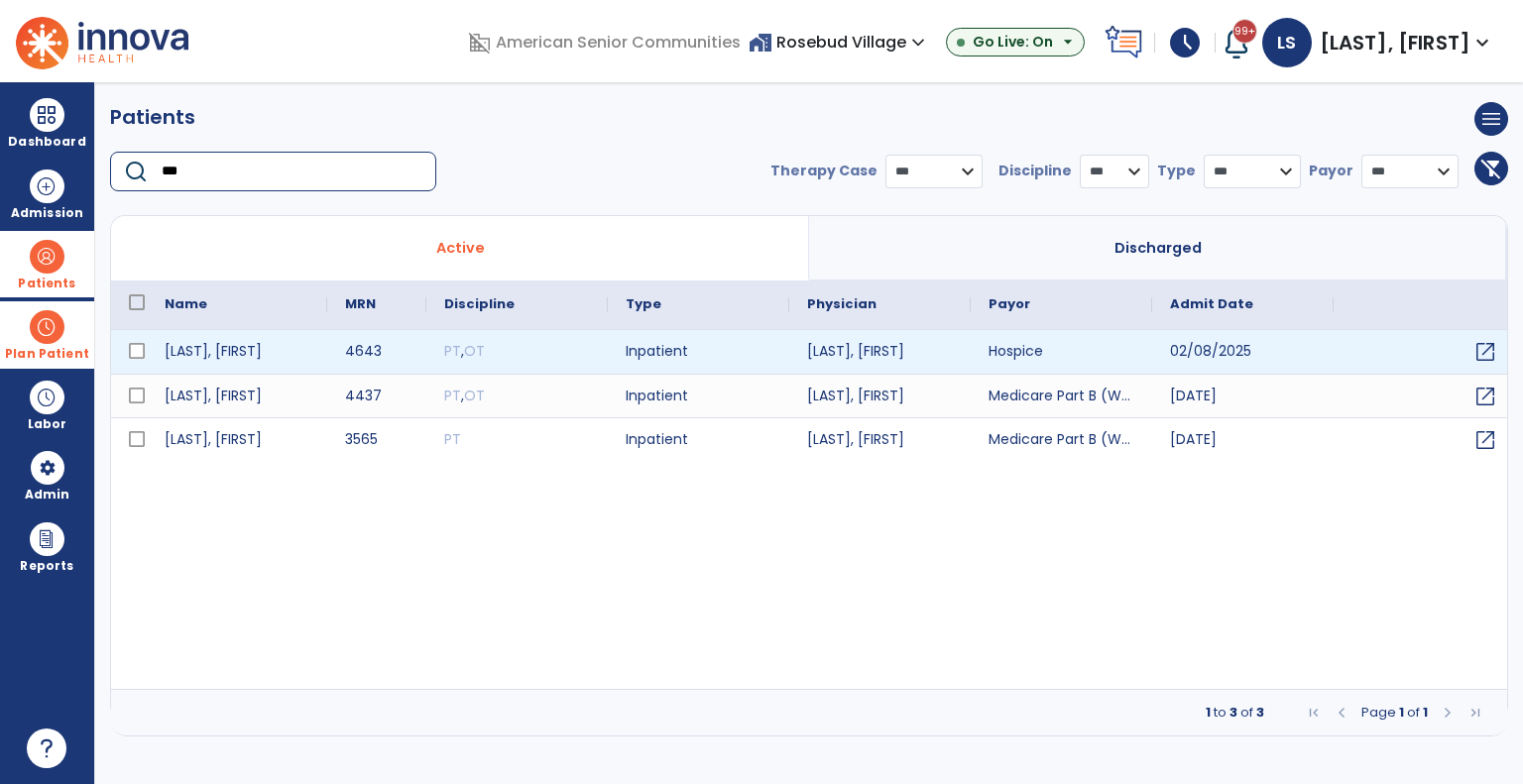 type on "***" 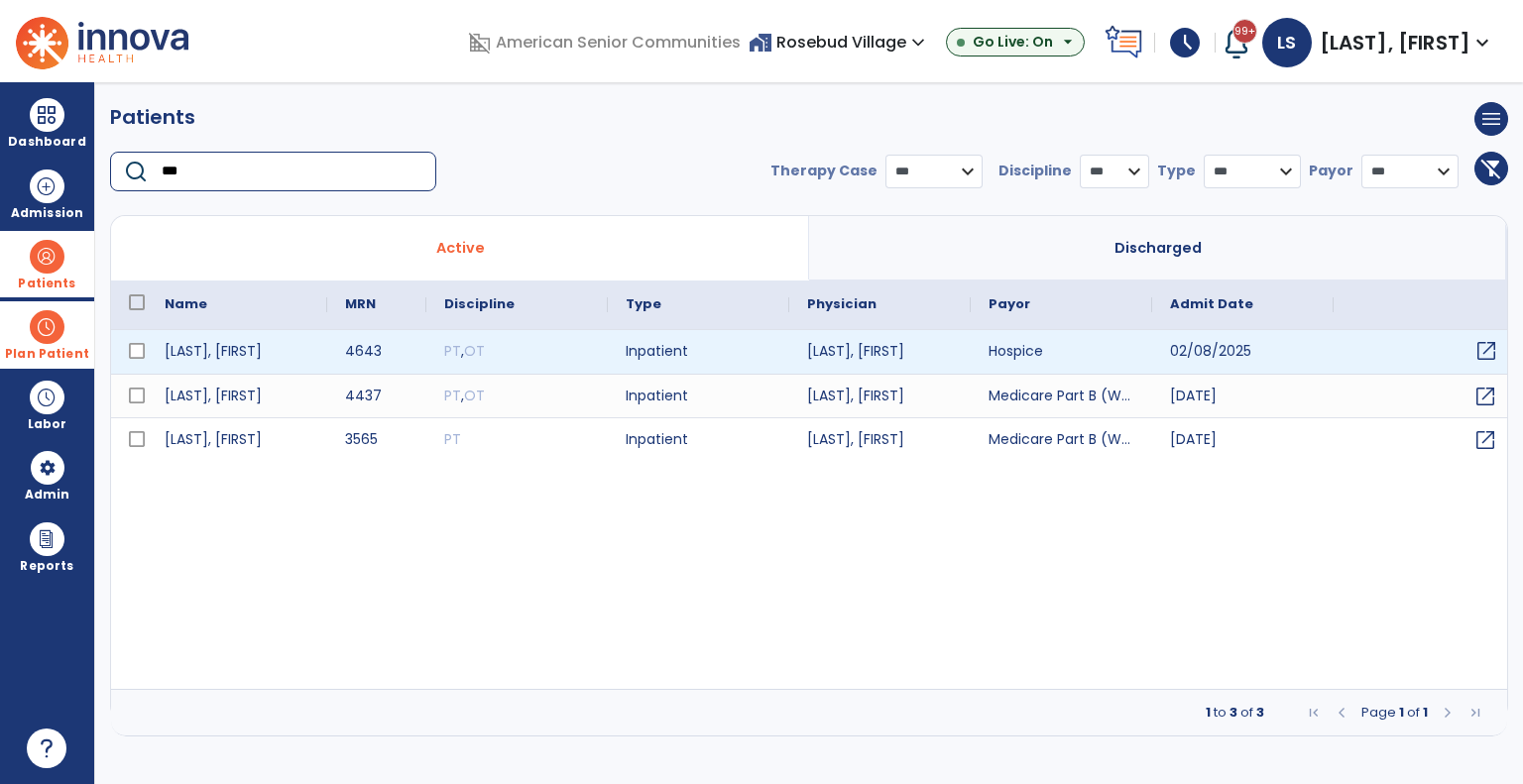 click on "open_in_new" at bounding box center [1486, 351] 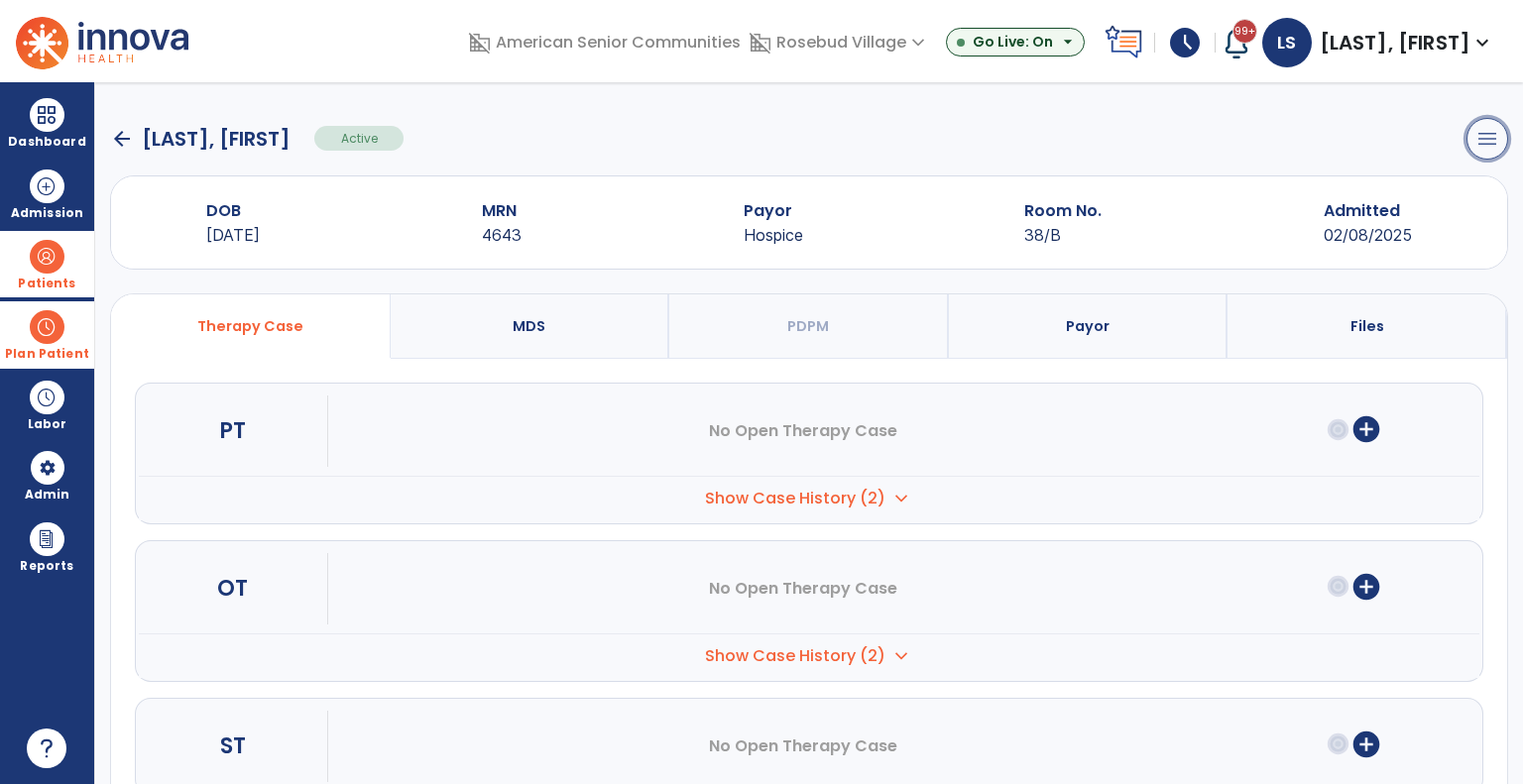 click on "menu" at bounding box center (1487, 139) 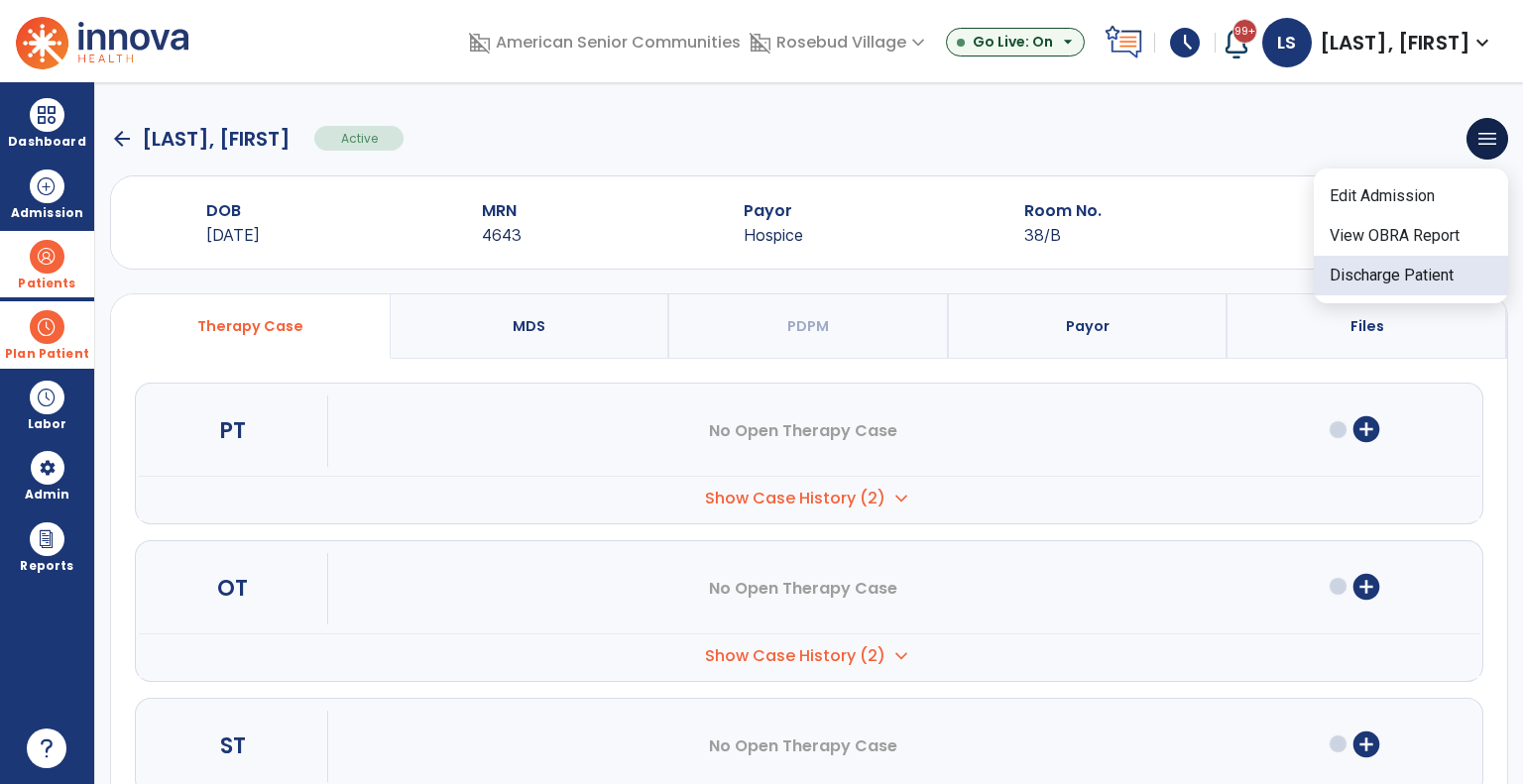 click on "Discharge Patient" 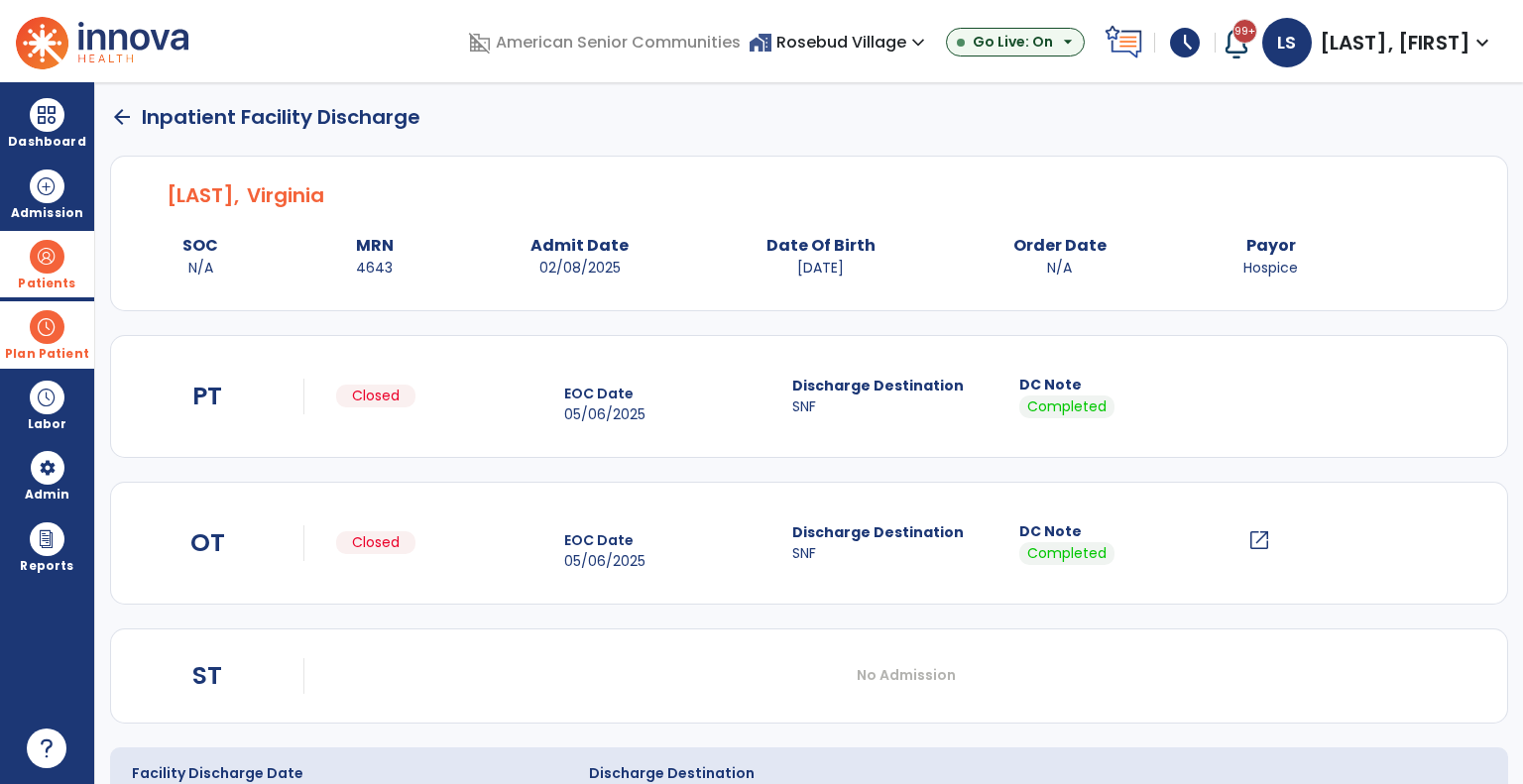 scroll, scrollTop: 117, scrollLeft: 0, axis: vertical 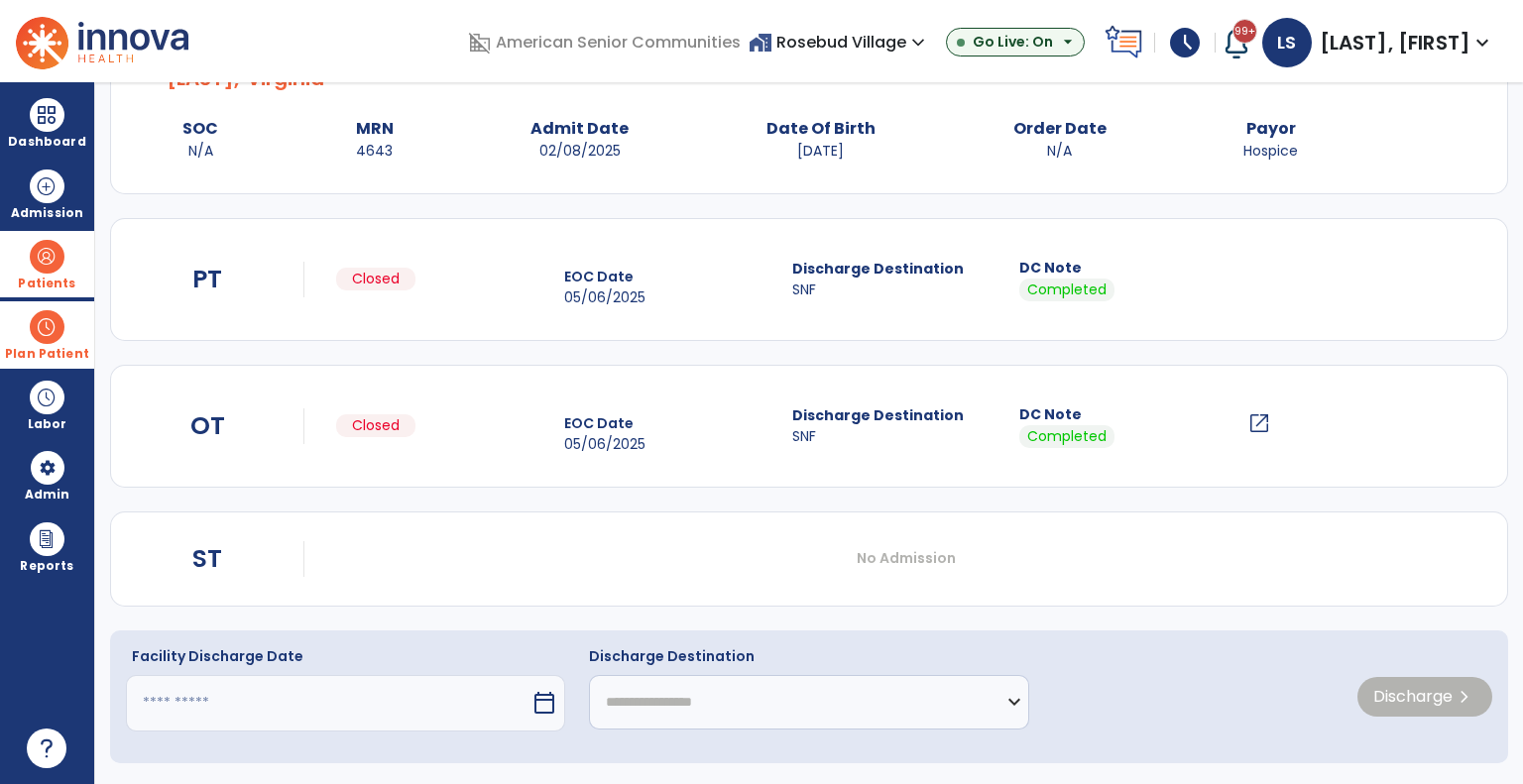 click at bounding box center (328, 703) 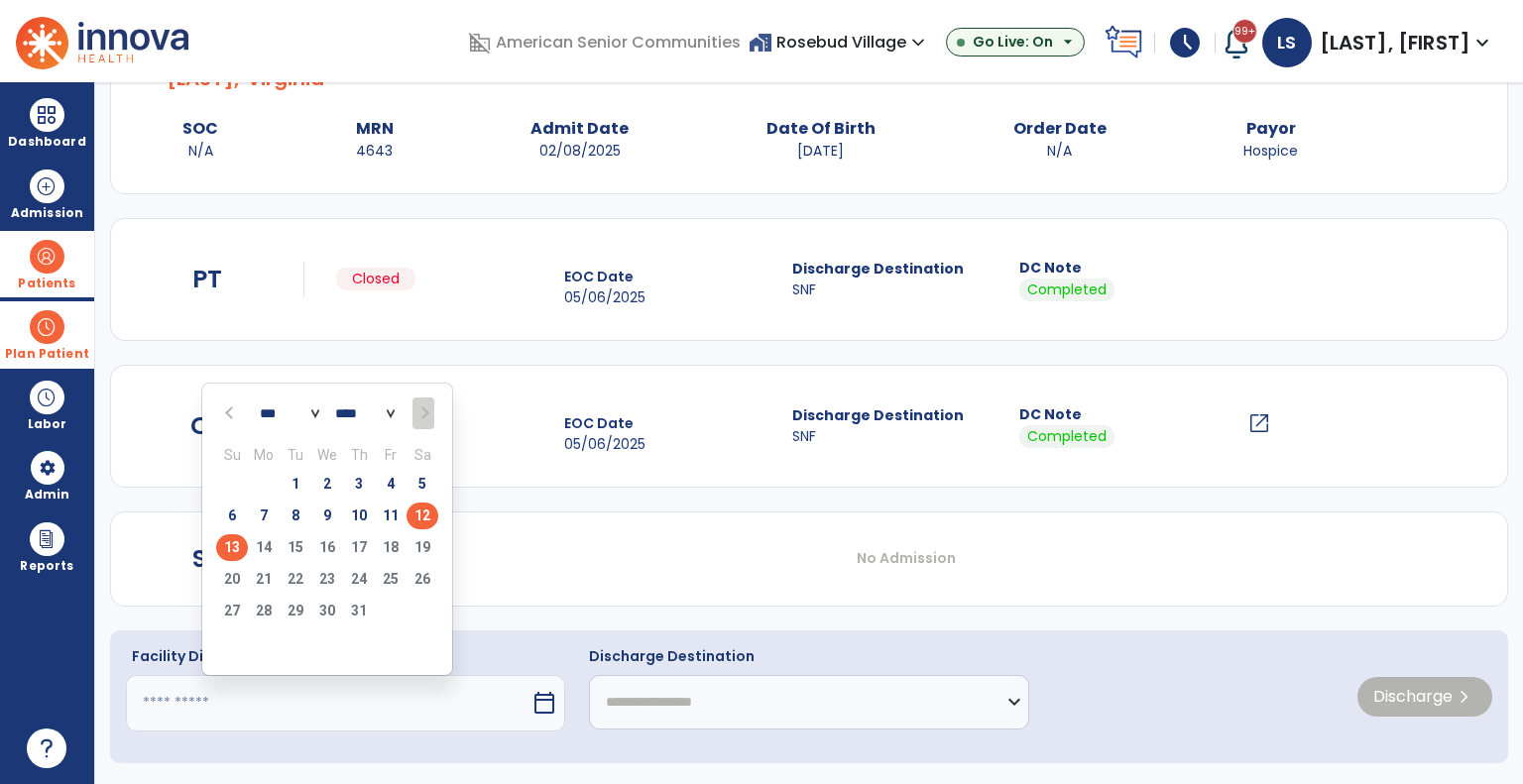 click on "12" at bounding box center (422, 515) 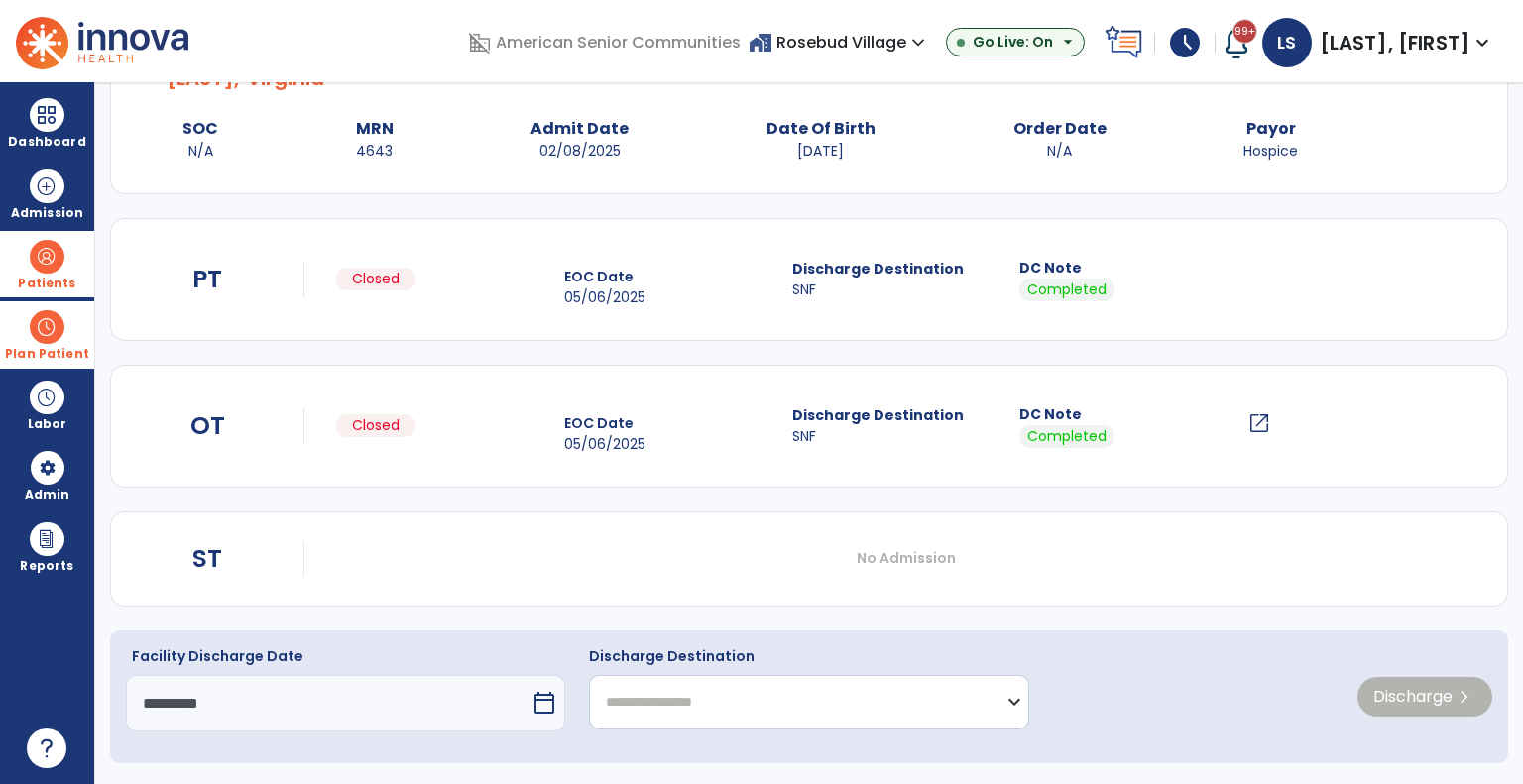 click on "**********" 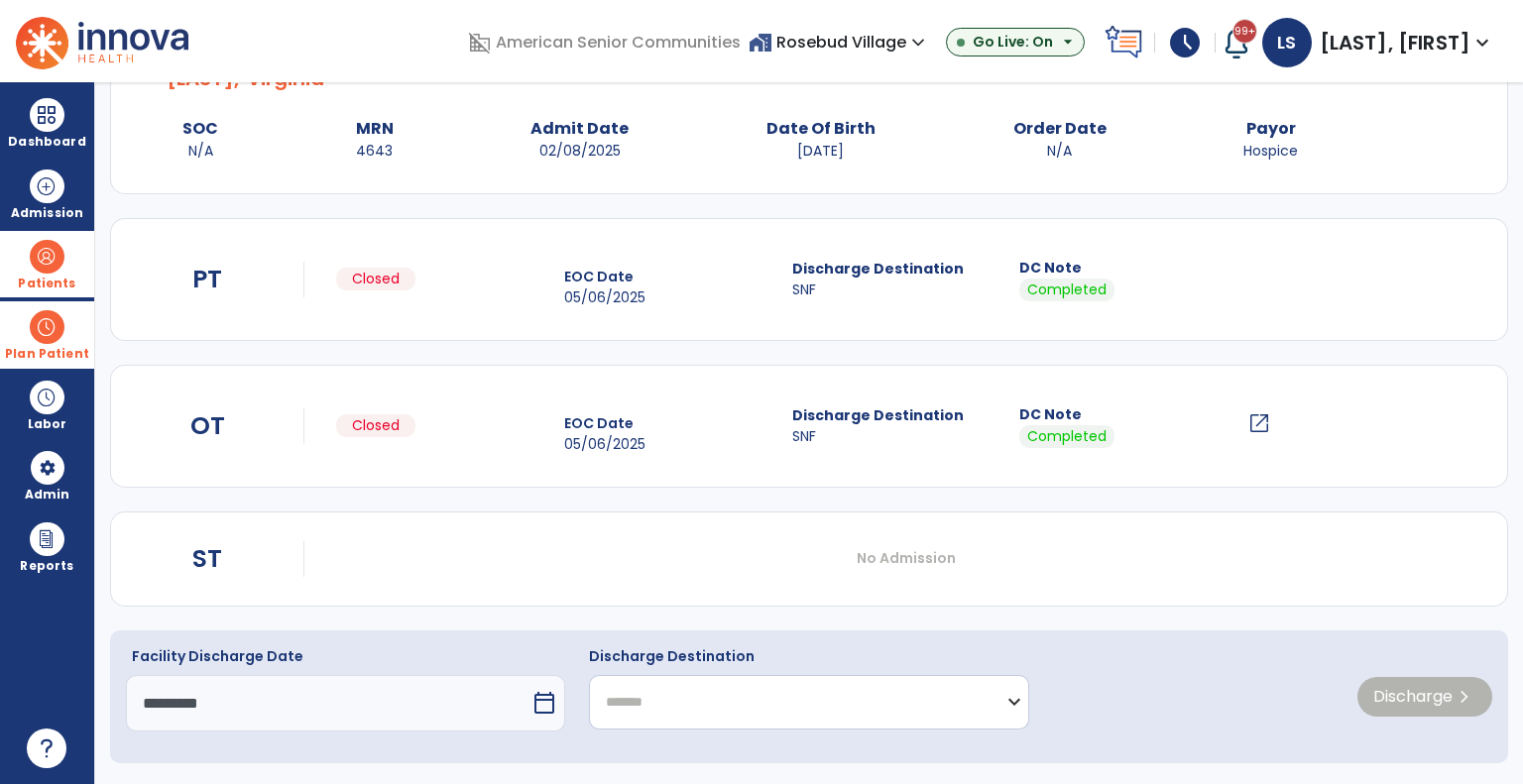 click on "**********" 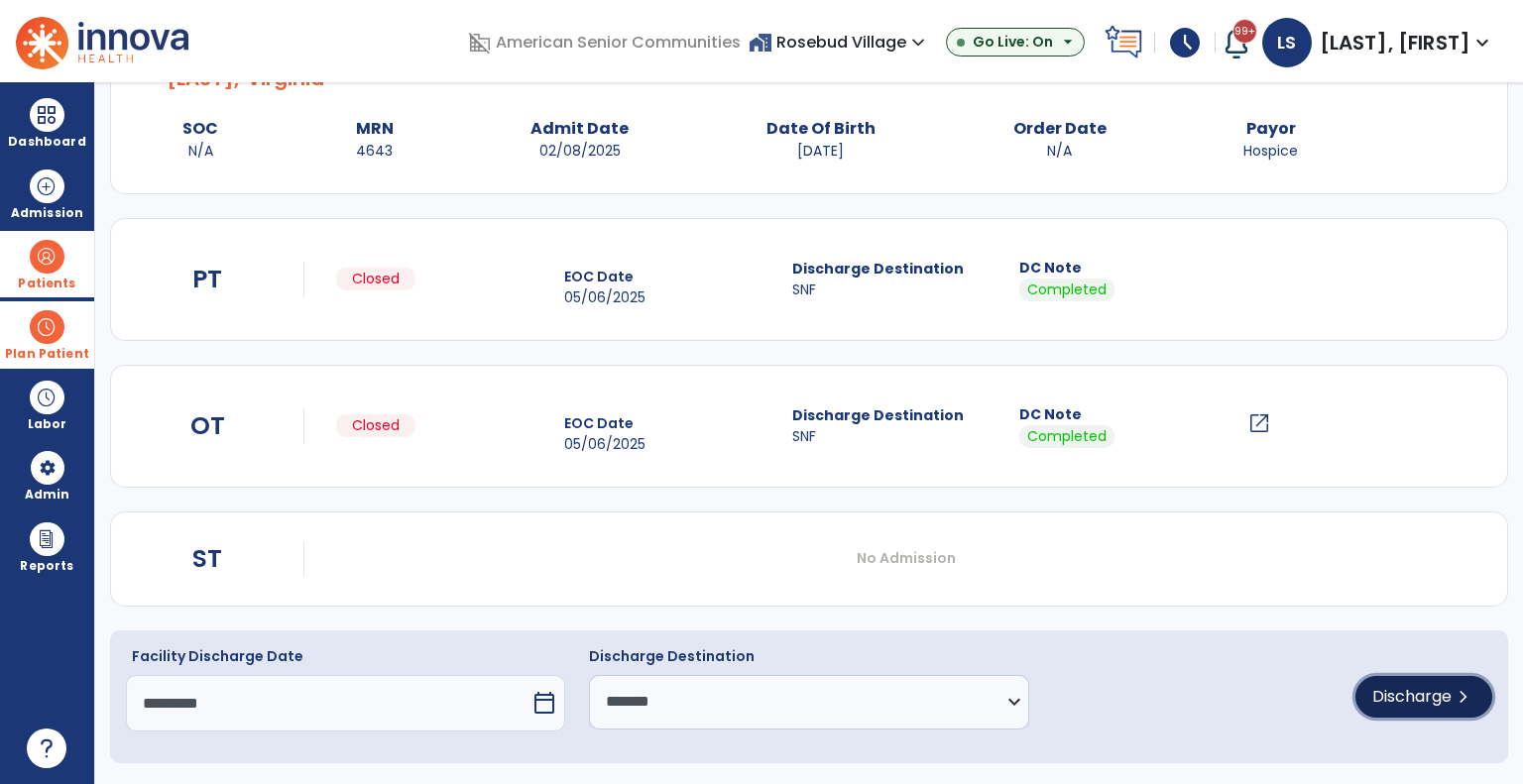 click on "Discharge" 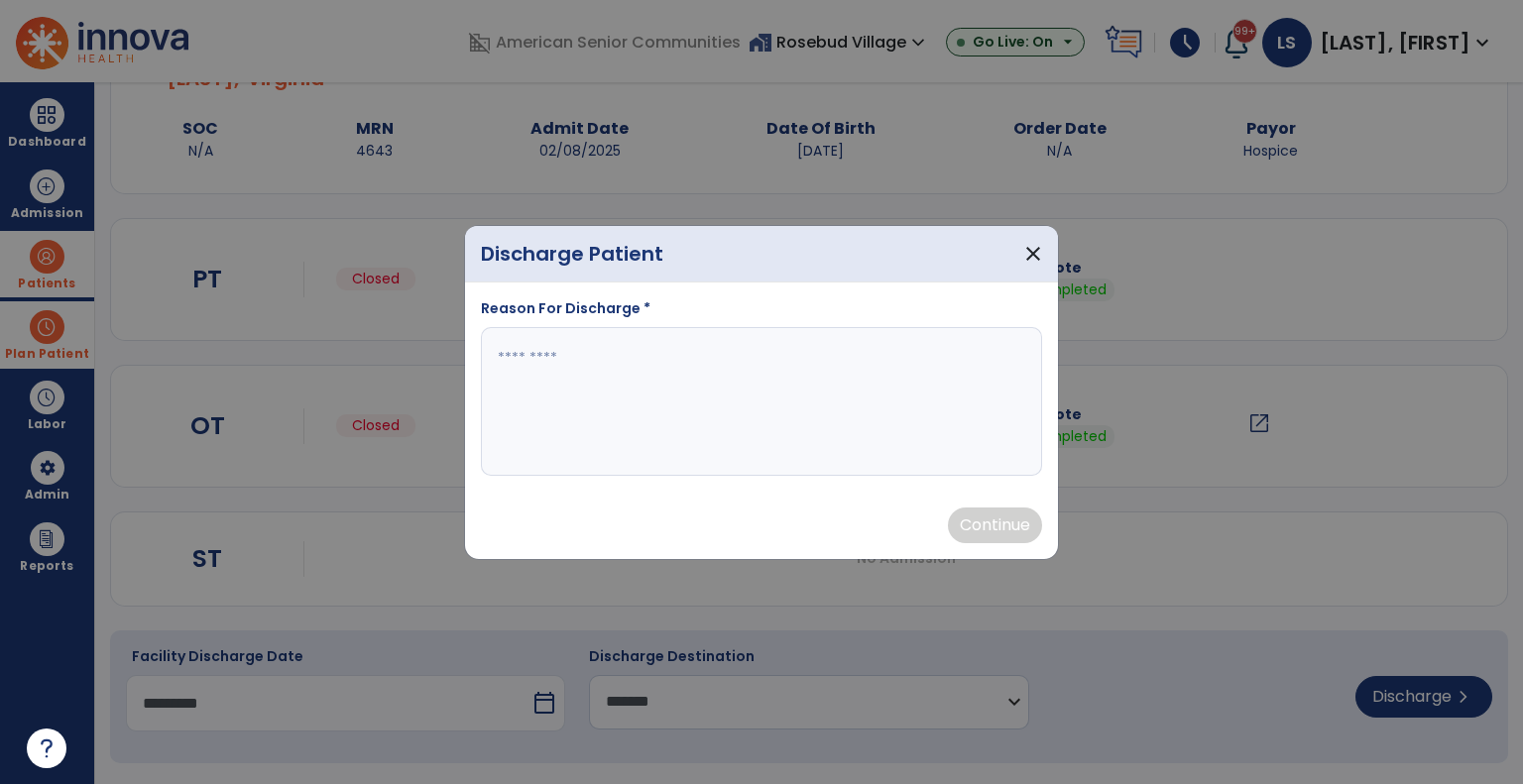click at bounding box center [762, 401] 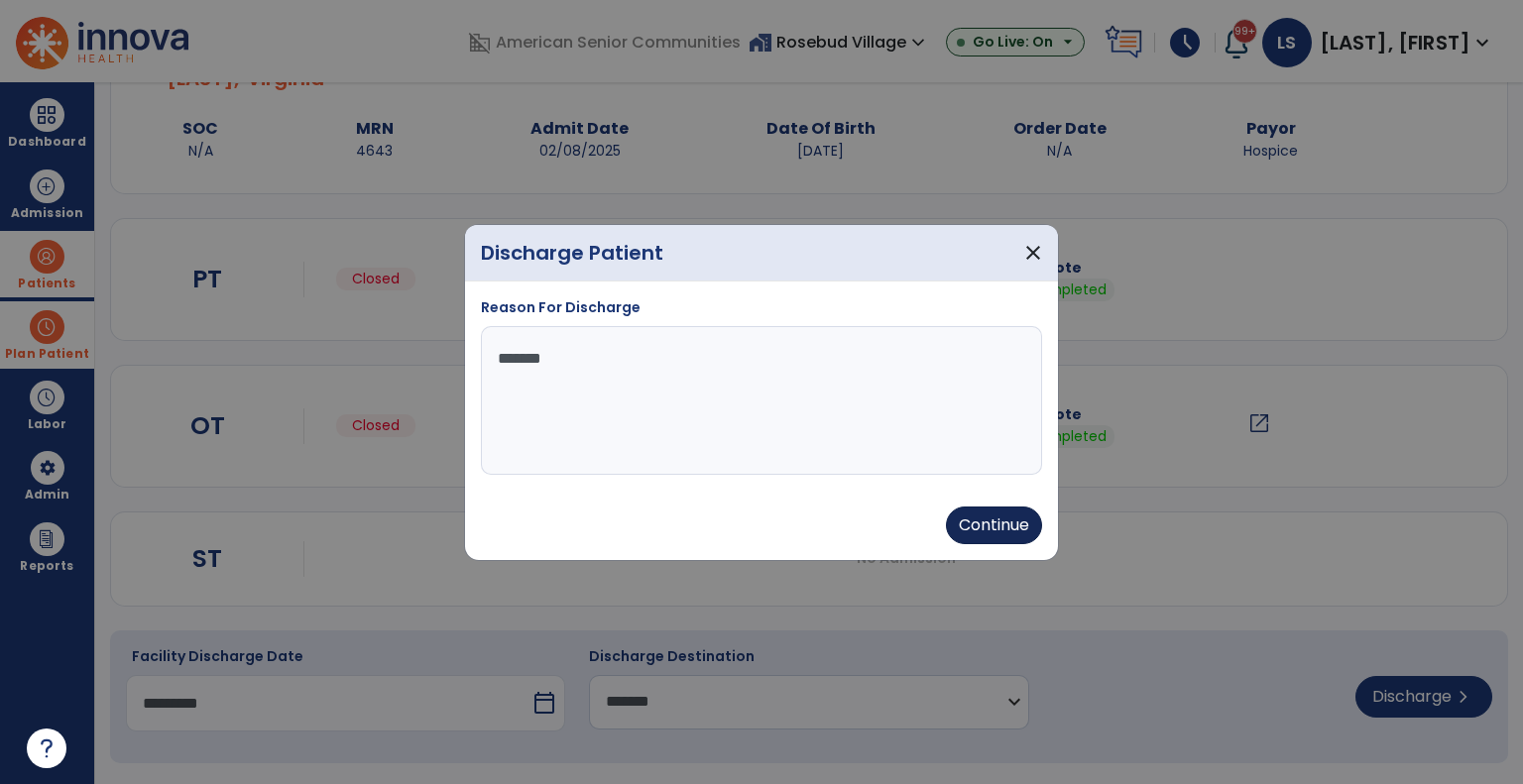 type on "*******" 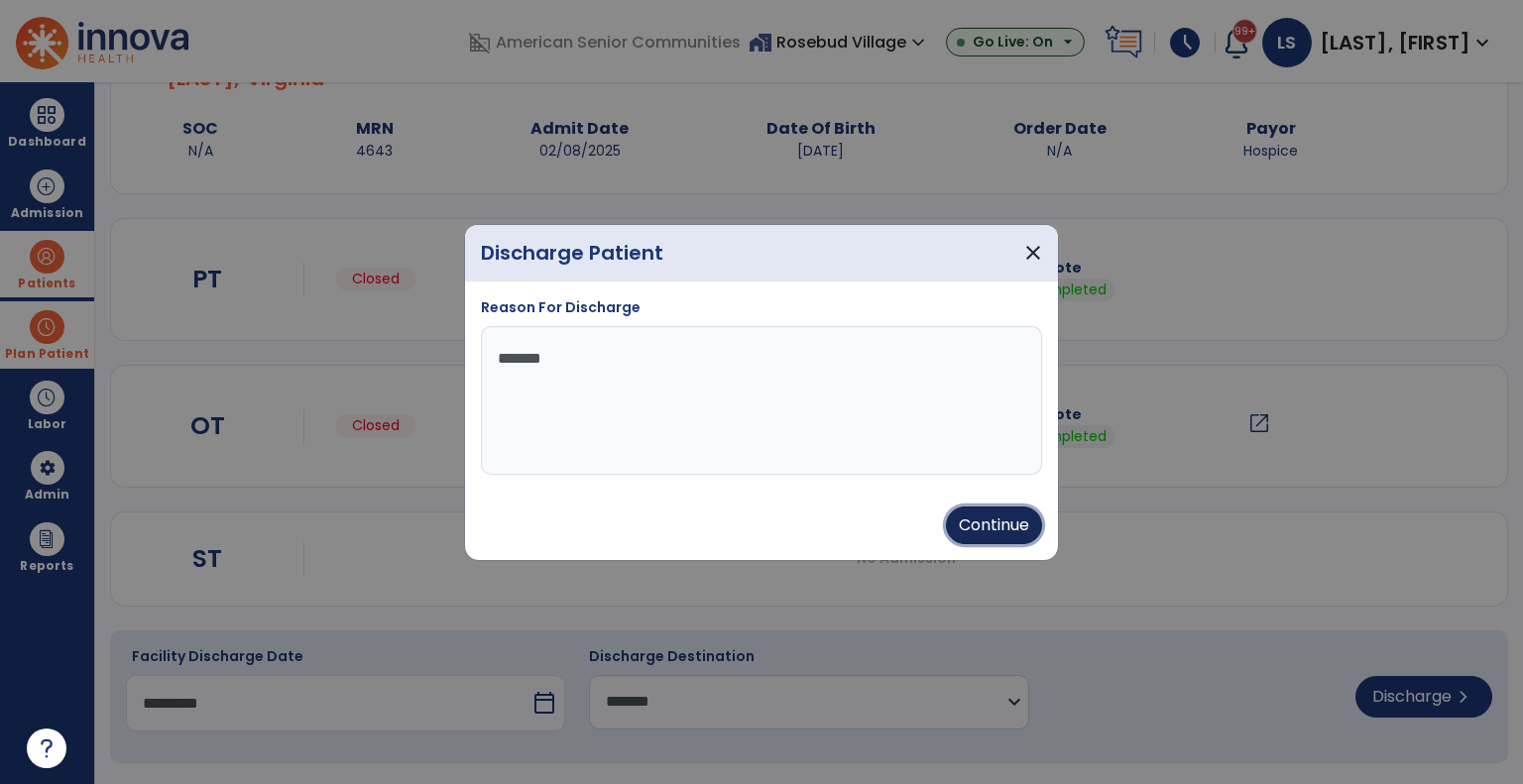 click on "Continue" at bounding box center [994, 525] 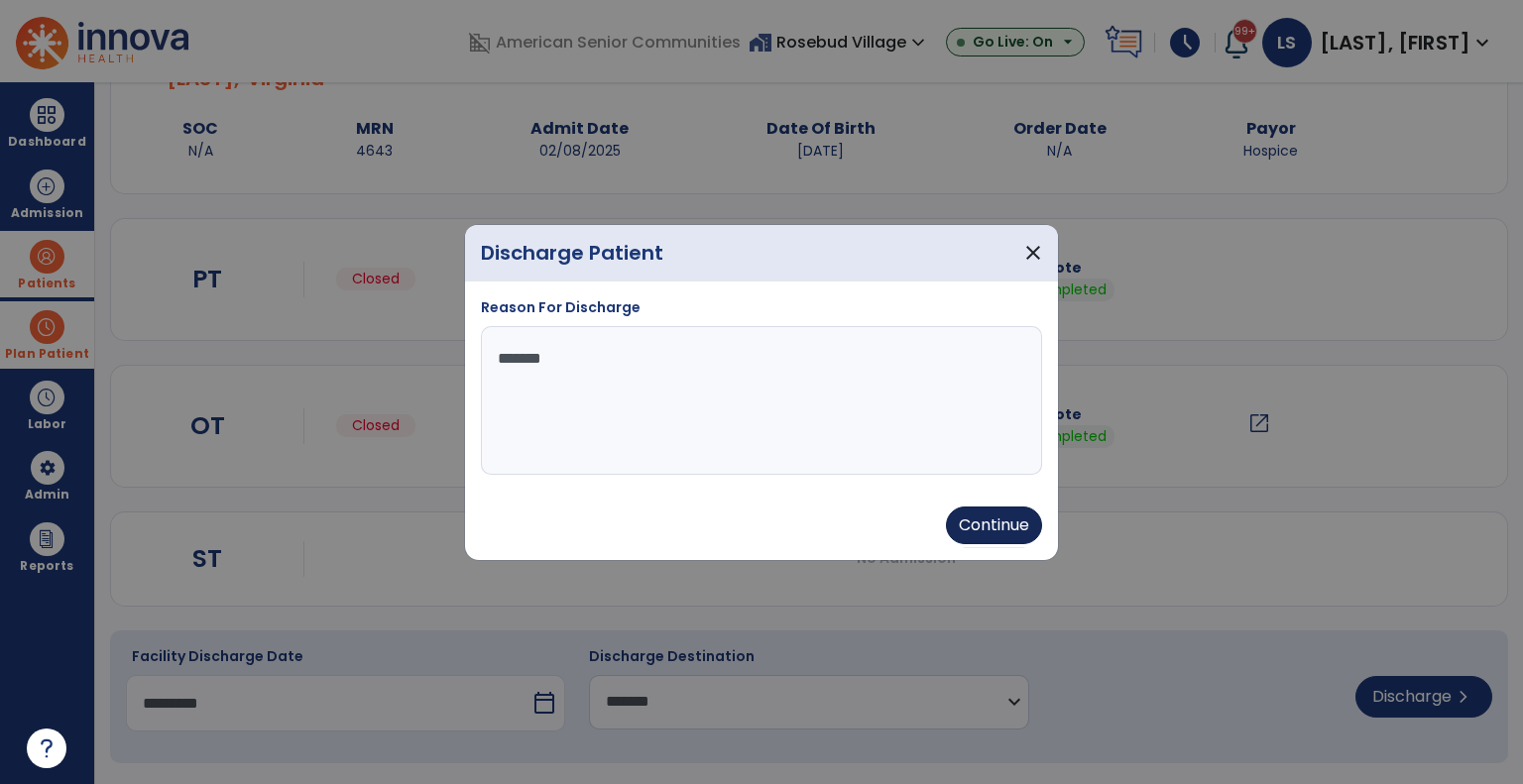 type on "*********" 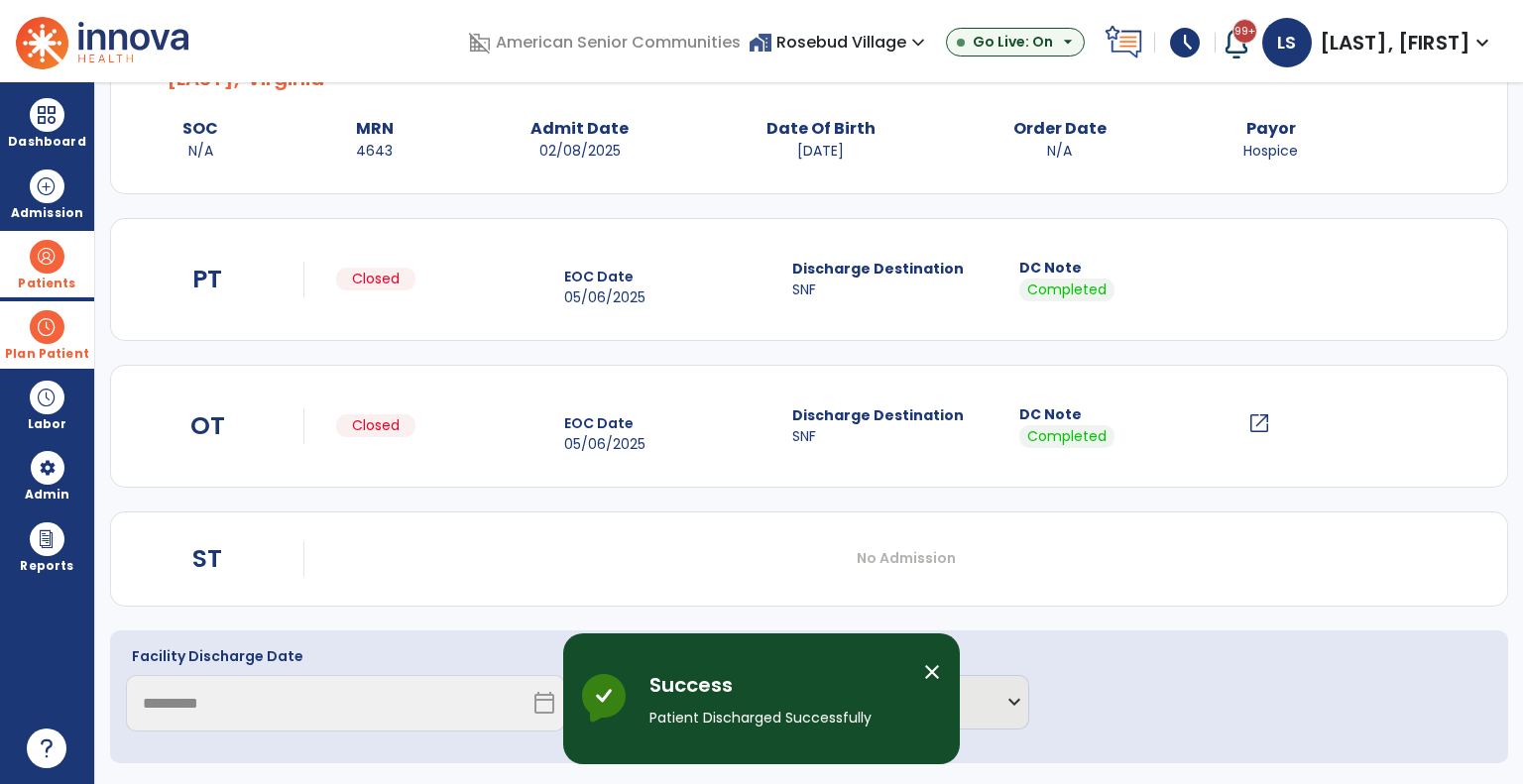 scroll, scrollTop: 56, scrollLeft: 0, axis: vertical 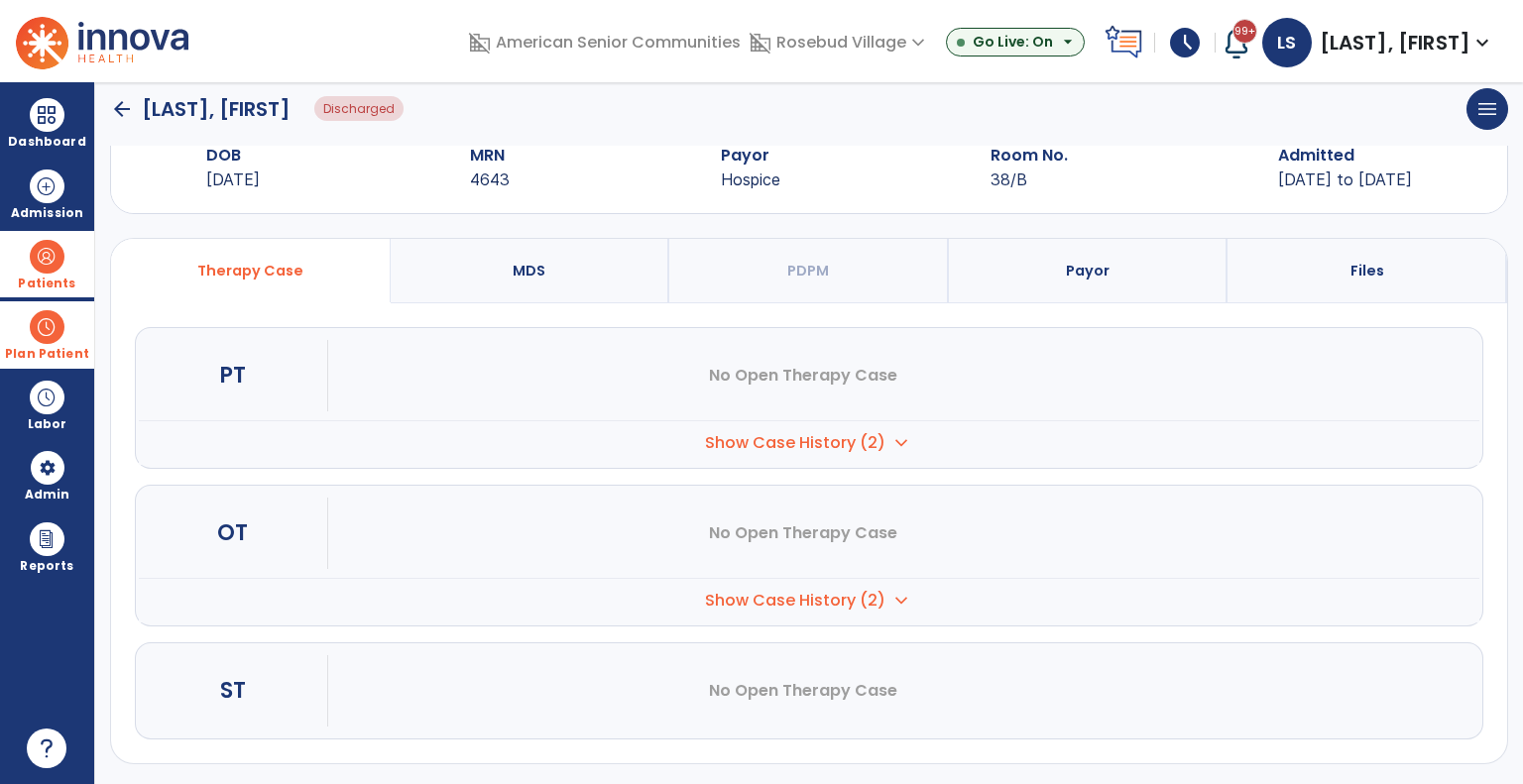 click at bounding box center (47, 257) 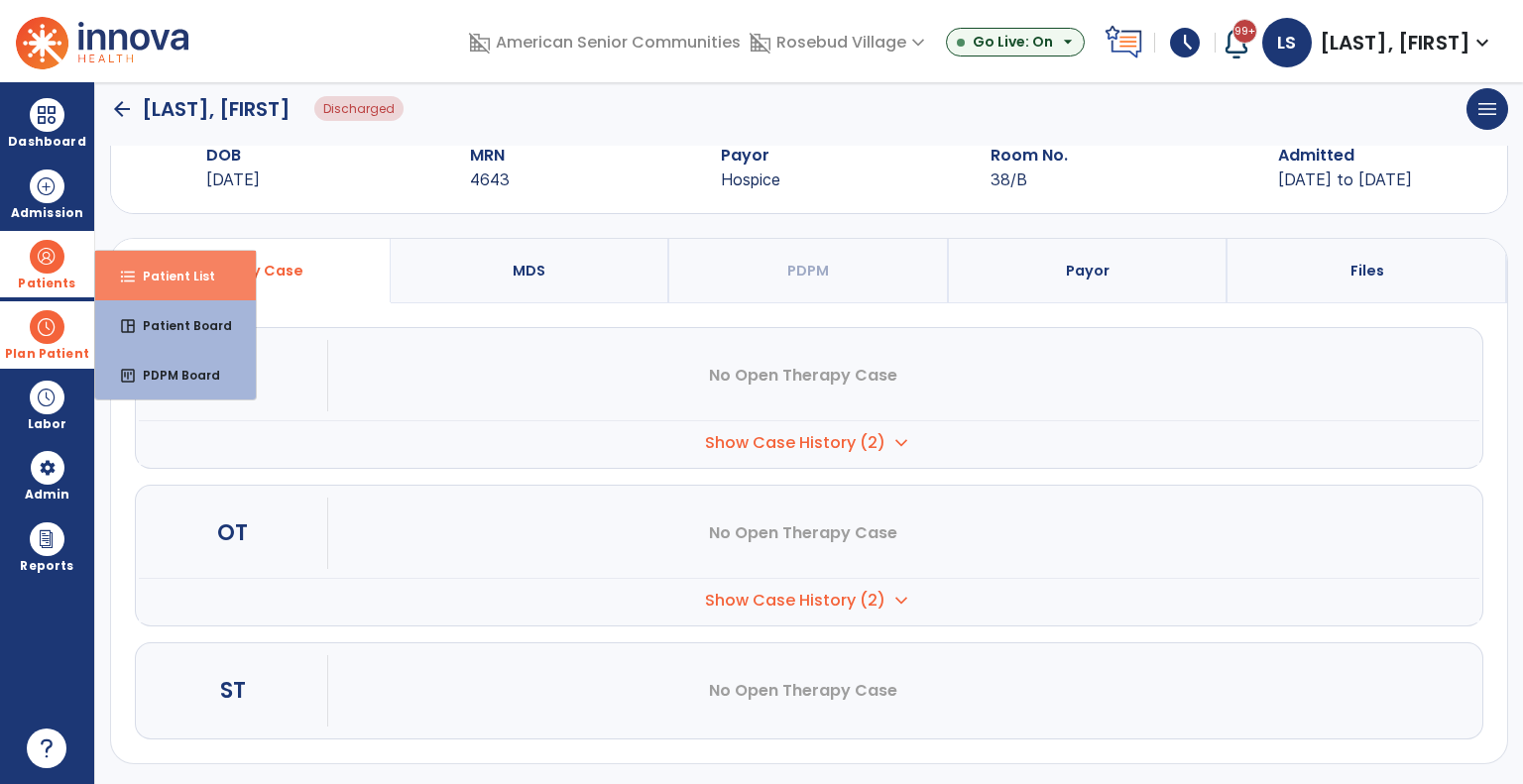 click on "Patient List" at bounding box center [171, 276] 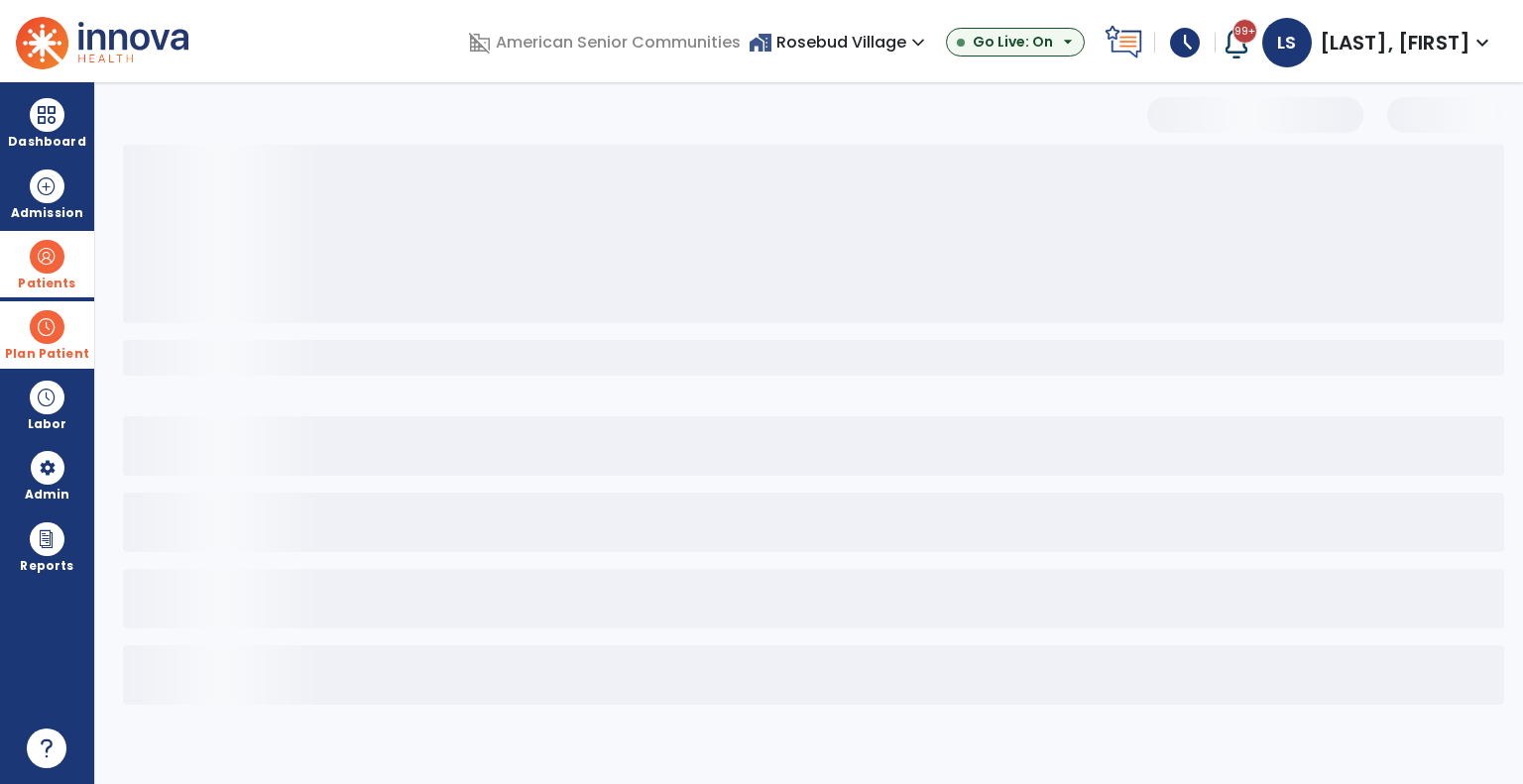 scroll, scrollTop: 0, scrollLeft: 0, axis: both 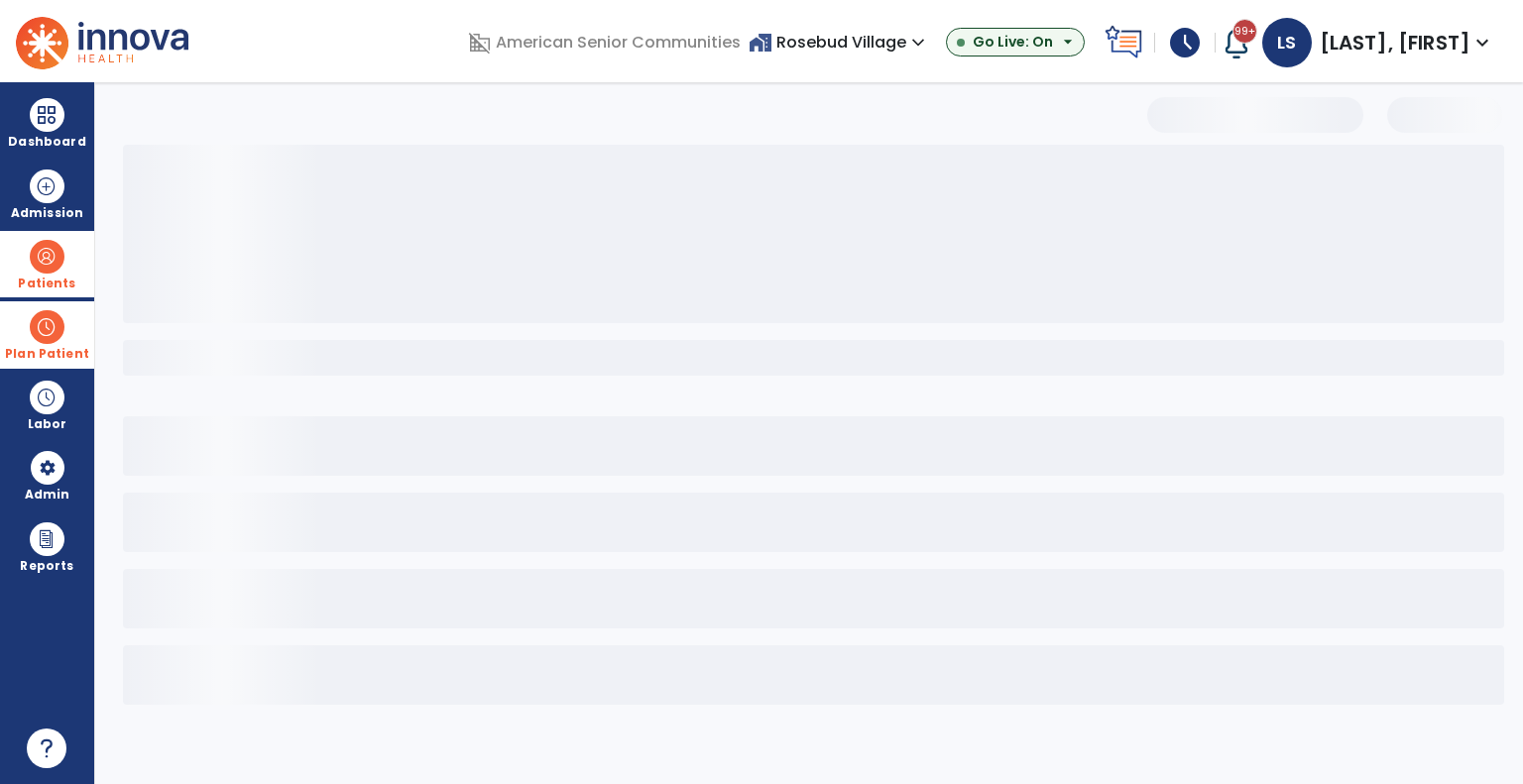 select on "***" 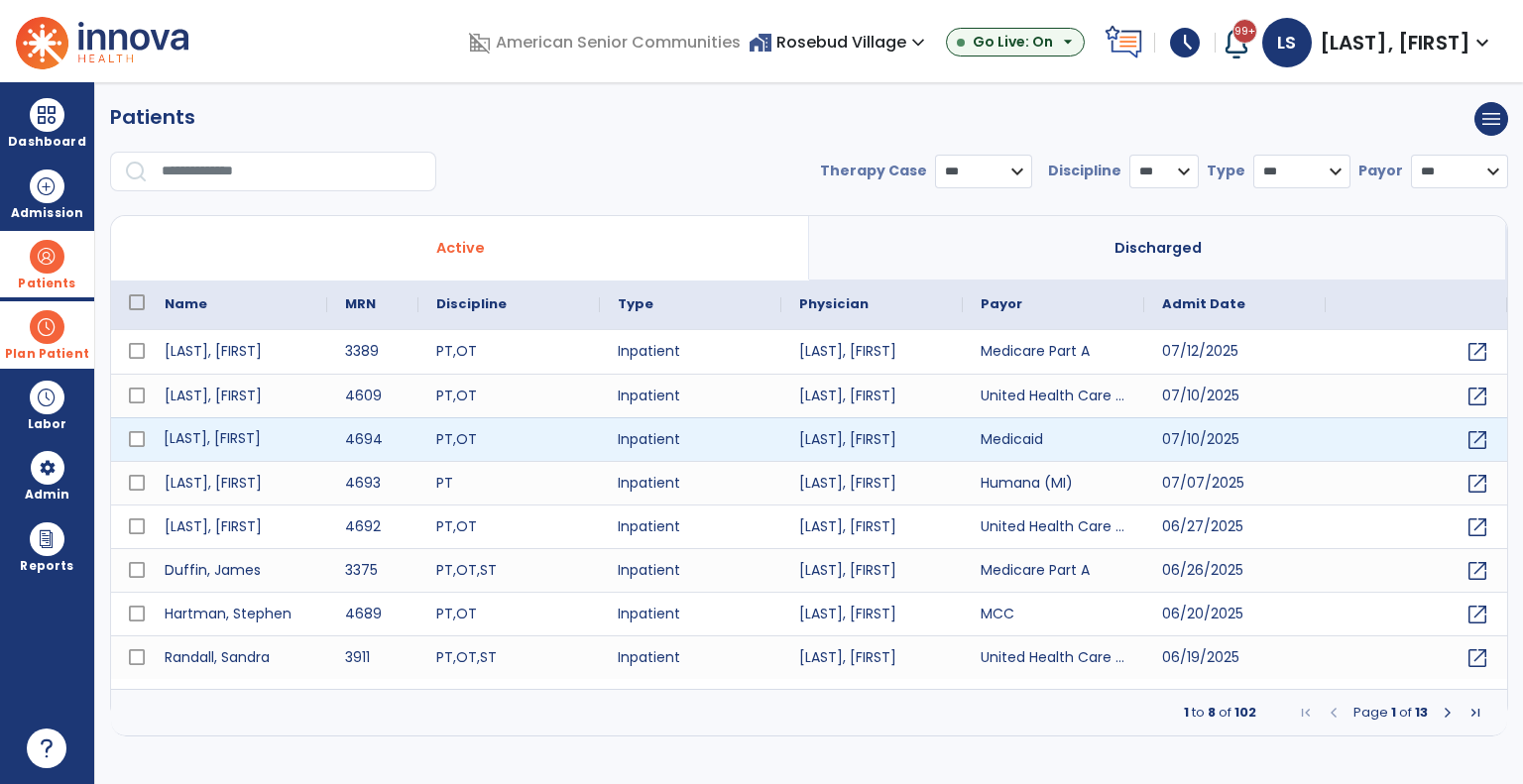 click on "Reynolds, Jacob" at bounding box center [237, 439] 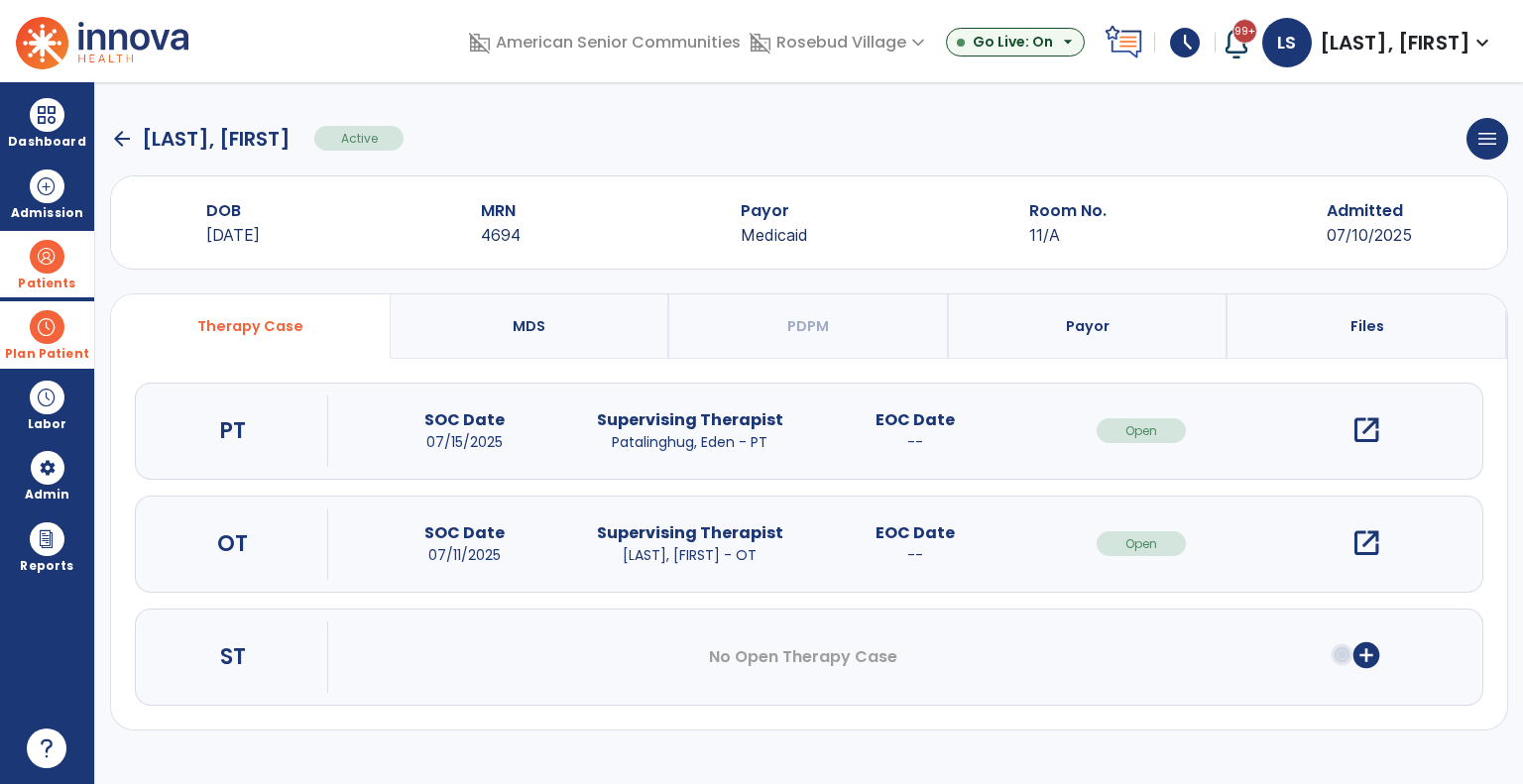 click on "open_in_new" at bounding box center [1366, 430] 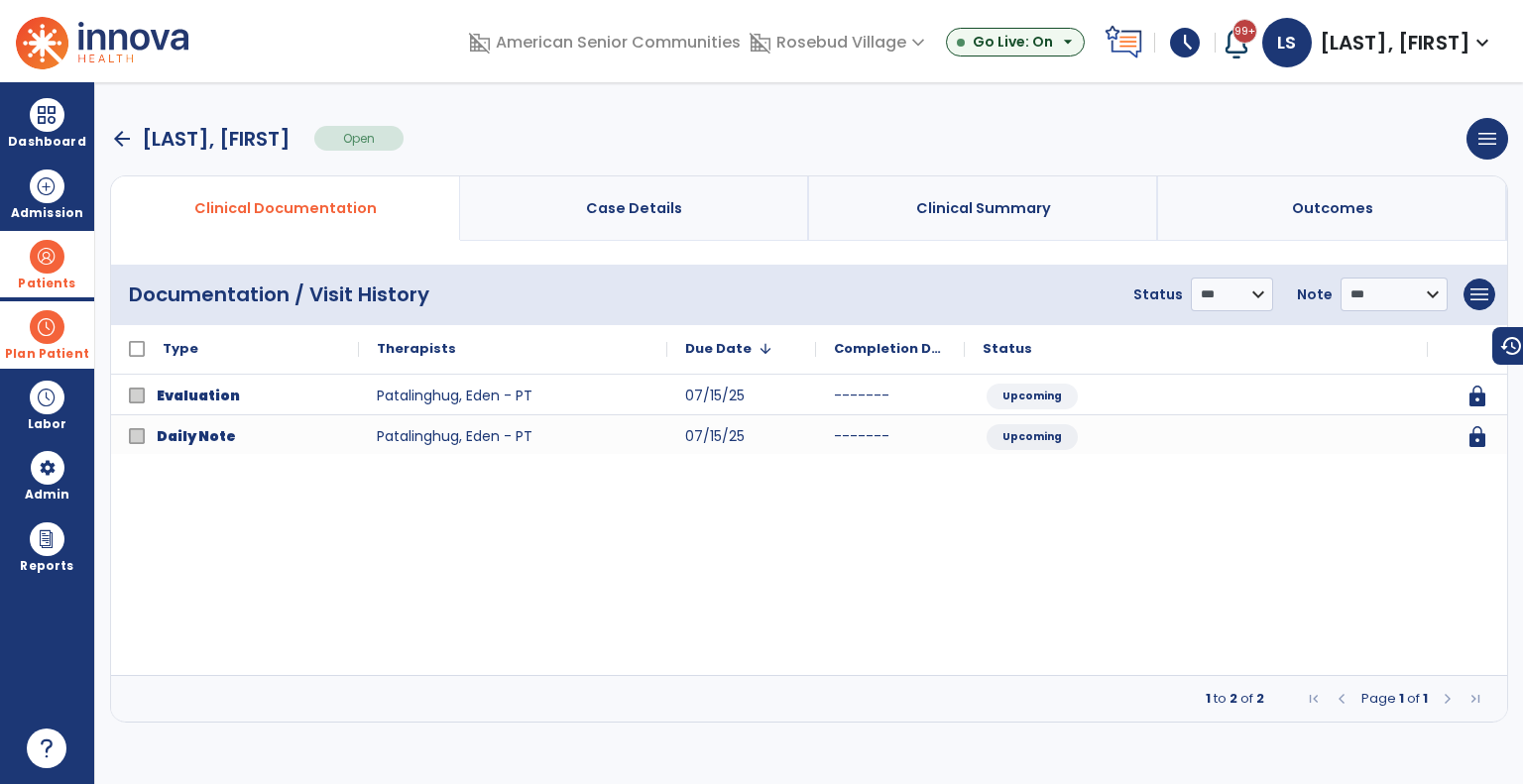 click on "Patients" at bounding box center (47, 283) 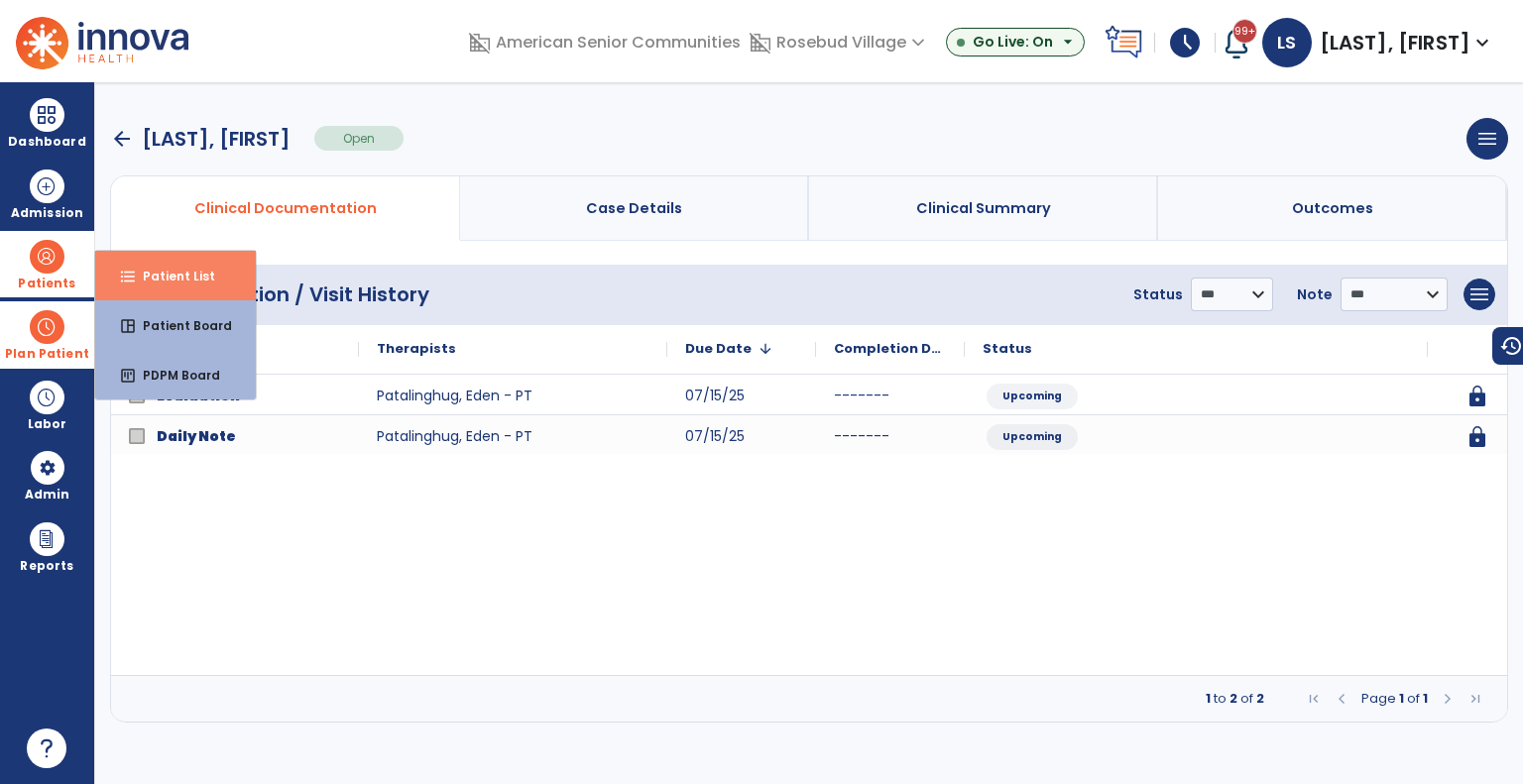 click on "format_list_bulleted  Patient List" at bounding box center [176, 276] 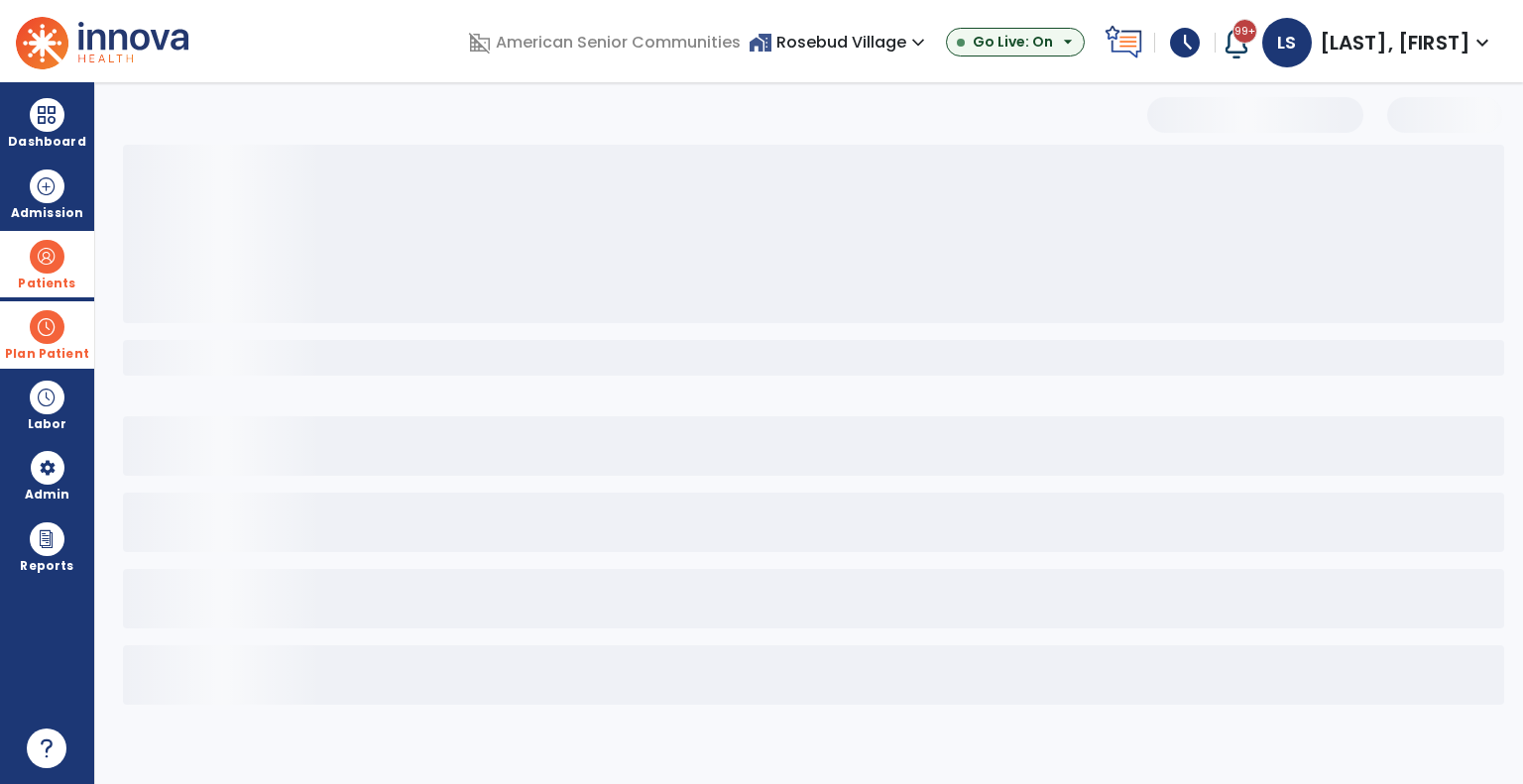 select on "***" 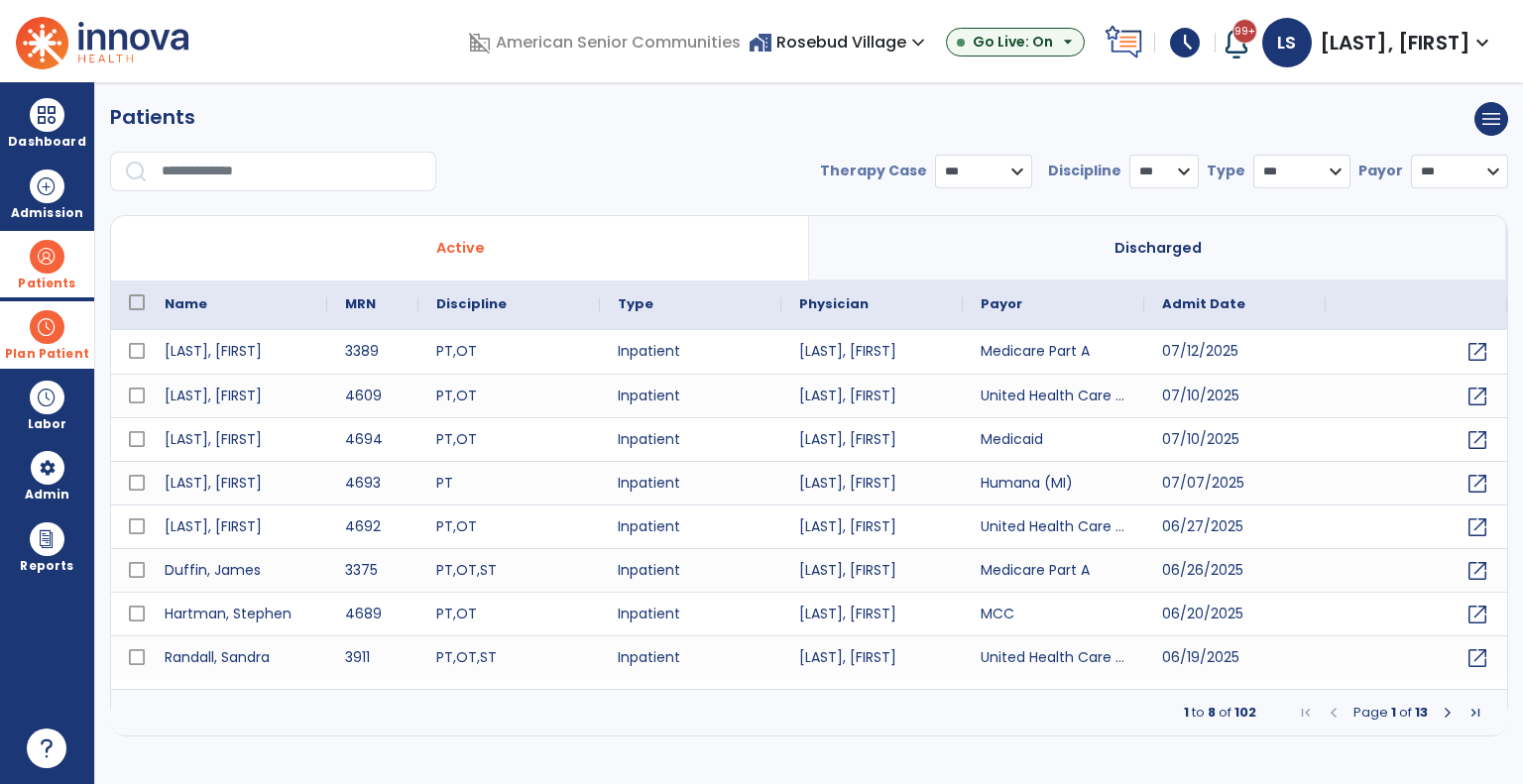 click at bounding box center [292, 171] 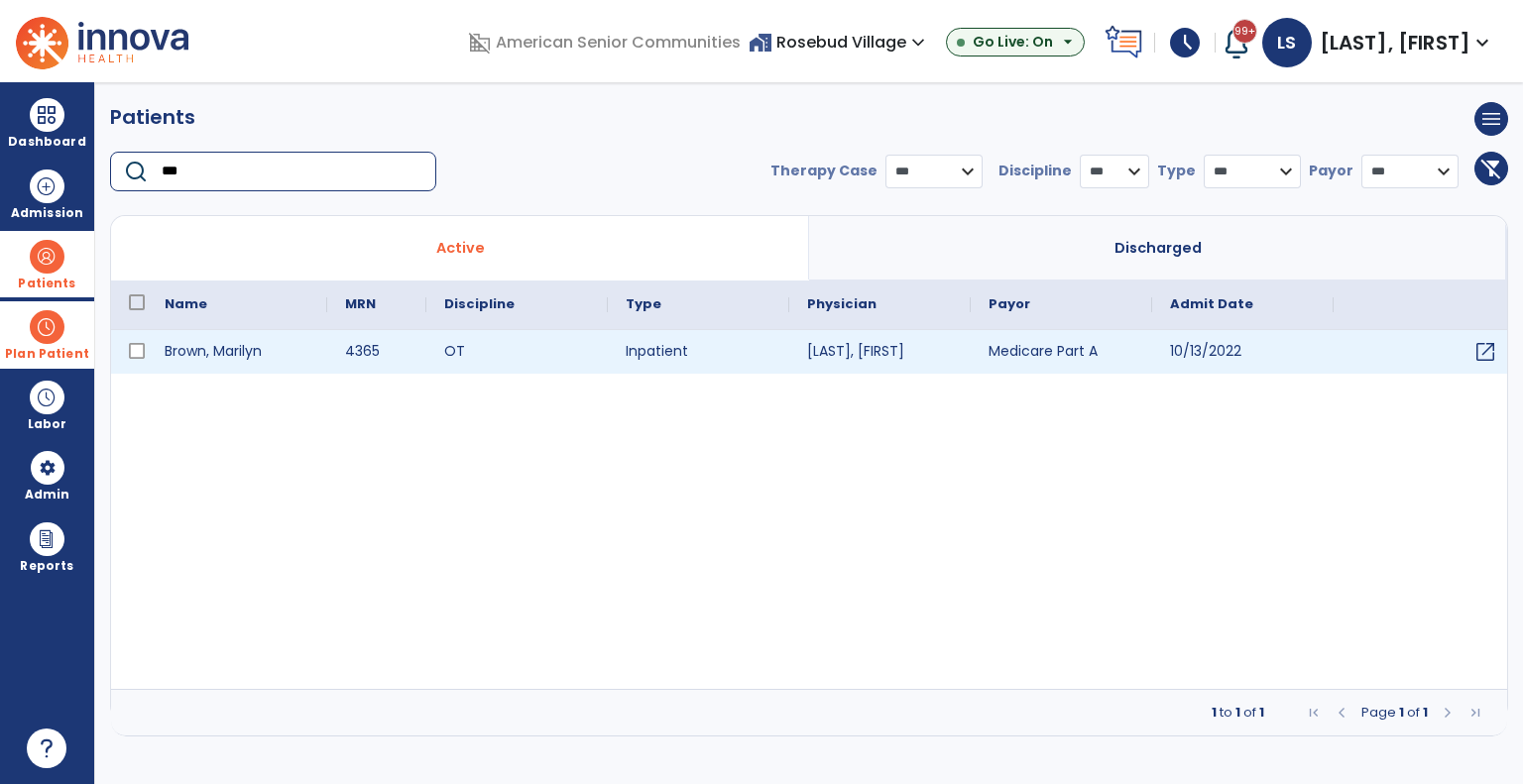type on "***" 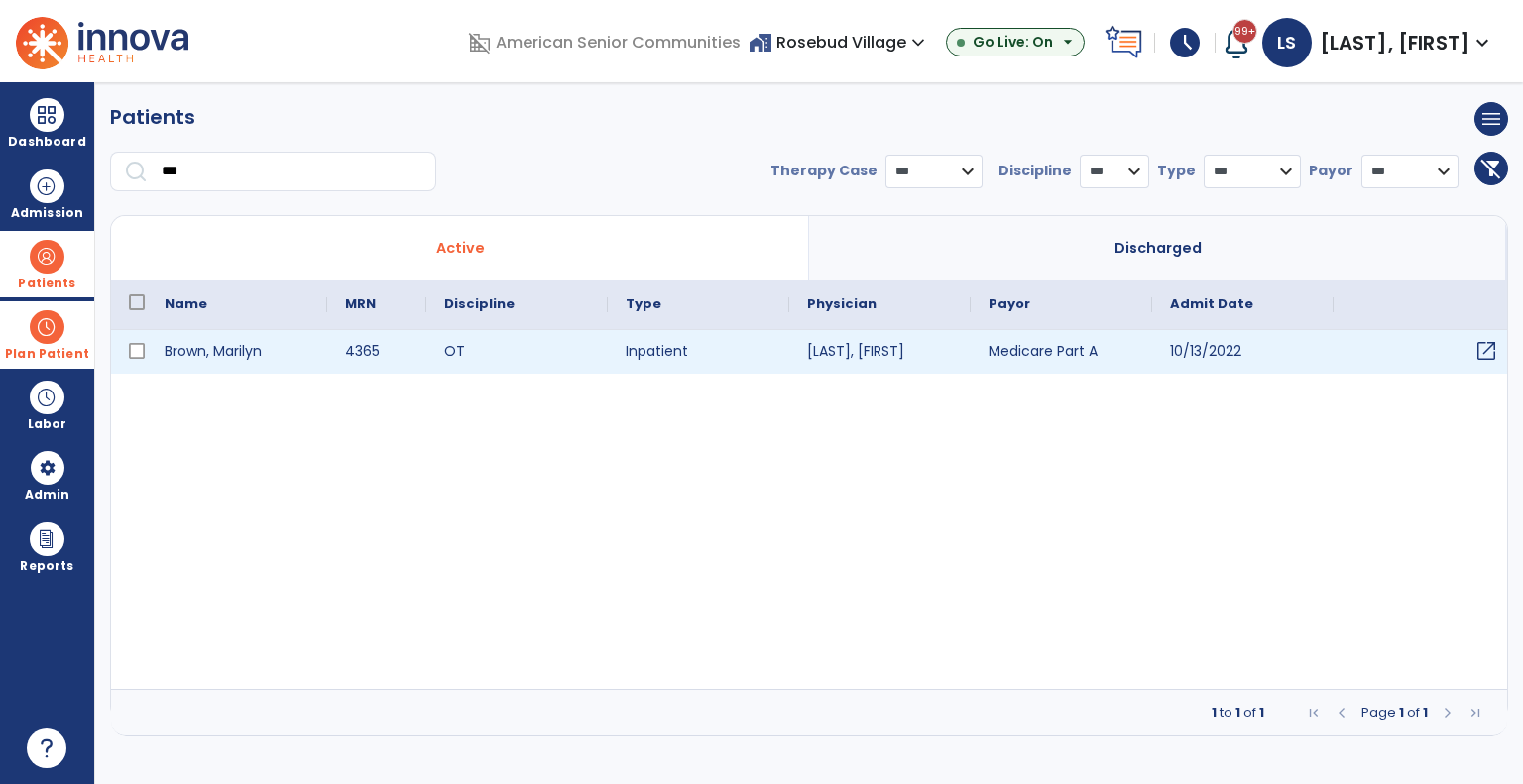 click on "open_in_new" at bounding box center [1486, 351] 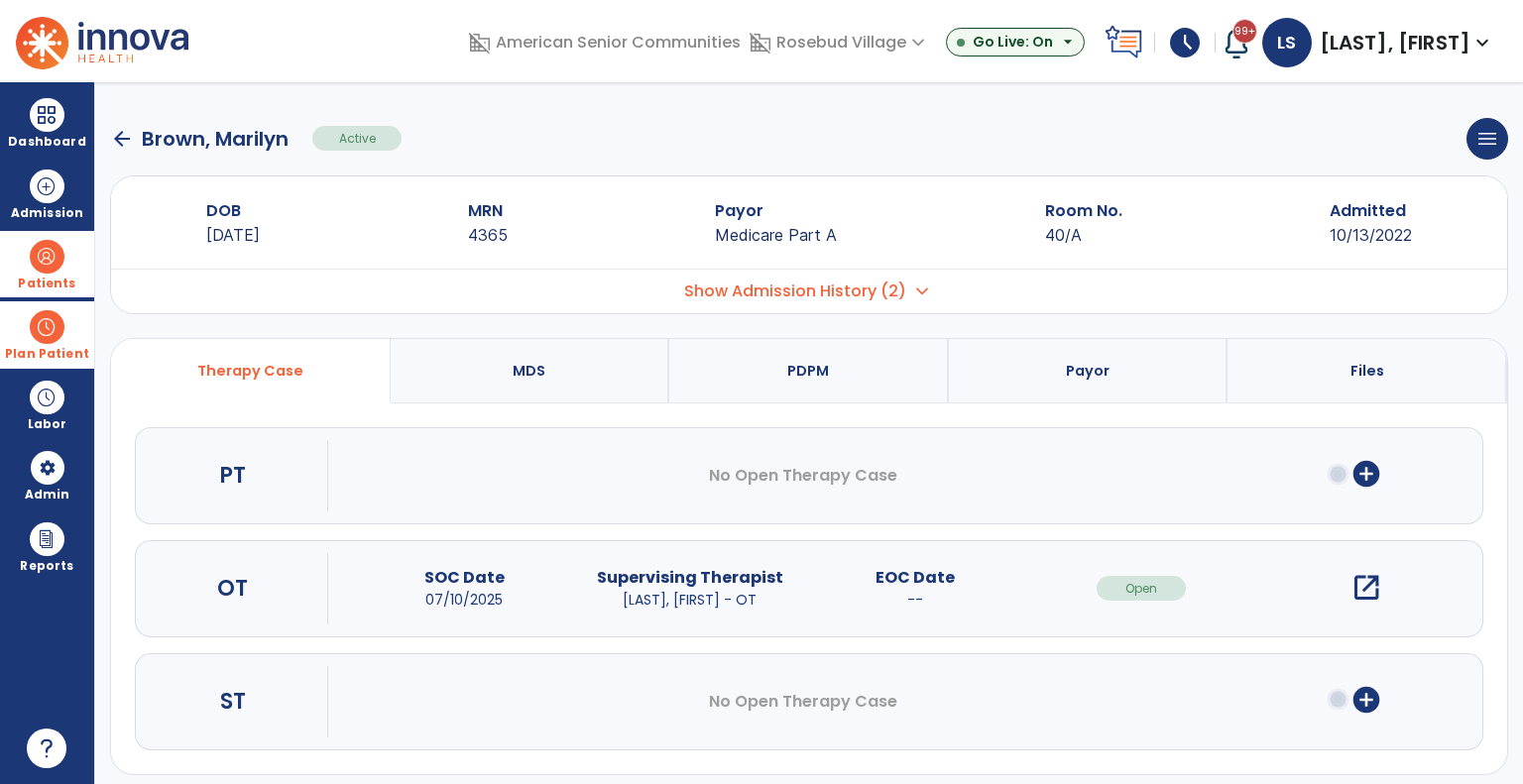 click on "open_in_new" at bounding box center (1366, 588) 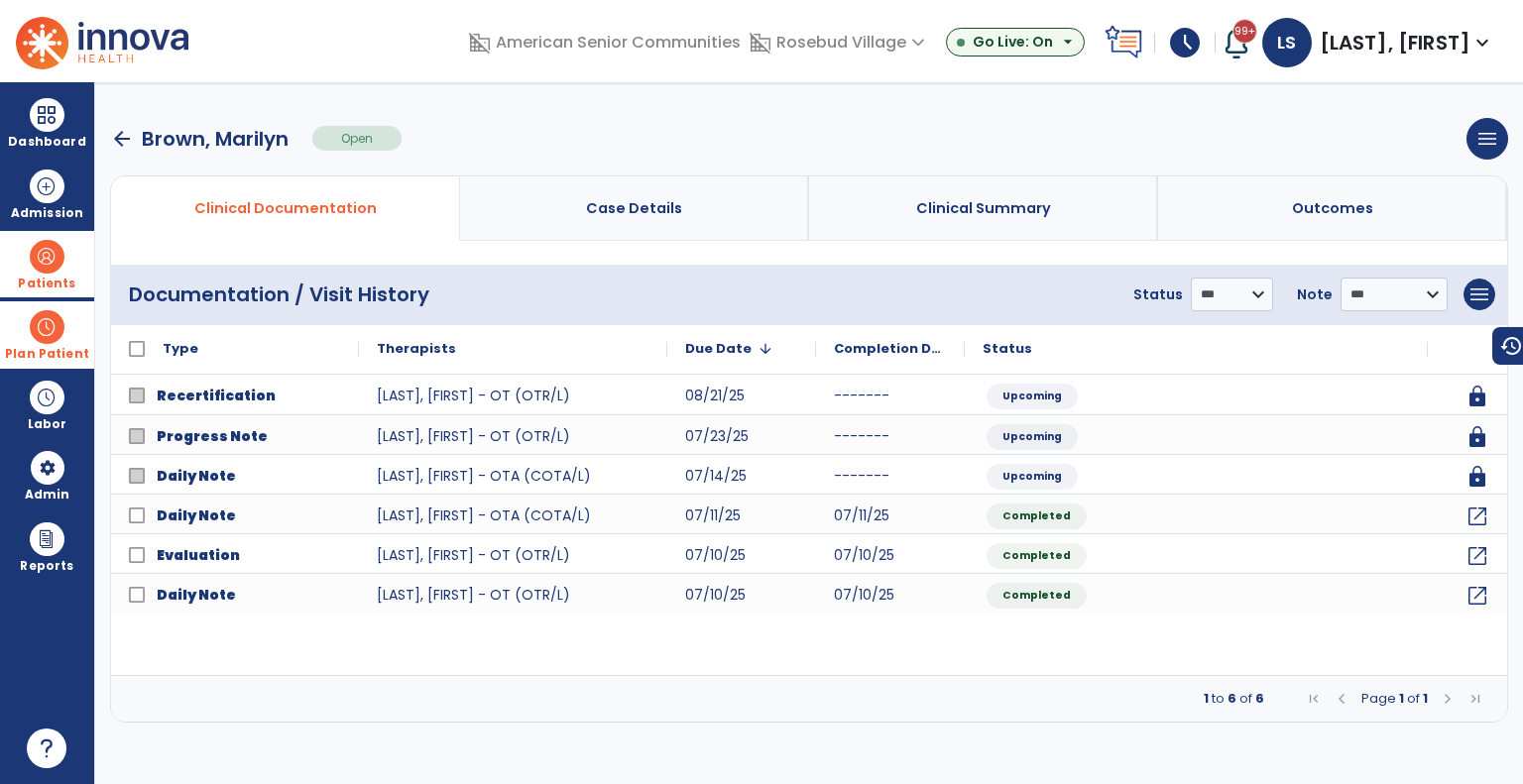 click on "arrow_back" at bounding box center (122, 139) 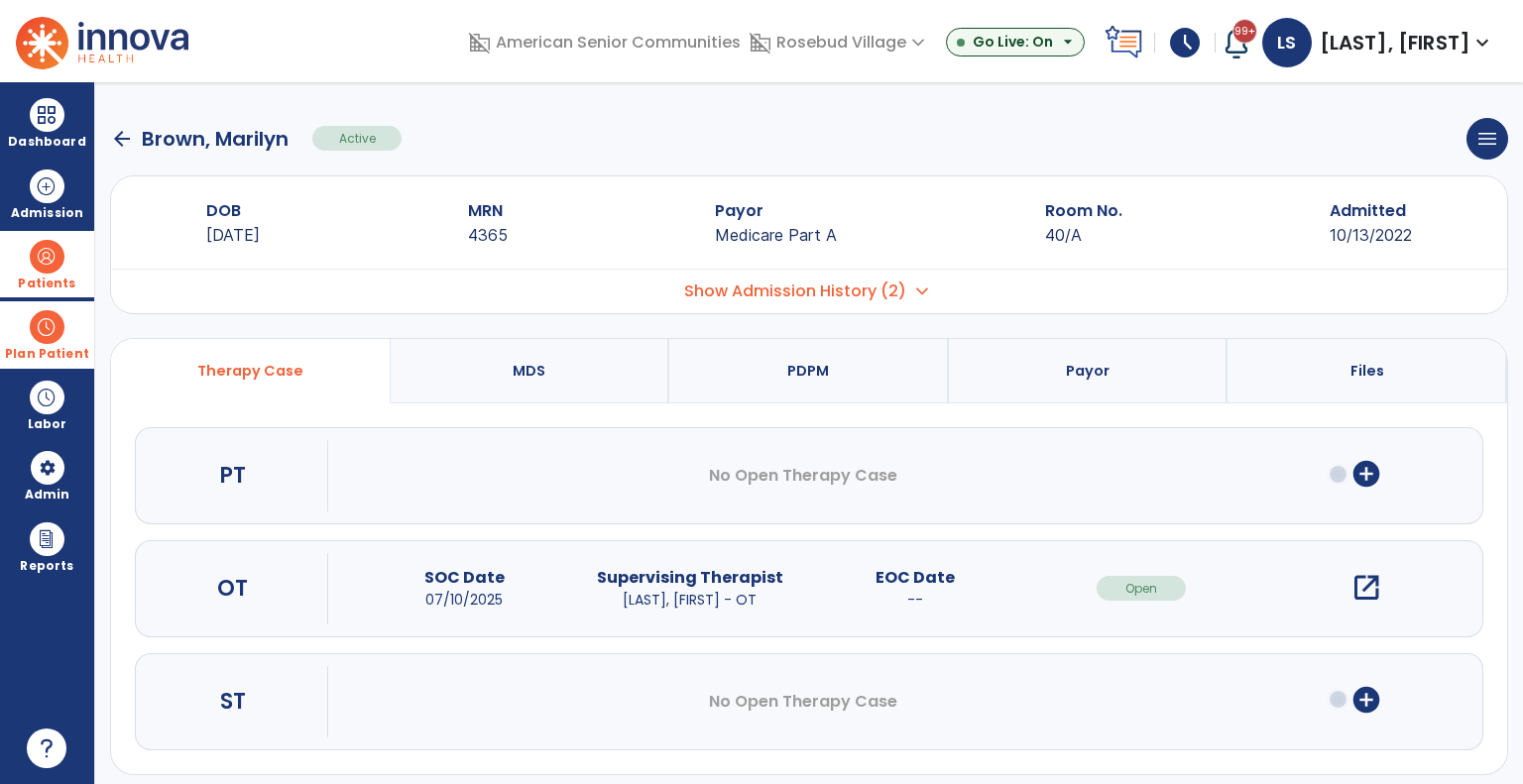 click on "add_circle" at bounding box center [1366, 474] 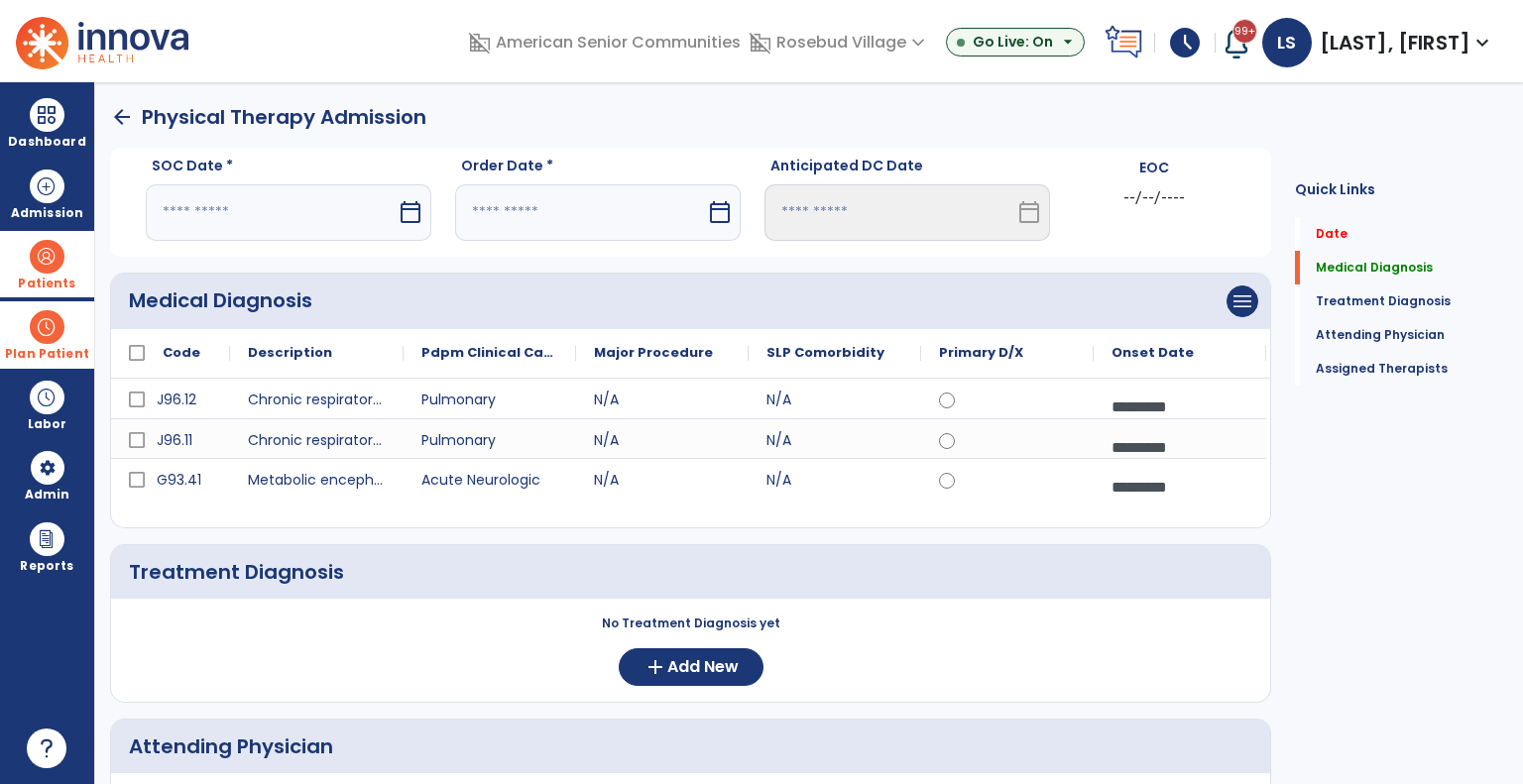 click at bounding box center (271, 212) 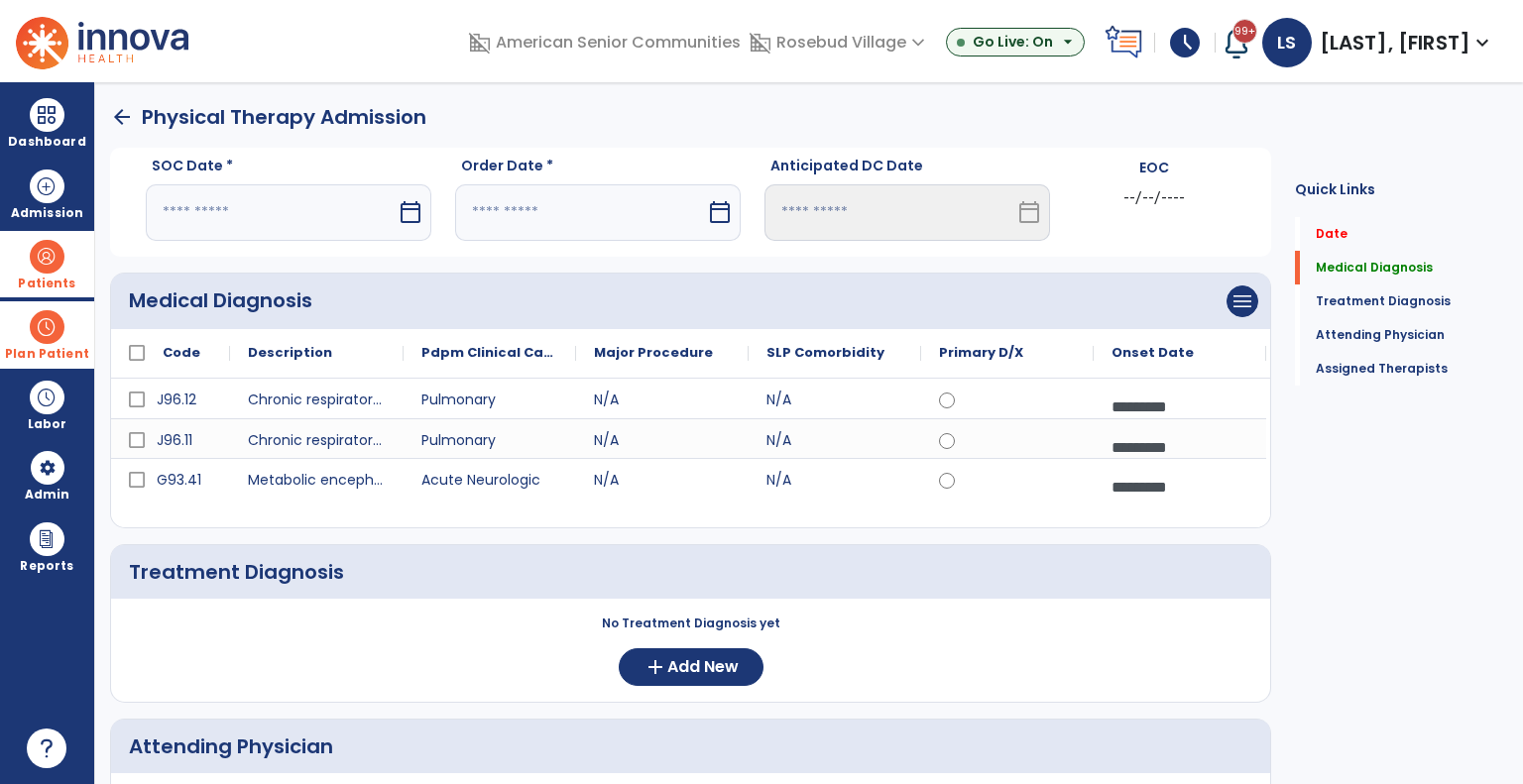 select on "*" 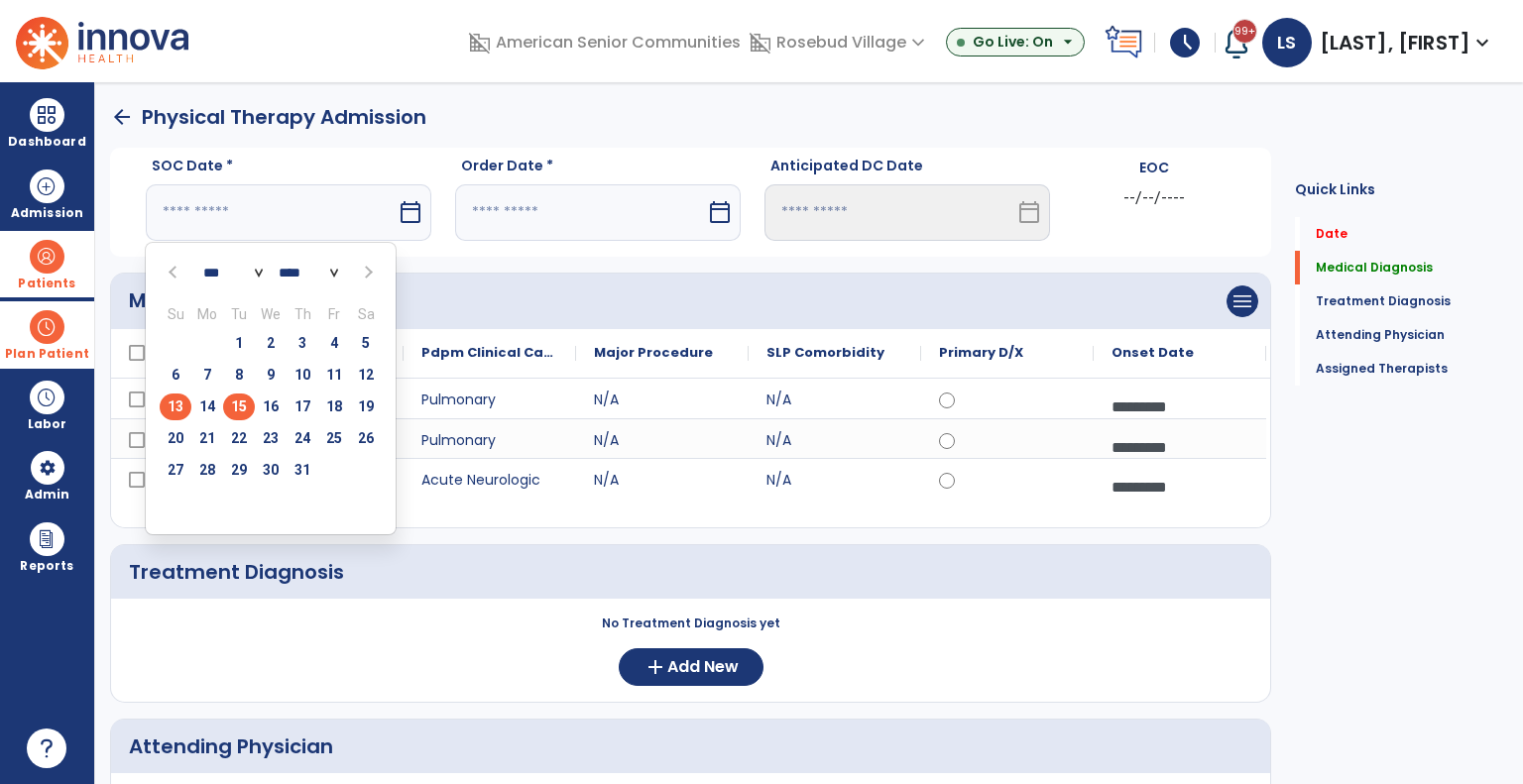 click on "15" at bounding box center [239, 406] 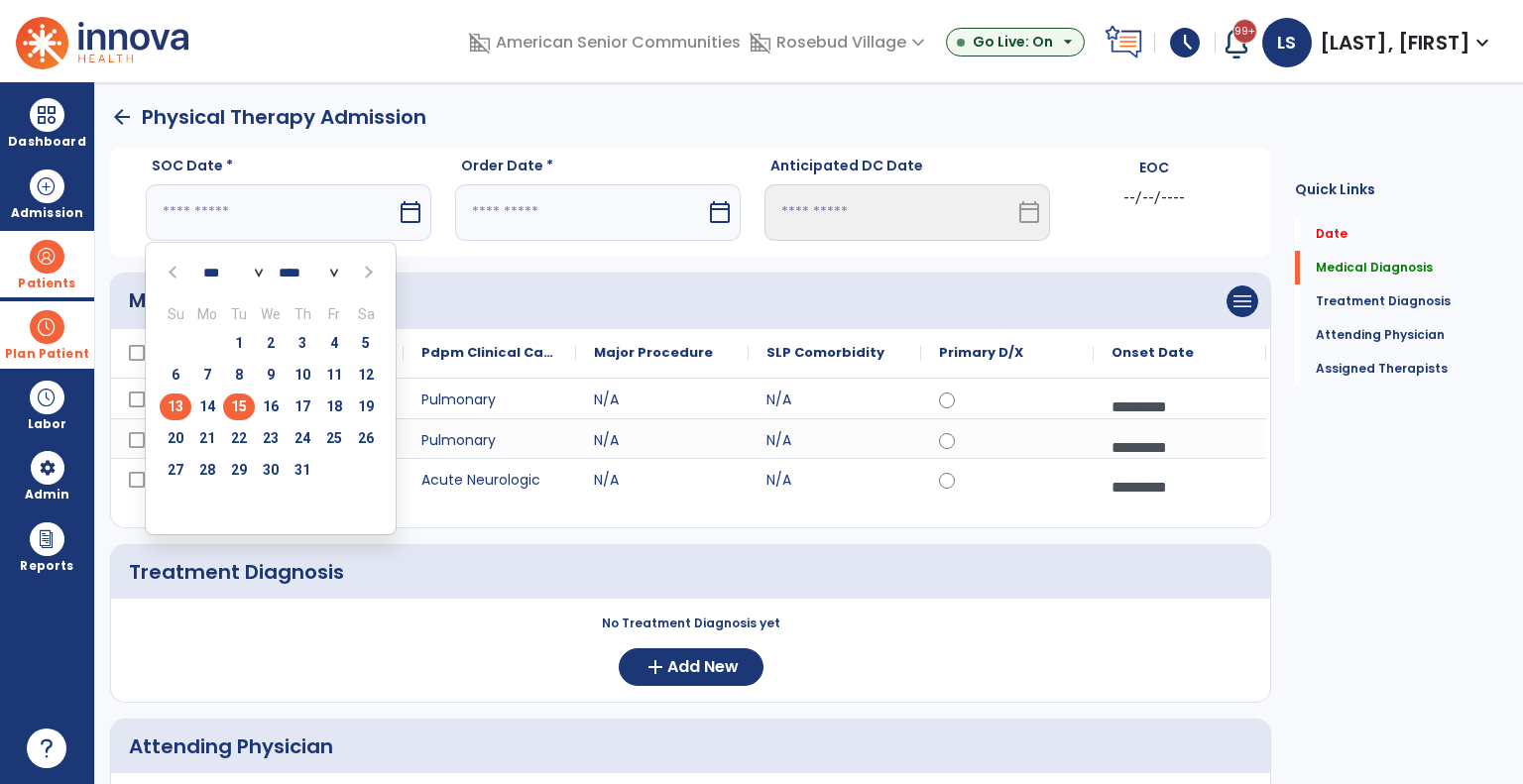 type on "*********" 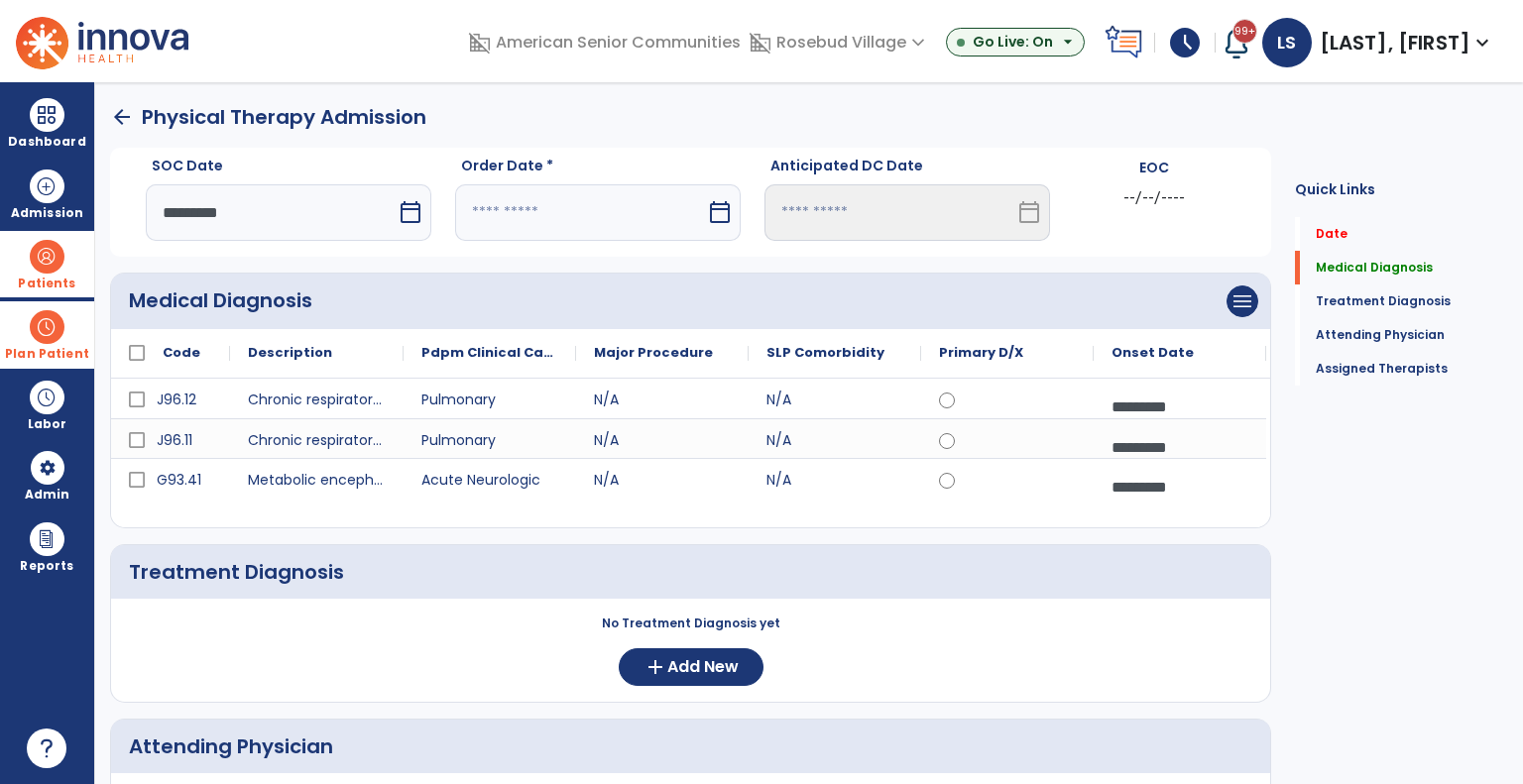 click at bounding box center [580, 212] 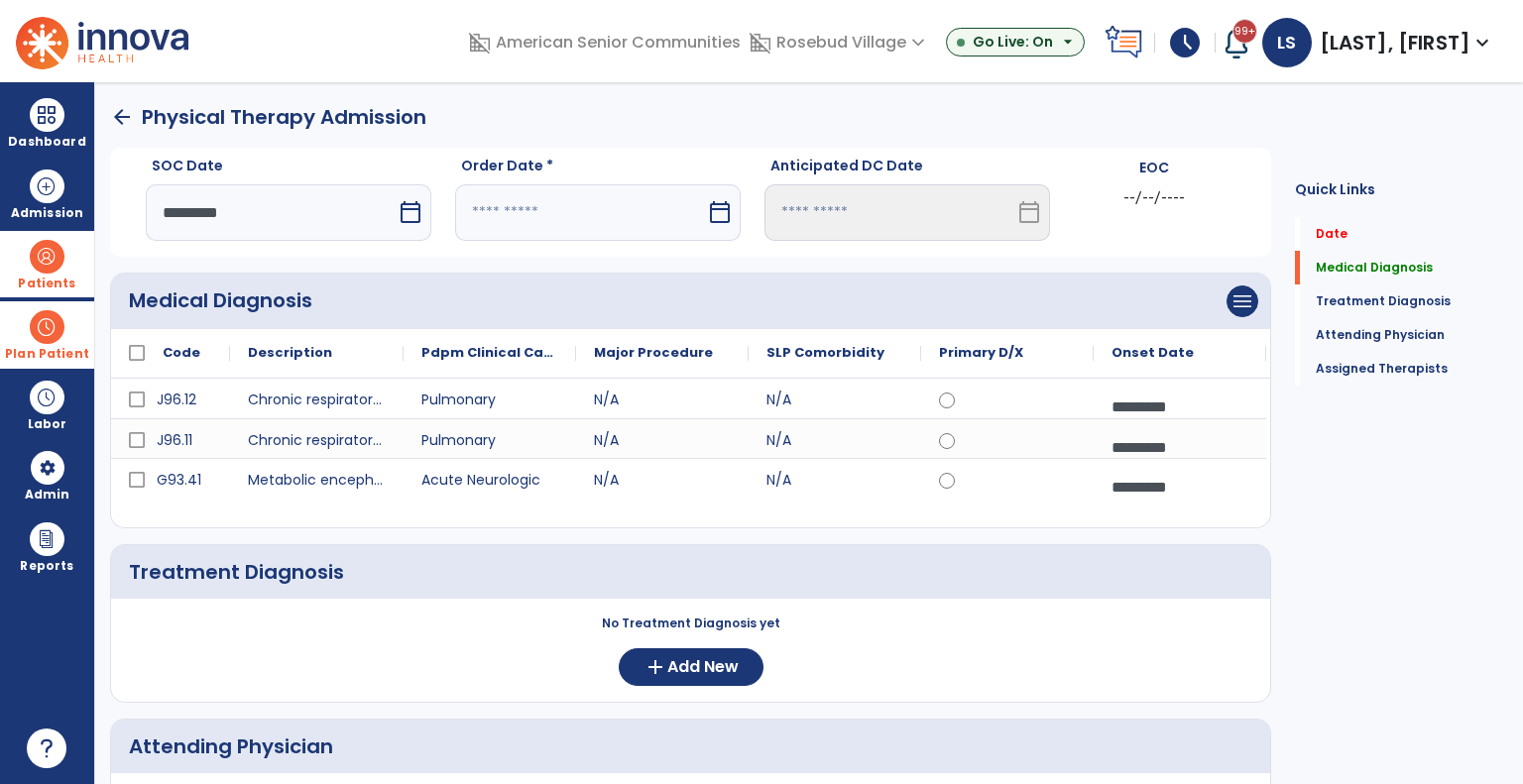 select on "*" 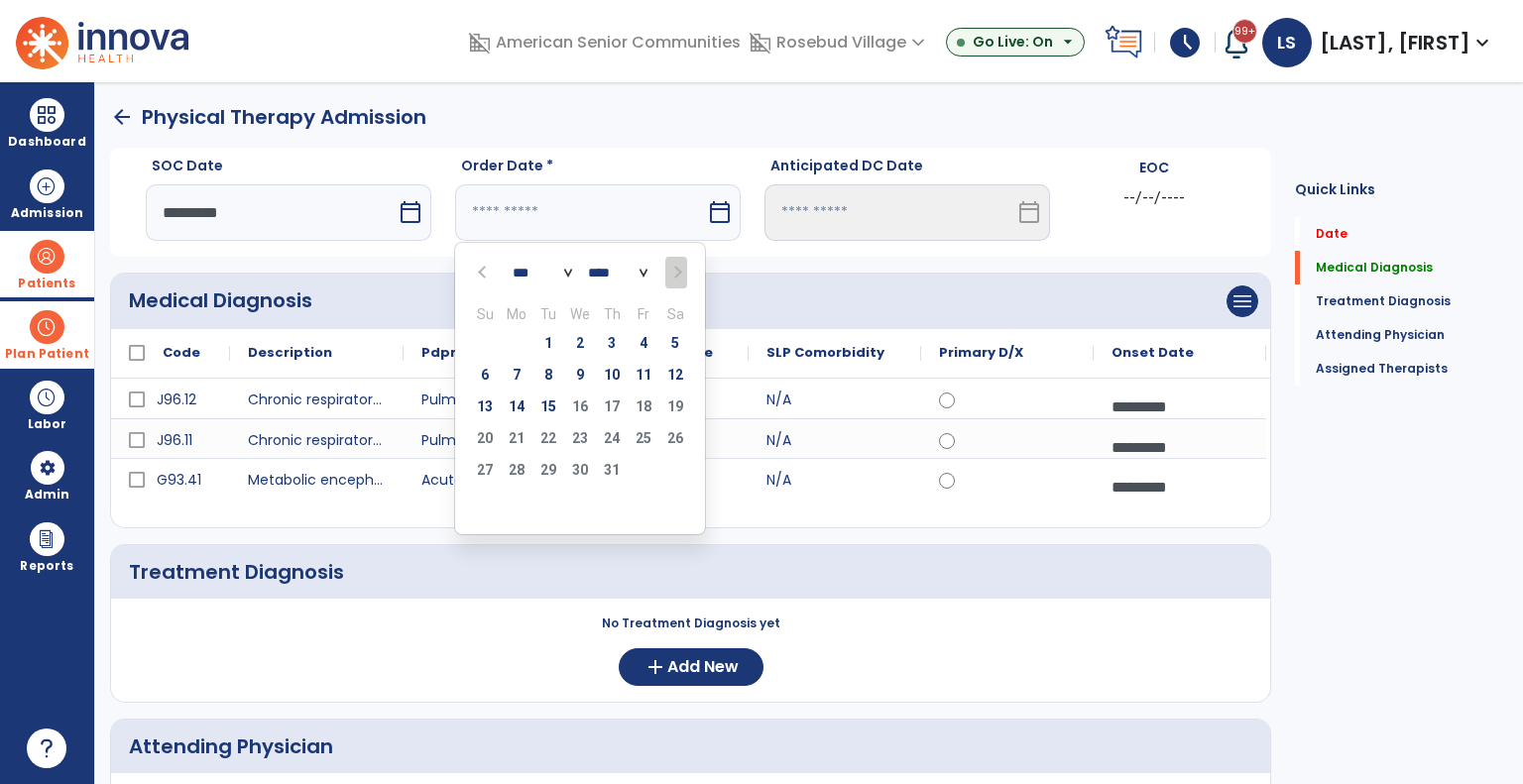 click on "arrow_back" 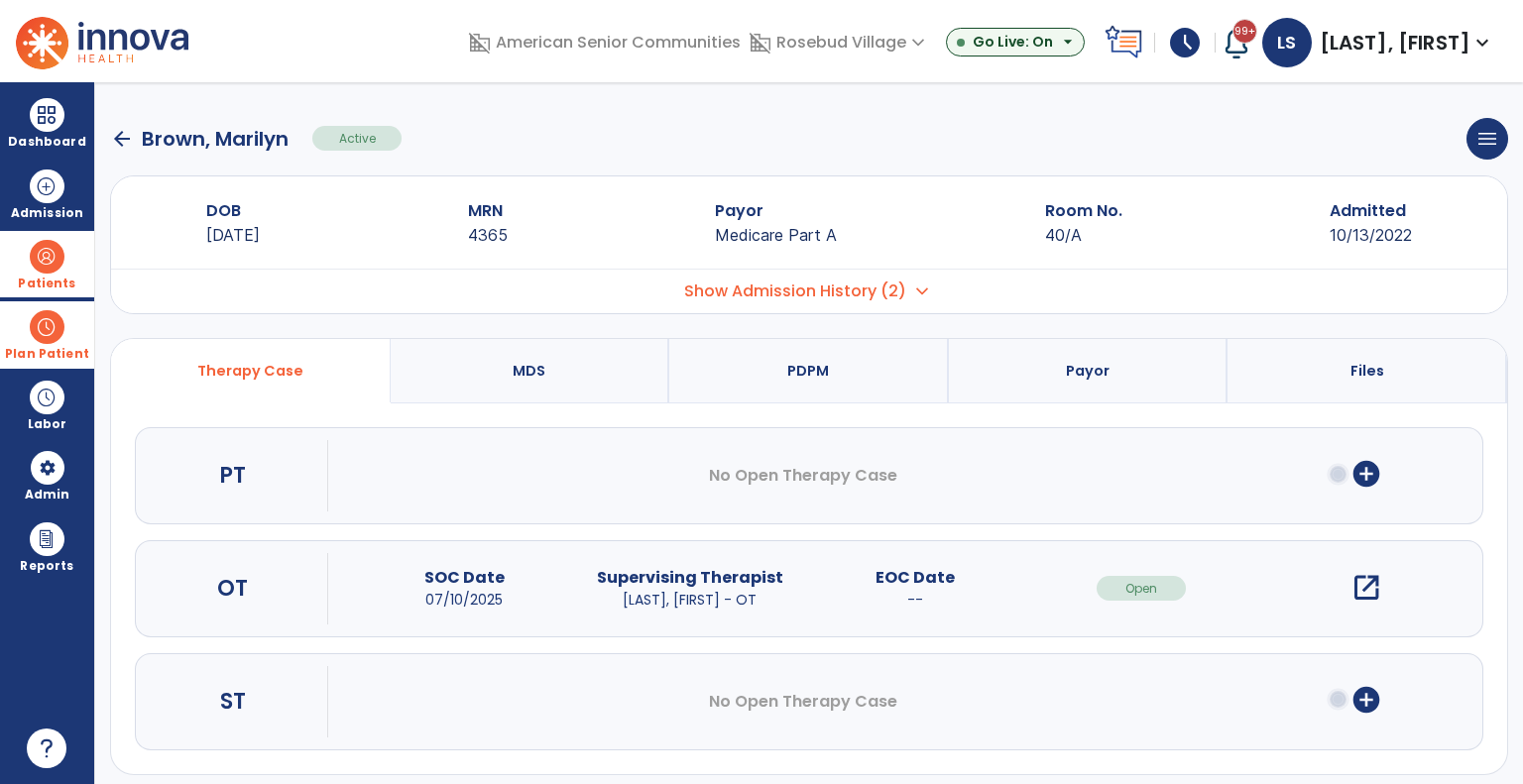 click on "open_in_new" at bounding box center (1366, 588) 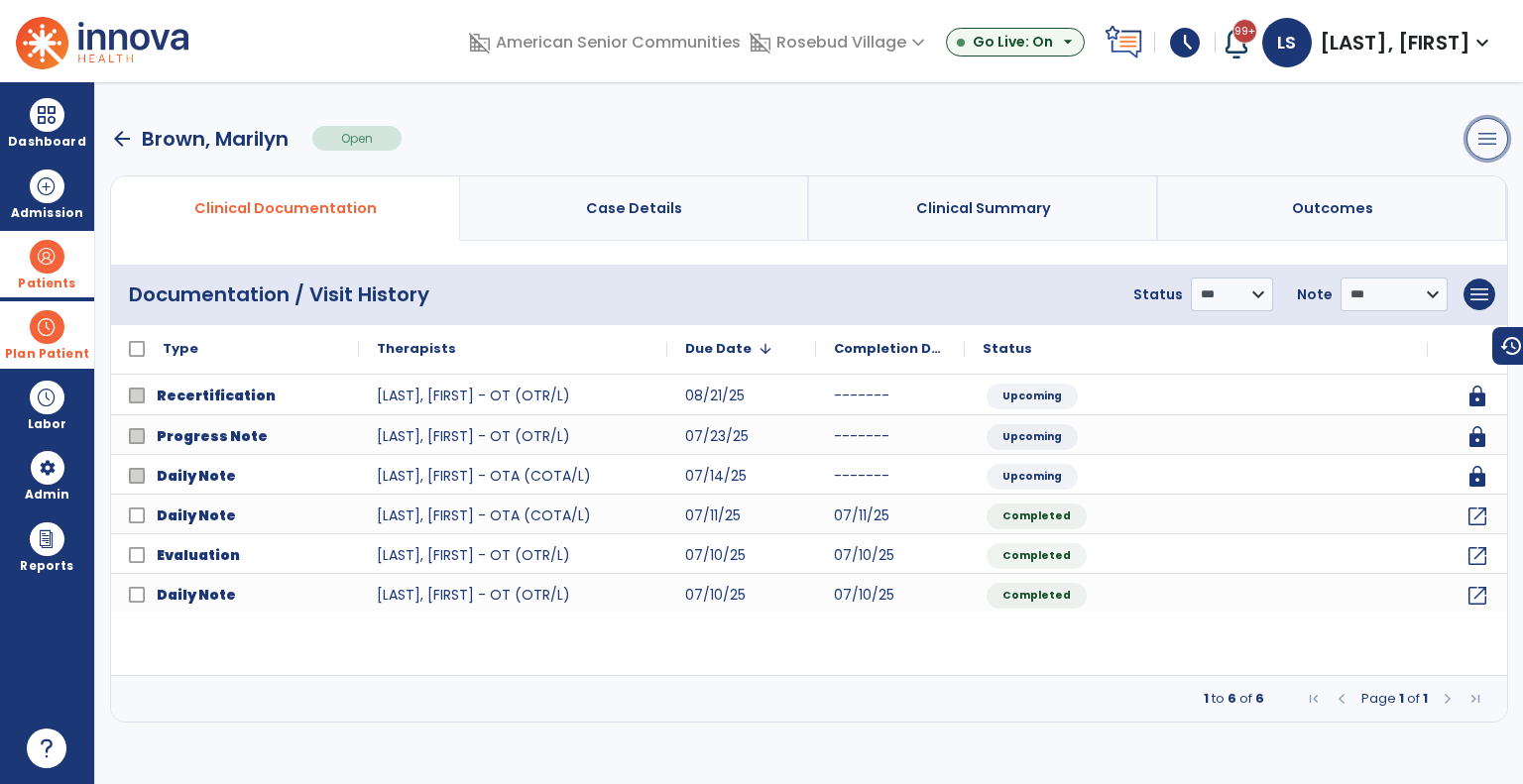click on "menu" at bounding box center (1487, 139) 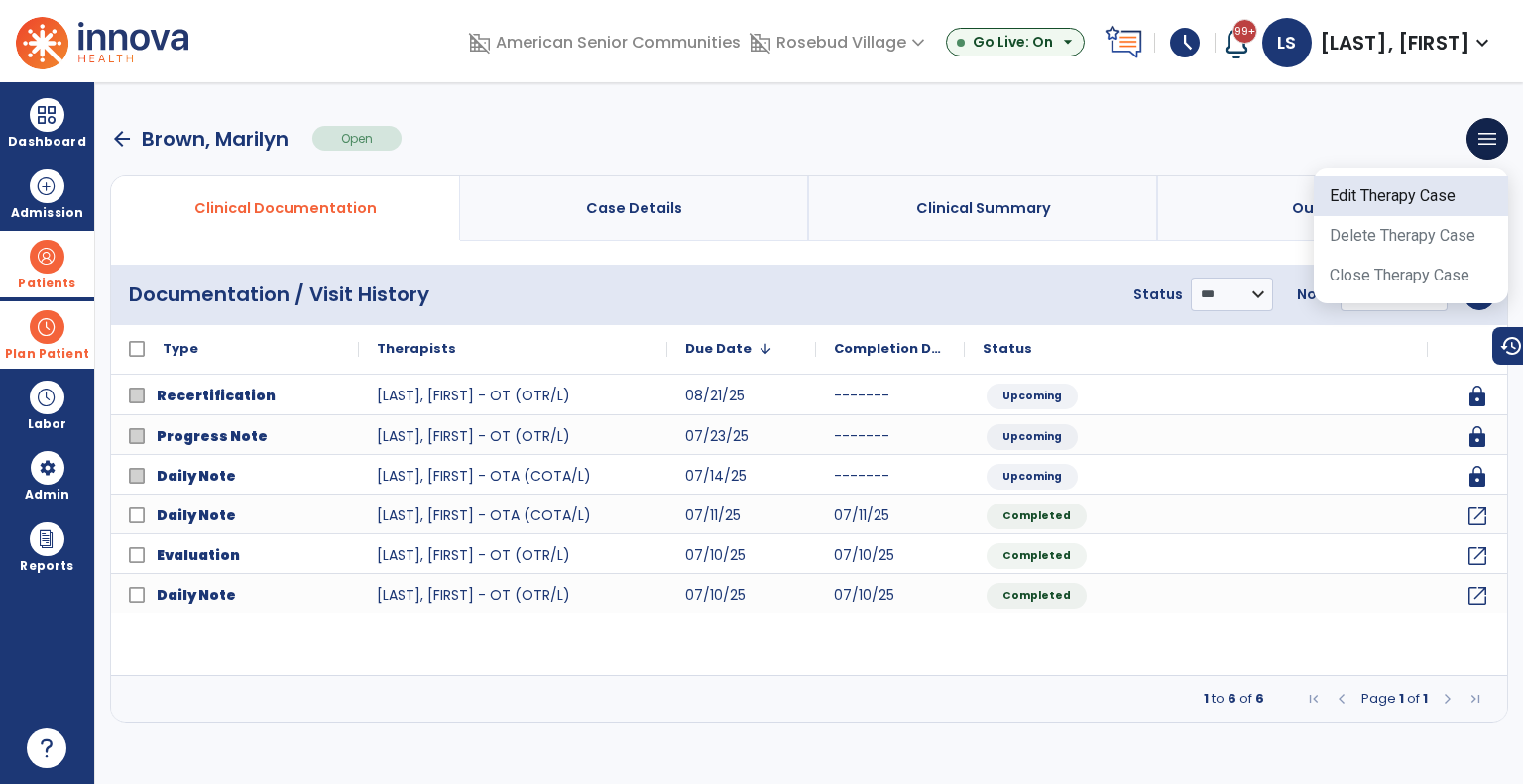 click on "Edit Therapy Case" at bounding box center (1411, 196) 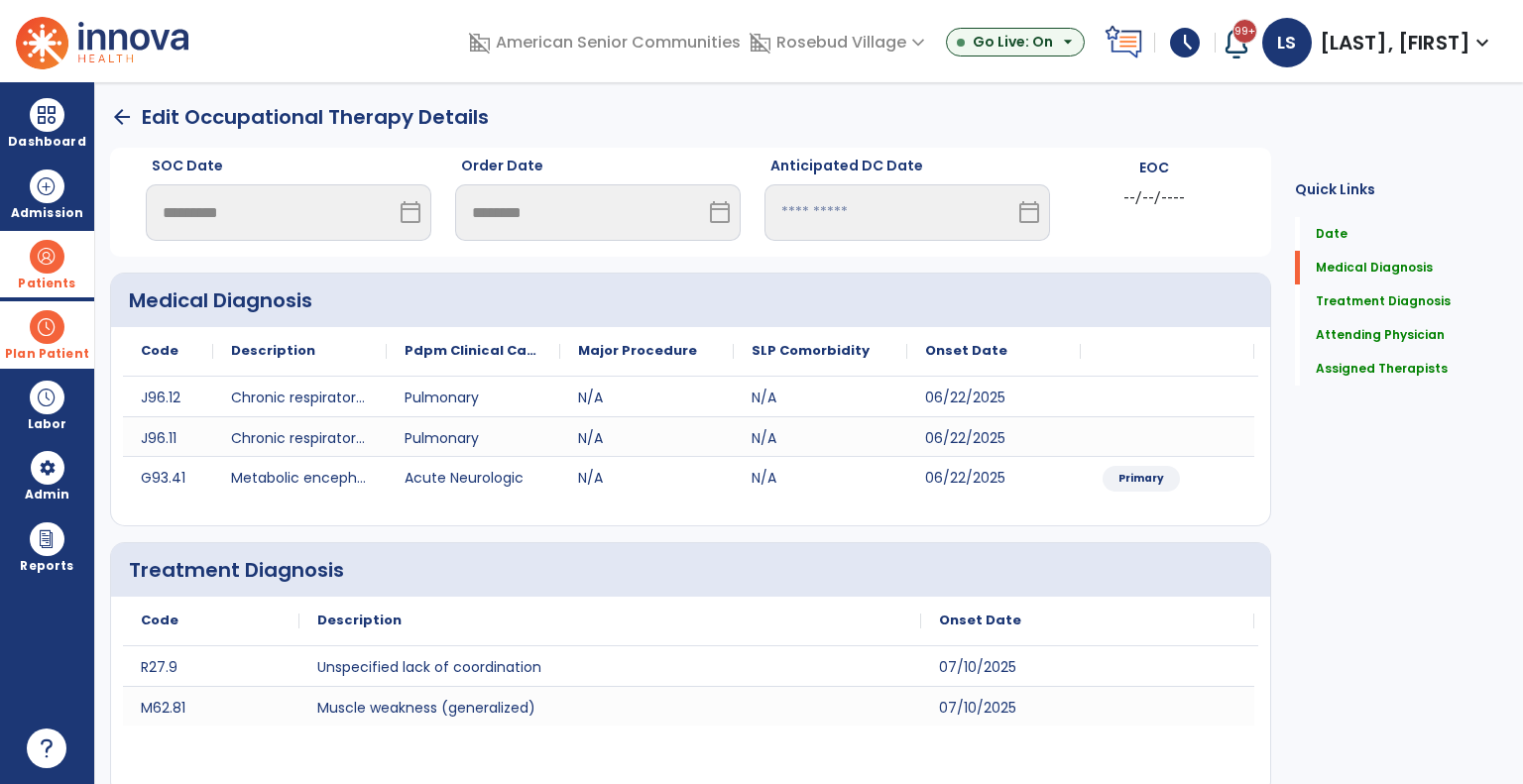 click on "arrow_back" 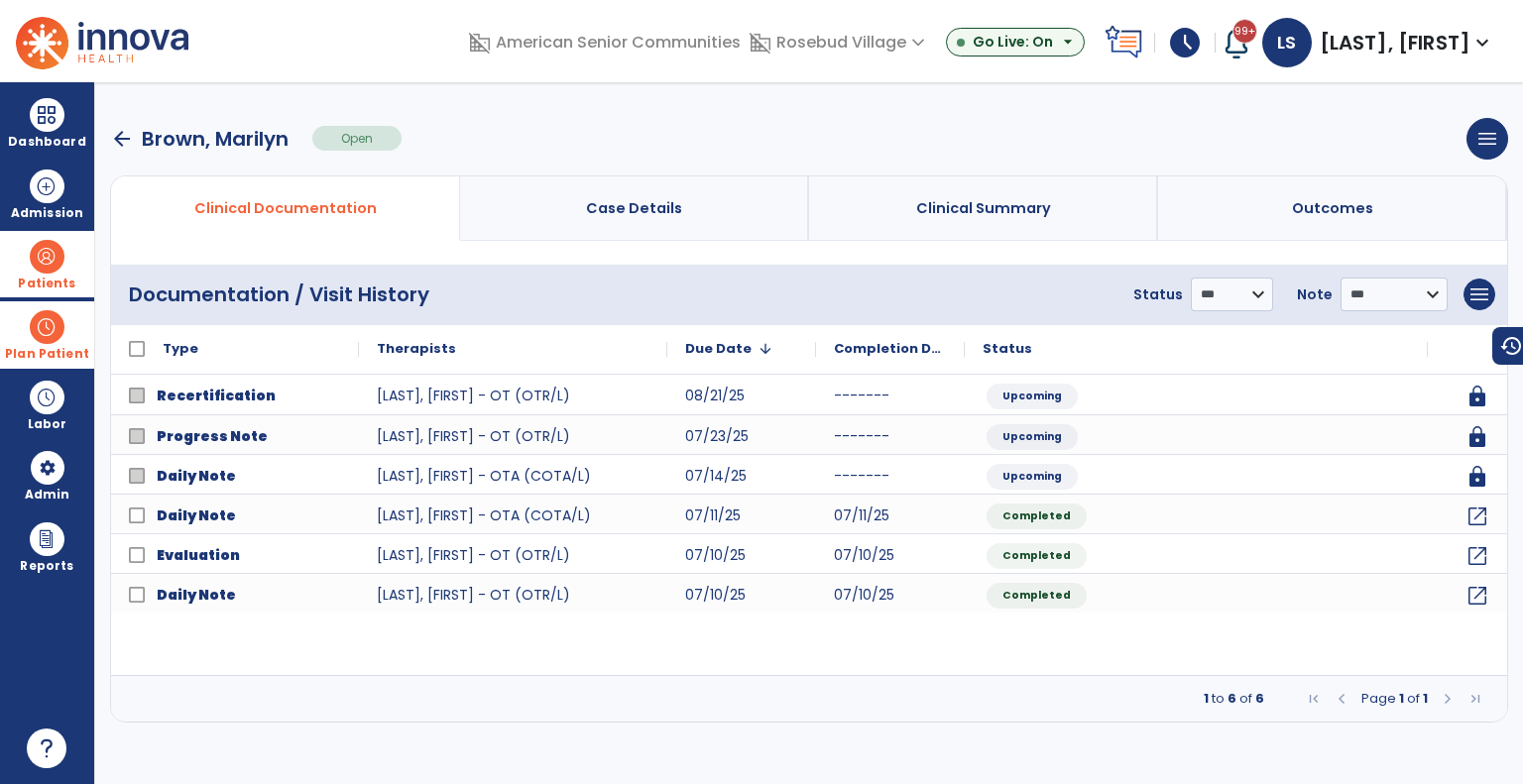 click on "arrow_back" at bounding box center (122, 139) 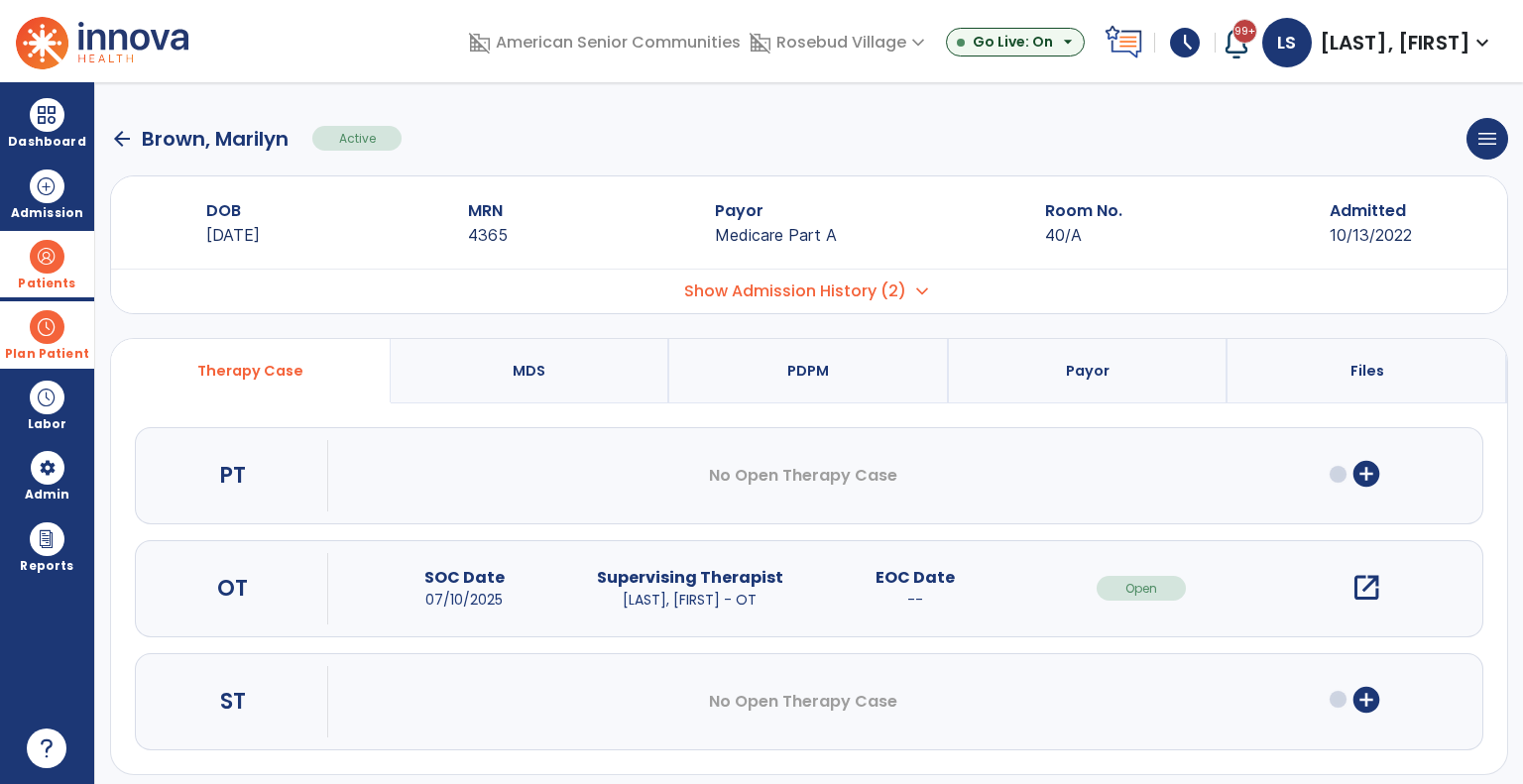 click on "add_circle" at bounding box center [1366, 474] 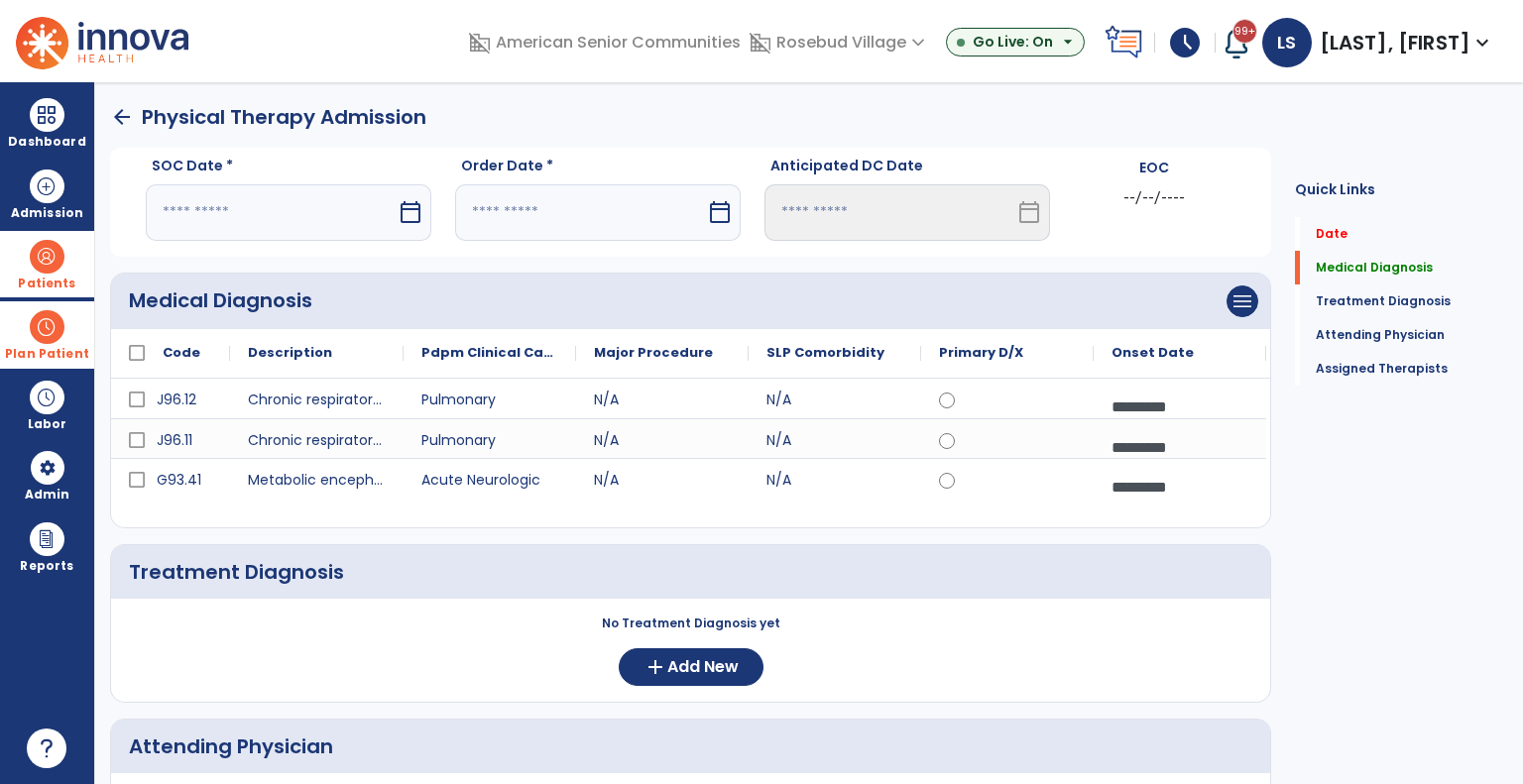 click at bounding box center [271, 212] 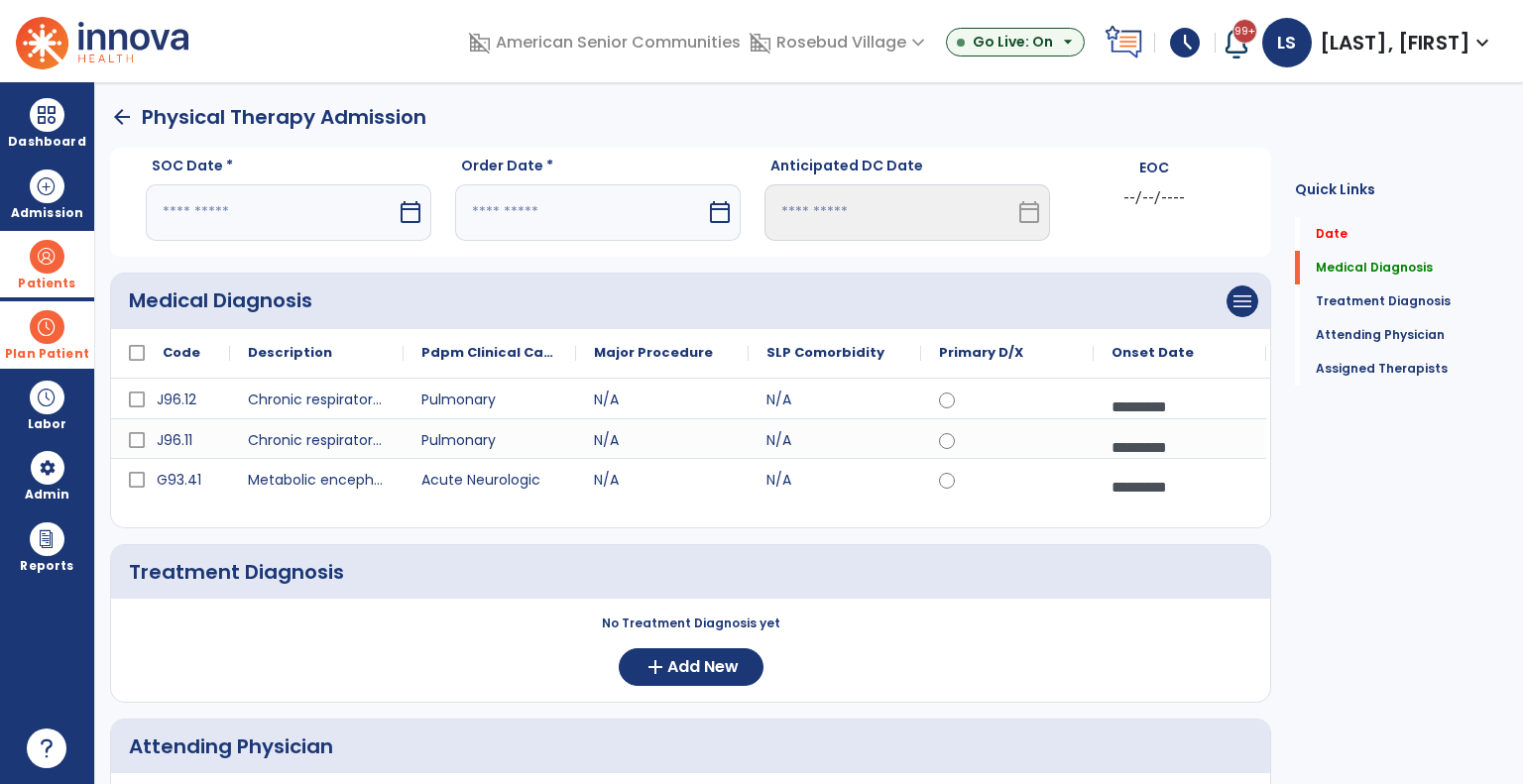 select on "*" 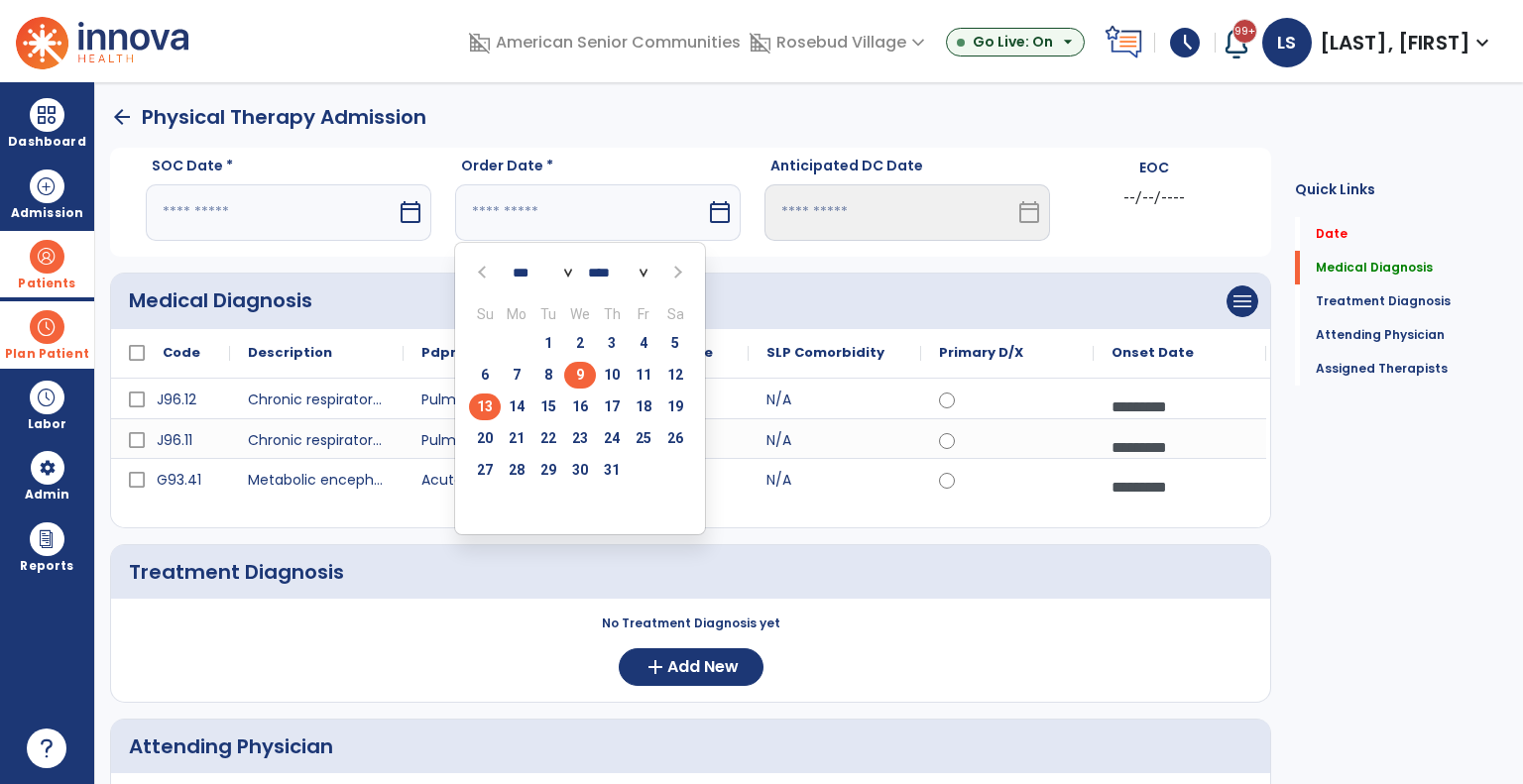 click on "9" at bounding box center (580, 375) 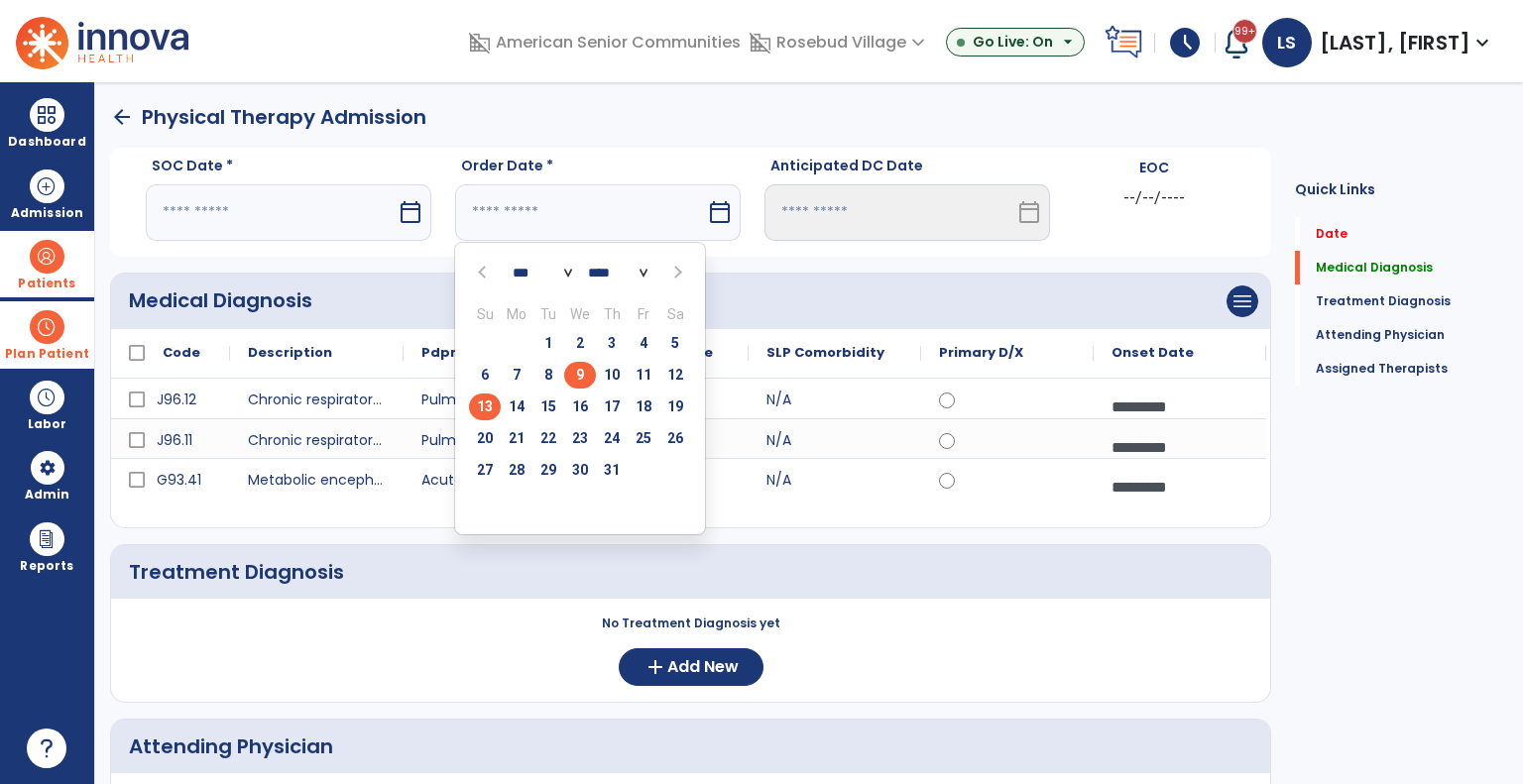 type on "********" 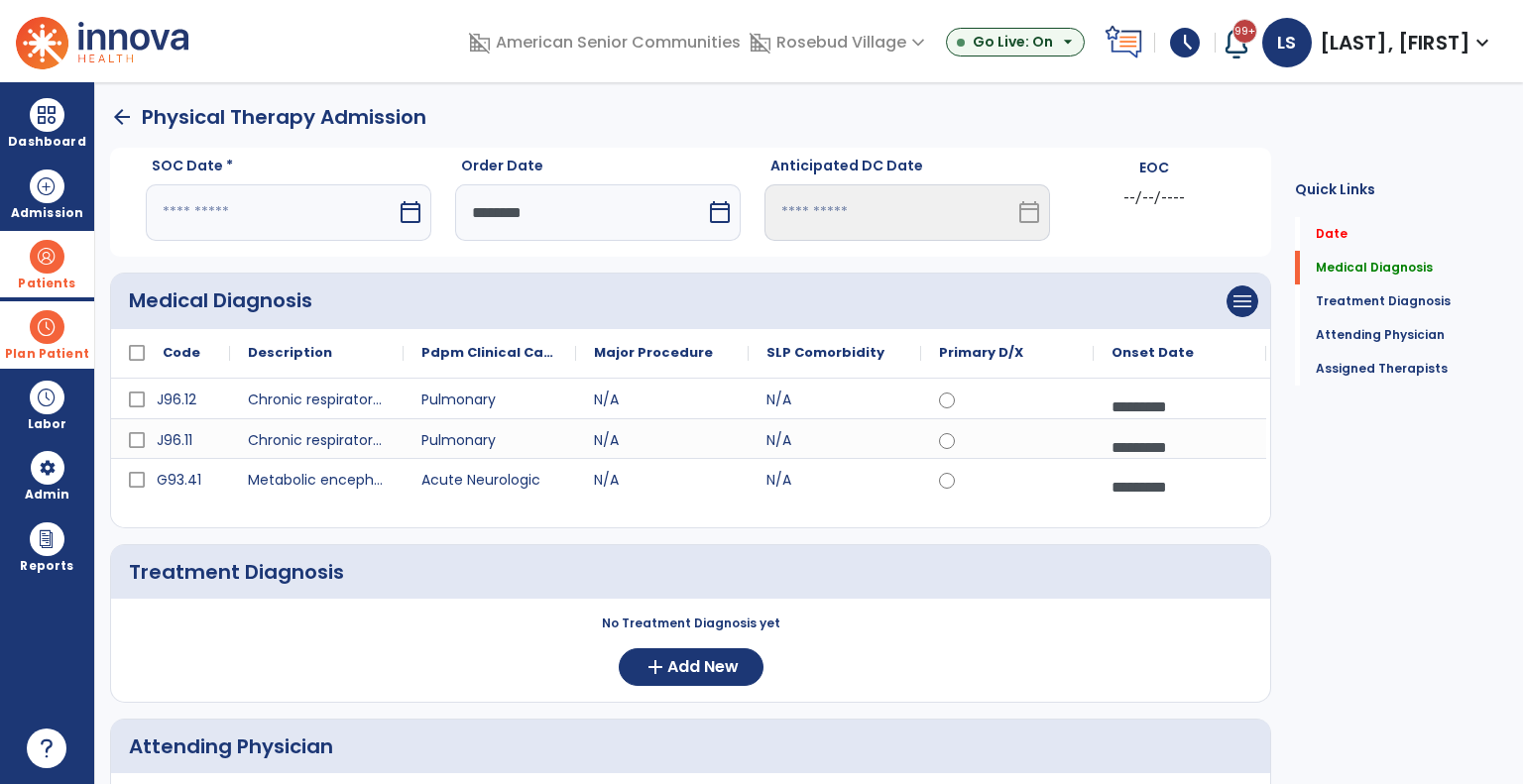 click at bounding box center (271, 212) 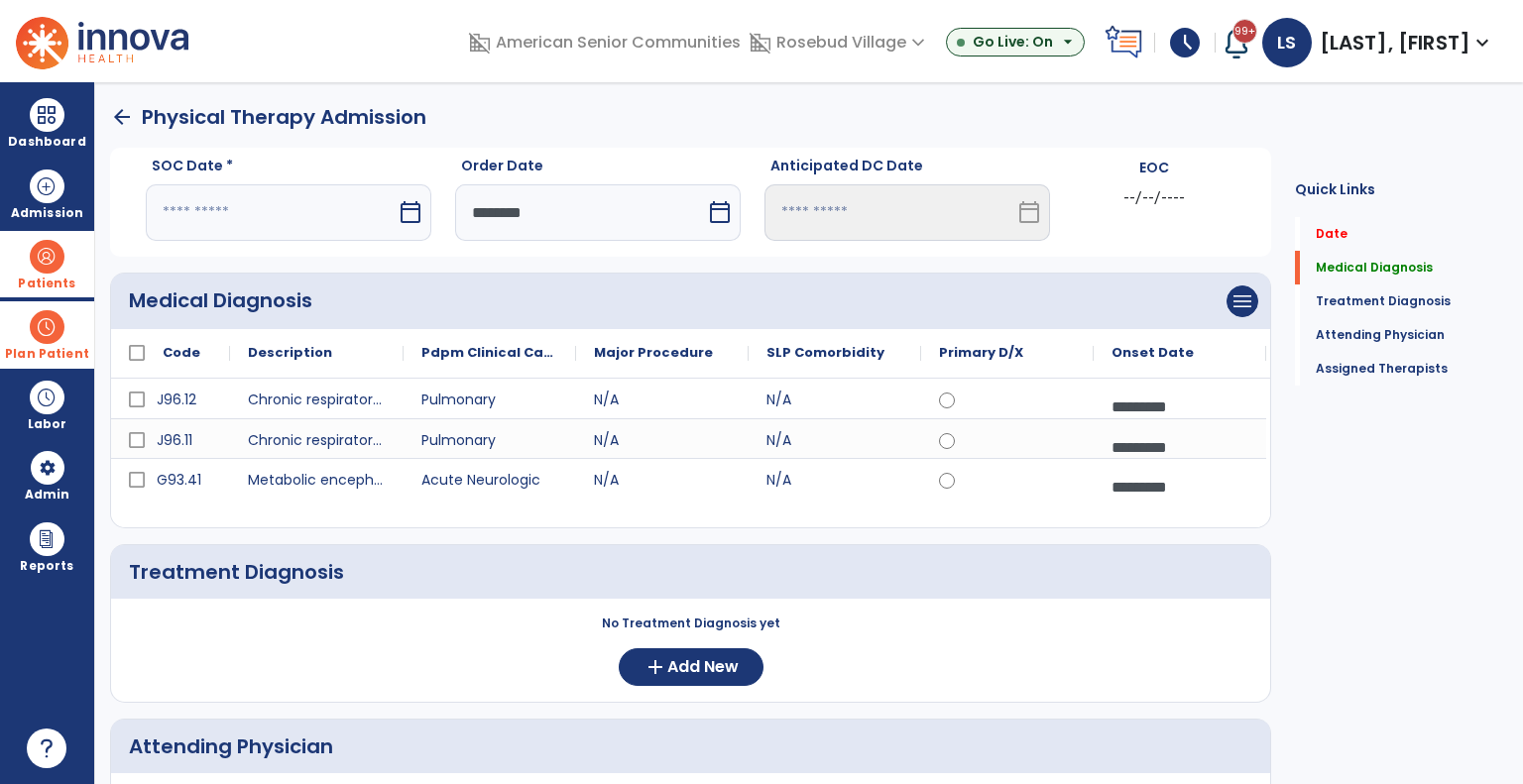 select on "*" 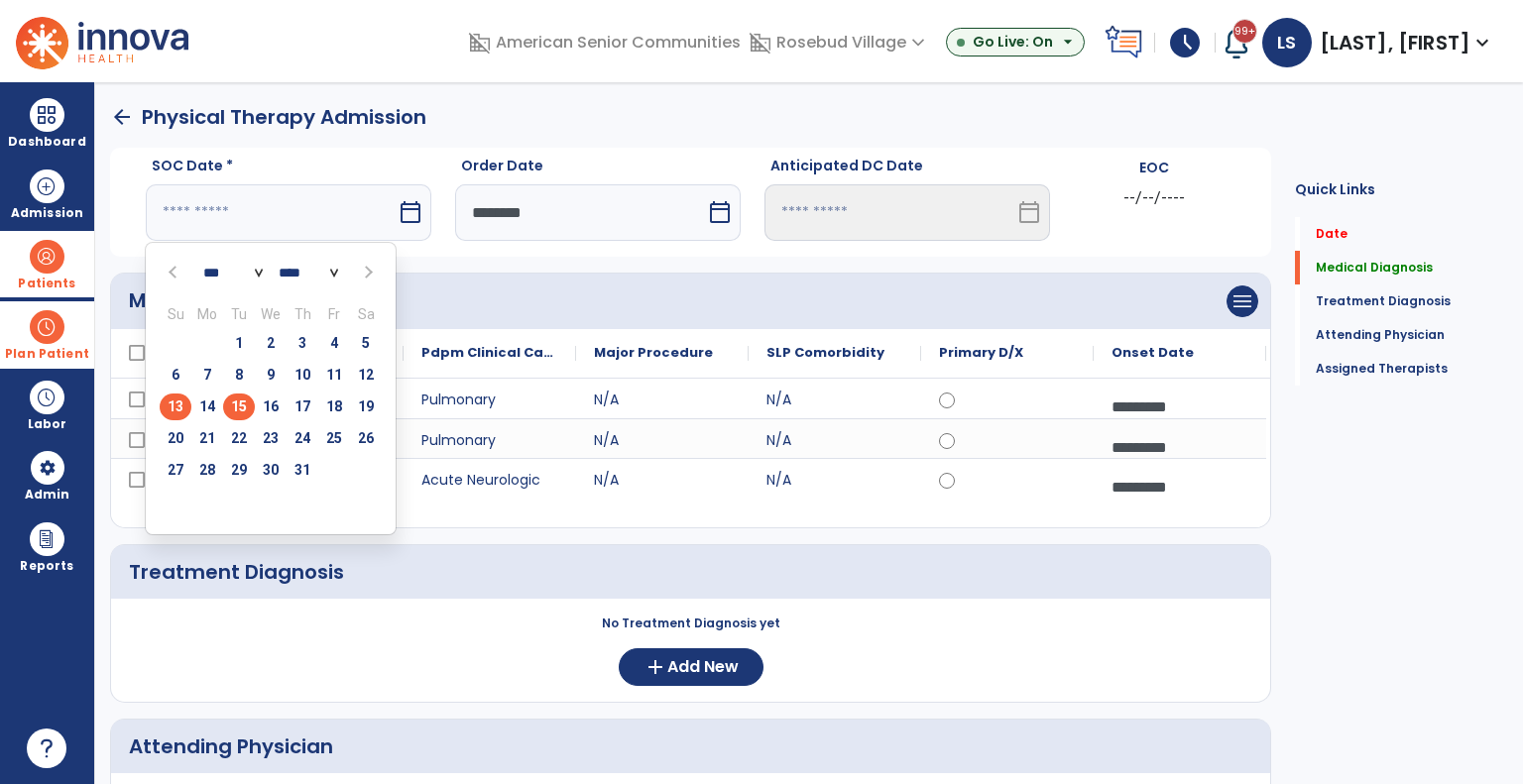 click on "15" at bounding box center (239, 406) 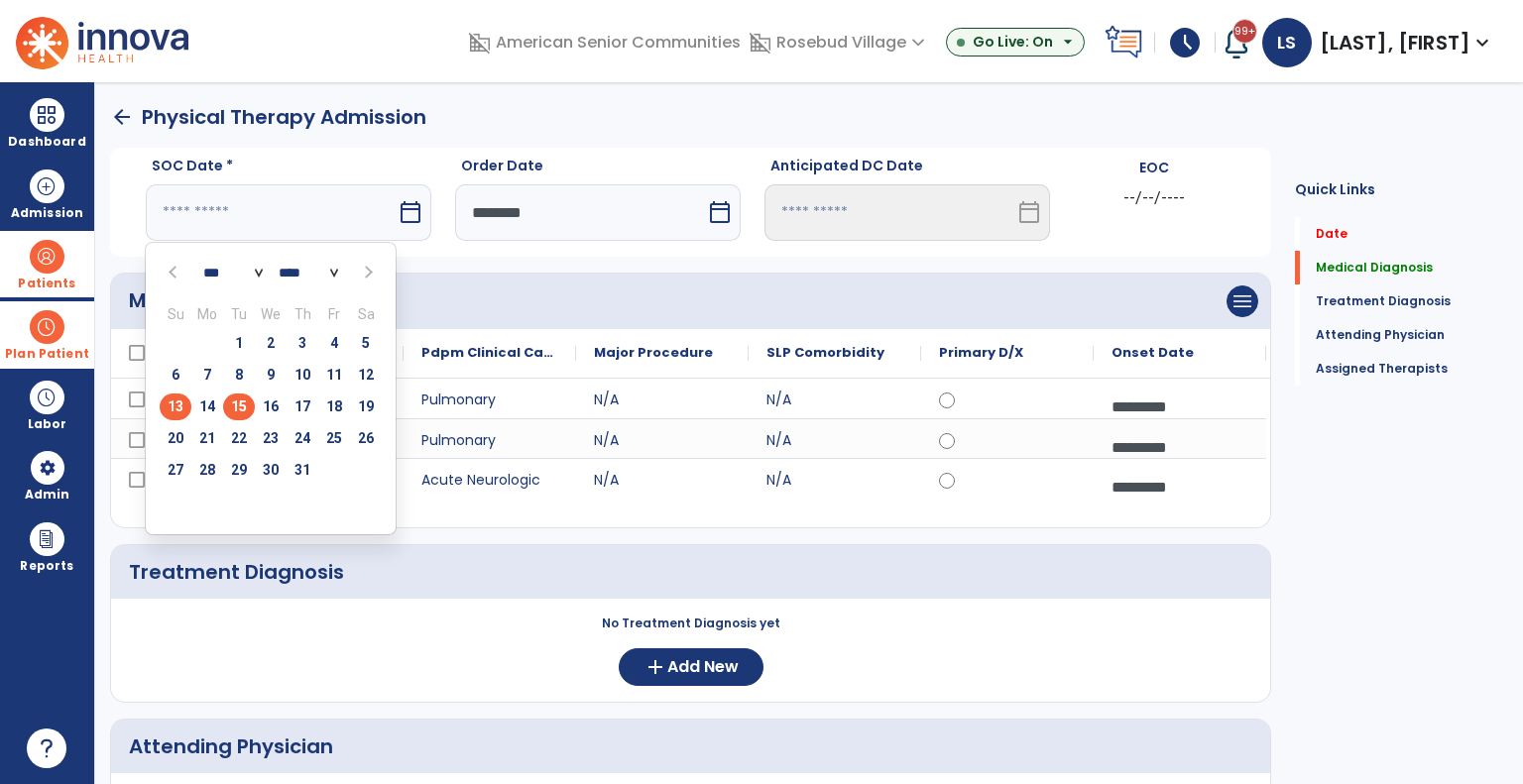 type on "*********" 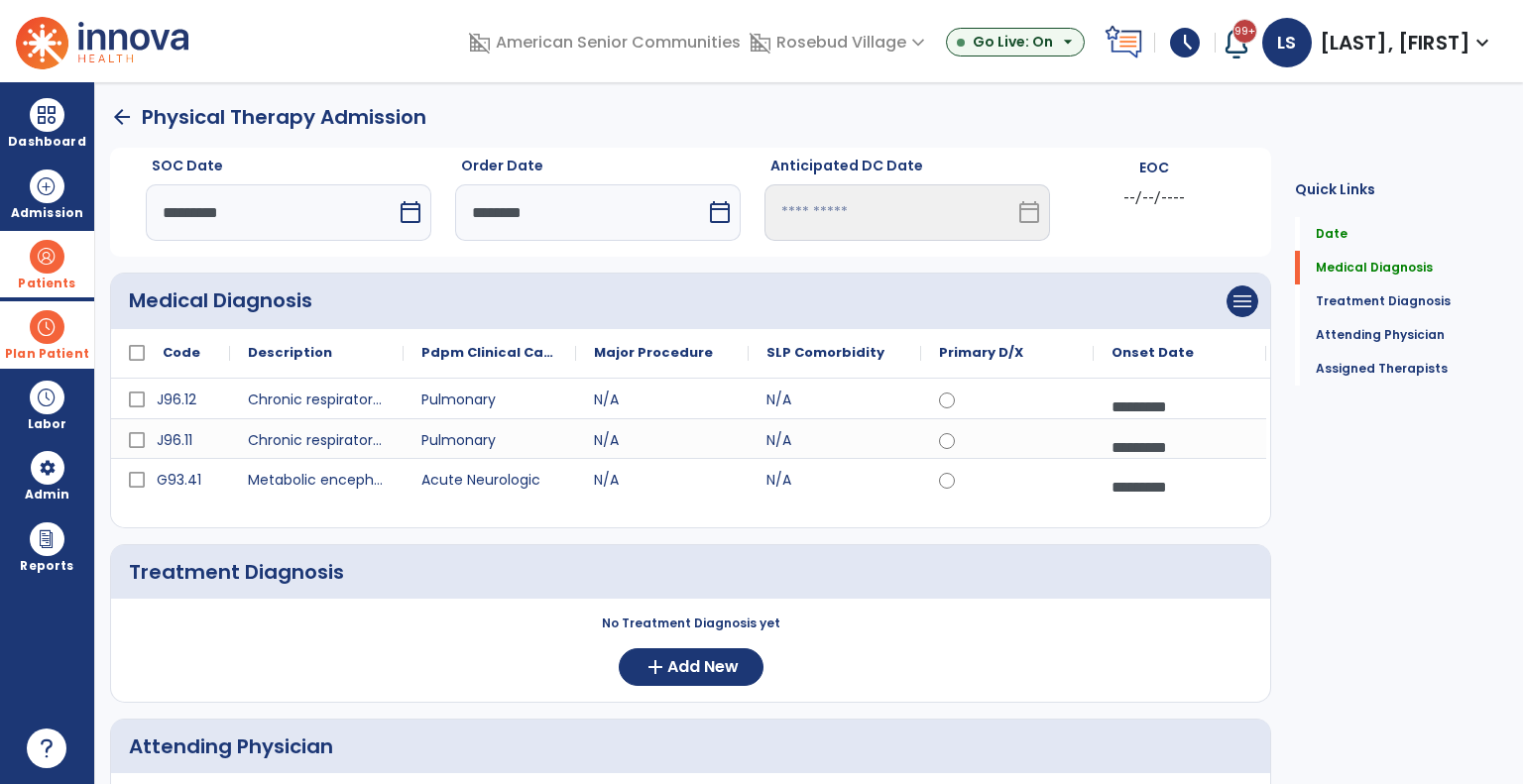 scroll, scrollTop: 451, scrollLeft: 0, axis: vertical 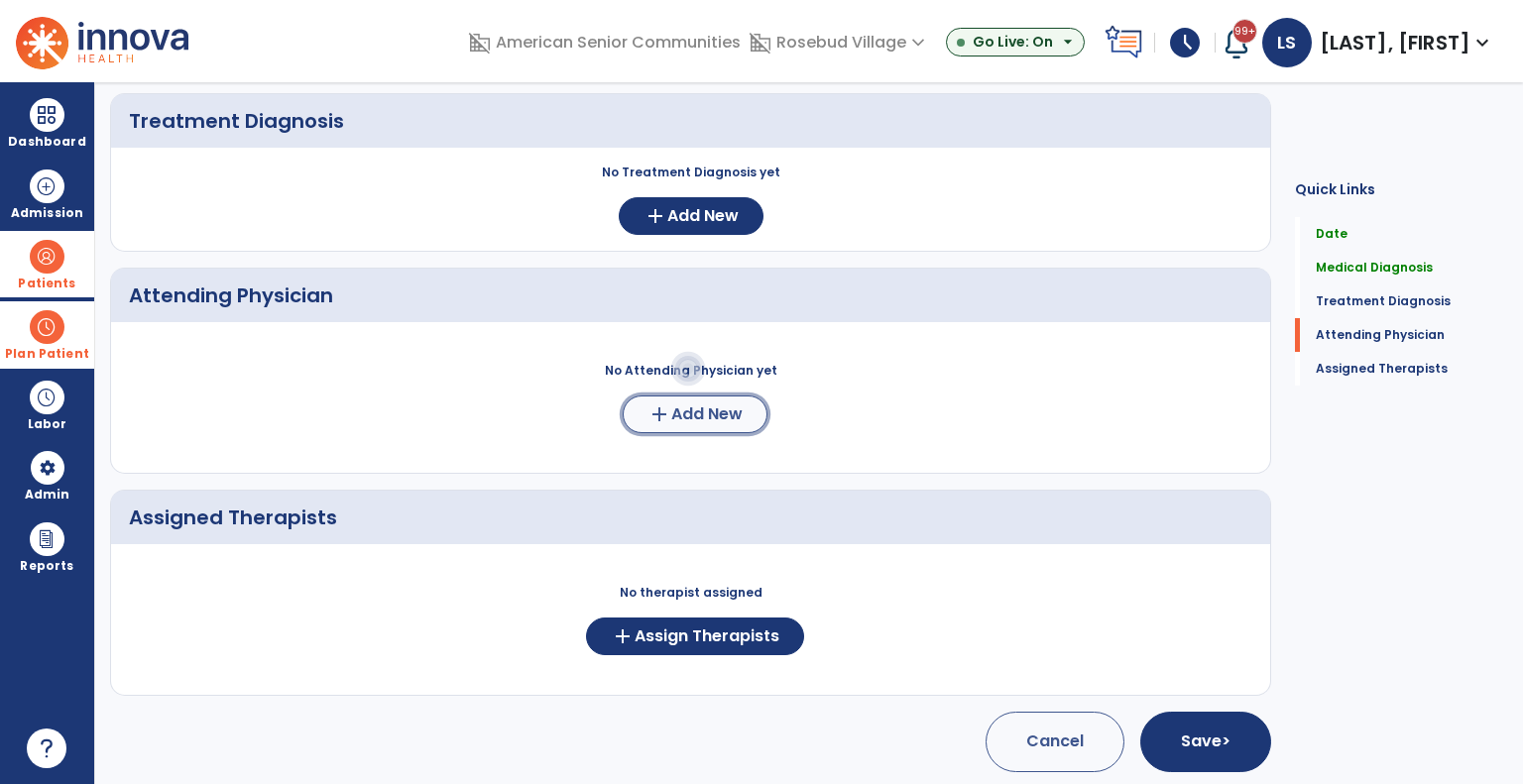 click on "add  Add New" 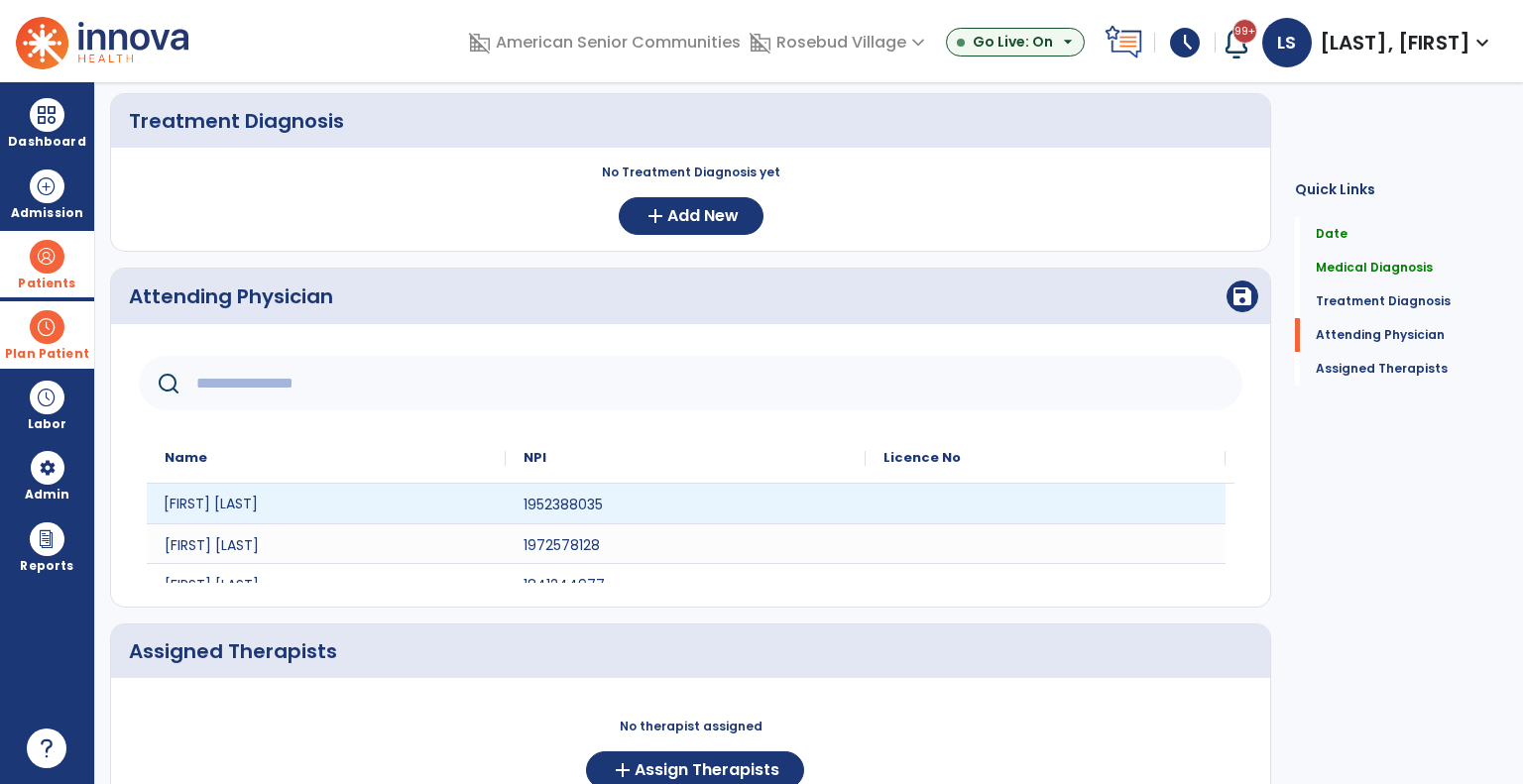 click on "Donald Smith Jr" 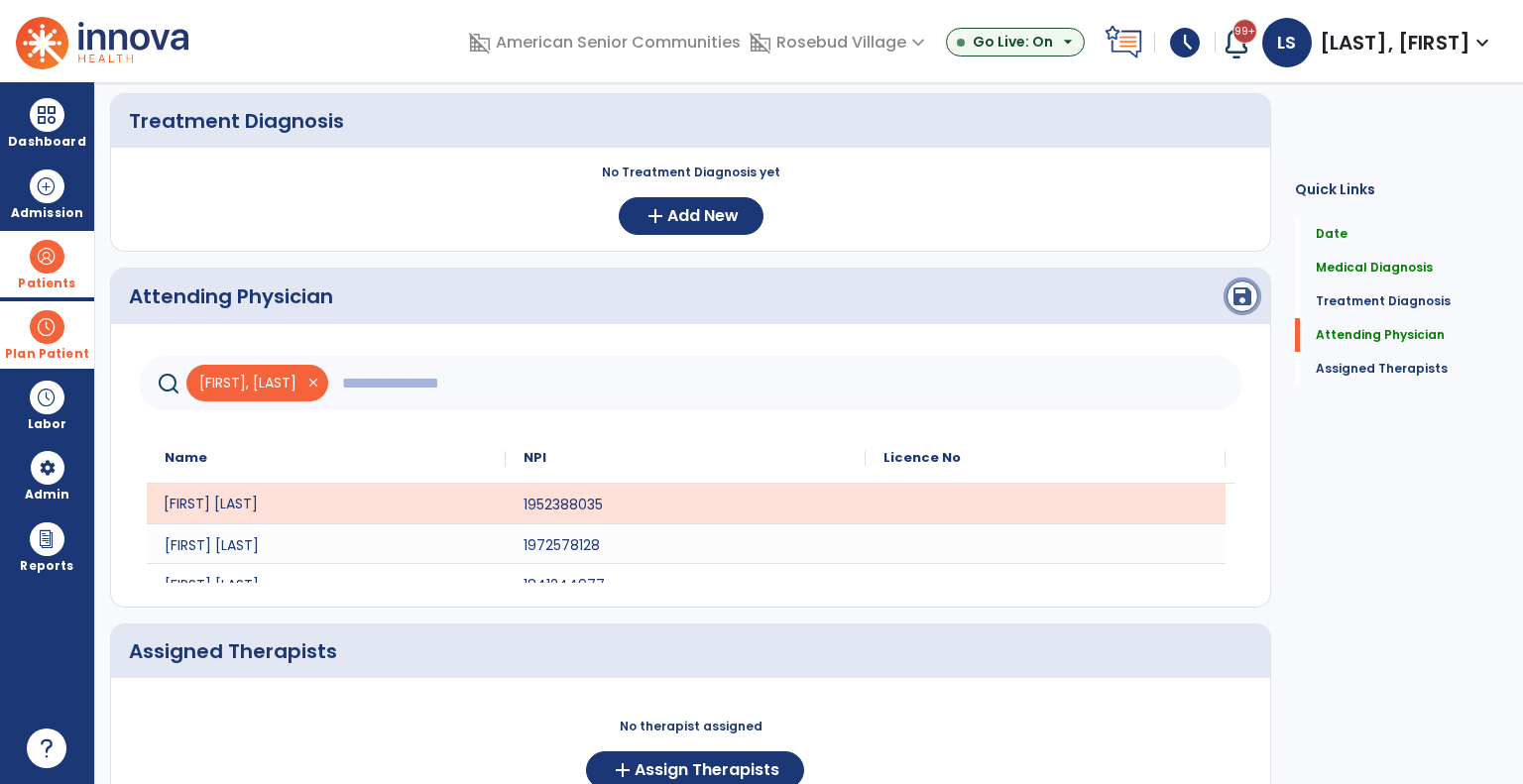 click on "save" 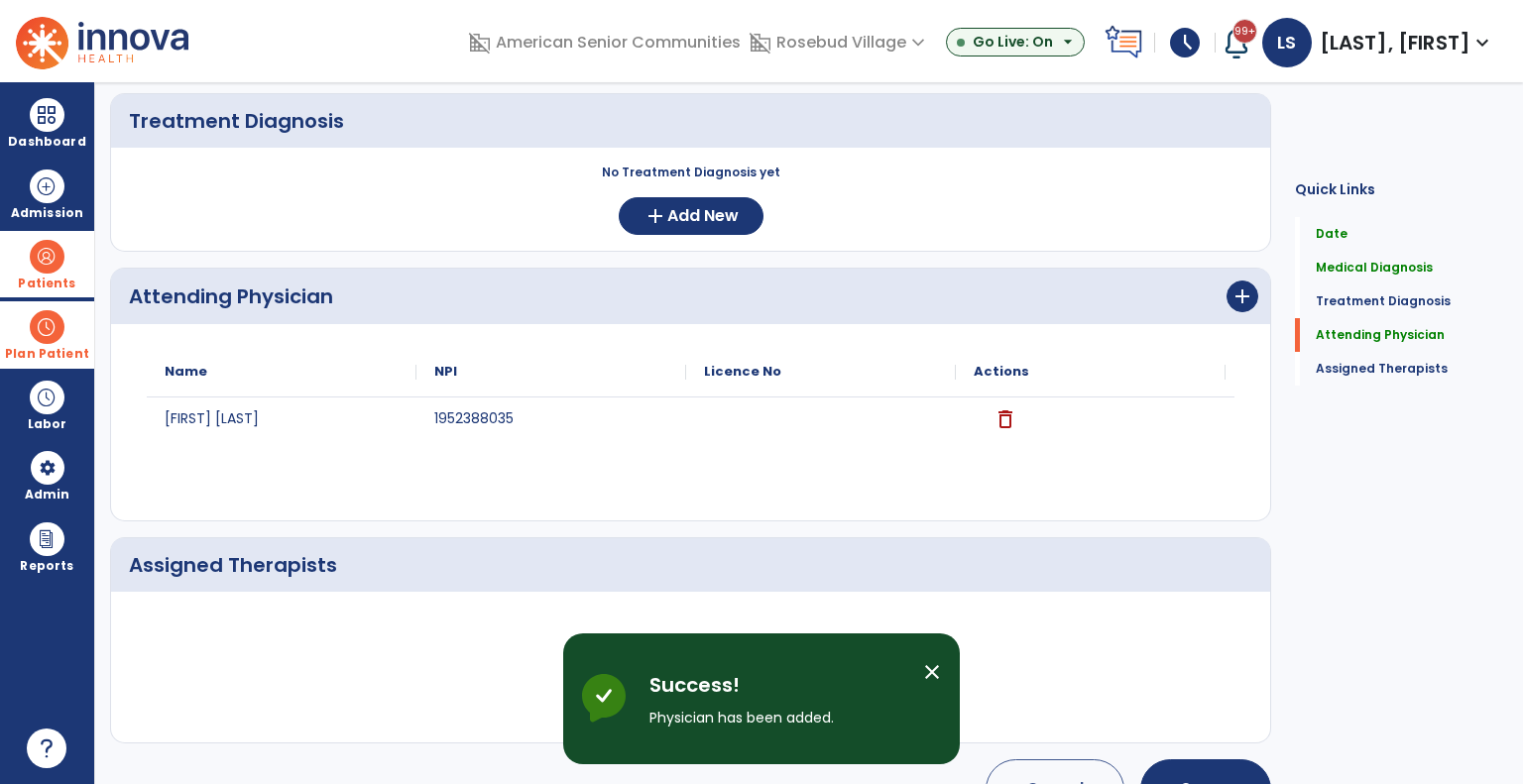 scroll, scrollTop: 499, scrollLeft: 0, axis: vertical 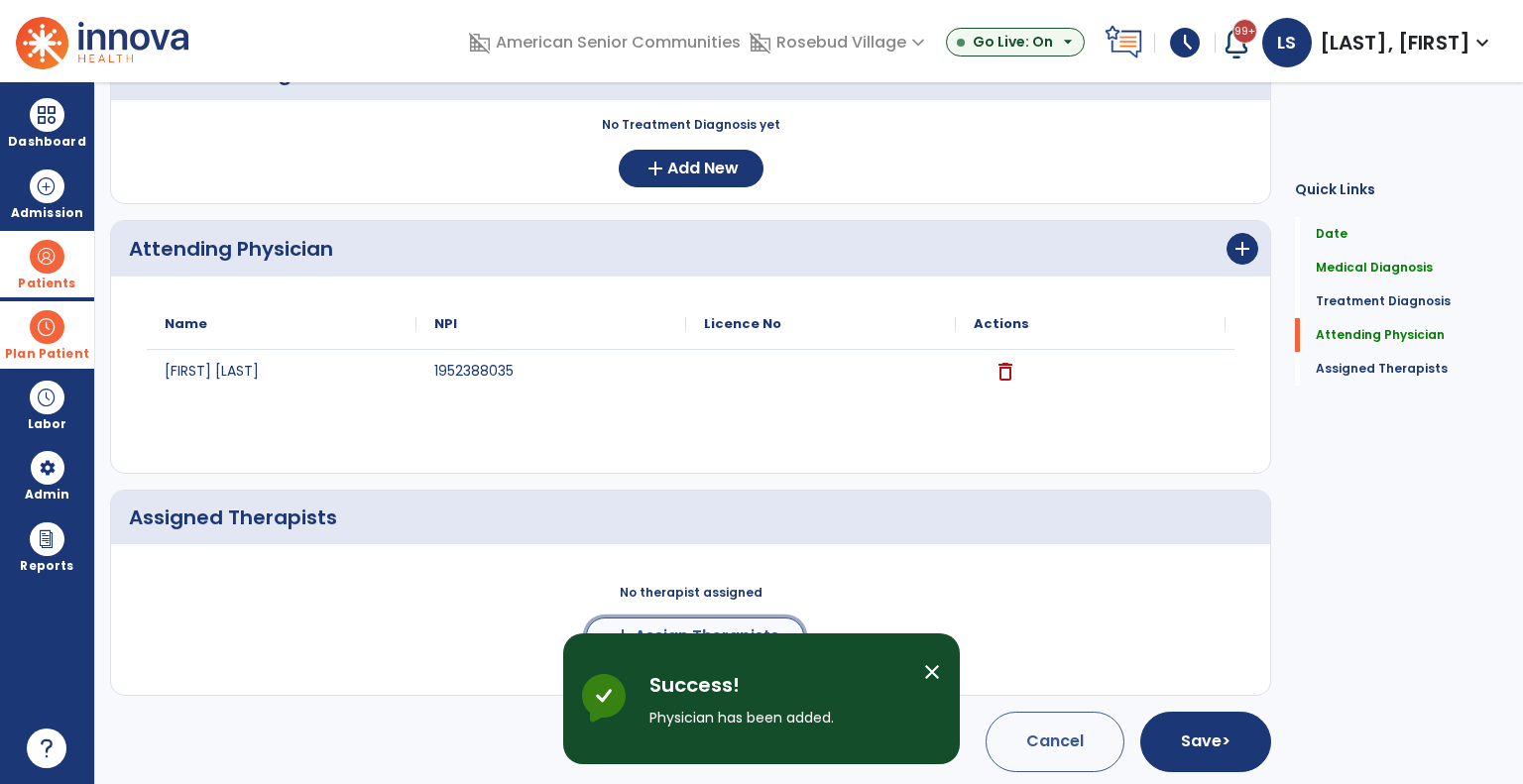 click on "Assign Therapists" 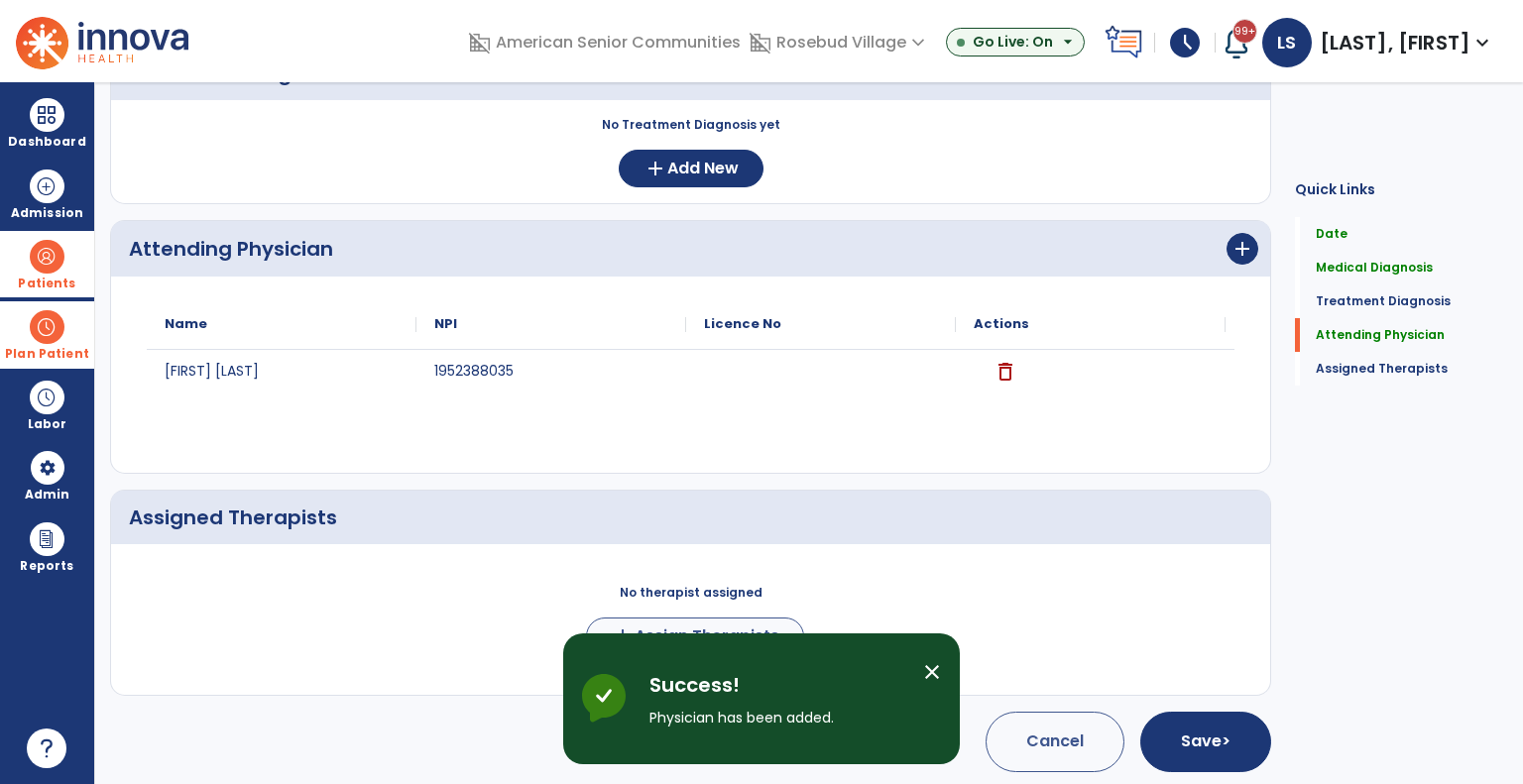 scroll, scrollTop: 496, scrollLeft: 0, axis: vertical 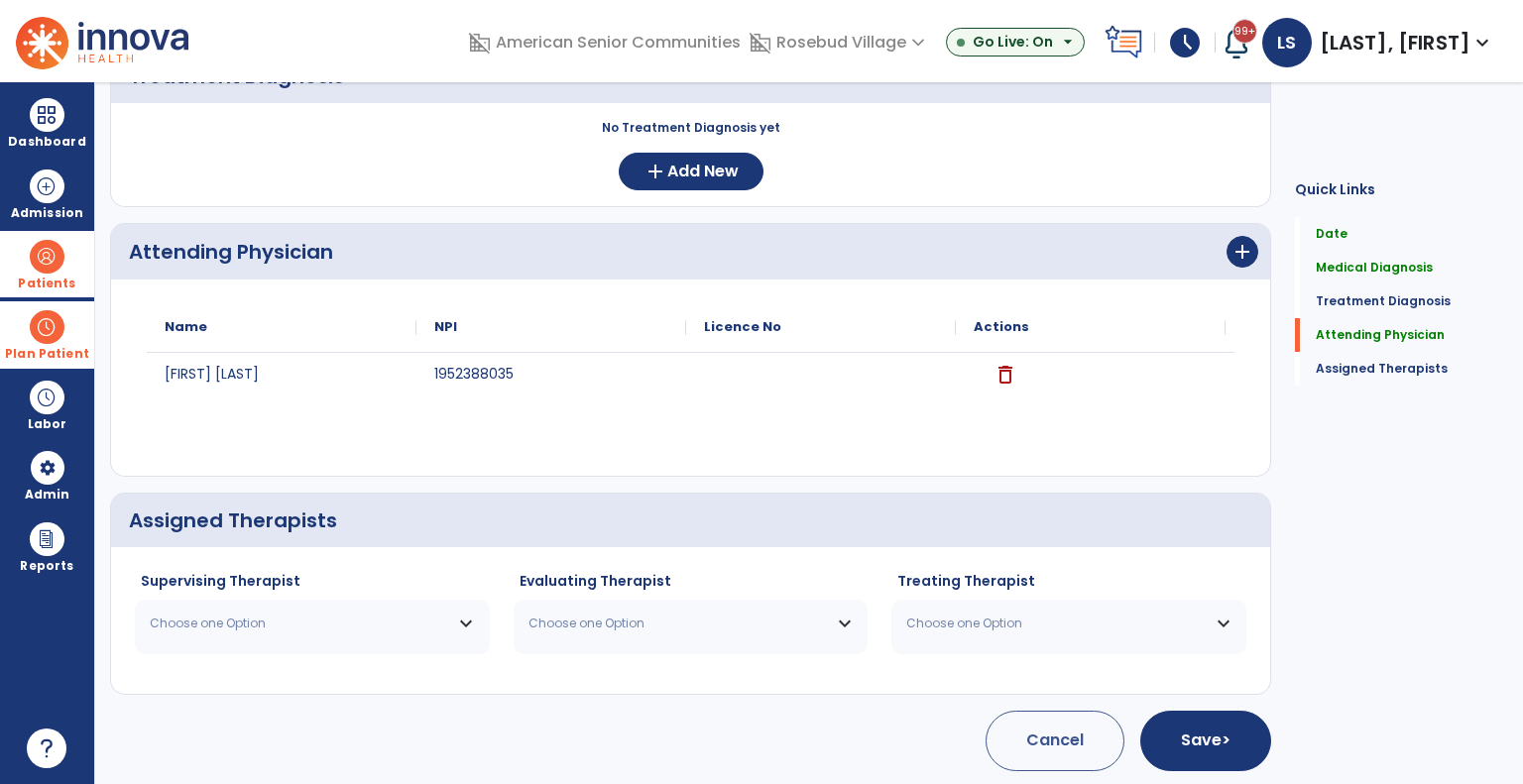 click on "Choose one Option" at bounding box center [299, 623] 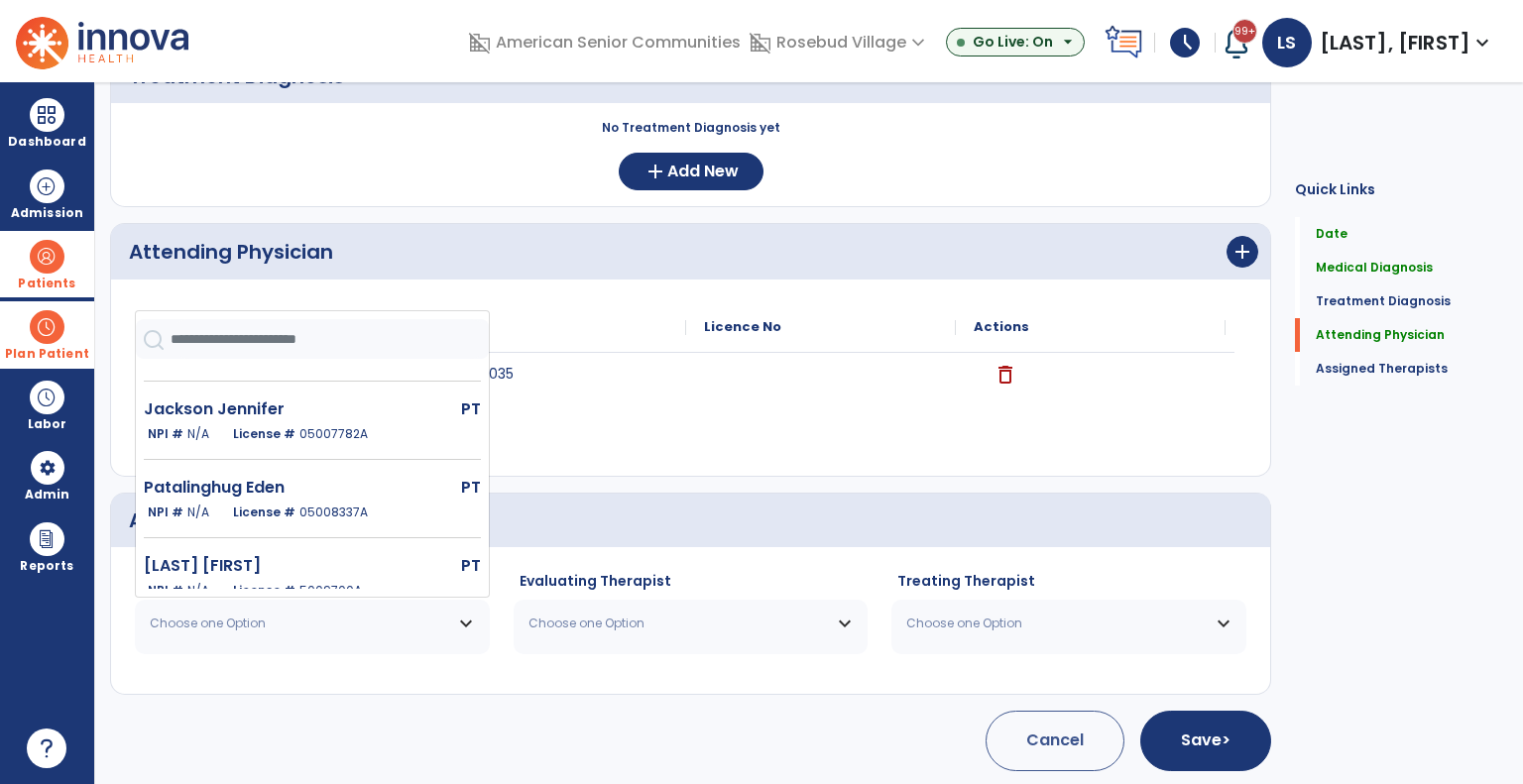 scroll, scrollTop: 289, scrollLeft: 0, axis: vertical 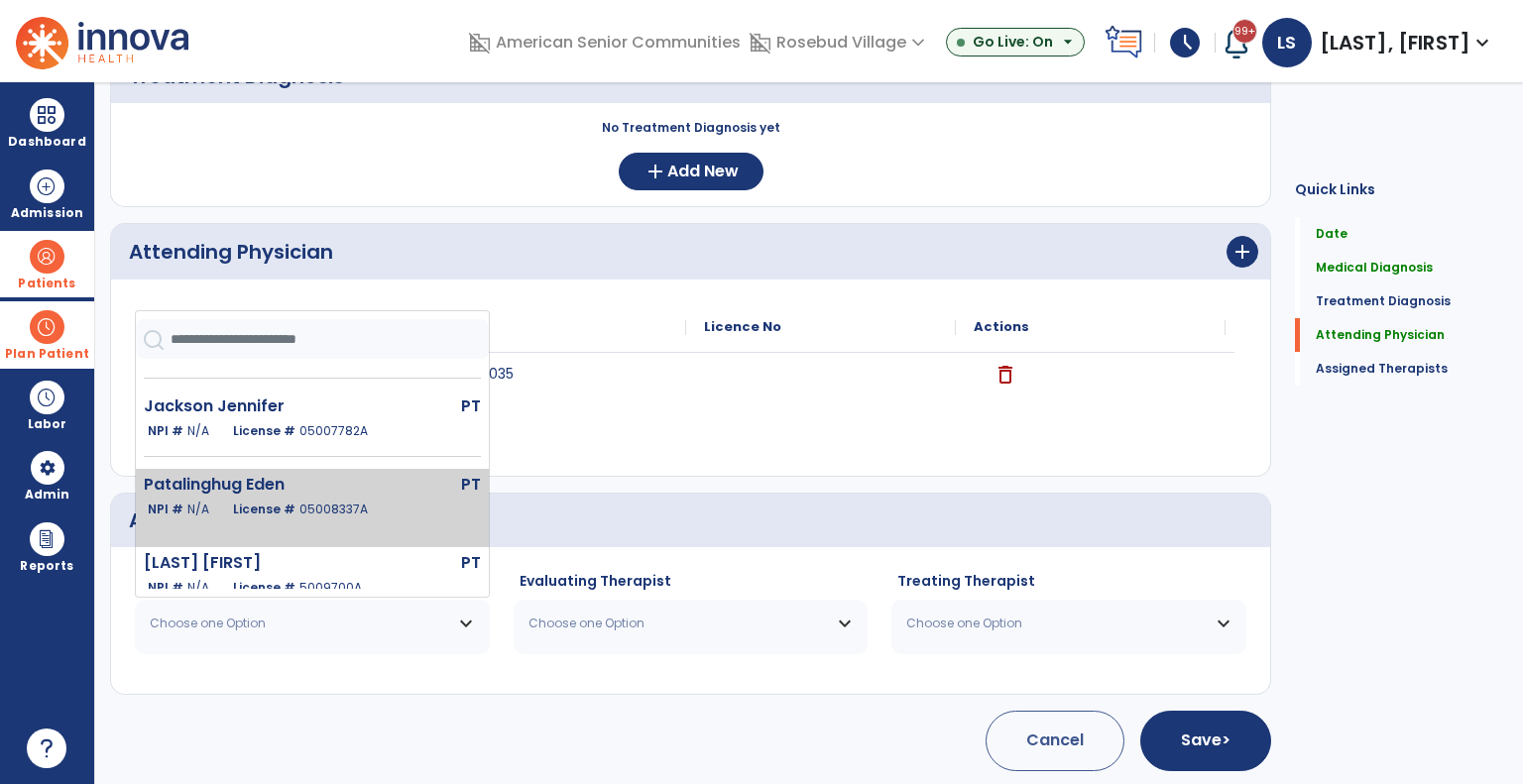 click on "05008337A" 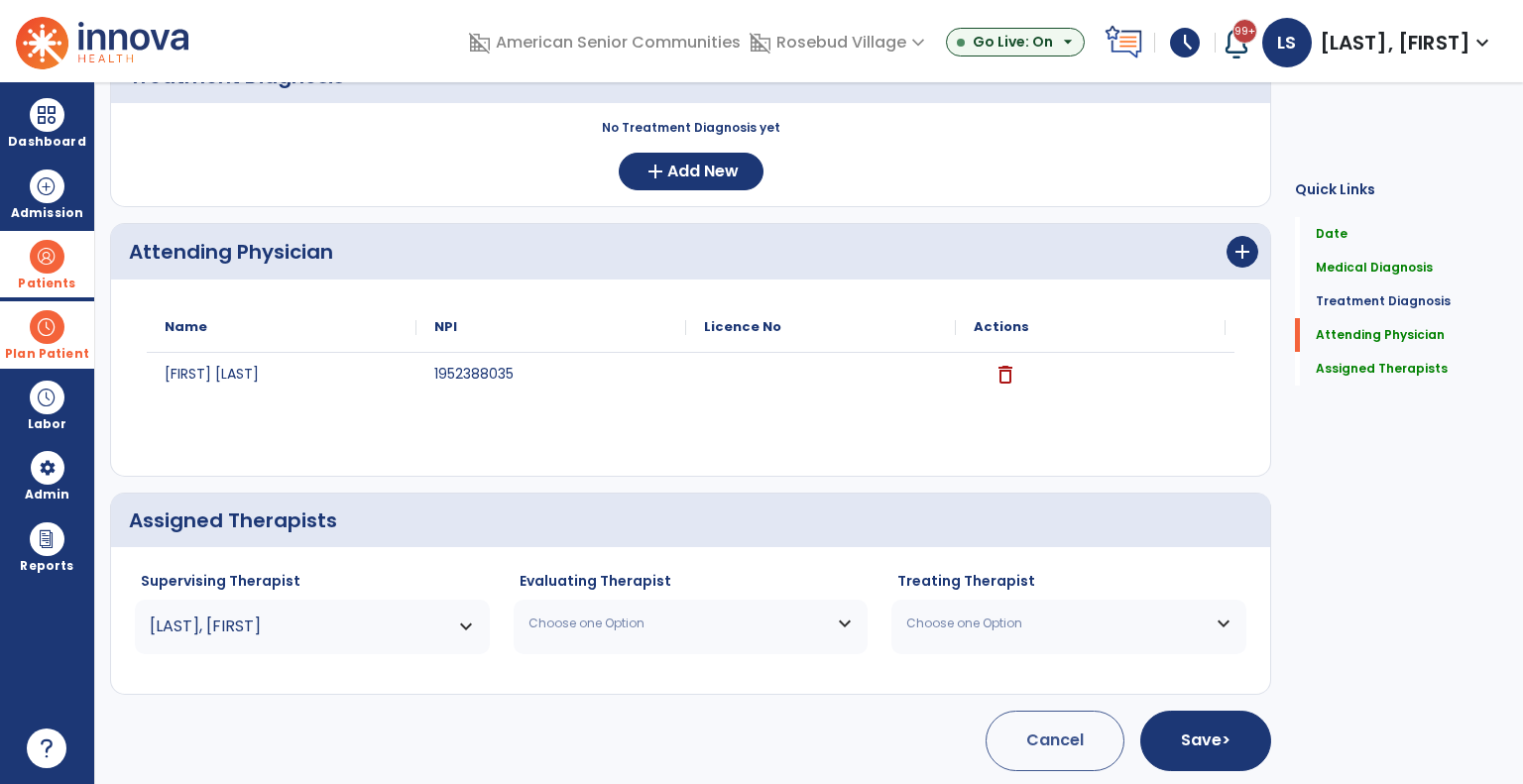 click on "Choose one Option" at bounding box center [678, 623] 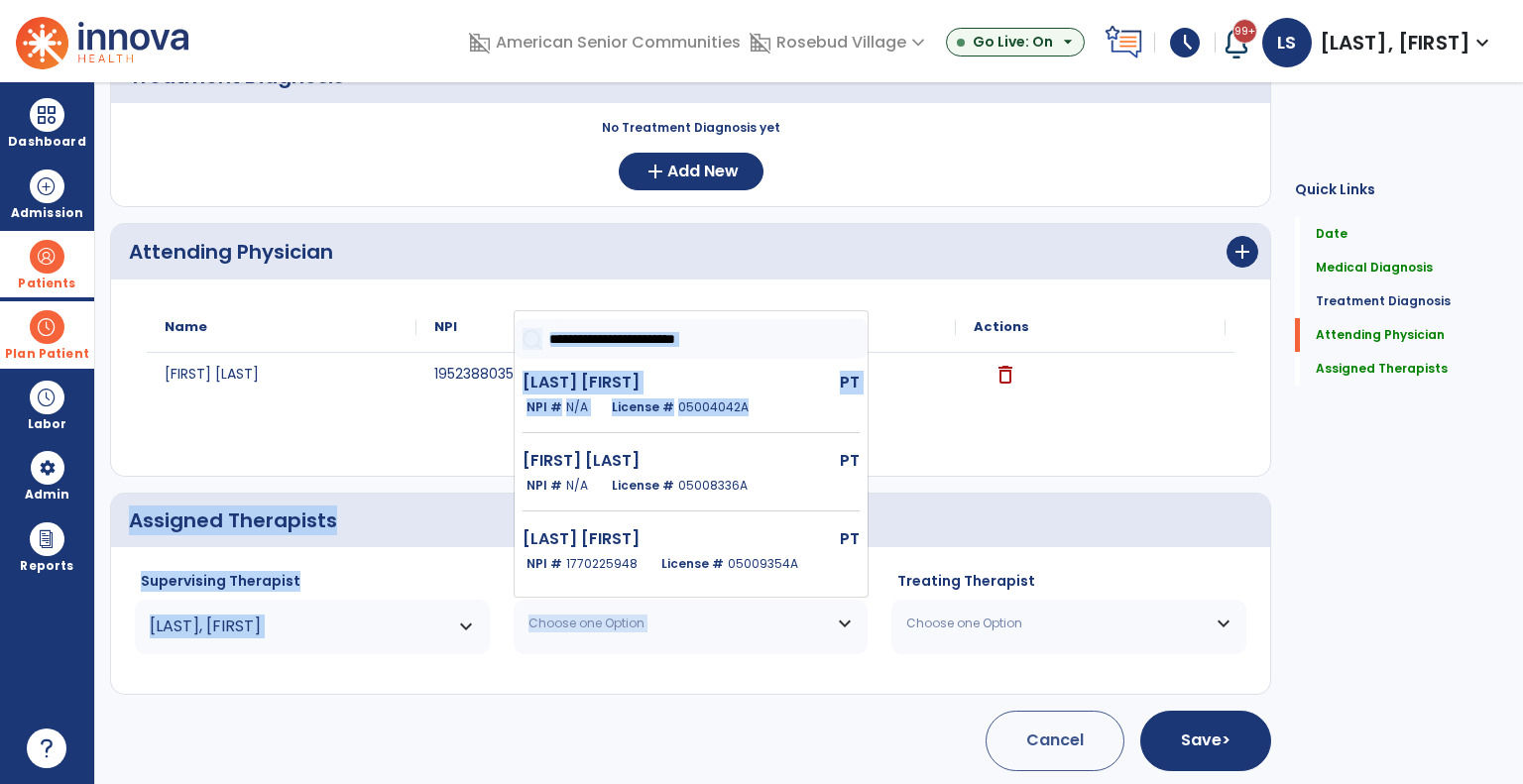 drag, startPoint x: 865, startPoint y: 426, endPoint x: 866, endPoint y: 471, distance: 45.01111 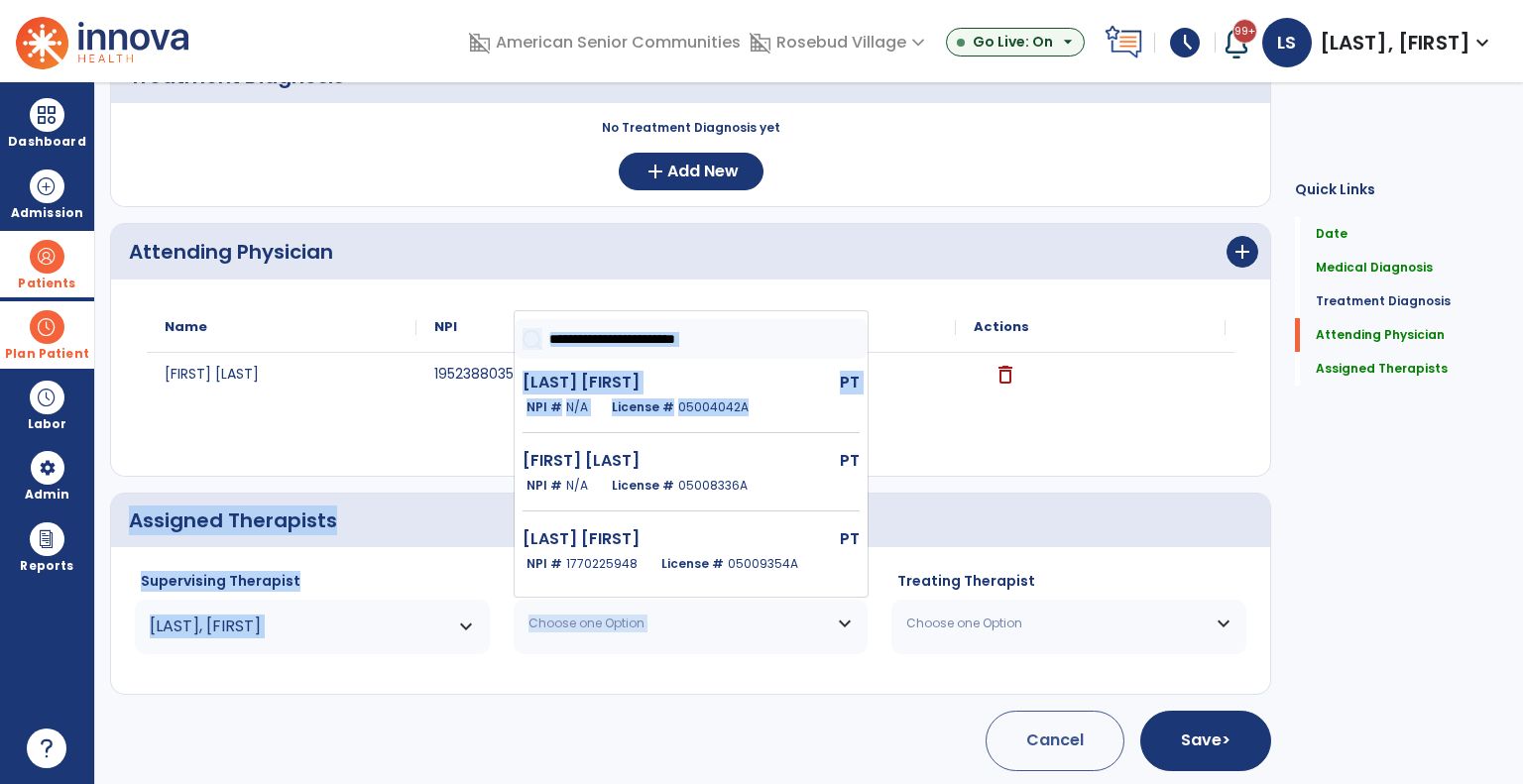 click on "Medical Diagnosis      menu   Add Medical Diagnosis   Delete Medical Diagnosis
Code
Description
Pdpm Clinical Category" 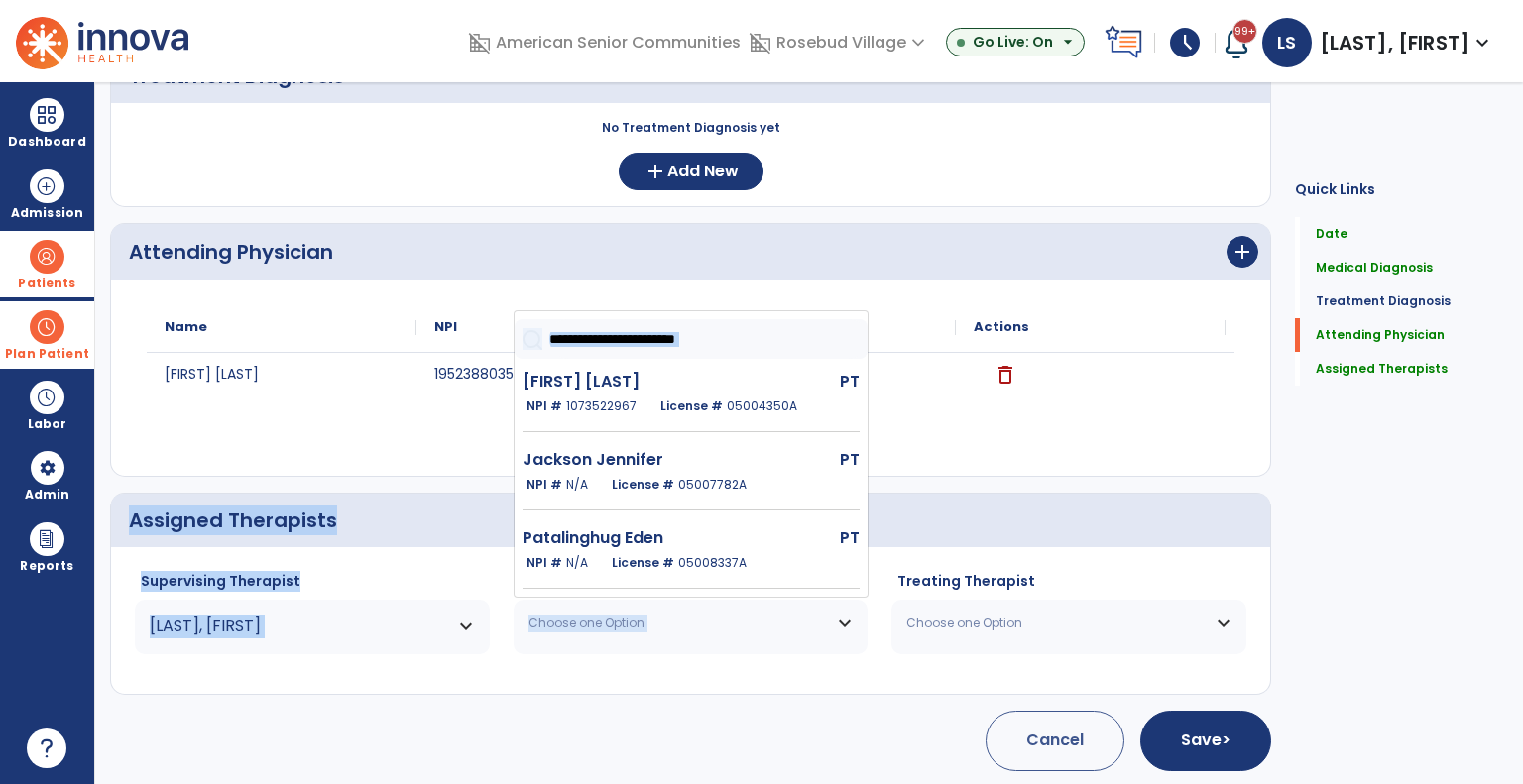 scroll, scrollTop: 238, scrollLeft: 0, axis: vertical 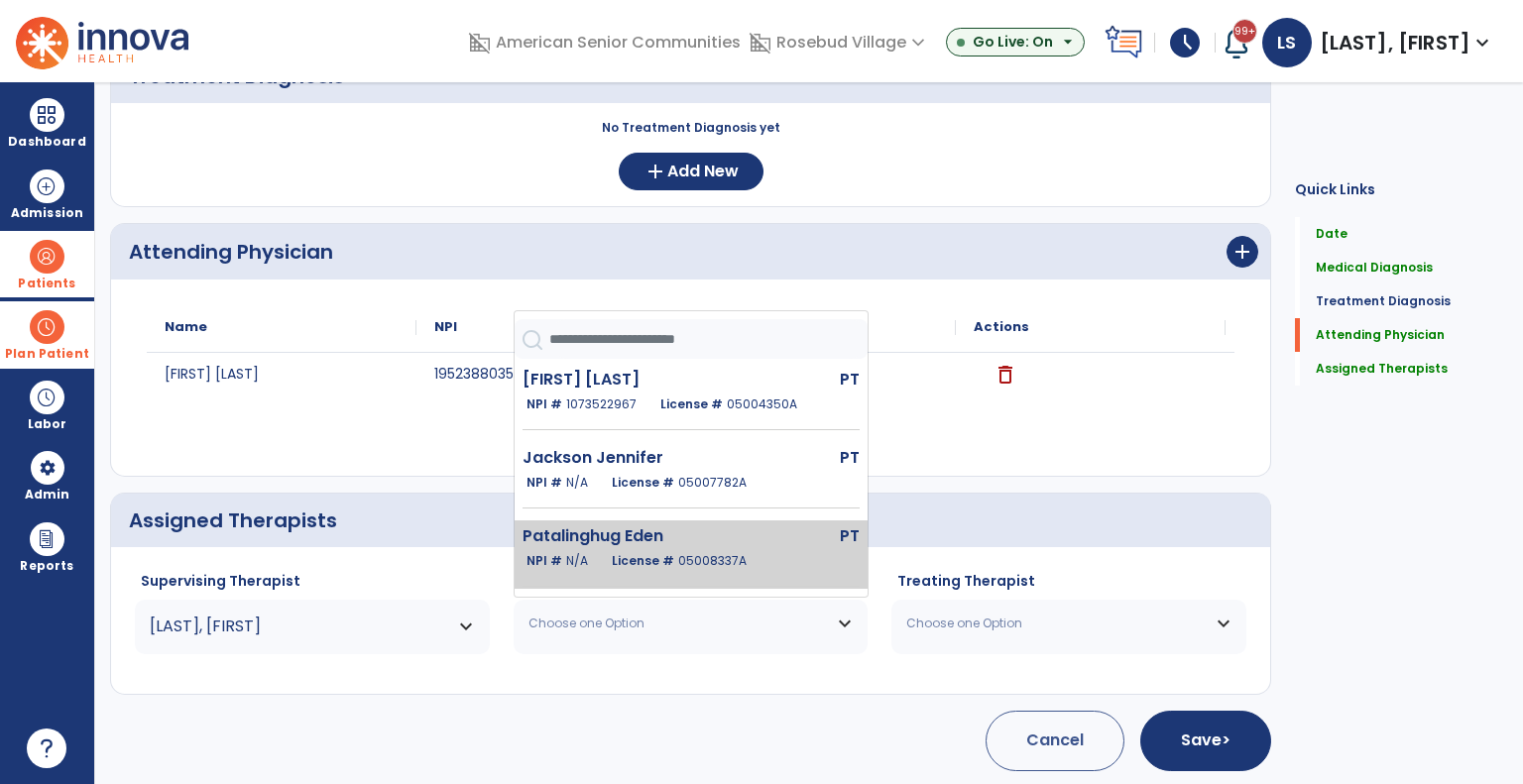 click on "05008337A" 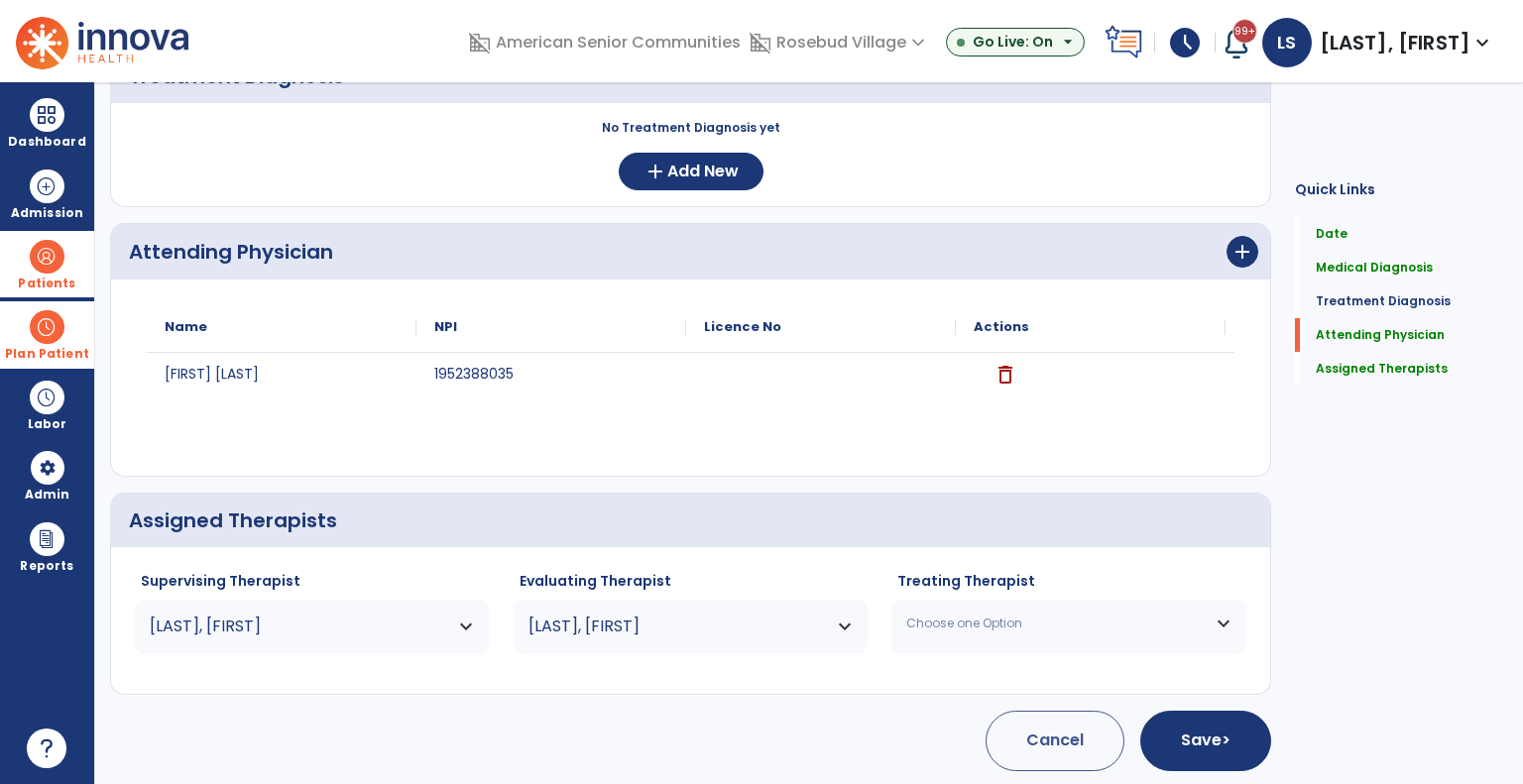 click on "Choose one Option" at bounding box center (1056, 623) 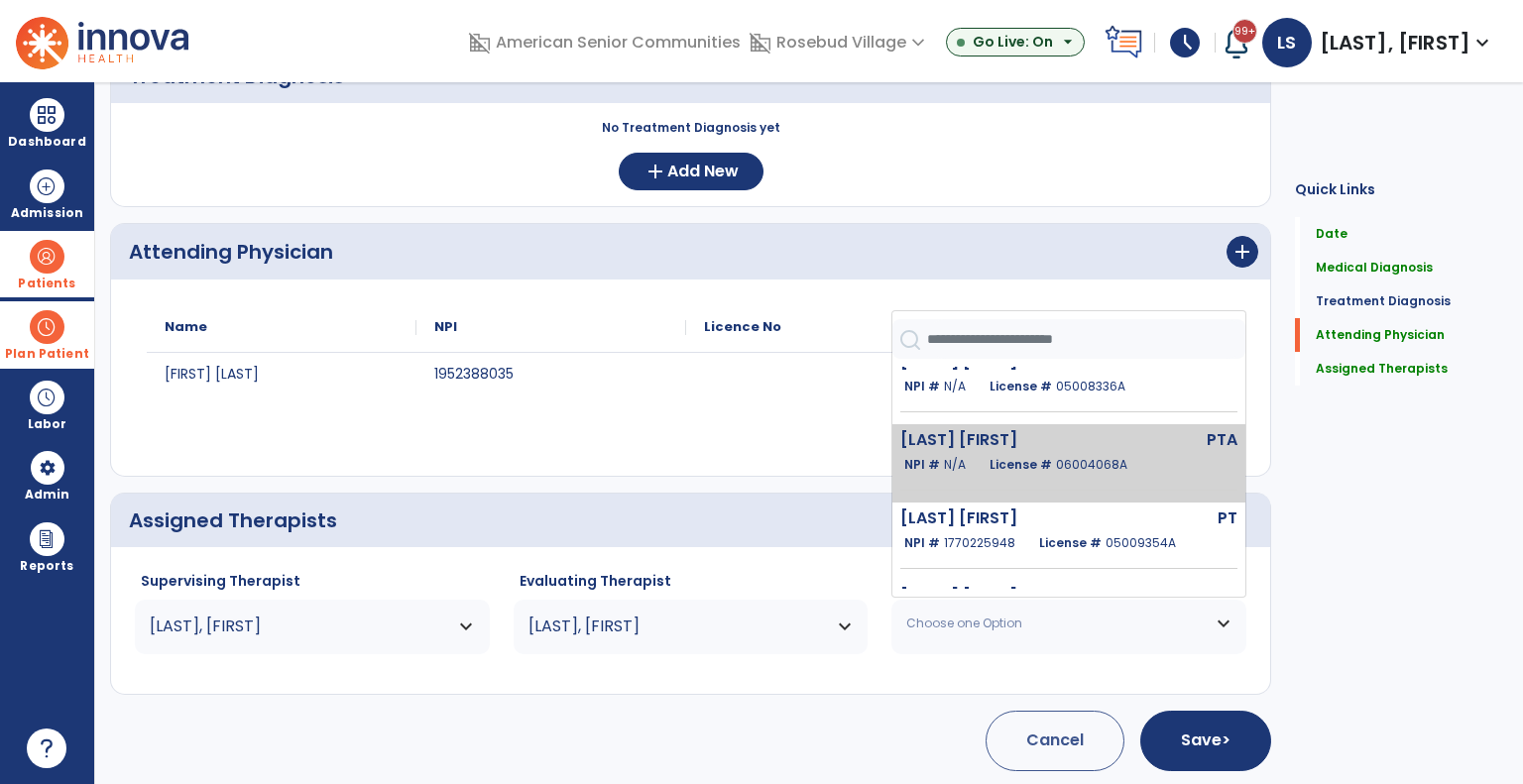 scroll, scrollTop: 179, scrollLeft: 0, axis: vertical 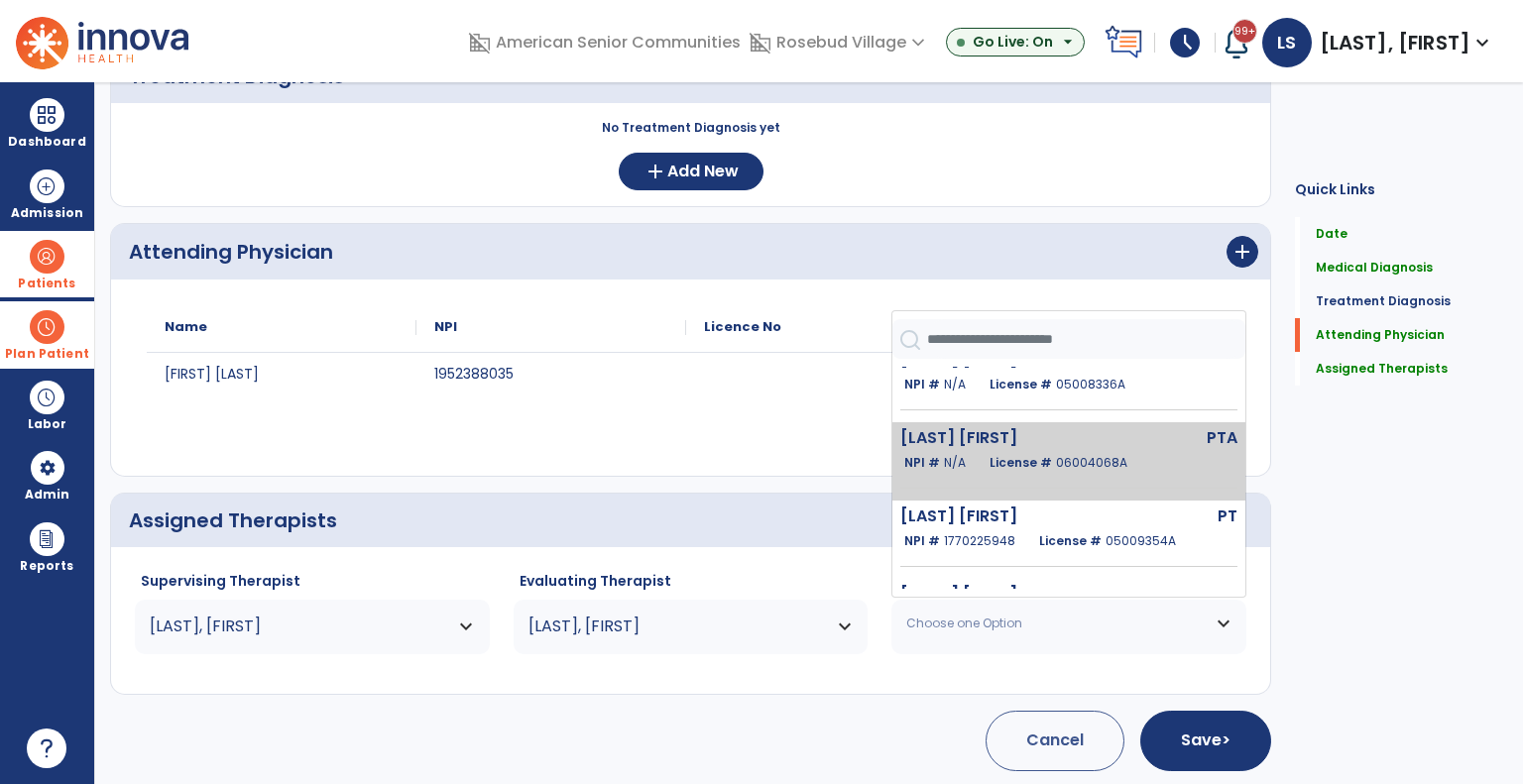 click on "NPI #  N/A   License #  06004068A" 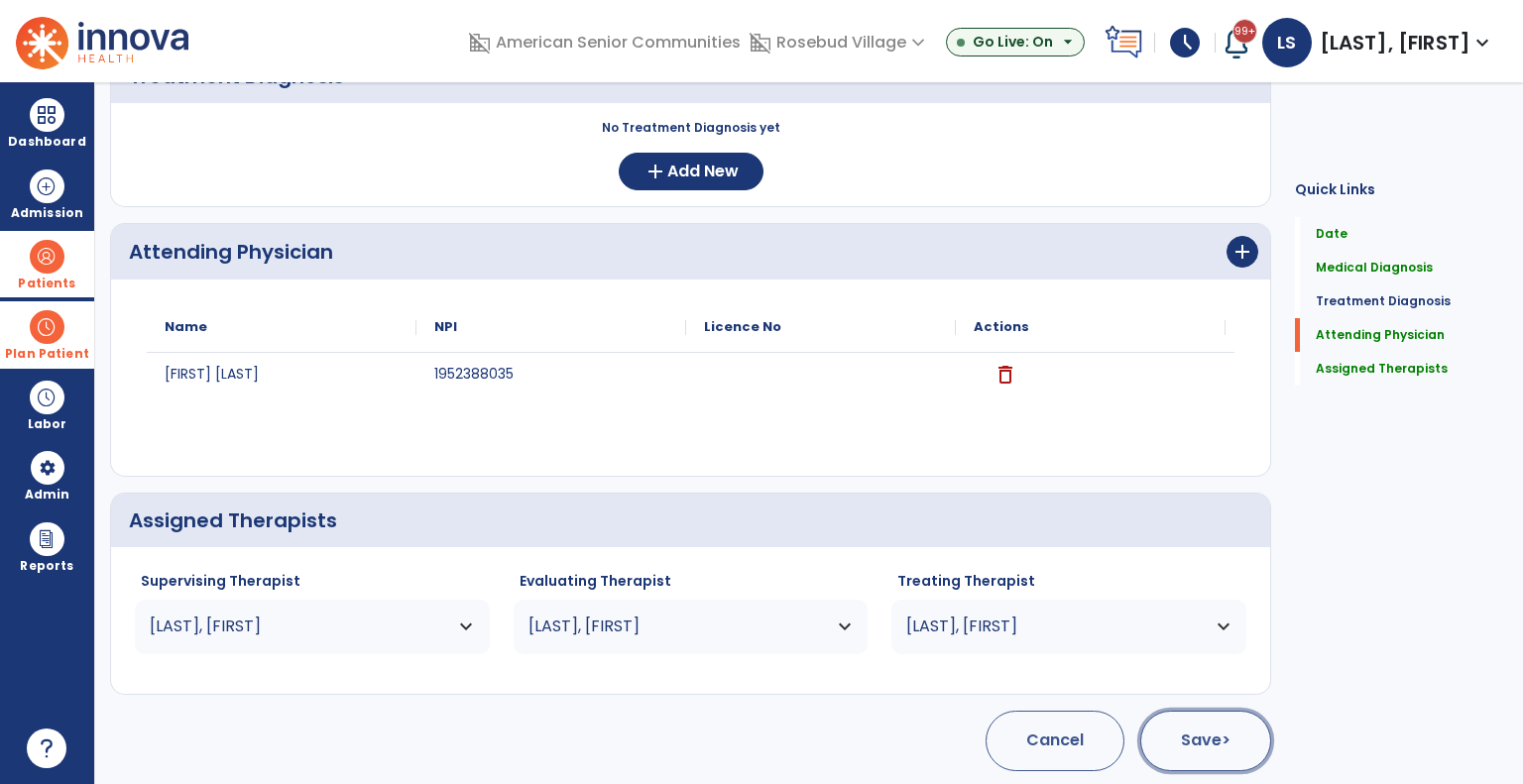click on ">" 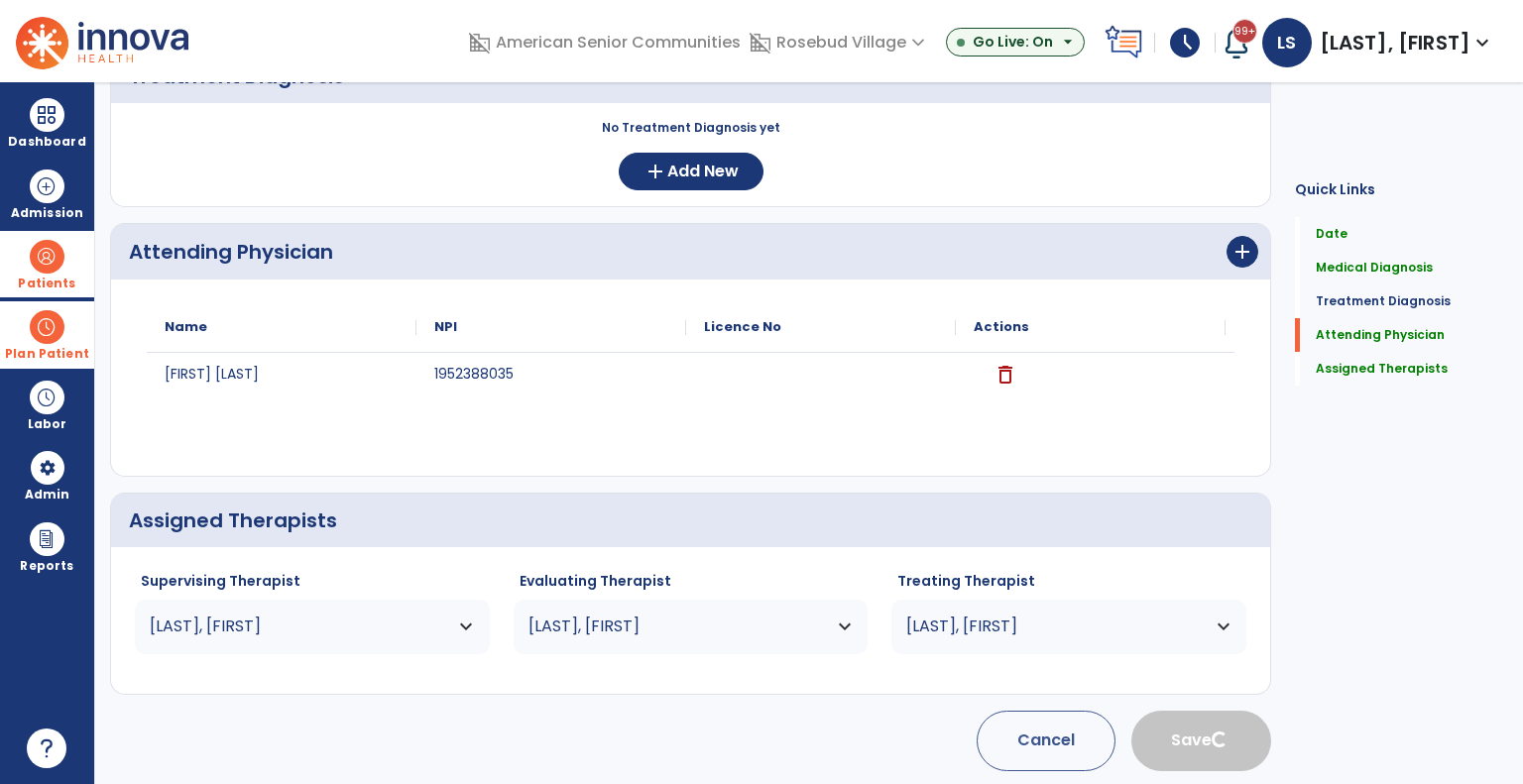 type 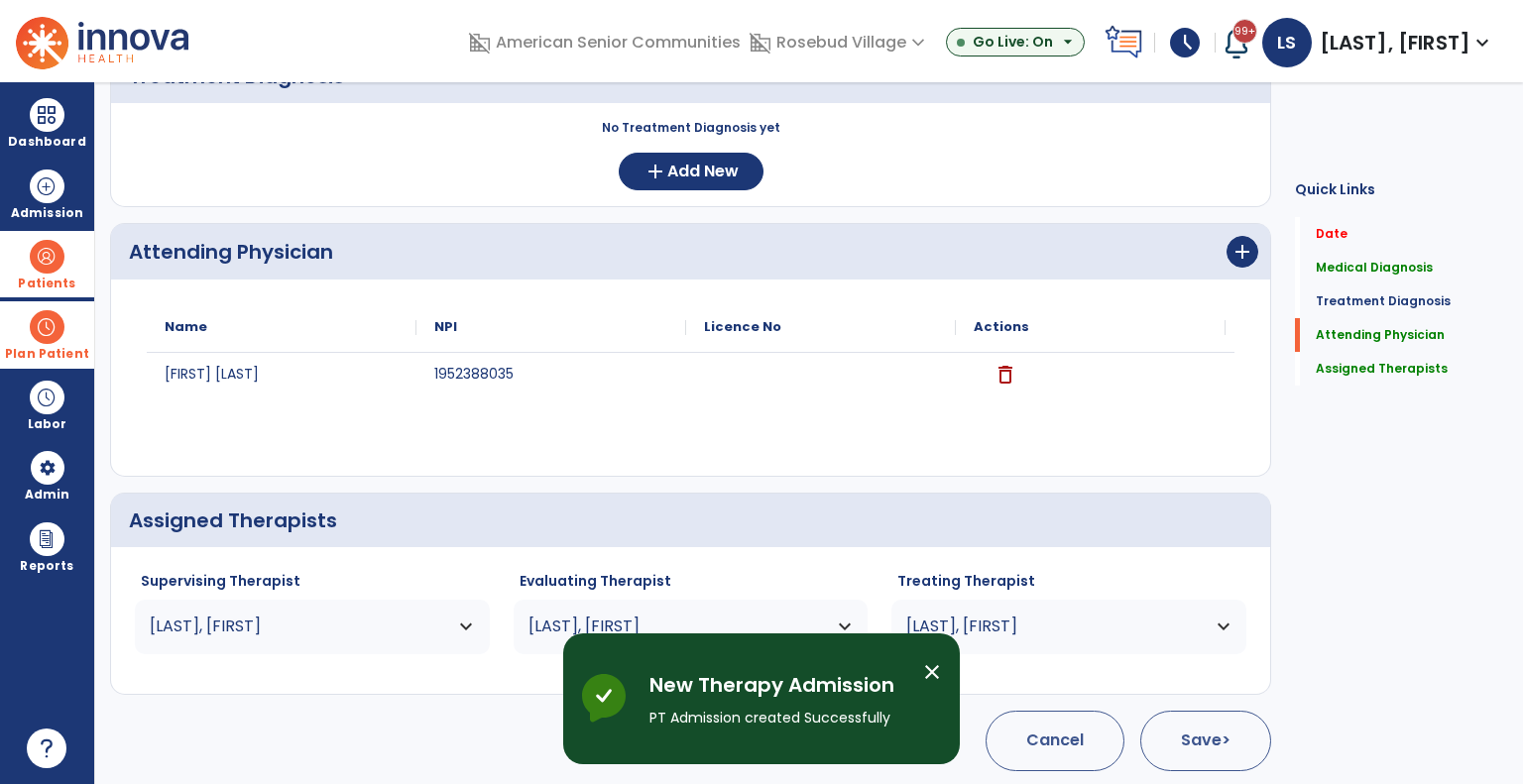 scroll, scrollTop: 11, scrollLeft: 0, axis: vertical 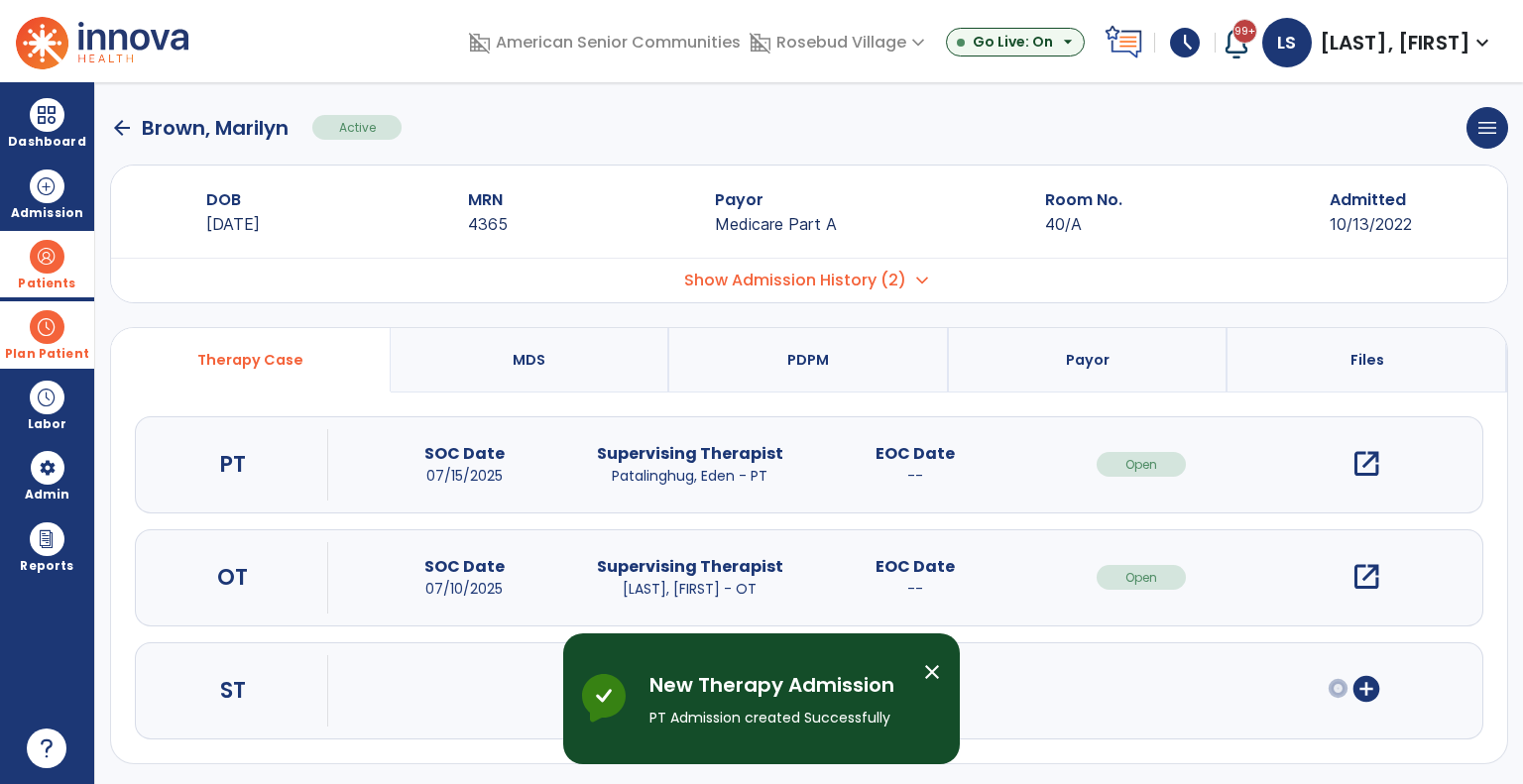 click at bounding box center [47, 327] 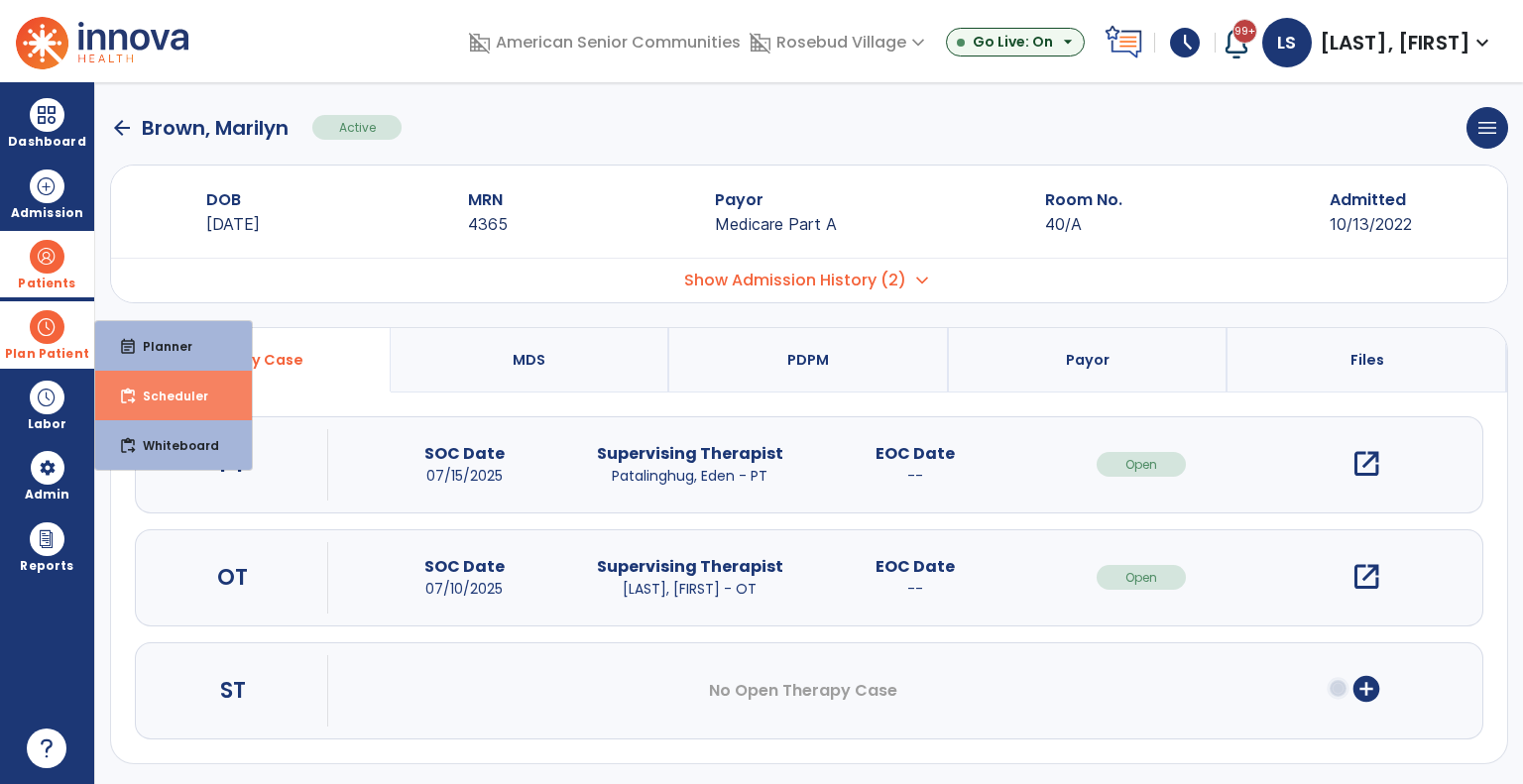 click on "Scheduler" at bounding box center (168, 395) 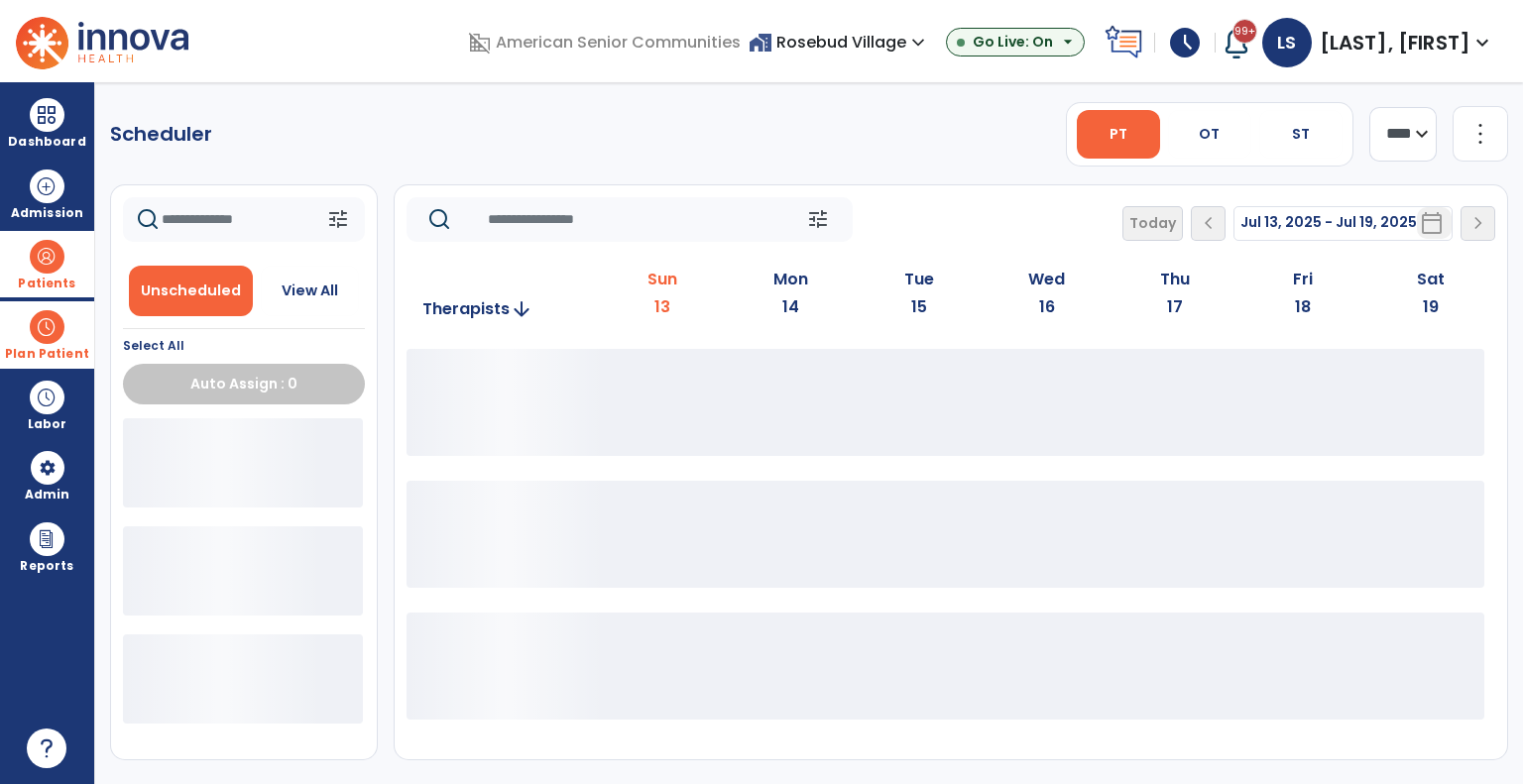 scroll, scrollTop: 0, scrollLeft: 0, axis: both 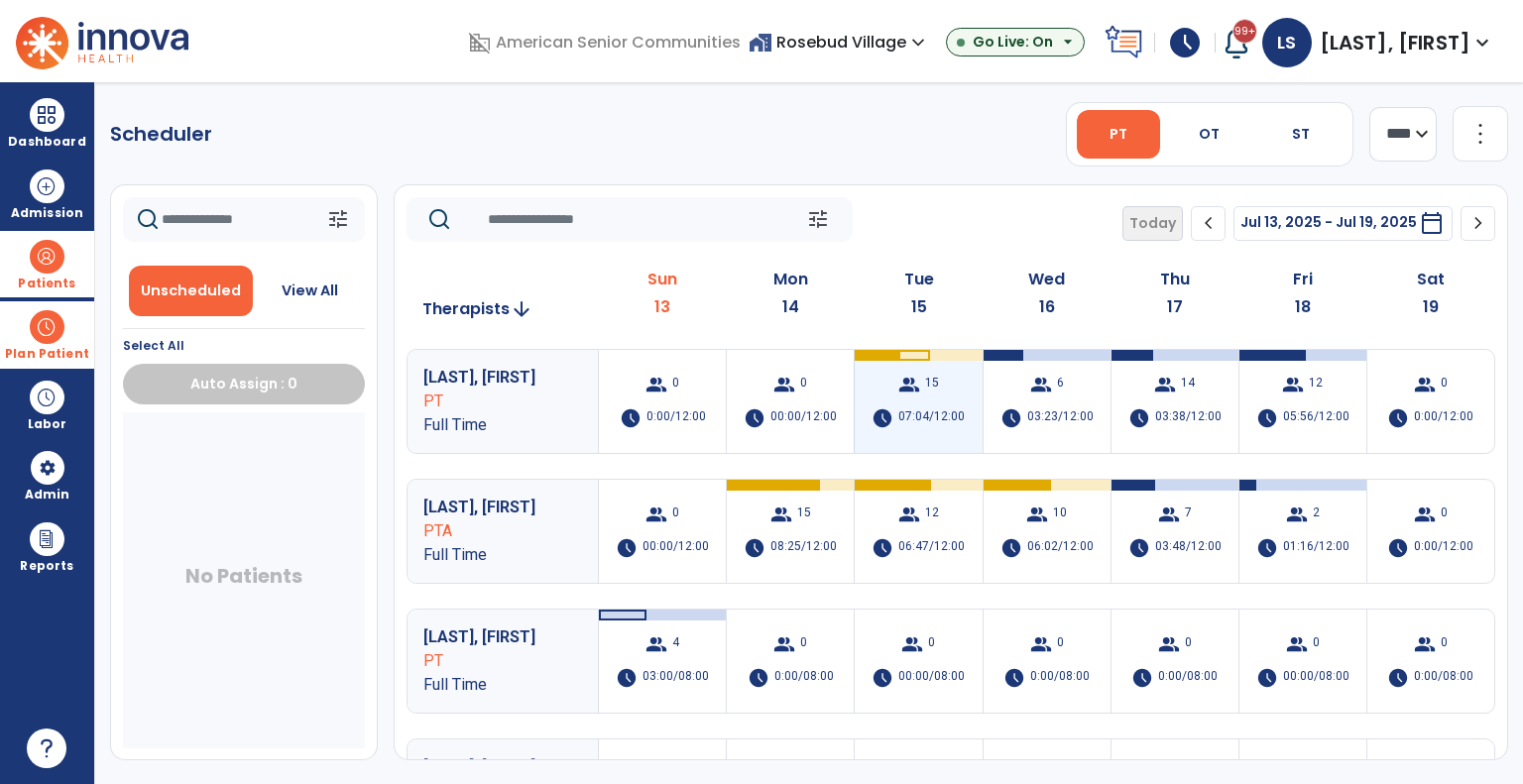 click on "07:04/12:00" at bounding box center (931, 418) 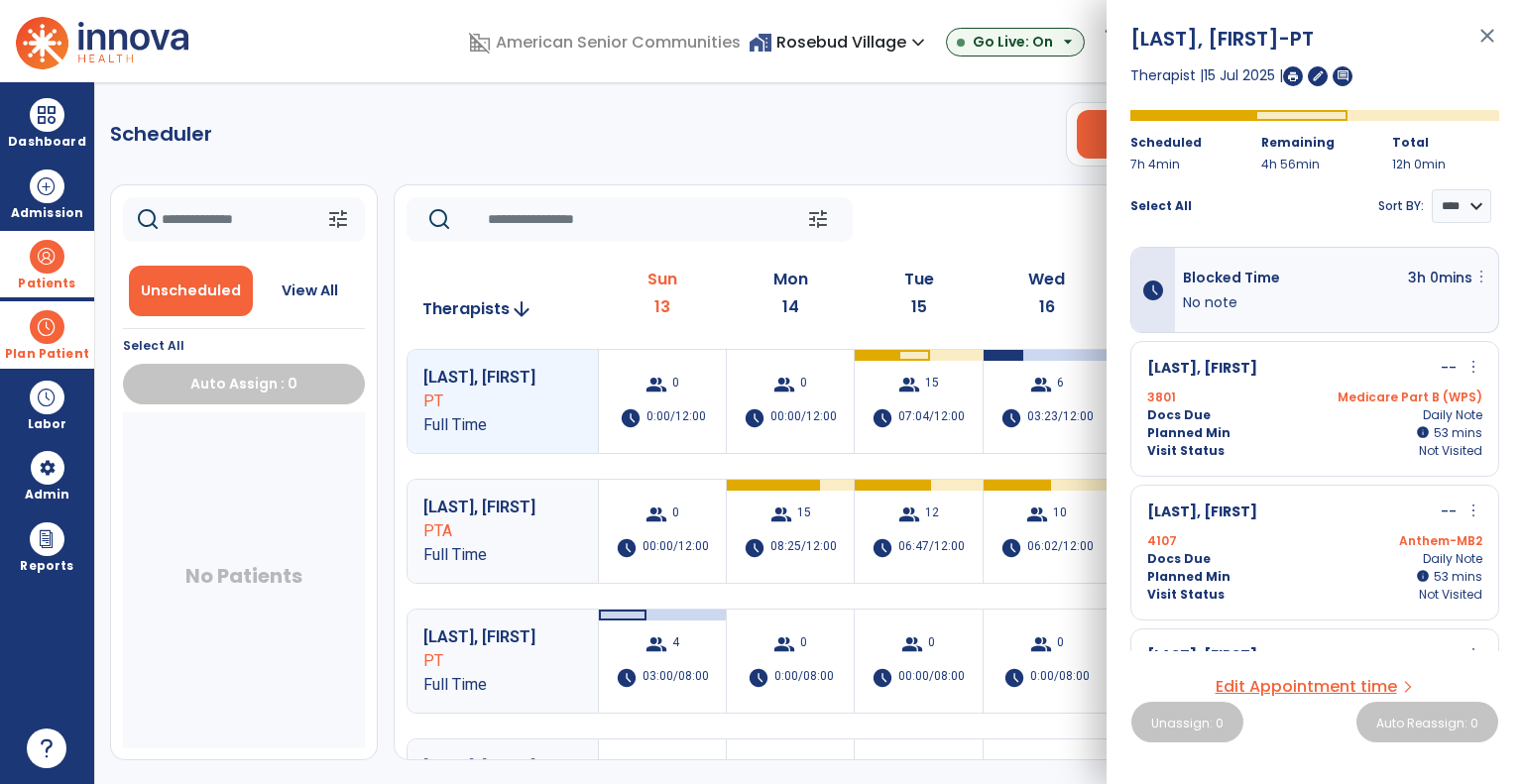 click on "more_vert" at bounding box center [1481, 277] 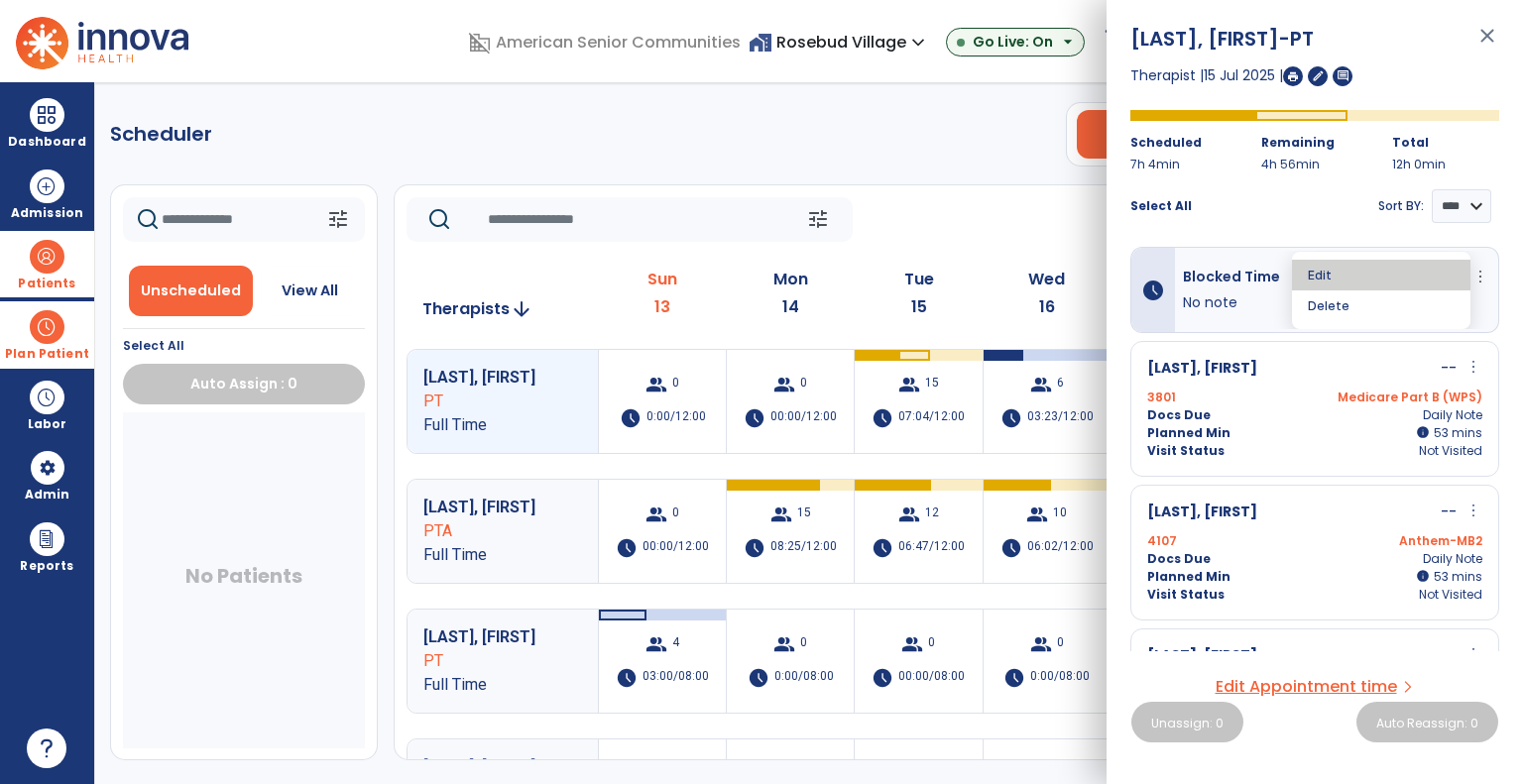 click on "Edit" at bounding box center (1381, 275) 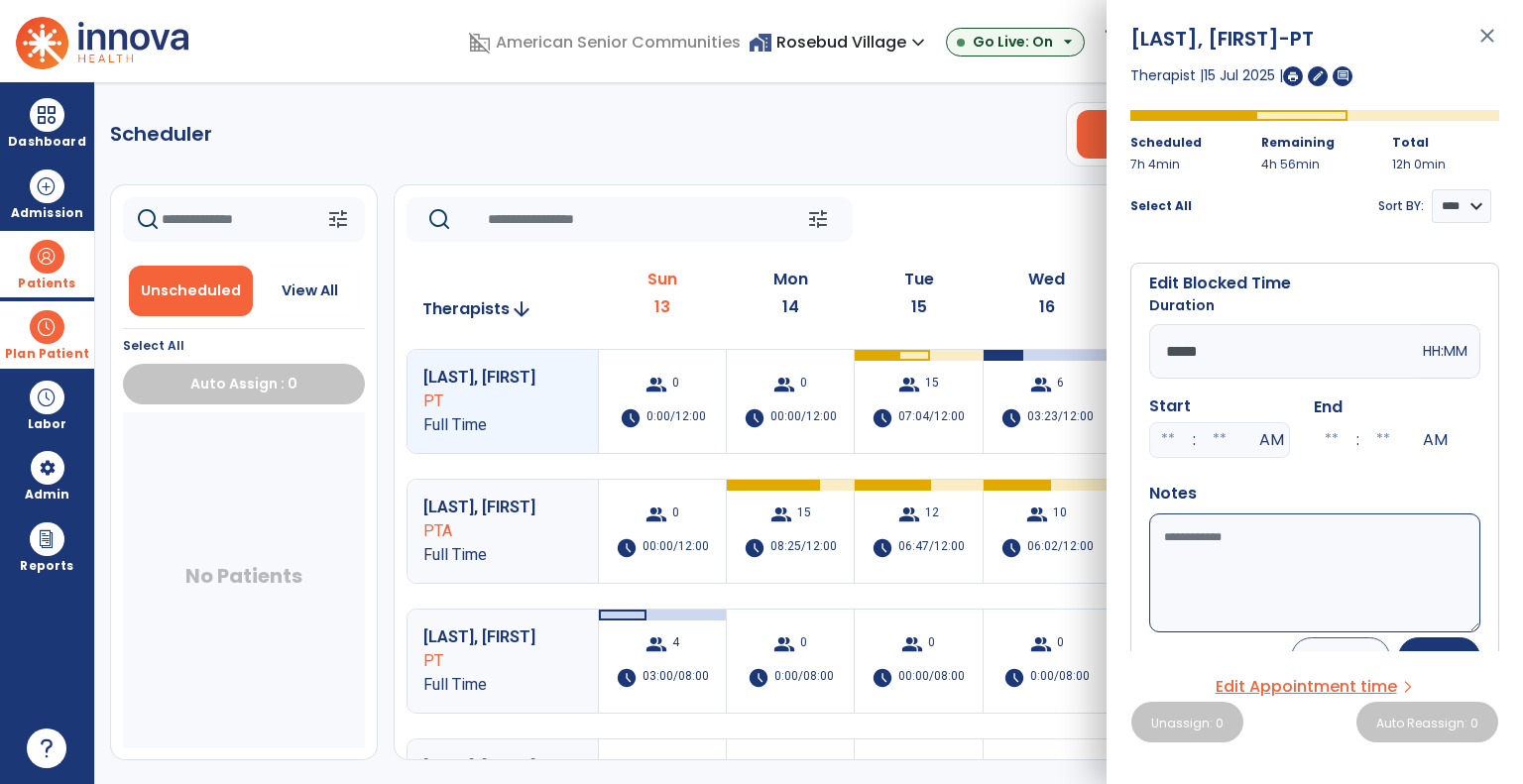 click on "*****" at bounding box center (1284, 351) 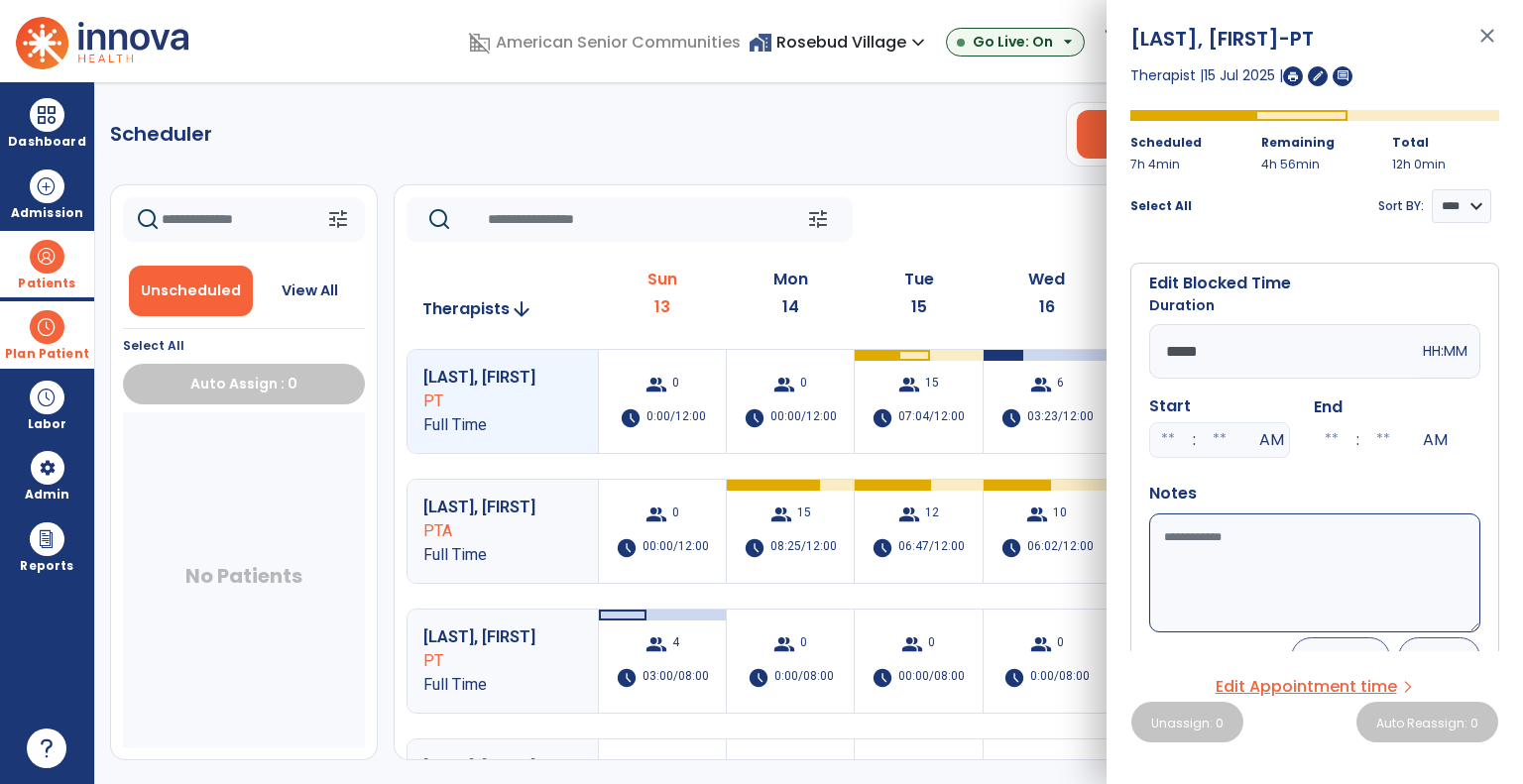 type on "*****" 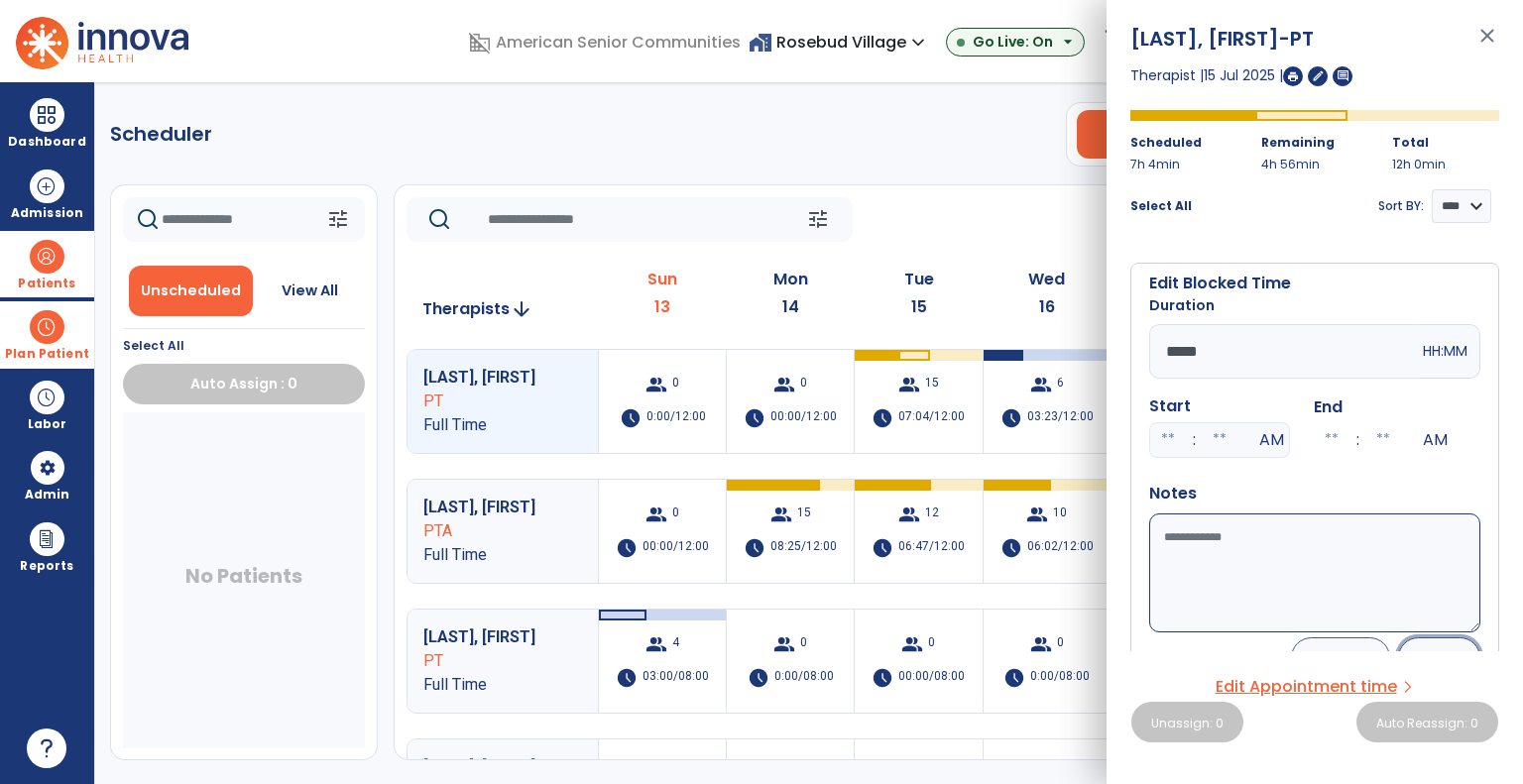 click on "Save" at bounding box center (1439, 657) 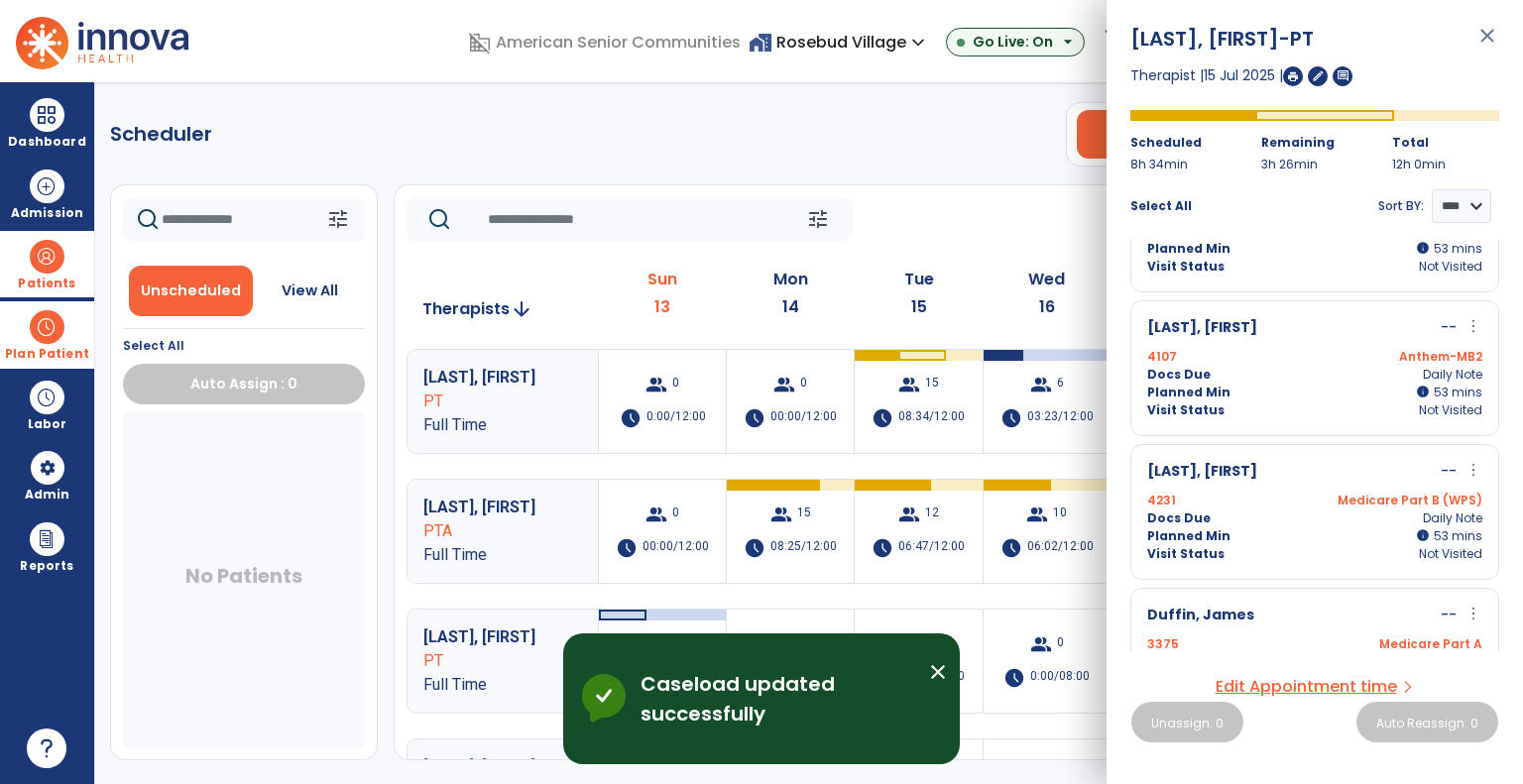 scroll, scrollTop: 196, scrollLeft: 0, axis: vertical 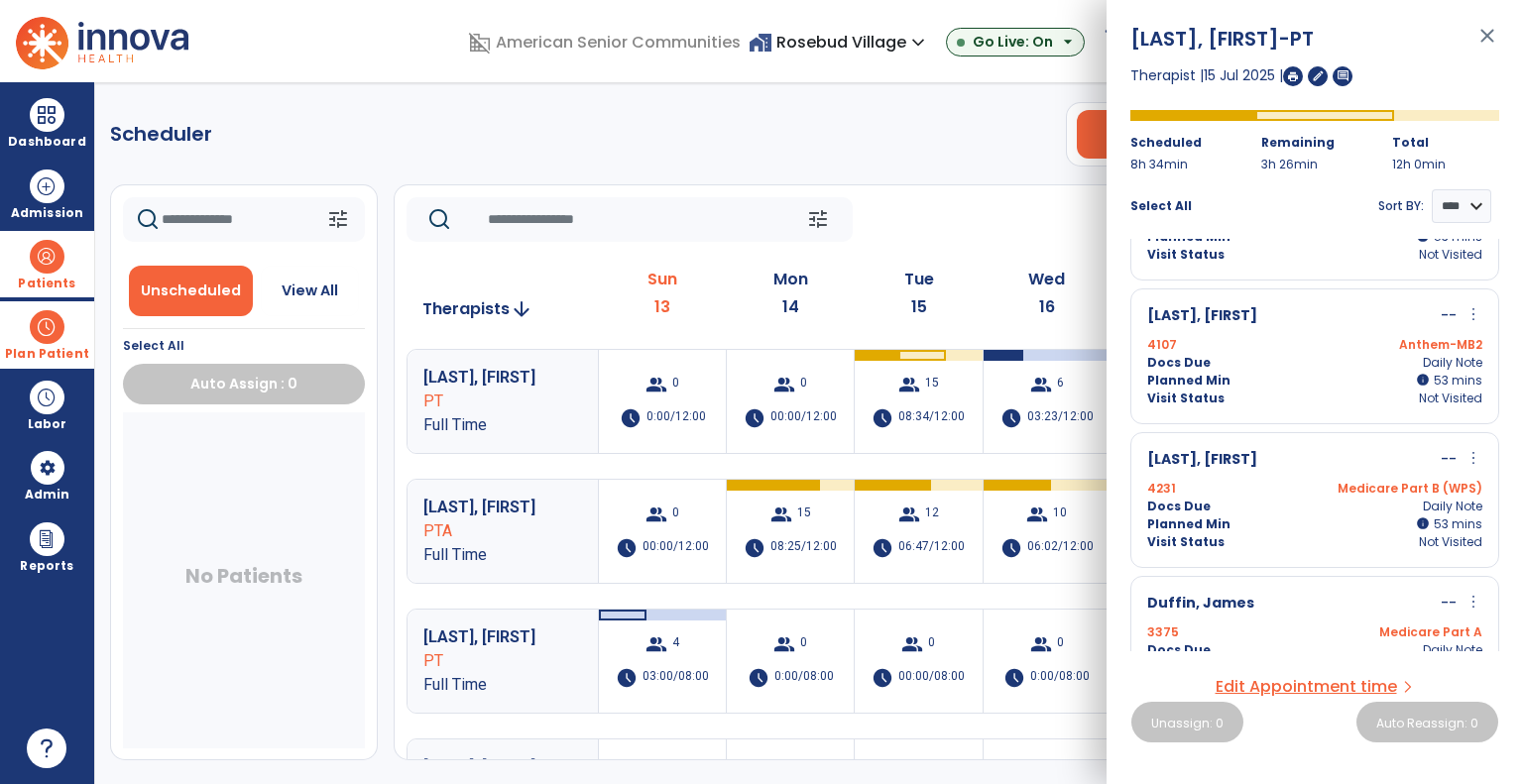 click on "Docs Due Daily Note" at bounding box center (1315, 363) 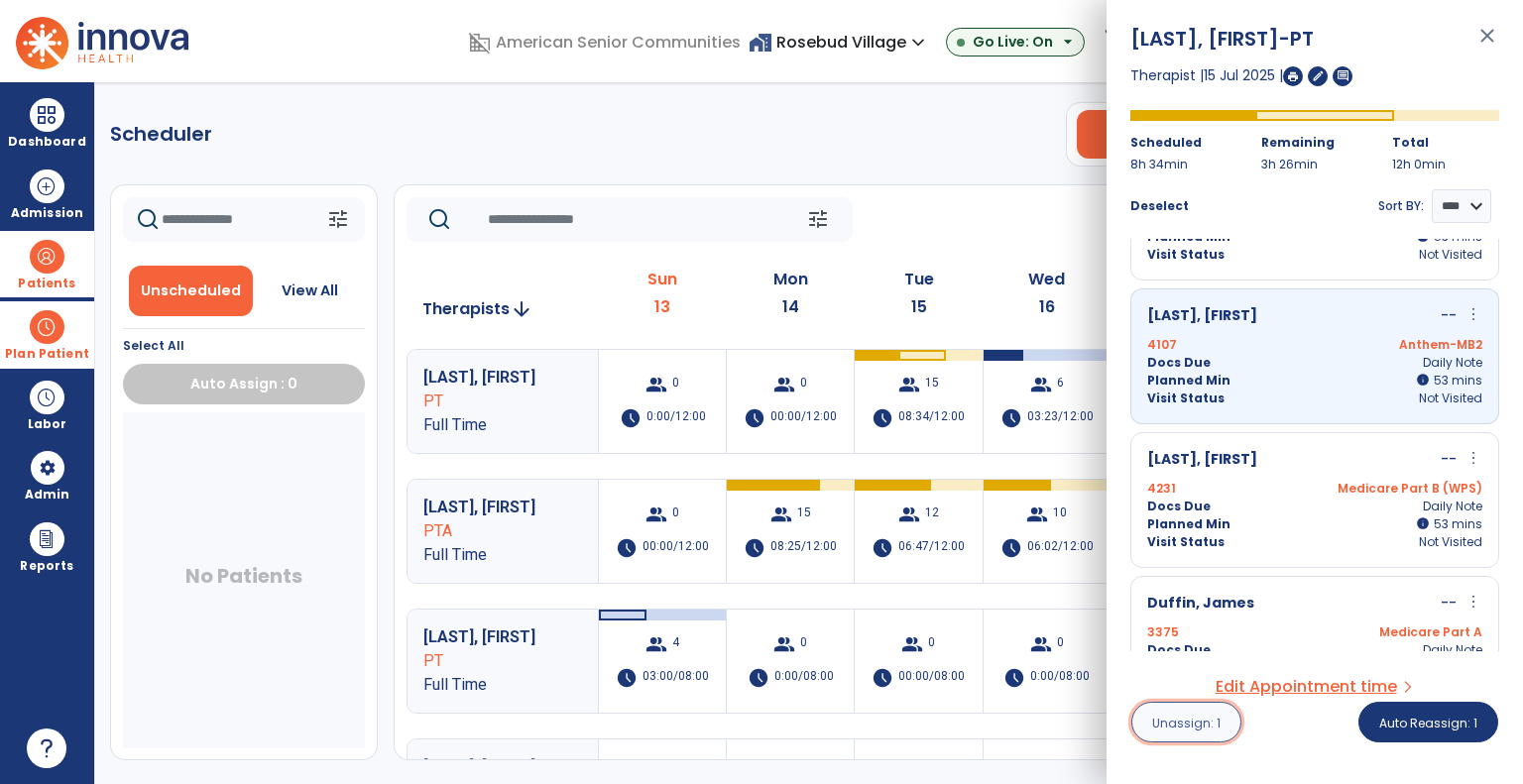 click on "Unassign: 1" at bounding box center (1186, 723) 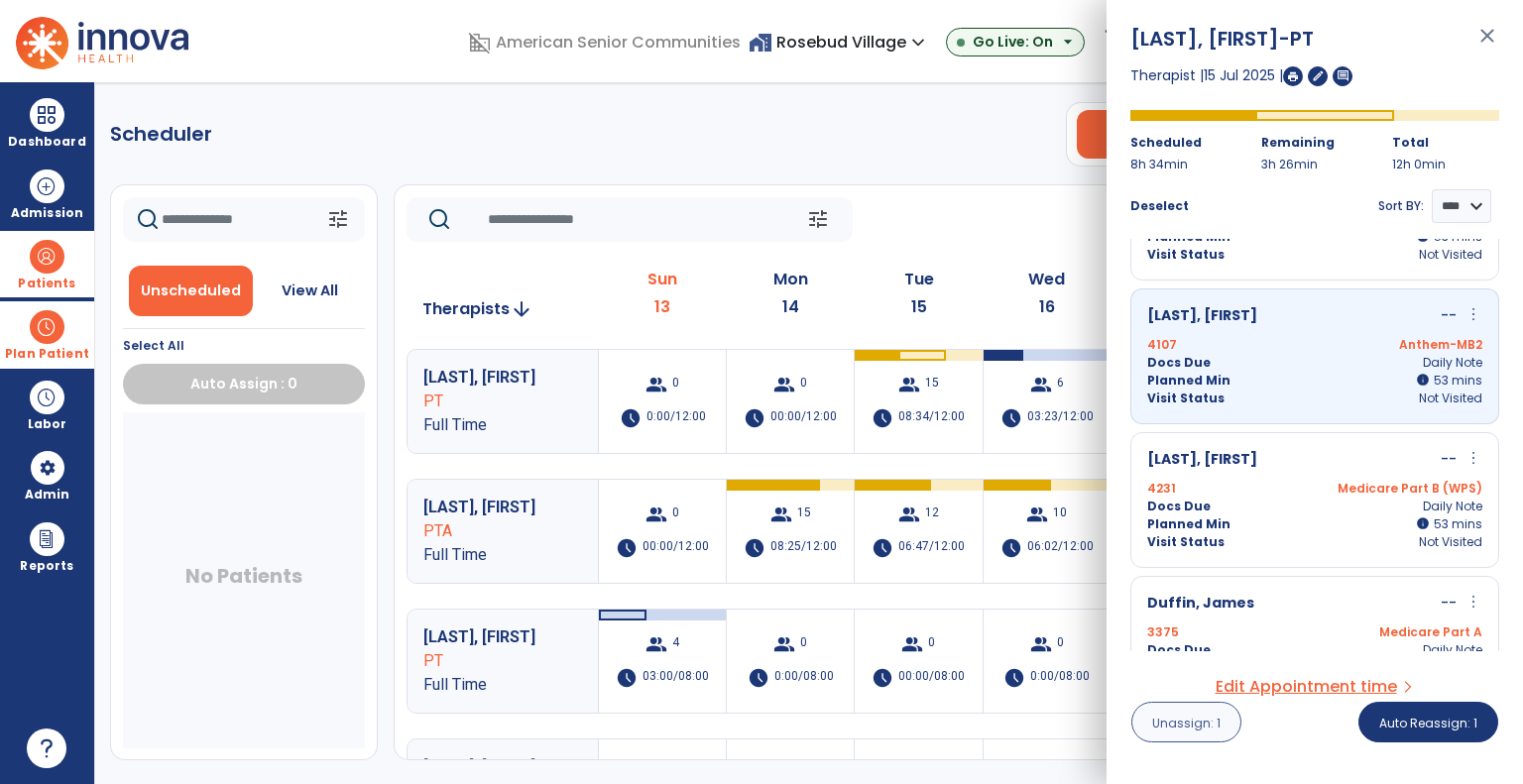 scroll, scrollTop: 0, scrollLeft: 0, axis: both 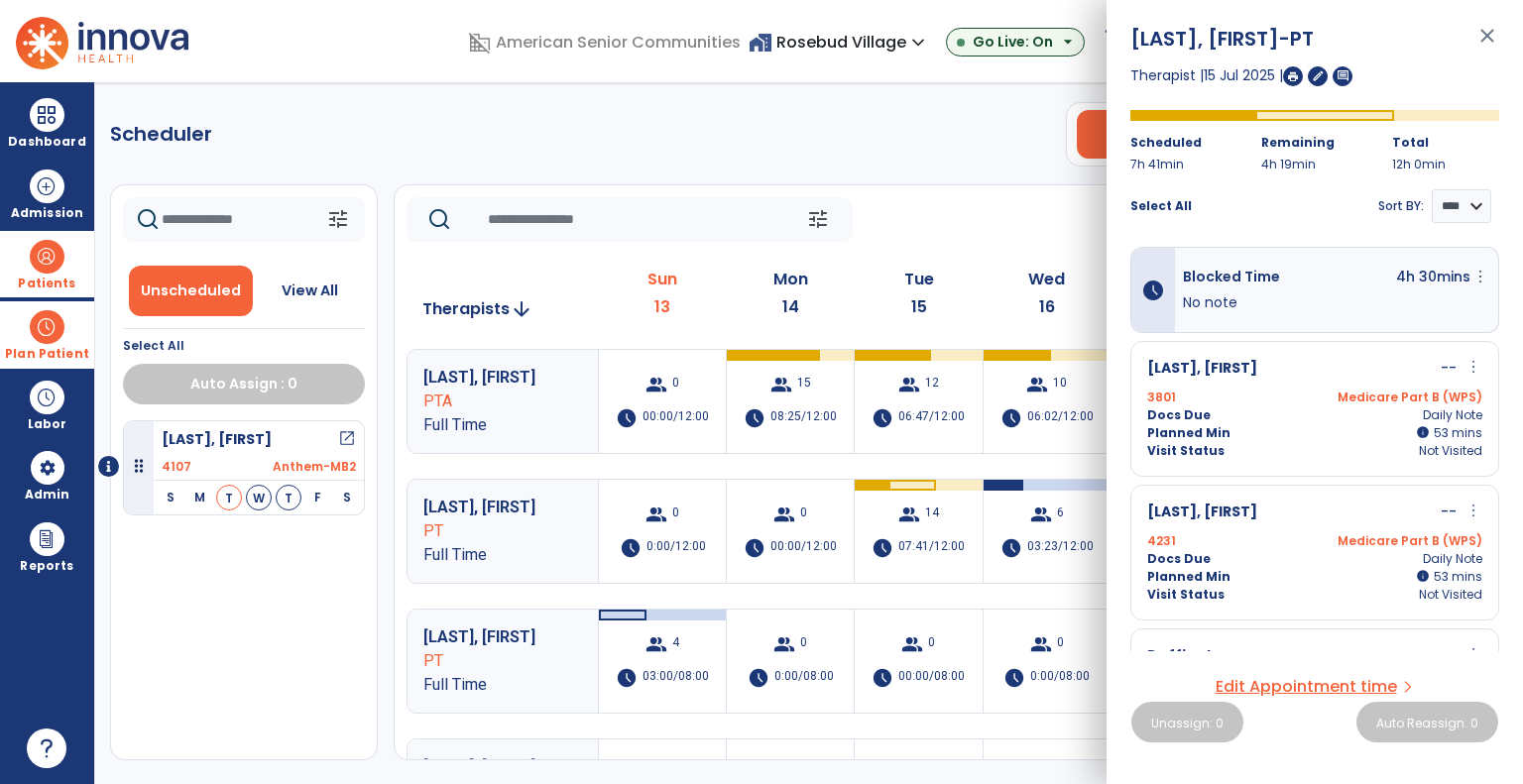 click on "Saylor, Vicki" at bounding box center (216, 439) 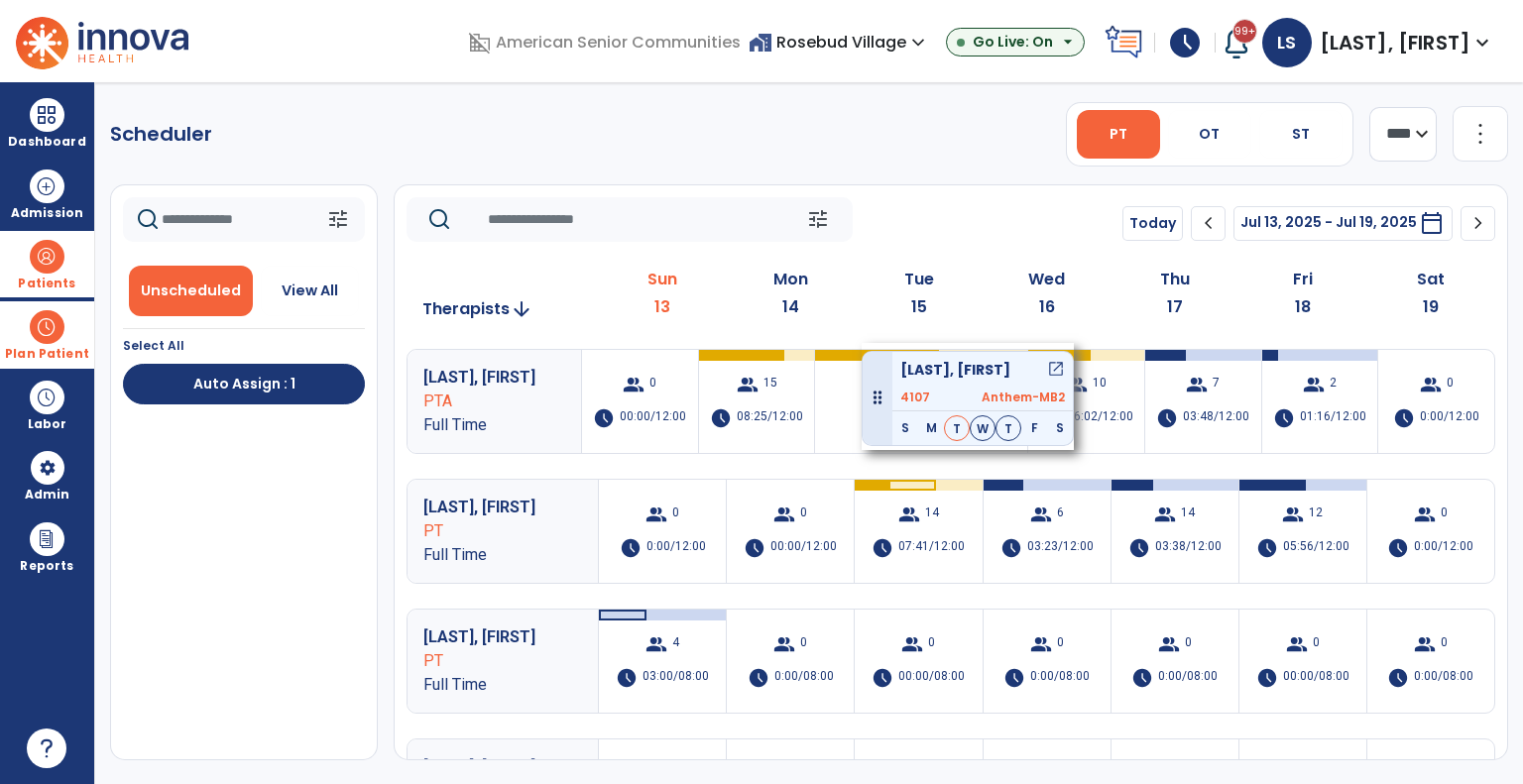 drag, startPoint x: 221, startPoint y: 446, endPoint x: 861, endPoint y: 340, distance: 648.71874 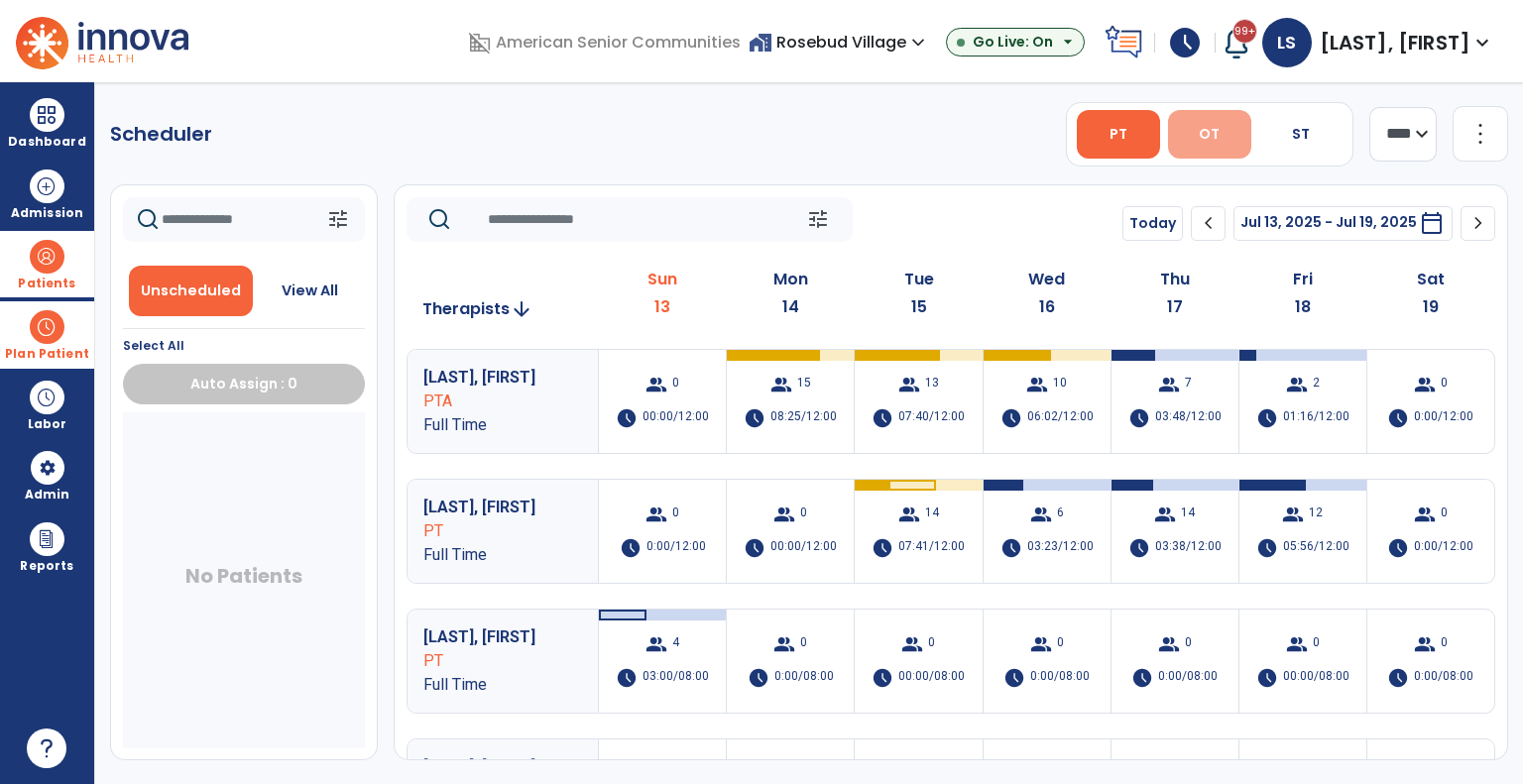 click on "OT" at bounding box center [1210, 134] 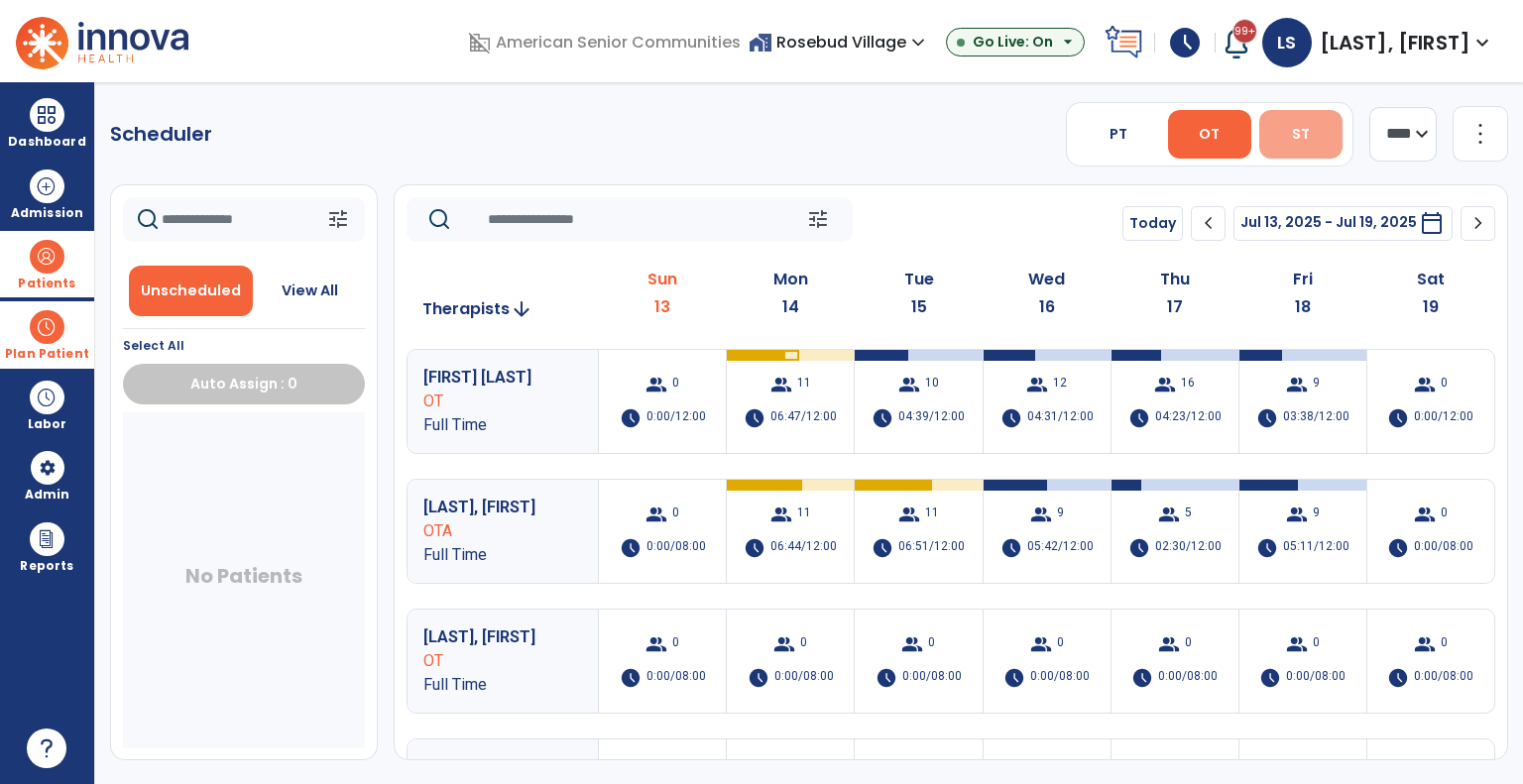 click on "ST" at bounding box center (1301, 134) 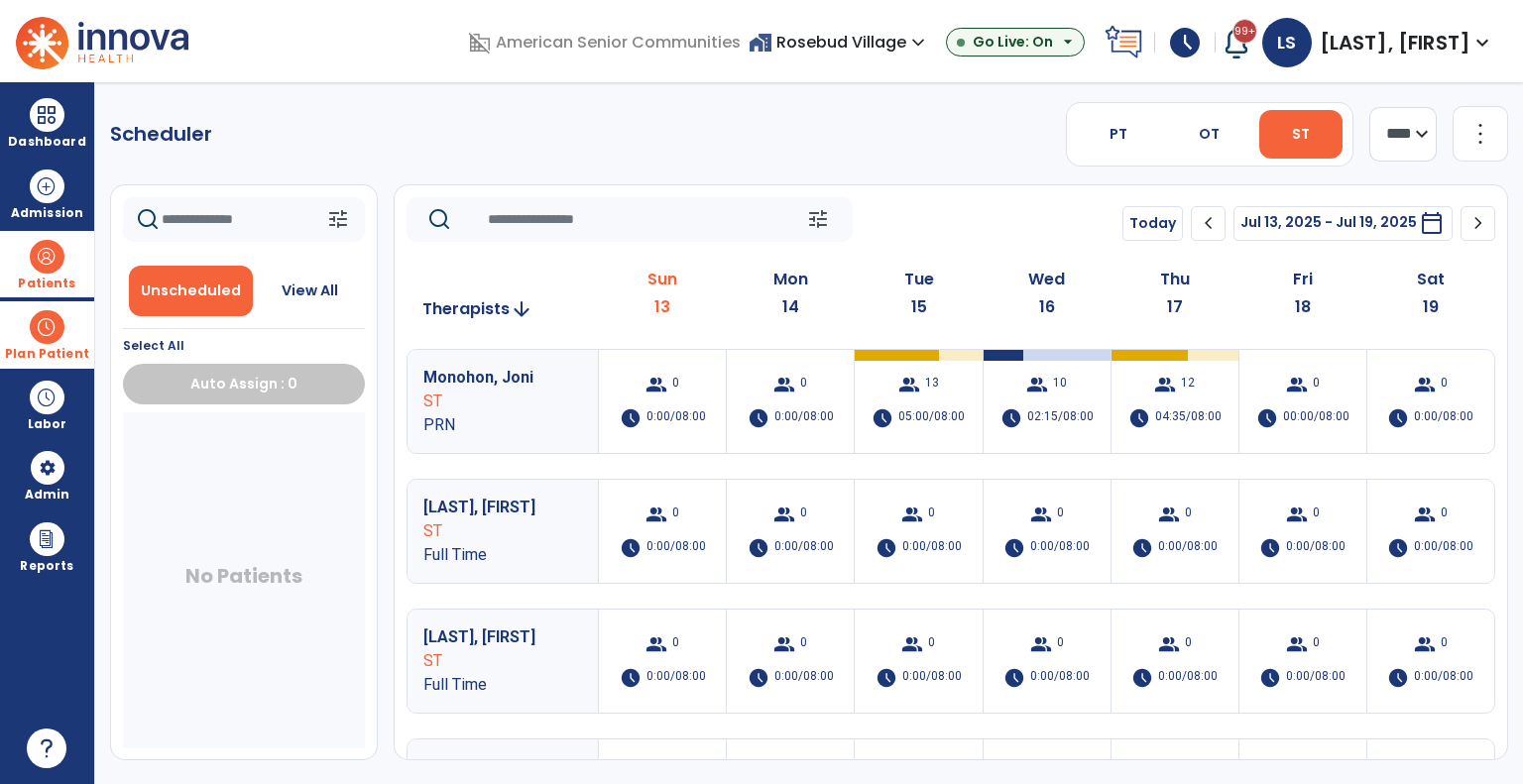 click on "Patients" at bounding box center [47, 283] 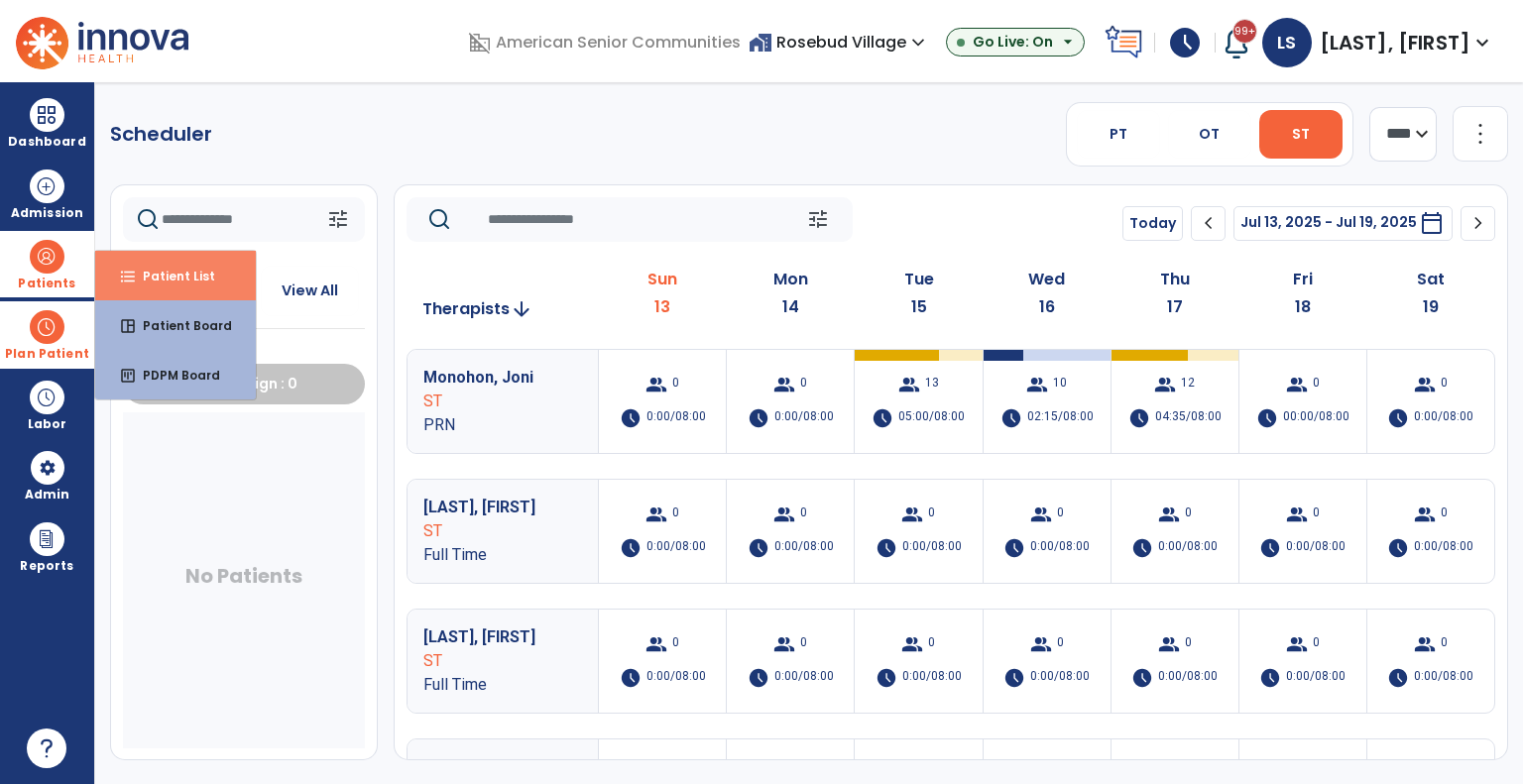 click on "format_list_bulleted  Patient List" at bounding box center (176, 276) 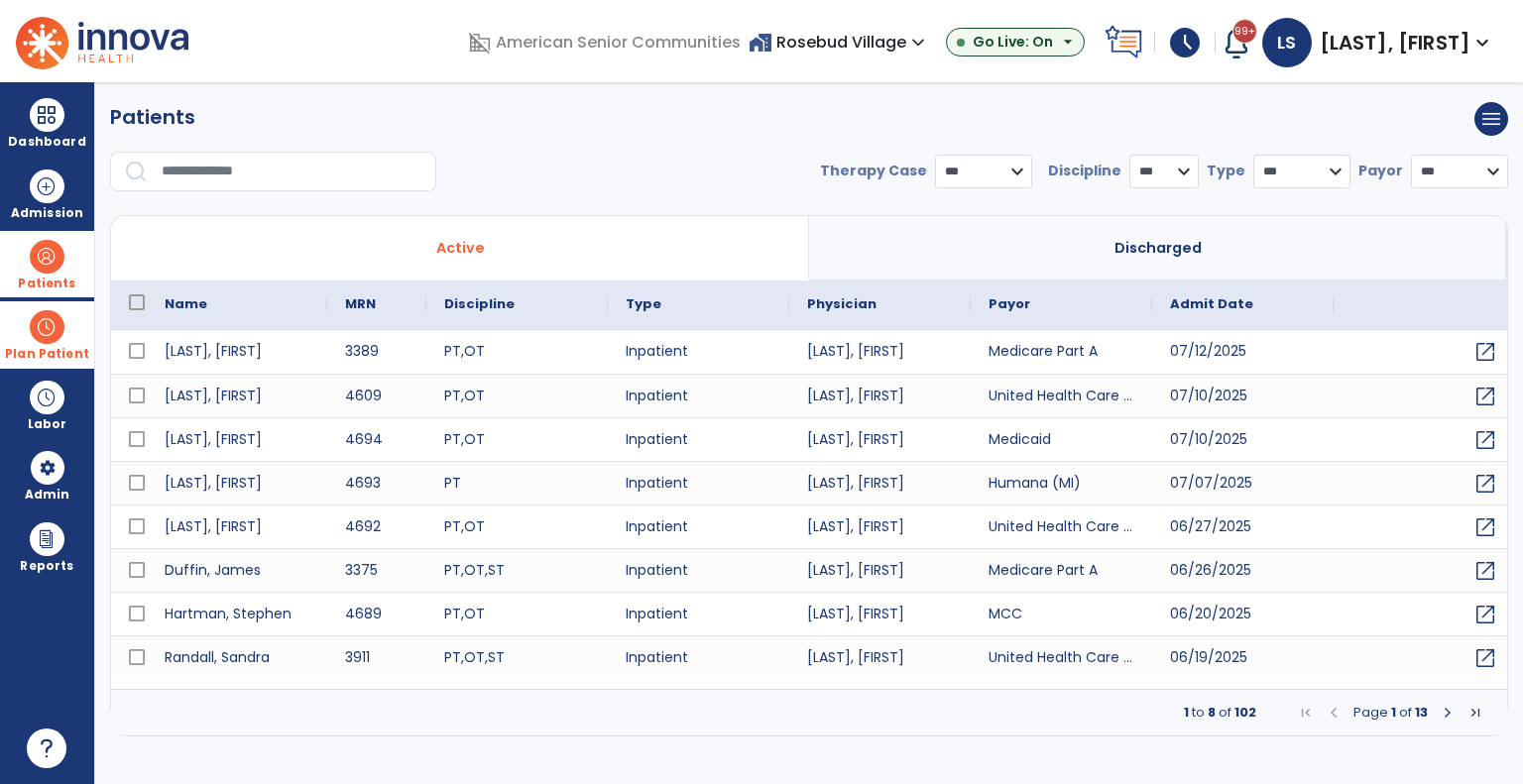 select on "***" 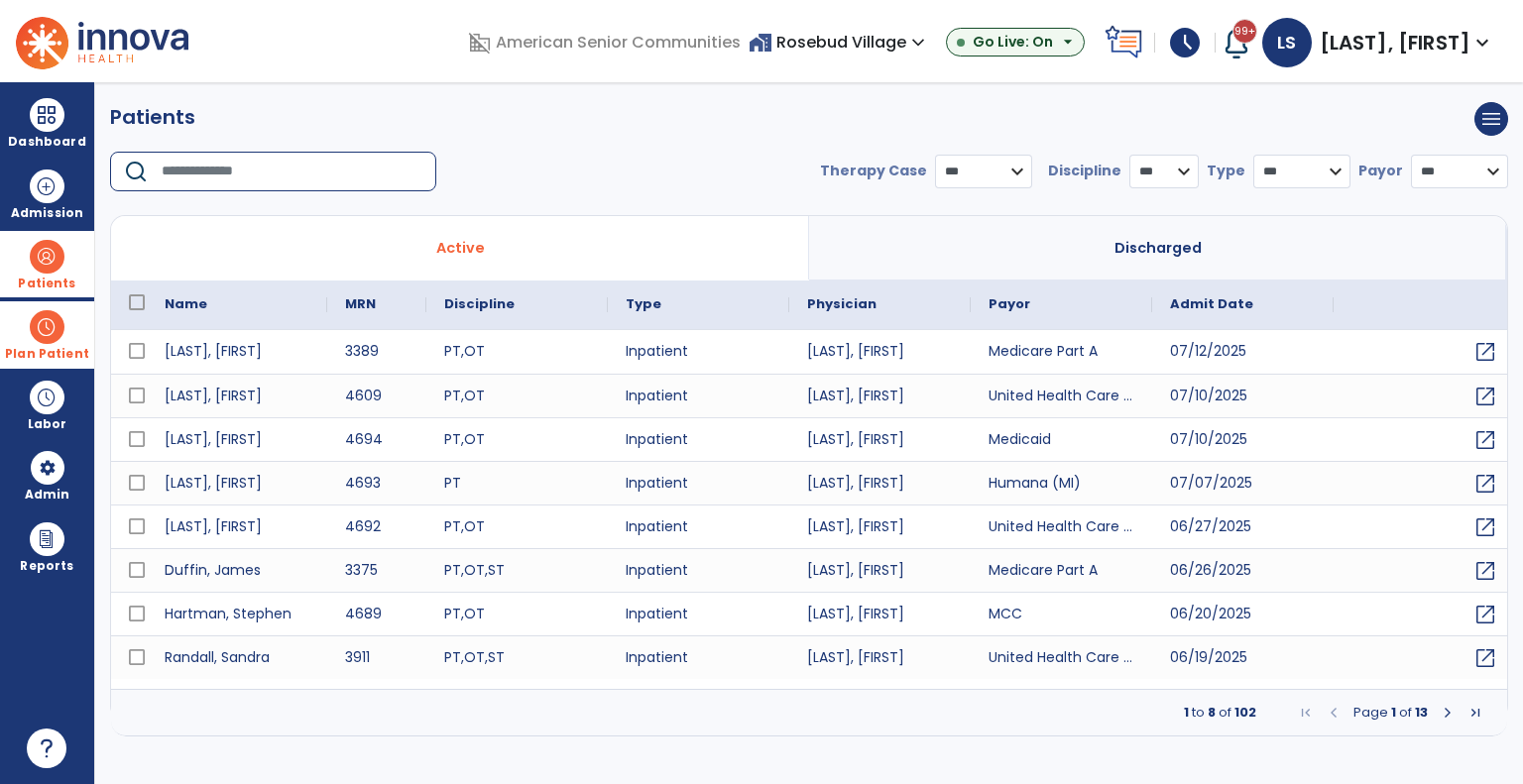 click at bounding box center [292, 171] 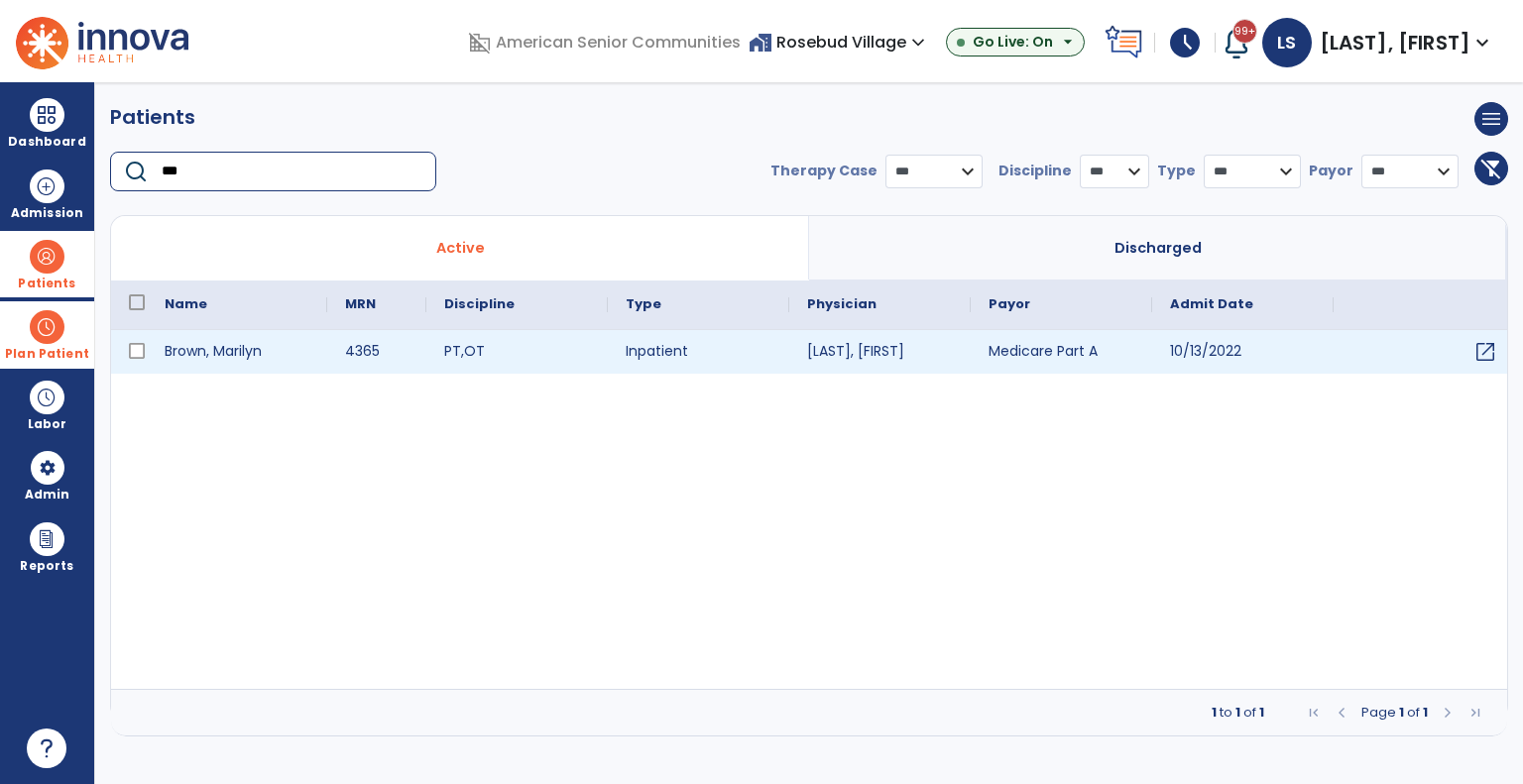 type on "***" 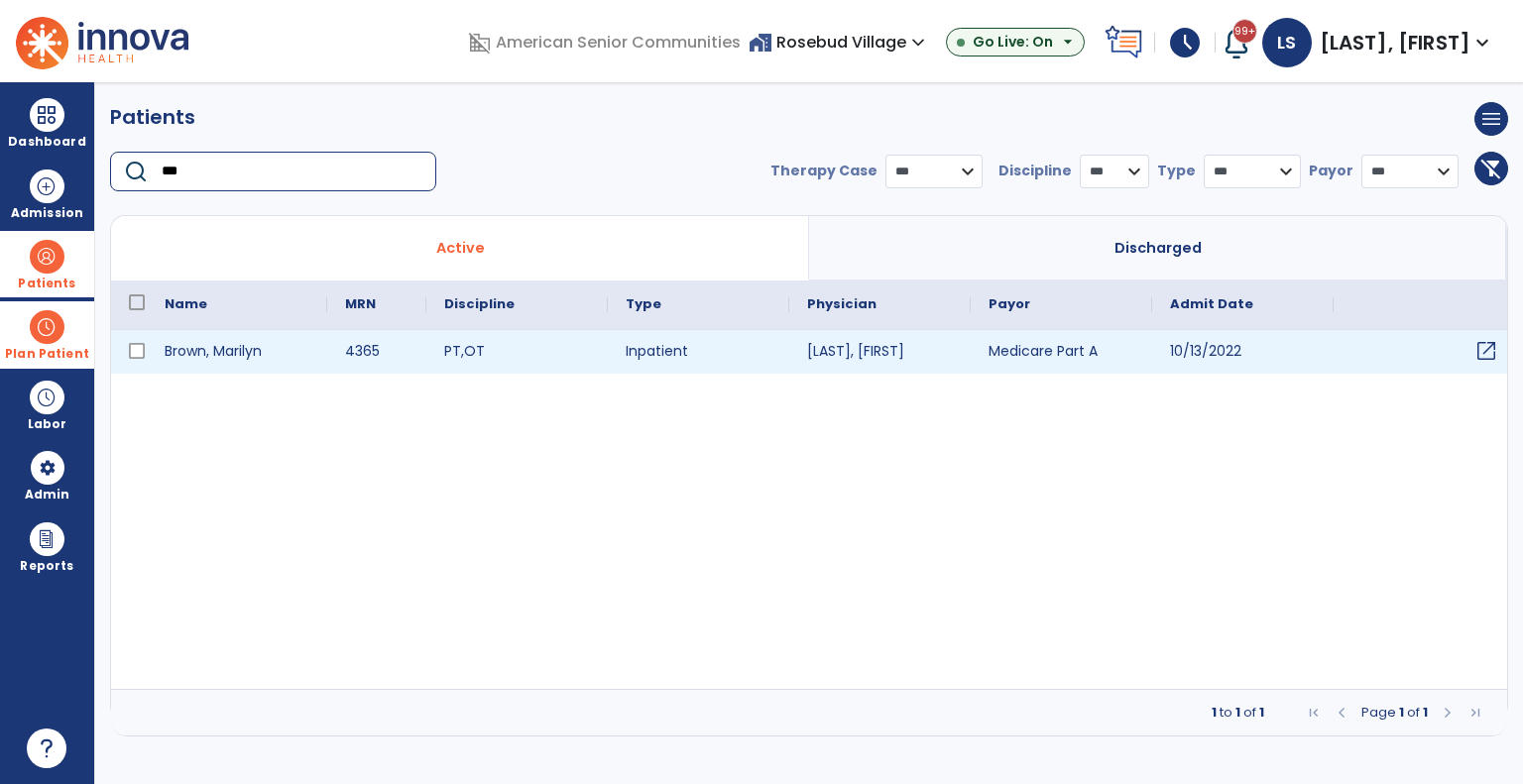 click on "open_in_new" at bounding box center [1486, 351] 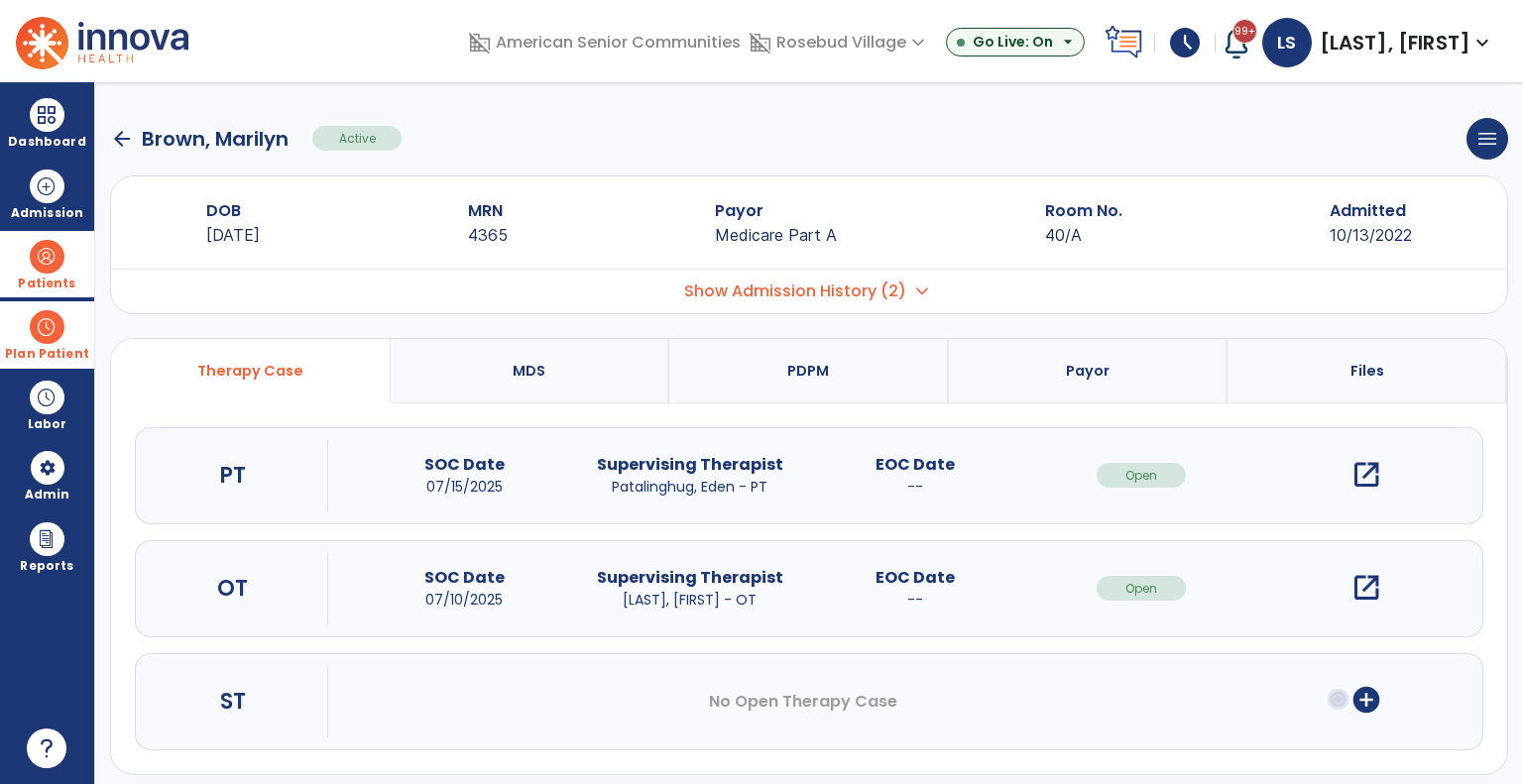 click on "add_circle" at bounding box center (1366, 700) 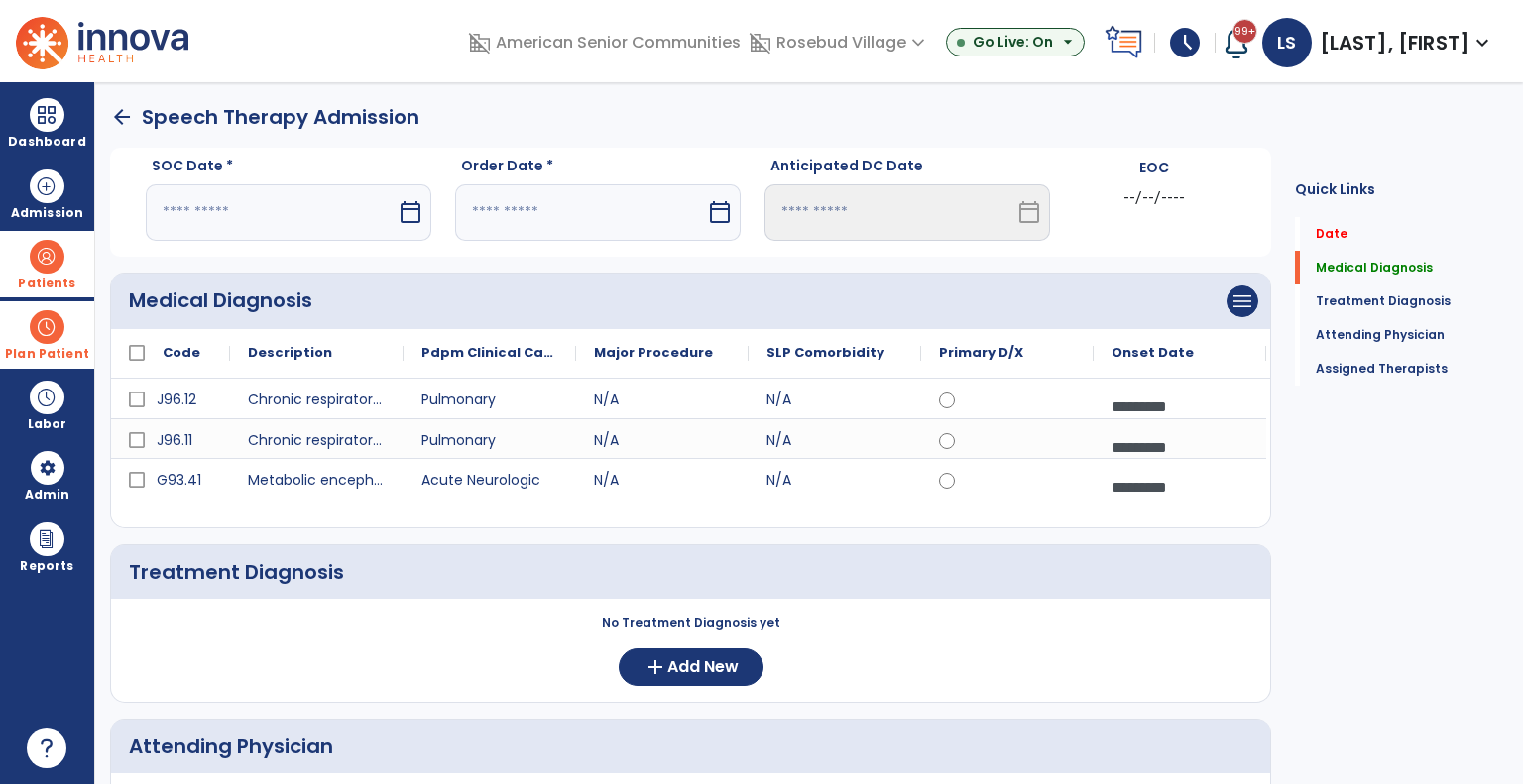 click at bounding box center (271, 212) 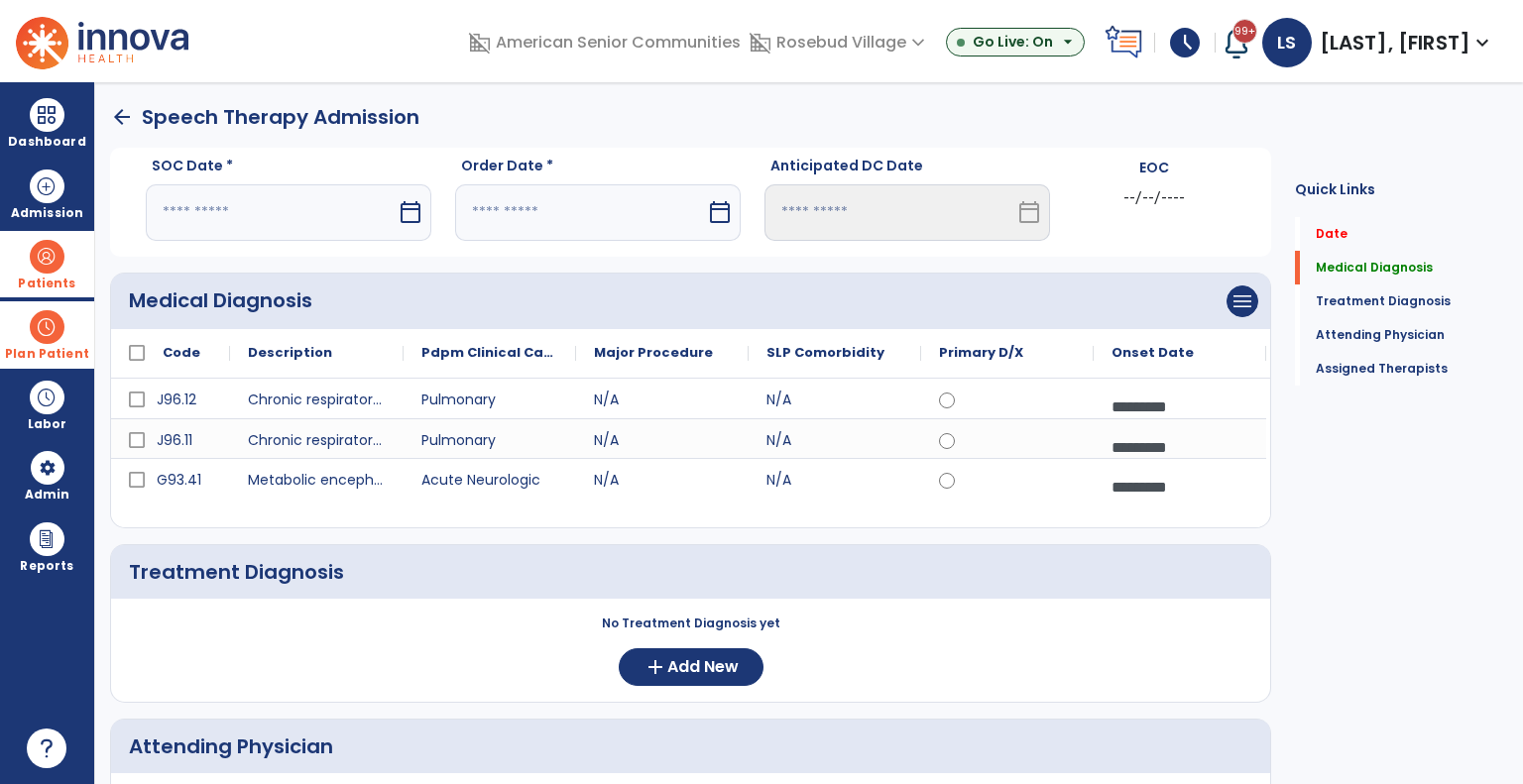 select on "*" 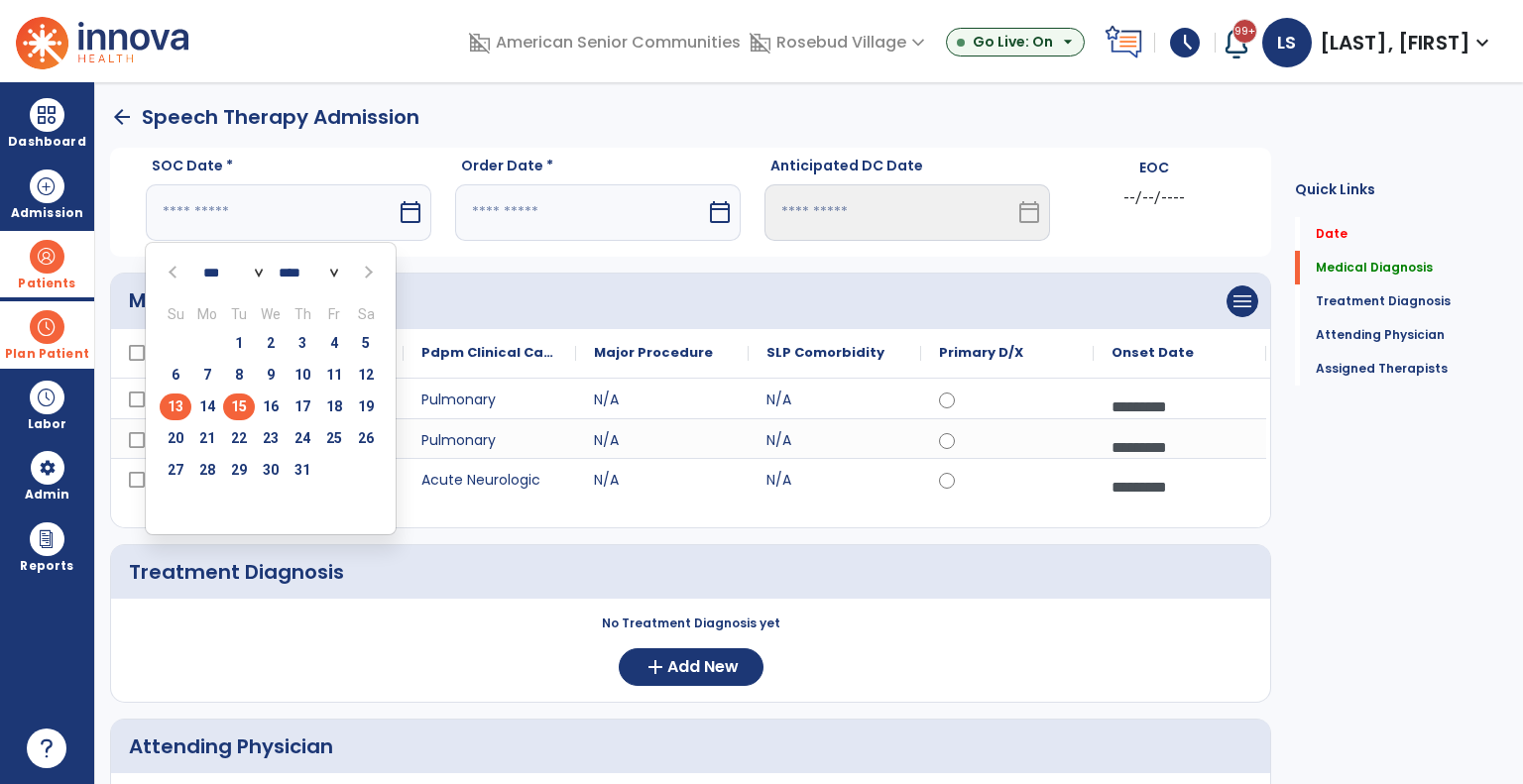 click on "15" at bounding box center [239, 406] 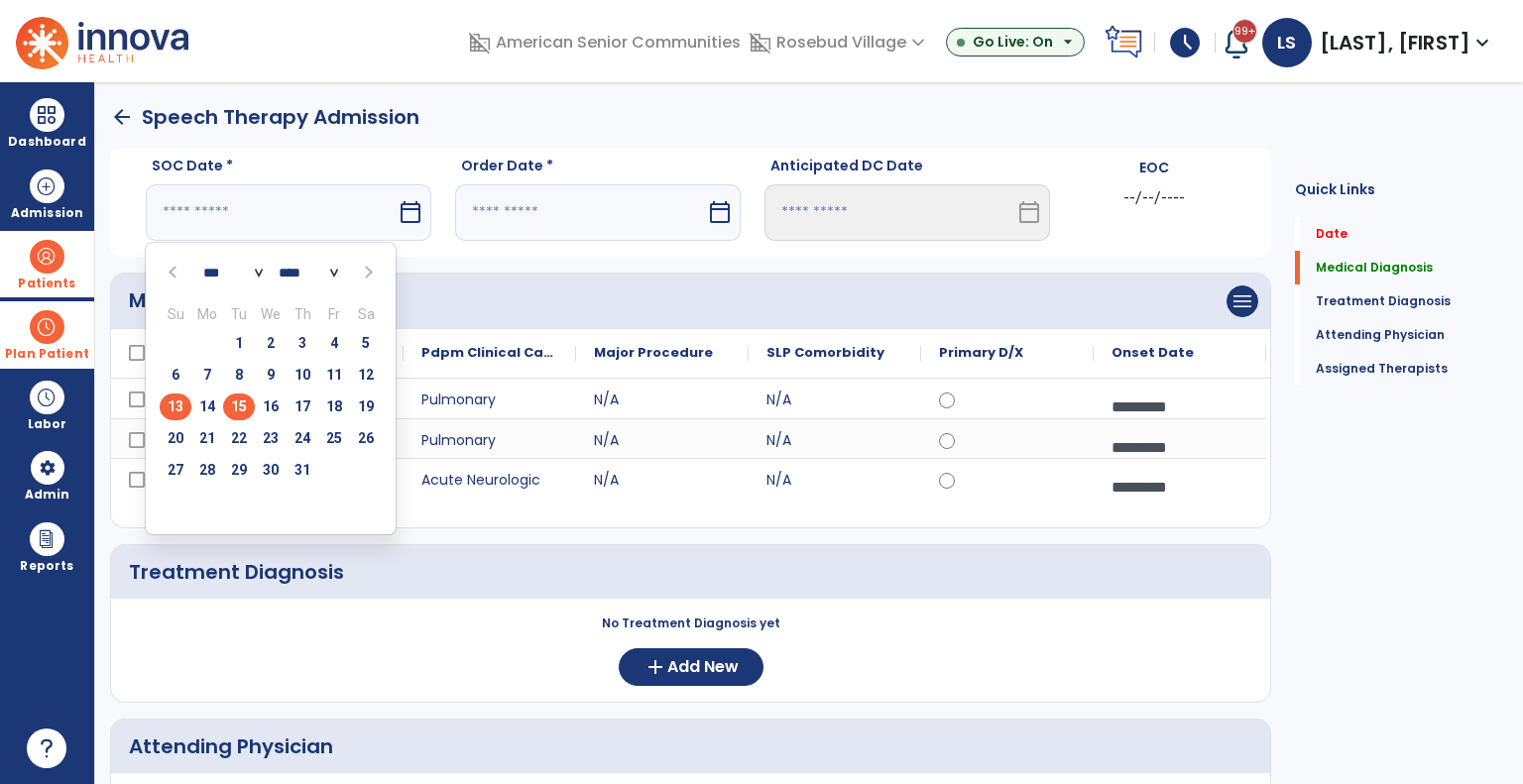 type on "*********" 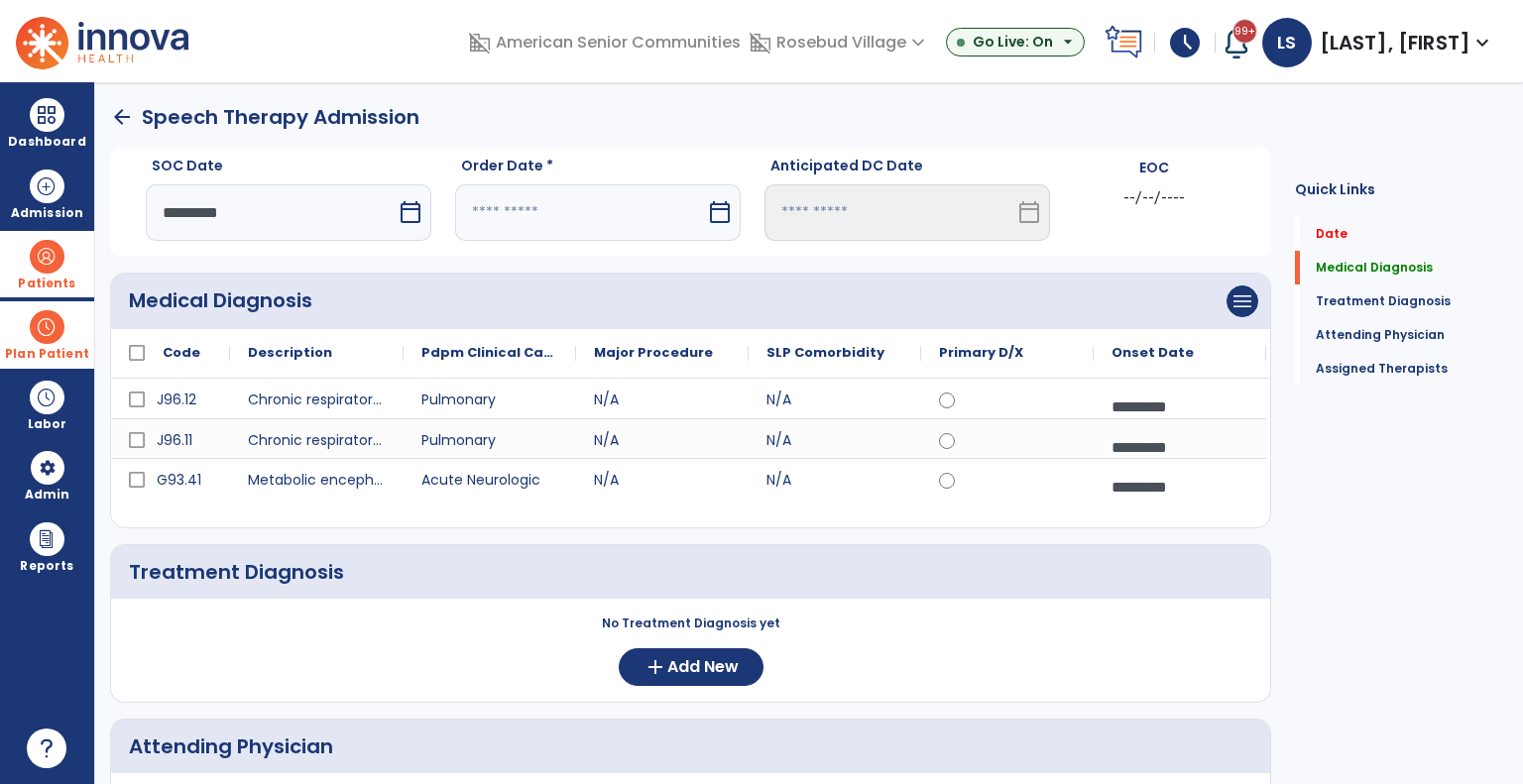 click at bounding box center (580, 212) 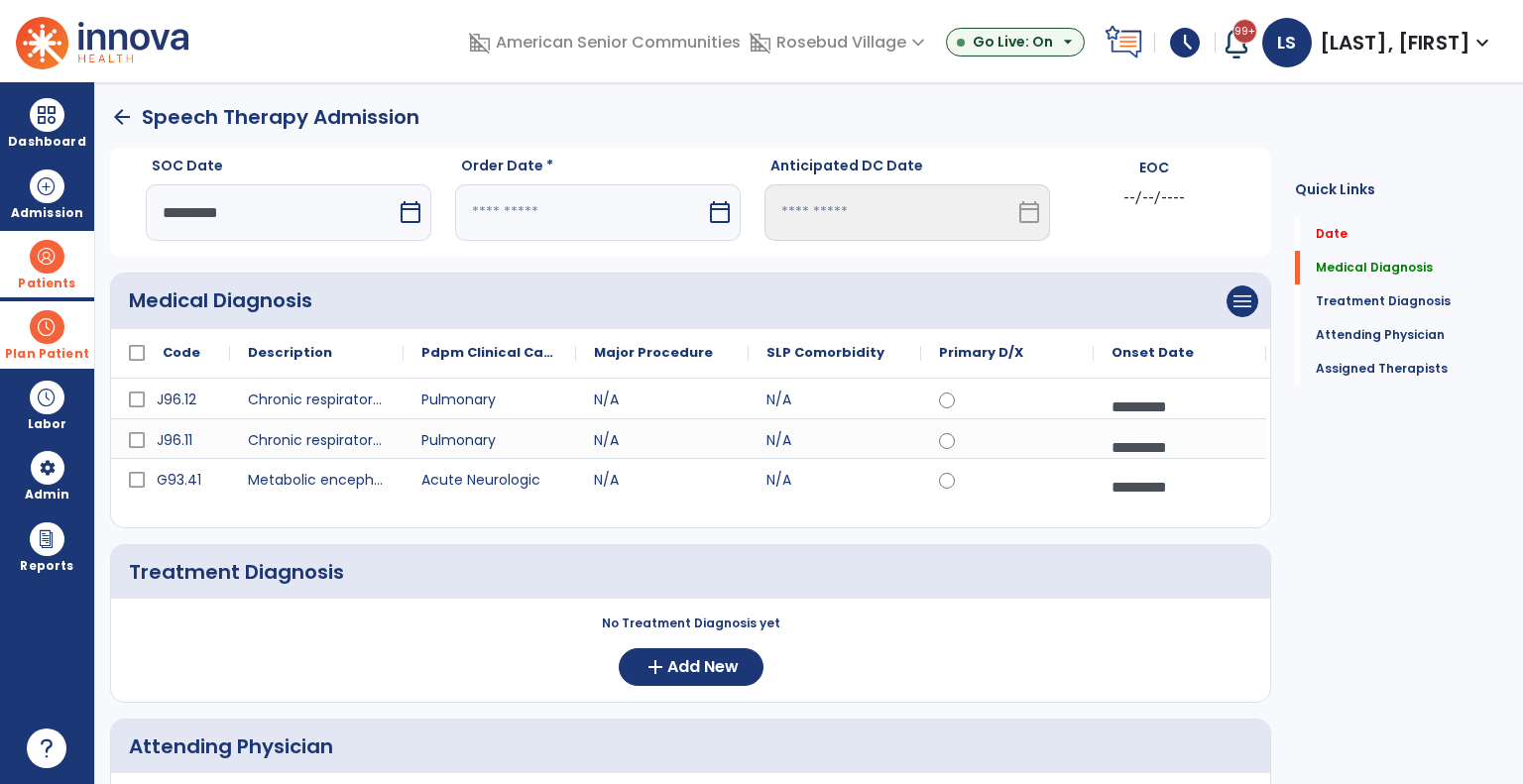 select on "*" 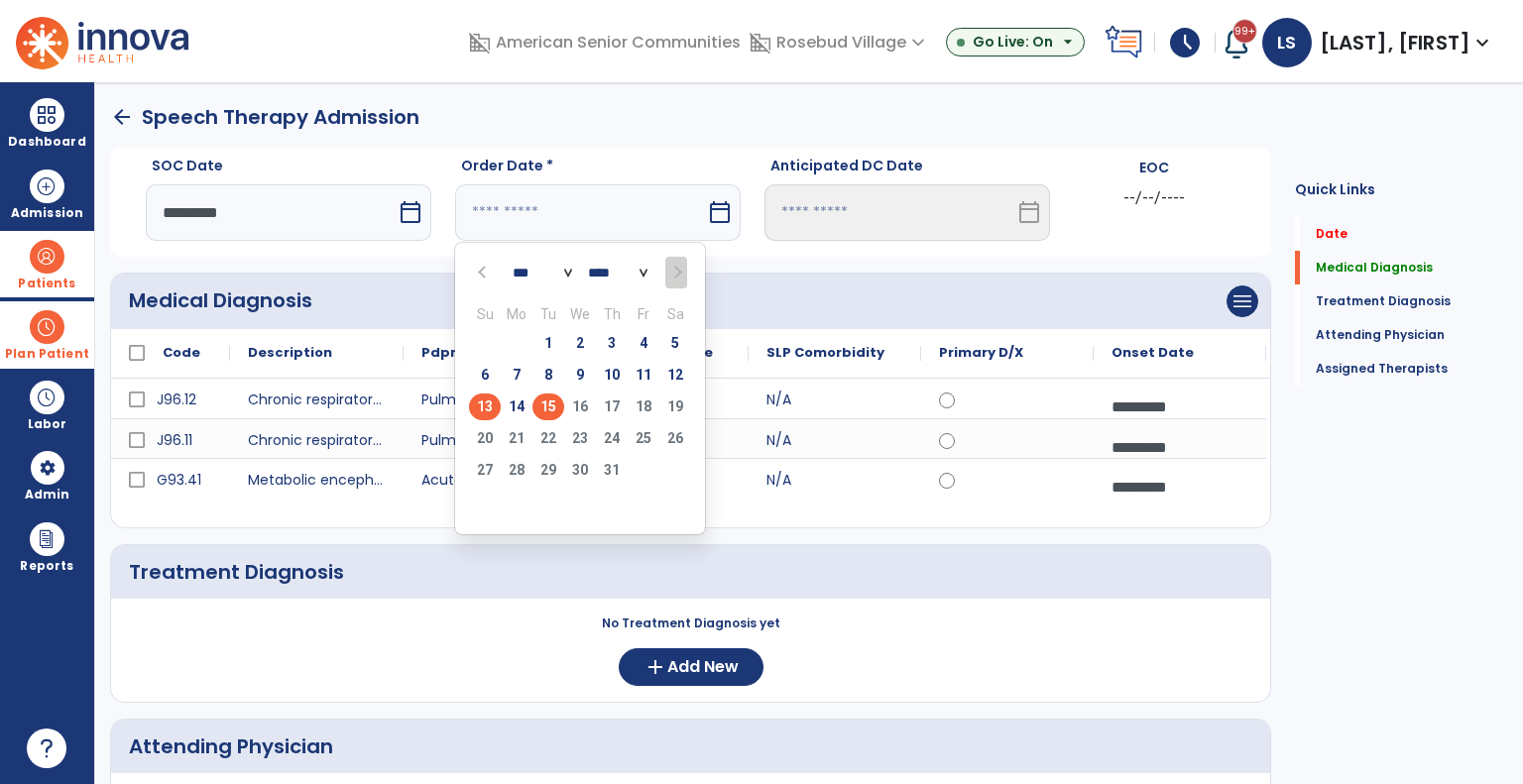 click on "15" at bounding box center [548, 406] 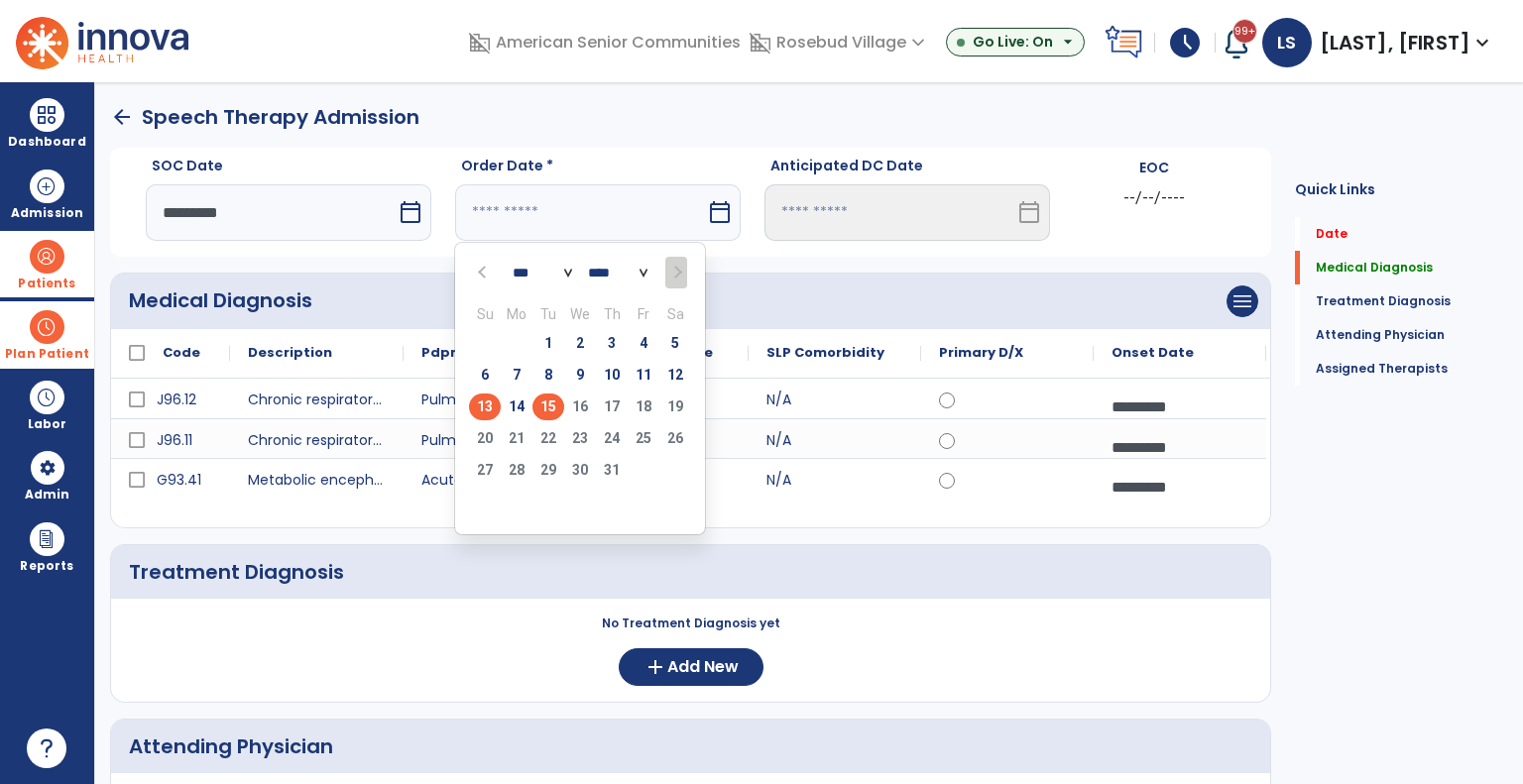 type on "*********" 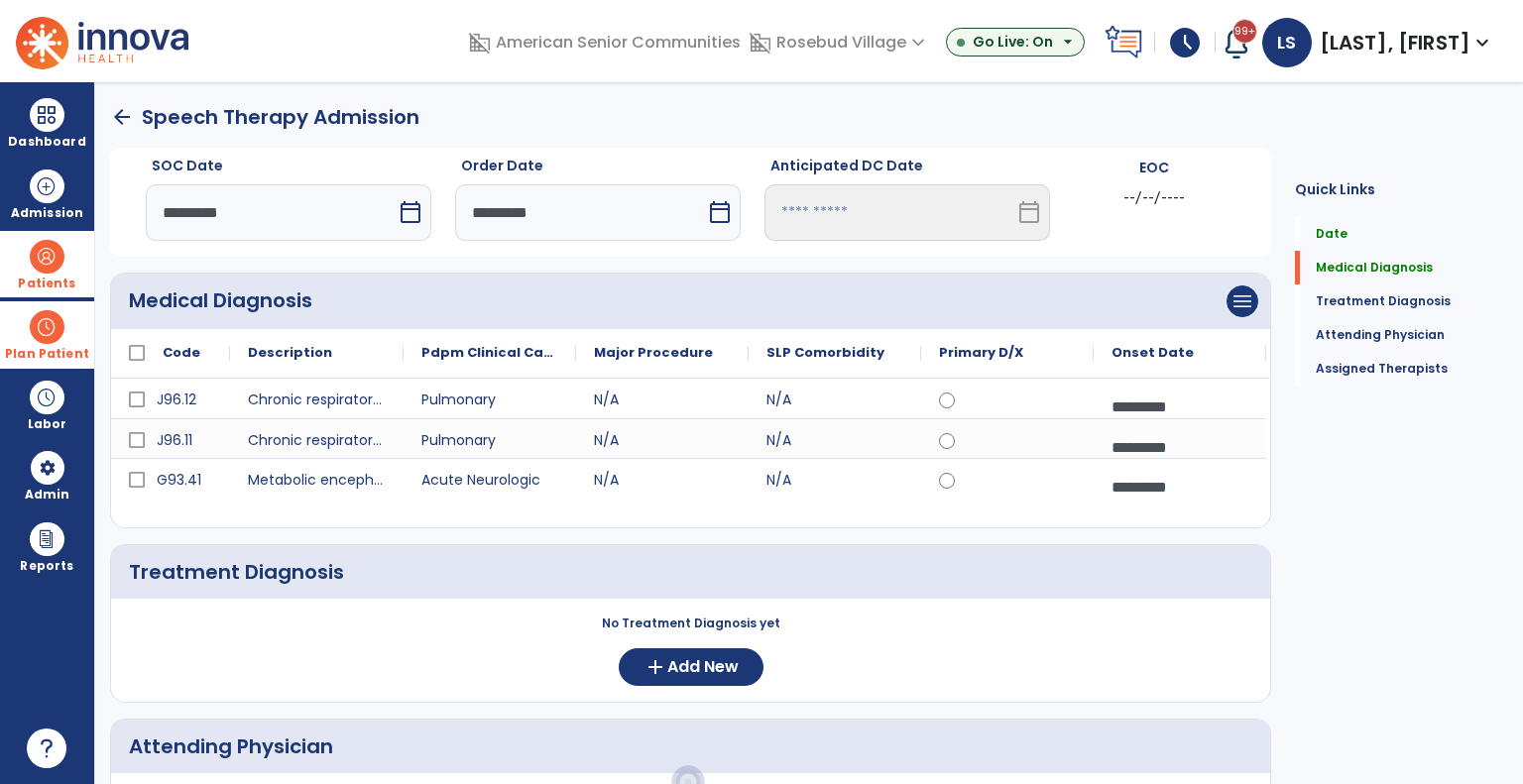 scroll, scrollTop: 451, scrollLeft: 0, axis: vertical 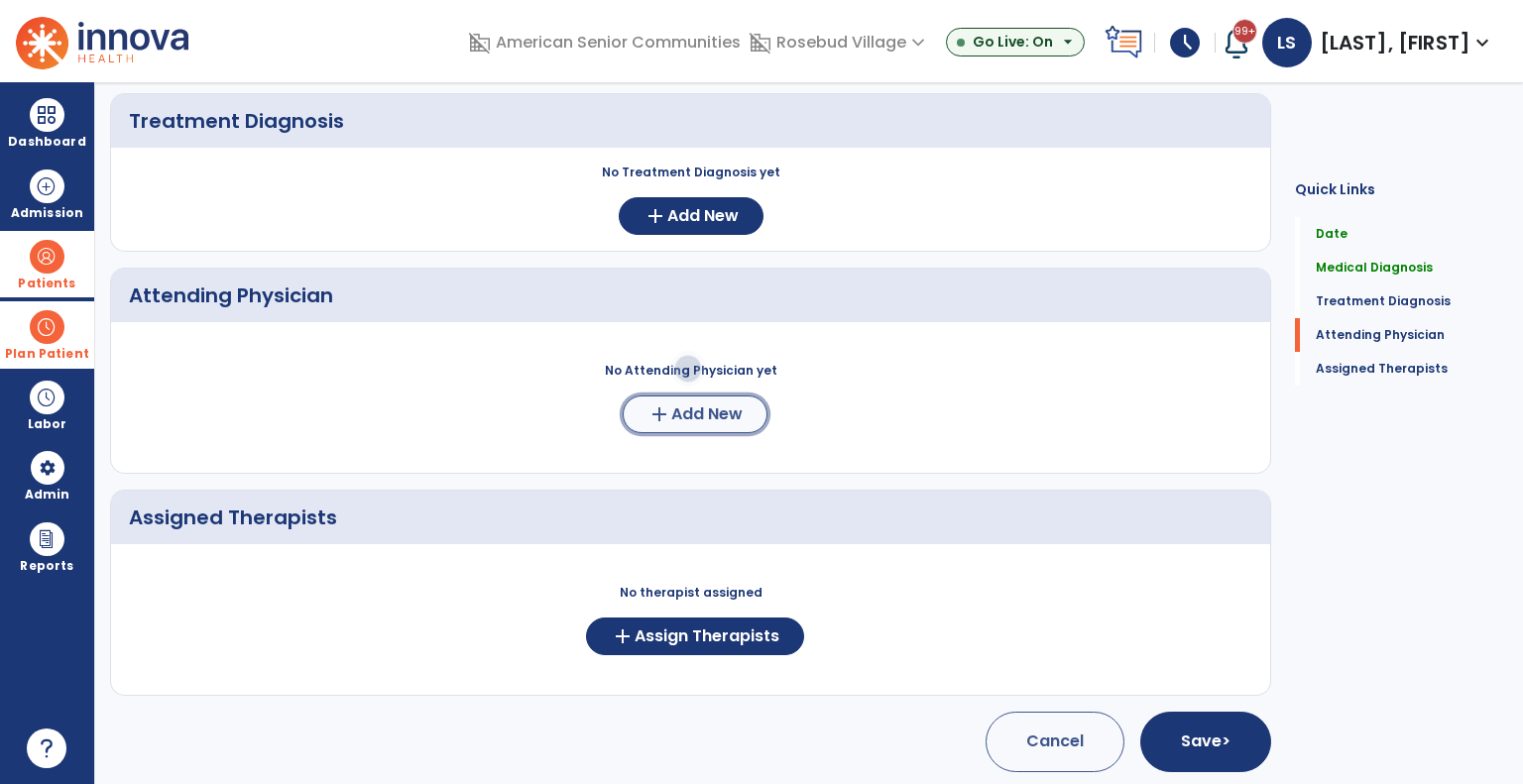 click on "add" 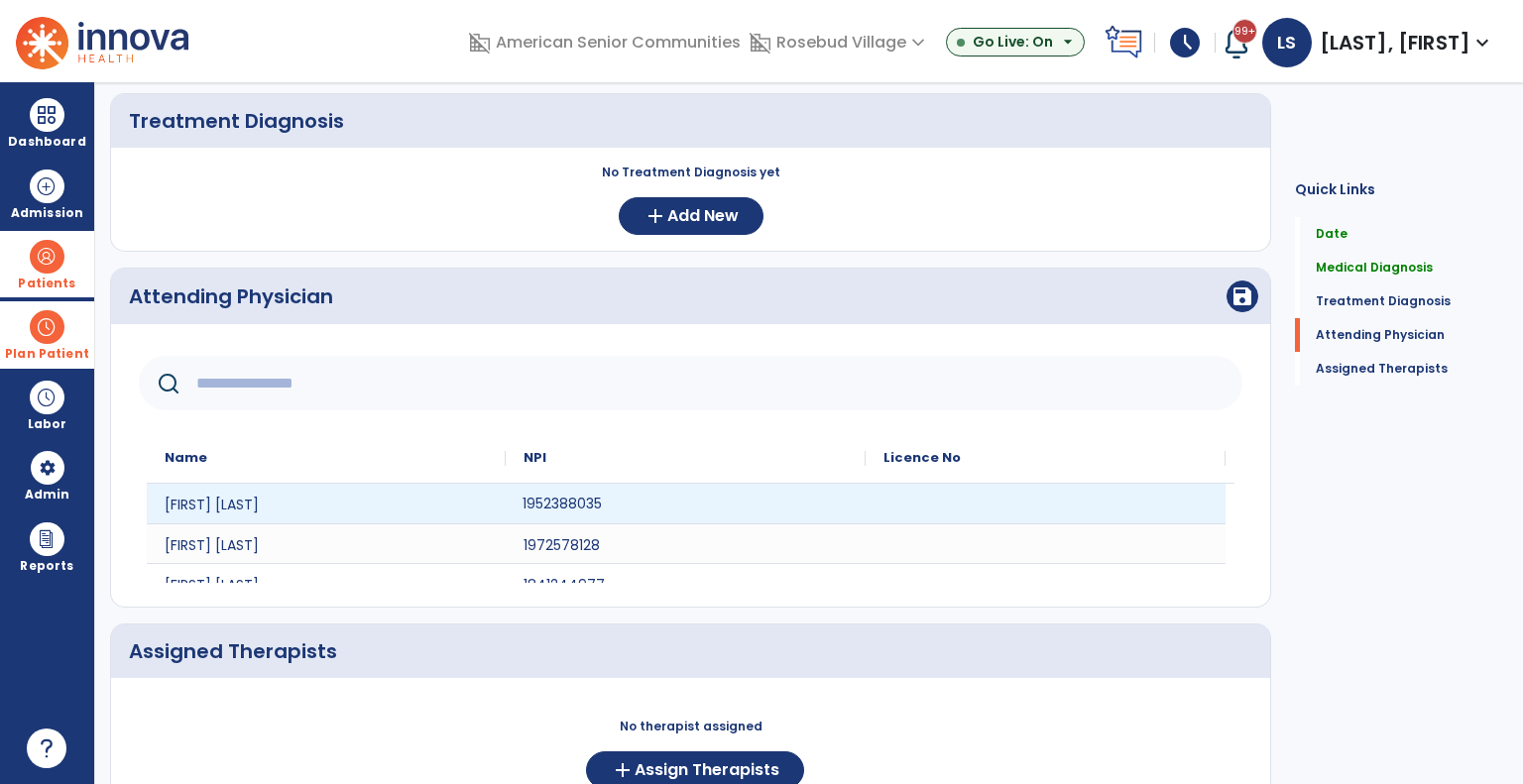 click on "1952388035" 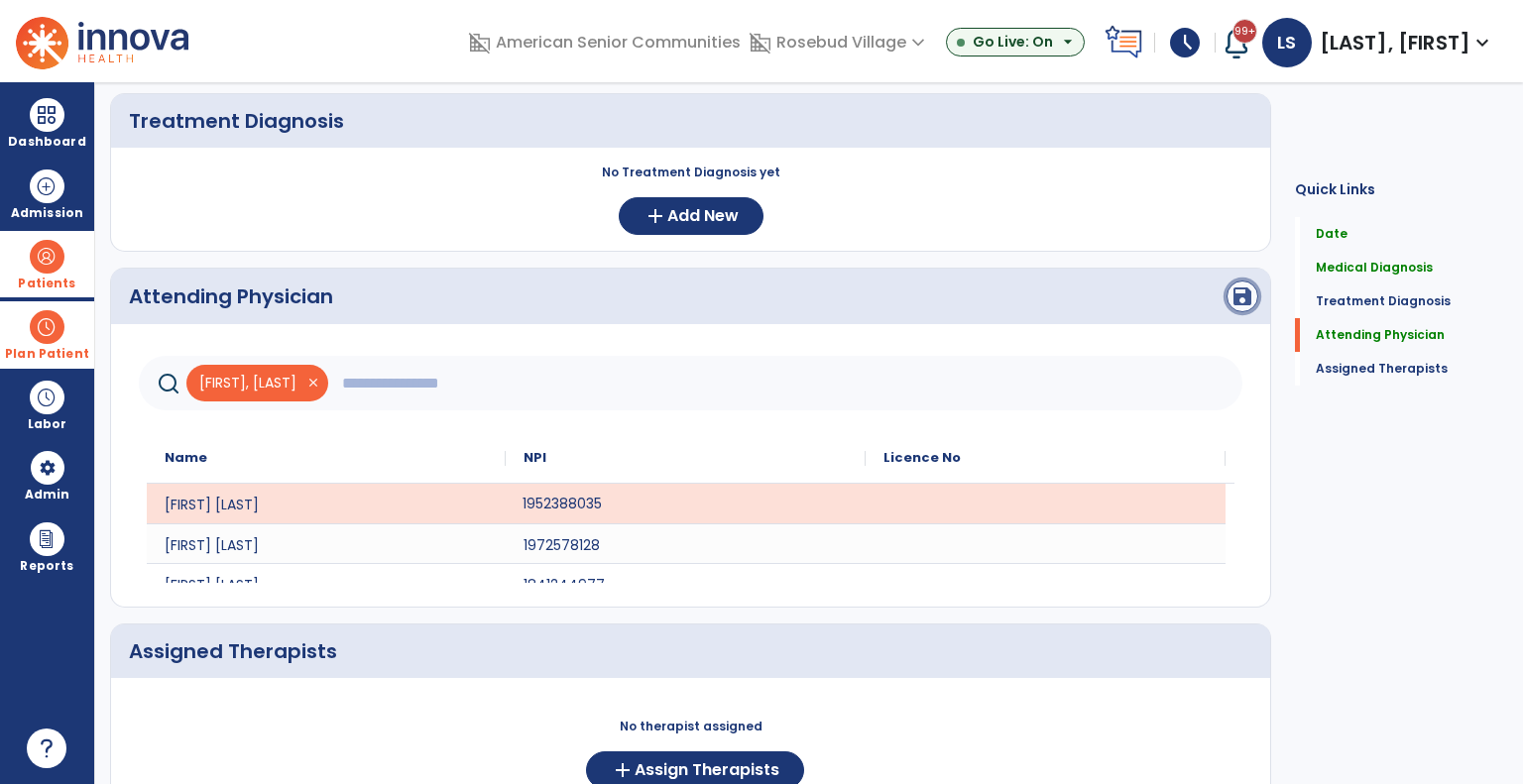 click on "save" 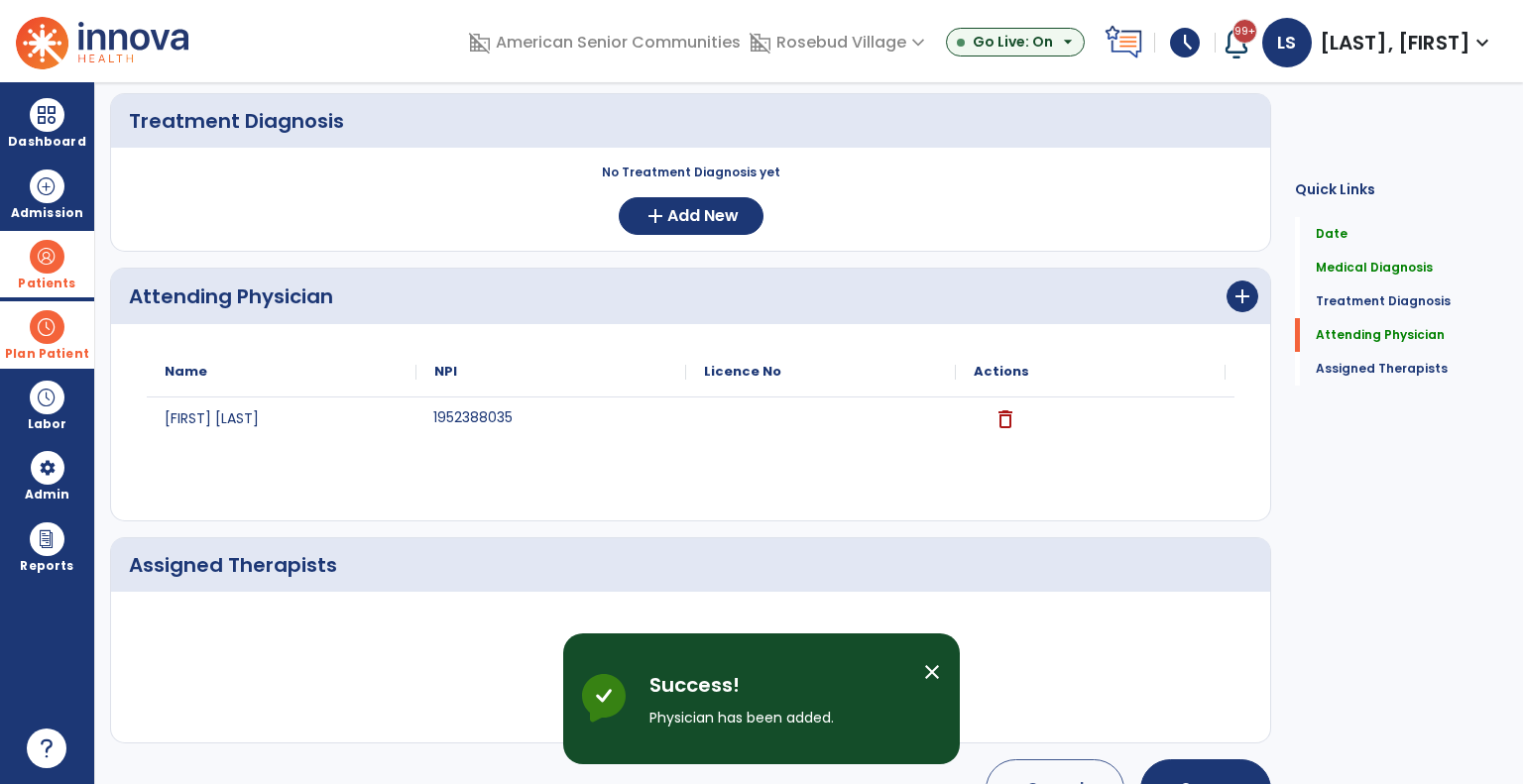click on "Quick Links  Date   Date   Medical Diagnosis   Medical Diagnosis   Treatment Diagnosis   Treatment Diagnosis   Attending Physician   Attending Physician   Assigned Therapists   Assigned Therapists" 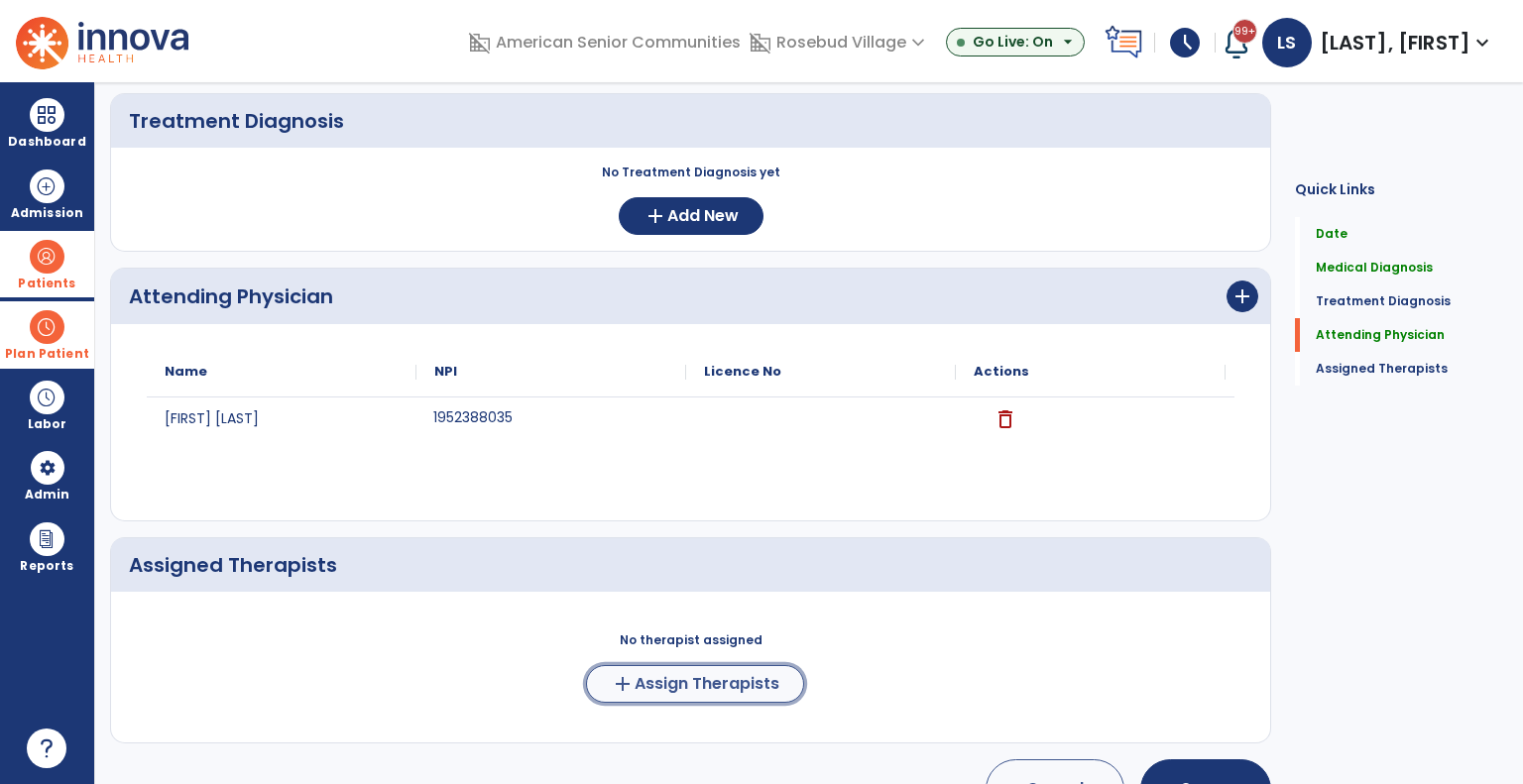 click on "Assign Therapists" 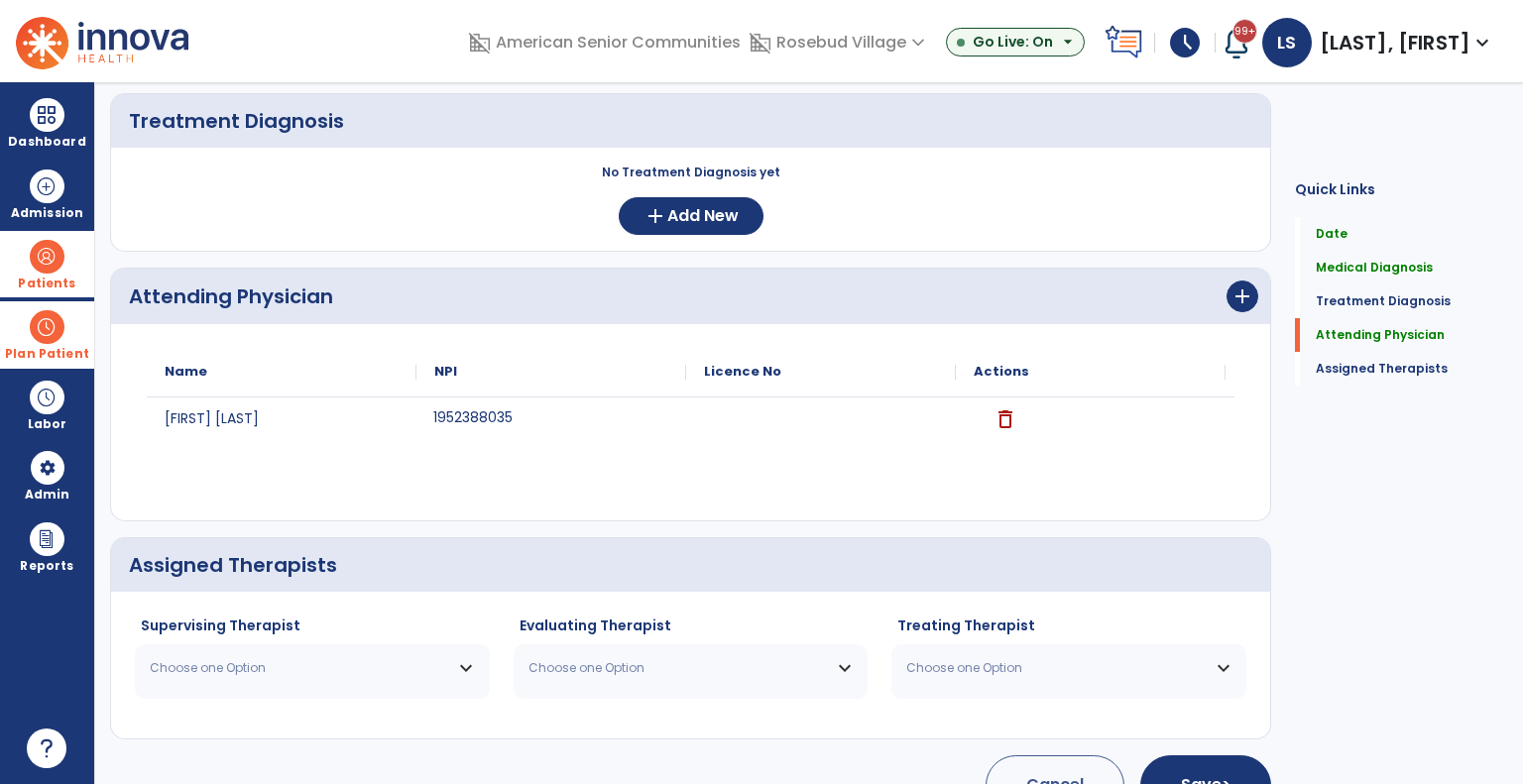 click on "Choose one Option" at bounding box center [299, 668] 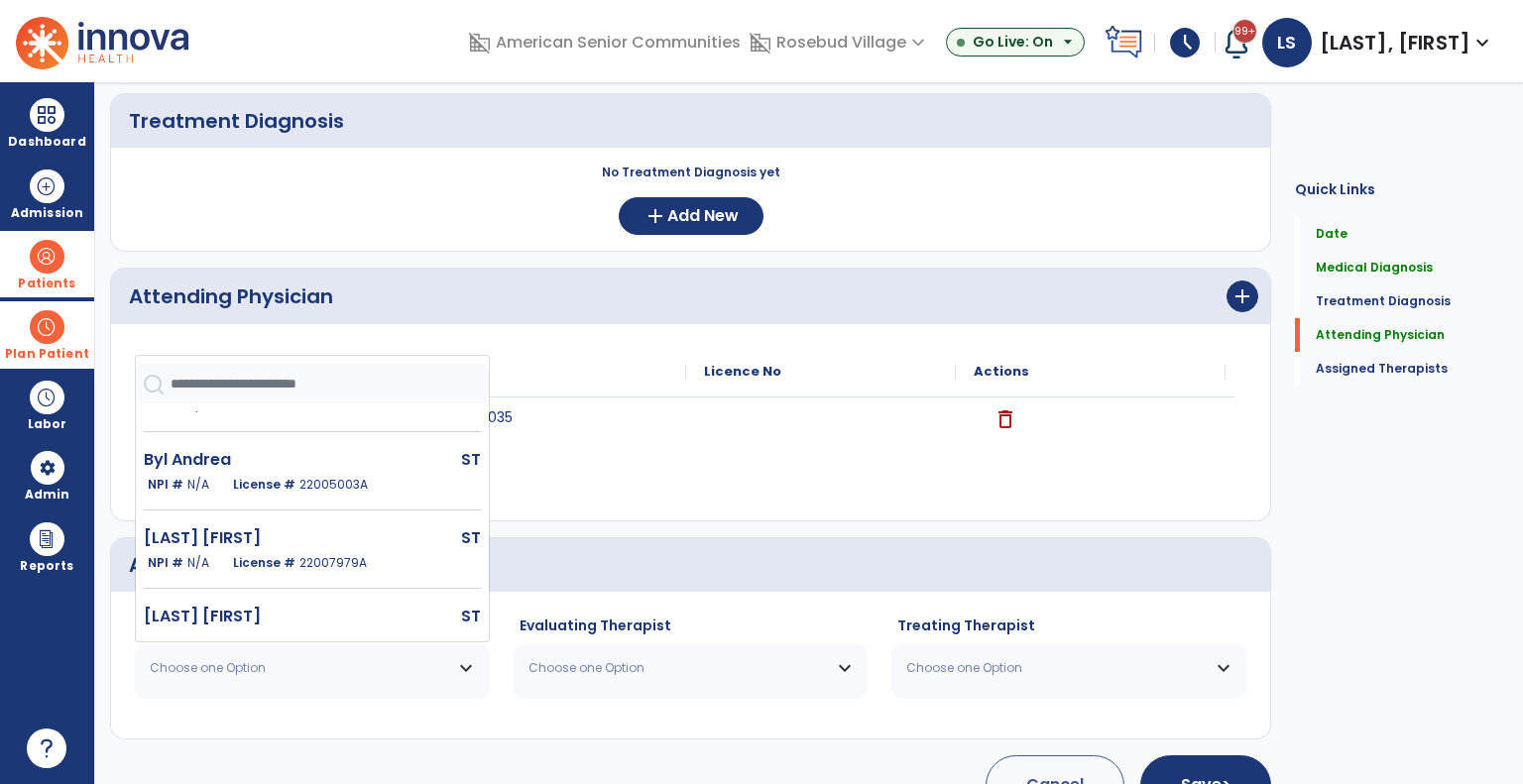 scroll, scrollTop: 246, scrollLeft: 0, axis: vertical 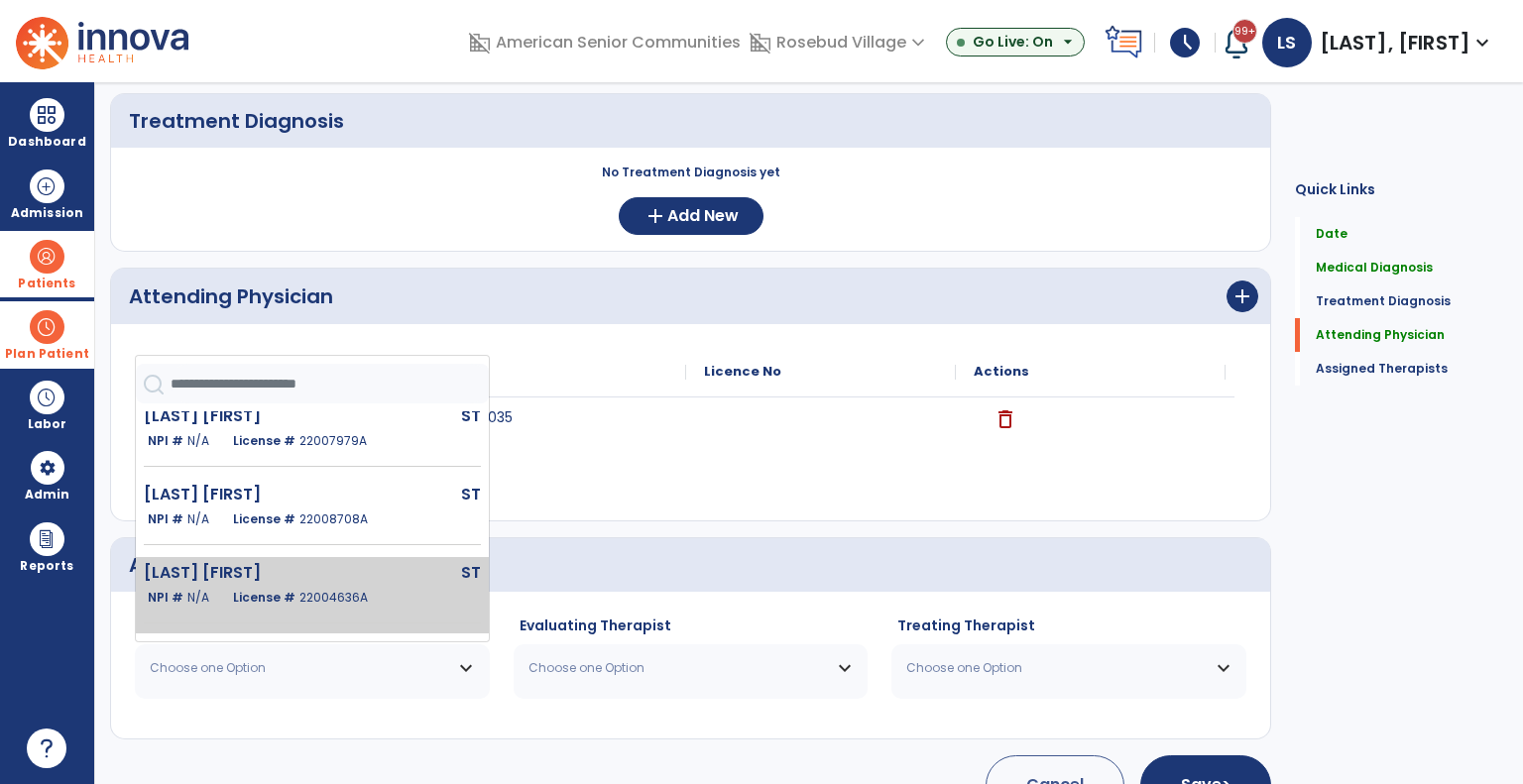 click on "NPI #  N/A   License #  22004636A" 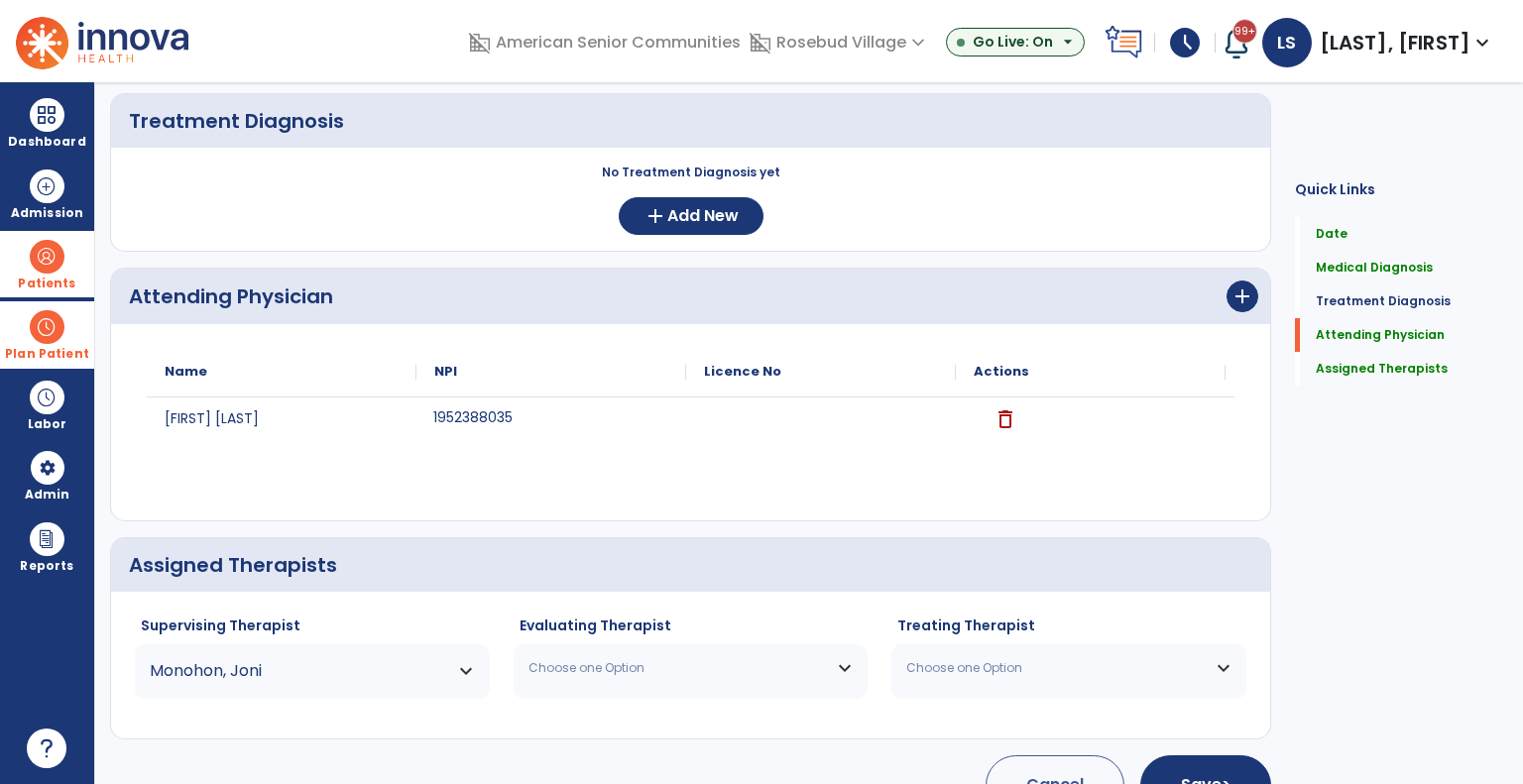 click on "Choose one Option" at bounding box center (691, 668) 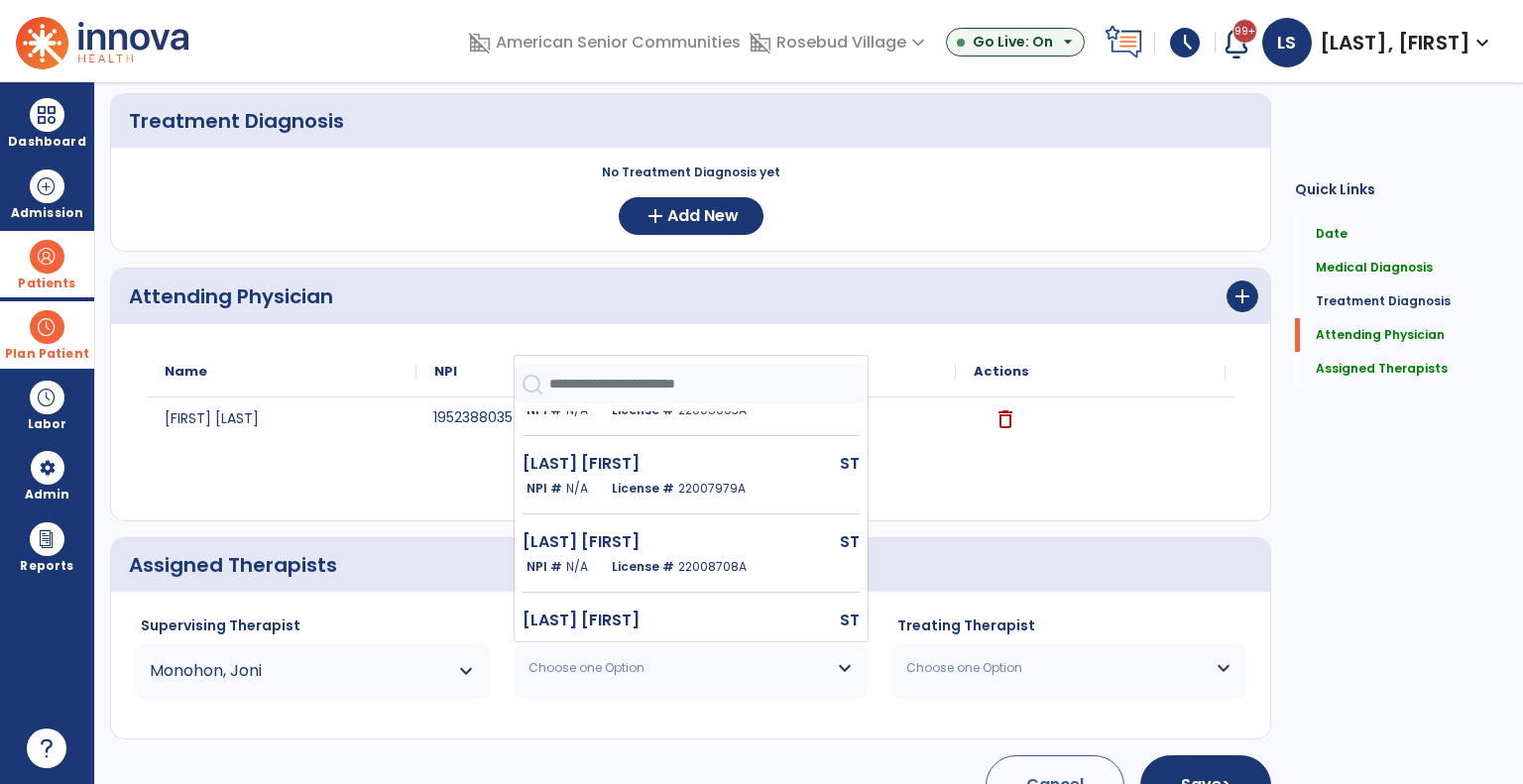 scroll, scrollTop: 246, scrollLeft: 0, axis: vertical 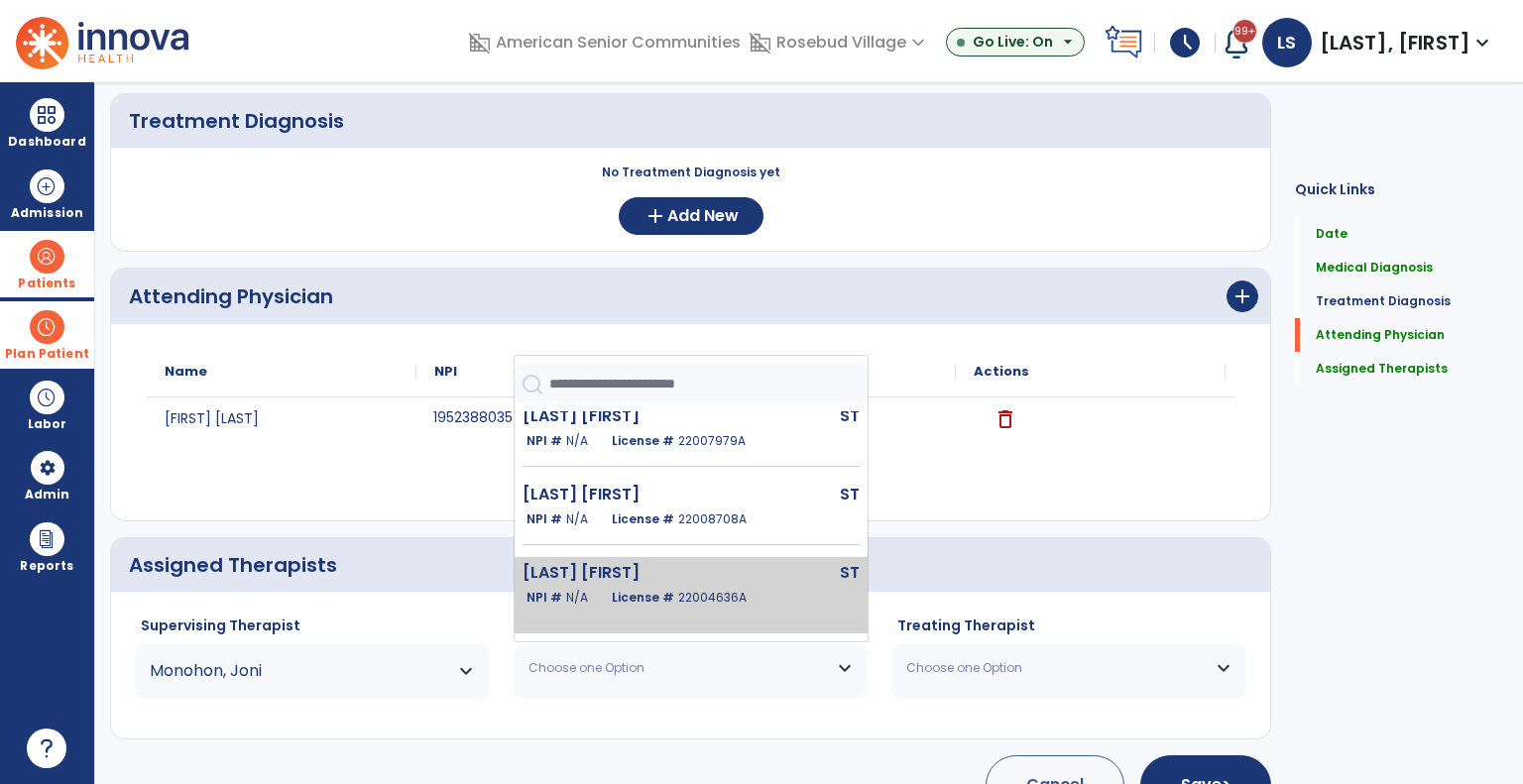click on "Monohon Joni  ST   NPI #  N/A   License #  22004636A" 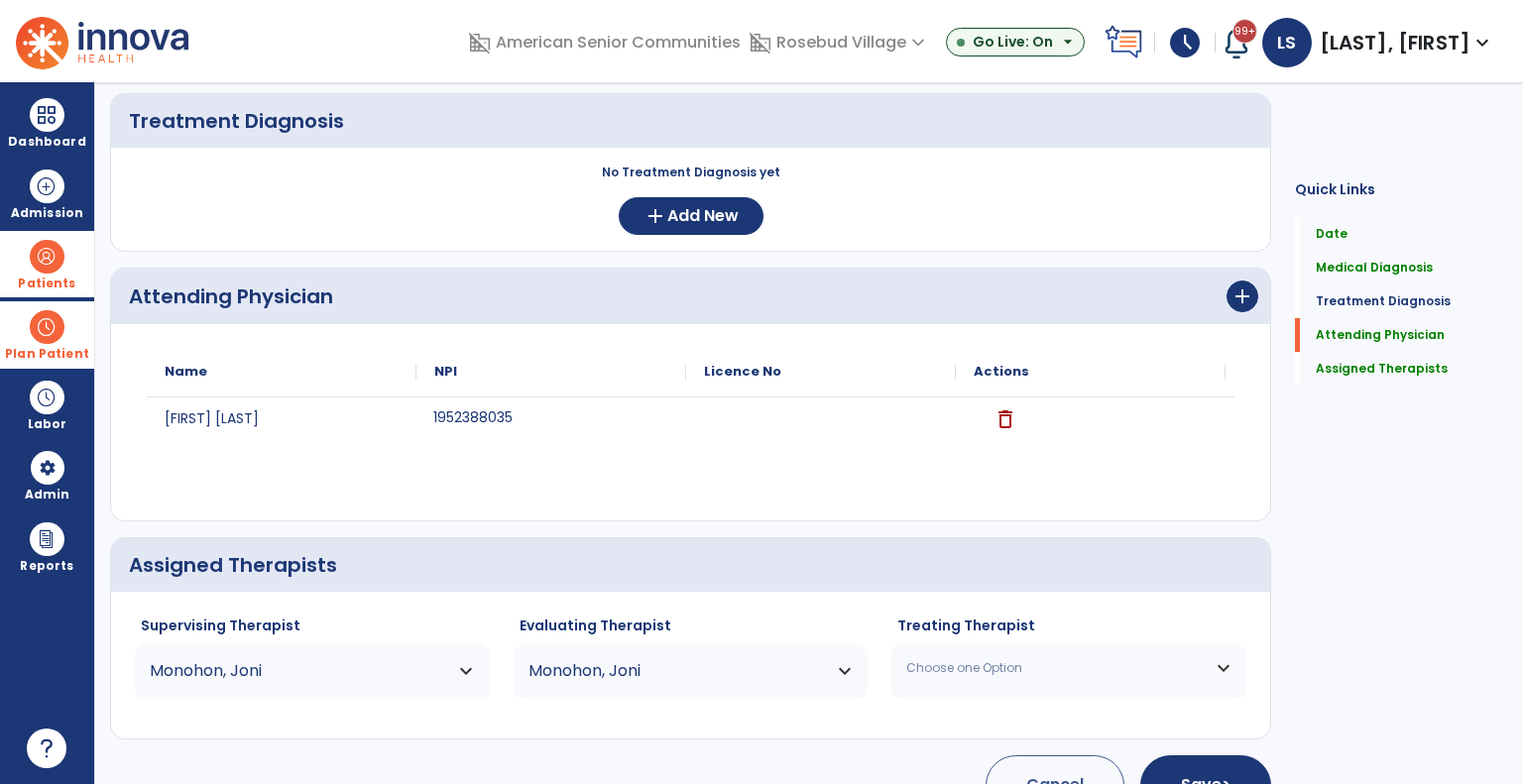 click on "Choose one Option" at bounding box center (1069, 668) 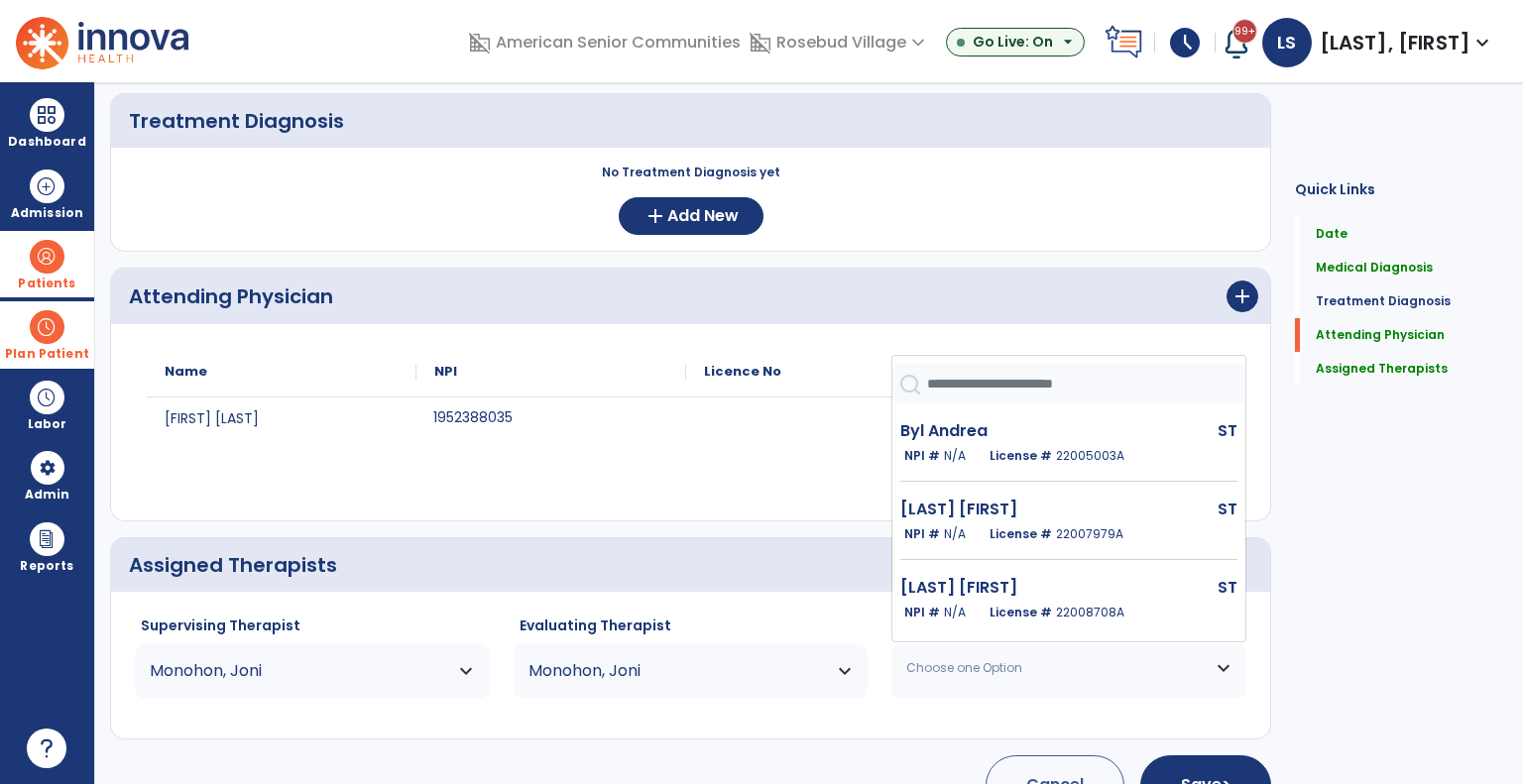scroll, scrollTop: 246, scrollLeft: 0, axis: vertical 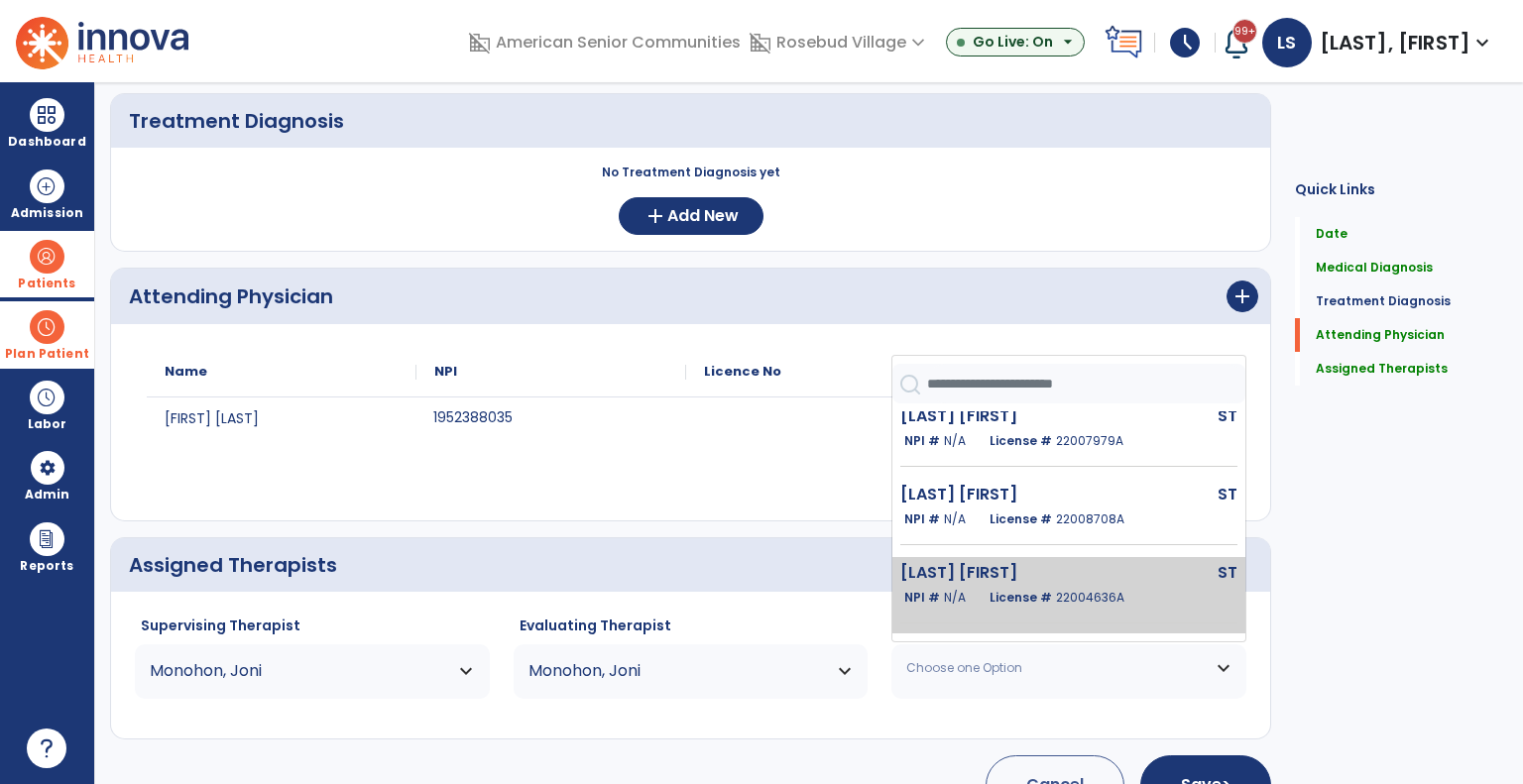 click on "22004636A" 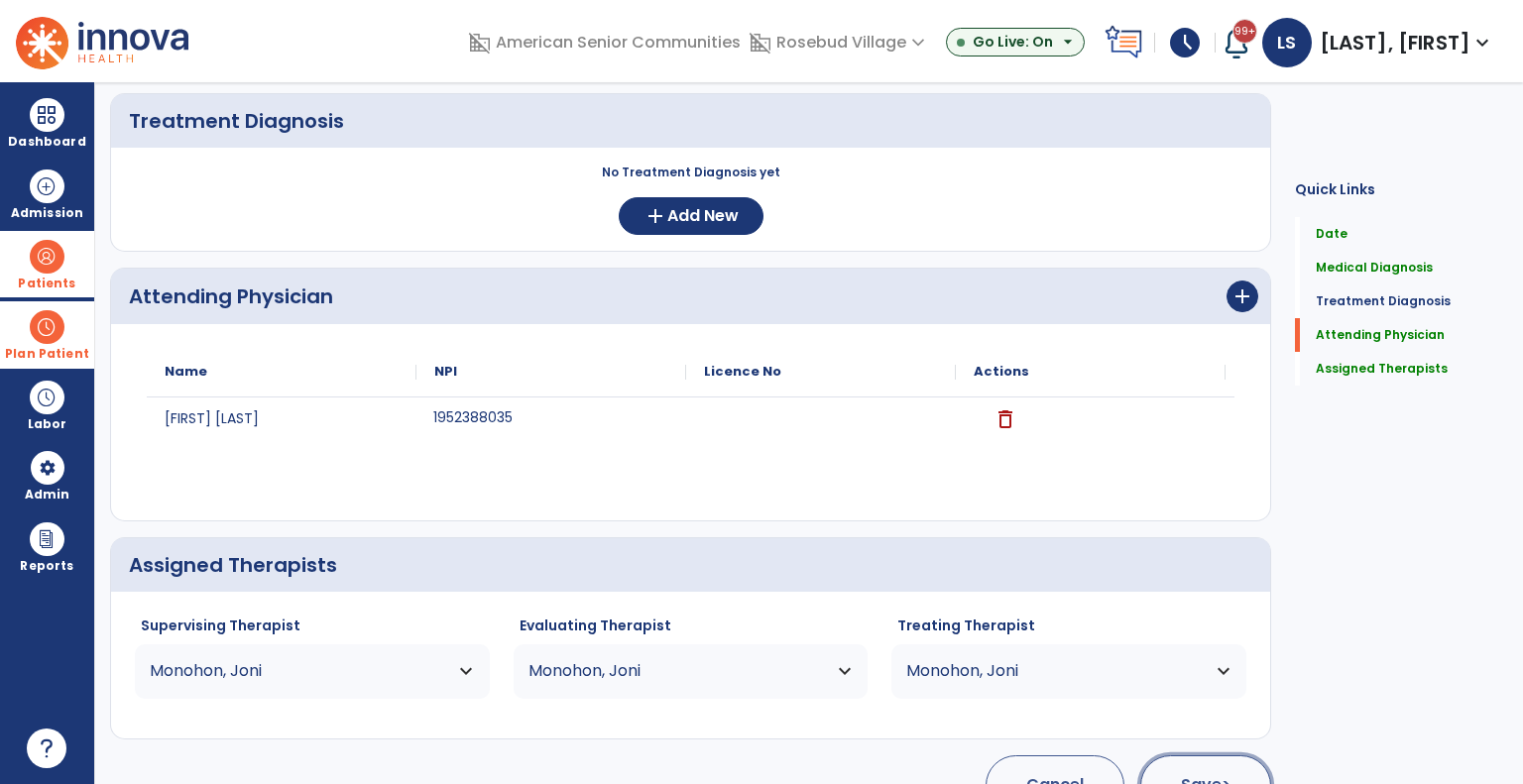 click on "Save  >" 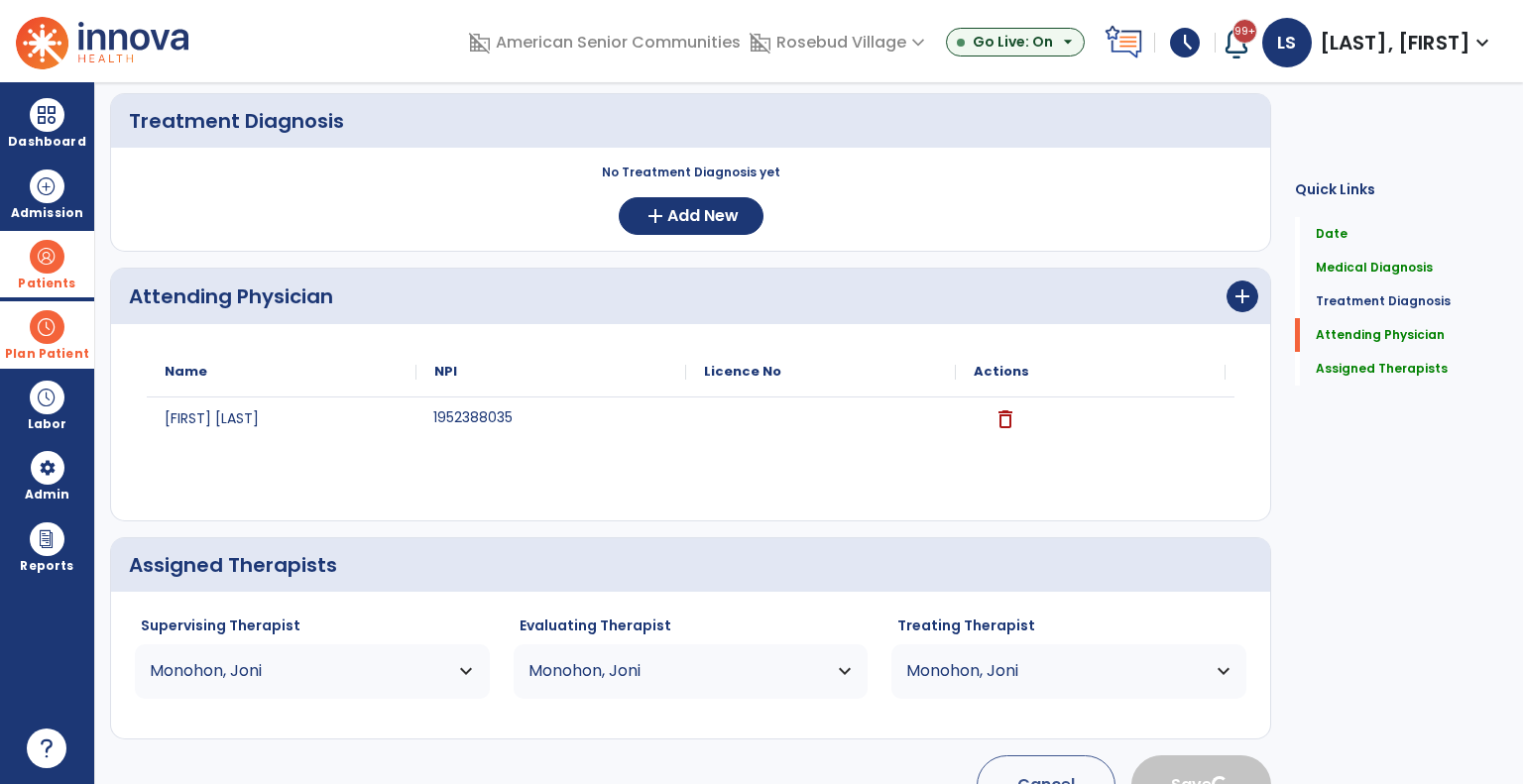 type 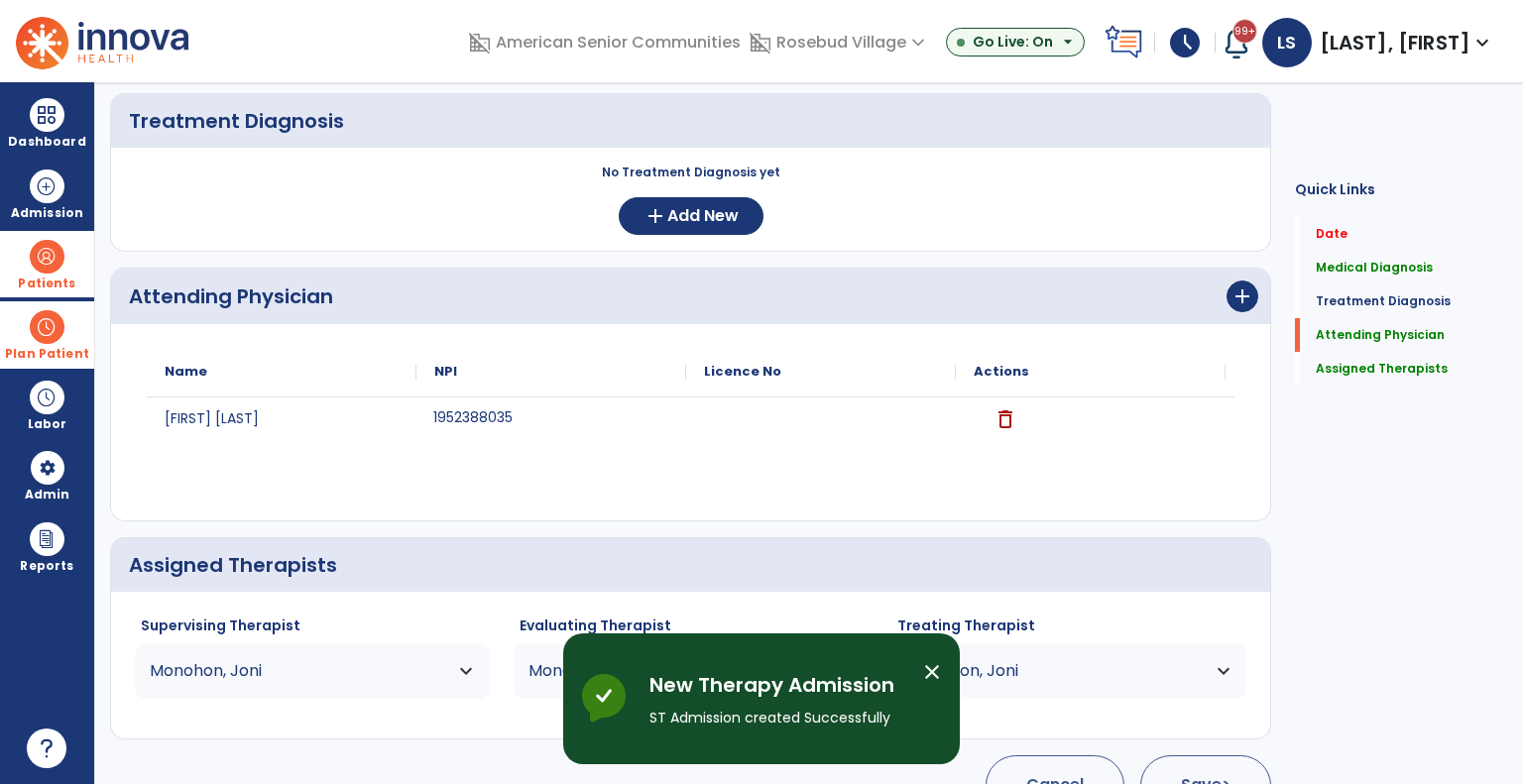 scroll, scrollTop: 11, scrollLeft: 0, axis: vertical 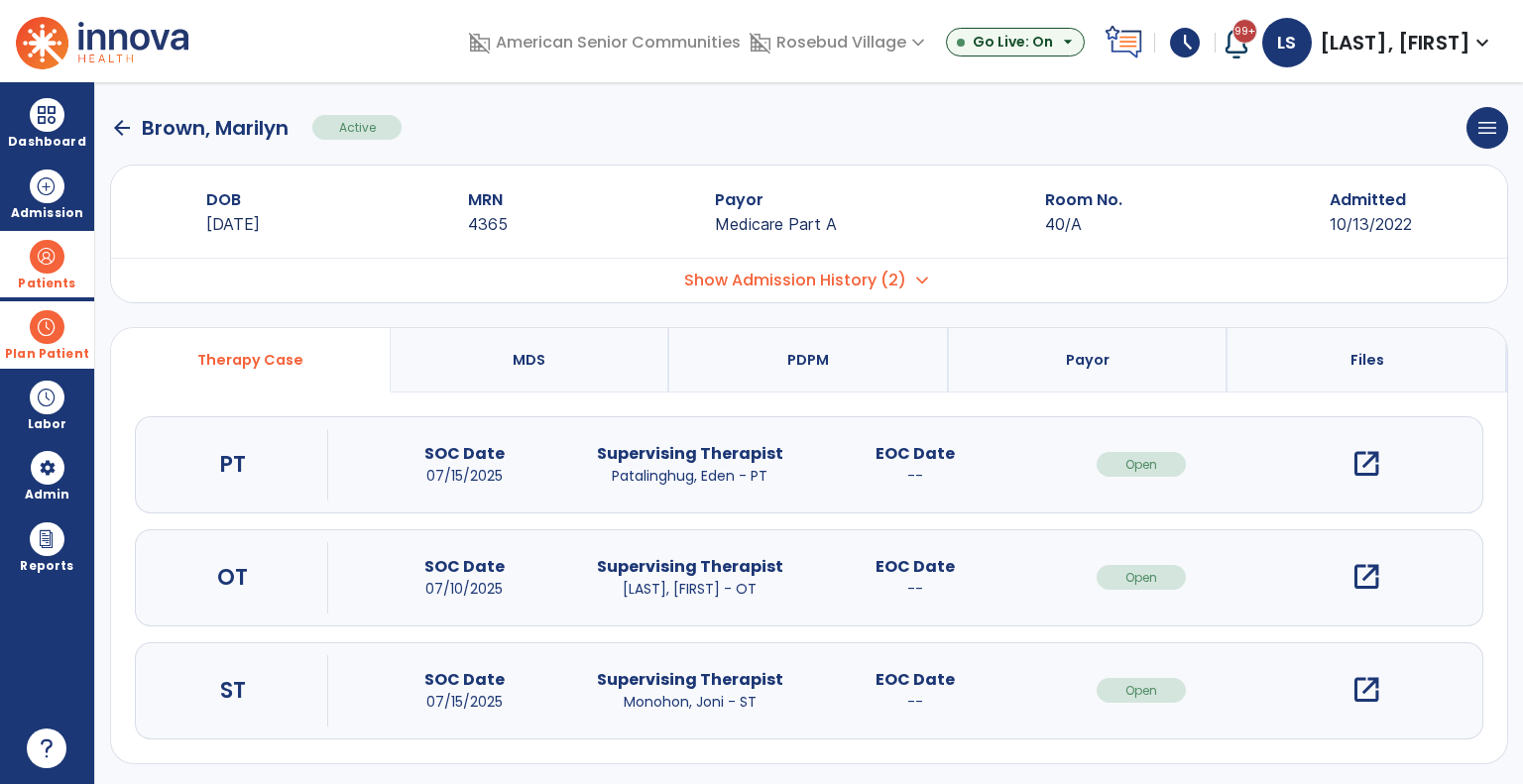 click at bounding box center [47, 257] 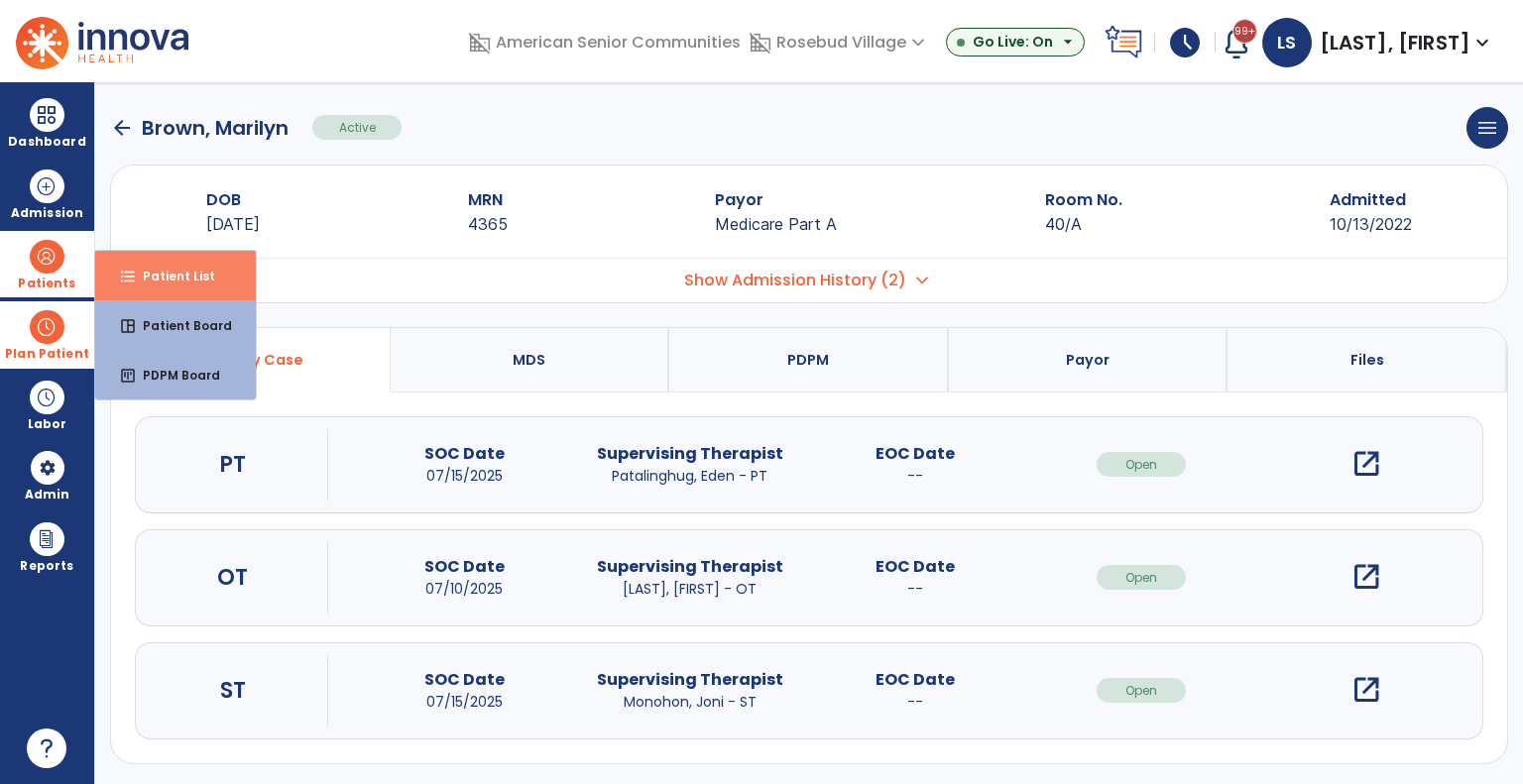 click on "Patient List" at bounding box center (171, 276) 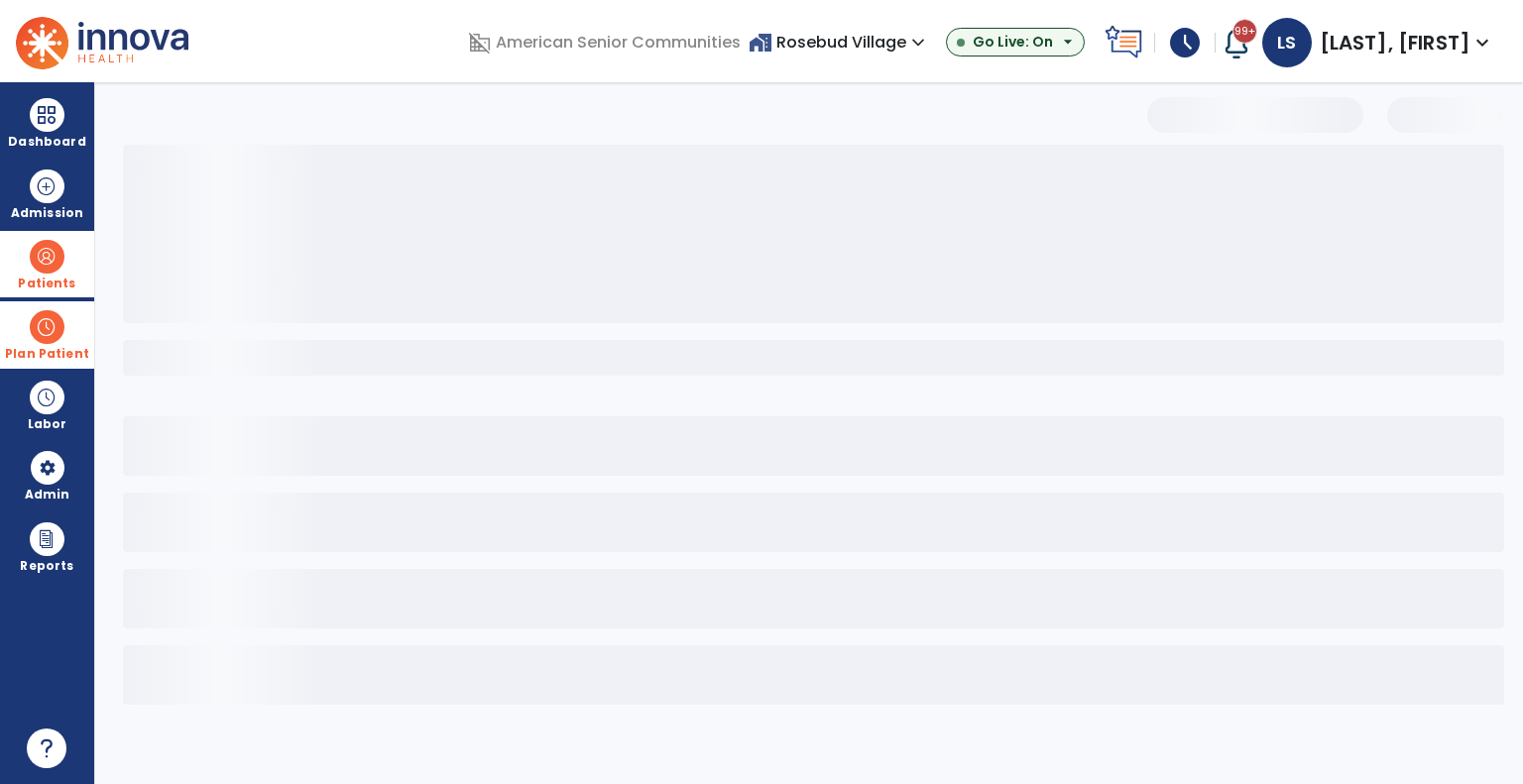 scroll, scrollTop: 0, scrollLeft: 0, axis: both 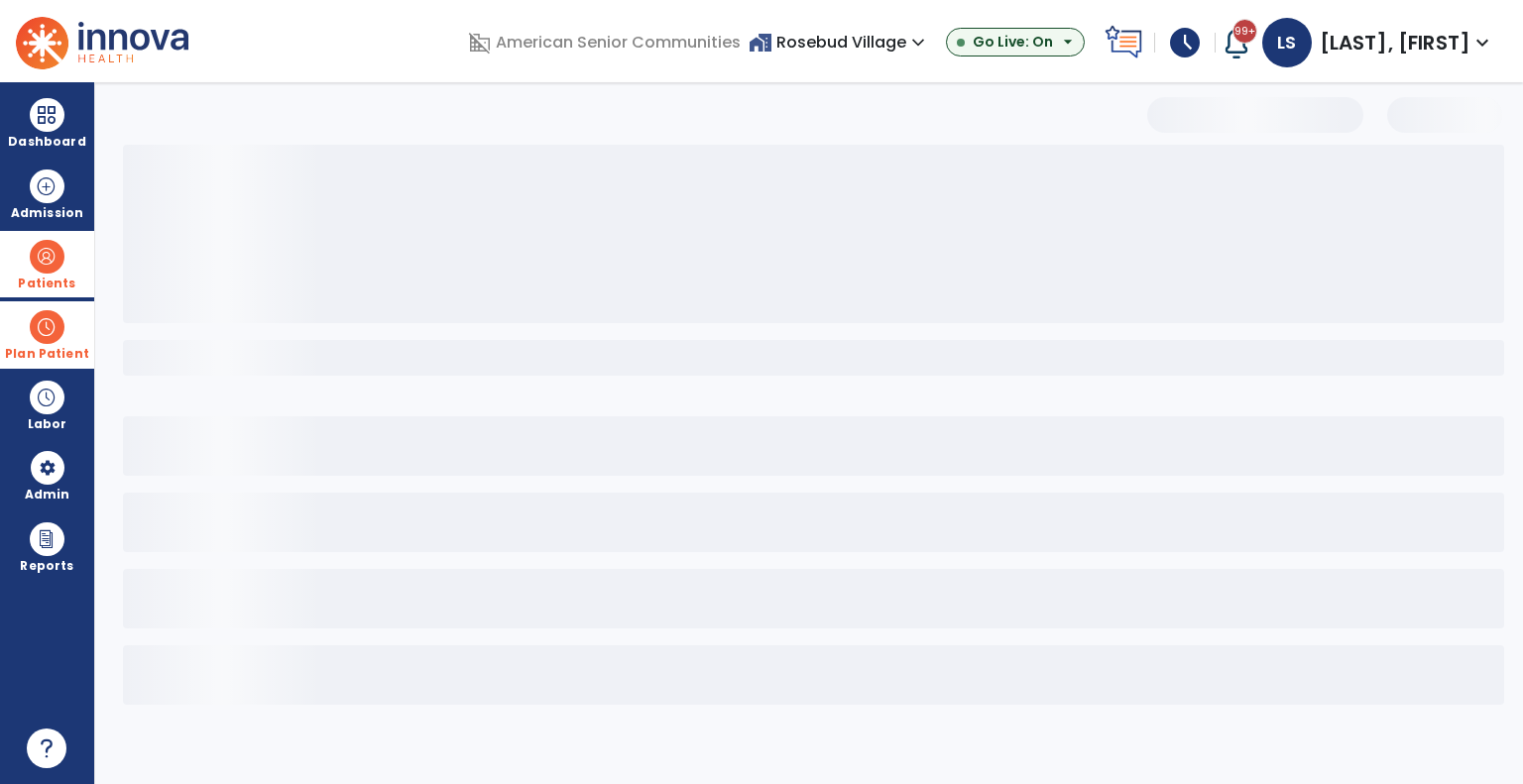 select on "***" 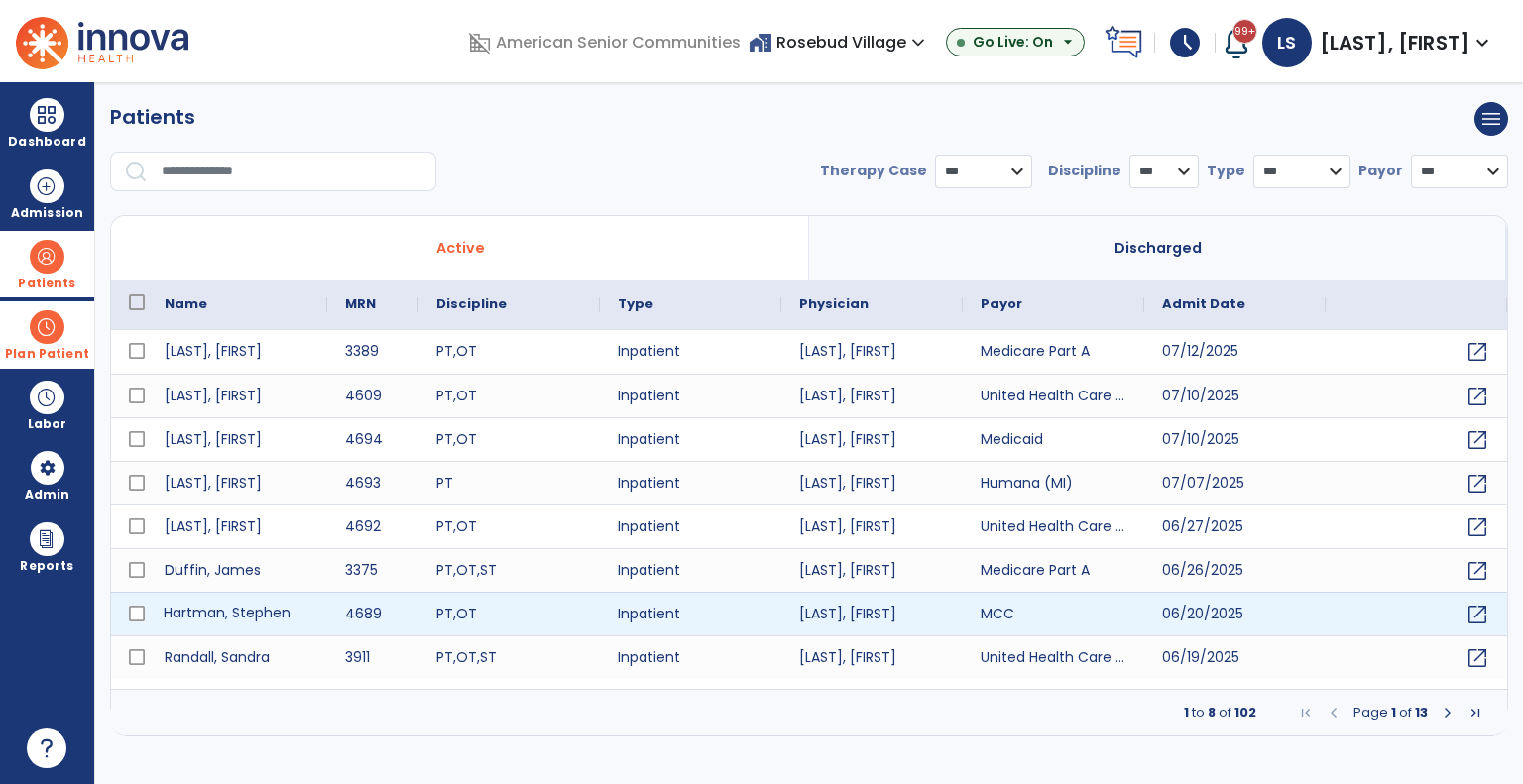 click on "Hartman, Stephen" at bounding box center (237, 614) 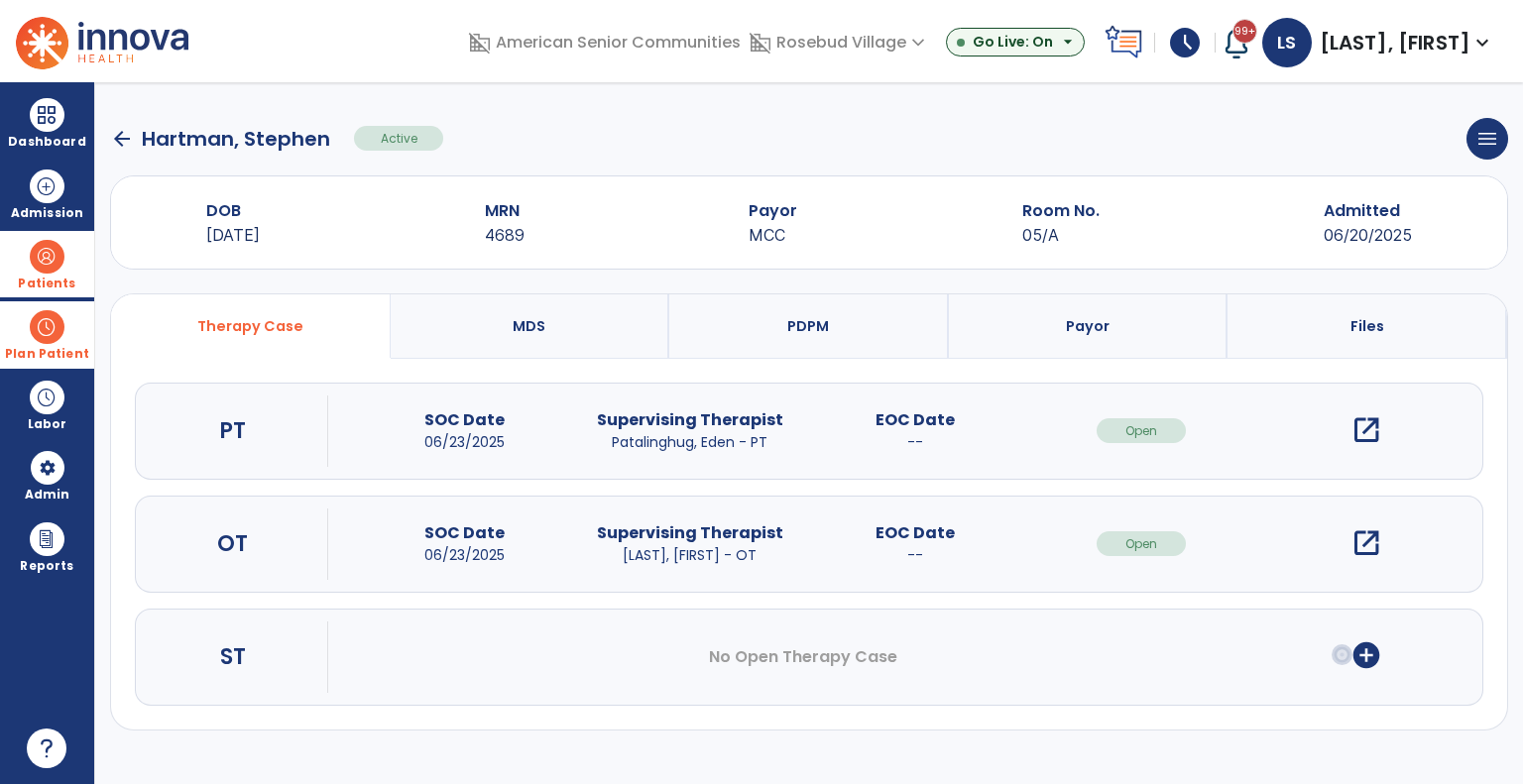 click on "add_circle" at bounding box center [1366, 655] 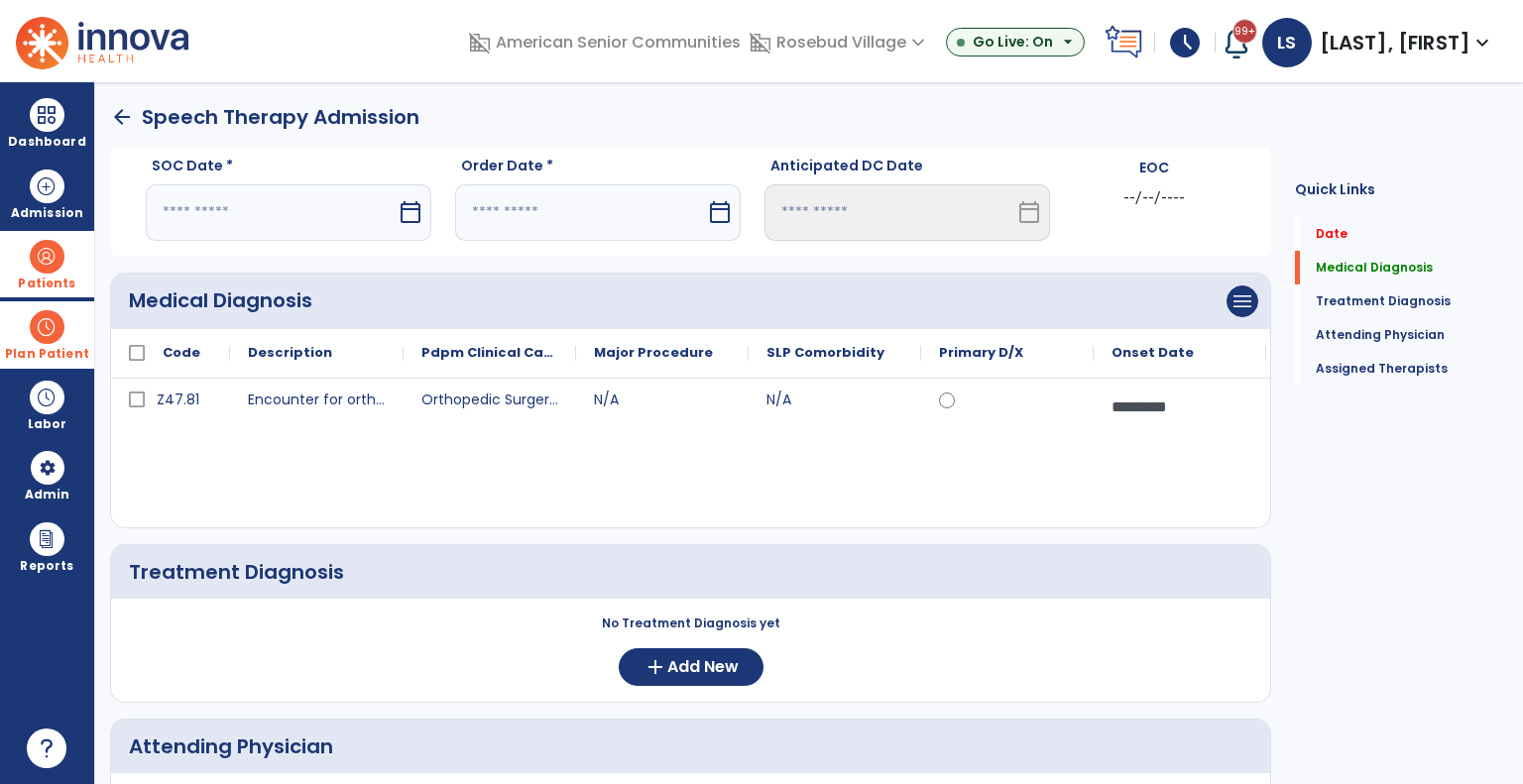 click at bounding box center [271, 212] 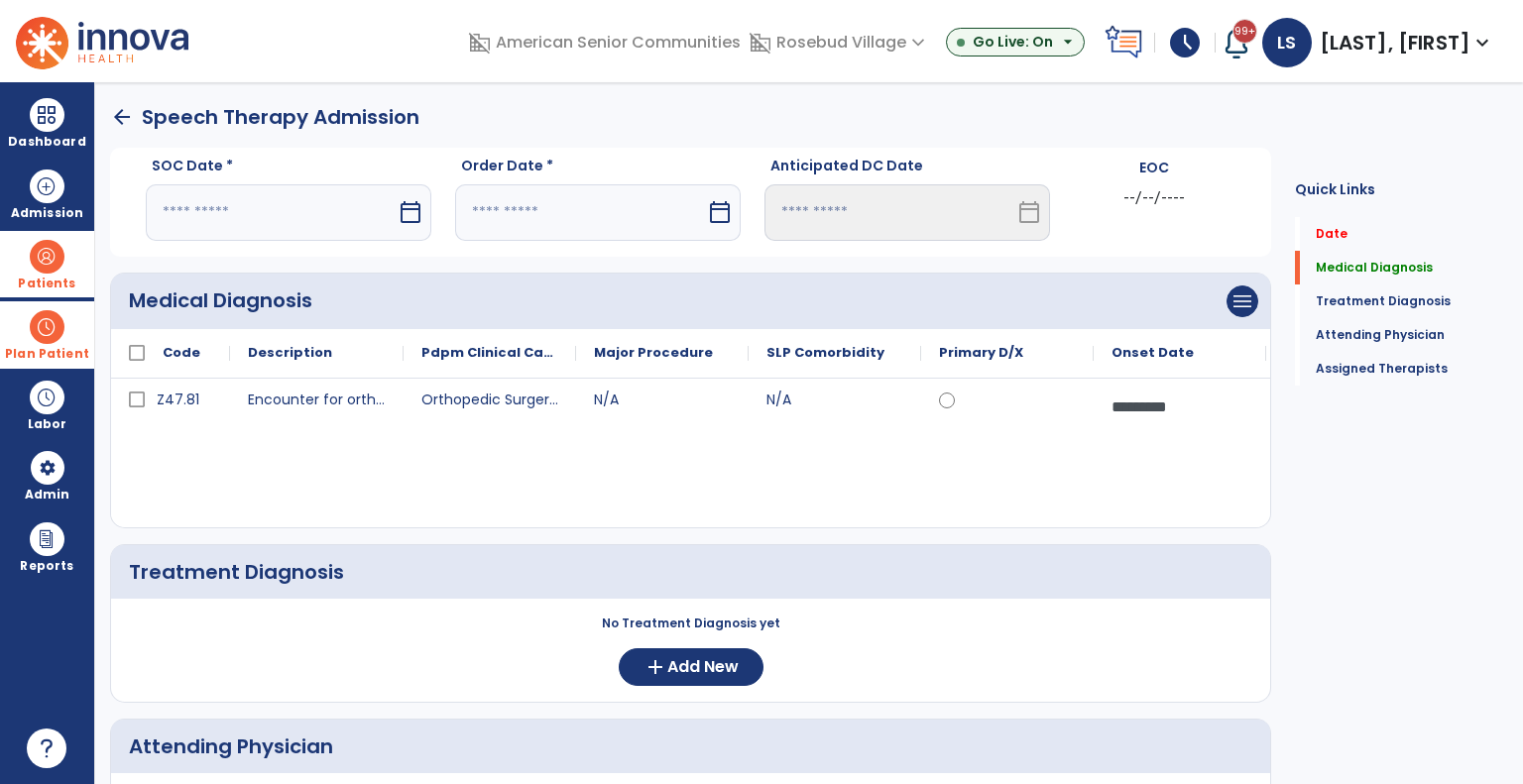 select on "*" 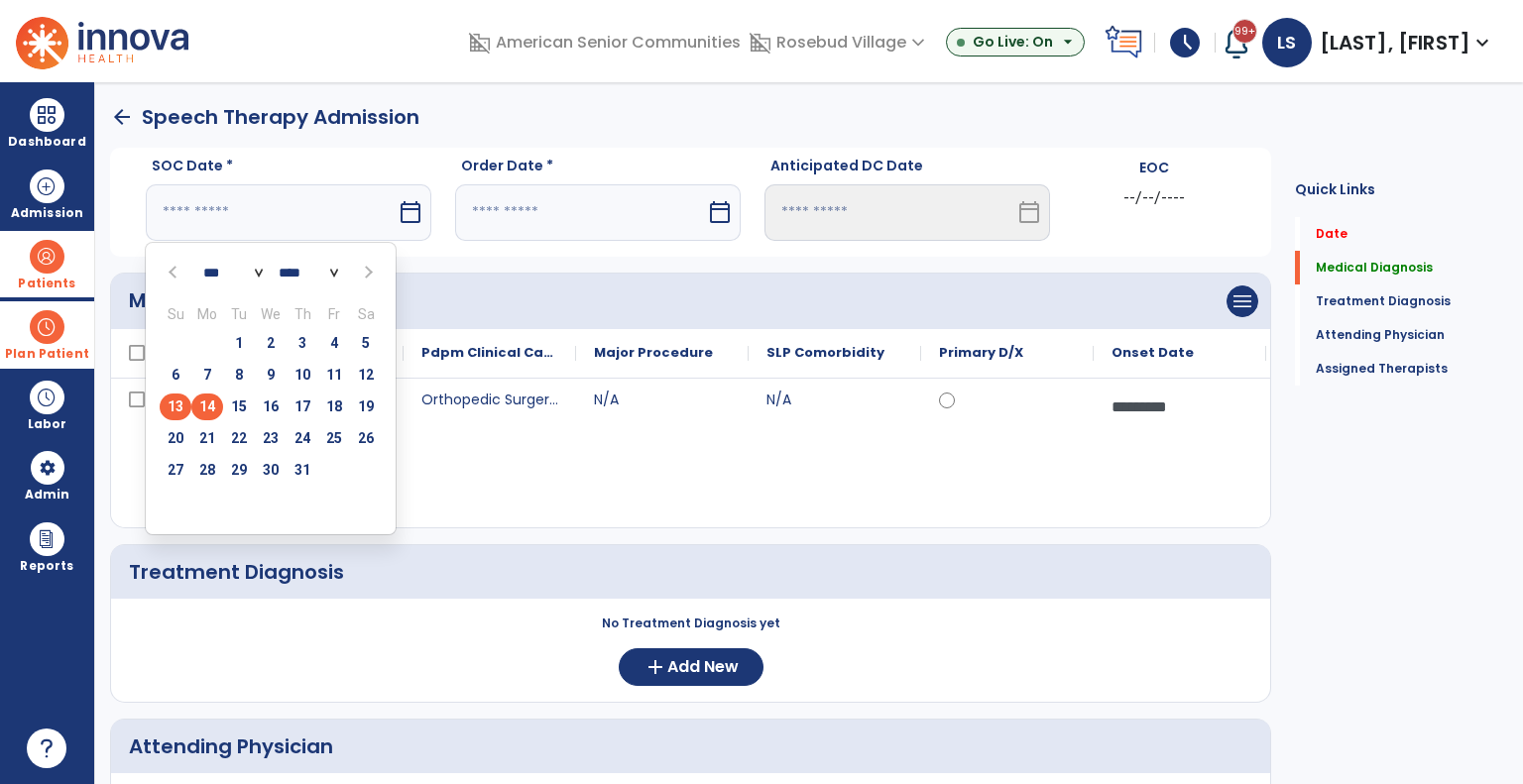click on "14" at bounding box center (207, 406) 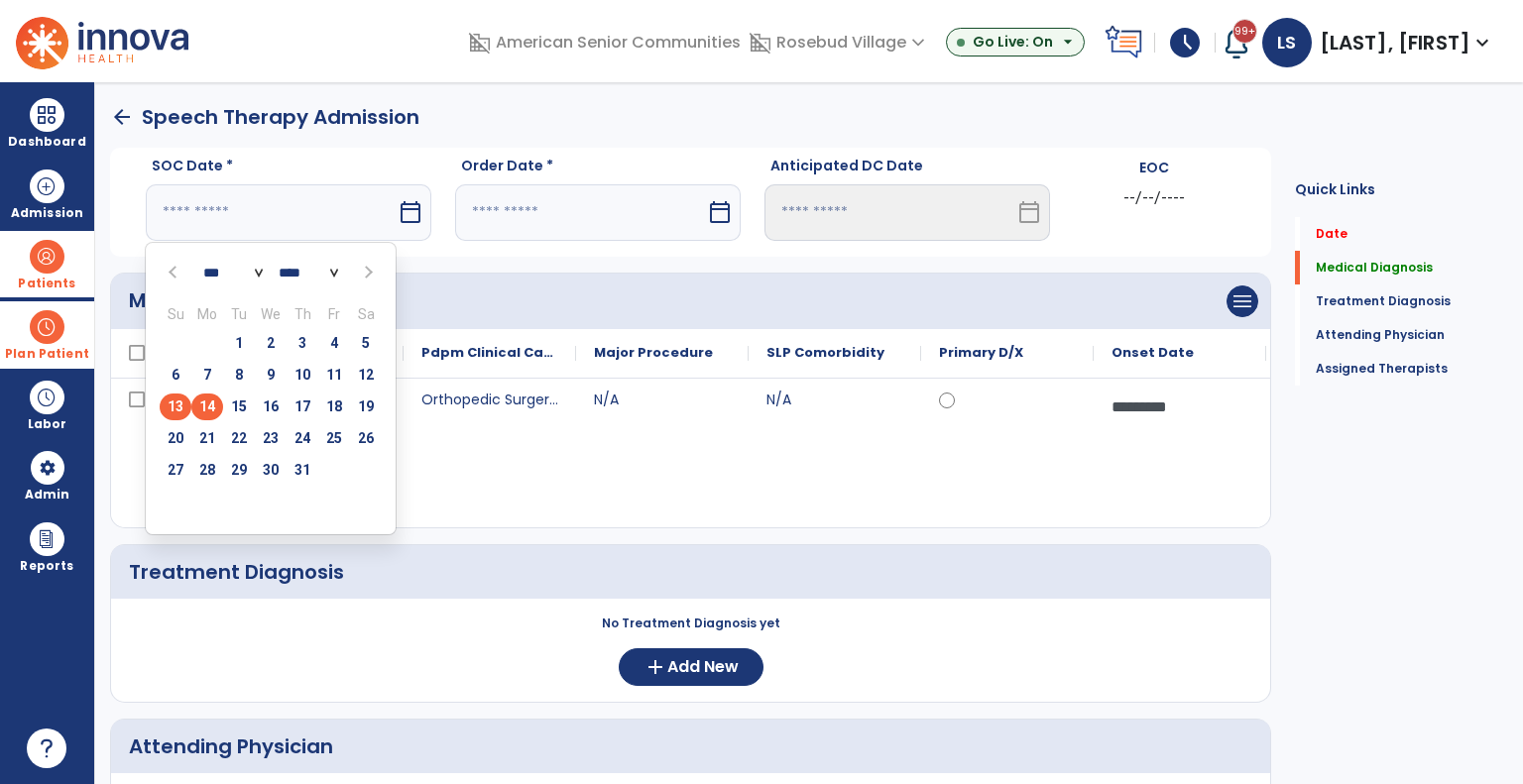 type on "*********" 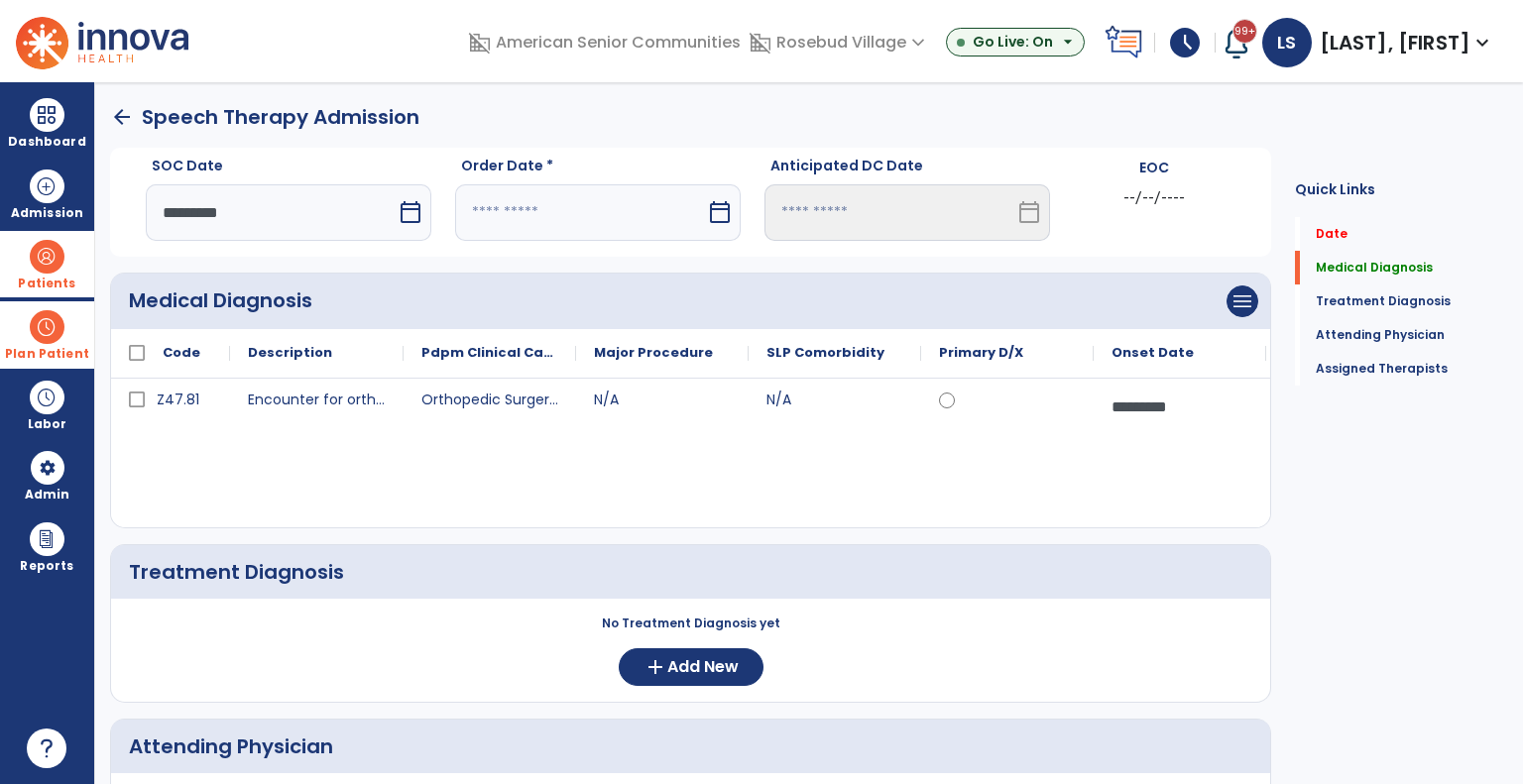 click at bounding box center [580, 212] 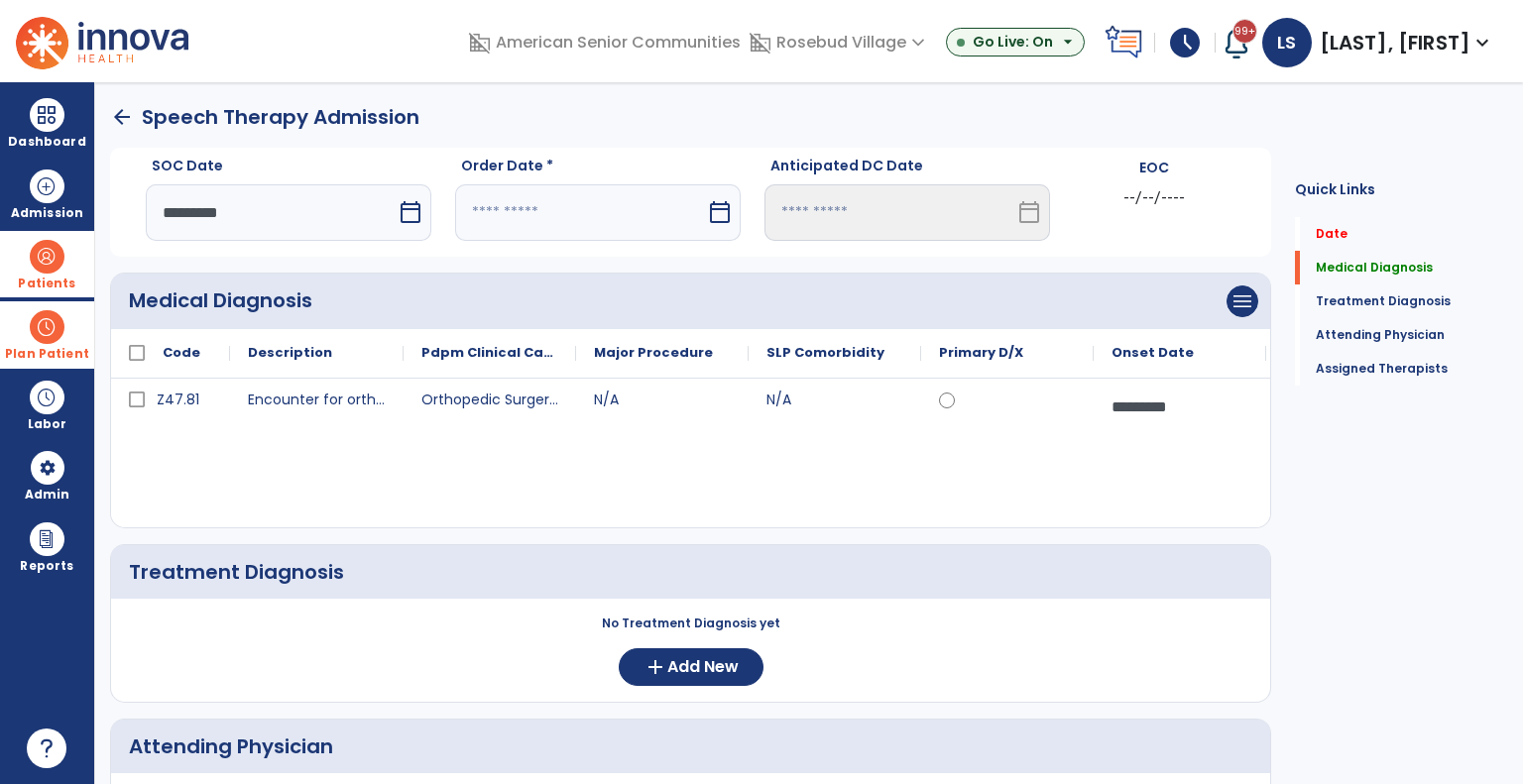 select on "*" 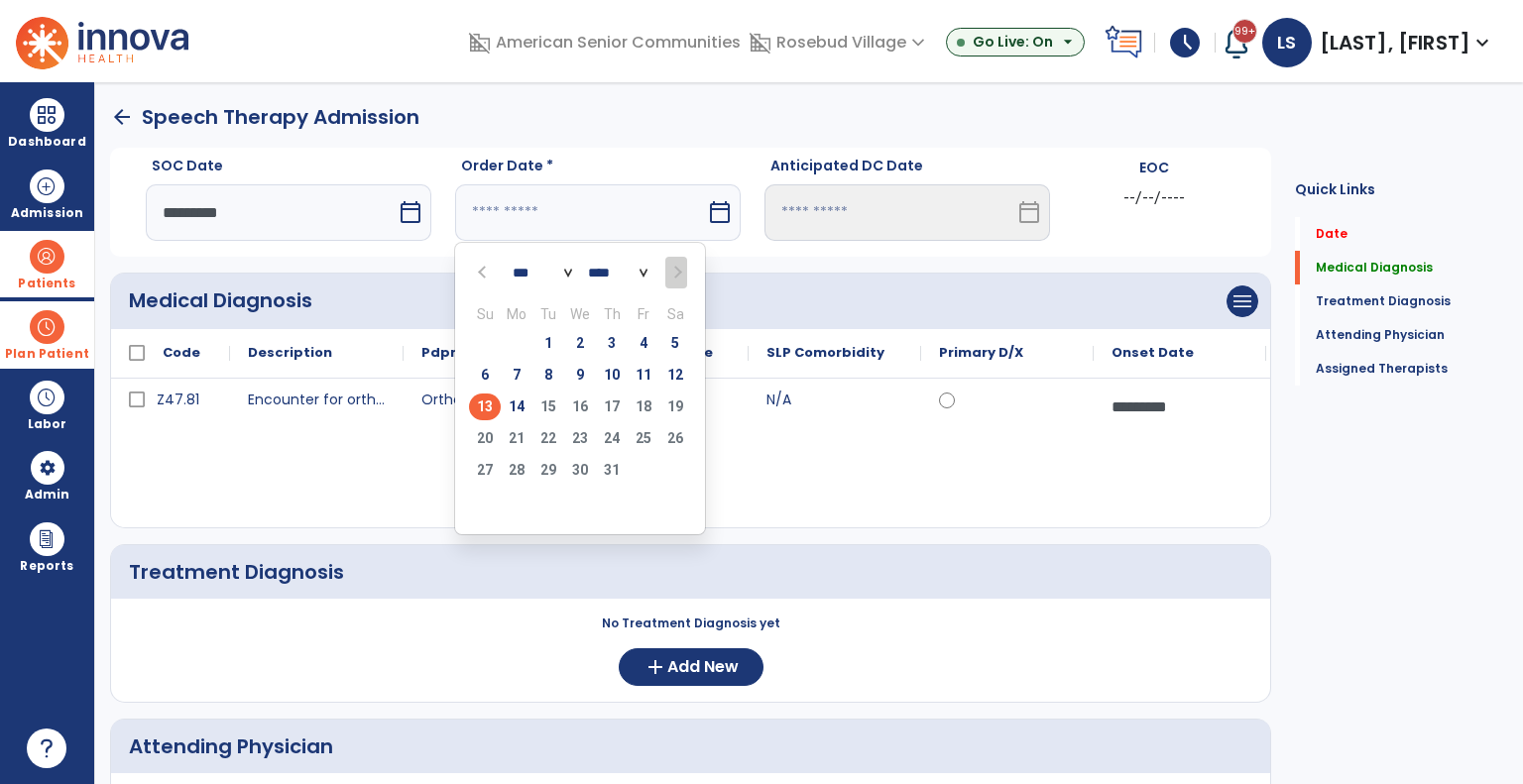 click on "13   14   15   16   17   18   19" at bounding box center (580, 409) 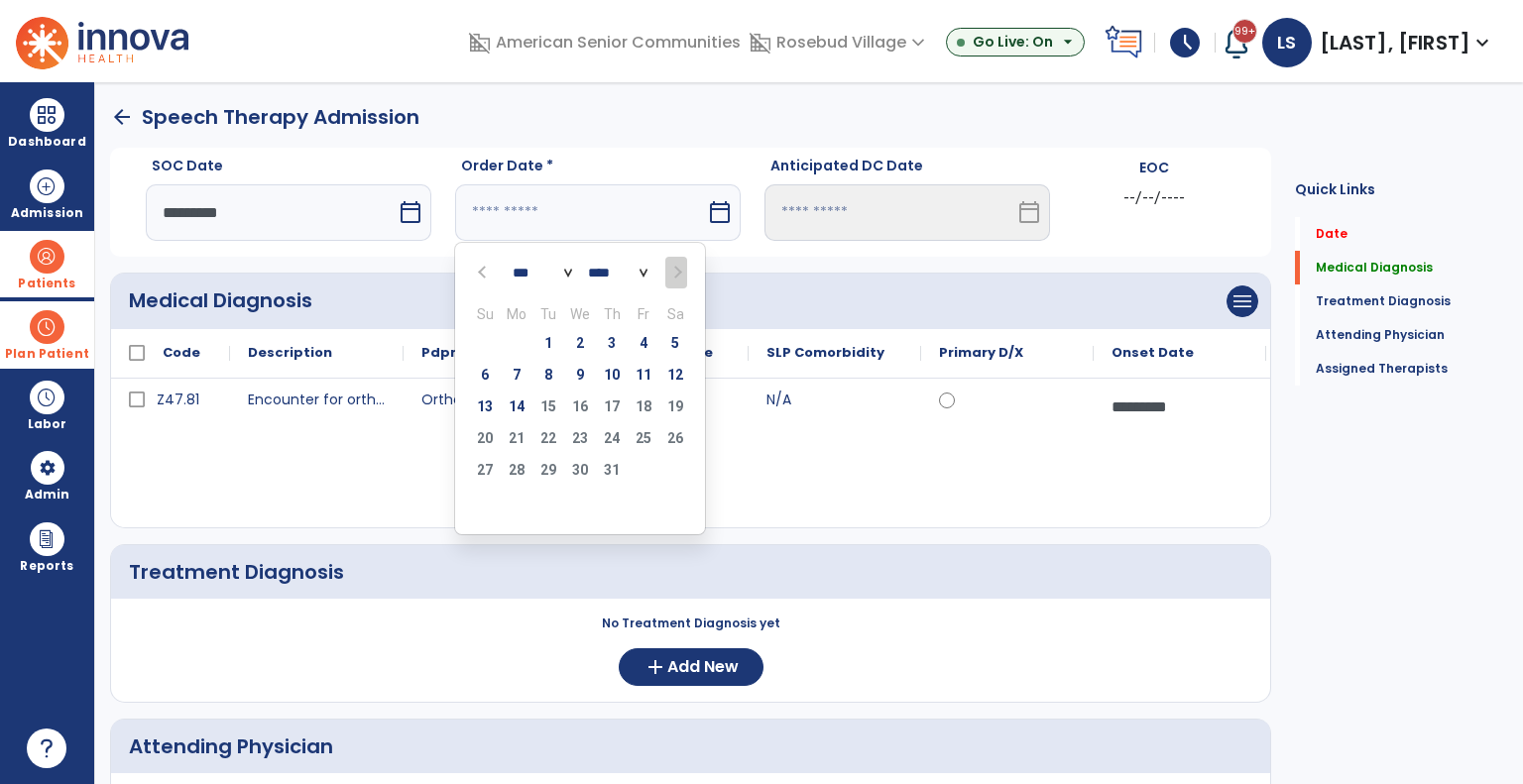 click on "*********" at bounding box center [271, 212] 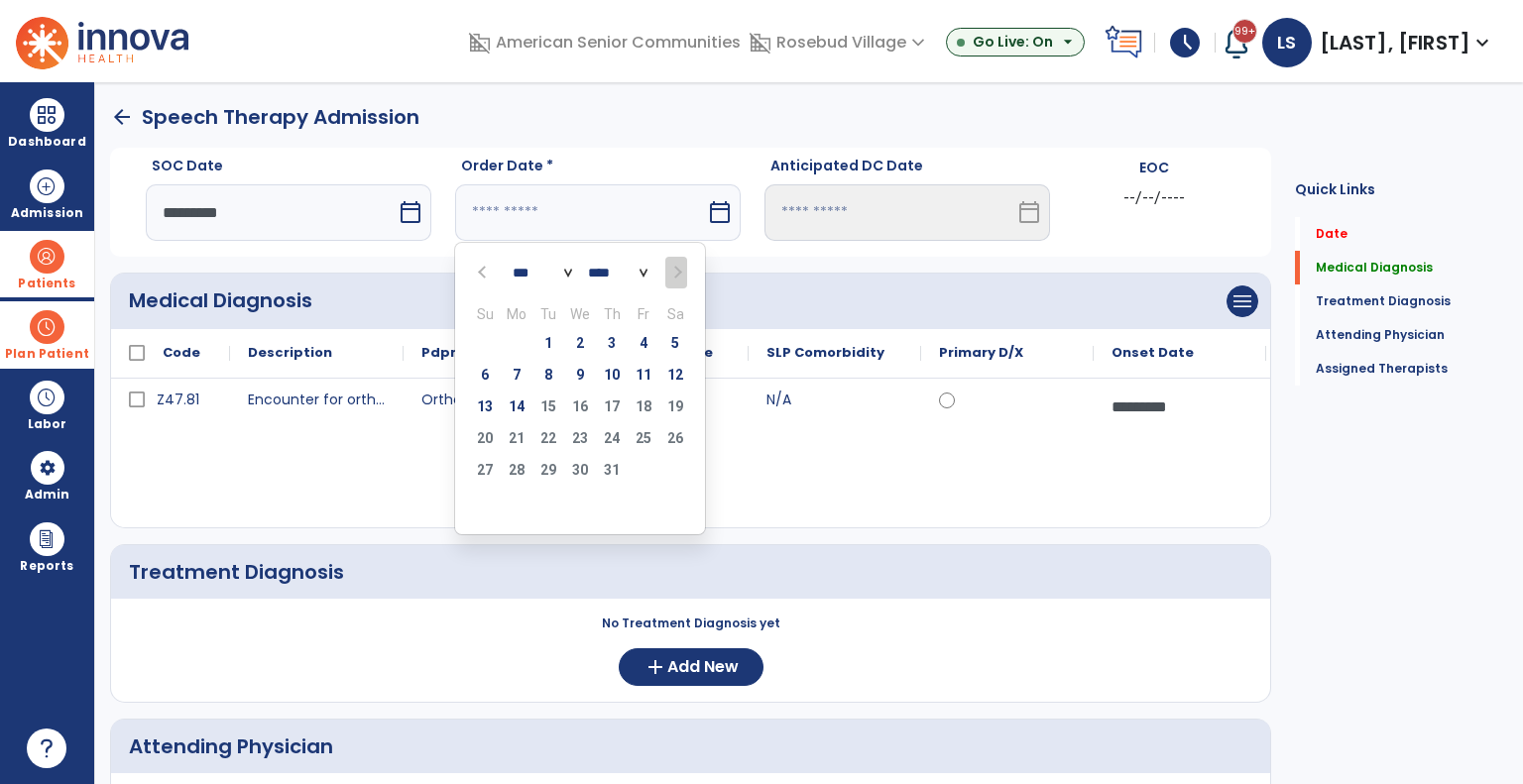 select on "*" 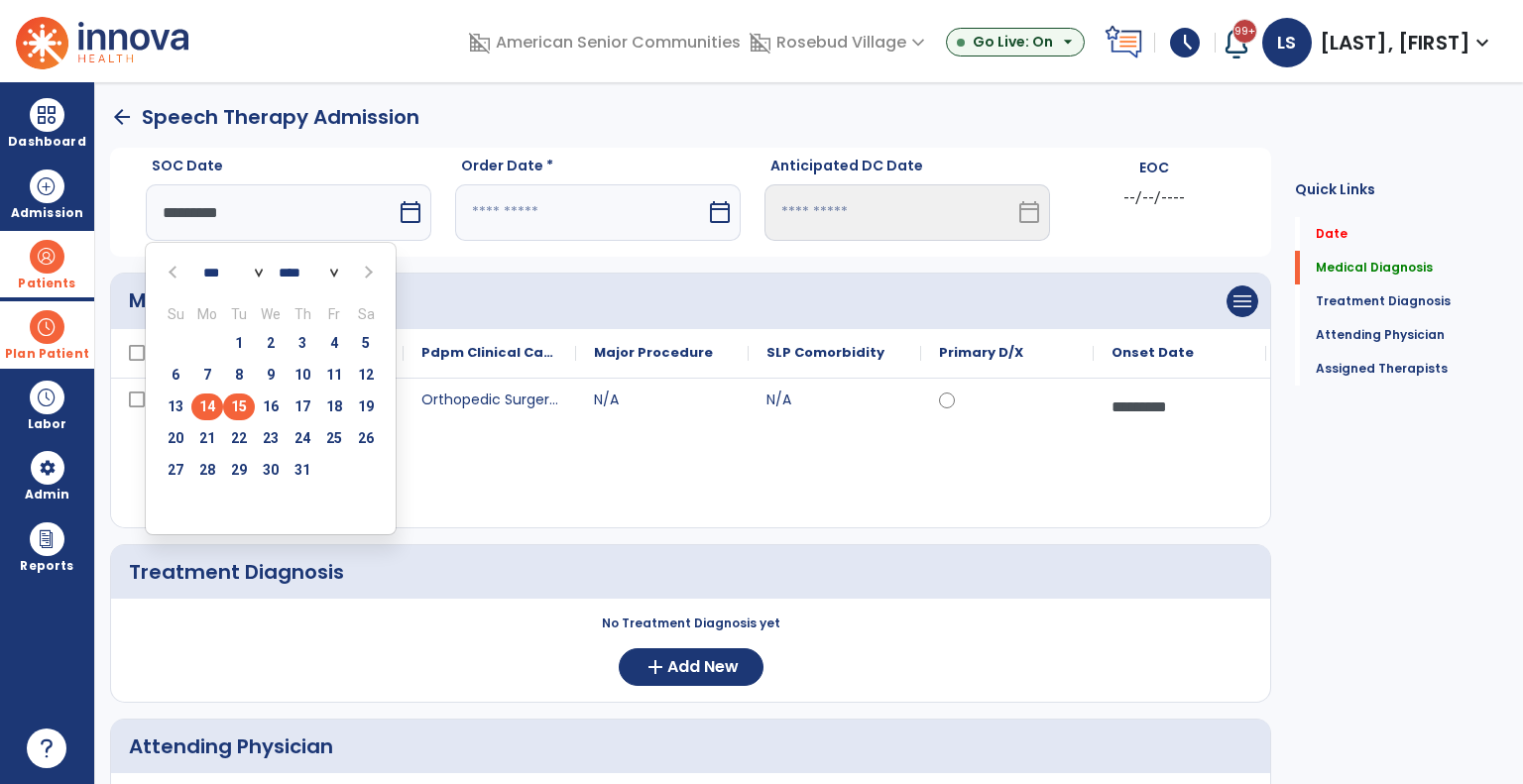 click on "15" at bounding box center [239, 406] 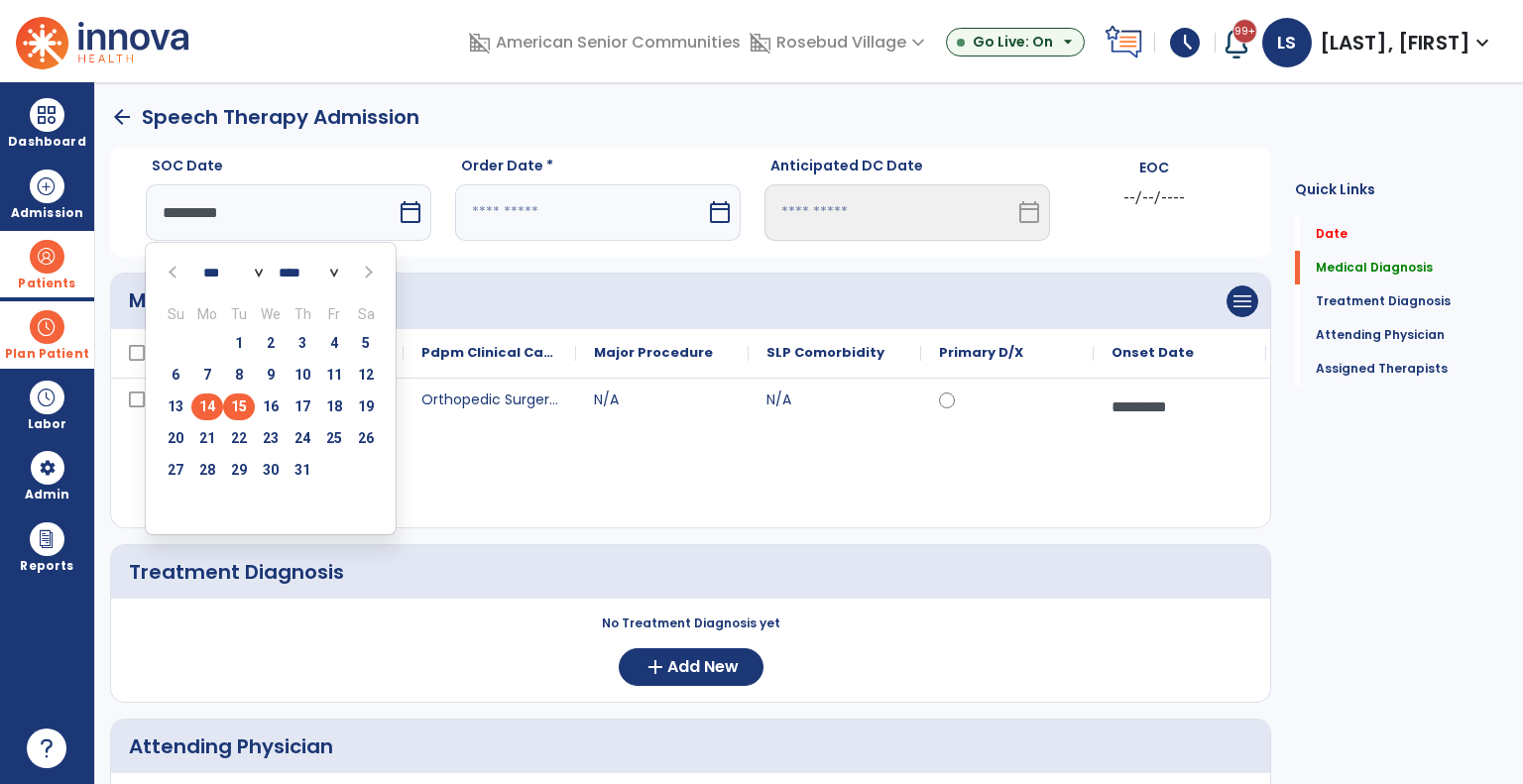 type on "*********" 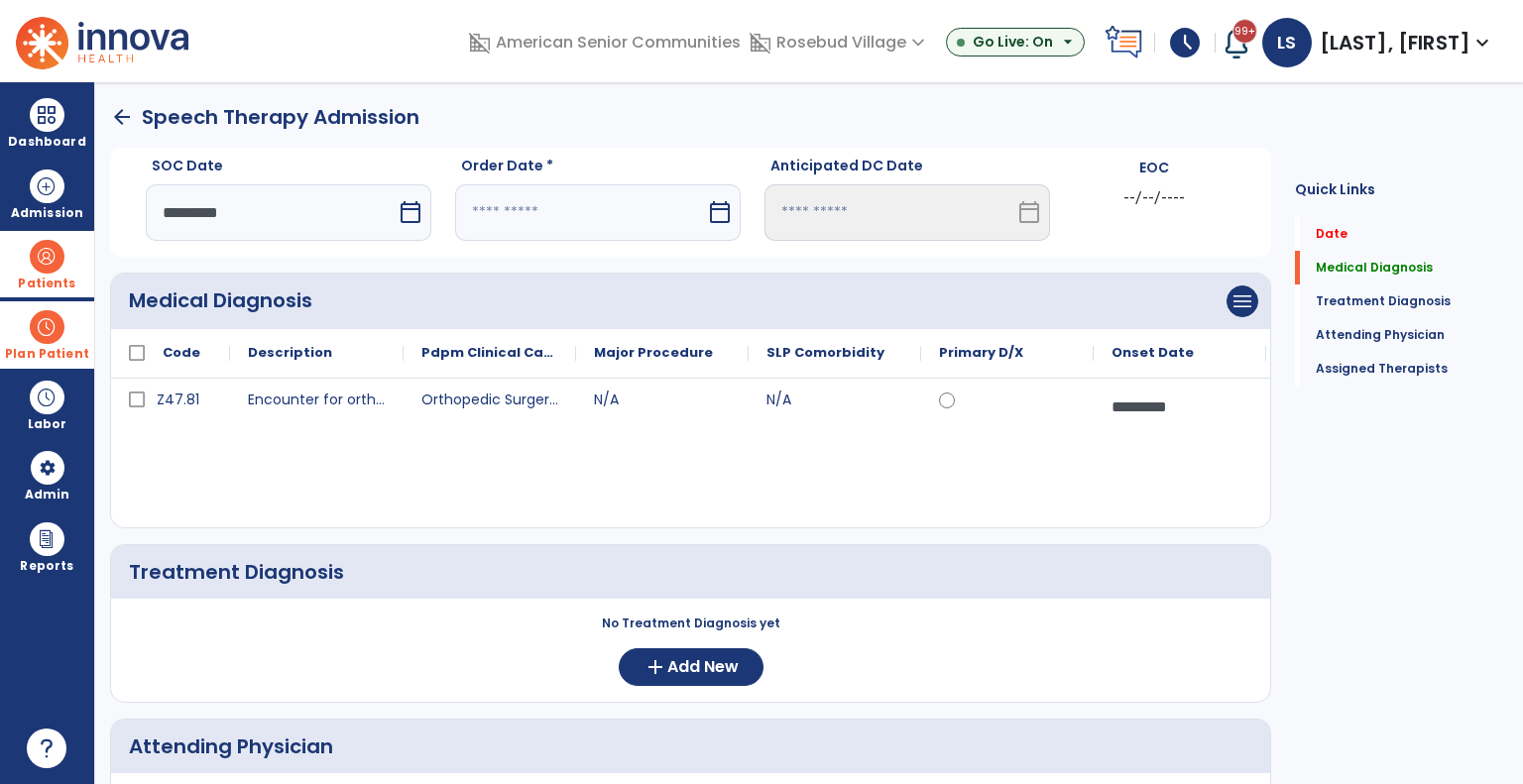 click at bounding box center [580, 212] 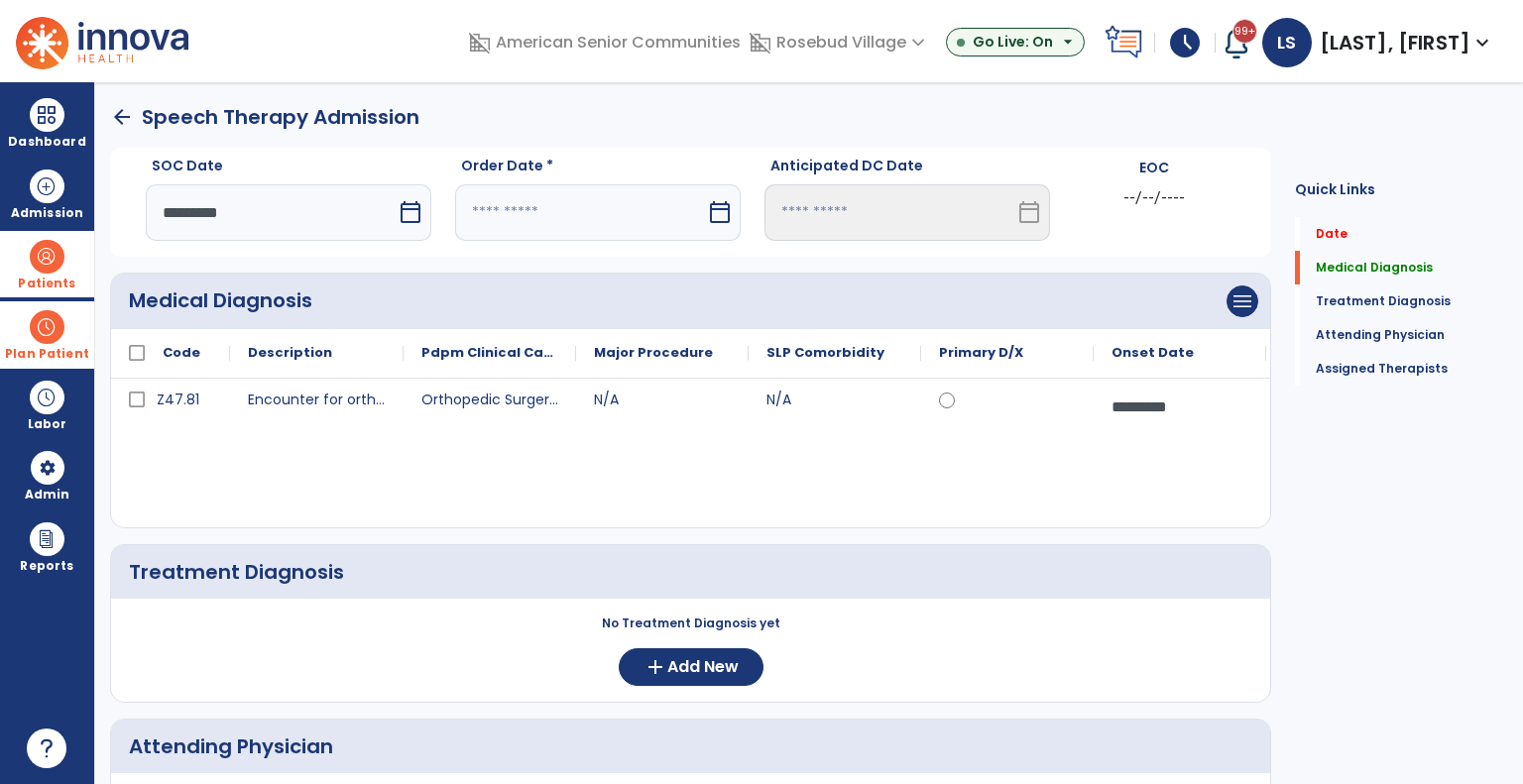select on "*" 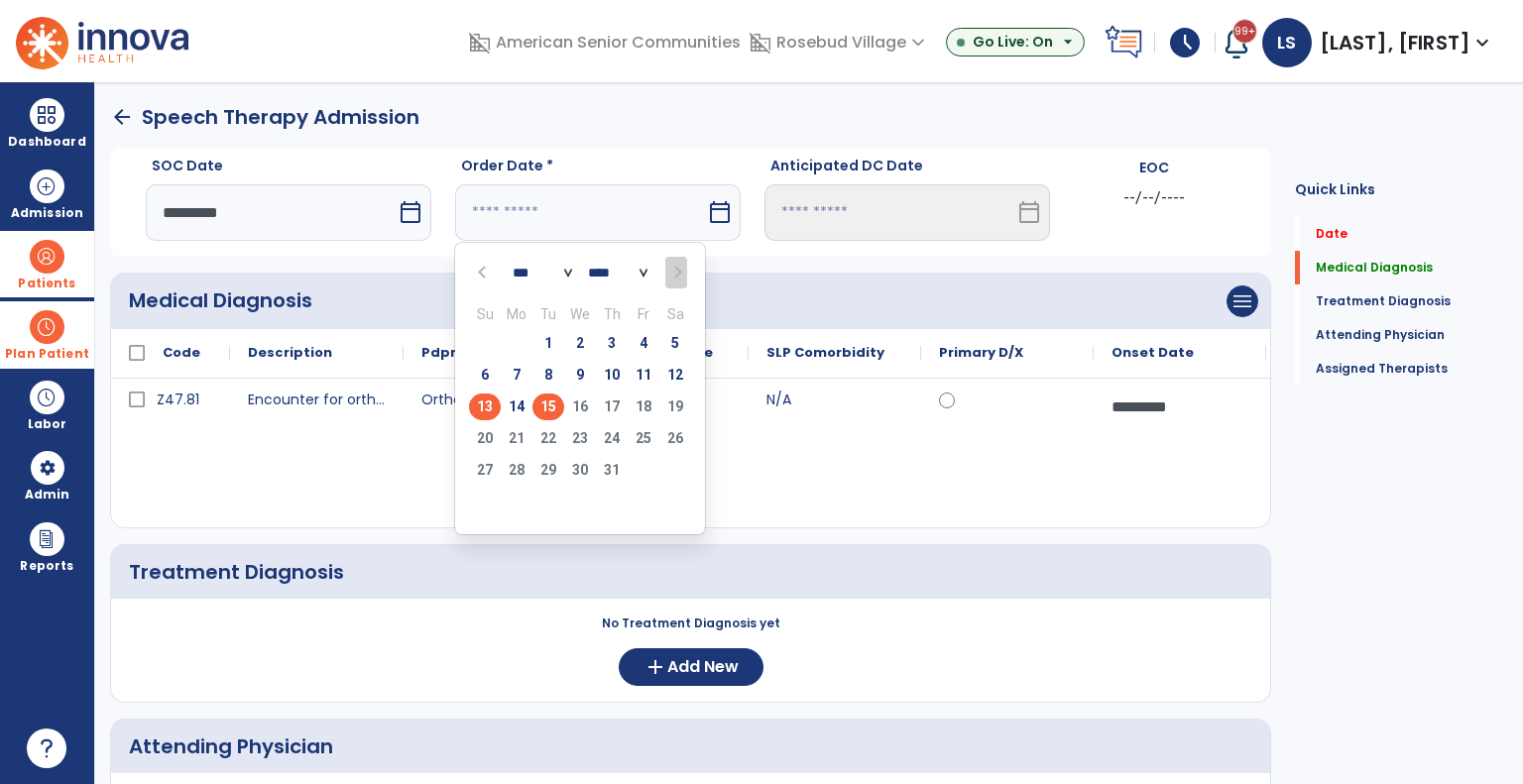 click on "15" at bounding box center (548, 406) 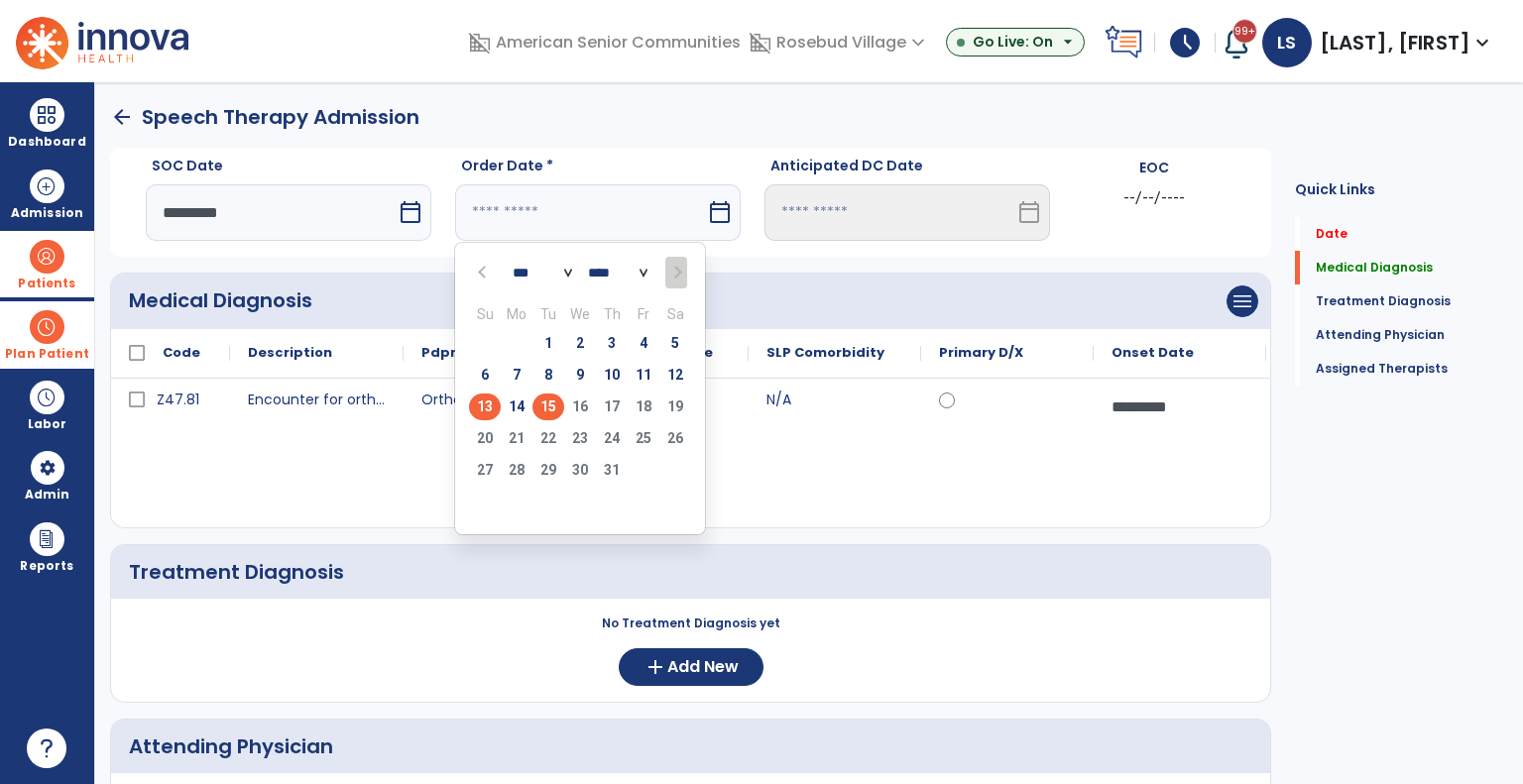 type on "*********" 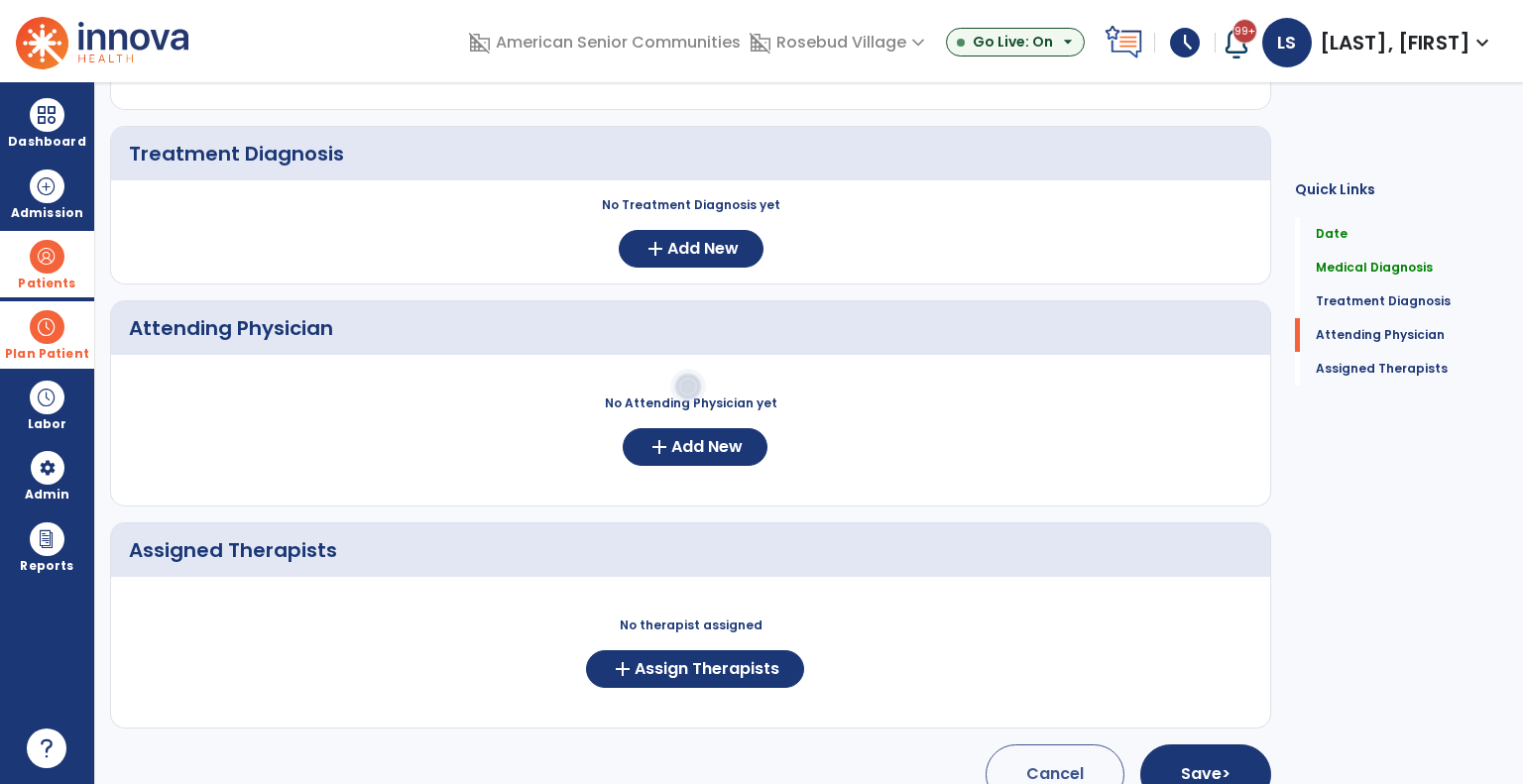 scroll, scrollTop: 432, scrollLeft: 0, axis: vertical 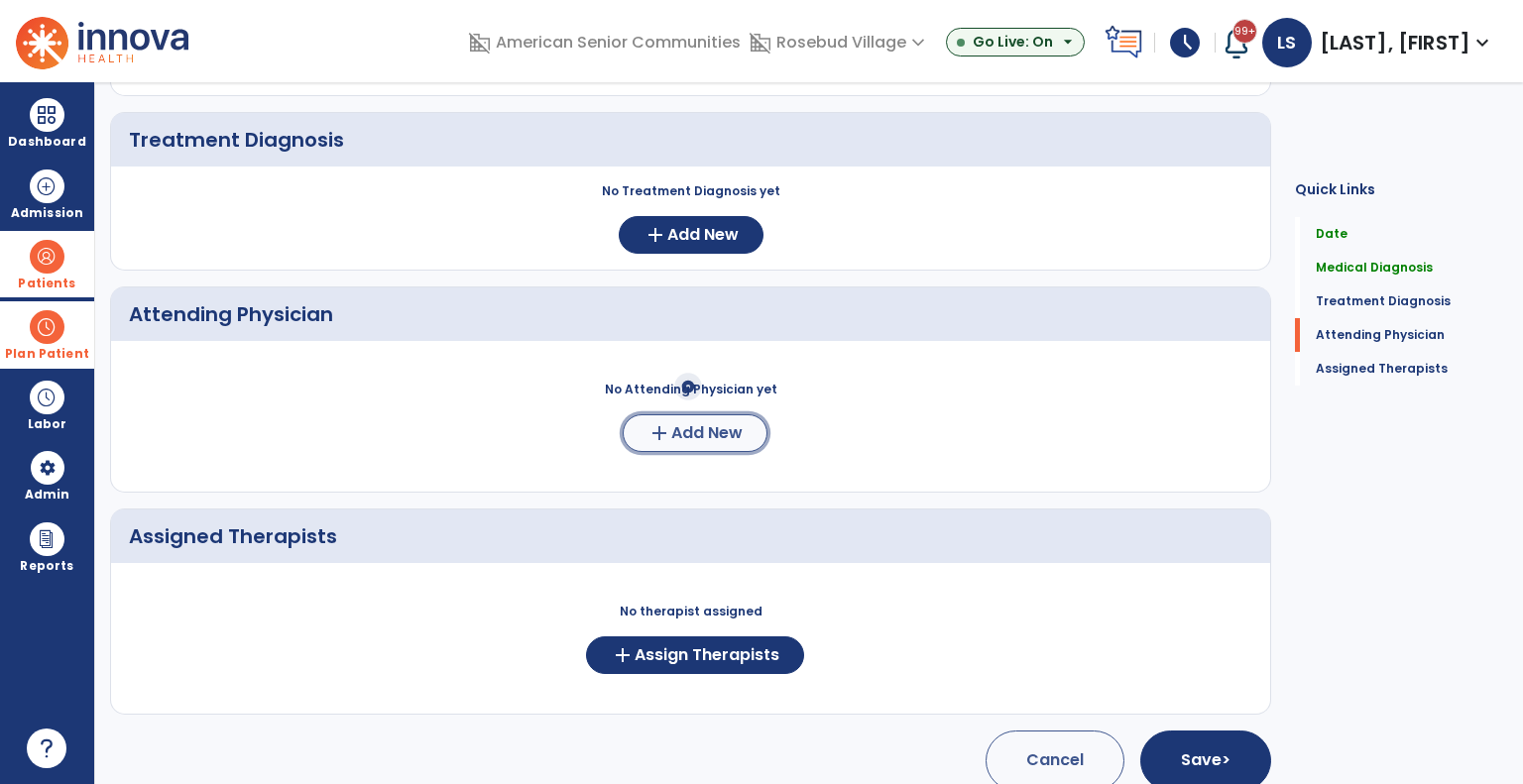click on "add" 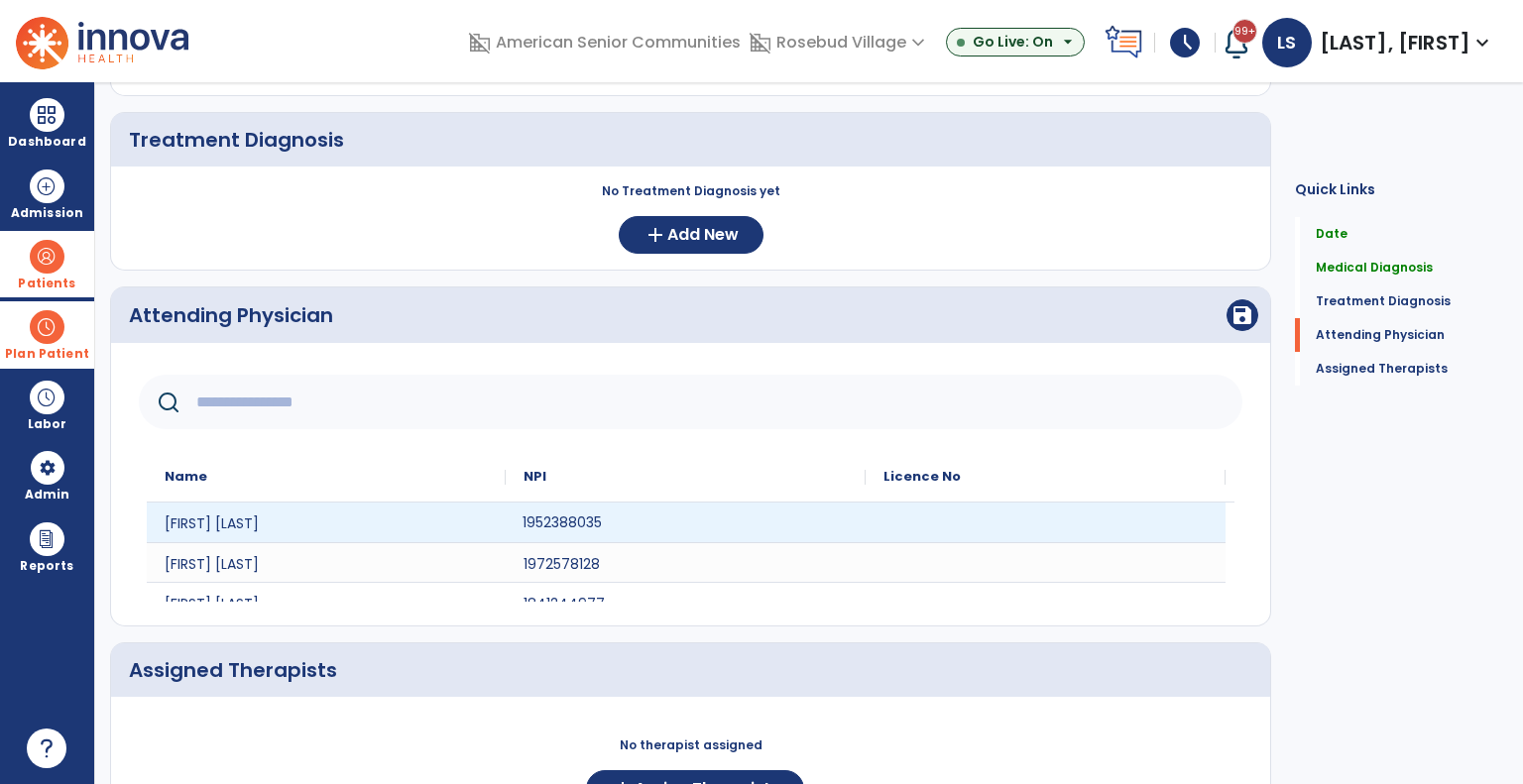 click on "1952388035" 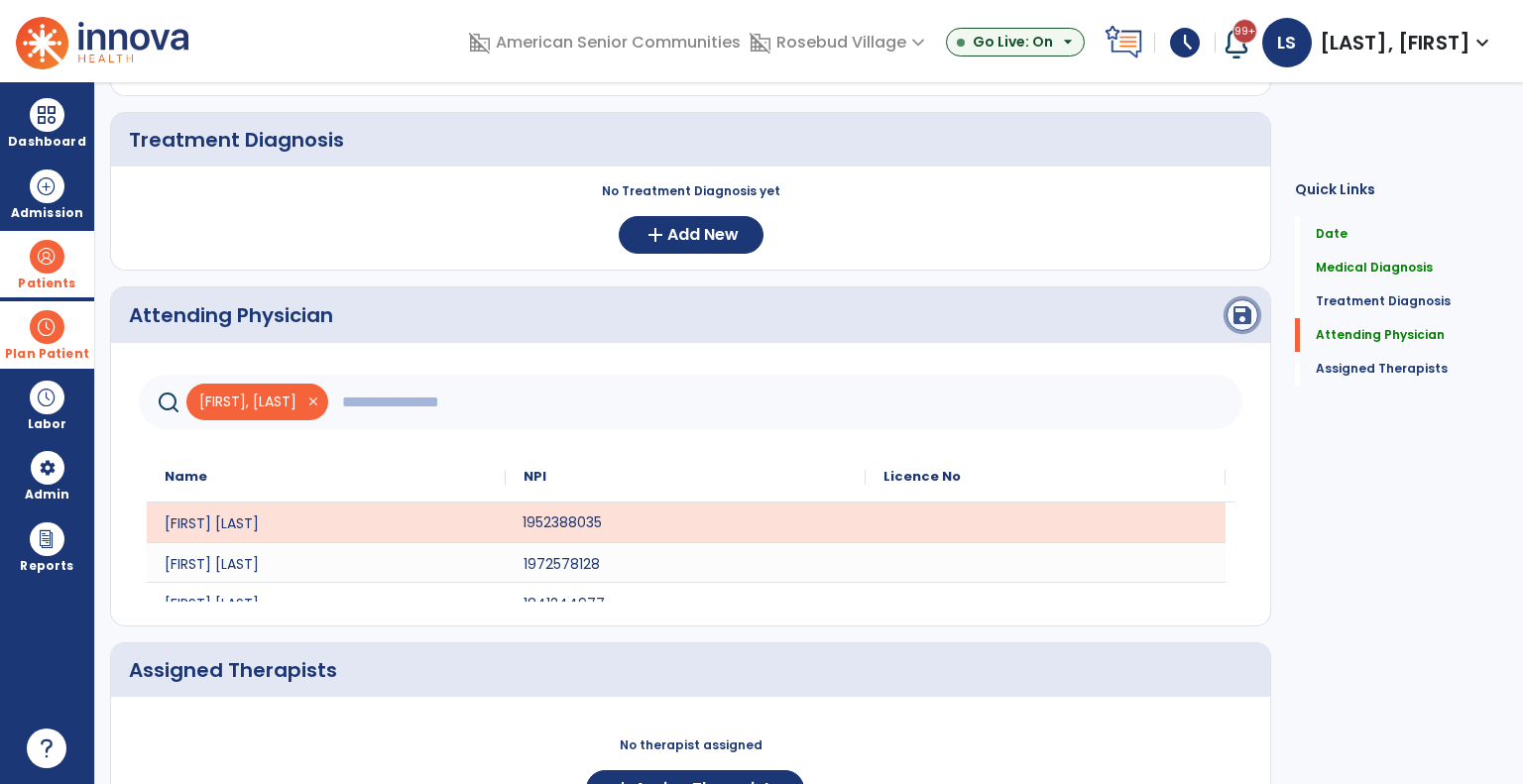 click on "save" 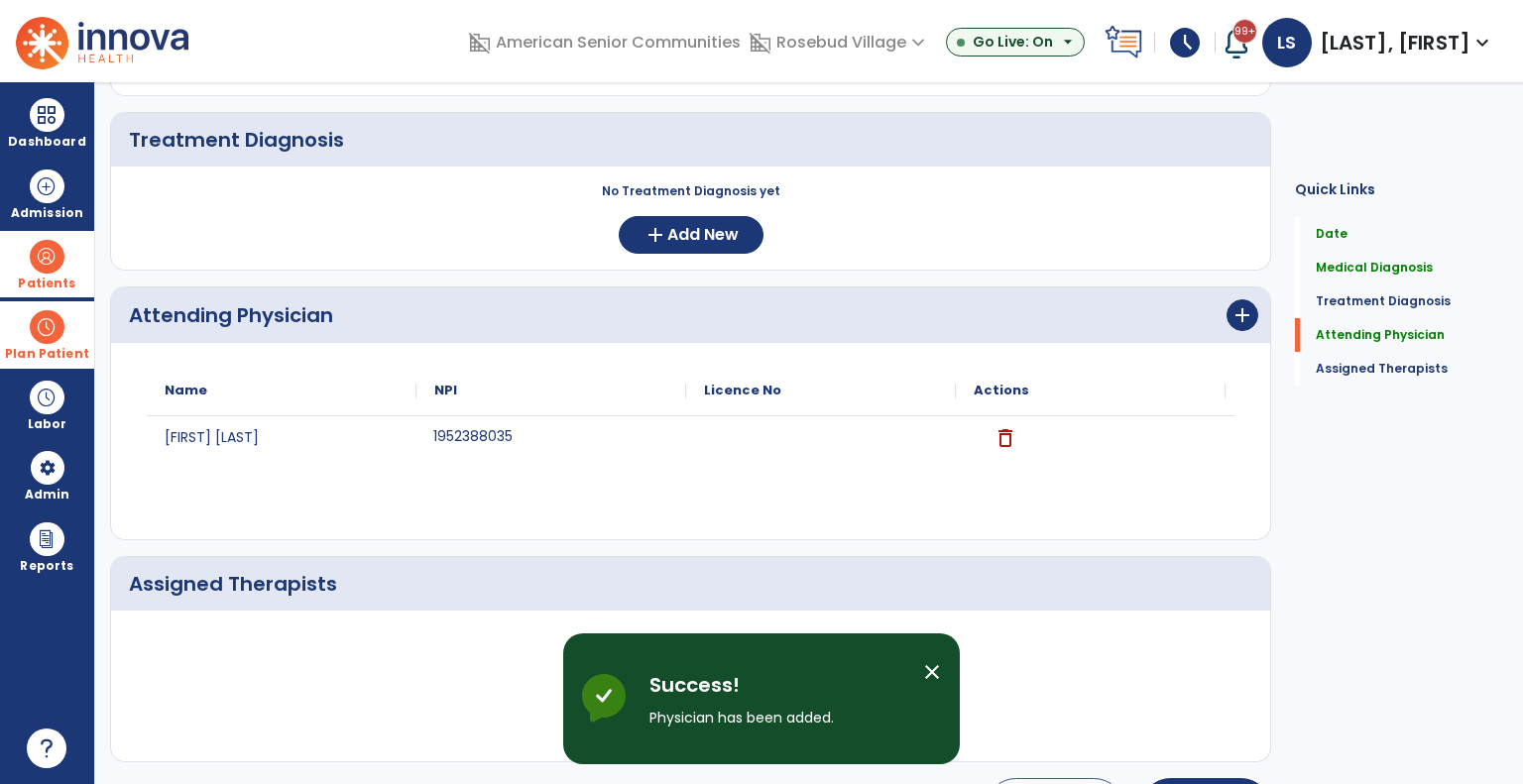 scroll, scrollTop: 499, scrollLeft: 0, axis: vertical 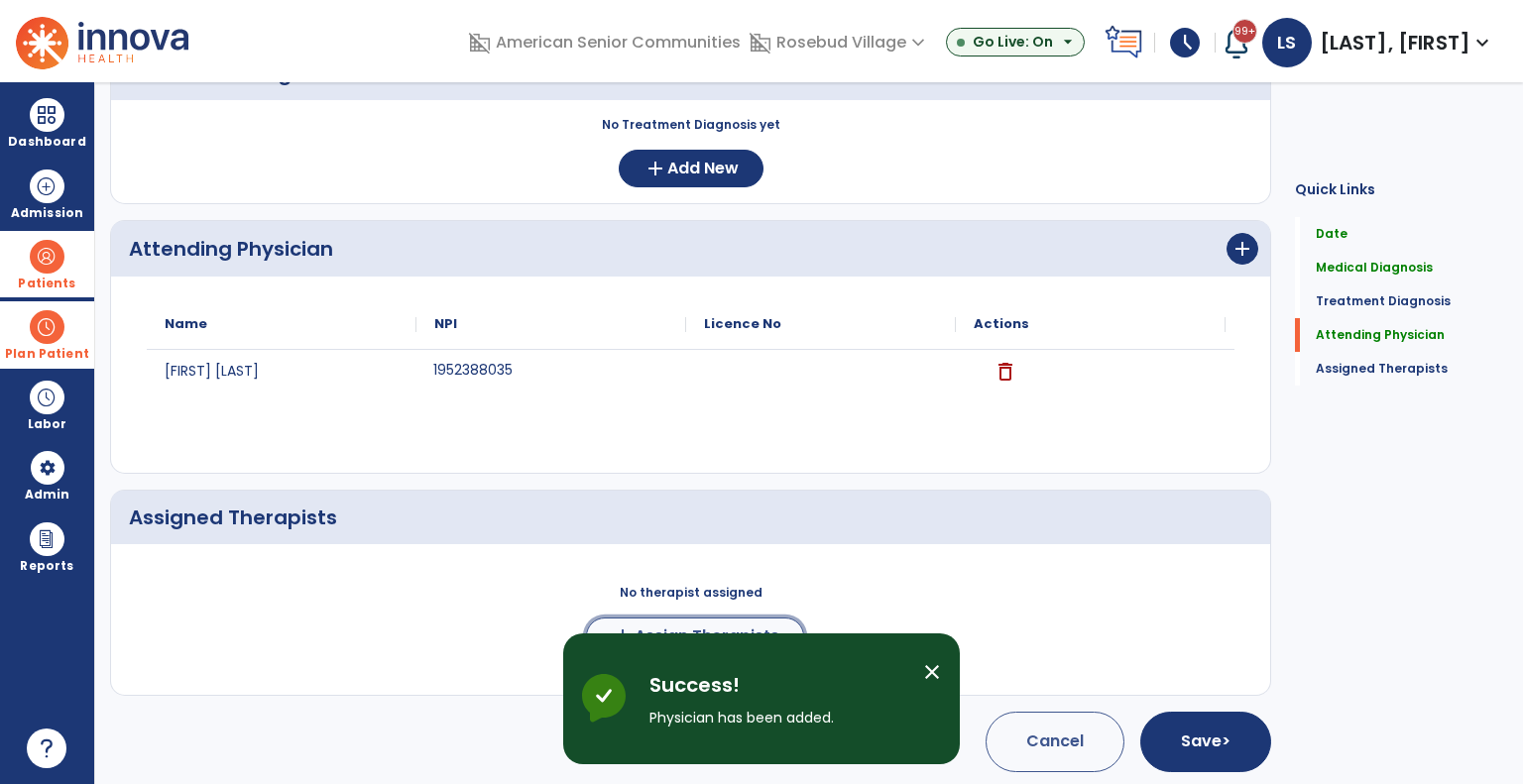 click on "Assign Therapists" 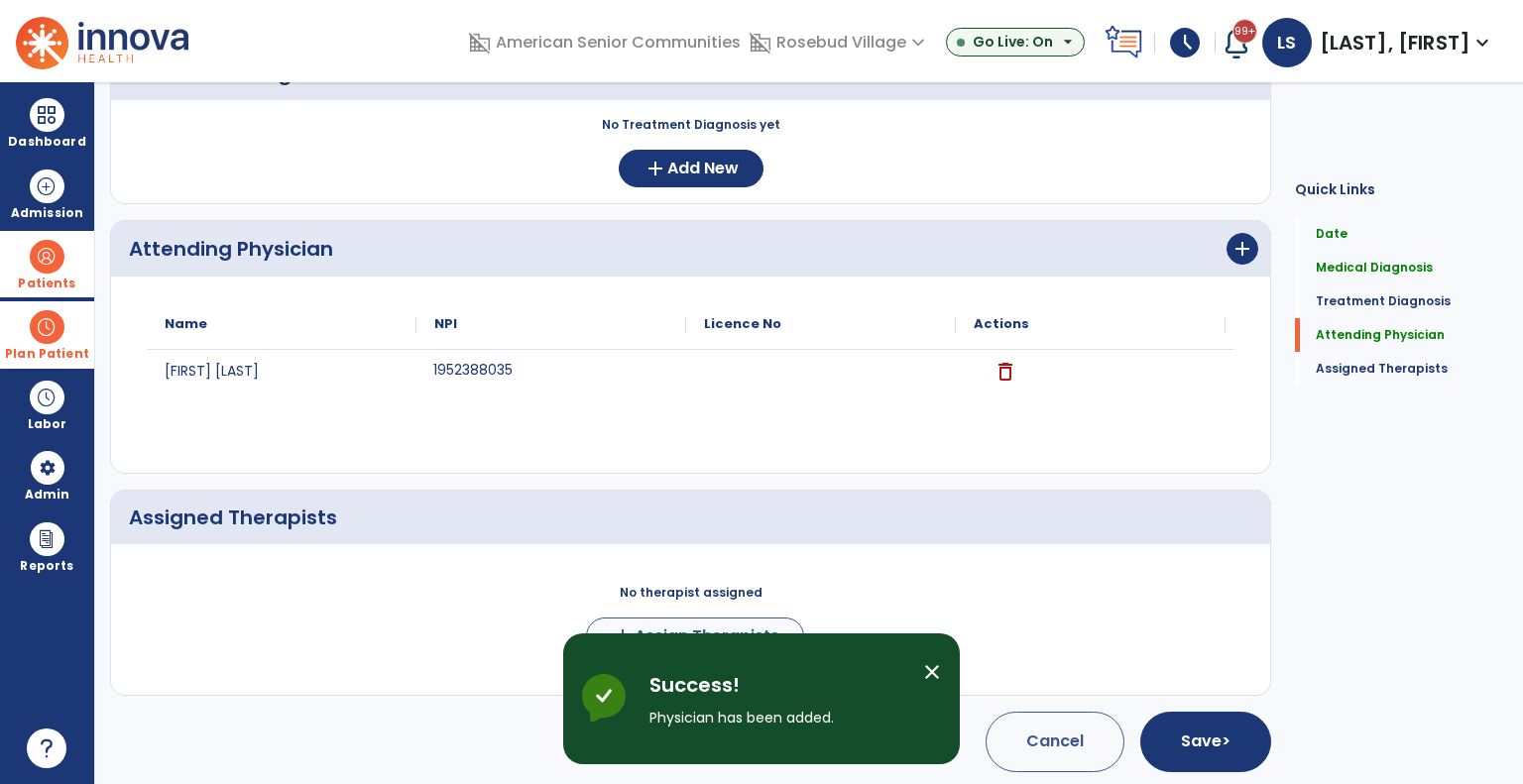 scroll, scrollTop: 496, scrollLeft: 0, axis: vertical 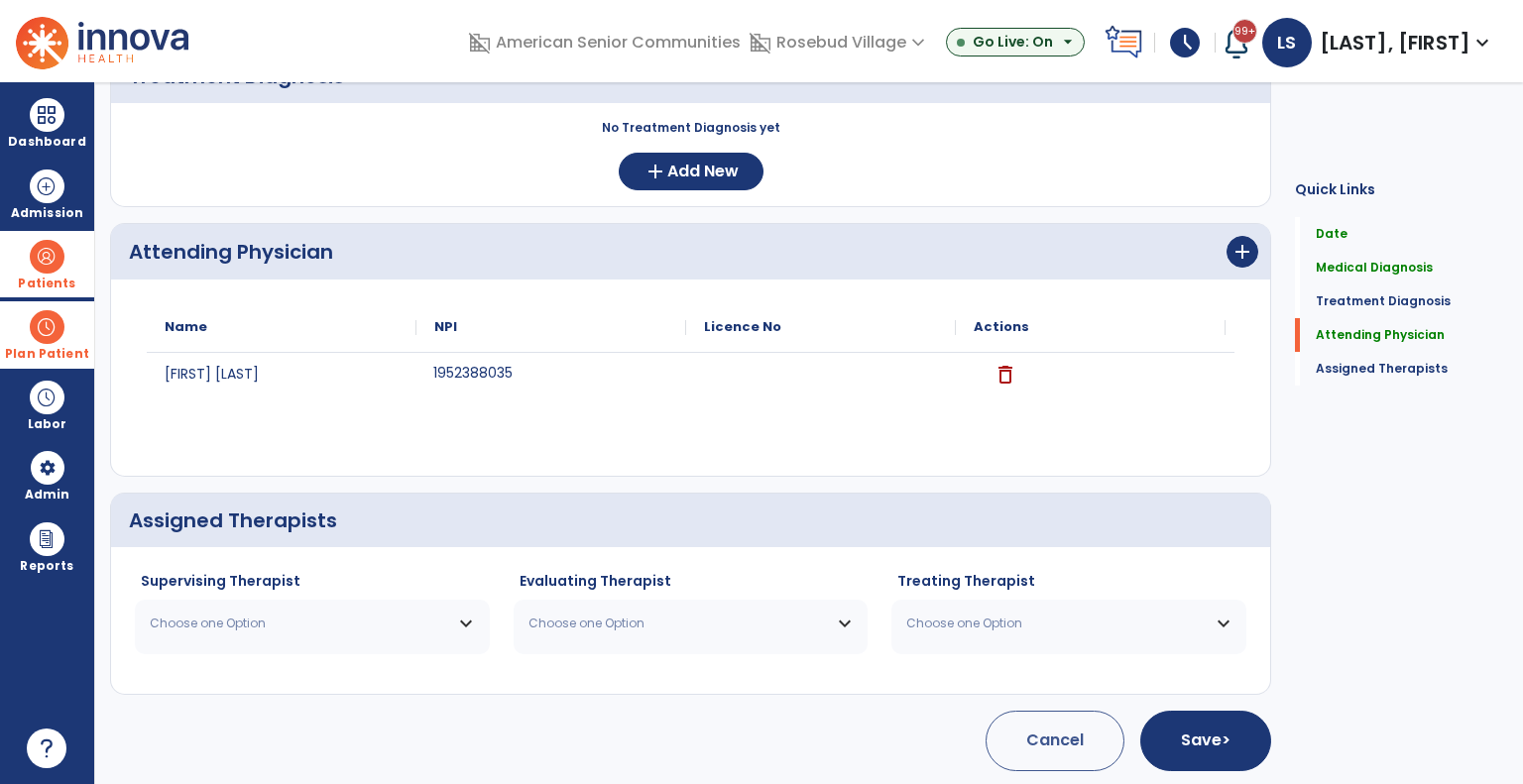 click on "Choose one Option" at bounding box center (299, 623) 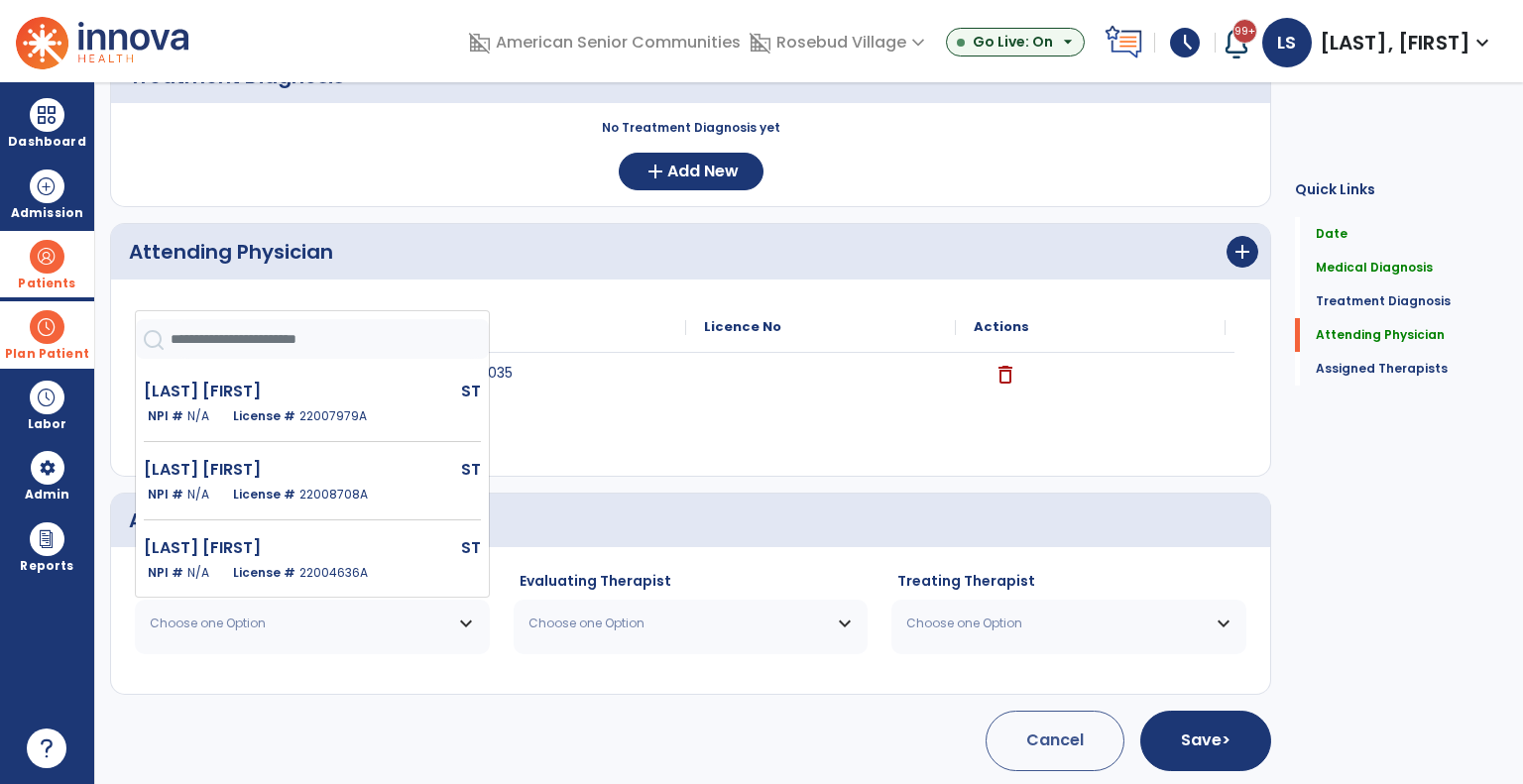 scroll, scrollTop: 246, scrollLeft: 0, axis: vertical 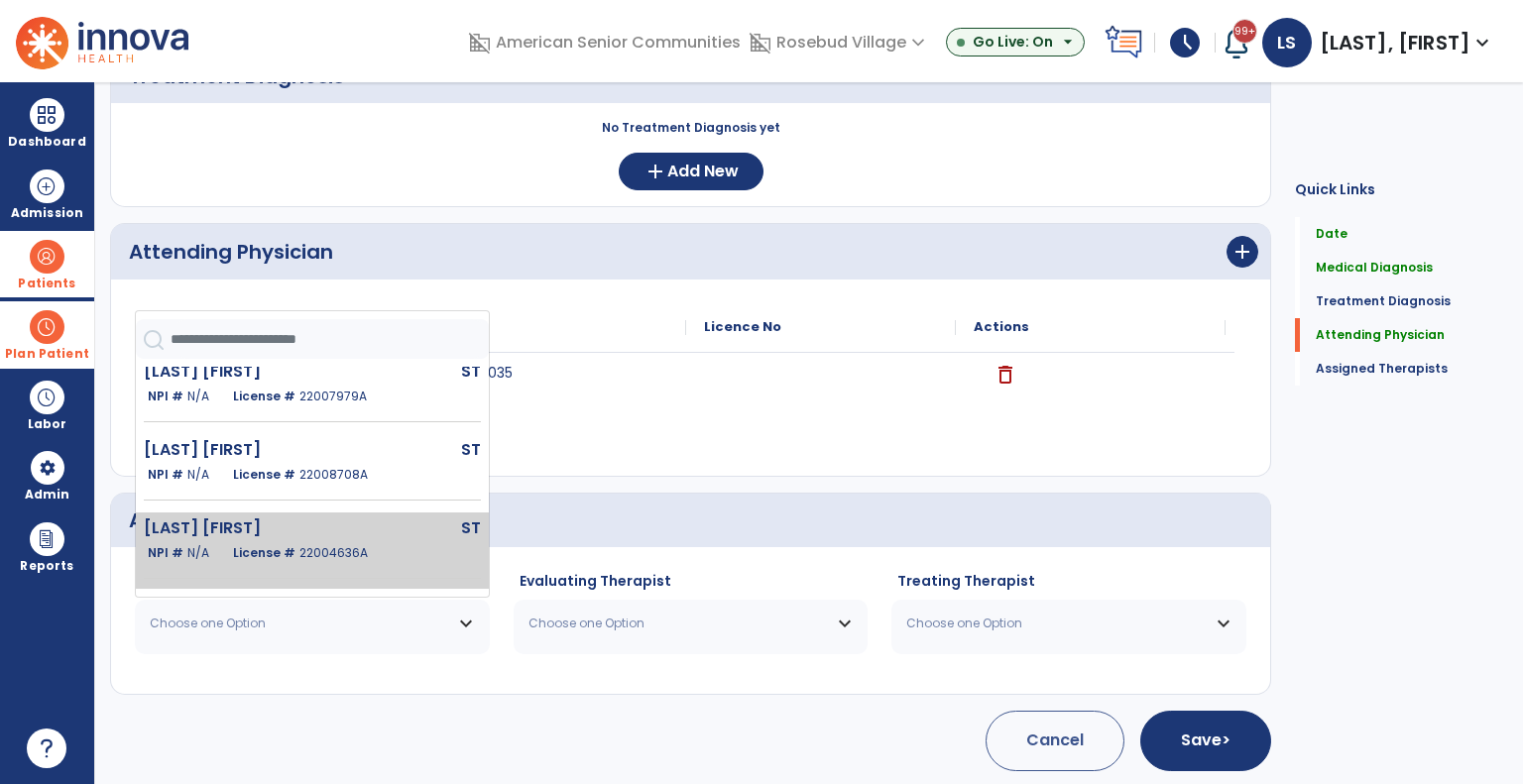 click on "NPI #  N/A   License #  22004636A" 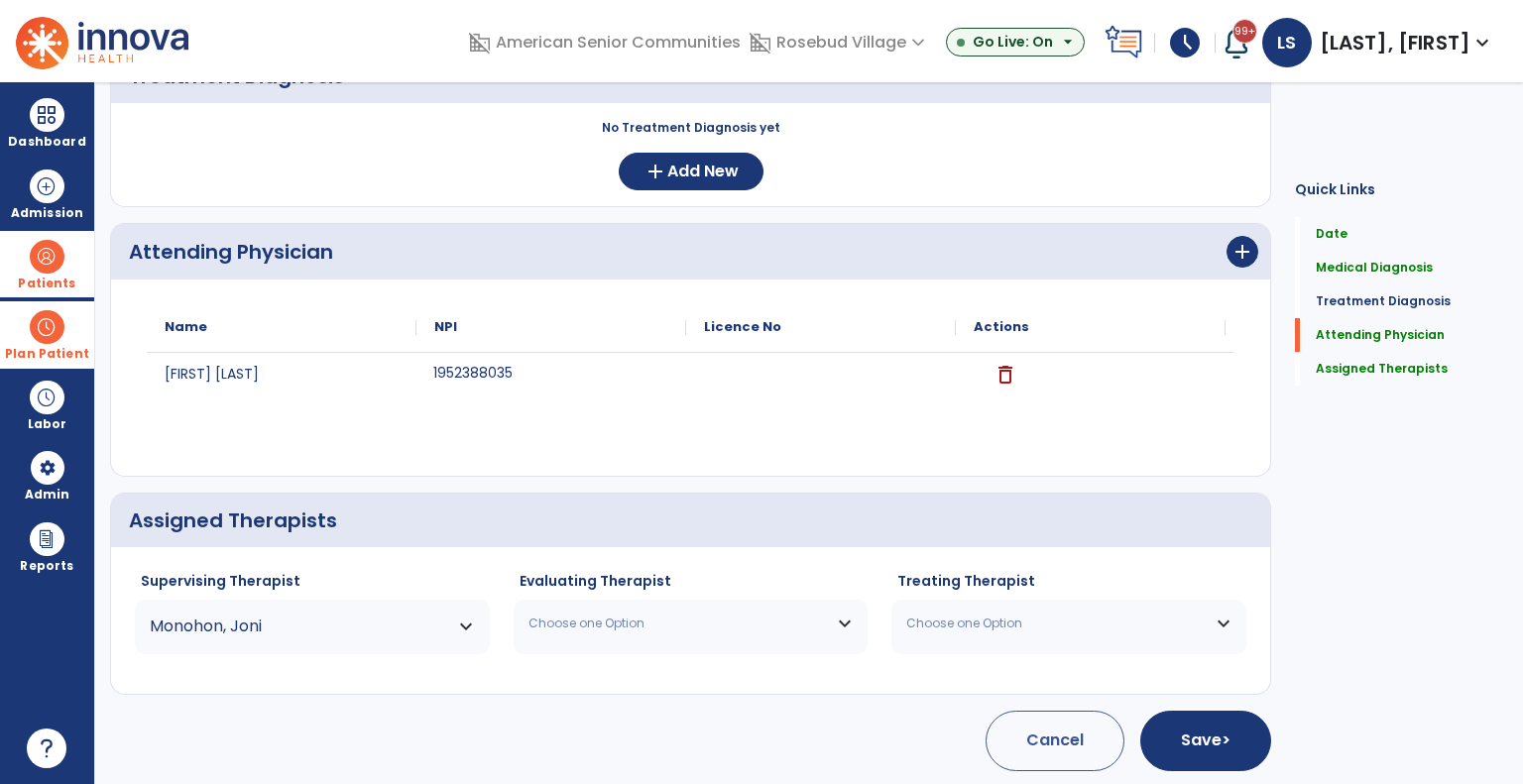 click on "Choose one Option" at bounding box center (678, 623) 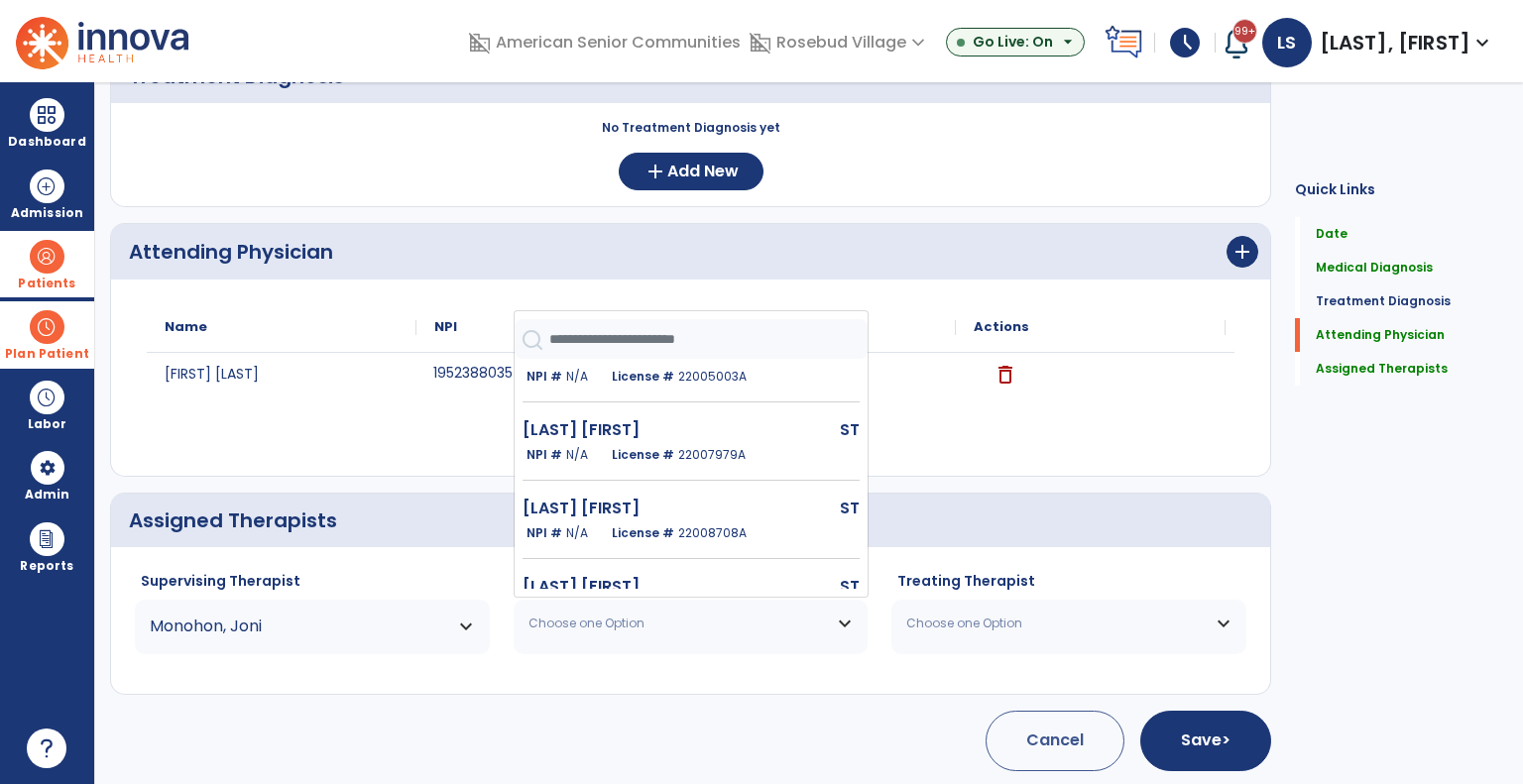scroll, scrollTop: 246, scrollLeft: 0, axis: vertical 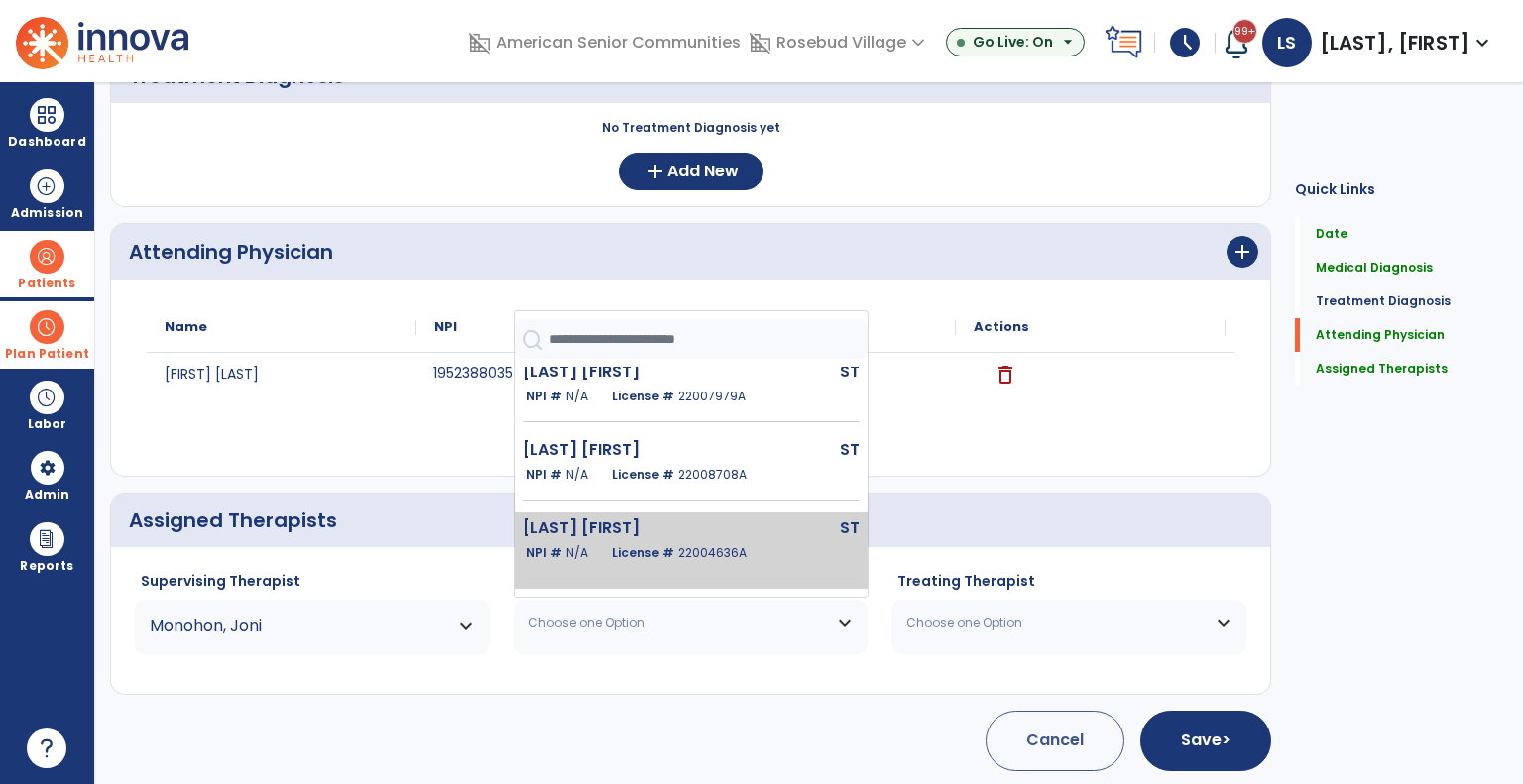 click on "22004636A" 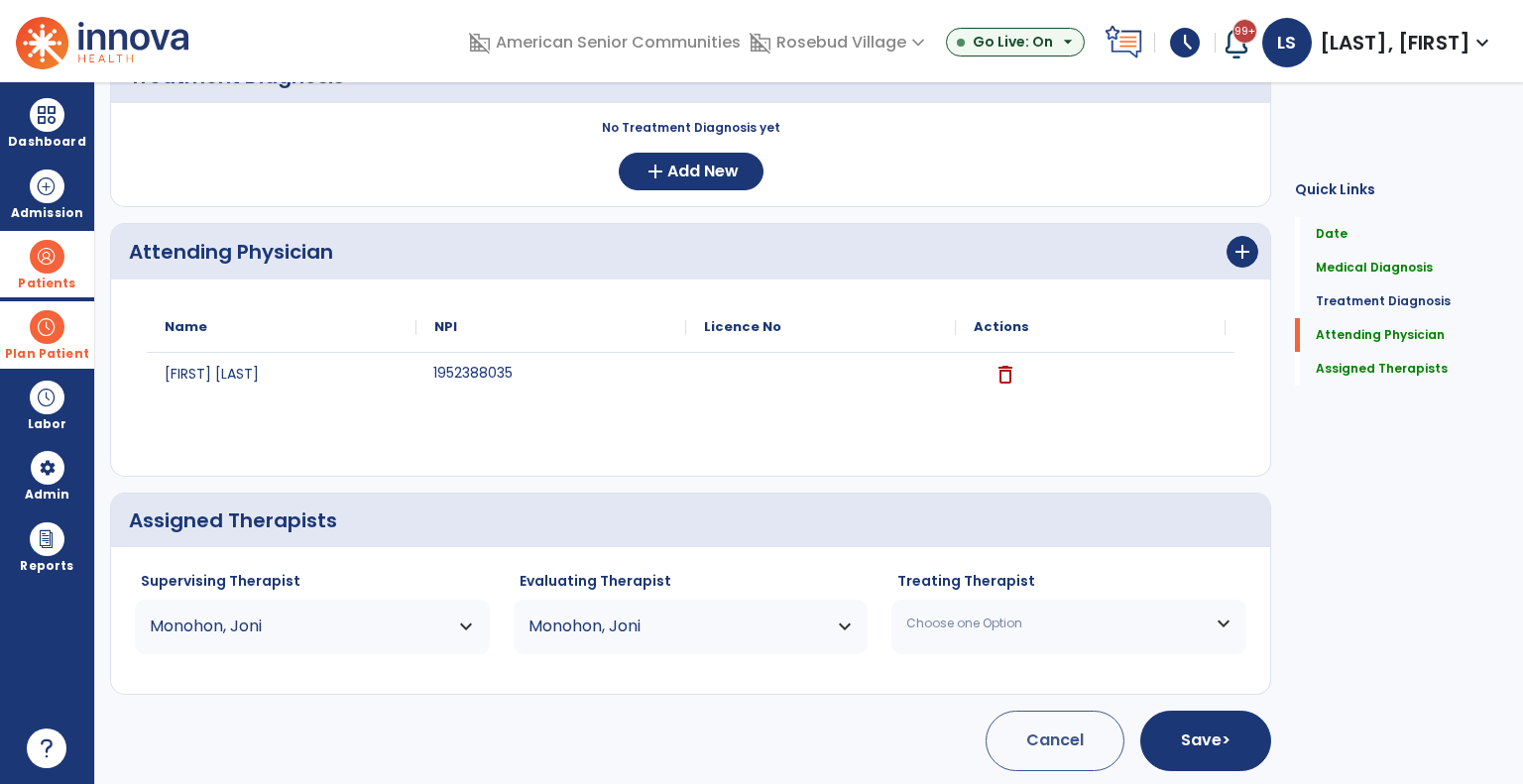 click on "Choose one Option" at bounding box center [1069, 623] 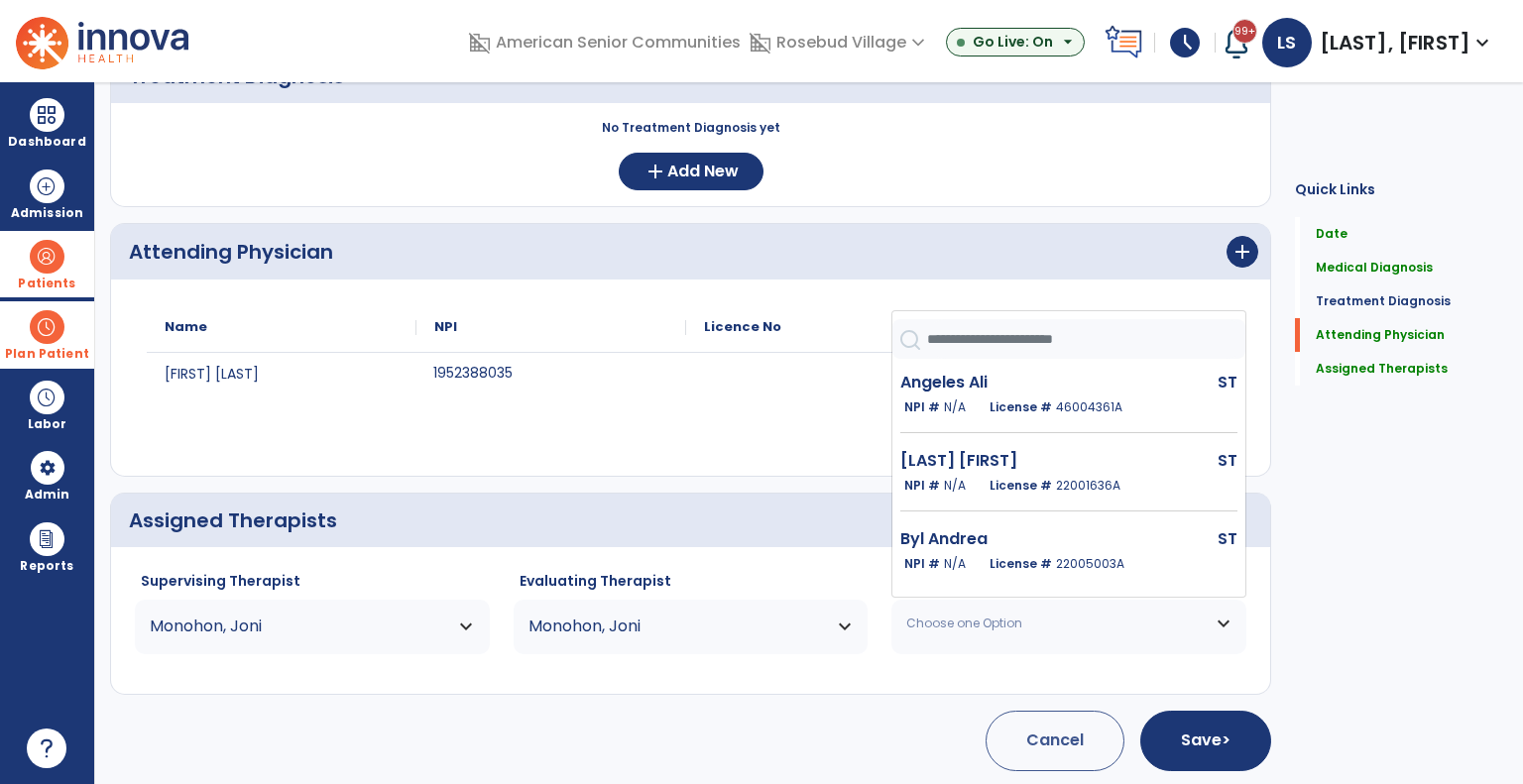 scroll, scrollTop: 246, scrollLeft: 0, axis: vertical 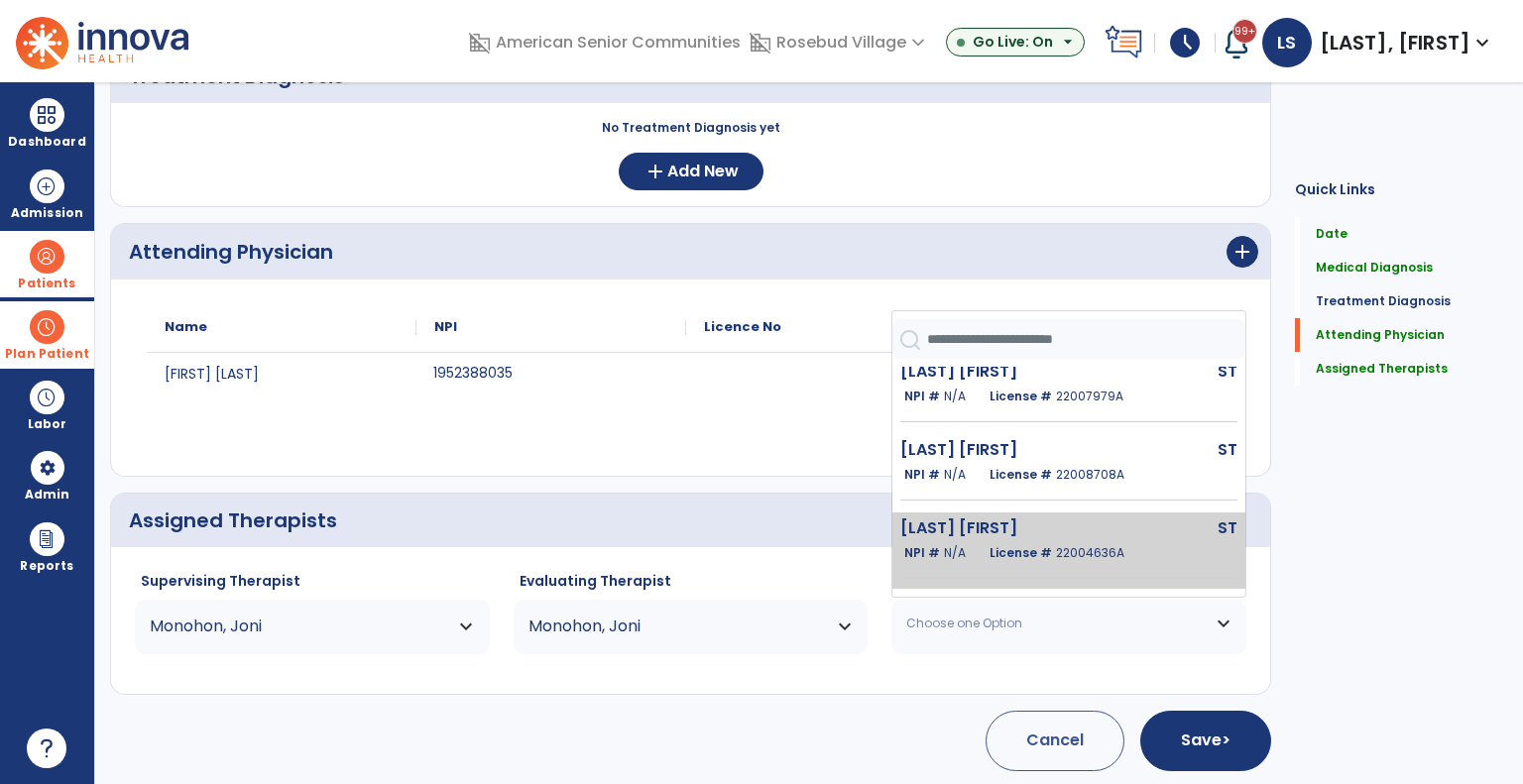 click on "License #  22004636A" 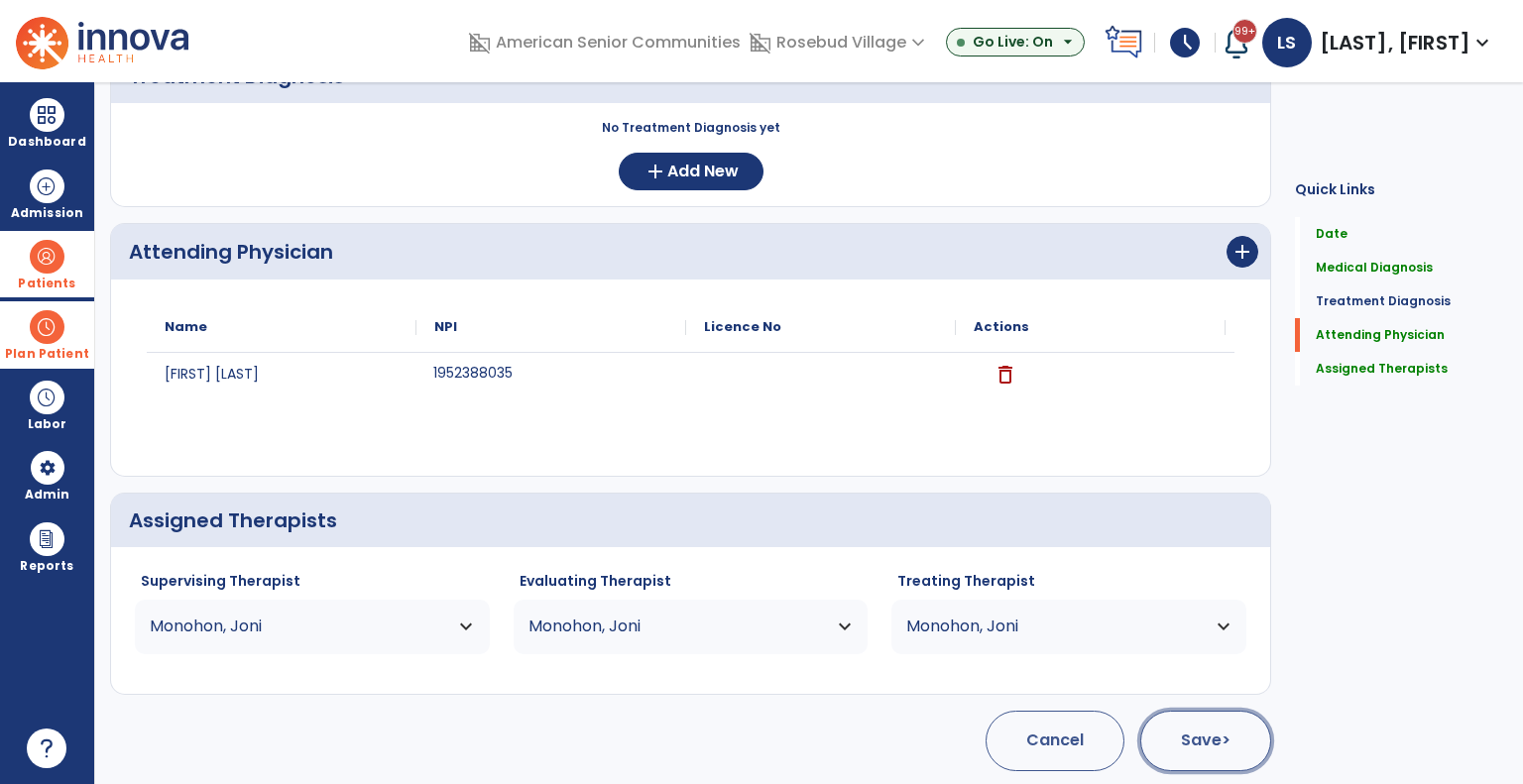 click on "Save  >" 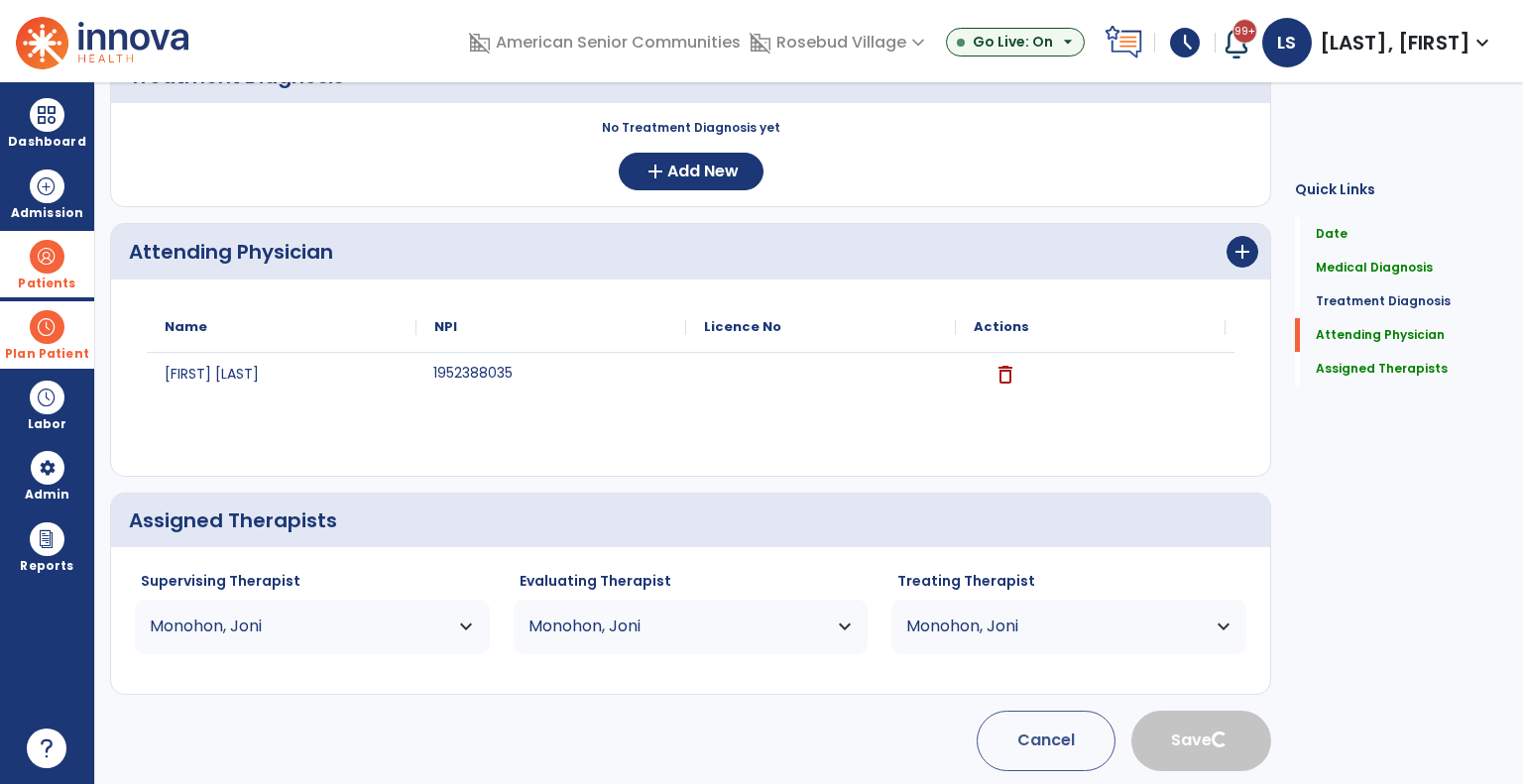 type 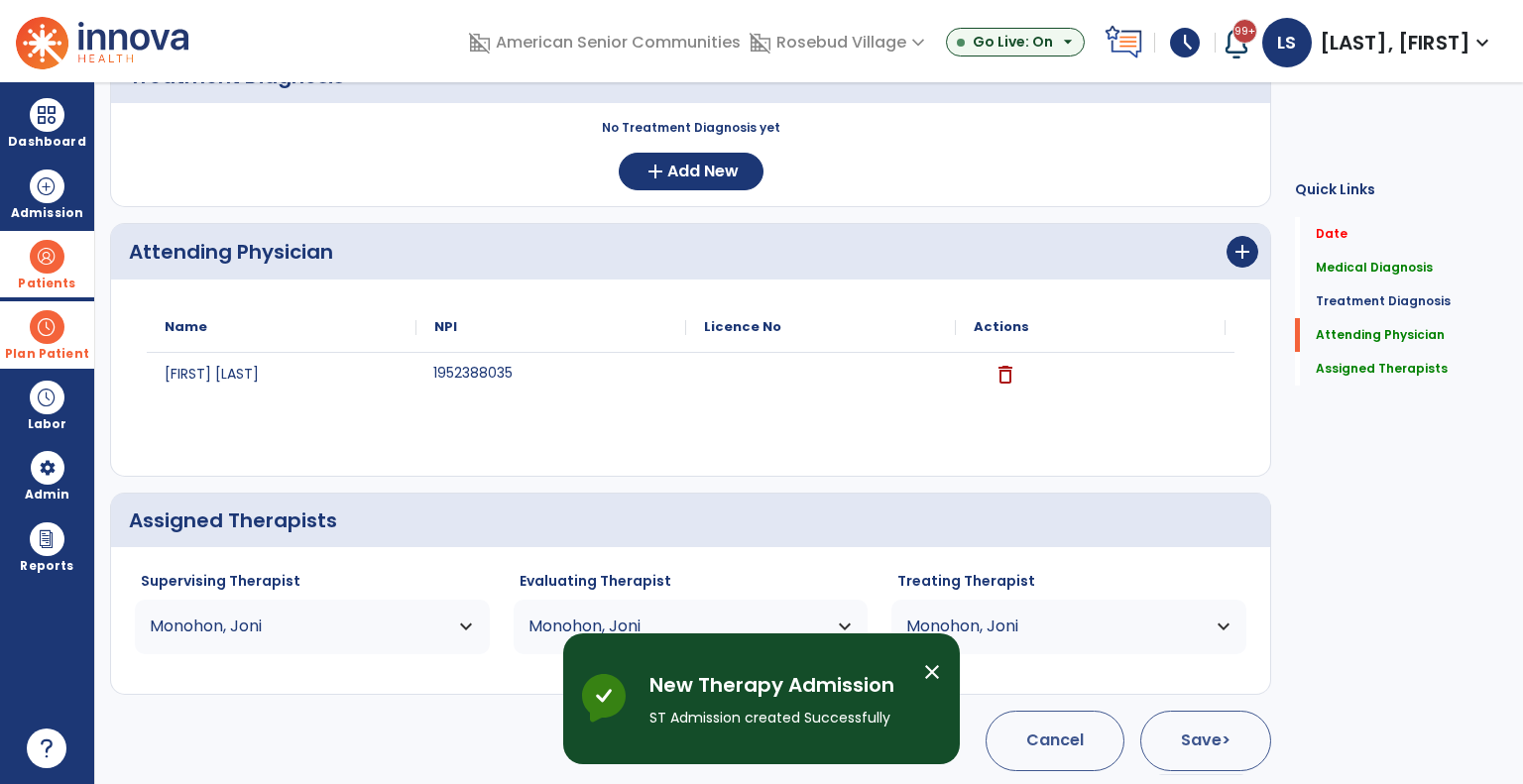 scroll, scrollTop: 0, scrollLeft: 0, axis: both 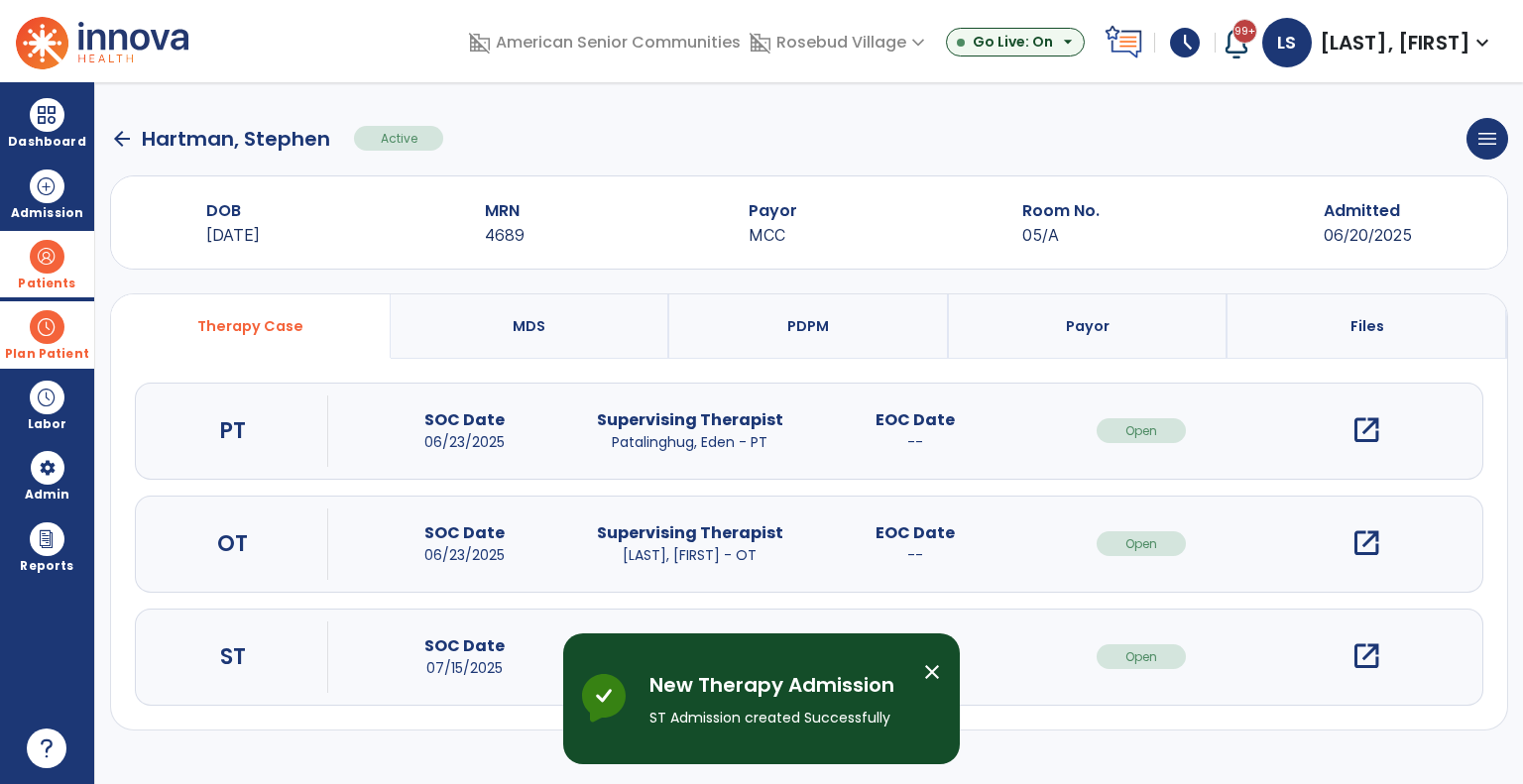 click on "arrow_back   Hartman, Stephen  Active  menu   Edit Admission   View OBRA Report   Discharge Patient  DOB 02/20/1958 MRN 4689 Payor MCC Room No. 05/A Admitted 06/20/2025  Therapy Case   MDS   PDPM   Payor   Files  PT SOC Date 06/23/2025 Supervising Therapist Patalinghug, Eden - PT EOC Date   --    Open  open_in_new  OT SOC Date 06/23/2025 Supervising Therapist French, Patricia - OT EOC Date   --    Open  open_in_new  ST SOC Date 07/15/2025 Supervising Therapist Monohon, Joni - ST EOC Date   --    Open  open_in_new" at bounding box center (809, 433) 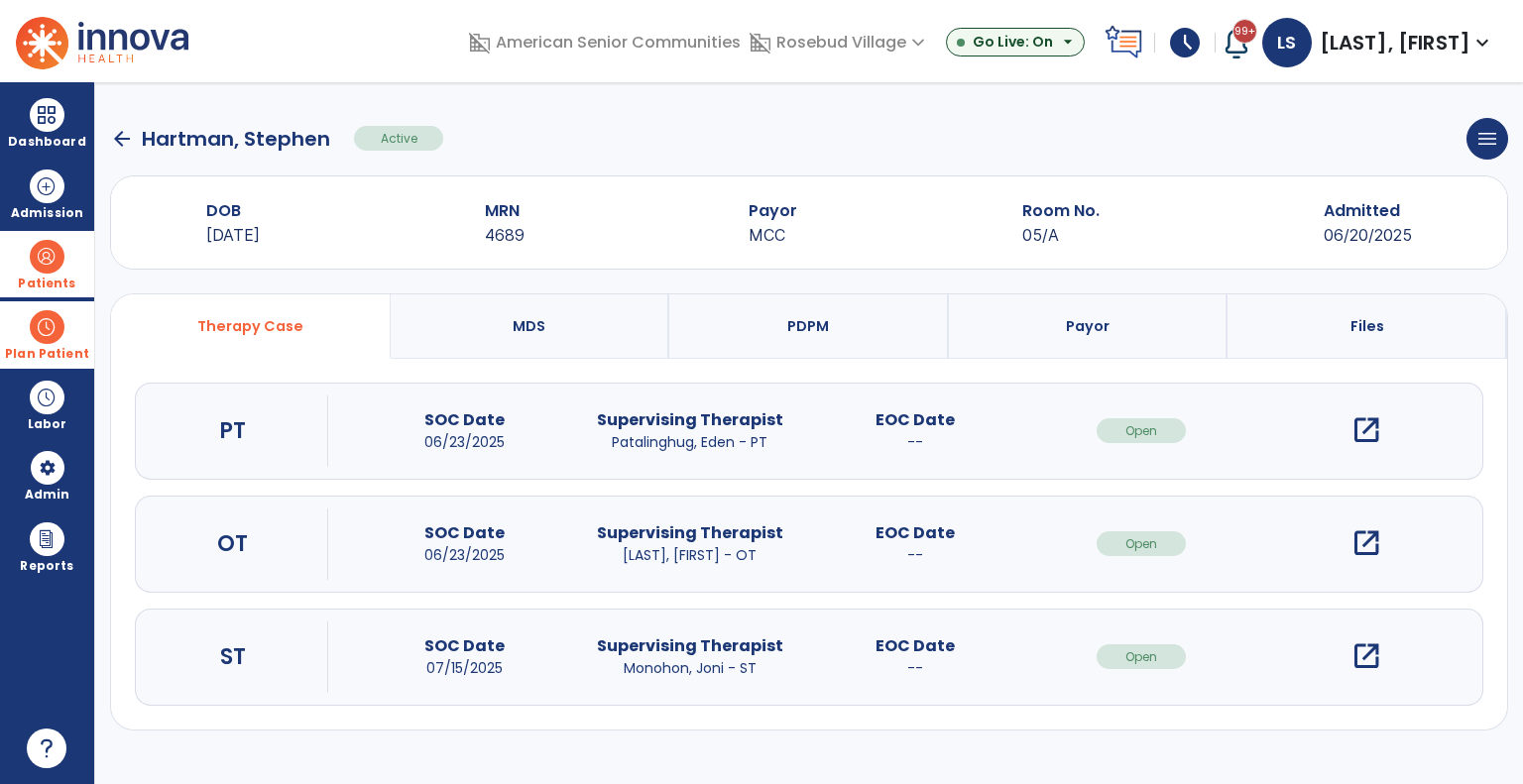 click on "arrow_back   Hartman, Stephen  Active  menu   Edit Admission   View OBRA Report   Discharge Patient  DOB 02/20/1958 MRN 4689 Payor MCC Room No. 05/A Admitted 06/20/2025  Therapy Case   MDS   PDPM   Payor   Files  PT SOC Date 06/23/2025 Supervising Therapist Patalinghug, Eden - PT EOC Date   --    Open  open_in_new  OT SOC Date 06/23/2025 Supervising Therapist French, Patricia - OT EOC Date   --    Open  open_in_new  ST SOC Date 07/15/2025 Supervising Therapist Monohon, Joni - ST EOC Date   --    Open  open_in_new" at bounding box center (809, 433) 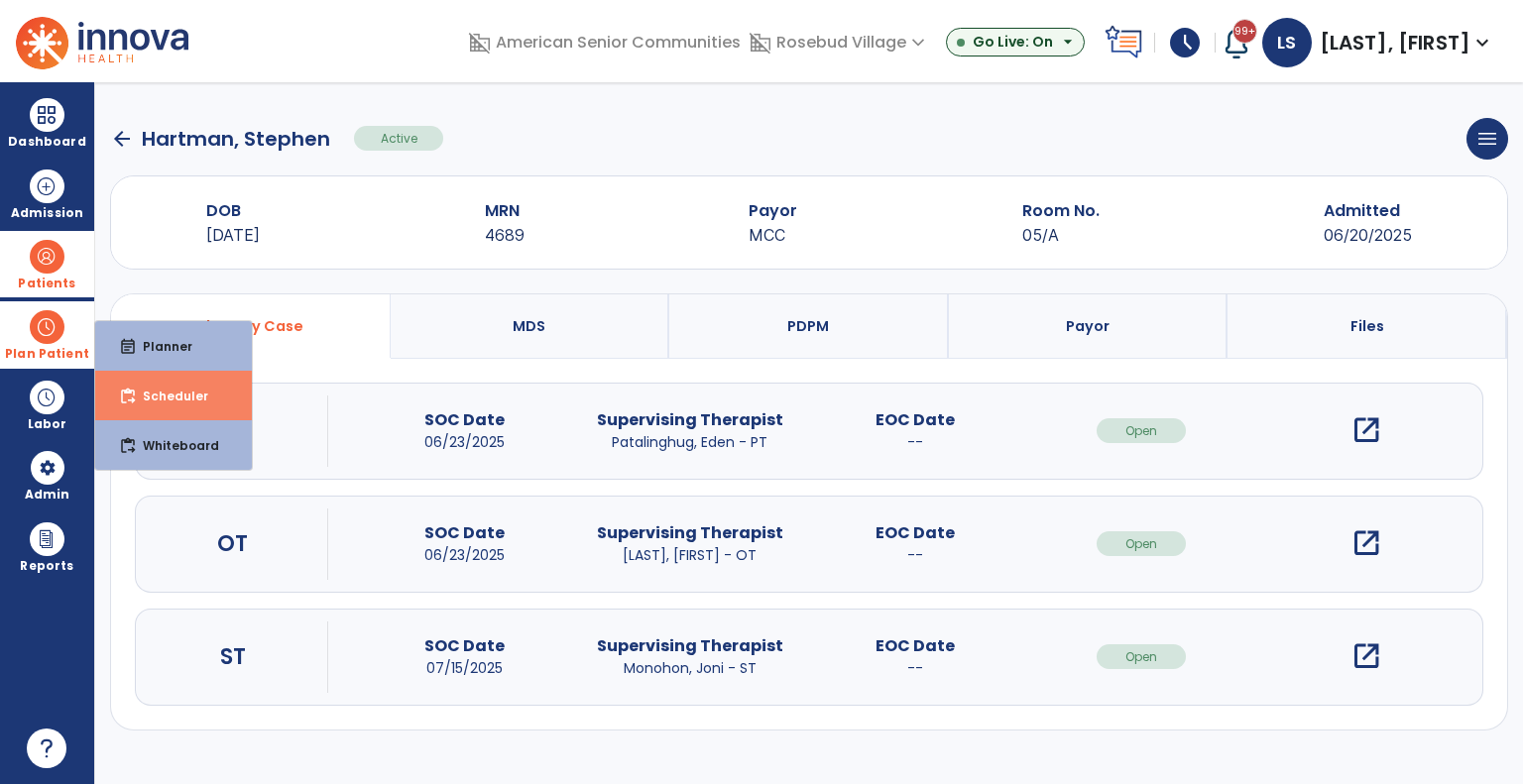 click on "Scheduler" at bounding box center (168, 395) 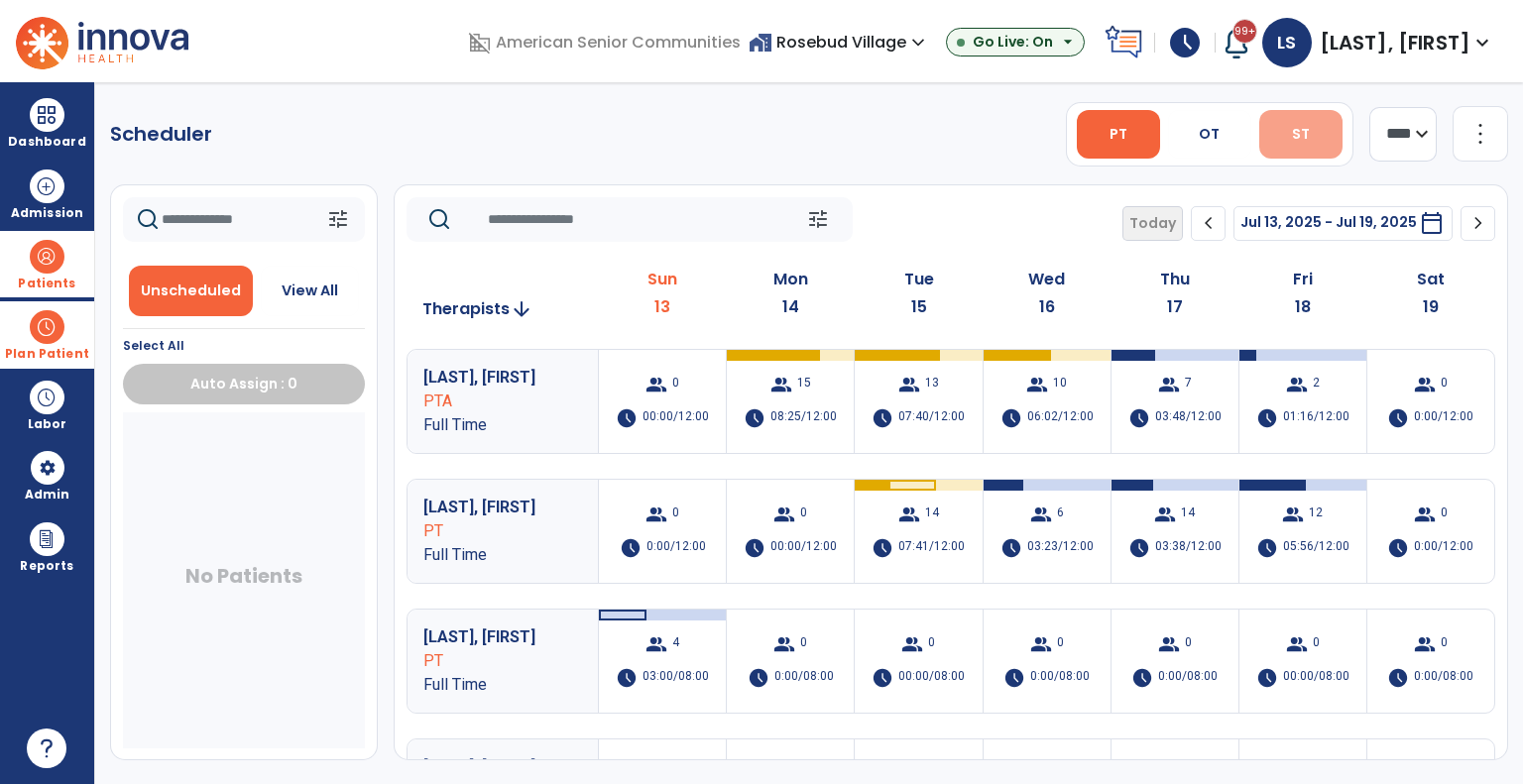 click on "ST" at bounding box center [1301, 134] 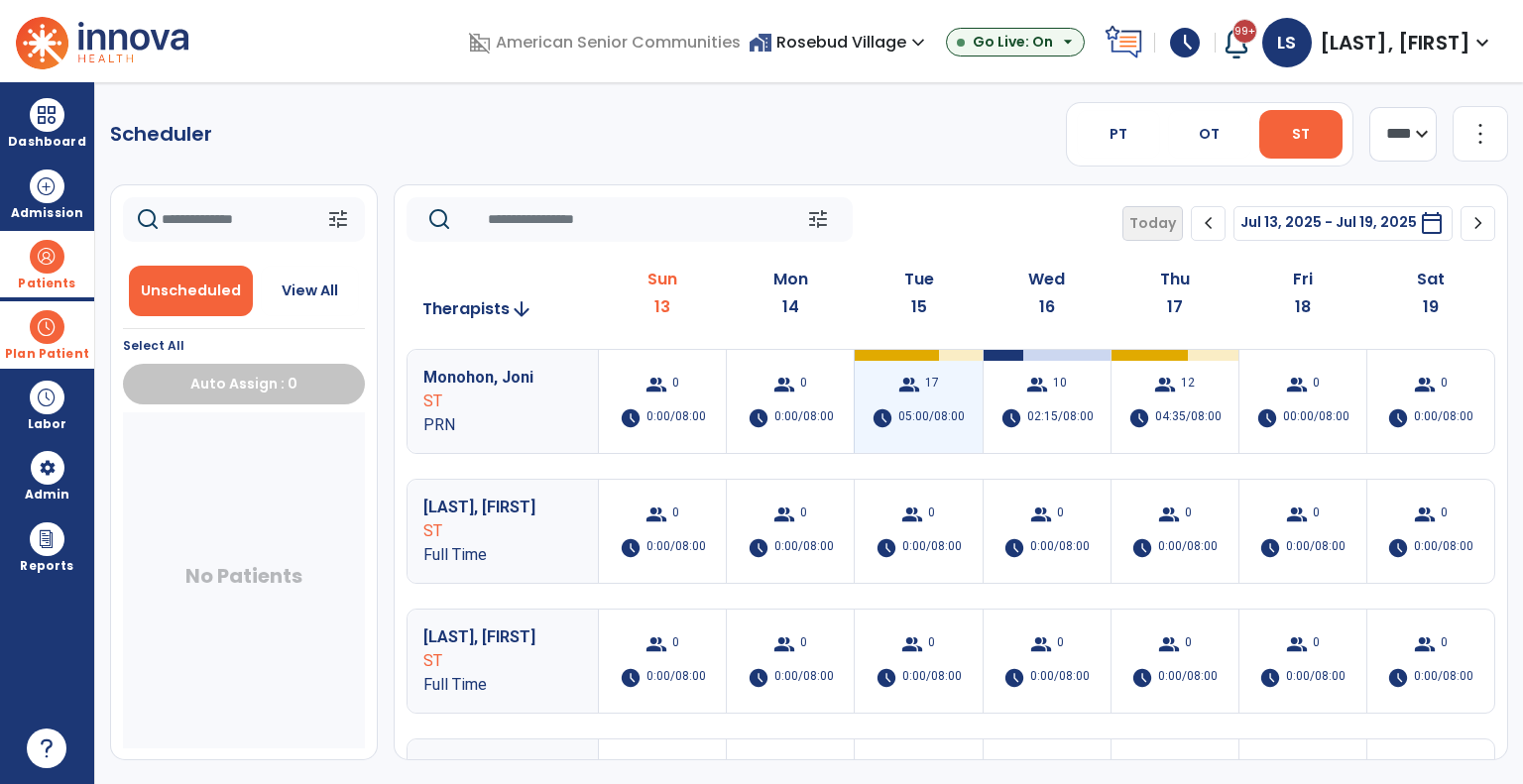 click on "05:00/08:00" at bounding box center [931, 418] 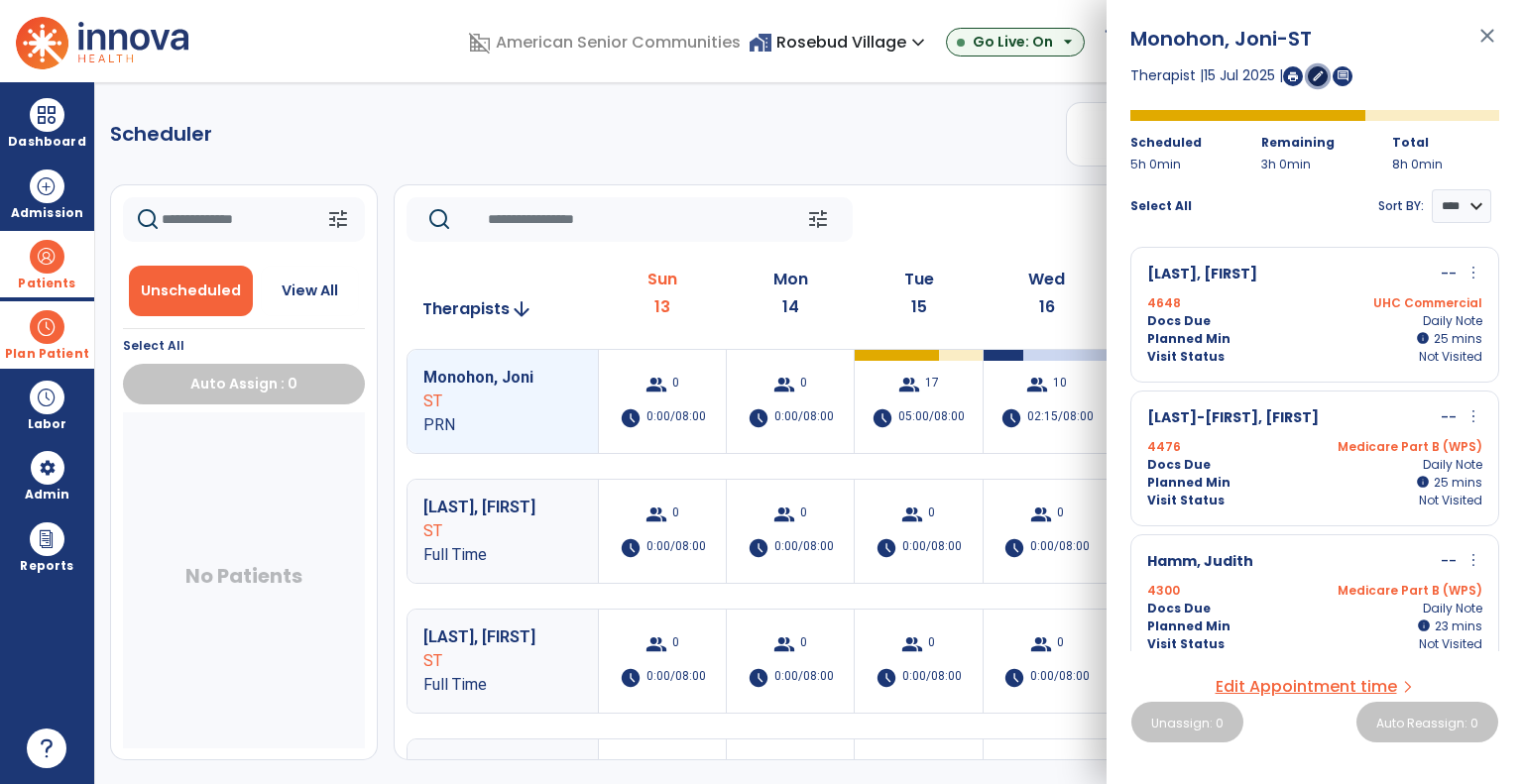 click on "edit" at bounding box center [1318, 75] 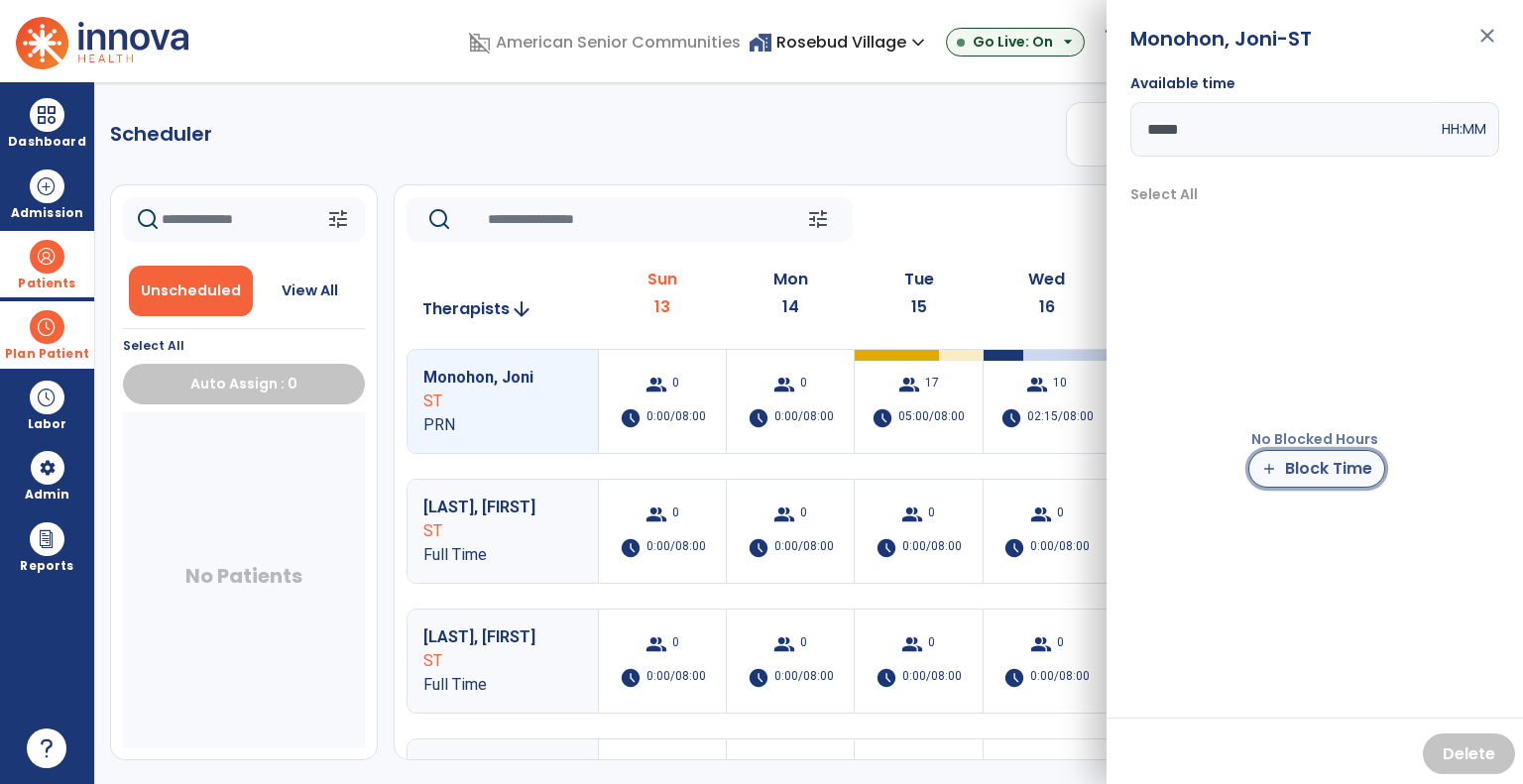 click on "add" at bounding box center [1269, 469] 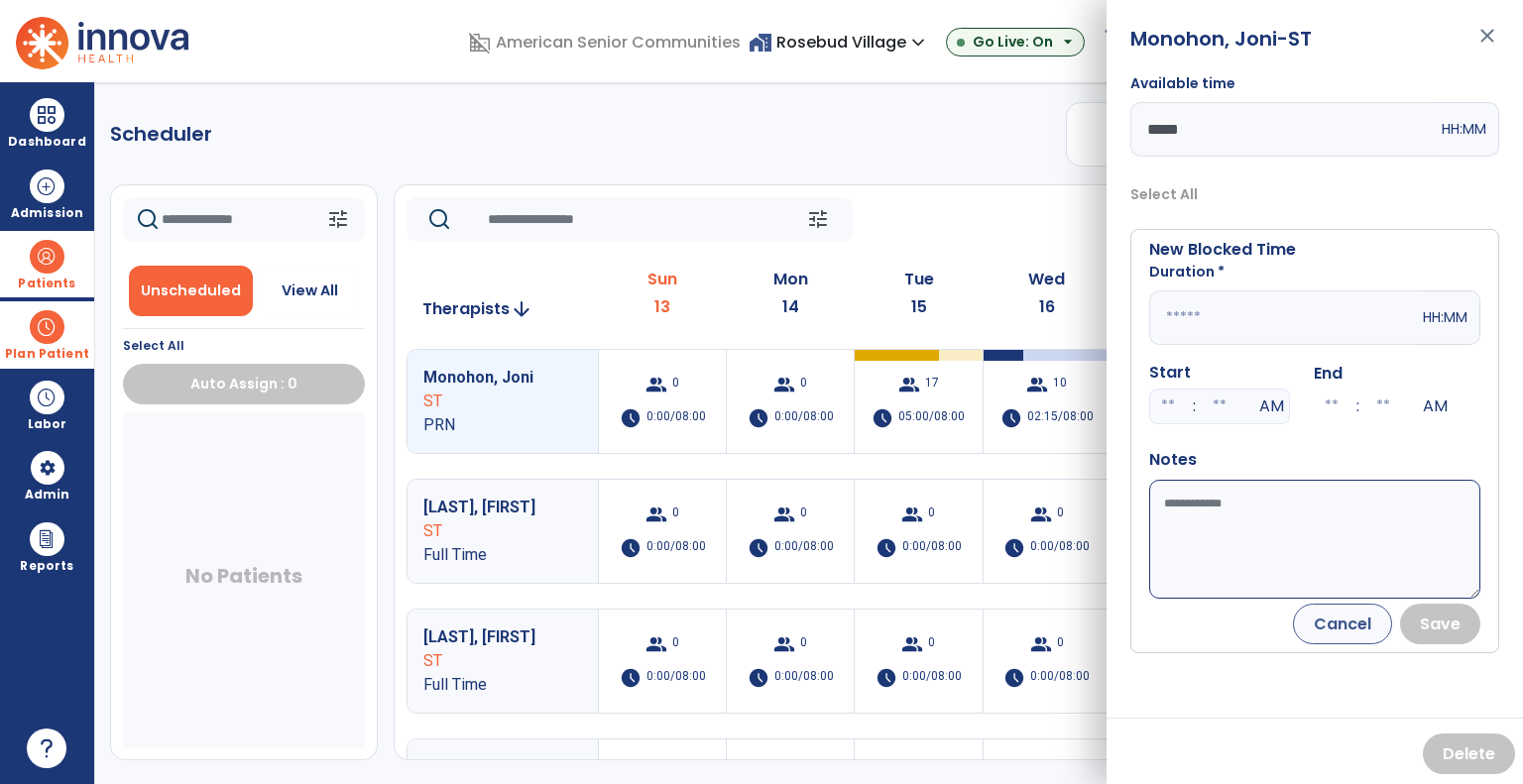 click at bounding box center [1284, 317] 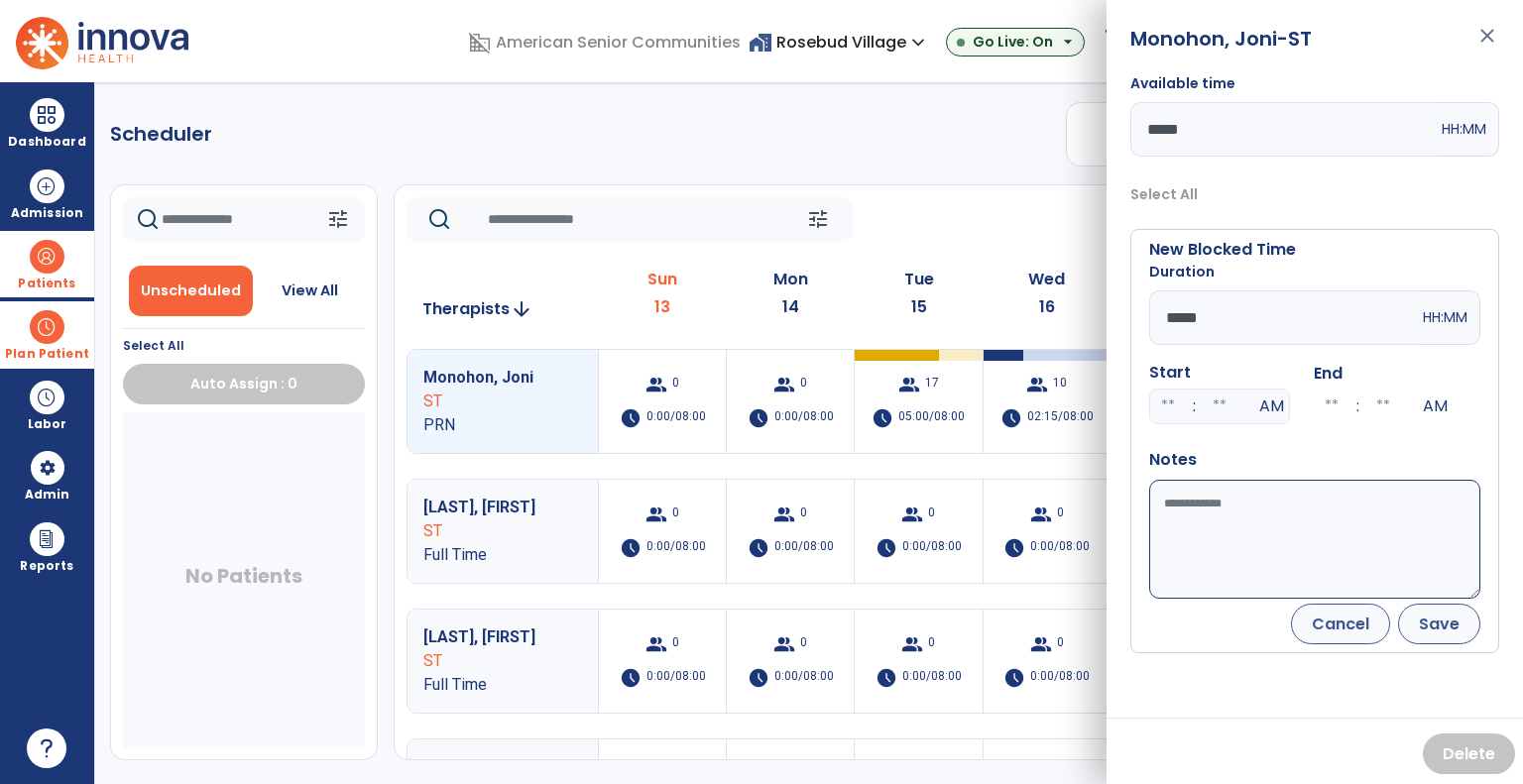 type on "*****" 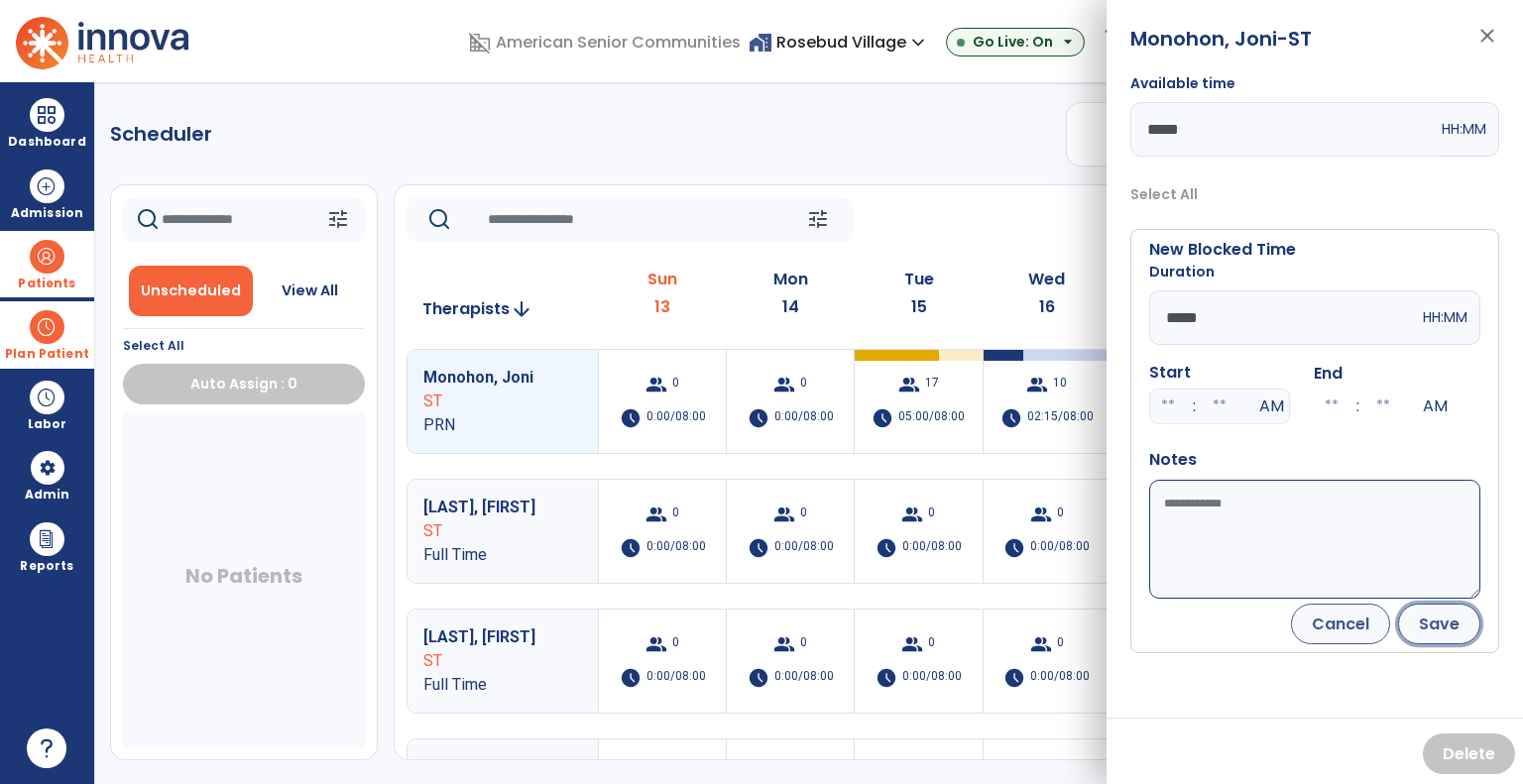 click on "Save" at bounding box center [1439, 623] 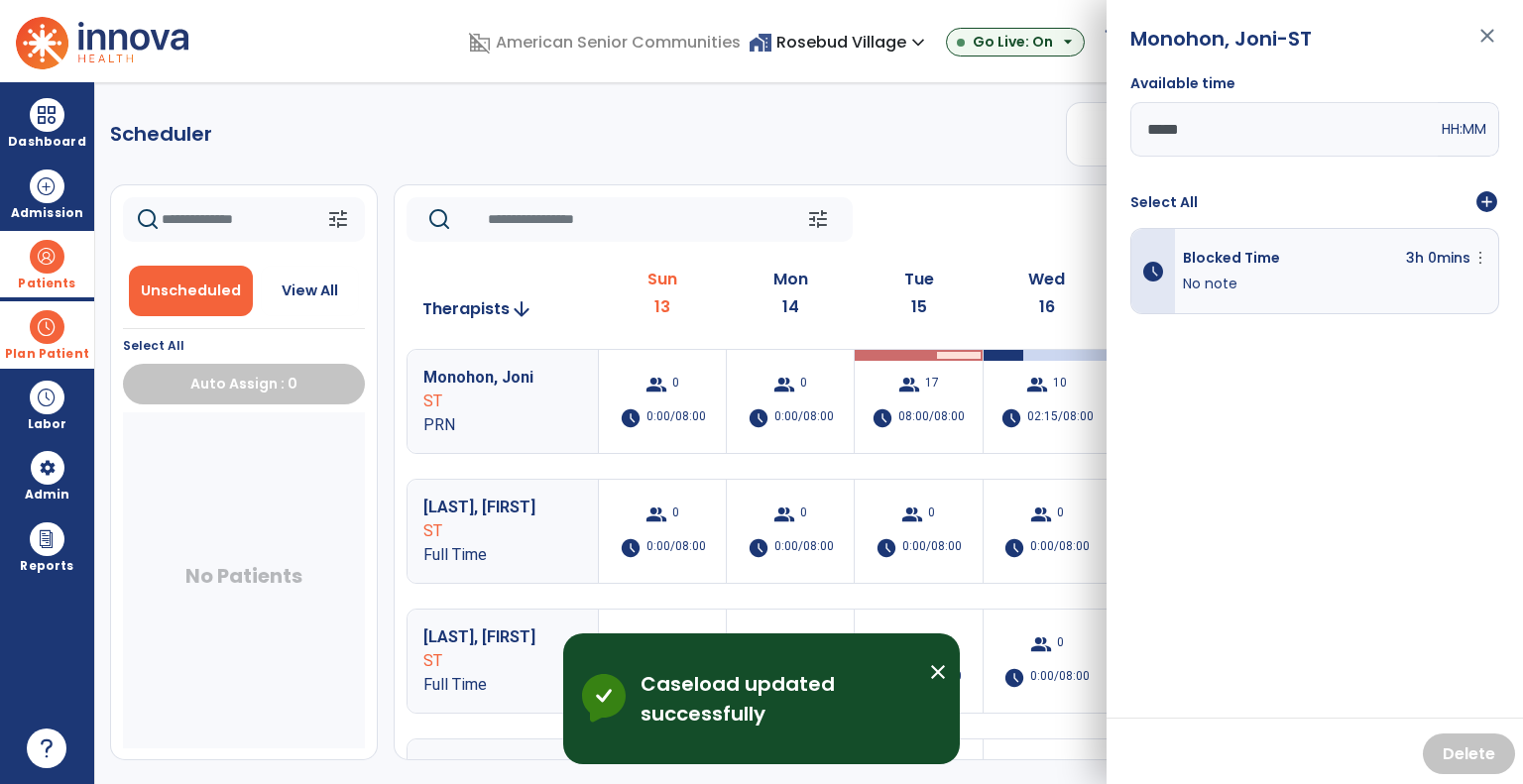 click on "Wed" 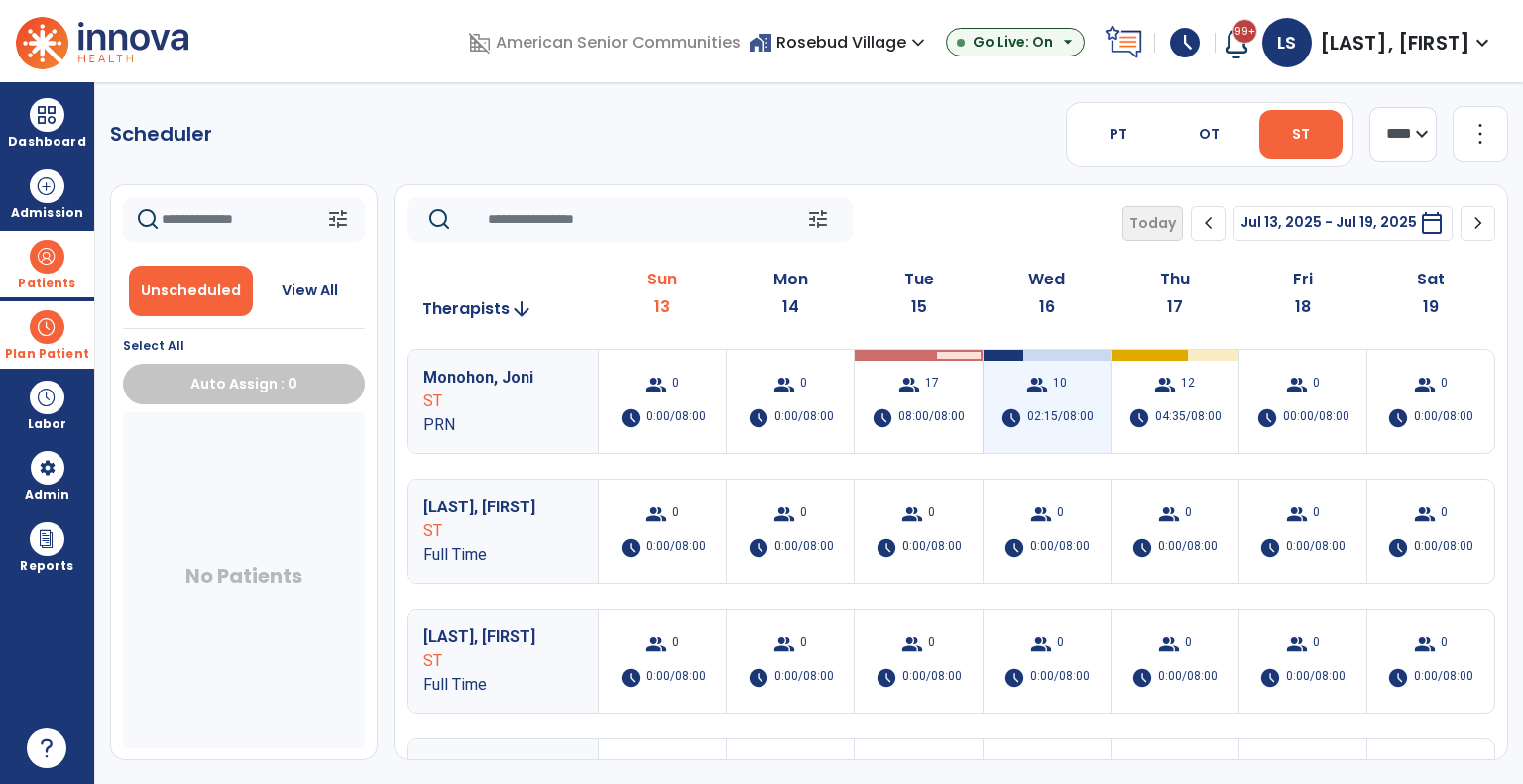 click on "02:15/08:00" at bounding box center (1060, 418) 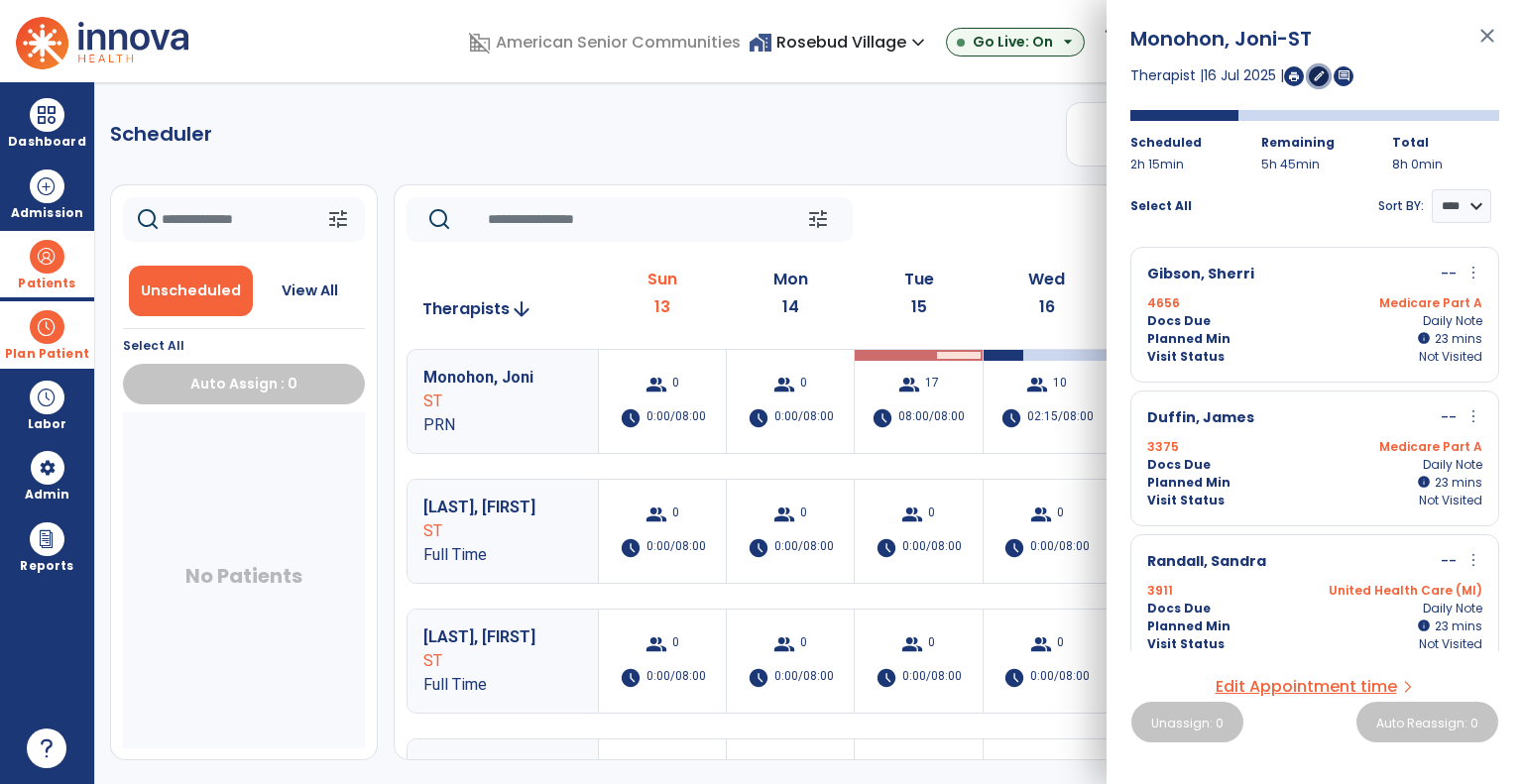 click on "edit" at bounding box center [1319, 75] 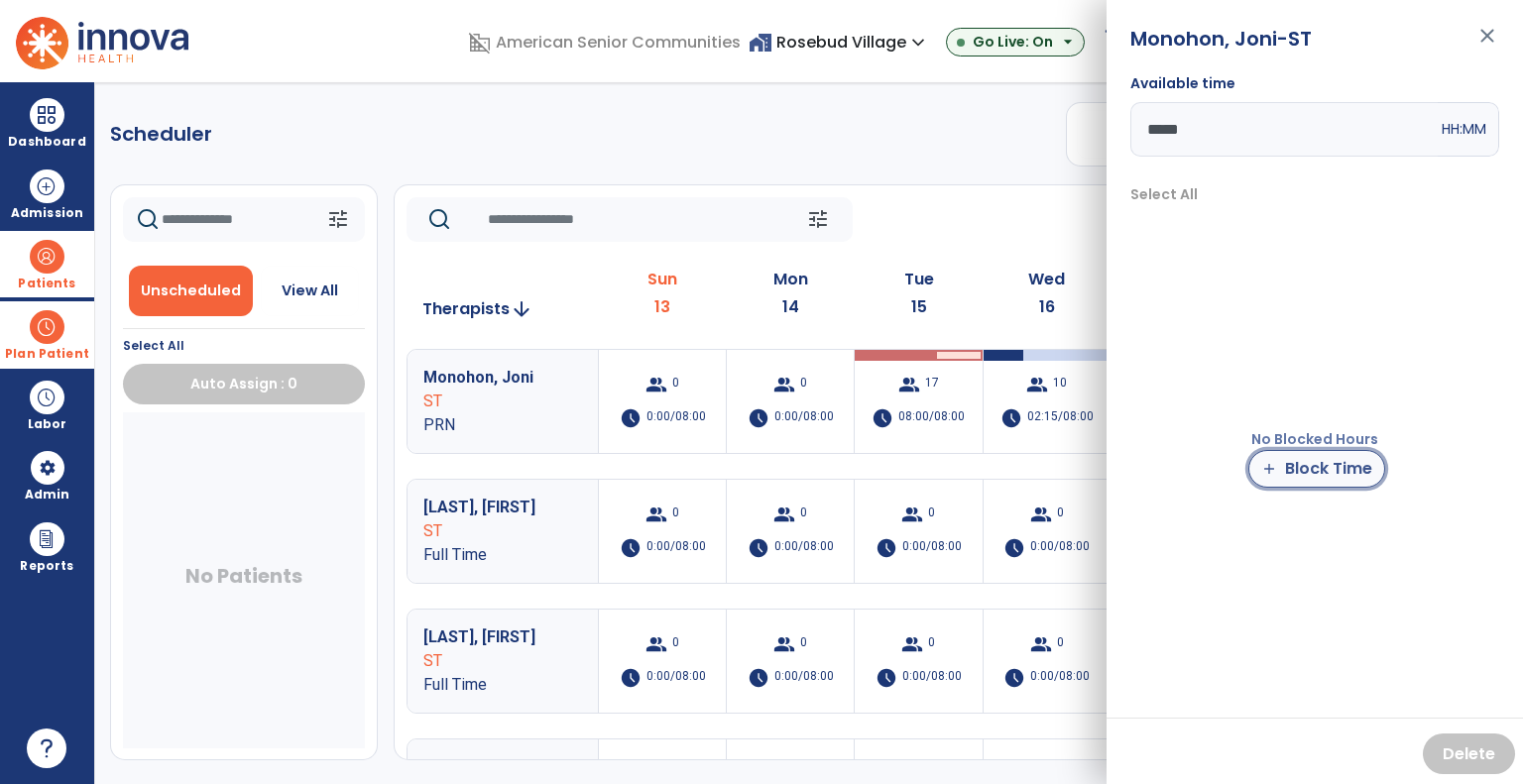 click on "add" at bounding box center [1269, 469] 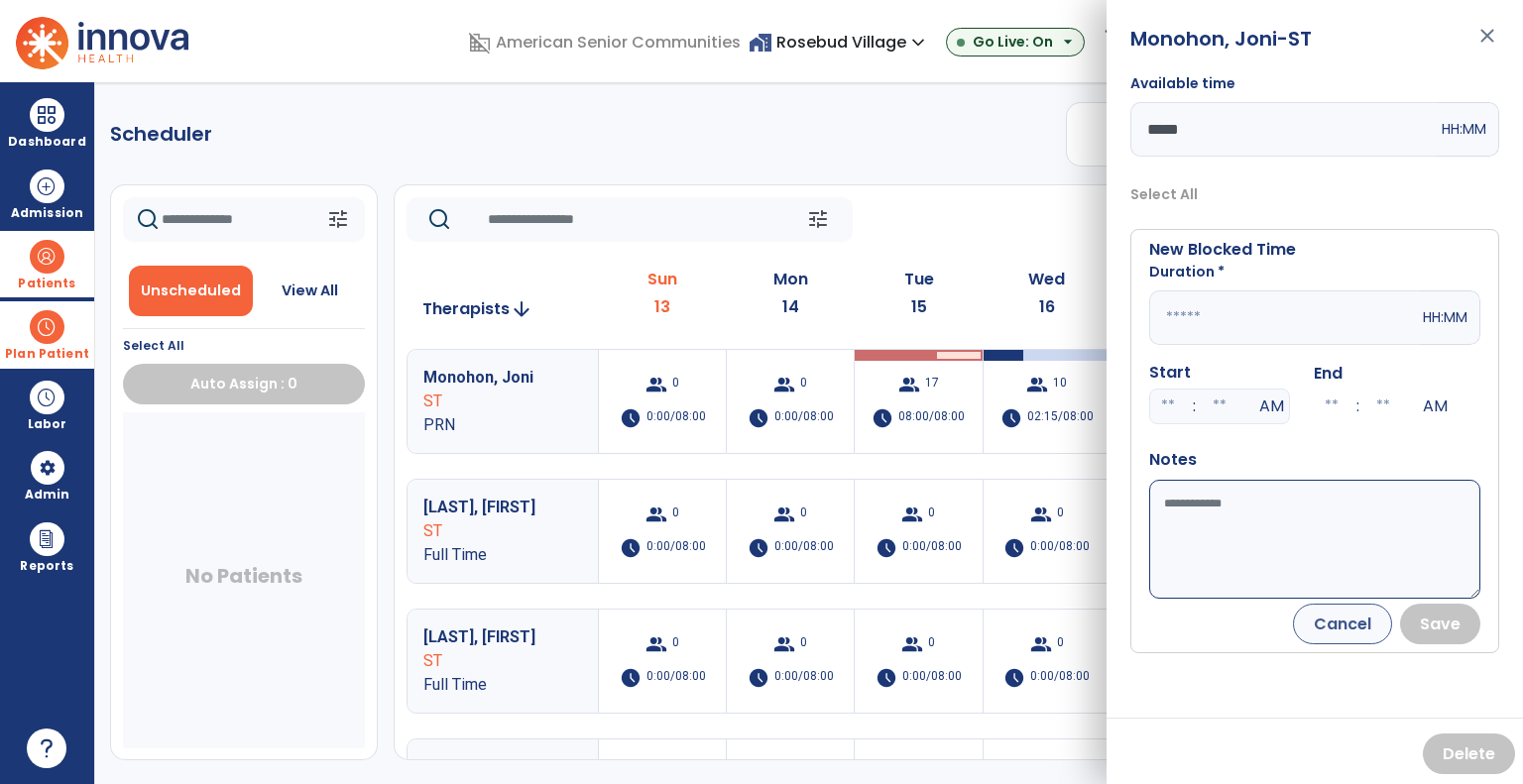 click at bounding box center (1284, 317) 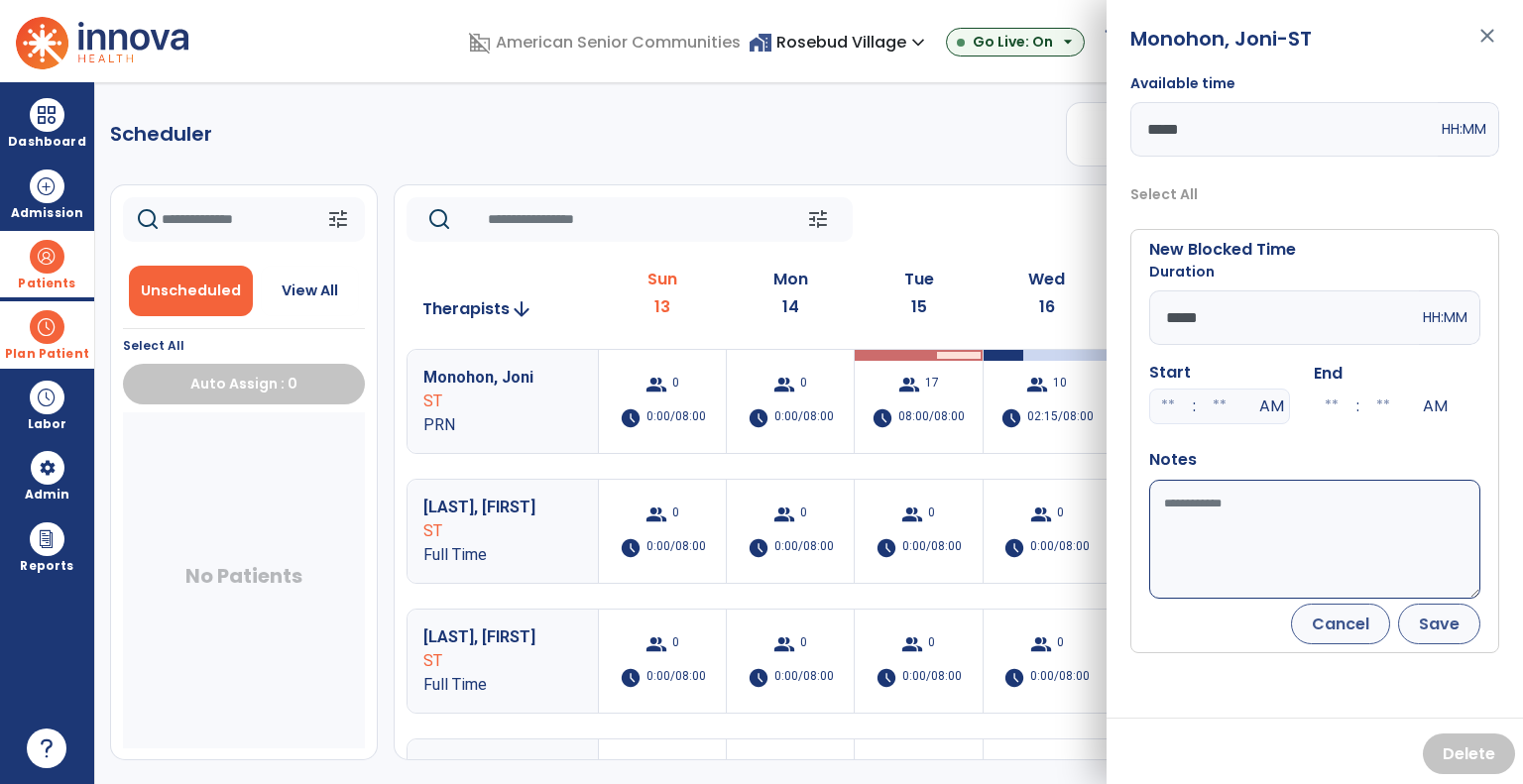 type on "*****" 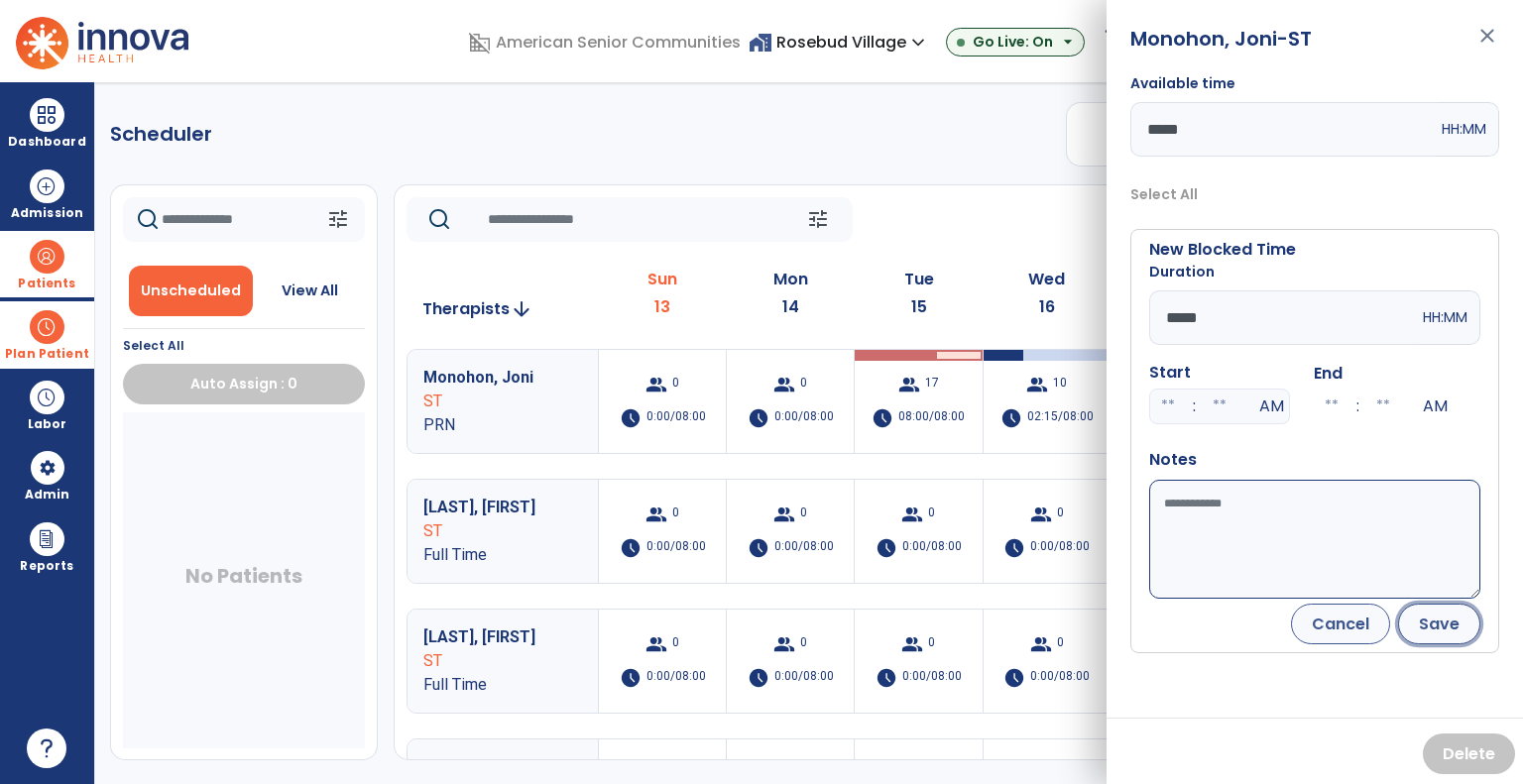 click on "Save" at bounding box center (1439, 623) 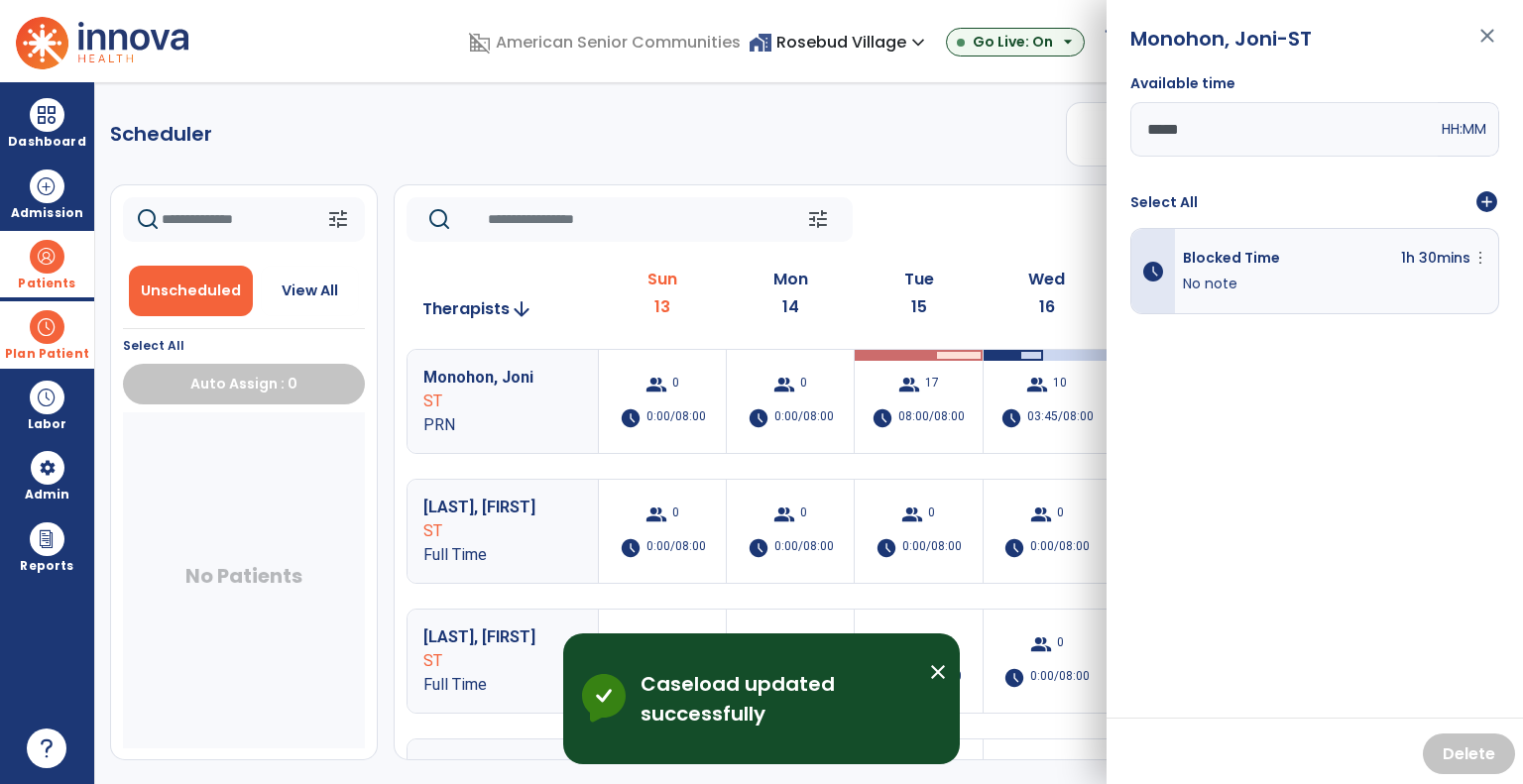 click on "Patients" at bounding box center [47, 264] 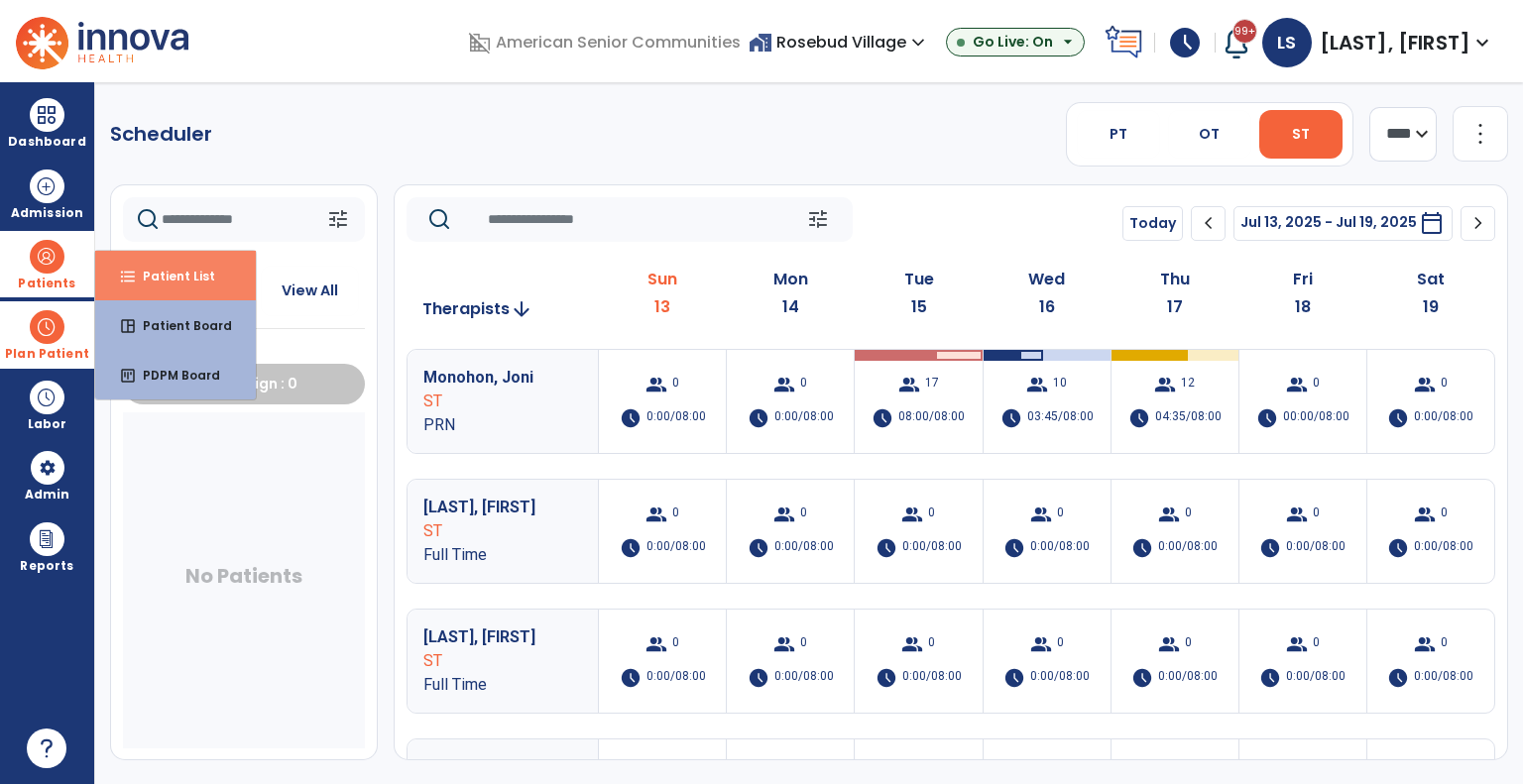 click on "format_list_bulleted" at bounding box center [128, 277] 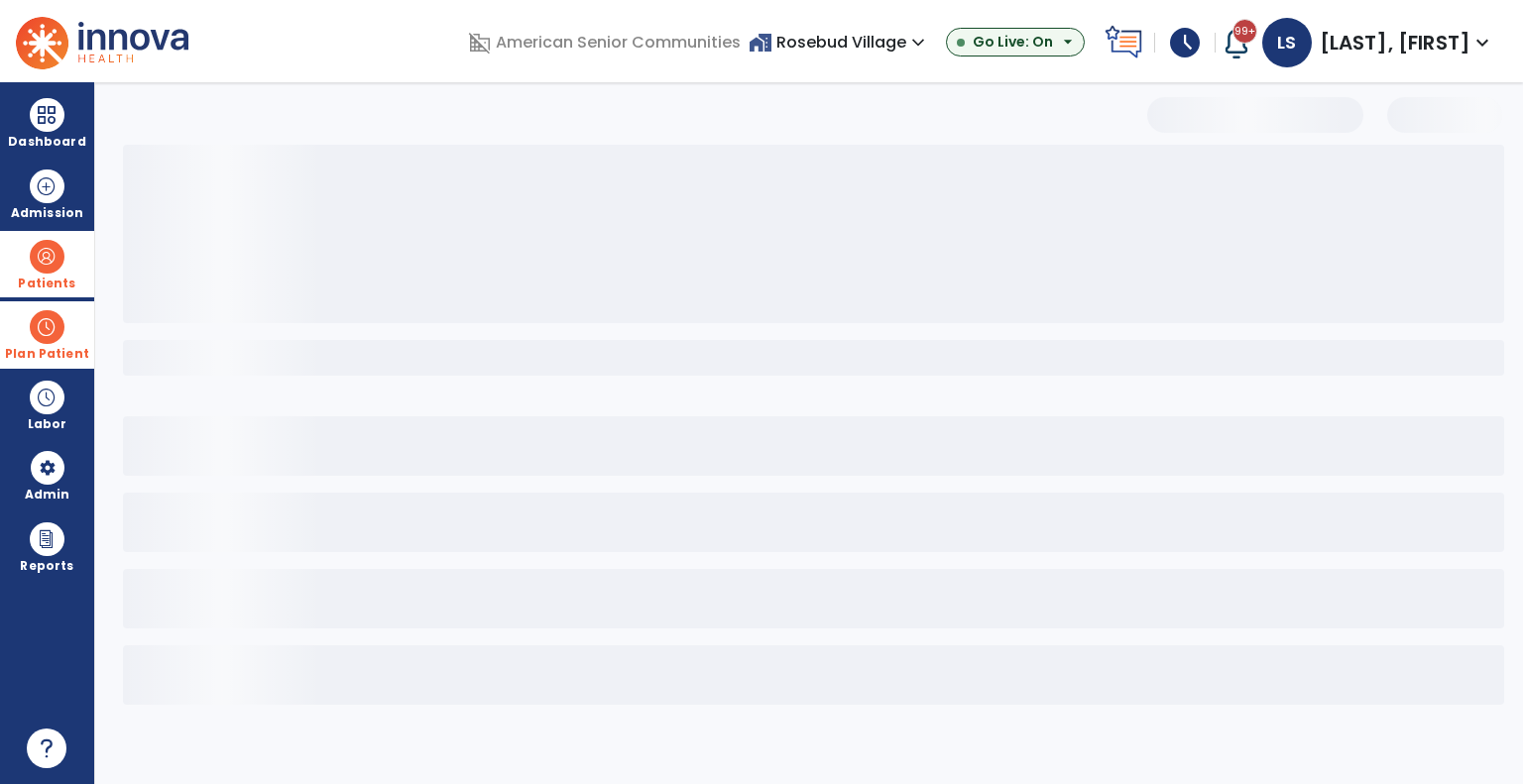 select on "***" 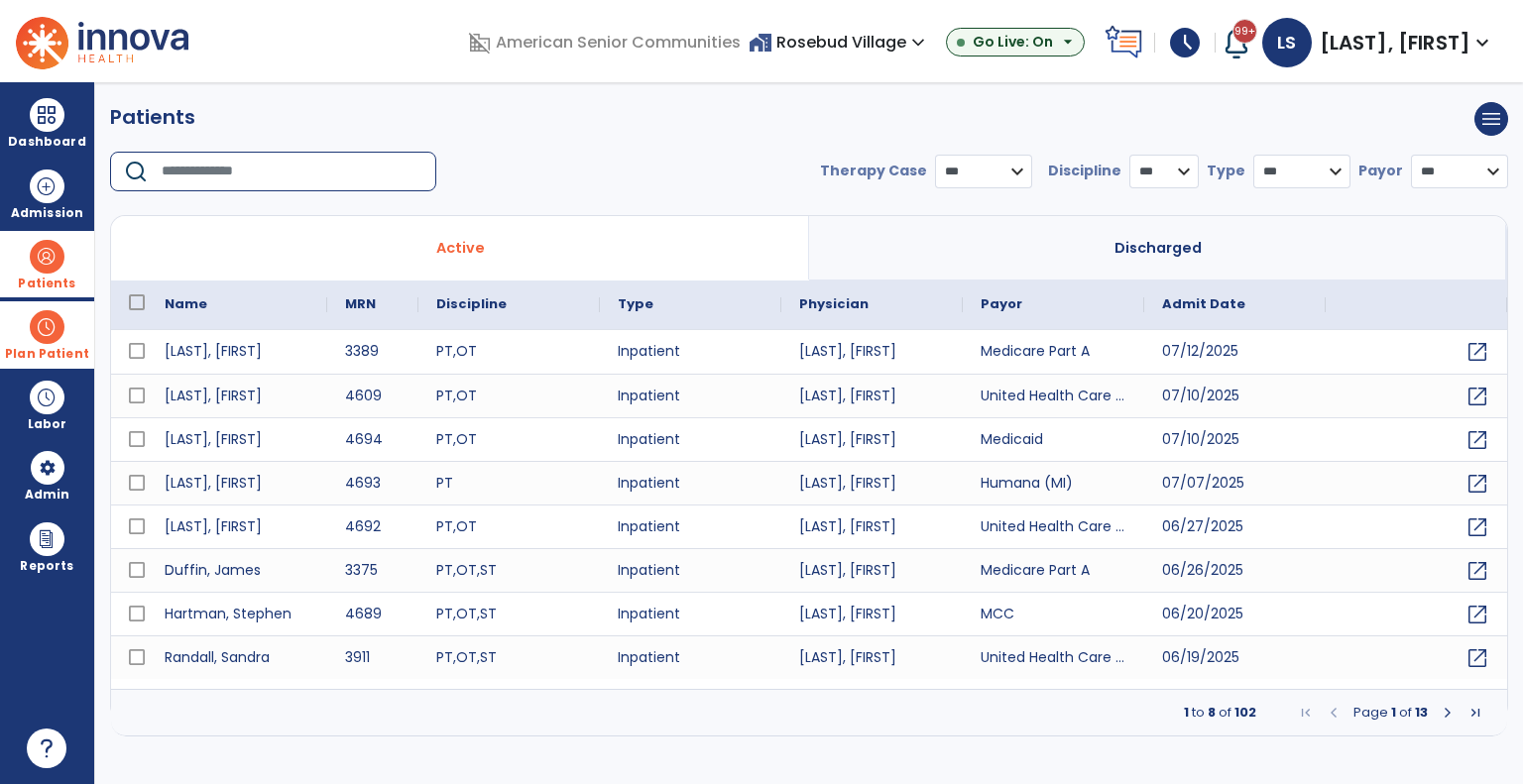 click at bounding box center (292, 171) 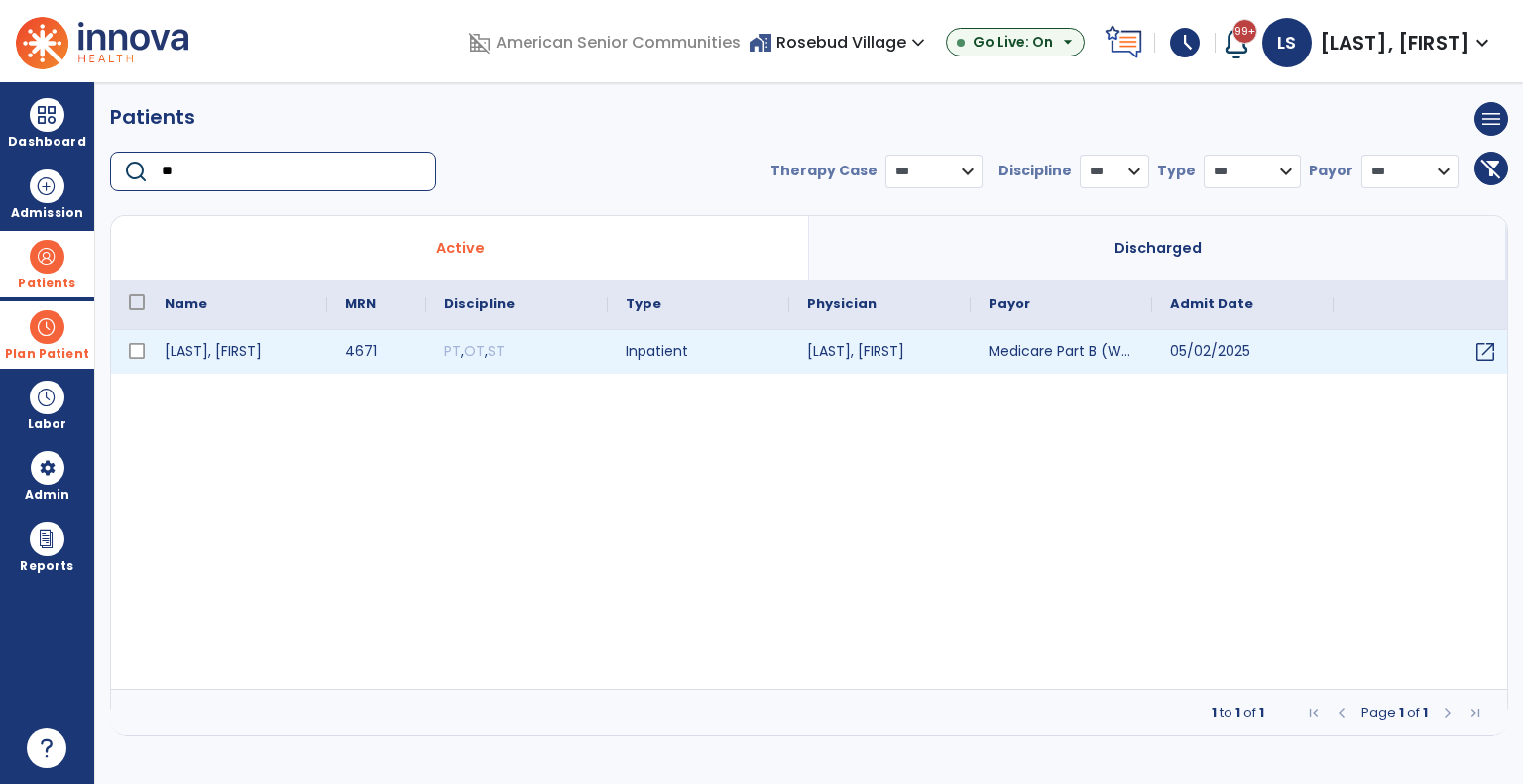 type on "*" 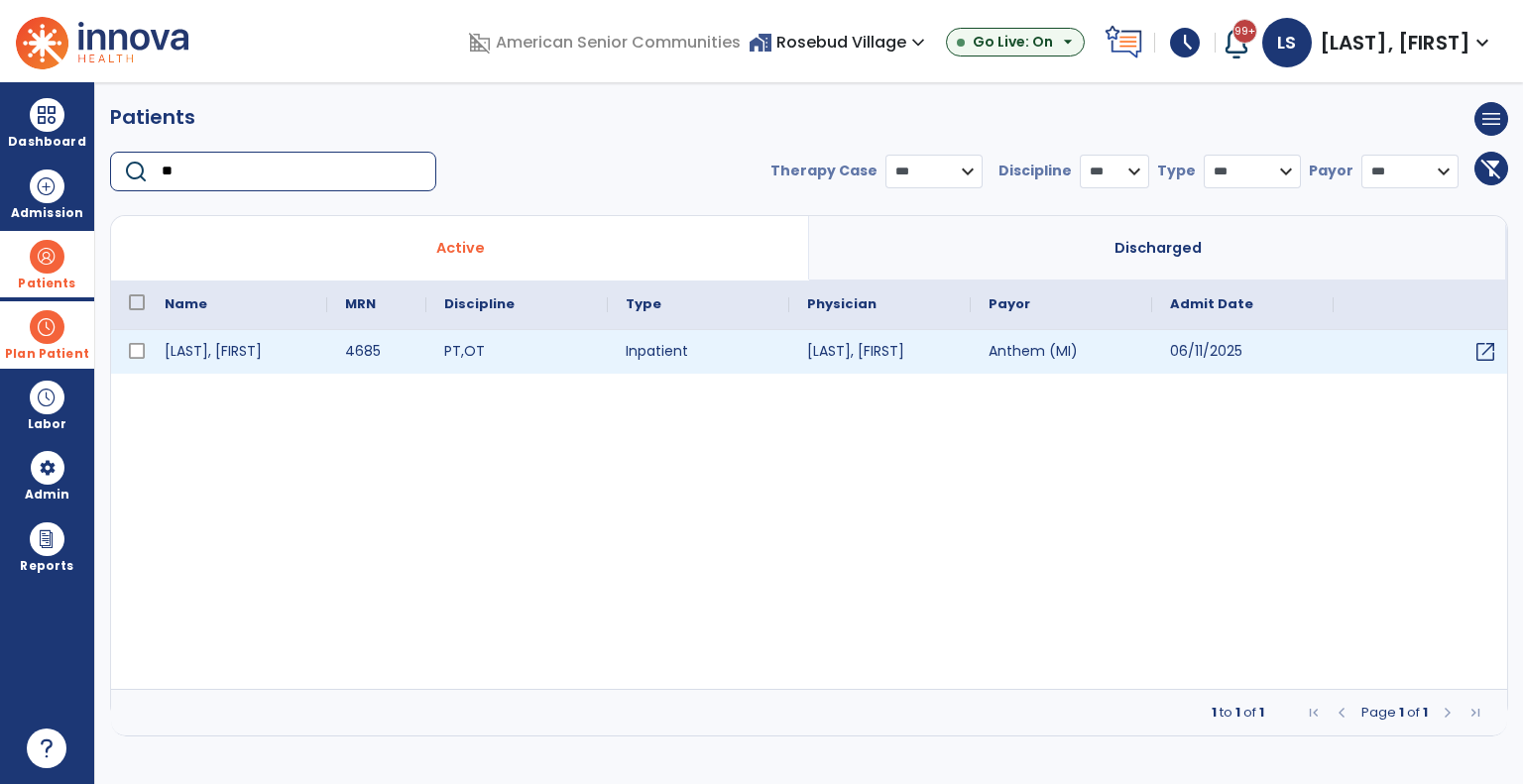 type on "**" 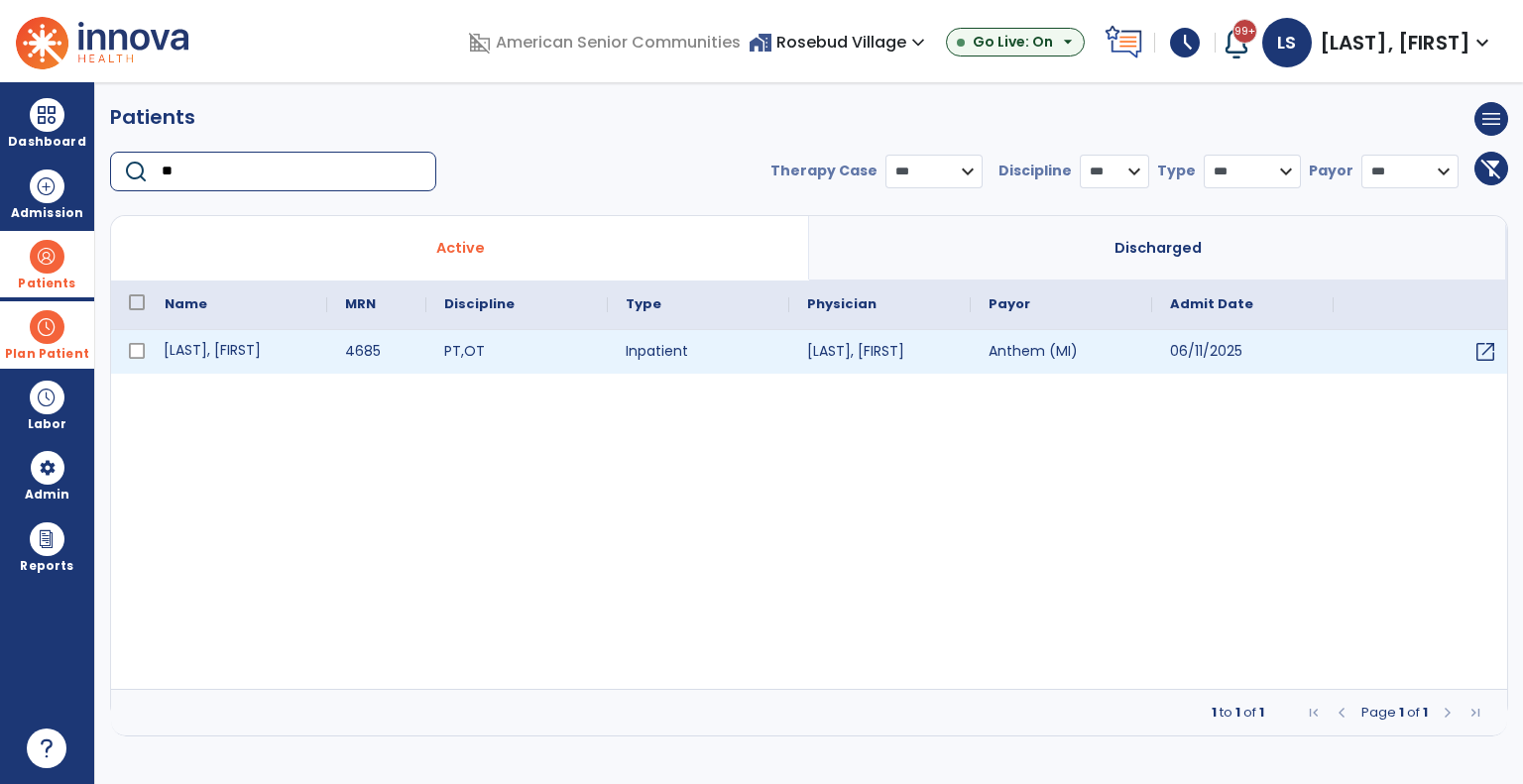 click on "Swartz, Myron" at bounding box center [237, 352] 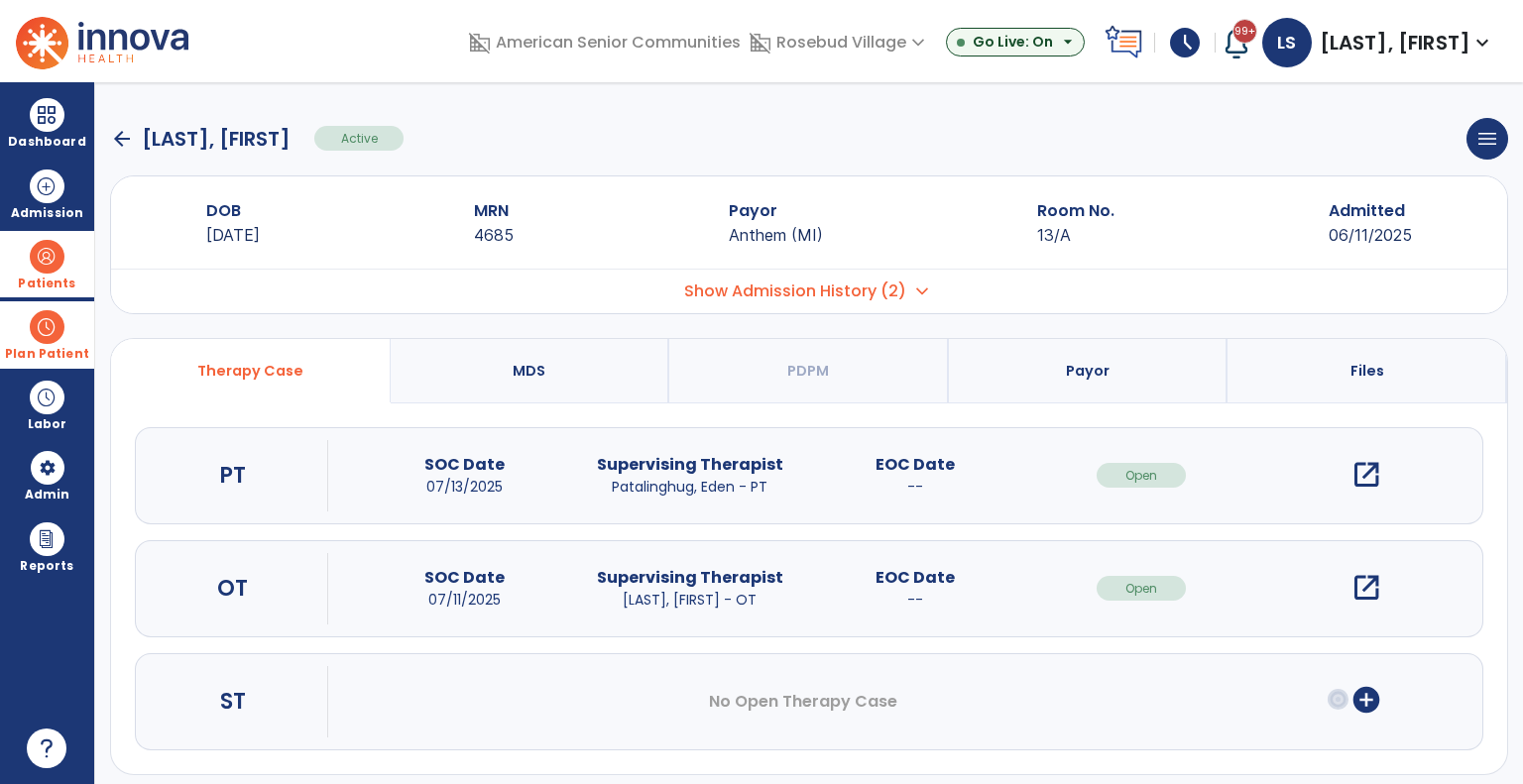 click on "add_circle" at bounding box center (1366, 700) 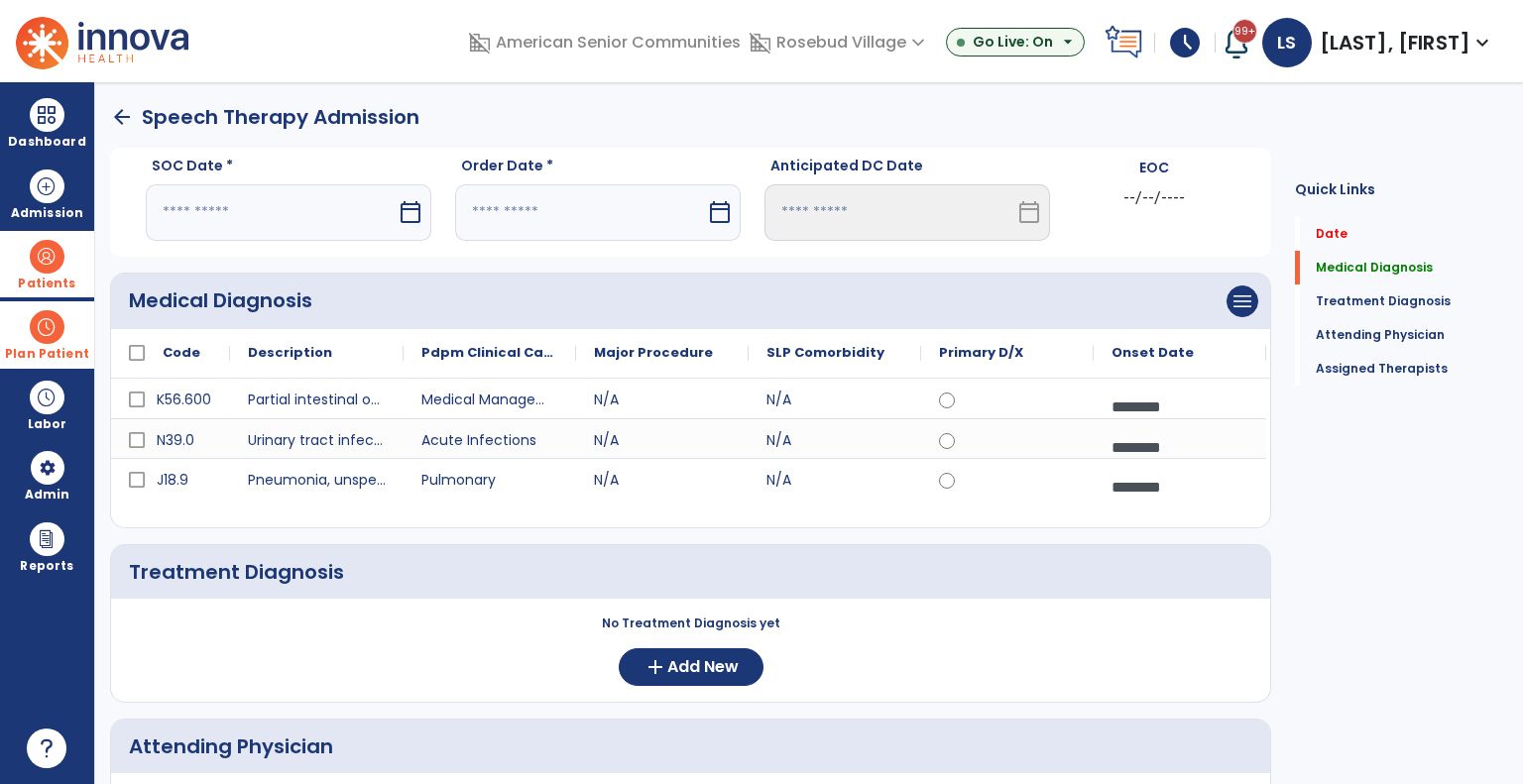 click at bounding box center [271, 212] 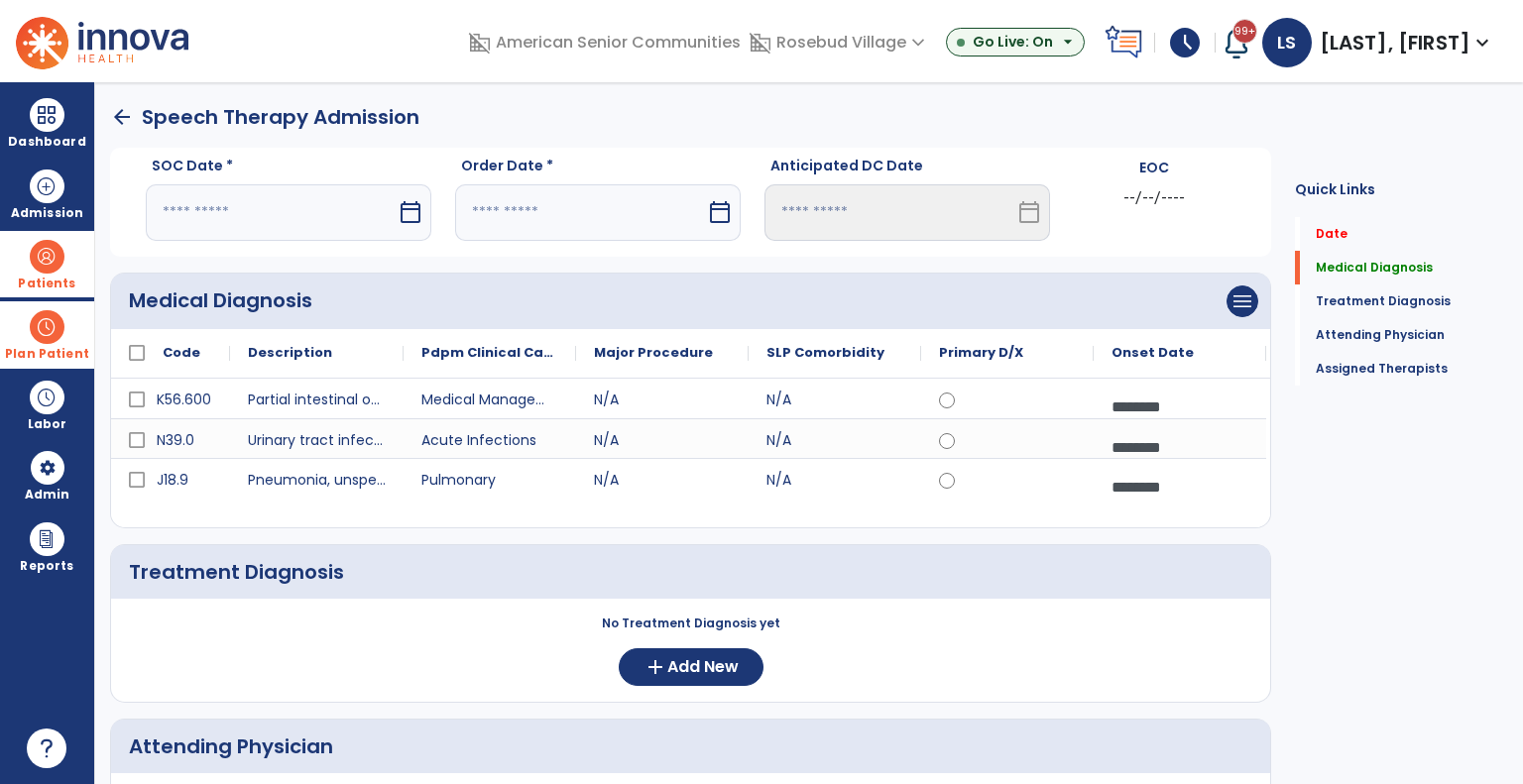 select on "*" 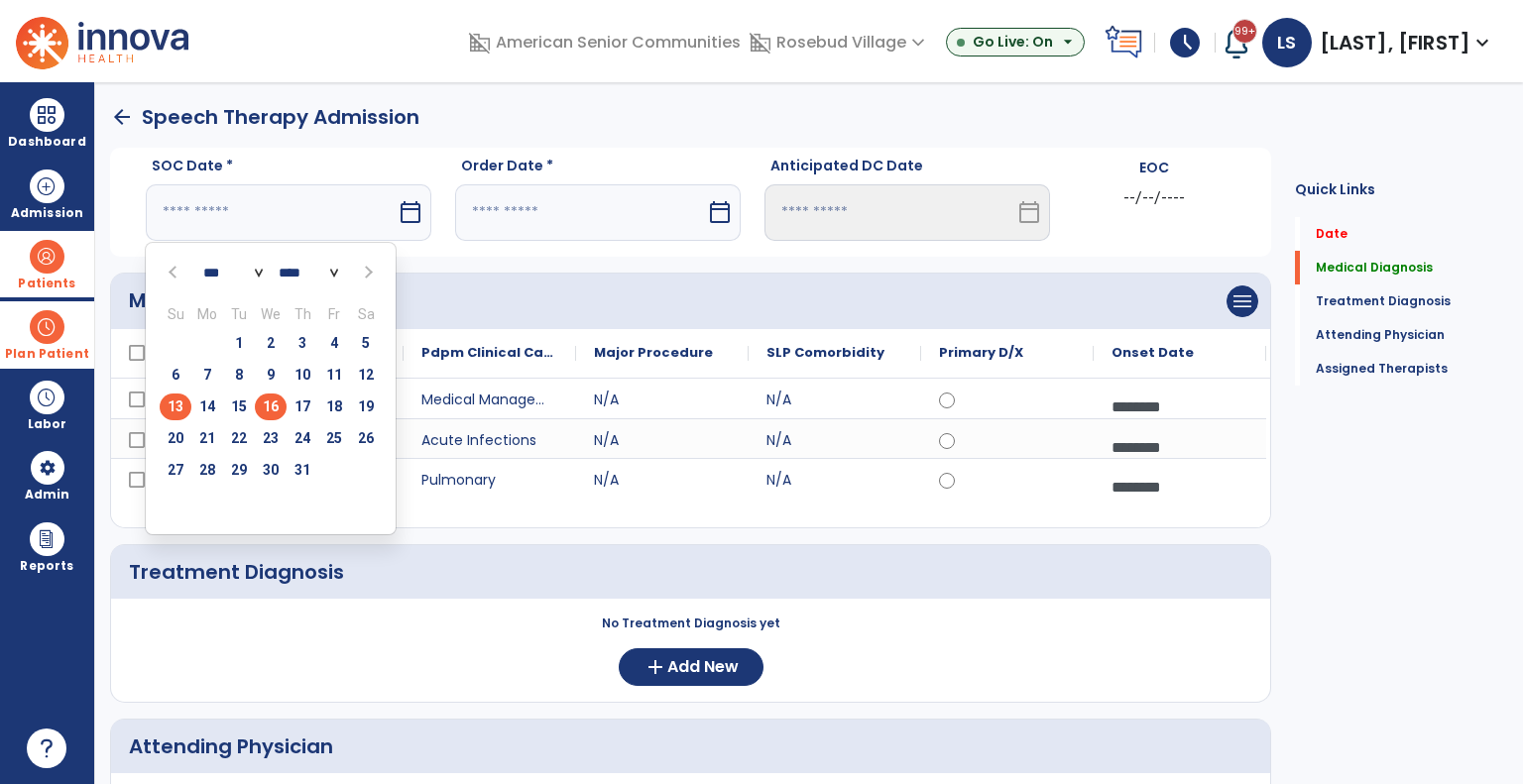 click on "16" at bounding box center [271, 406] 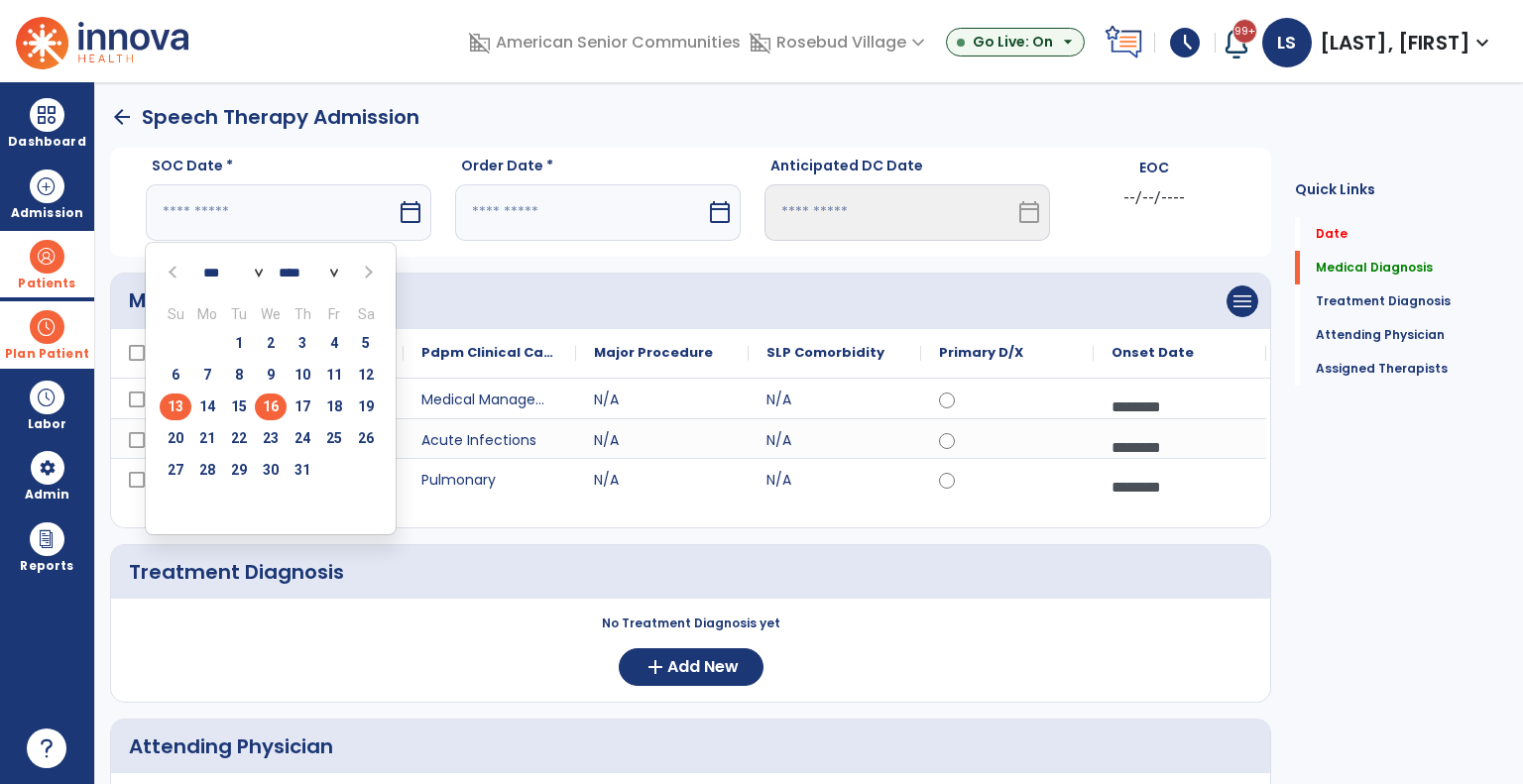 type on "*********" 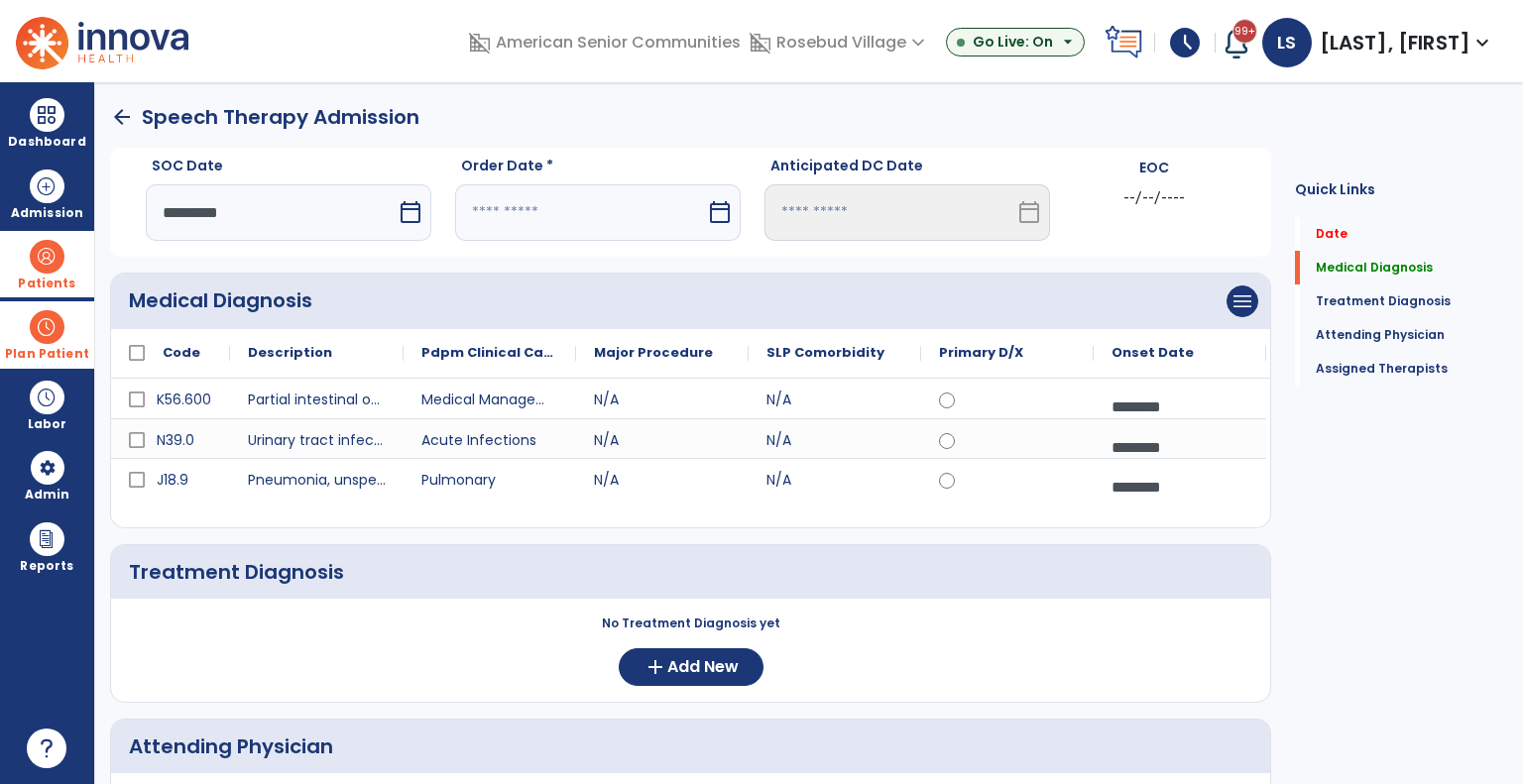 click at bounding box center [580, 212] 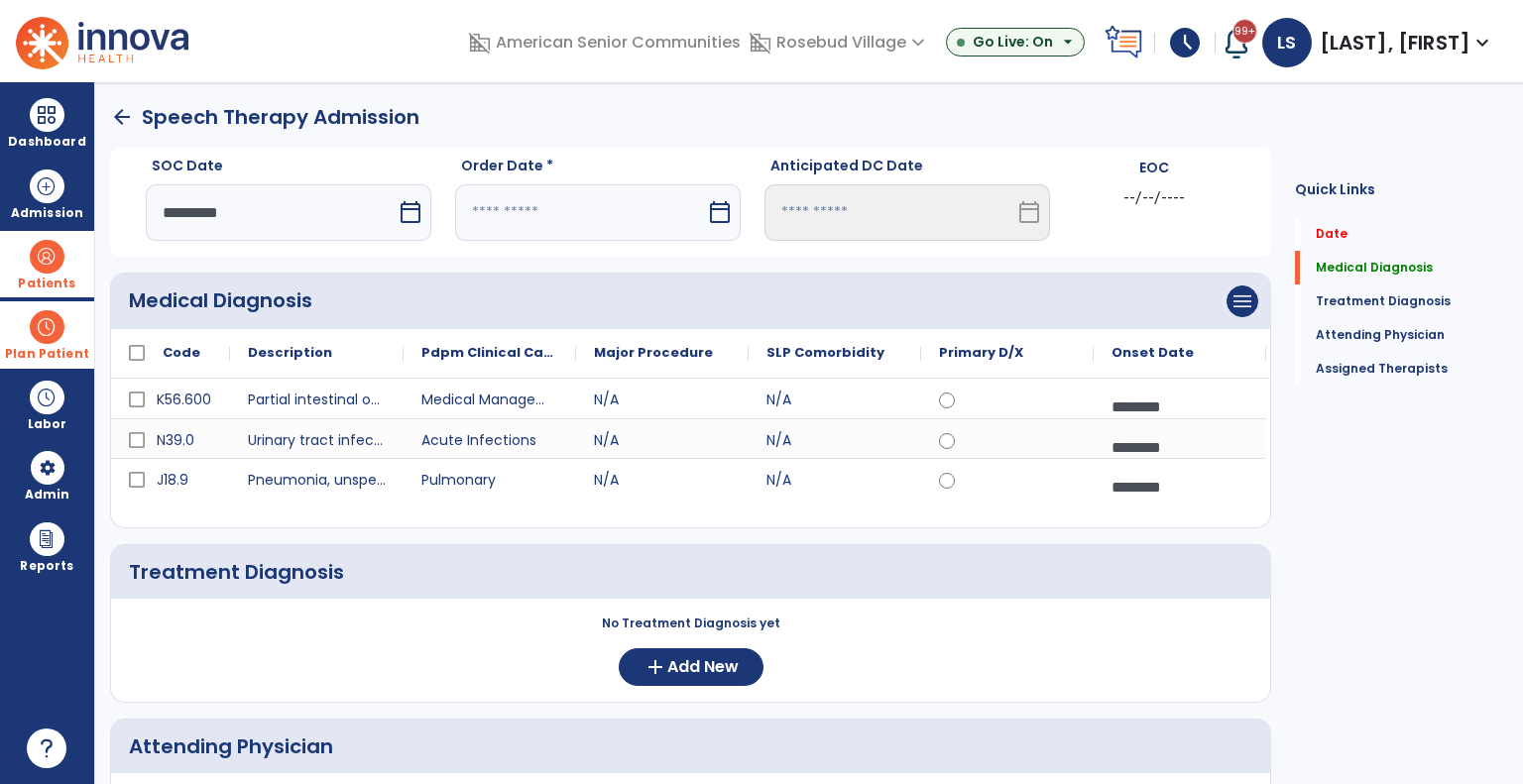 select on "*" 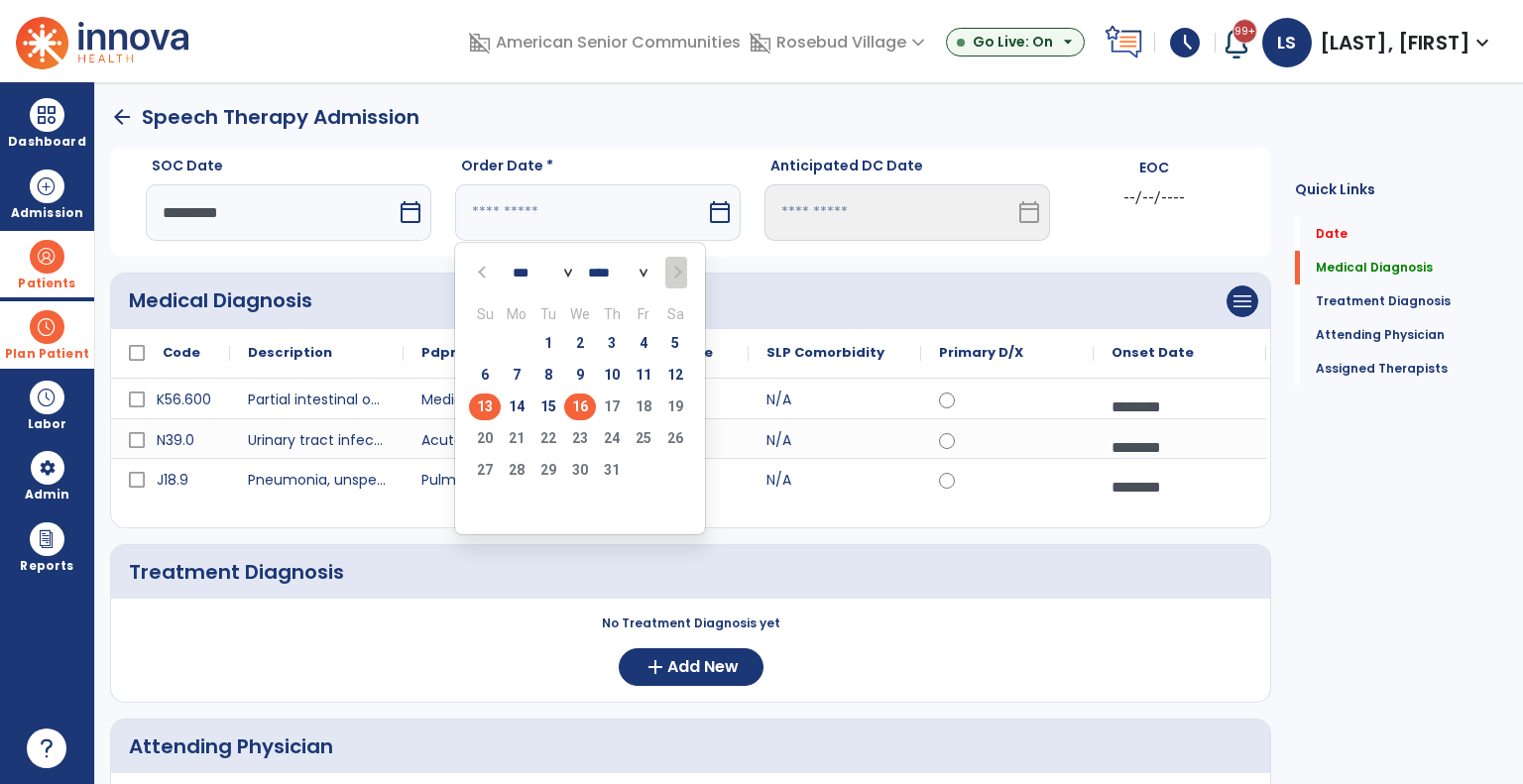 click on "16" at bounding box center (580, 406) 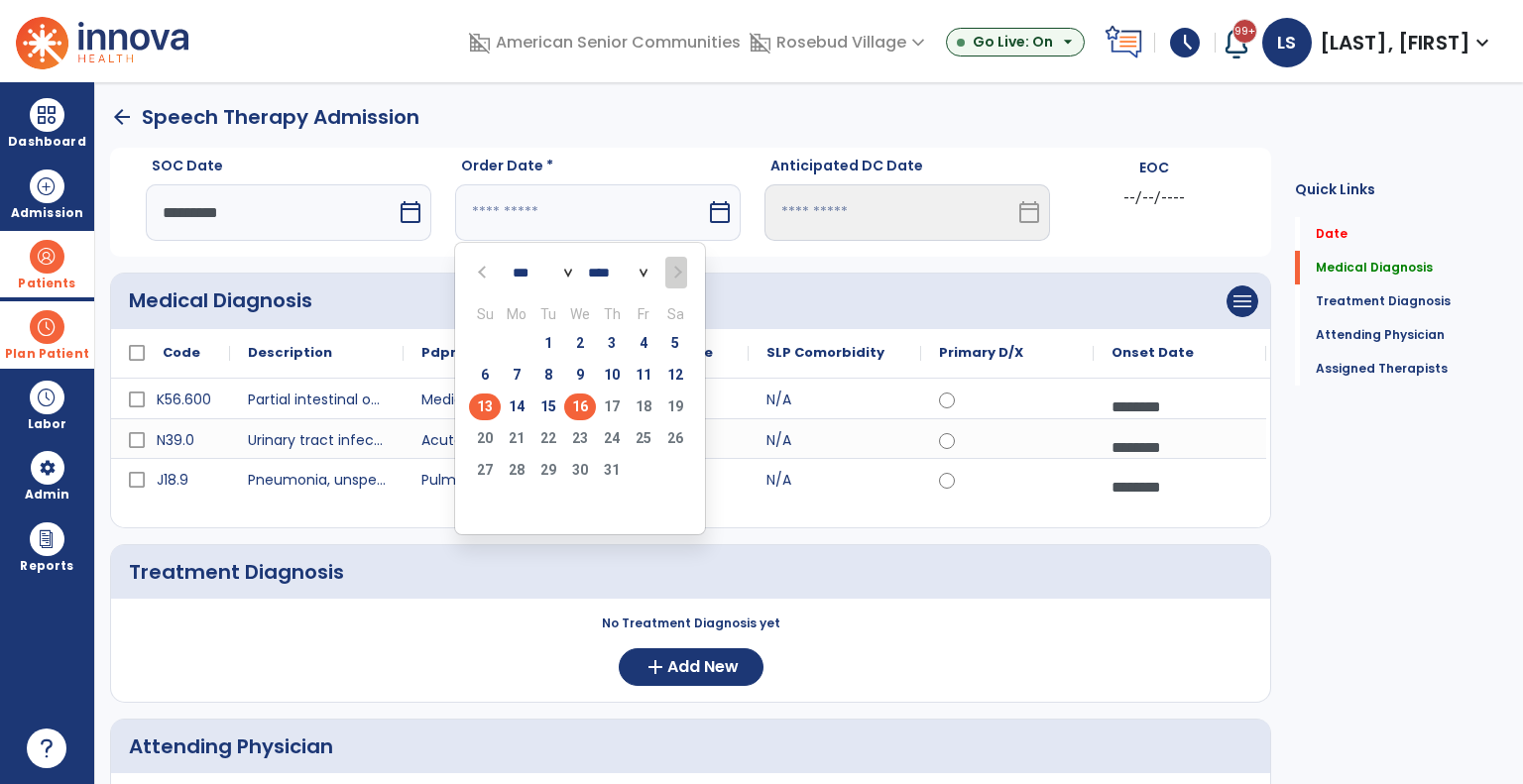 type on "*********" 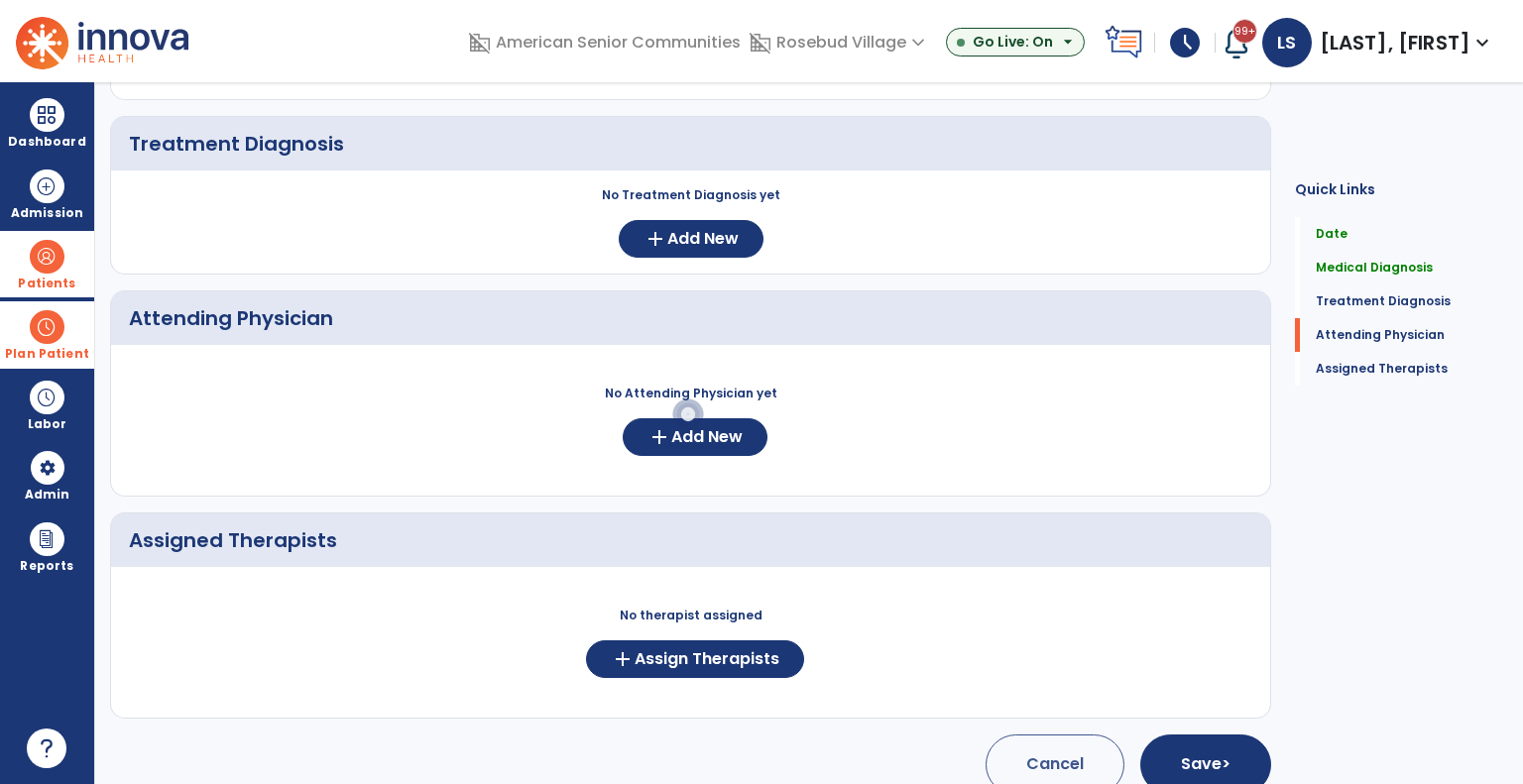 scroll, scrollTop: 451, scrollLeft: 0, axis: vertical 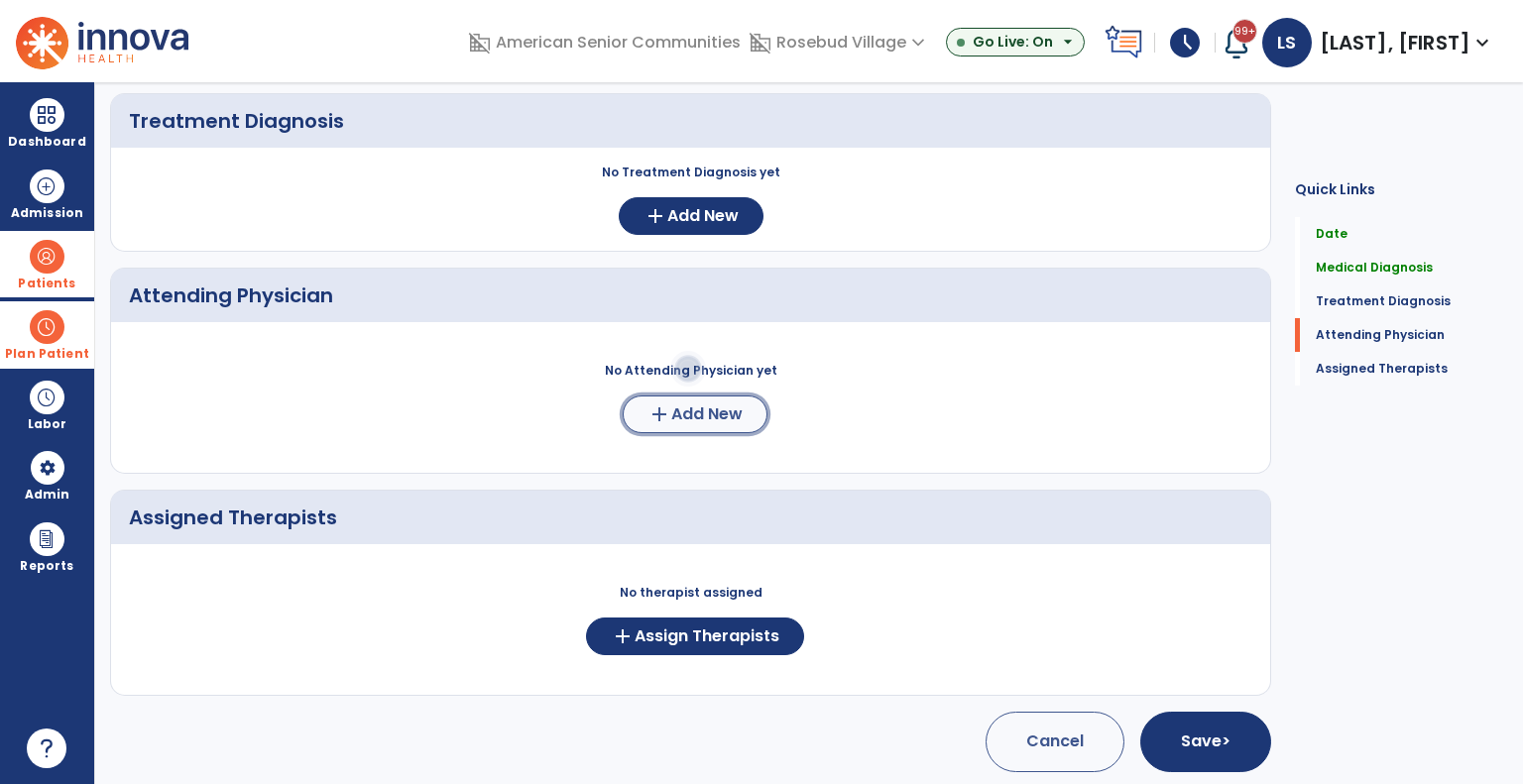 click on "Add New" 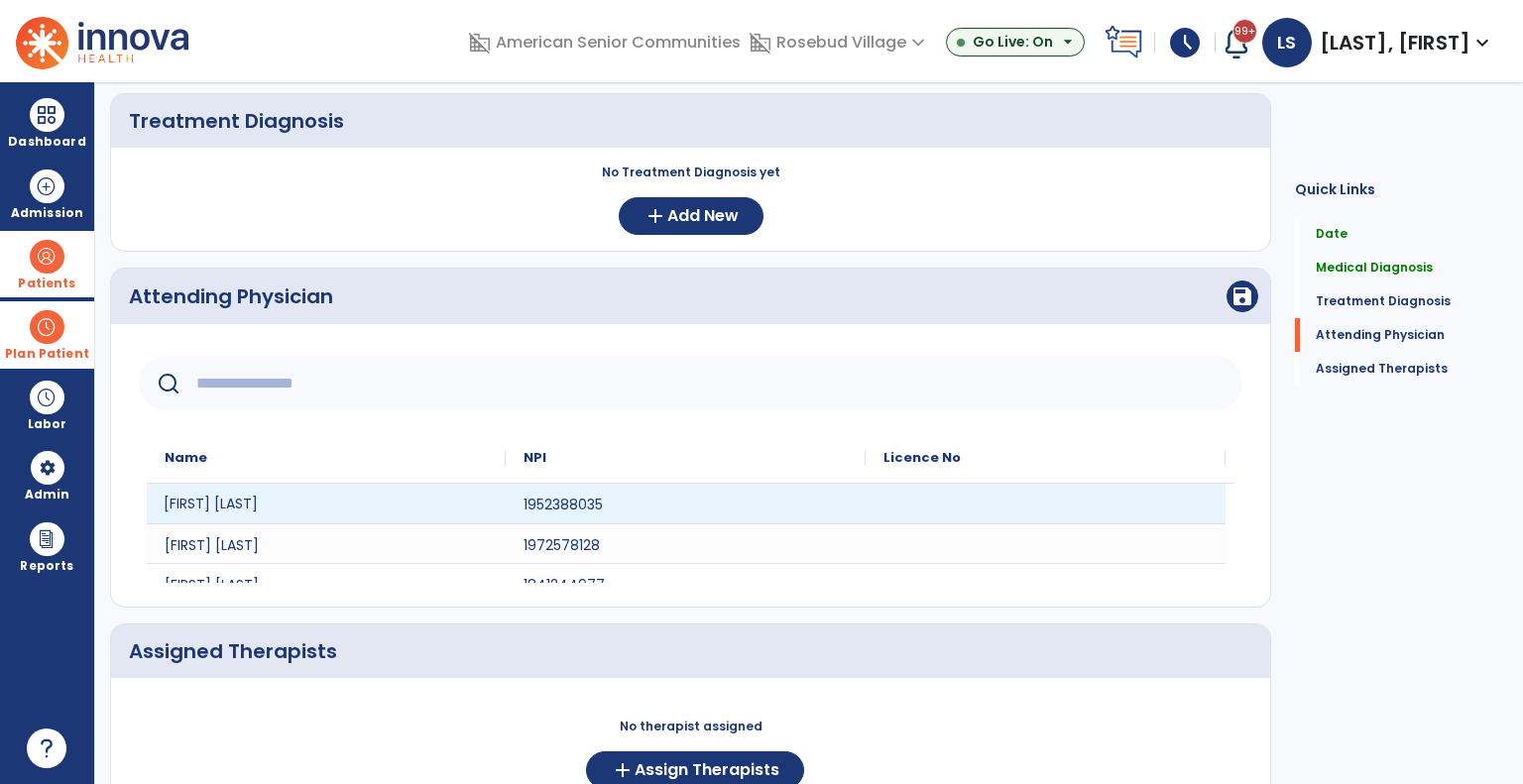 click on "Donald Smith Jr" 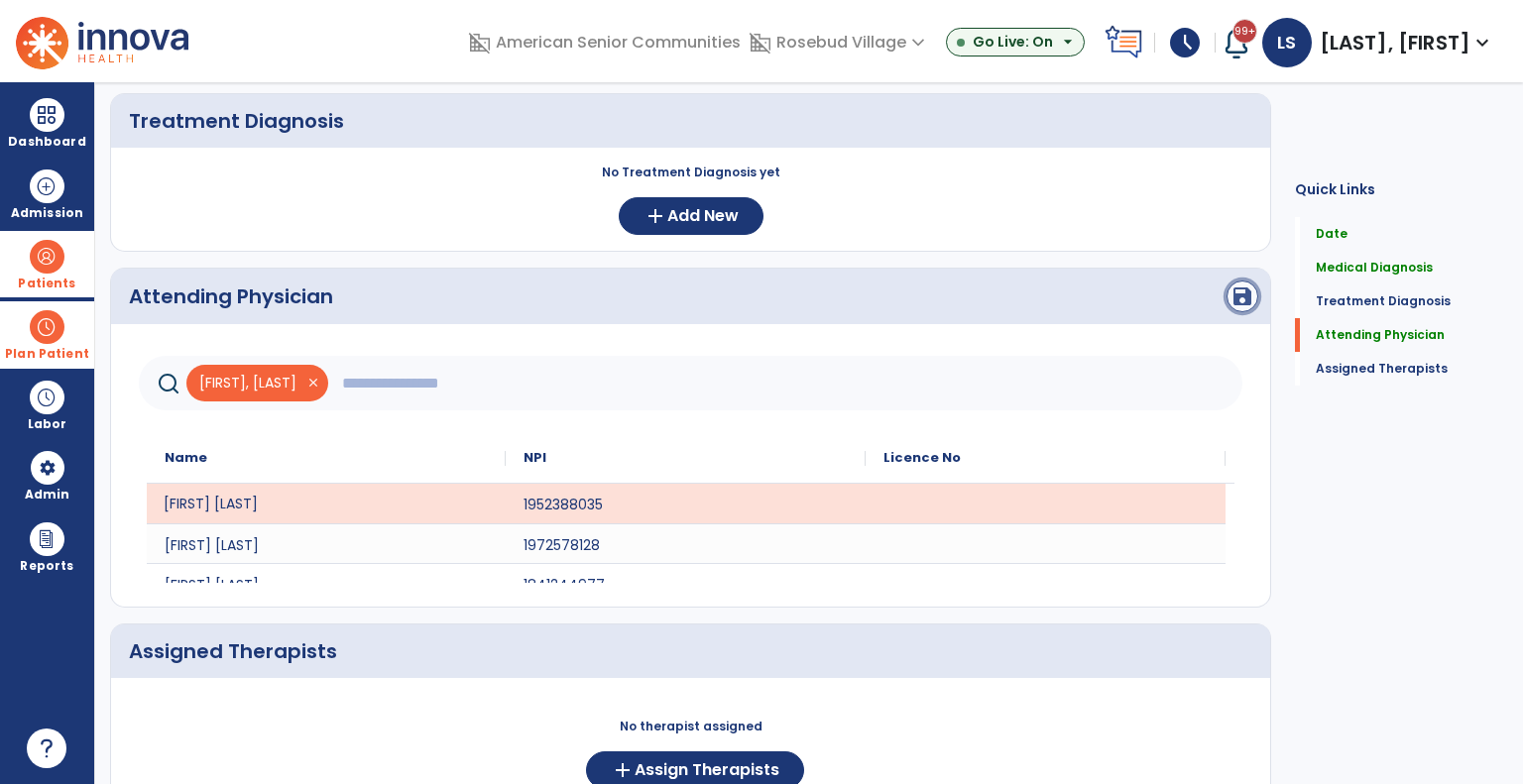 click on "save" 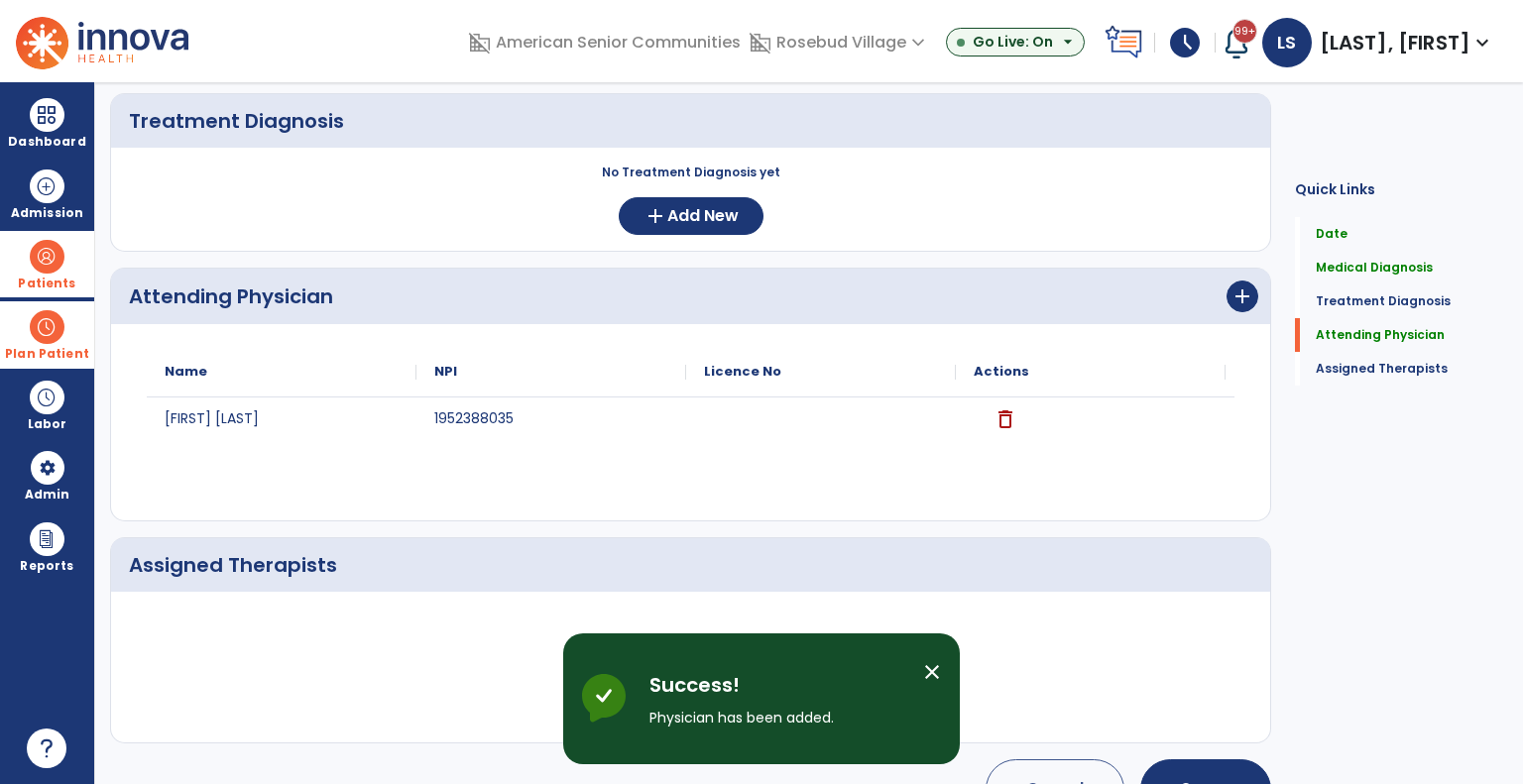 scroll, scrollTop: 499, scrollLeft: 0, axis: vertical 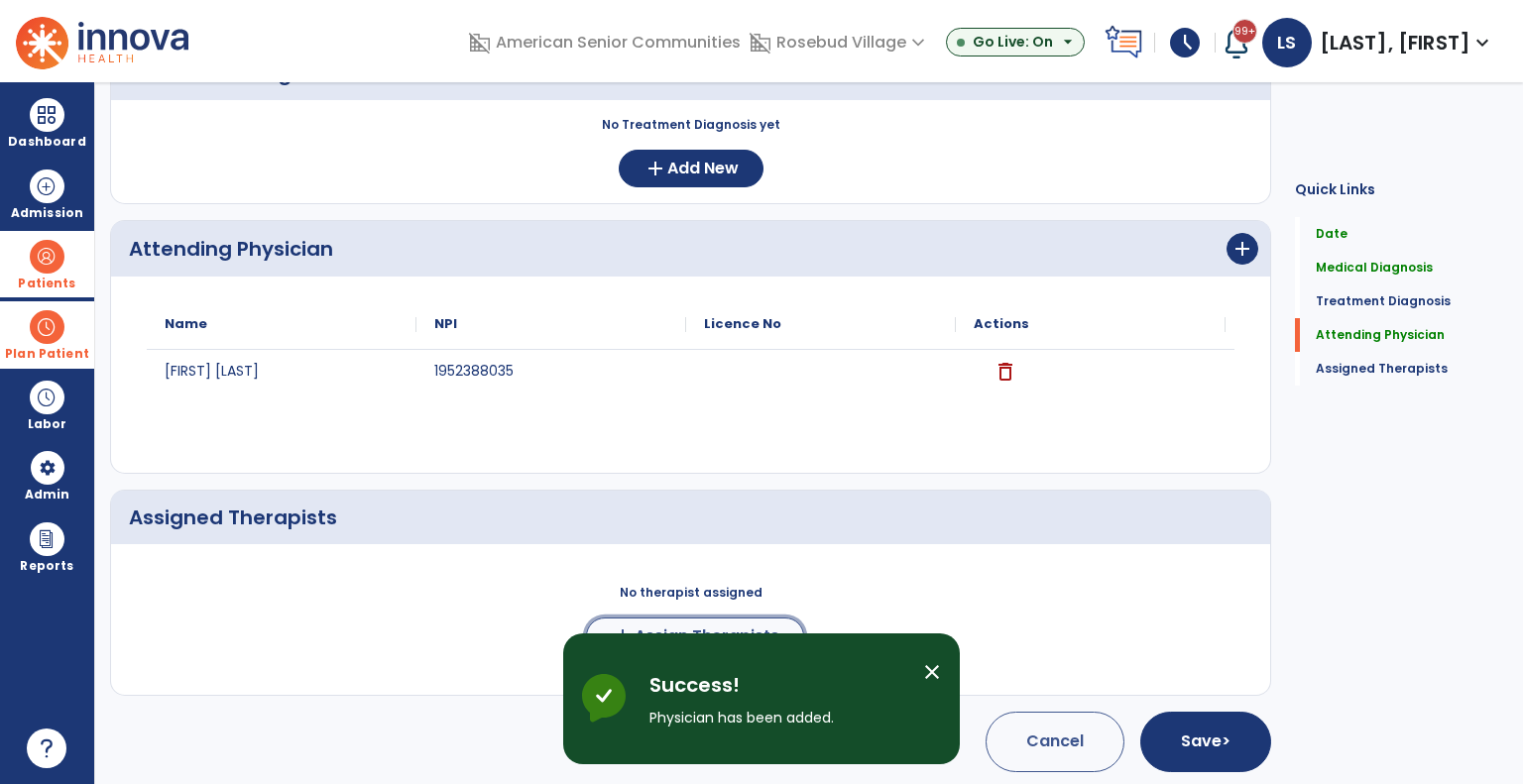 click on "Assign Therapists" 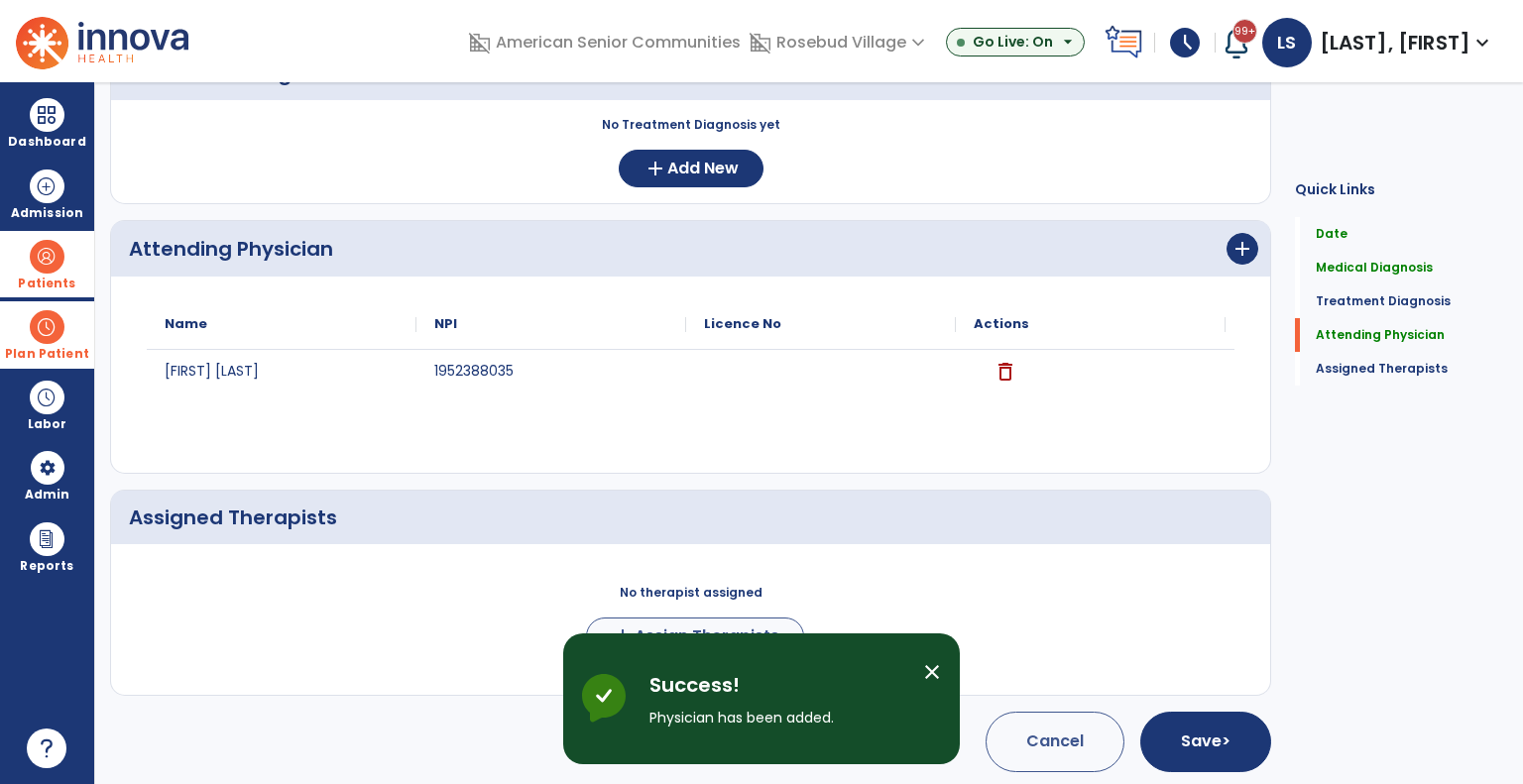 scroll, scrollTop: 496, scrollLeft: 0, axis: vertical 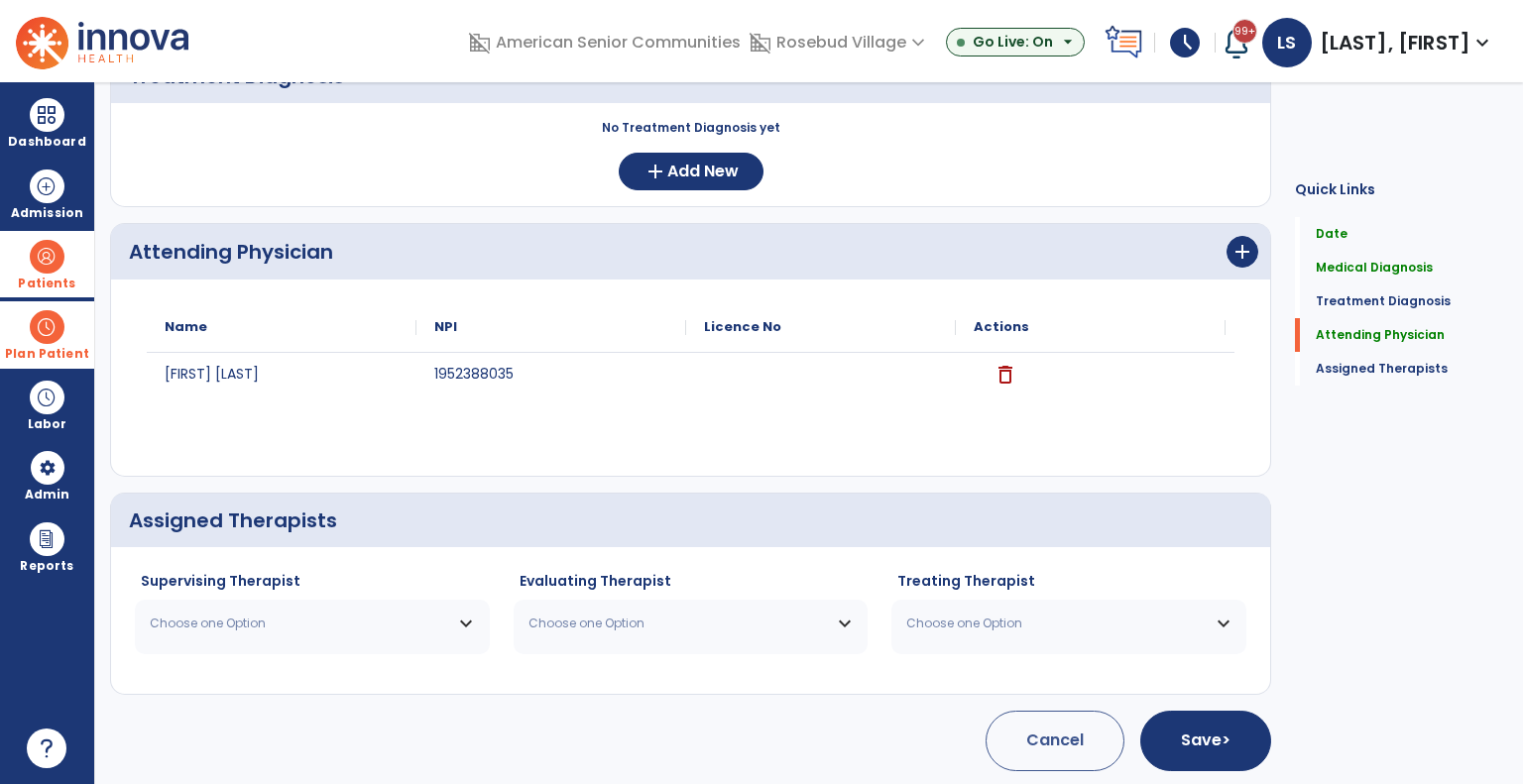 click on "Choose one Option" at bounding box center [299, 623] 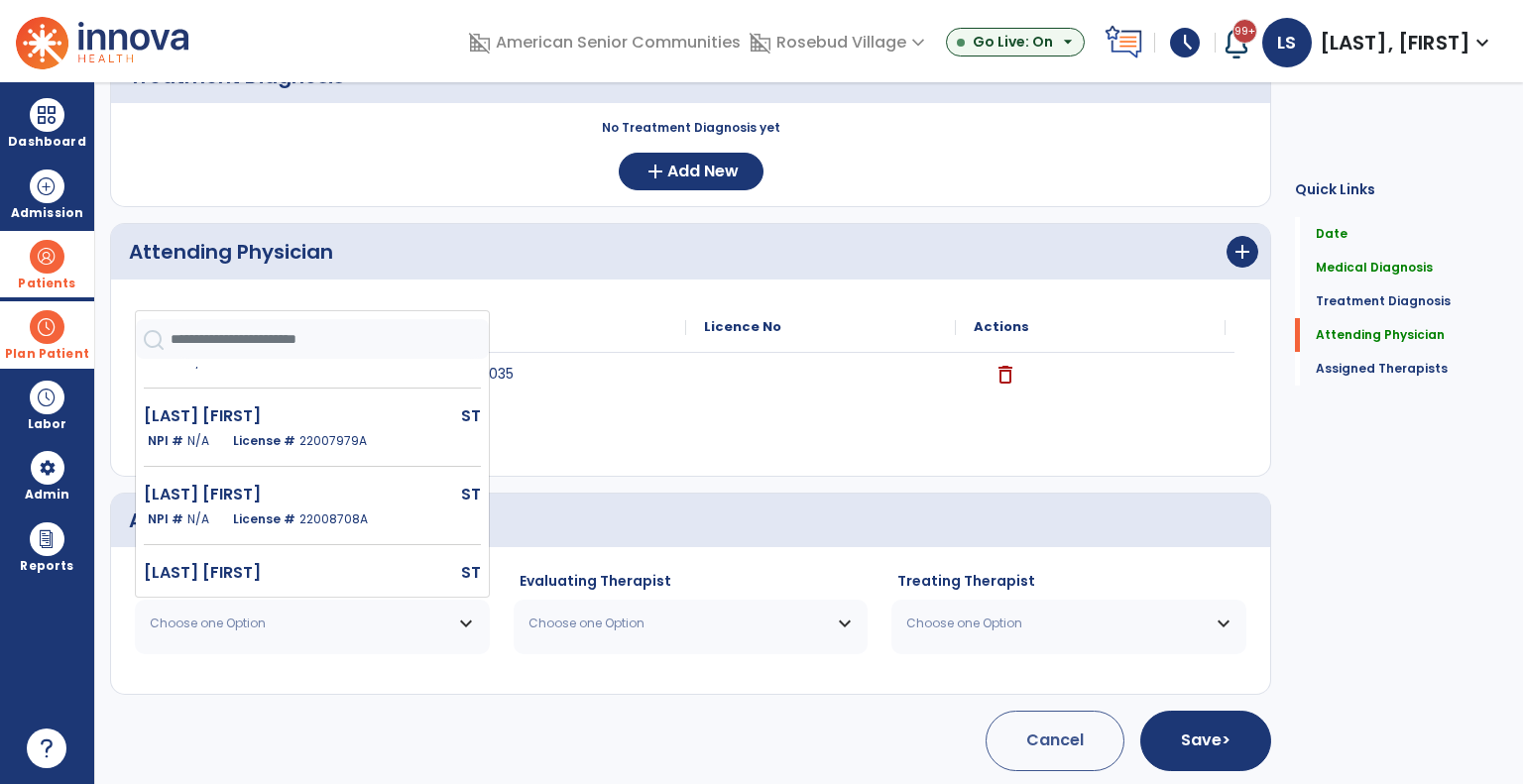 scroll, scrollTop: 246, scrollLeft: 0, axis: vertical 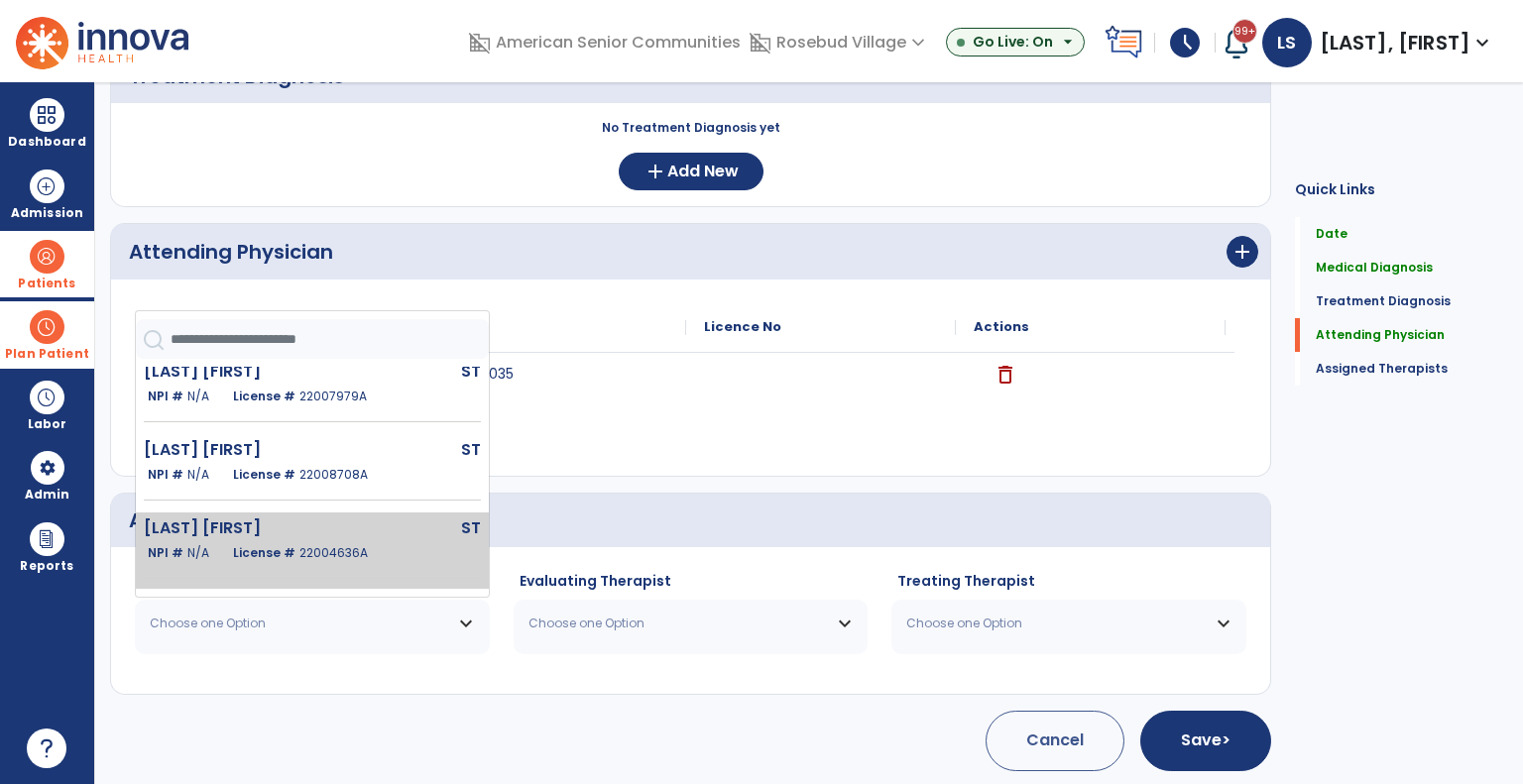 click on "NPI #  N/A   License #  22004636A" 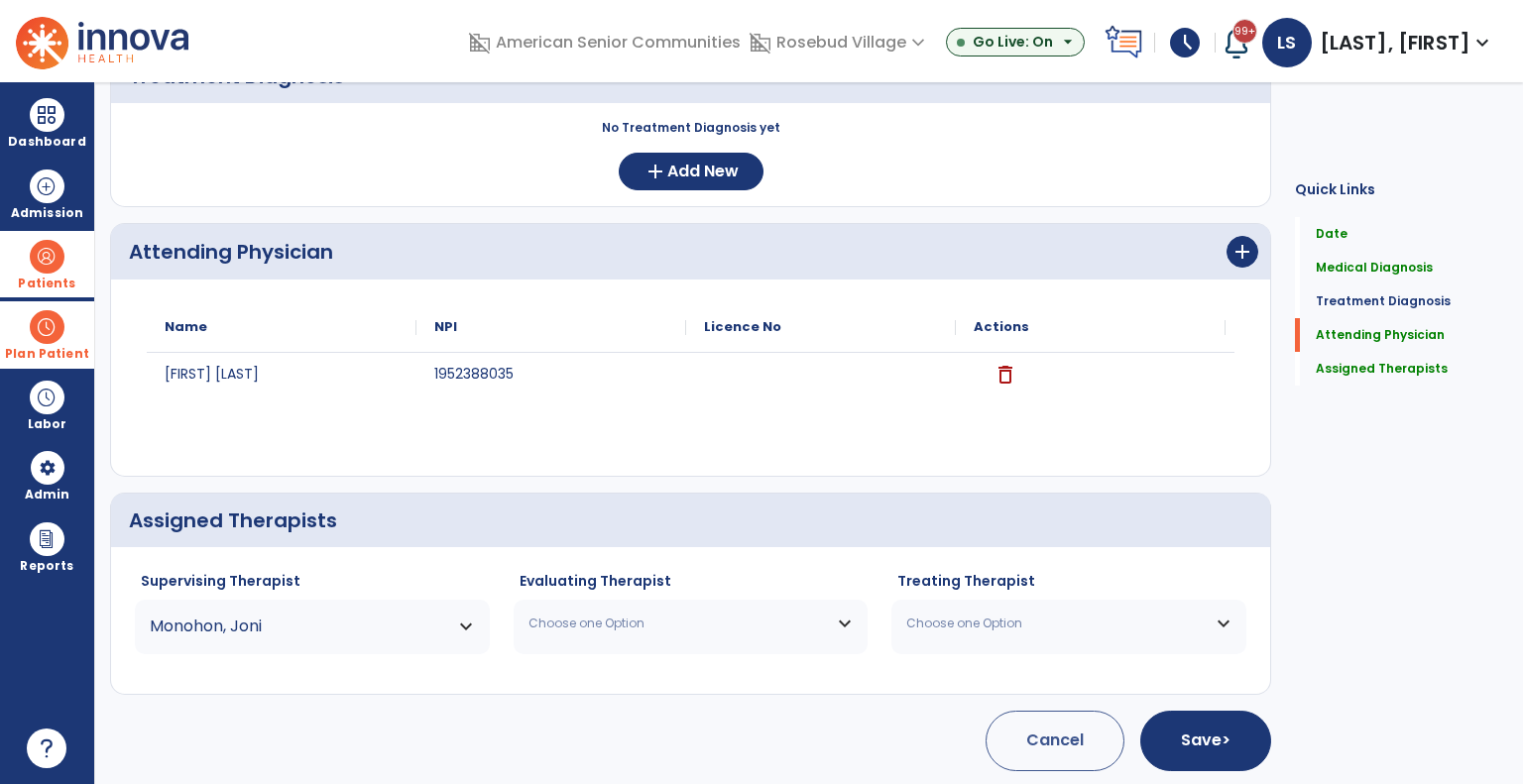 click on "Choose one Option" at bounding box center (678, 623) 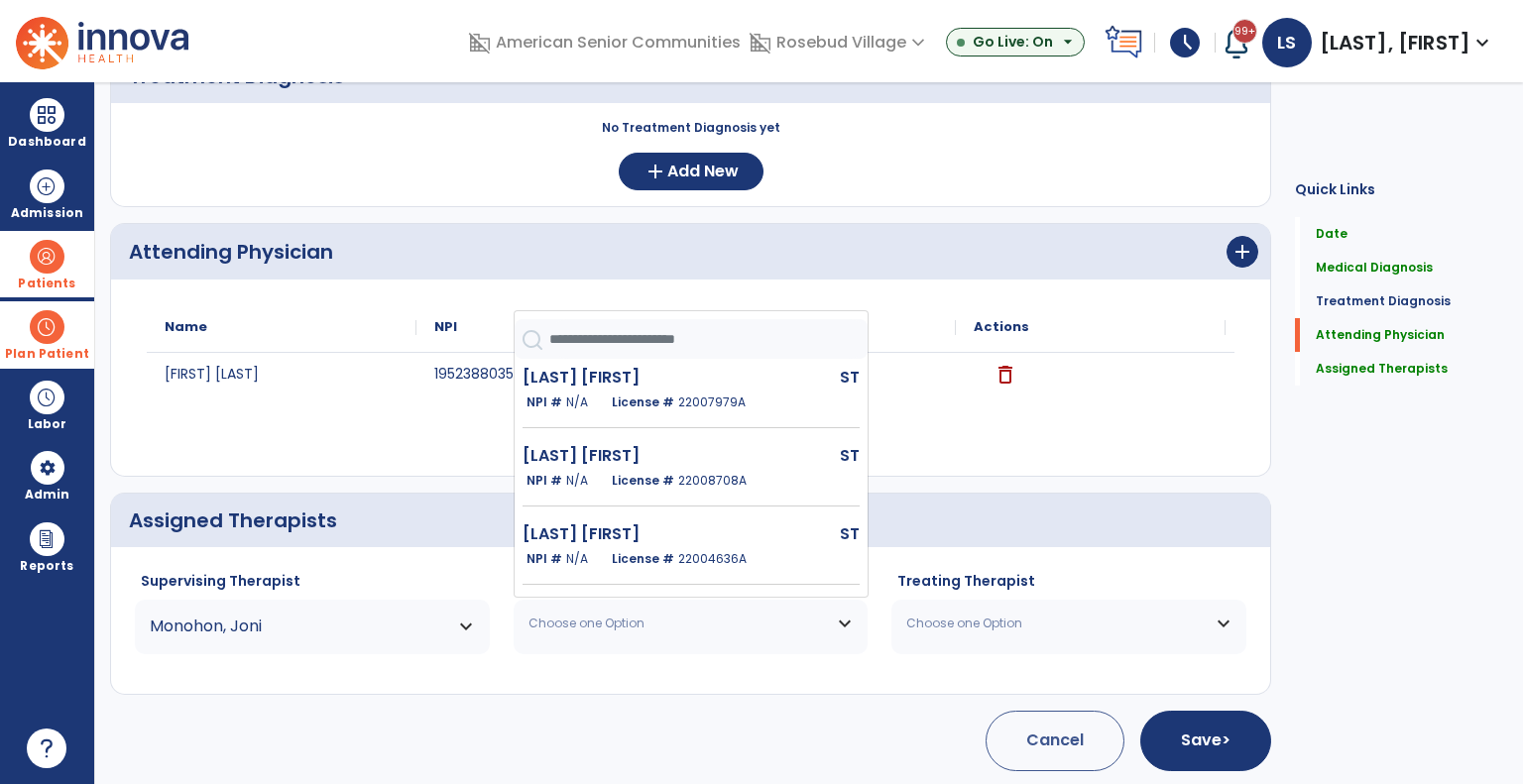 scroll, scrollTop: 246, scrollLeft: 0, axis: vertical 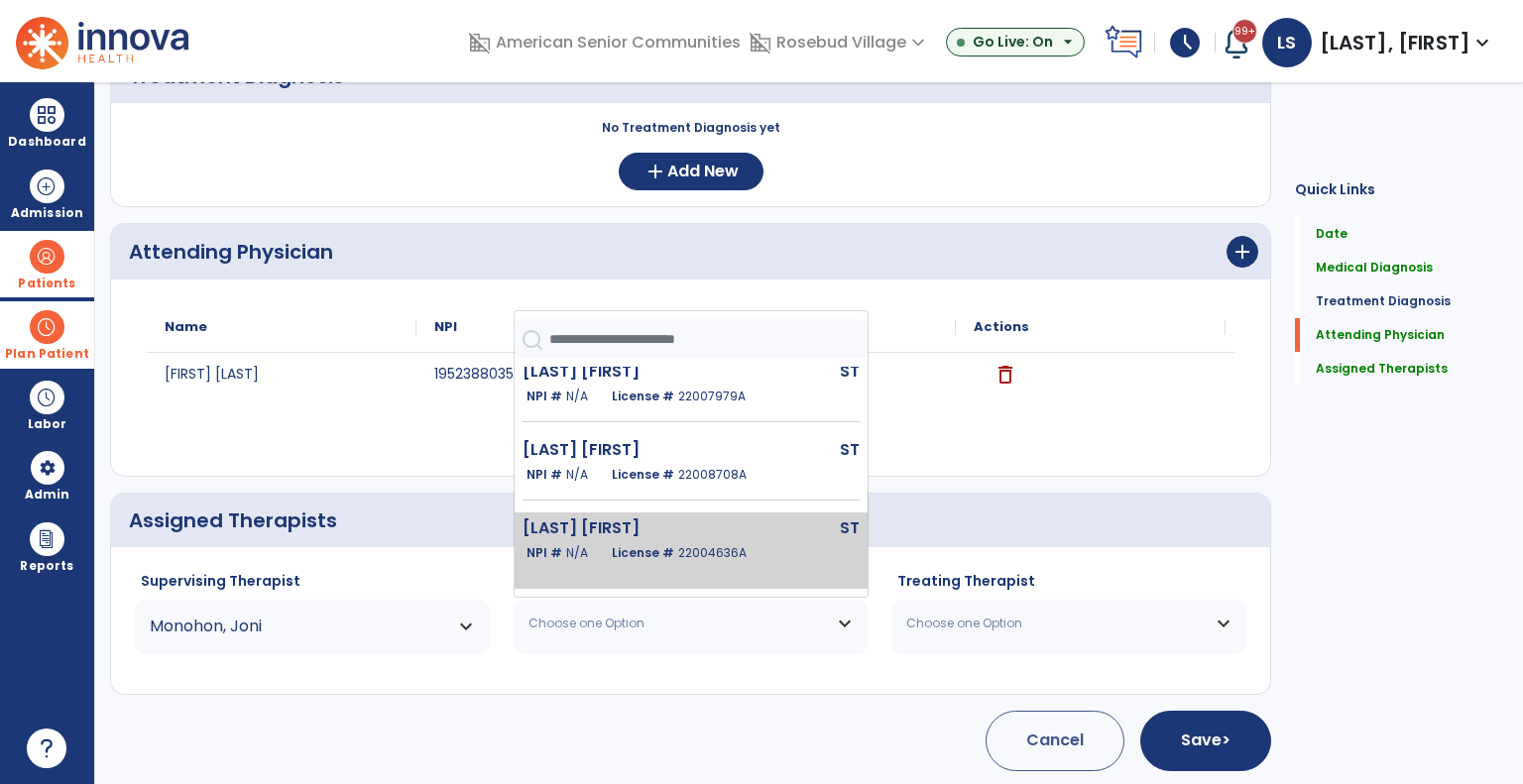 click on "NPI #  N/A   License #  22004636A" 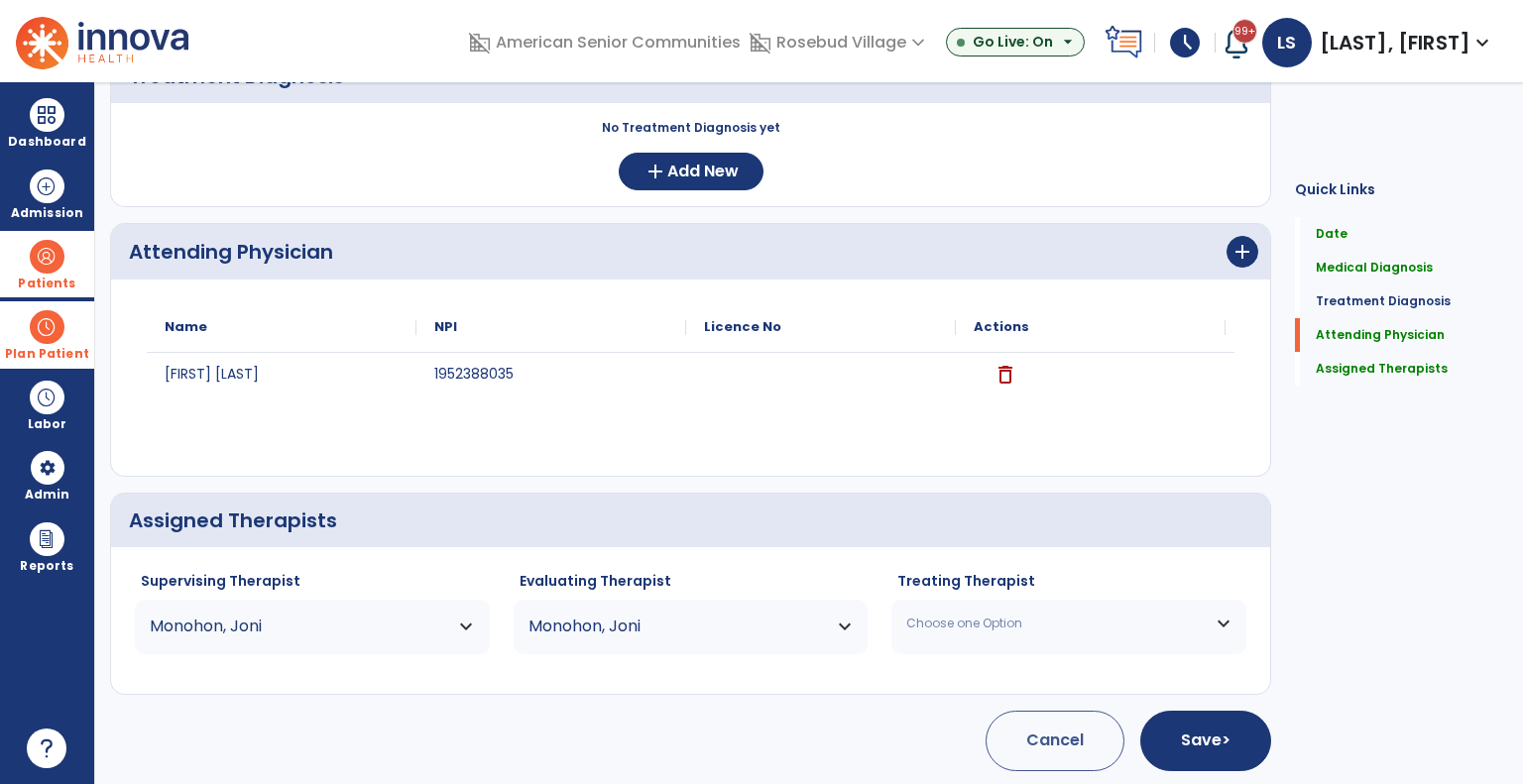 click on "Choose one Option" at bounding box center (1069, 623) 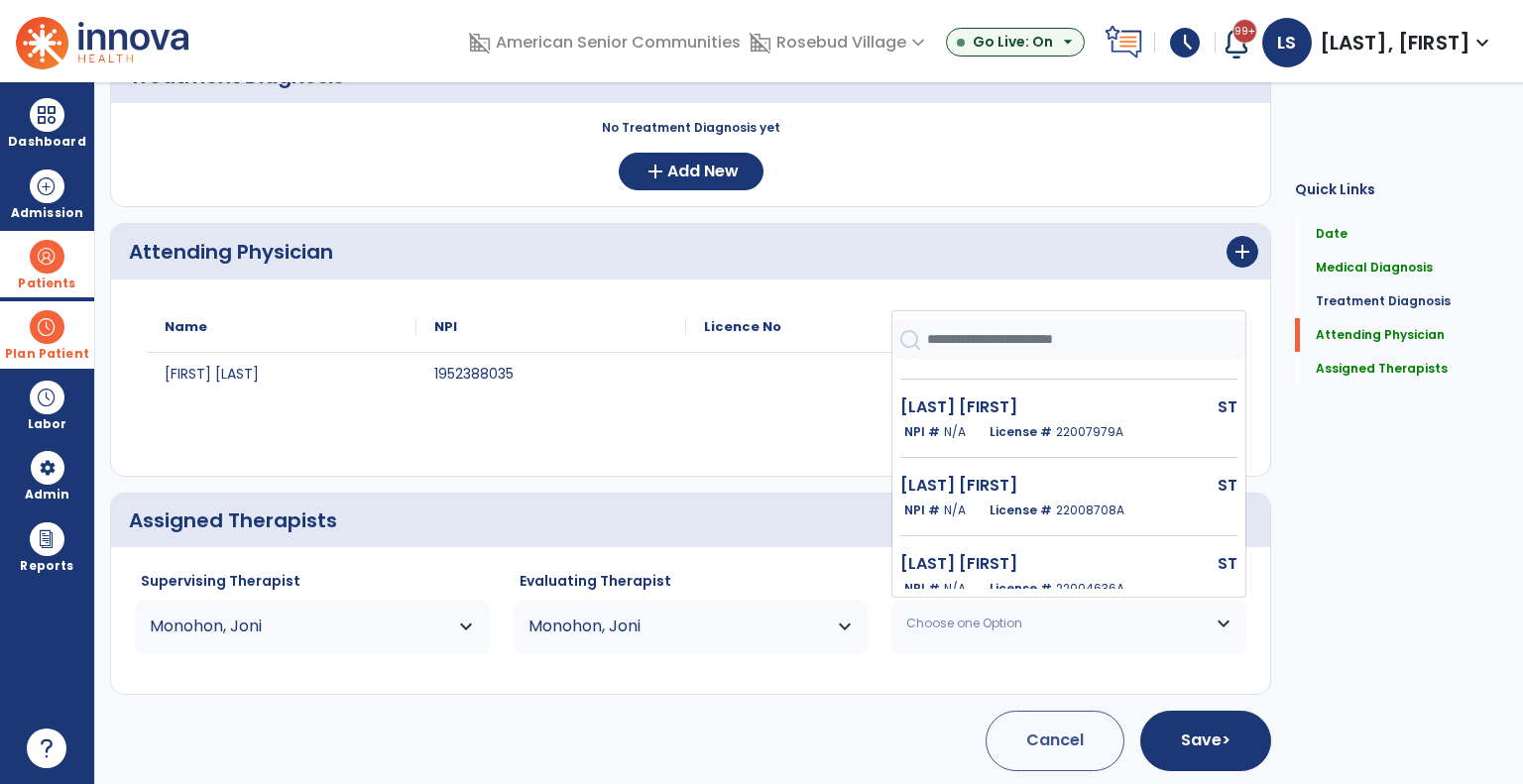 scroll, scrollTop: 246, scrollLeft: 0, axis: vertical 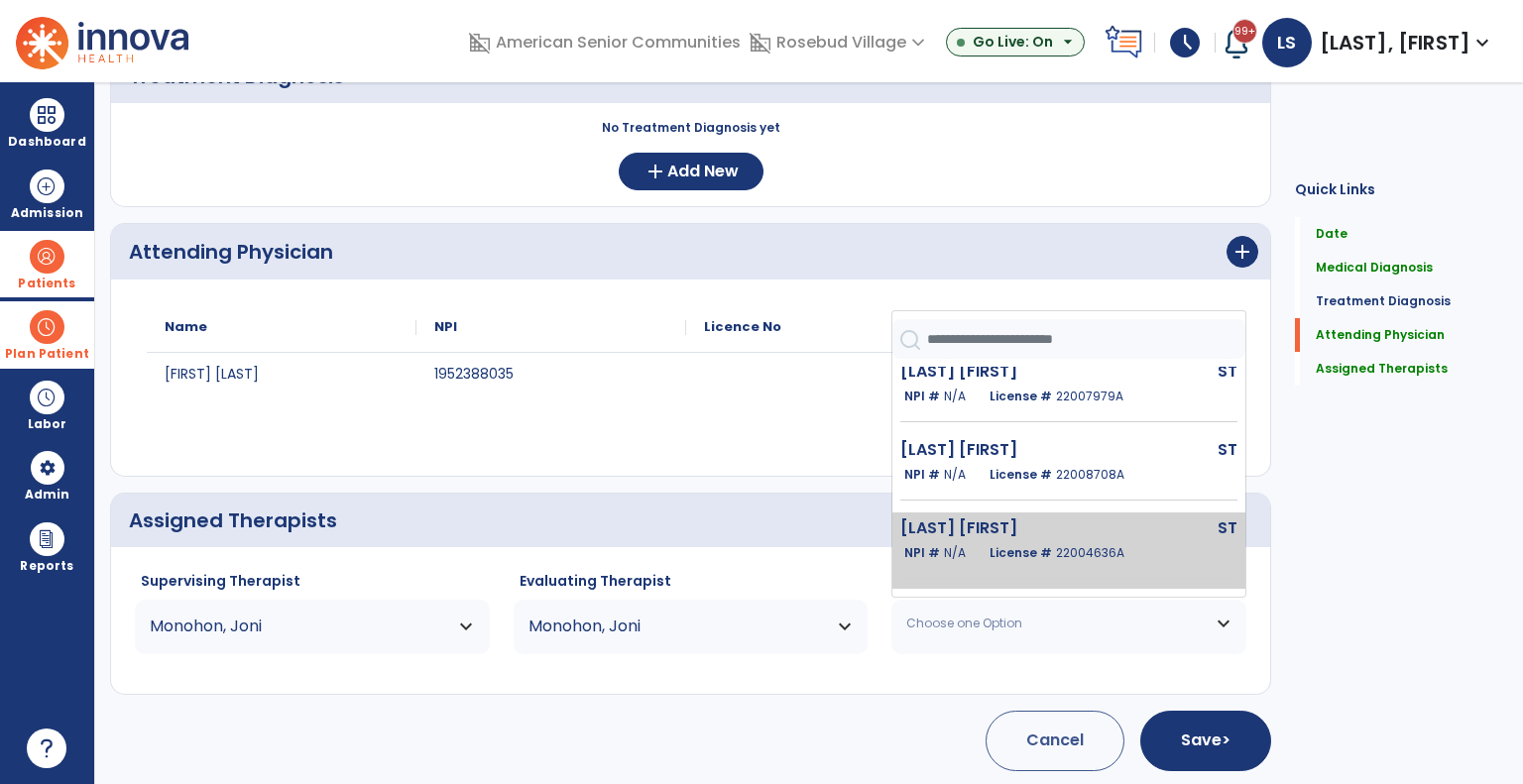 click on "Monohon Joni  ST   NPI #  N/A   License #  22004636A" 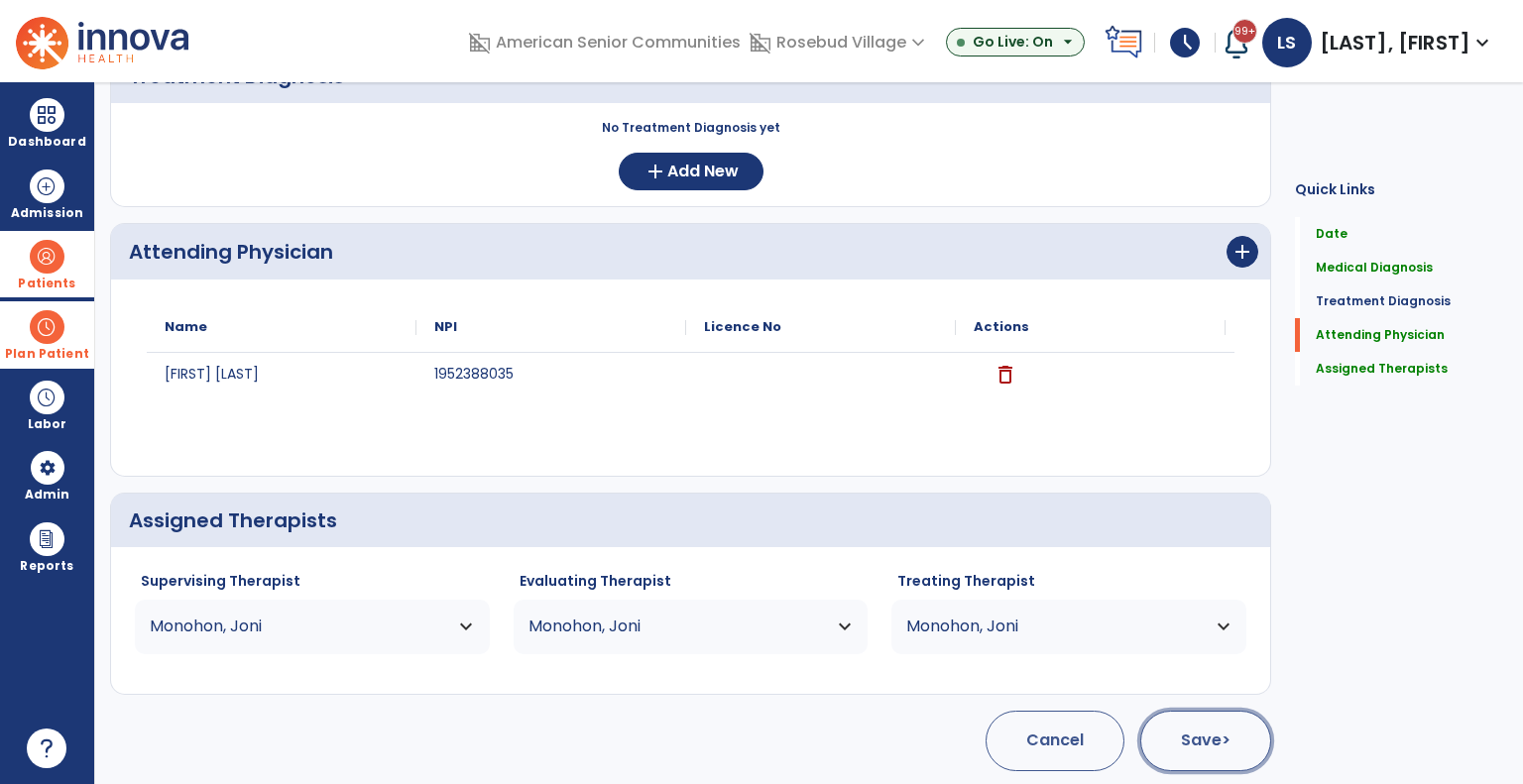 click on "Save  >" 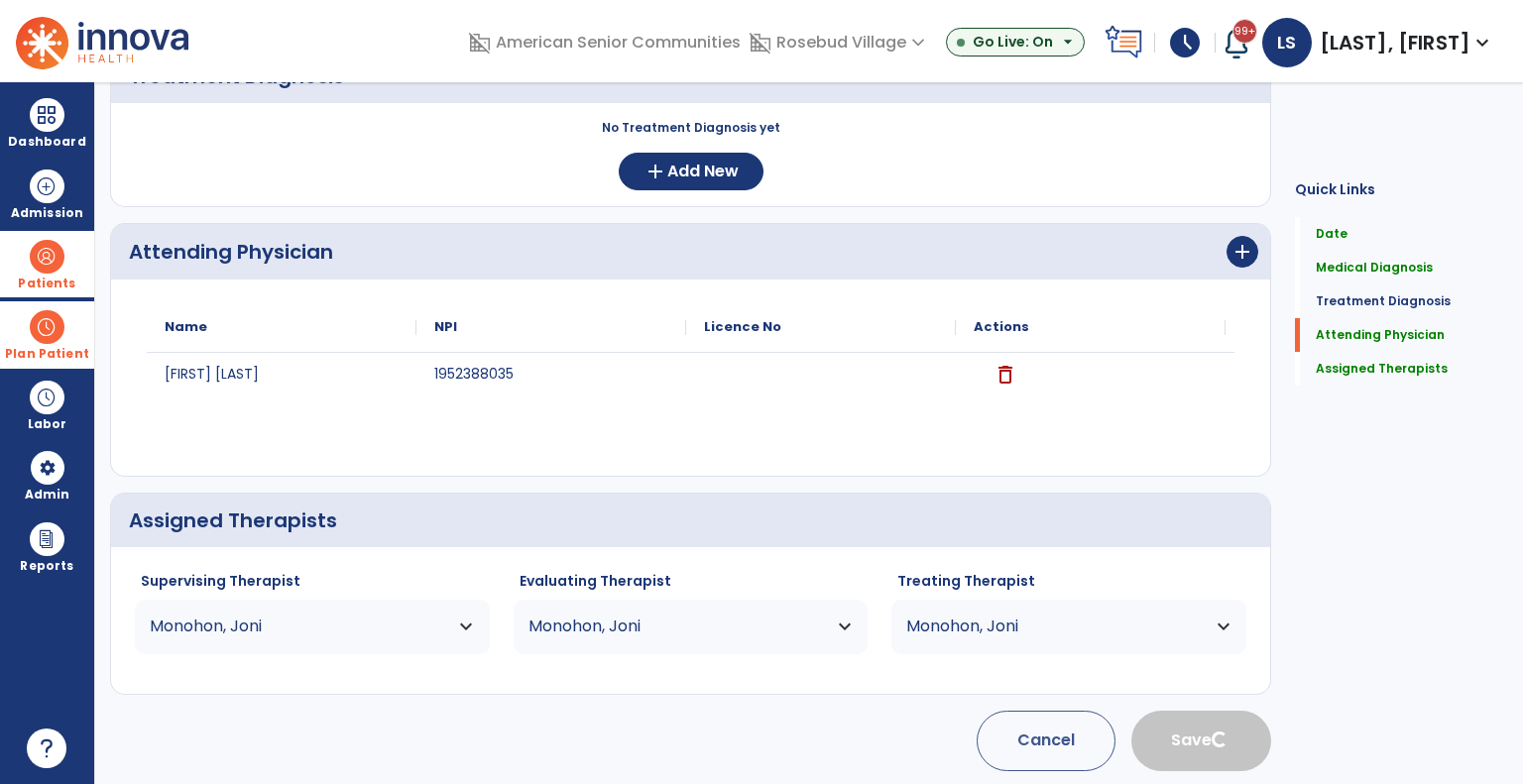 type 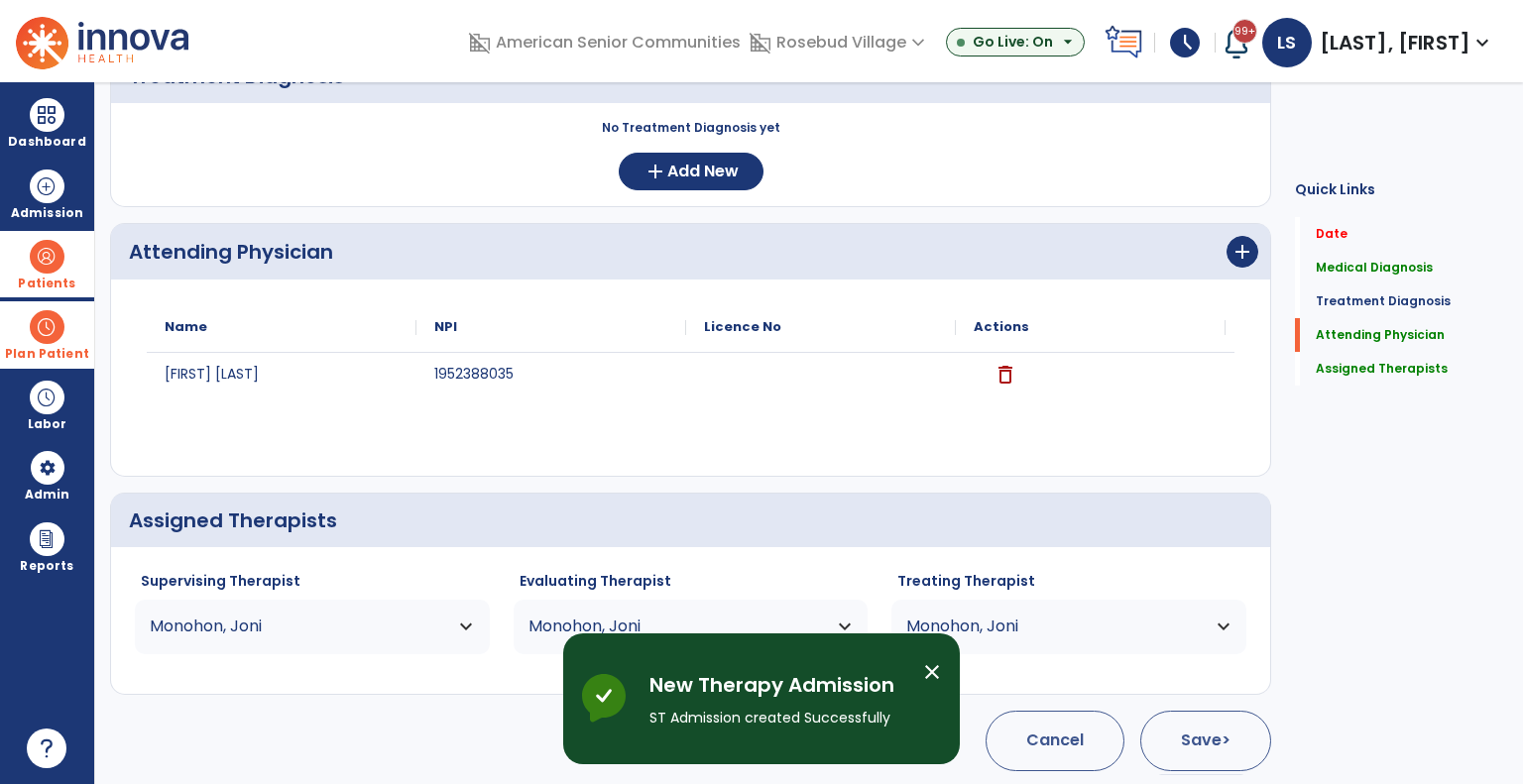 scroll, scrollTop: 11, scrollLeft: 0, axis: vertical 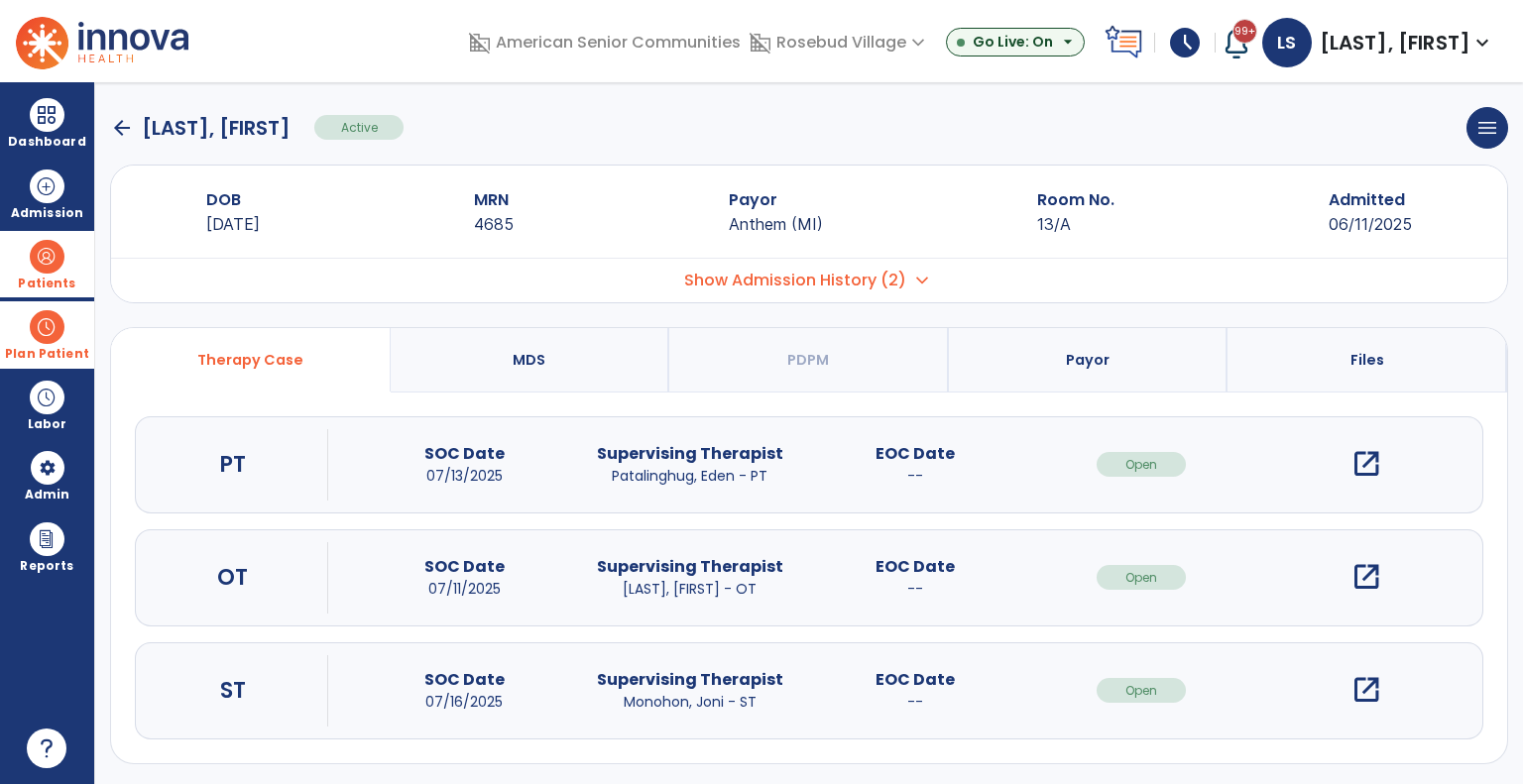 click on "Patients" at bounding box center [47, 283] 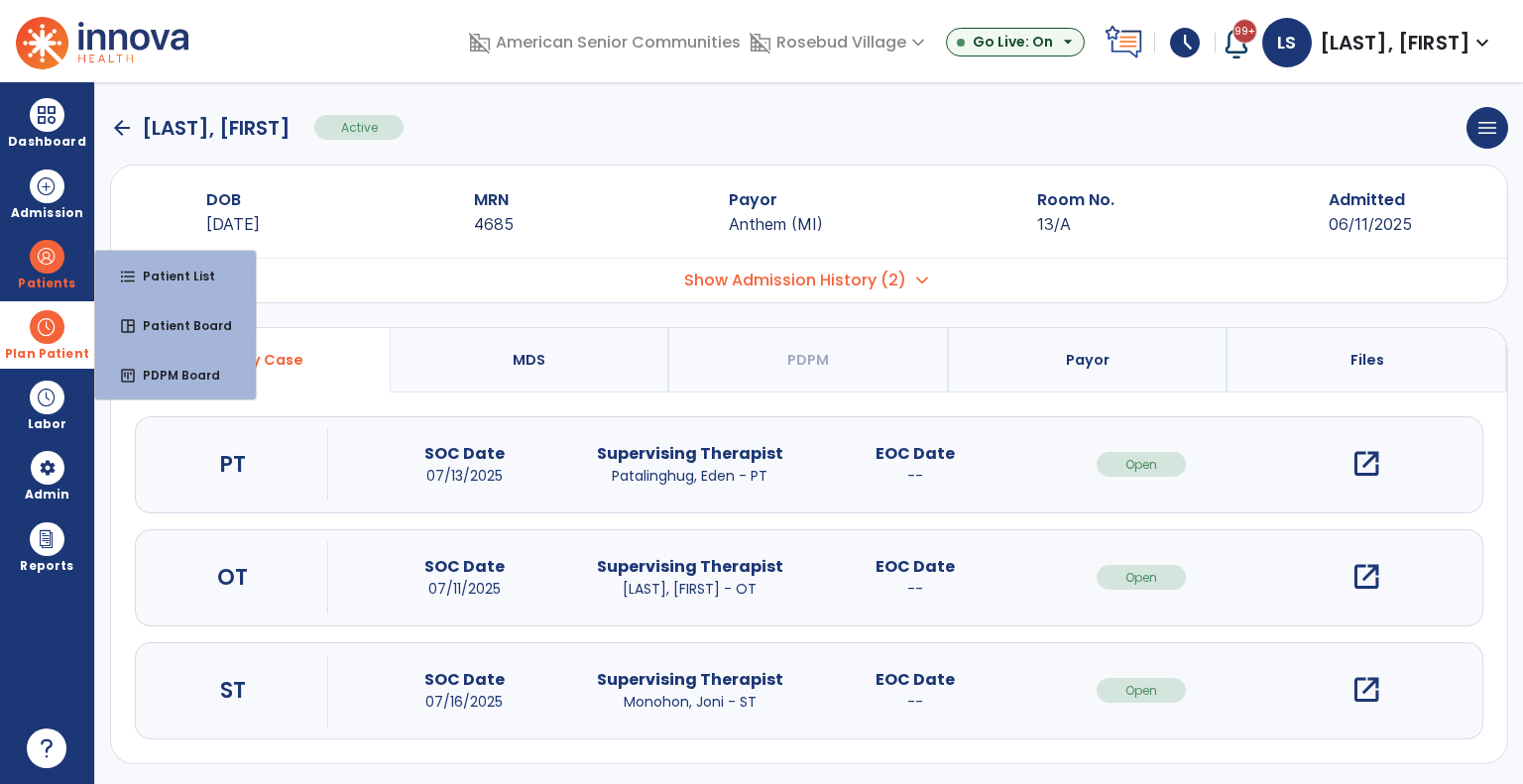 click at bounding box center [47, 327] 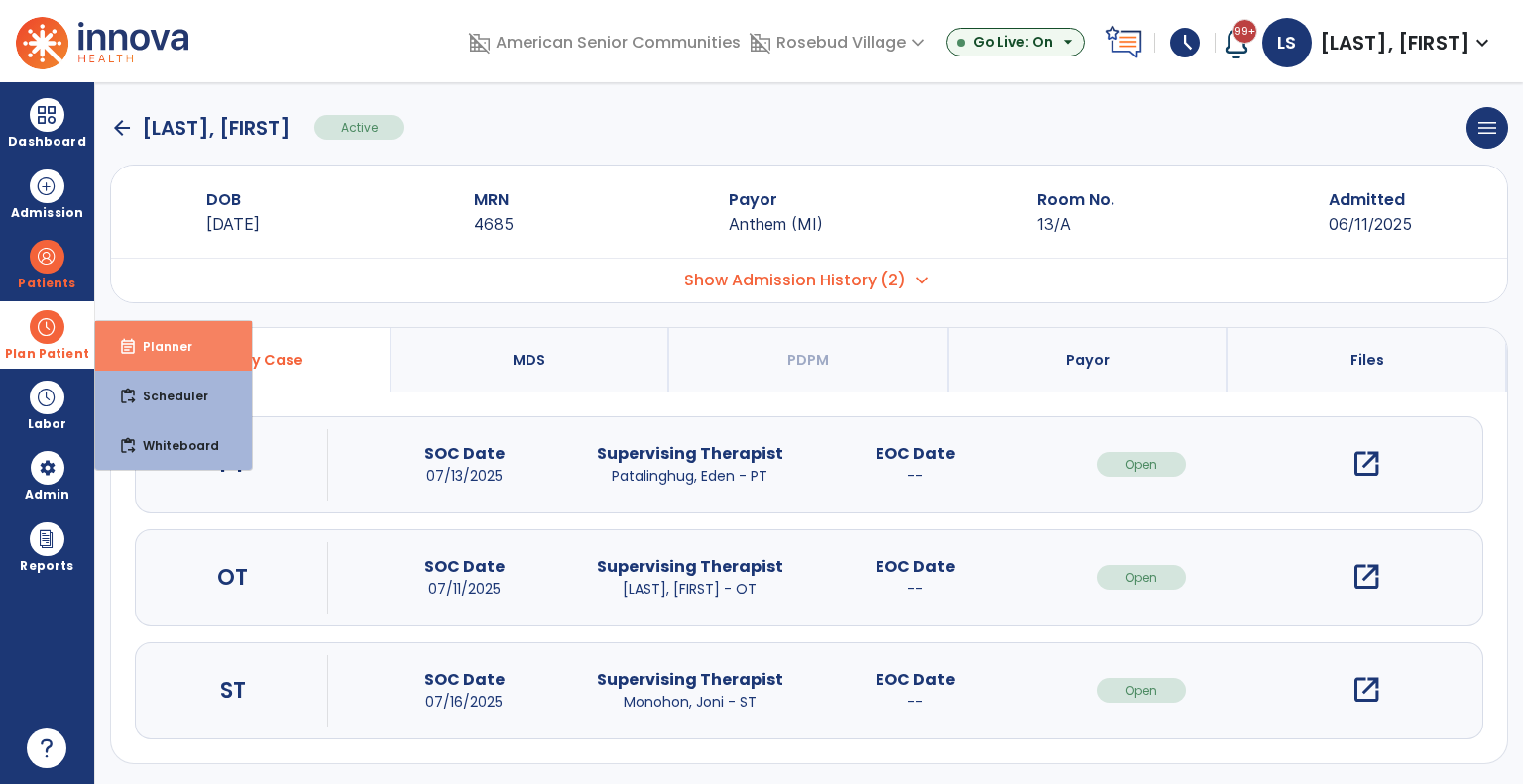 click on "Planner" at bounding box center (160, 346) 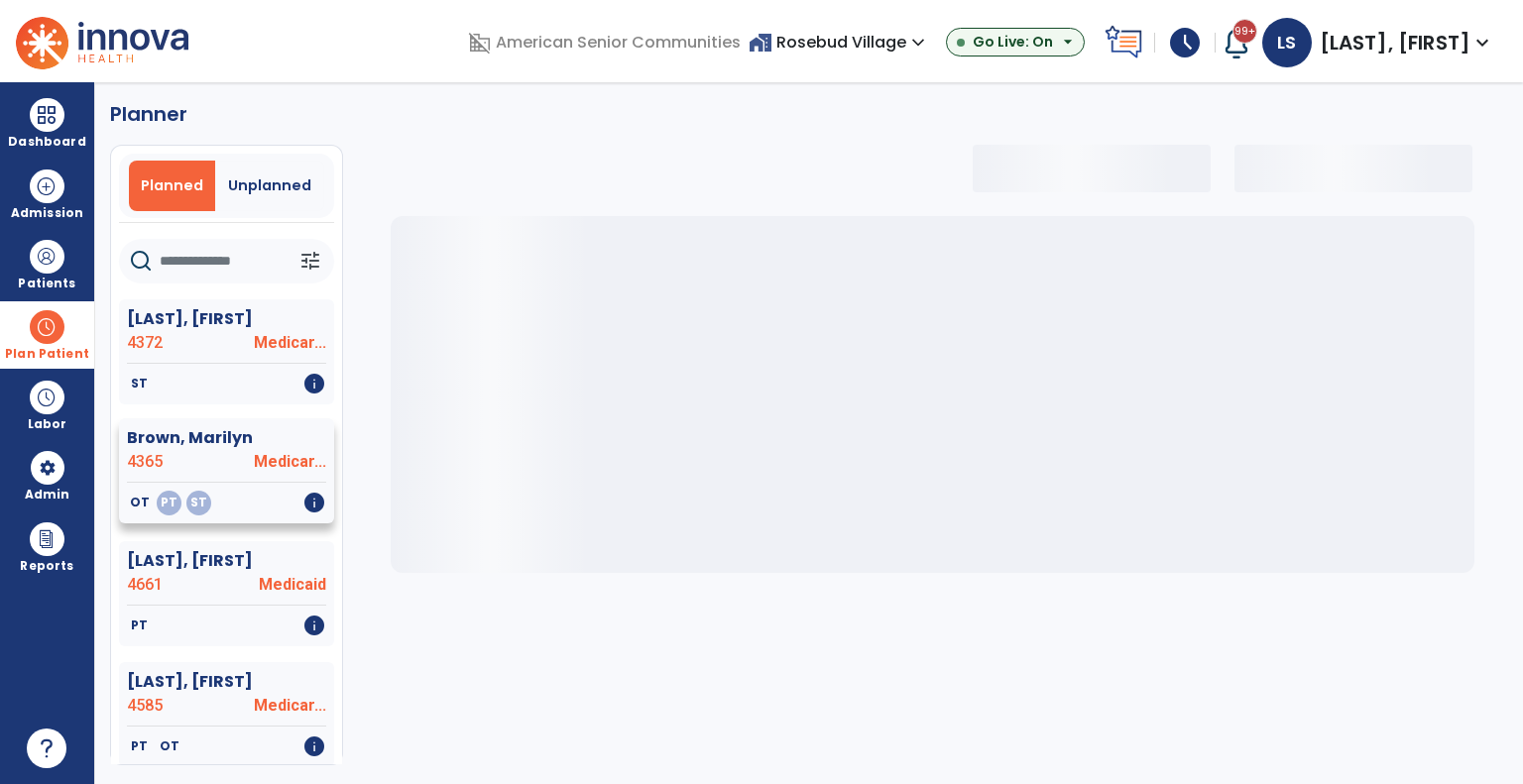select on "***" 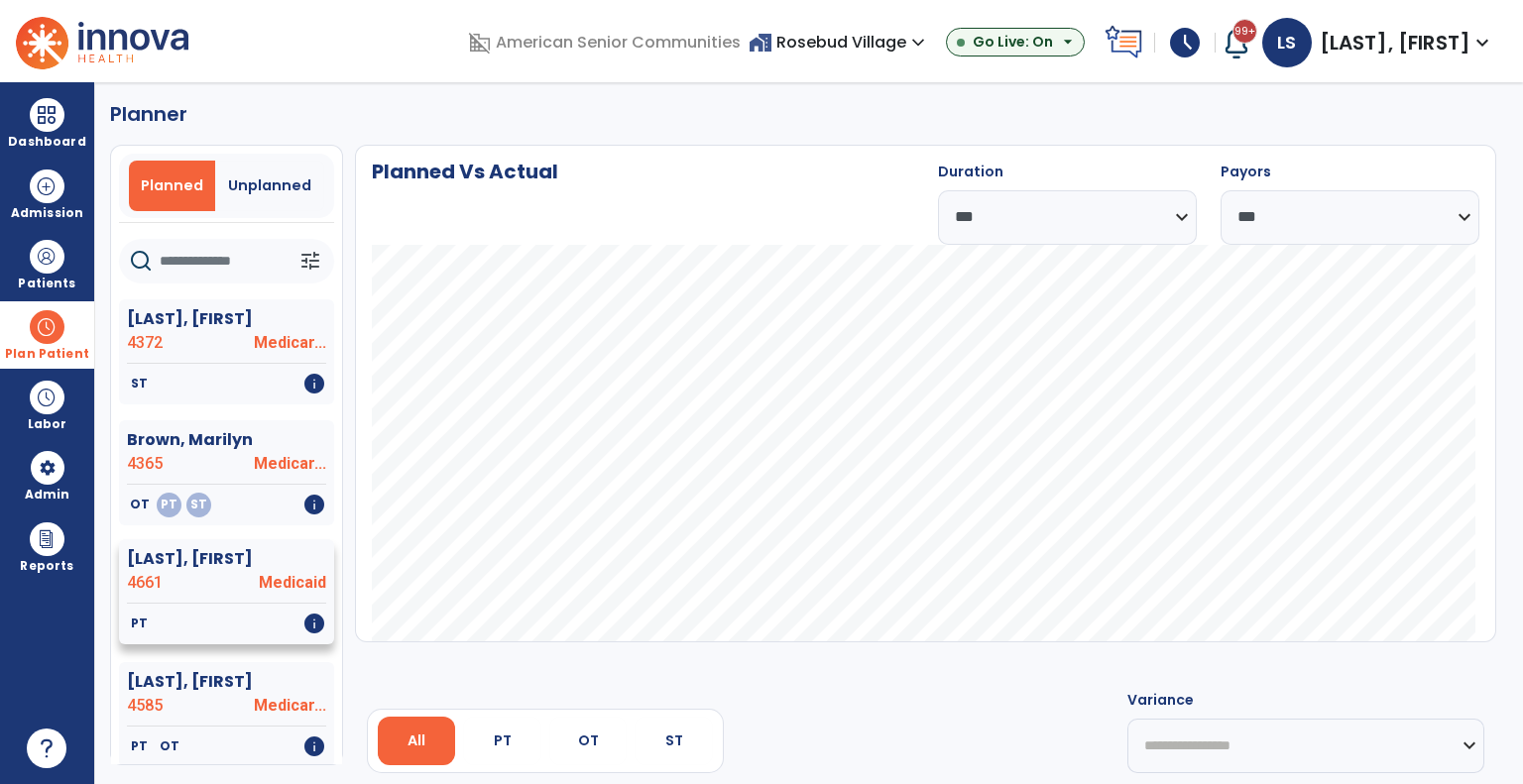 click on "PT   info" 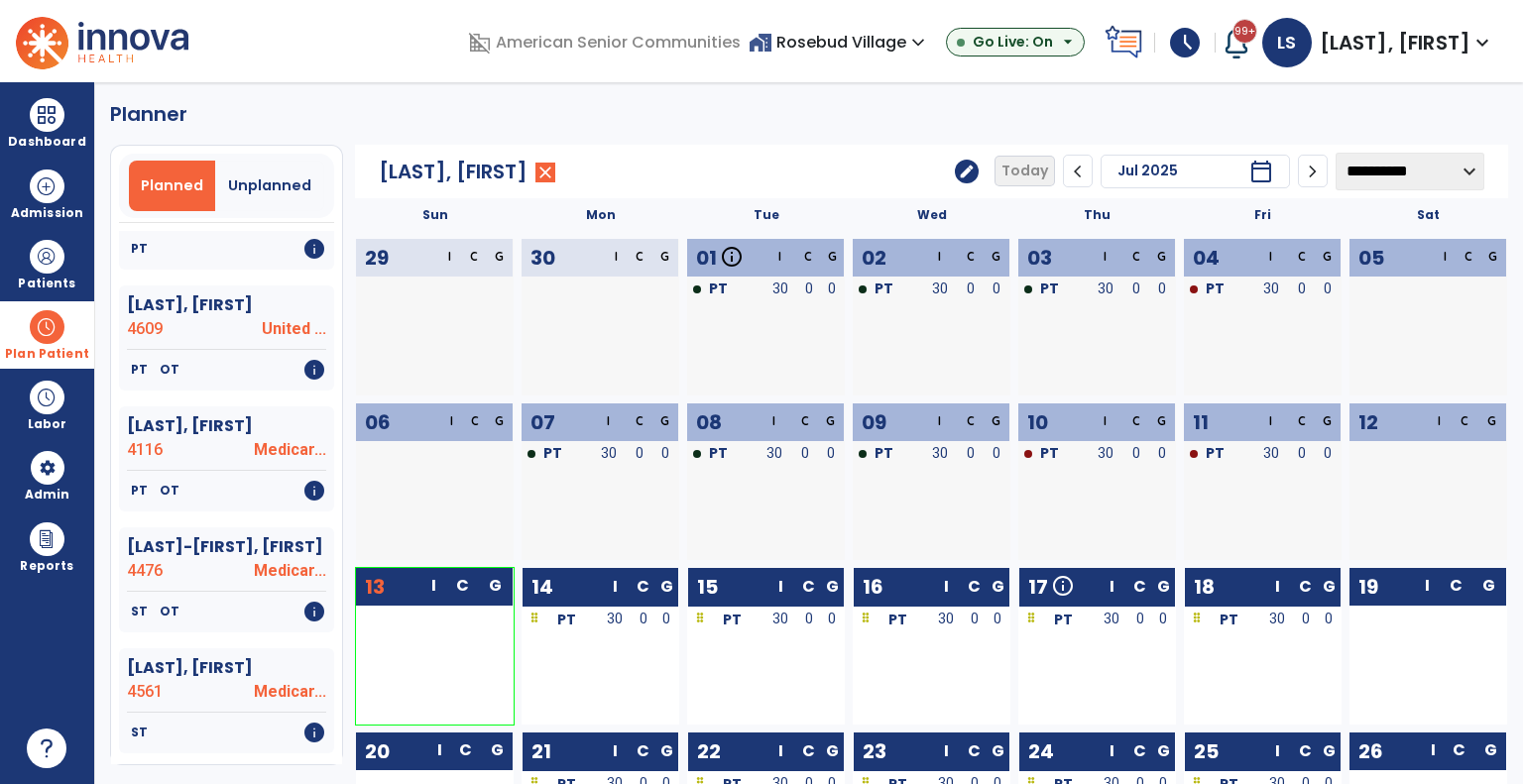 scroll, scrollTop: 2339, scrollLeft: 0, axis: vertical 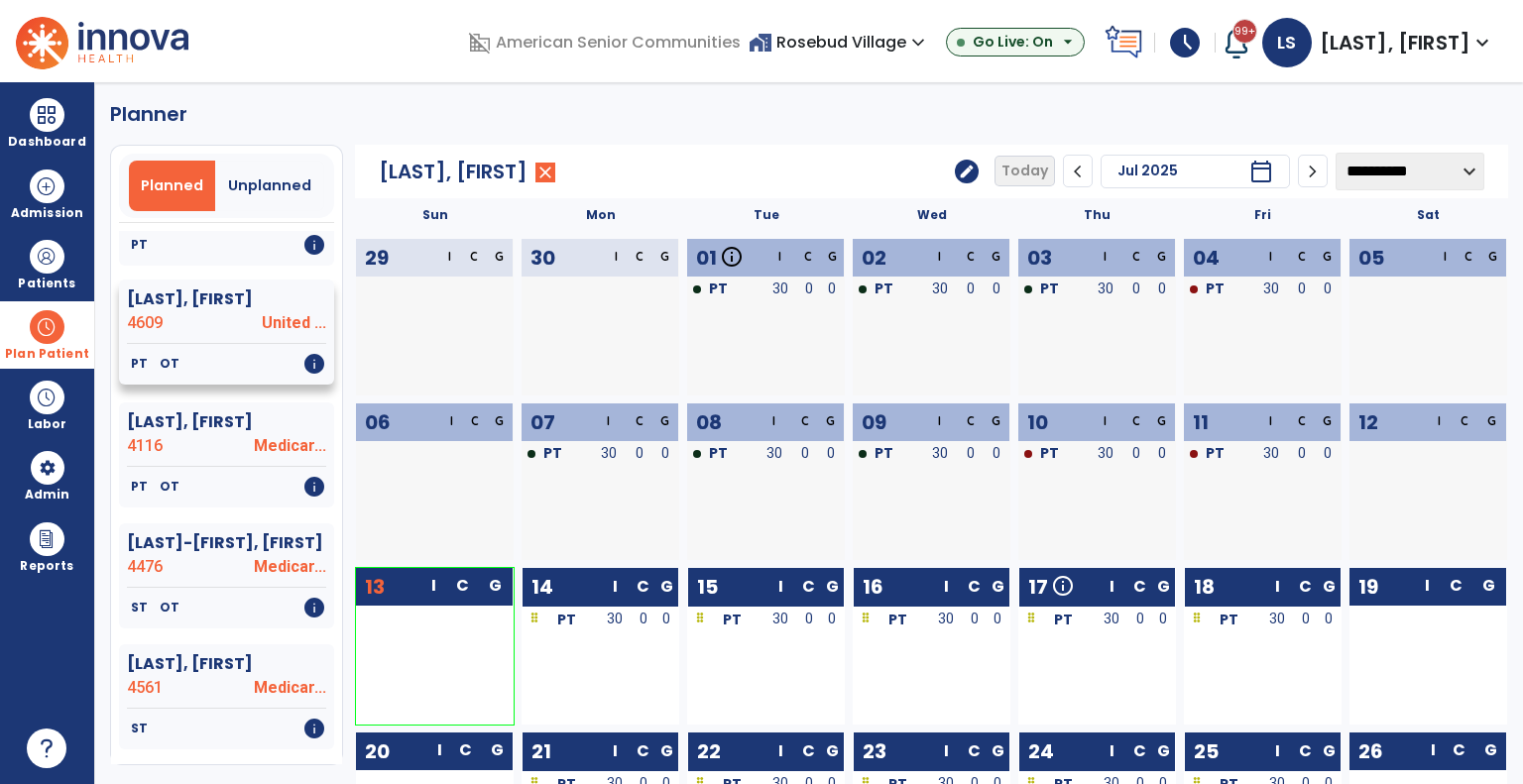 click on "King, Cora" 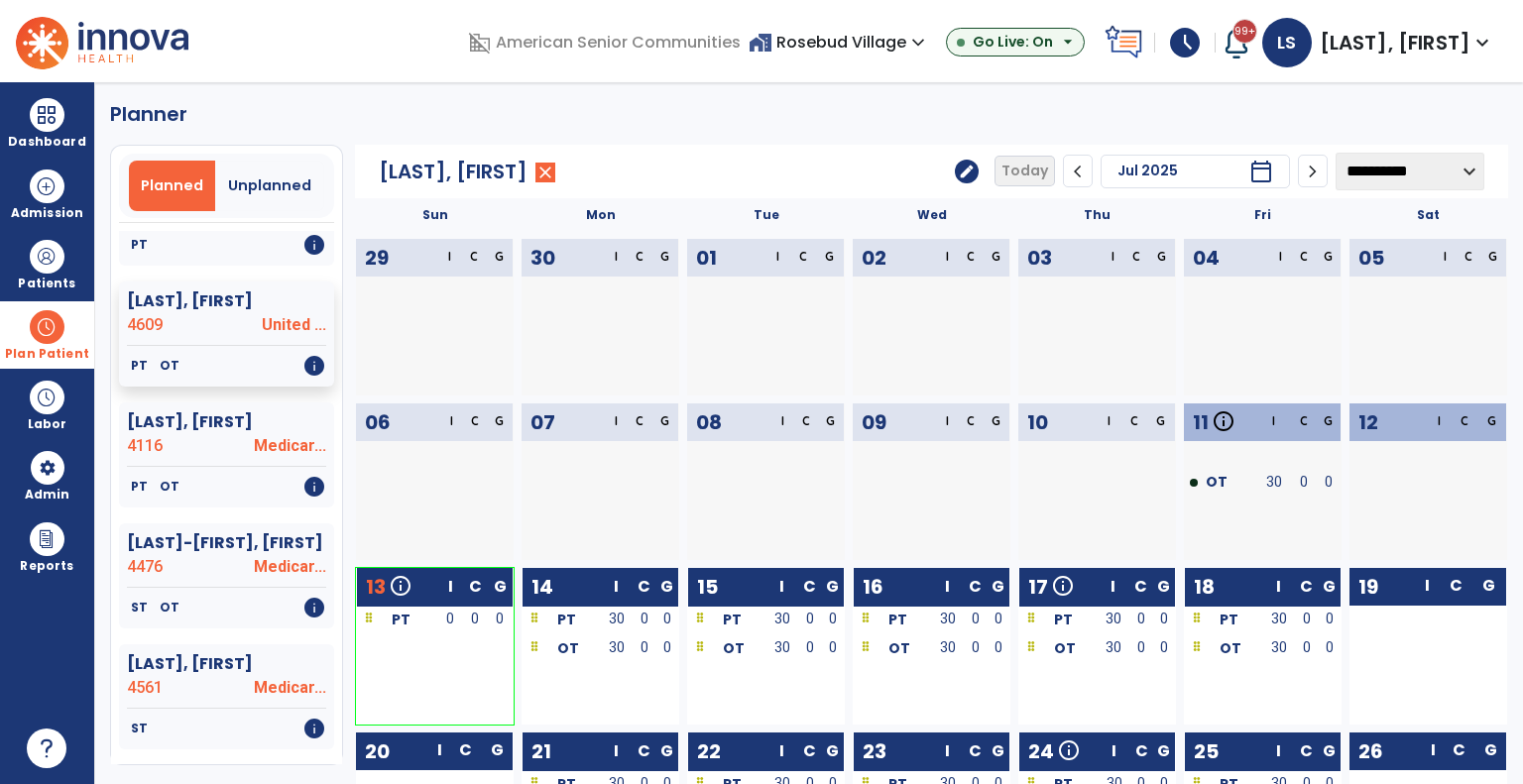 click on "edit" 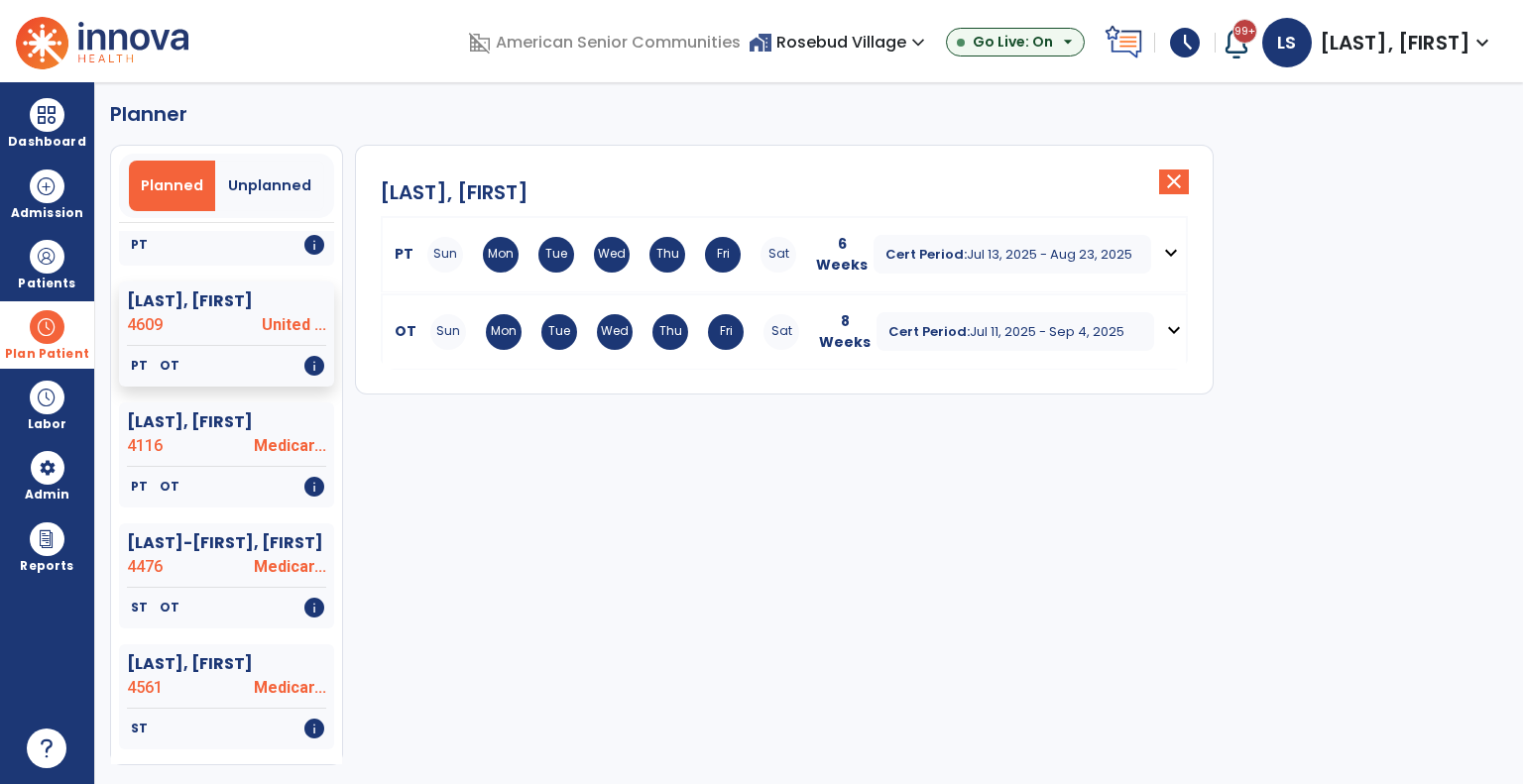 click on "Tue" at bounding box center [556, 255] 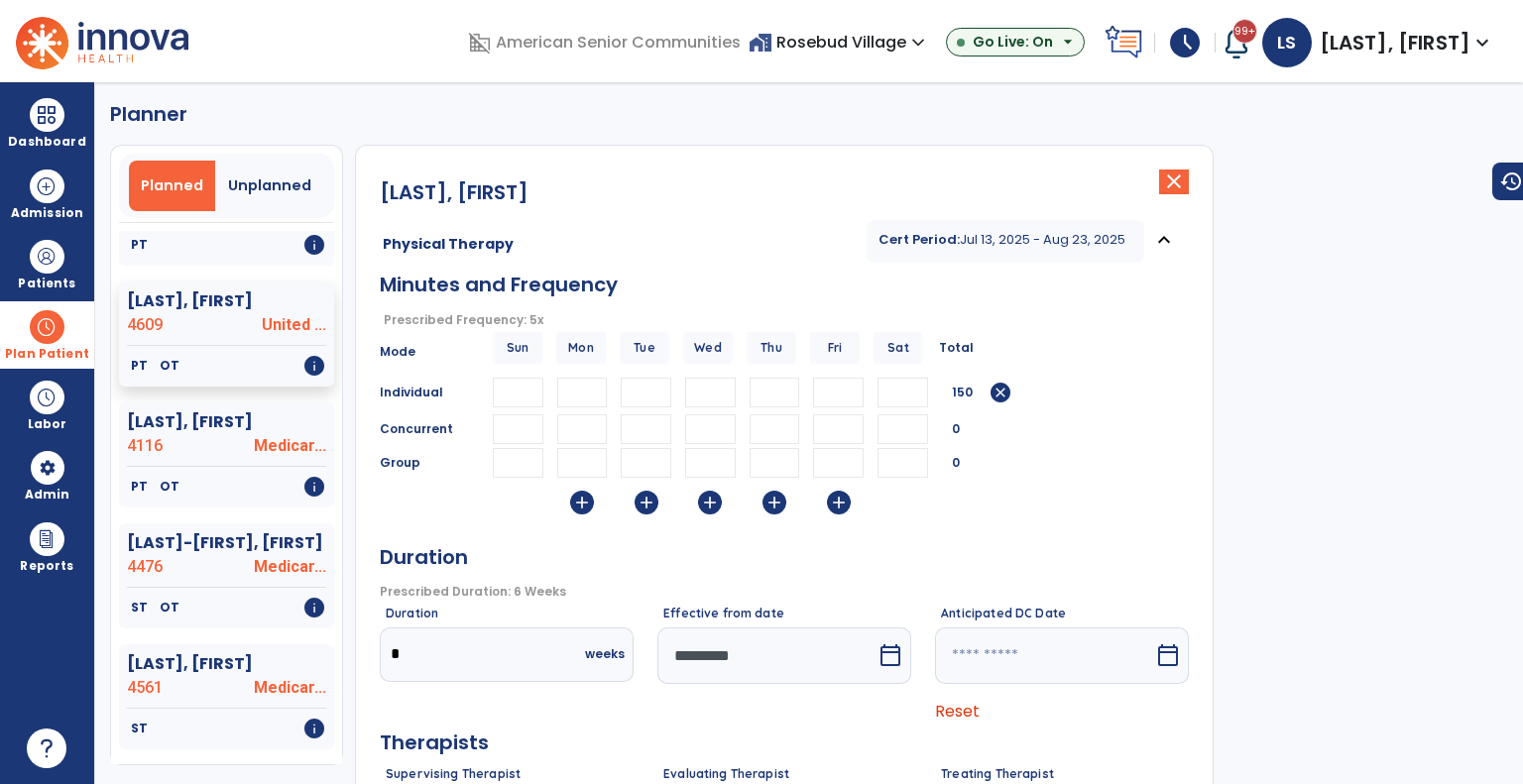 click at bounding box center [518, 392] 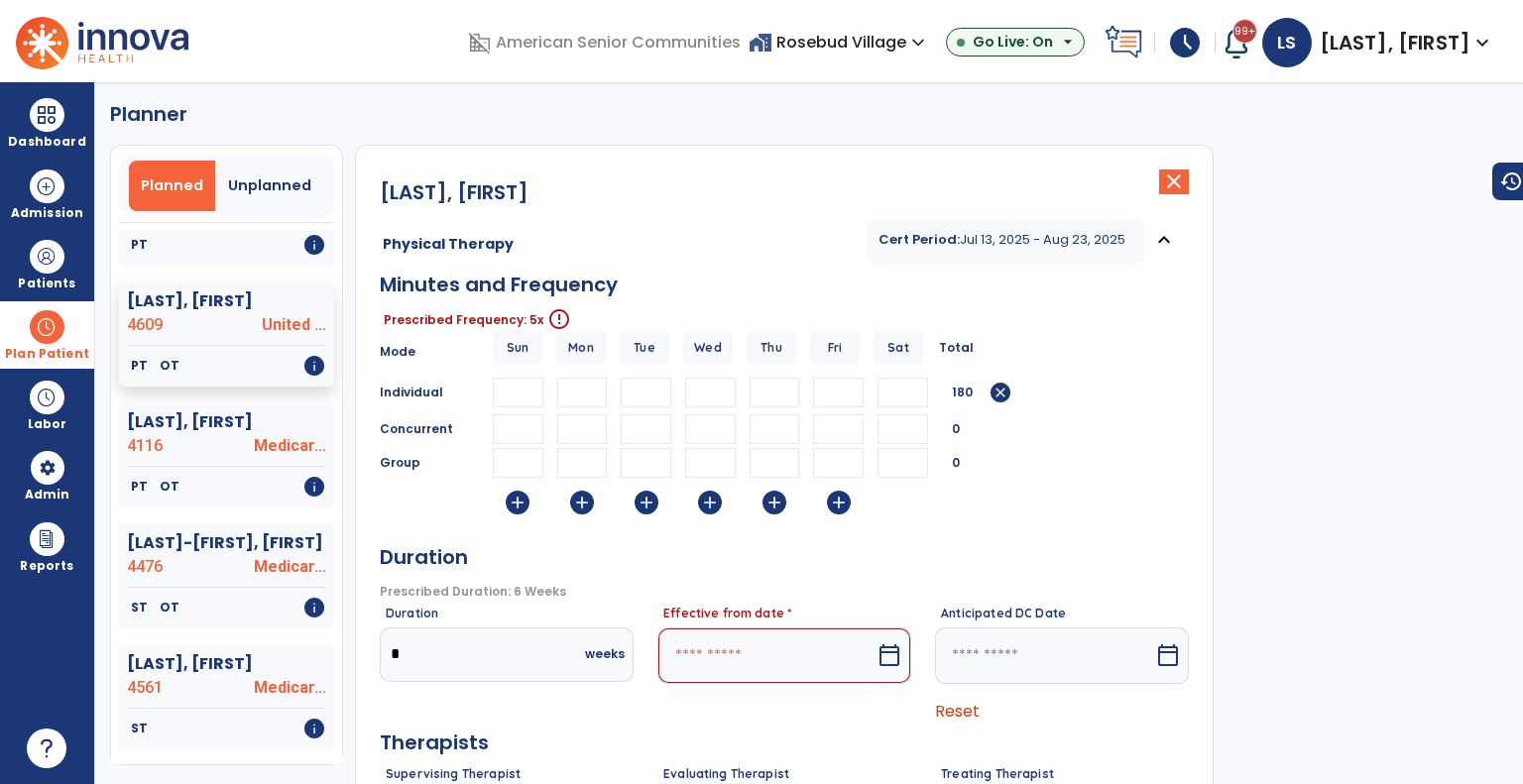 type on "**" 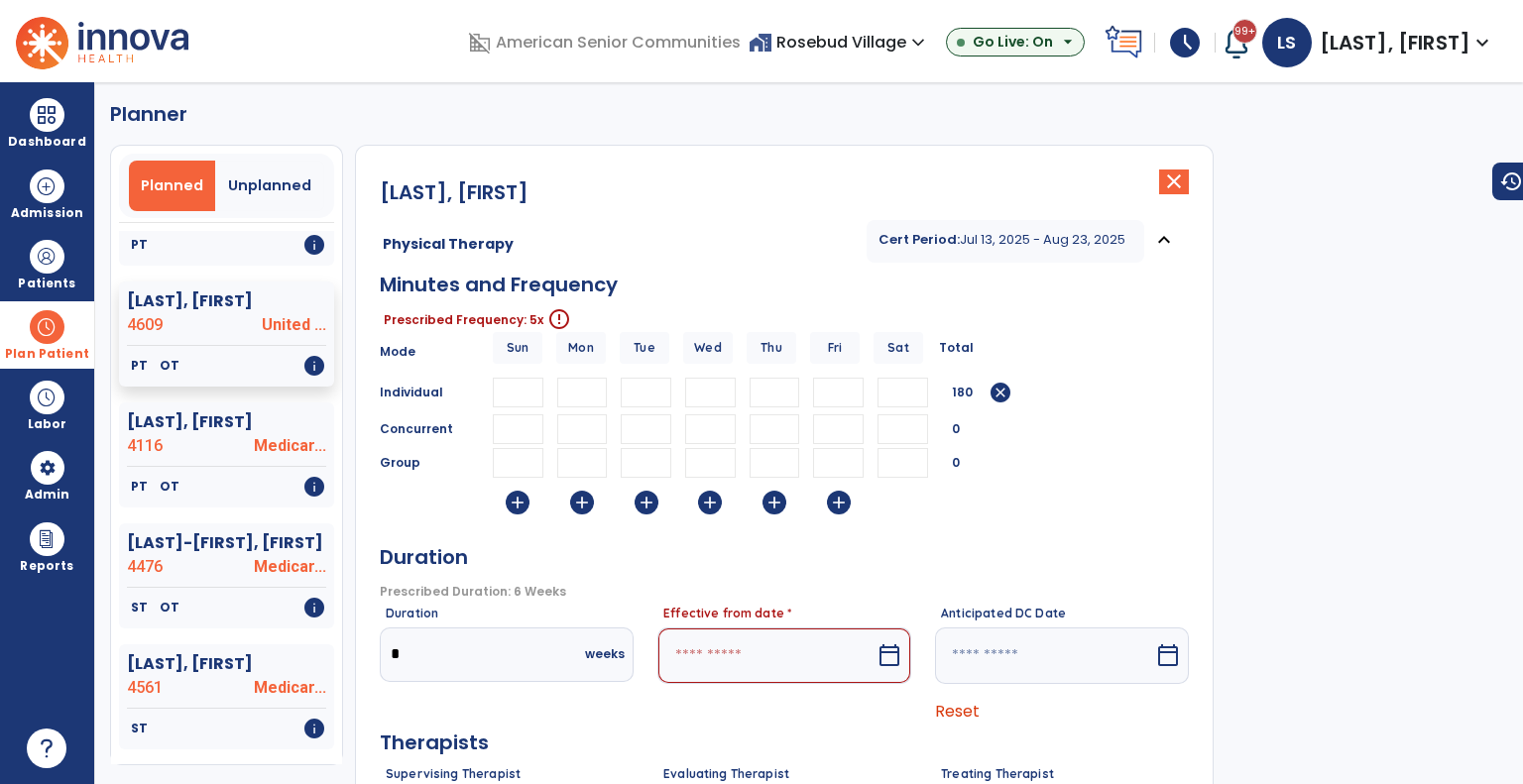 click on "**" at bounding box center (582, 392) 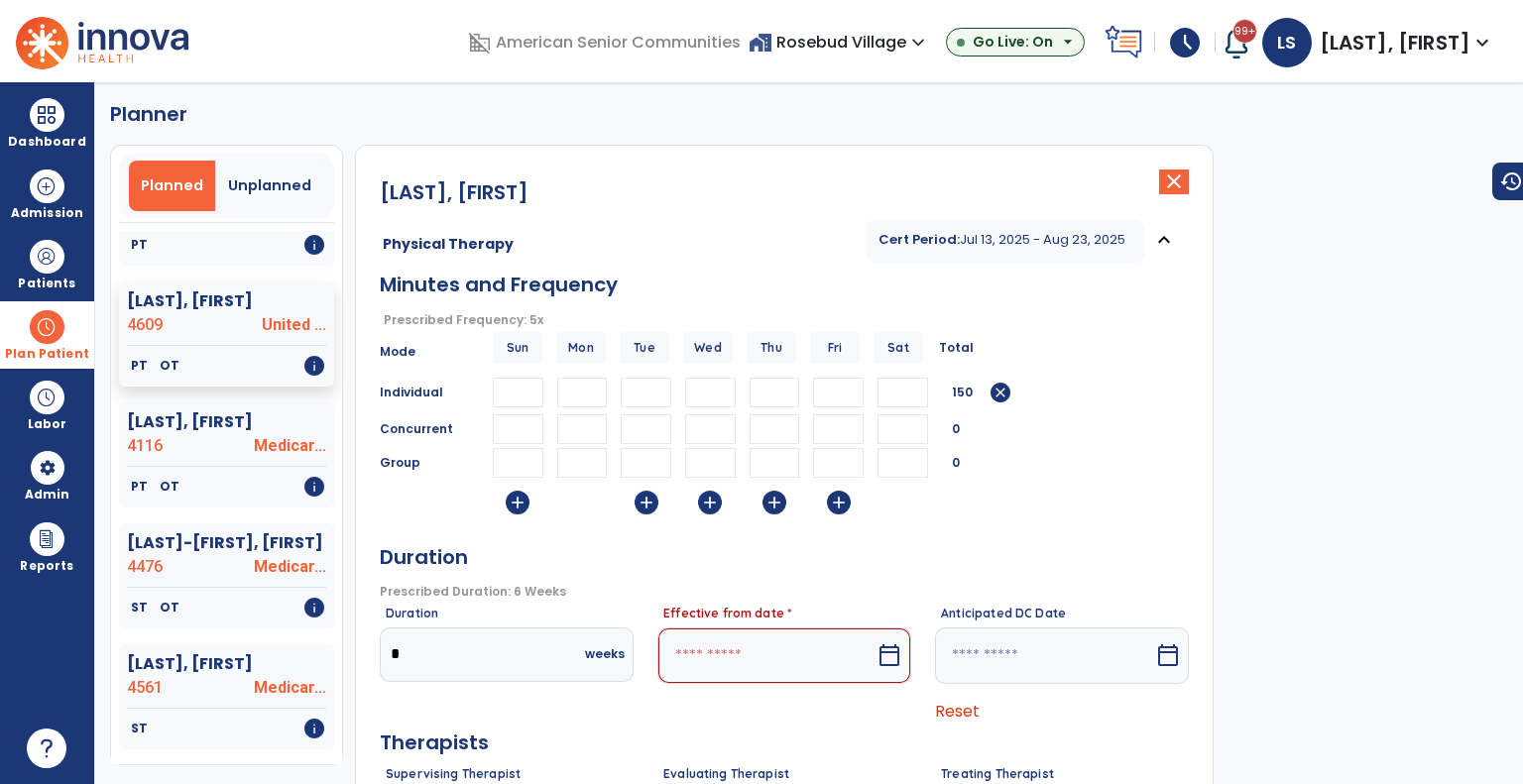 type 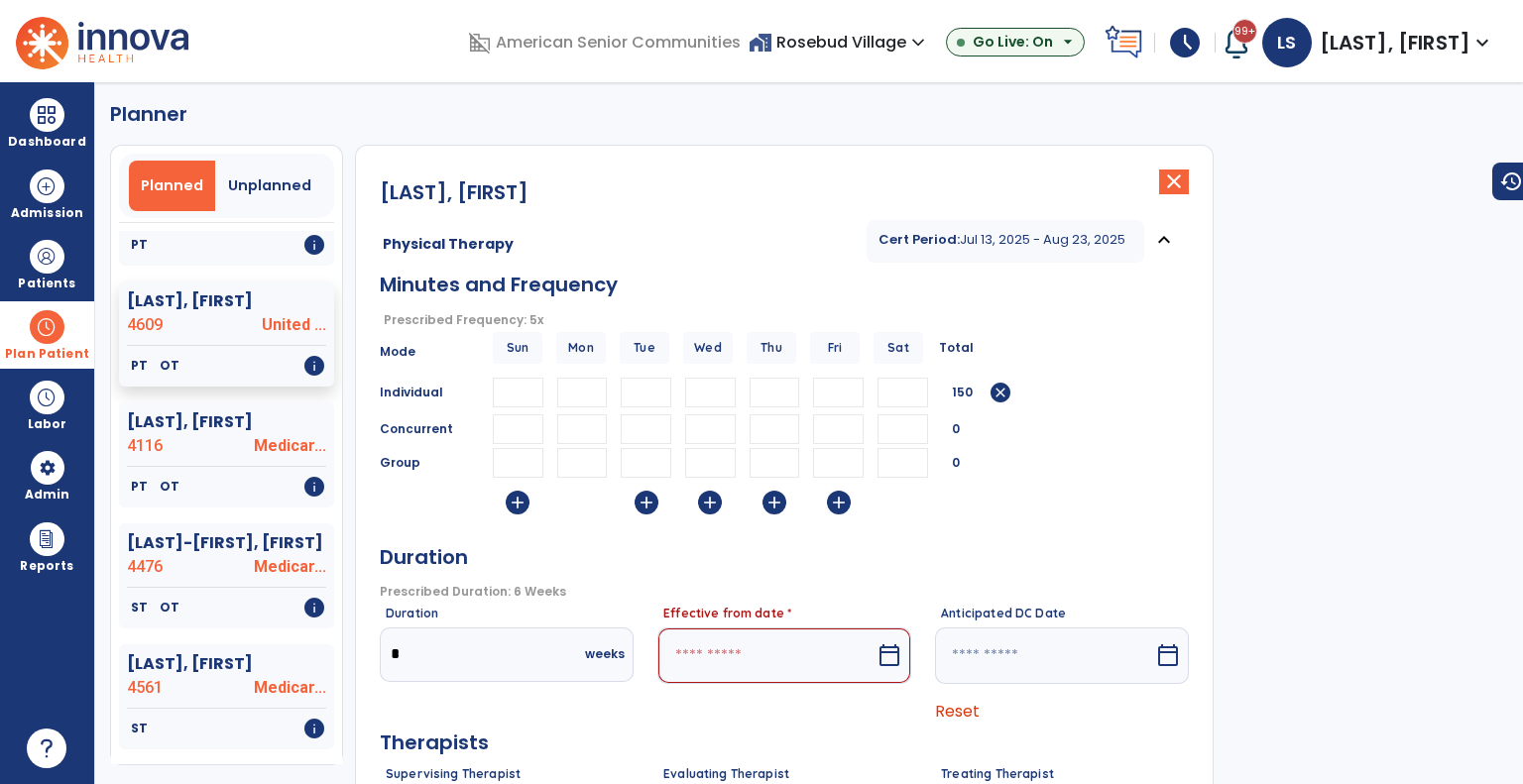 click at bounding box center (766, 655) 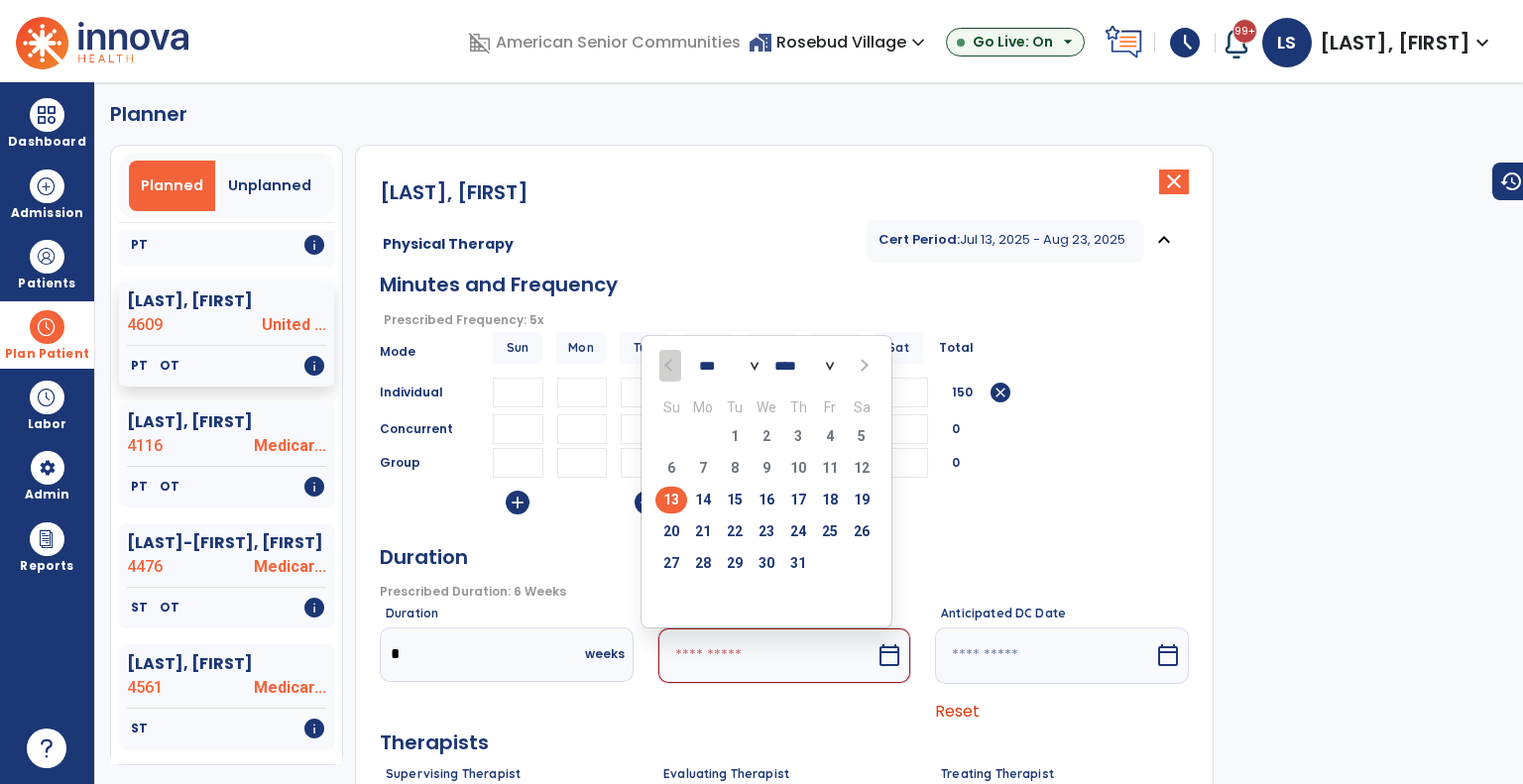 click on "13" at bounding box center [671, 500] 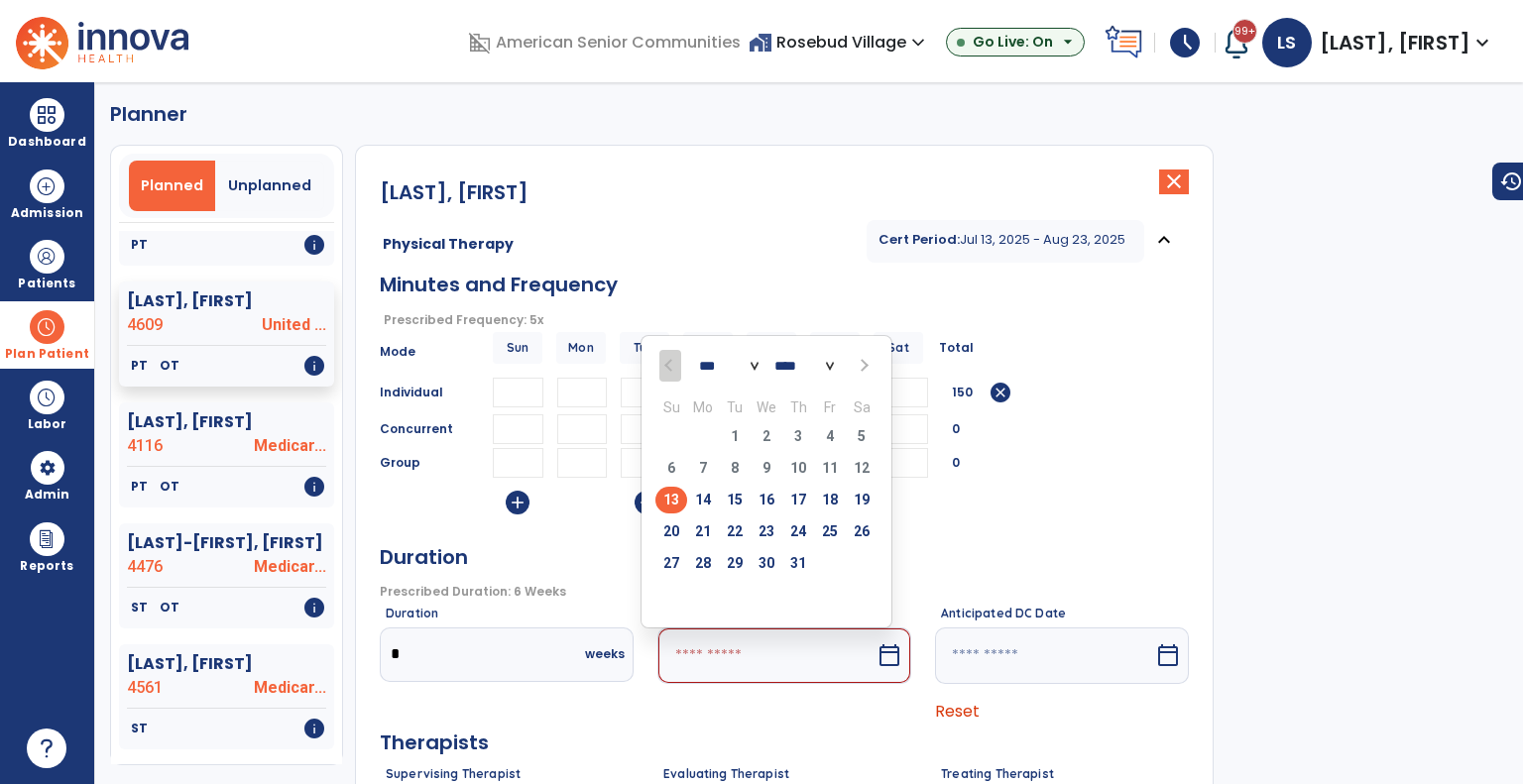 type on "*********" 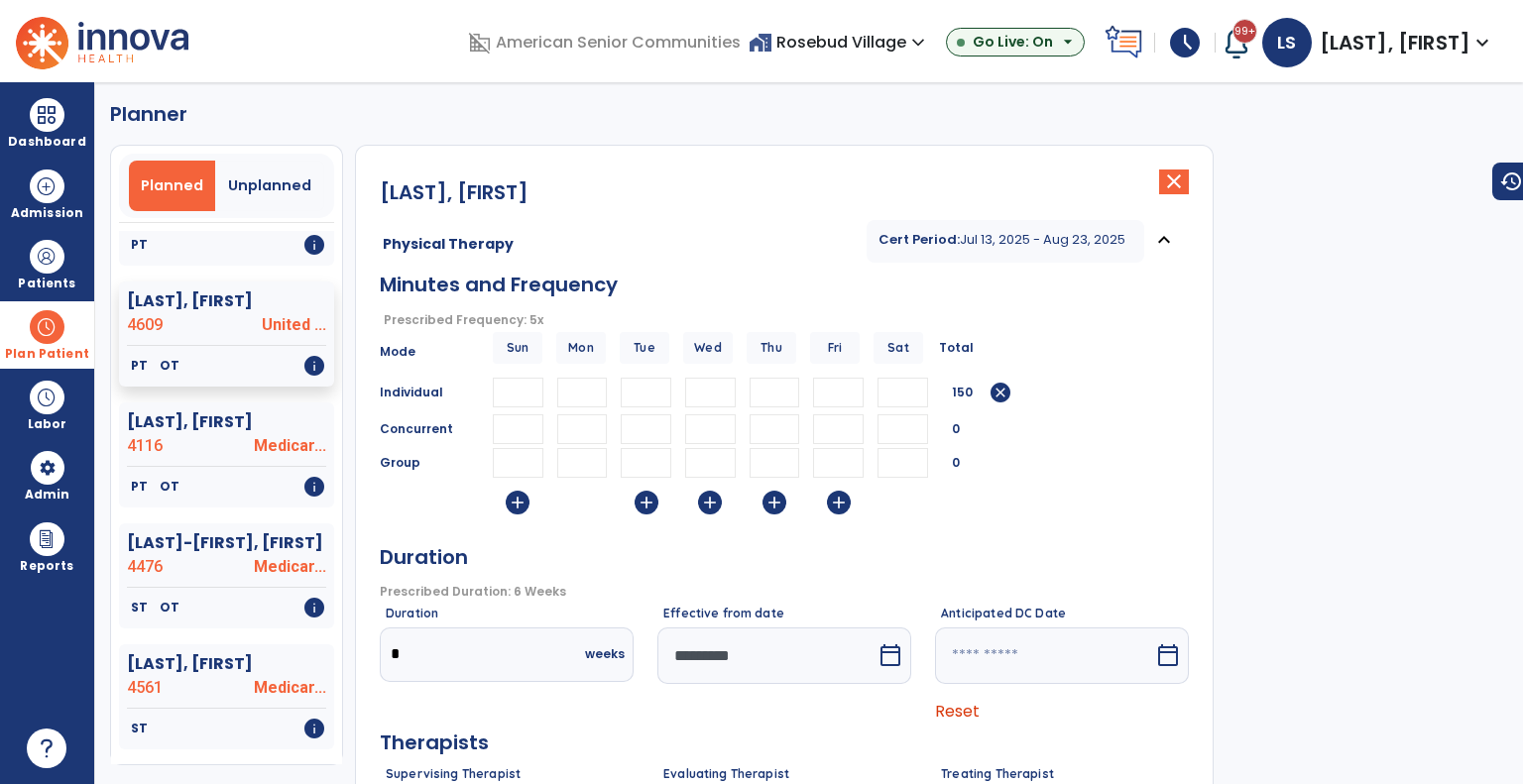 scroll, scrollTop: 281, scrollLeft: 0, axis: vertical 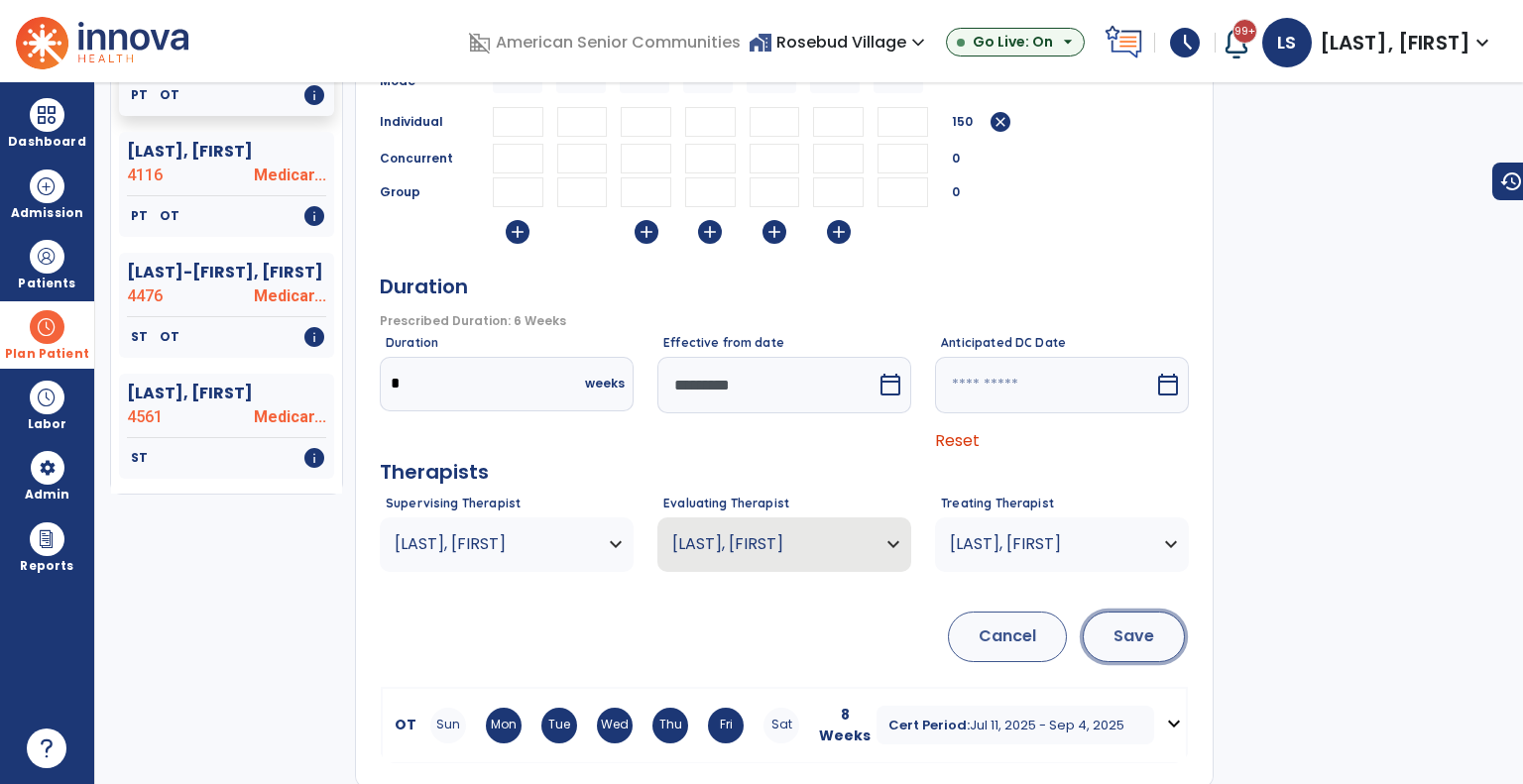 click on "Save" at bounding box center [1133, 636] 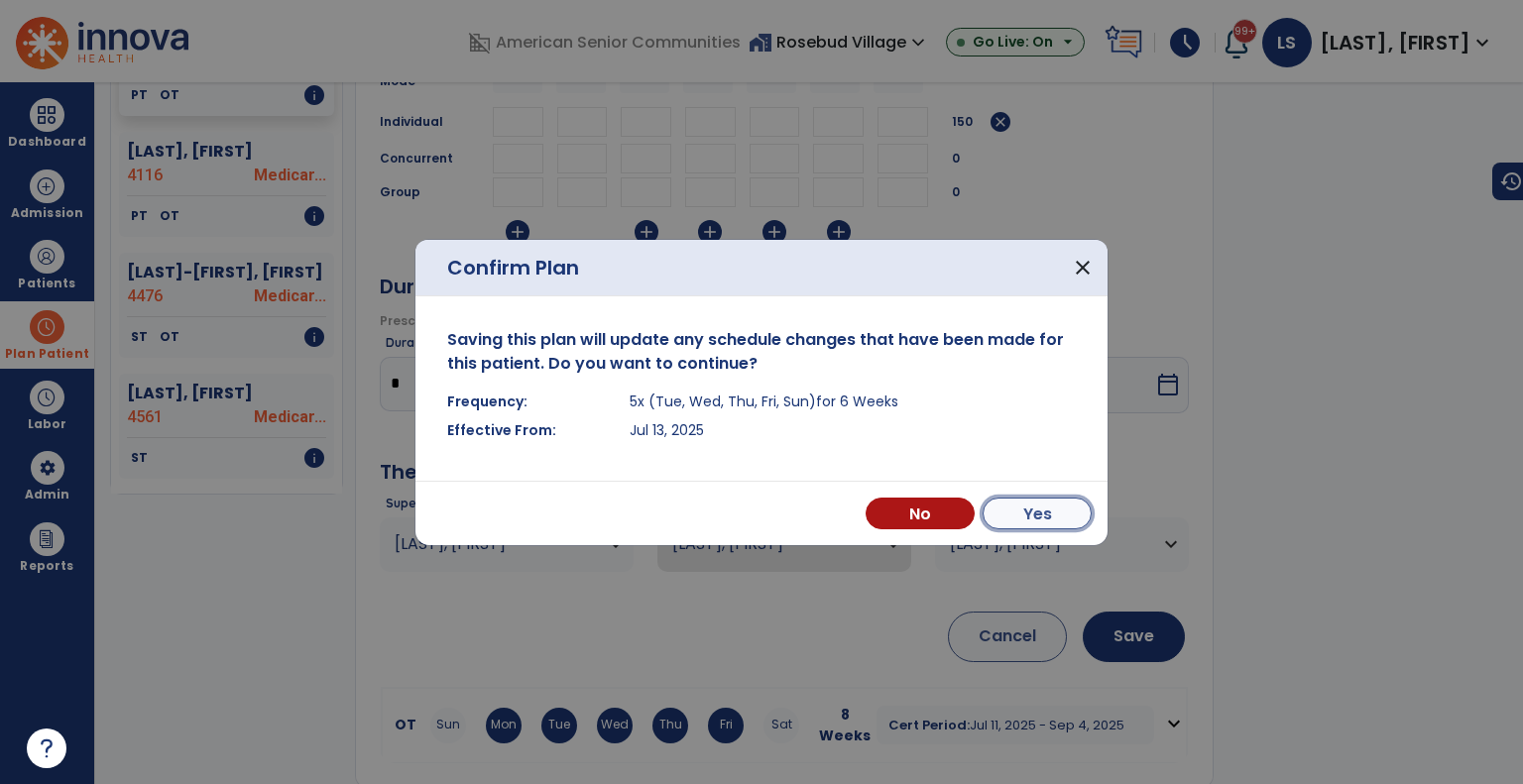 click on "Yes" at bounding box center (1037, 513) 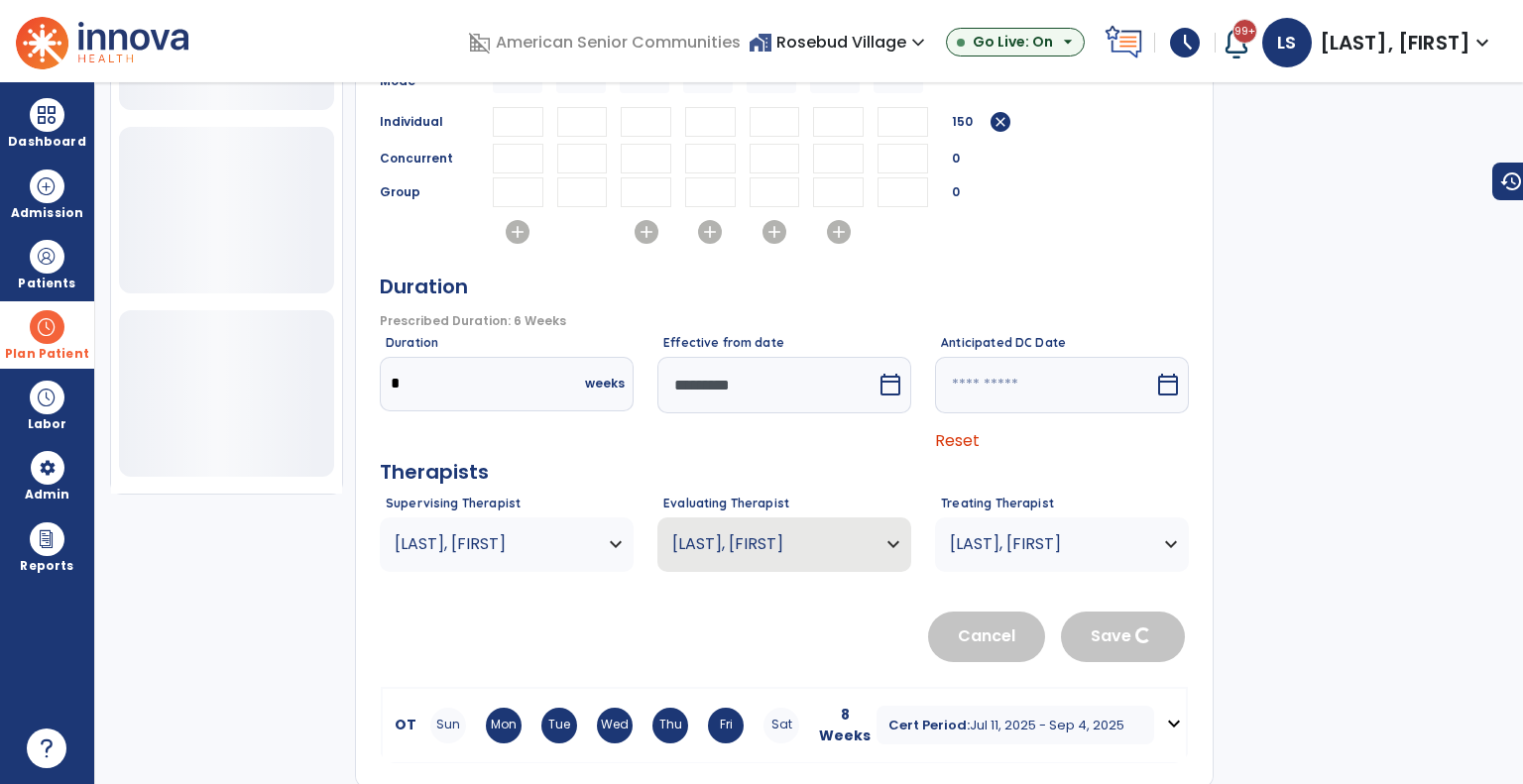 scroll, scrollTop: 650, scrollLeft: 0, axis: vertical 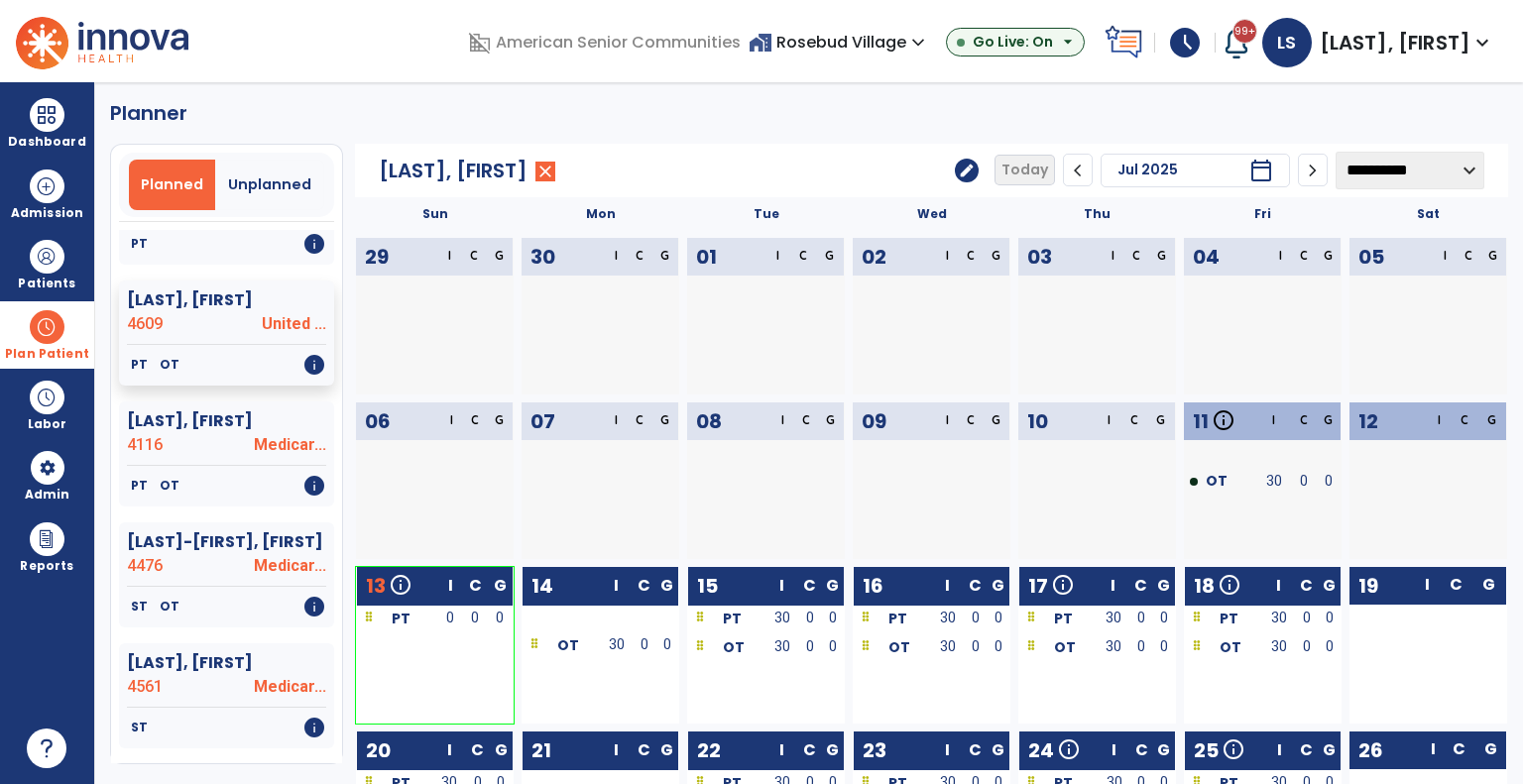 click on "edit" 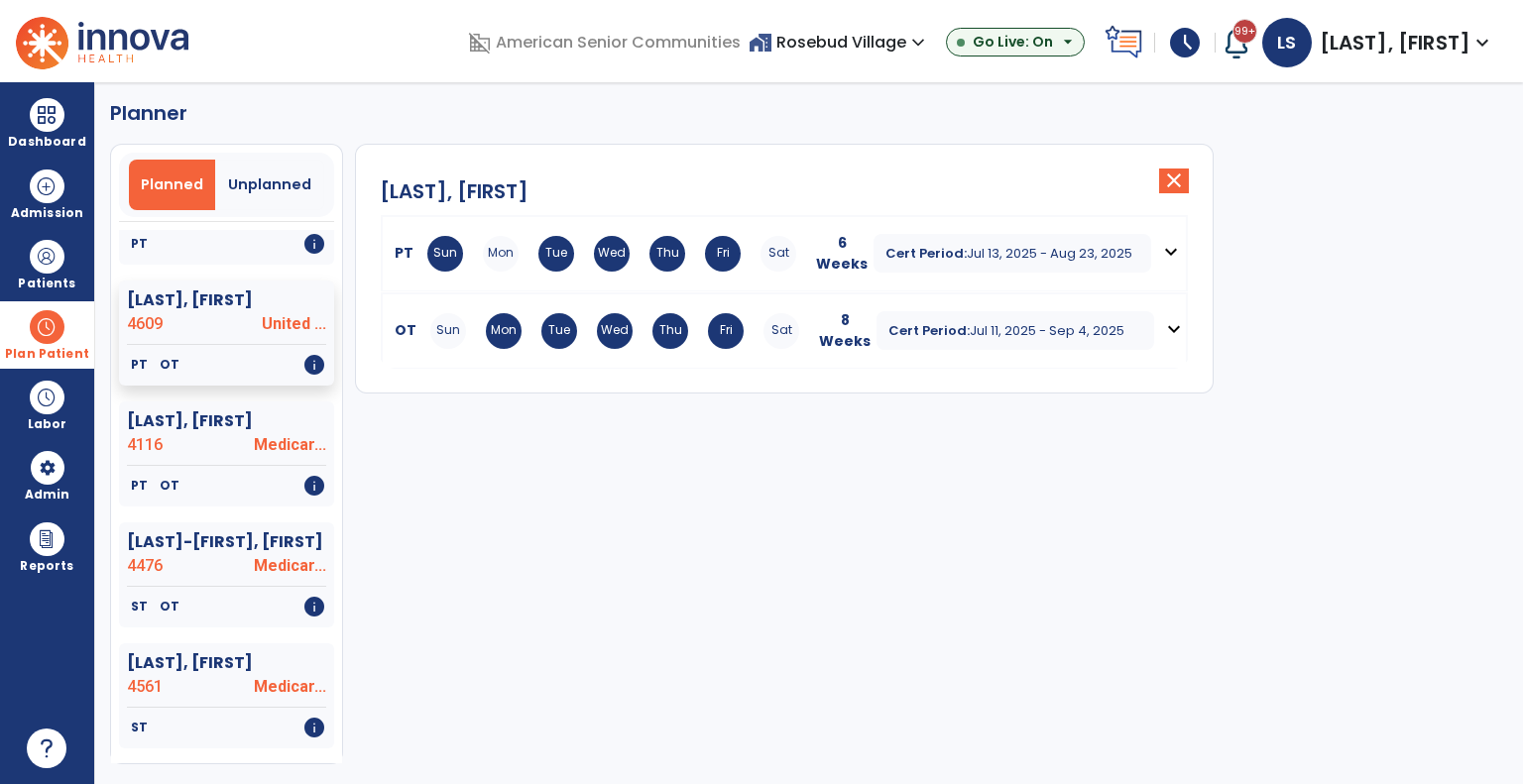 click on "Wed" at bounding box center [612, 254] 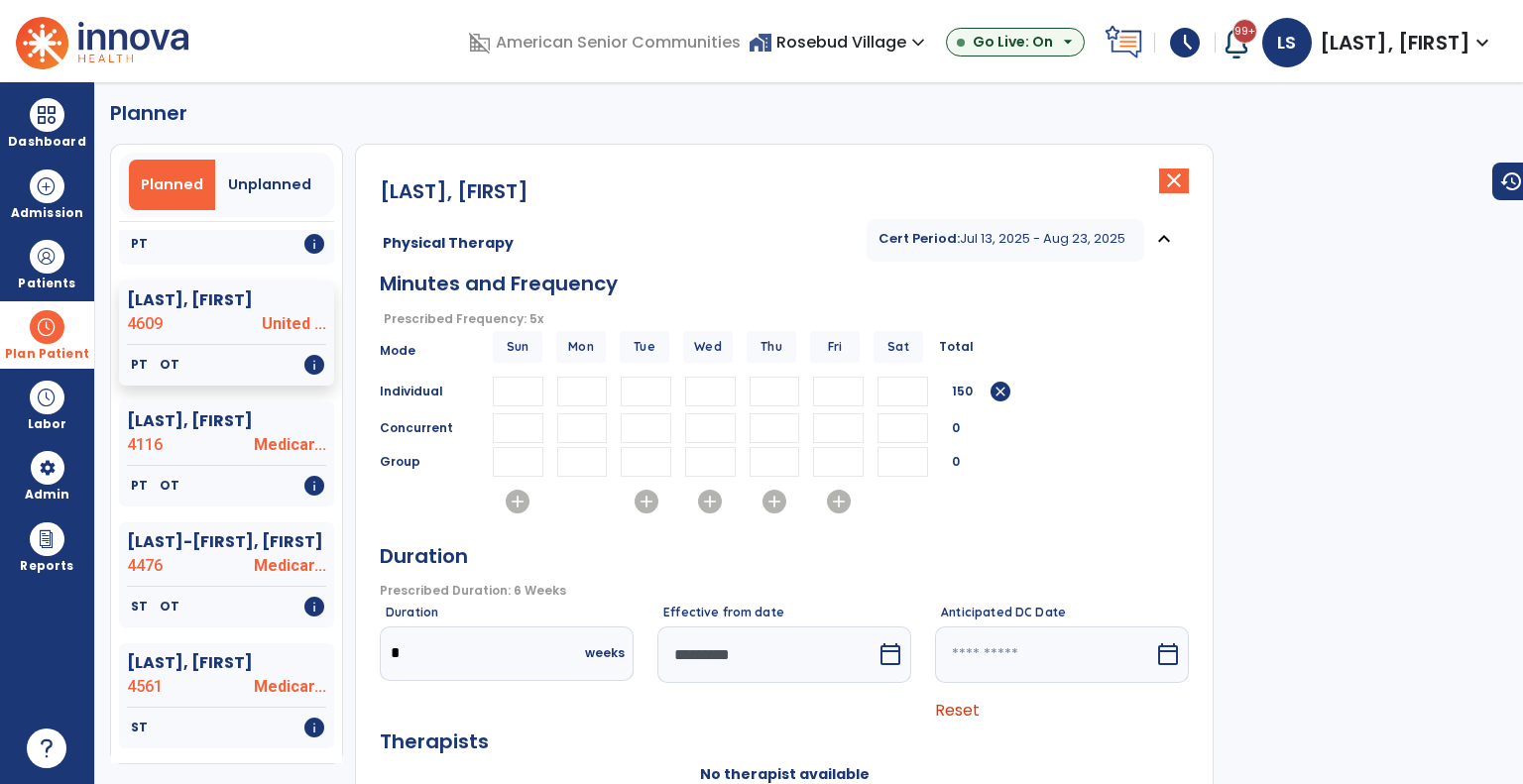 click at bounding box center [582, 392] 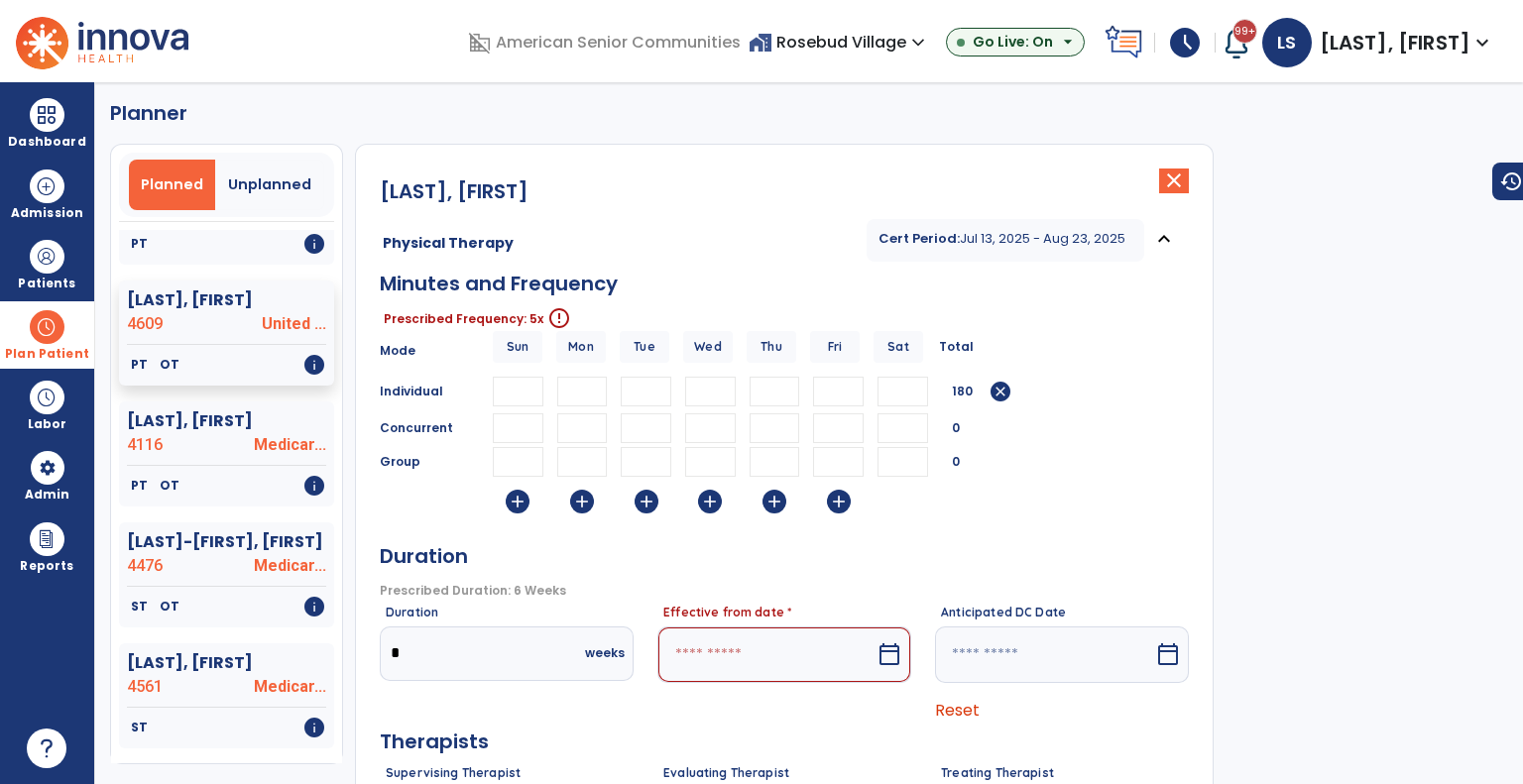 type on "**" 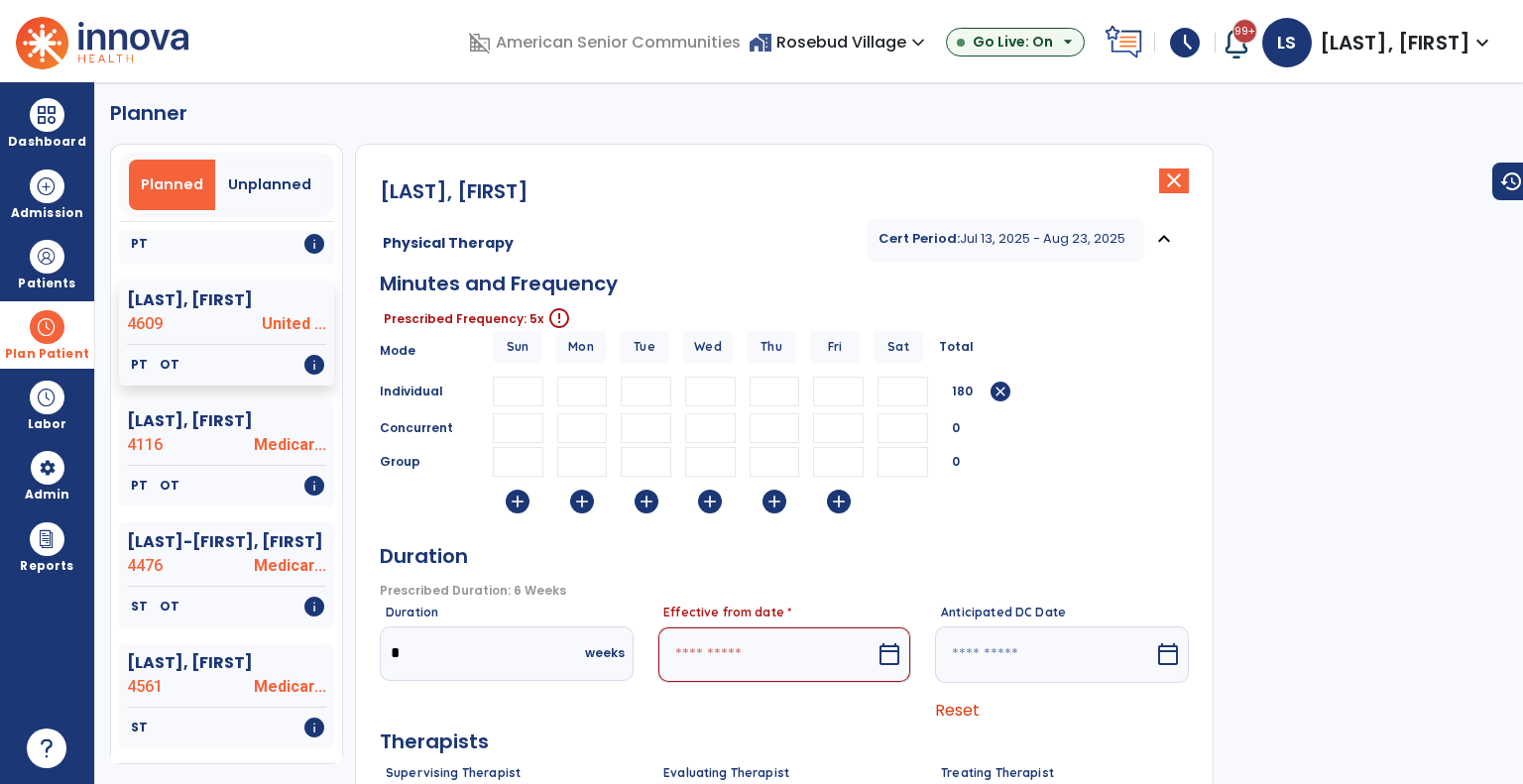 click on "** ** ** ** ** **" at bounding box center (711, 392) 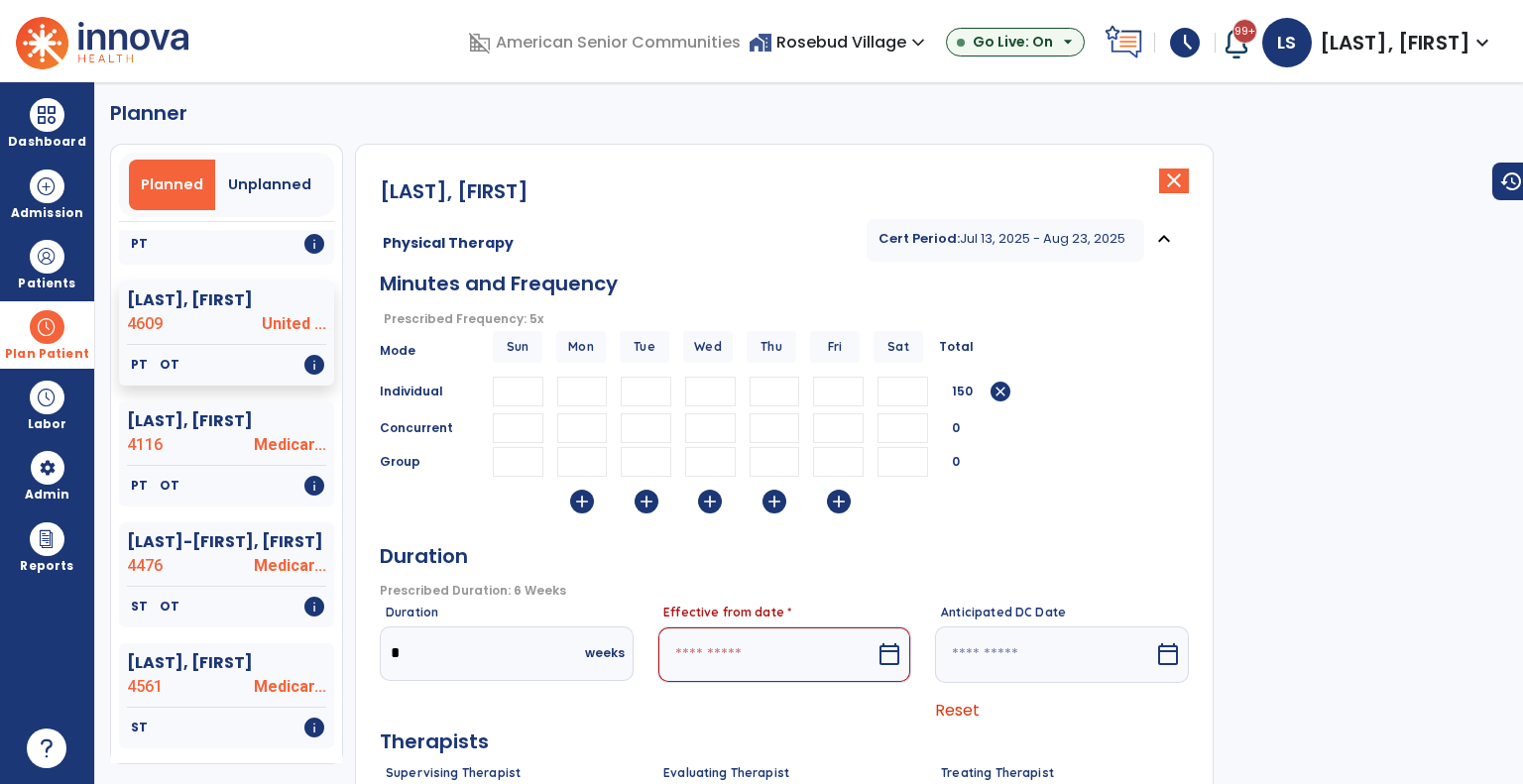 type 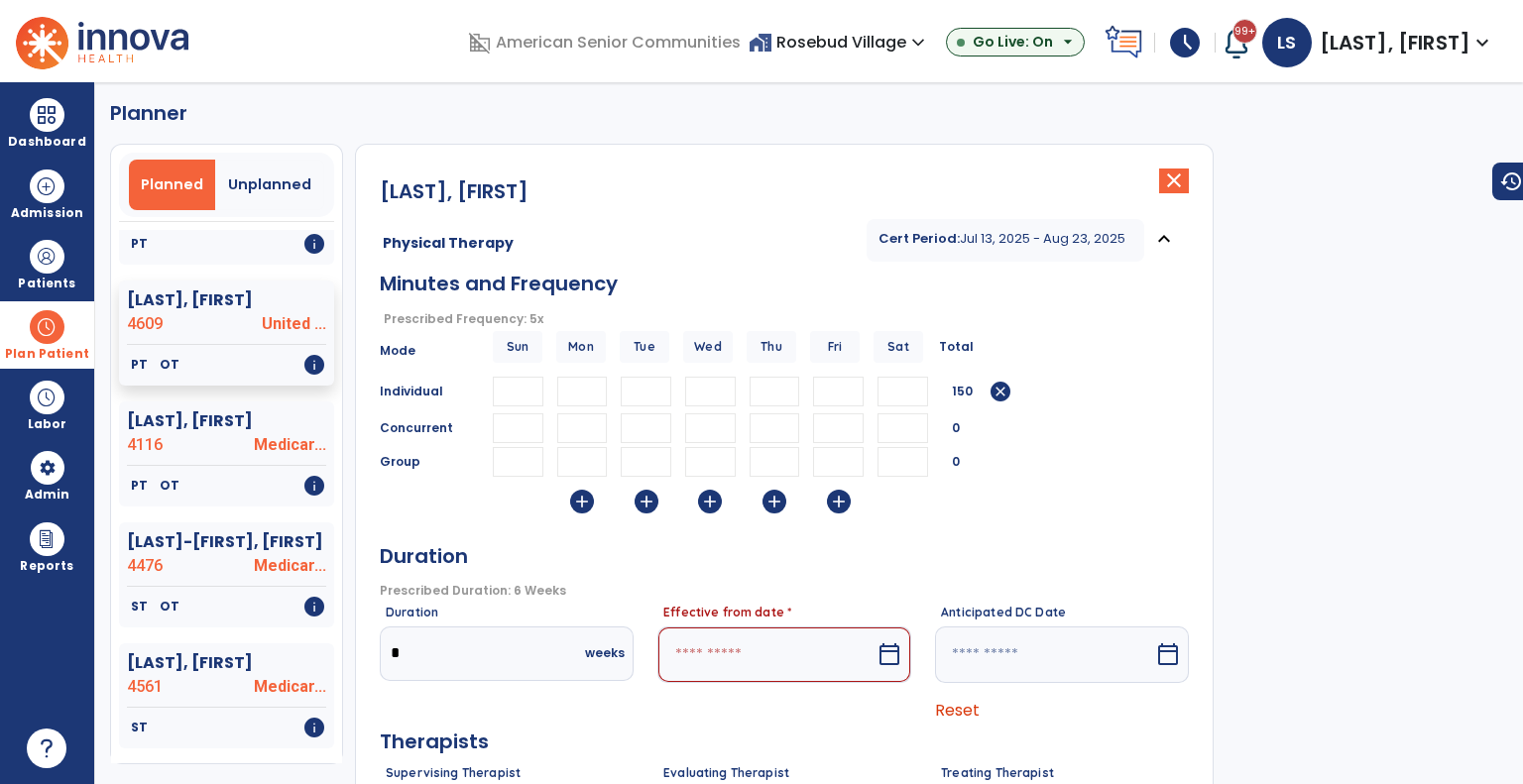 click at bounding box center [766, 654] 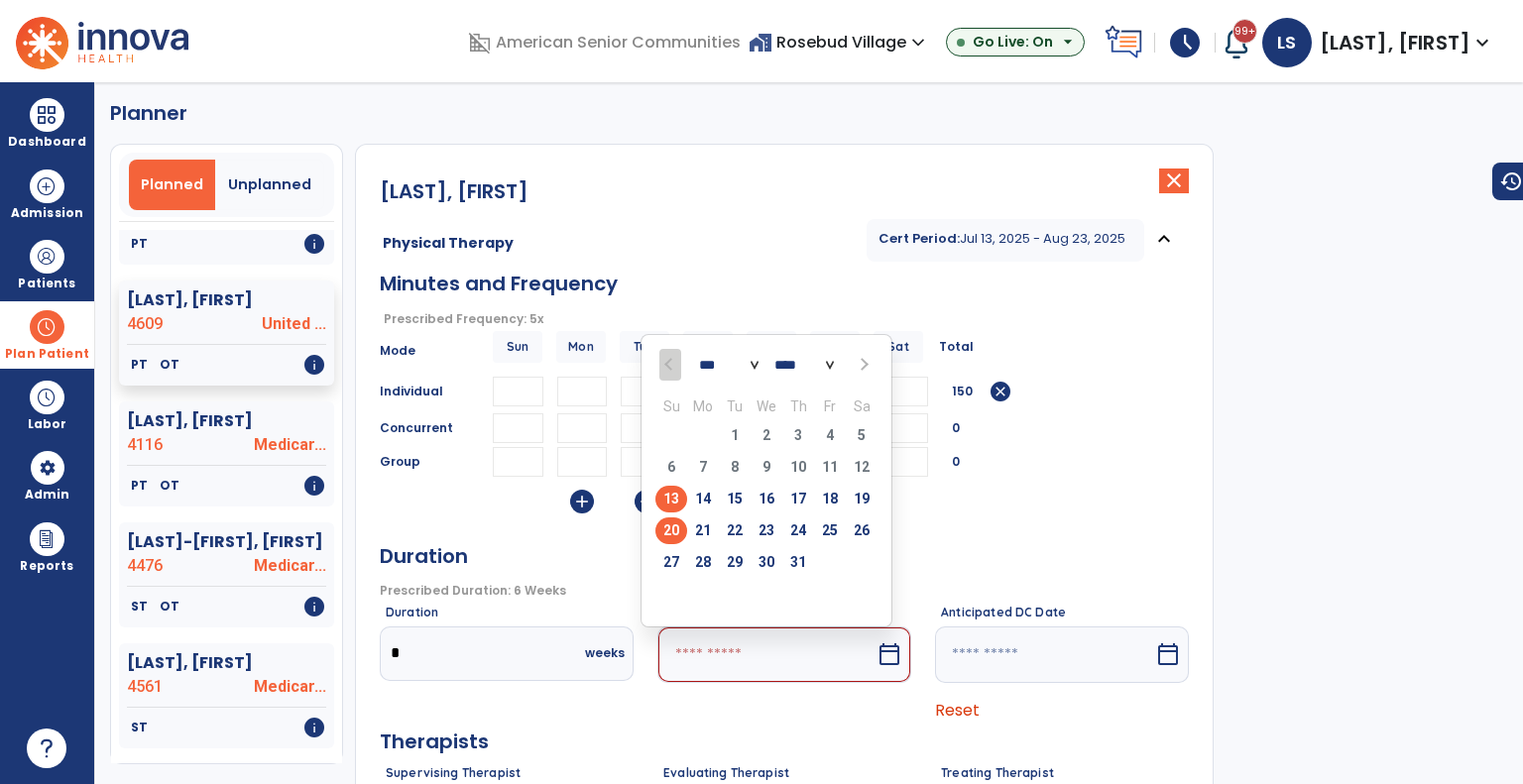 click on "20" at bounding box center (671, 530) 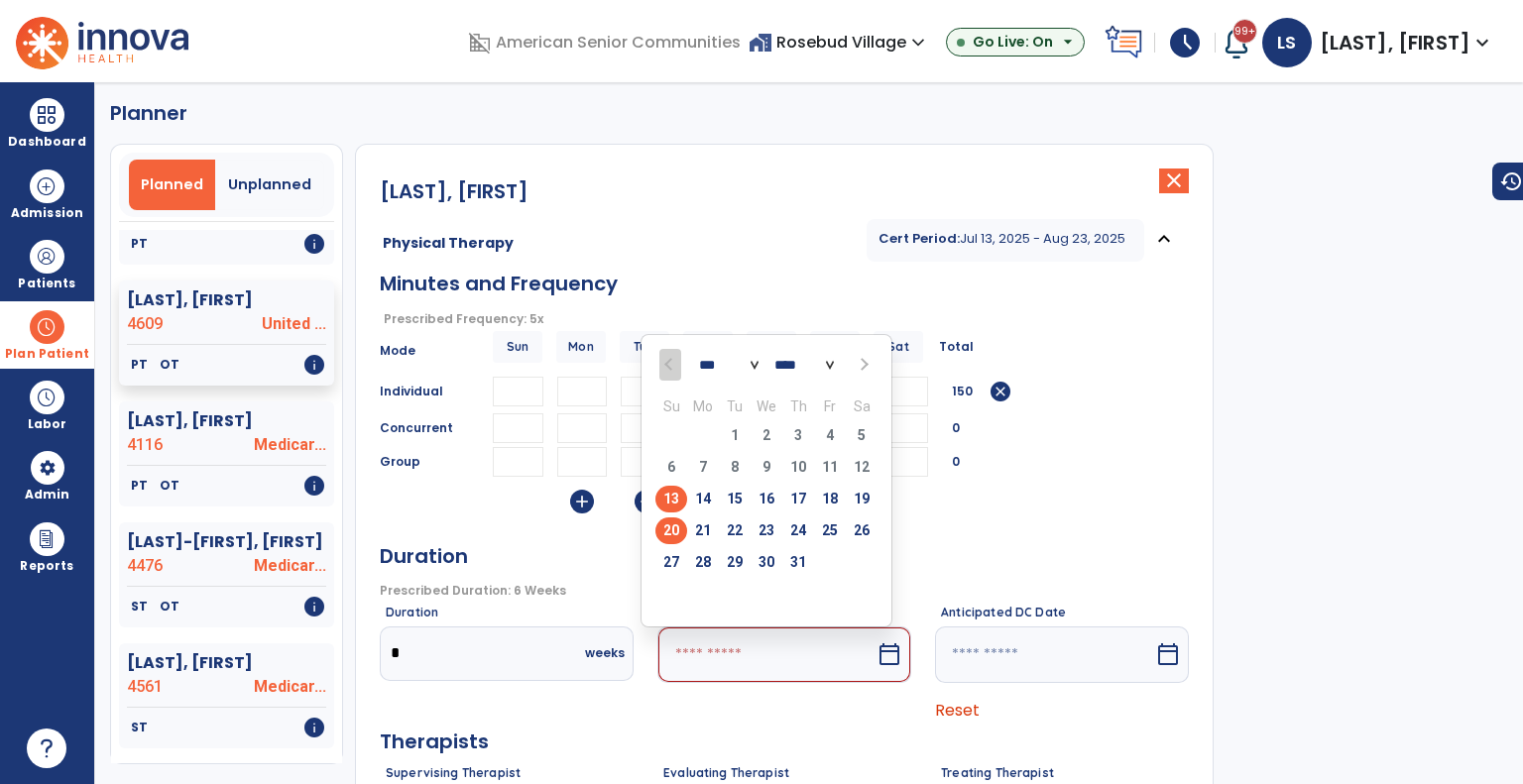 type on "*********" 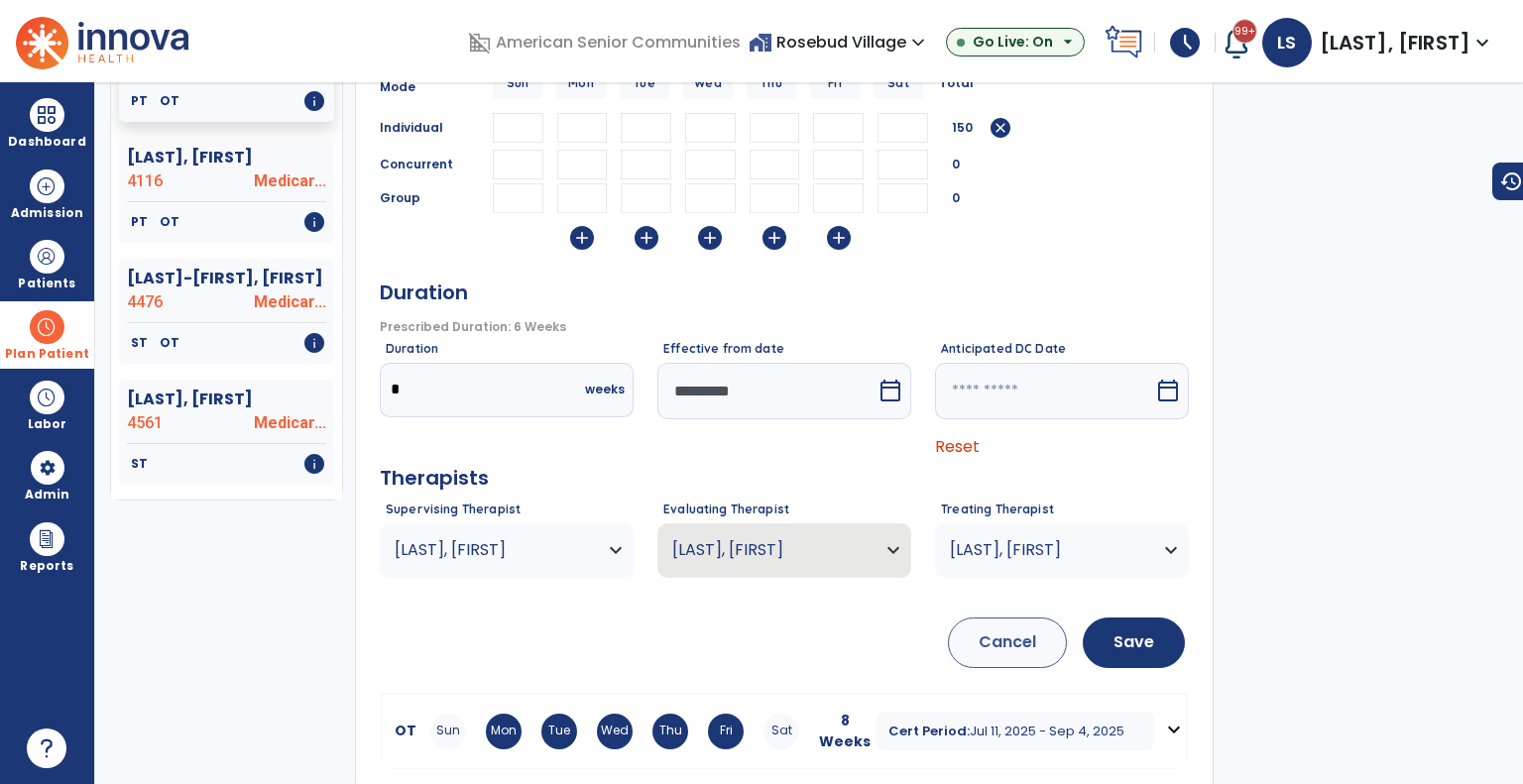 scroll, scrollTop: 281, scrollLeft: 0, axis: vertical 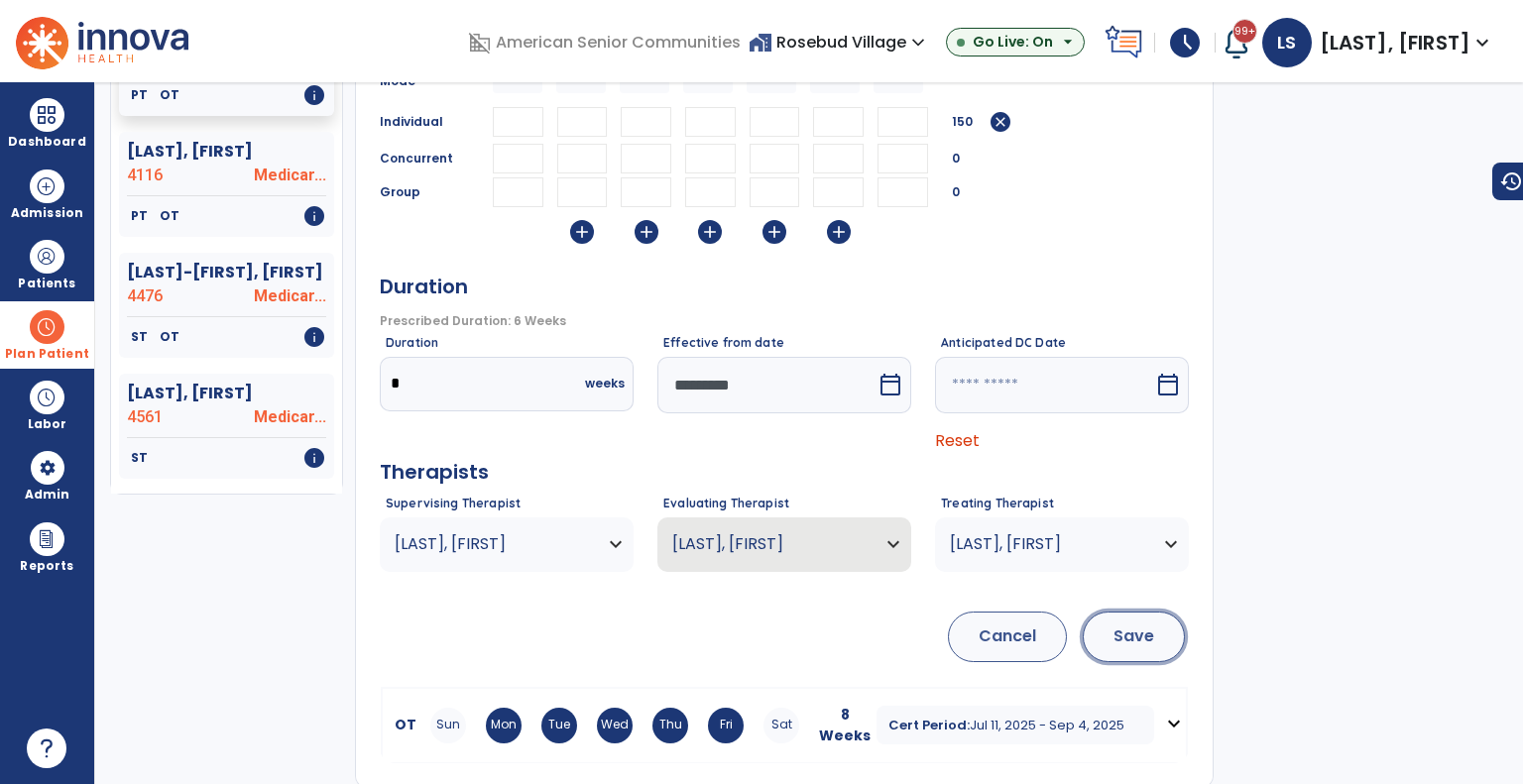 click on "Save" at bounding box center (1133, 636) 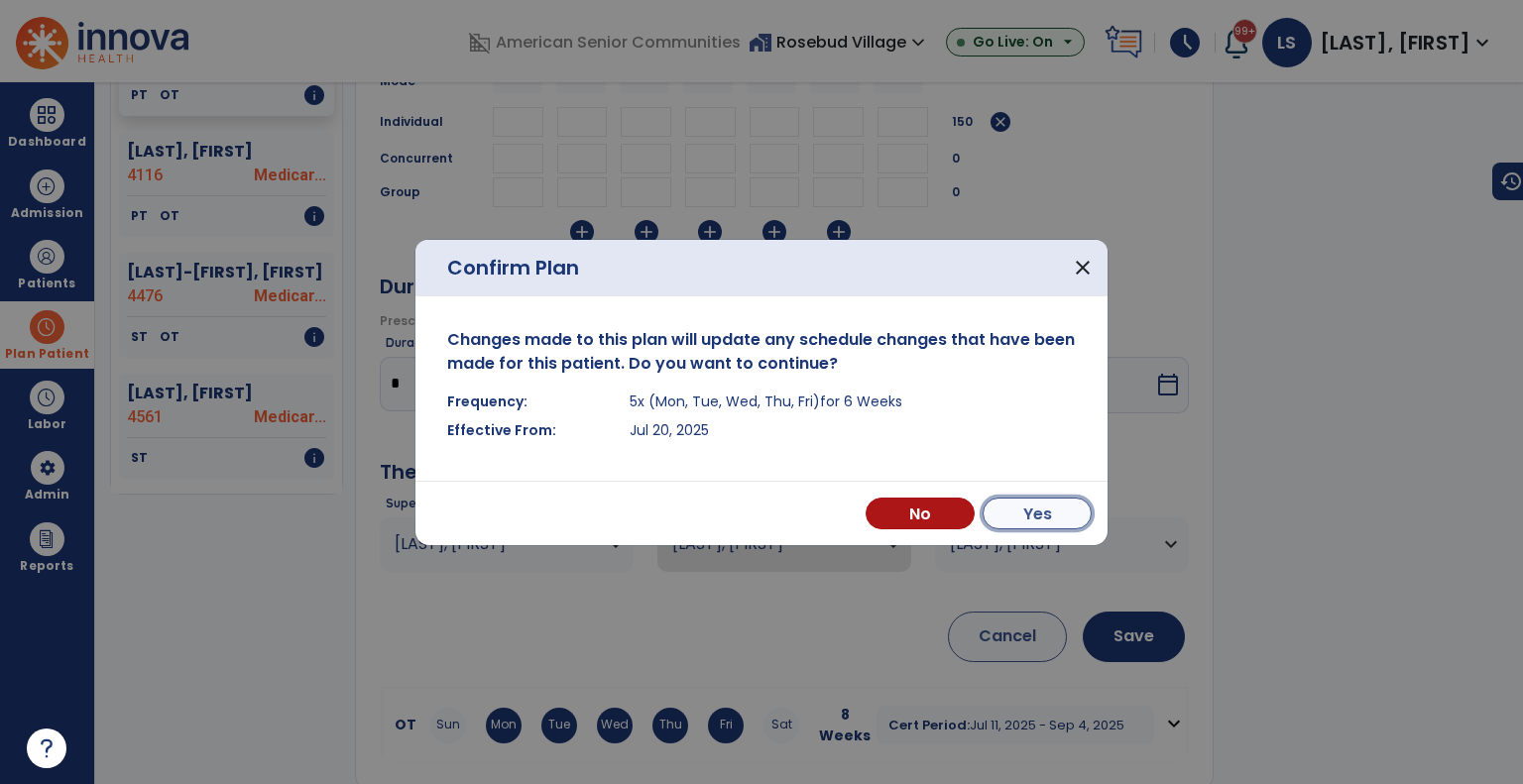 click on "Yes" at bounding box center (1037, 513) 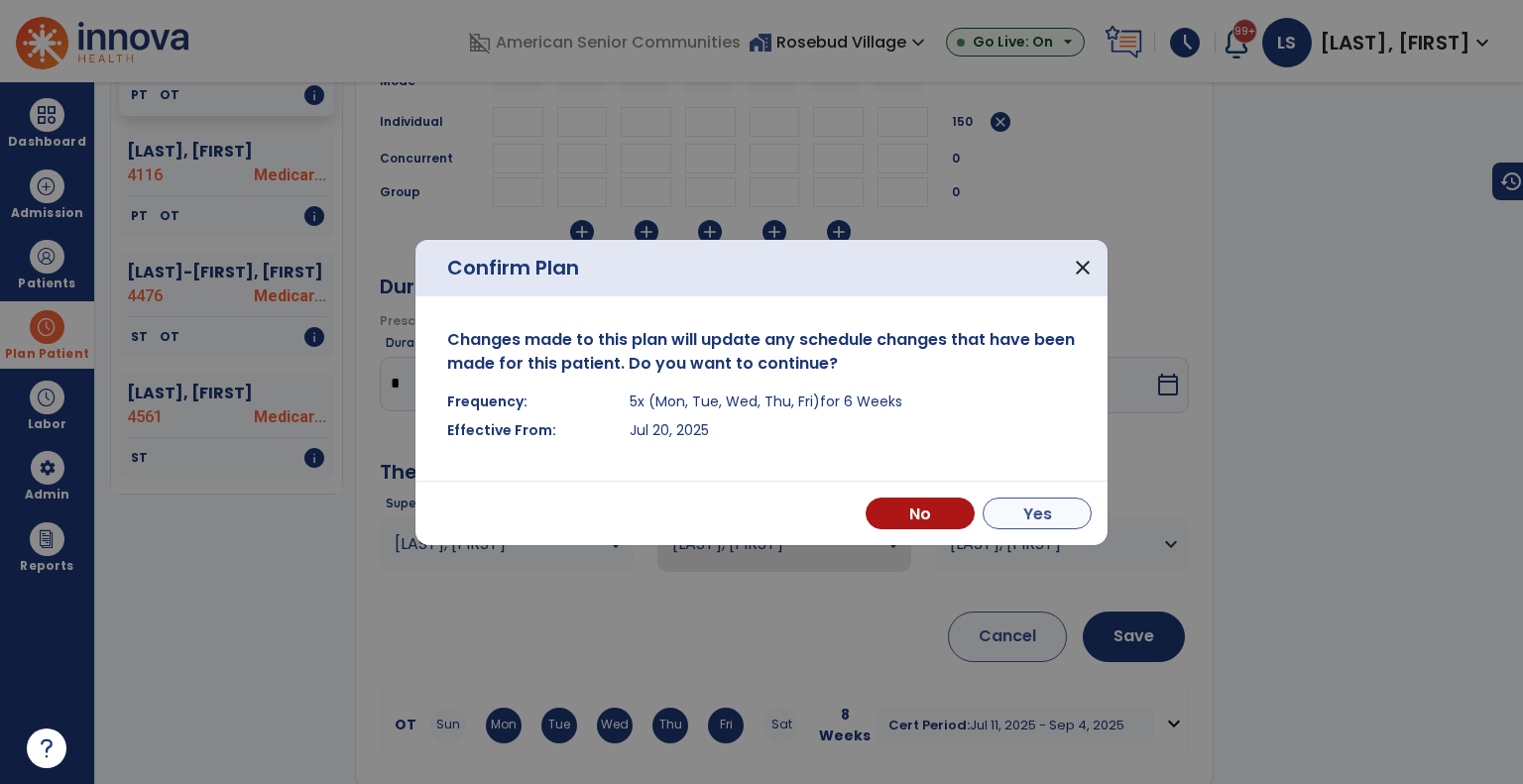 scroll, scrollTop: 650, scrollLeft: 0, axis: vertical 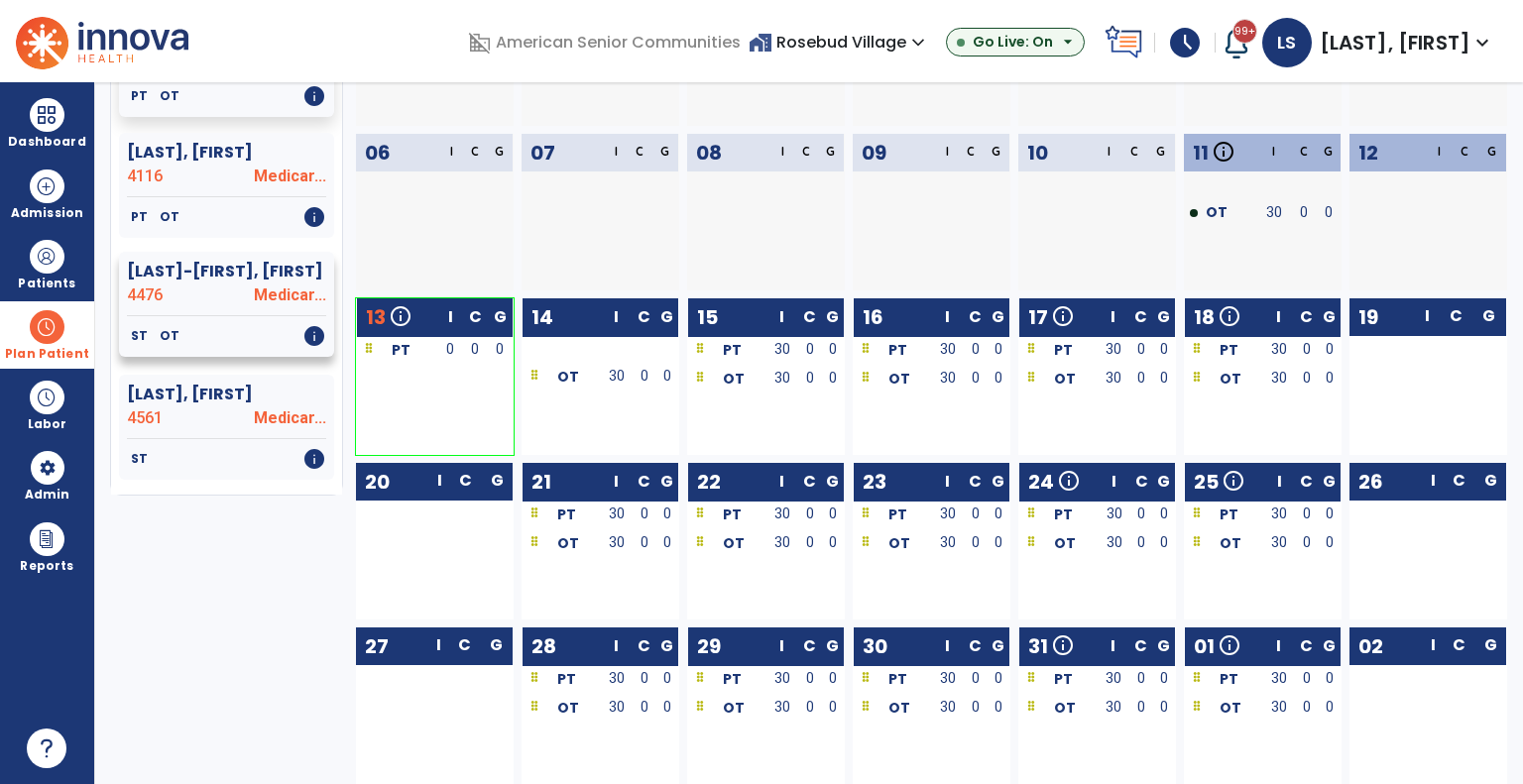 click on "OT" 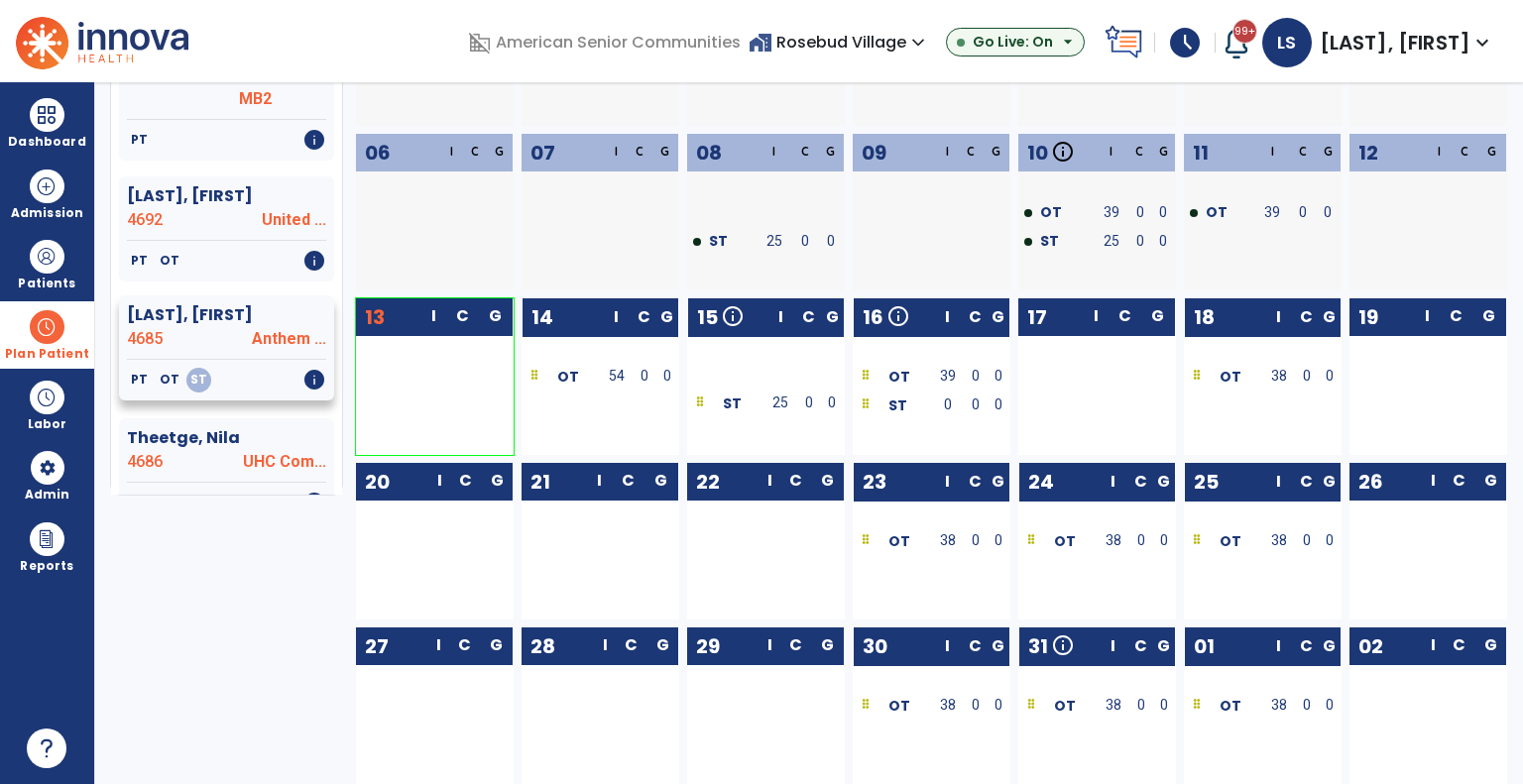 click on "4685" 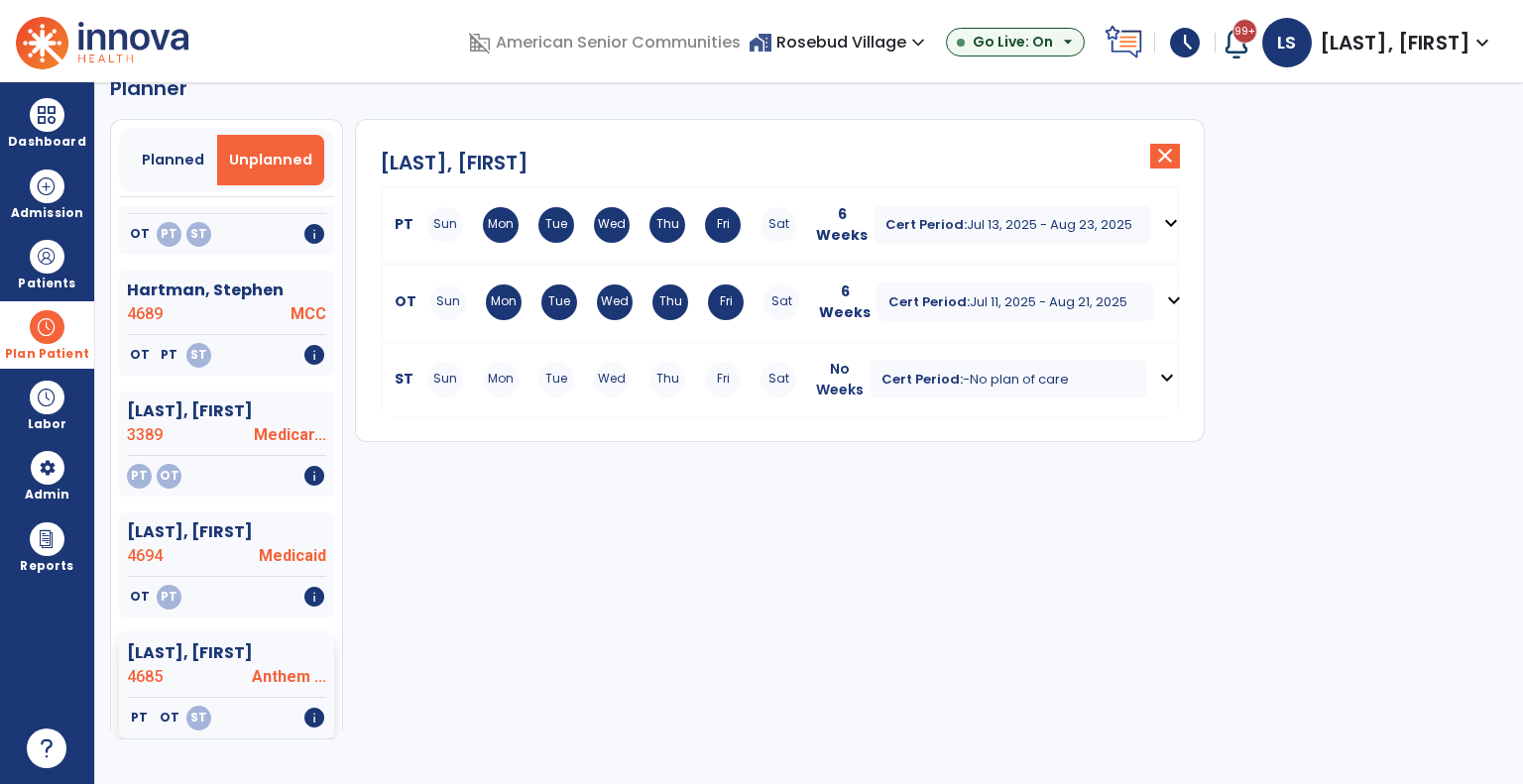 scroll, scrollTop: 123, scrollLeft: 0, axis: vertical 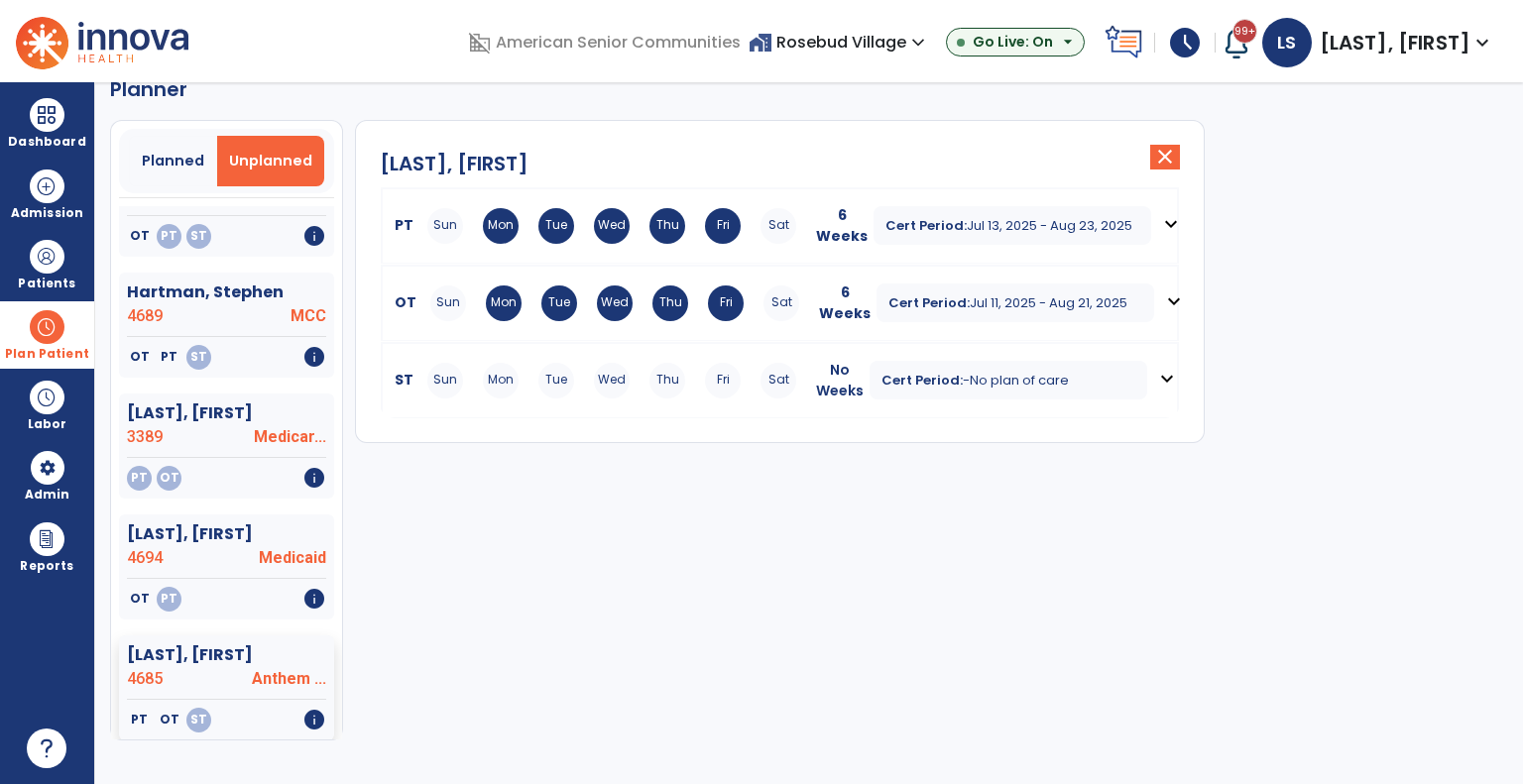 click on "Tue" at bounding box center (556, 226) 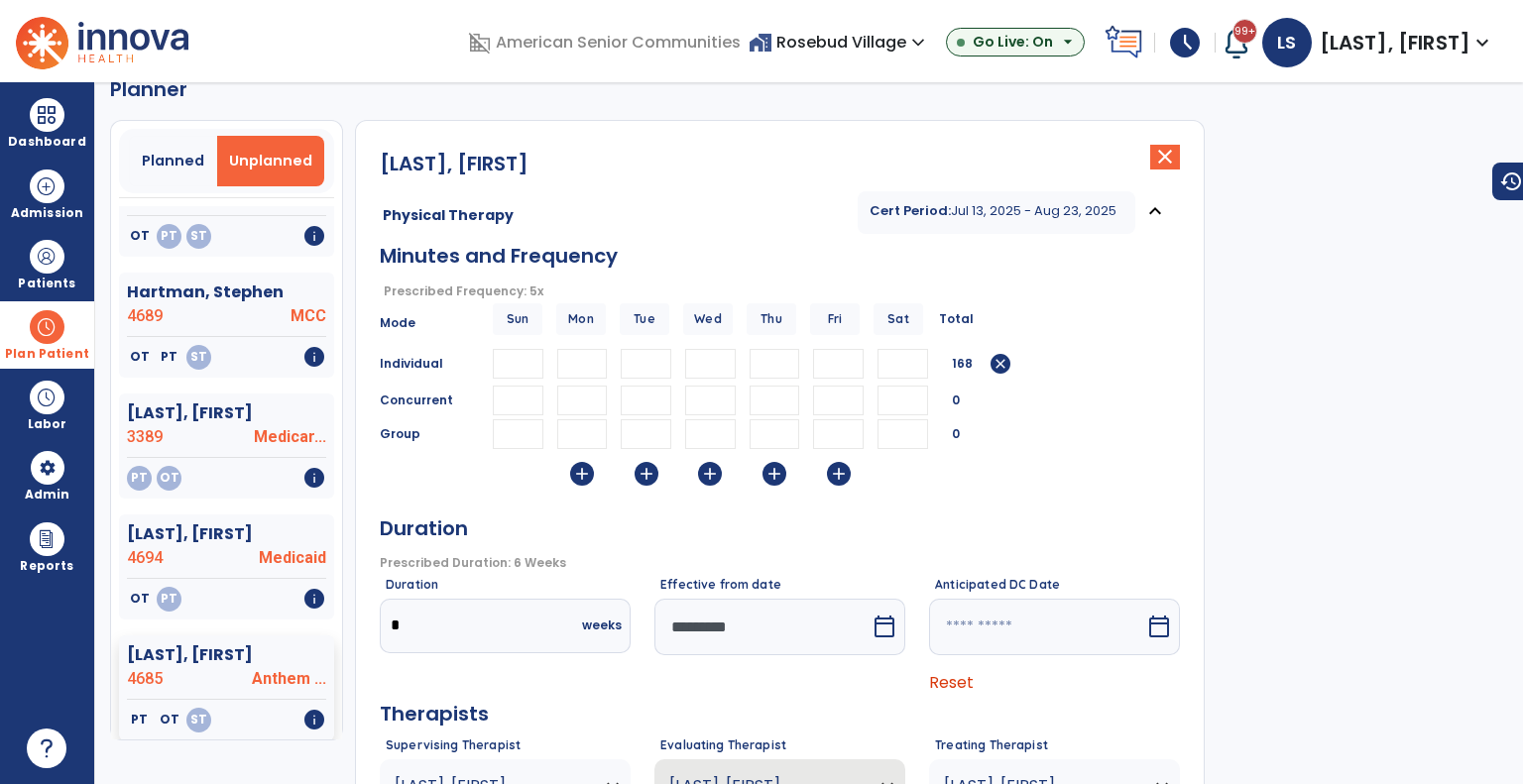 click at bounding box center [518, 364] 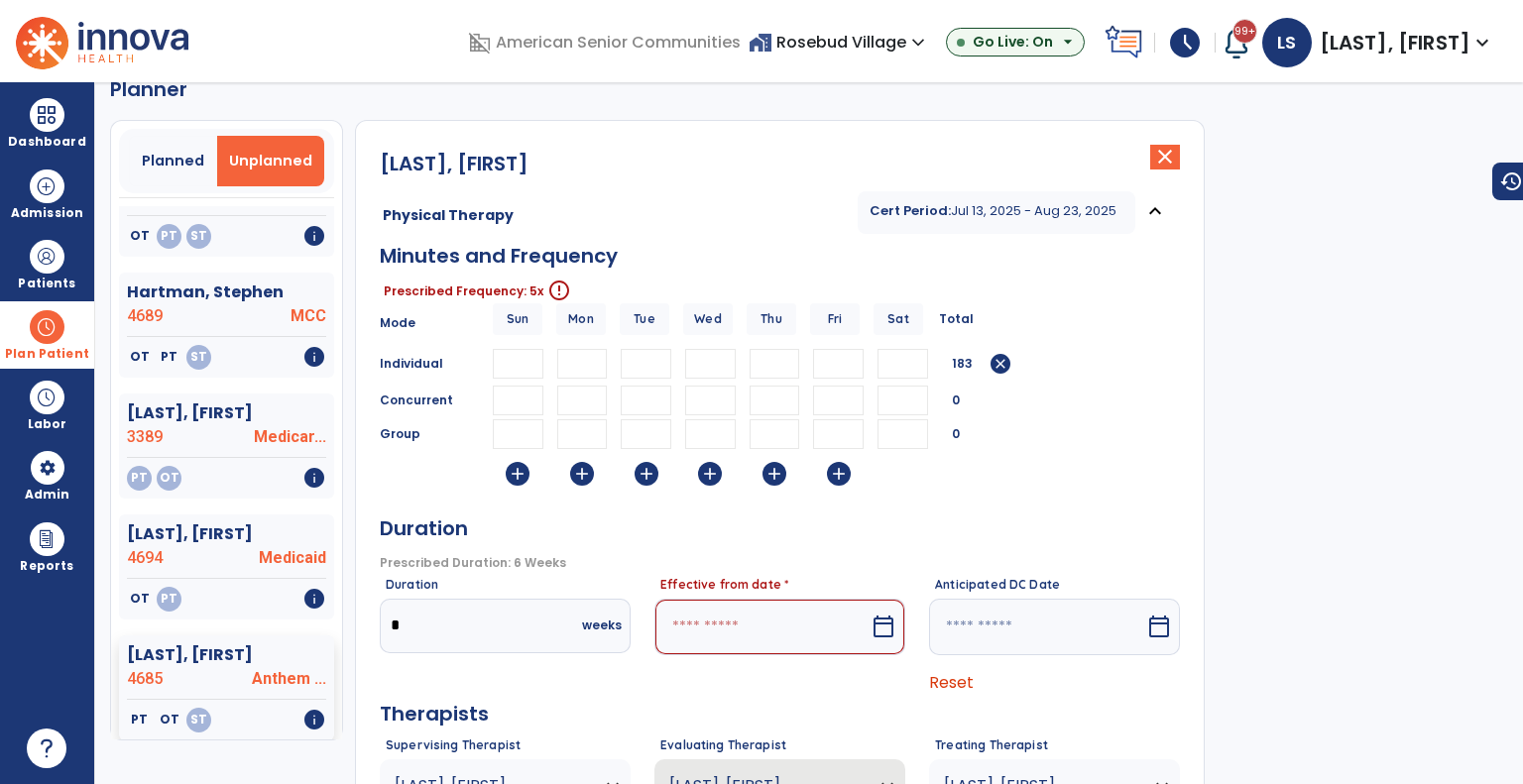 type on "**" 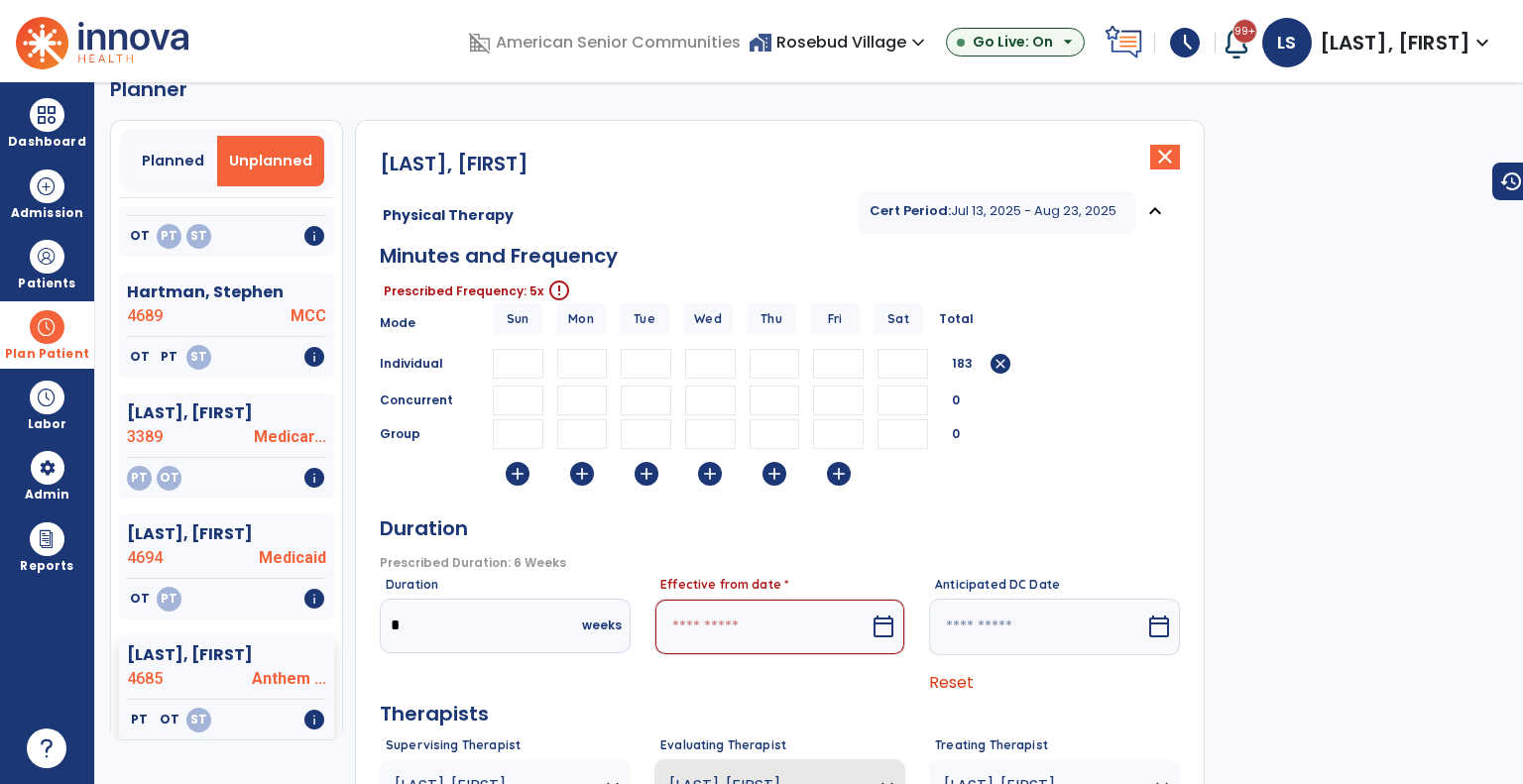 click on "**" at bounding box center [582, 364] 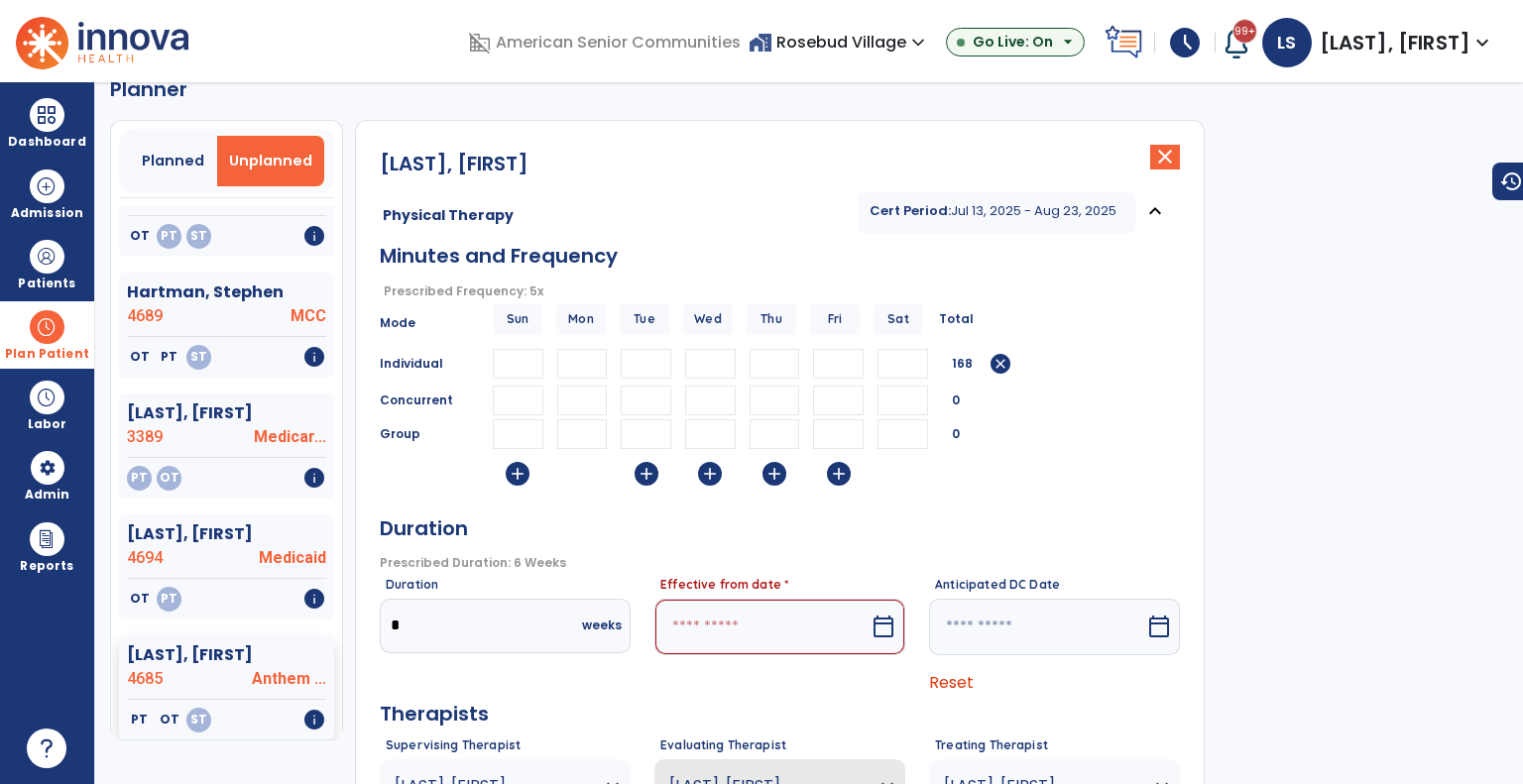 type 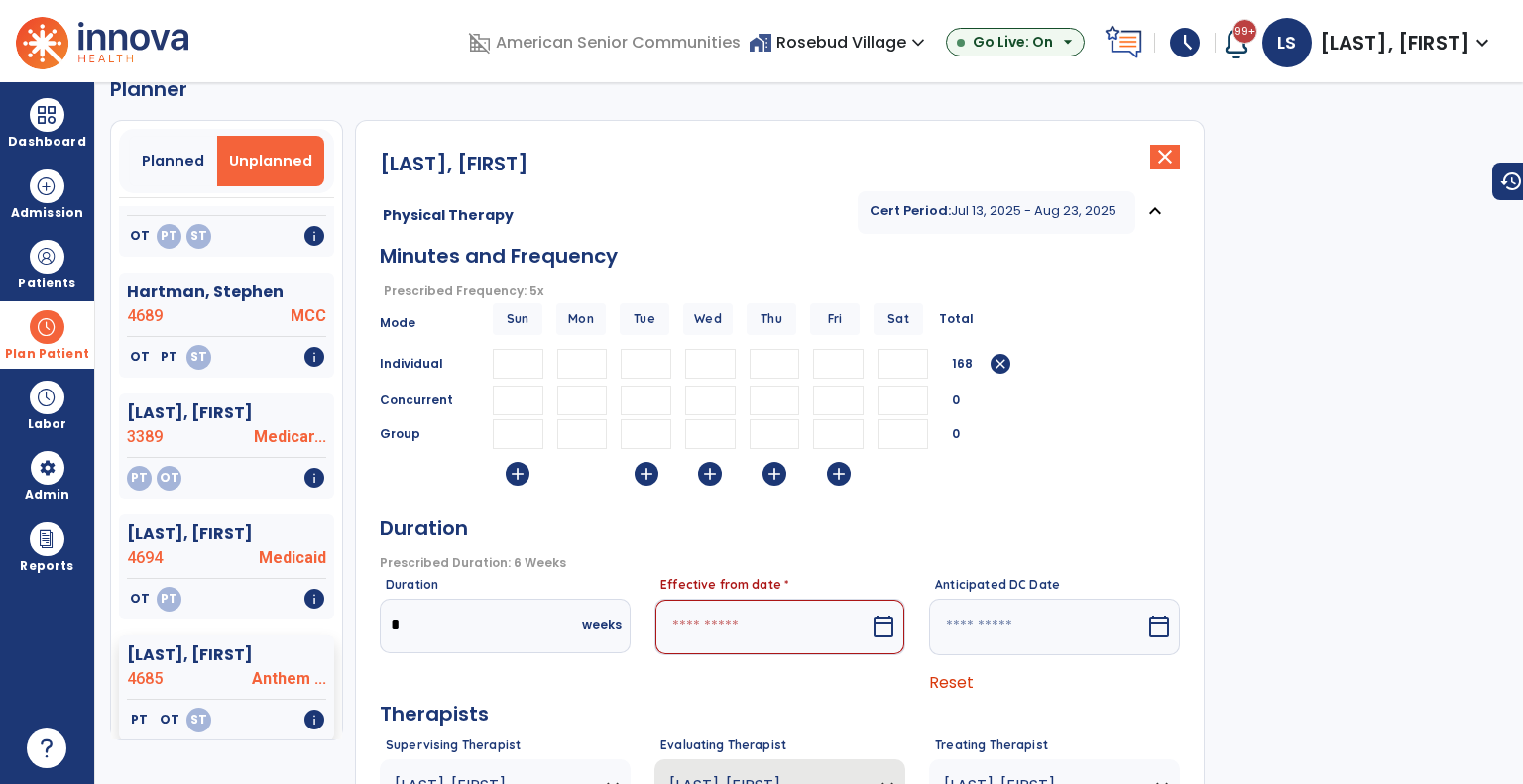 click at bounding box center [762, 626] 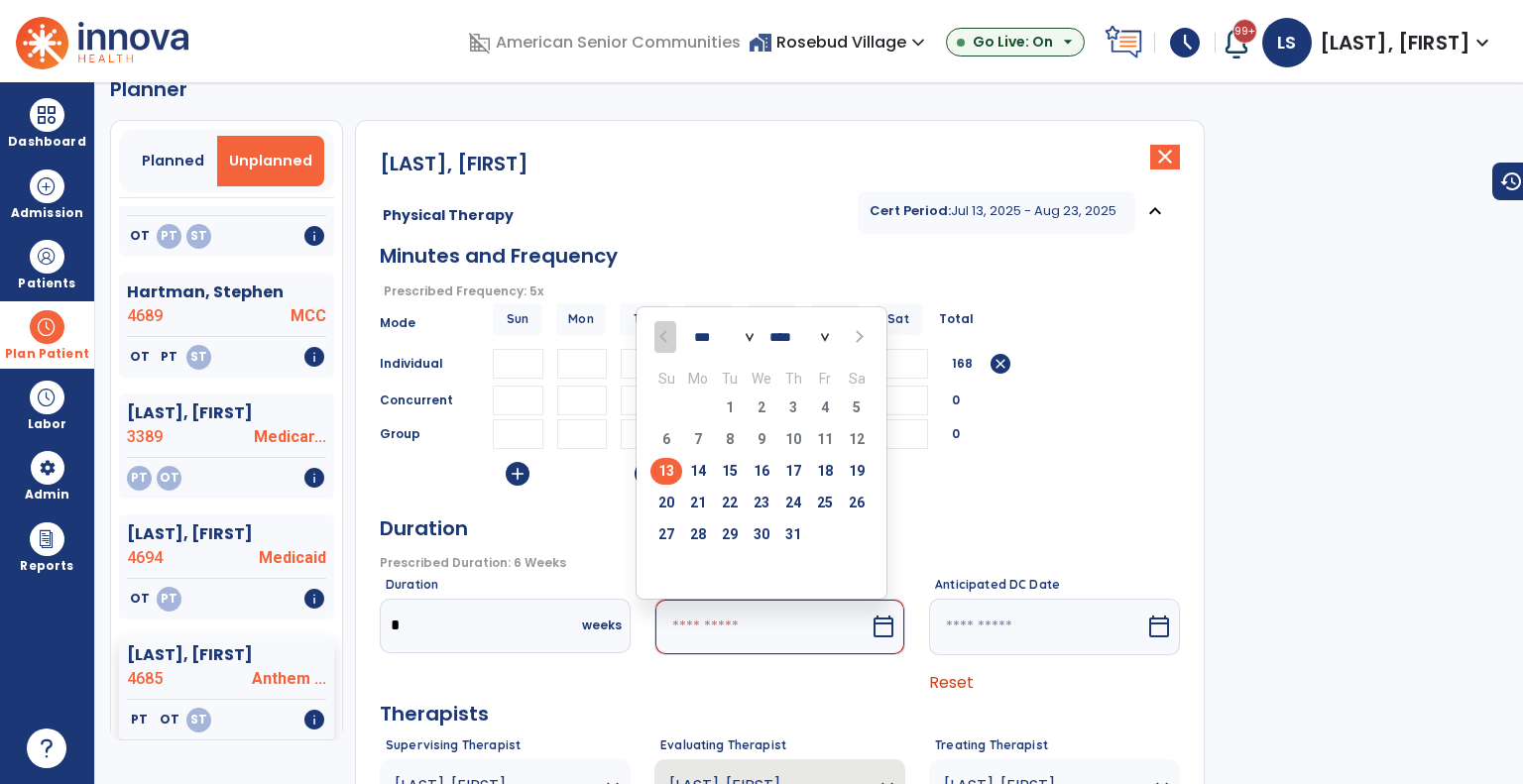 click on "13" at bounding box center (666, 471) 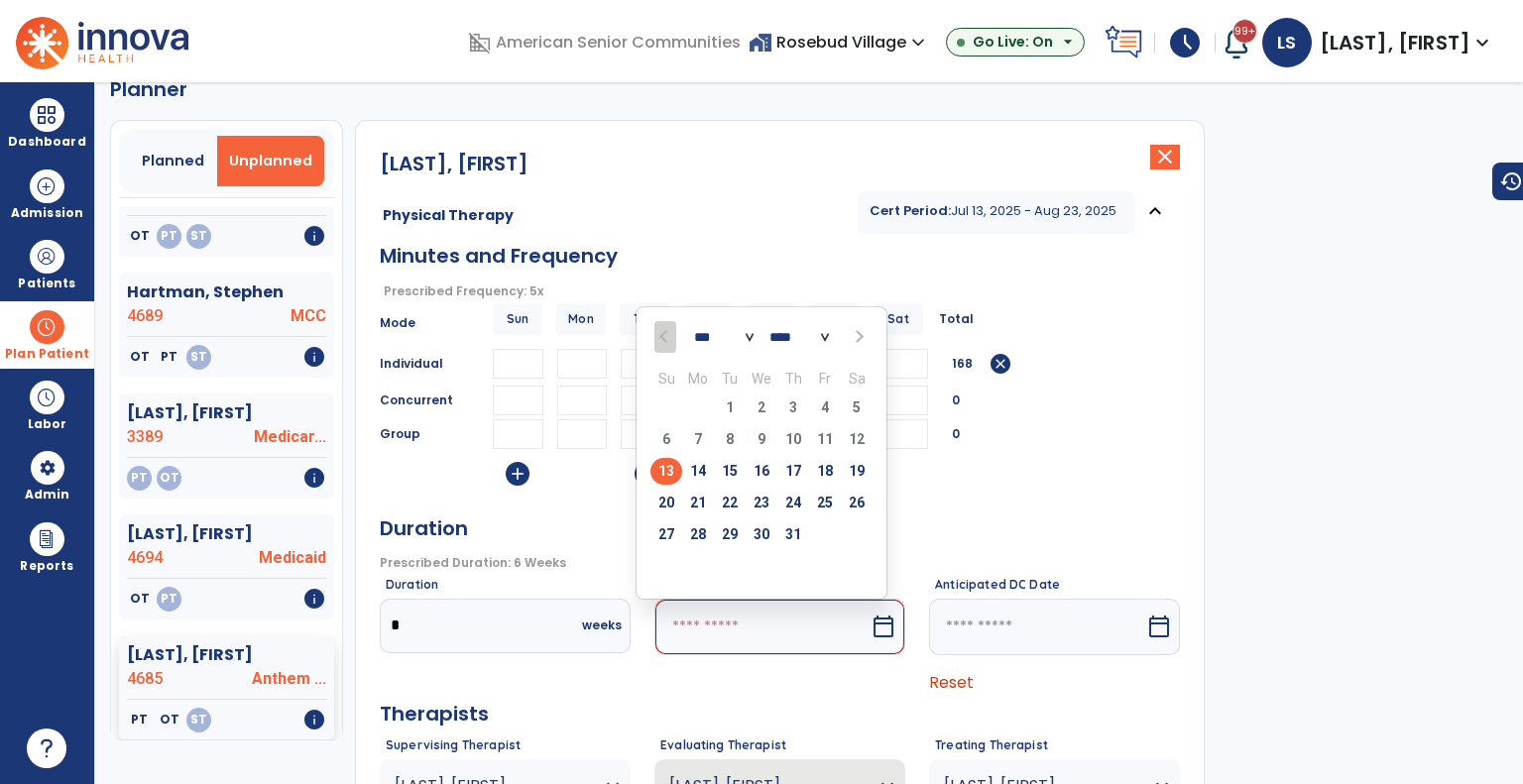 type on "*********" 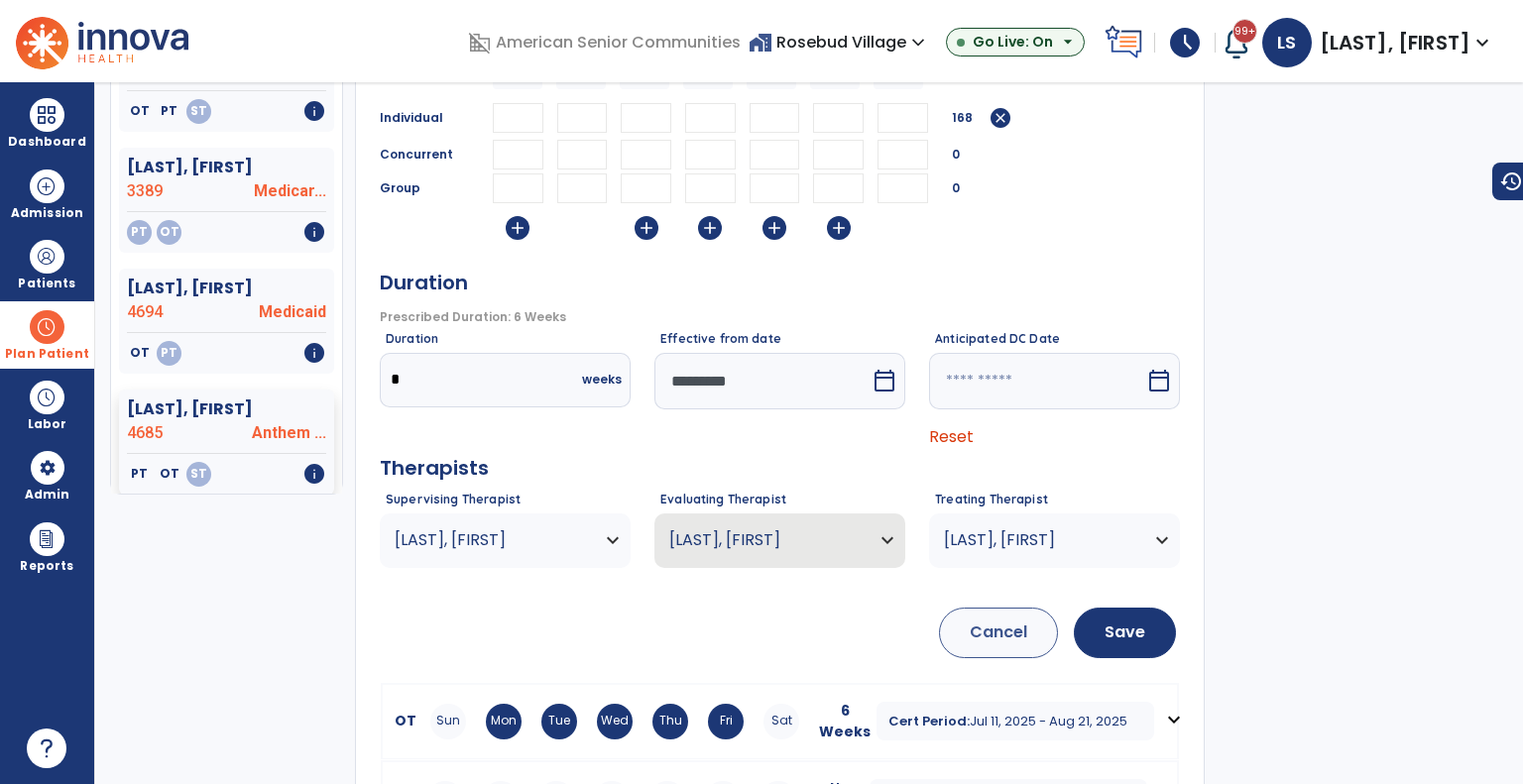 scroll, scrollTop: 354, scrollLeft: 0, axis: vertical 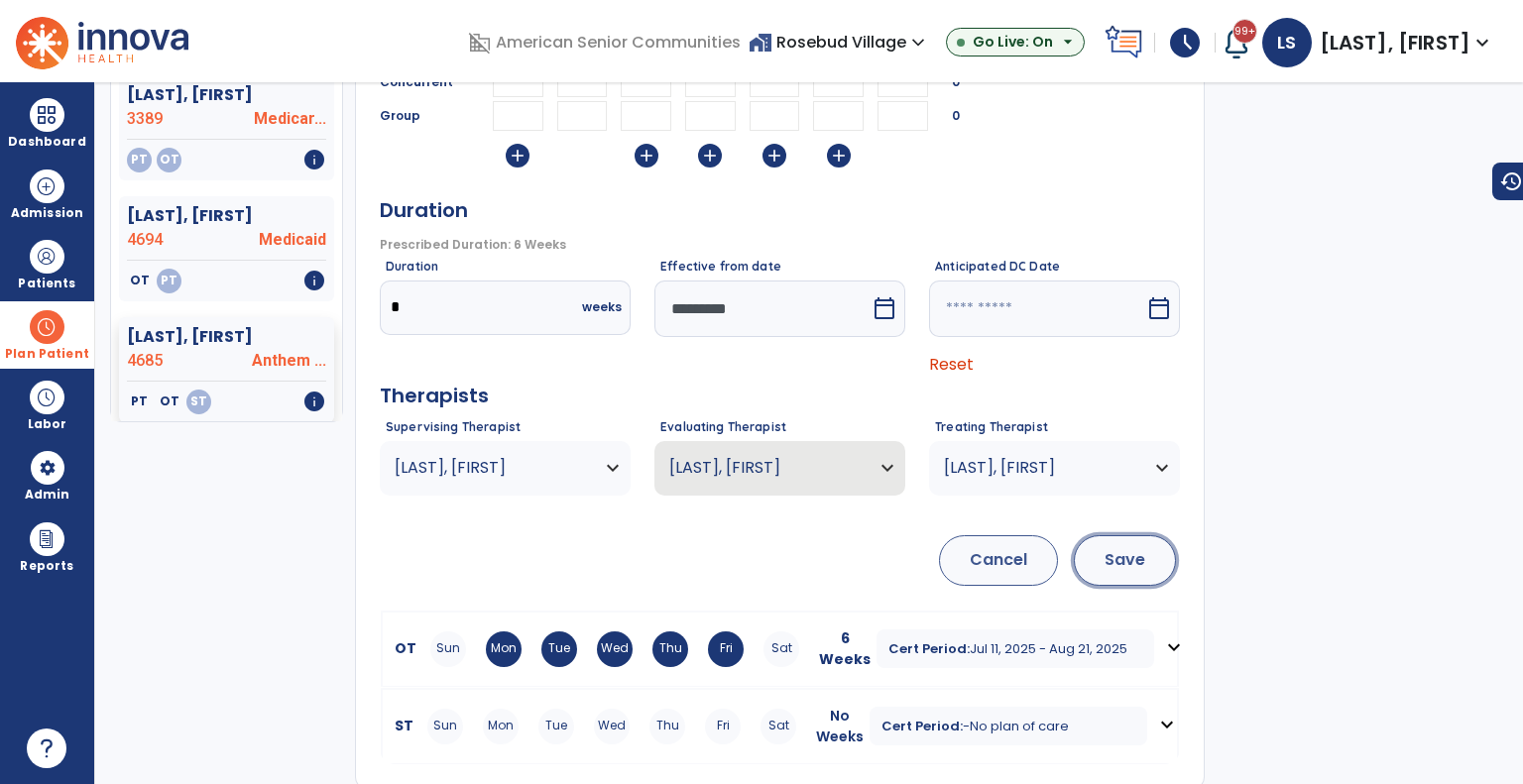 click on "Save" at bounding box center [1124, 560] 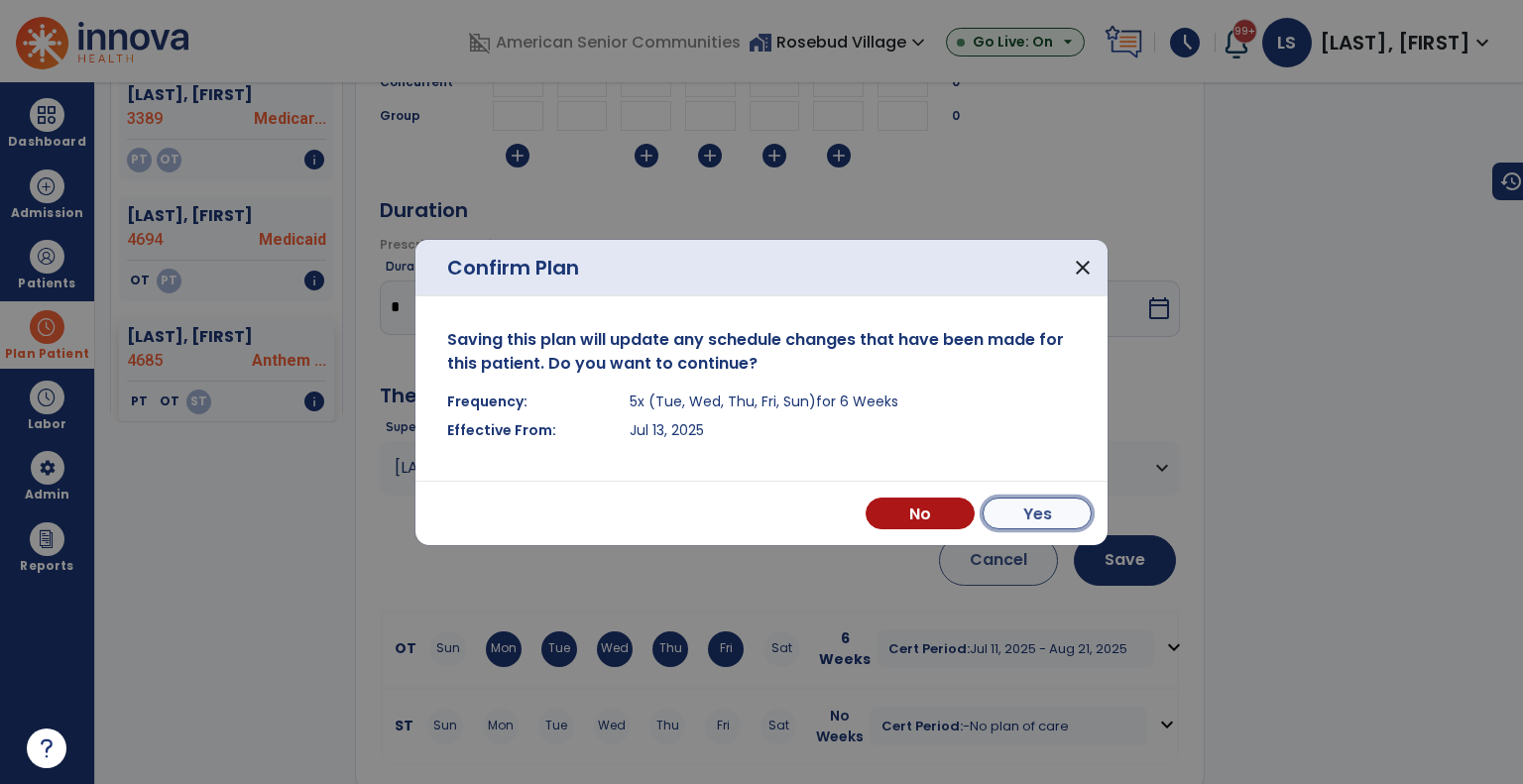 click on "Yes" at bounding box center [1037, 513] 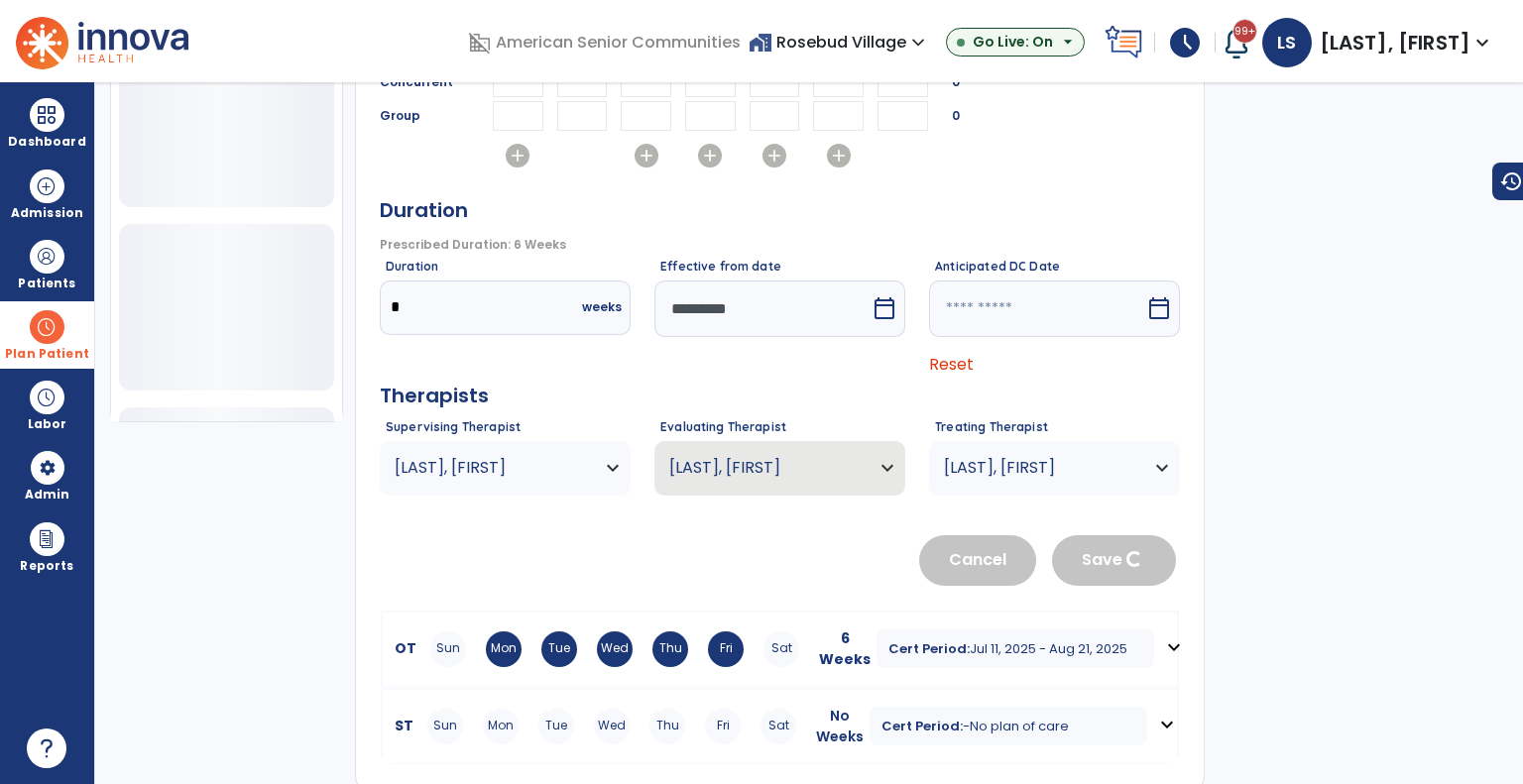 scroll, scrollTop: 650, scrollLeft: 0, axis: vertical 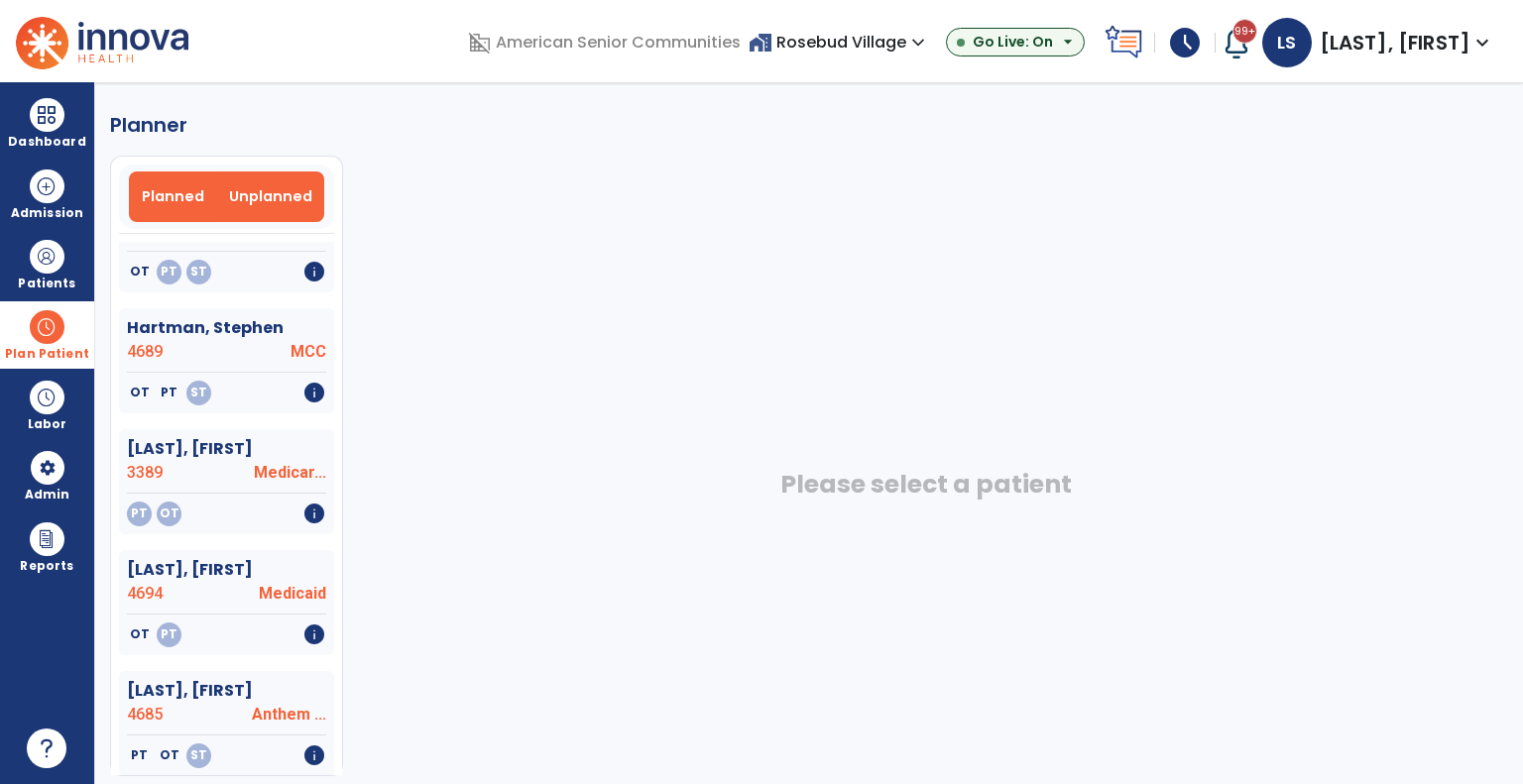 click on "Planned" at bounding box center (174, 196) 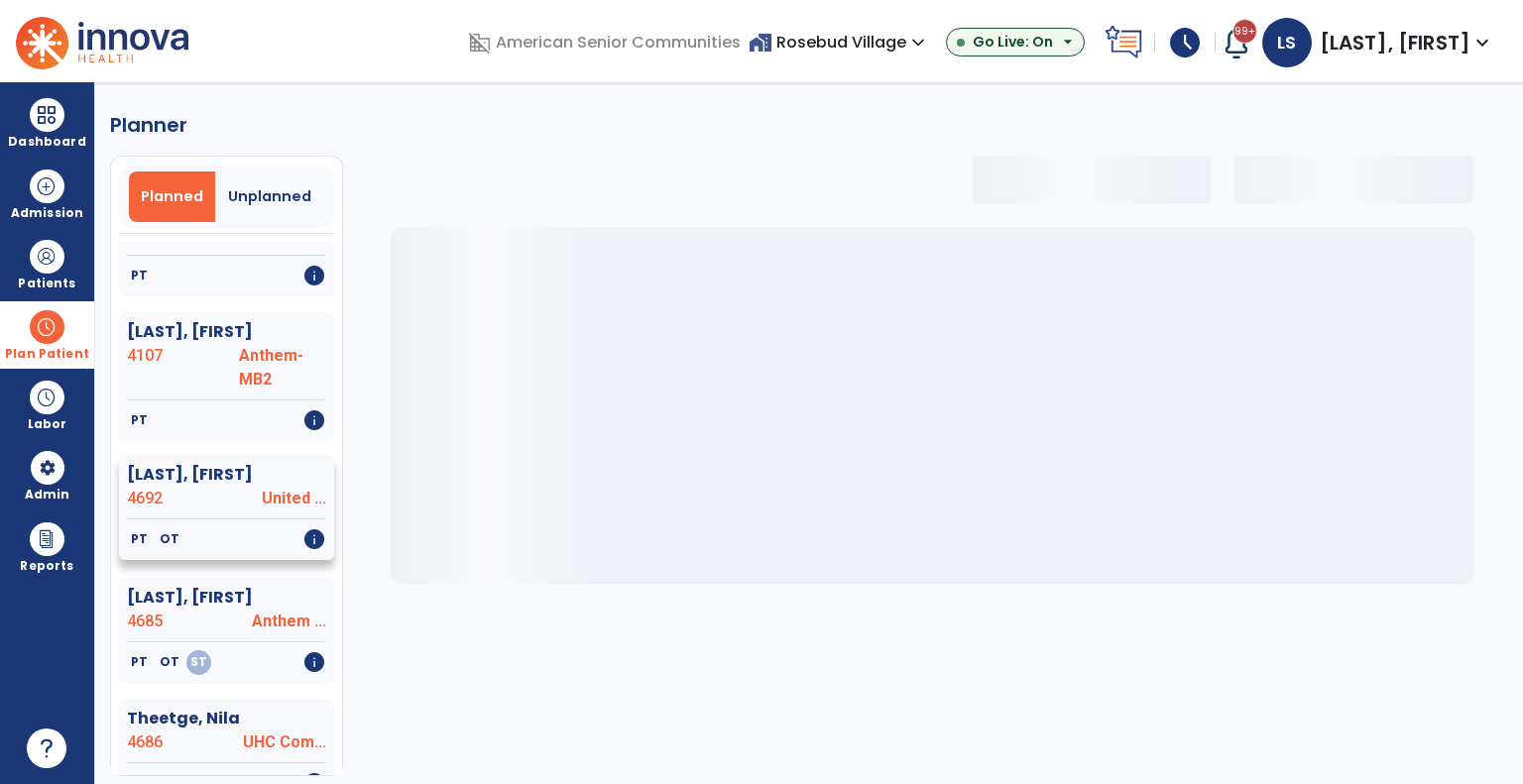 select on "***" 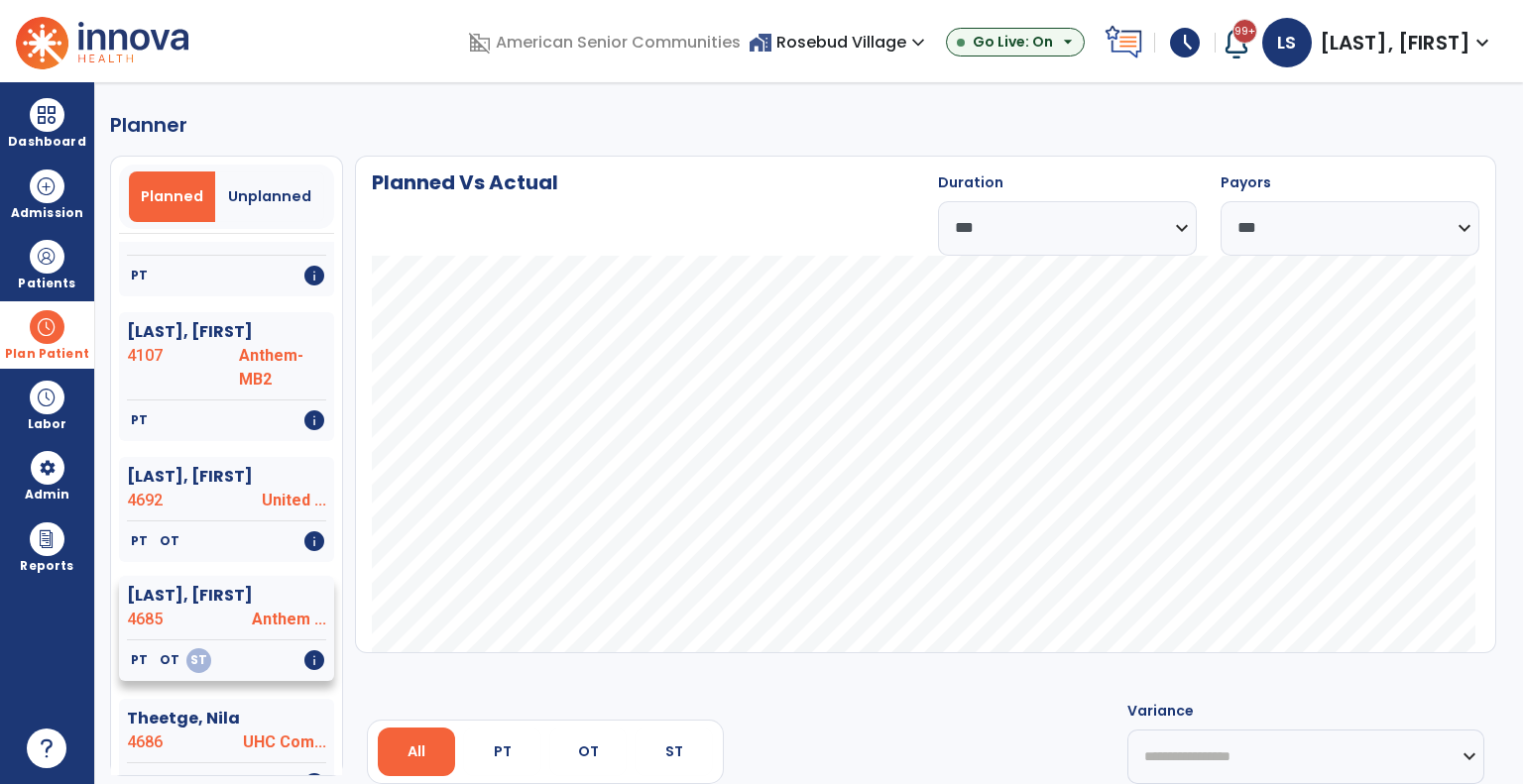 click on "4685" 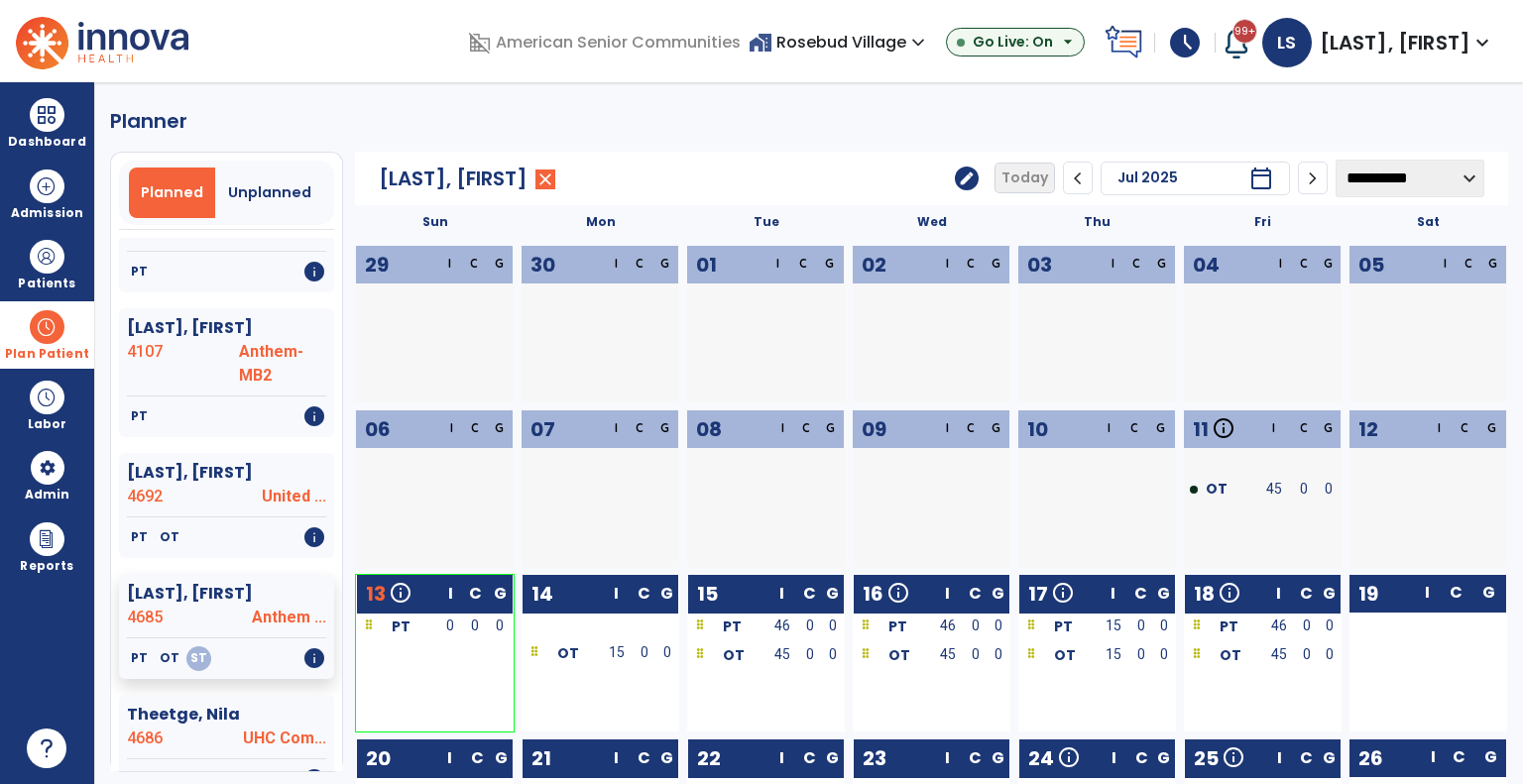 scroll, scrollTop: 0, scrollLeft: 0, axis: both 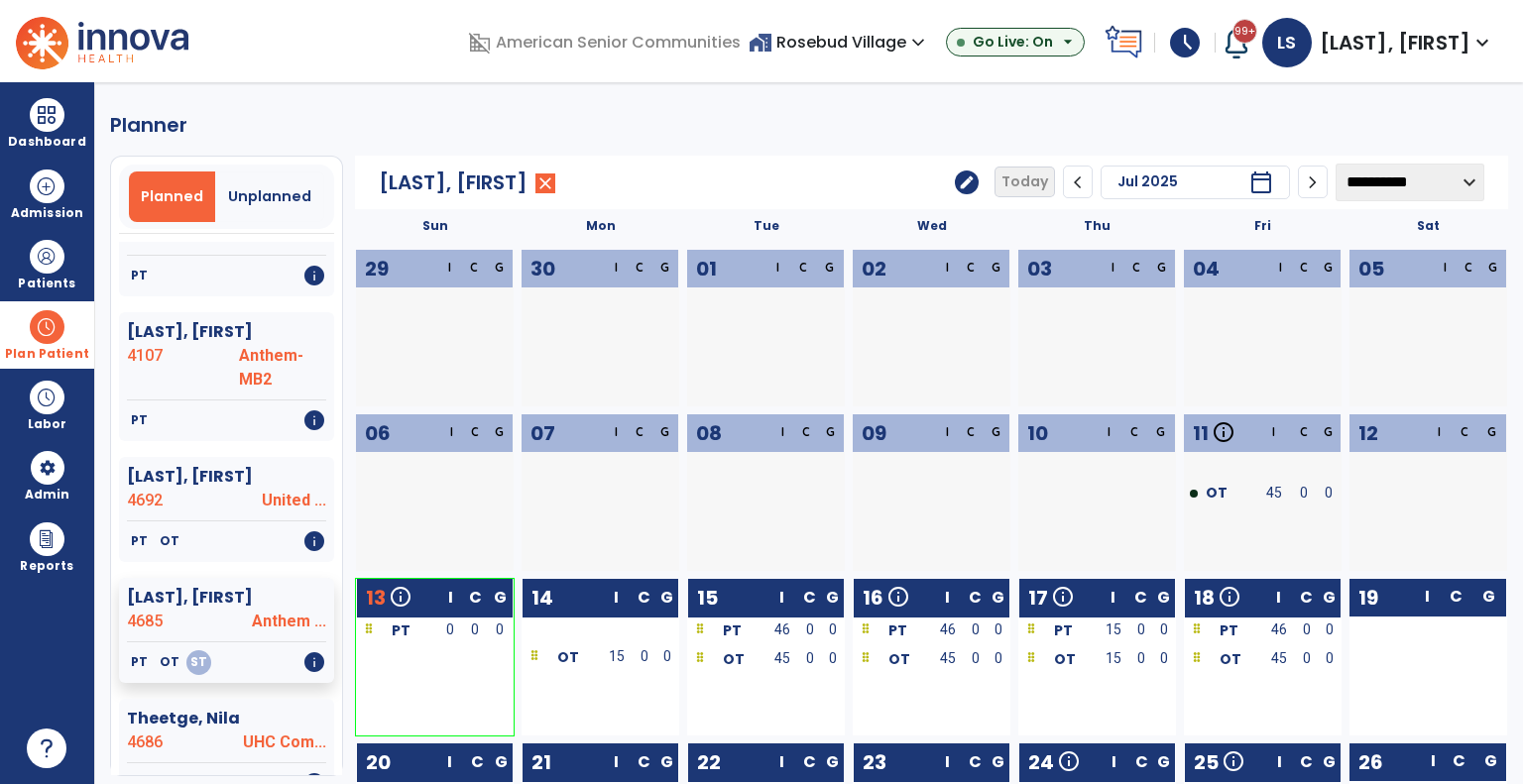 click on "edit" 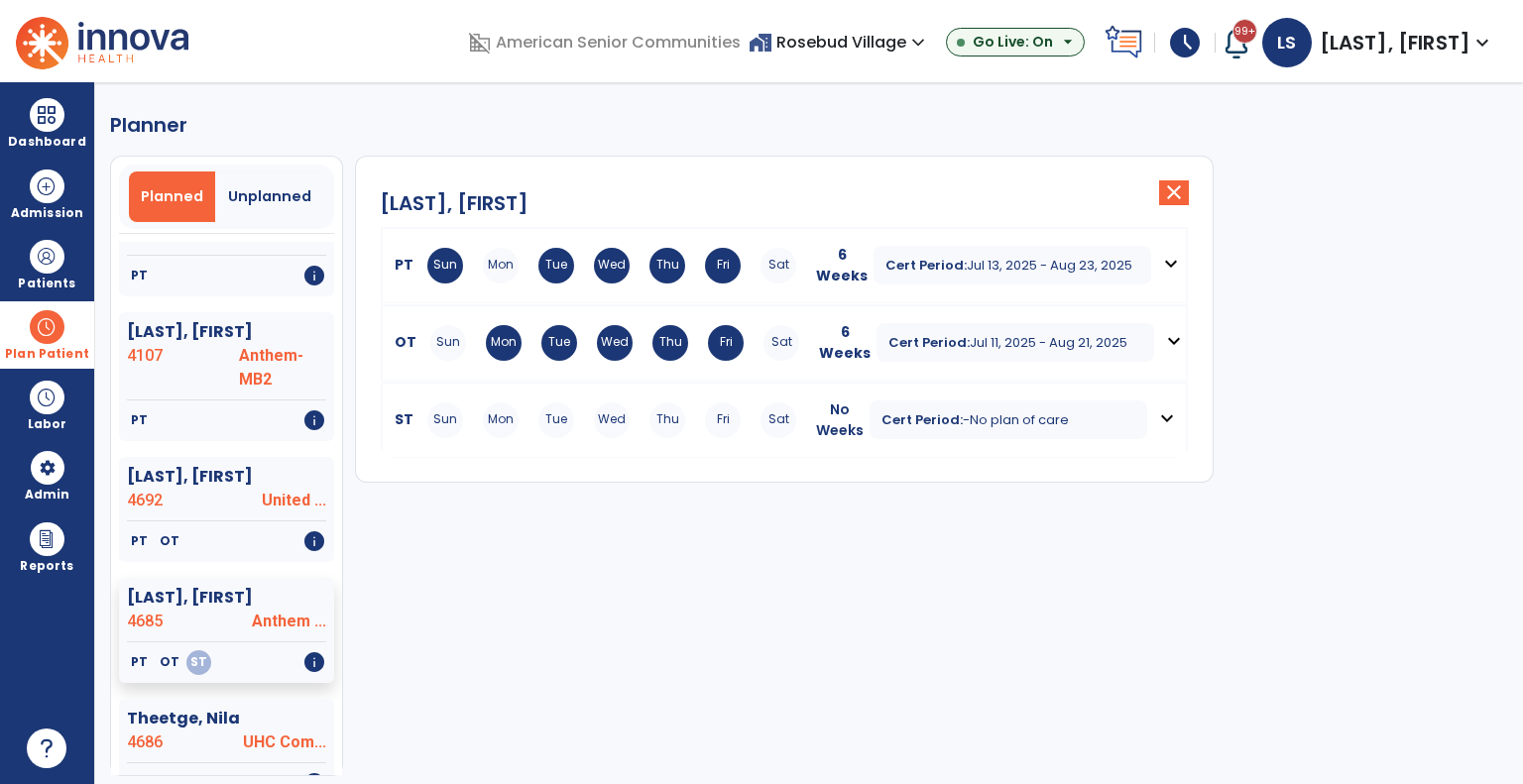 click on "Tue" at bounding box center (556, 266) 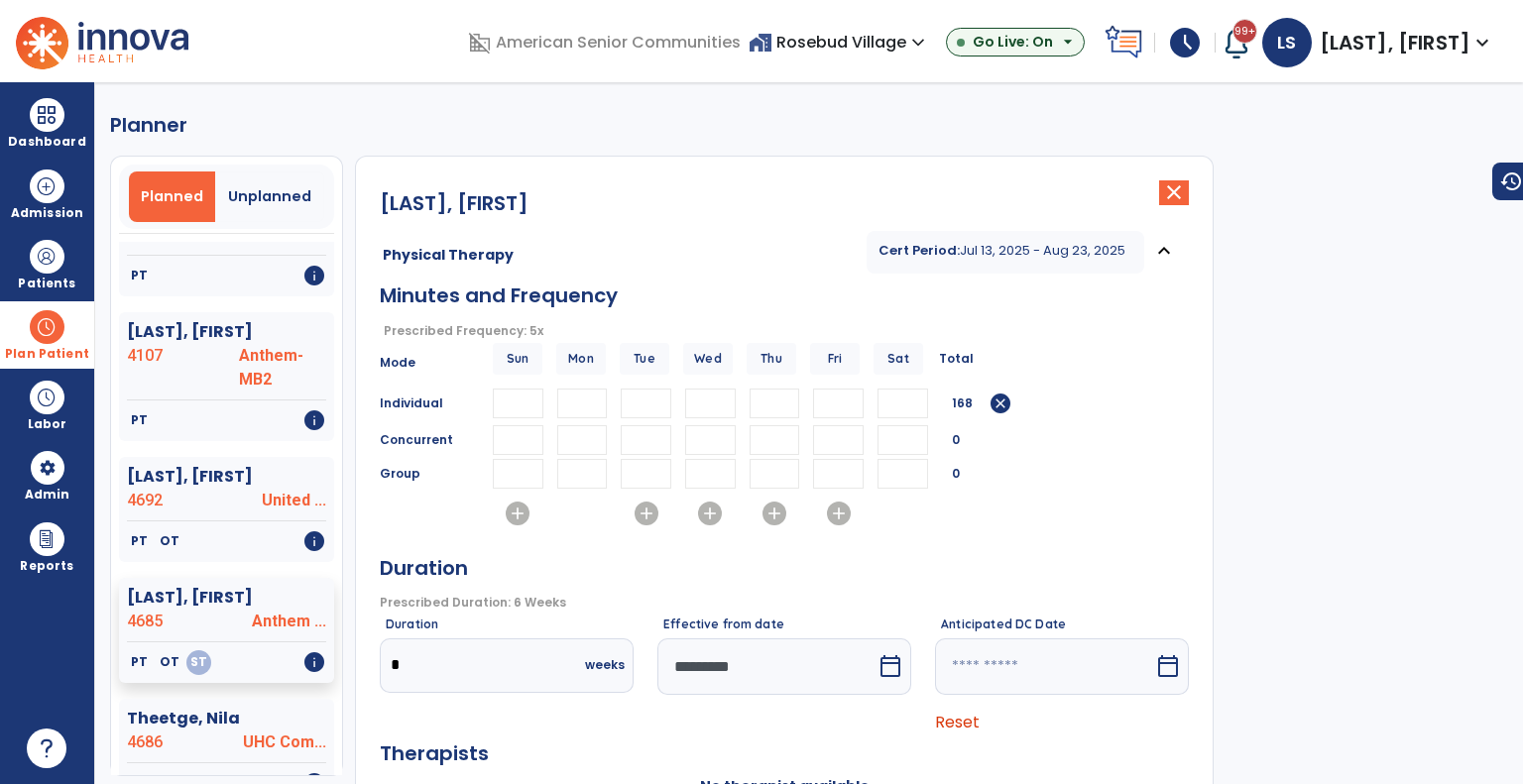 click at bounding box center (582, 403) 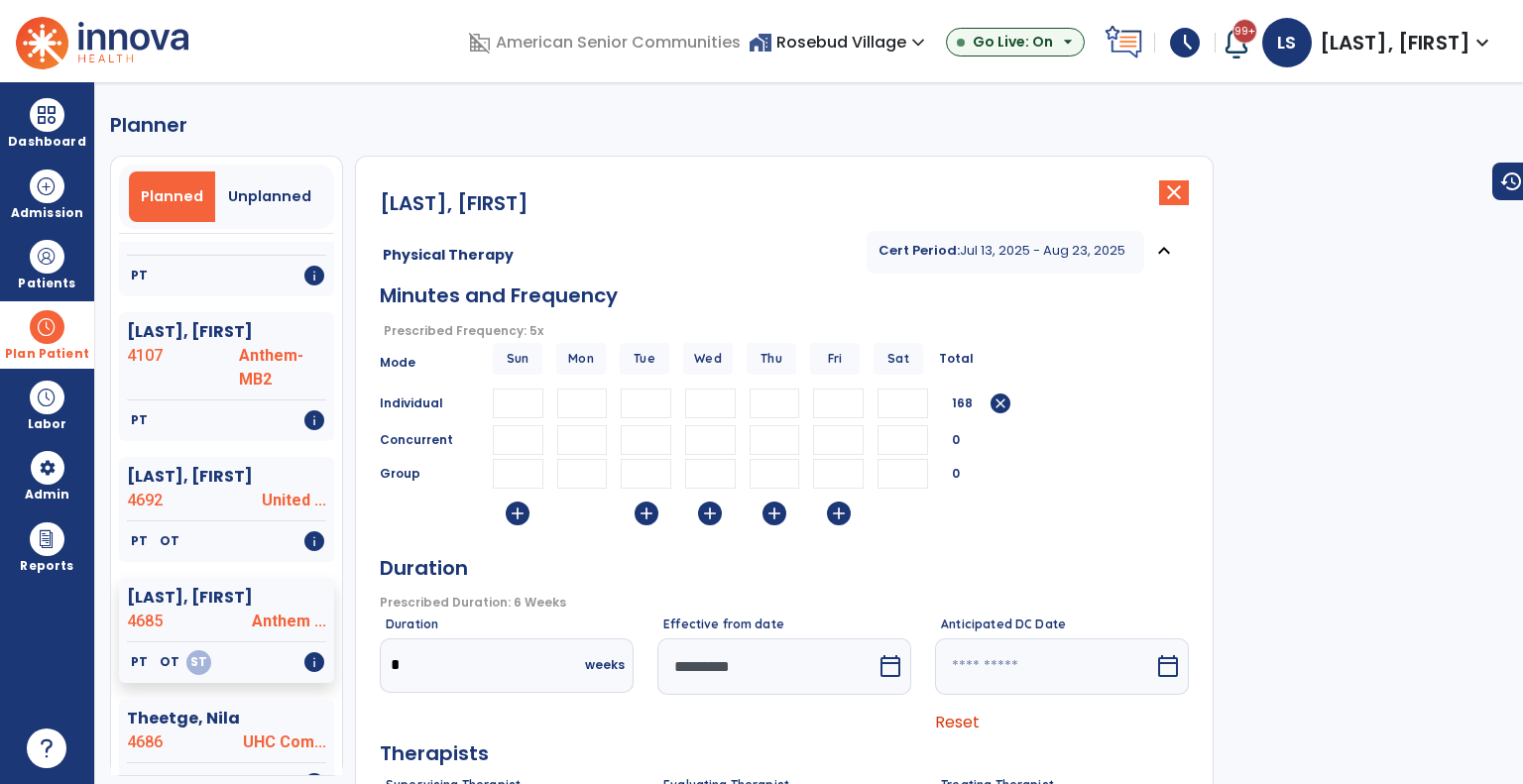 type on "*" 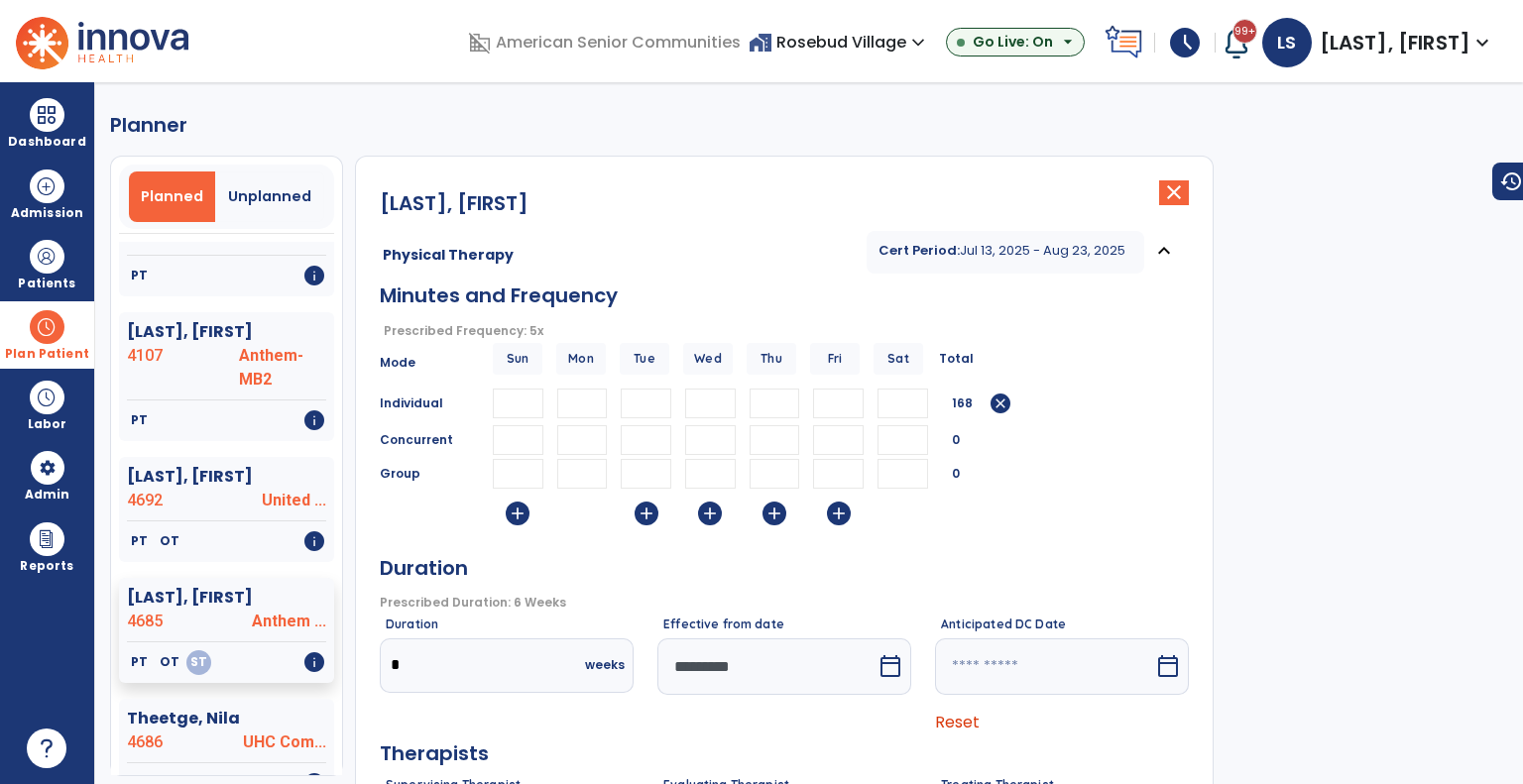 type 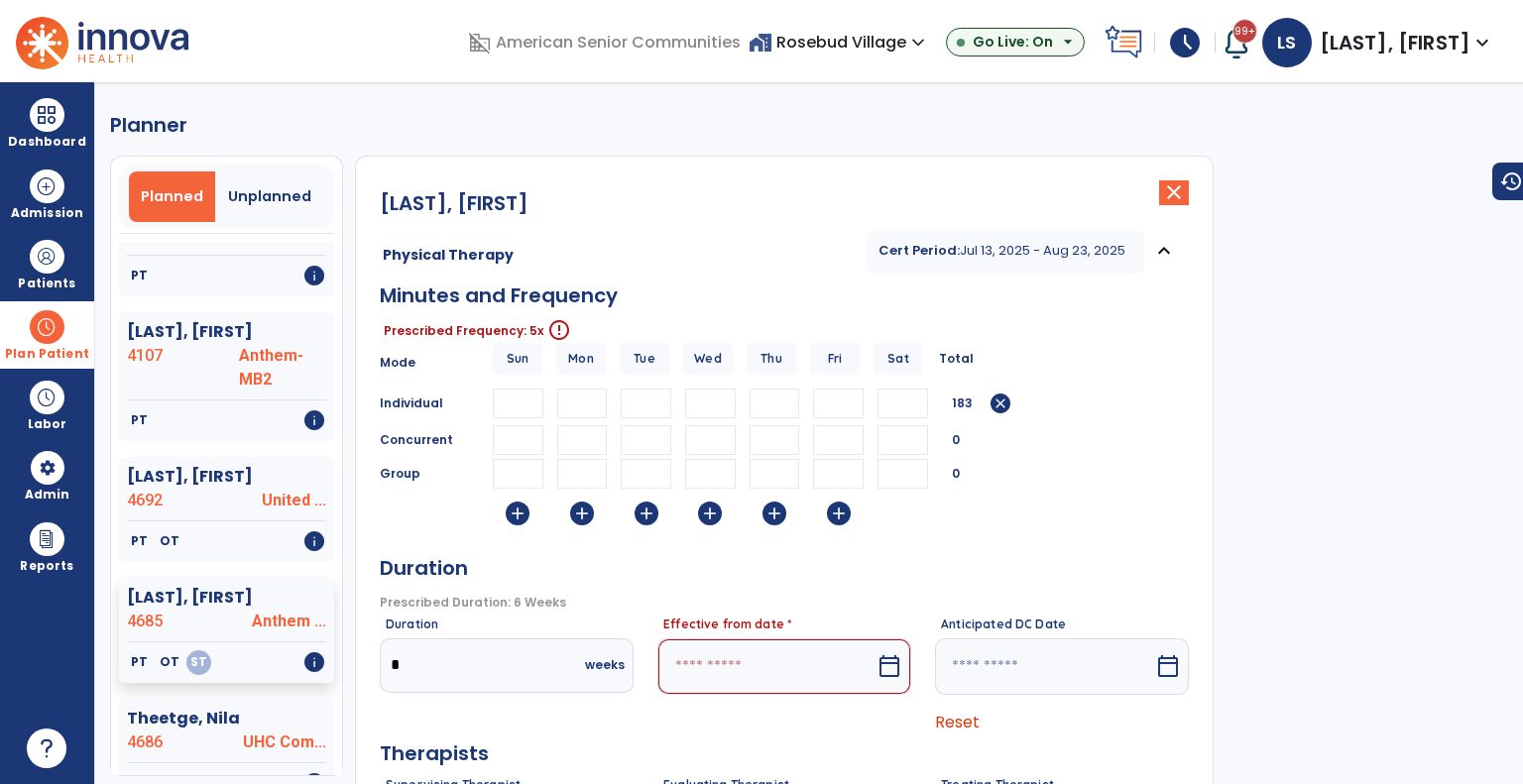 type on "**" 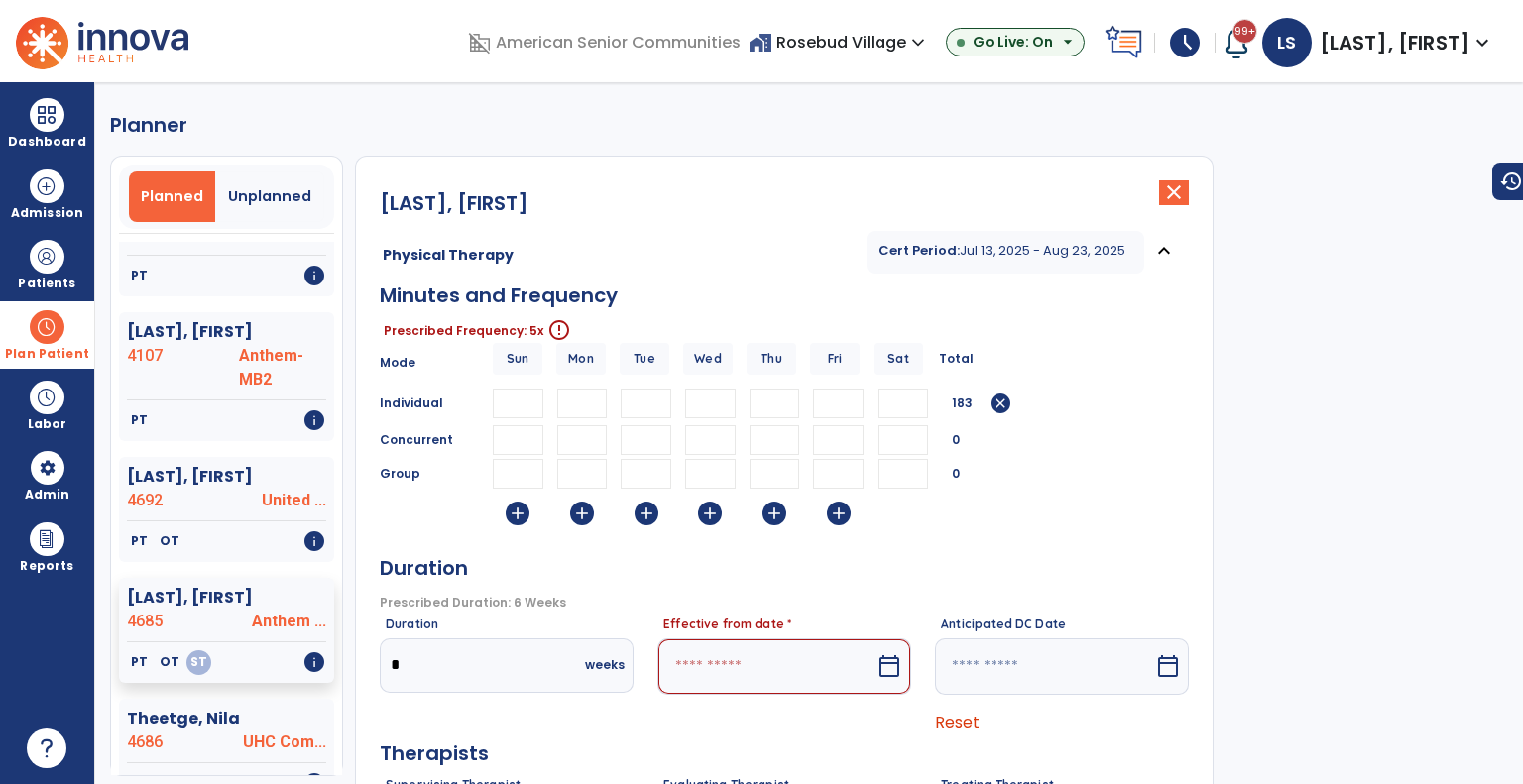 click on "**" at bounding box center [518, 403] 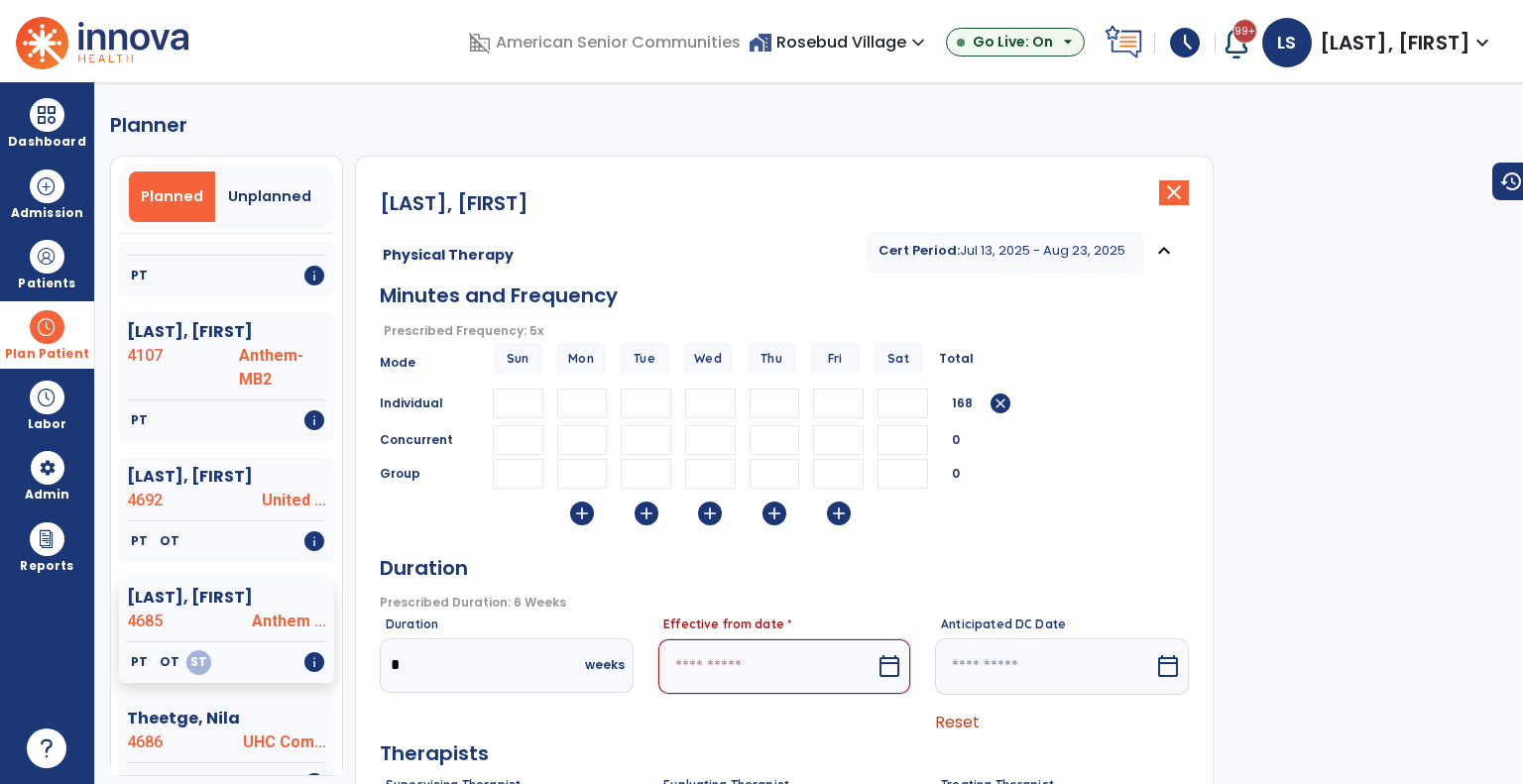 type 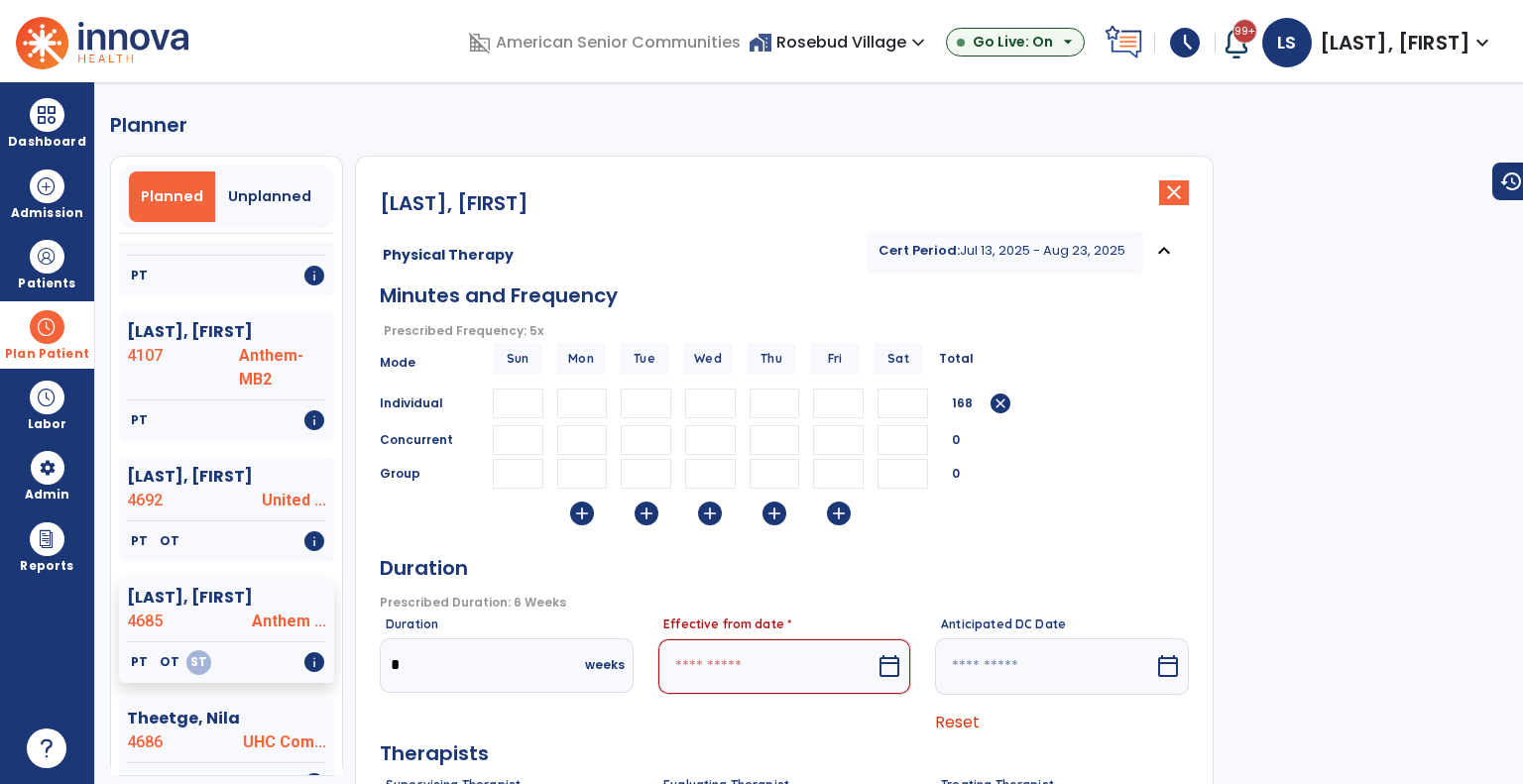 click at bounding box center (766, 666) 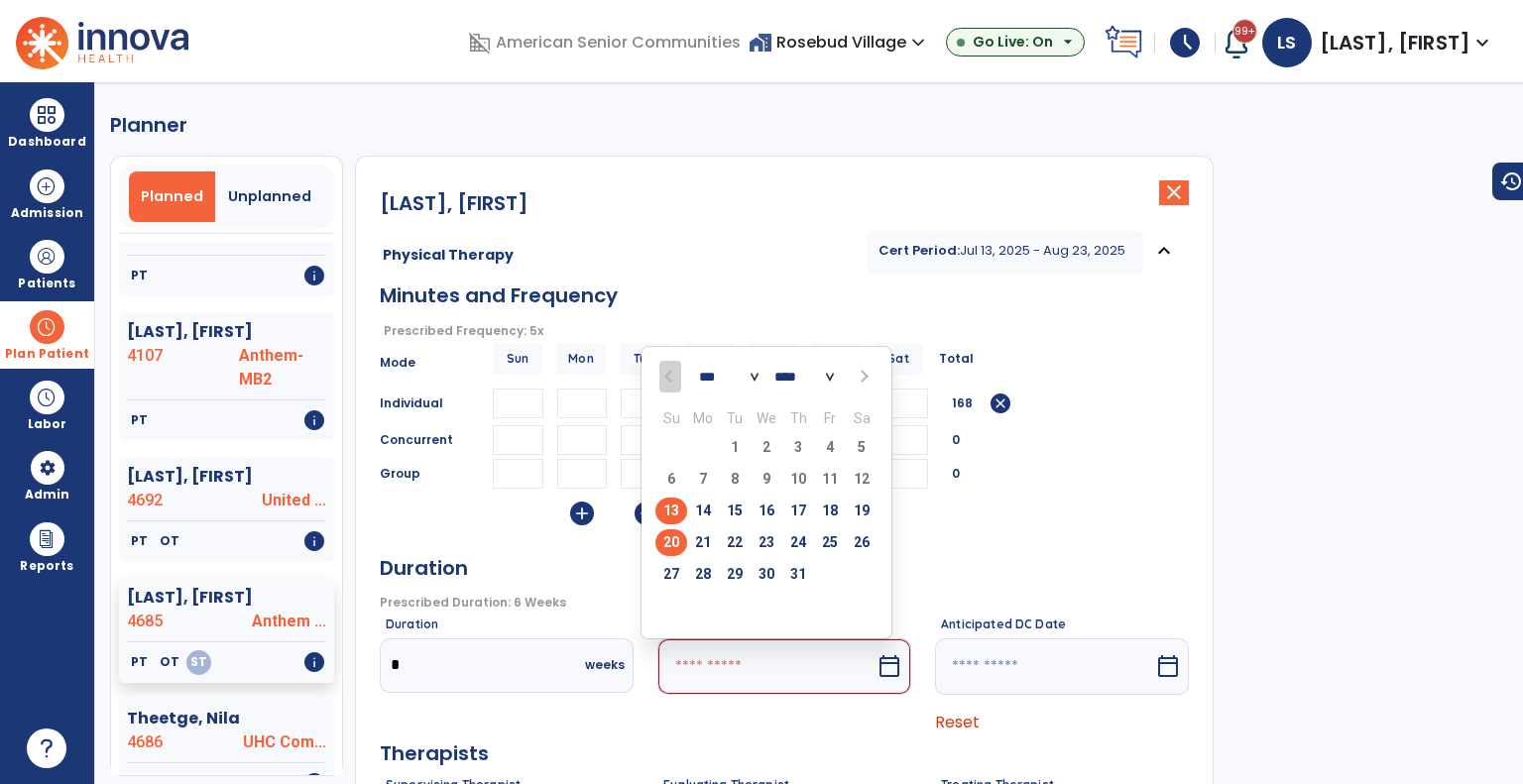 click on "20" at bounding box center [671, 542] 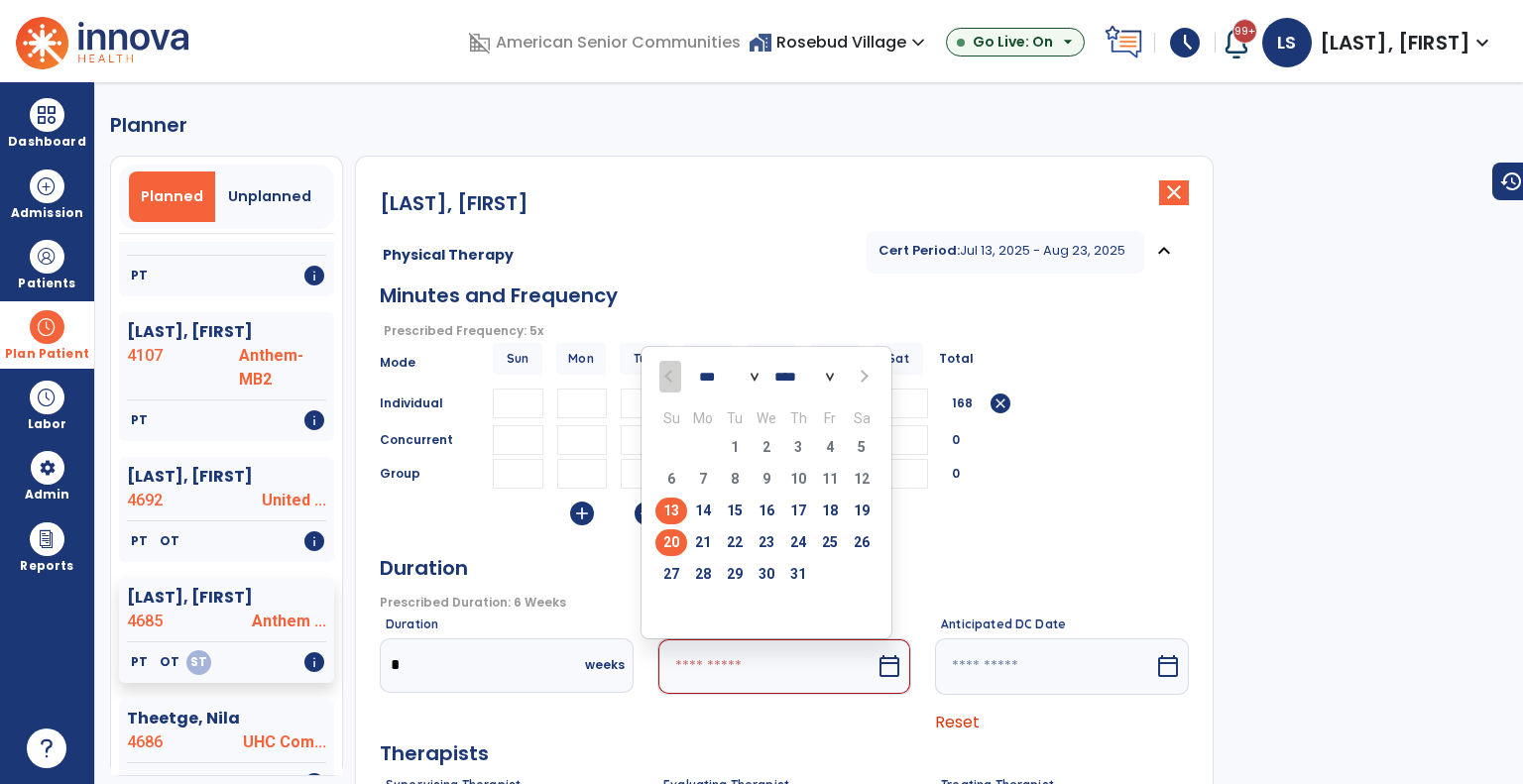 type on "*********" 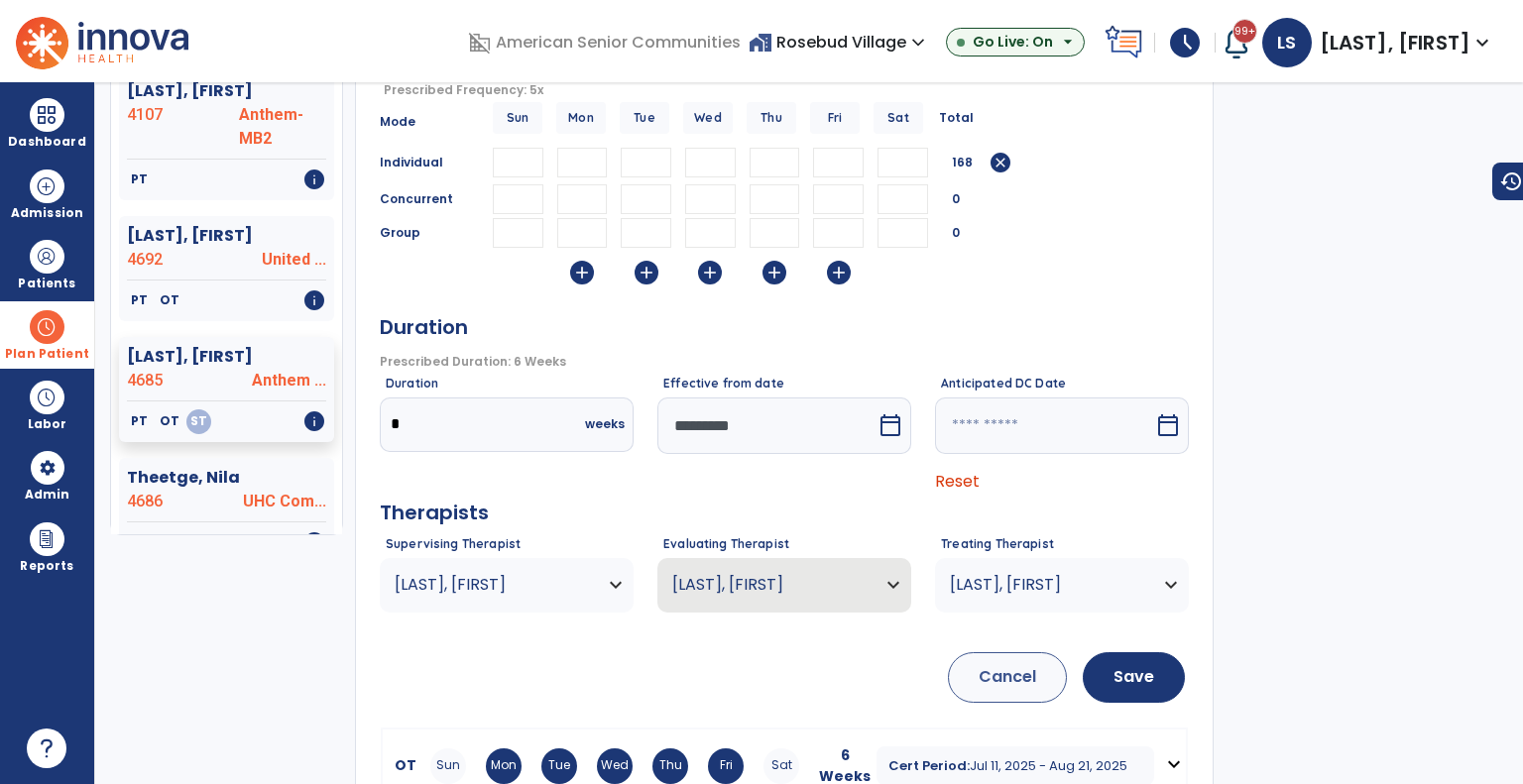 scroll, scrollTop: 358, scrollLeft: 0, axis: vertical 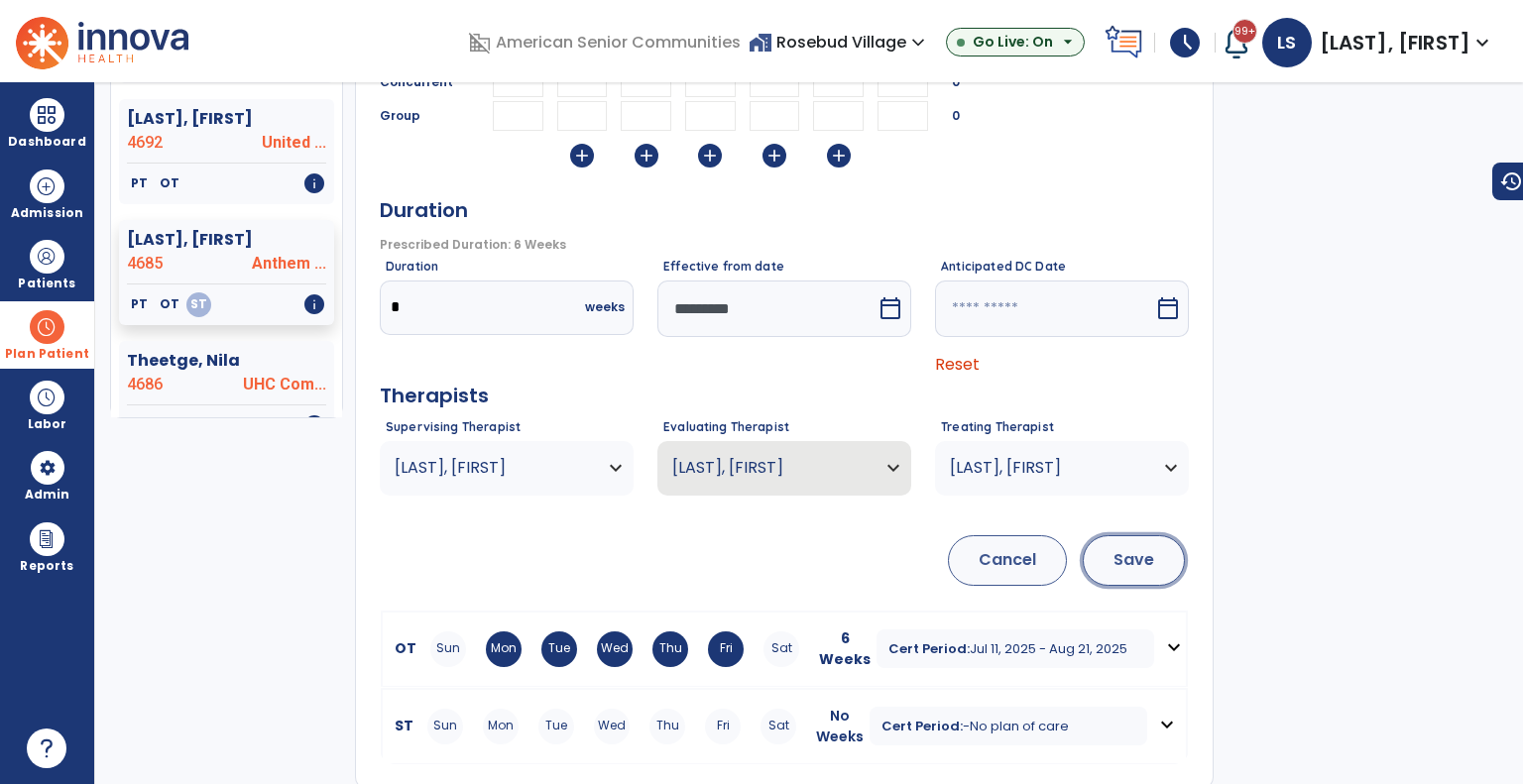 click on "Save" at bounding box center (1133, 560) 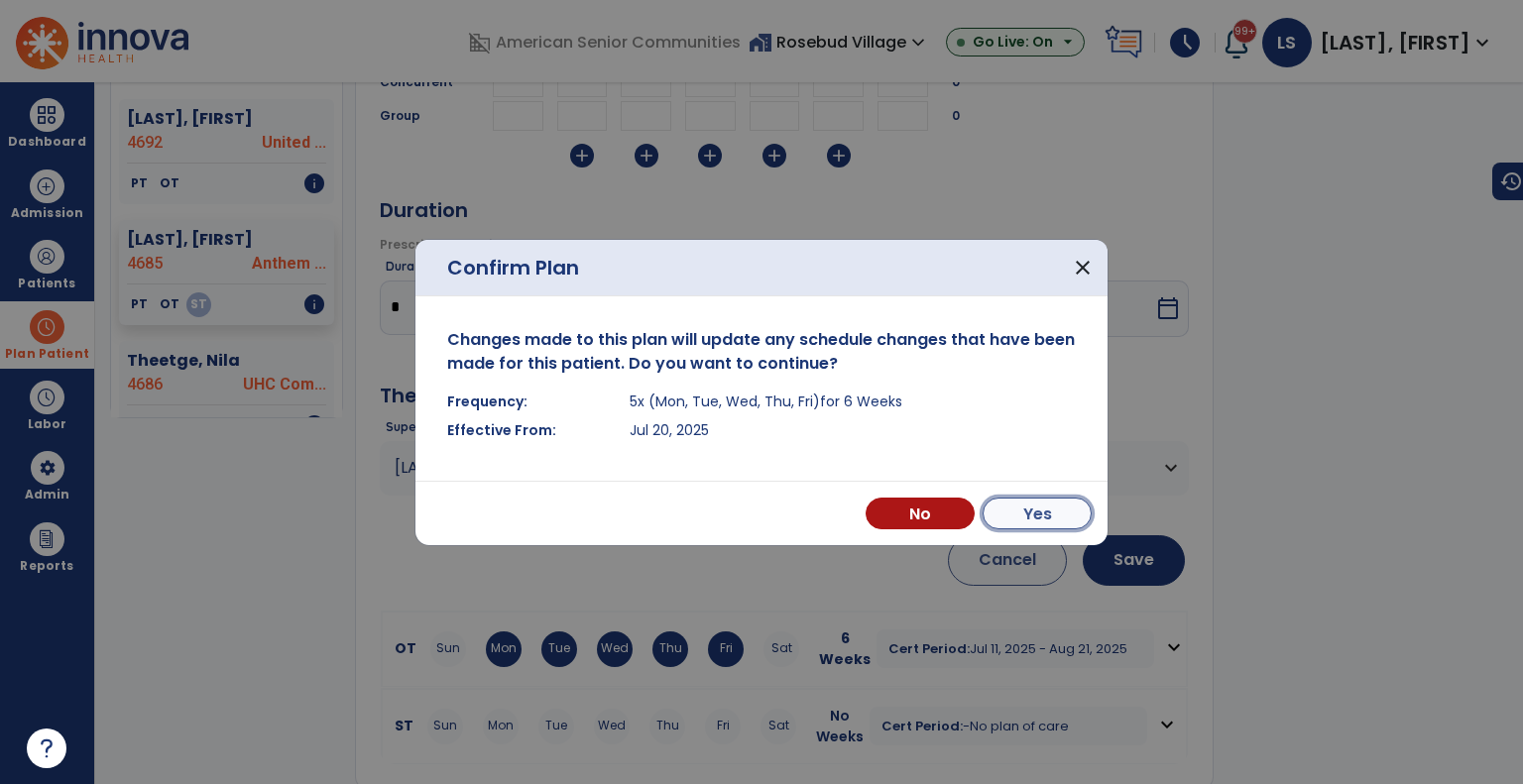 click on "Yes" at bounding box center [1037, 513] 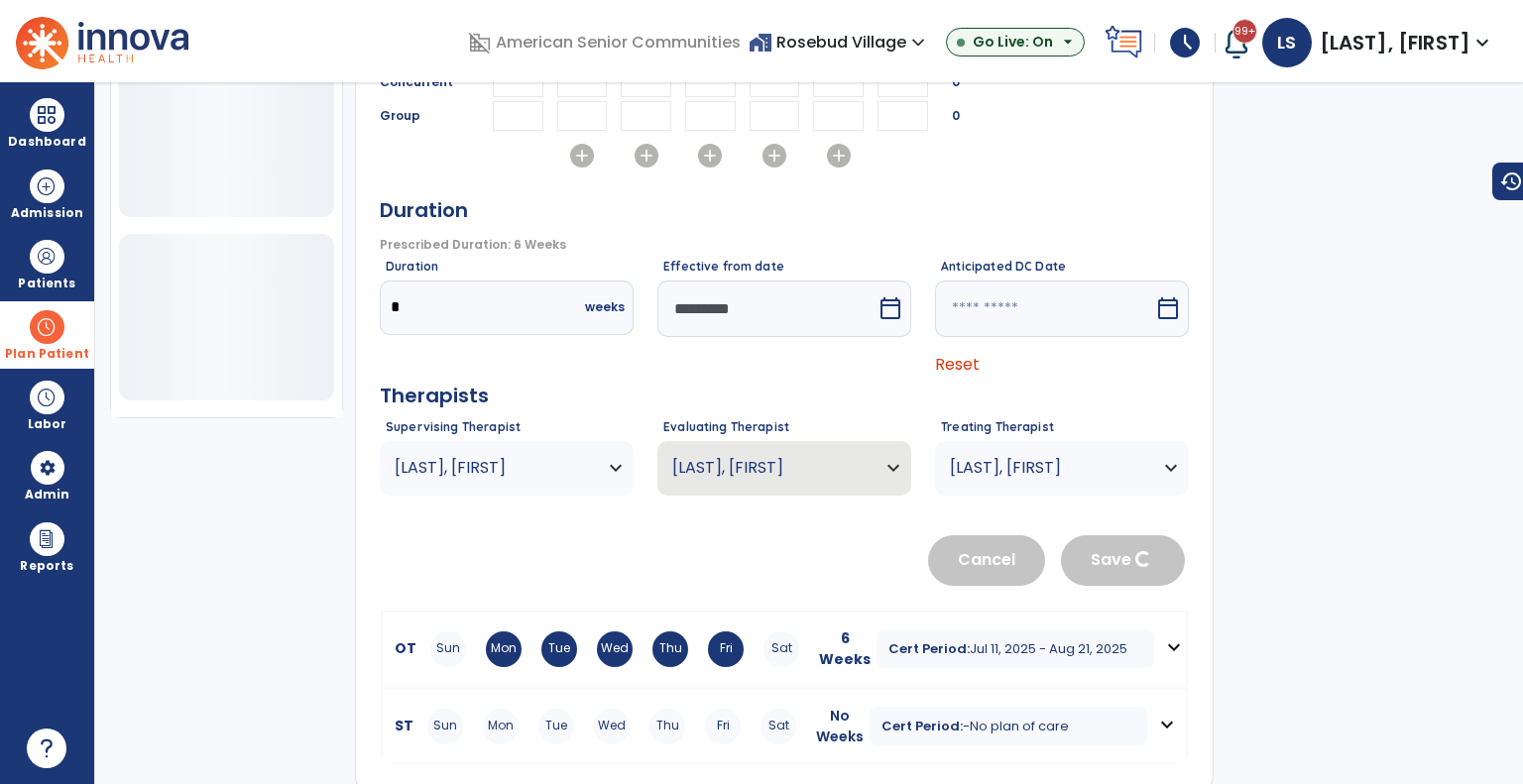 scroll, scrollTop: 650, scrollLeft: 0, axis: vertical 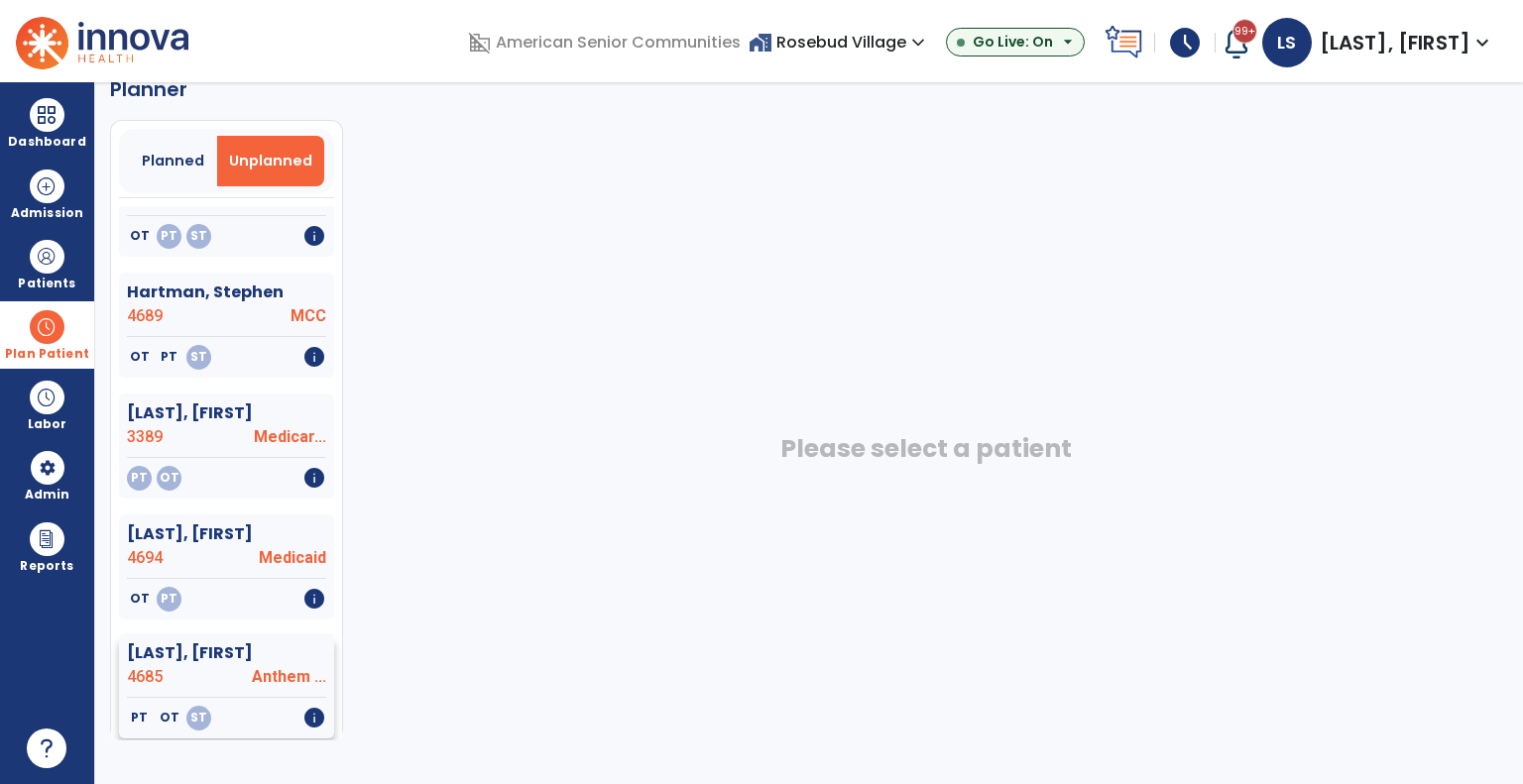 click on "Swartz, Myron  4685 Anthem ..." 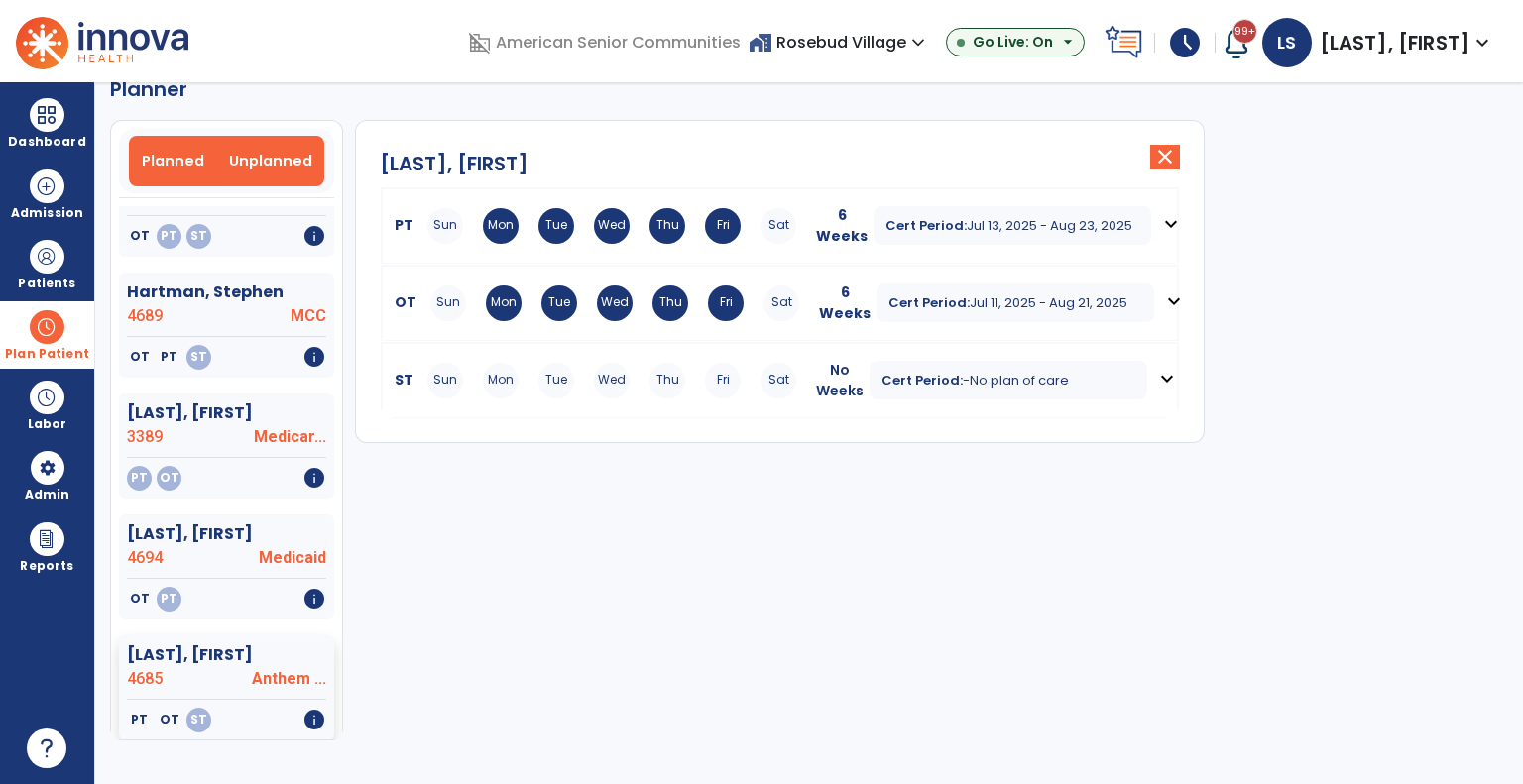 click on "Planned" at bounding box center [174, 161] 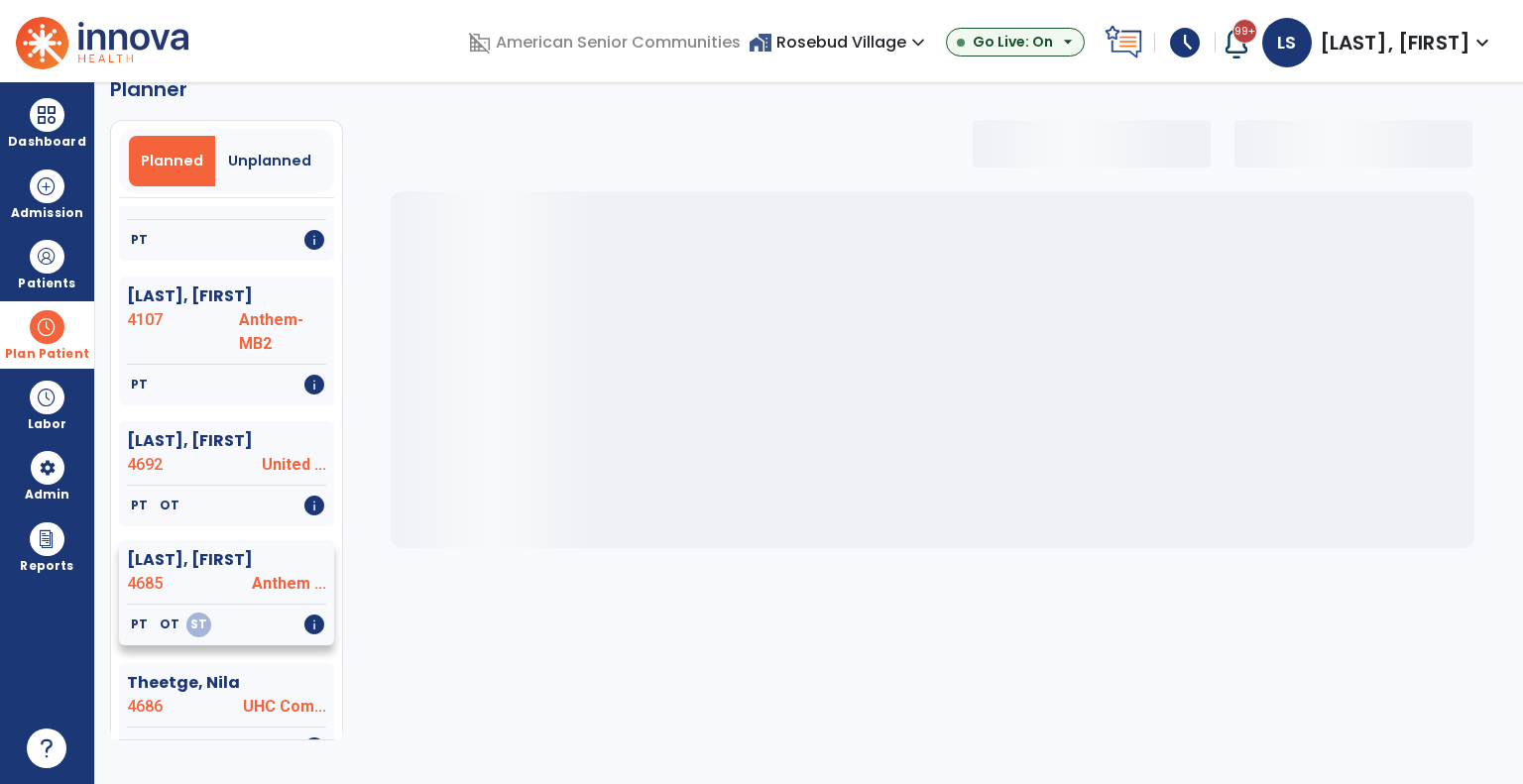 select on "***" 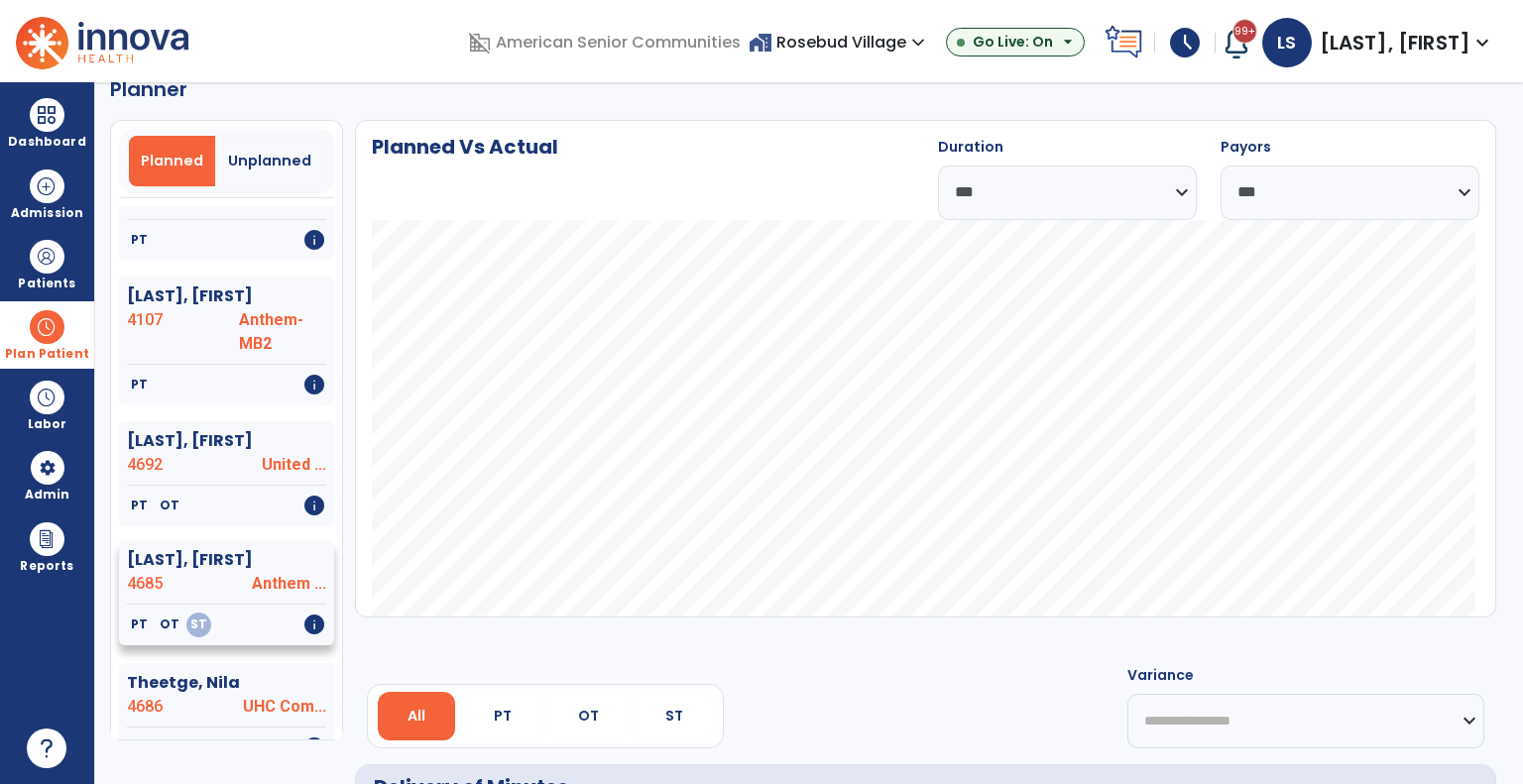 click on "4685" 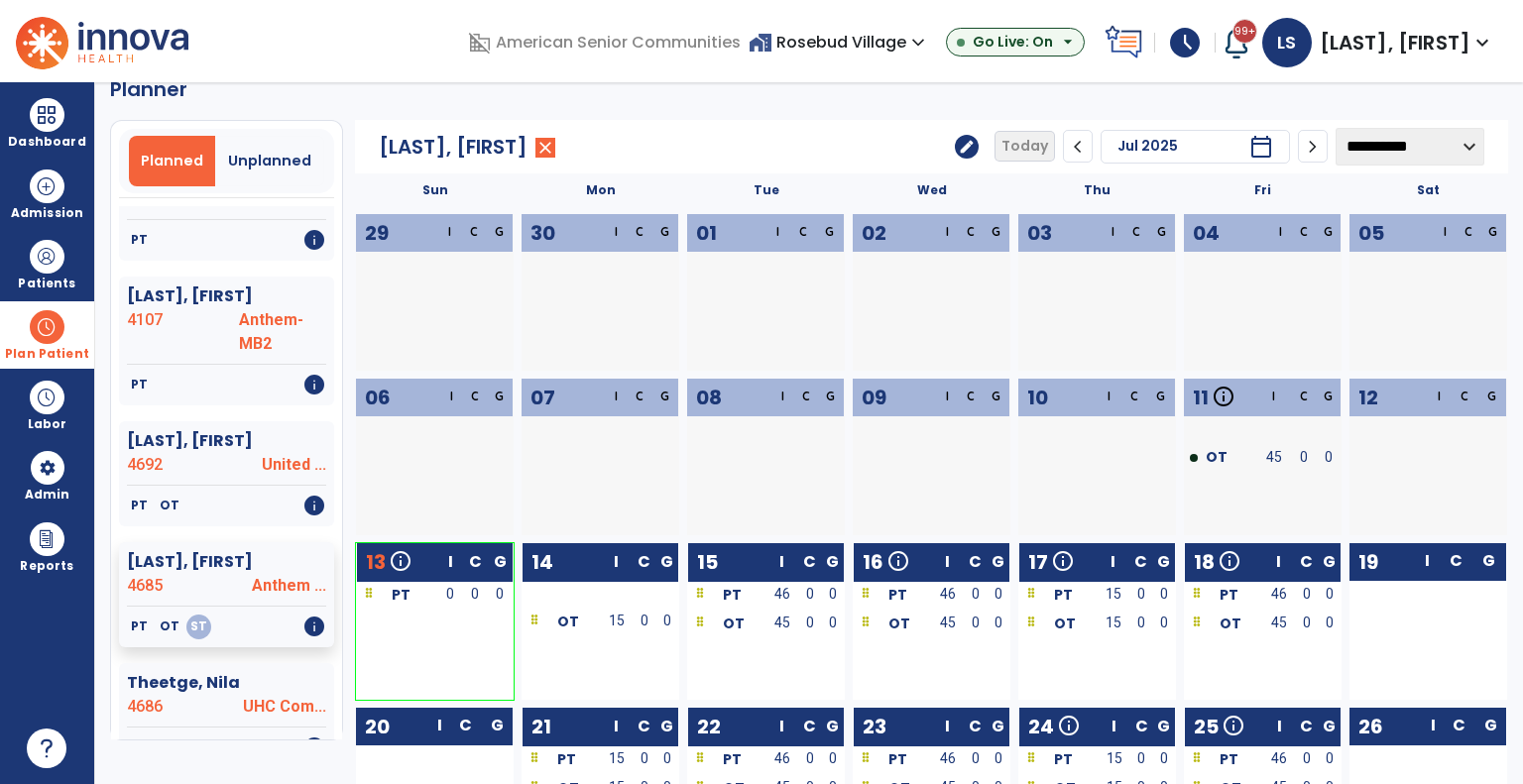 click on "home_work   Rosebud Village   expand_more" at bounding box center (839, 42) 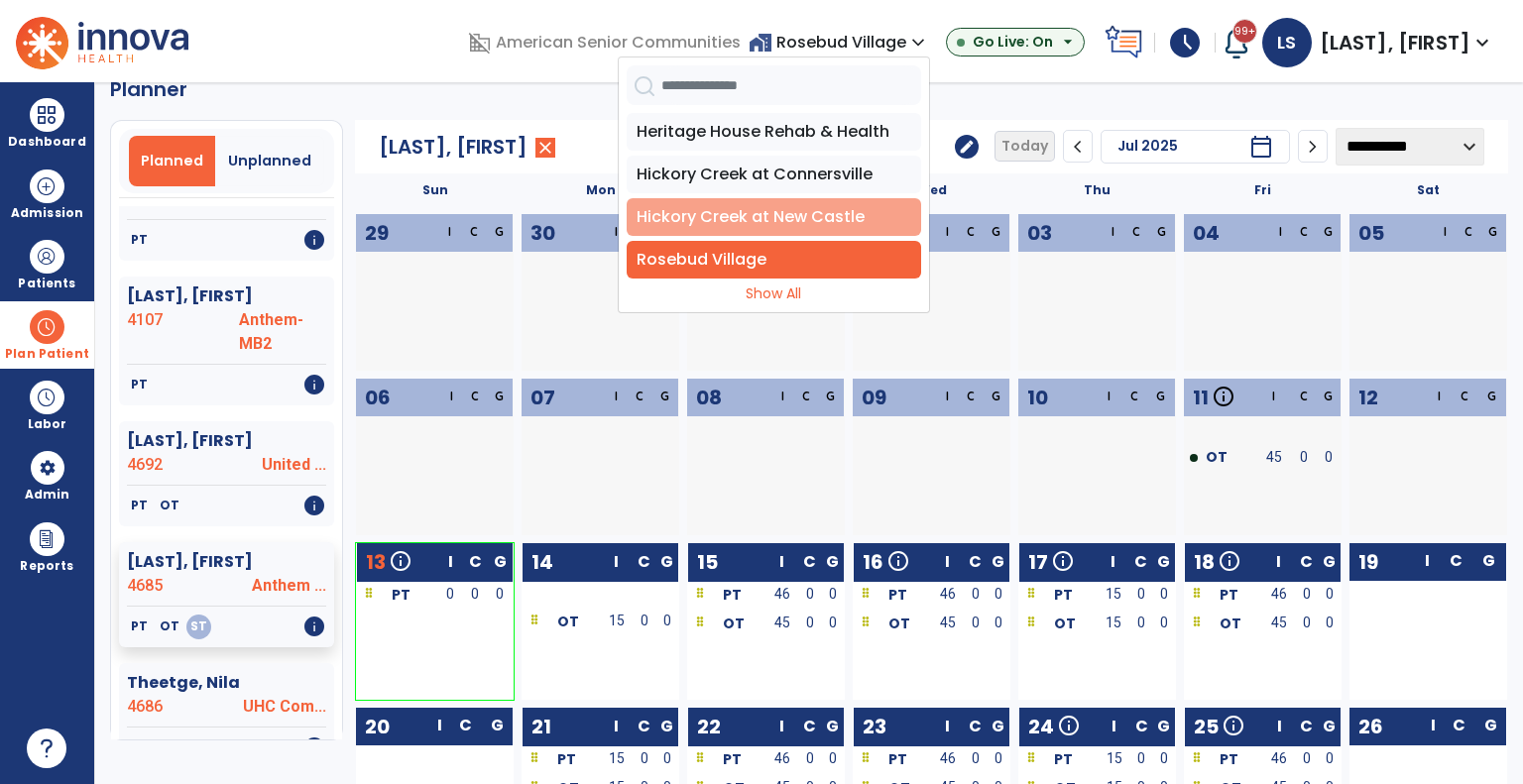 click on "Hickory Creek at New Castle" at bounding box center [773, 217] 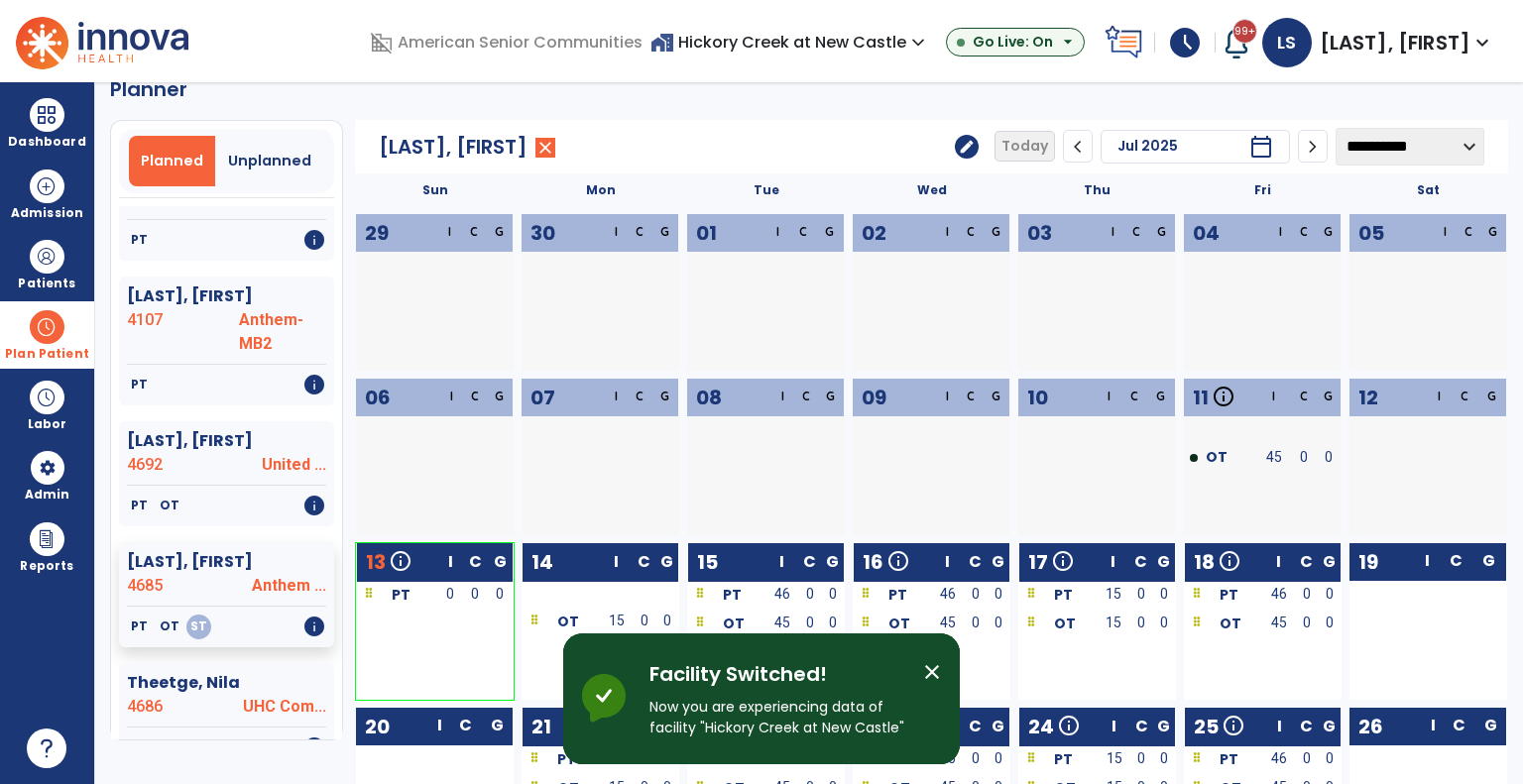 click on "home_work   Hickory Creek at New Castle   expand_more" at bounding box center [790, 42] 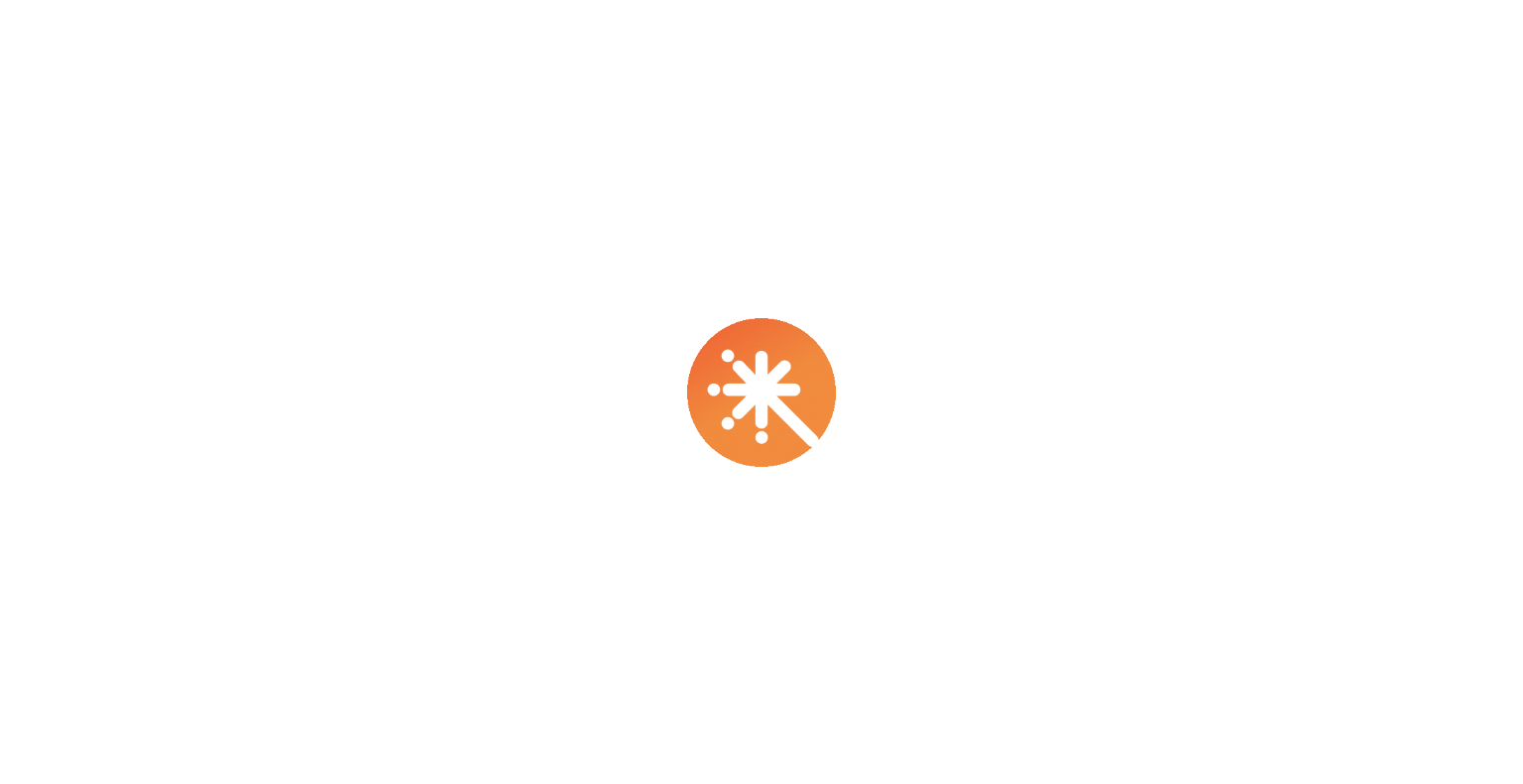 scroll, scrollTop: 0, scrollLeft: 0, axis: both 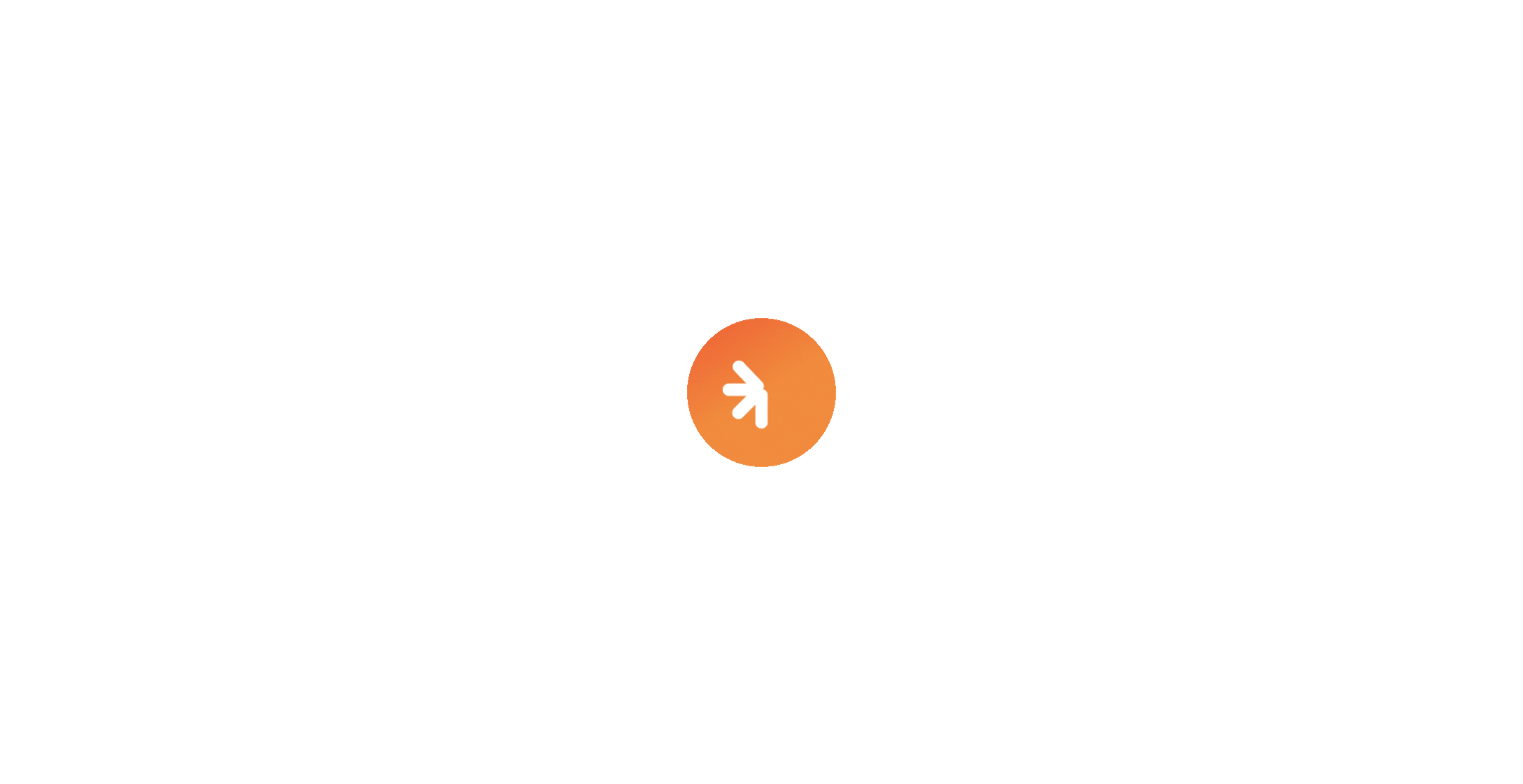 select on "***" 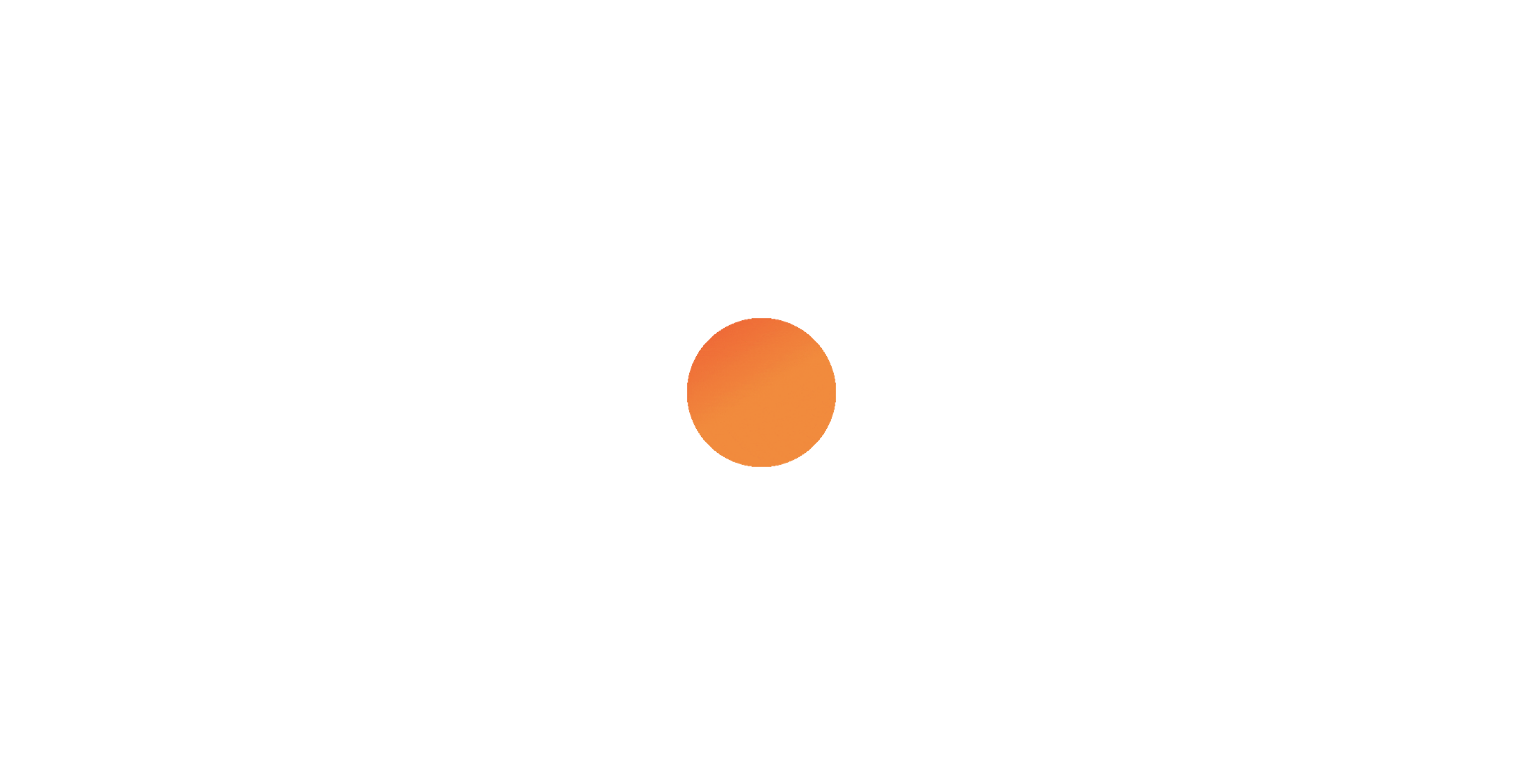 select on "****" 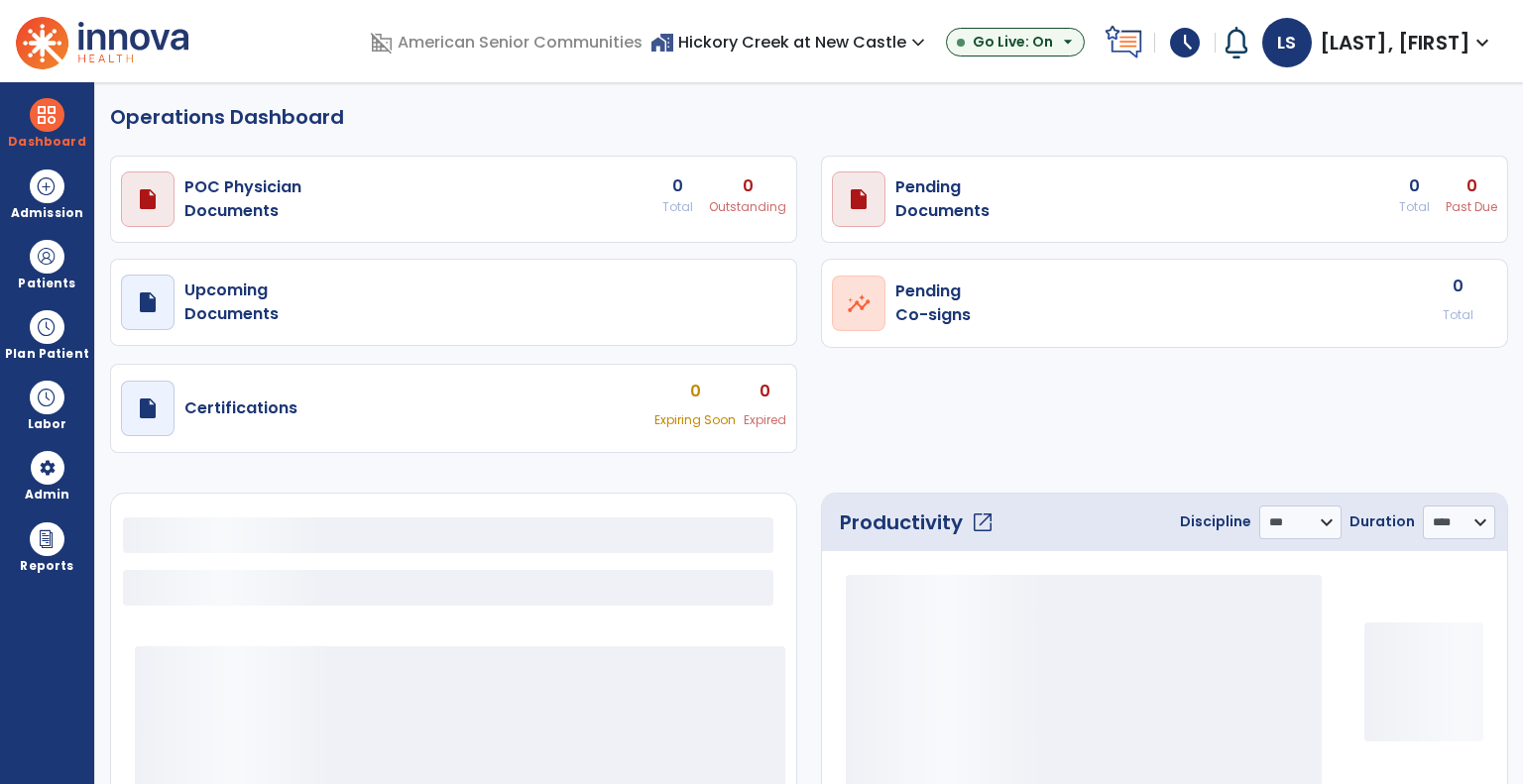 select on "***" 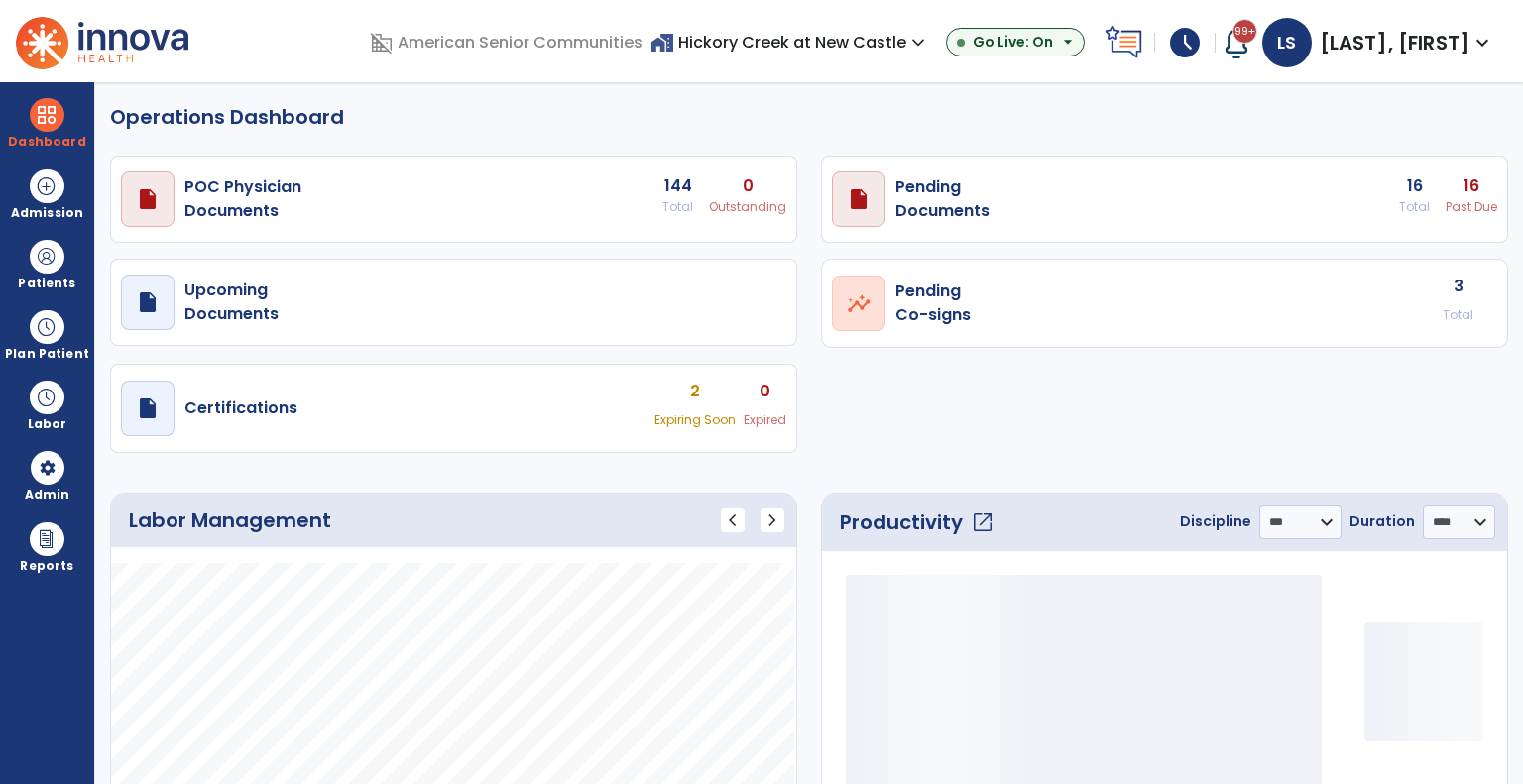 click on "home_work   Hickory Creek at New Castle   expand_more" at bounding box center (790, 42) 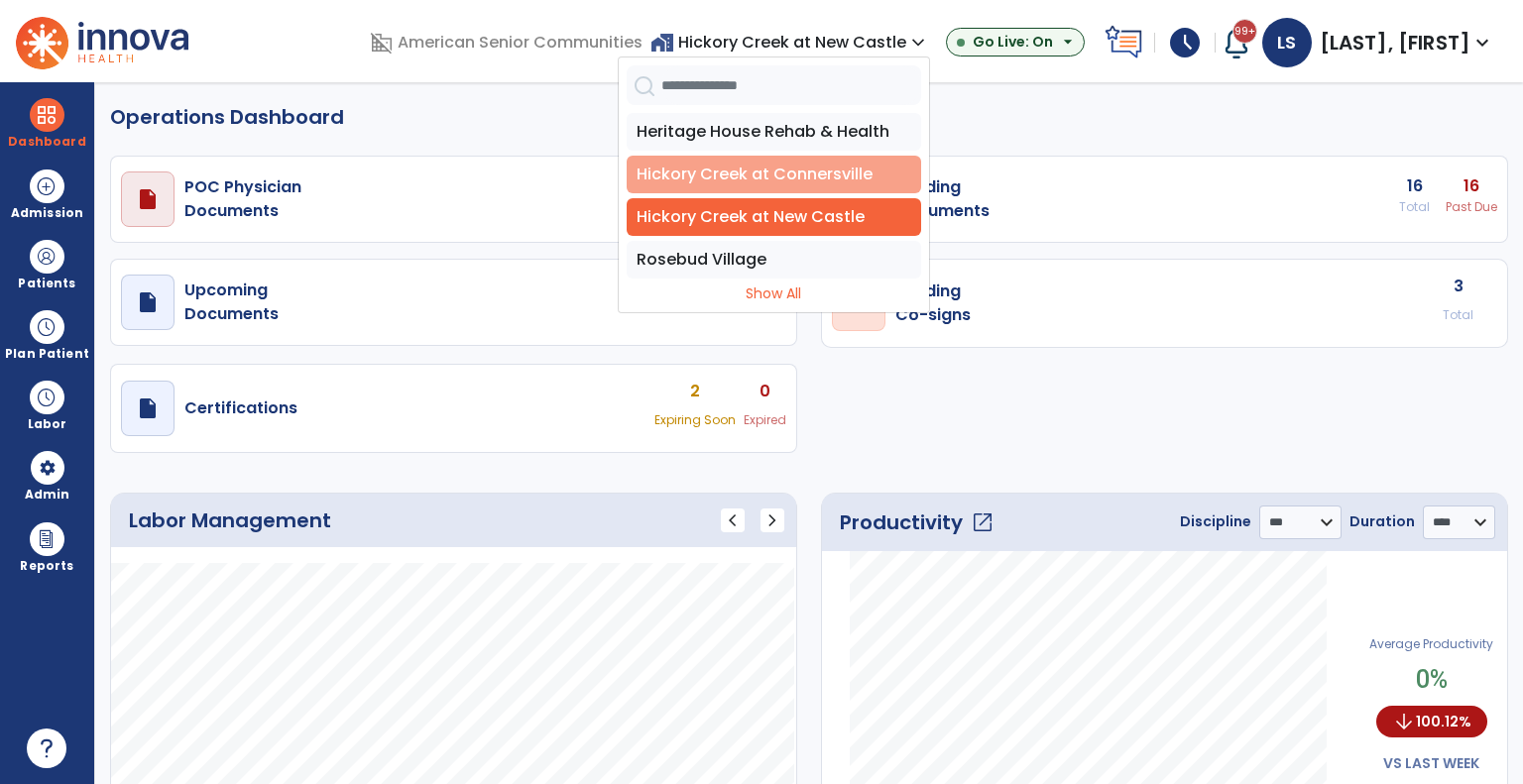 click on "Hickory Creek at Connersville" at bounding box center [773, 174] 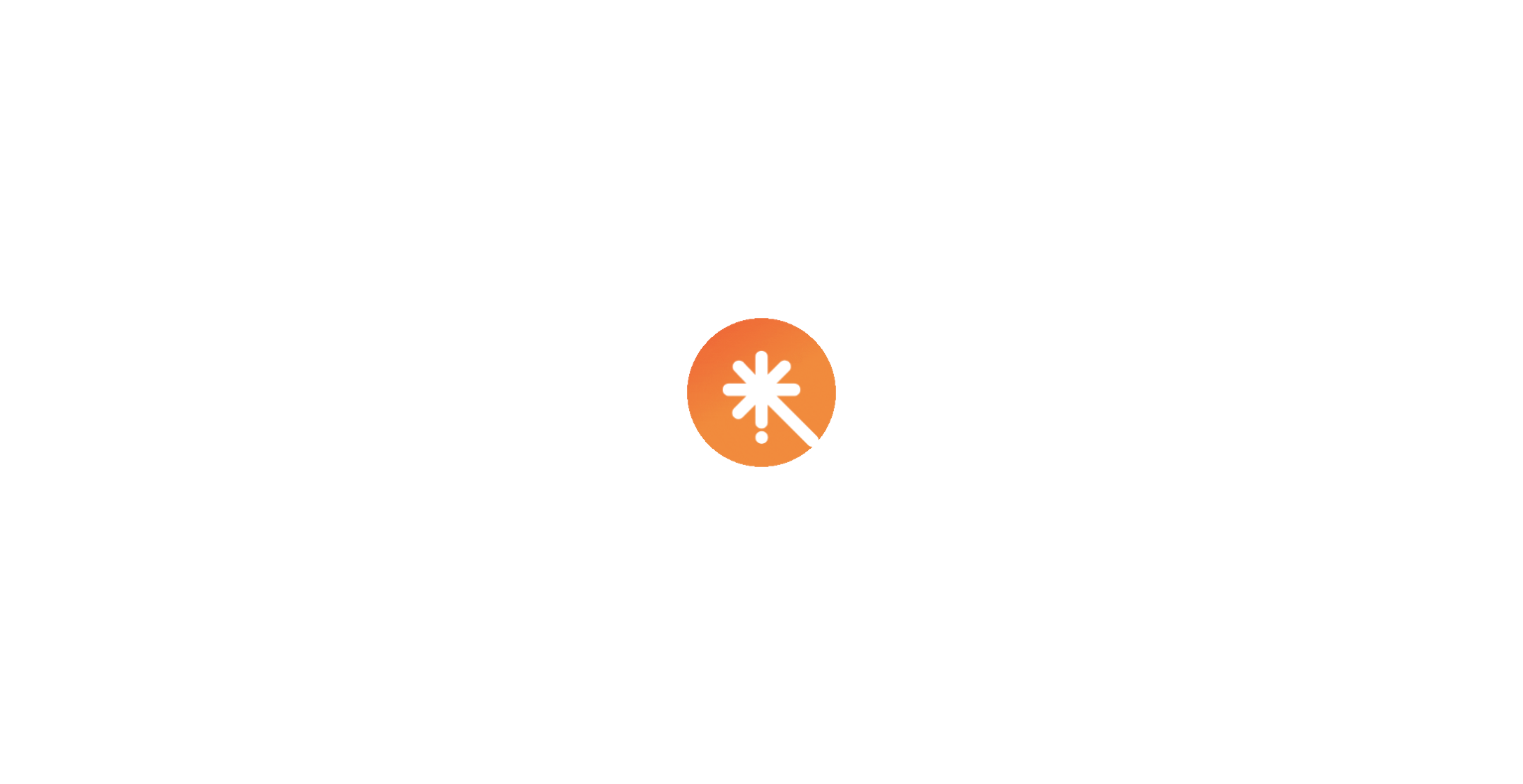 scroll, scrollTop: 0, scrollLeft: 0, axis: both 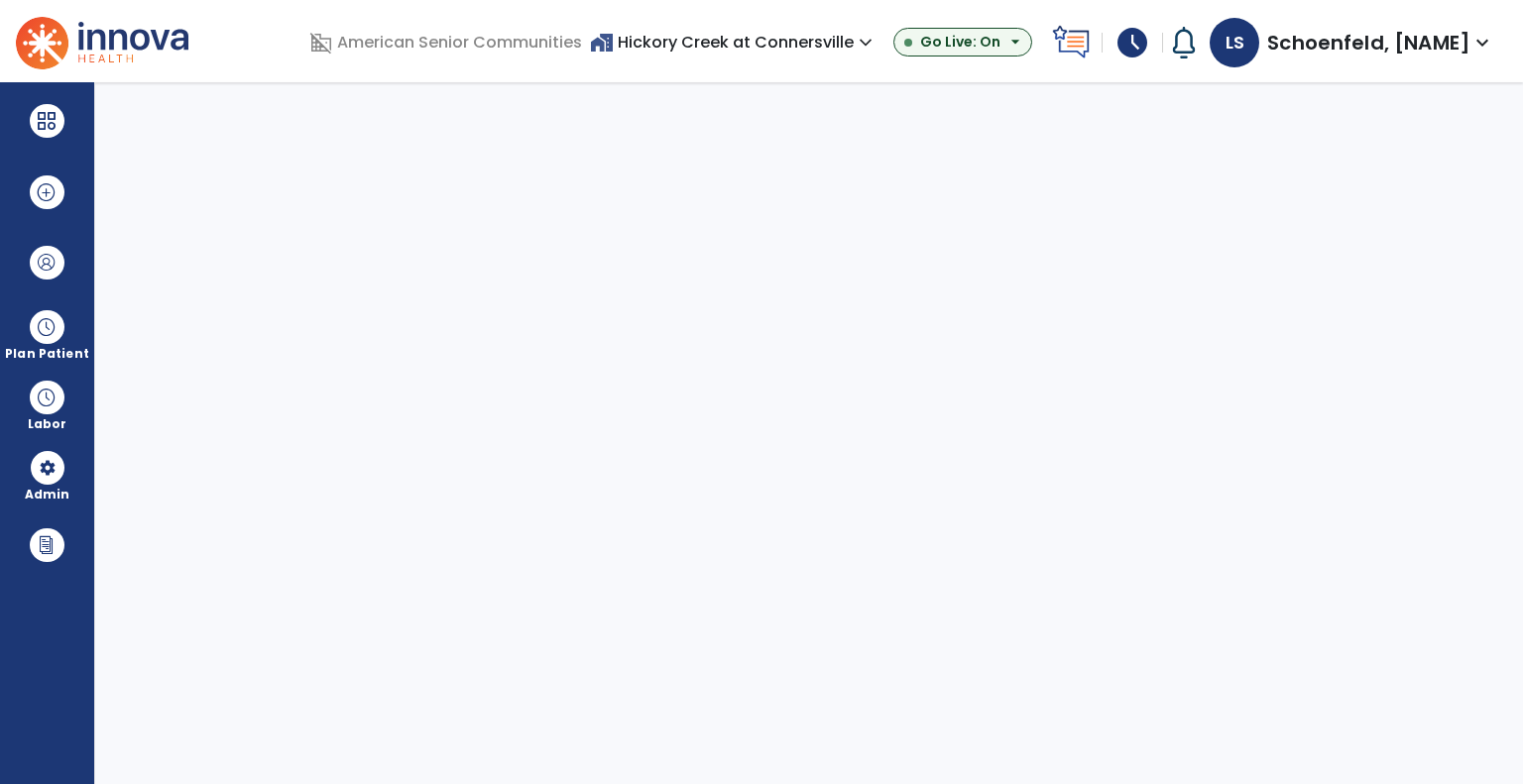 select on "***" 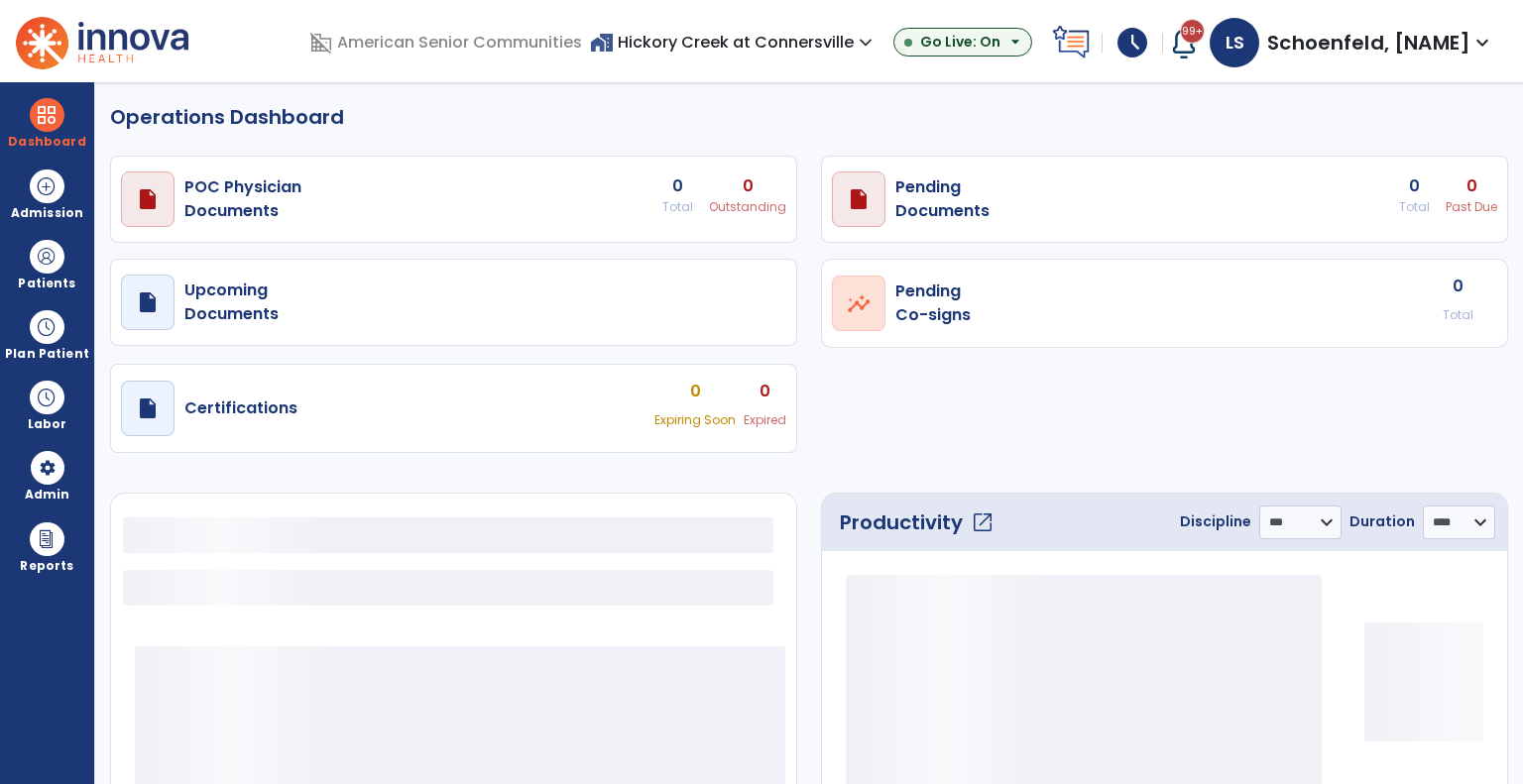 select on "***" 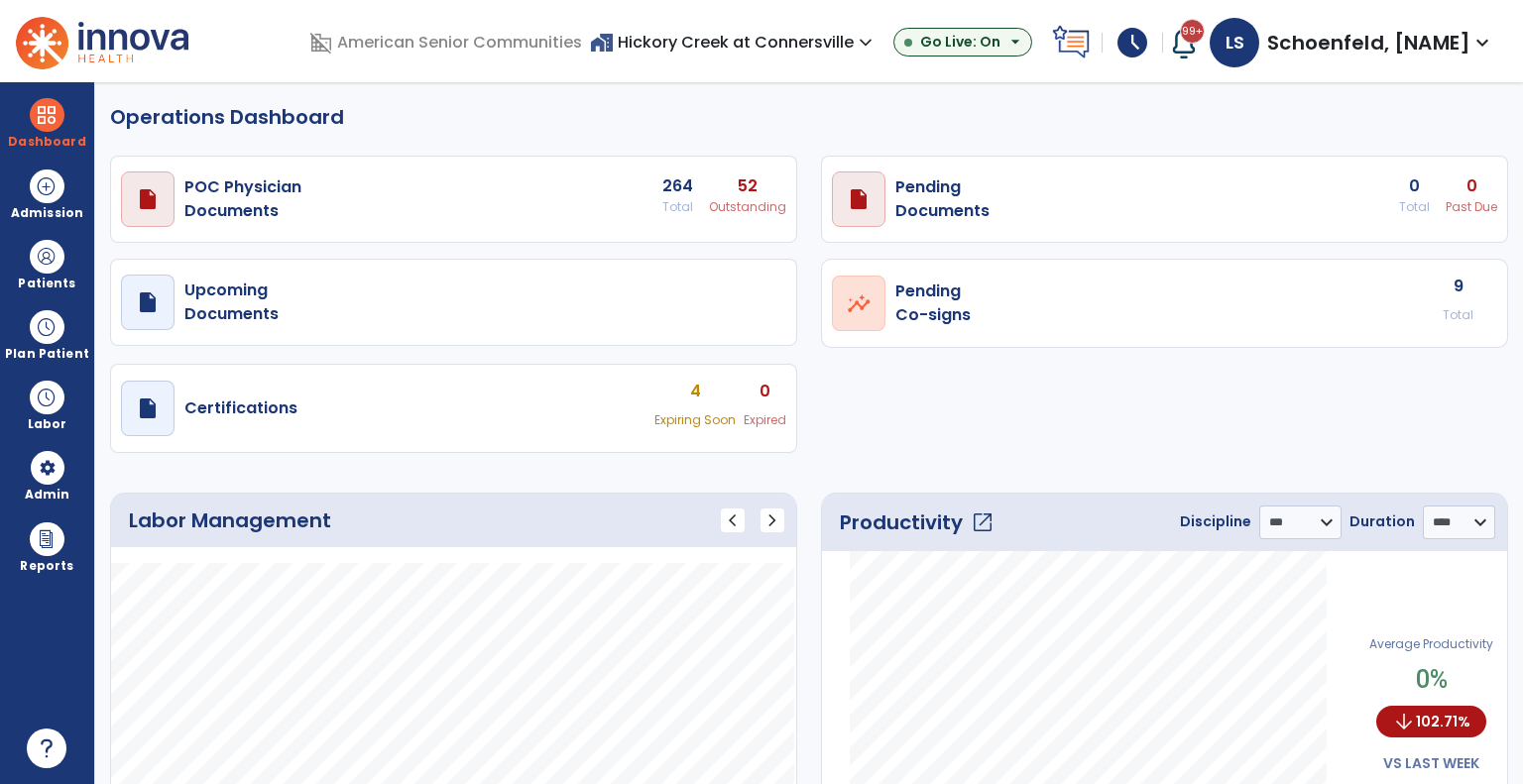 click on "Total" at bounding box center (1458, 315) 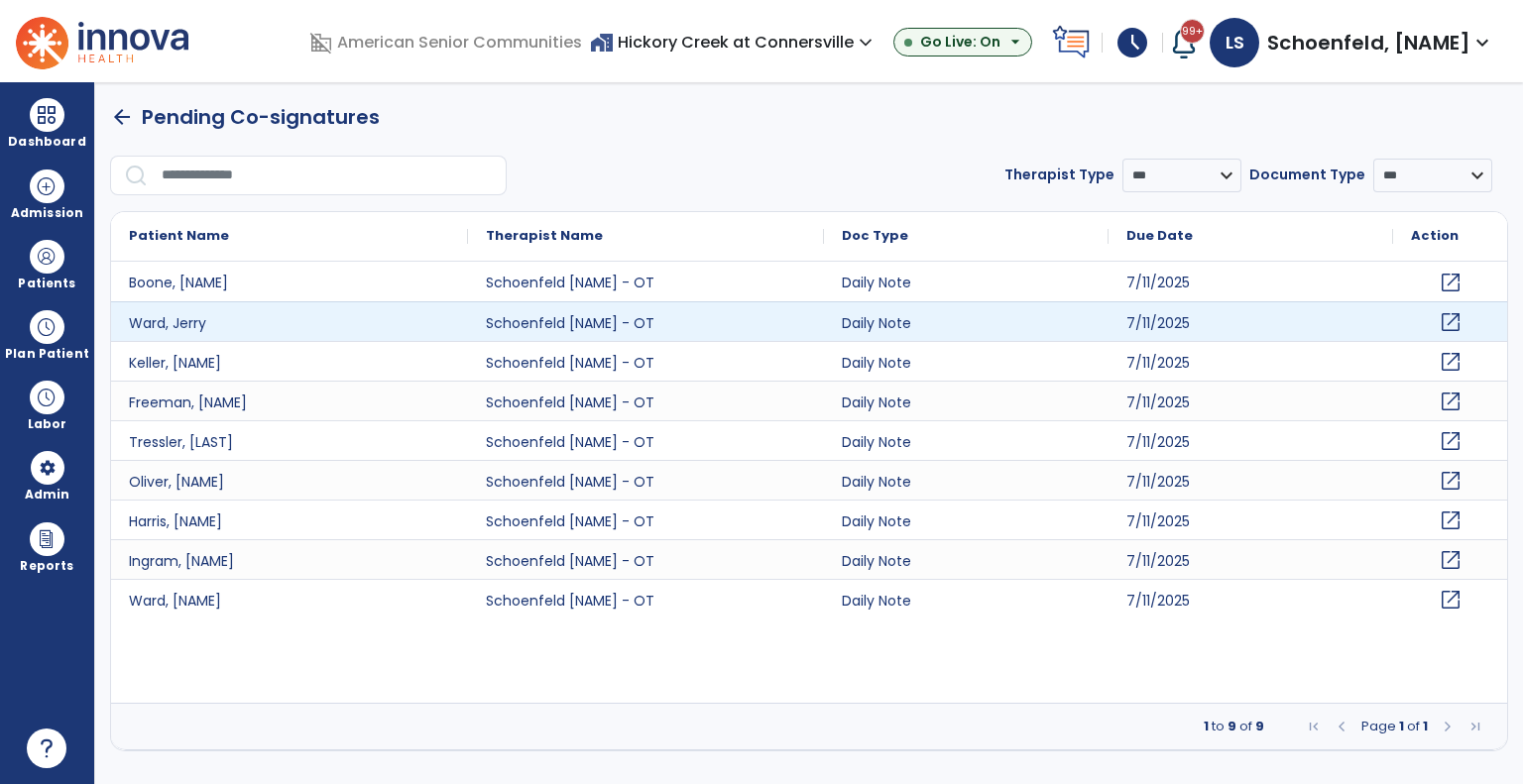 click on "open_in_new" 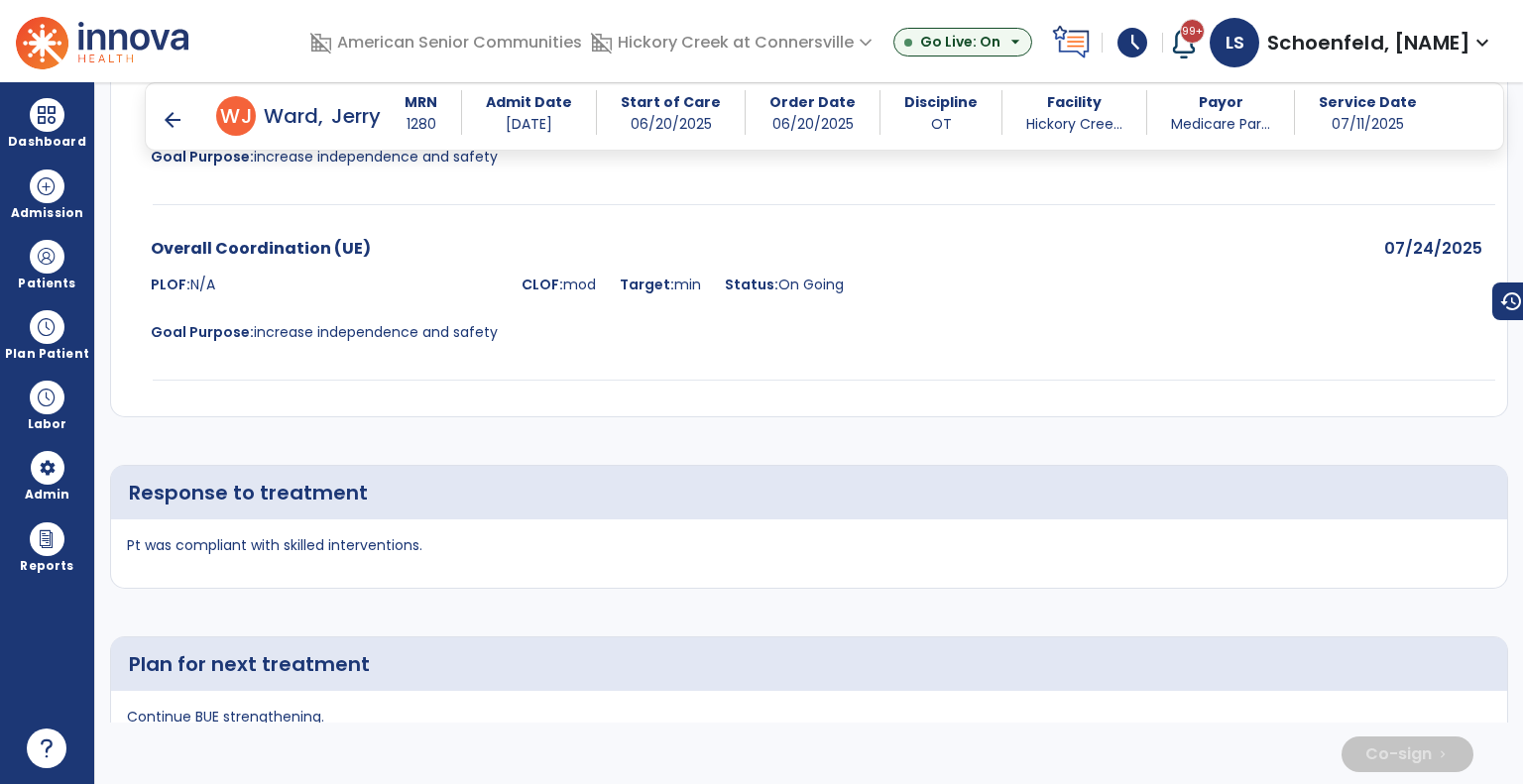 scroll, scrollTop: 3744, scrollLeft: 0, axis: vertical 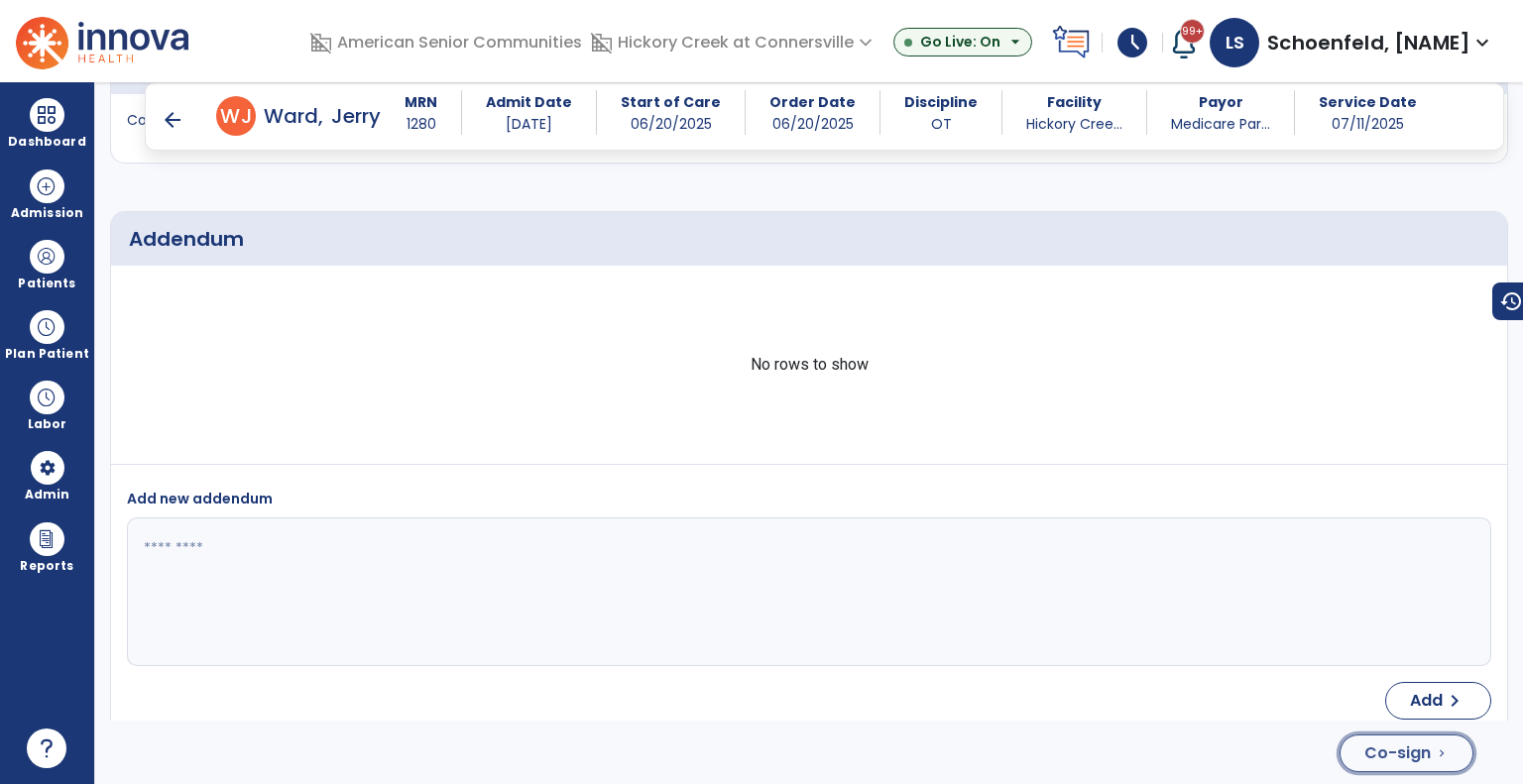 click on "Co-sign  chevron_right" 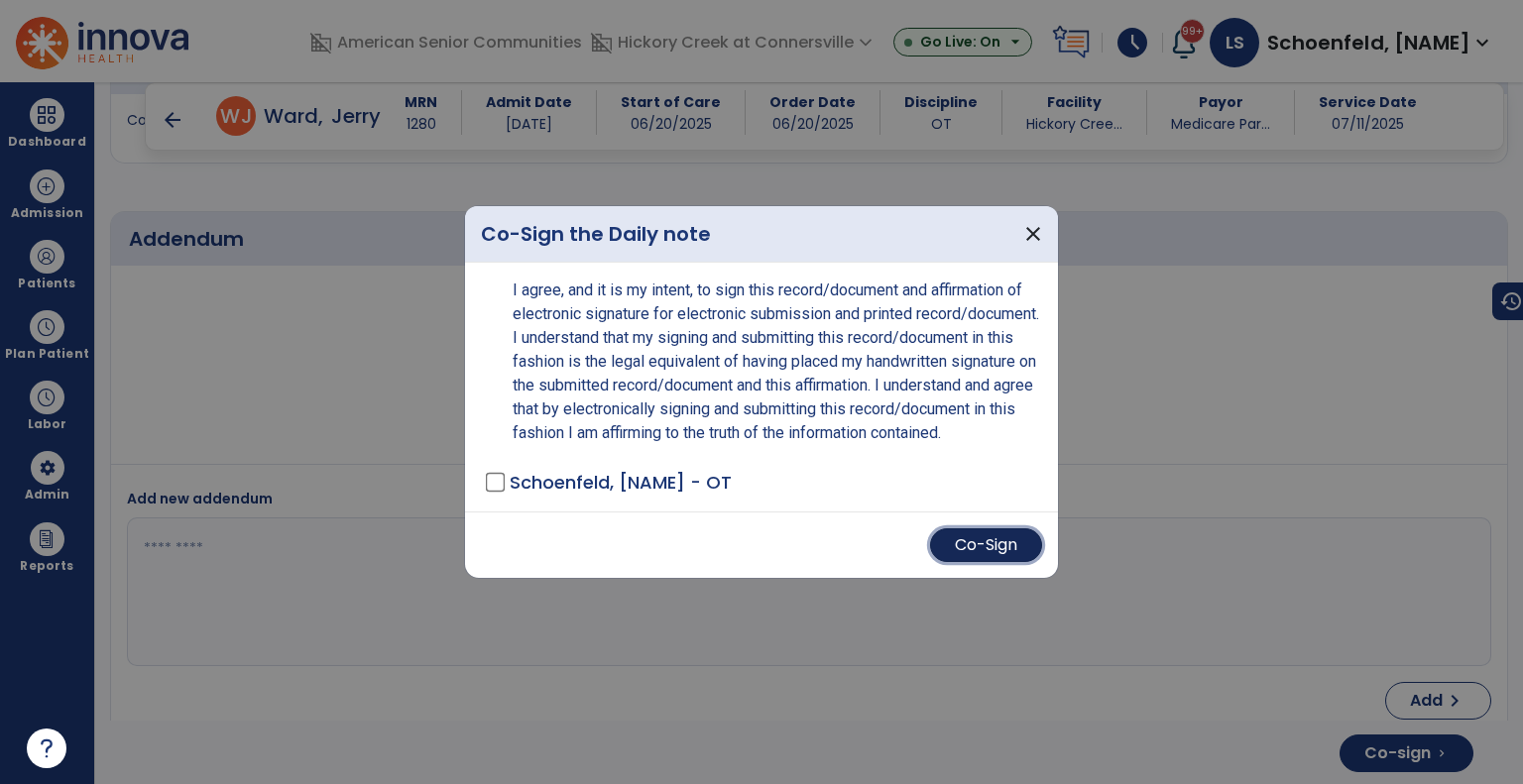 click on "Co-Sign" at bounding box center (986, 545) 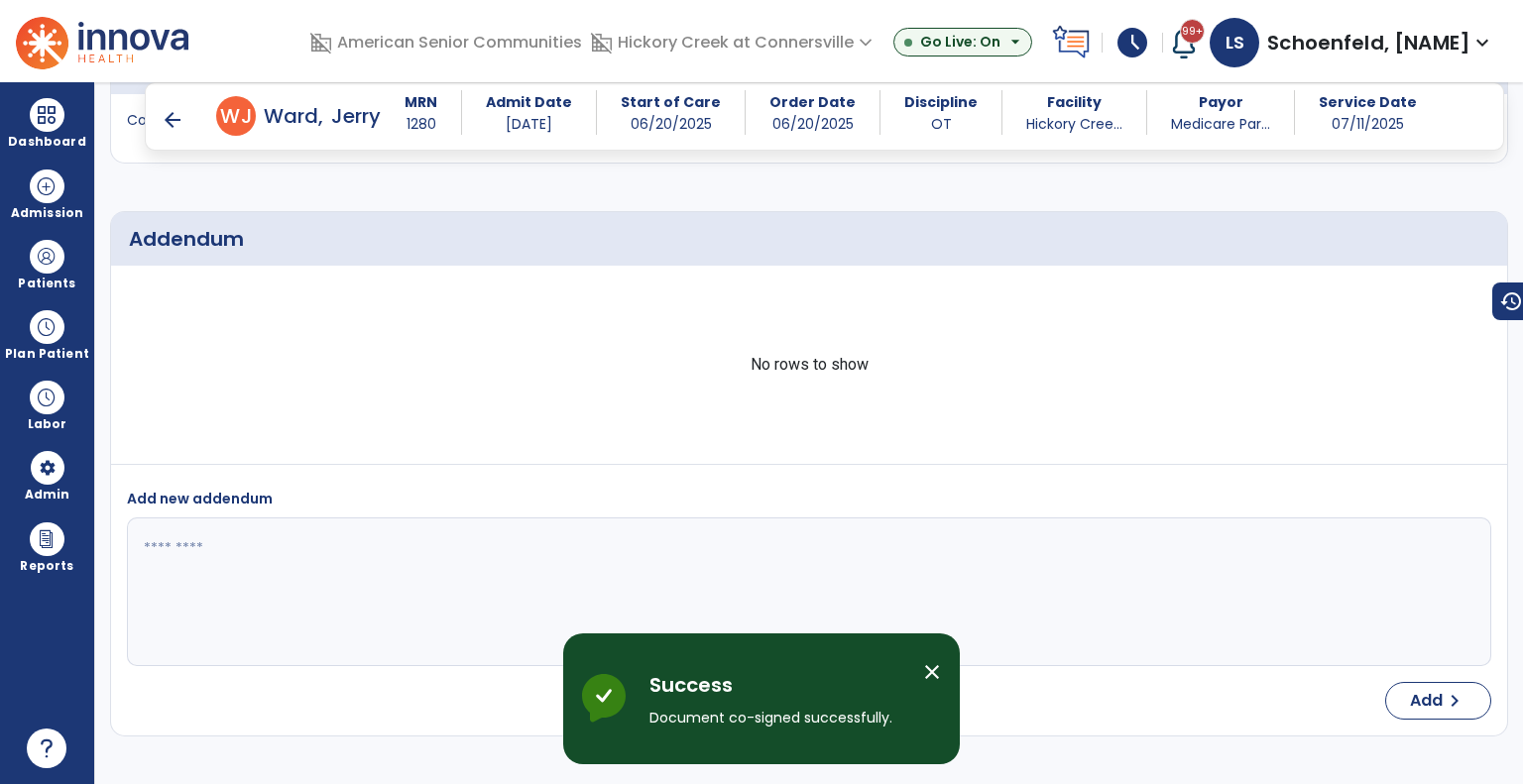 click on "arrow_back" at bounding box center (173, 120) 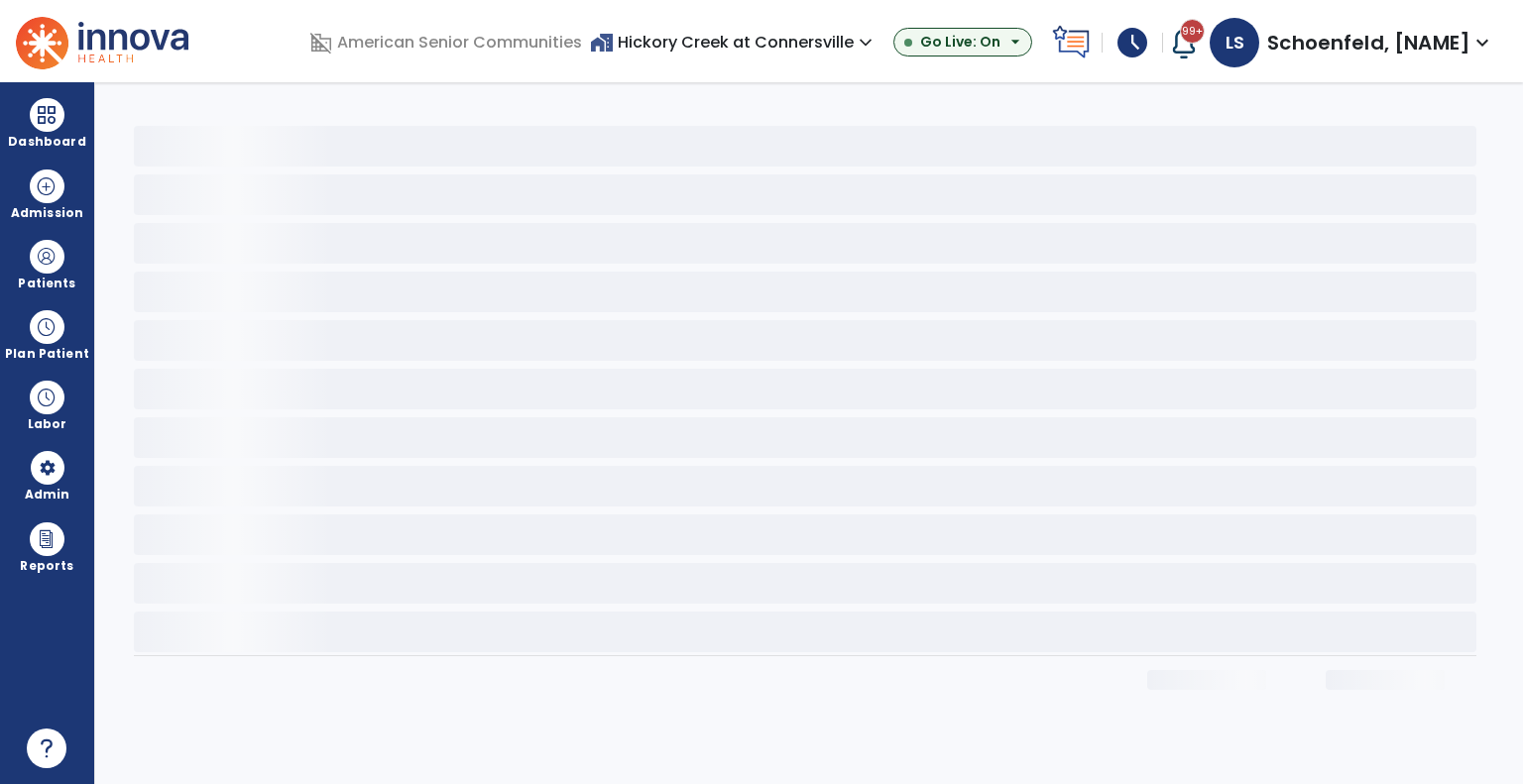 scroll, scrollTop: 0, scrollLeft: 0, axis: both 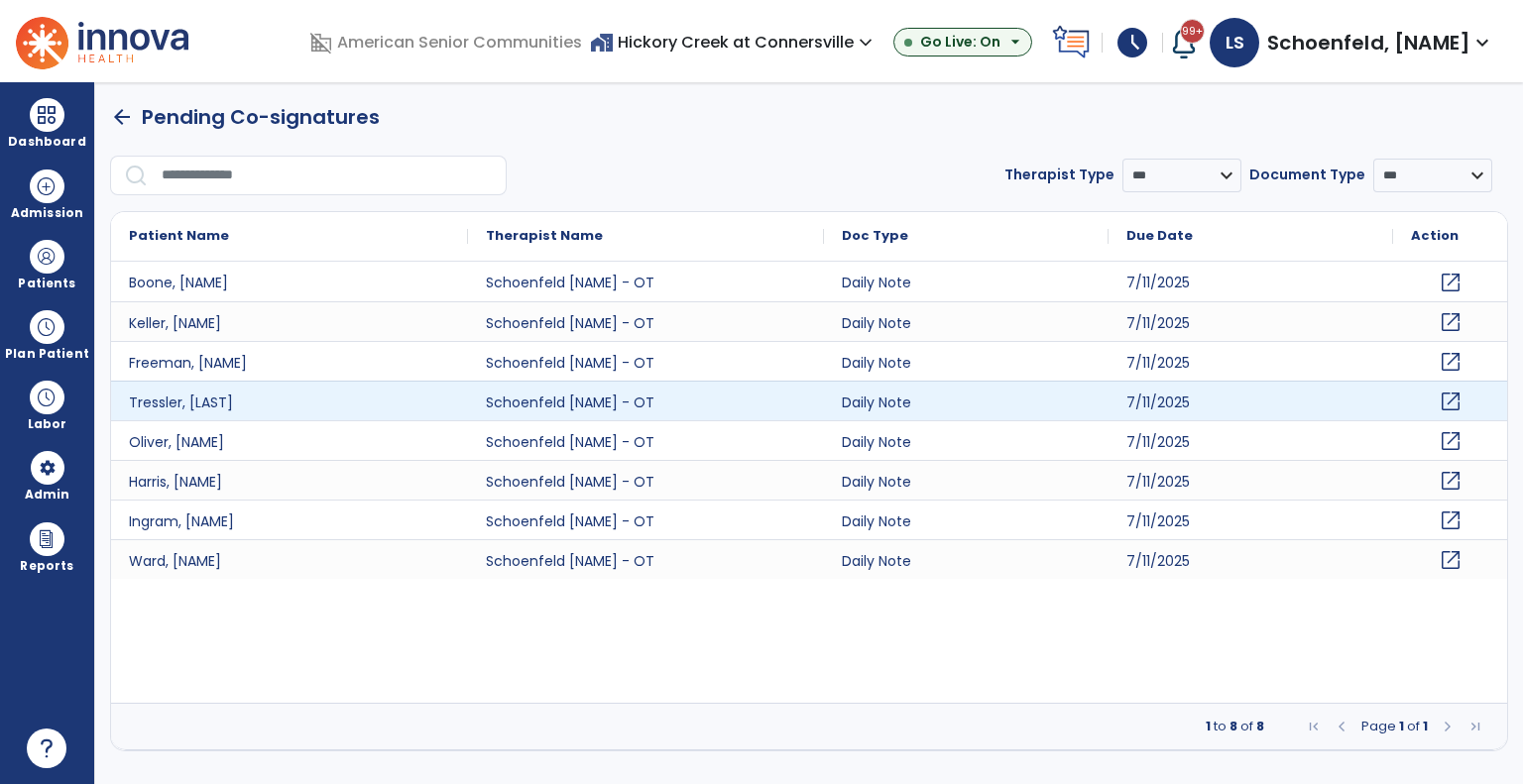 click on "open_in_new" 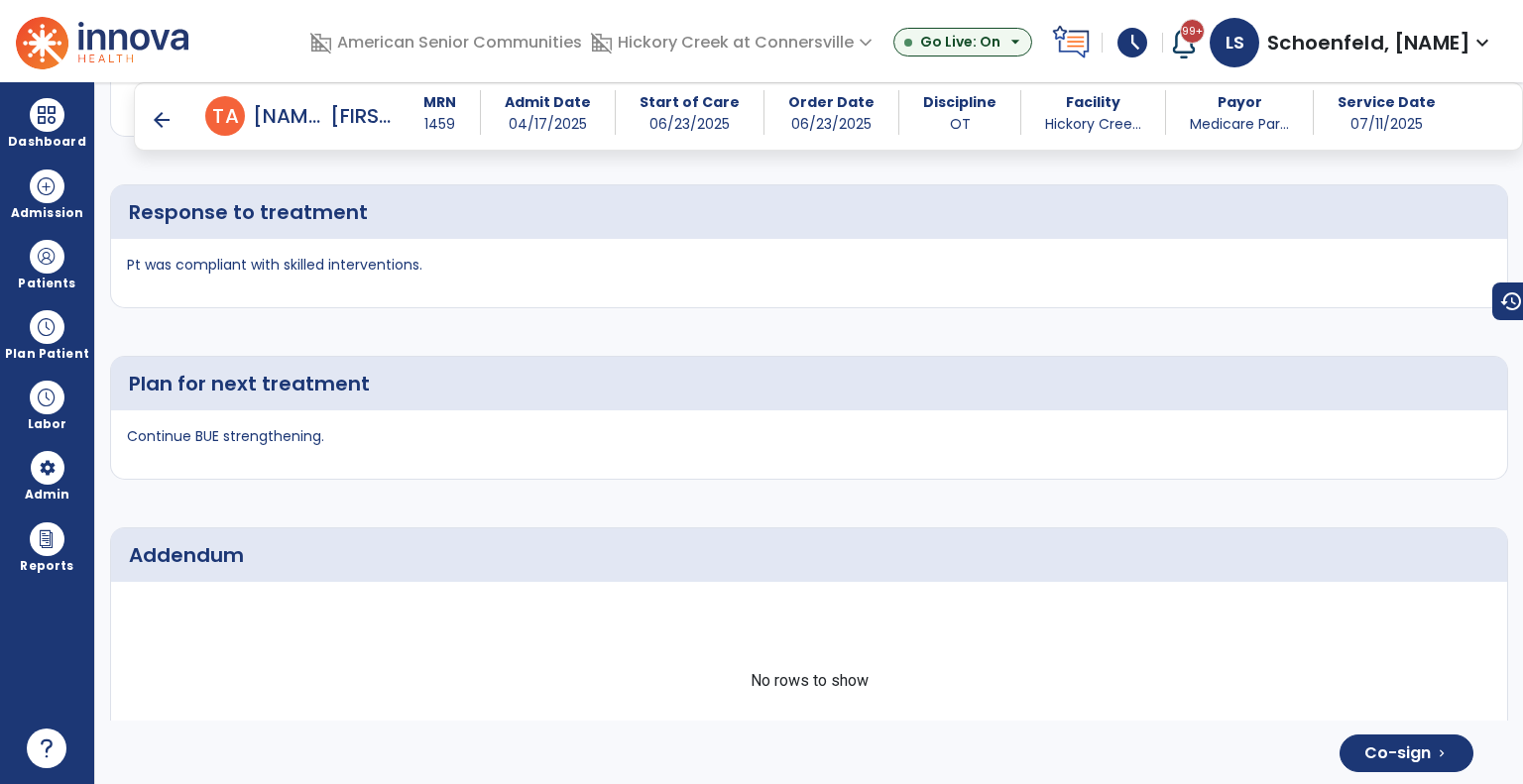 scroll, scrollTop: 3880, scrollLeft: 0, axis: vertical 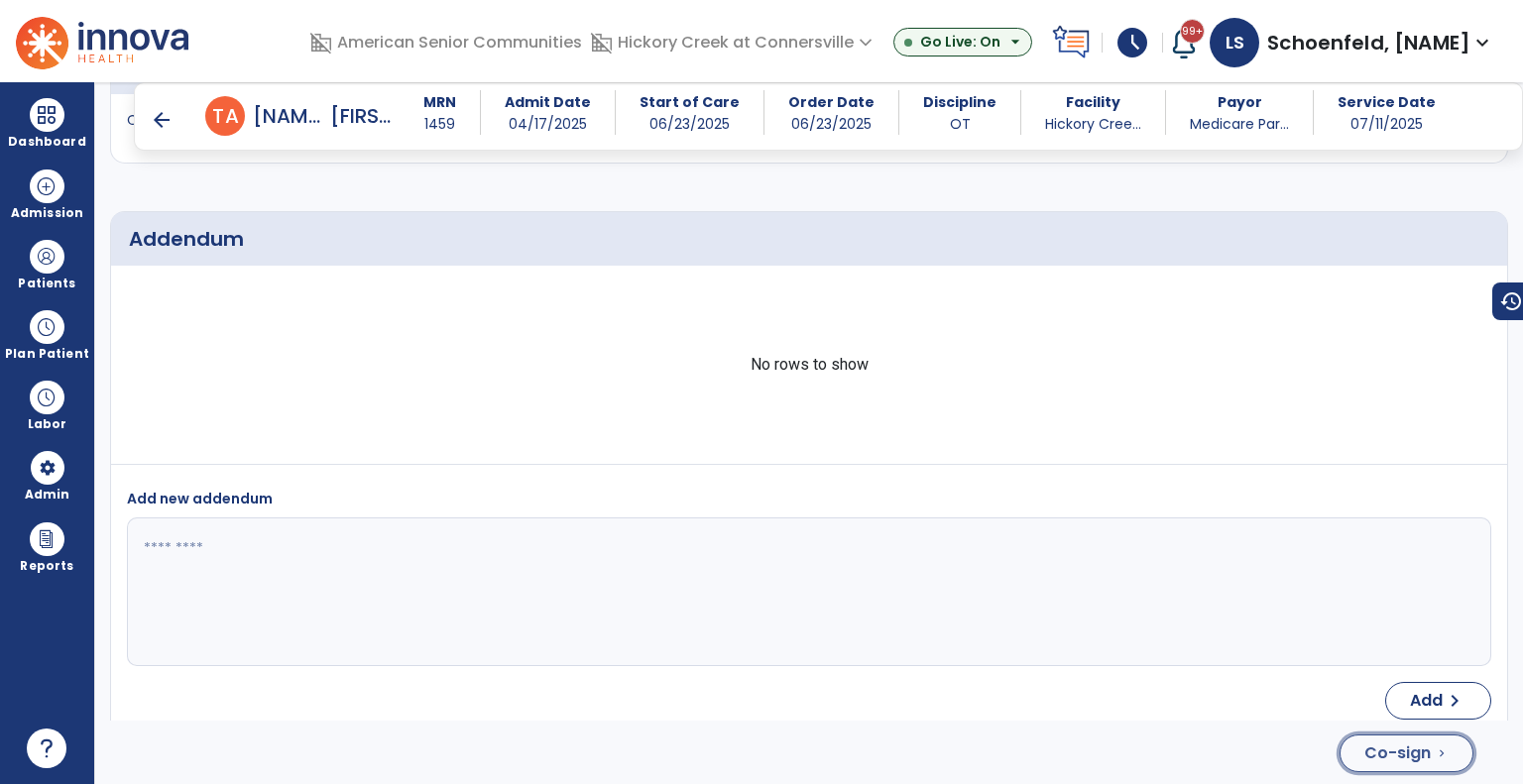 drag, startPoint x: 1396, startPoint y: 751, endPoint x: 1376, endPoint y: 746, distance: 20.615528 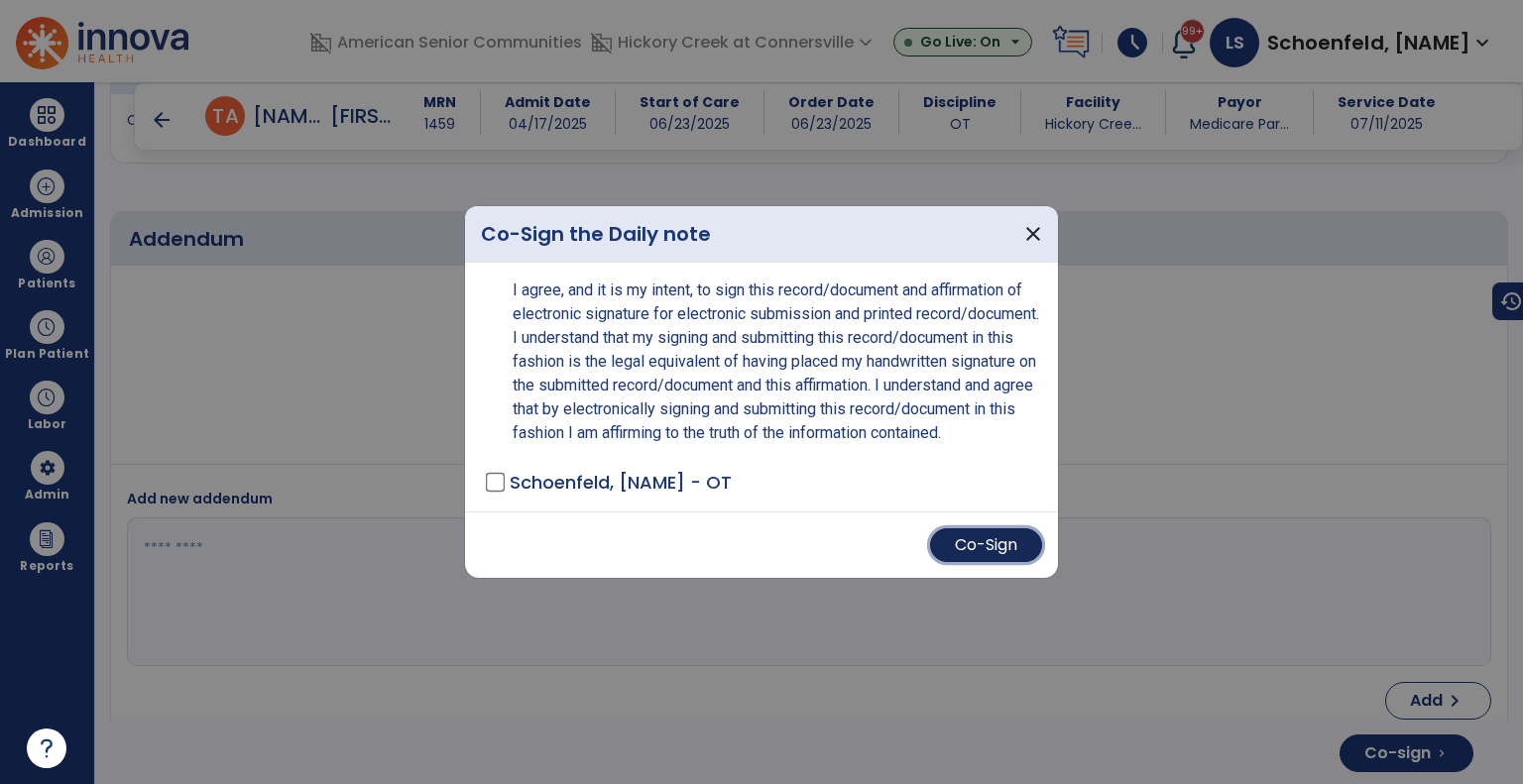 click on "Co-Sign" at bounding box center [986, 545] 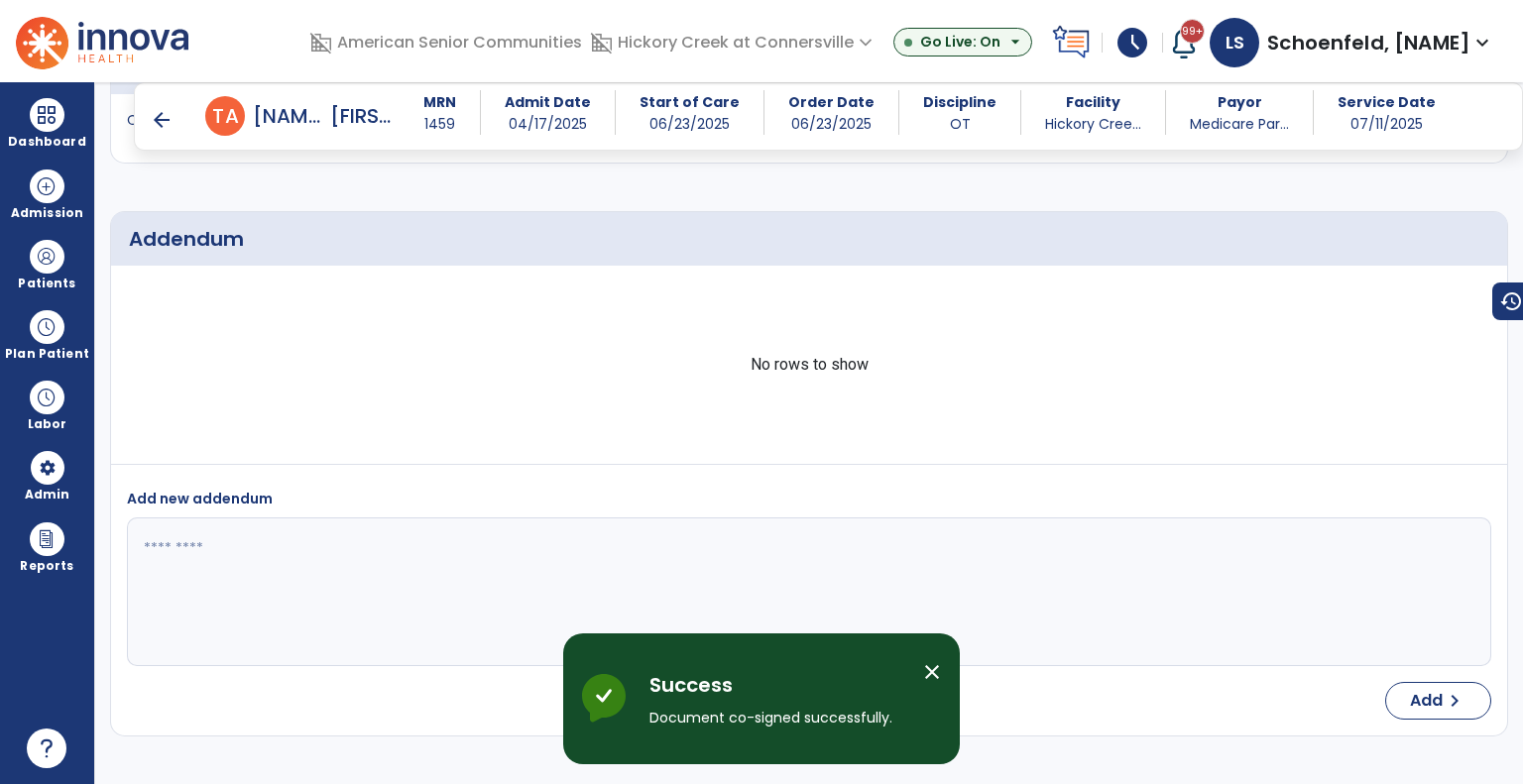 click on "arrow_back" at bounding box center [162, 120] 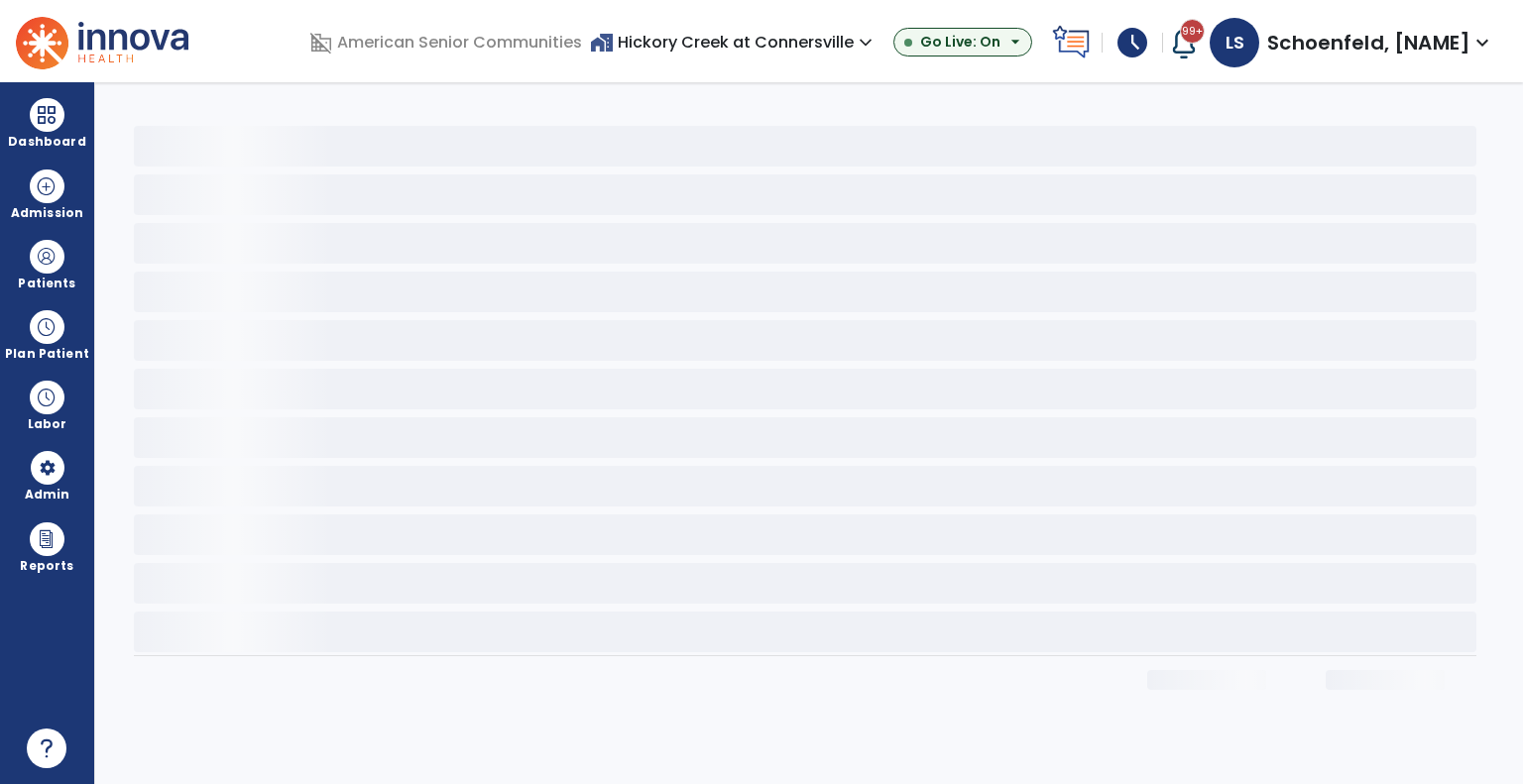 scroll, scrollTop: 0, scrollLeft: 0, axis: both 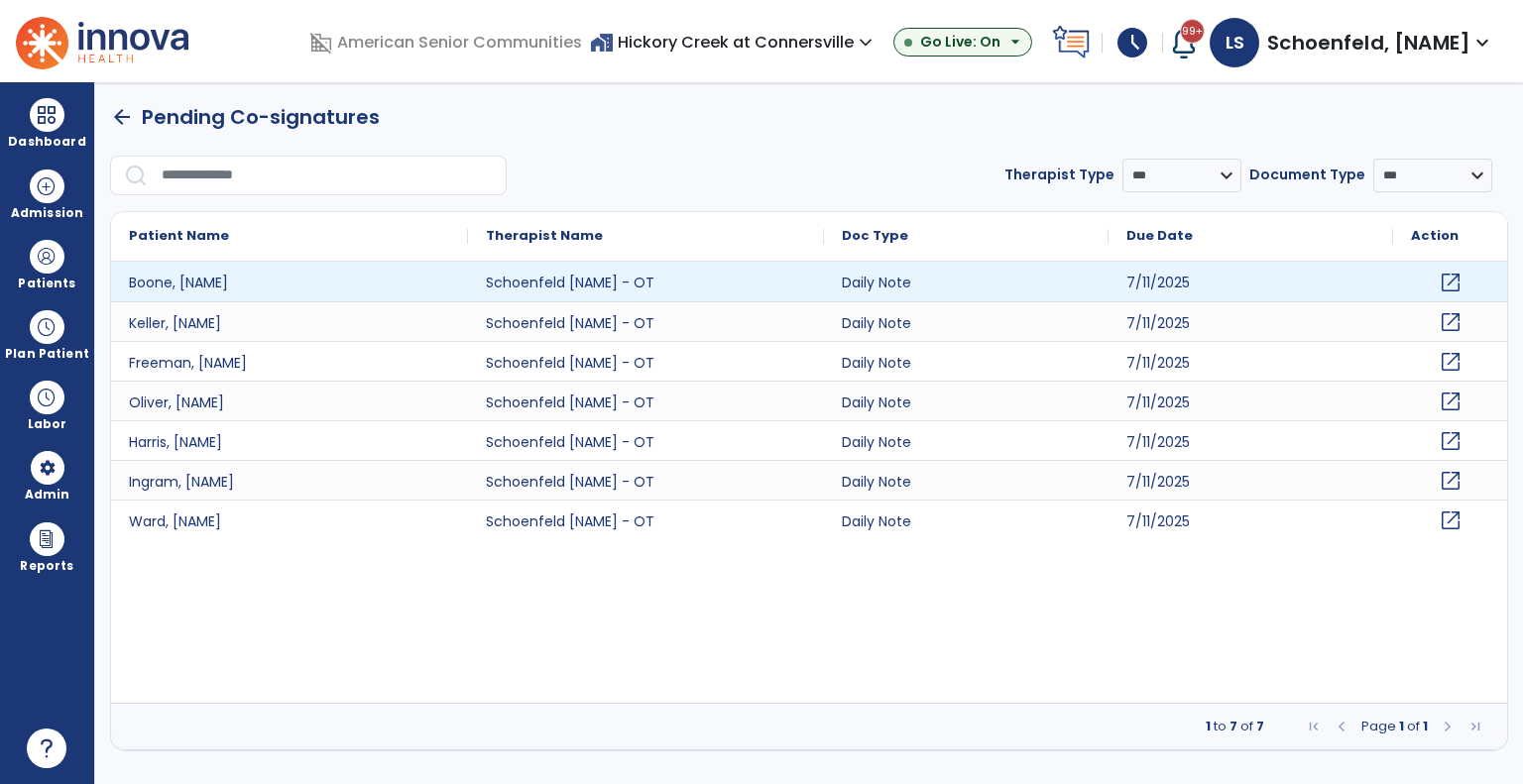 click on "open_in_new" 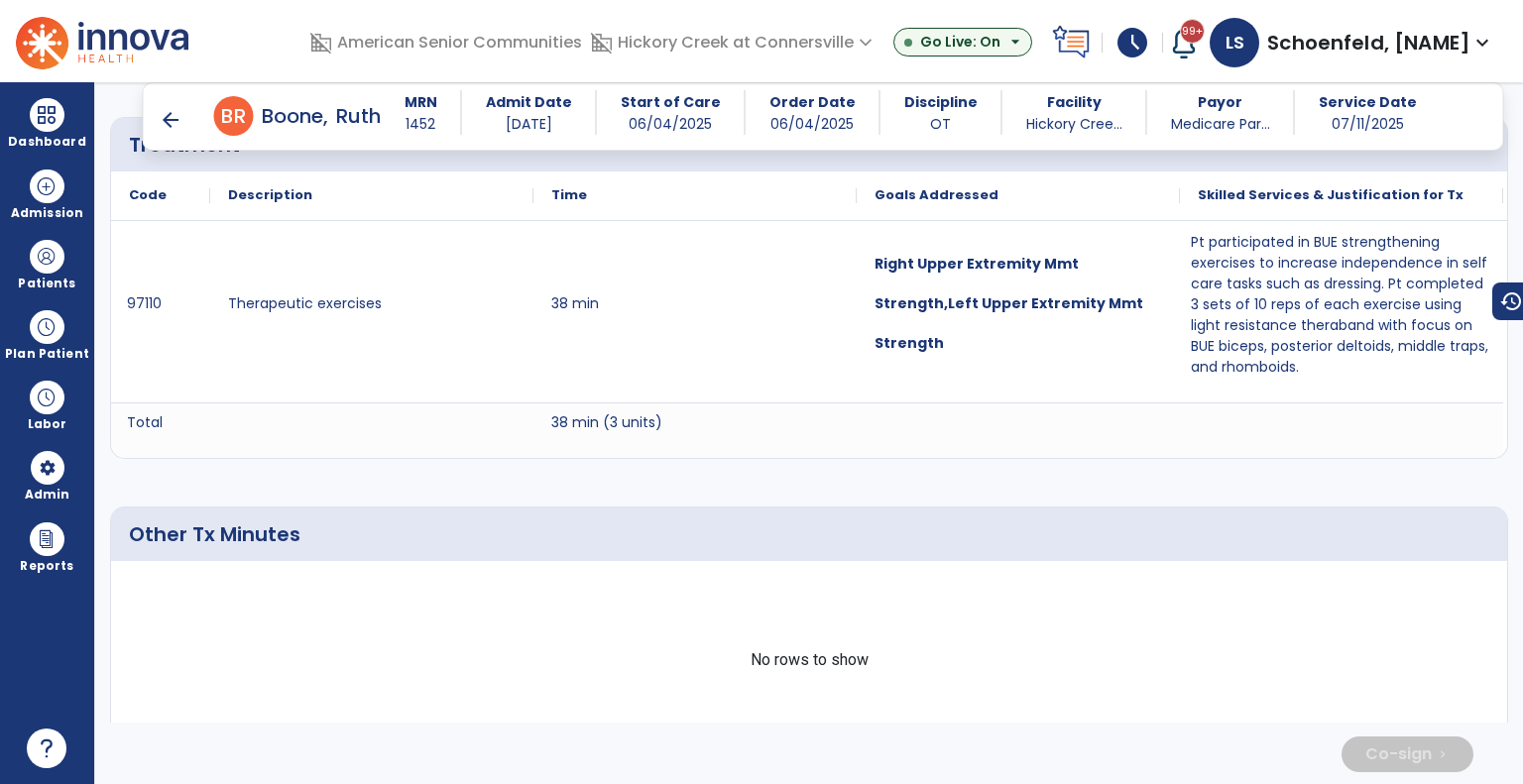 scroll, scrollTop: 3579, scrollLeft: 0, axis: vertical 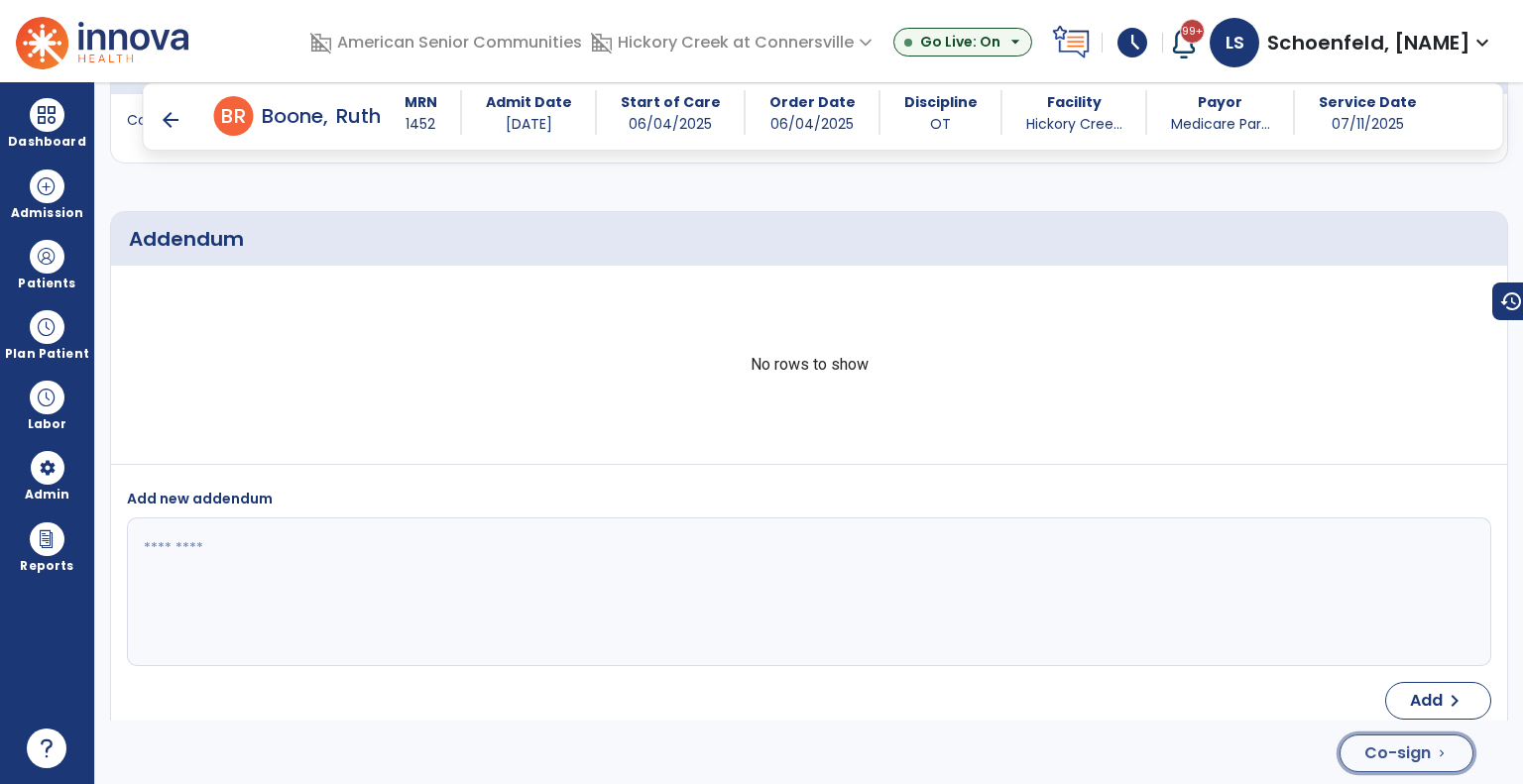 click on "Co-sign  chevron_right" 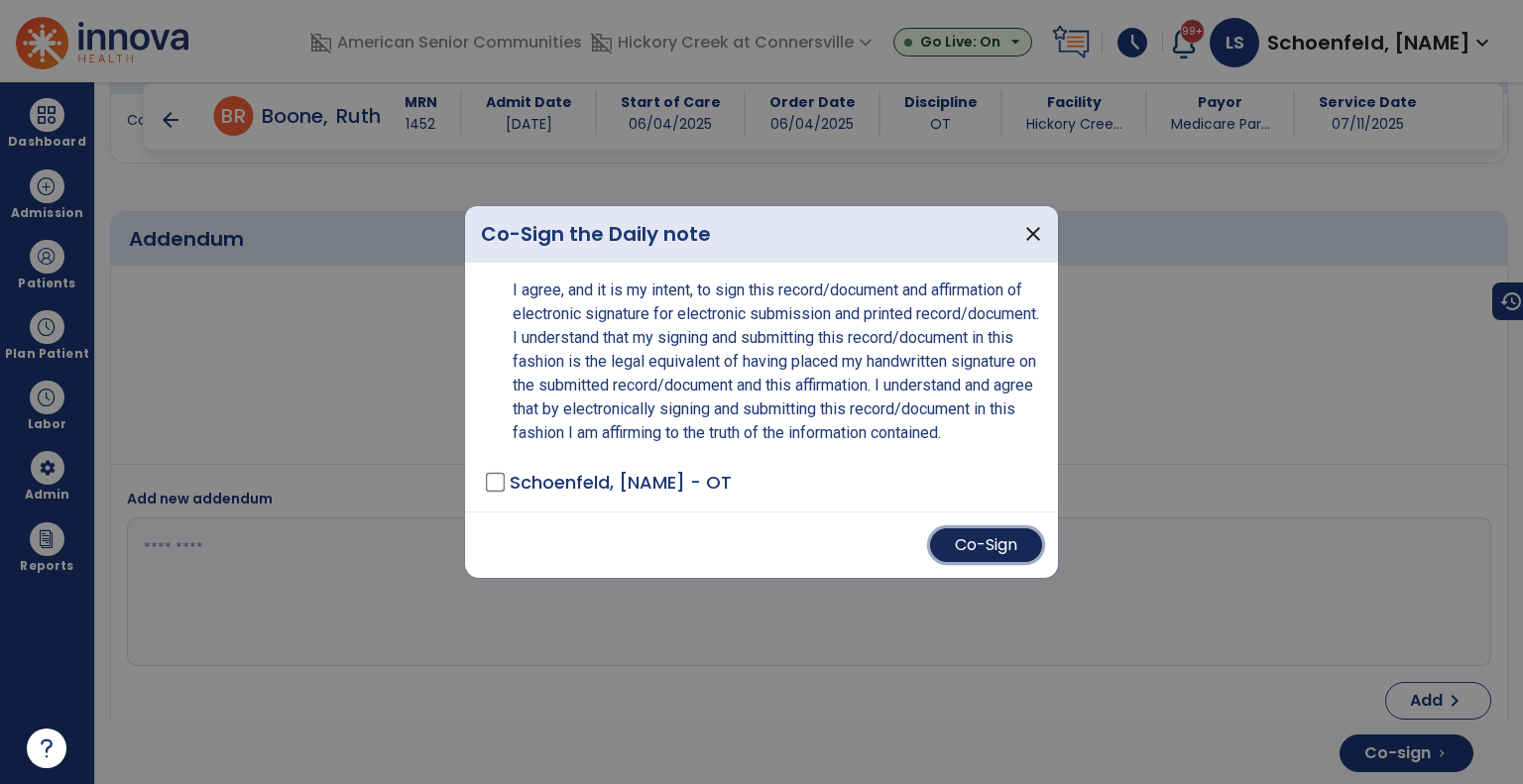 drag, startPoint x: 986, startPoint y: 562, endPoint x: 794, endPoint y: 487, distance: 206.1286 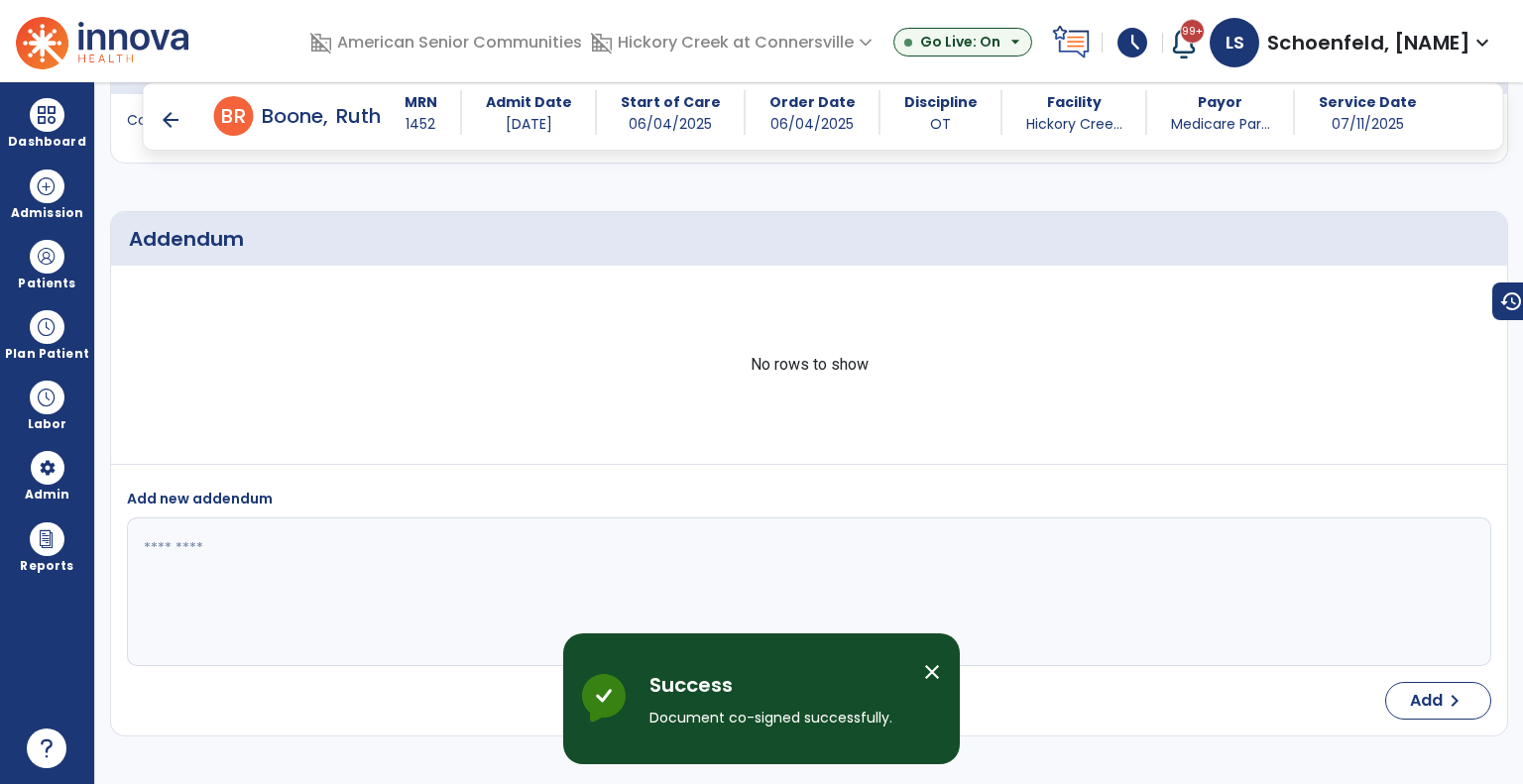 click on "arrow_back" at bounding box center [171, 120] 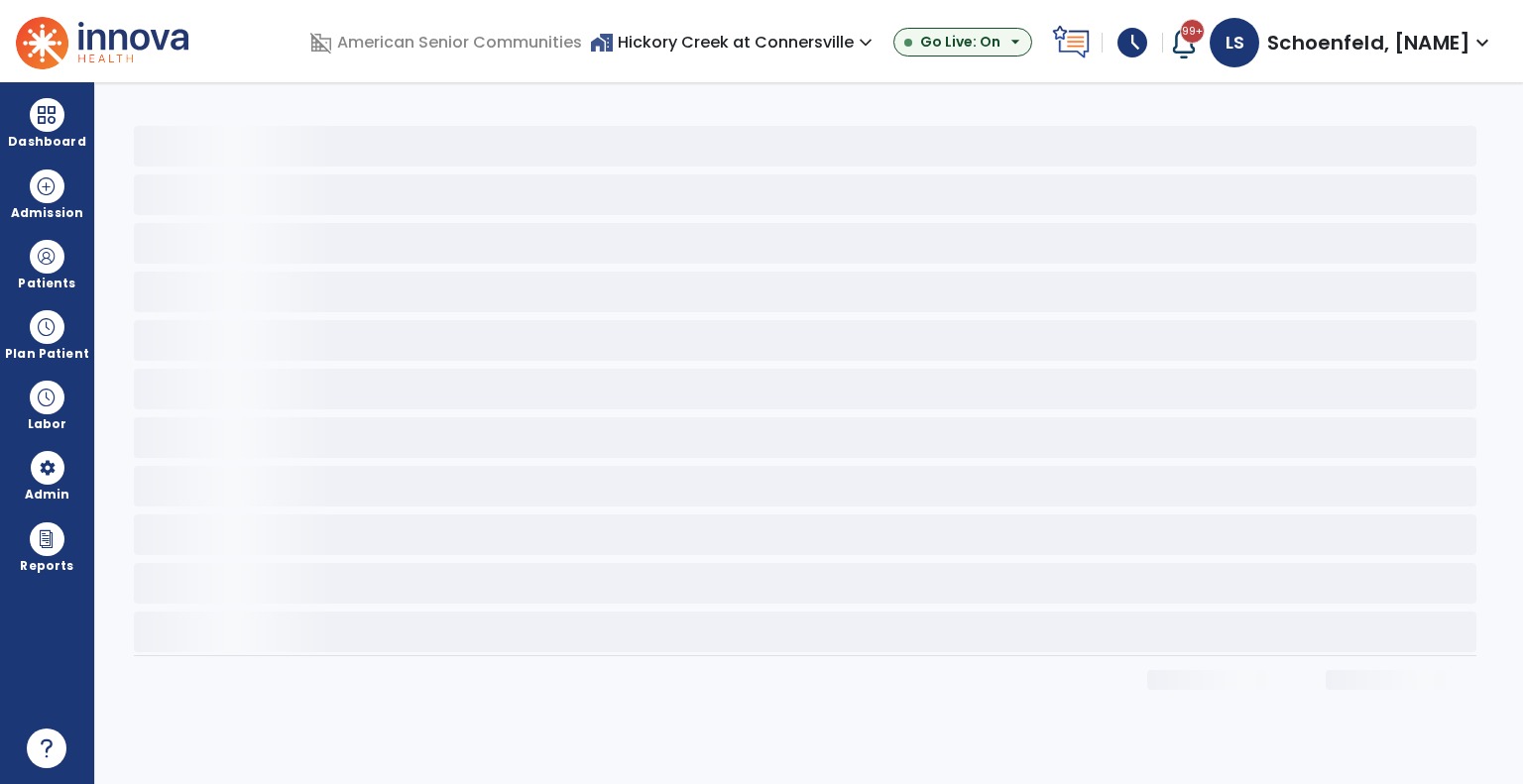 scroll, scrollTop: 0, scrollLeft: 0, axis: both 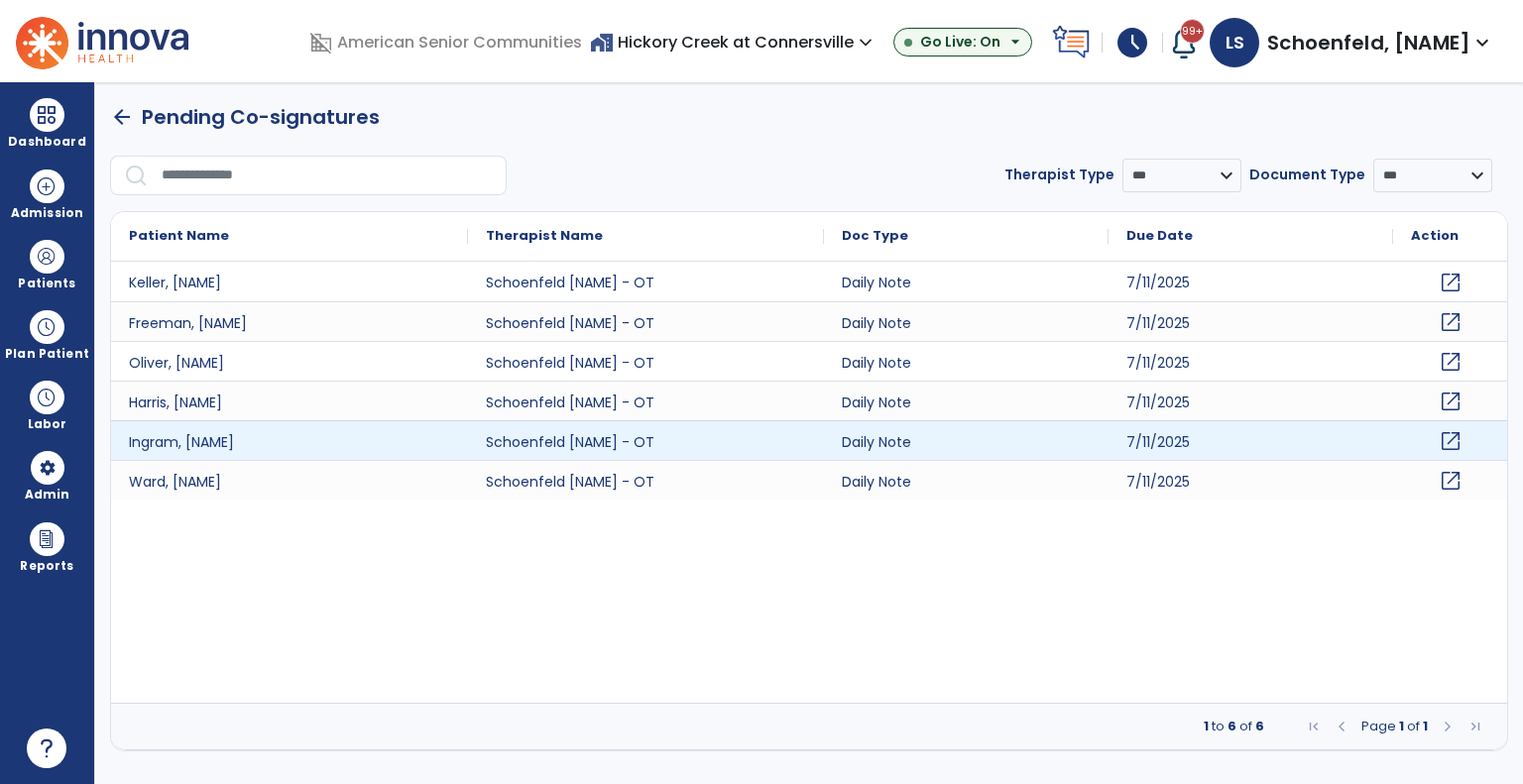 click on "open_in_new" 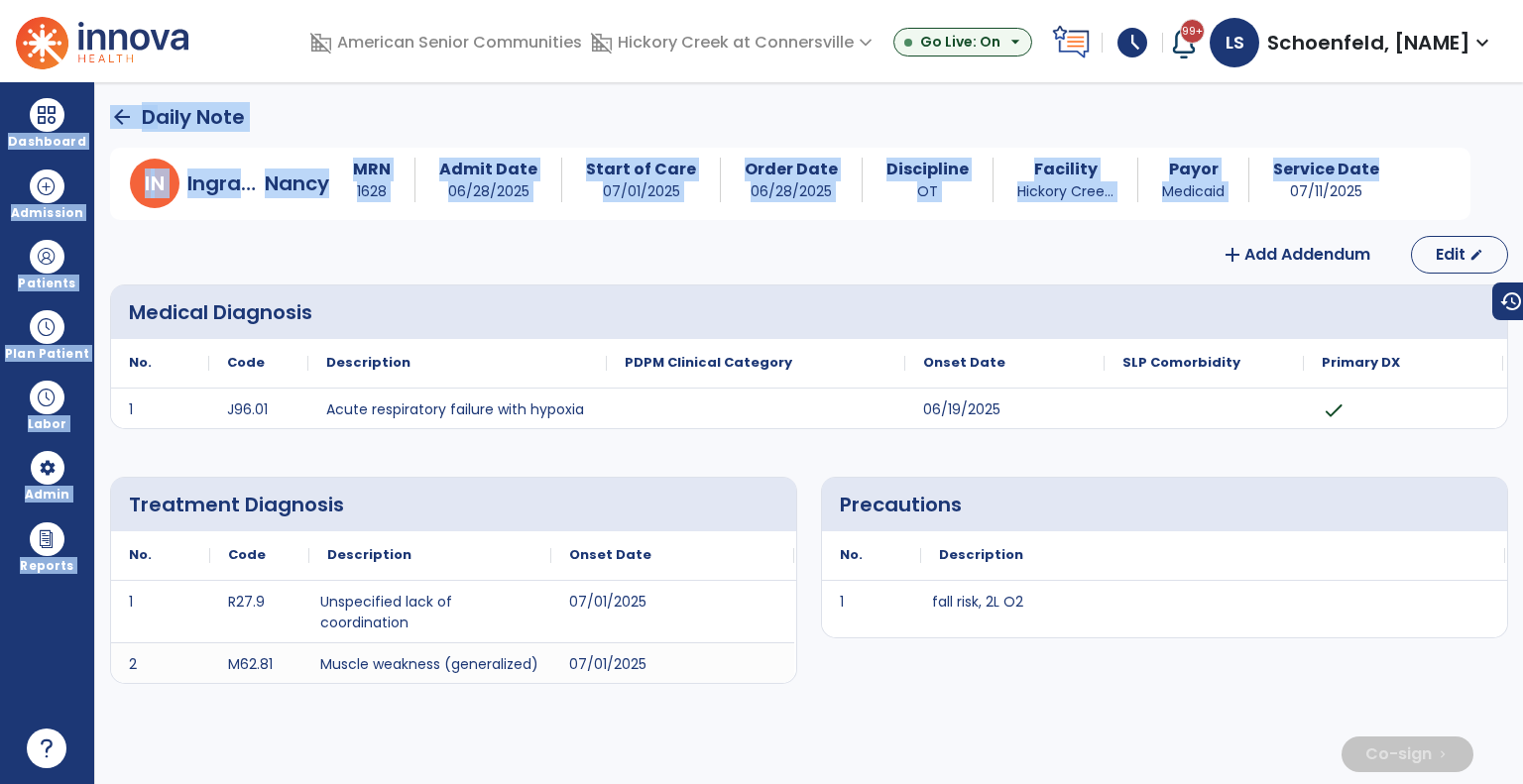 drag, startPoint x: 1522, startPoint y: 57, endPoint x: 1521, endPoint y: 177, distance: 120.004167 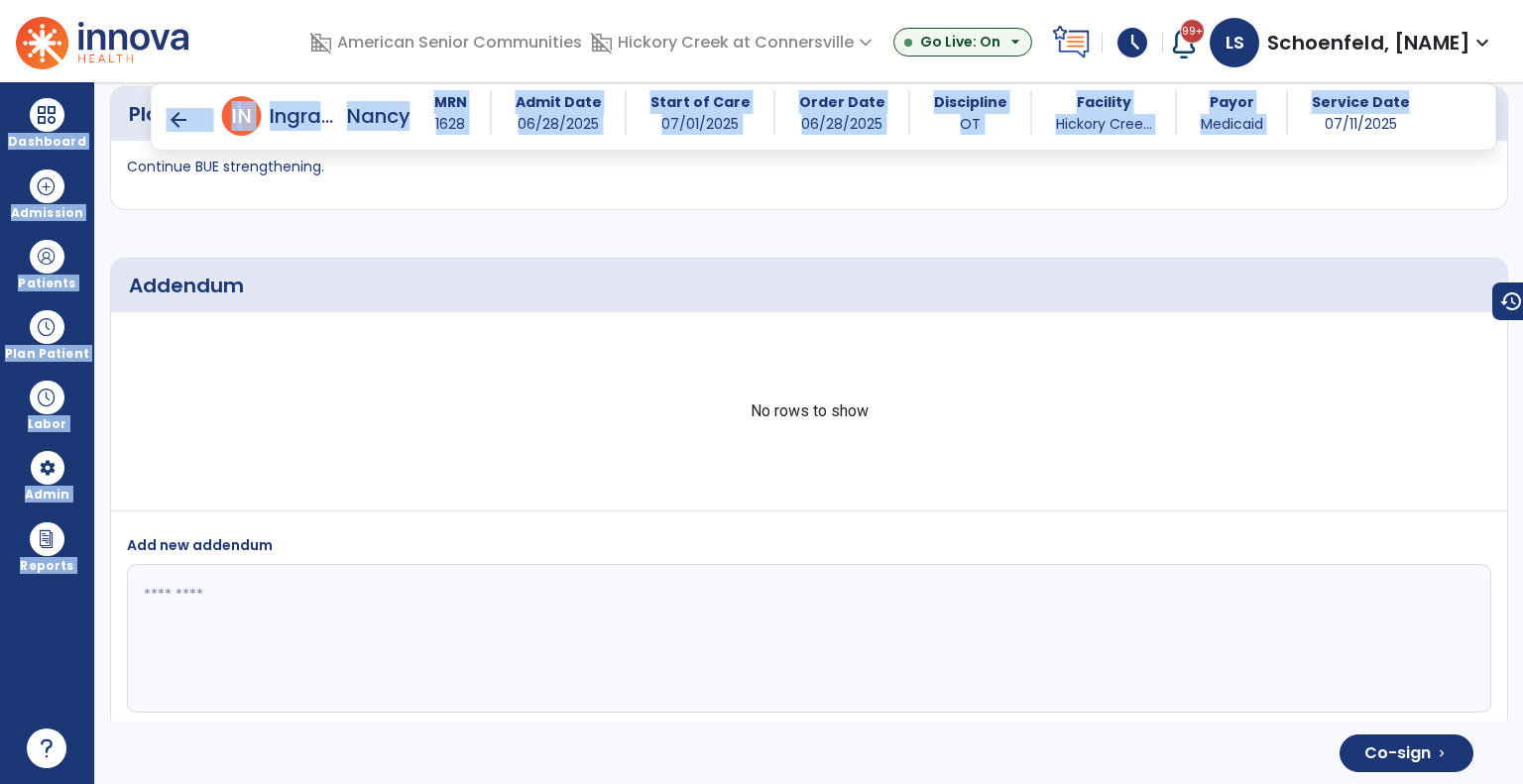 scroll, scrollTop: 3687, scrollLeft: 0, axis: vertical 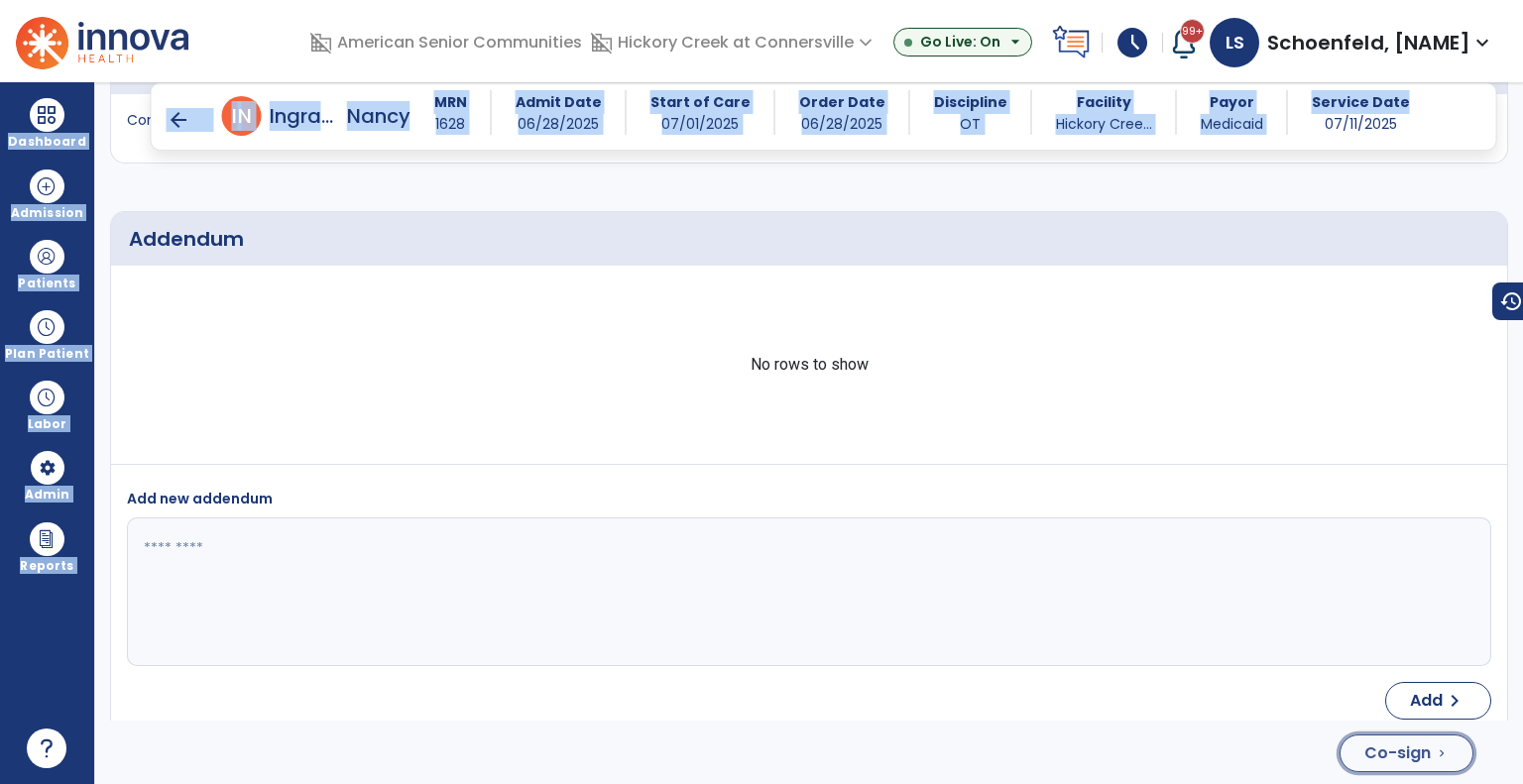 drag, startPoint x: 1393, startPoint y: 757, endPoint x: 1384, endPoint y: 744, distance: 15.811388 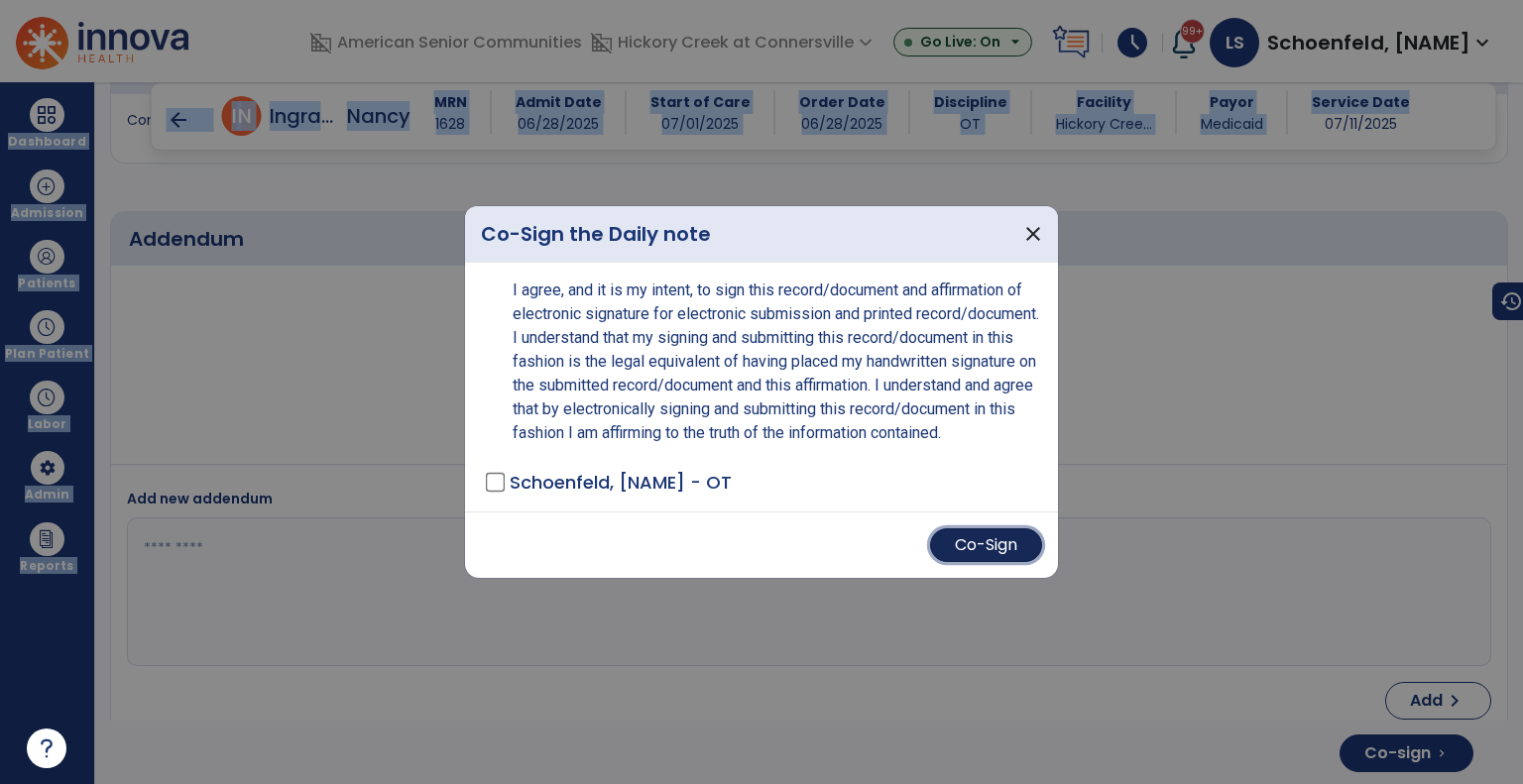 click on "Co-Sign" at bounding box center [986, 545] 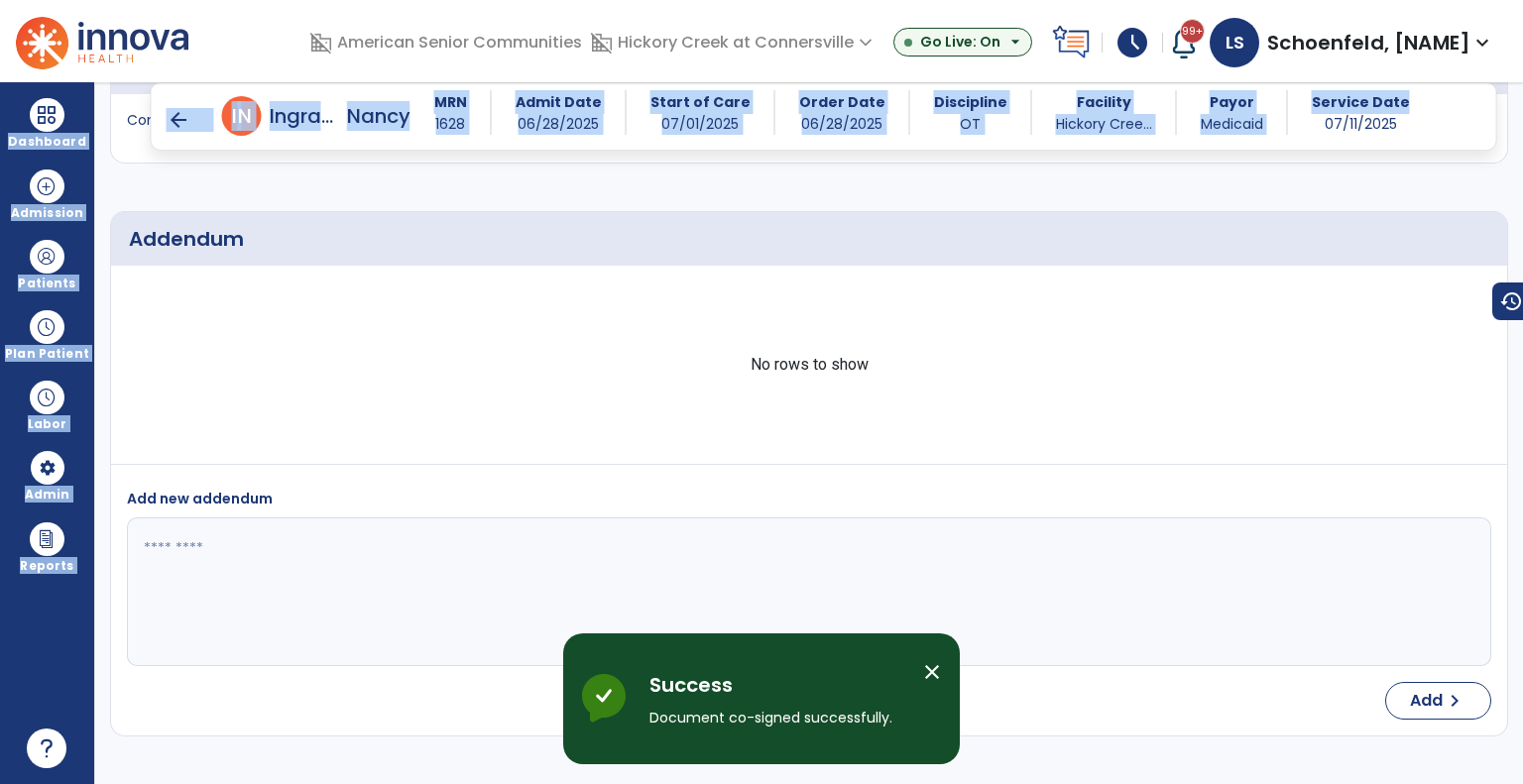 click on "arrow_back" at bounding box center (178, 120) 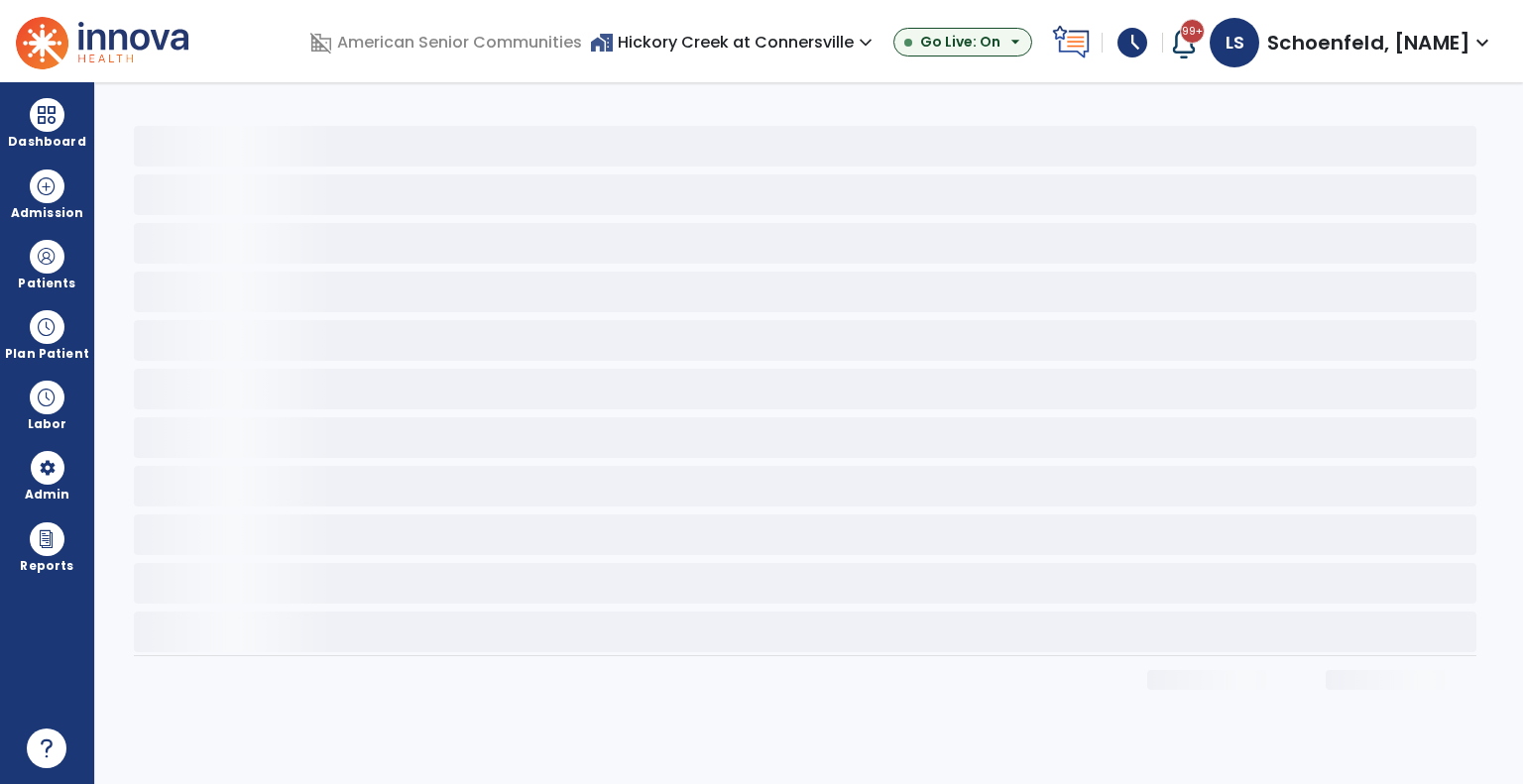 scroll, scrollTop: 0, scrollLeft: 0, axis: both 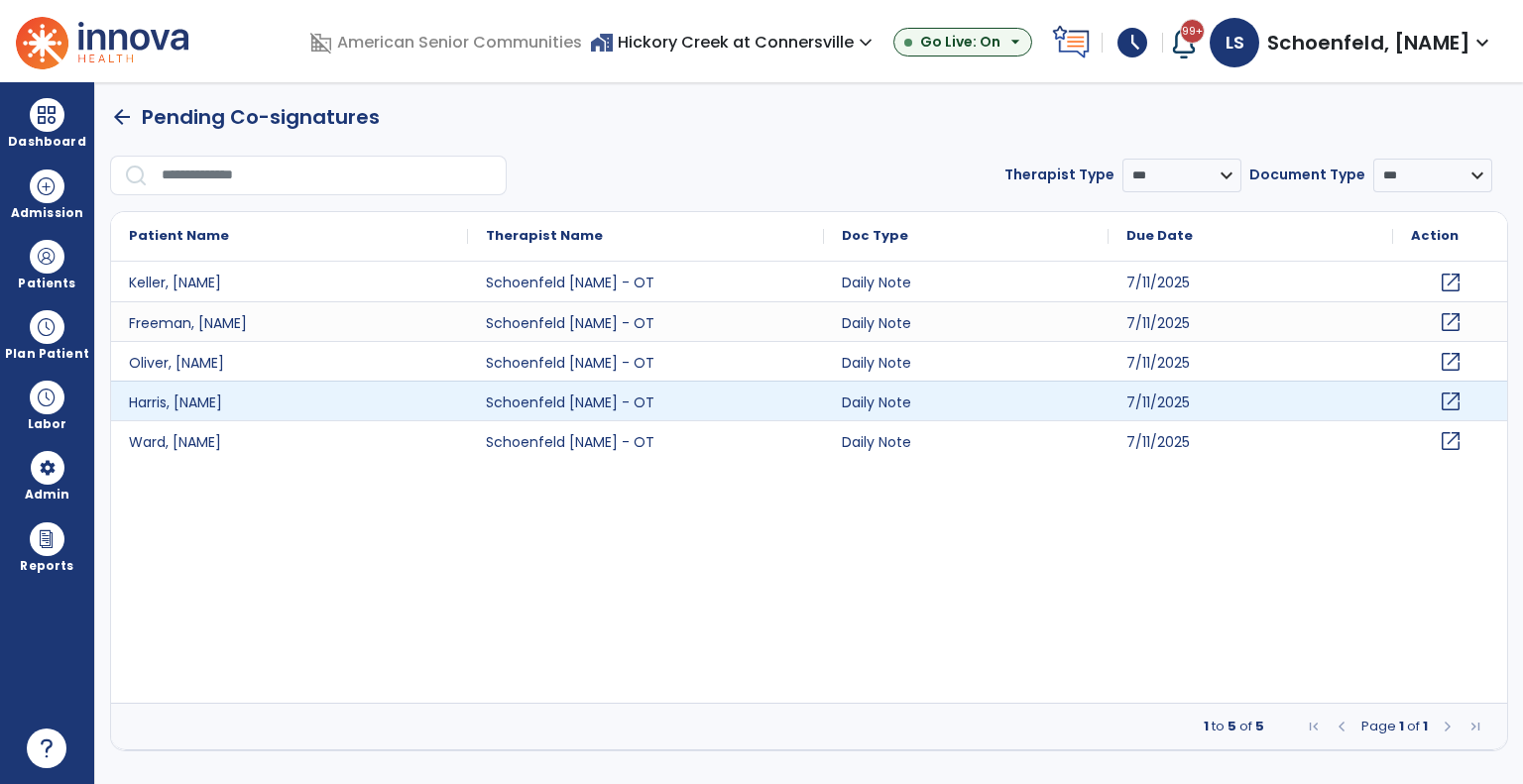 click on "open_in_new" 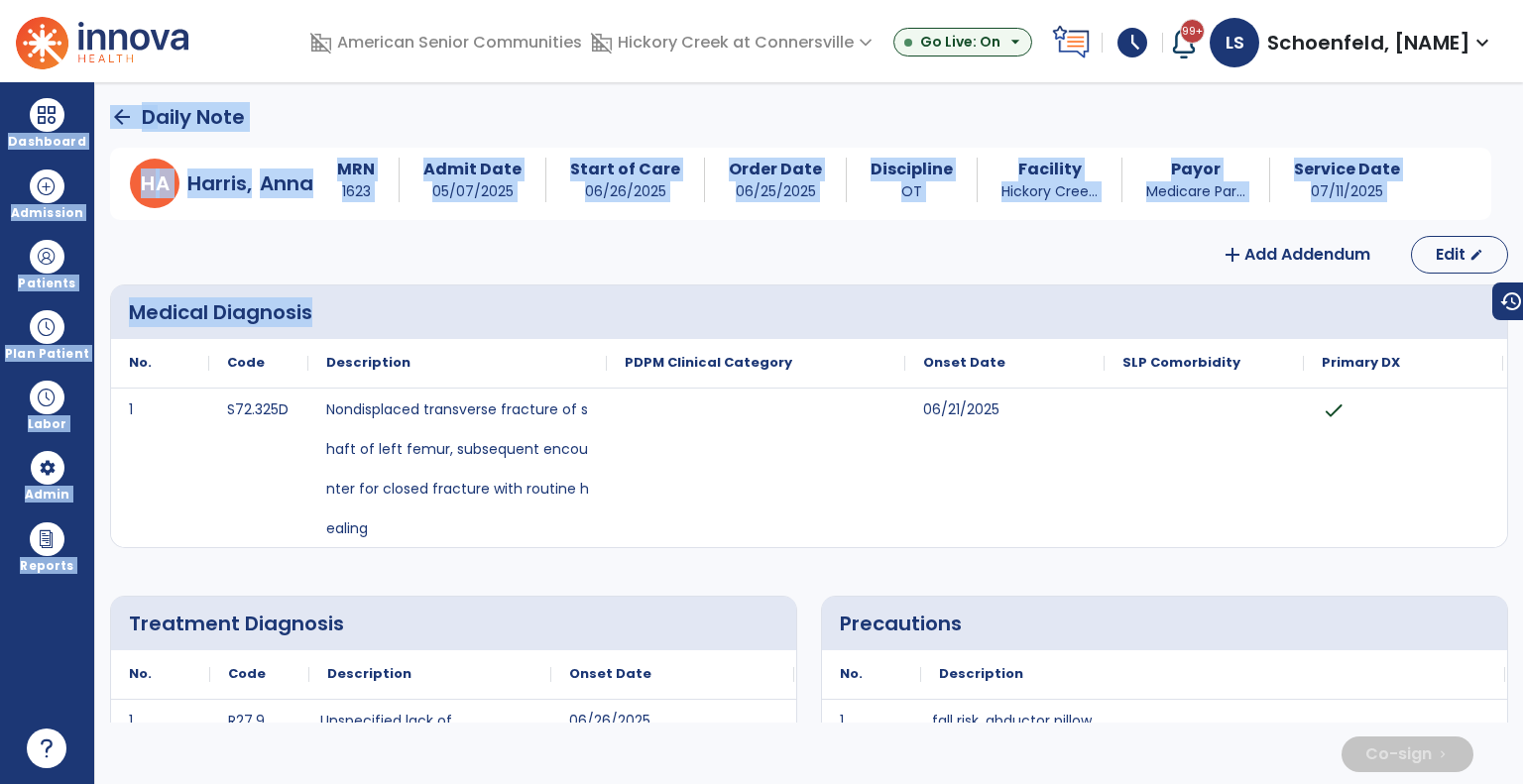 drag, startPoint x: 1522, startPoint y: 344, endPoint x: 1522, endPoint y: 522, distance: 178 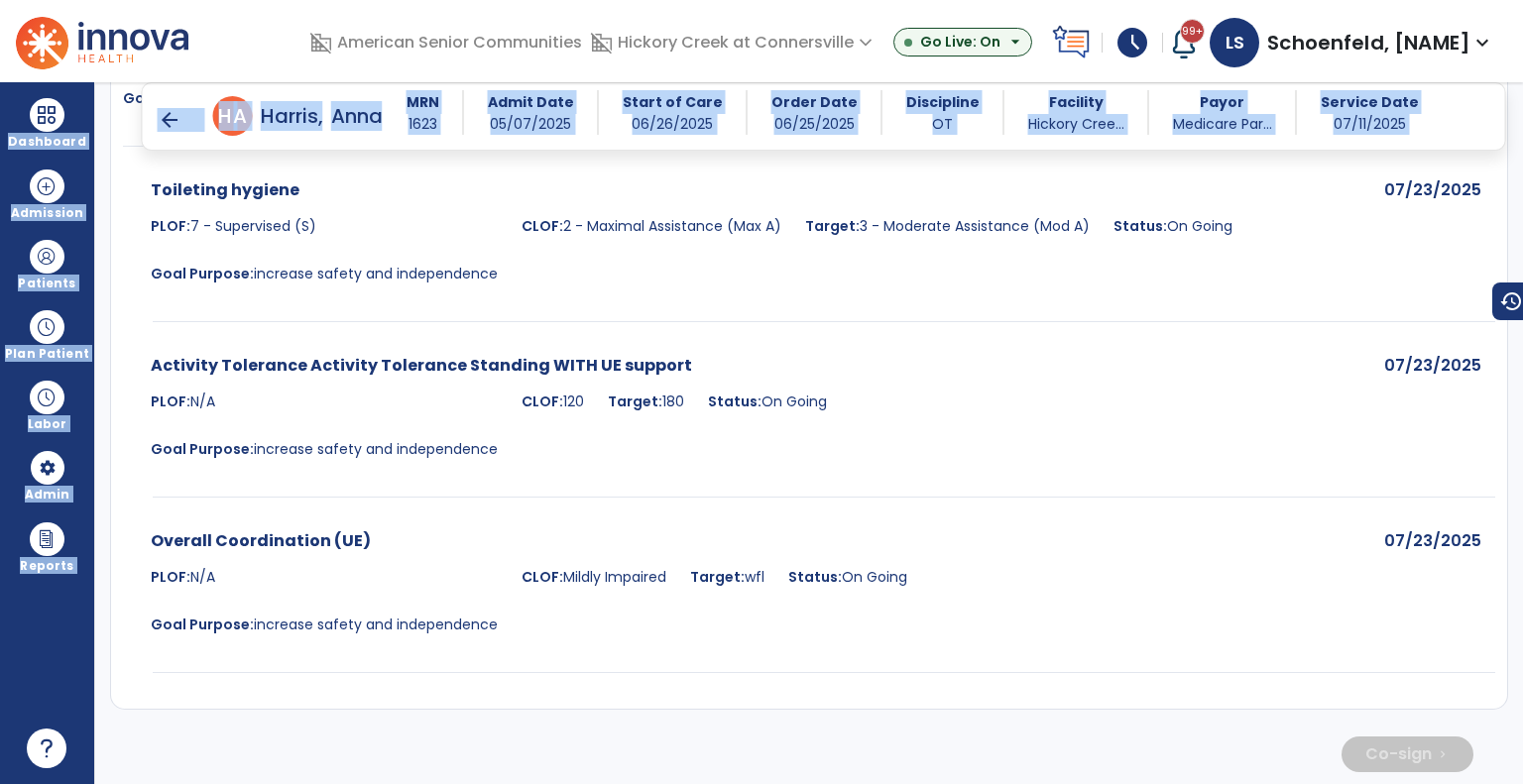 scroll, scrollTop: 3899, scrollLeft: 0, axis: vertical 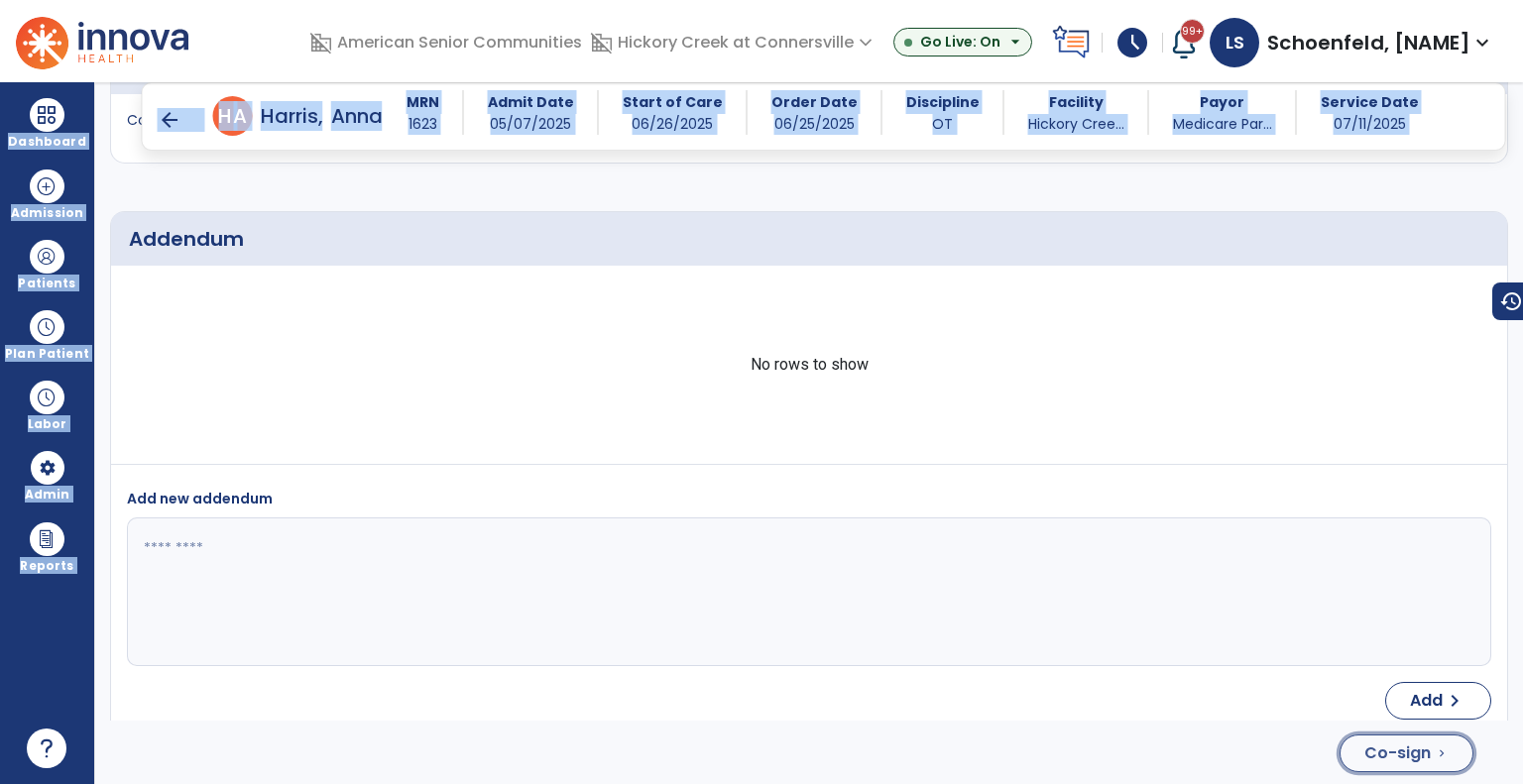 click on "Co-sign  chevron_right" 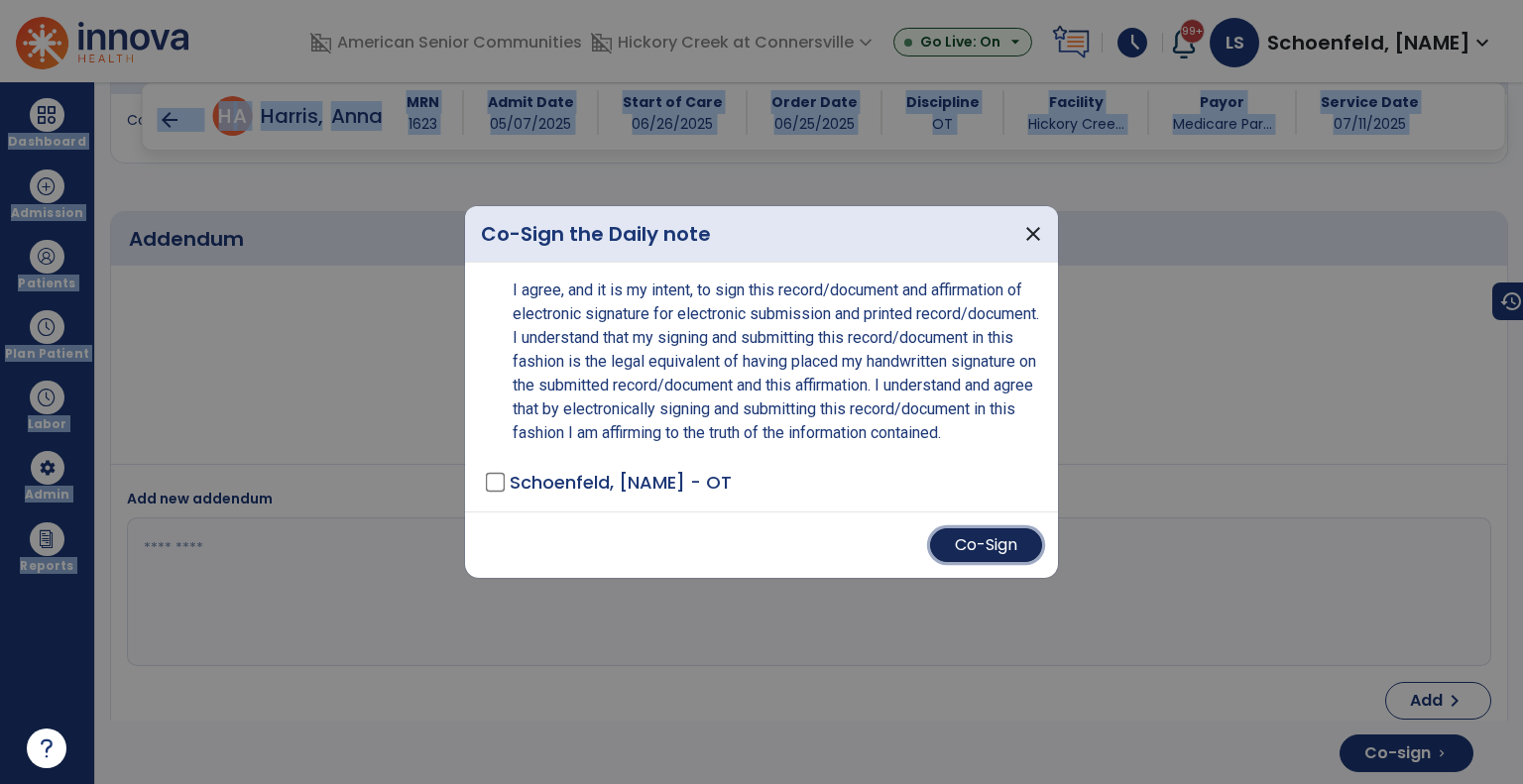 click on "Co-Sign" at bounding box center [986, 545] 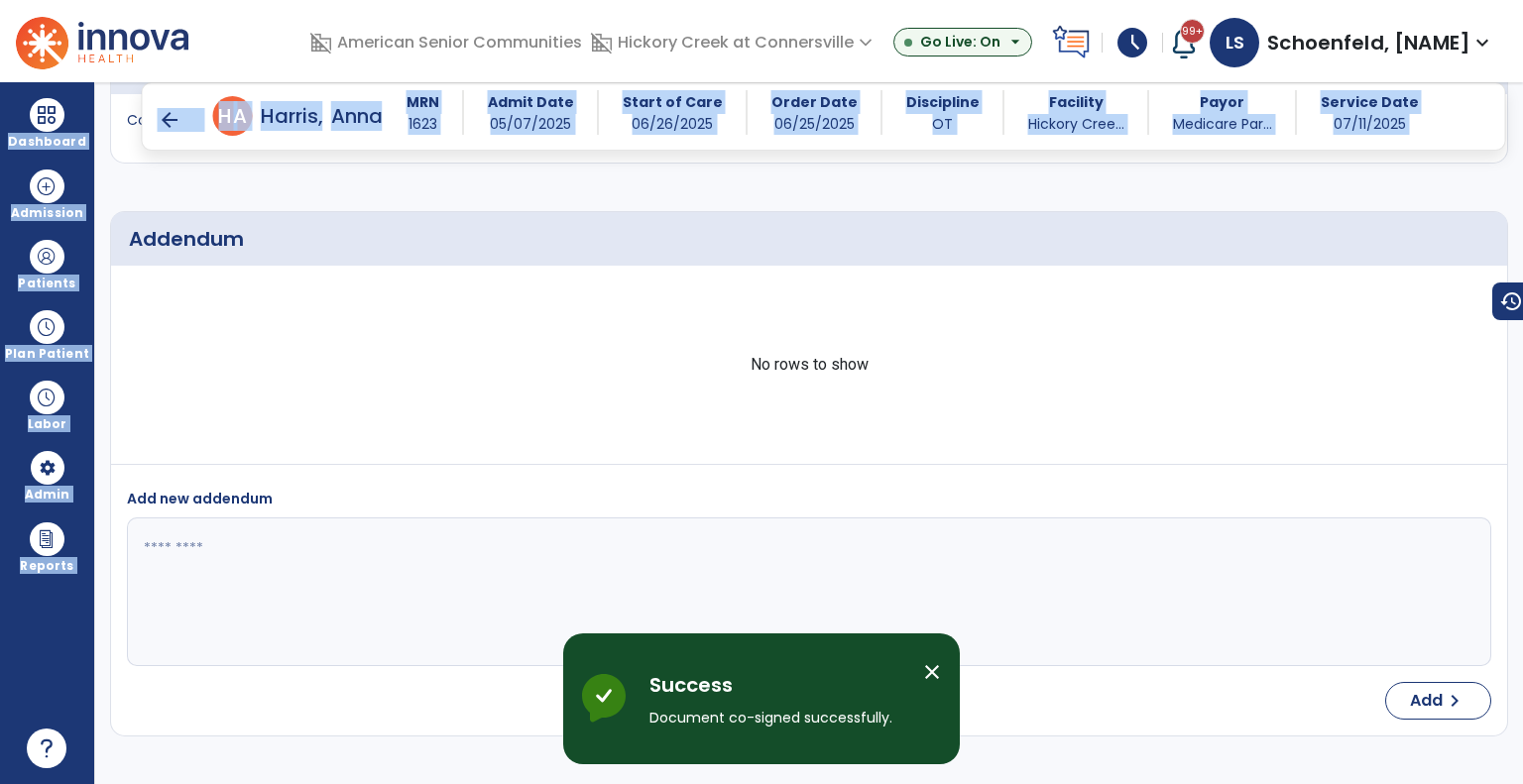 click on "arrow_back" at bounding box center [170, 120] 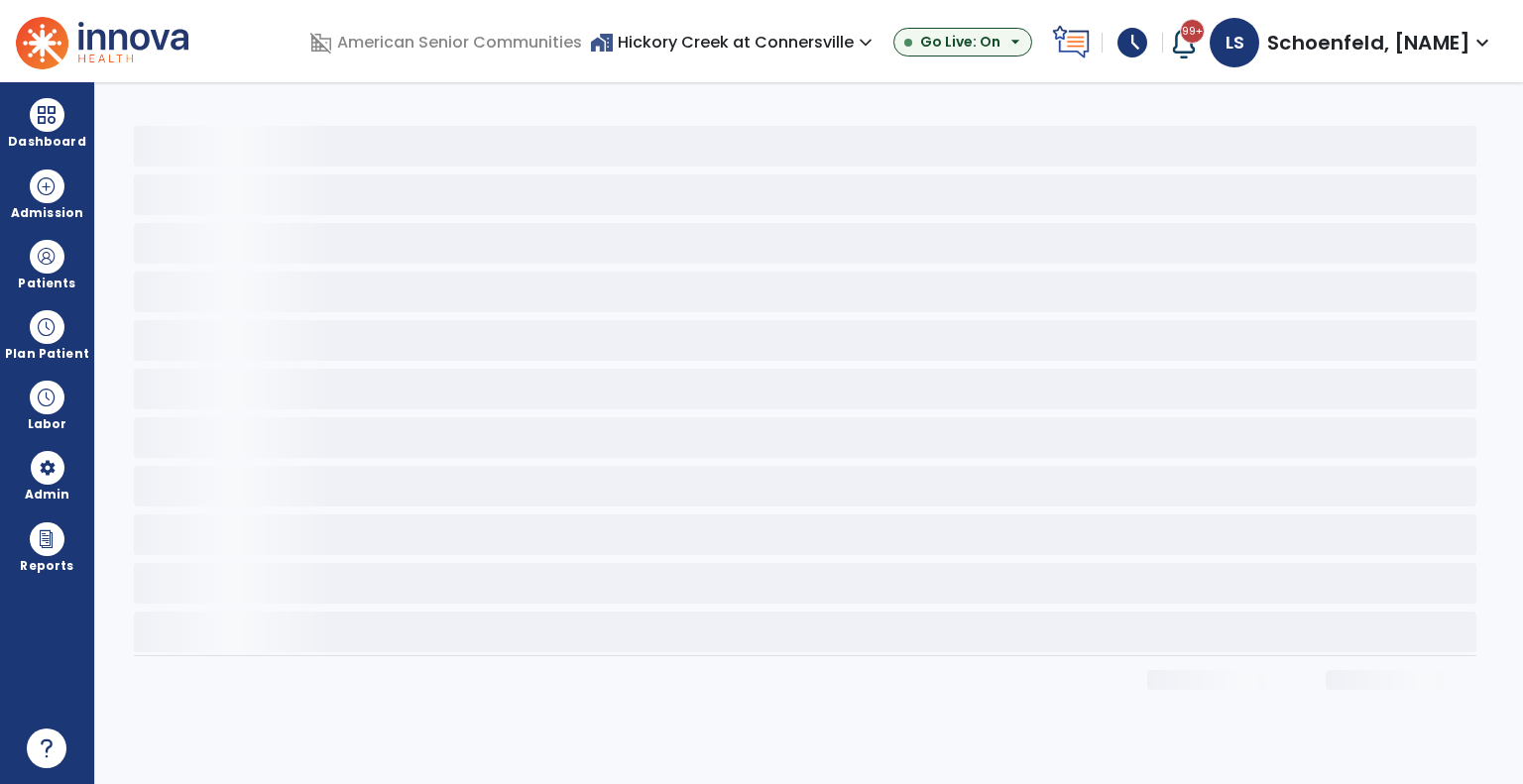scroll, scrollTop: 0, scrollLeft: 0, axis: both 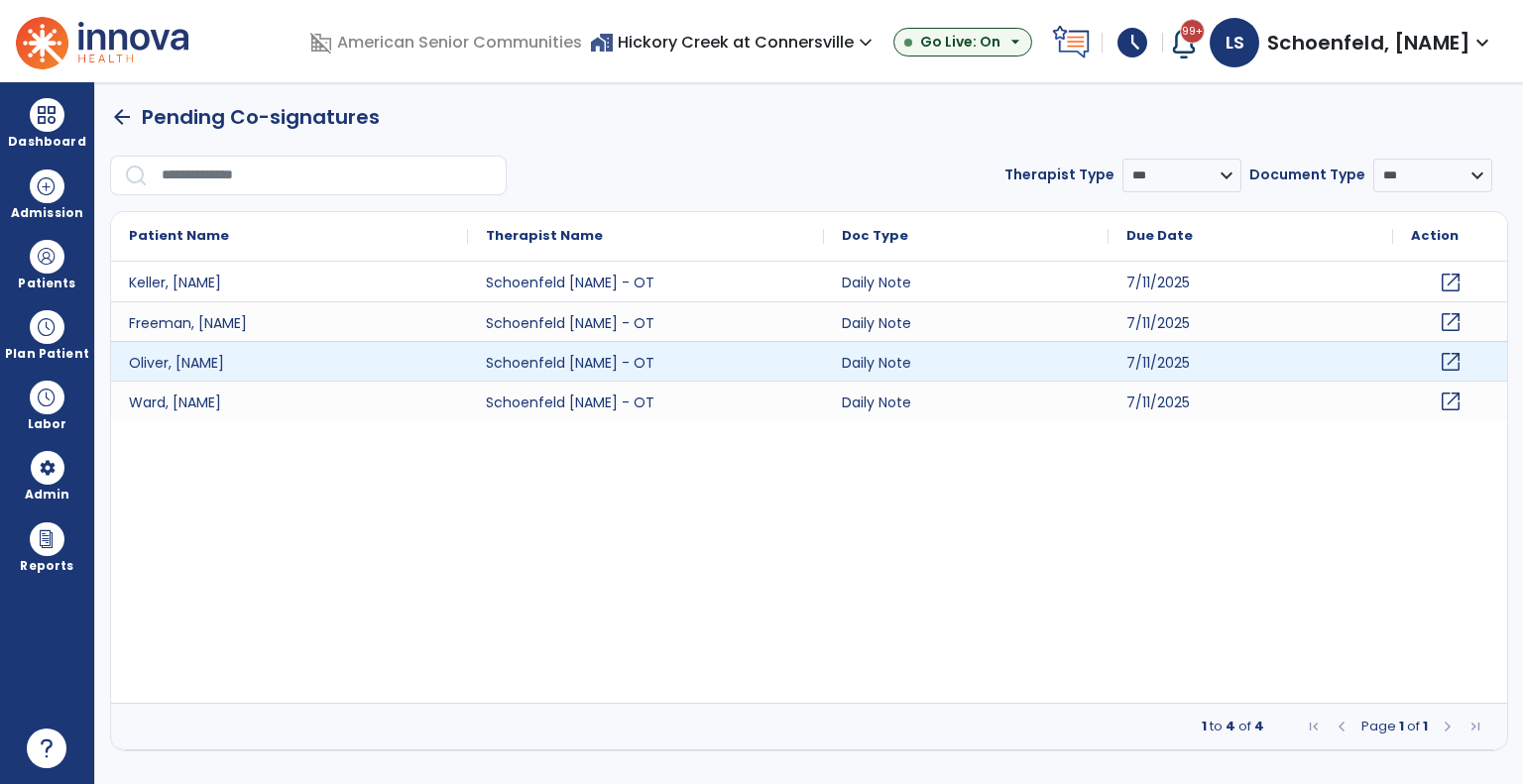 click on "open_in_new" 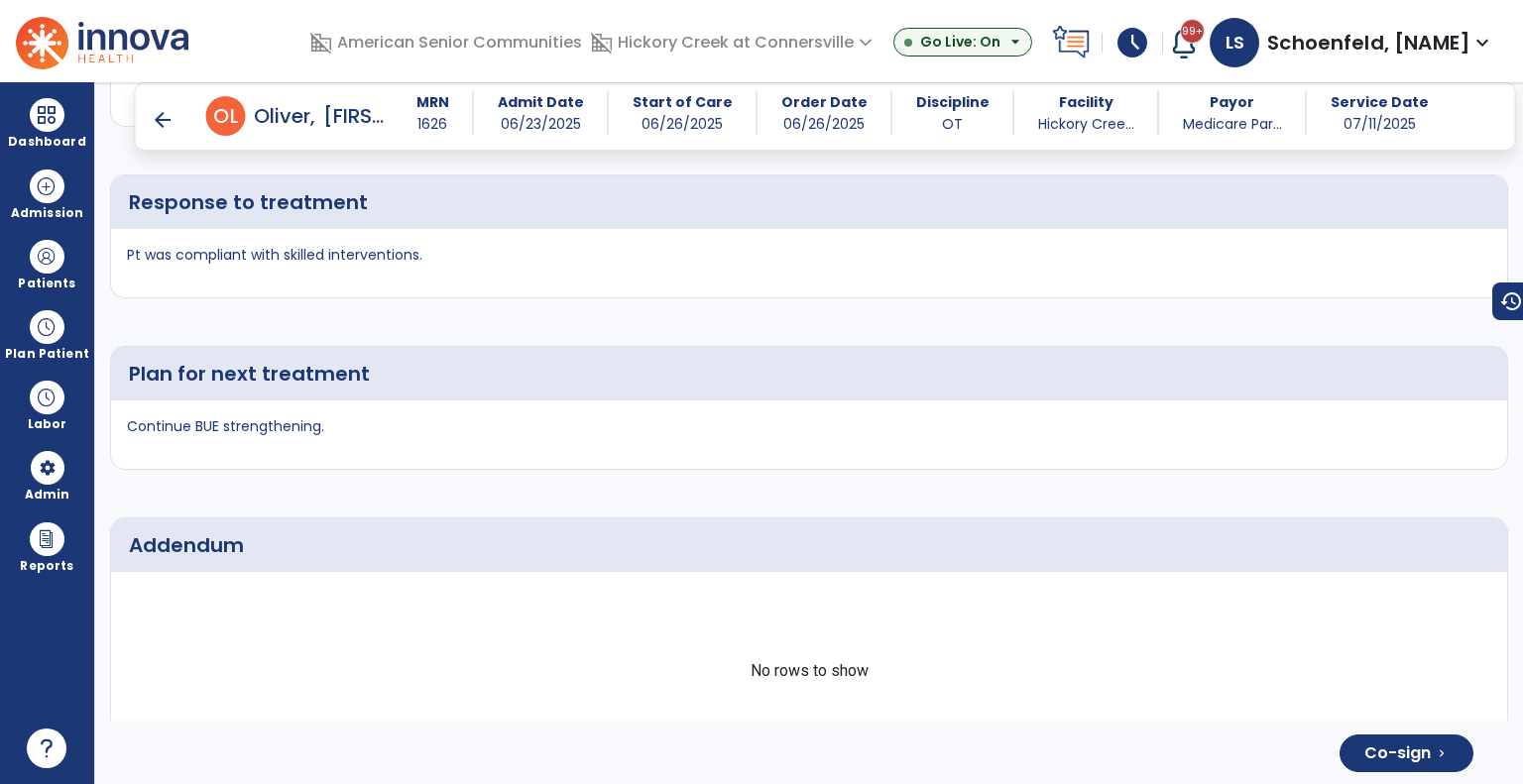 scroll, scrollTop: 3290, scrollLeft: 0, axis: vertical 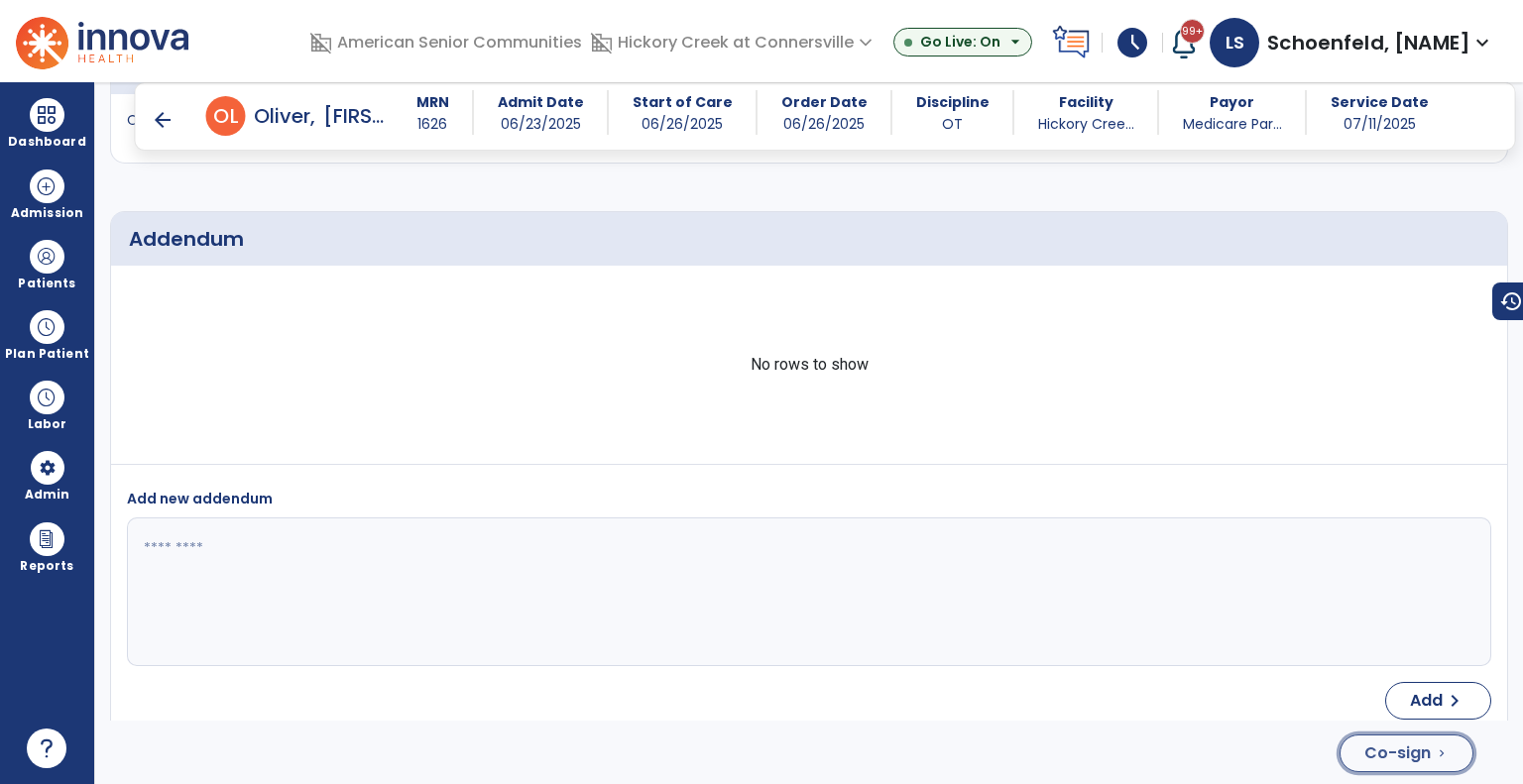 drag, startPoint x: 1407, startPoint y: 744, endPoint x: 1372, endPoint y: 738, distance: 35.510562 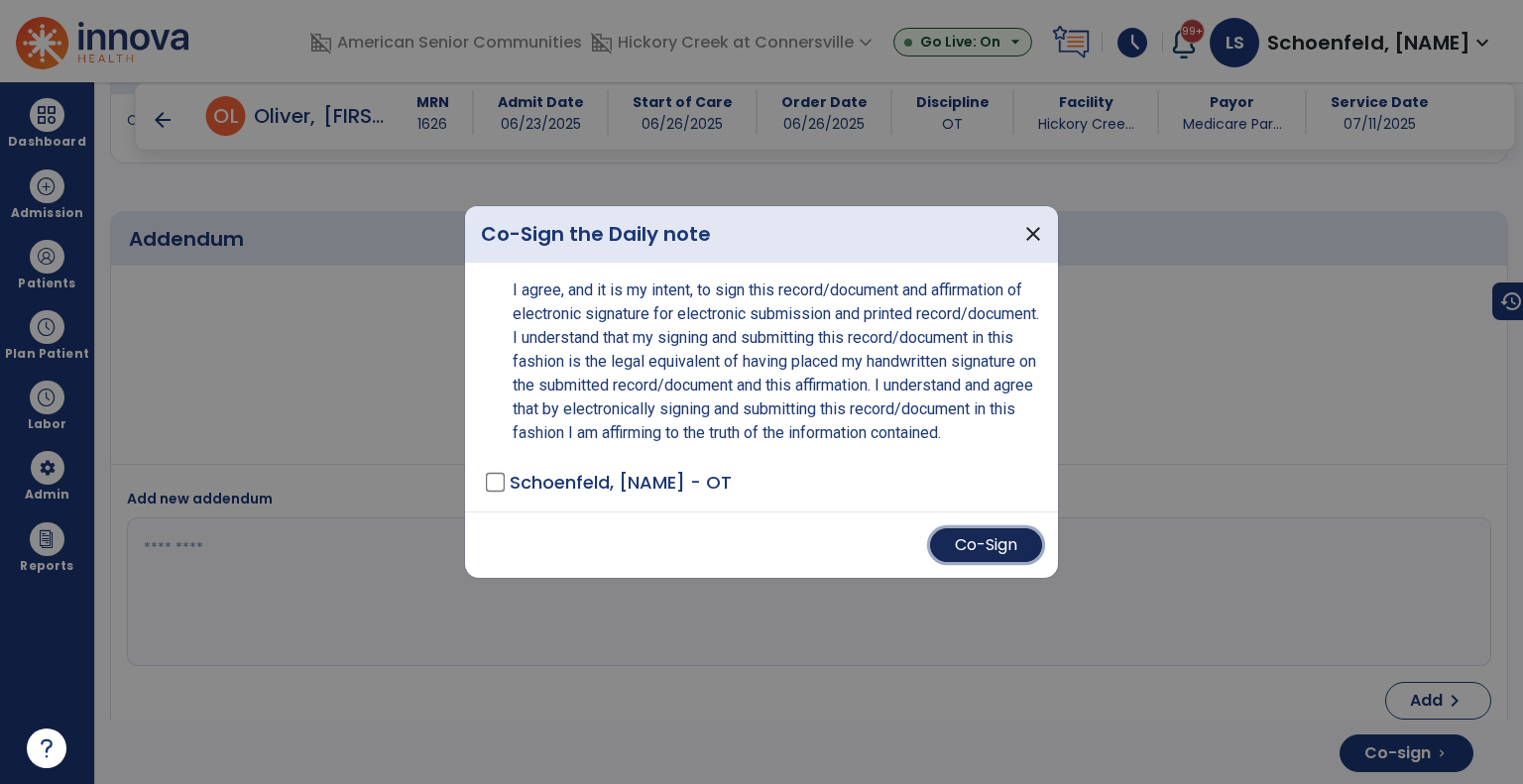 click on "Co-Sign" at bounding box center (986, 545) 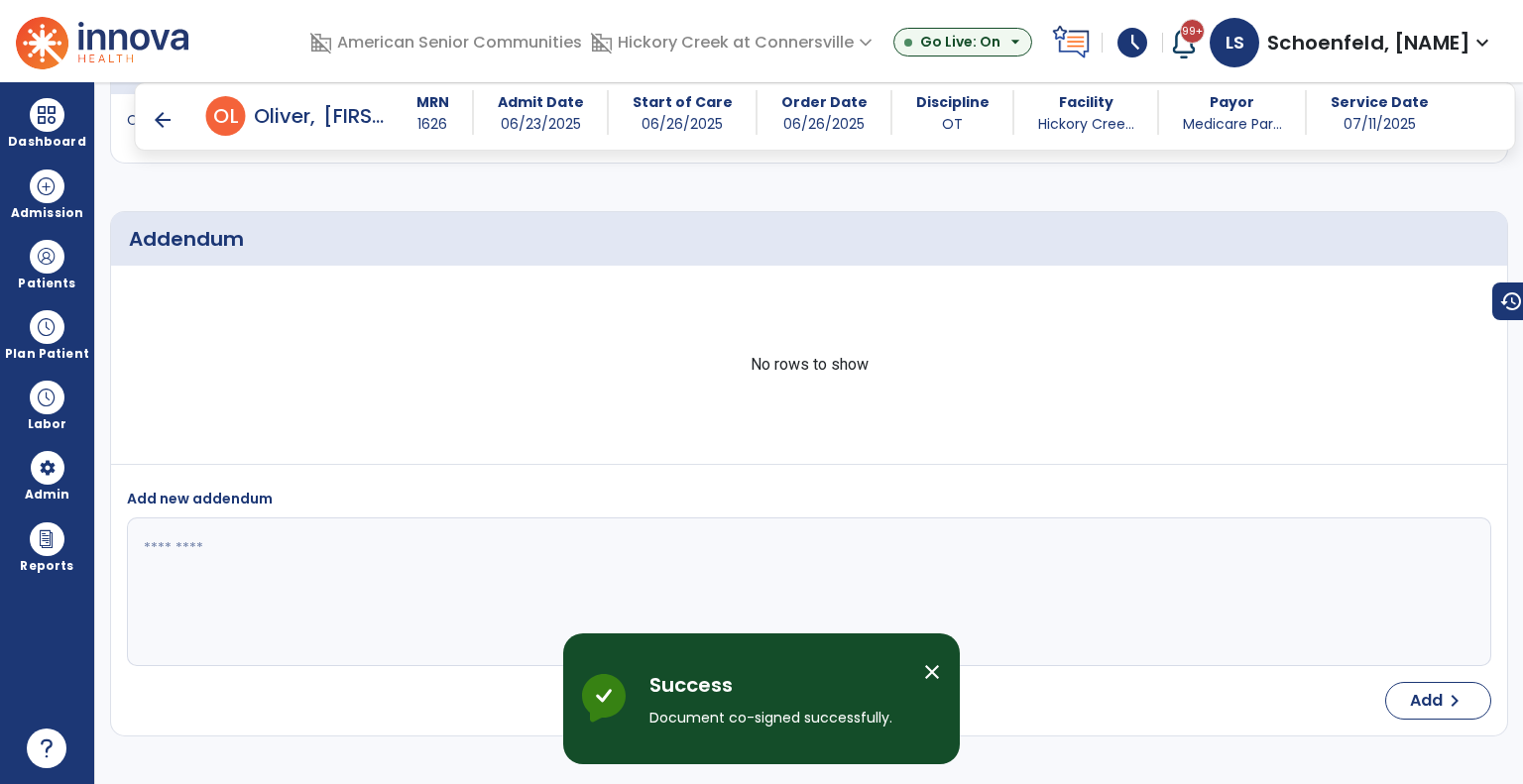 click on "arrow_back" at bounding box center (163, 120) 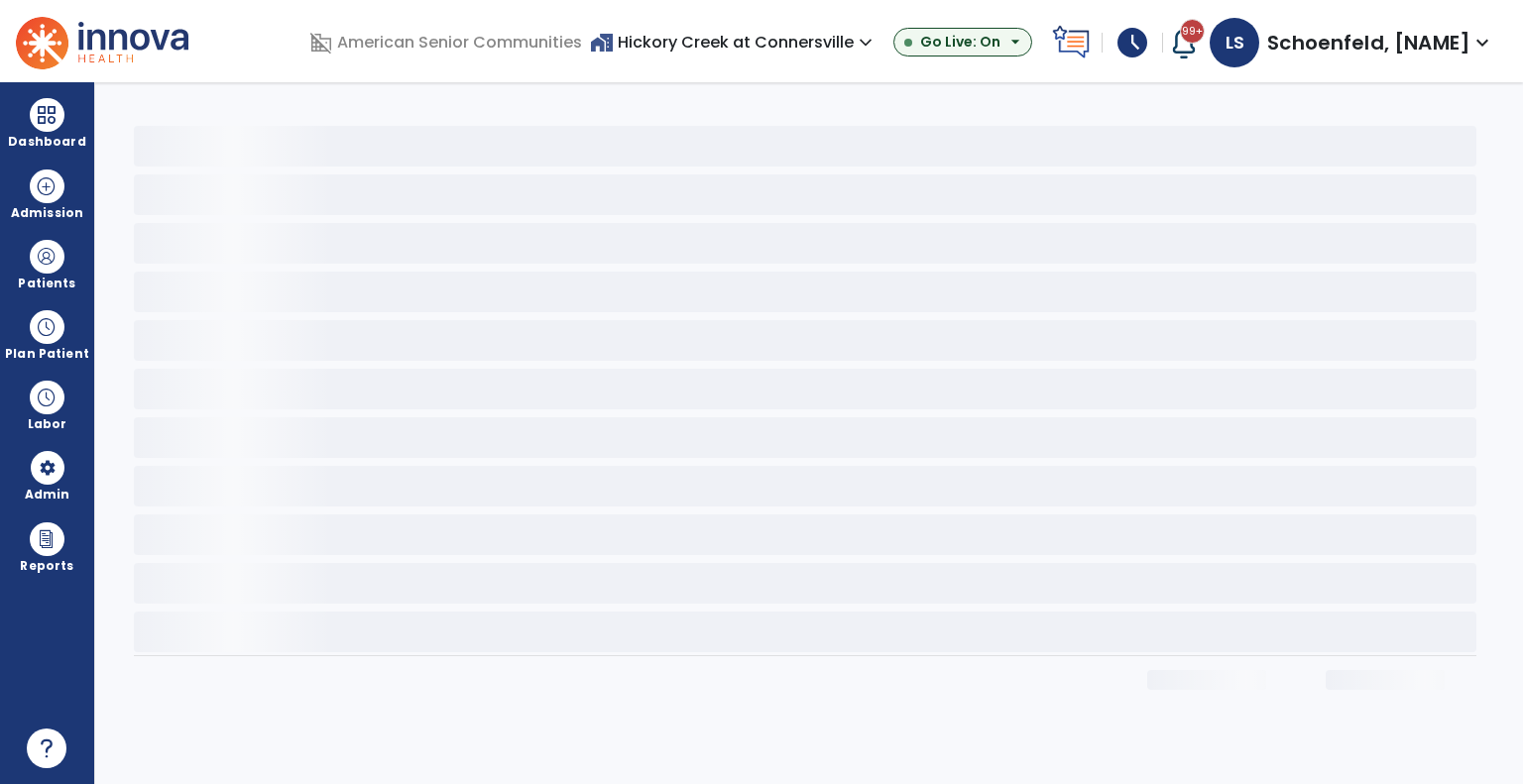 scroll, scrollTop: 0, scrollLeft: 0, axis: both 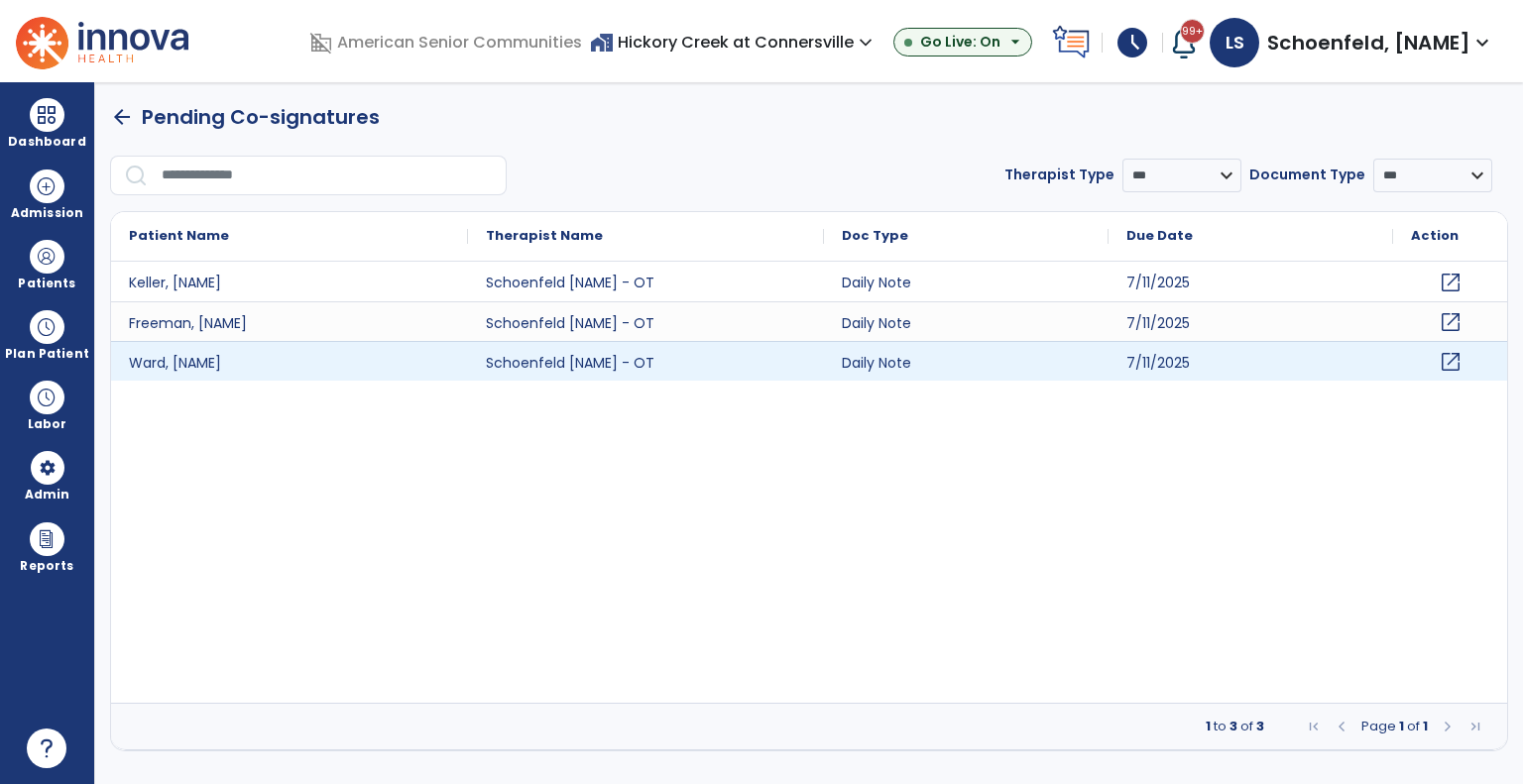 click on "open_in_new" 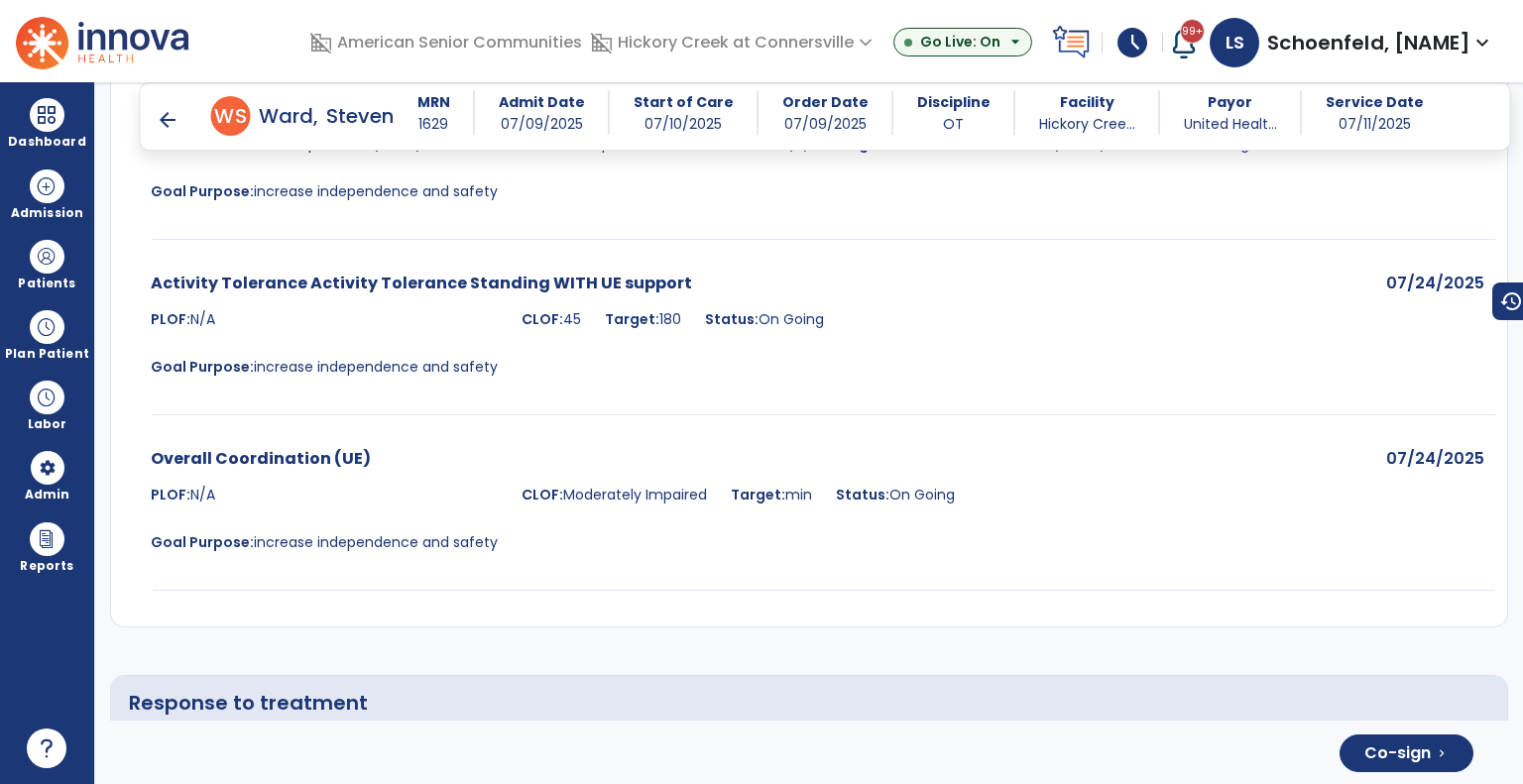 scroll, scrollTop: 3988, scrollLeft: 0, axis: vertical 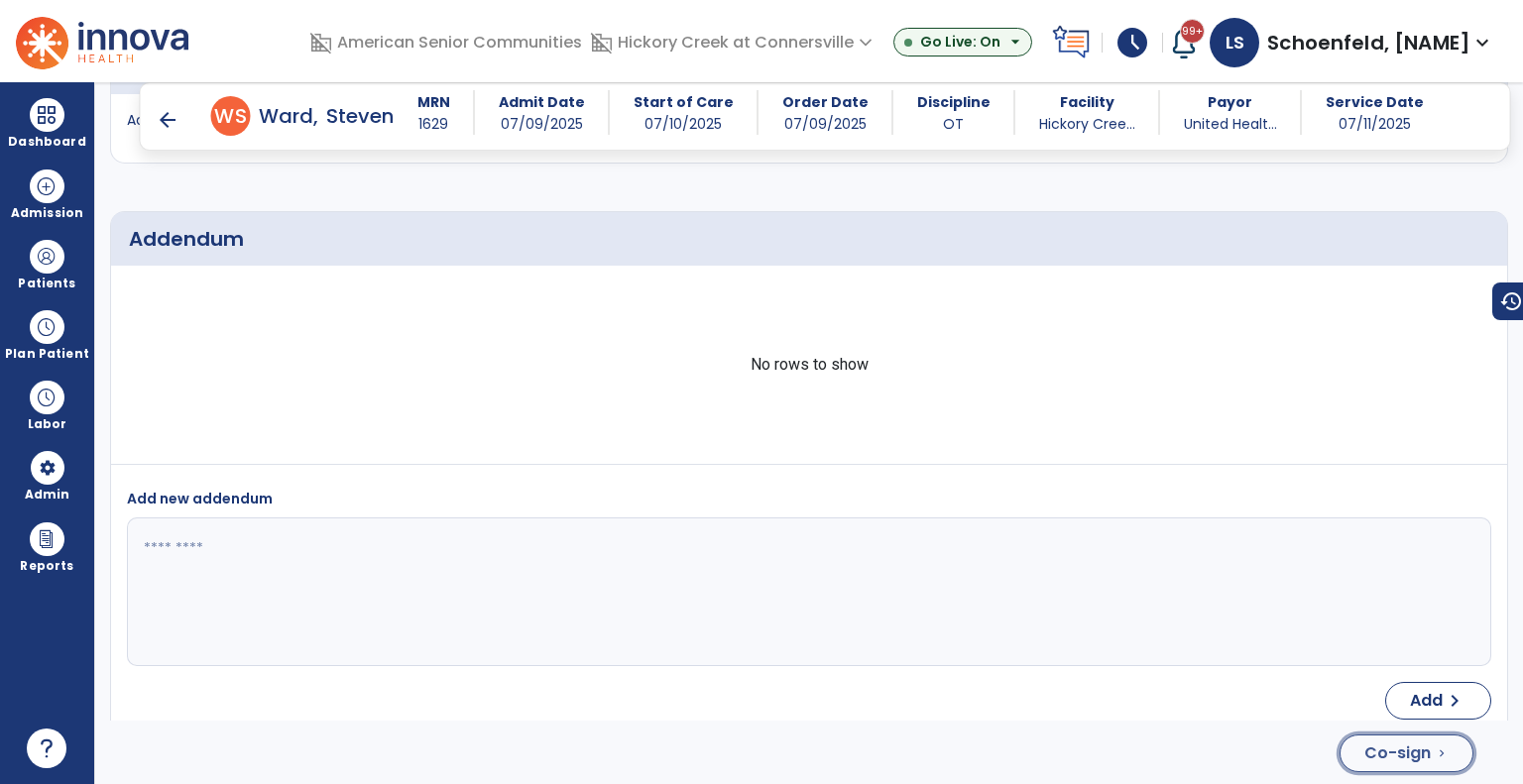 drag, startPoint x: 1395, startPoint y: 744, endPoint x: 1379, endPoint y: 736, distance: 17.888544 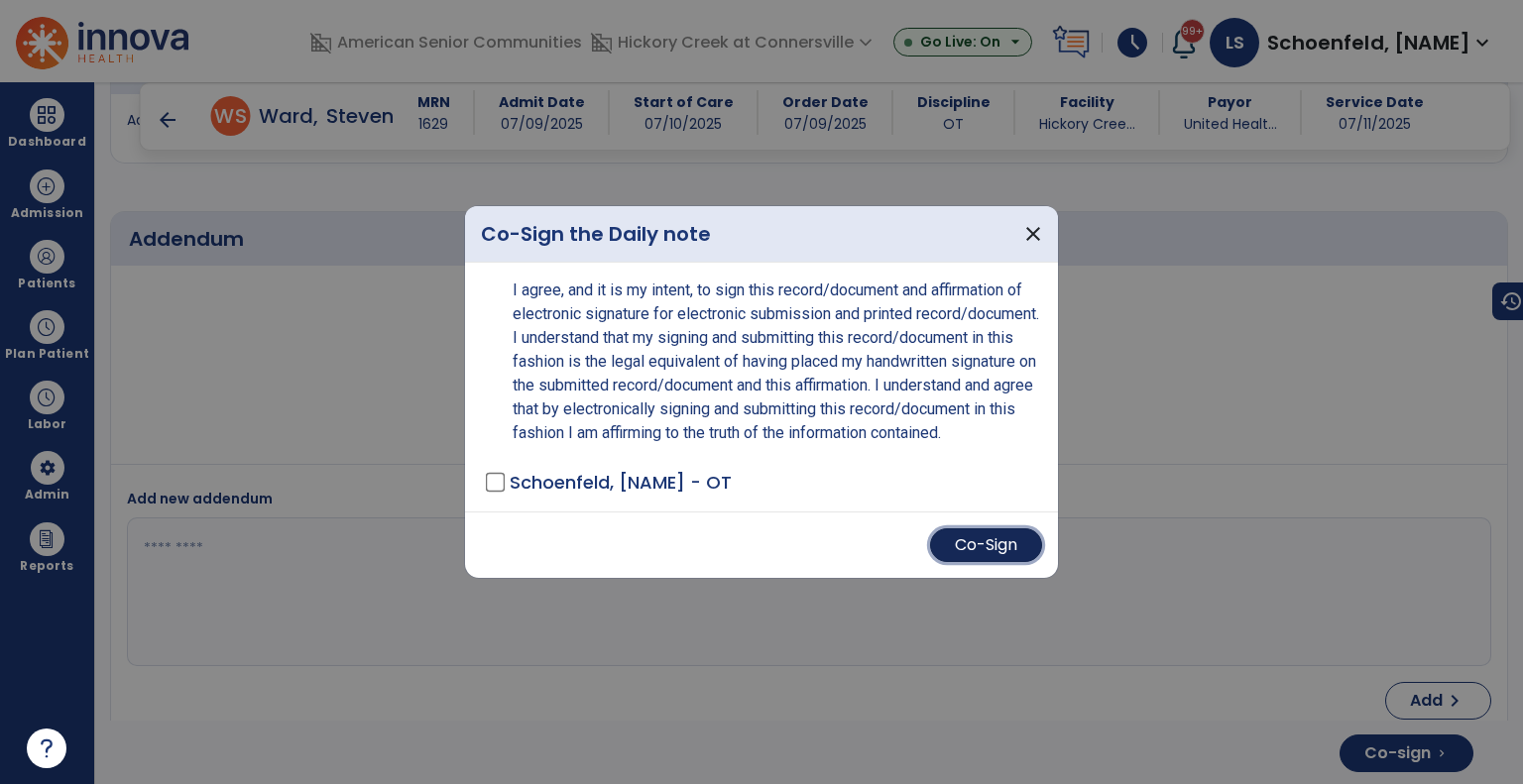 drag, startPoint x: 952, startPoint y: 562, endPoint x: 734, endPoint y: 437, distance: 251.29465 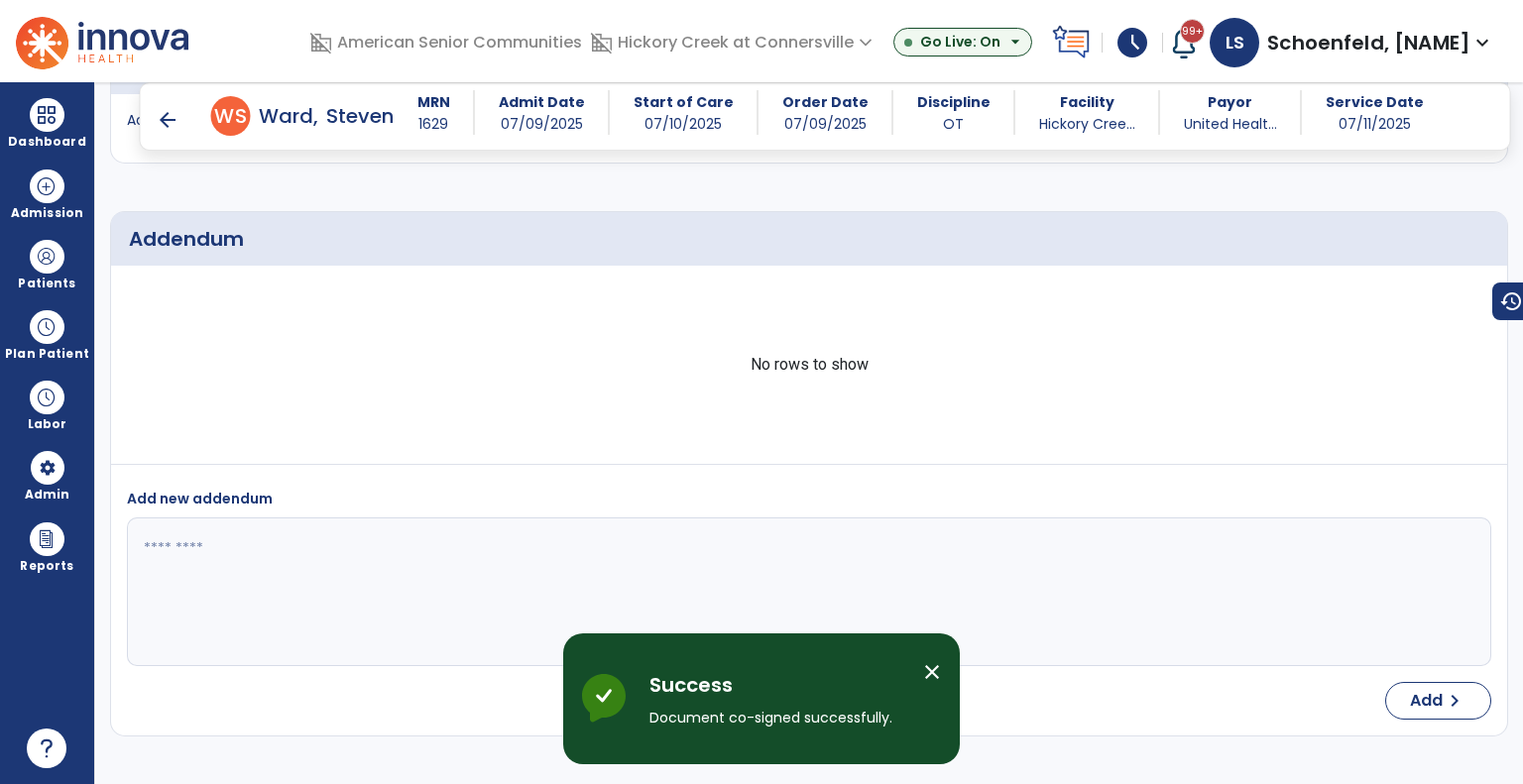 click on "arrow_back" at bounding box center (168, 120) 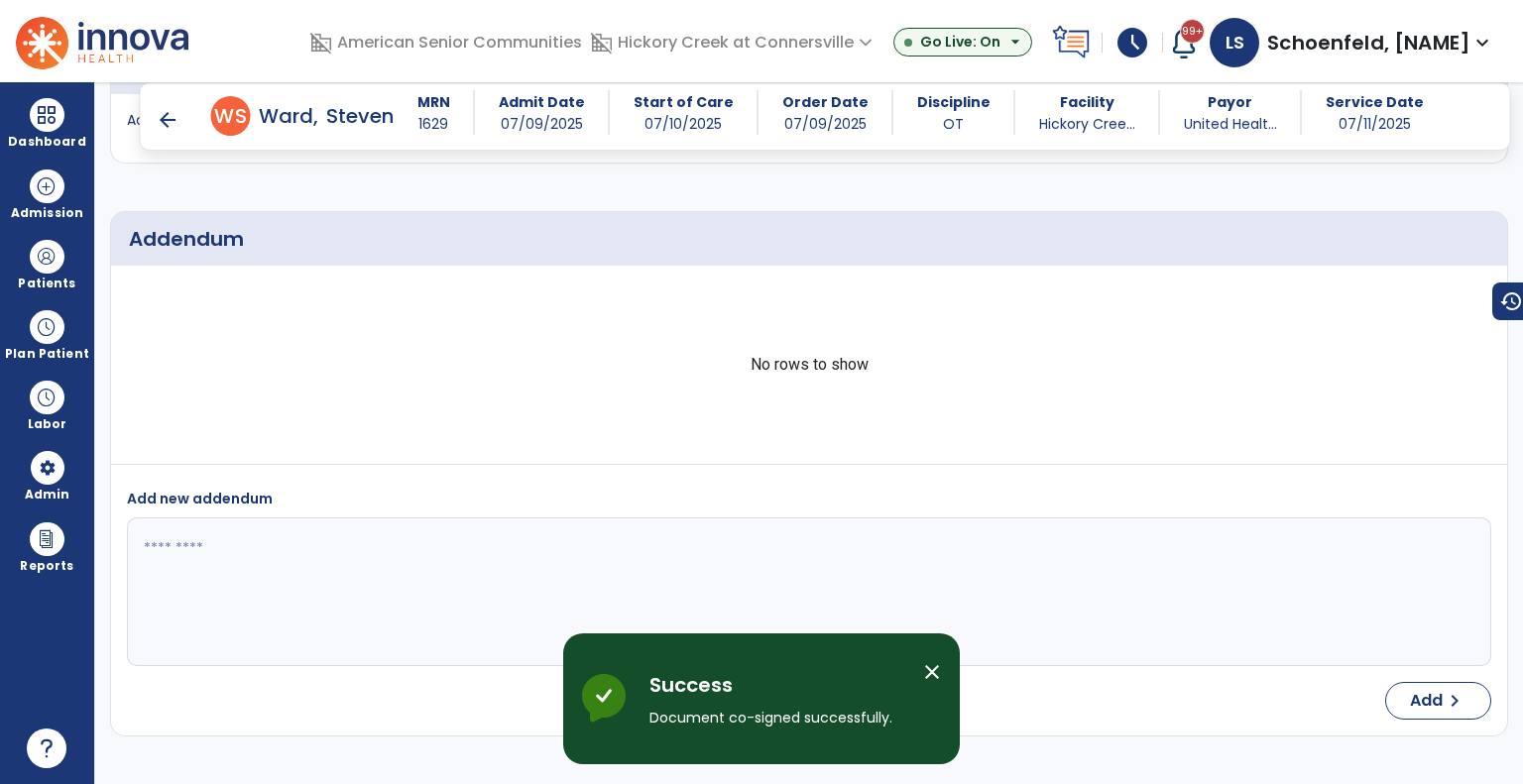 scroll, scrollTop: 0, scrollLeft: 0, axis: both 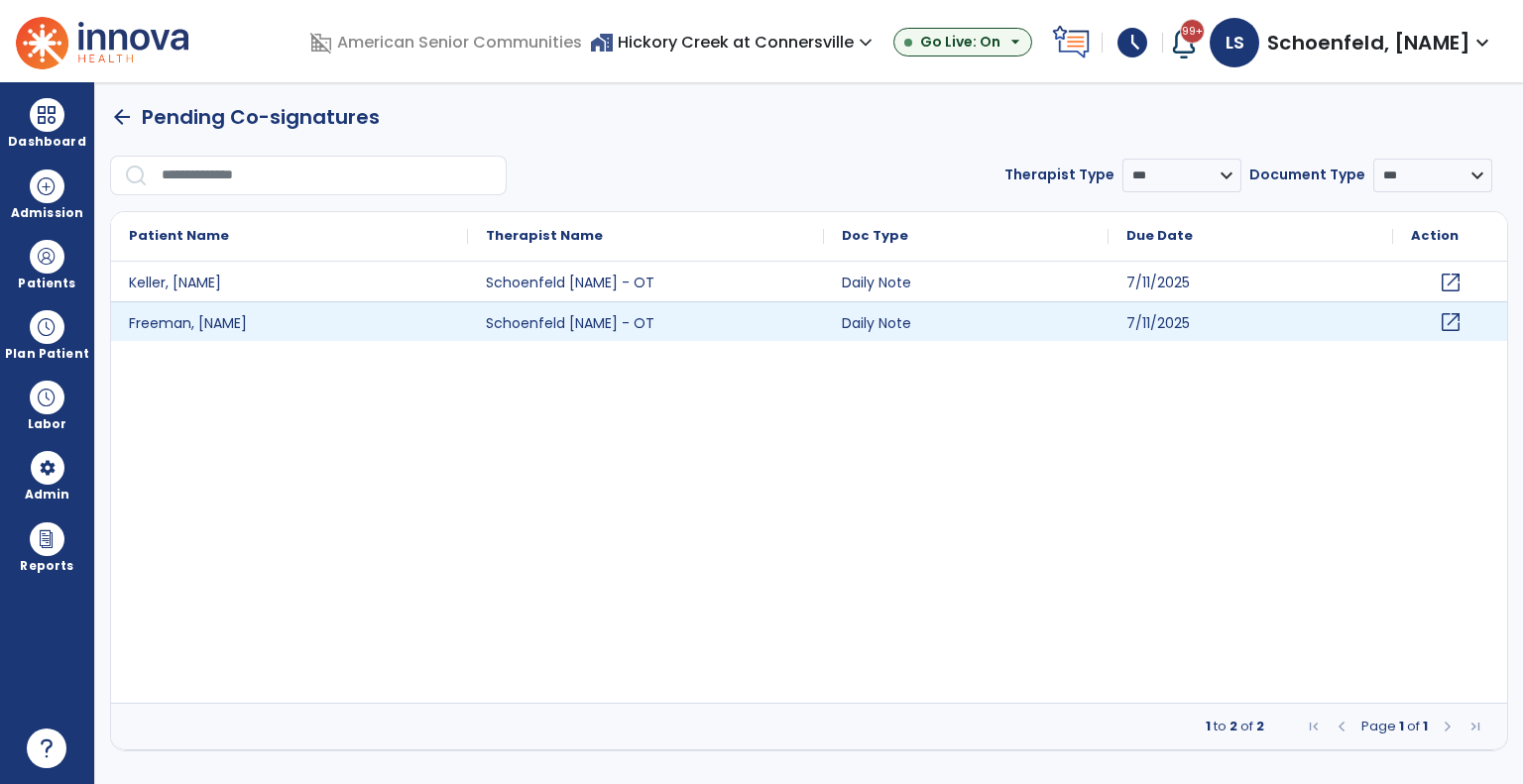 click on "open_in_new" 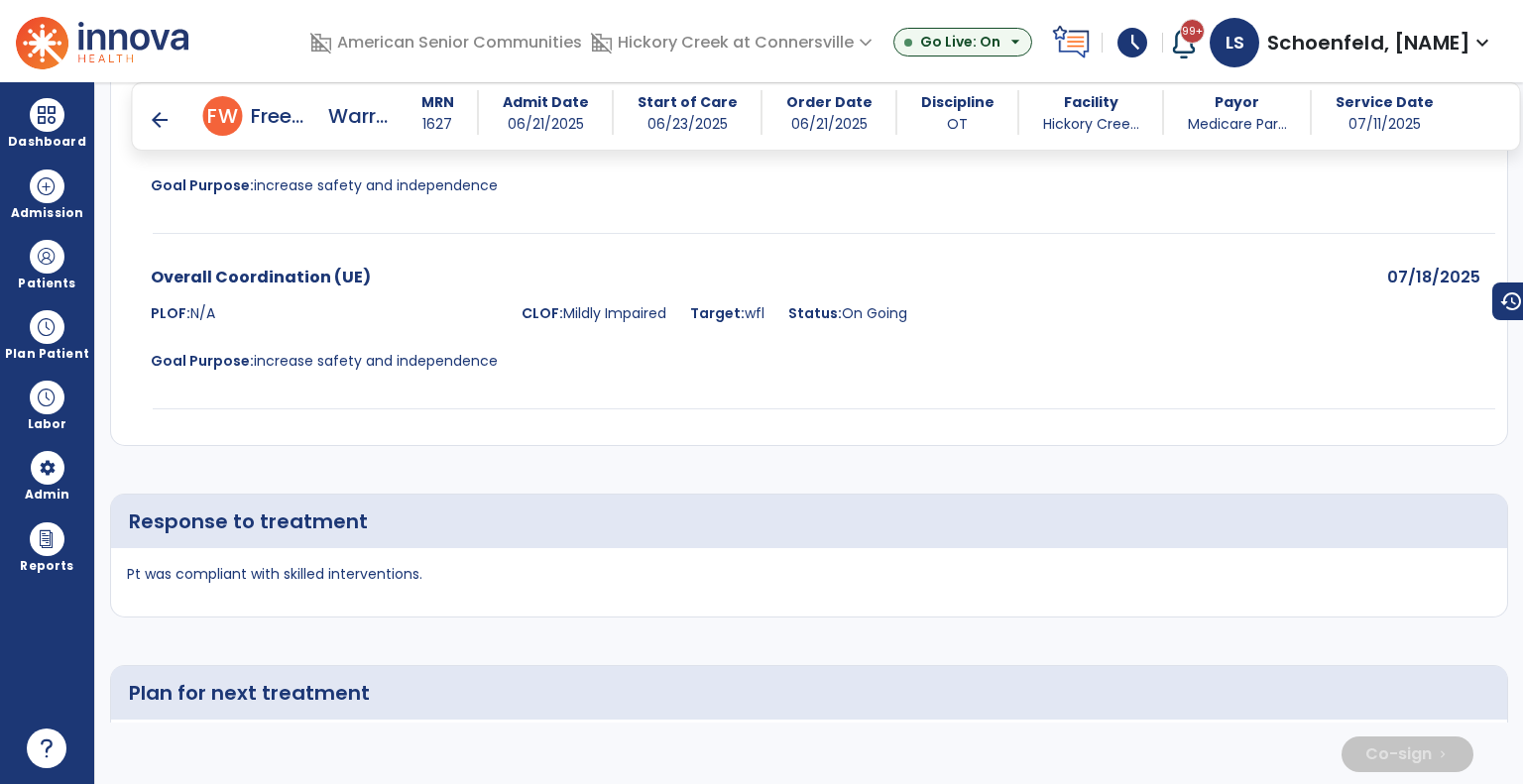 scroll, scrollTop: 3643, scrollLeft: 0, axis: vertical 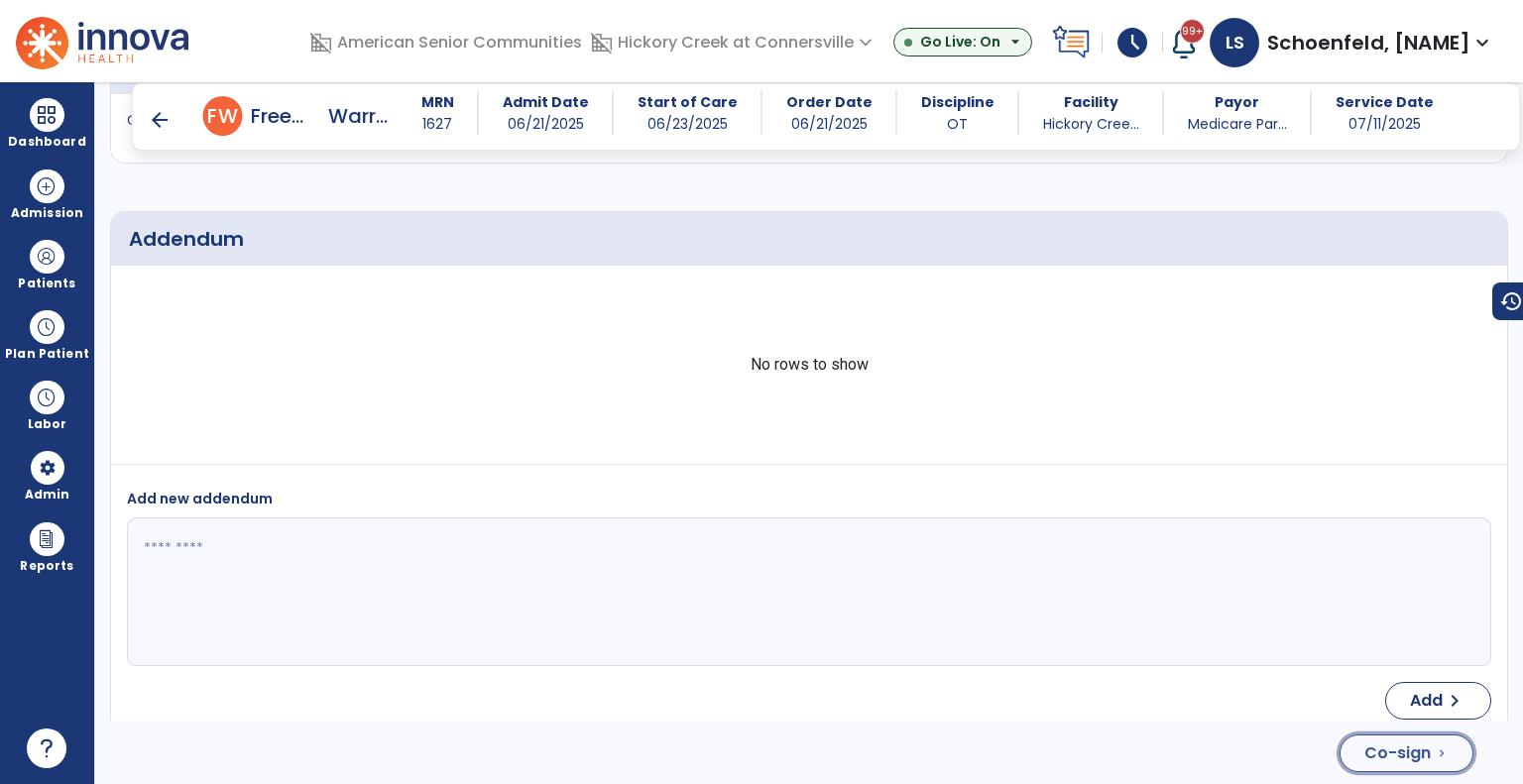click on "Co-sign" 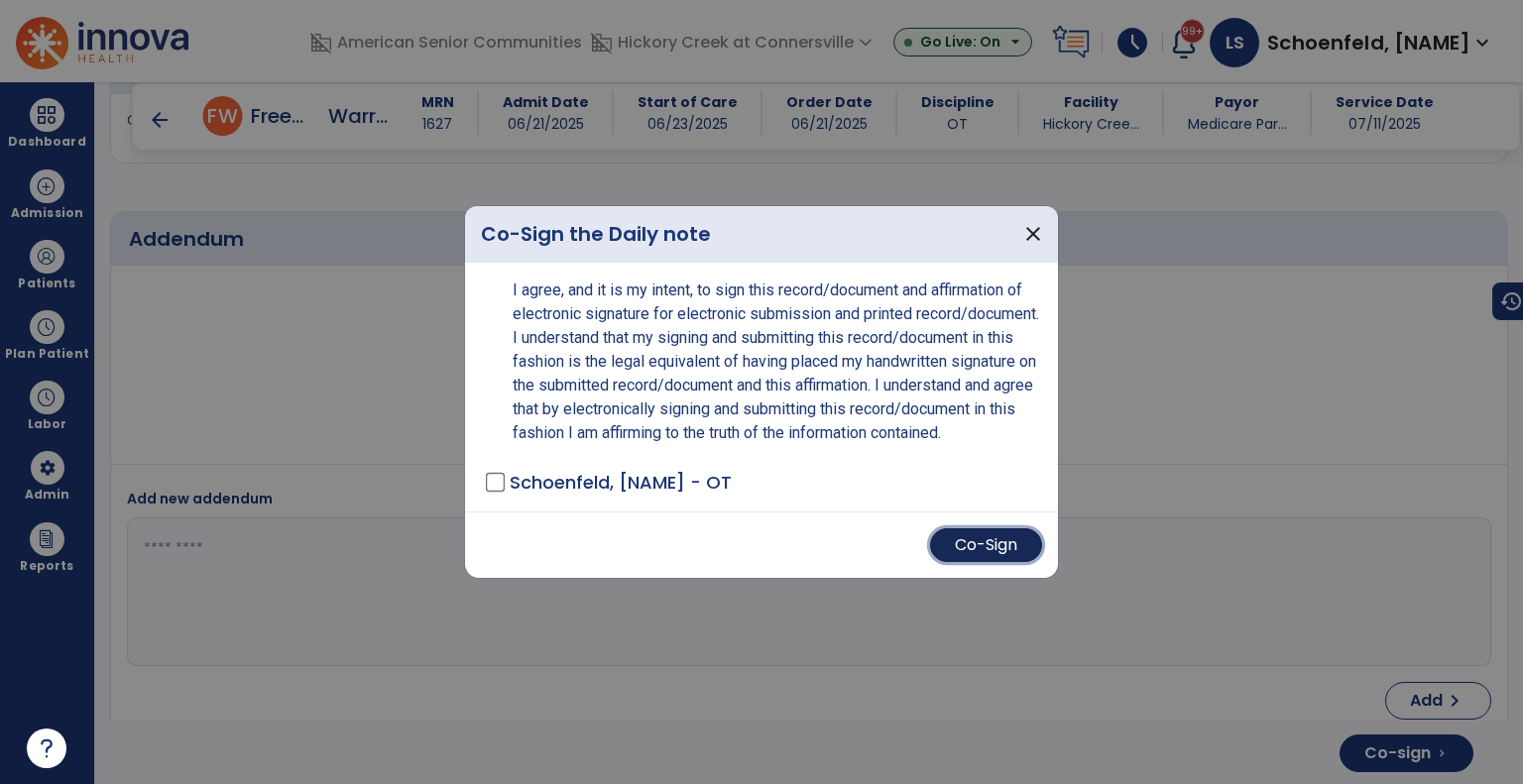 click on "Co-Sign" at bounding box center [986, 545] 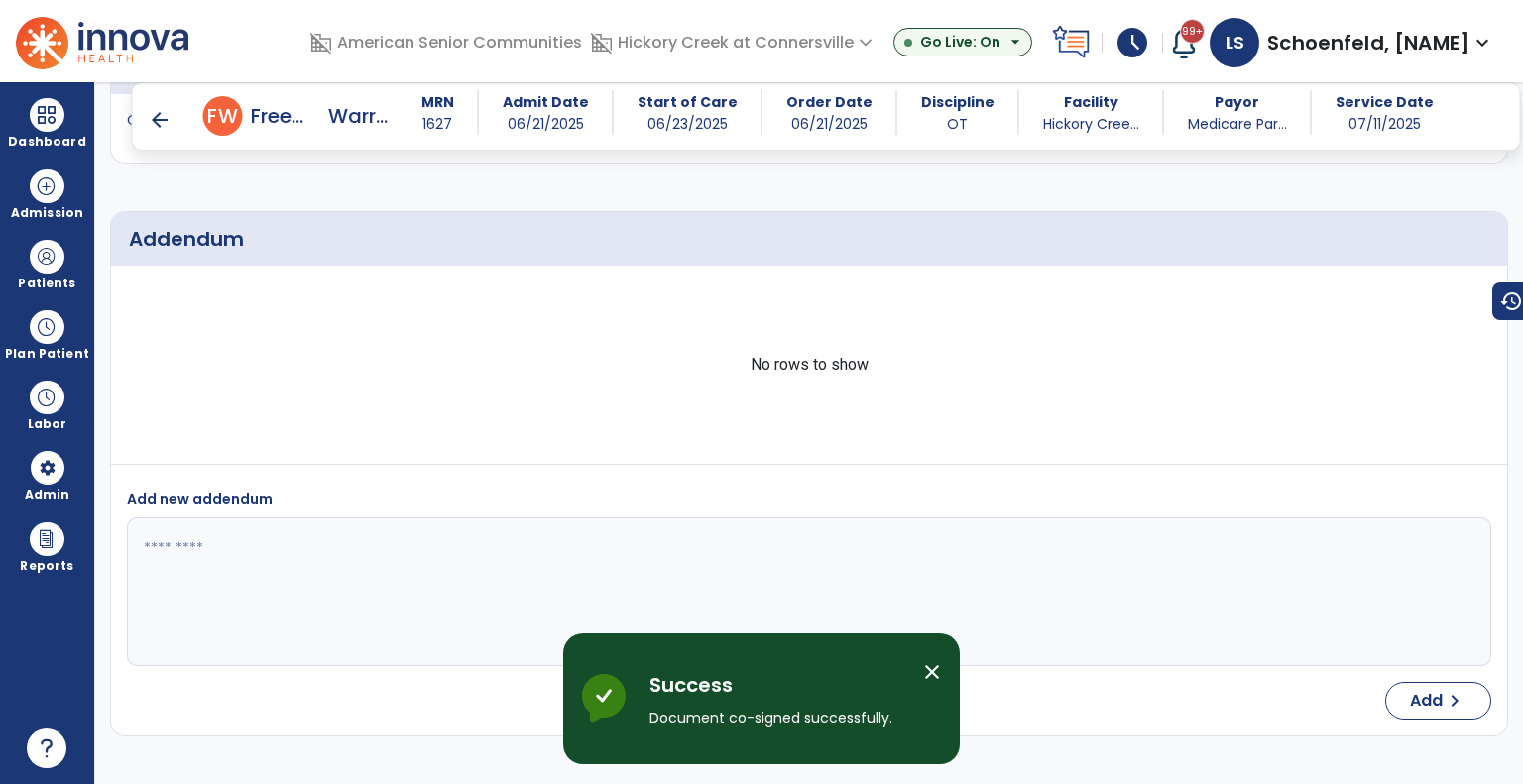 click on "arrow_back" at bounding box center (160, 120) 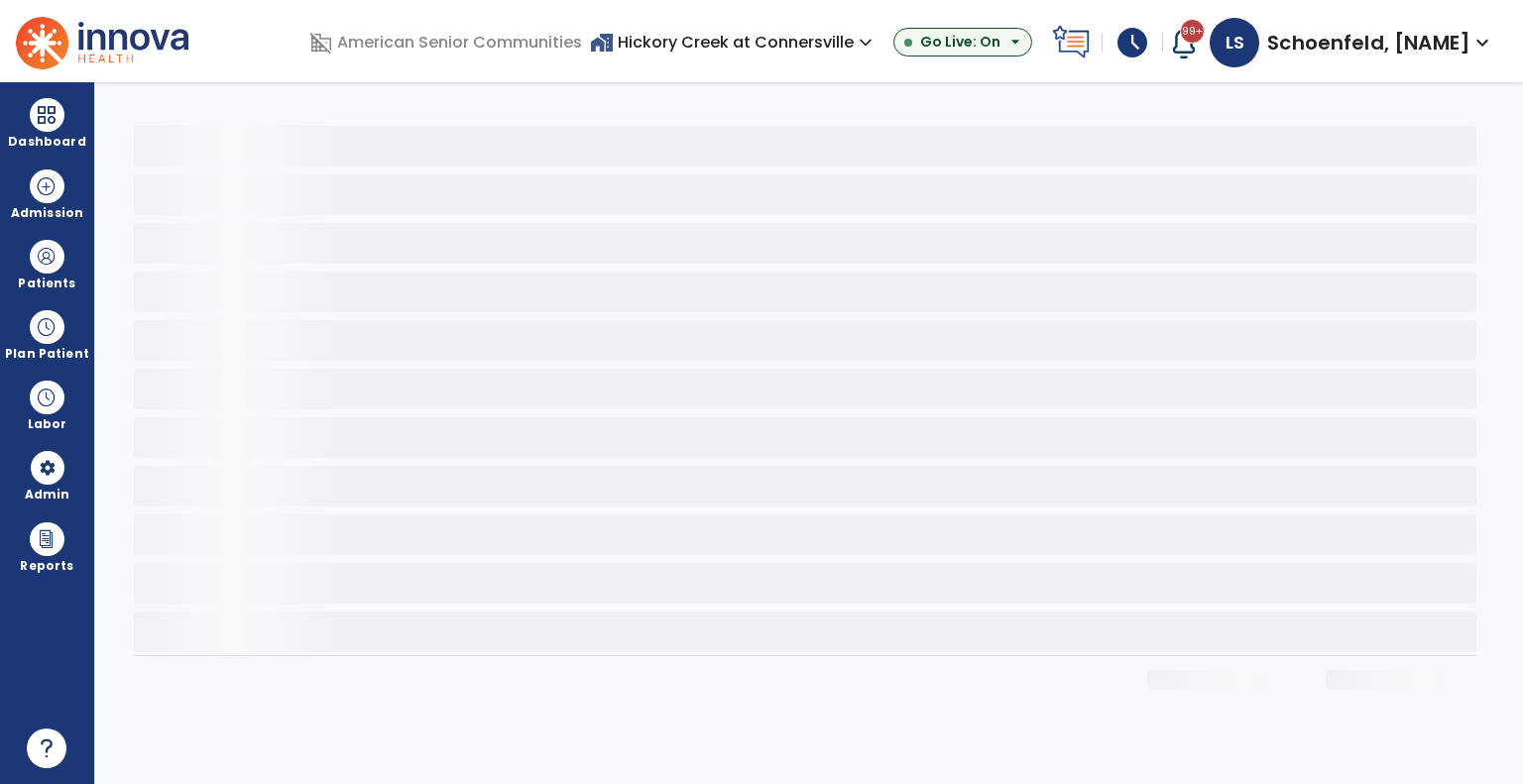 scroll, scrollTop: 0, scrollLeft: 0, axis: both 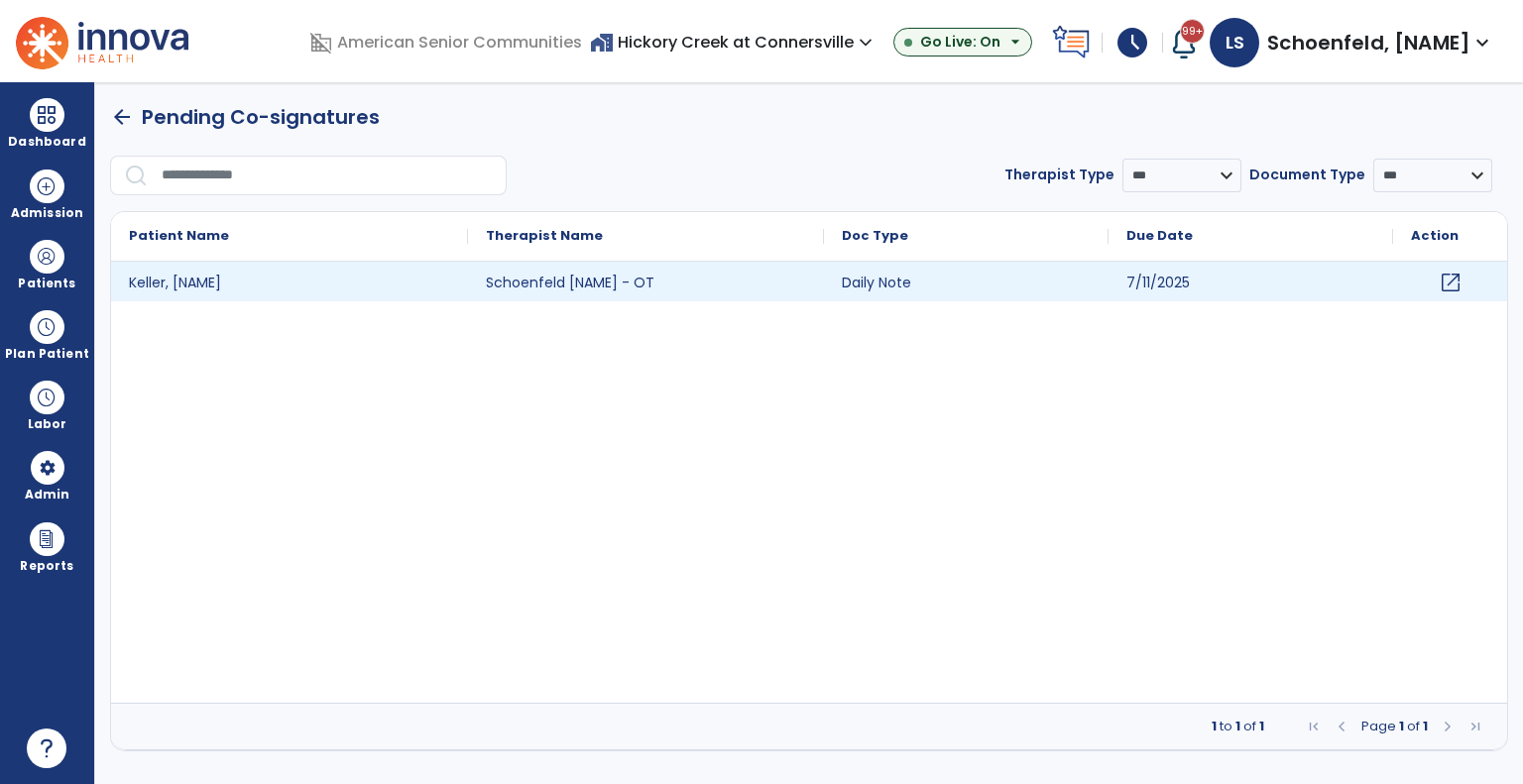 click on "open_in_new" 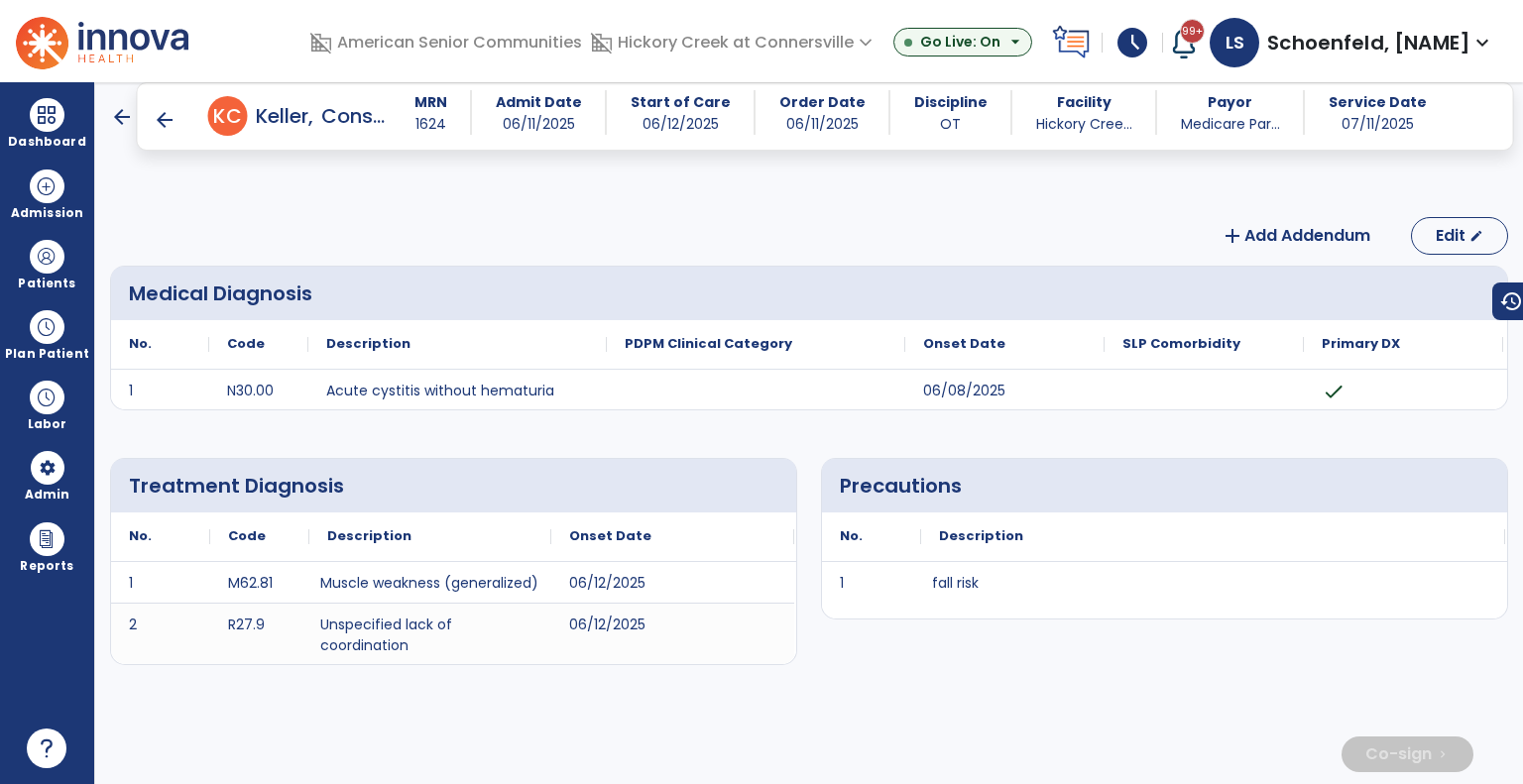 scroll, scrollTop: 3604, scrollLeft: 0, axis: vertical 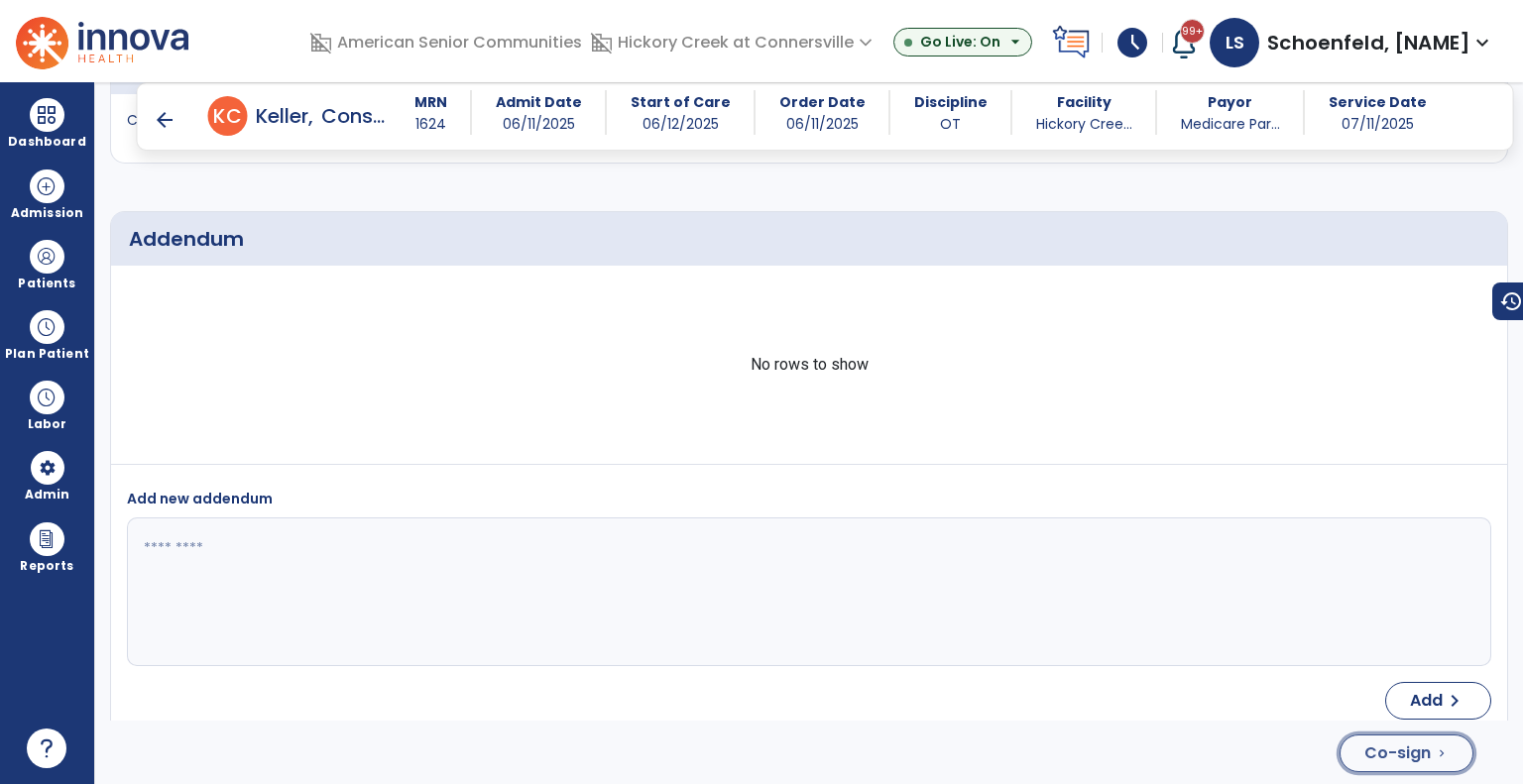 drag, startPoint x: 1399, startPoint y: 758, endPoint x: 1388, endPoint y: 751, distance: 13.038405 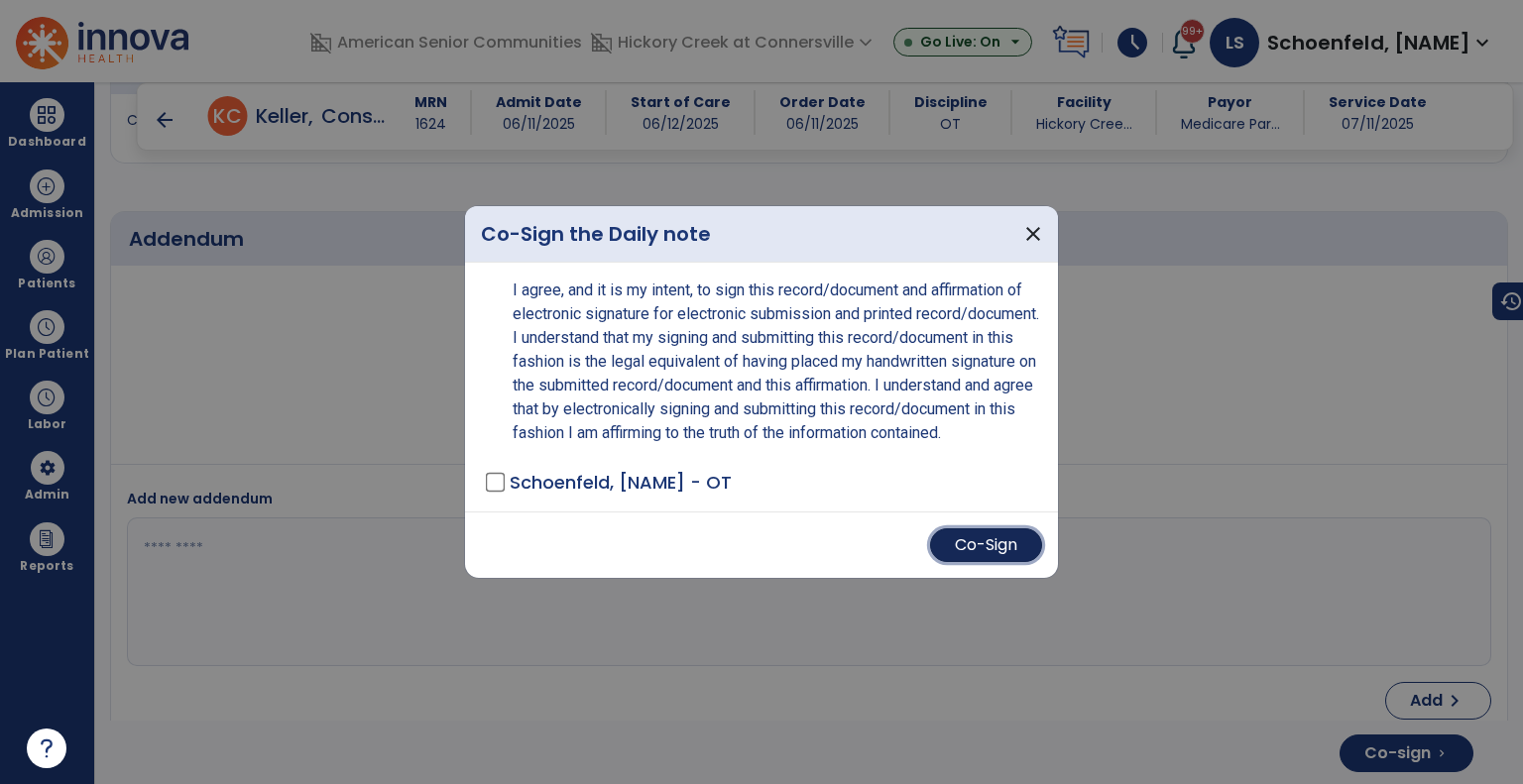 click on "Co-Sign" at bounding box center [986, 545] 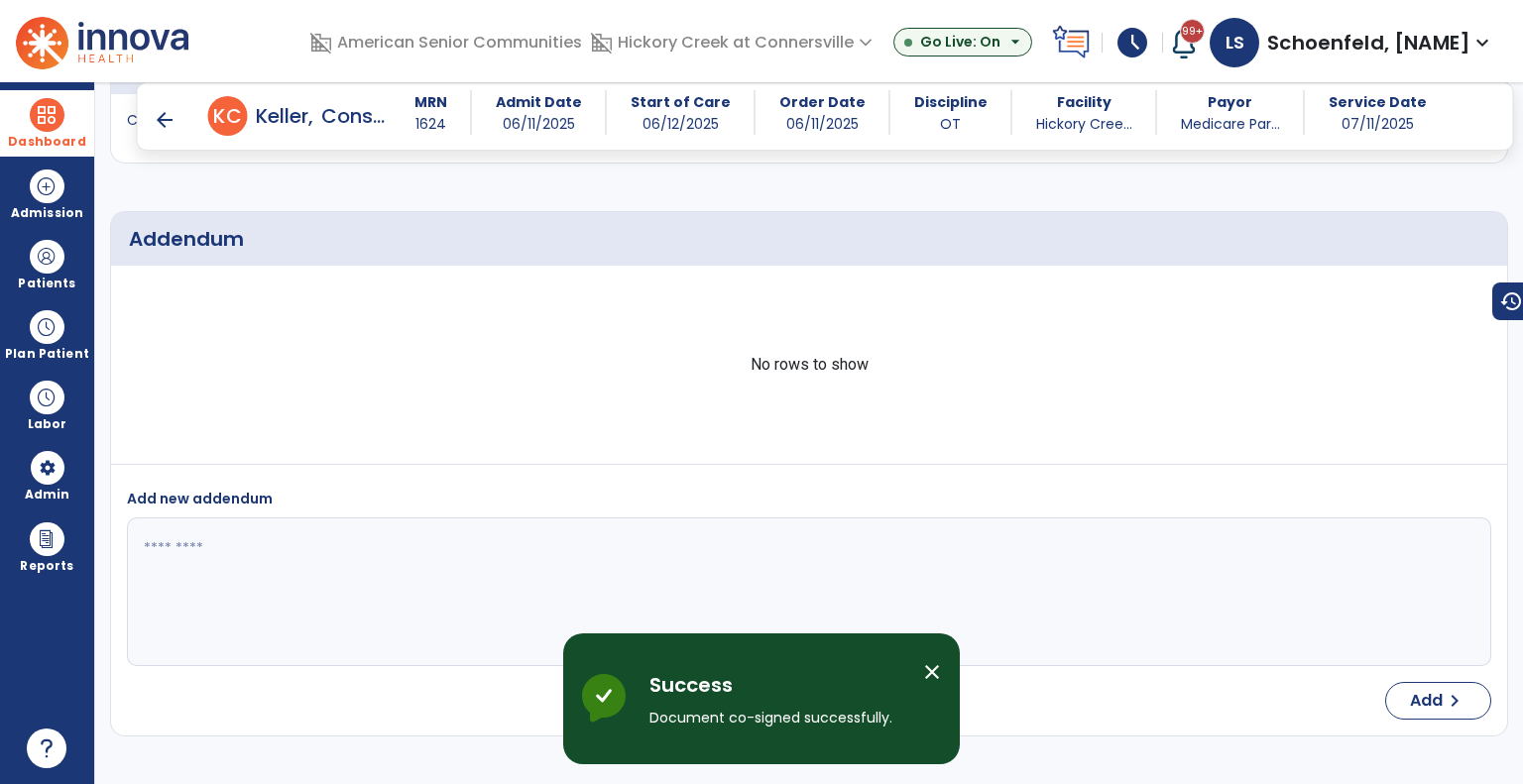 drag, startPoint x: 54, startPoint y: 121, endPoint x: 155, endPoint y: 183, distance: 118.5116 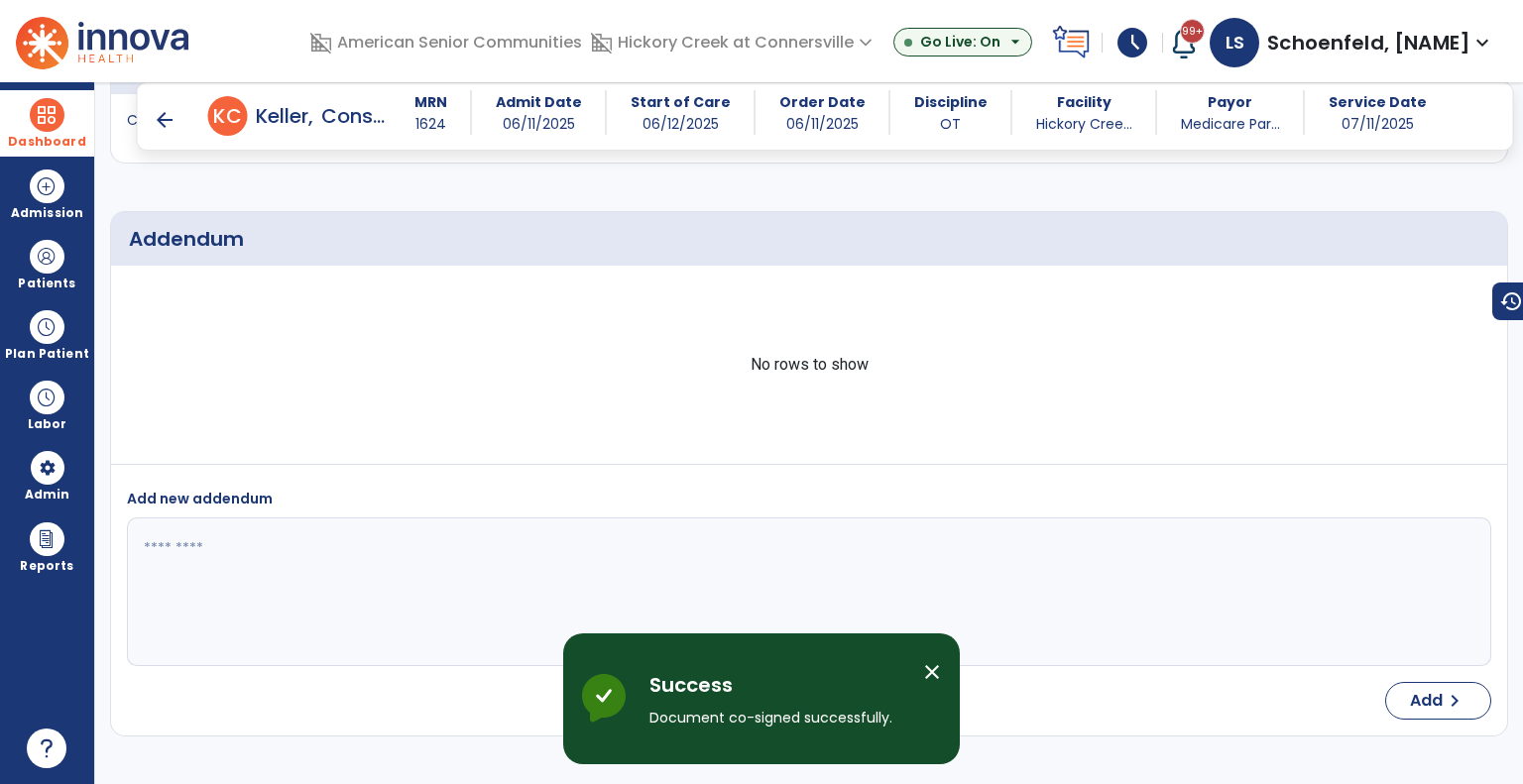 click at bounding box center [47, 115] 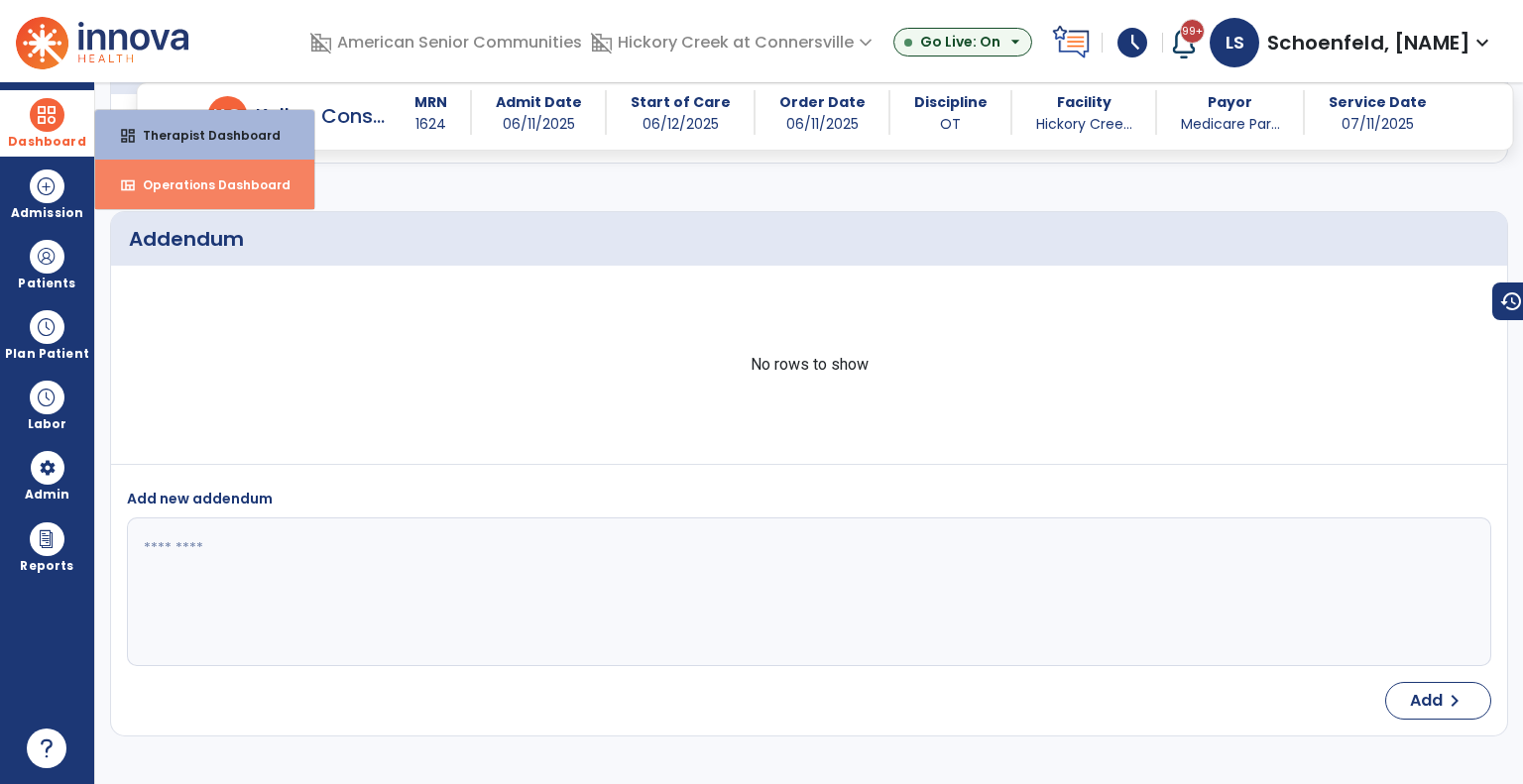 click on "view_quilt  Operations Dashboard" at bounding box center [204, 184] 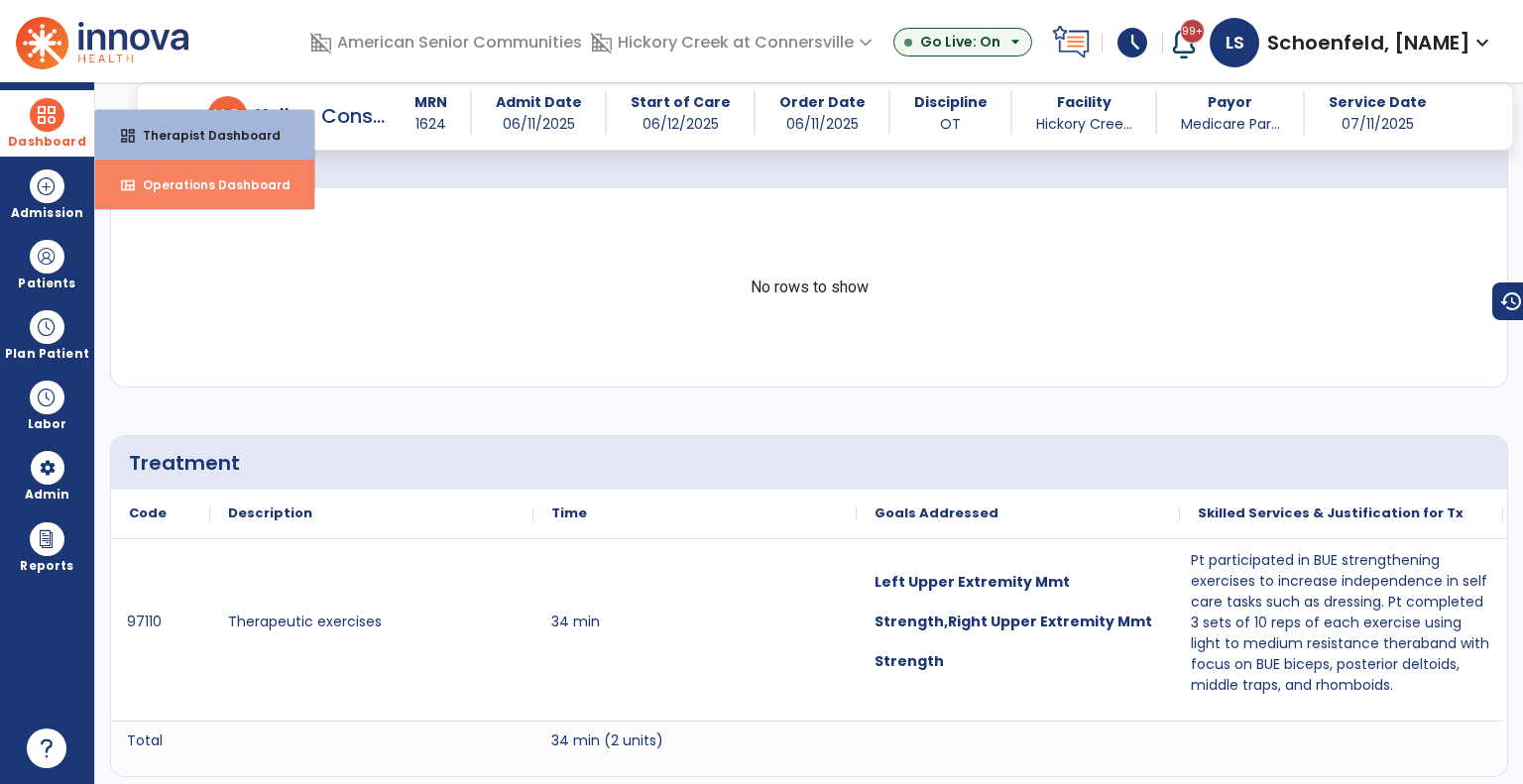 select on "***" 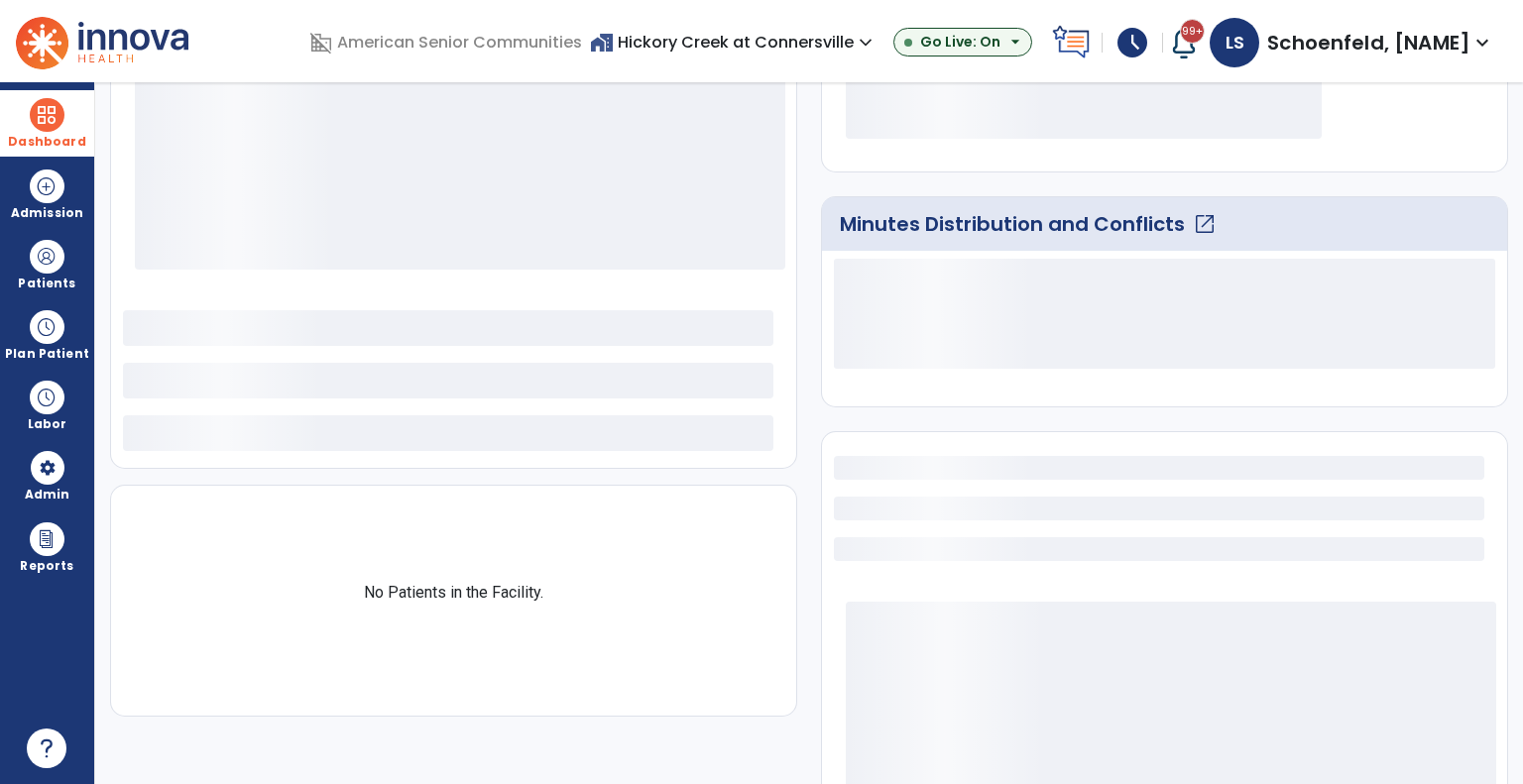 select on "***" 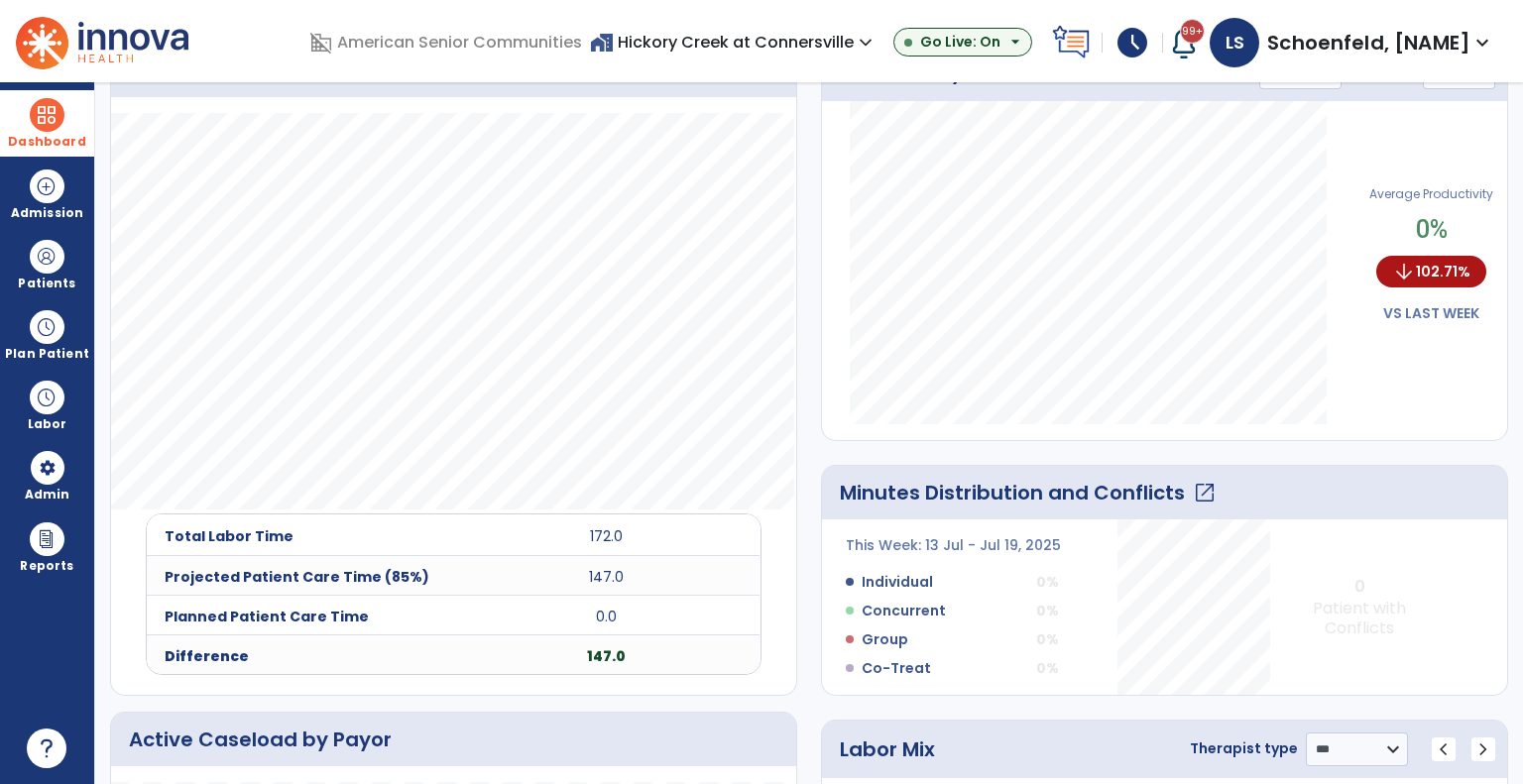 scroll, scrollTop: 356, scrollLeft: 0, axis: vertical 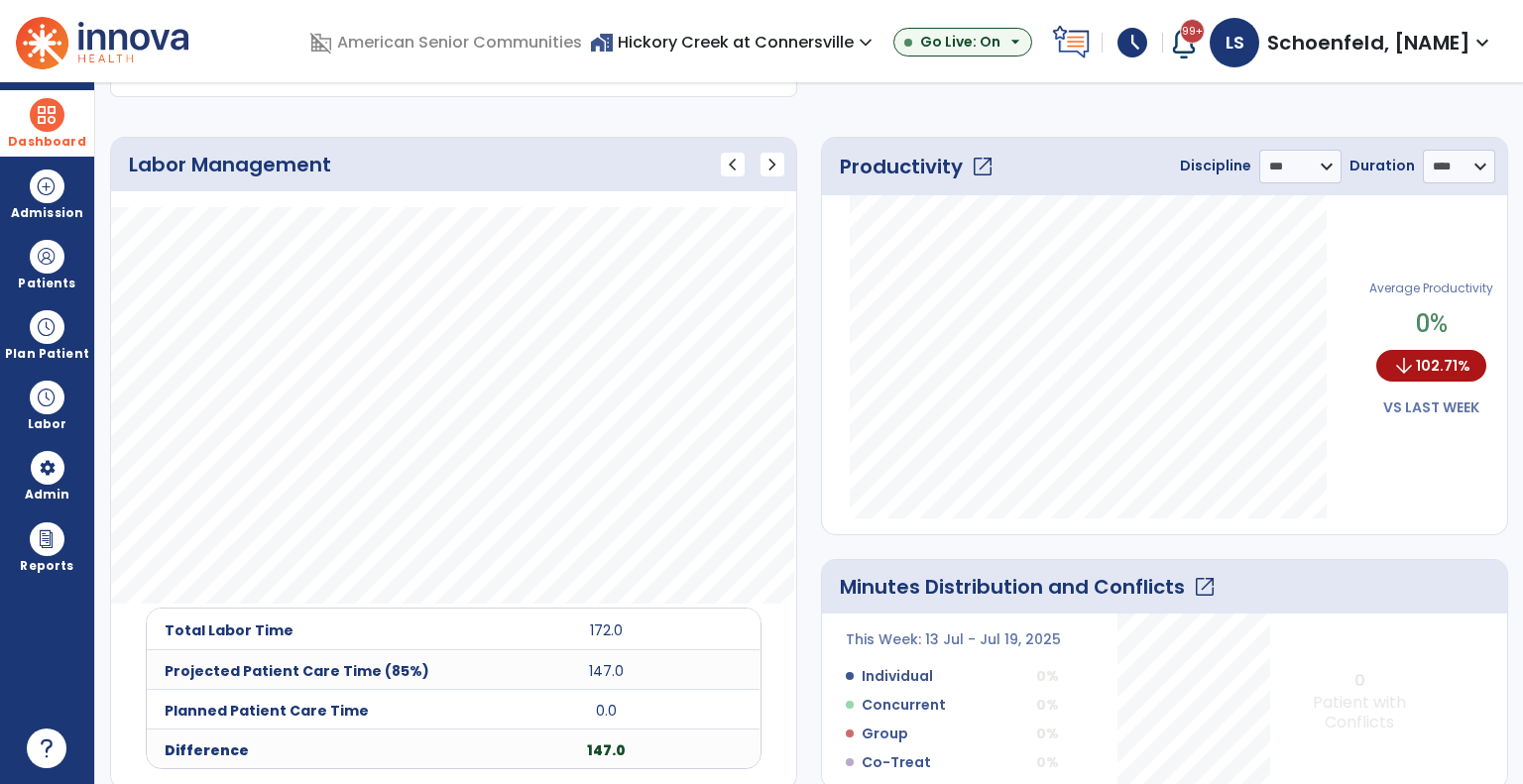click on "open_in_new" 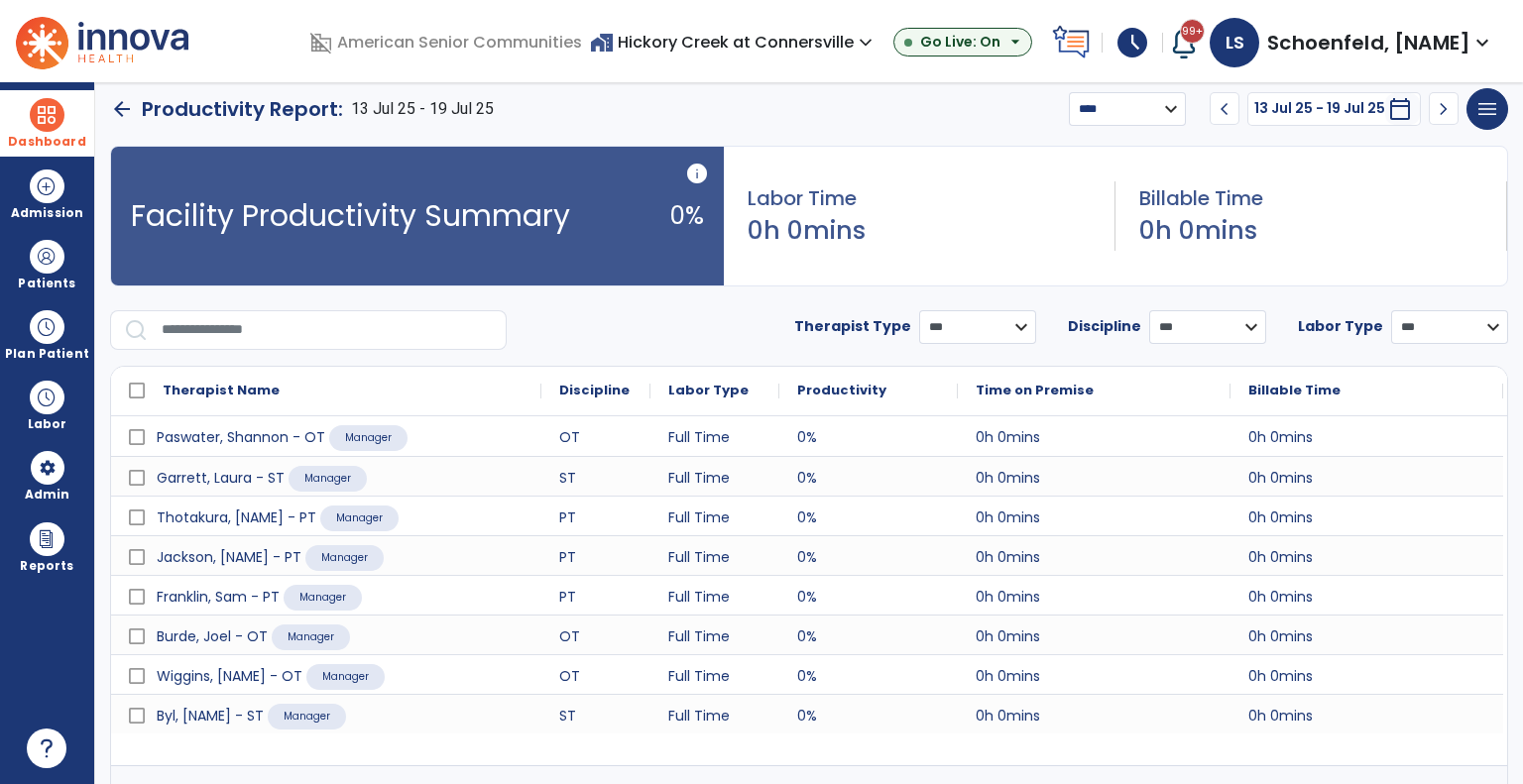 scroll, scrollTop: 0, scrollLeft: 0, axis: both 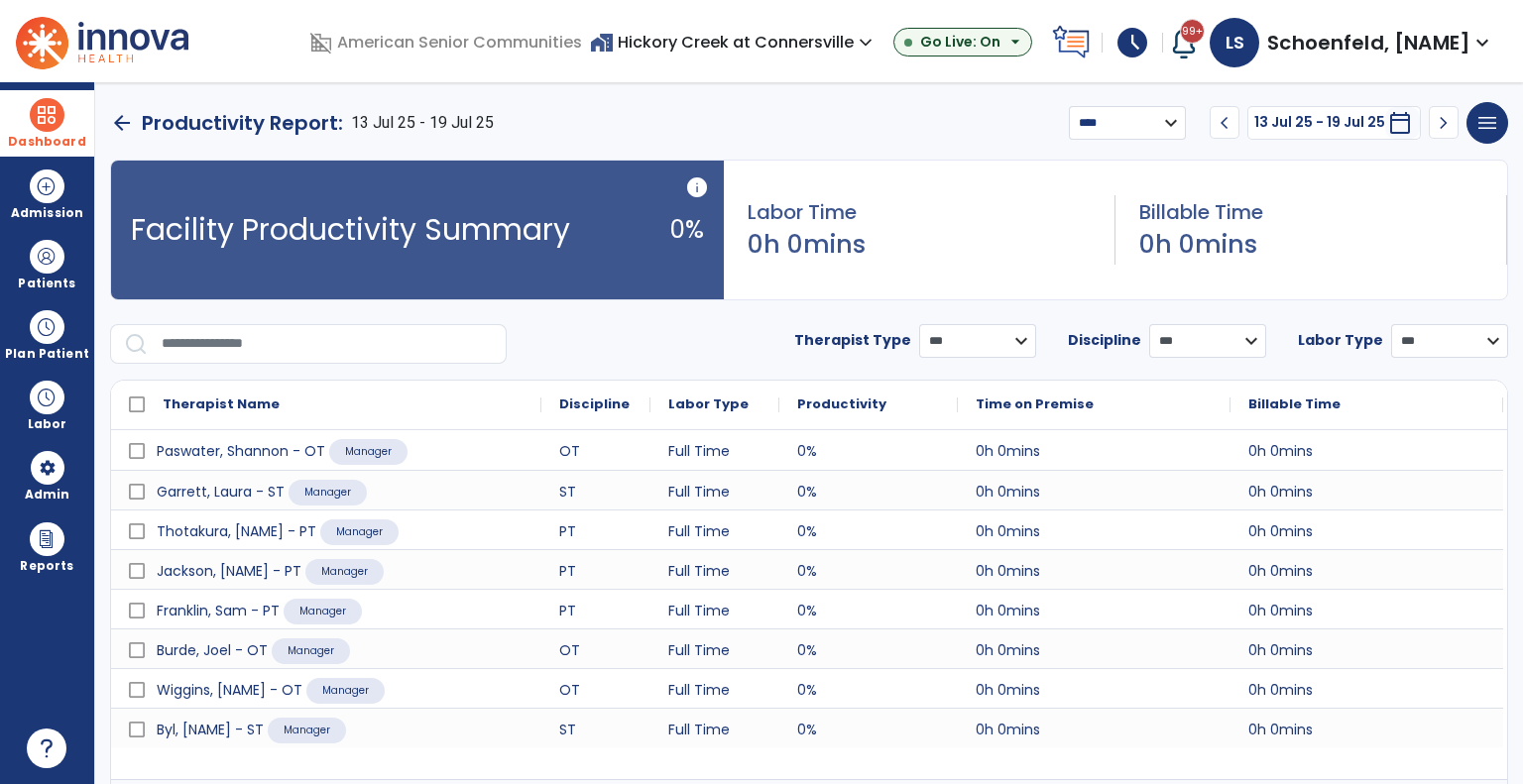 click on "**********" at bounding box center (1127, 123) 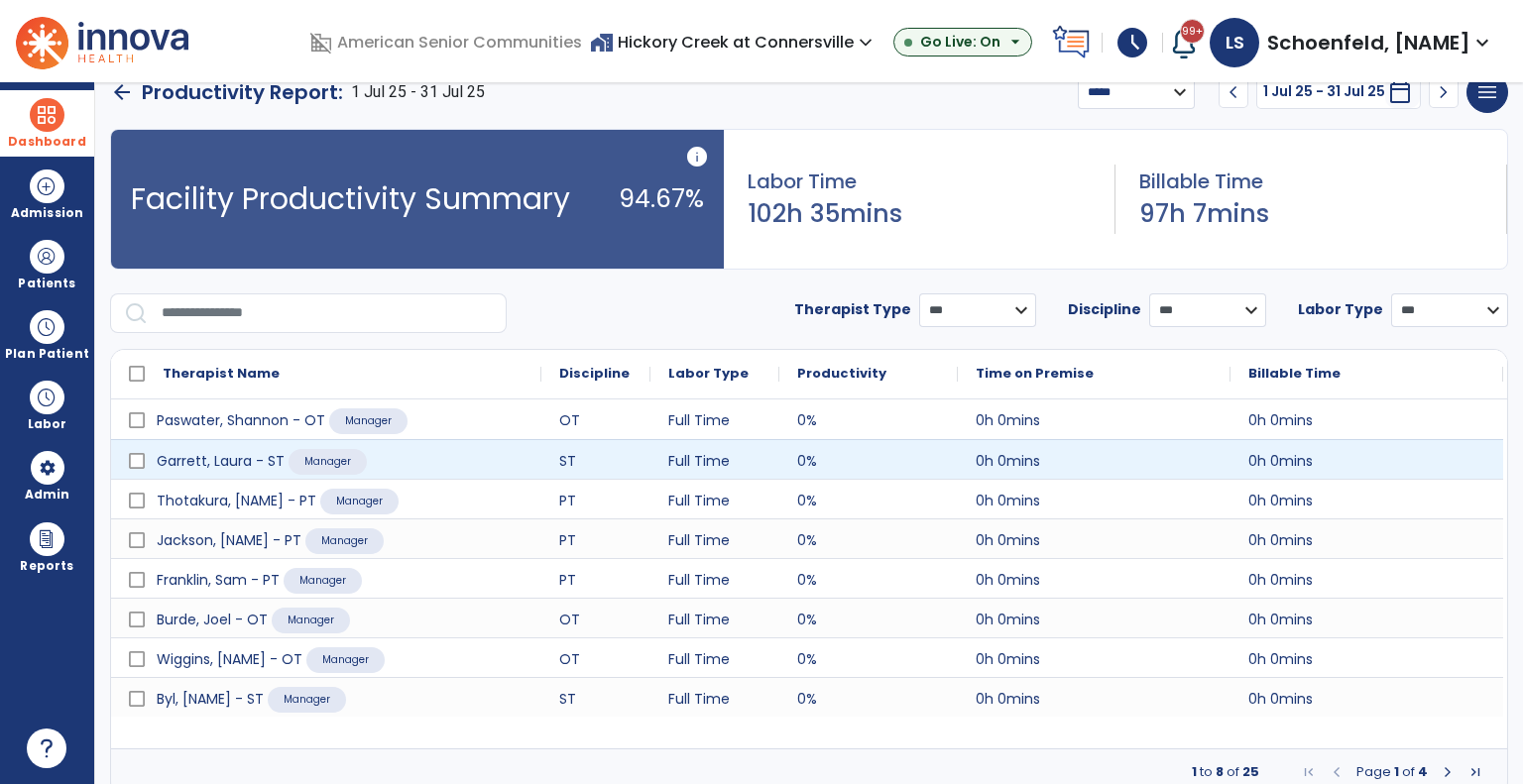 scroll, scrollTop: 42, scrollLeft: 0, axis: vertical 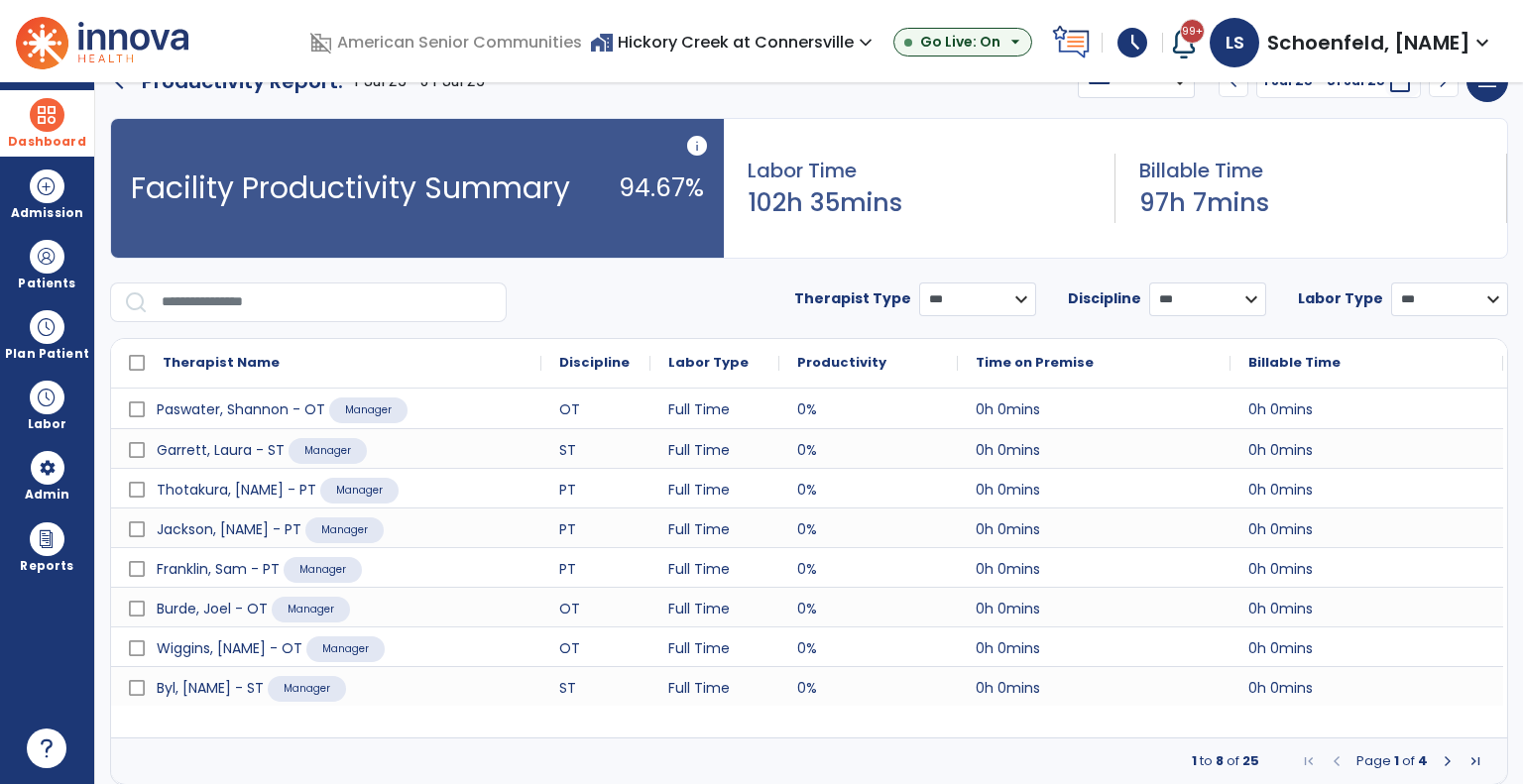 click at bounding box center [1448, 761] 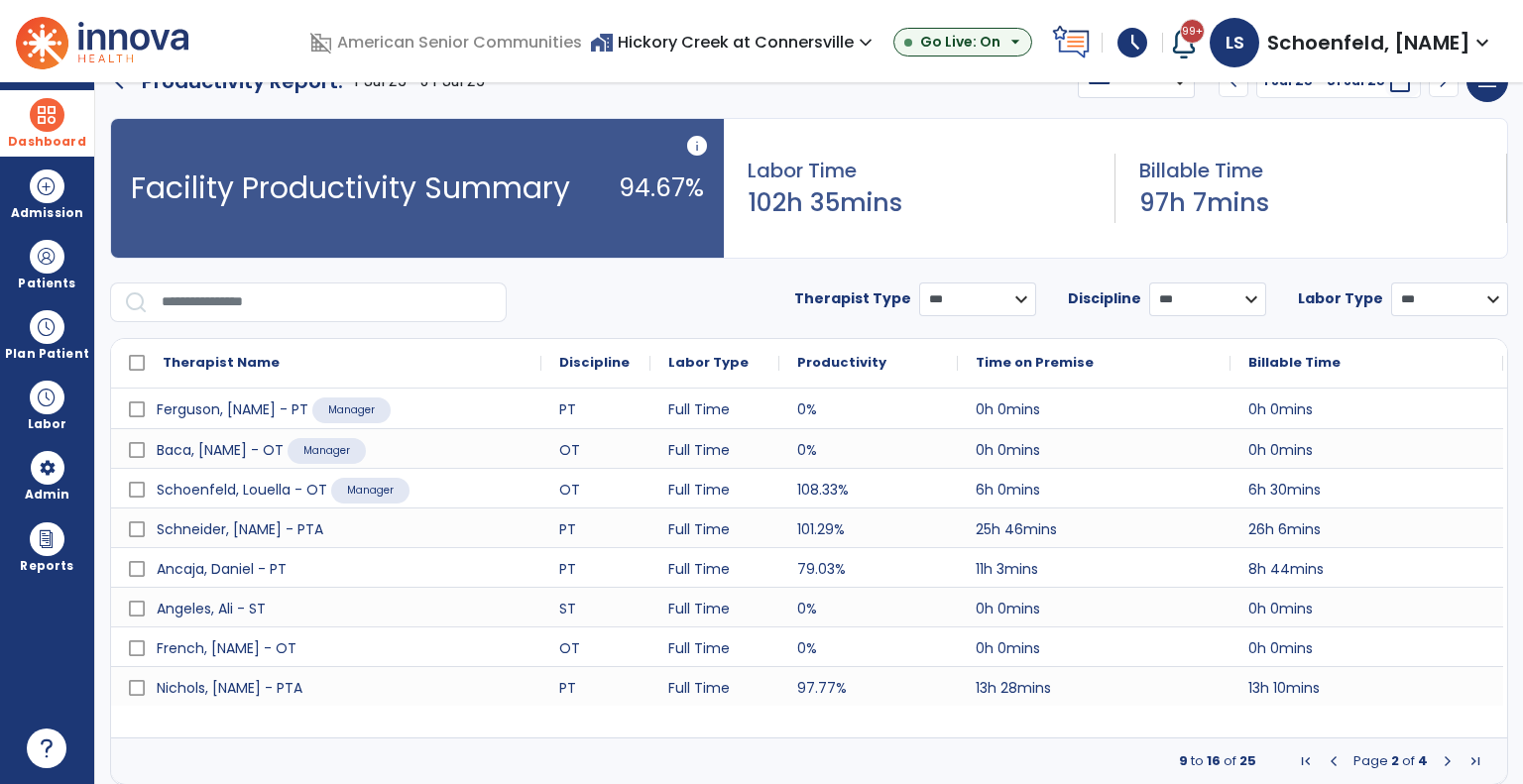 click at bounding box center (1448, 761) 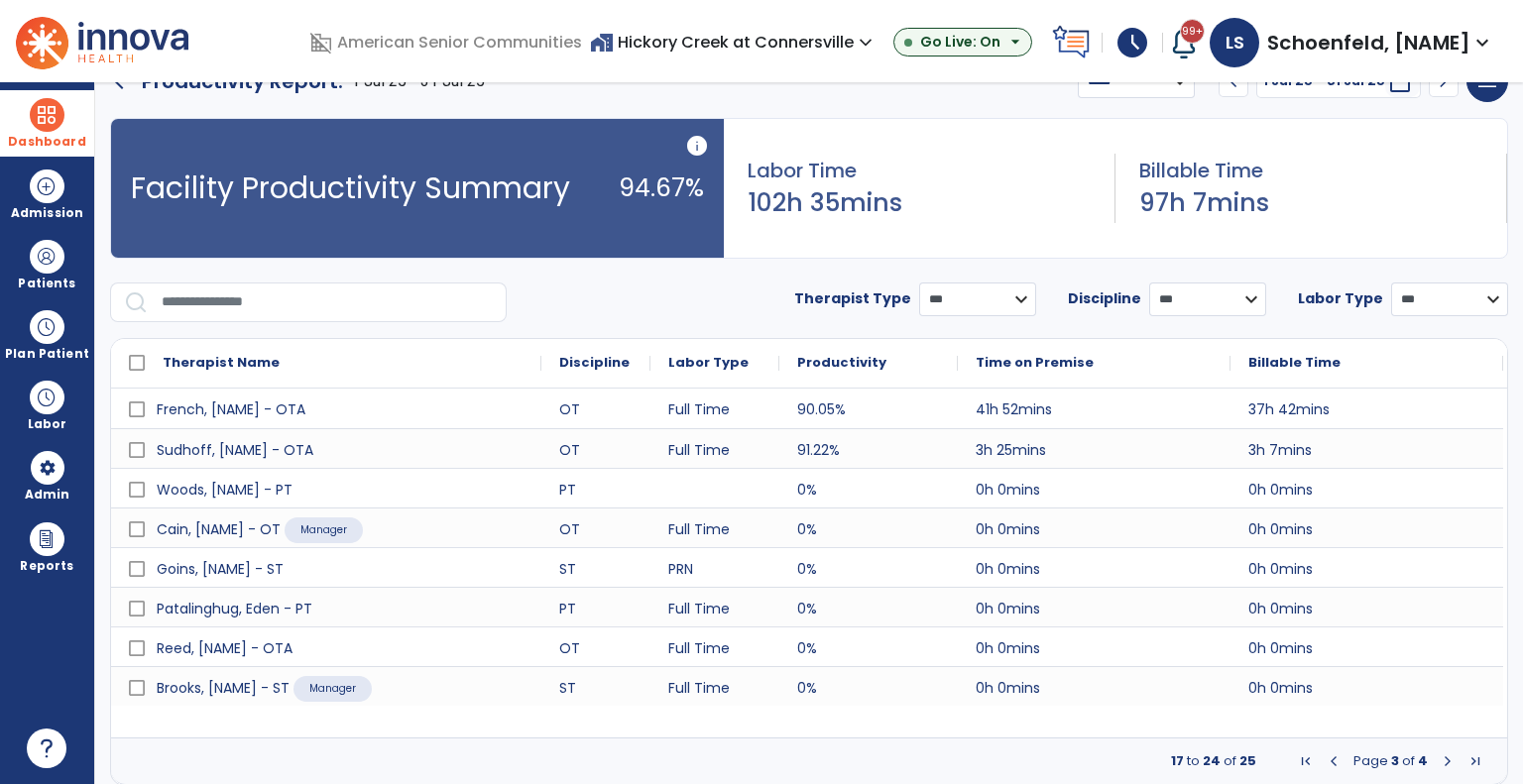 click at bounding box center (1448, 761) 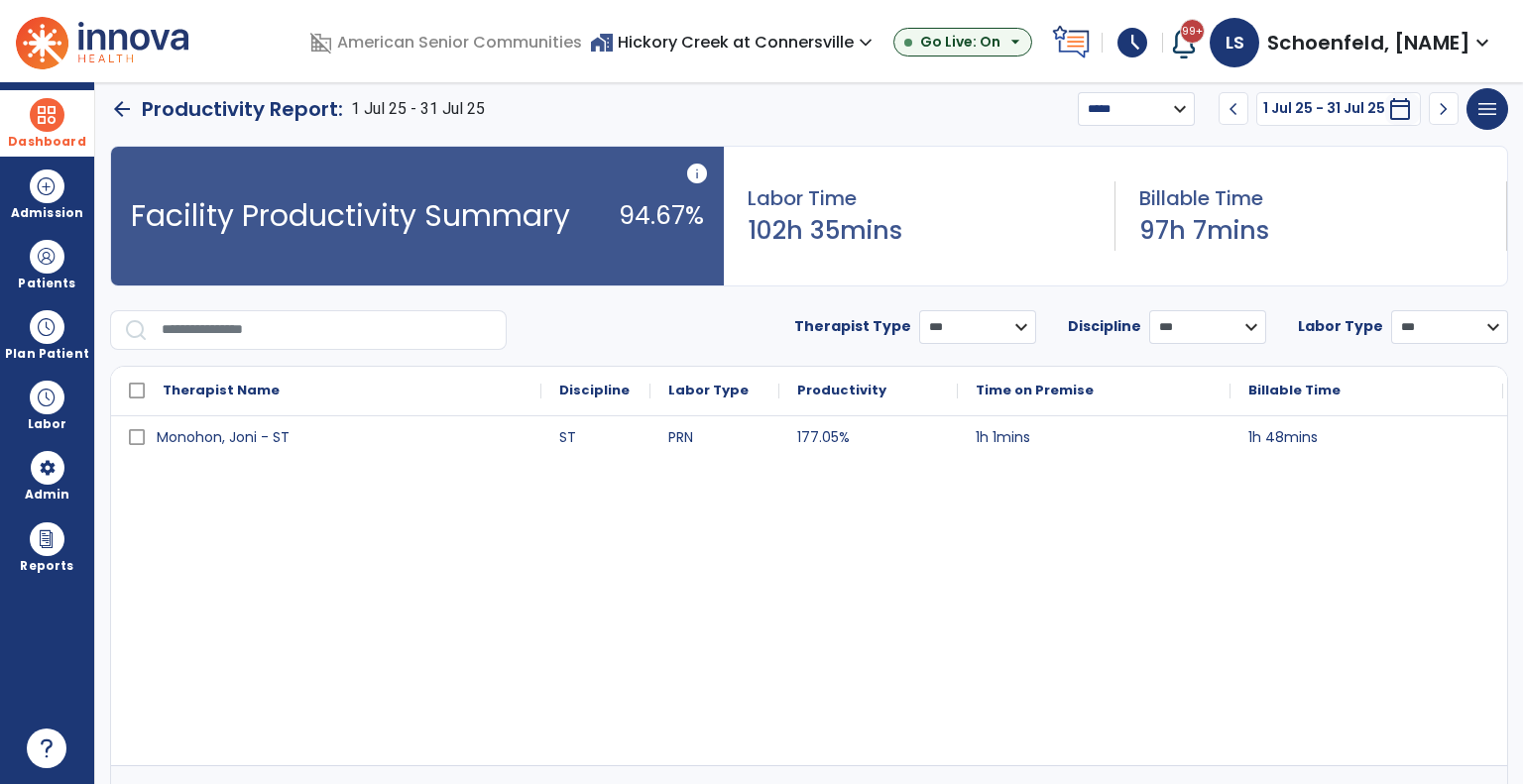 scroll, scrollTop: 0, scrollLeft: 0, axis: both 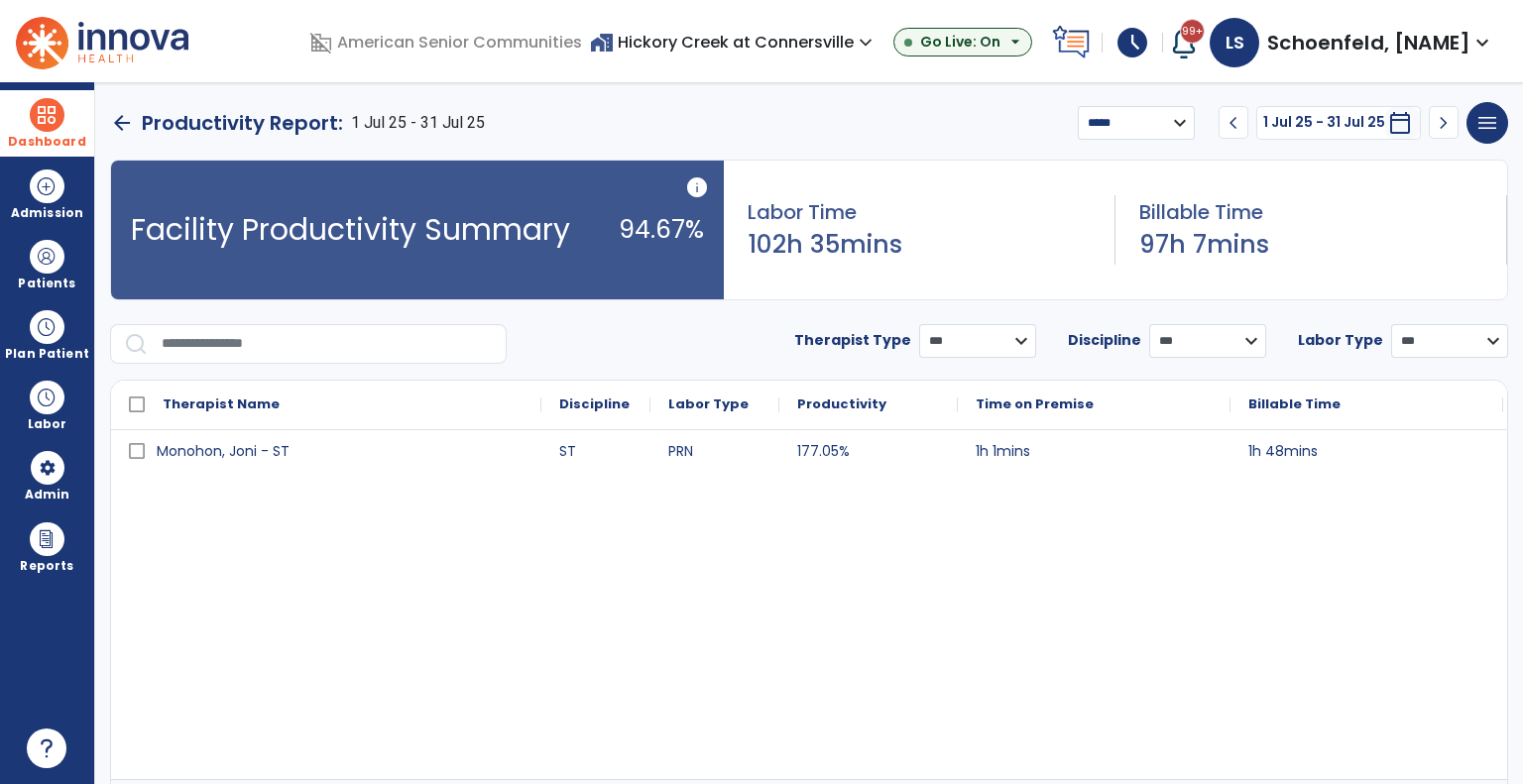 drag, startPoint x: 40, startPoint y: 133, endPoint x: 56, endPoint y: 154, distance: 26.400758 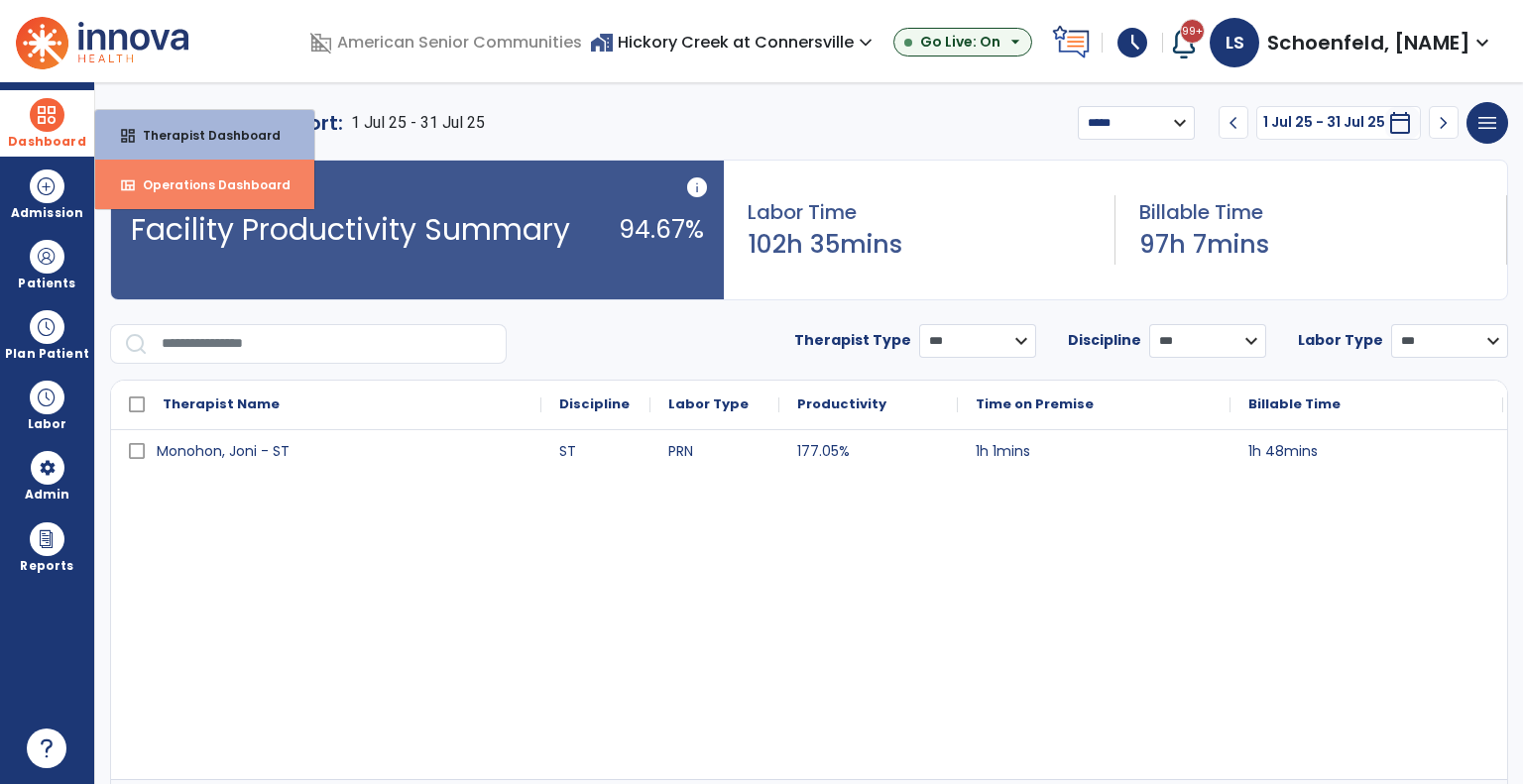 click on "view_quilt  Operations Dashboard" at bounding box center [204, 184] 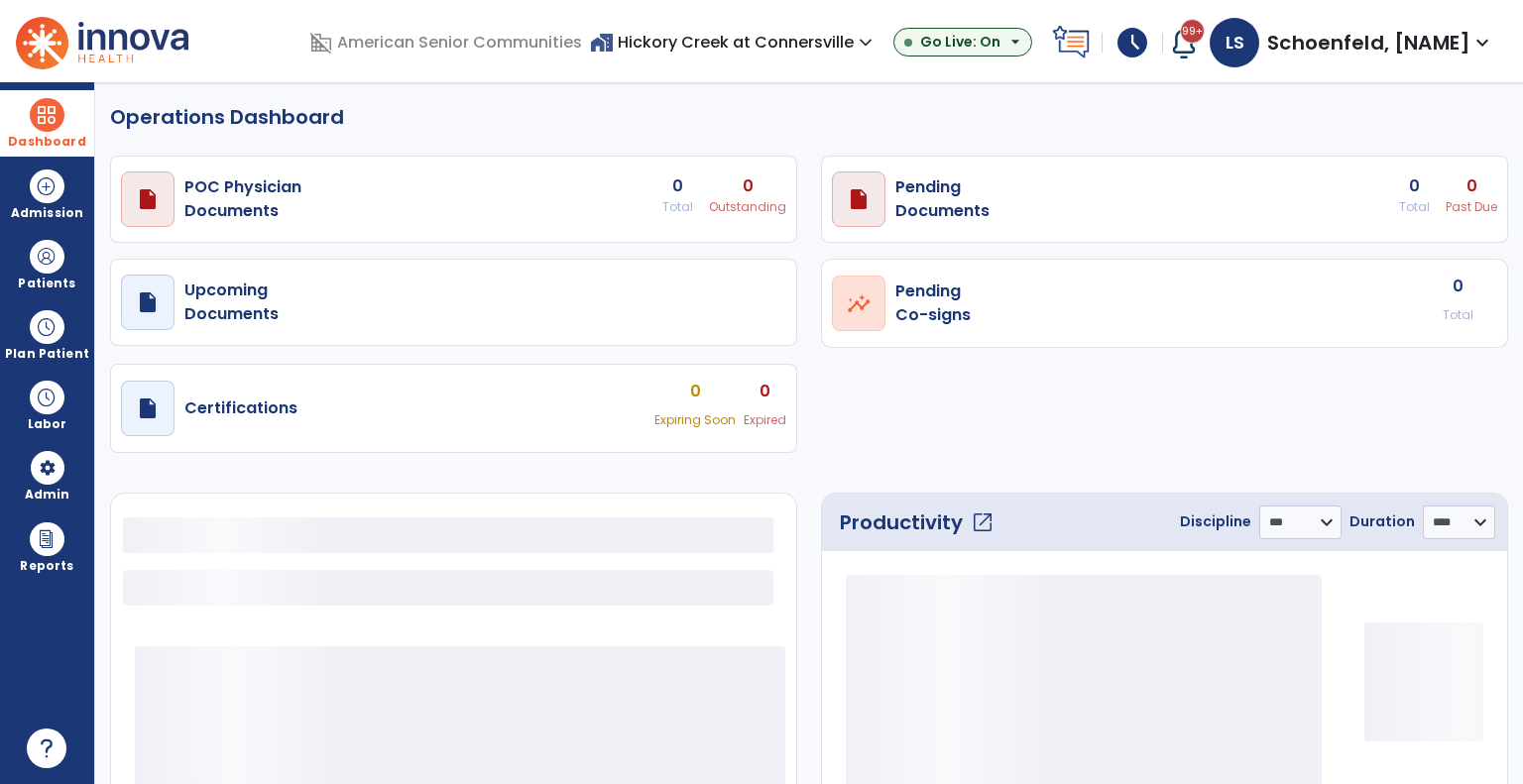 select on "***" 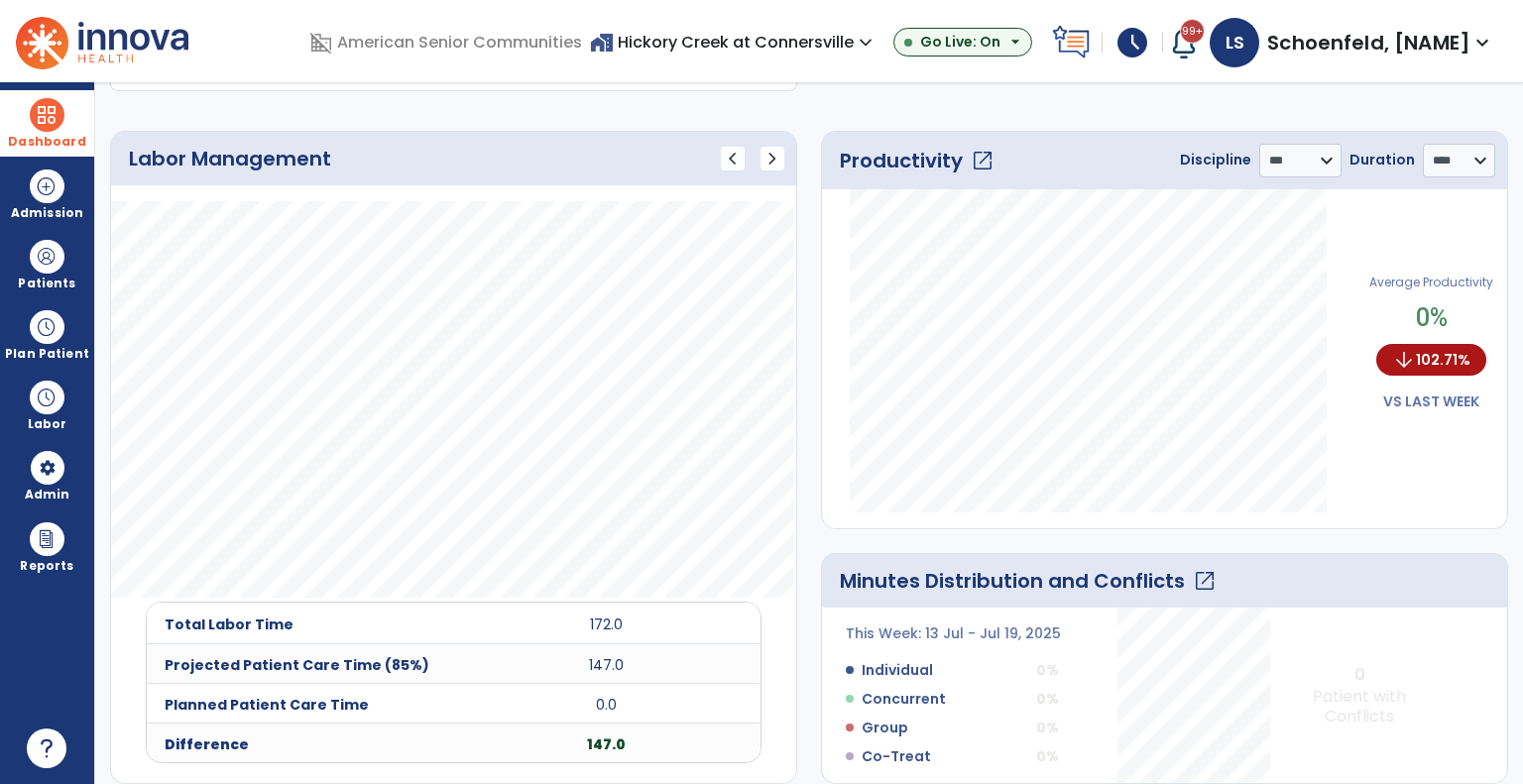 scroll, scrollTop: 396, scrollLeft: 0, axis: vertical 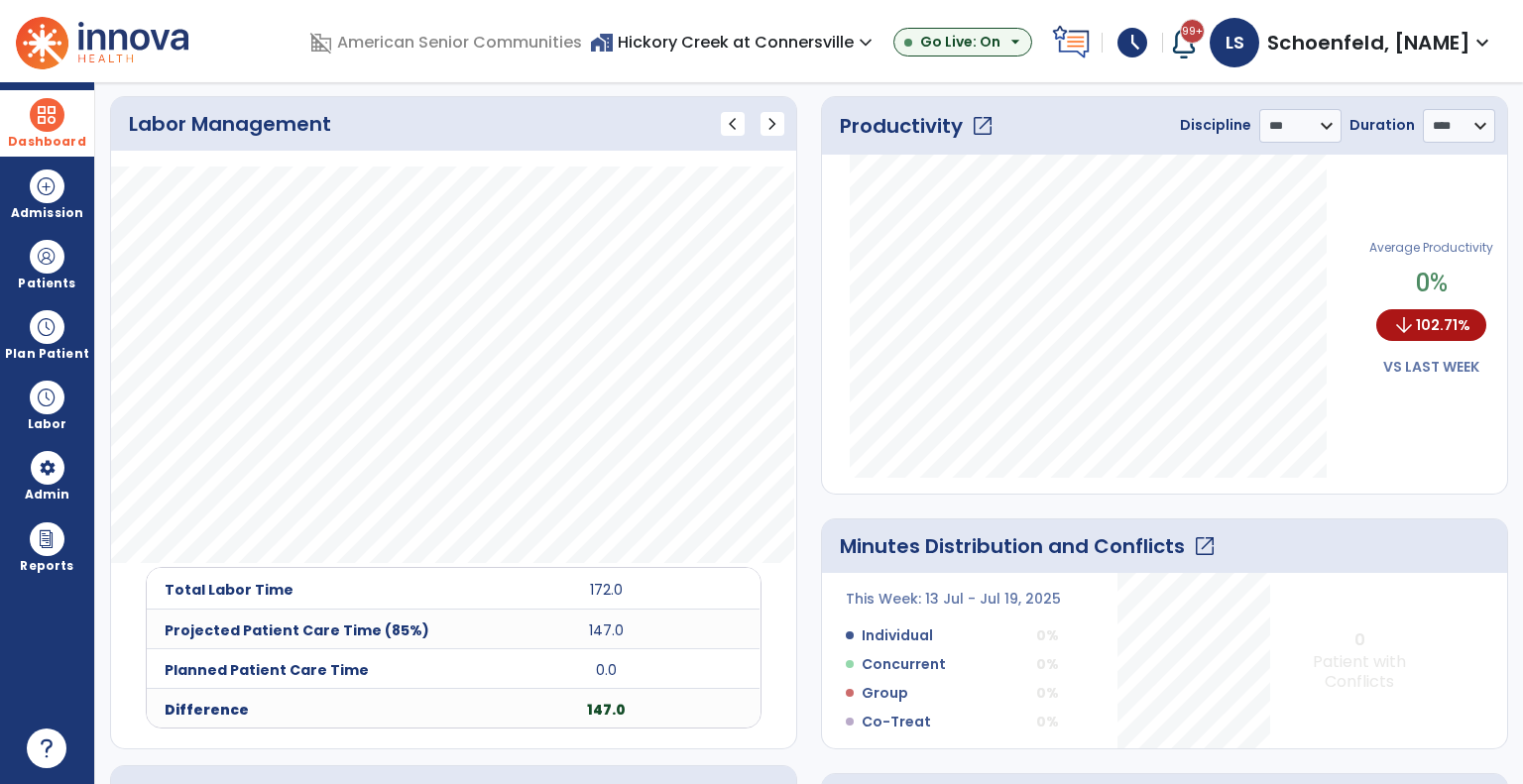 click on "open_in_new" 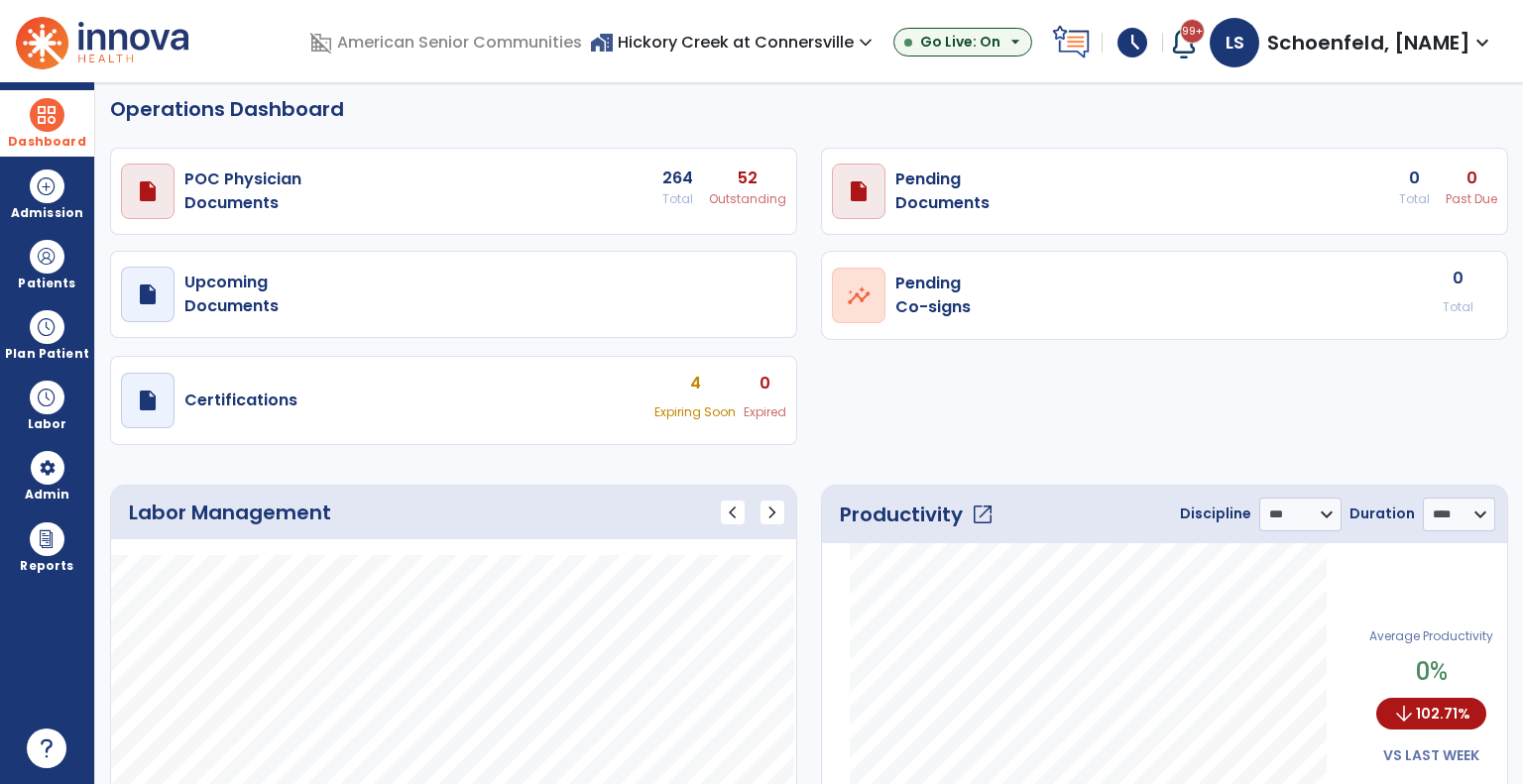 select on "****" 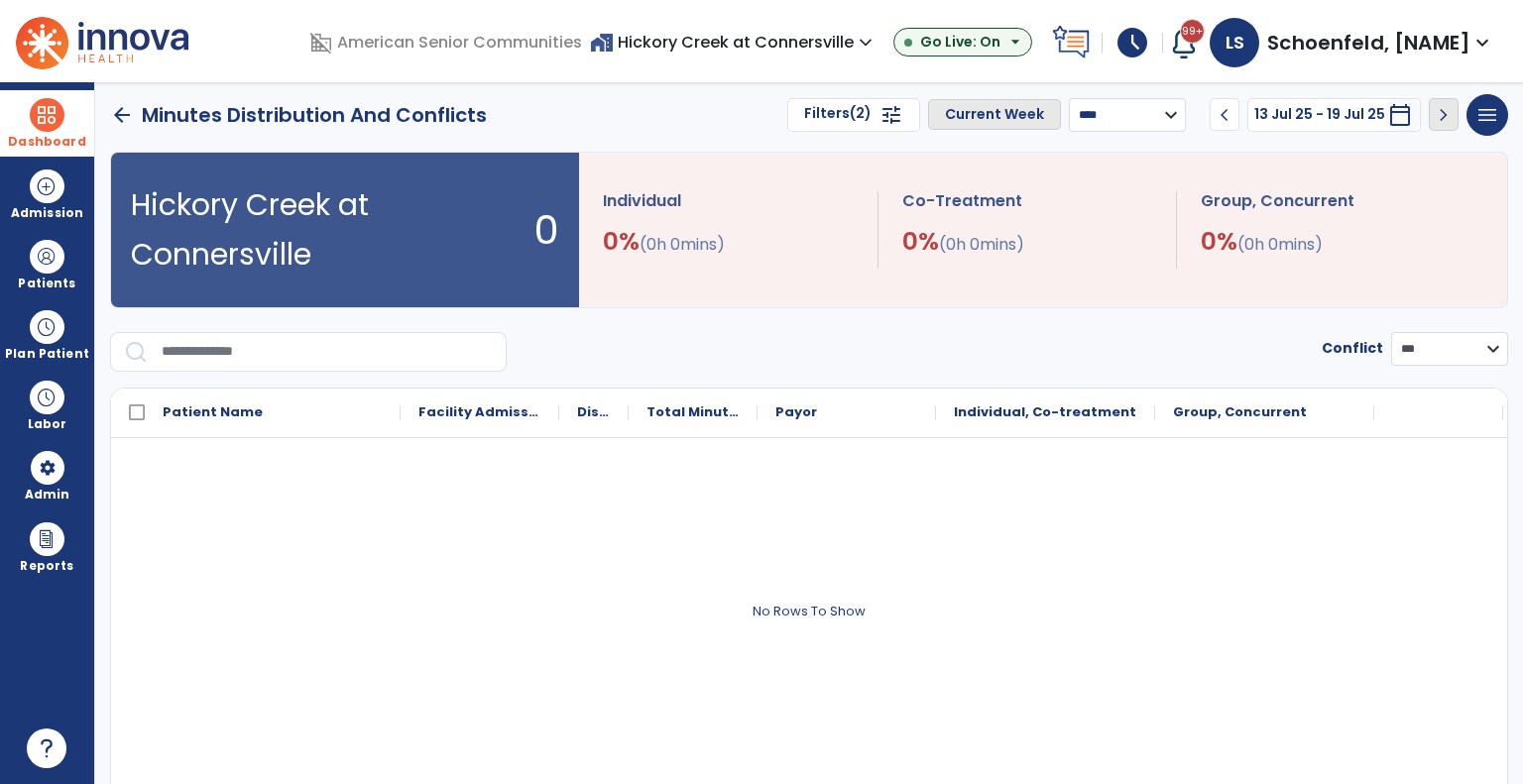 drag, startPoint x: 1066, startPoint y: 115, endPoint x: 1073, endPoint y: 126, distance: 13.038405 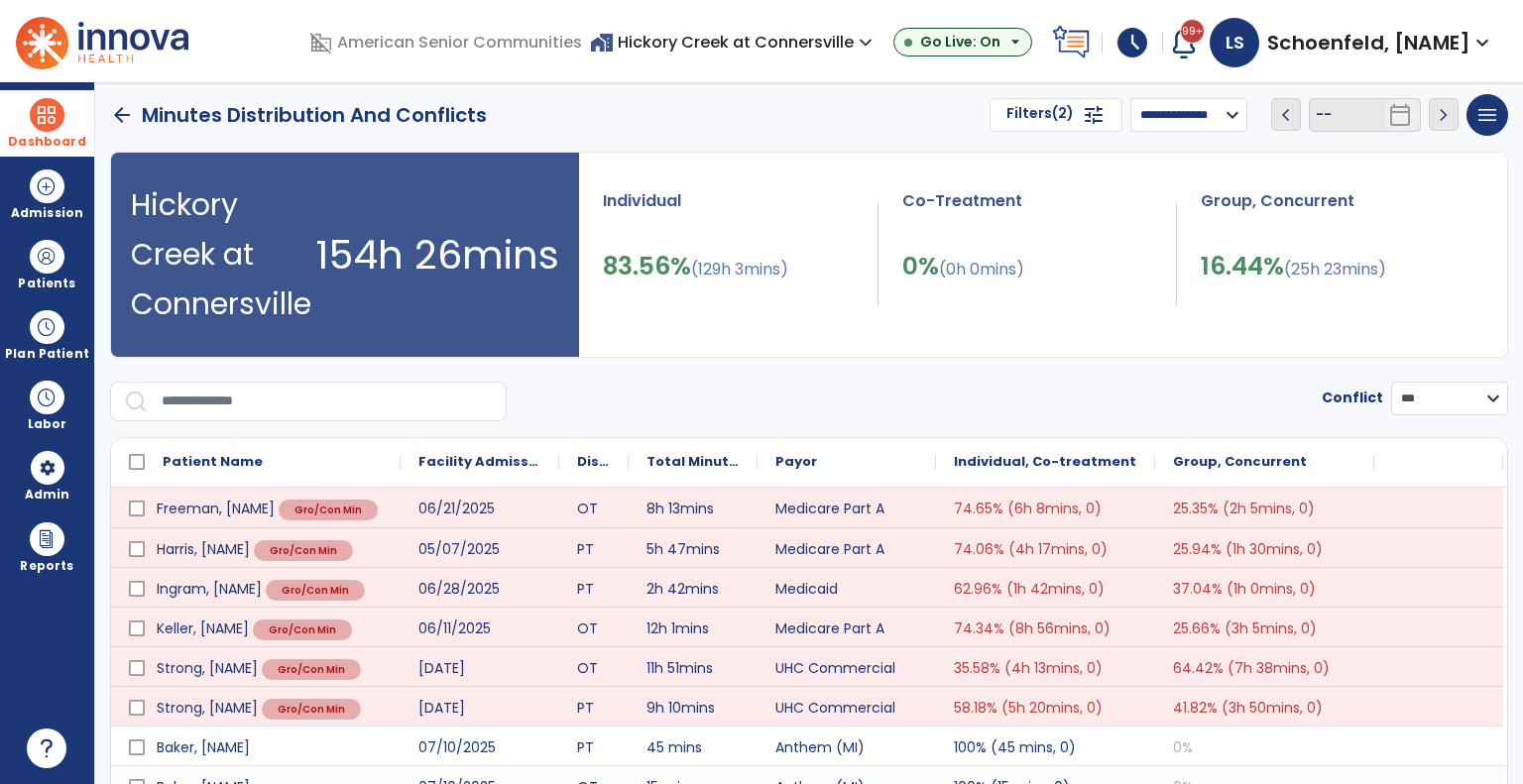 click on "Filters  (2)" at bounding box center (1040, 115) 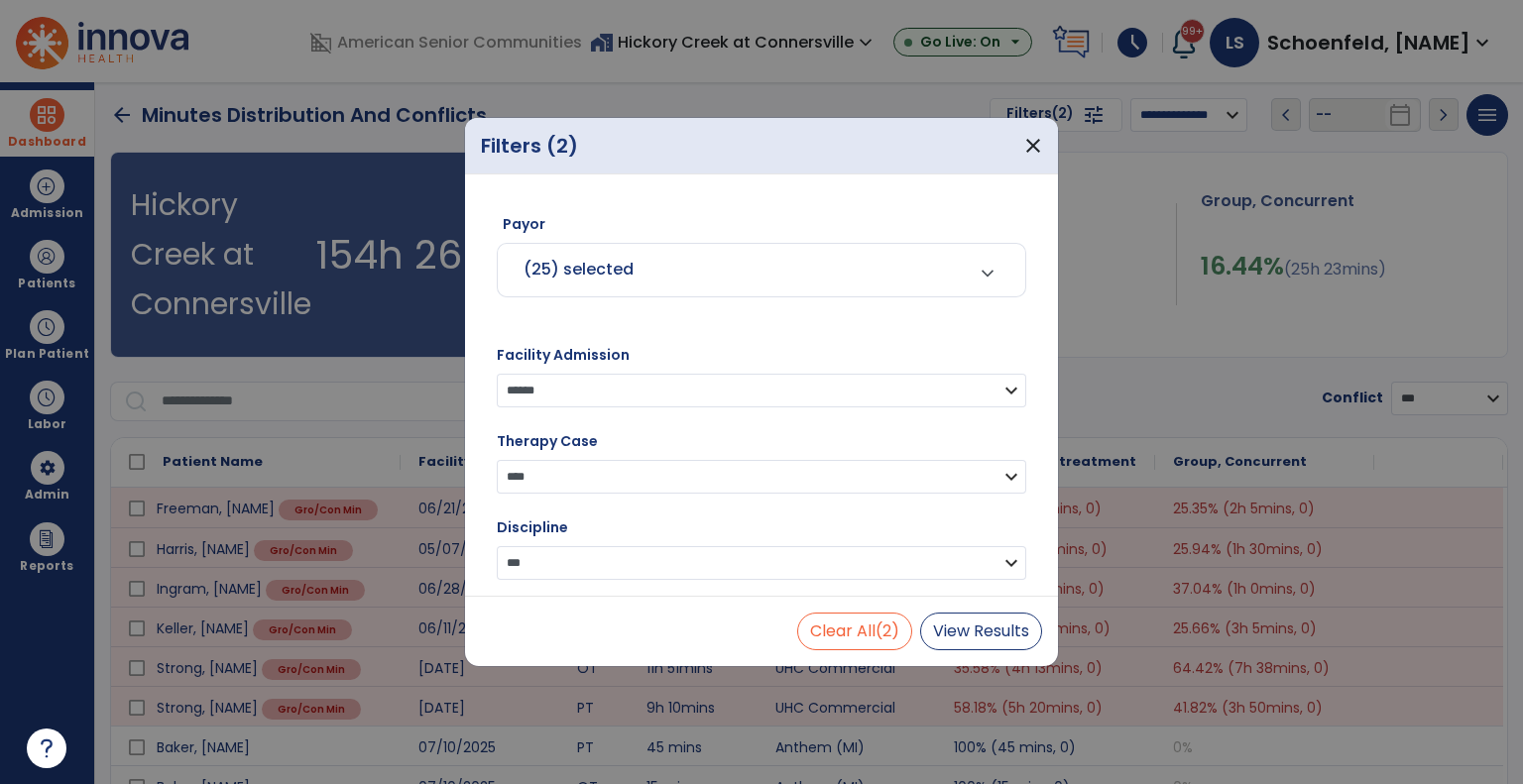 click on "(25) selected" at bounding box center (737, 270) 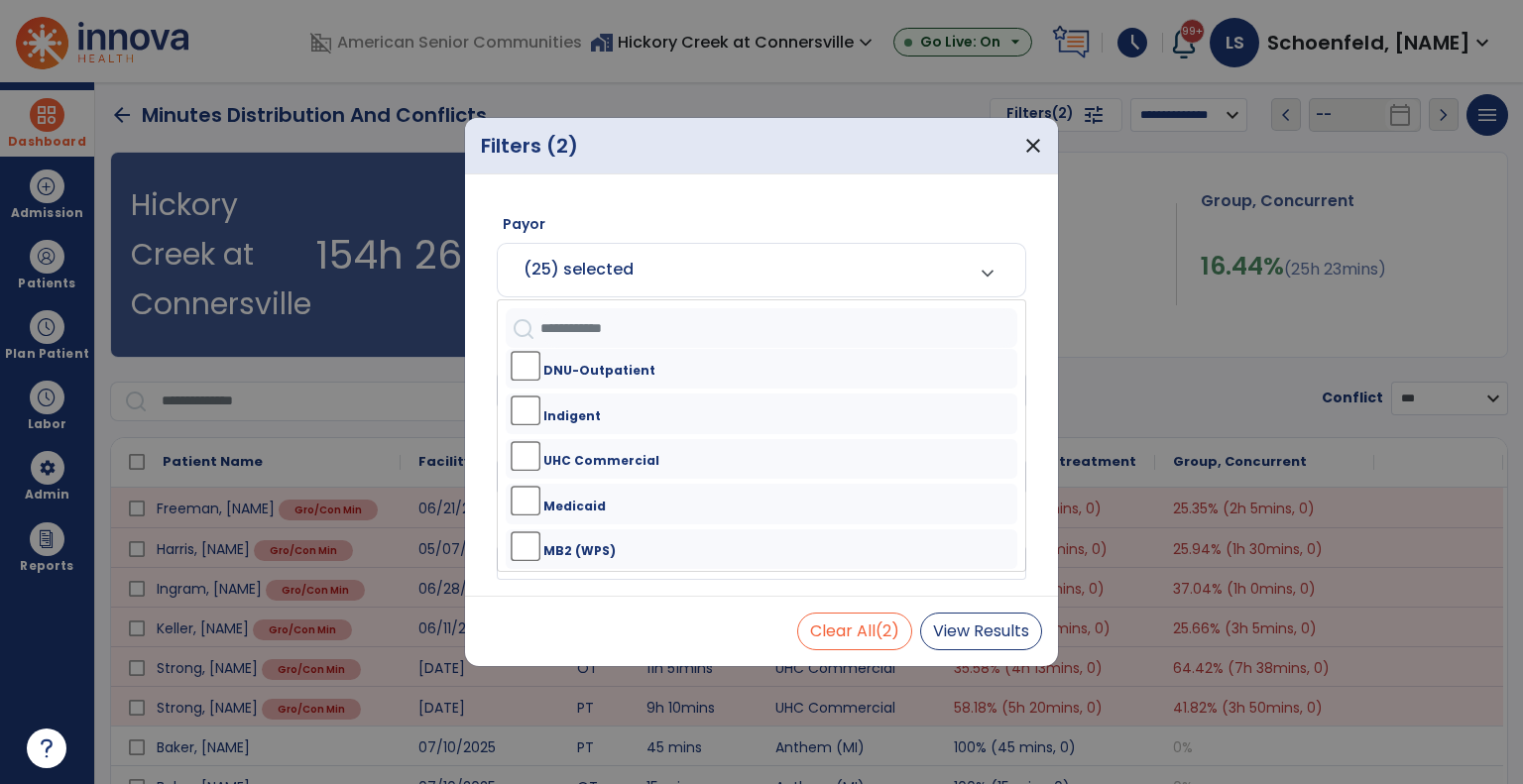 scroll, scrollTop: 0, scrollLeft: 0, axis: both 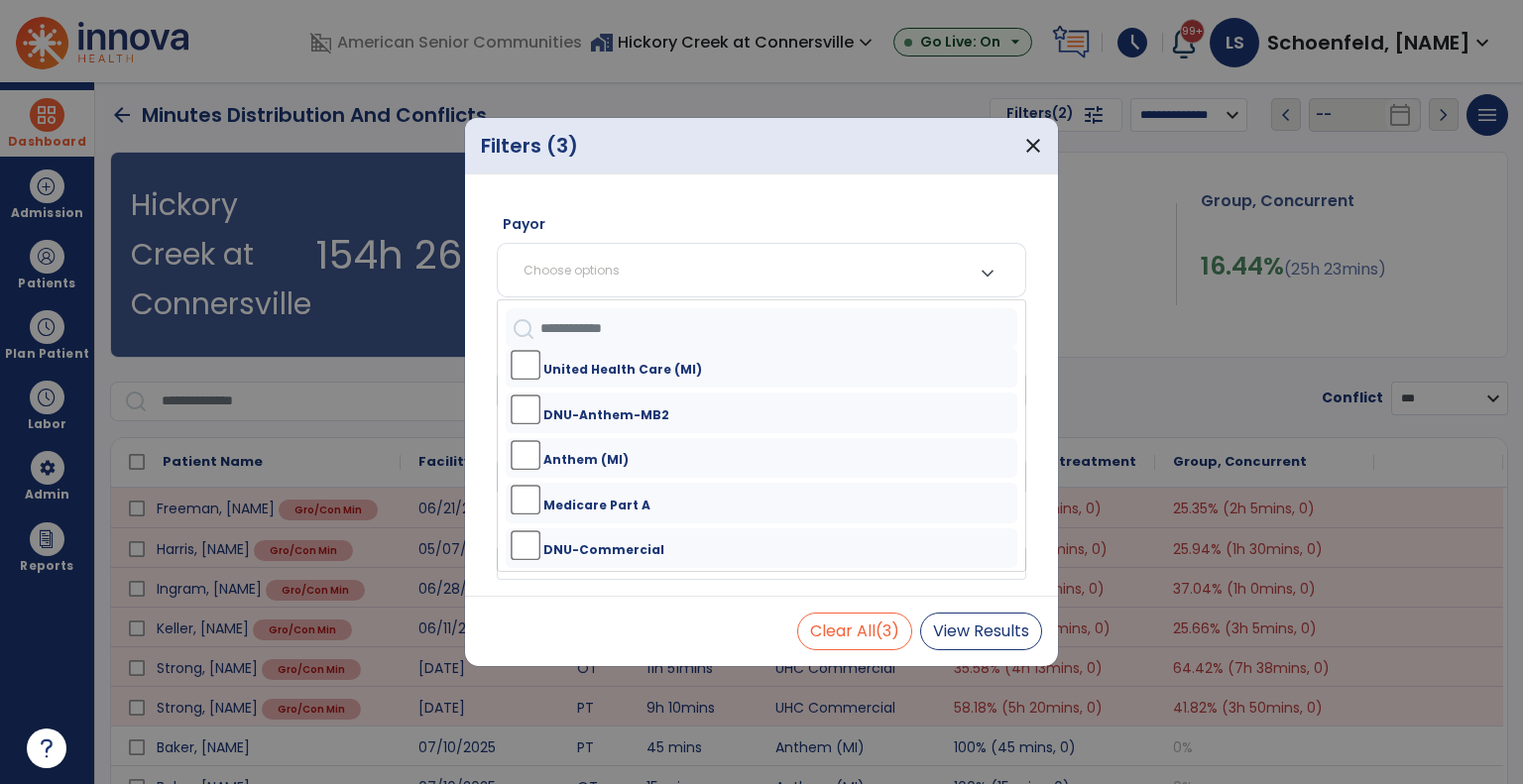click on "Medicare Part A" at bounding box center [597, 505] 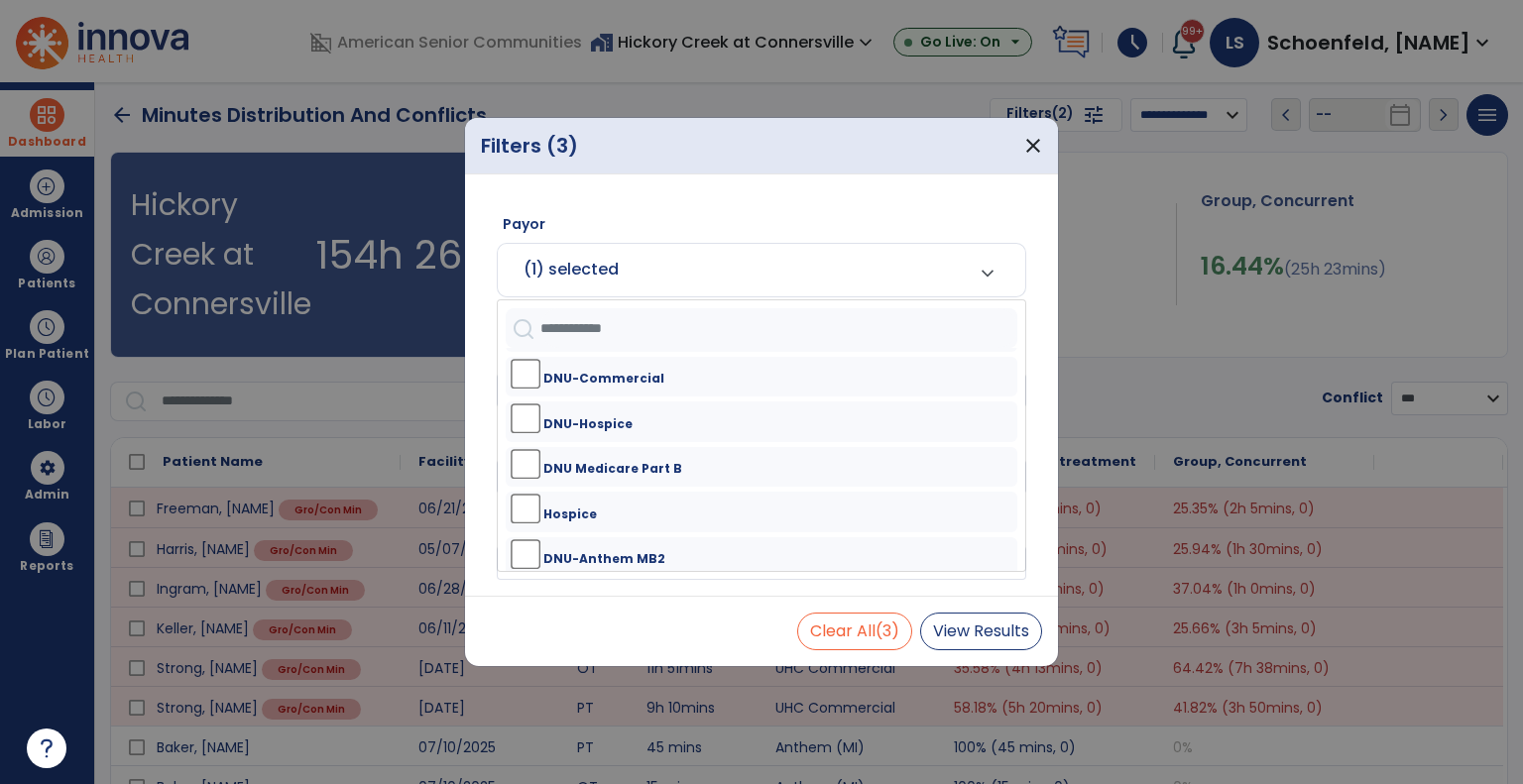 scroll, scrollTop: 892, scrollLeft: 0, axis: vertical 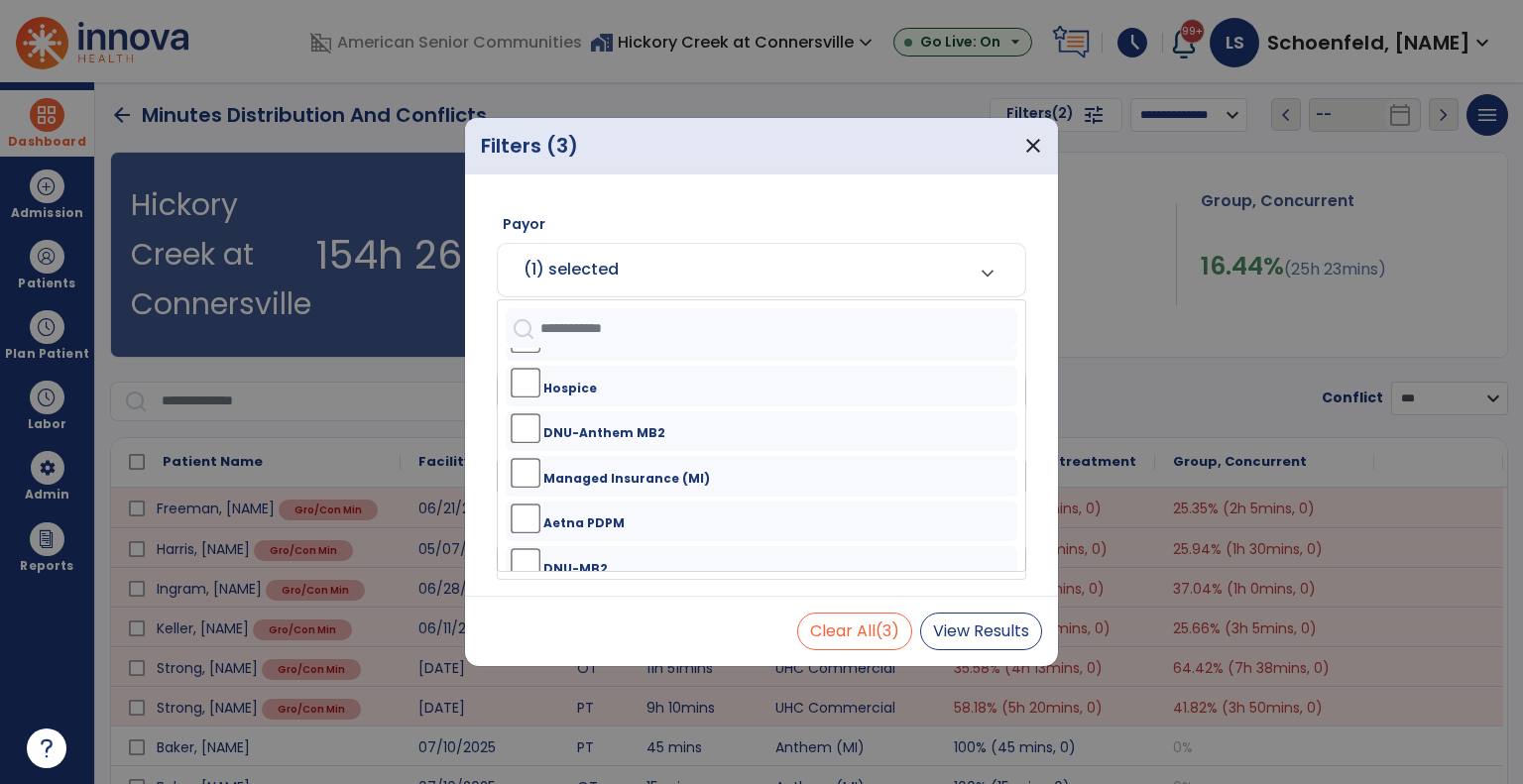 drag, startPoint x: 566, startPoint y: 550, endPoint x: 582, endPoint y: 551, distance: 16.03122 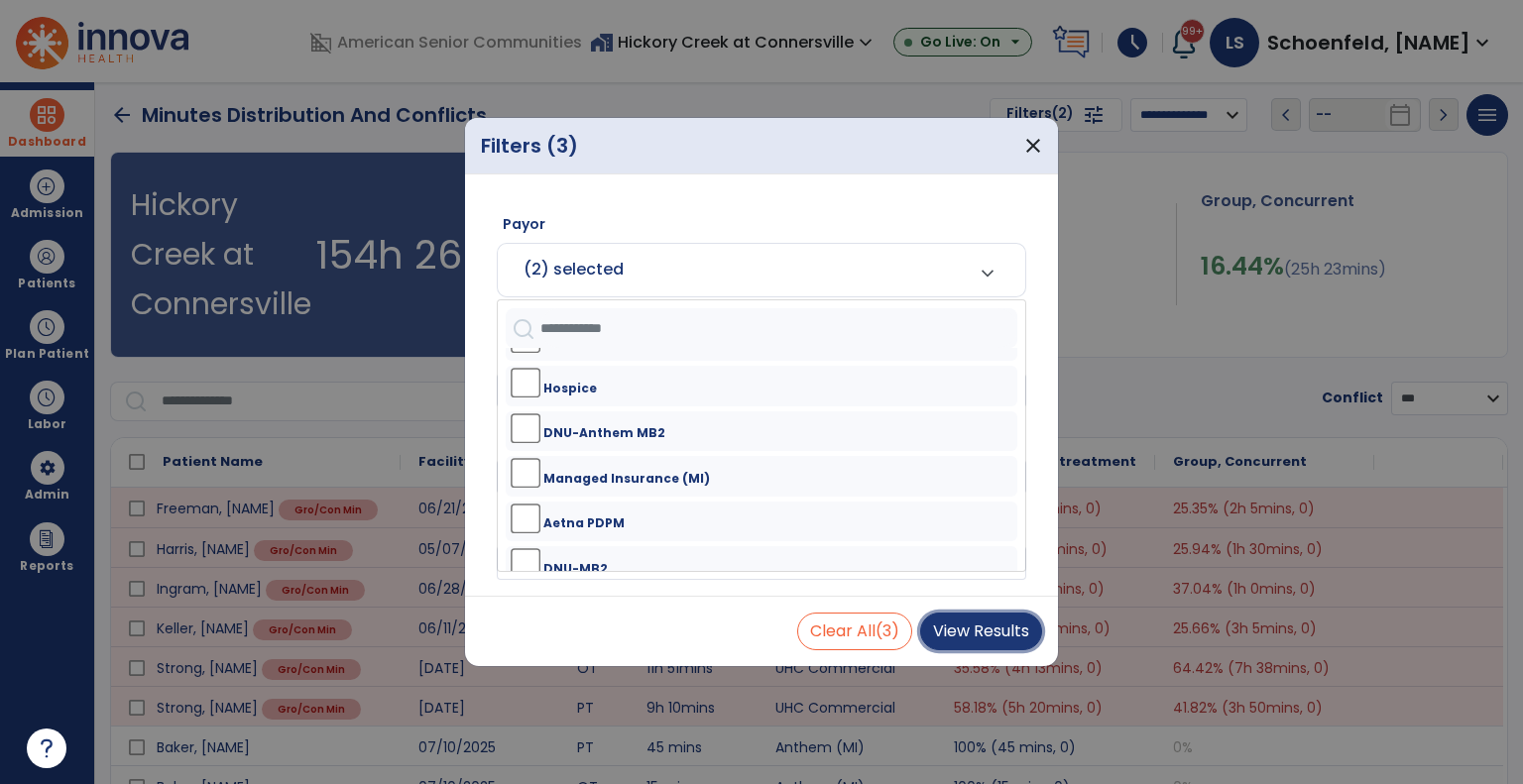 click on "View Results" at bounding box center [981, 631] 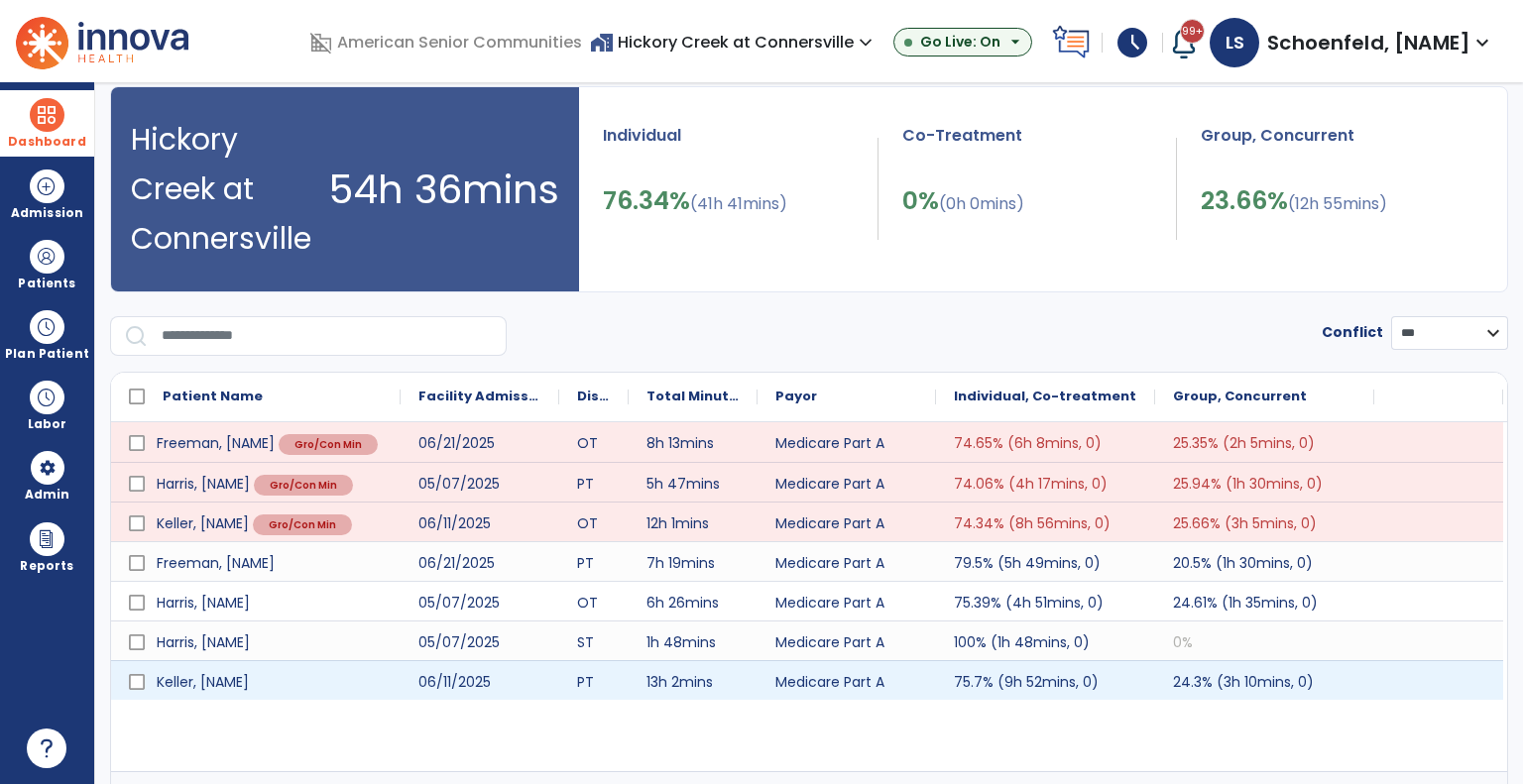 scroll, scrollTop: 107, scrollLeft: 0, axis: vertical 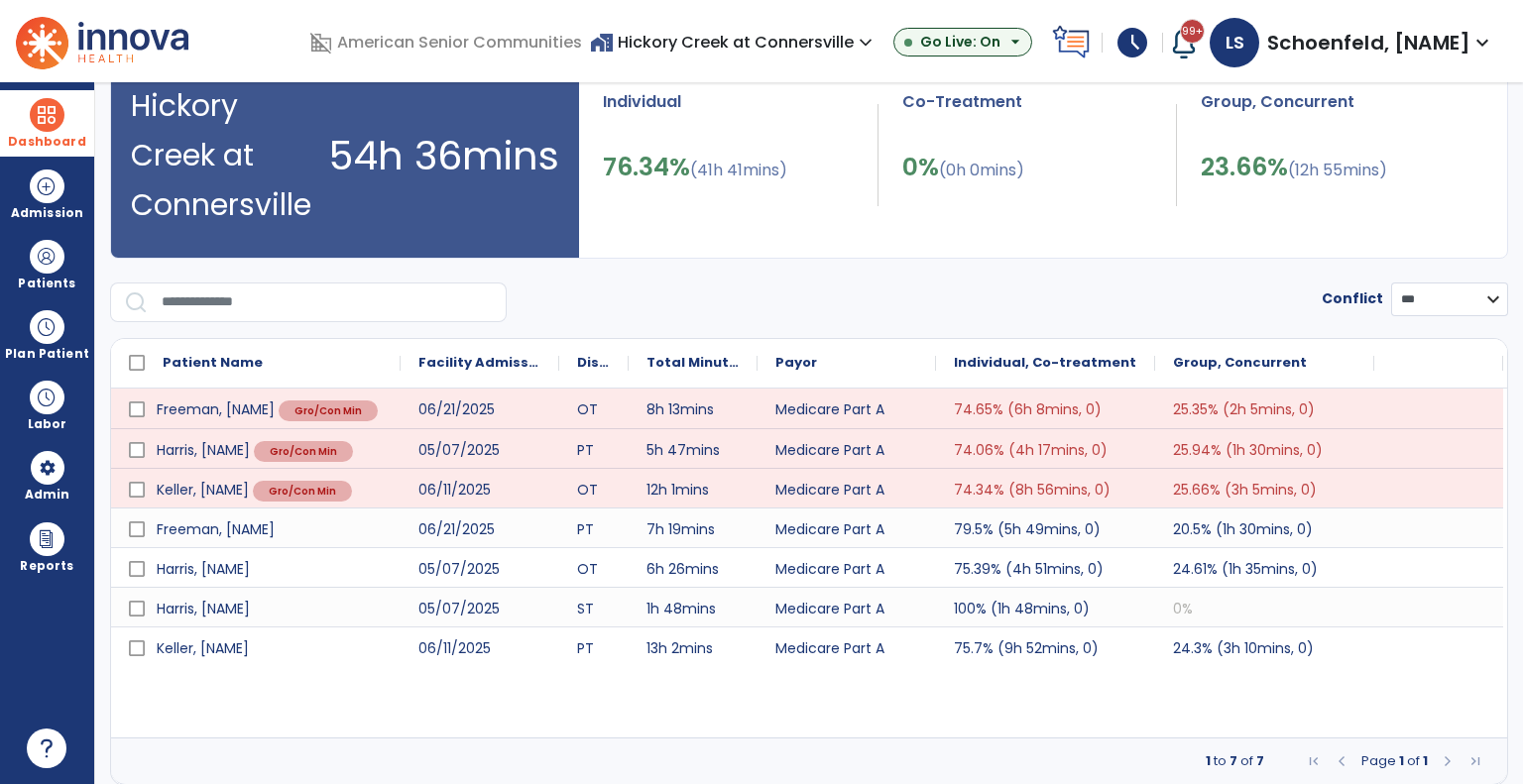 click on "home_work   Hickory Creek at Connersville   expand_more" at bounding box center [734, 42] 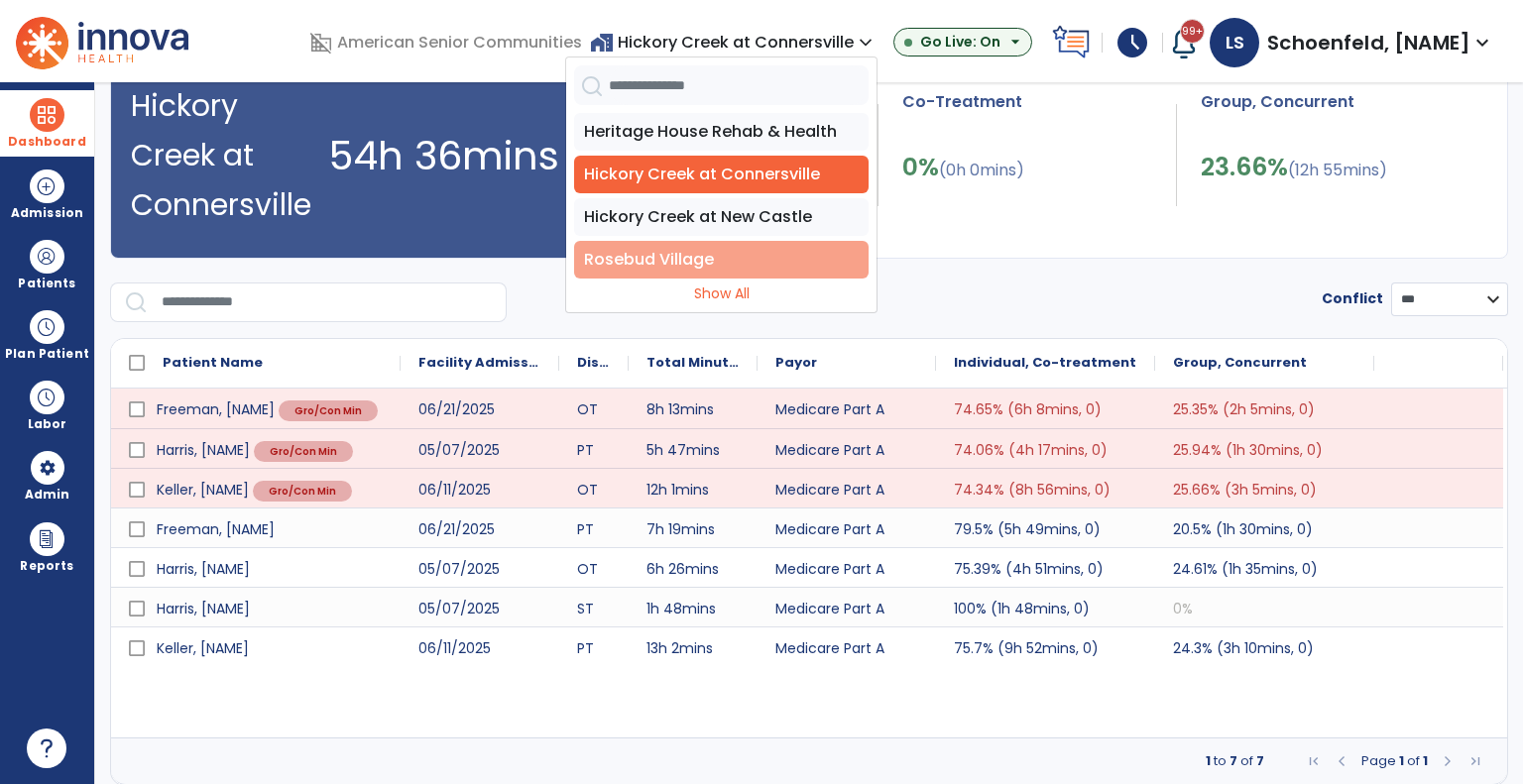 click on "Rosebud Village" at bounding box center [721, 260] 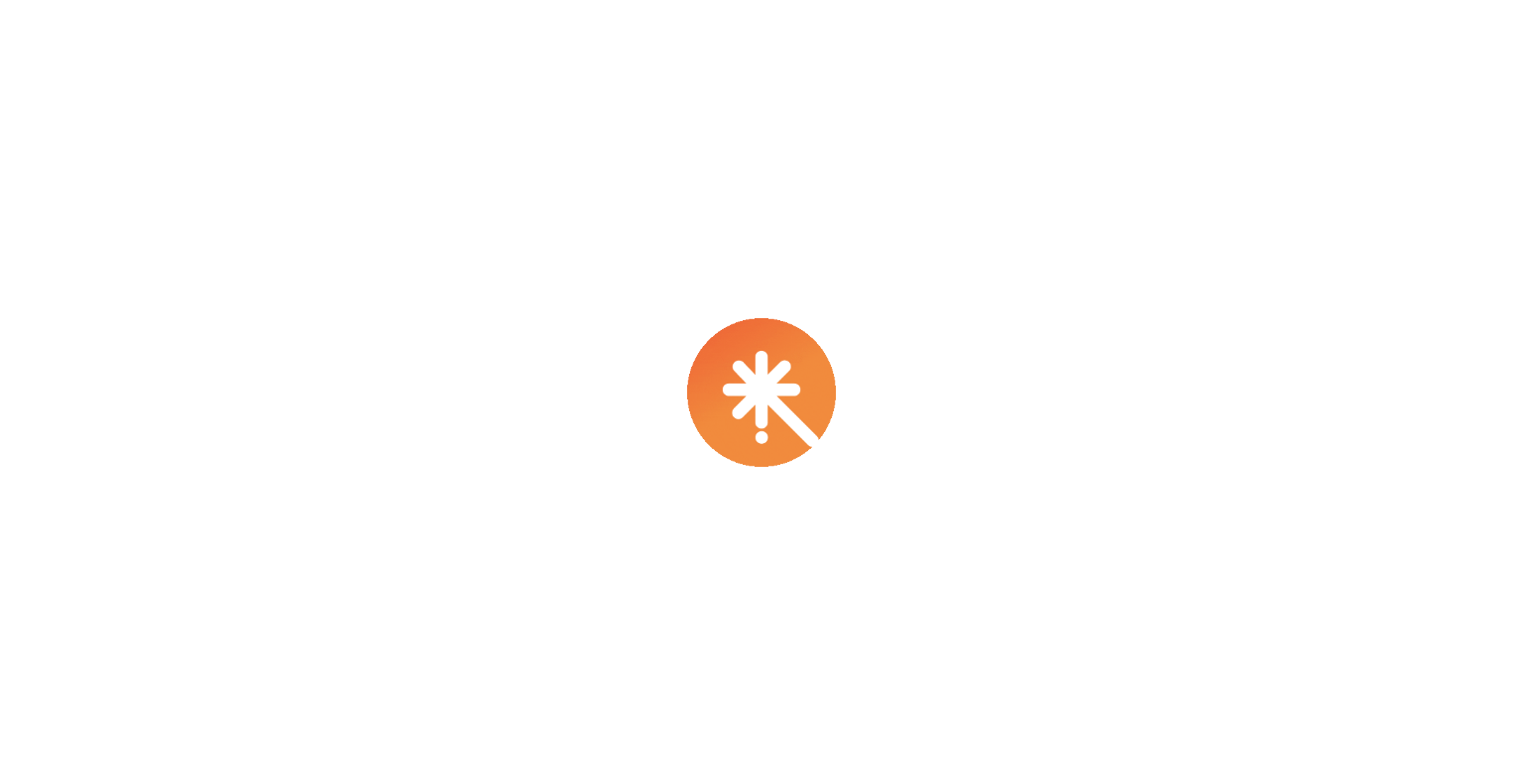 scroll, scrollTop: 0, scrollLeft: 0, axis: both 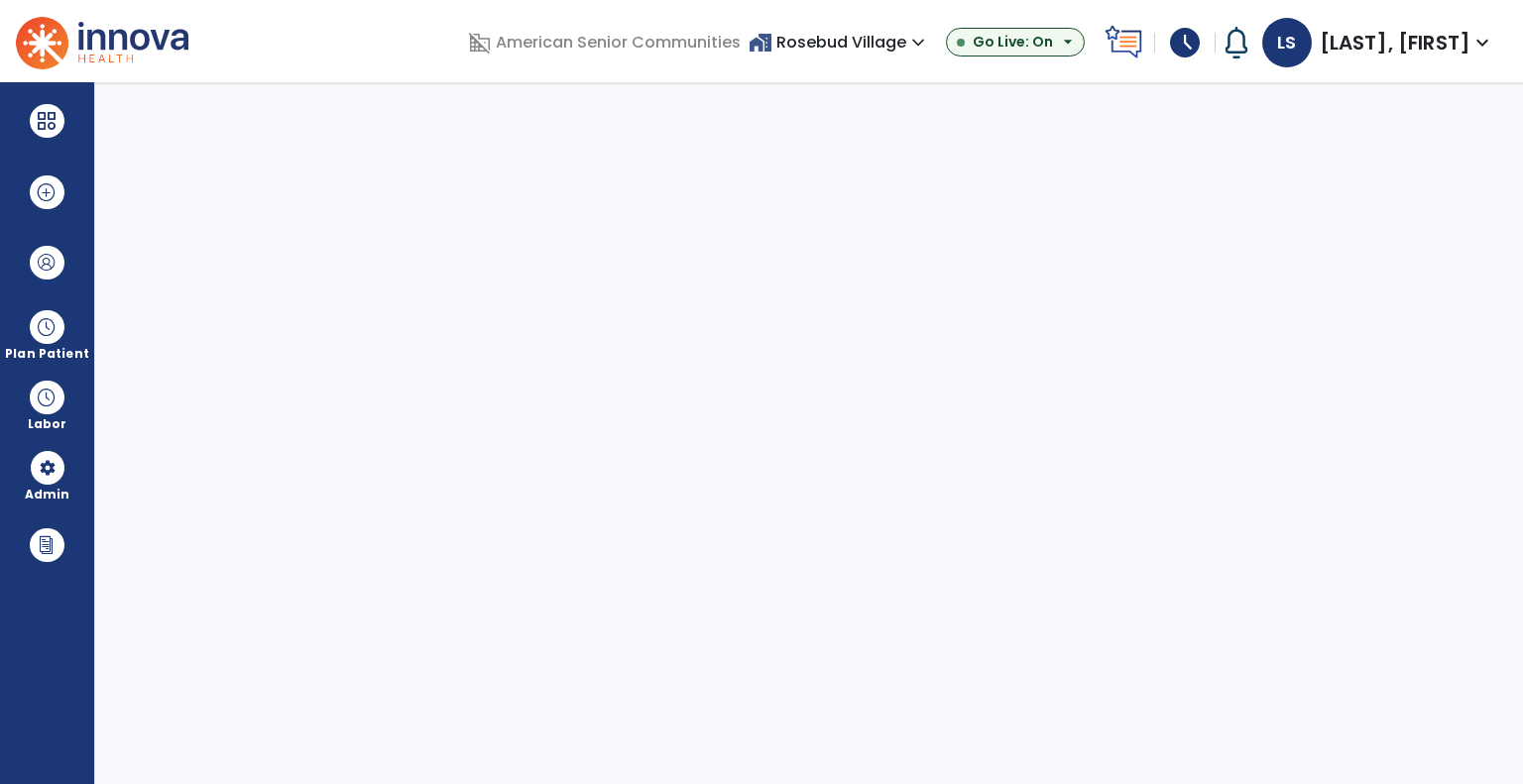 select on "***" 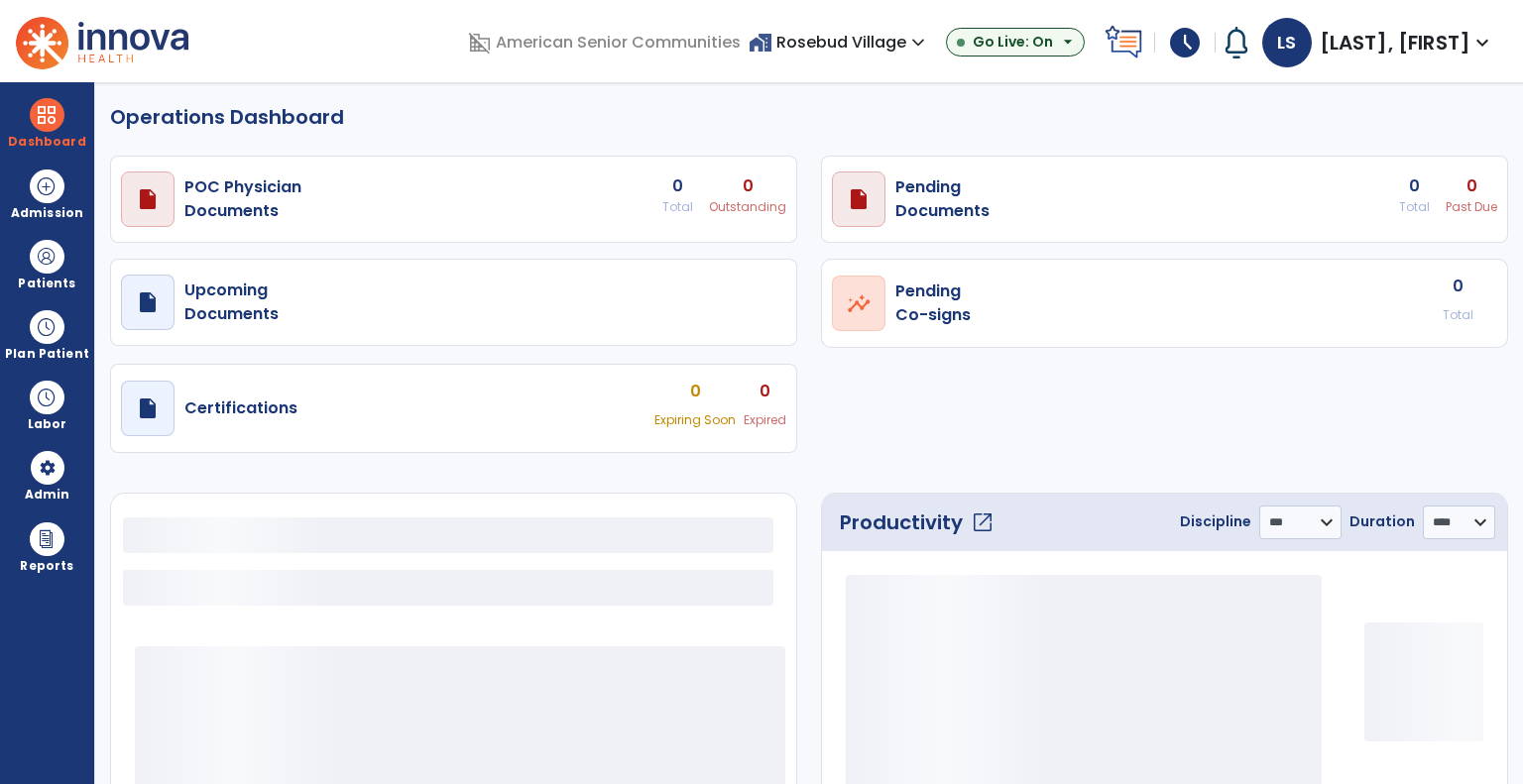 select on "***" 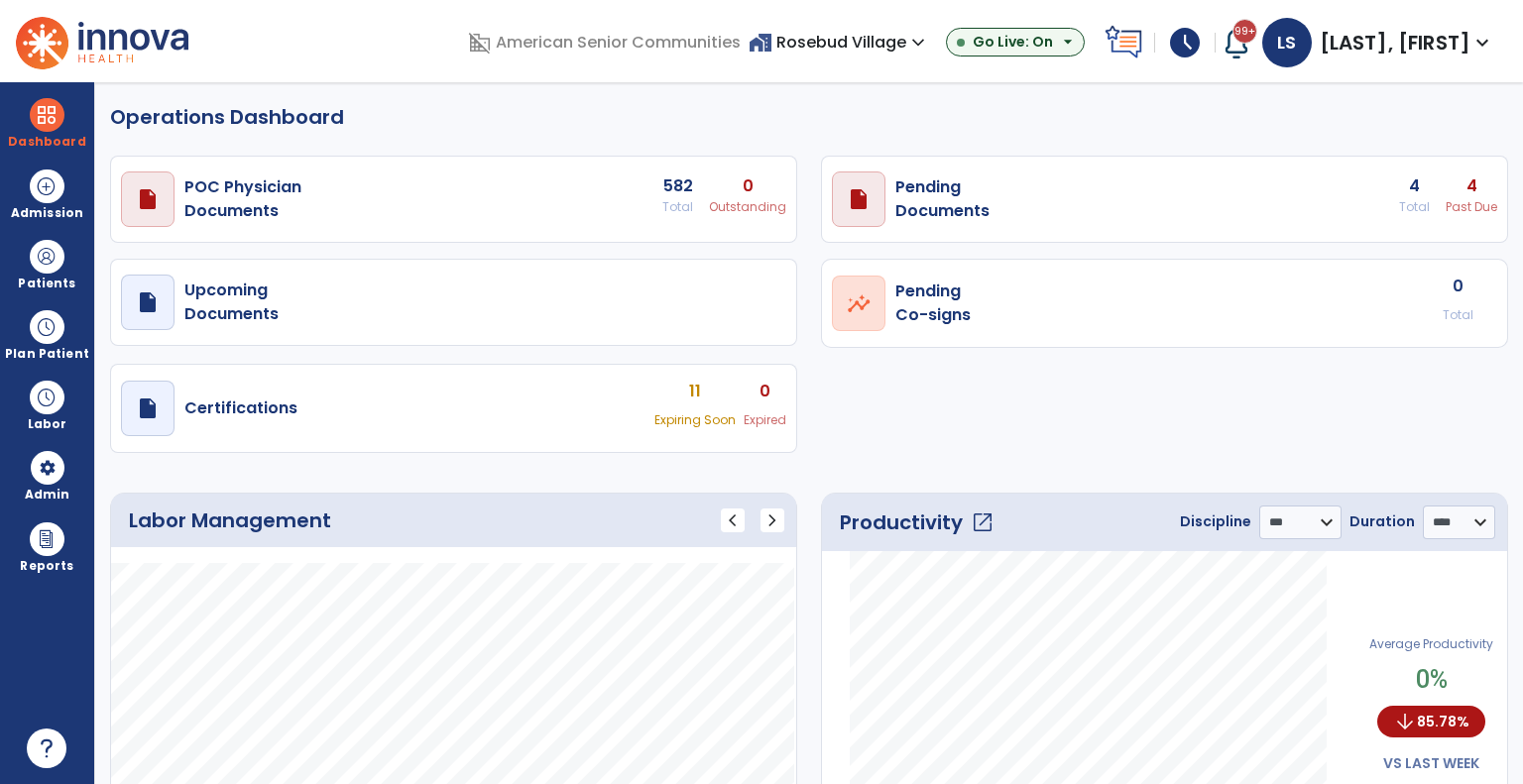 click on "Past Due" at bounding box center [748, 207] 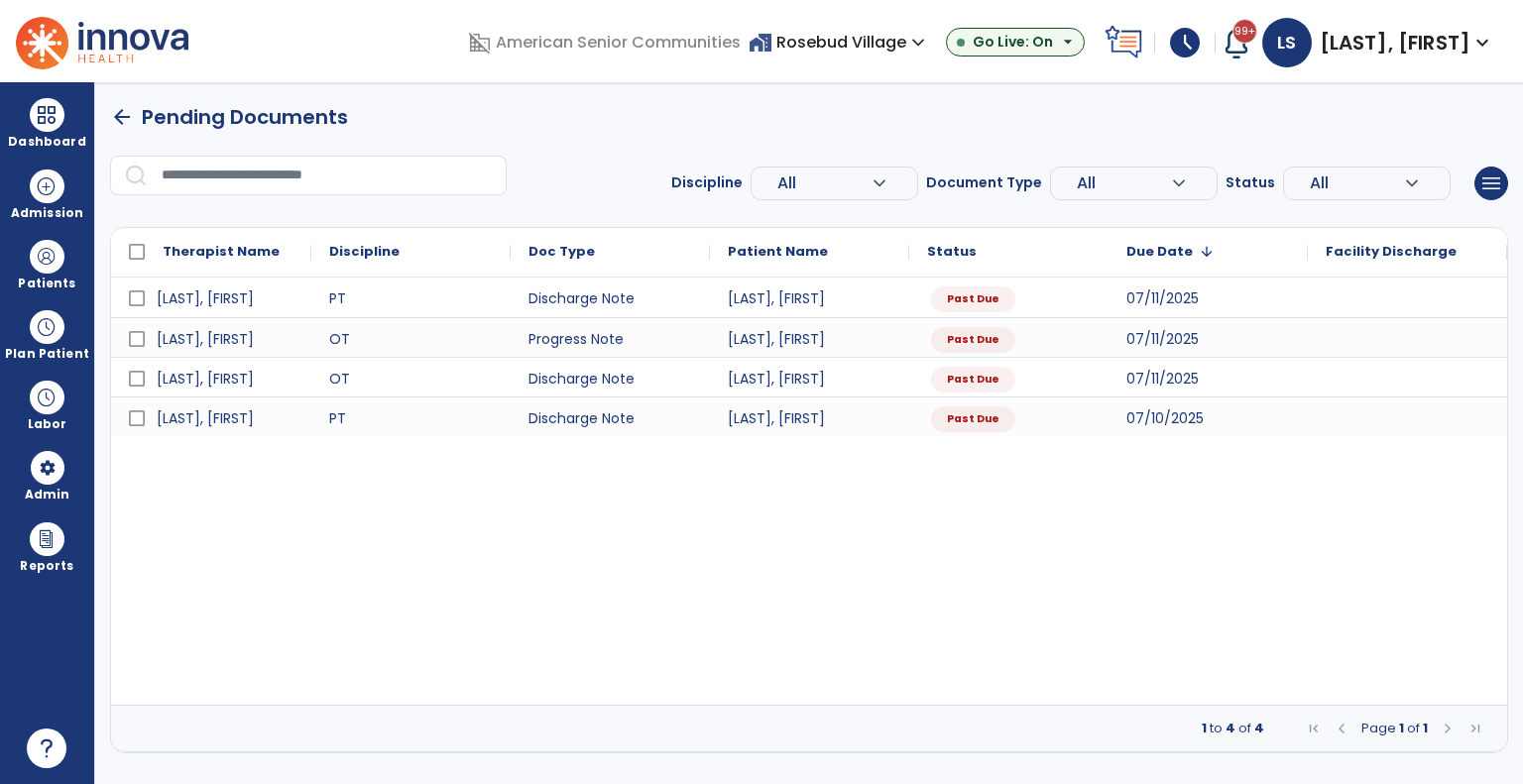 click on "All" at bounding box center [786, 182] 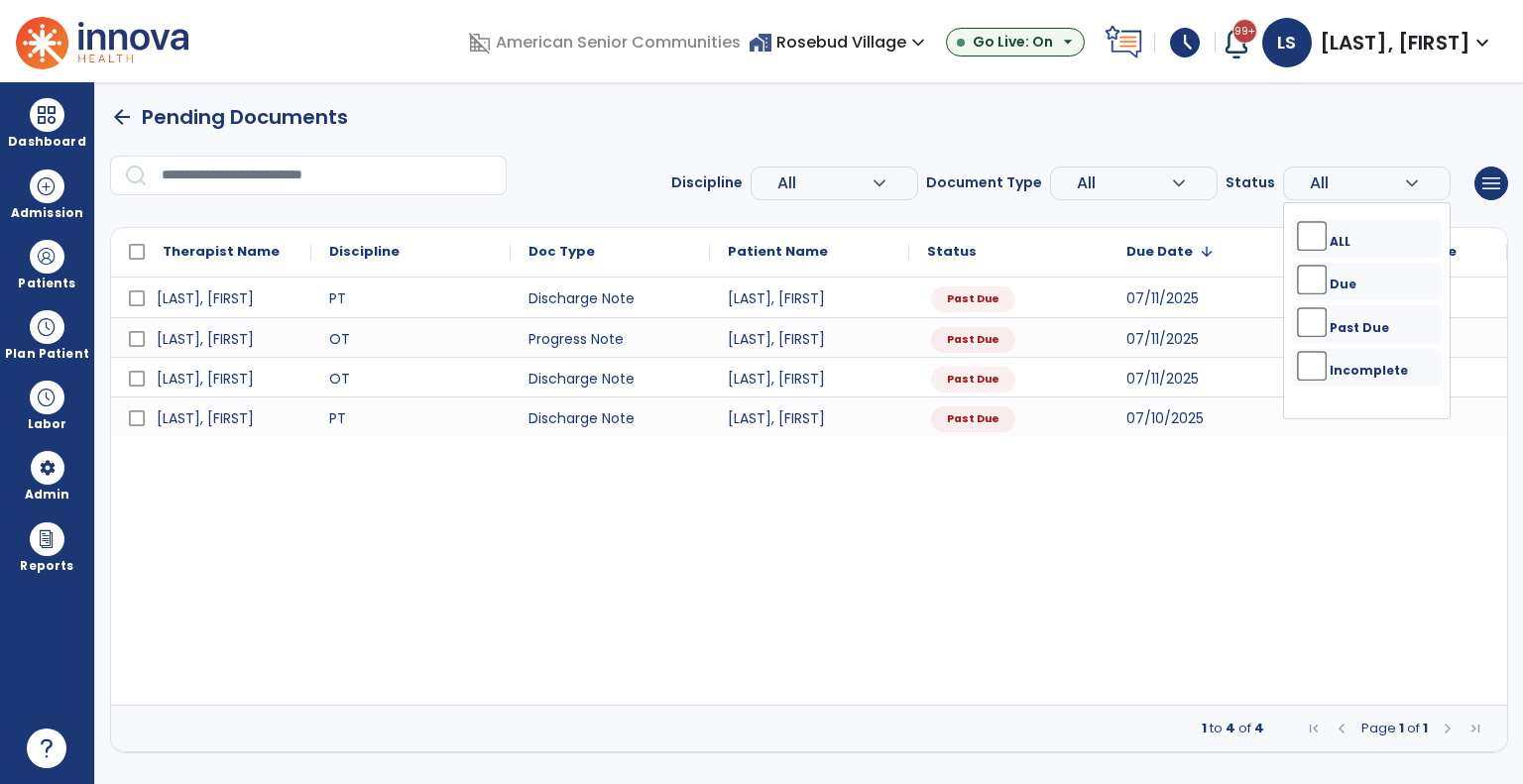 click on "Patalinghug, Eden PT Discharge Note Stanley, Xantippi Past Due 07/11/2025
French, Patricia OT Progress Note Stanley, Xantippi Past Due 07/11/2025
French, Patricia OT Discharge Note Stanley, Xantippi Past Due 07/11/2025
Patalinghug, Eden PT Discharge Note Jenkins, Morris Past Due 07/10/2025" at bounding box center (809, 491) 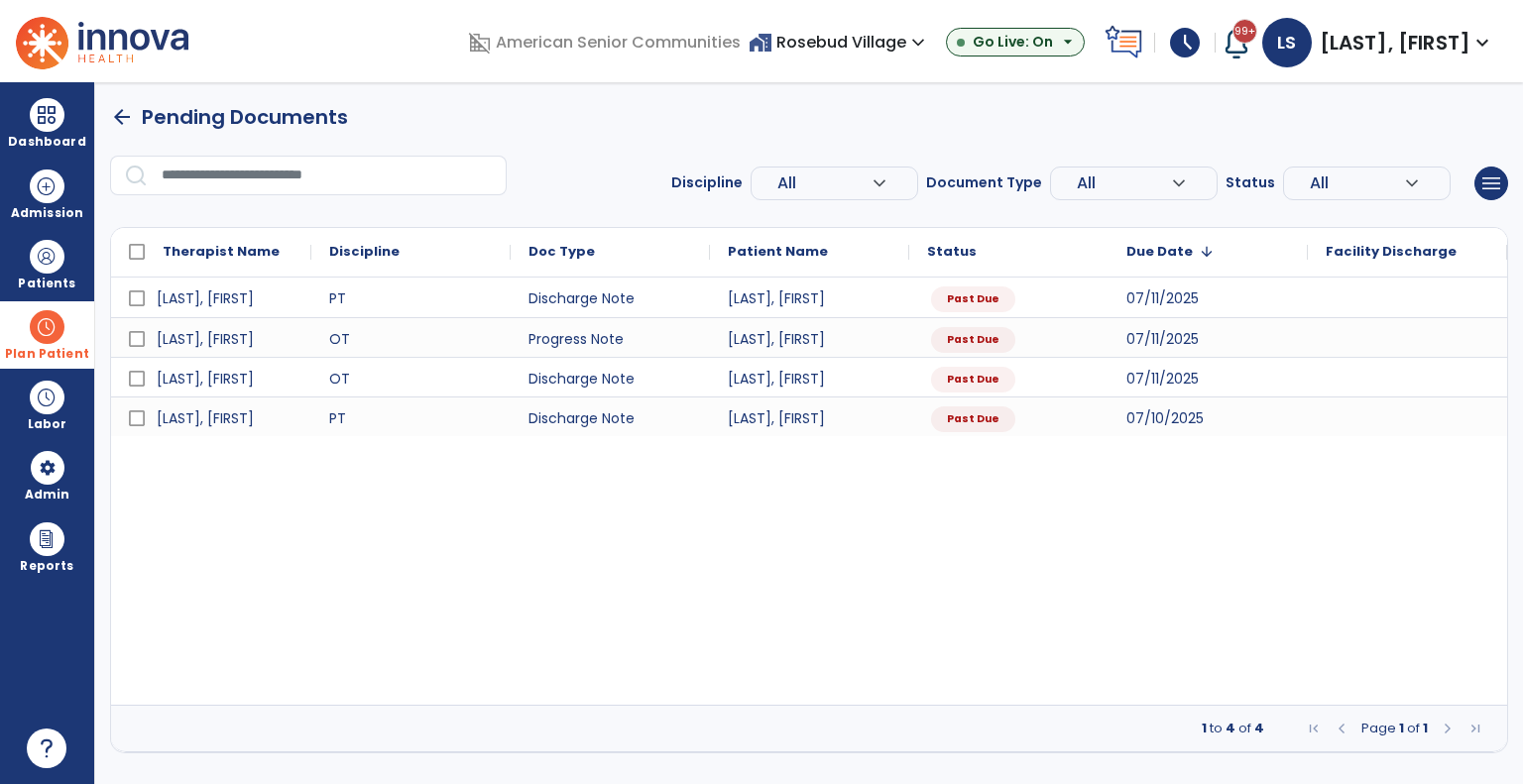click at bounding box center (47, 327) 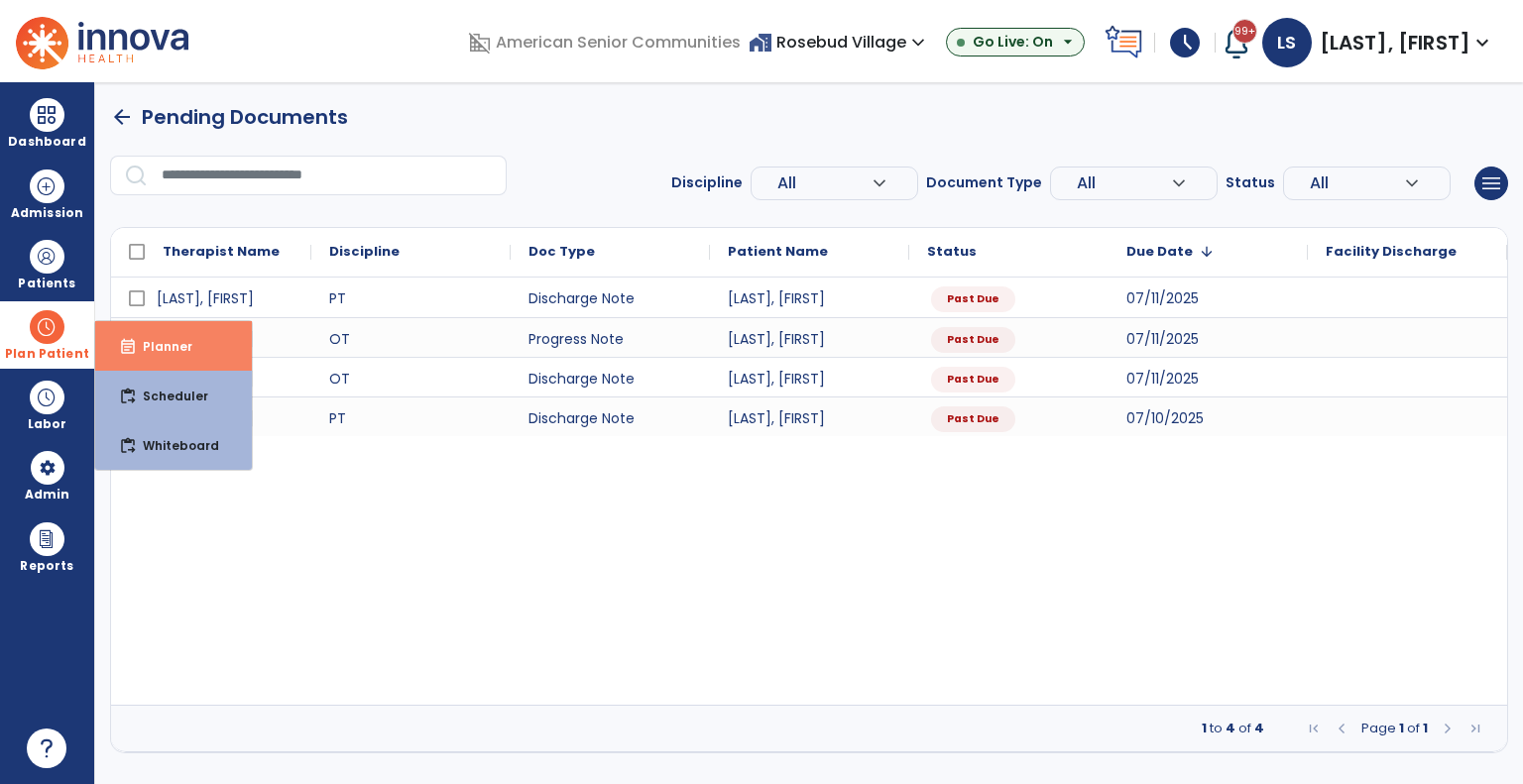 click on "Planner" at bounding box center [160, 346] 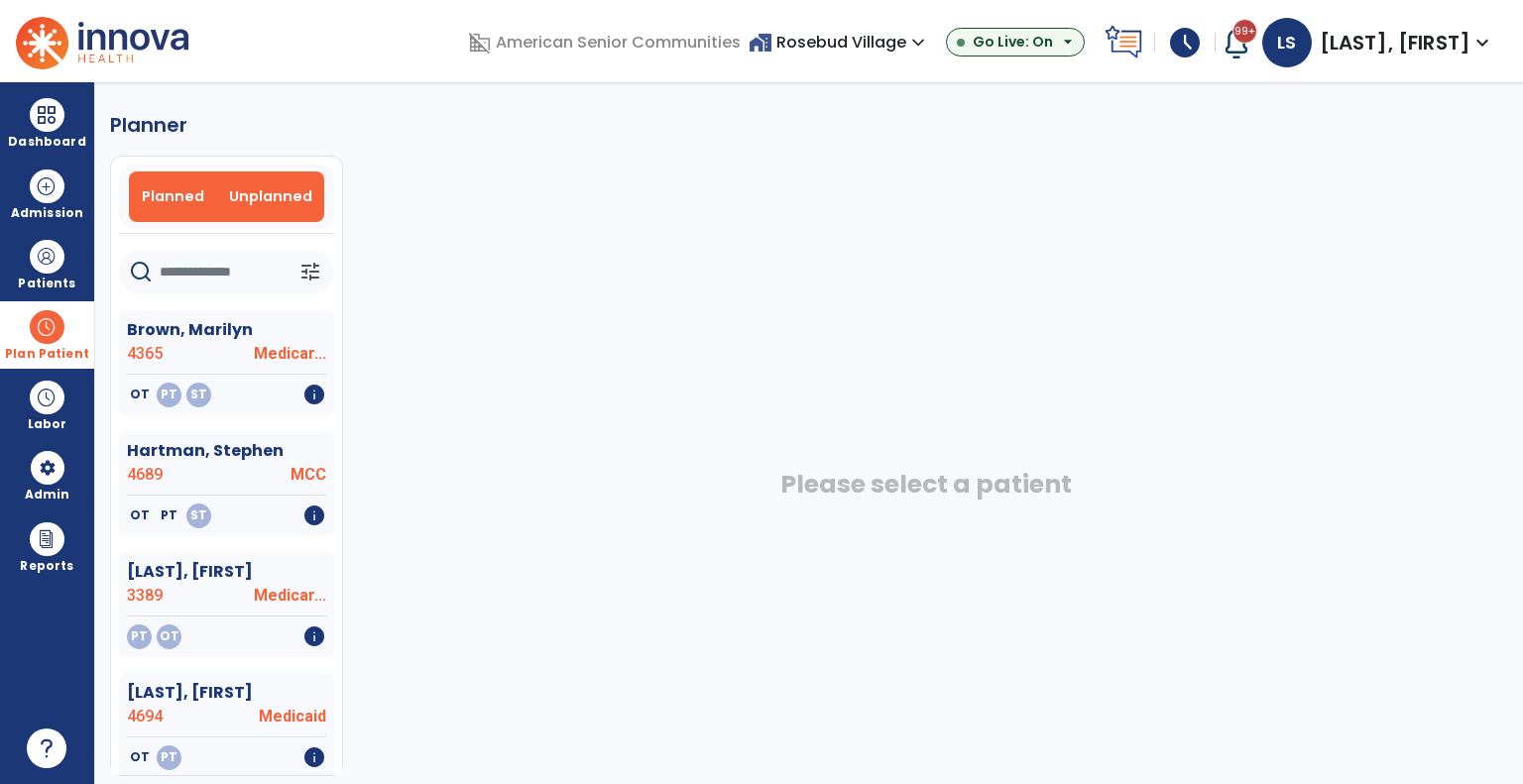 click on "Planned" at bounding box center (173, 196) 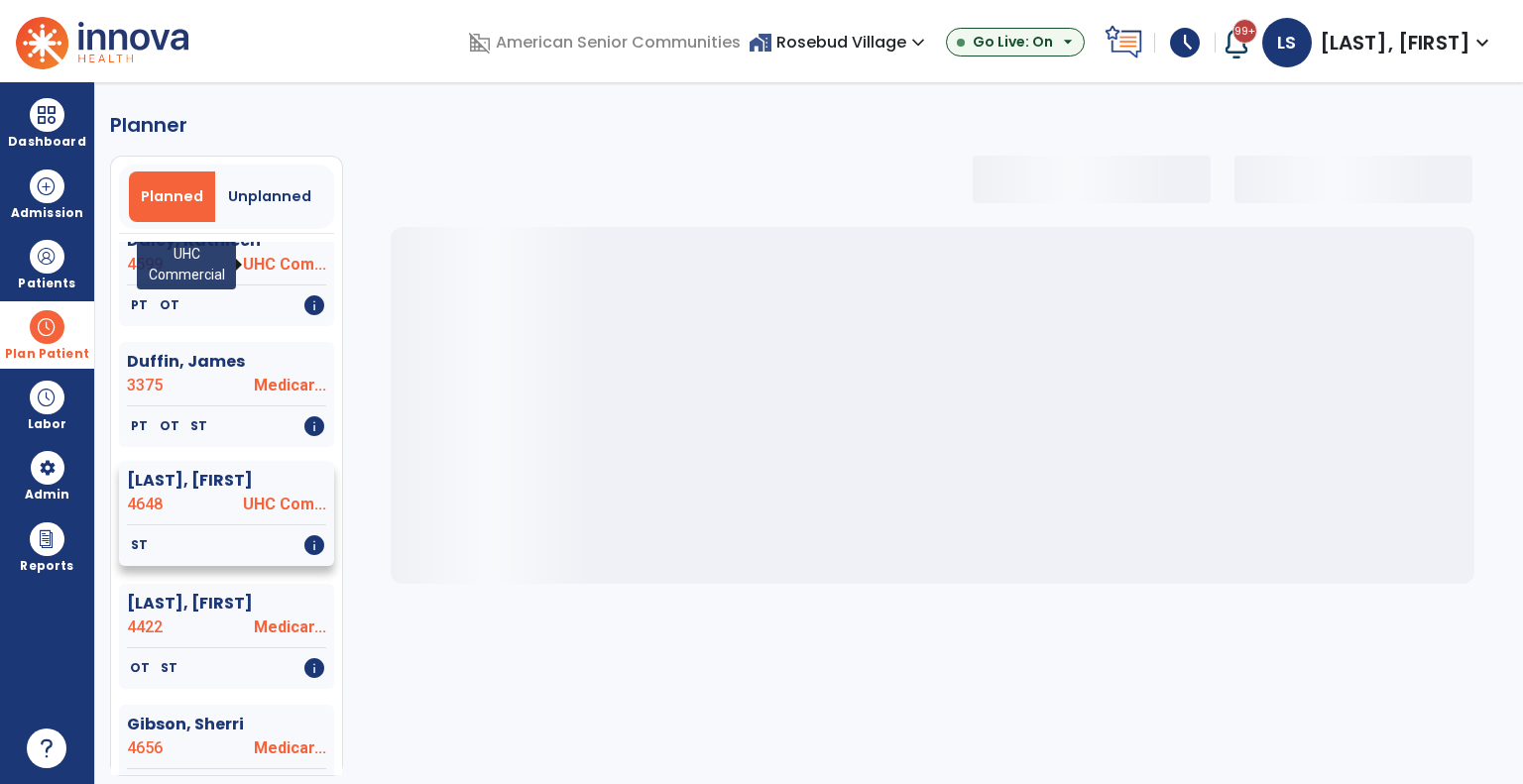 select on "***" 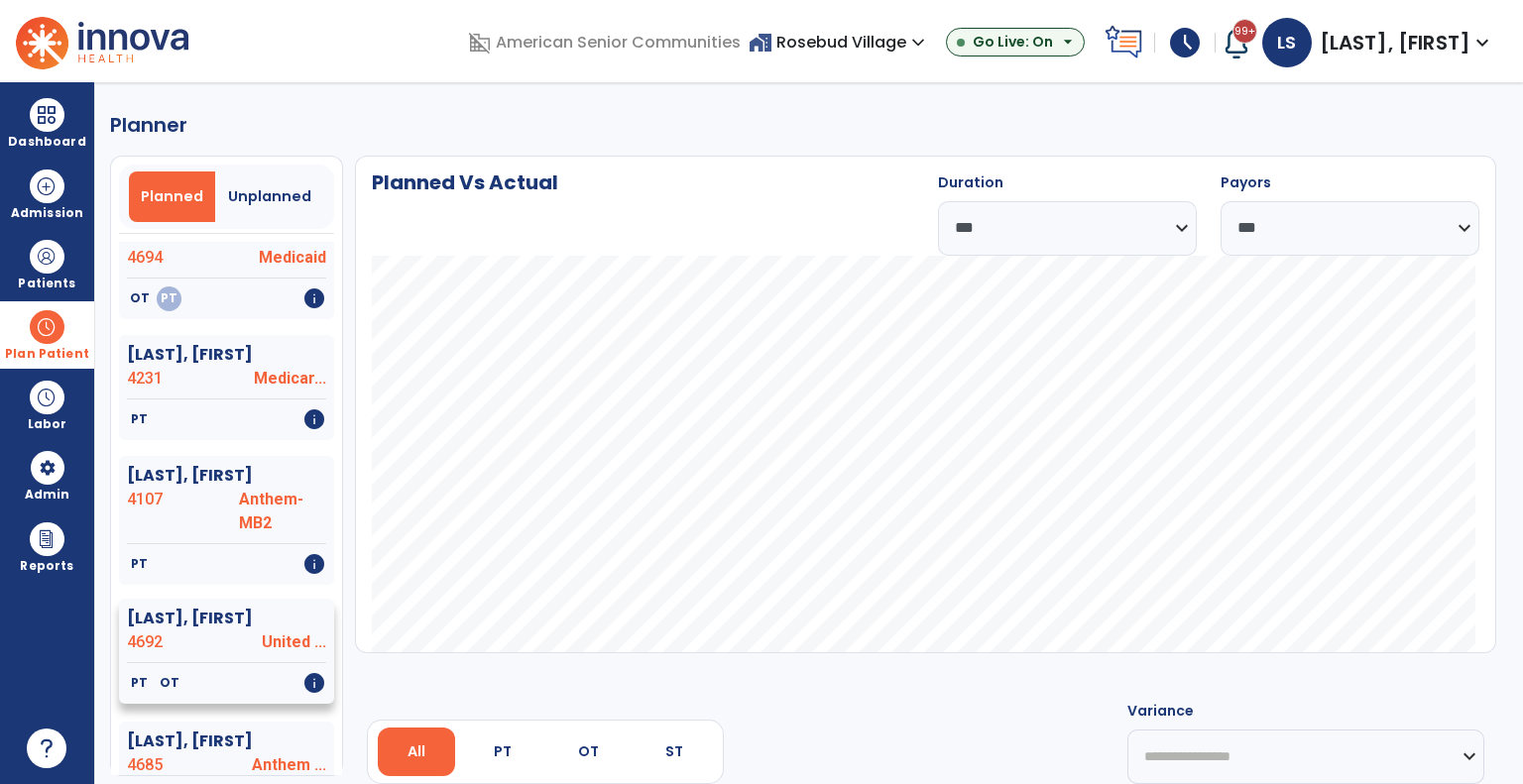 scroll, scrollTop: 3550, scrollLeft: 0, axis: vertical 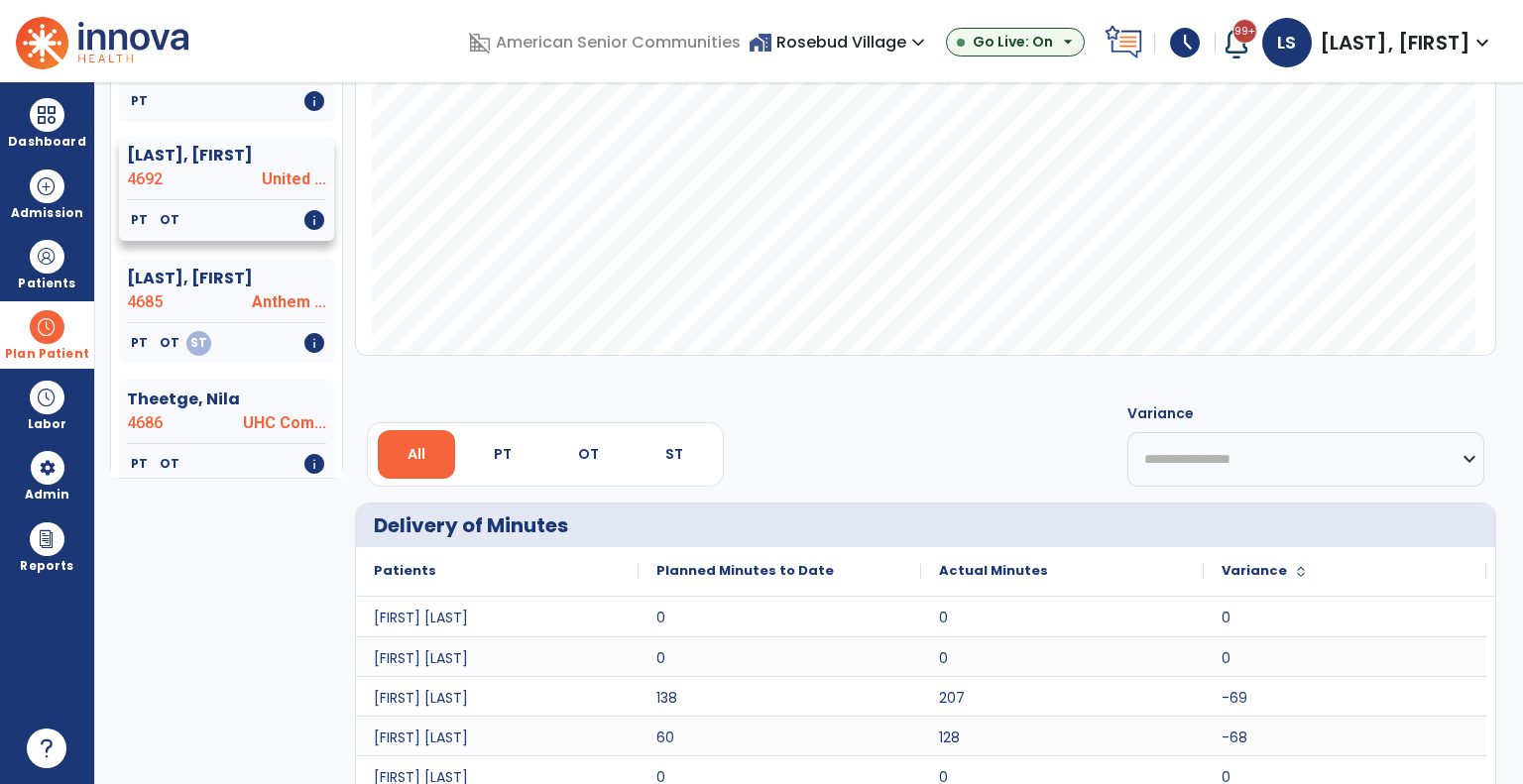 click on "PT   OT   info" 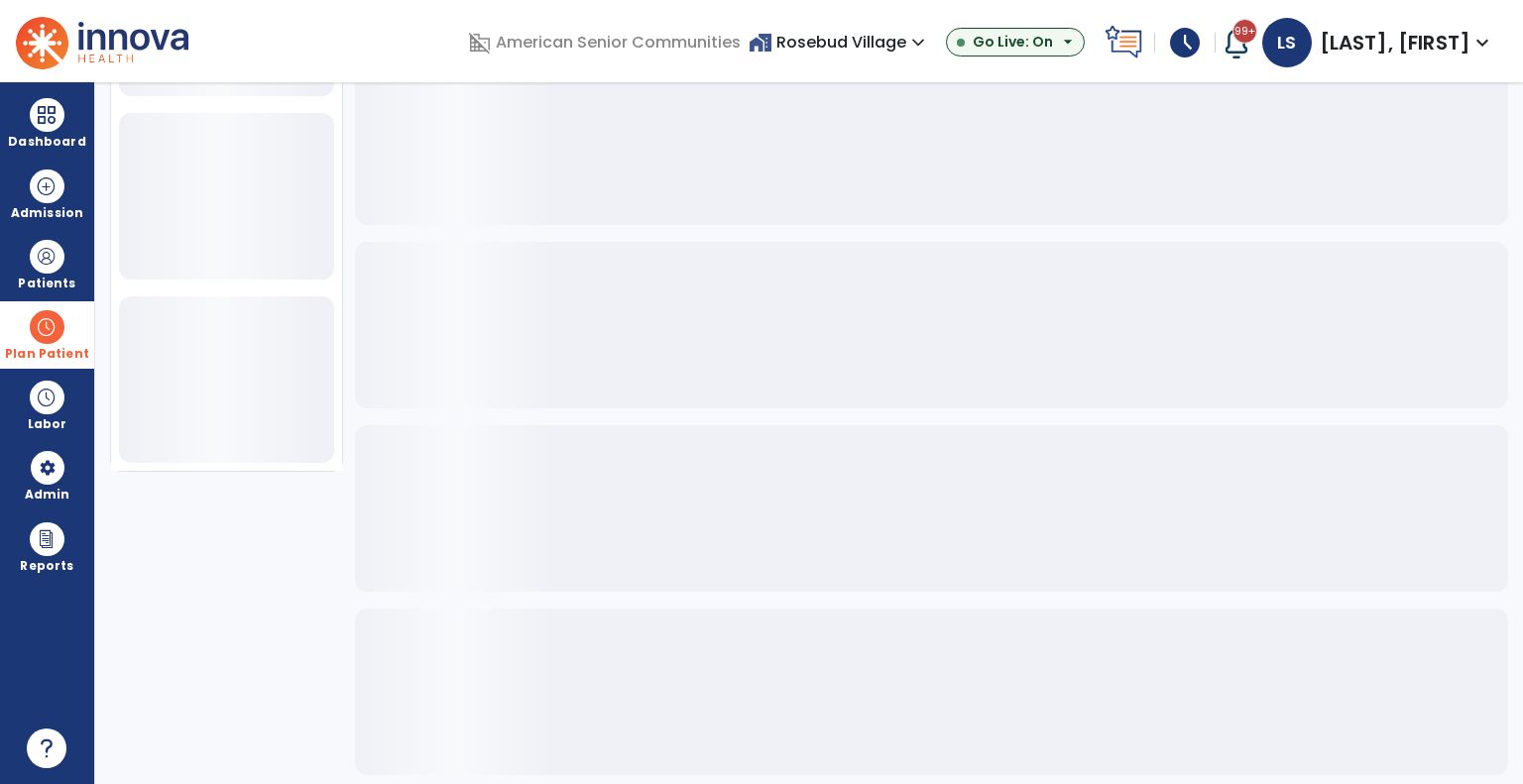 scroll, scrollTop: 280, scrollLeft: 0, axis: vertical 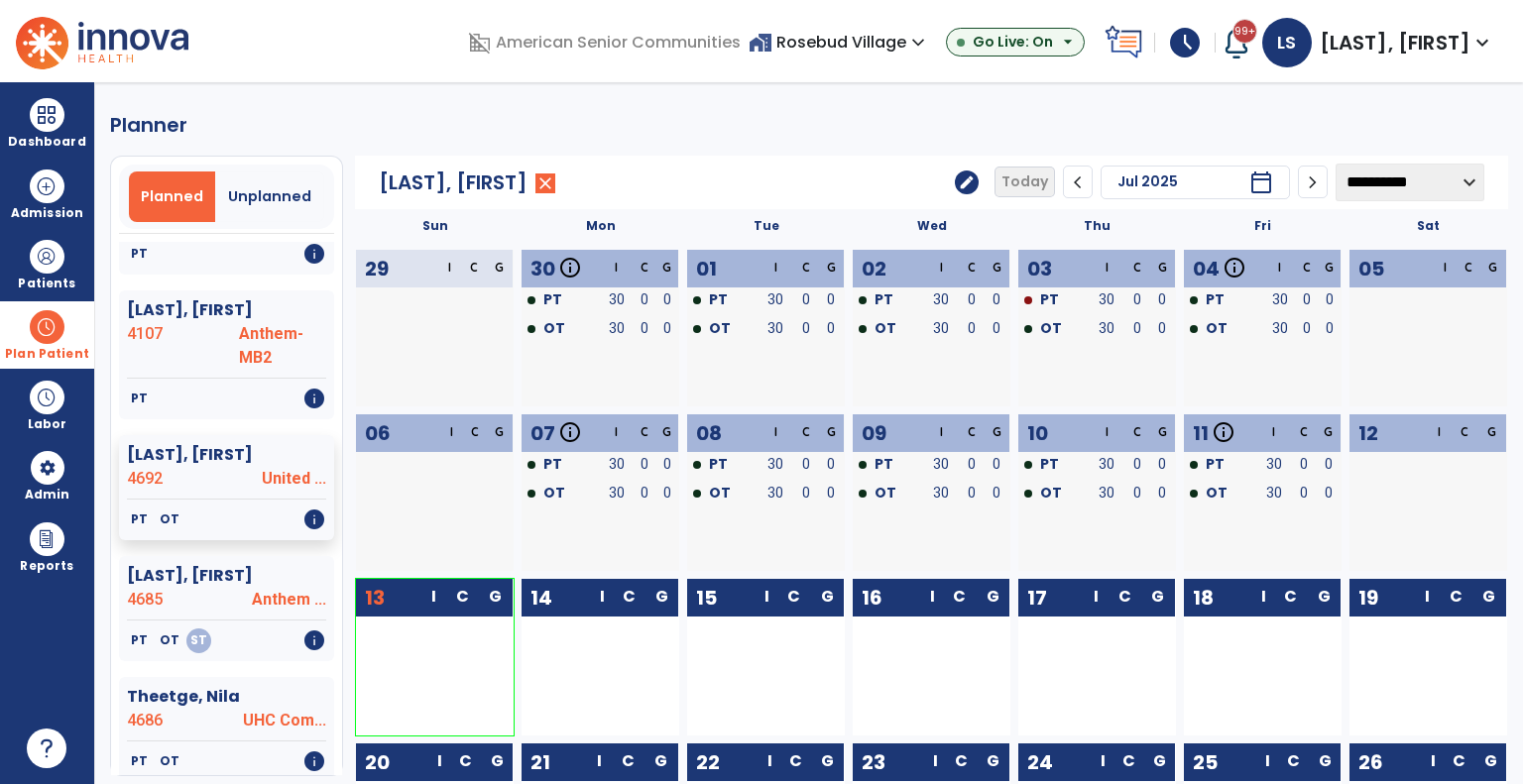click on "edit" 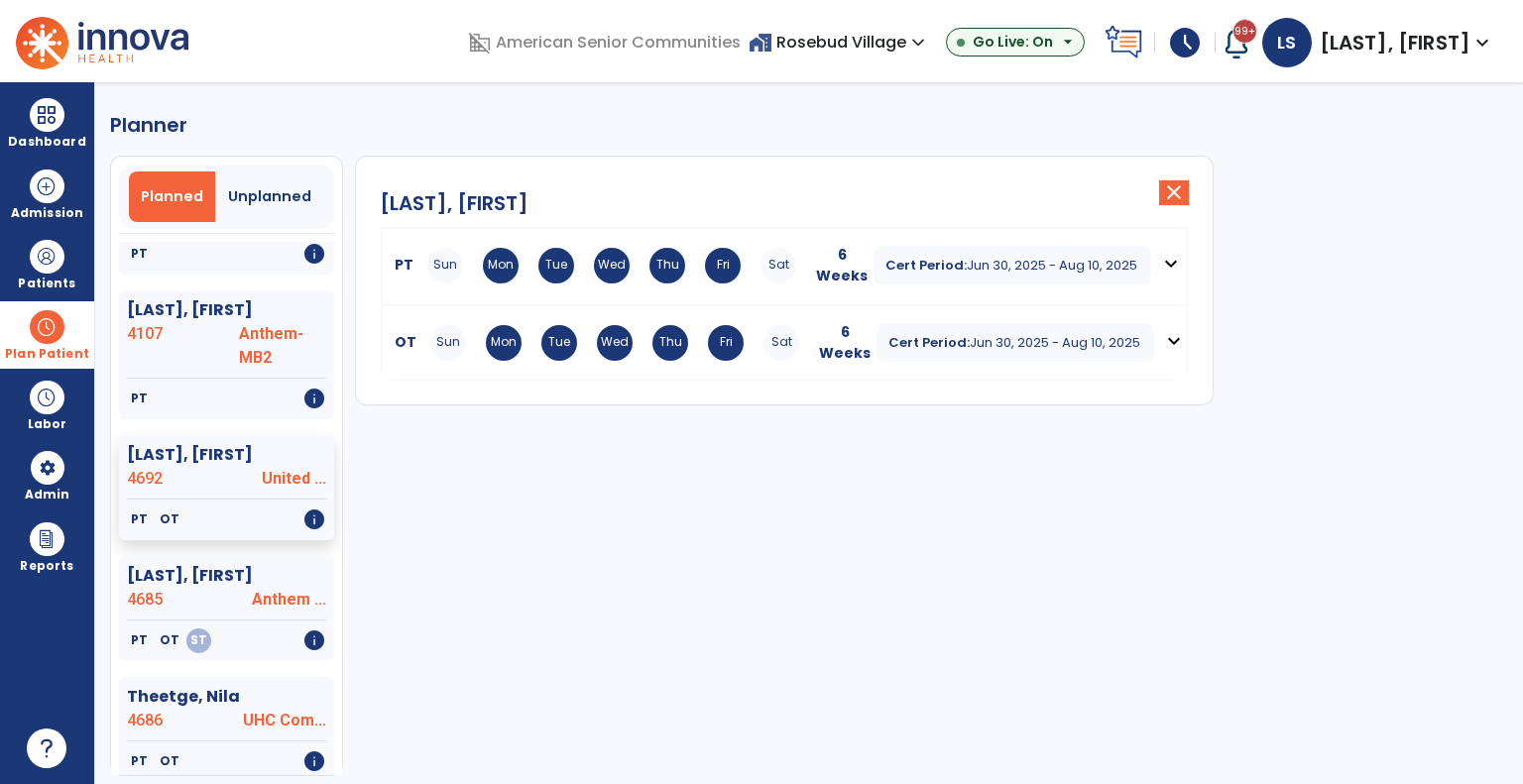 click on "Fri" at bounding box center (723, 266) 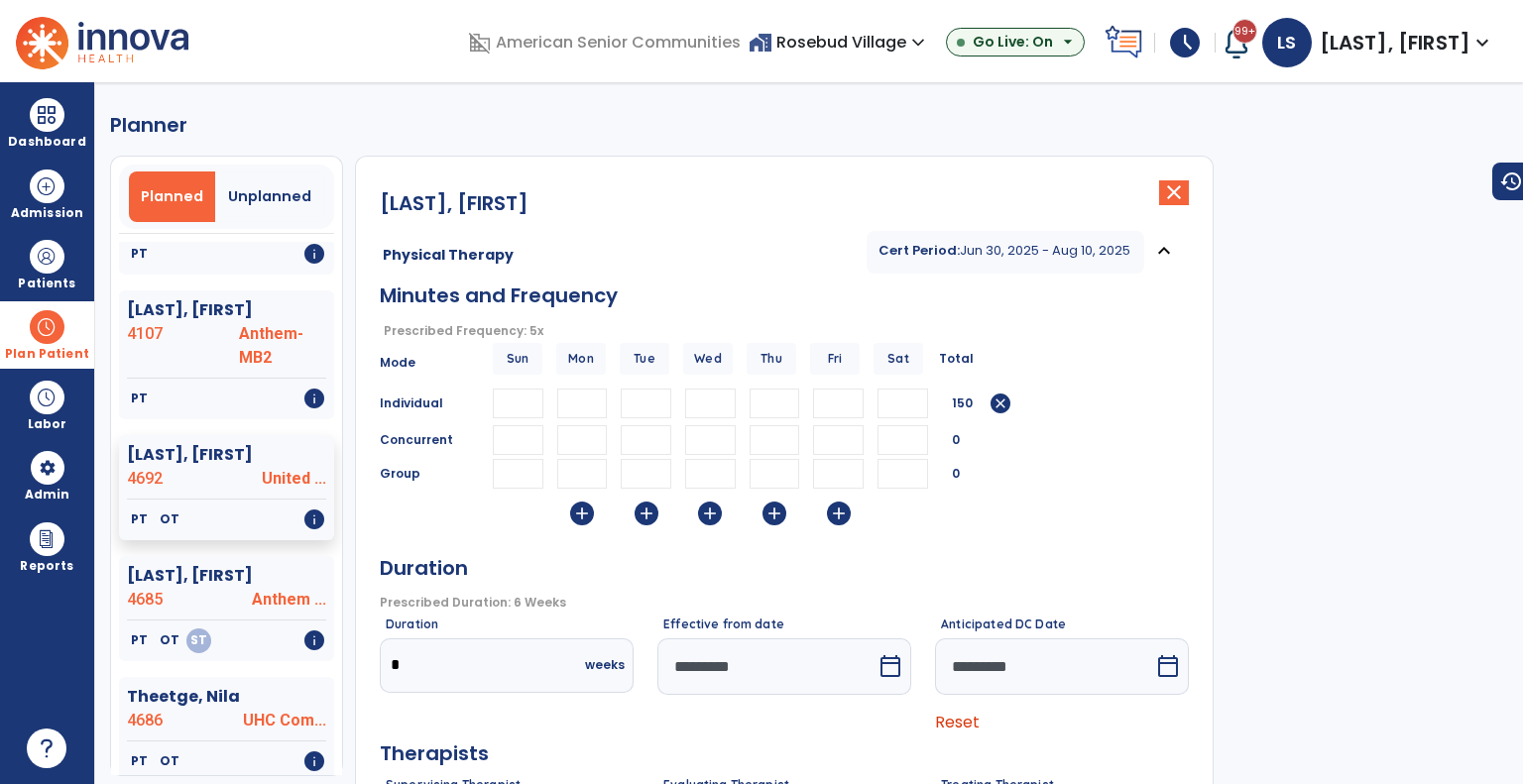 click on "Reset" at bounding box center (957, 722) 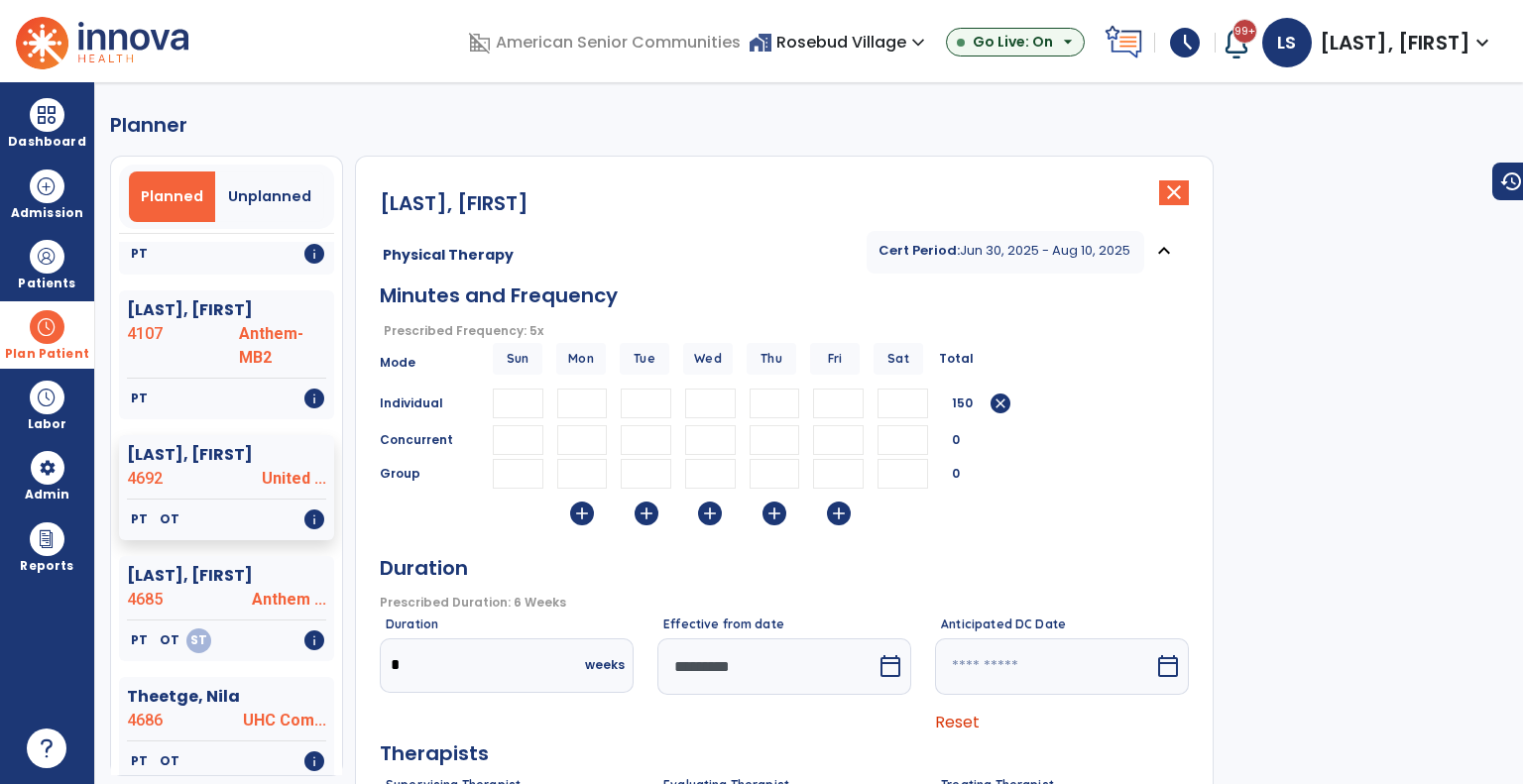 scroll, scrollTop: 281, scrollLeft: 0, axis: vertical 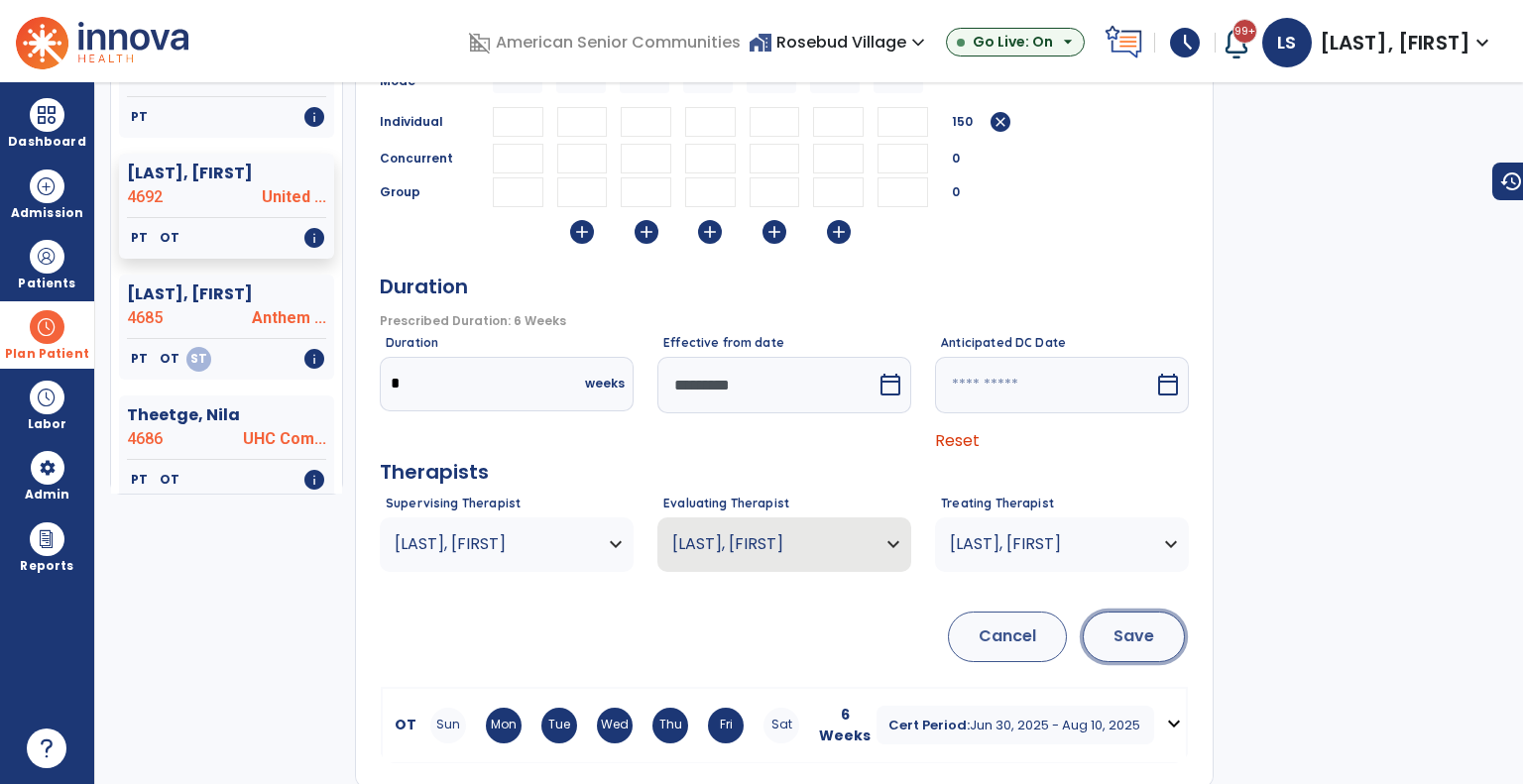 click on "Save" at bounding box center (1133, 636) 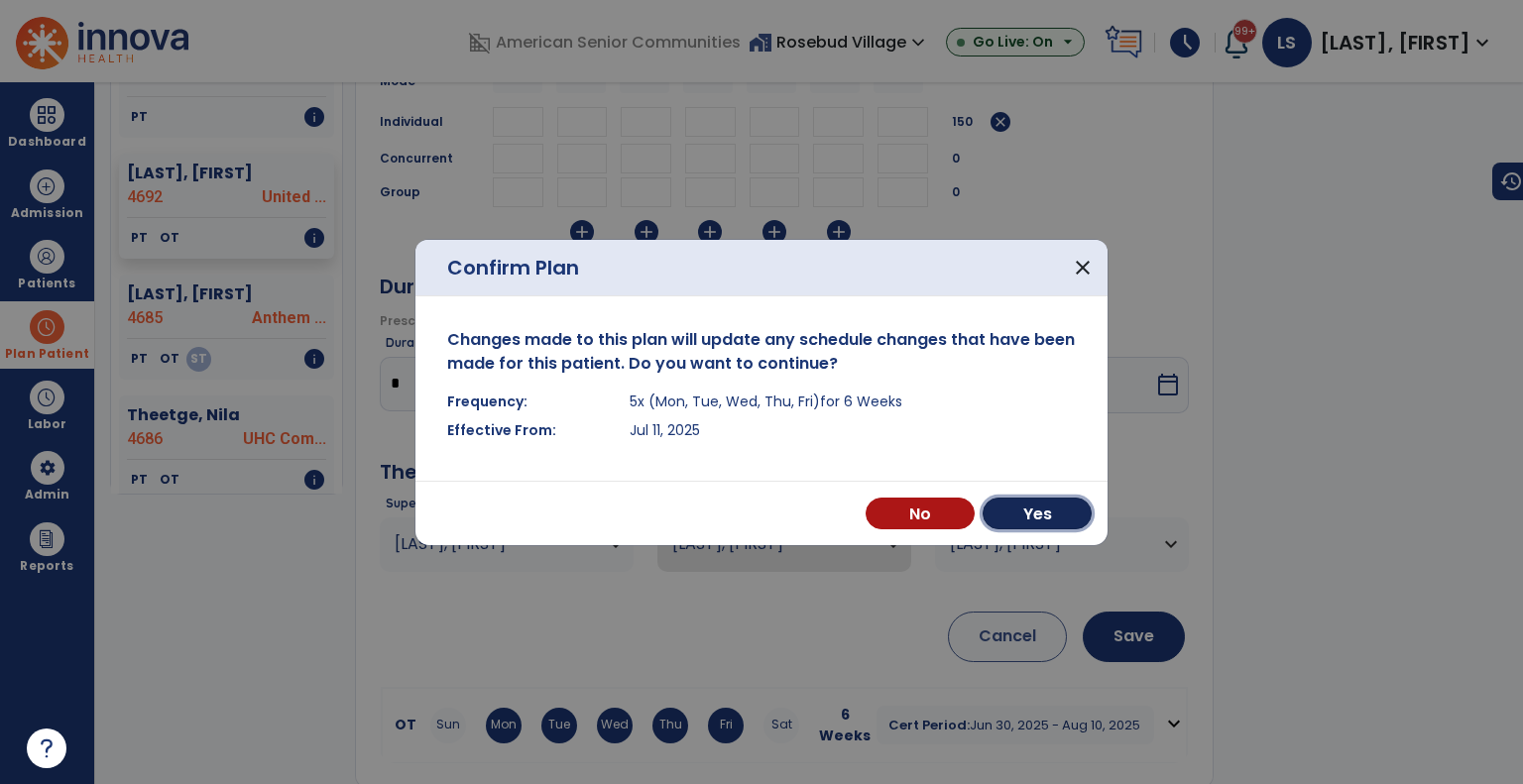click on "Yes" at bounding box center [1037, 513] 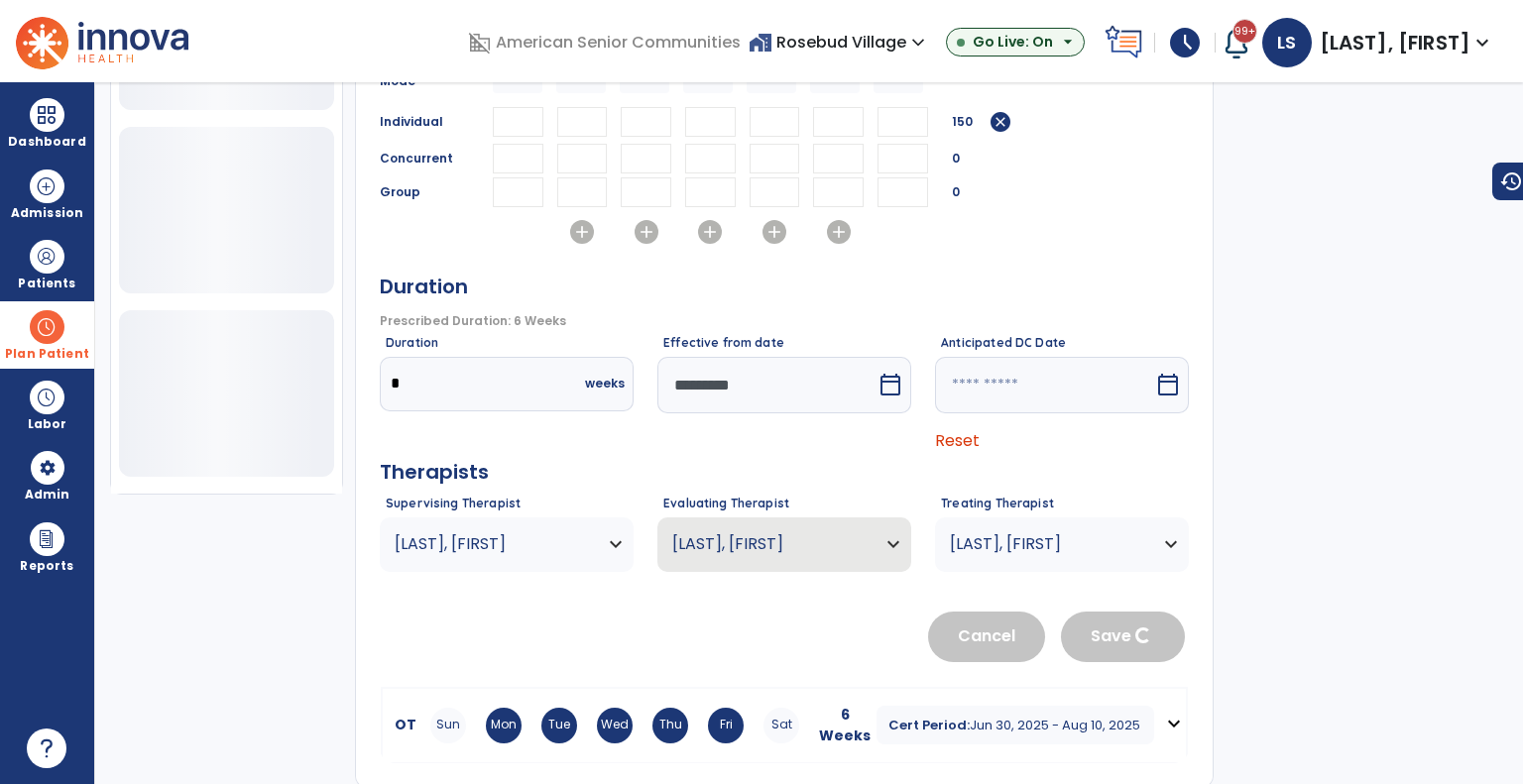 scroll, scrollTop: 650, scrollLeft: 0, axis: vertical 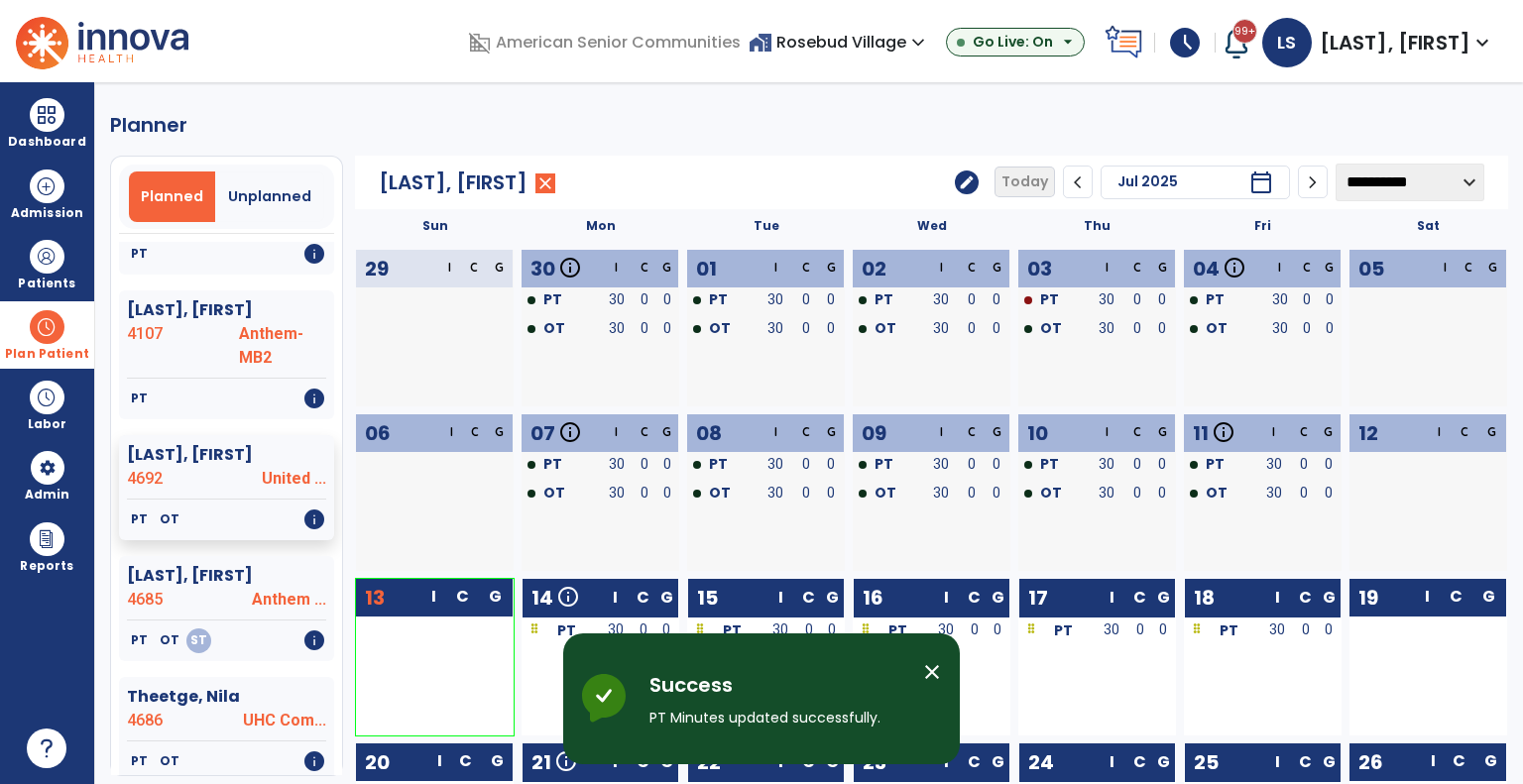 click on "edit" 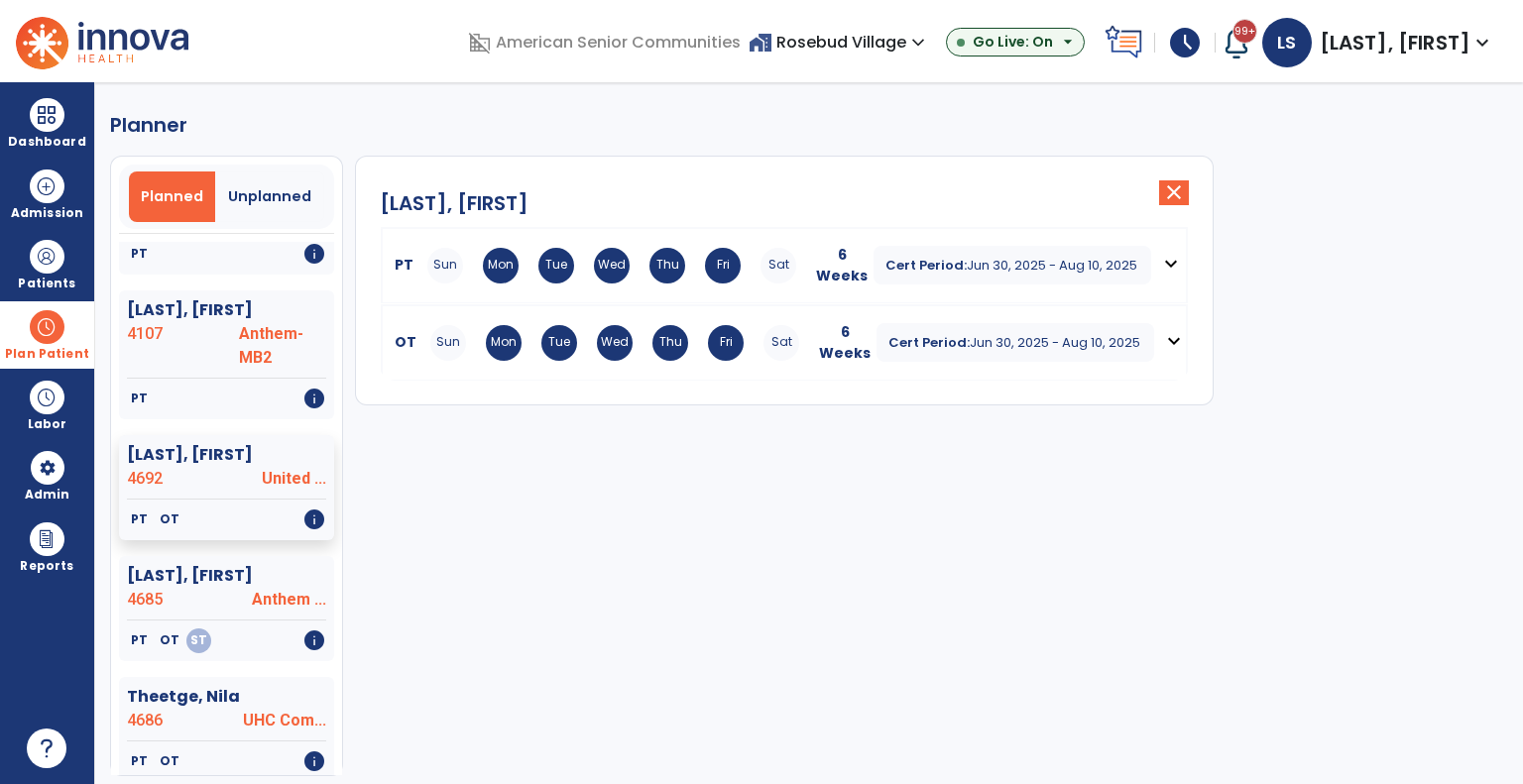click on "Thu" at bounding box center [670, 343] 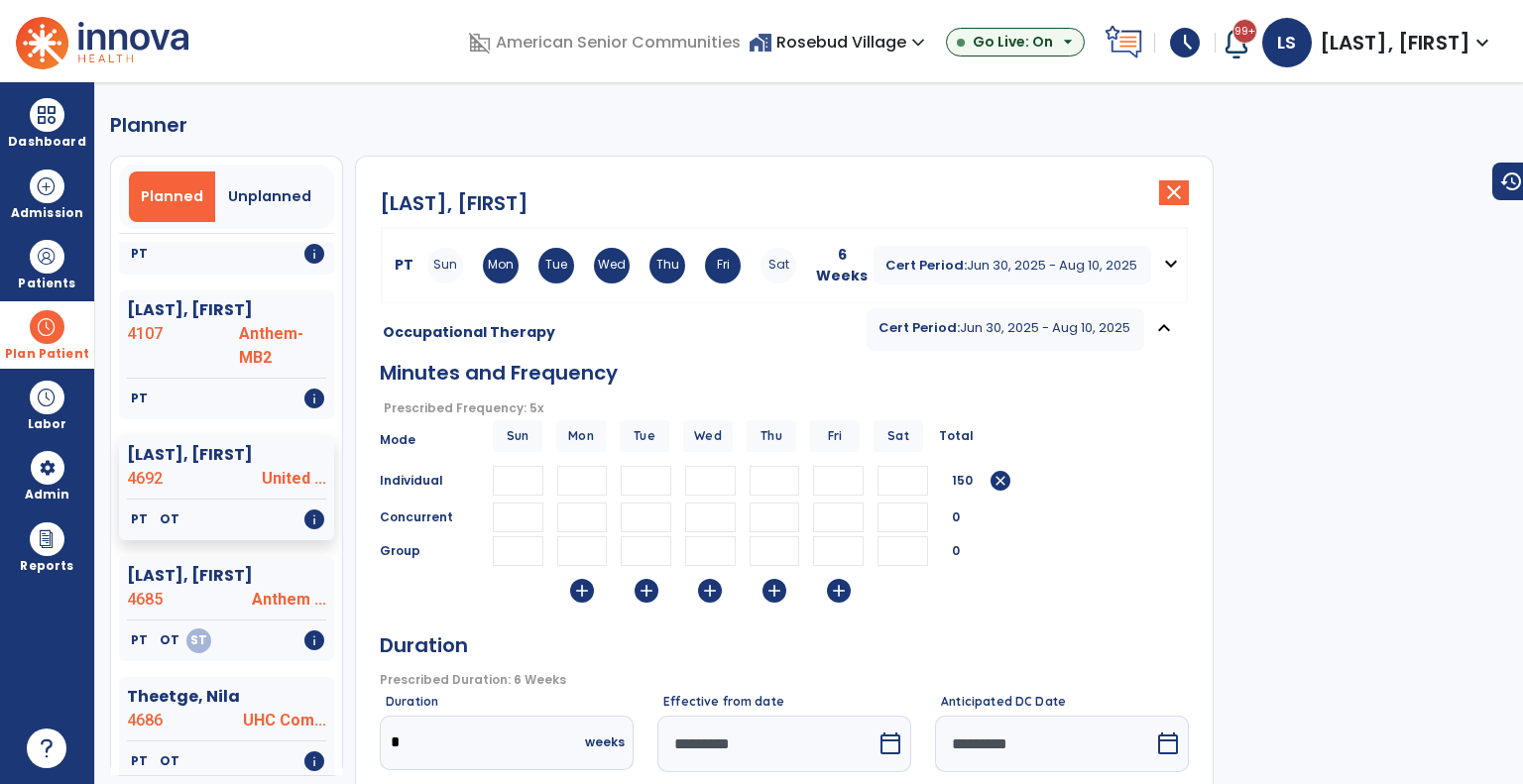 click on "*********" at bounding box center (1044, 743) 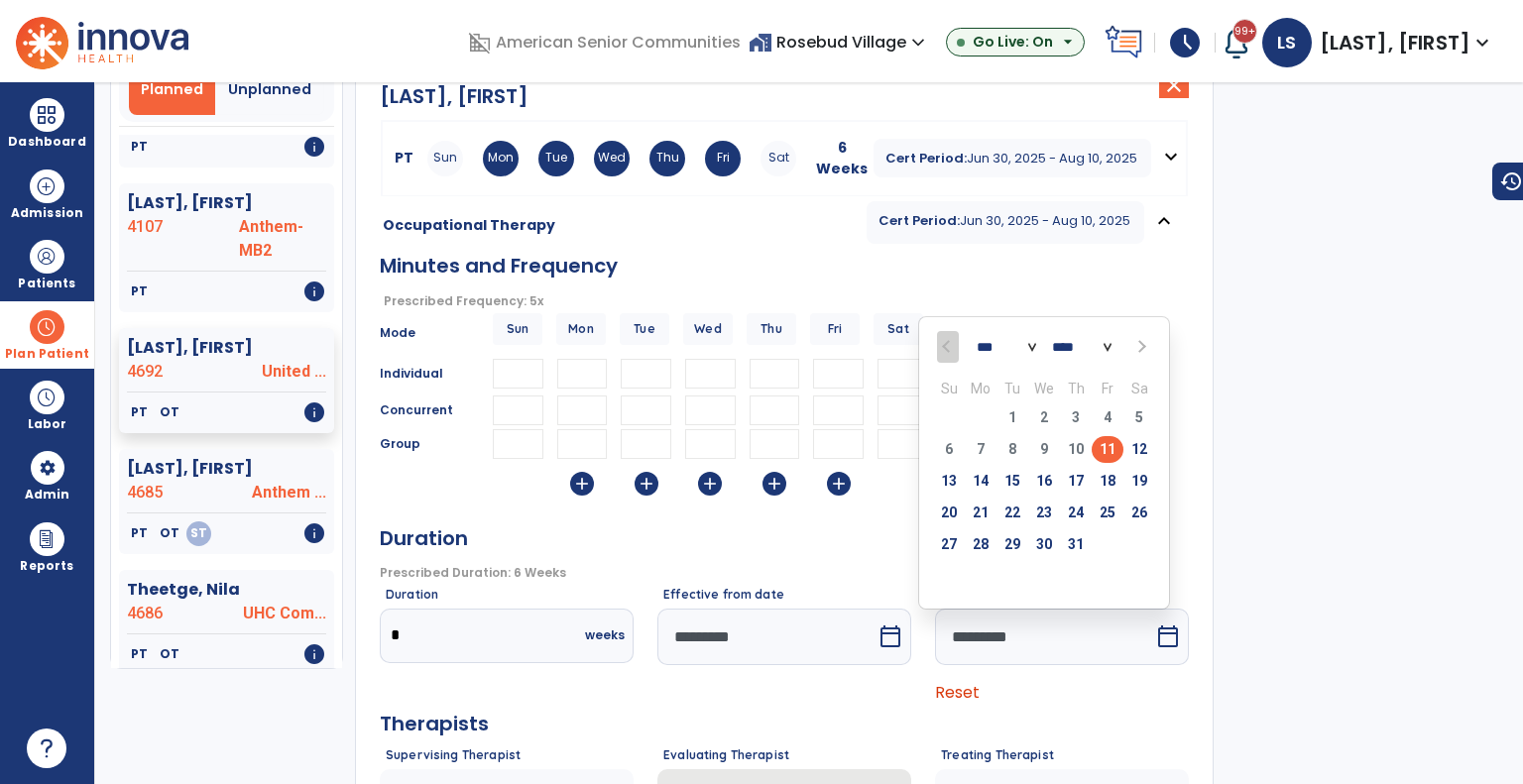 scroll, scrollTop: 198, scrollLeft: 0, axis: vertical 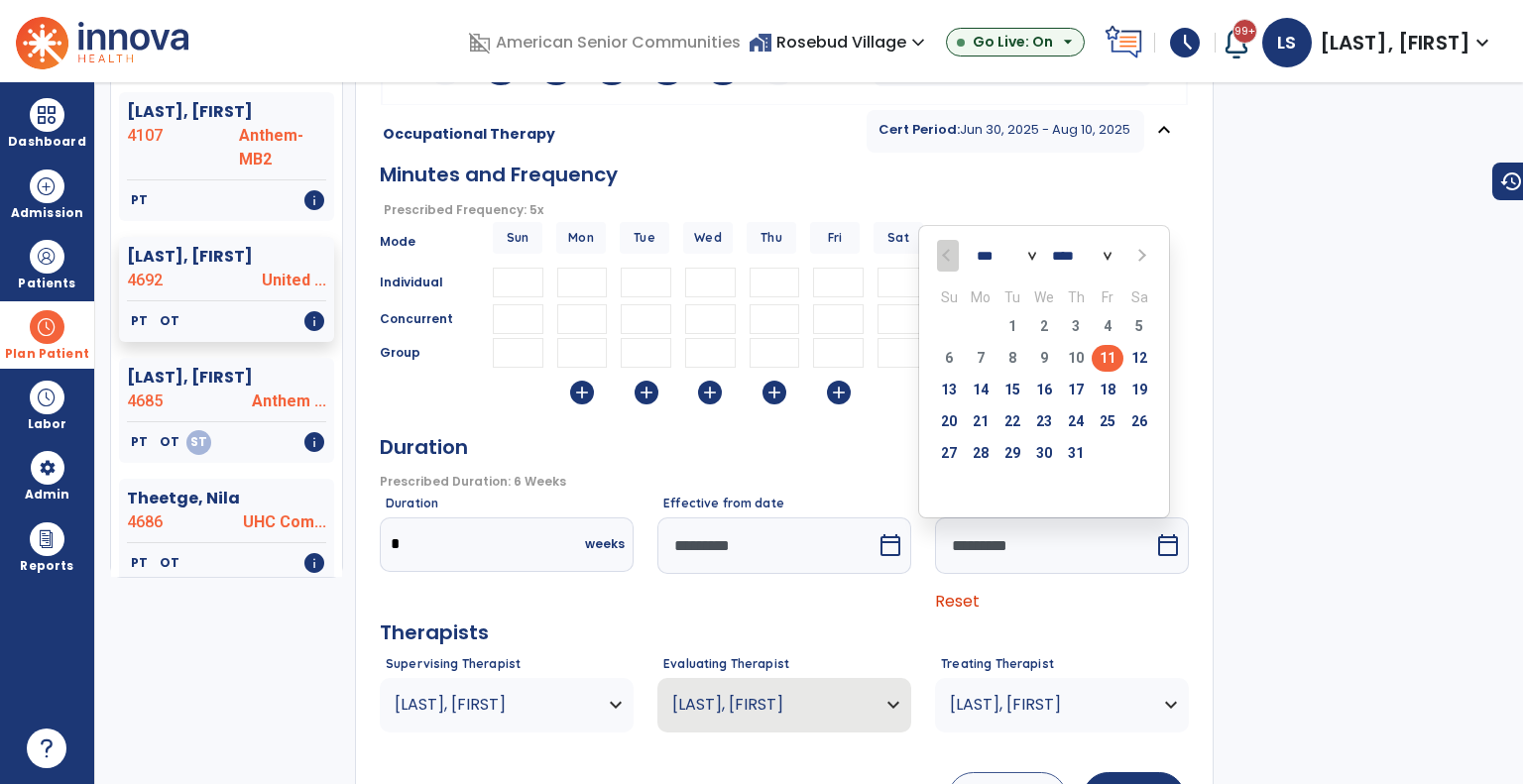 click on "Reset" at bounding box center (957, 601) 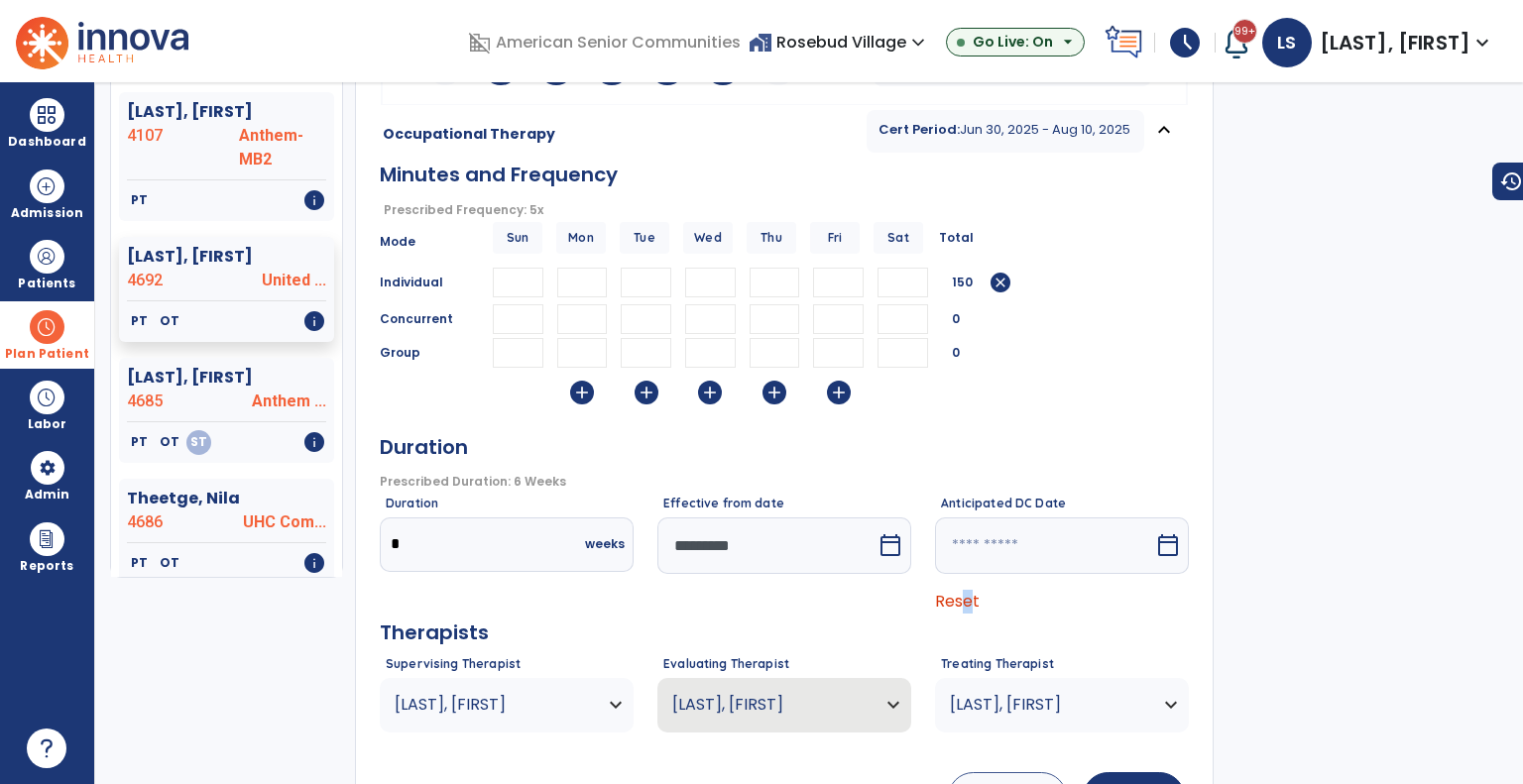 click on "Reset" at bounding box center (957, 601) 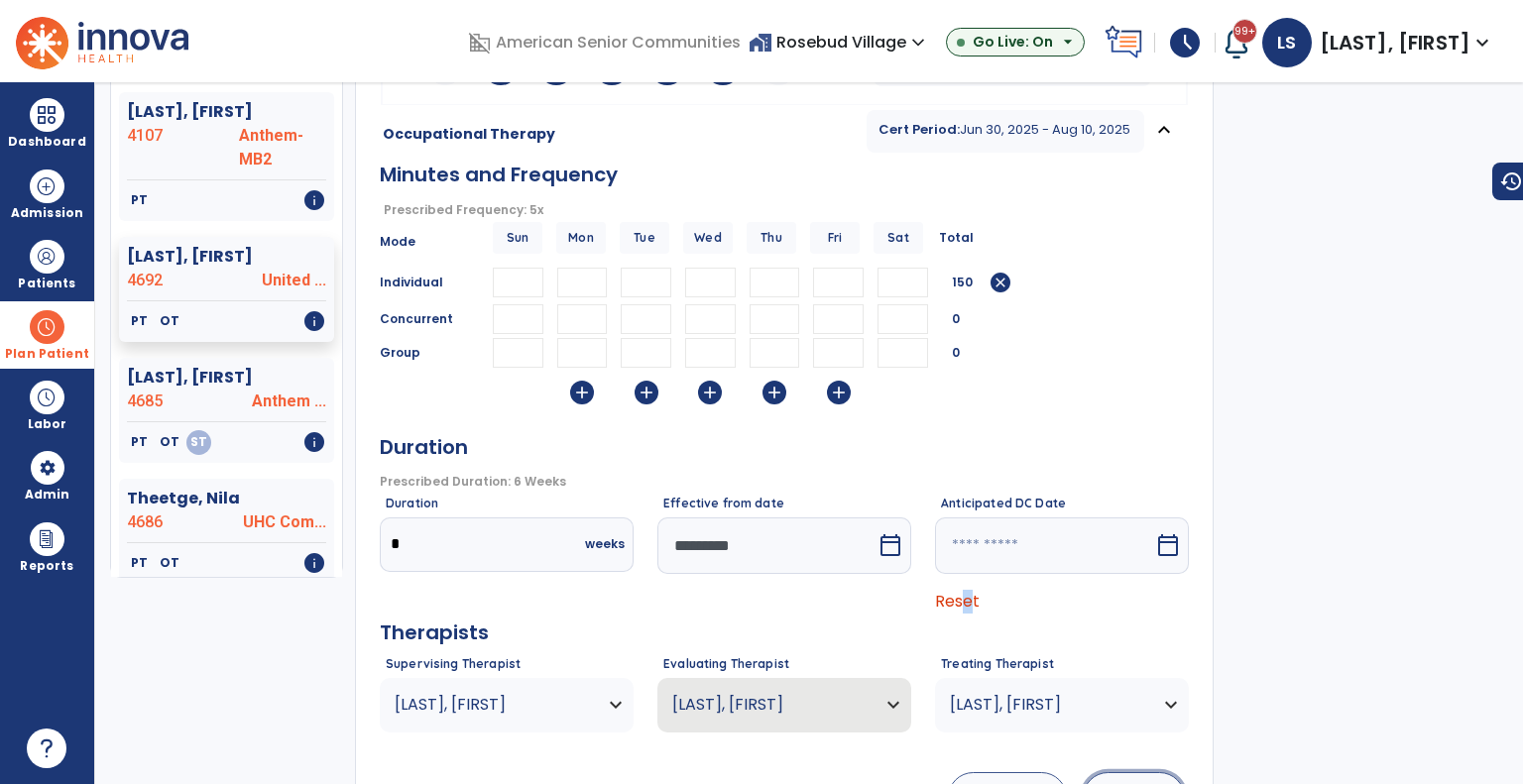 click on "Save" at bounding box center [1133, 797] 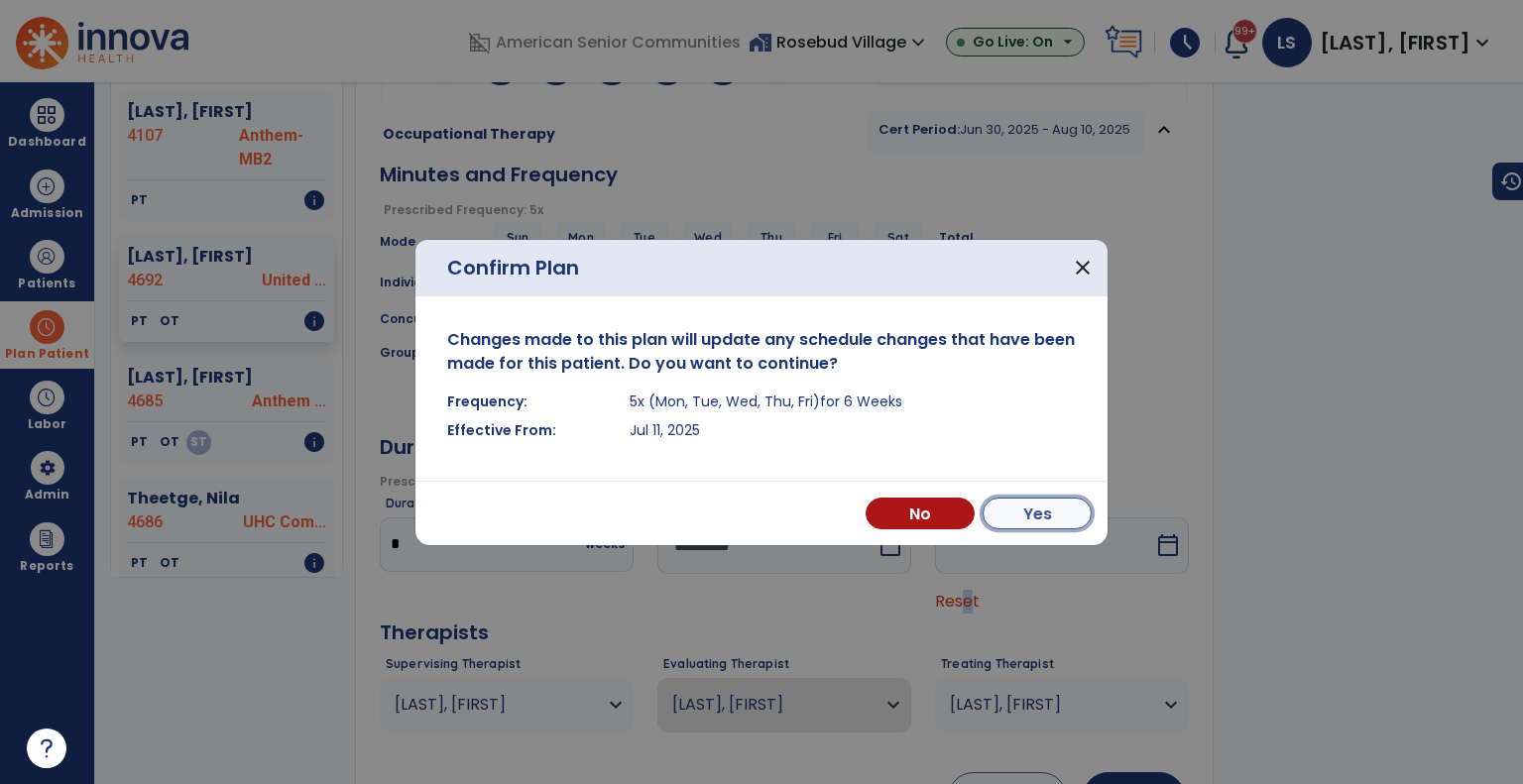click on "Yes" at bounding box center [1037, 513] 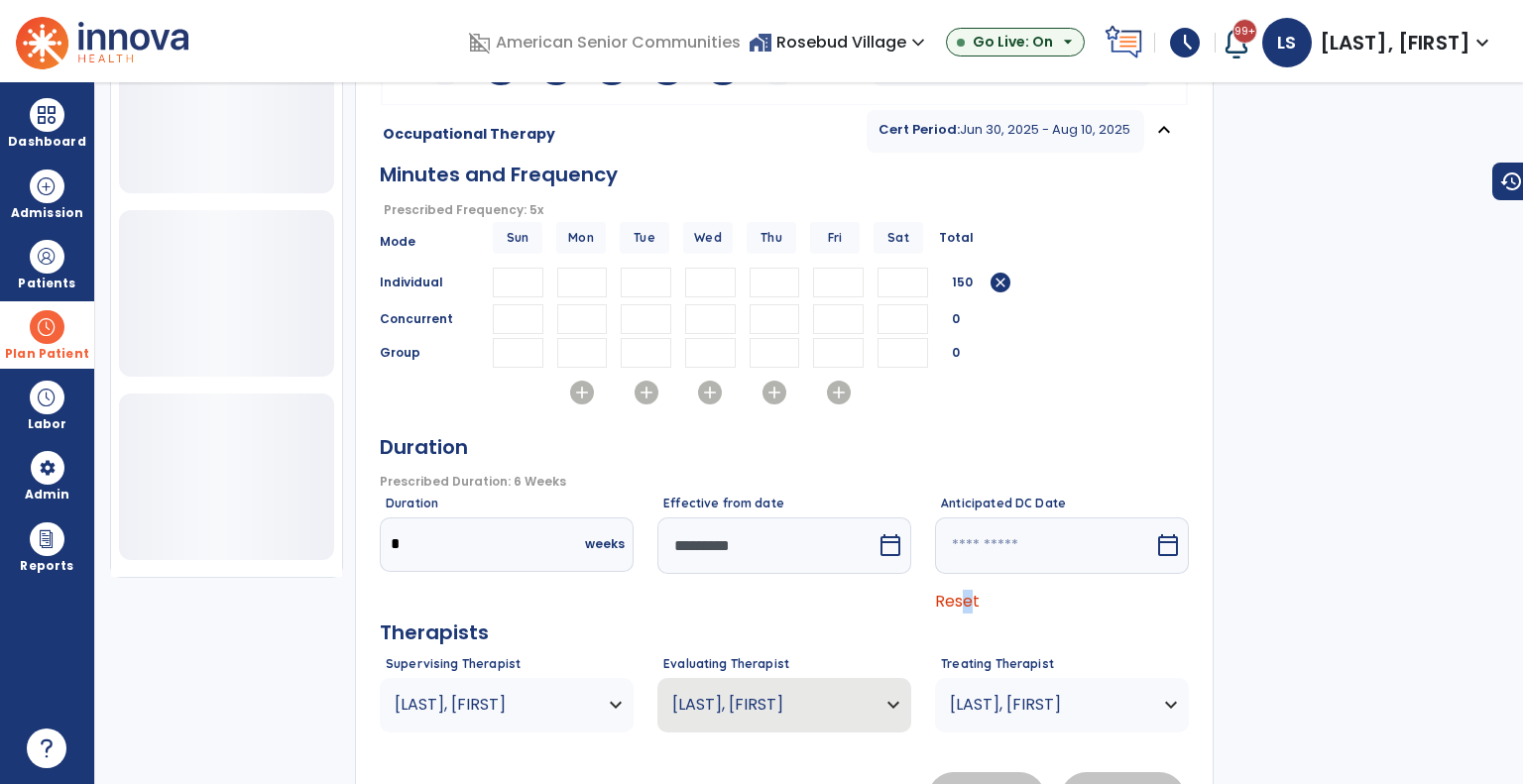 scroll, scrollTop: 650, scrollLeft: 0, axis: vertical 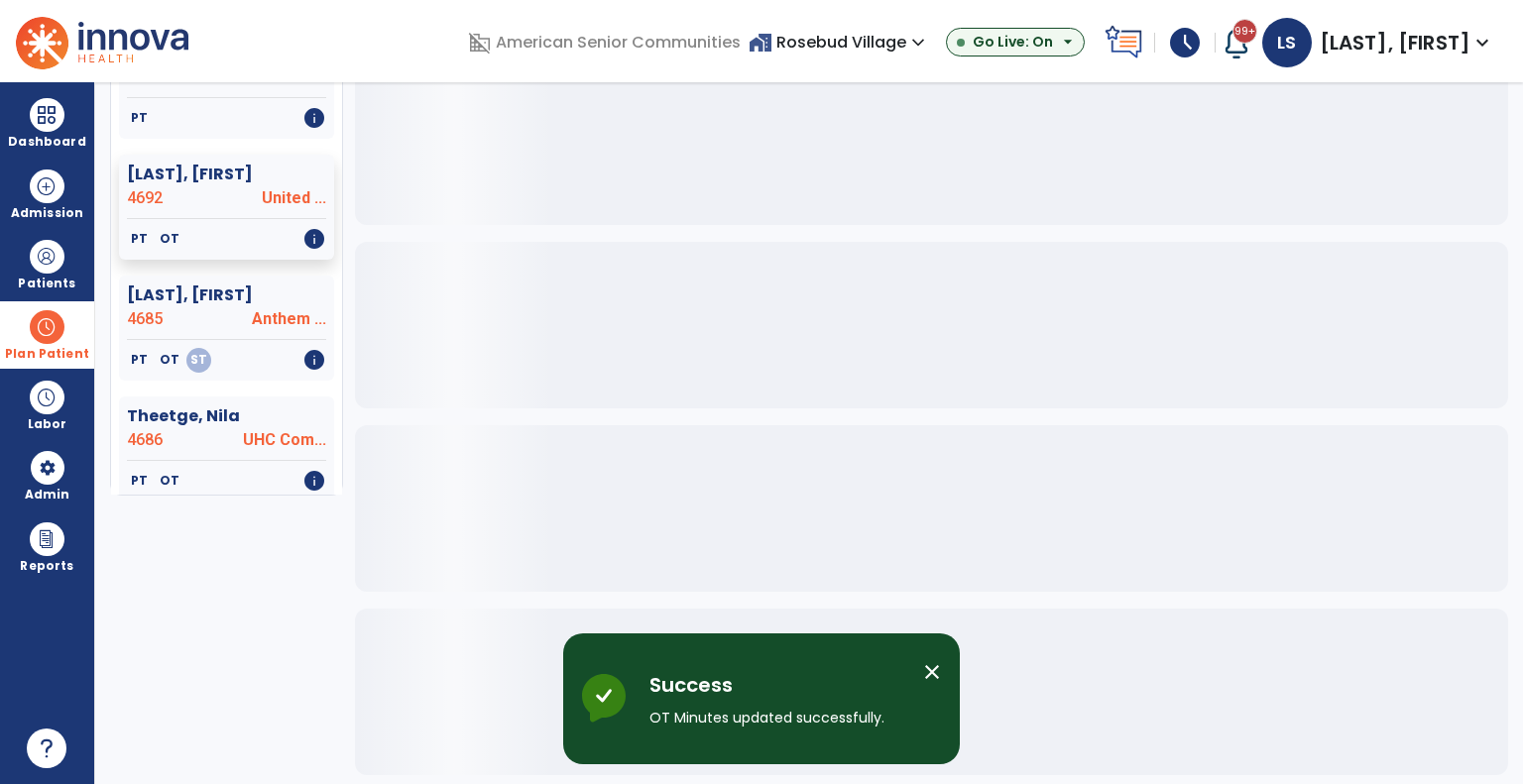 click at bounding box center (47, 327) 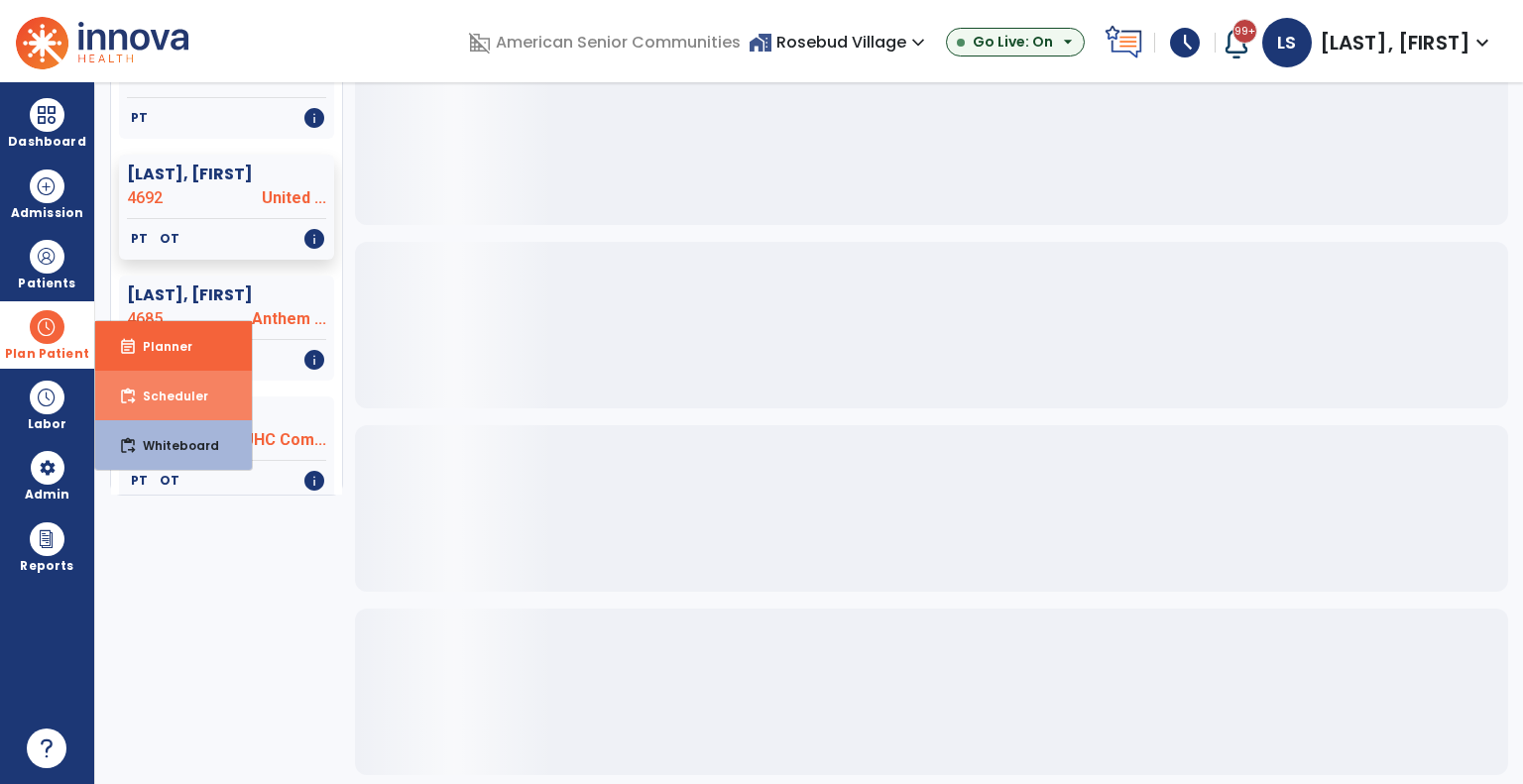 click on "Scheduler" at bounding box center (168, 395) 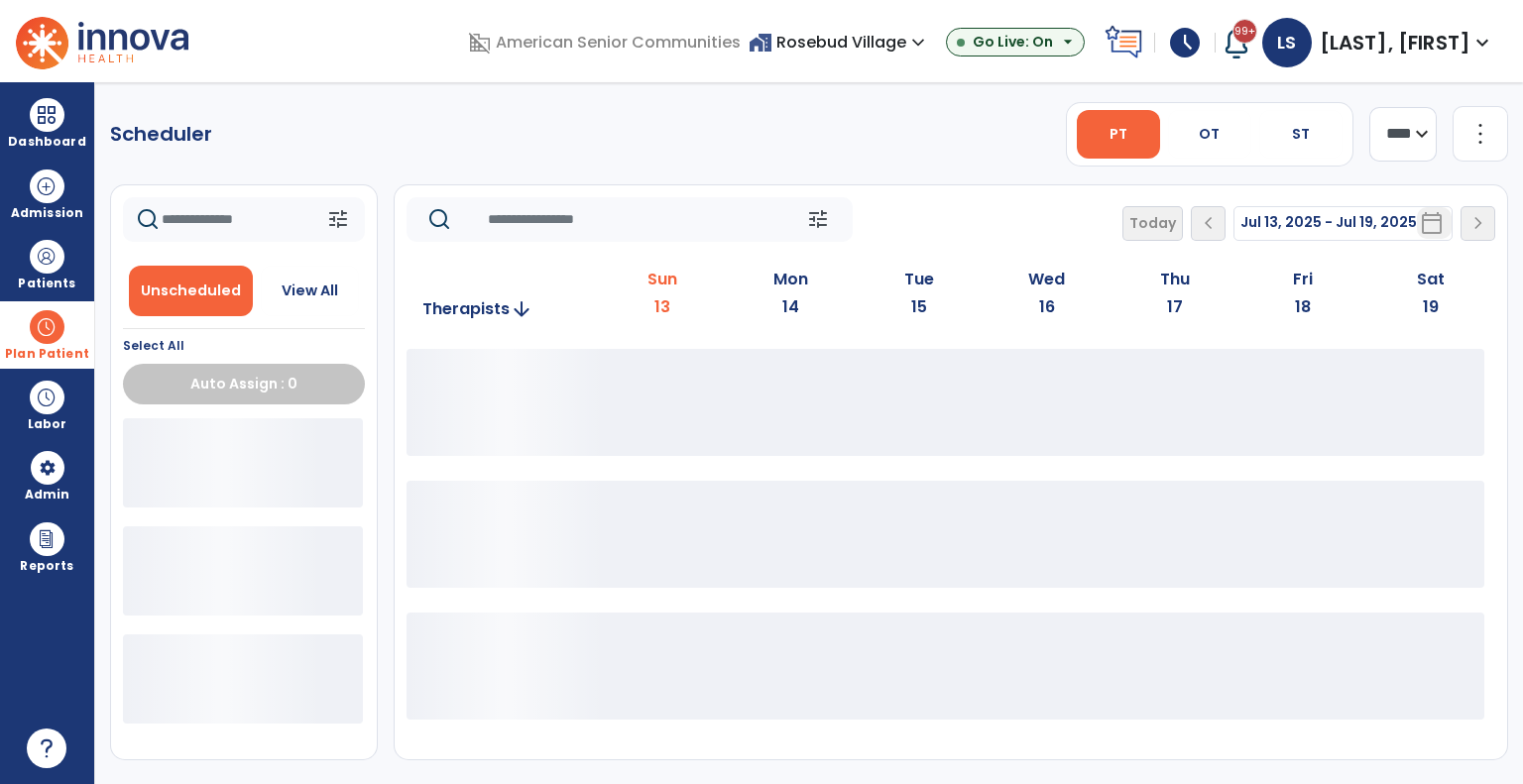 scroll, scrollTop: 0, scrollLeft: 0, axis: both 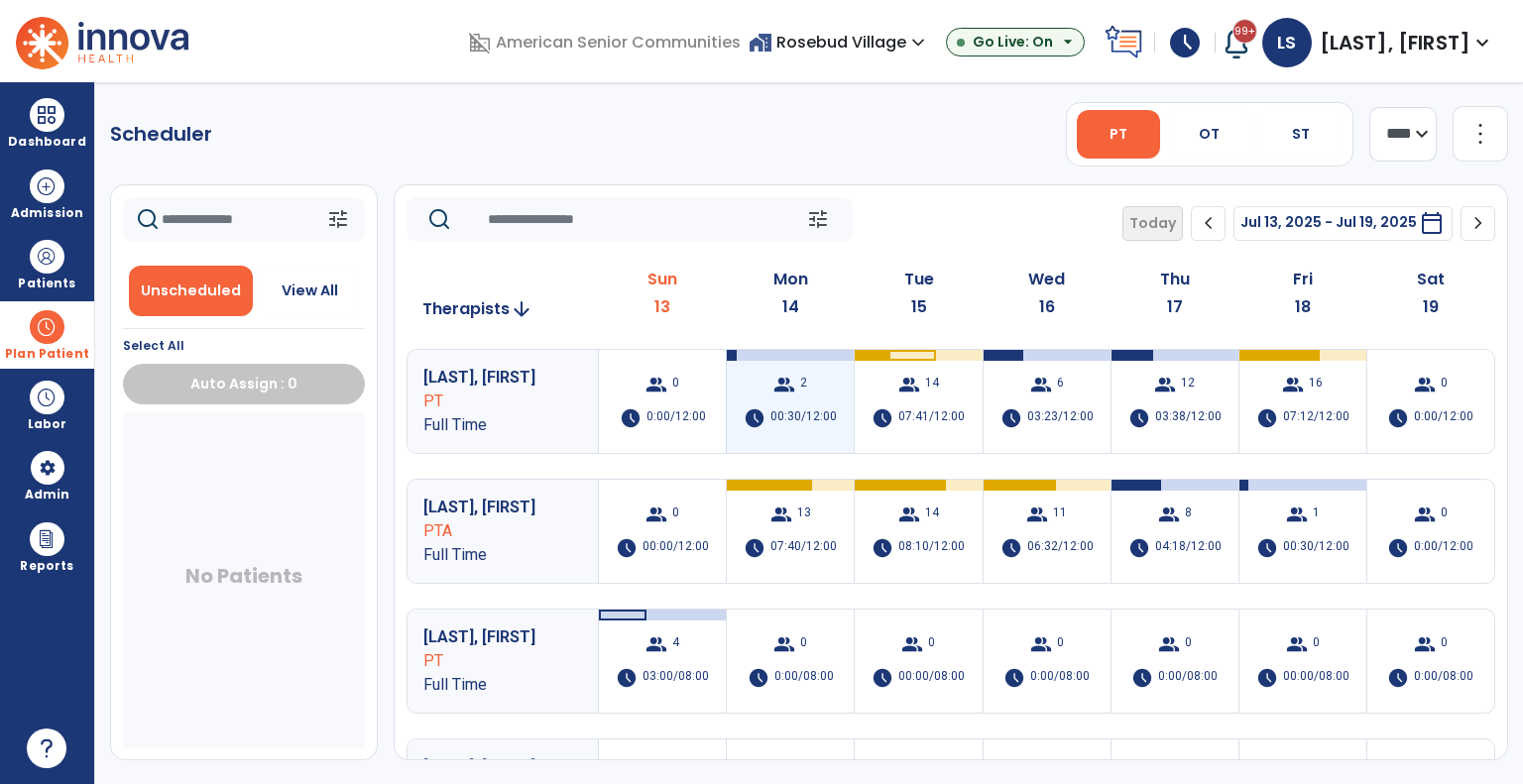 click on "00:30/12:00" at bounding box center (803, 418) 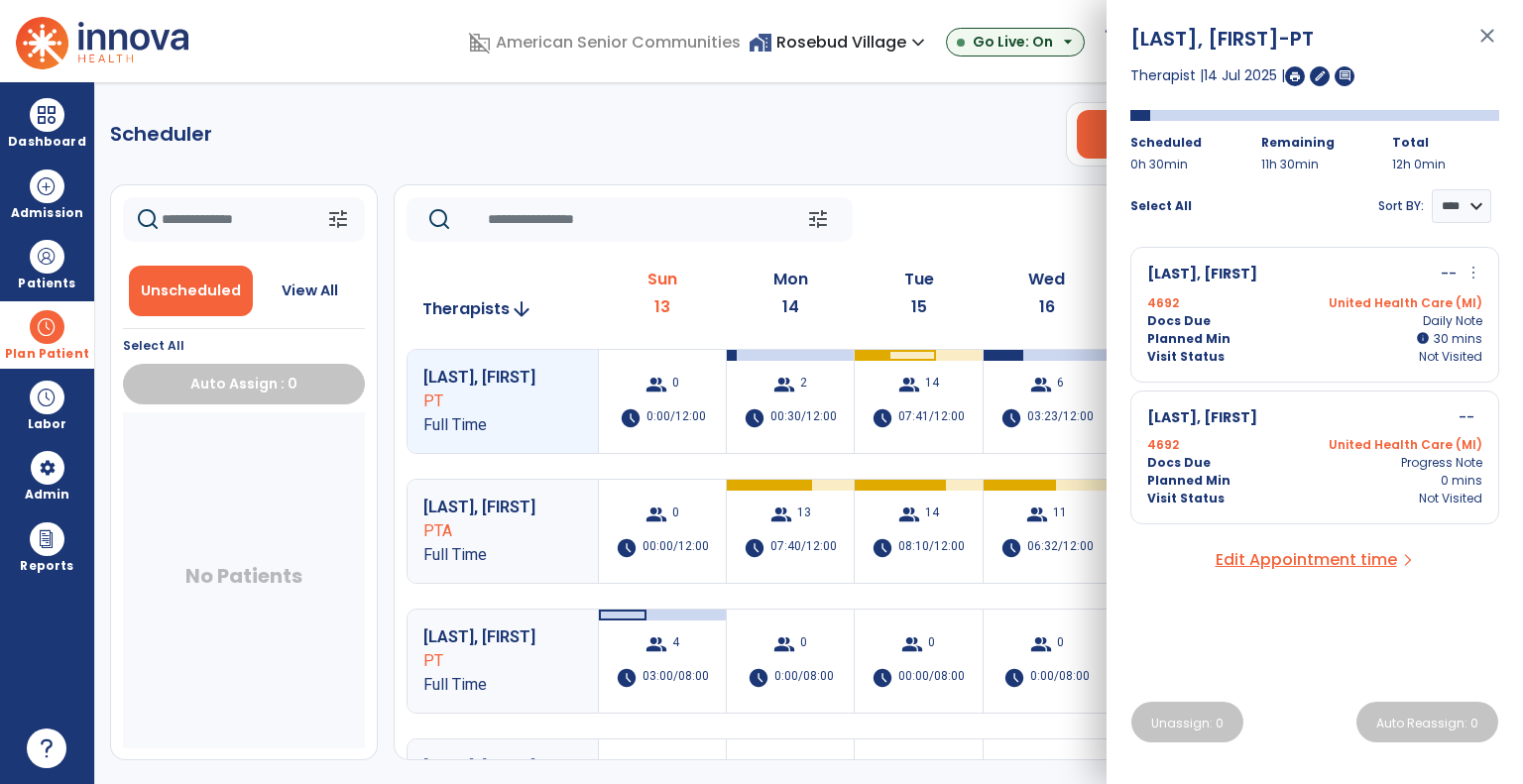 click on "Planned Min  info   30 I 30 mins" at bounding box center (1315, 339) 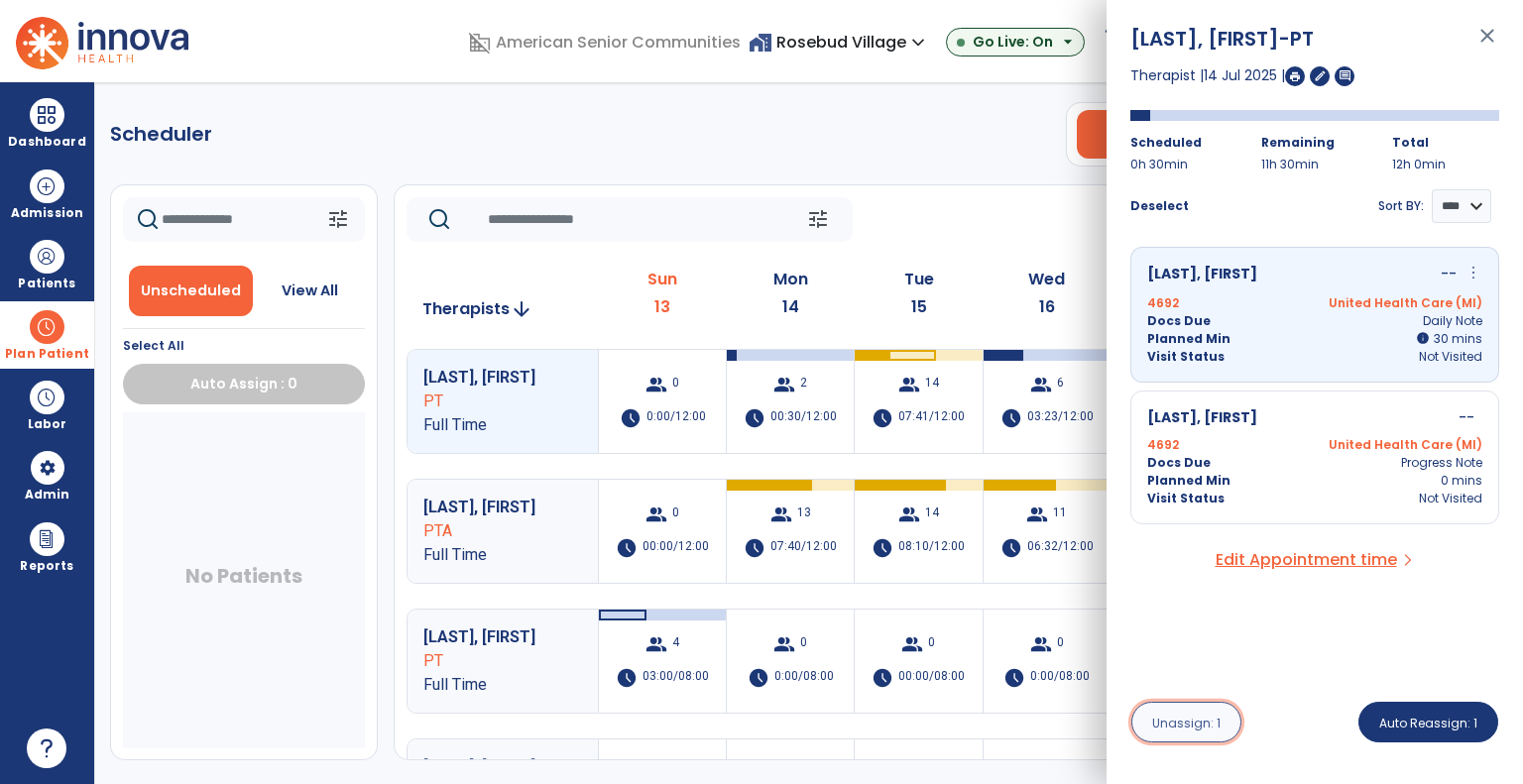 click on "Unassign: 1" at bounding box center [1186, 722] 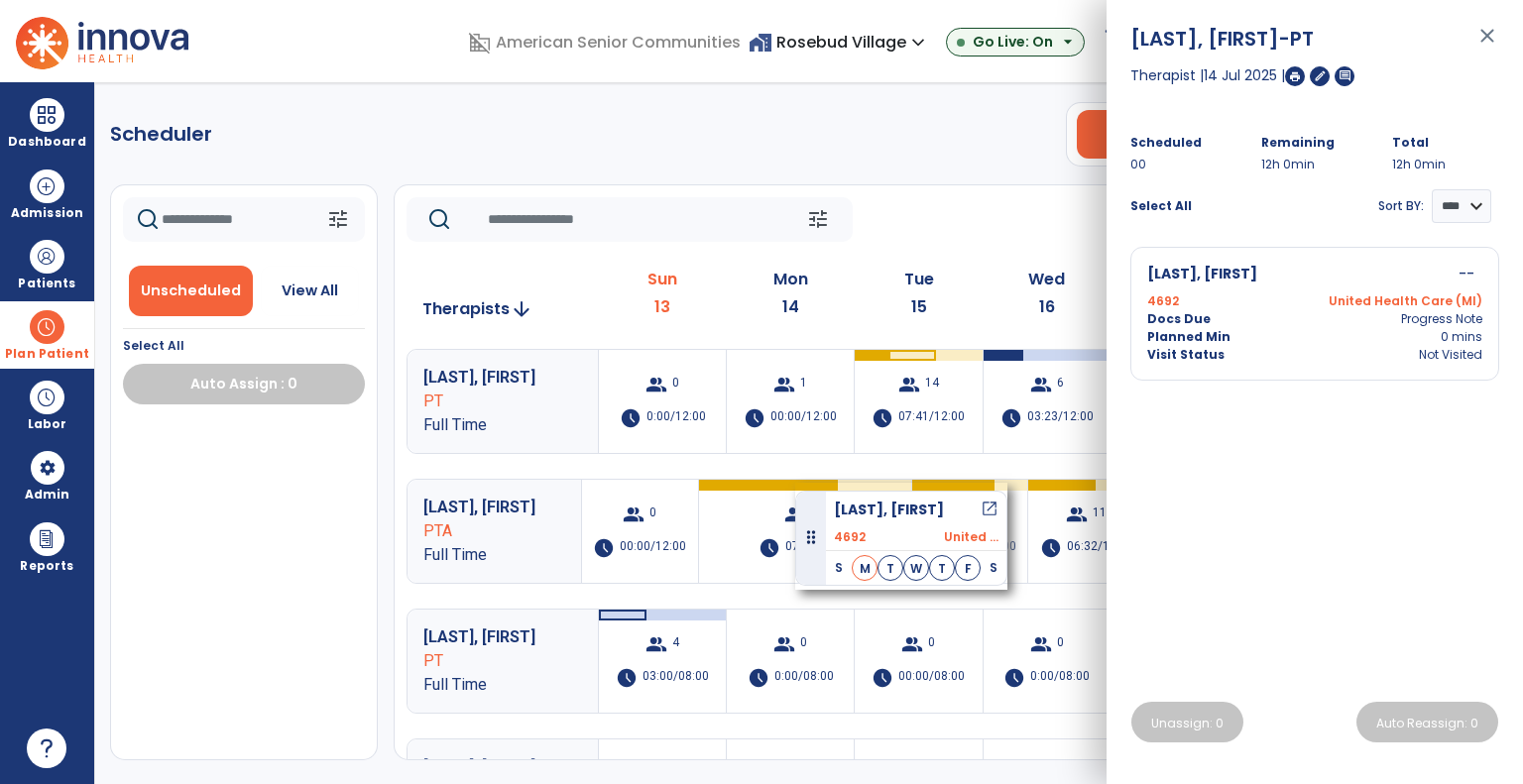 drag, startPoint x: 227, startPoint y: 454, endPoint x: 777, endPoint y: 471, distance: 550.2627 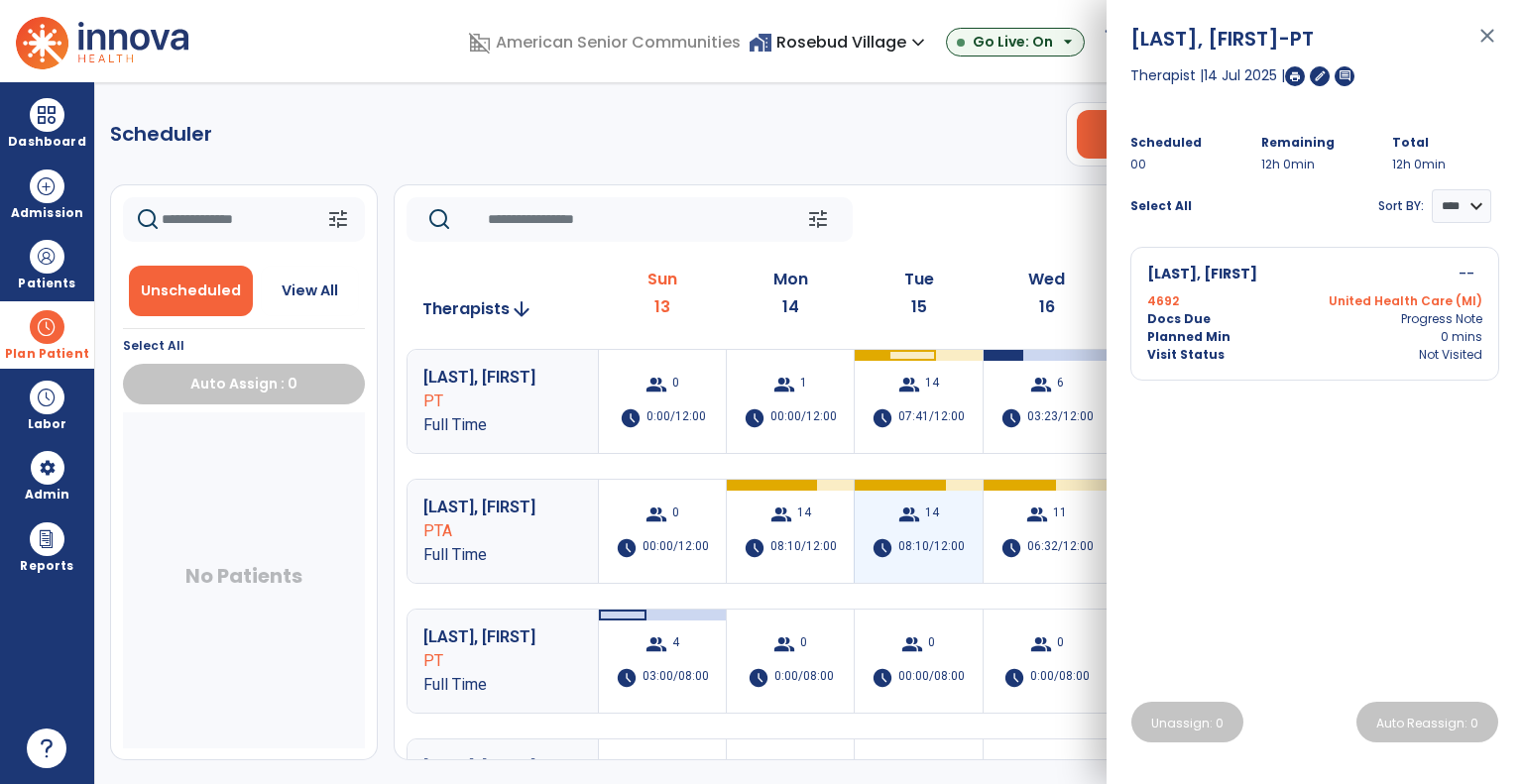 click on "group  14  schedule  08:10/12:00" at bounding box center (918, 531) 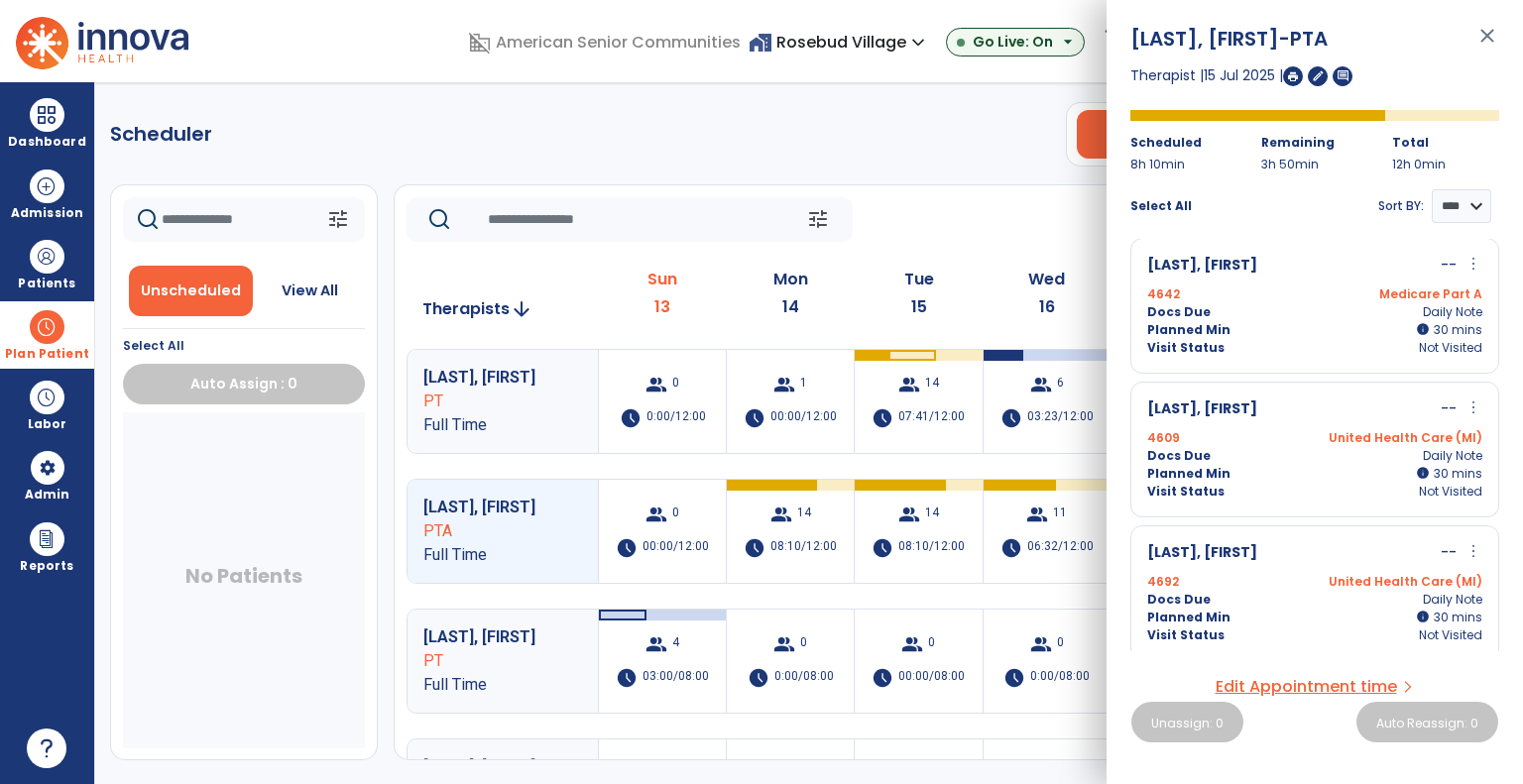 scroll, scrollTop: 1591, scrollLeft: 0, axis: vertical 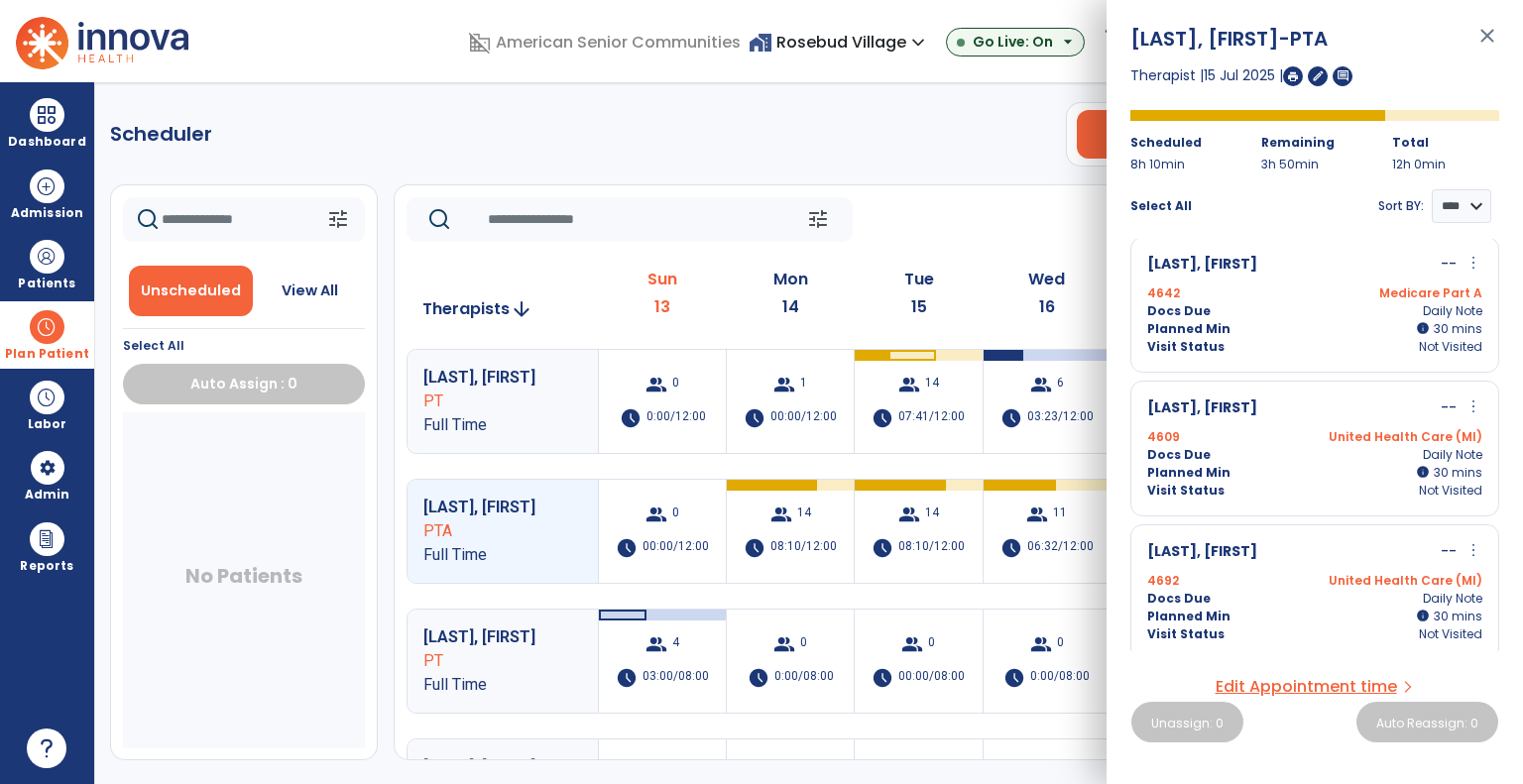 click on "Planned Min" at bounding box center [1189, 616] 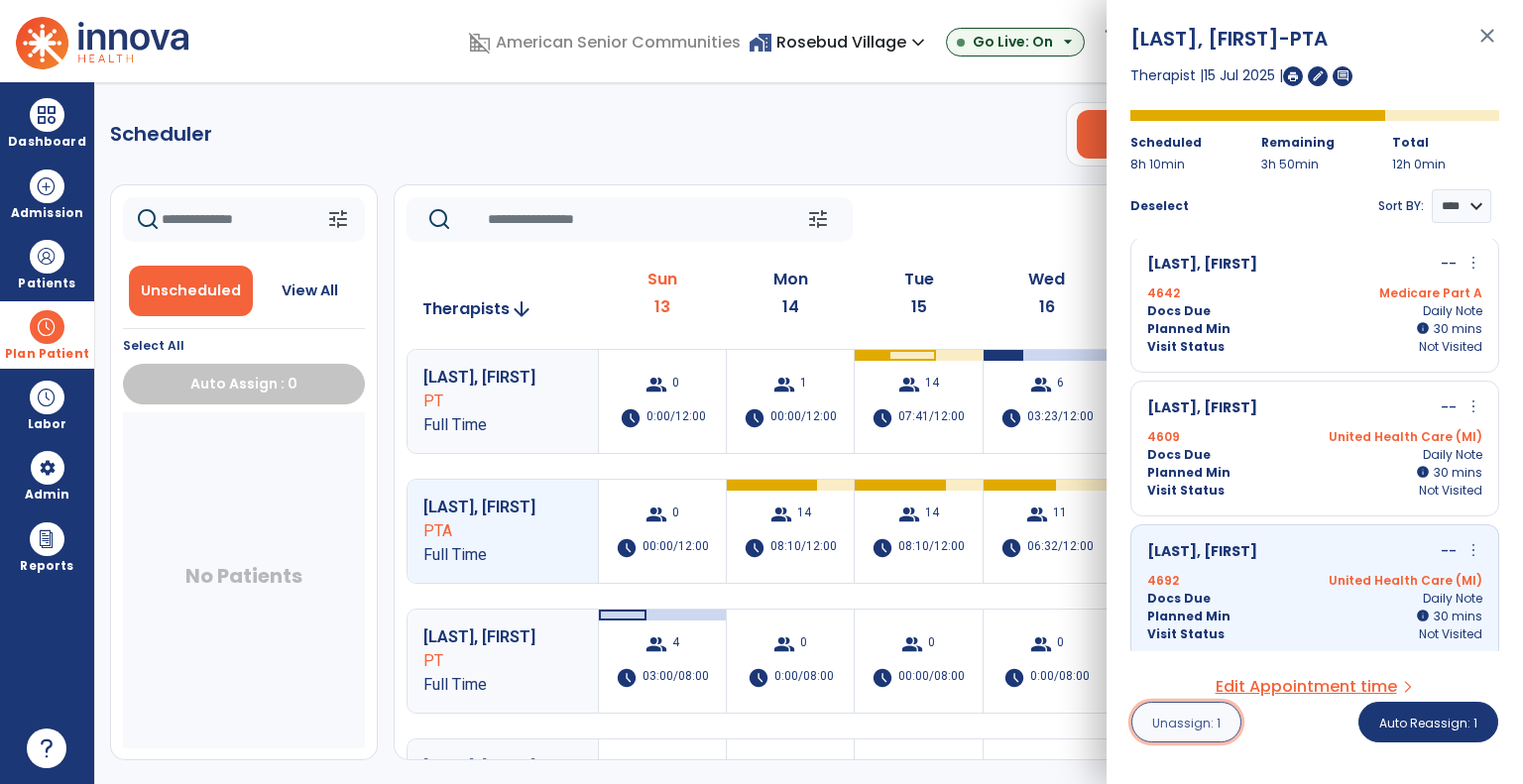 click on "Unassign: 1" at bounding box center [1186, 722] 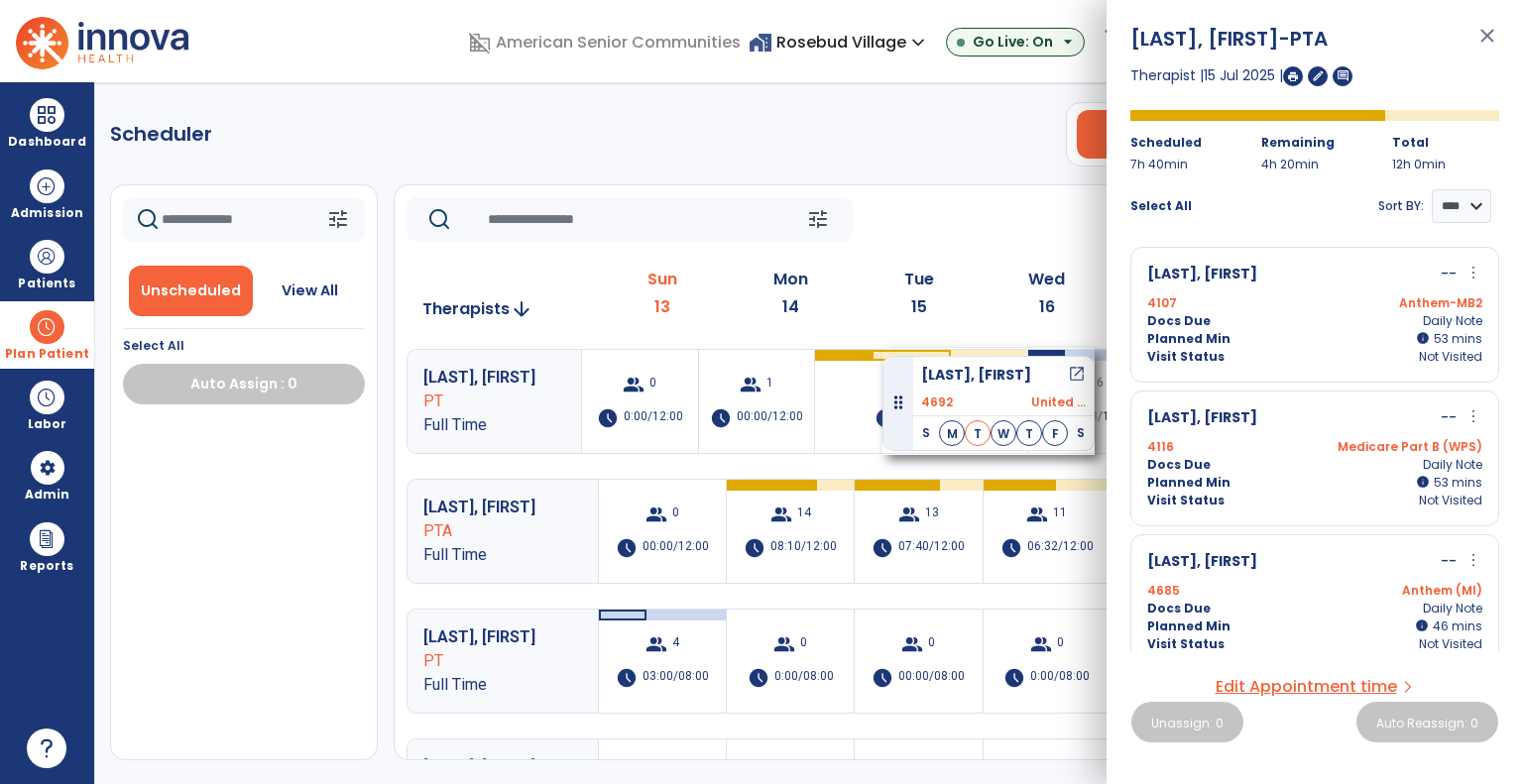 drag, startPoint x: 224, startPoint y: 446, endPoint x: 882, endPoint y: 348, distance: 665.2578 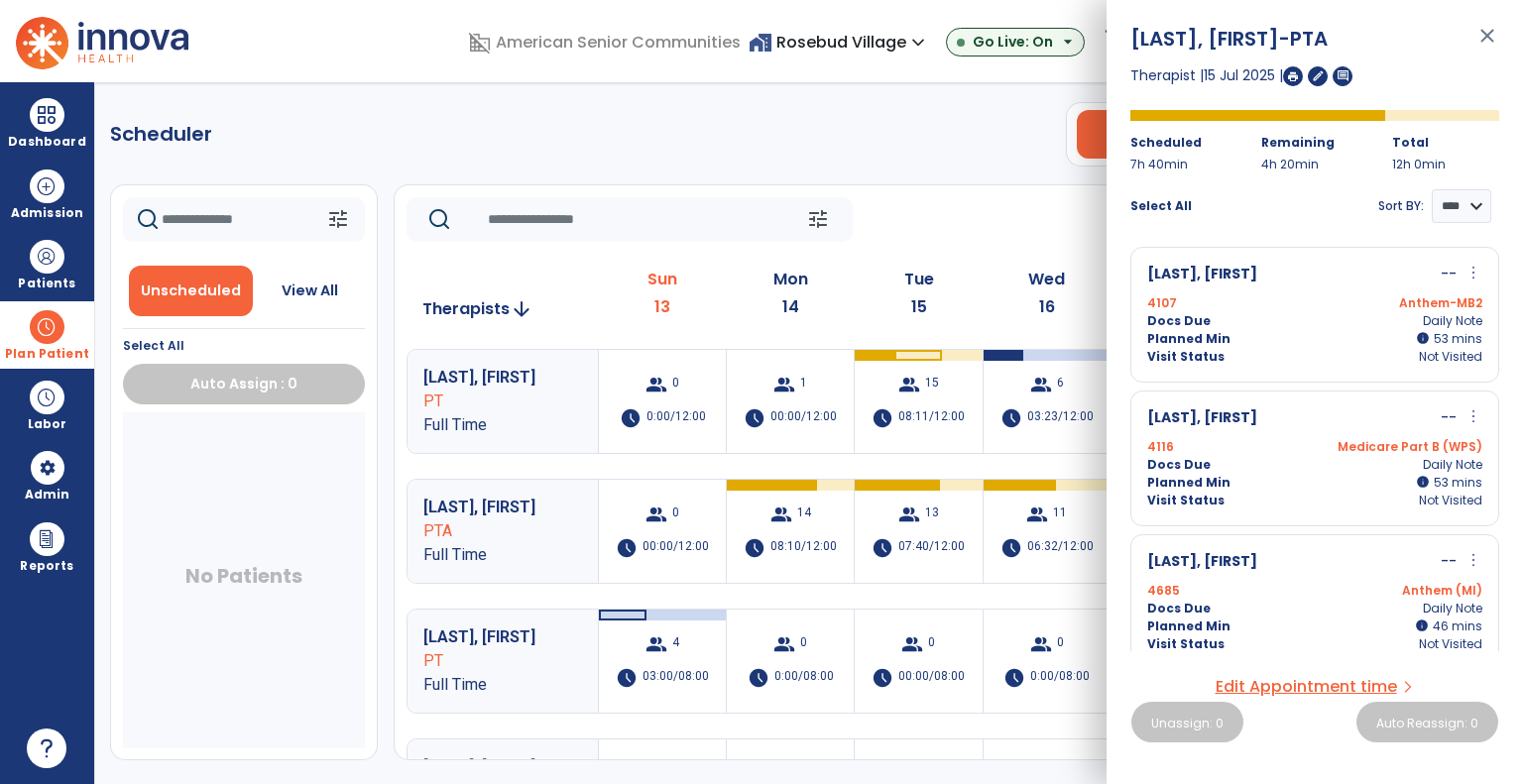 drag, startPoint x: 1005, startPoint y: 197, endPoint x: 1107, endPoint y: 201, distance: 102.0784 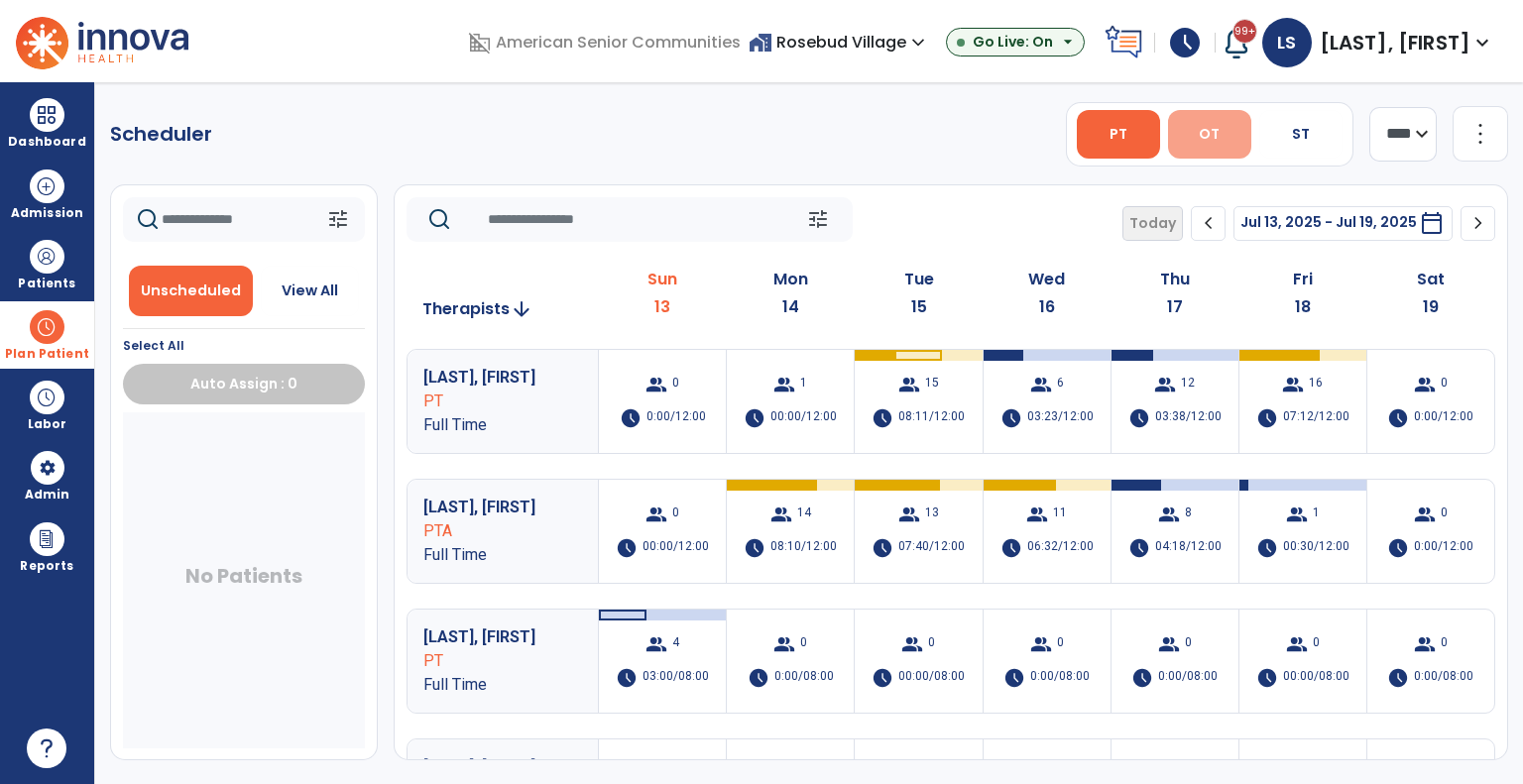 click on "OT" at bounding box center (1210, 134) 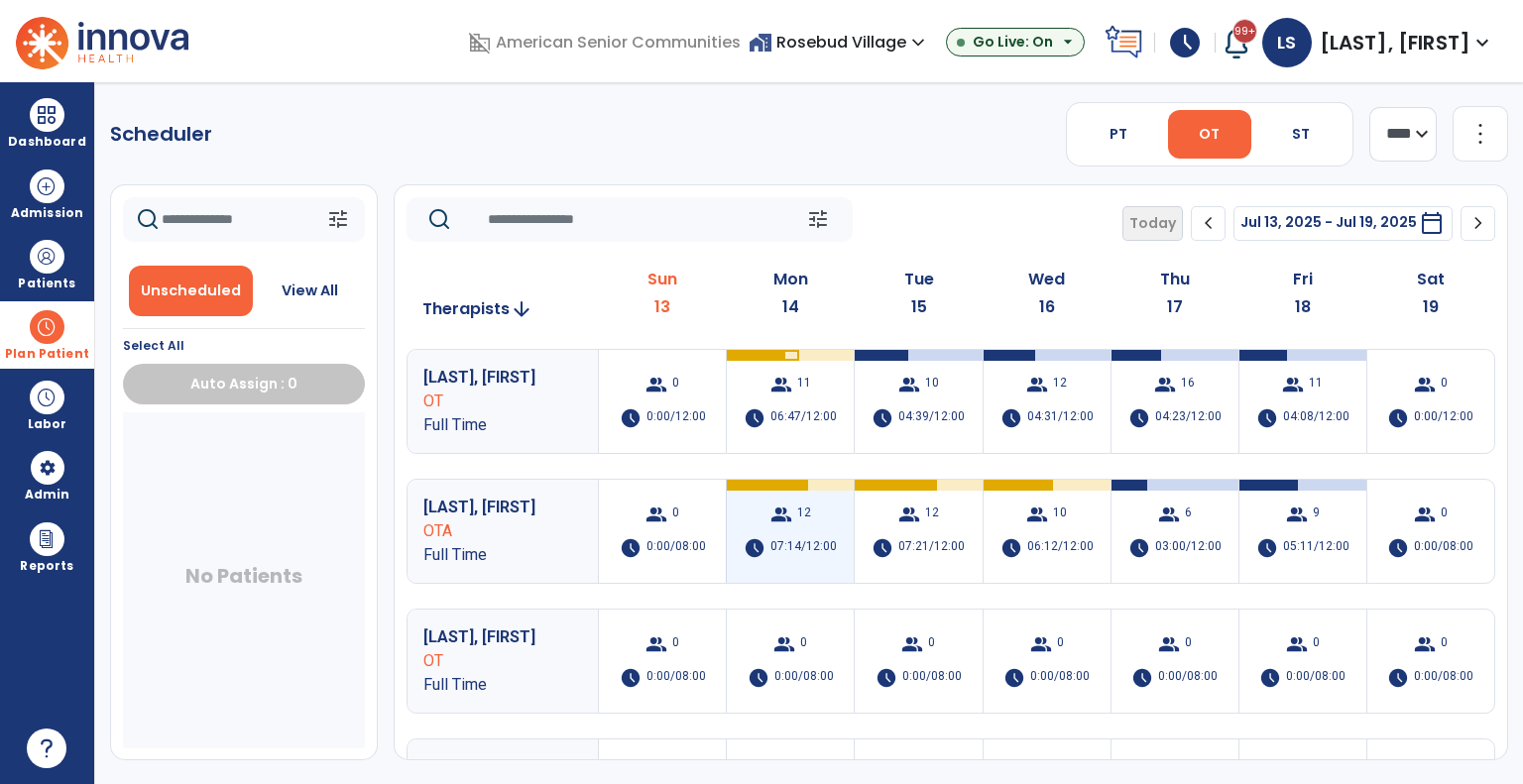 click on "group  12  schedule  07:14/12:00" at bounding box center [790, 531] 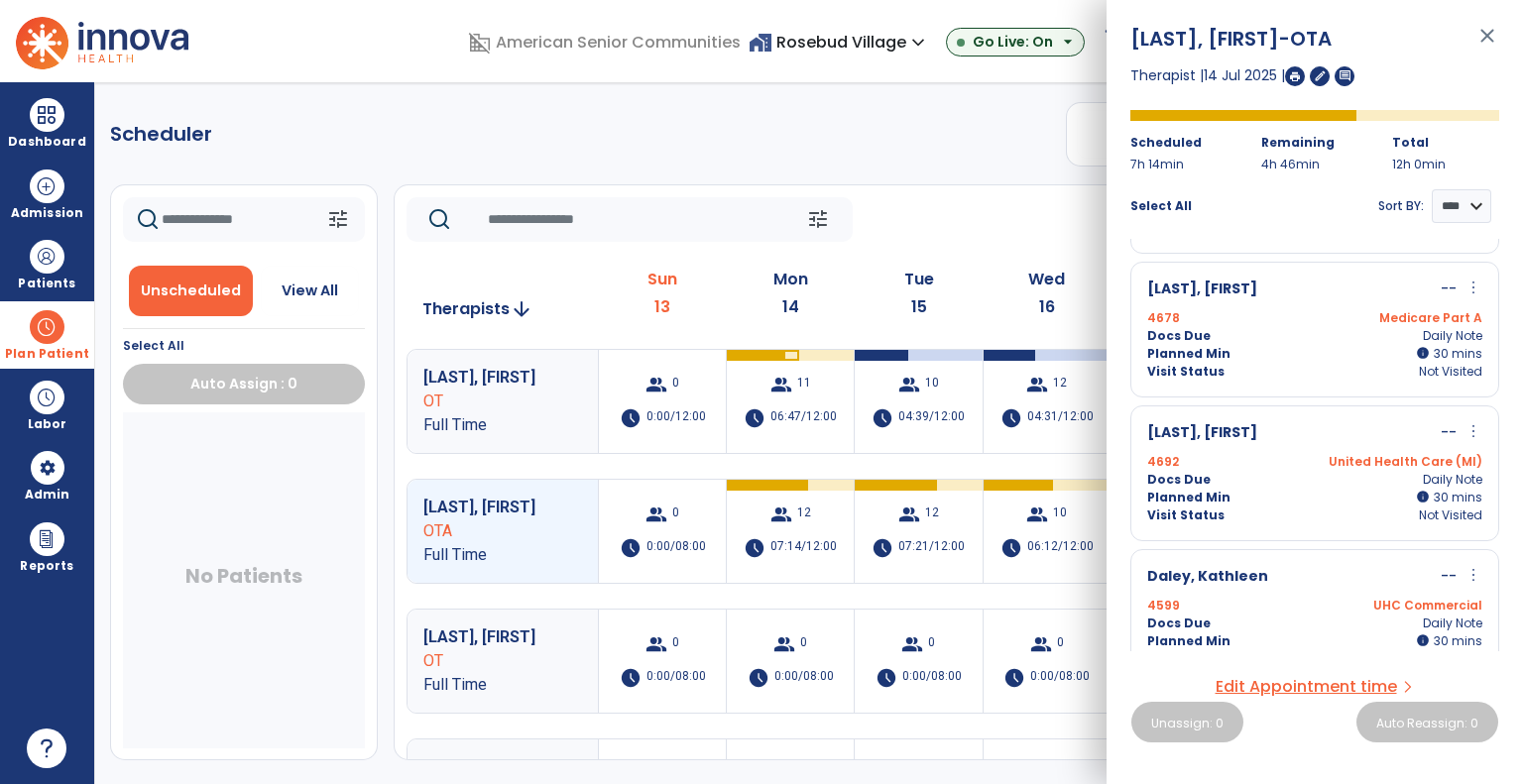 scroll, scrollTop: 595, scrollLeft: 0, axis: vertical 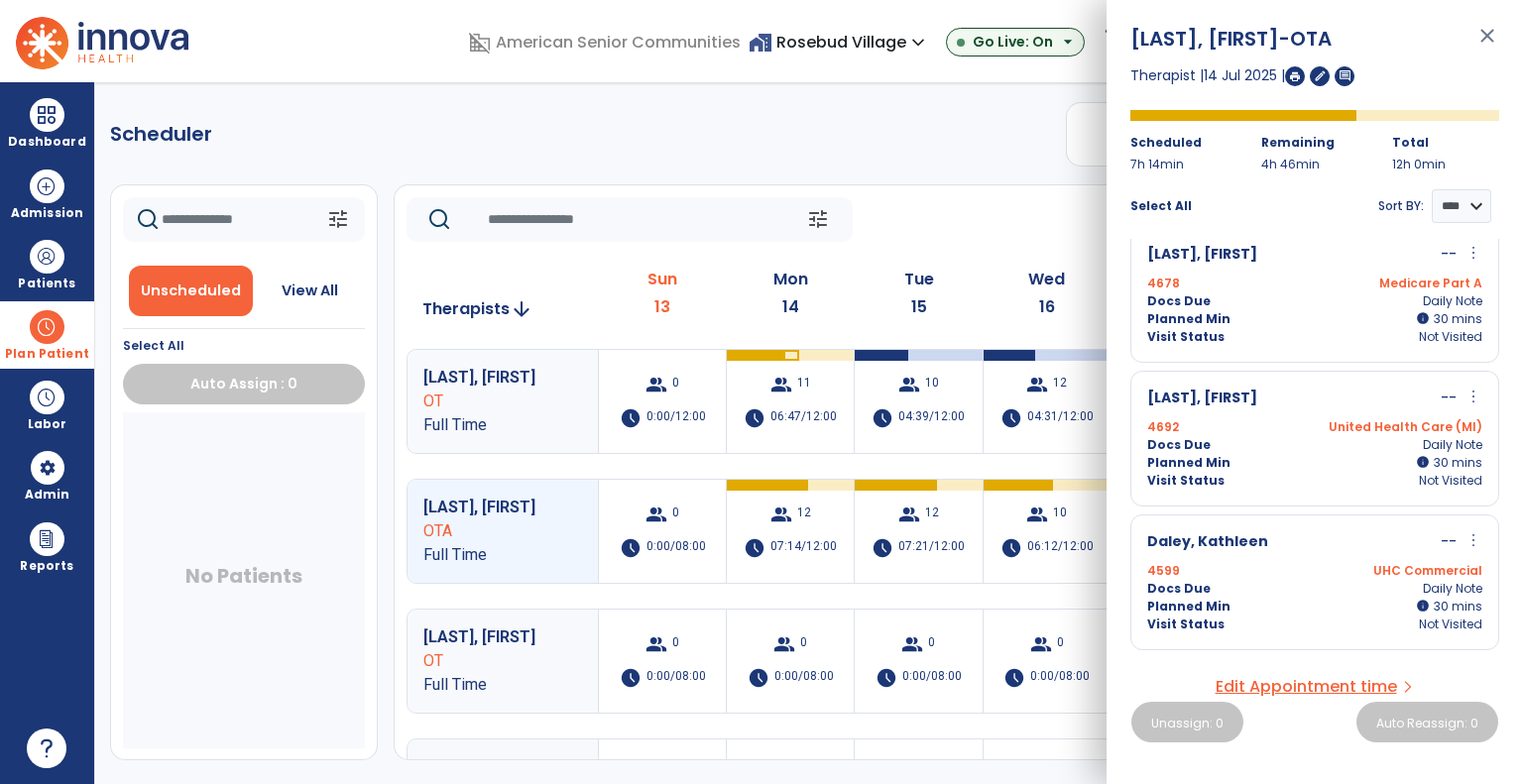 click on "4692 United Health Care (MI)" at bounding box center [1315, 427] 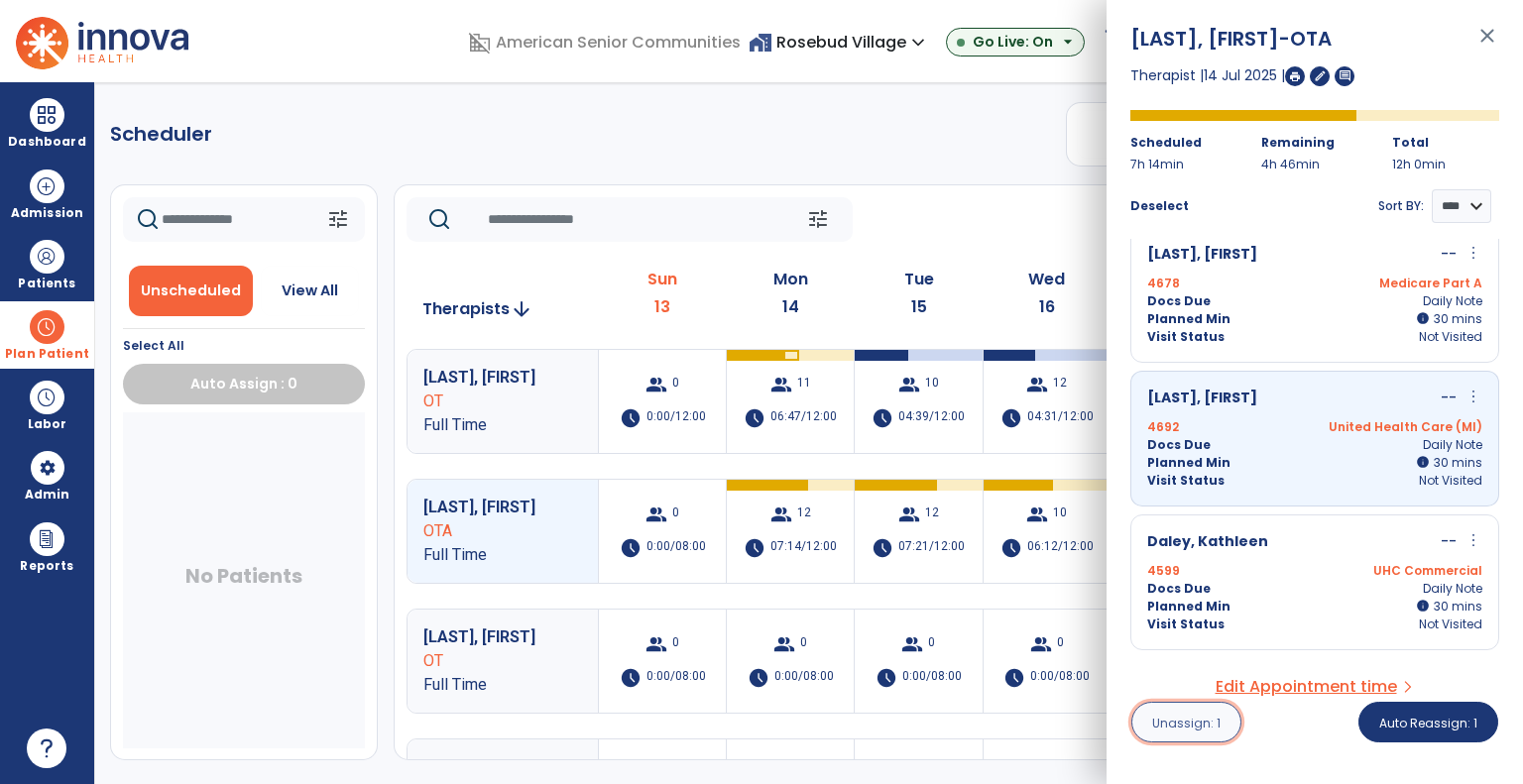 click on "Unassign: 1" at bounding box center (1186, 722) 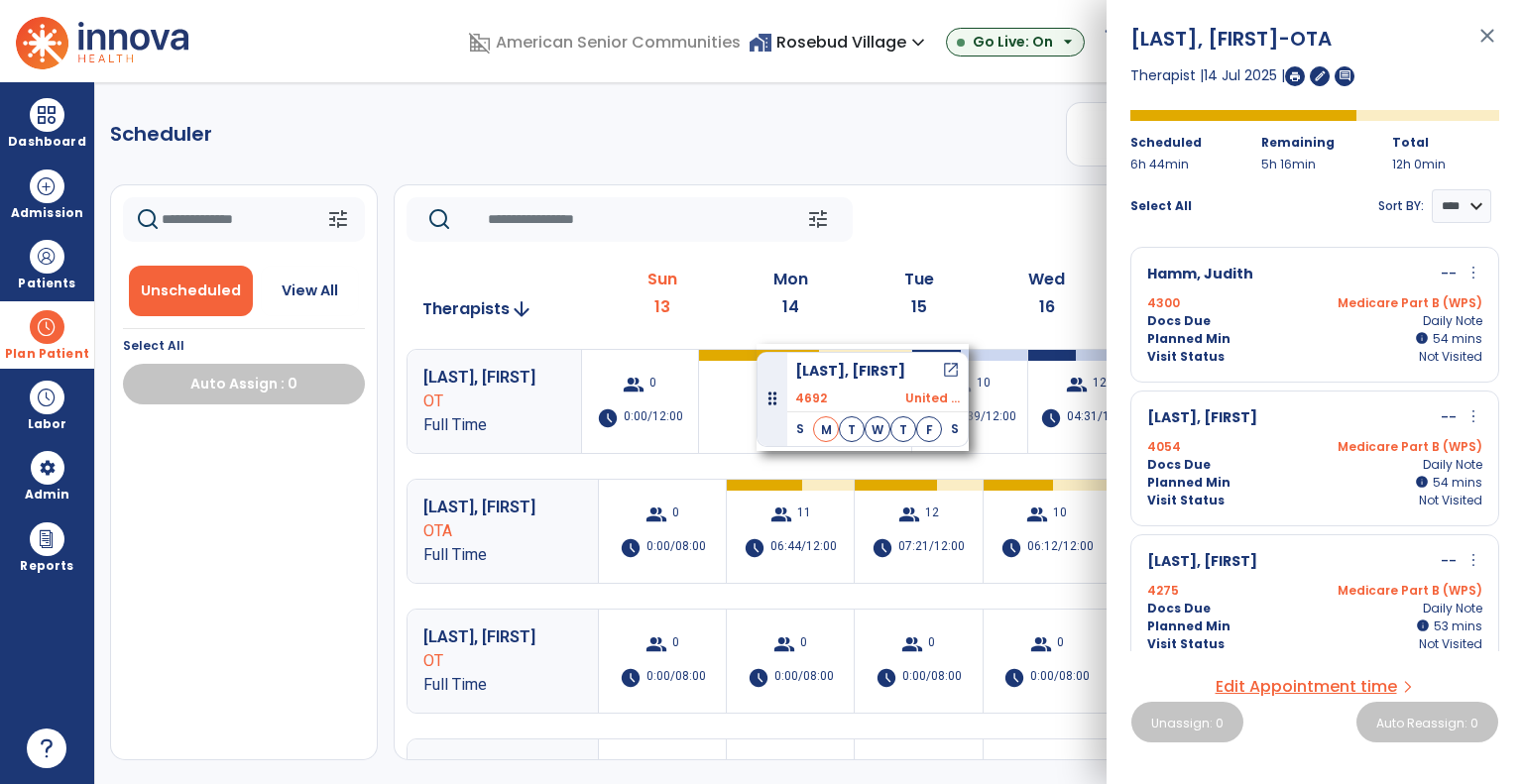 drag, startPoint x: 221, startPoint y: 453, endPoint x: 754, endPoint y: 340, distance: 544.8468 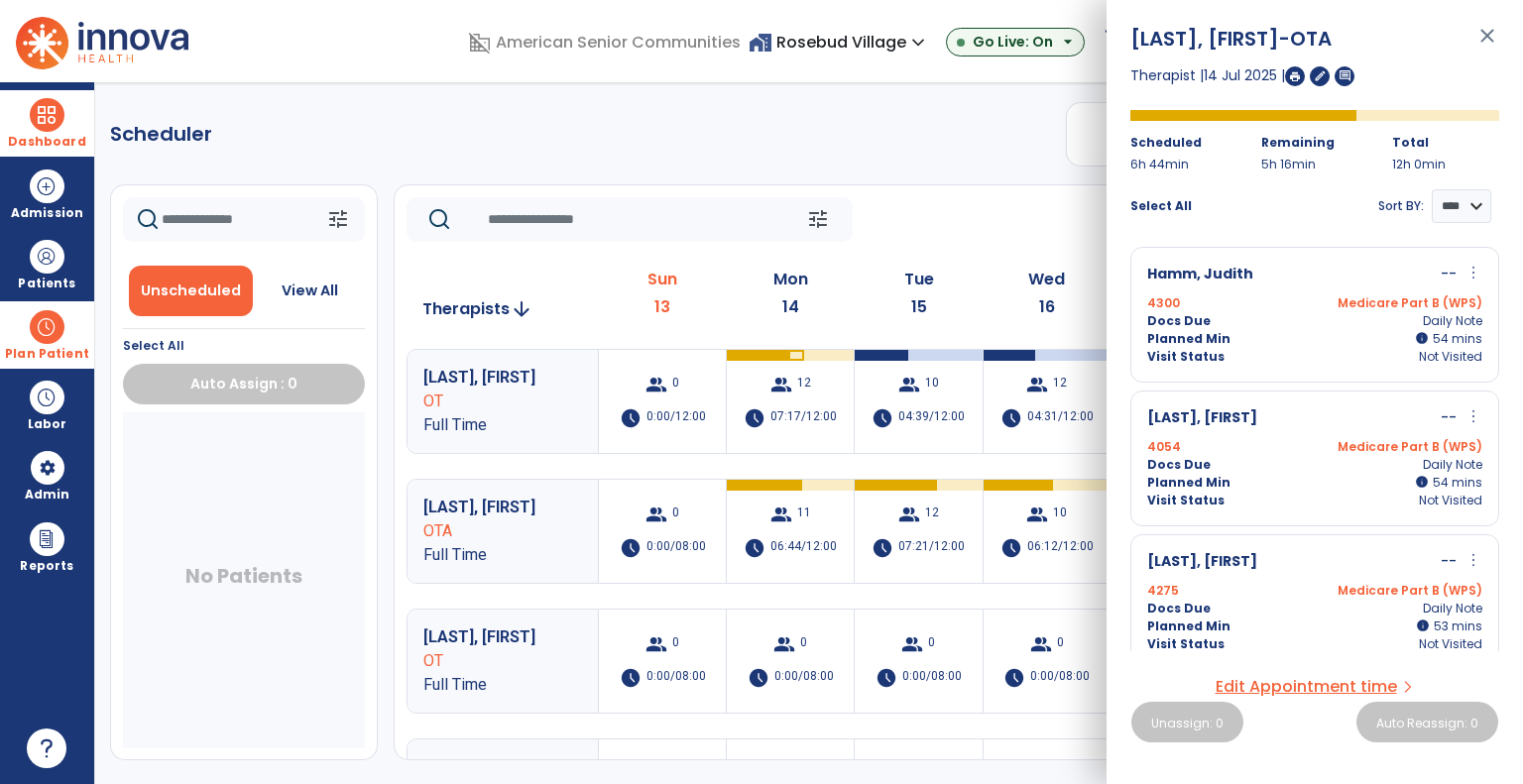 click at bounding box center [47, 115] 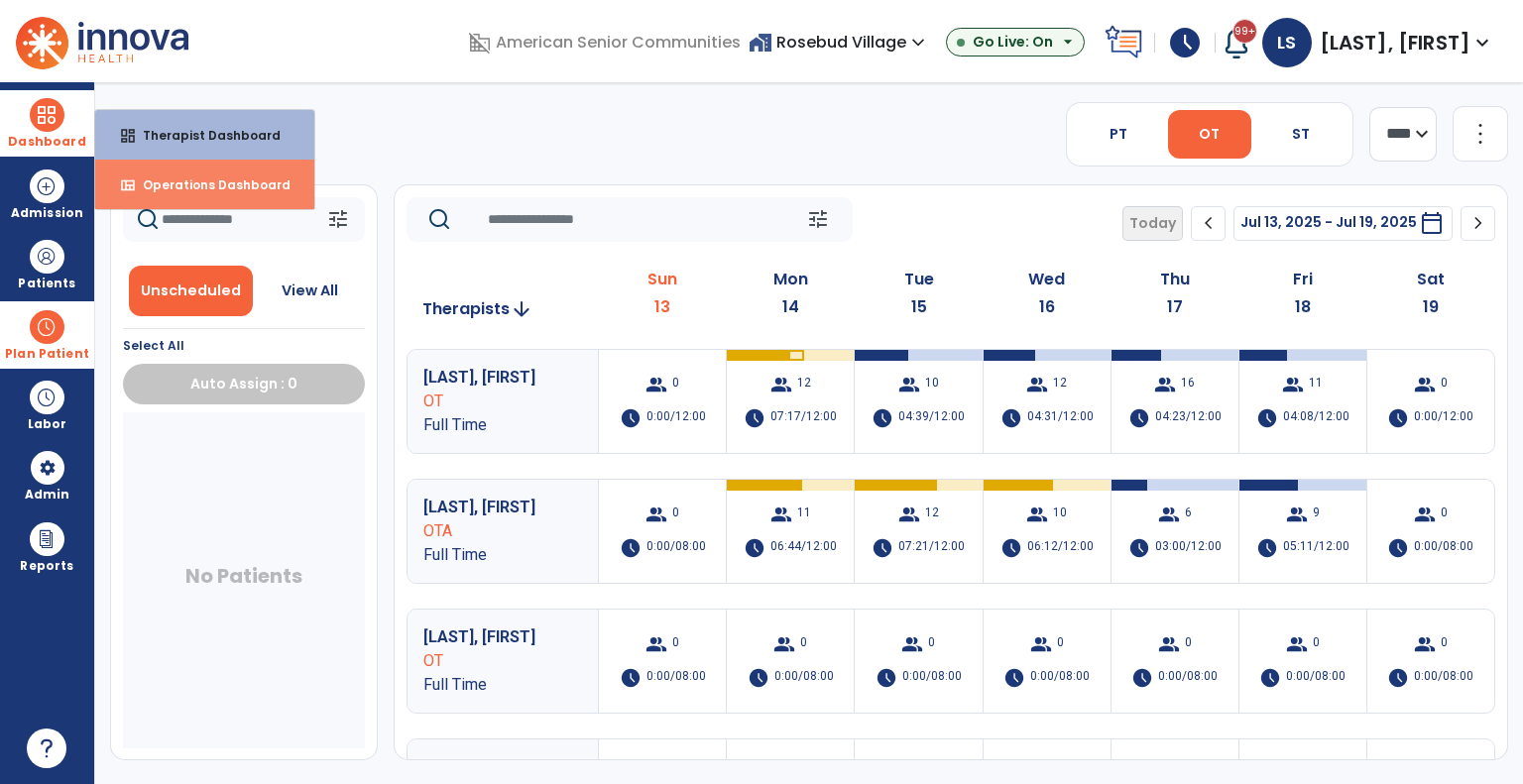 click on "Operations Dashboard" at bounding box center [208, 184] 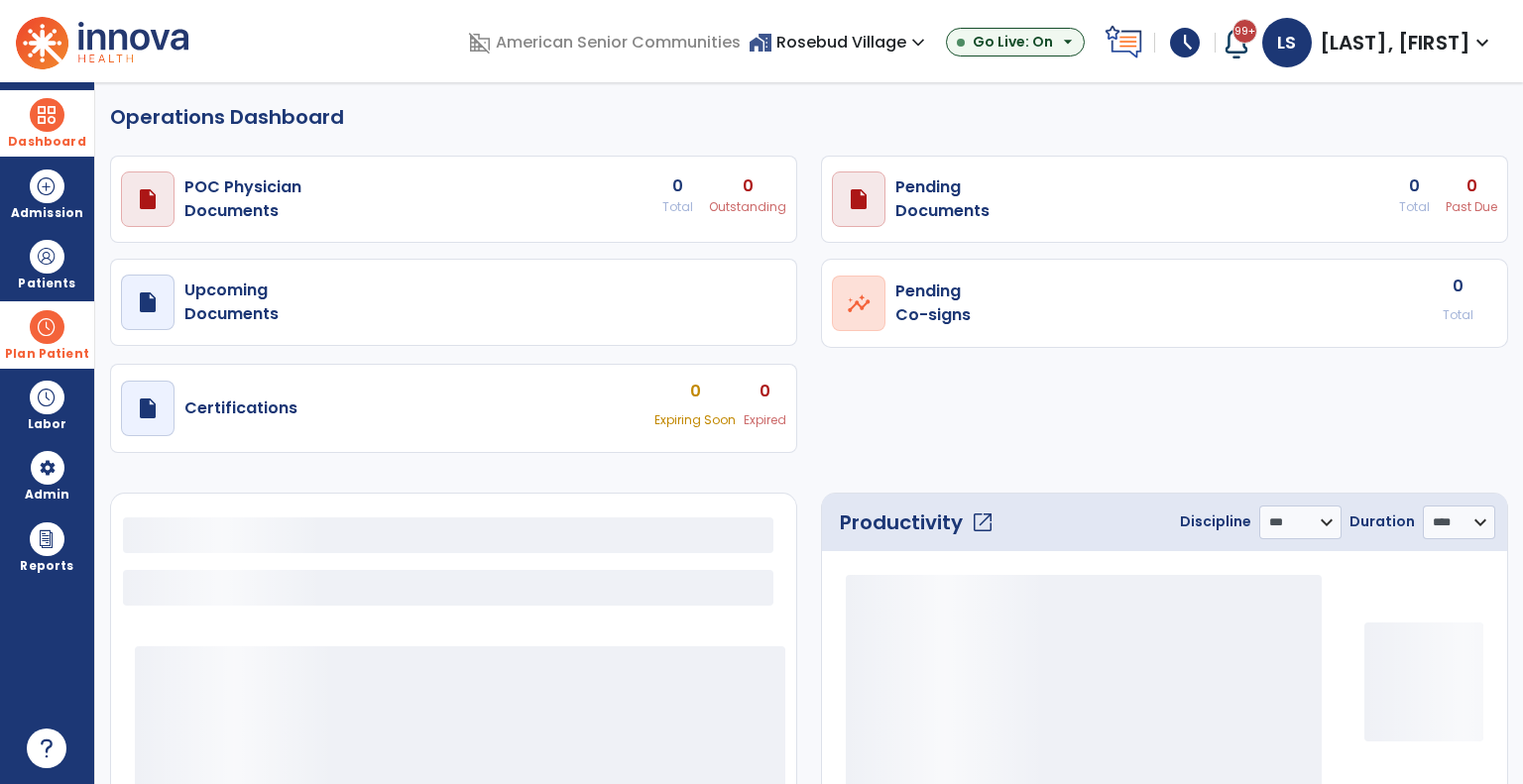 select on "***" 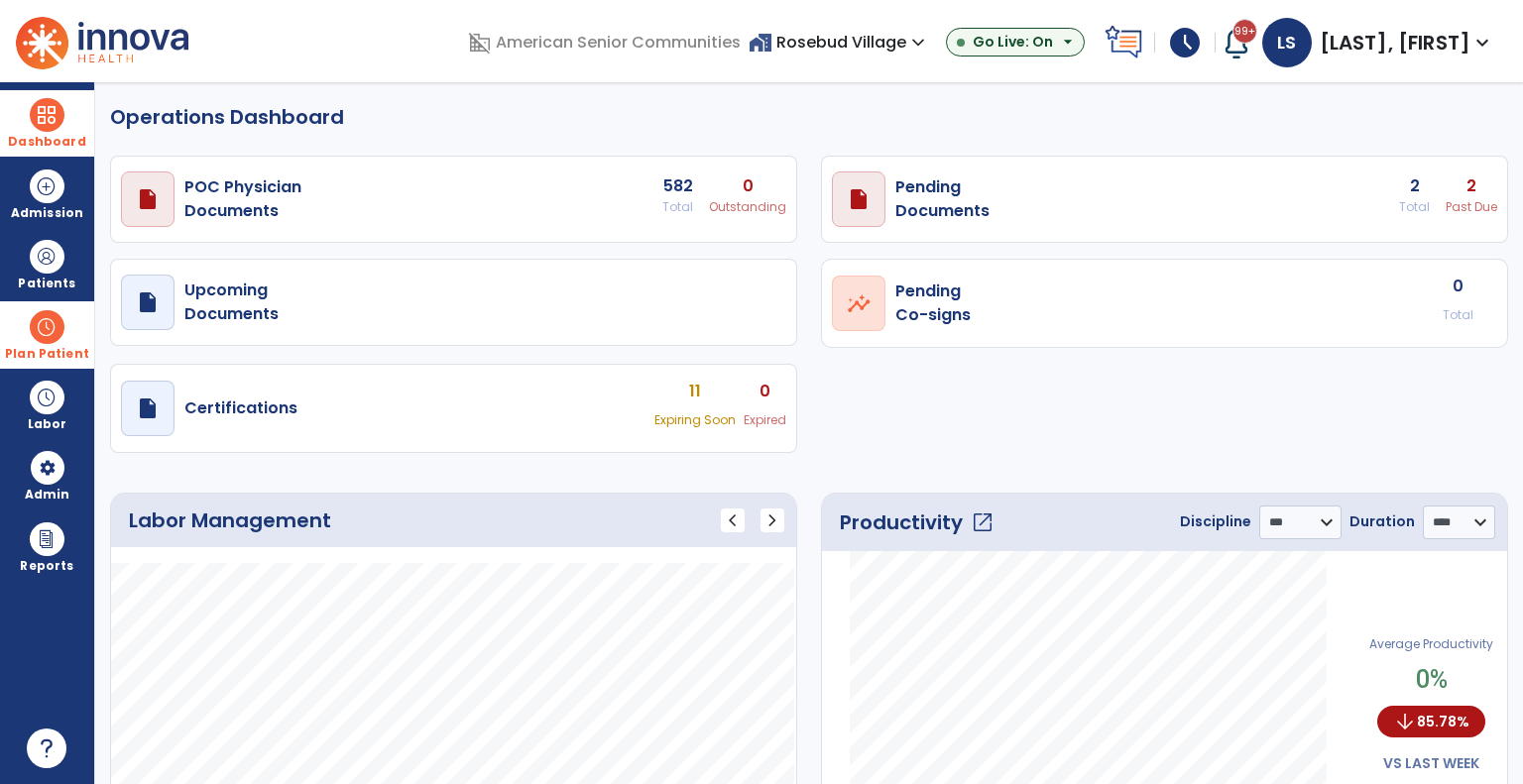 click on "open_in_new" 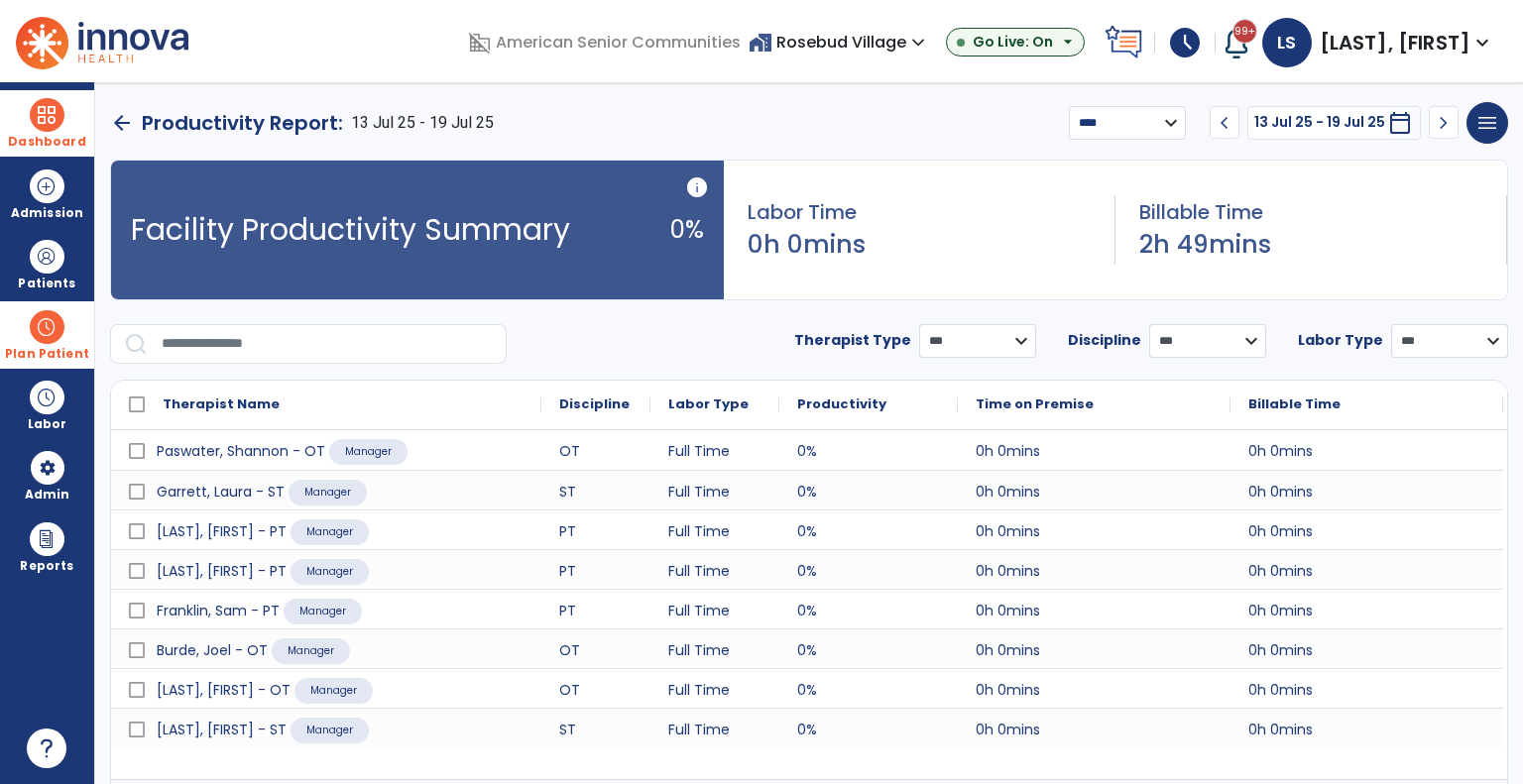 click on "**********" at bounding box center [1127, 123] 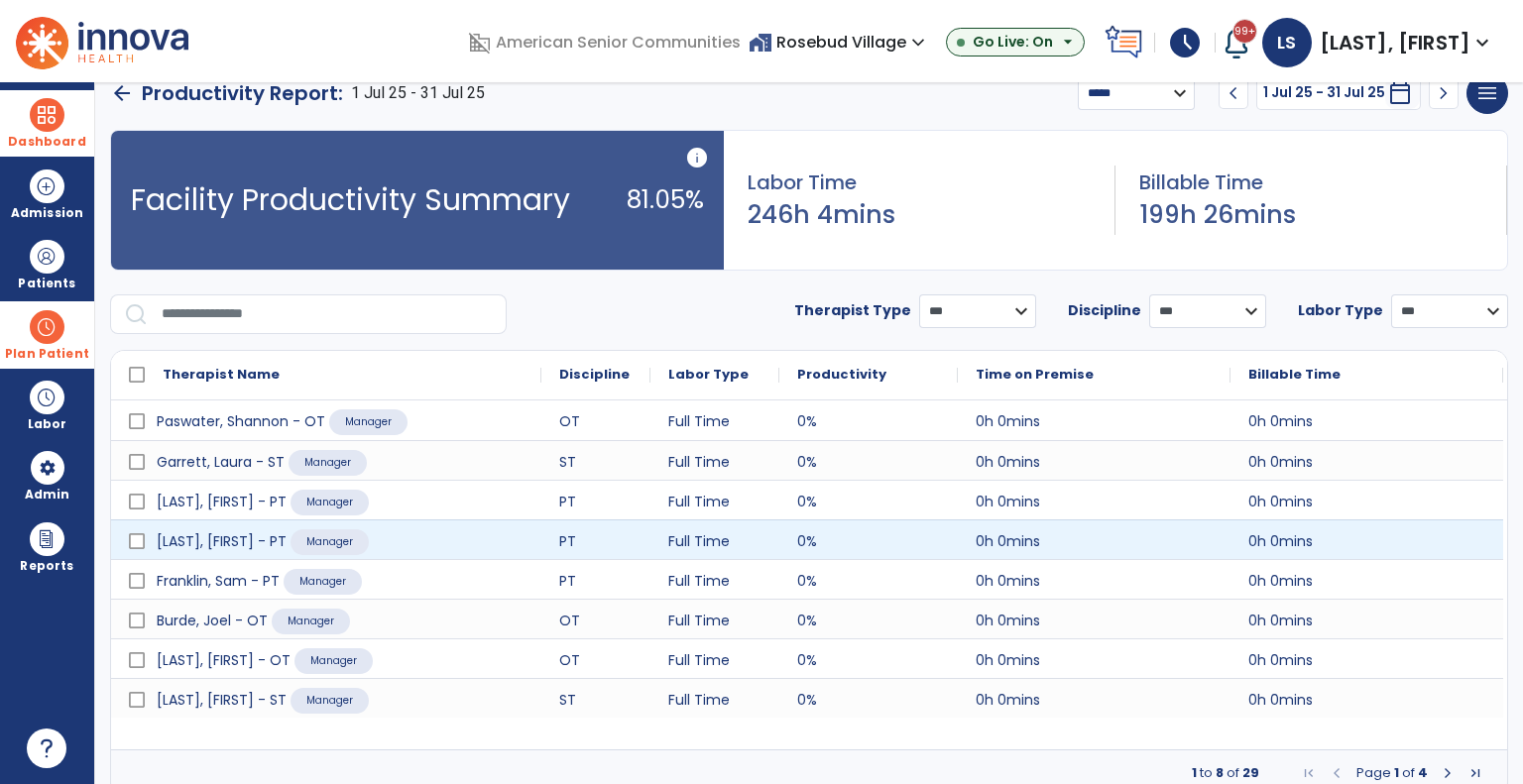 scroll, scrollTop: 42, scrollLeft: 0, axis: vertical 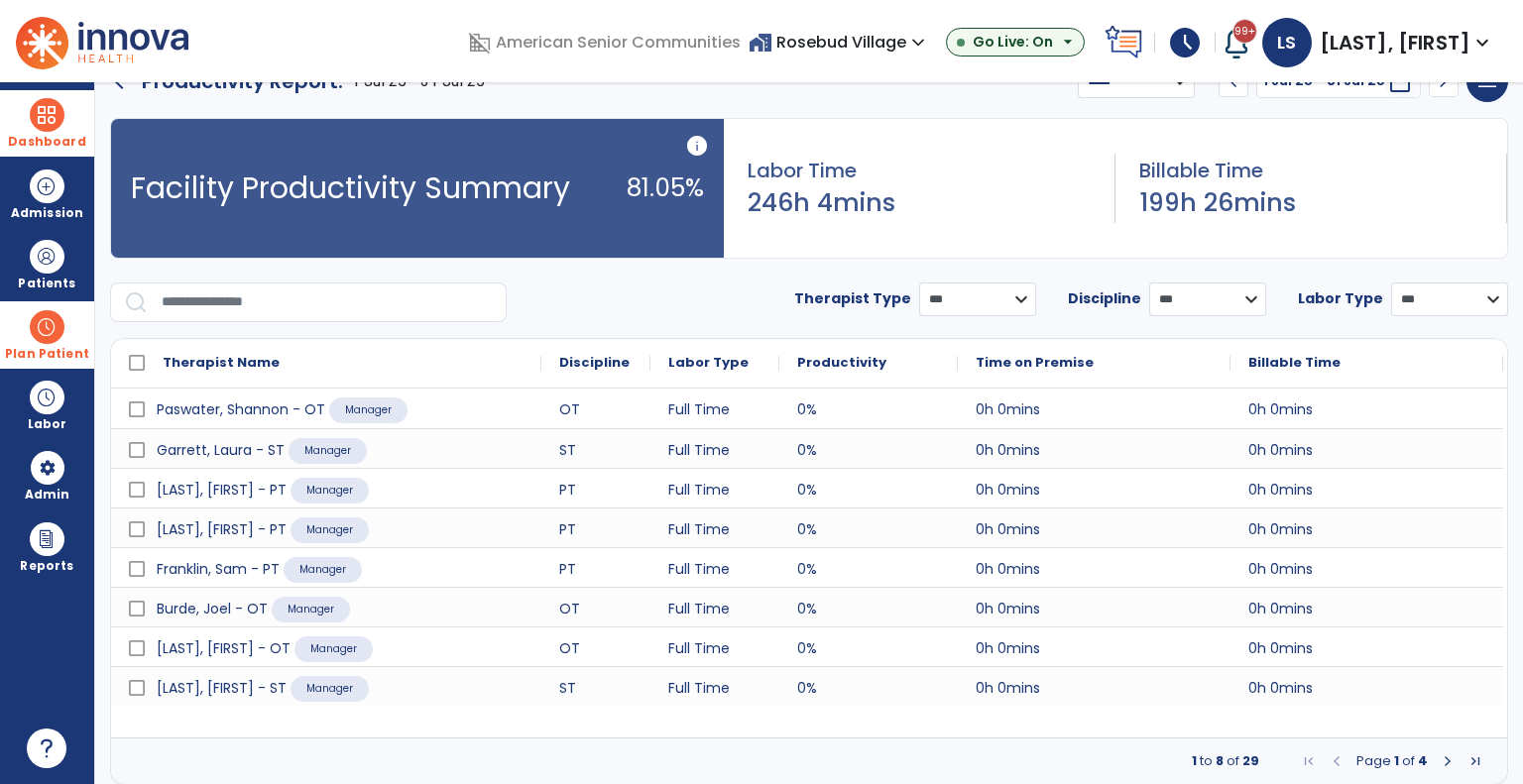 click at bounding box center [1448, 761] 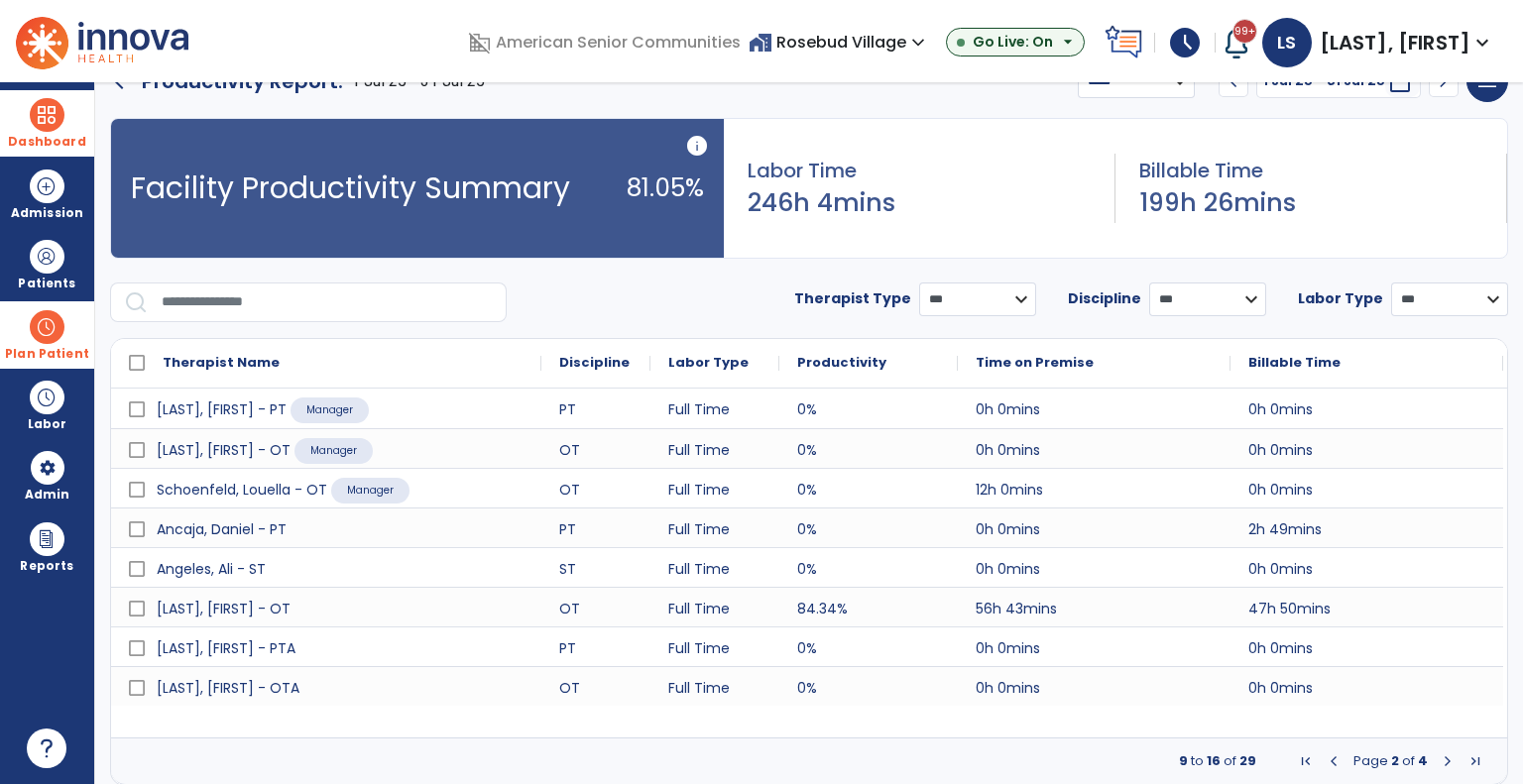 click at bounding box center (1448, 761) 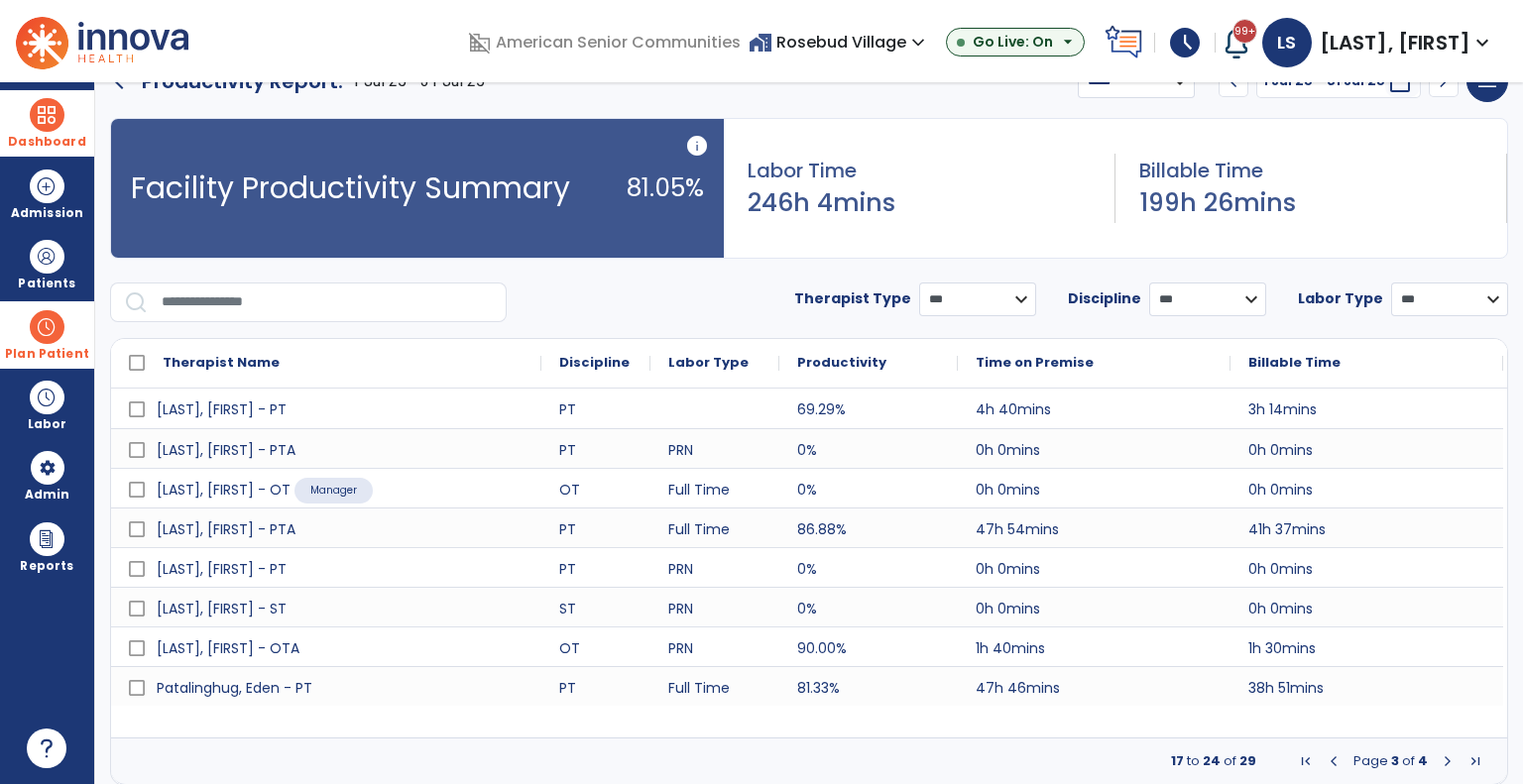 click at bounding box center [1448, 761] 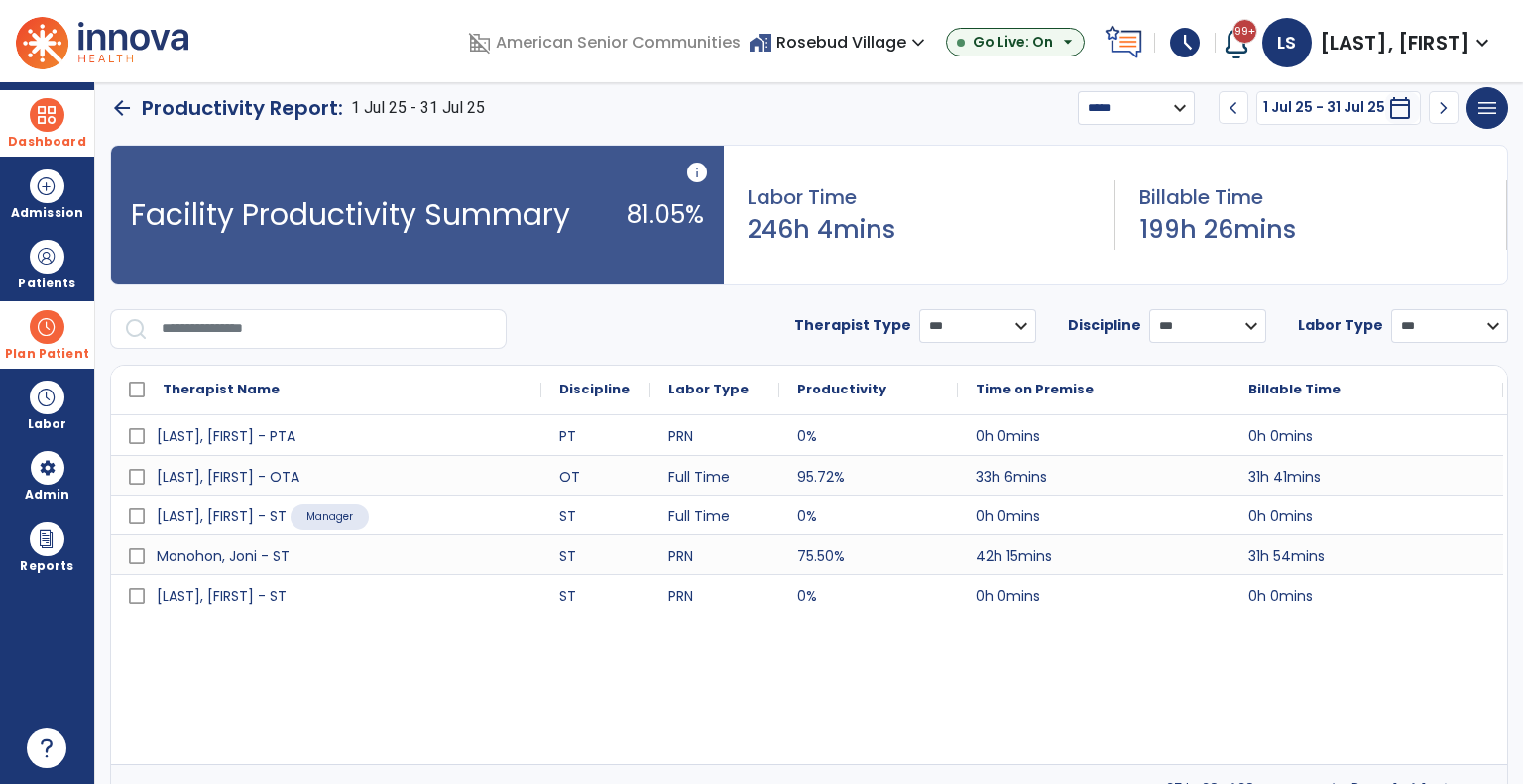 scroll, scrollTop: 0, scrollLeft: 0, axis: both 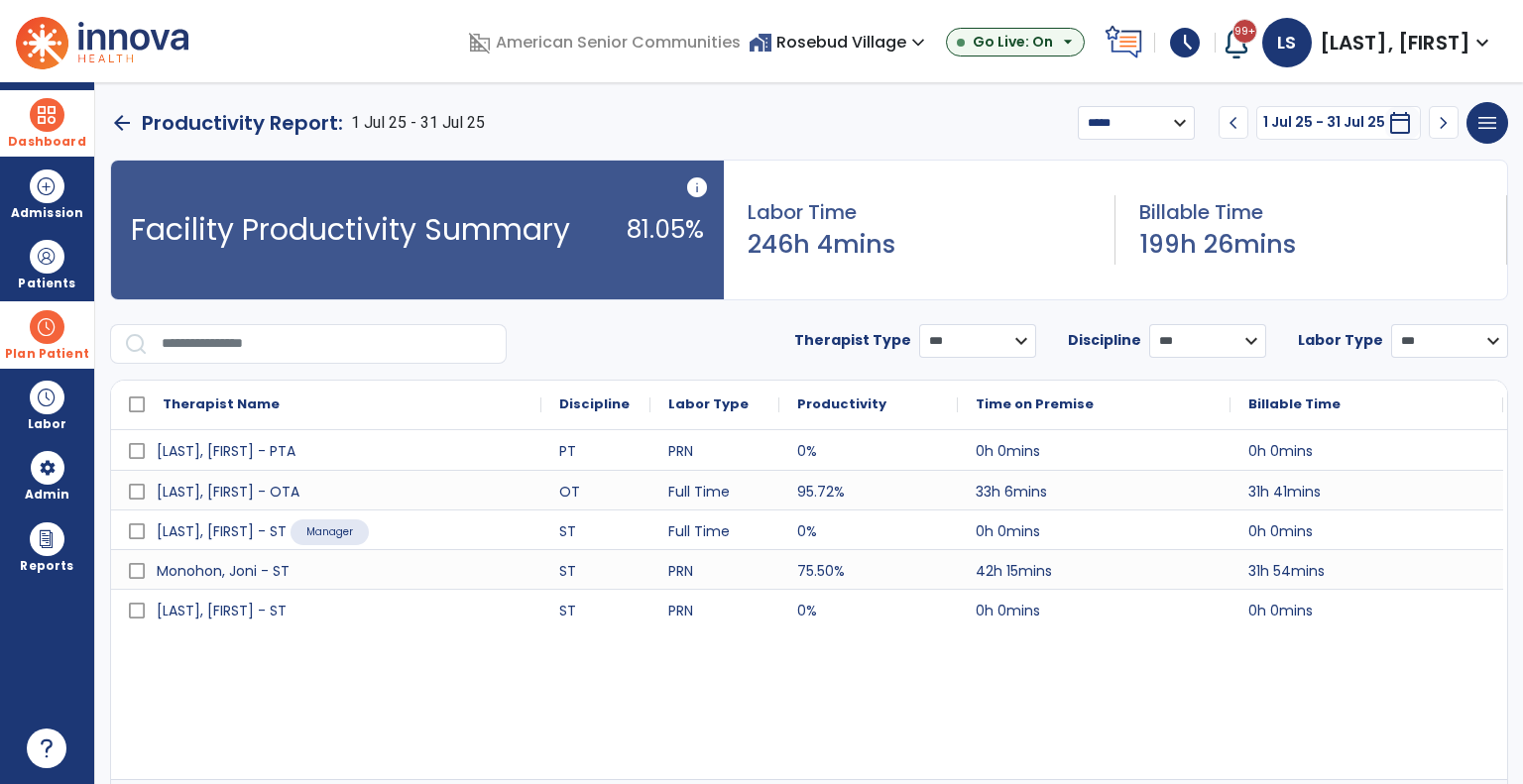 click at bounding box center [47, 115] 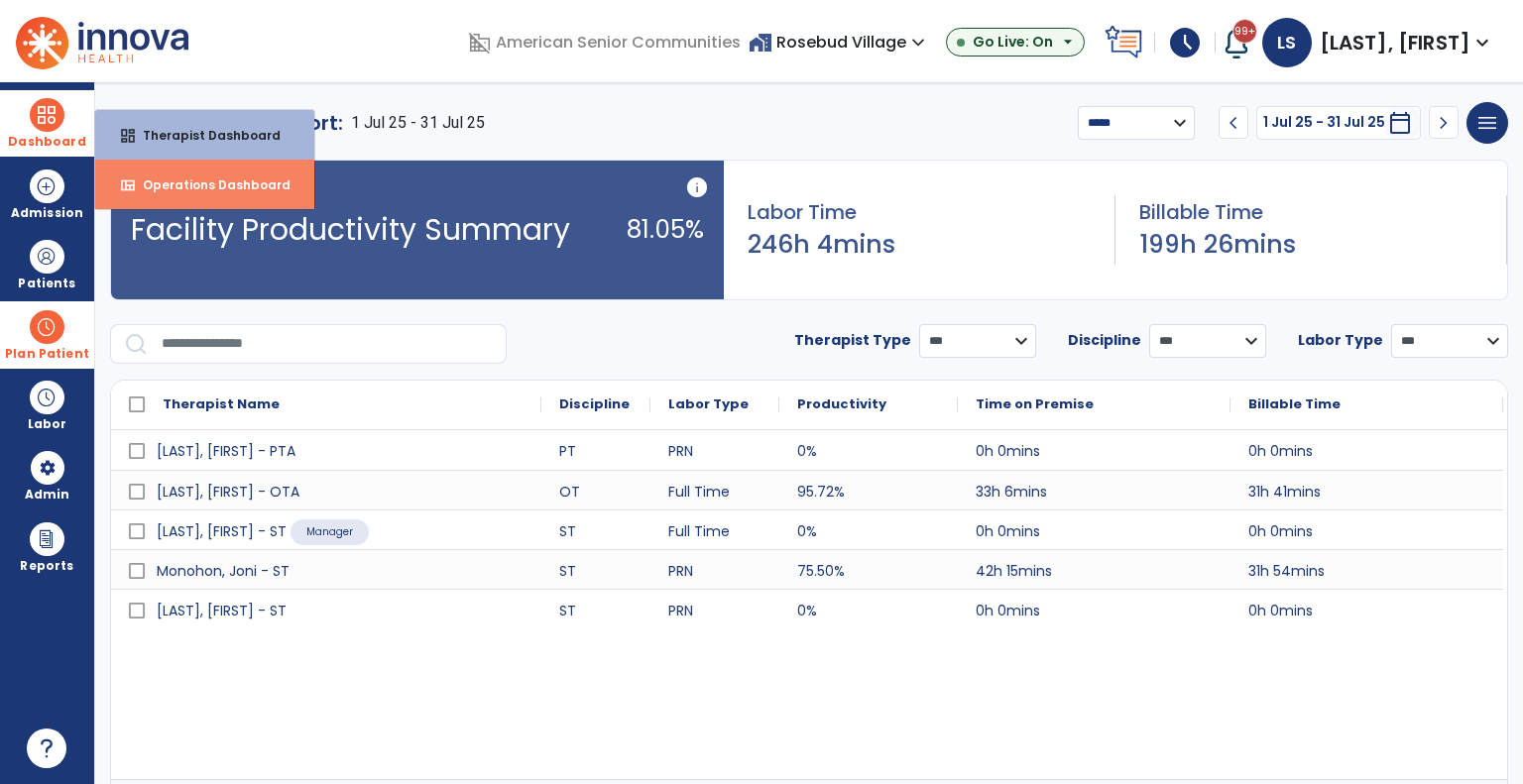 click on "view_quilt" at bounding box center [128, 185] 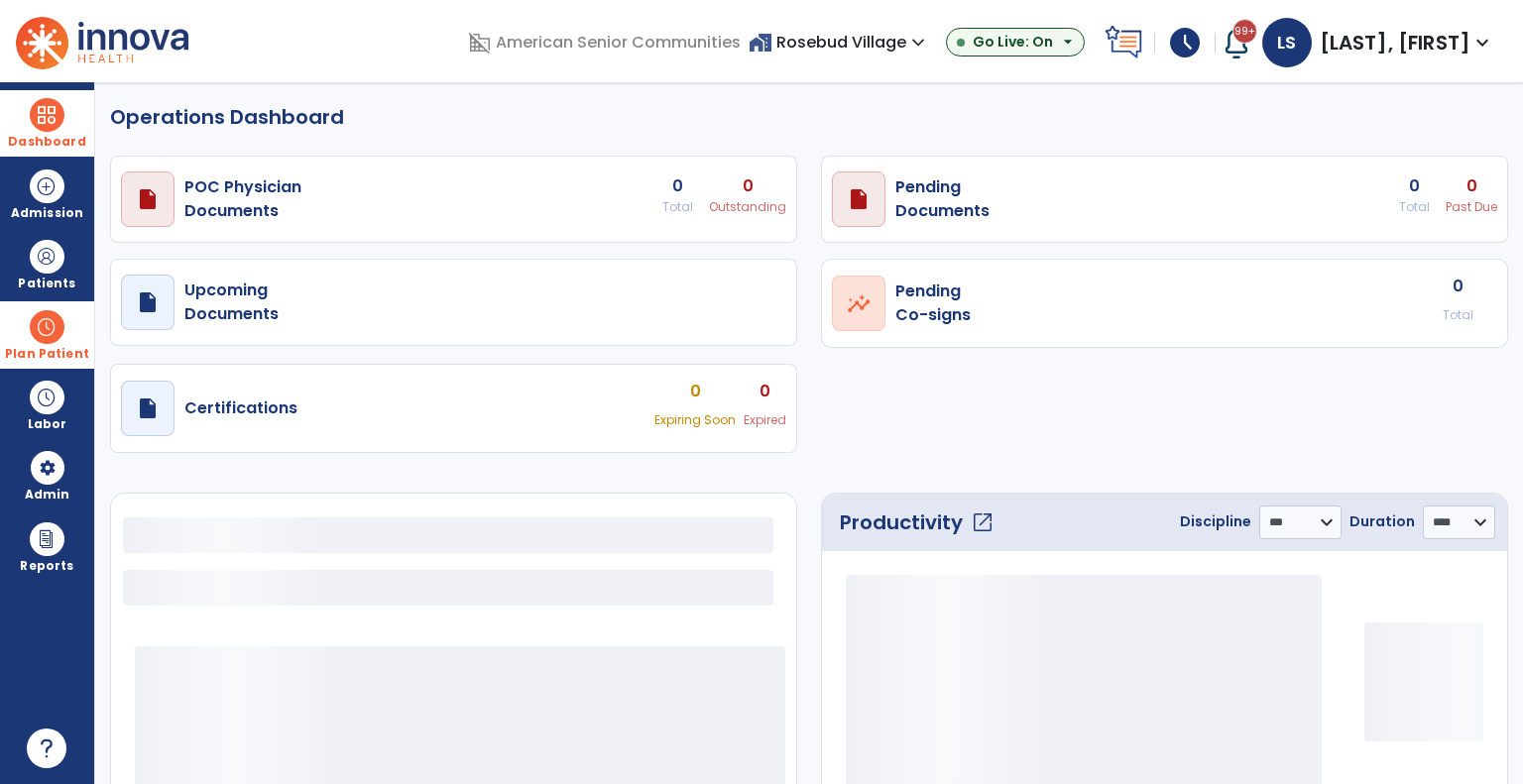 select on "***" 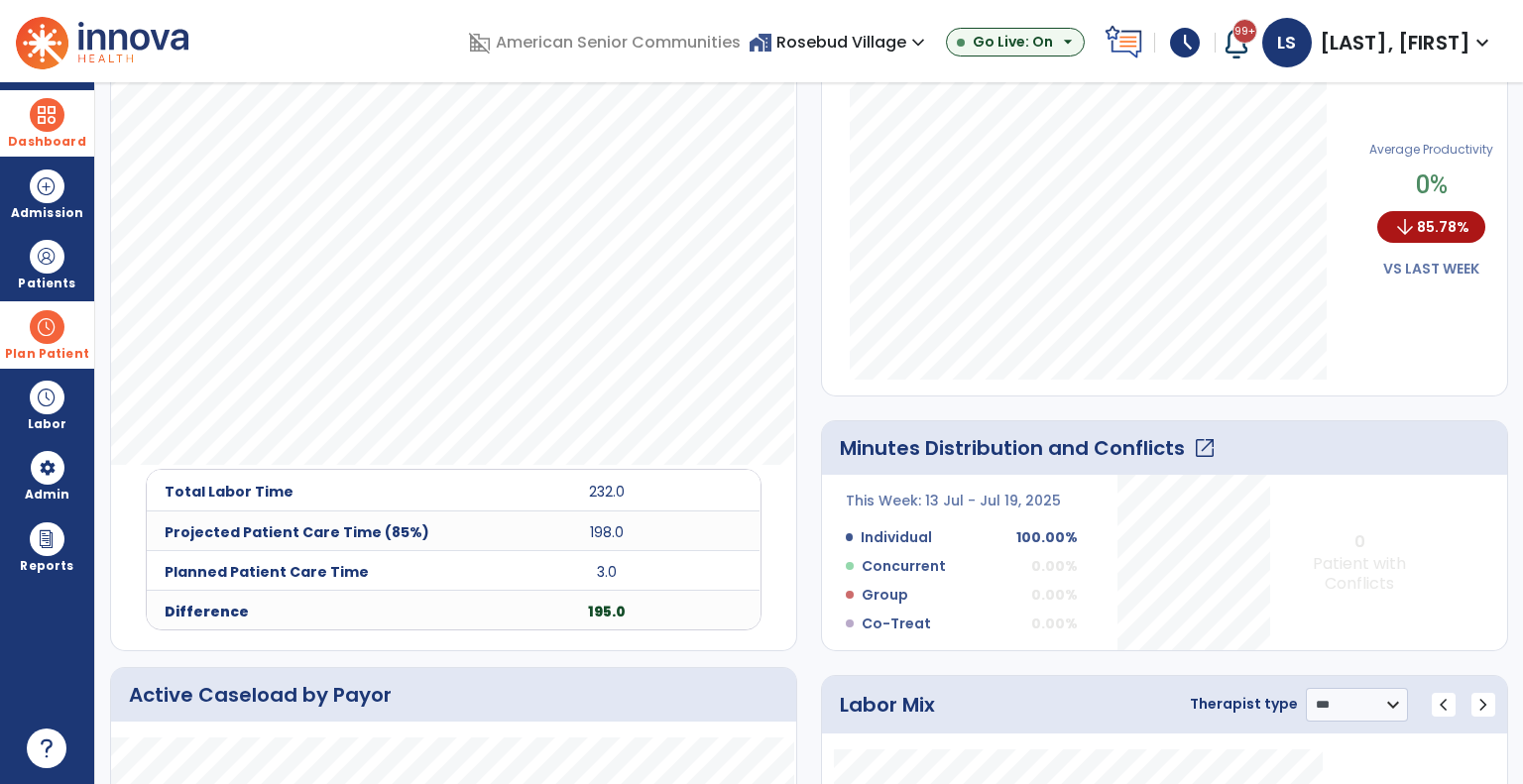 scroll, scrollTop: 496, scrollLeft: 0, axis: vertical 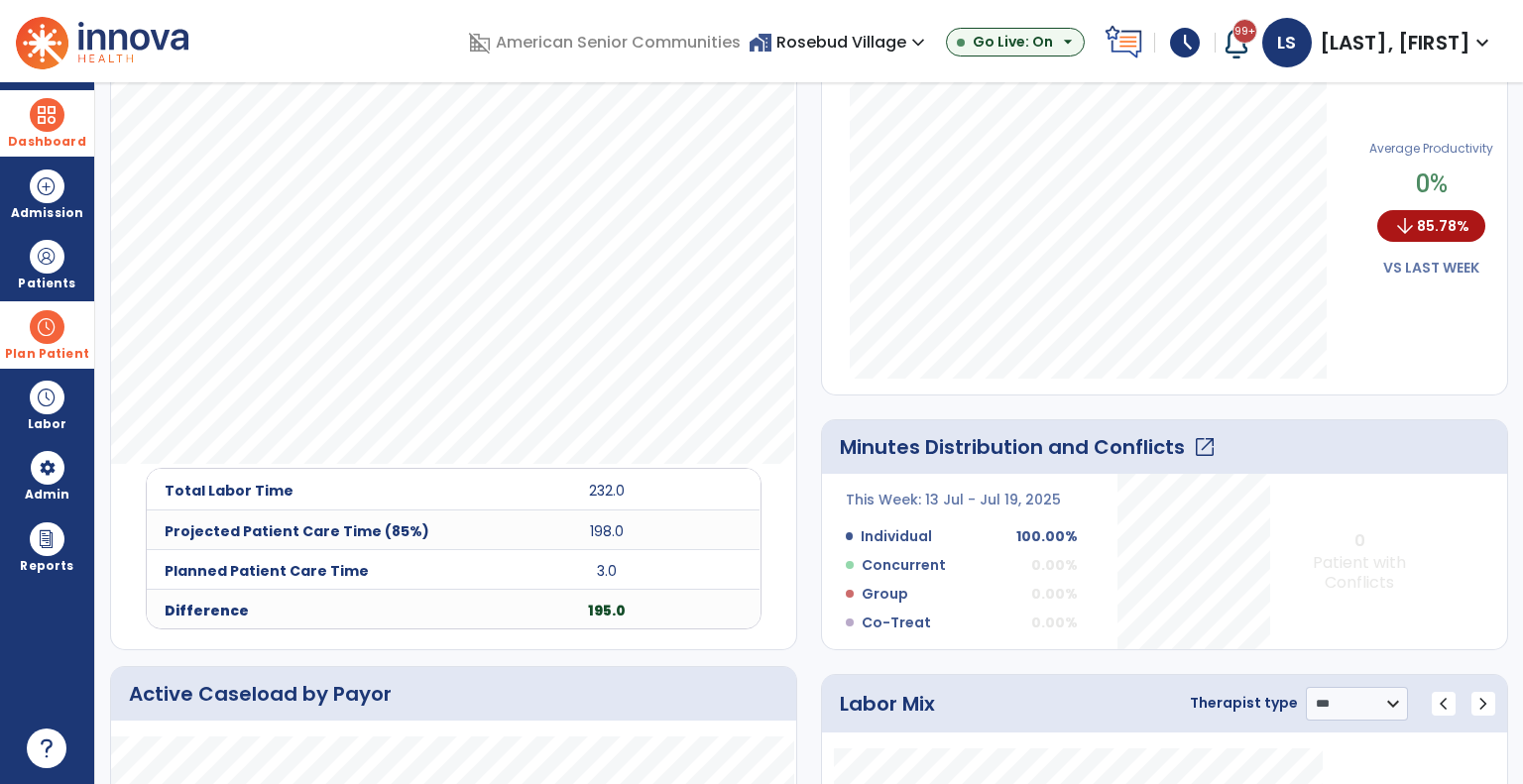 click on "open_in_new" 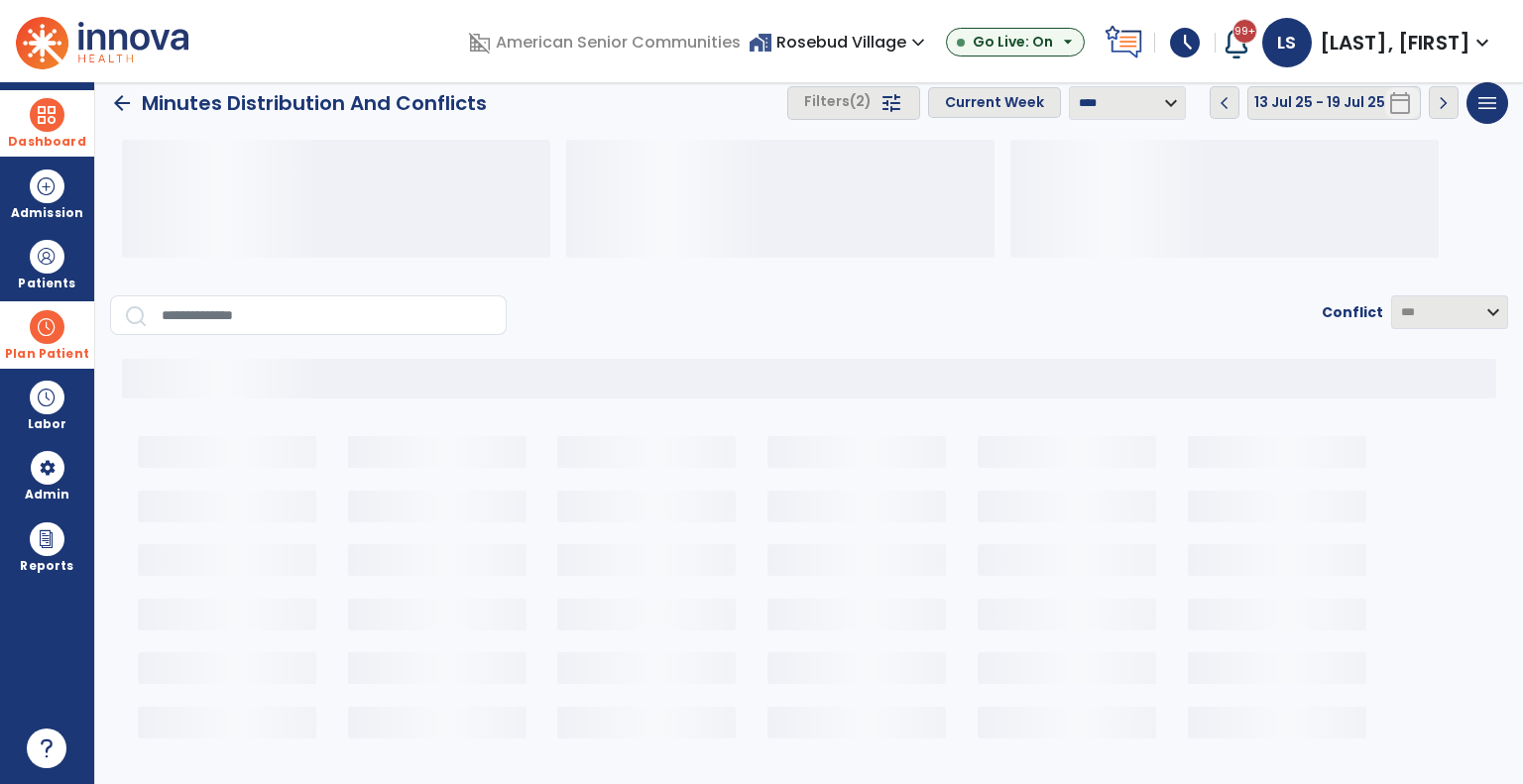 scroll, scrollTop: 8, scrollLeft: 0, axis: vertical 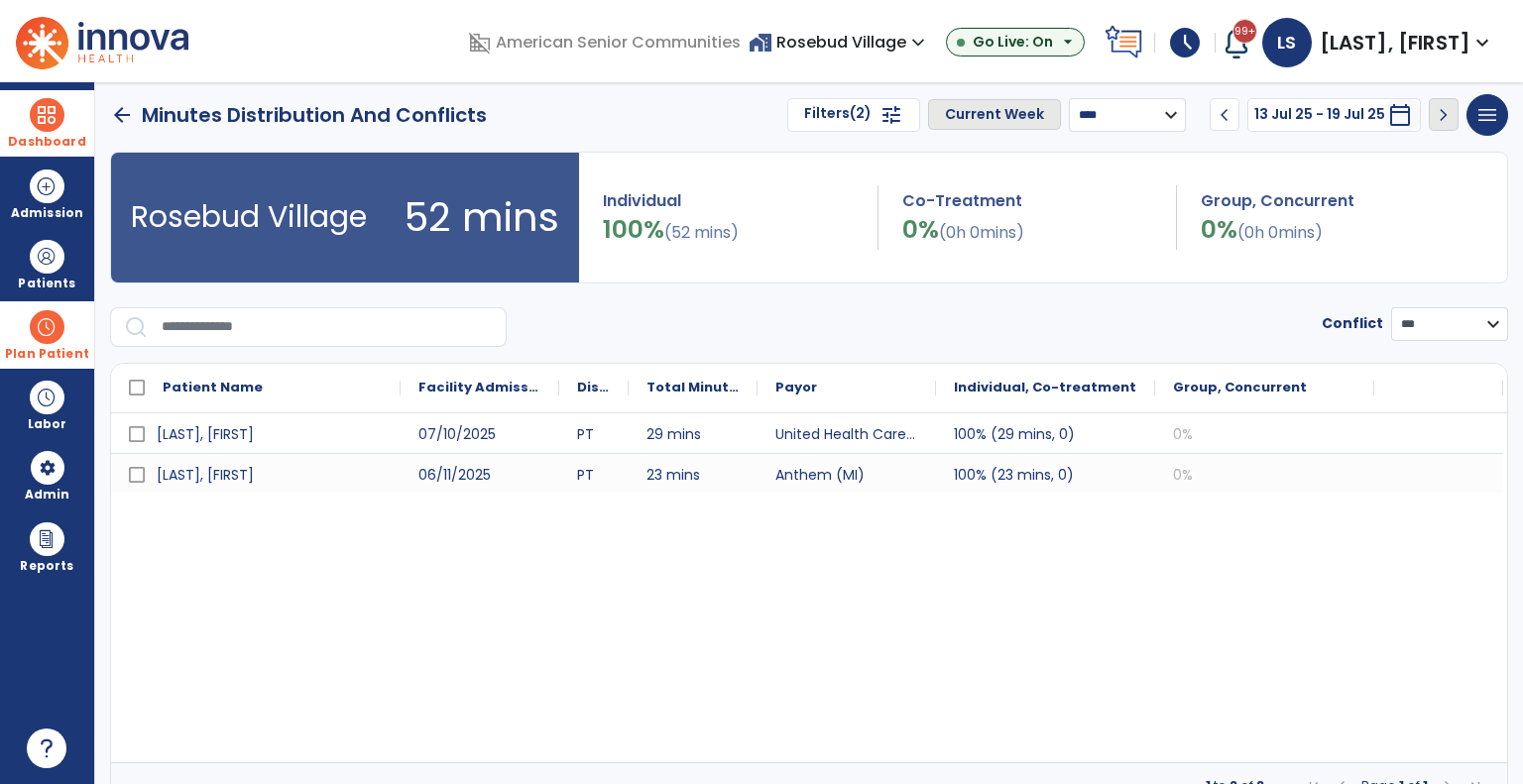 click on "**********" at bounding box center [1127, 115] 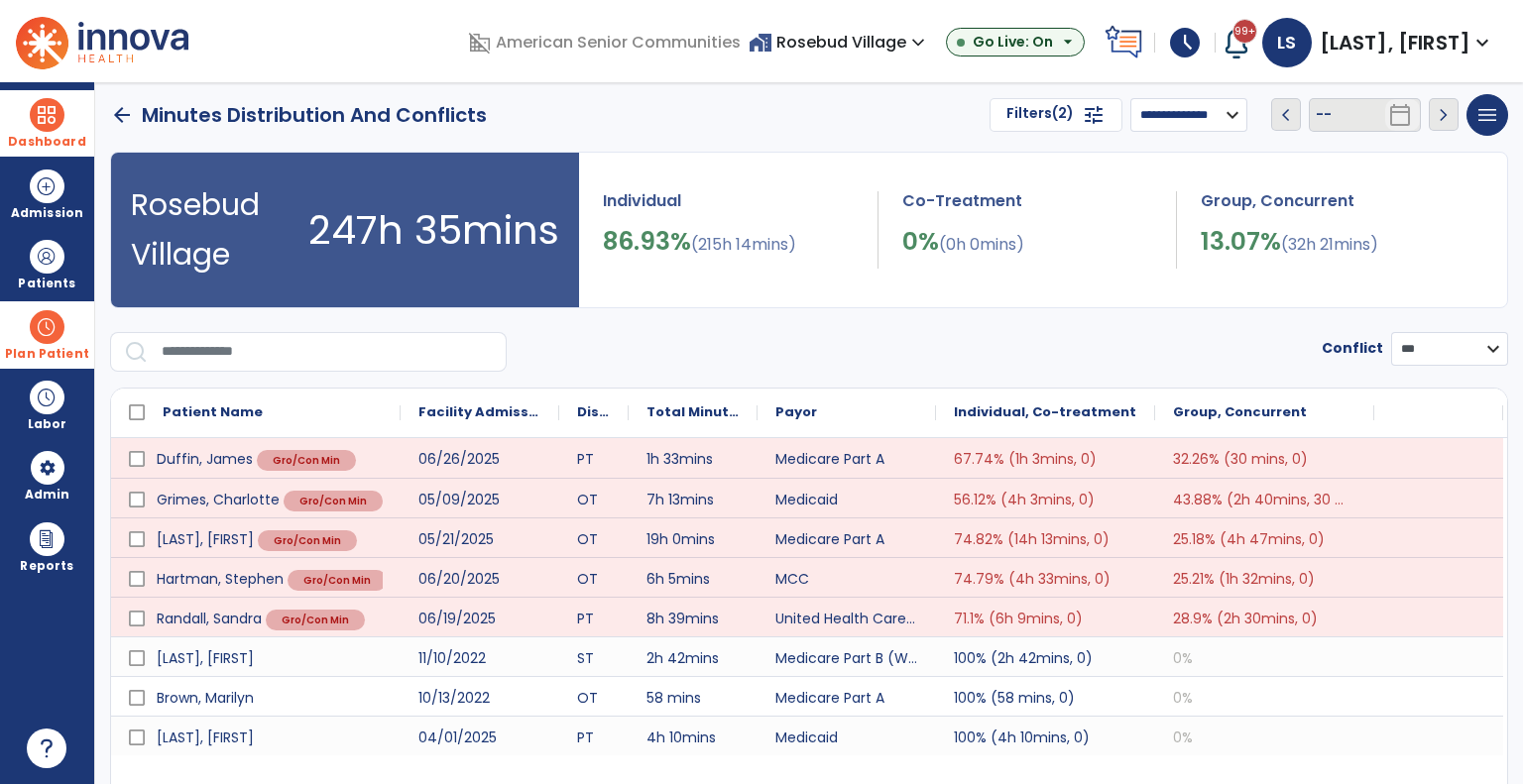 click on "Filters  (2)" at bounding box center [1040, 115] 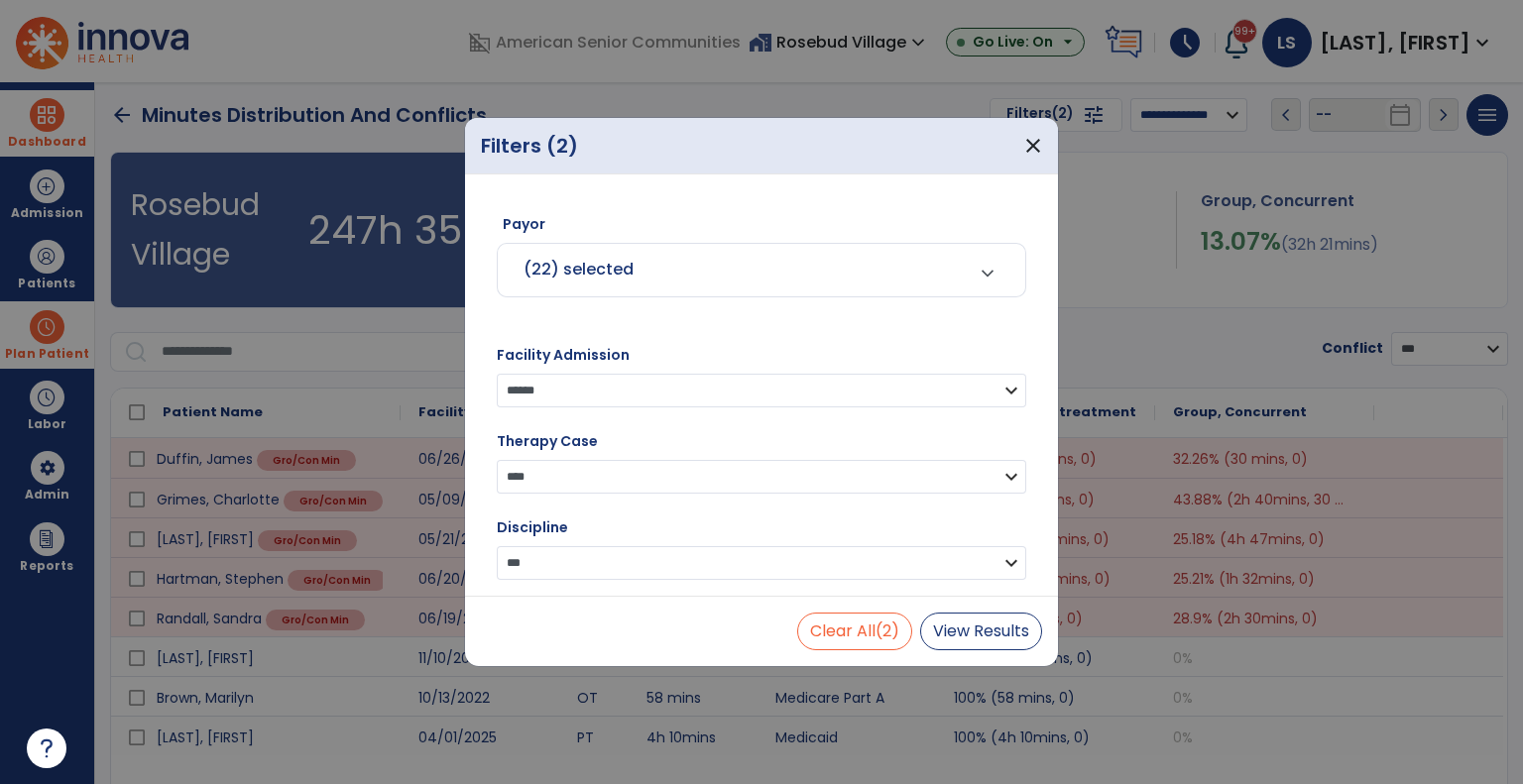click on "(22) selected" at bounding box center (578, 269) 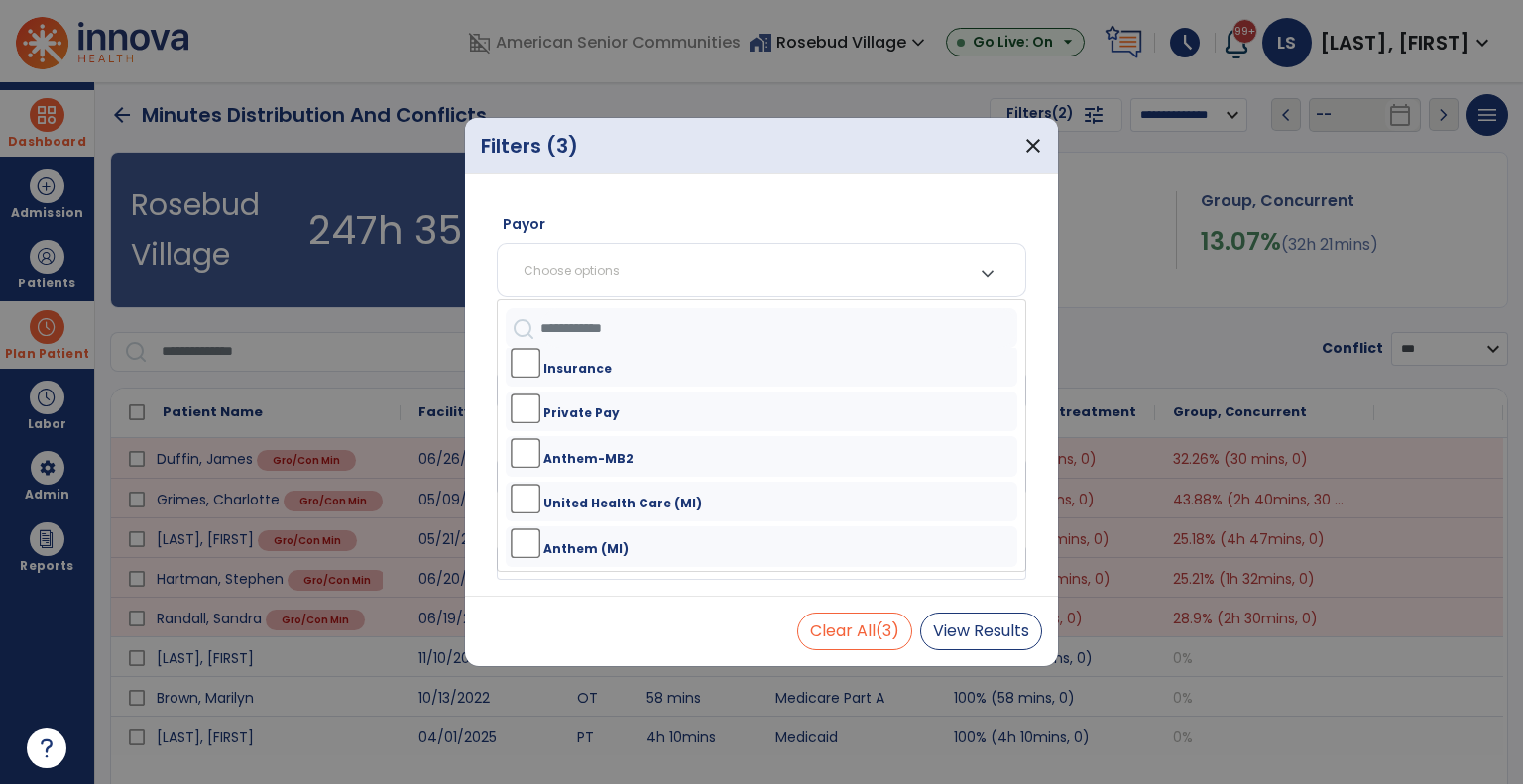 scroll, scrollTop: 496, scrollLeft: 0, axis: vertical 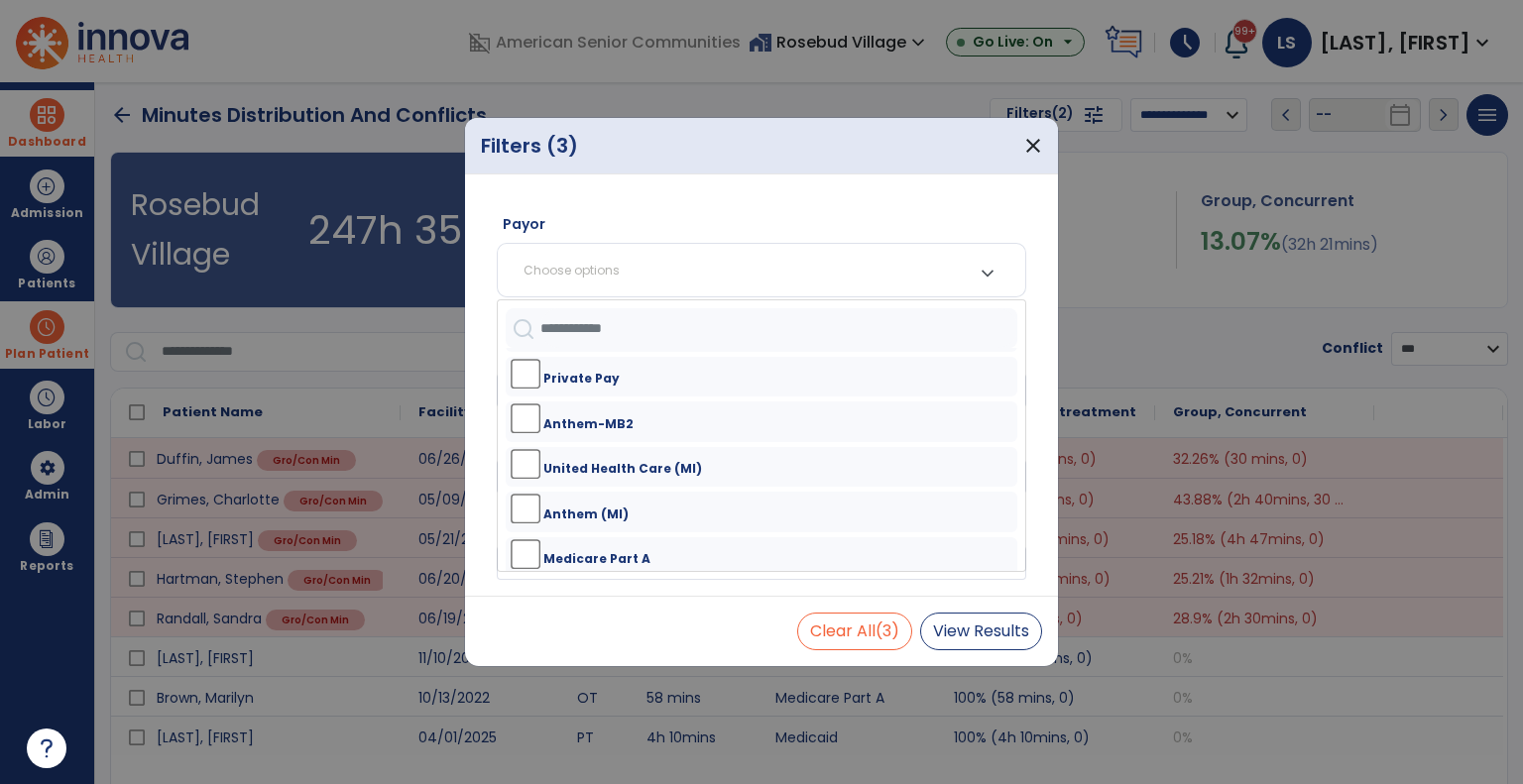 click on "Medicare Part A" at bounding box center [597, 559] 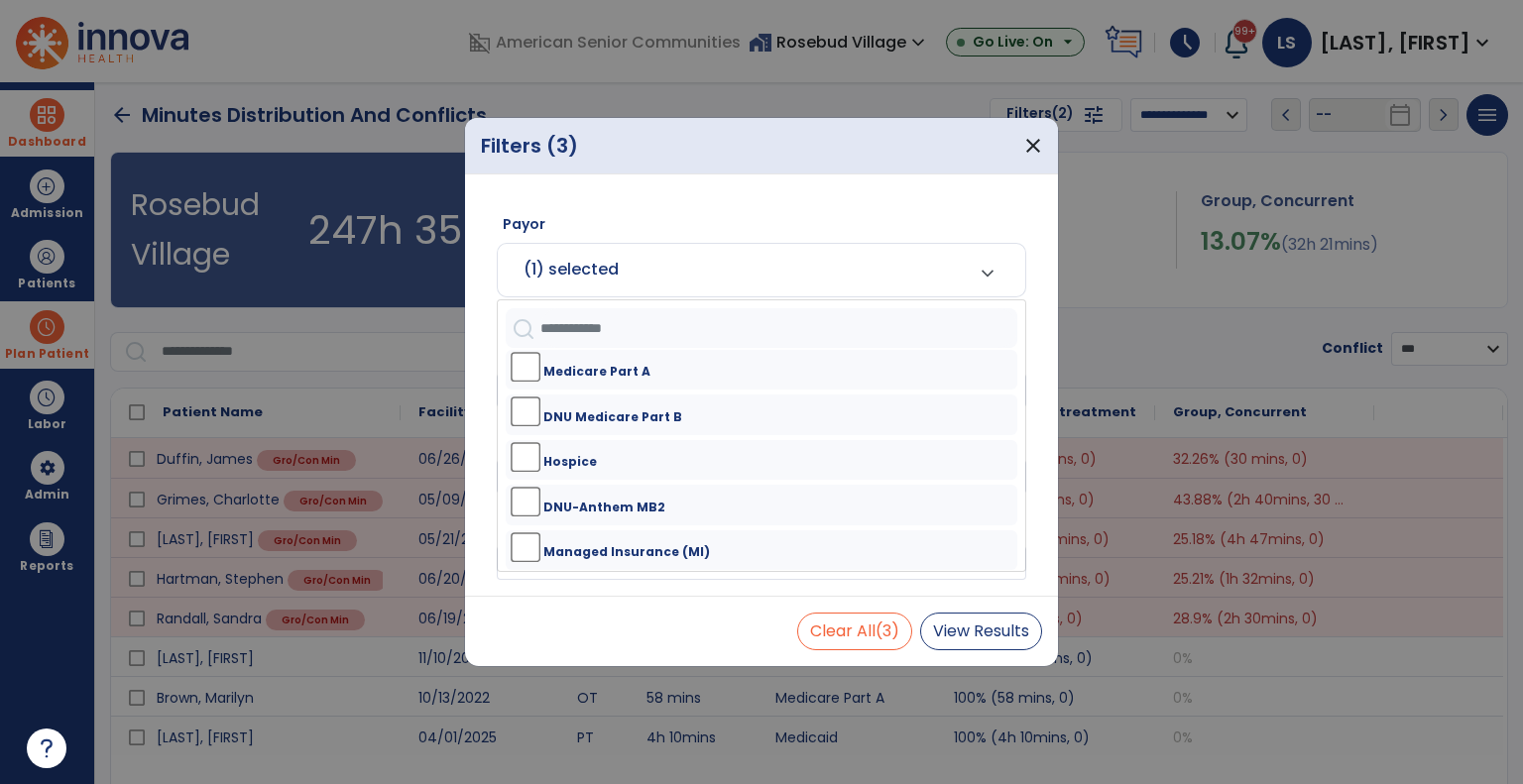 scroll, scrollTop: 784, scrollLeft: 0, axis: vertical 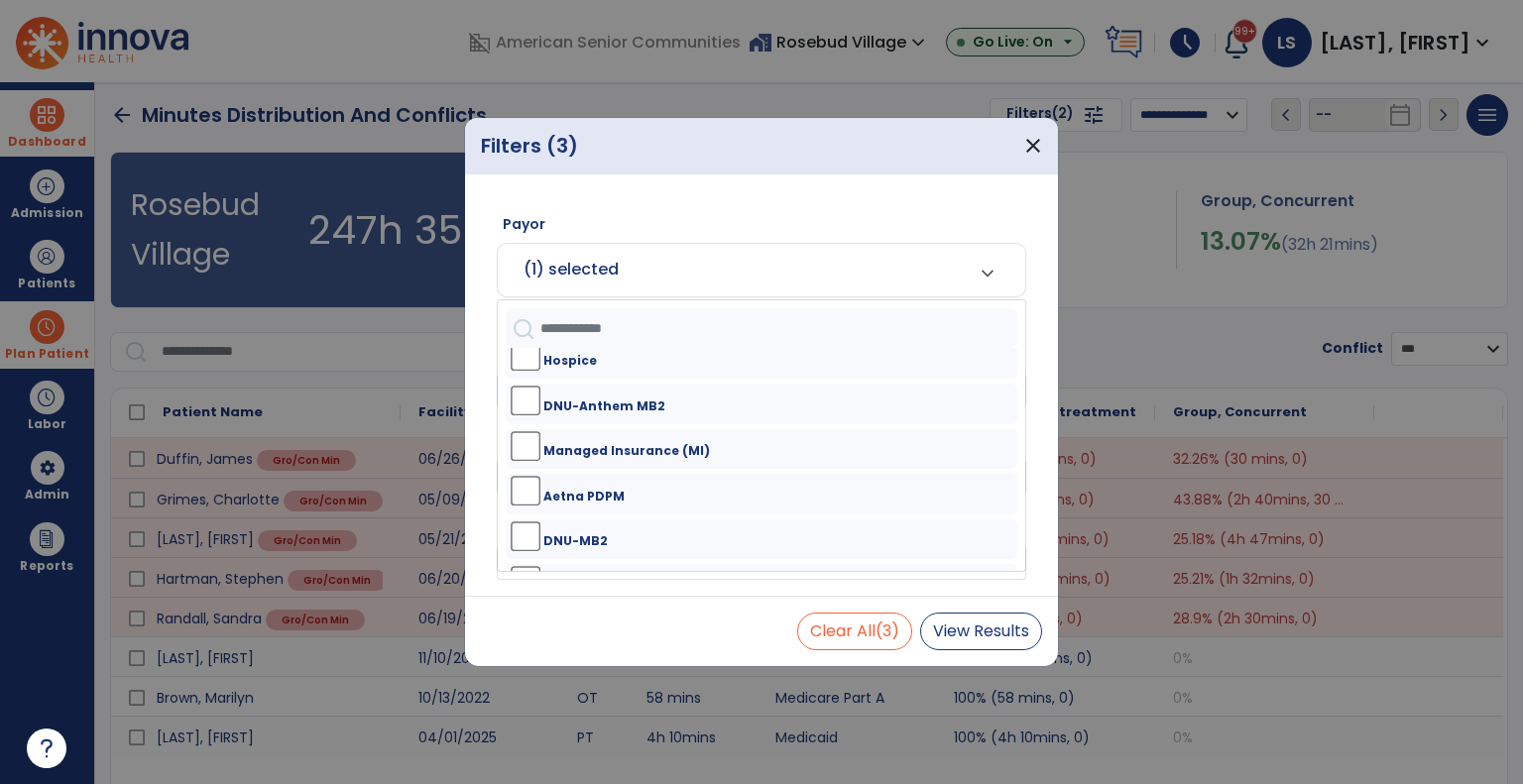 click on "MCC" at bounding box center (578, 587) 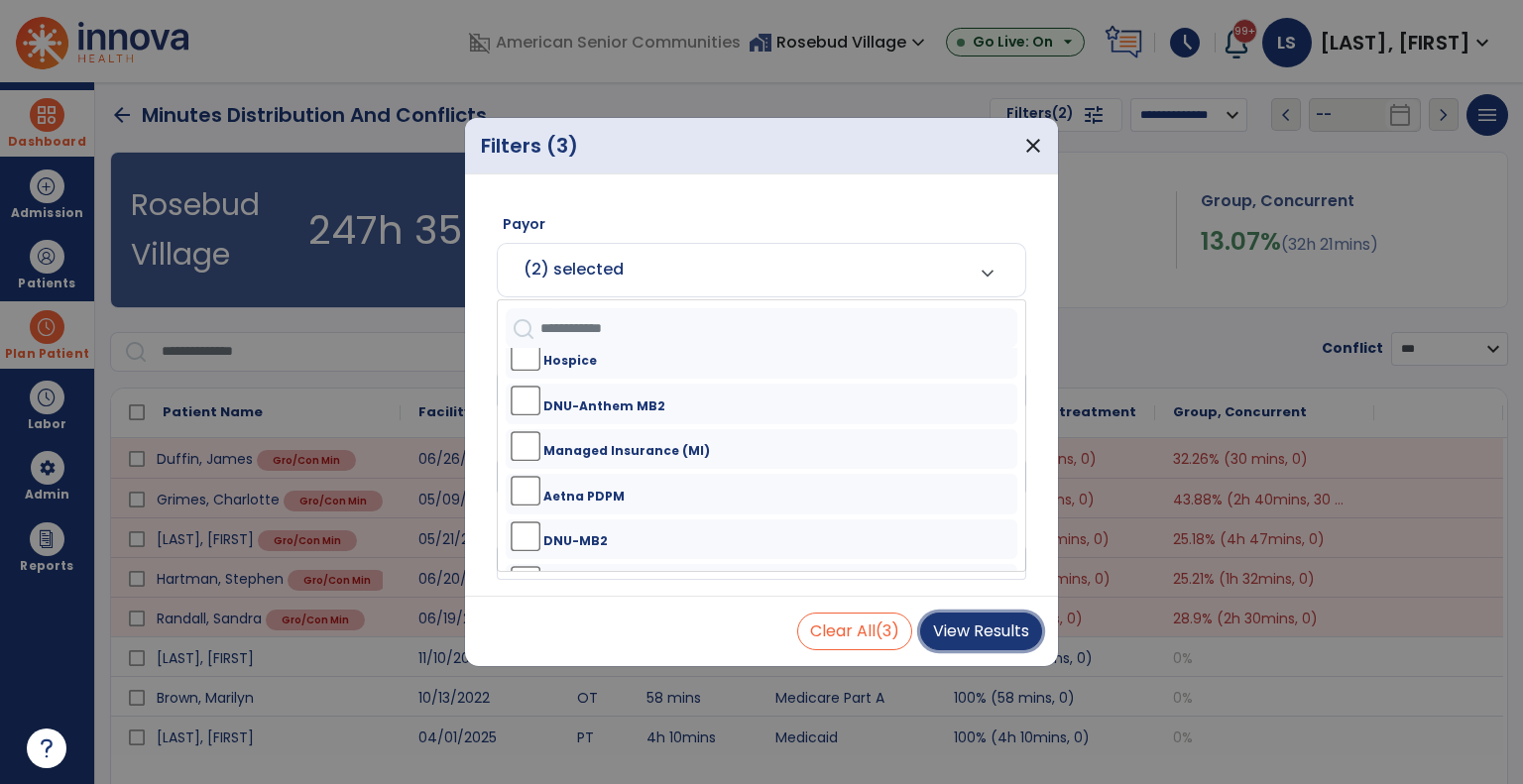 click on "View Results" at bounding box center (981, 631) 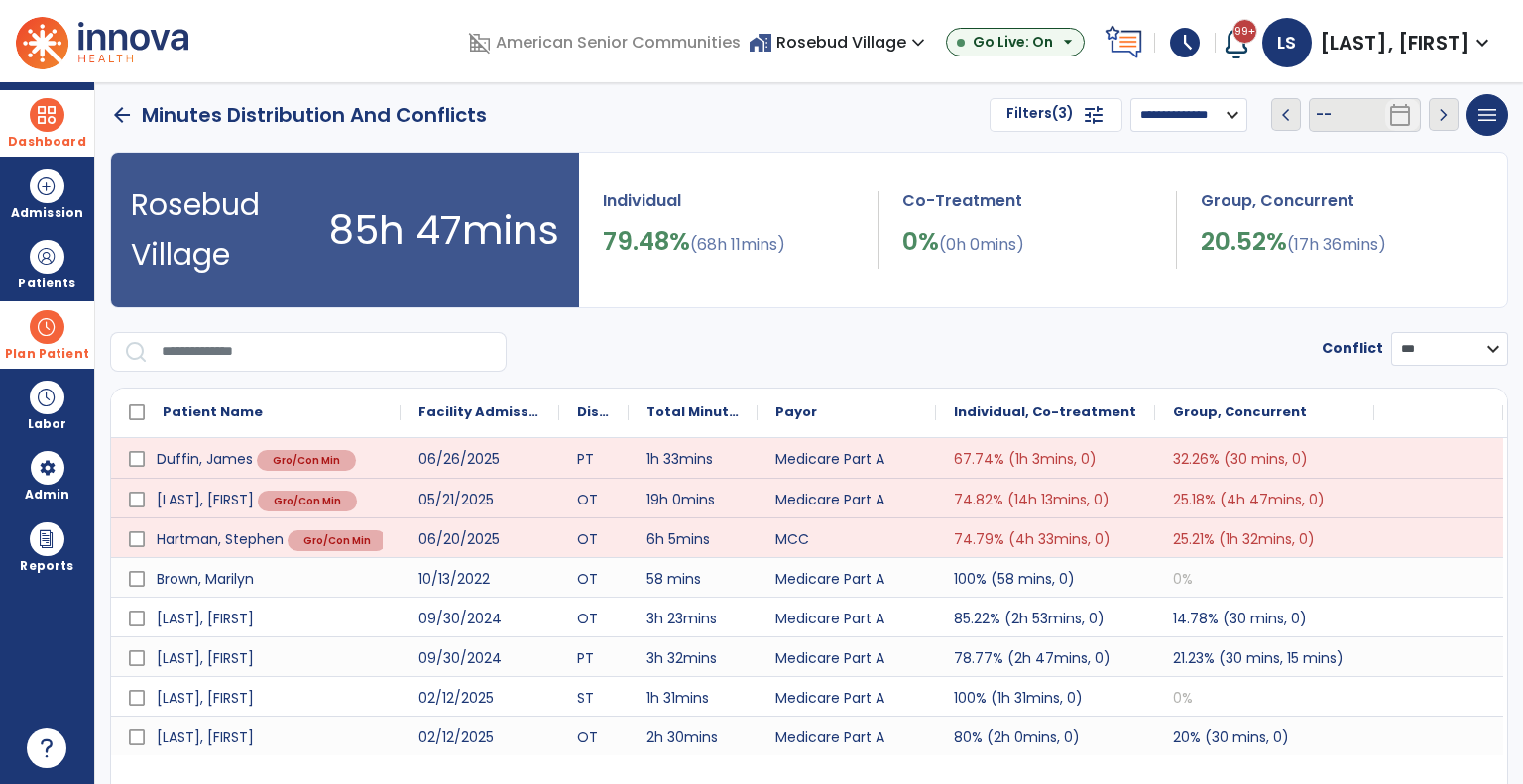 scroll, scrollTop: 57, scrollLeft: 0, axis: vertical 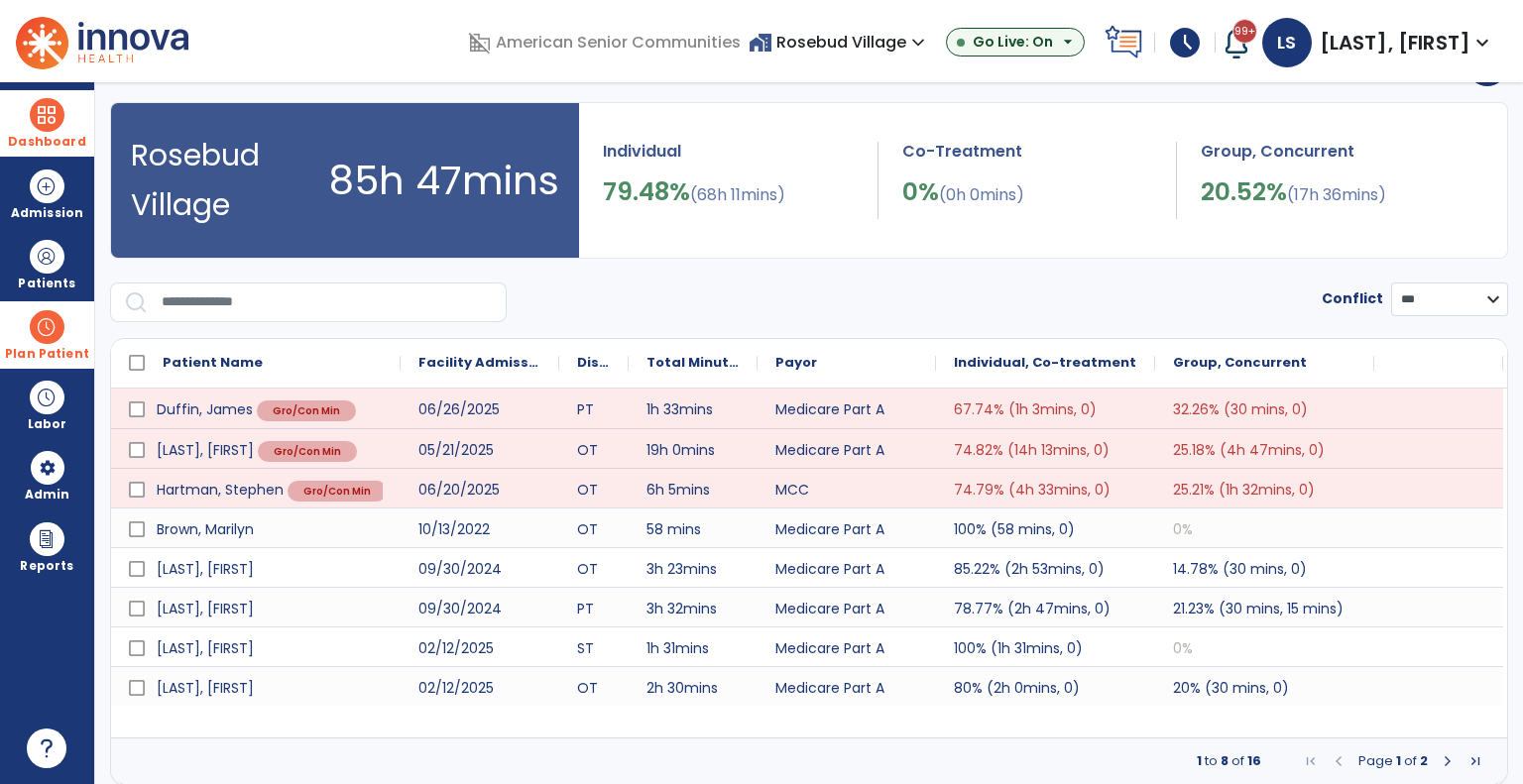 click at bounding box center (1448, 761) 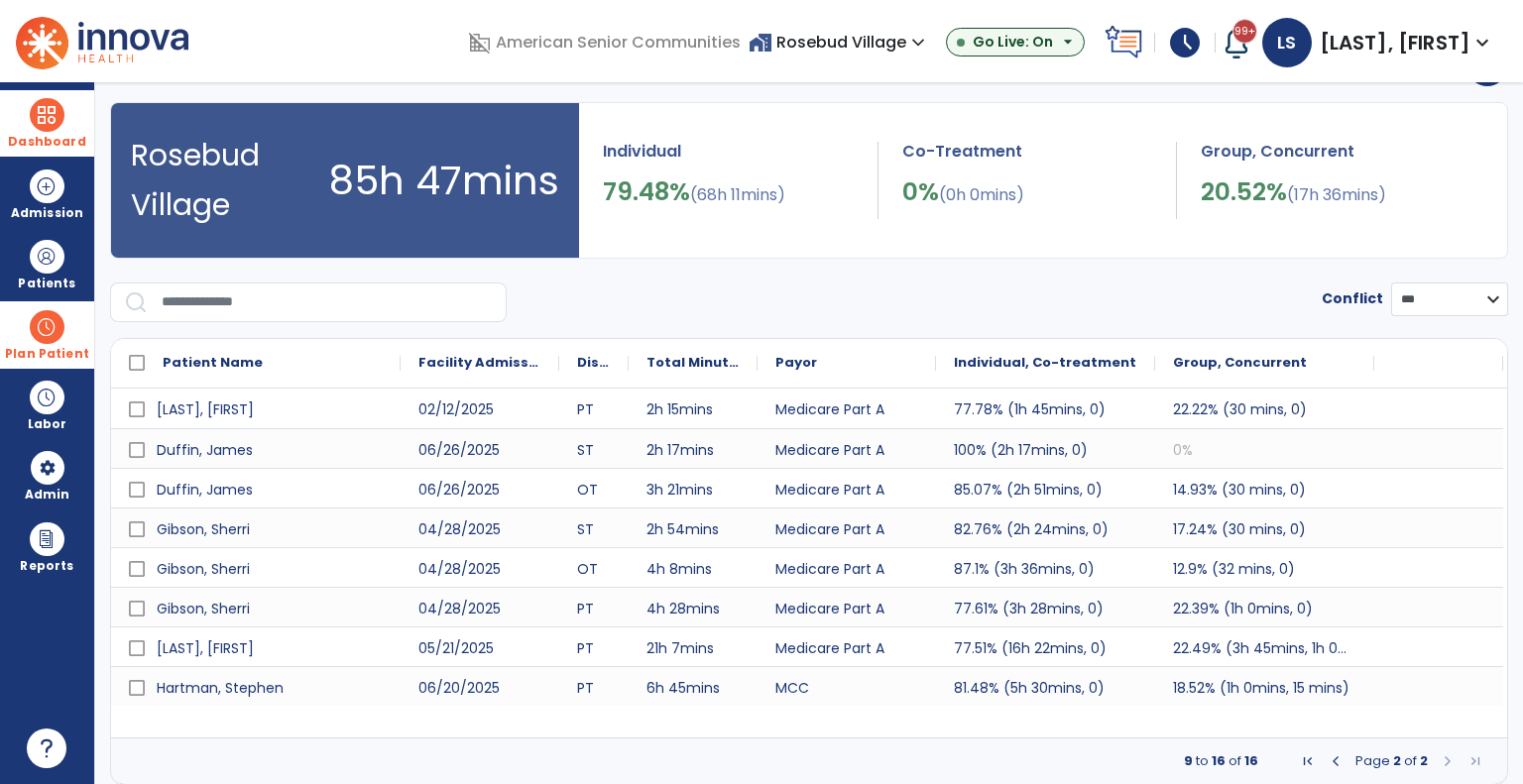 click on "home_work   Rosebud Village   expand_more" at bounding box center [839, 42] 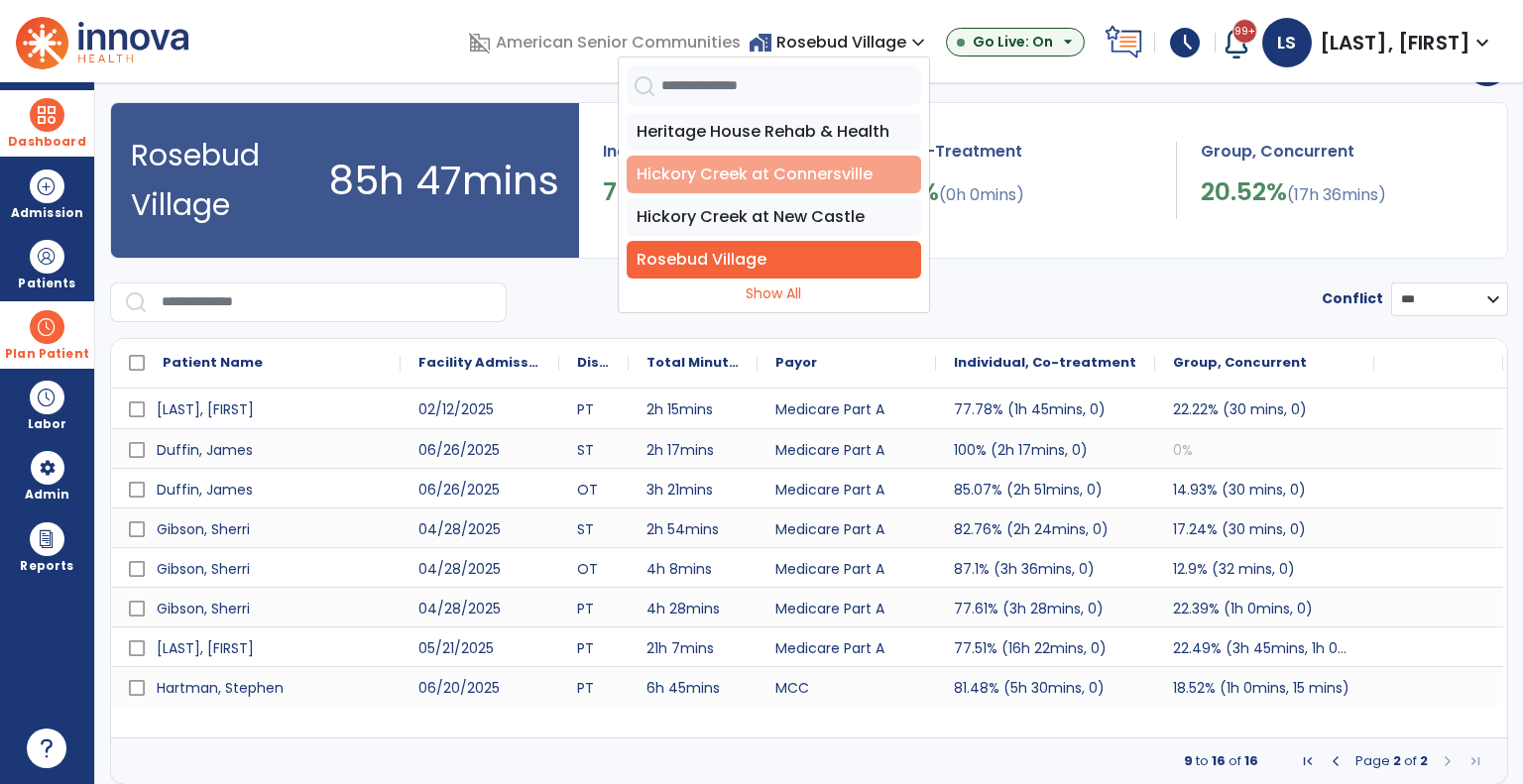 click on "Hickory Creek at Connersville" at bounding box center [773, 174] 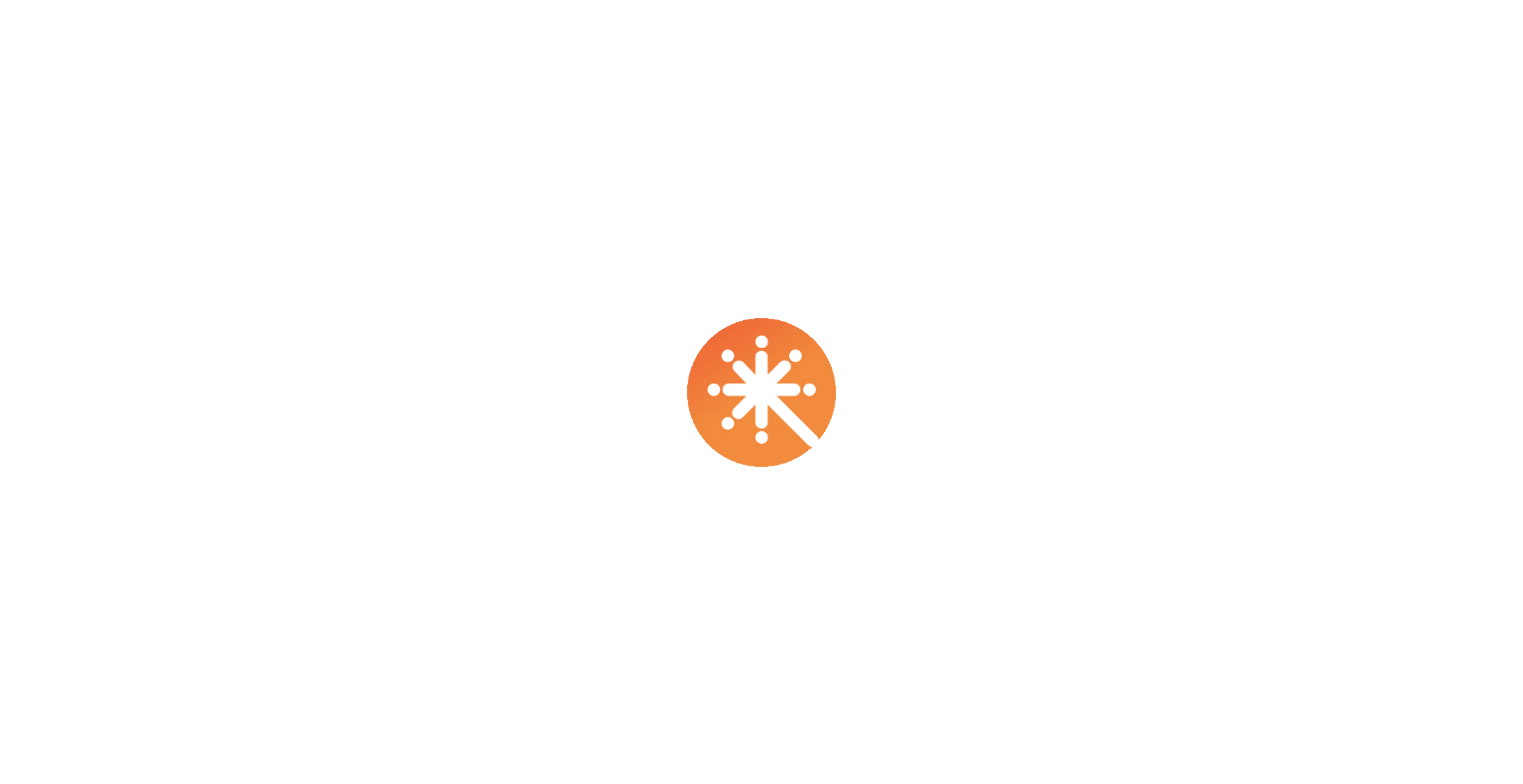 scroll, scrollTop: 0, scrollLeft: 0, axis: both 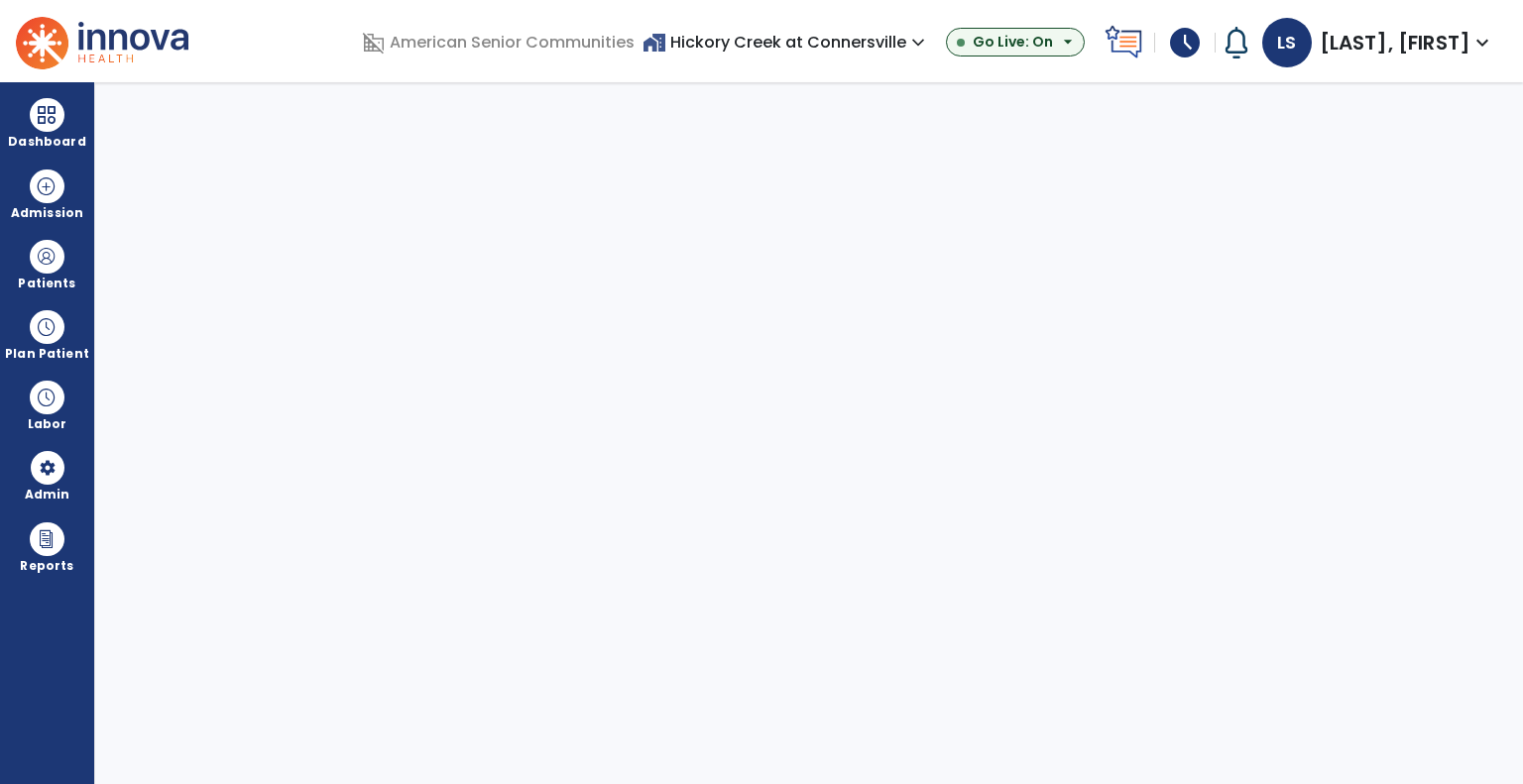 select on "***" 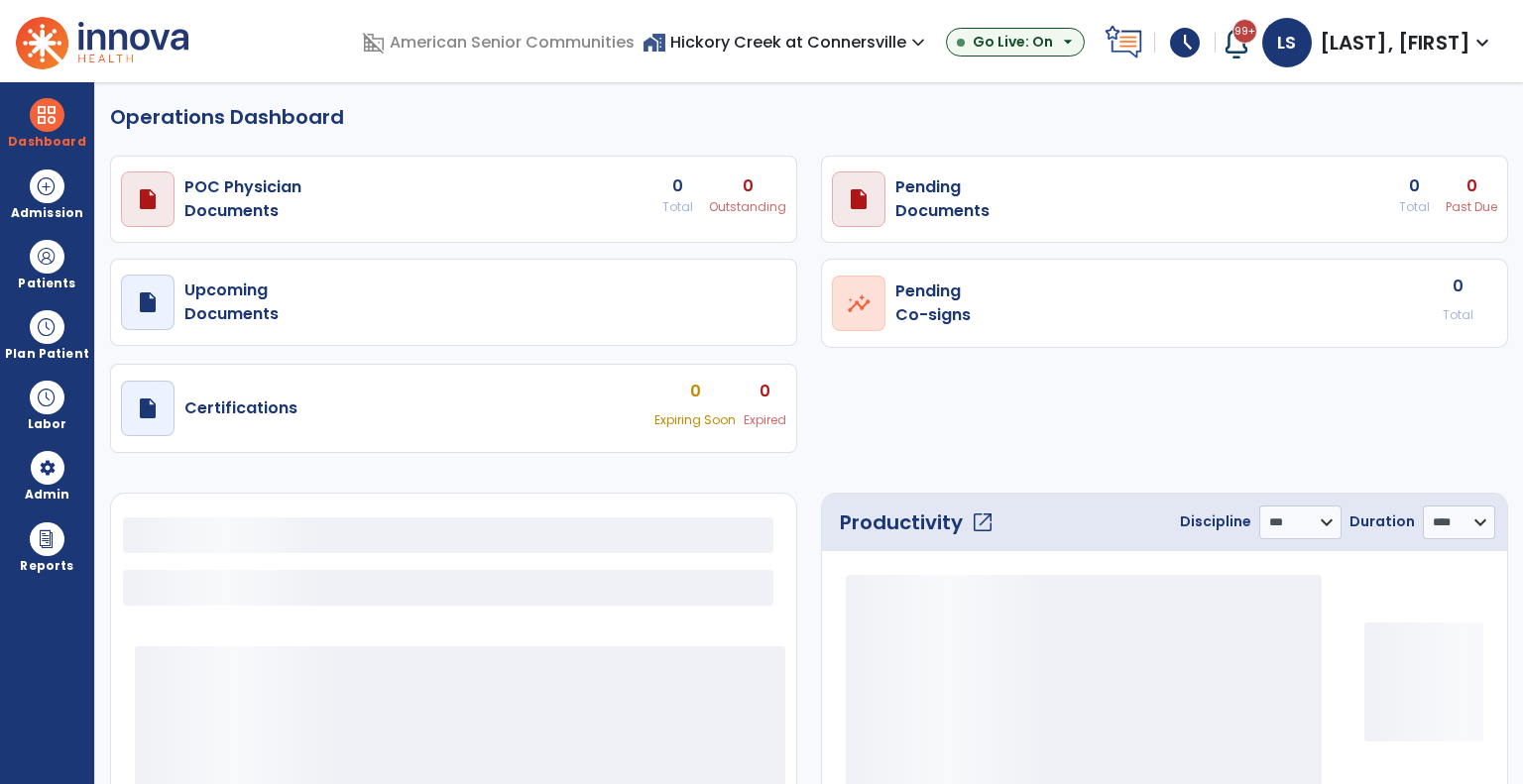select on "***" 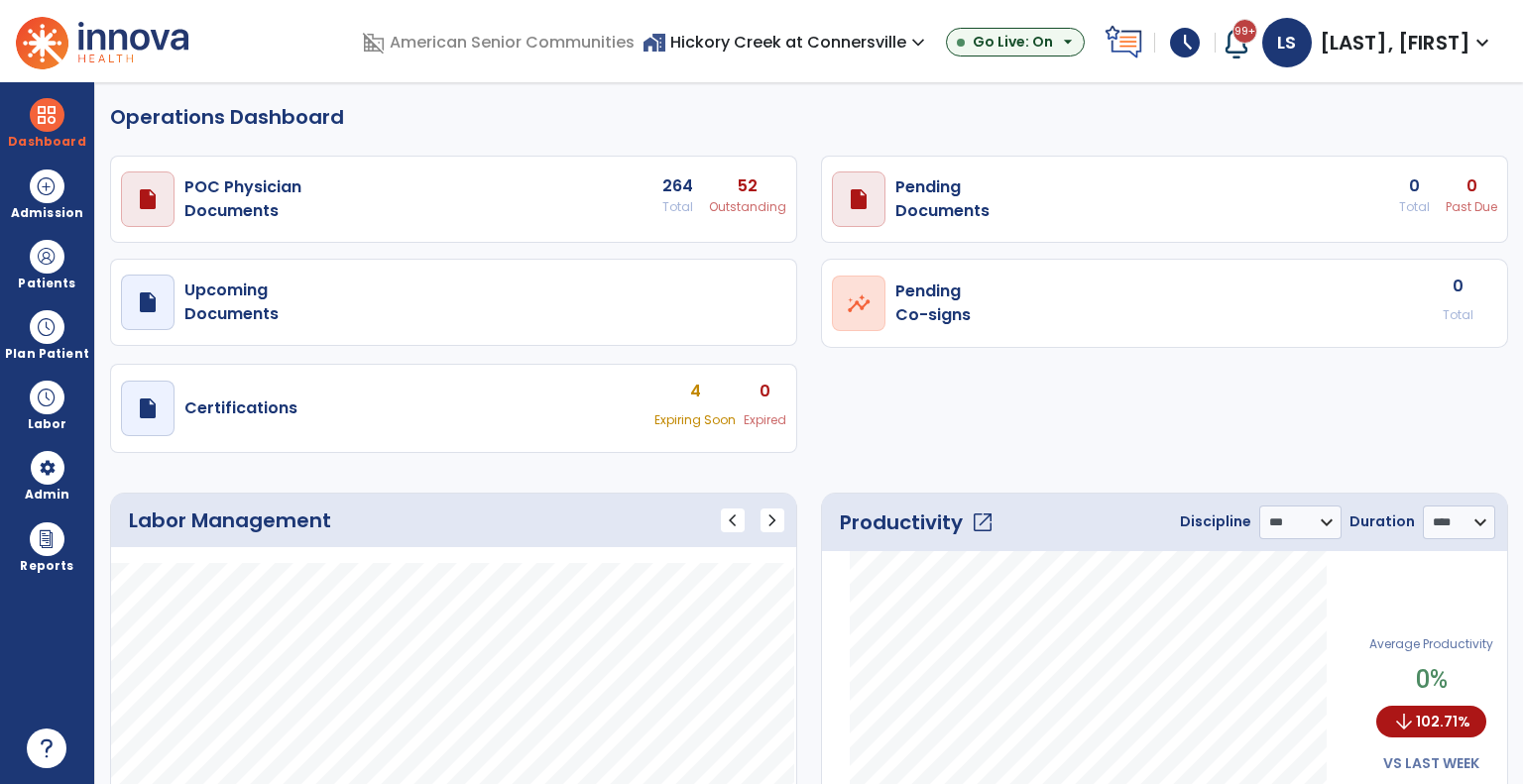 click on "home_work   Hickory Creek at Connersville   expand_more" at bounding box center (786, 42) 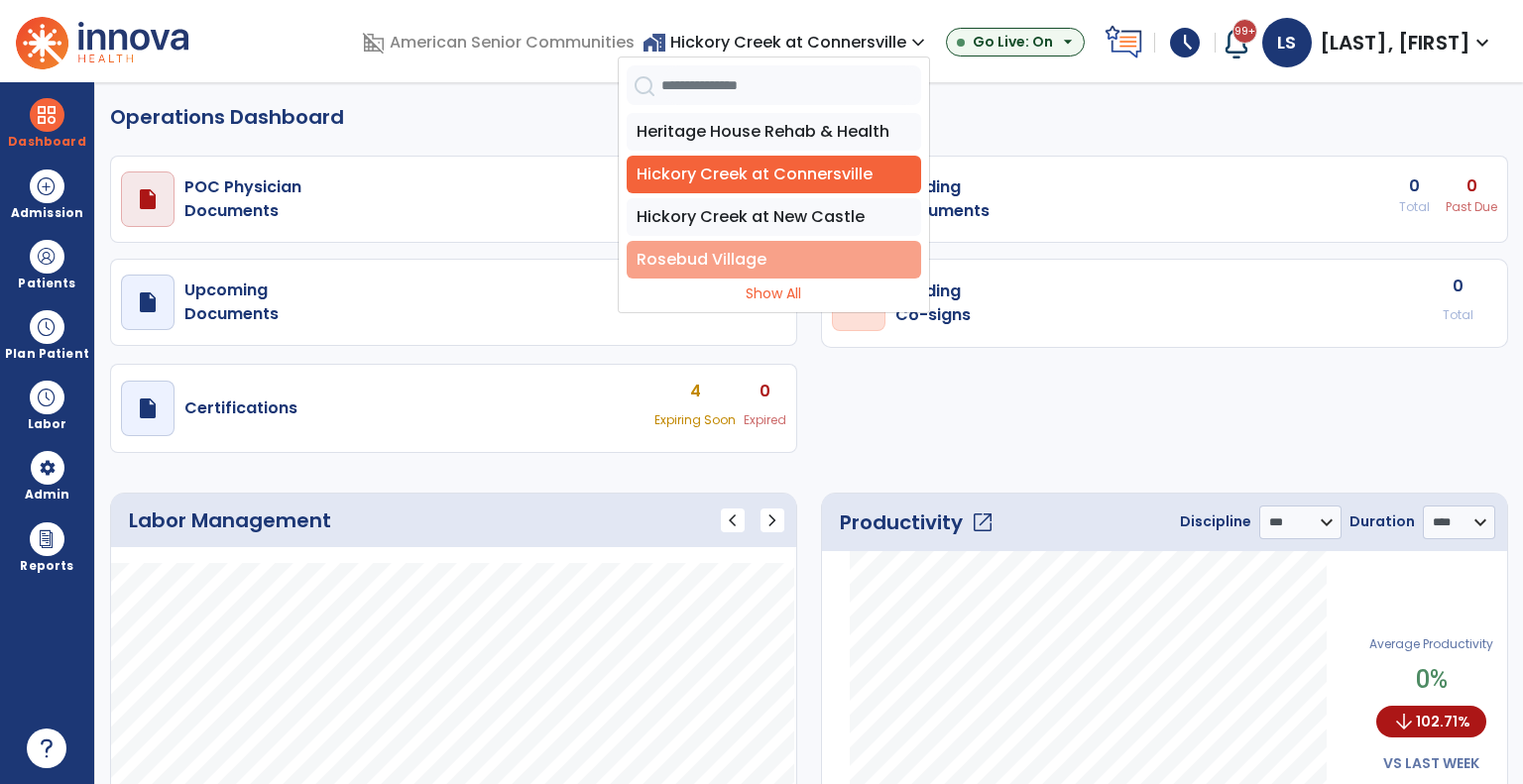 click on "Rosebud Village" at bounding box center (773, 260) 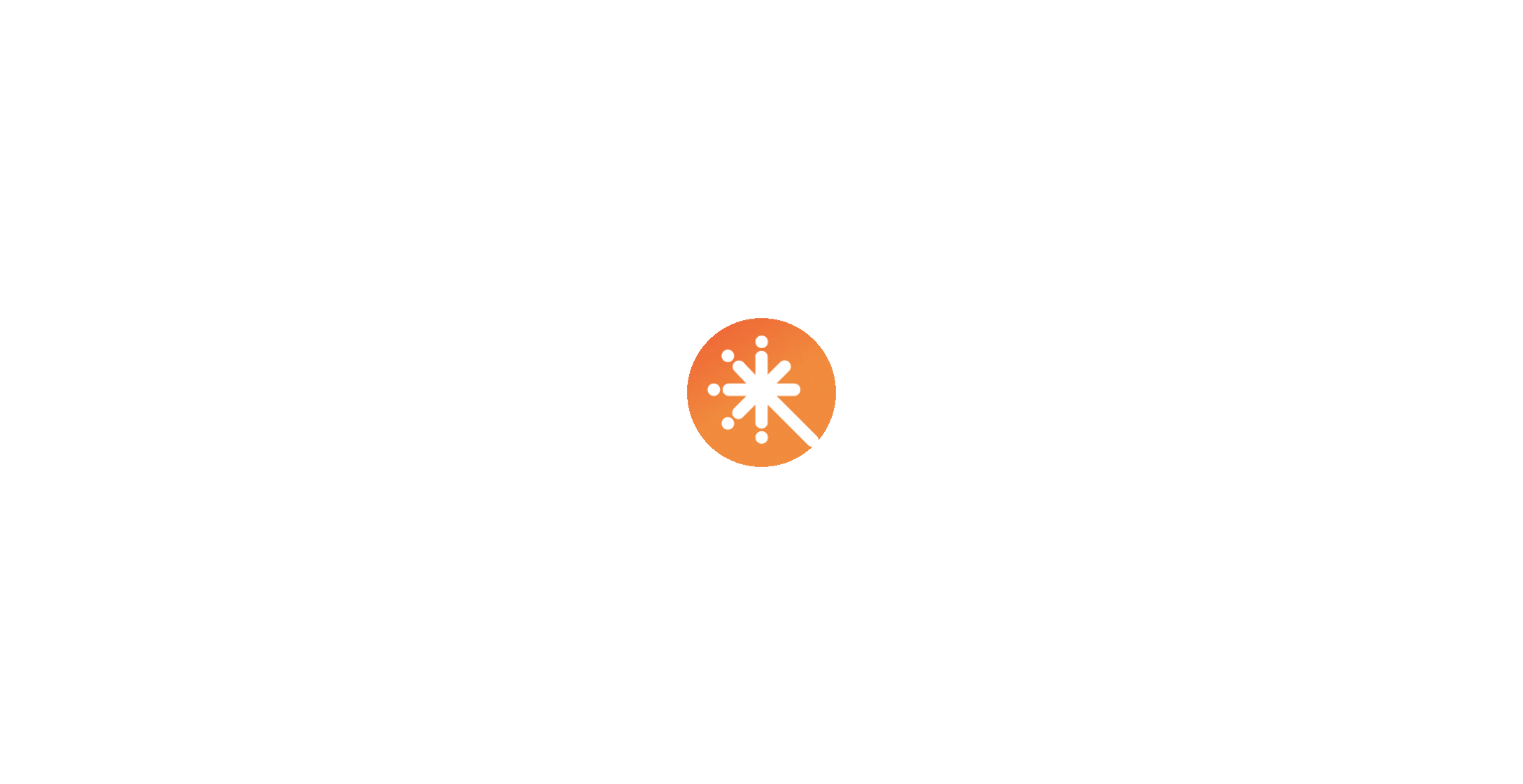 scroll, scrollTop: 0, scrollLeft: 0, axis: both 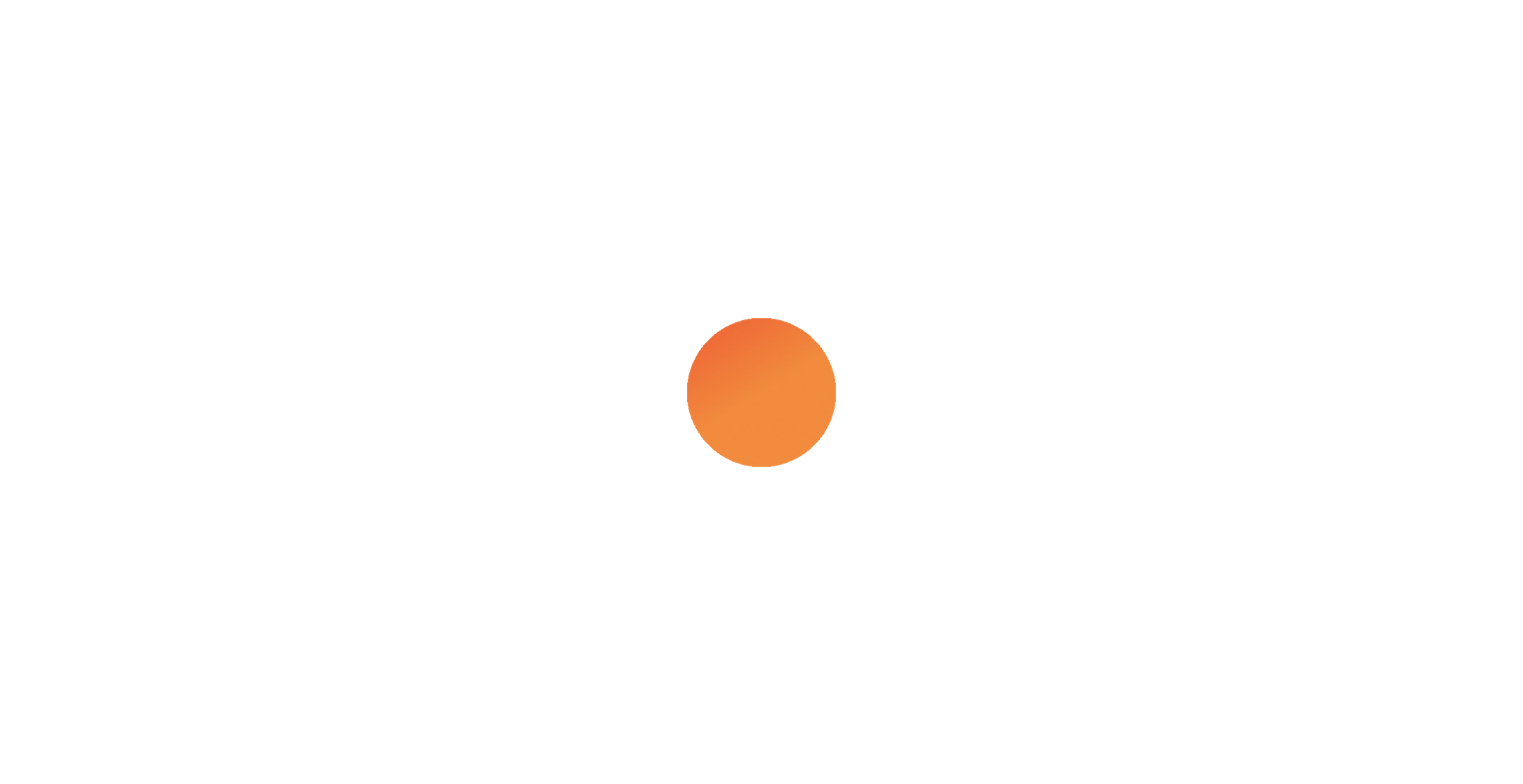 select on "***" 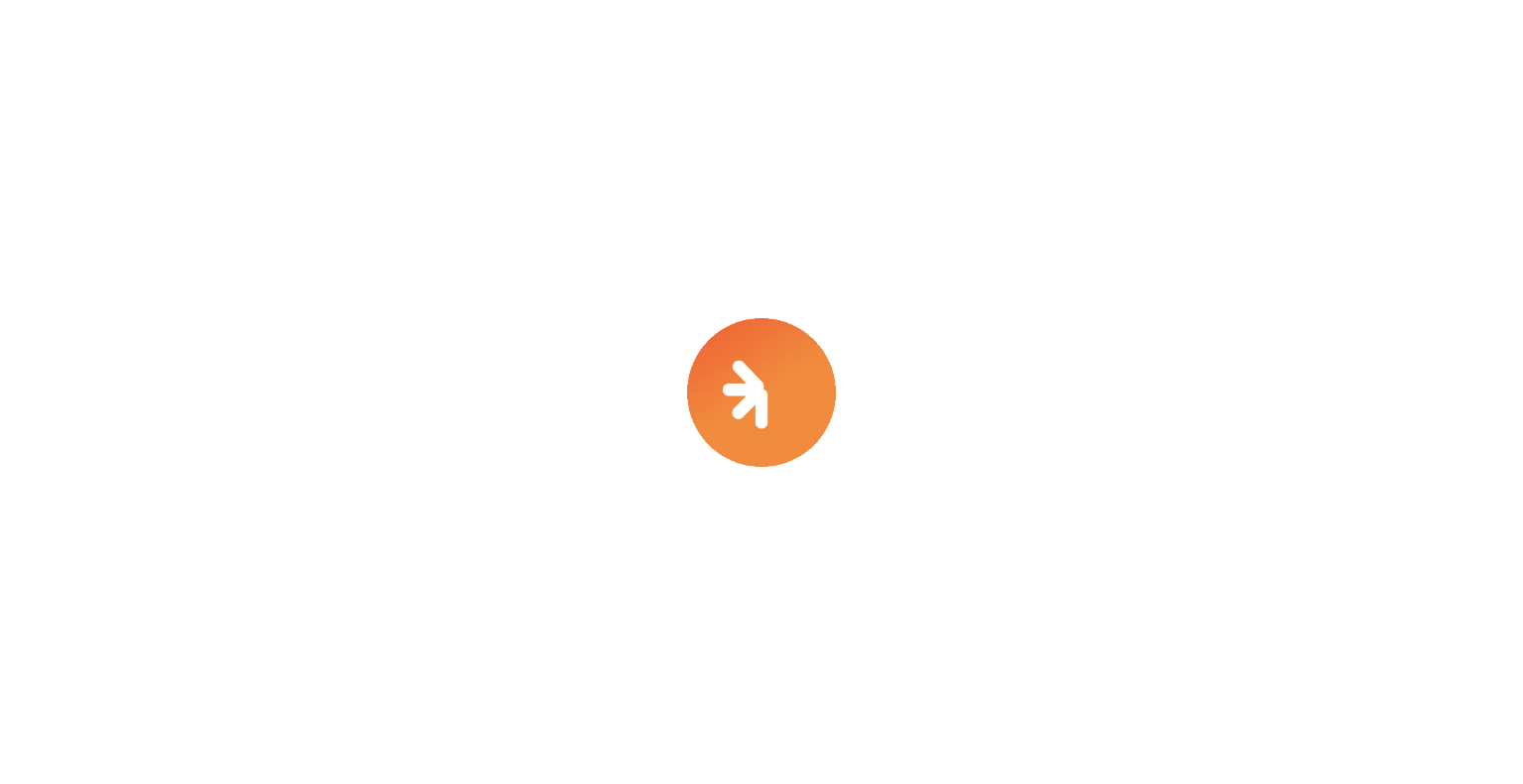 select on "****" 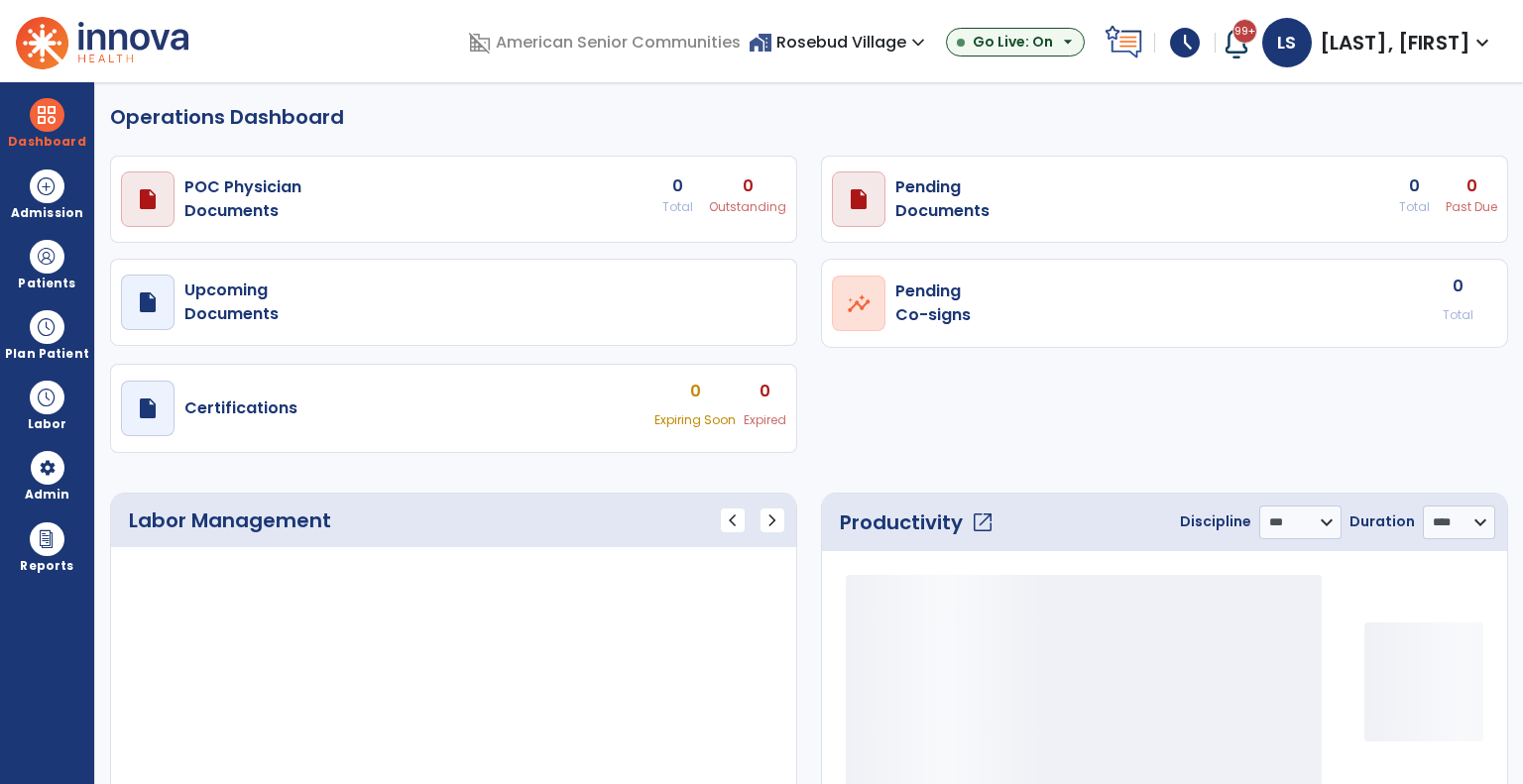 select on "***" 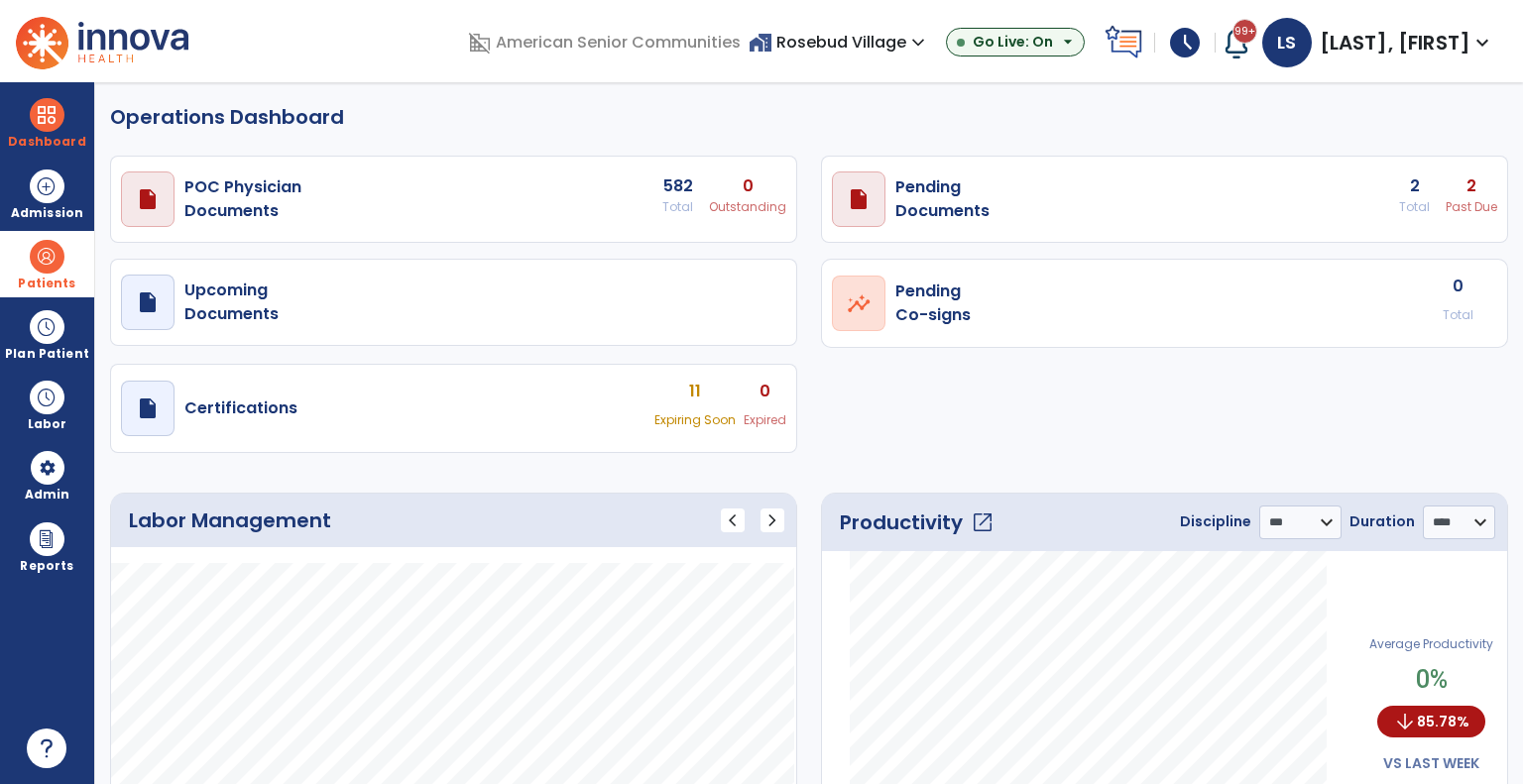 click on "Patients" at bounding box center (47, 264) 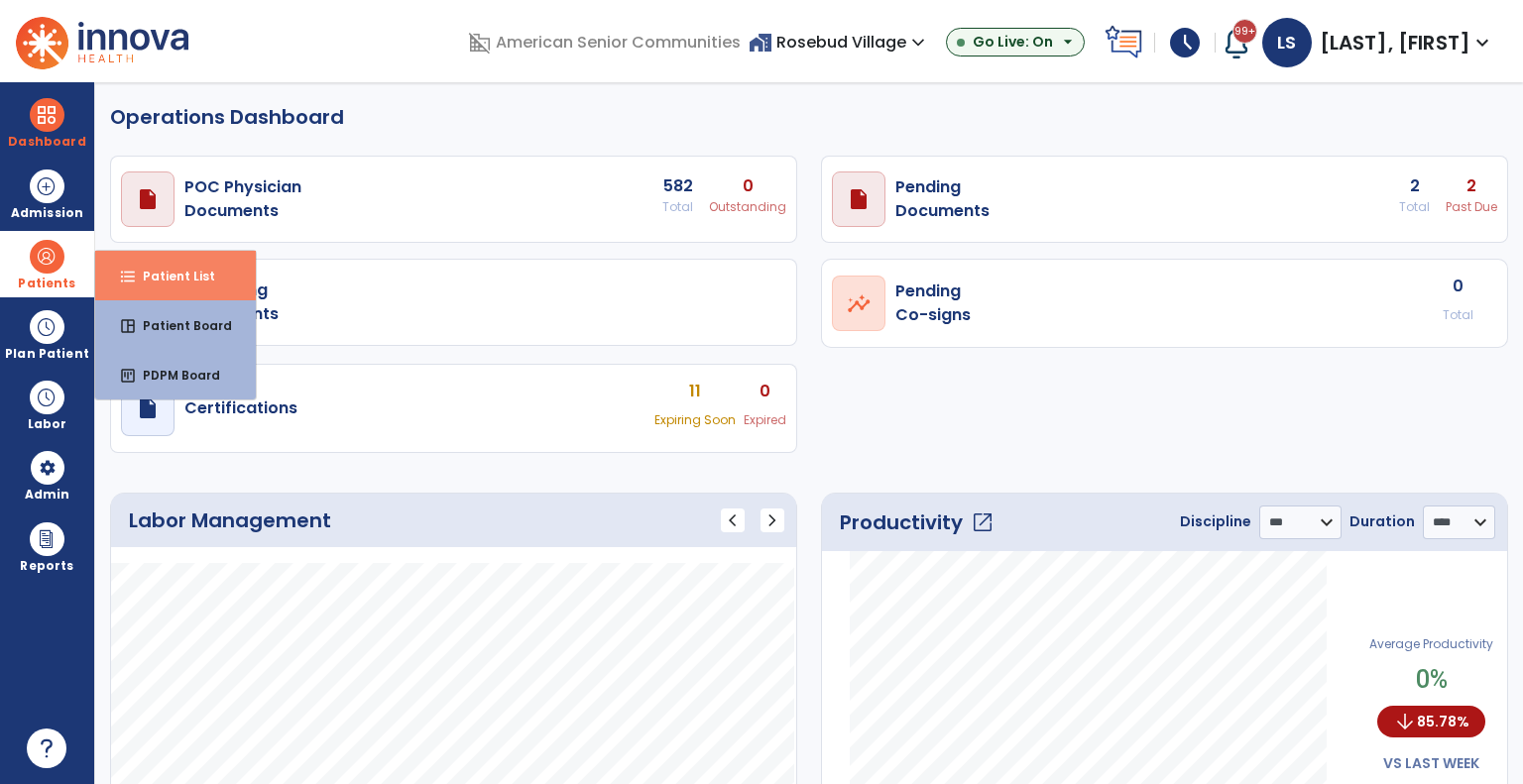 click on "Patient List" at bounding box center (171, 276) 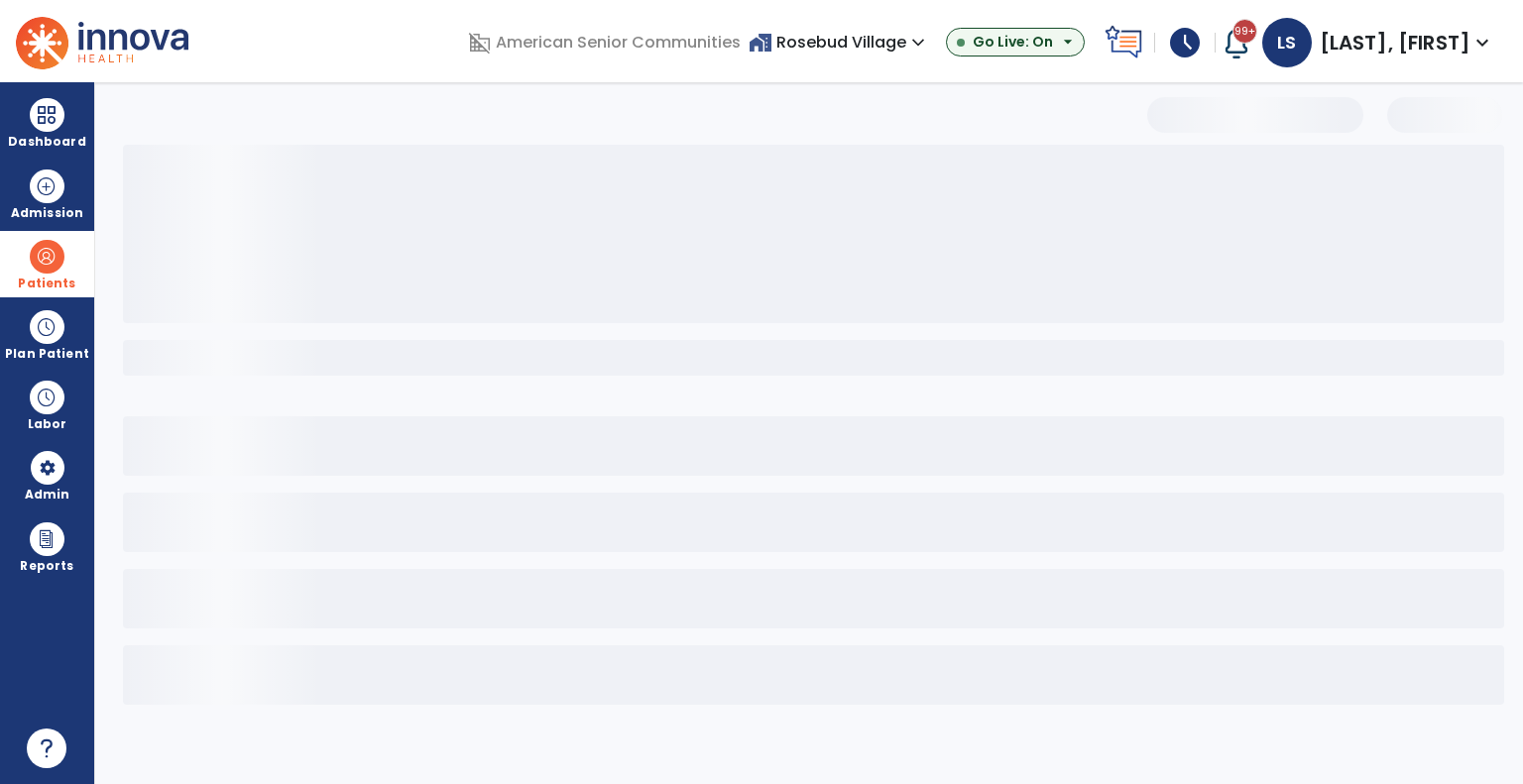 select on "***" 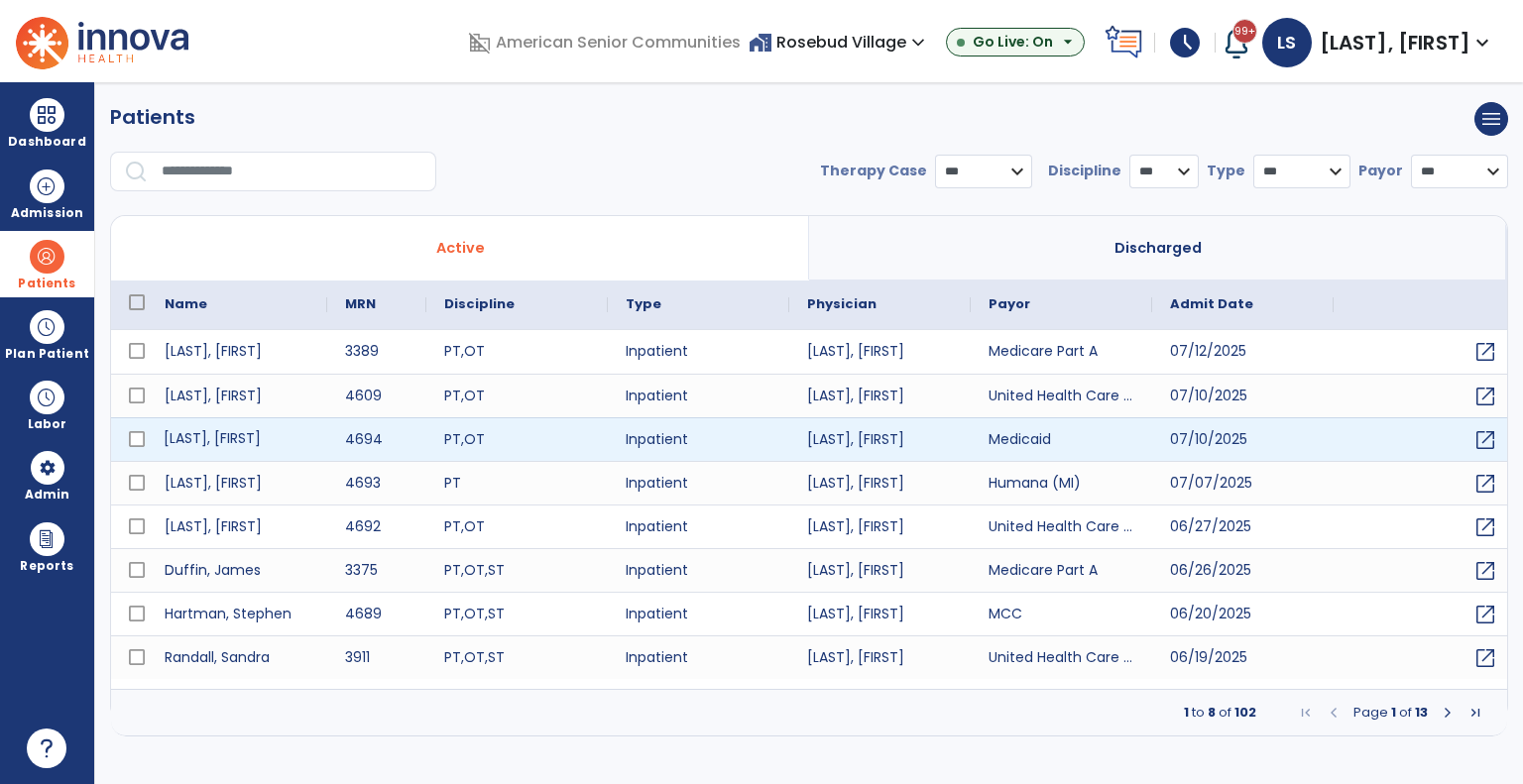 click on "[LAST], [FIRST]" at bounding box center [237, 439] 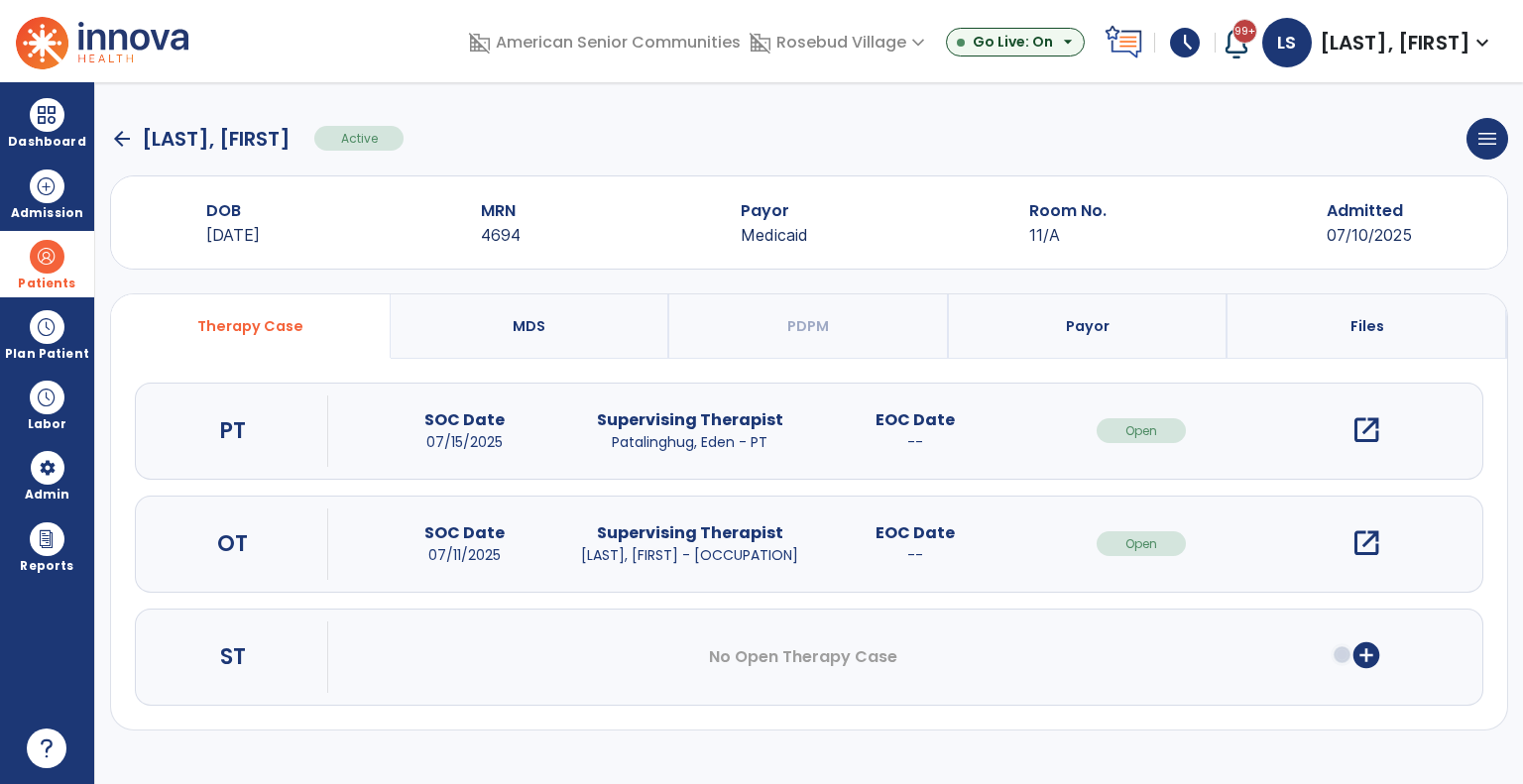 click on "open_in_new" at bounding box center [1366, 543] 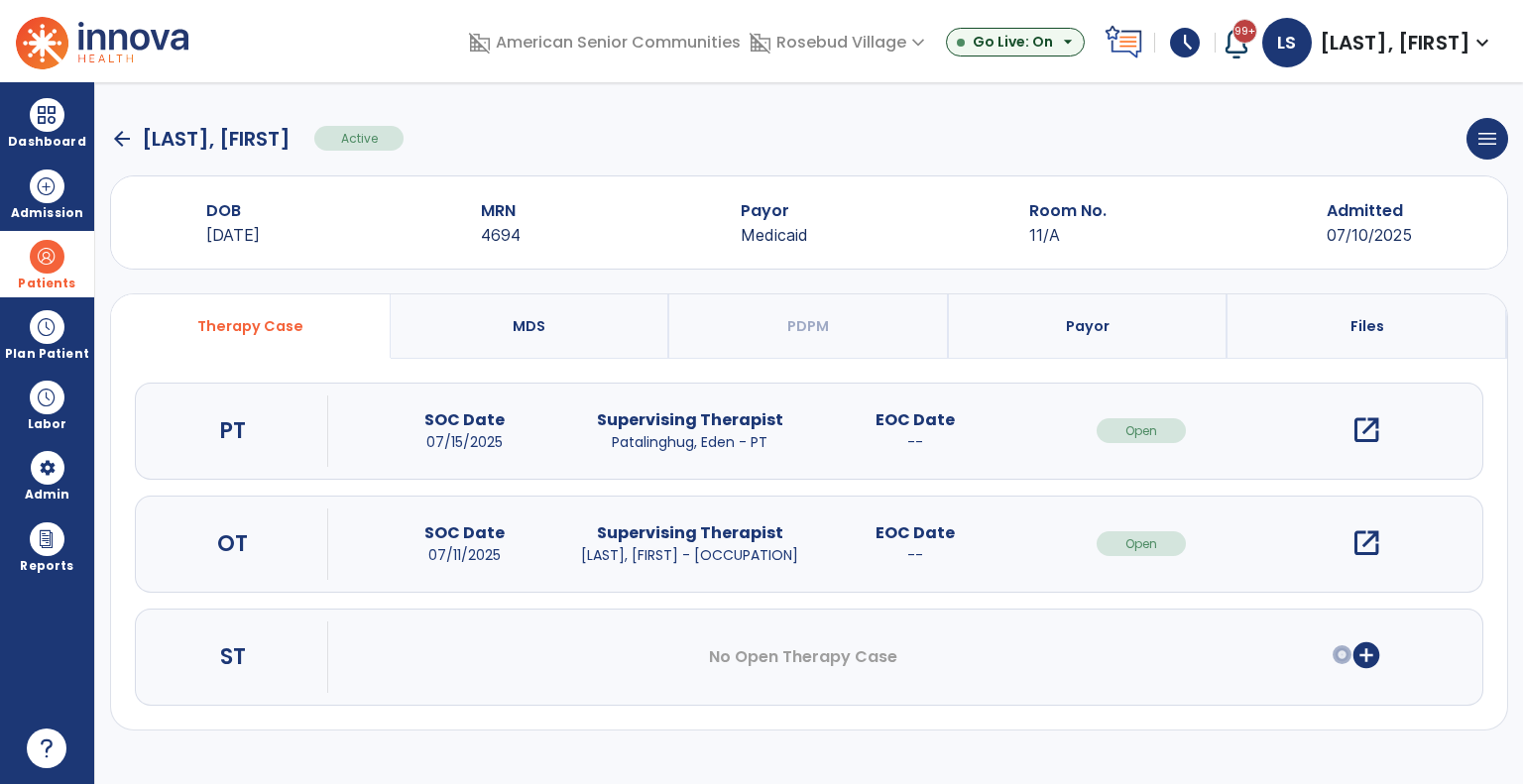 click on "open_in_new" at bounding box center [1366, 543] 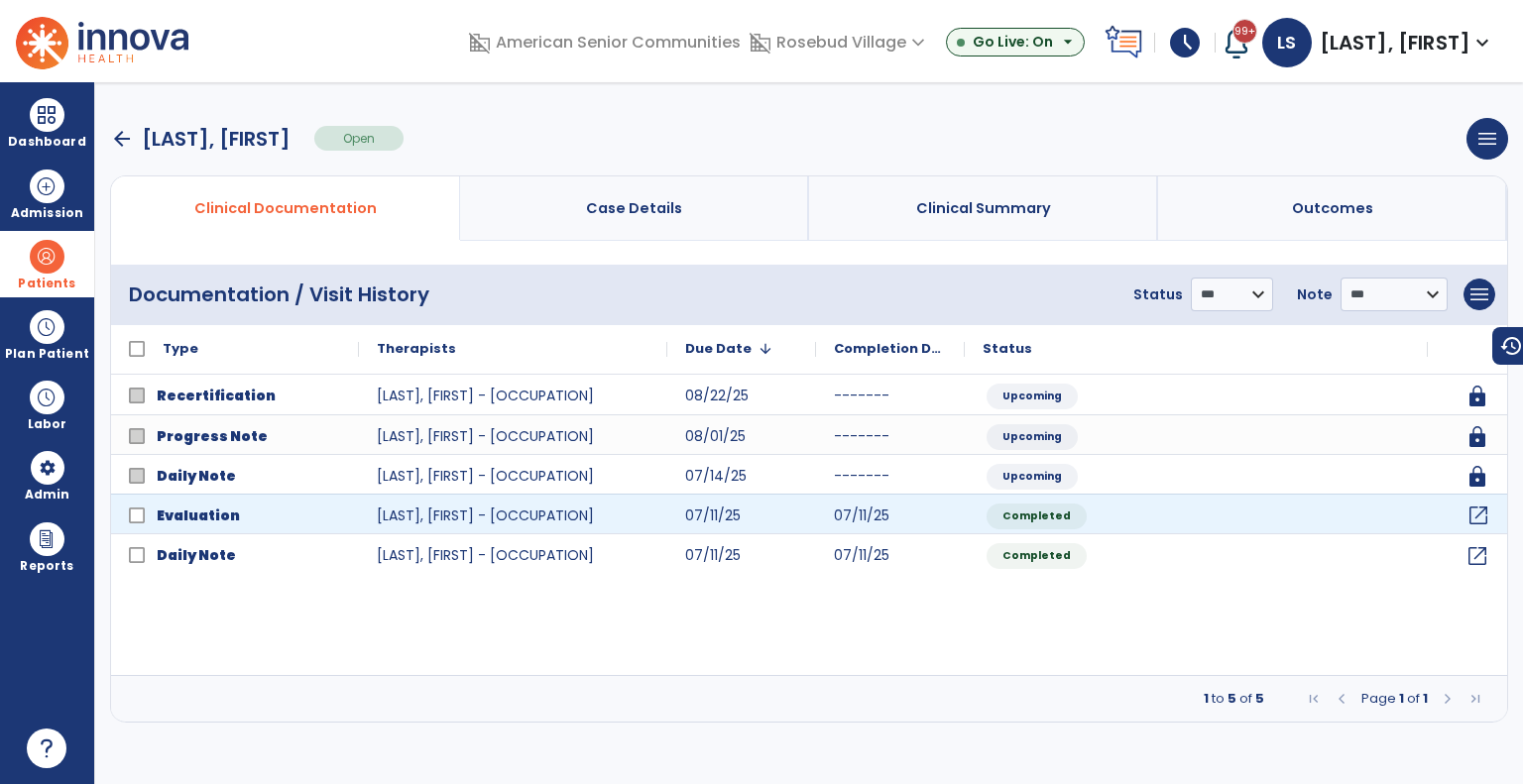 click on "open_in_new" 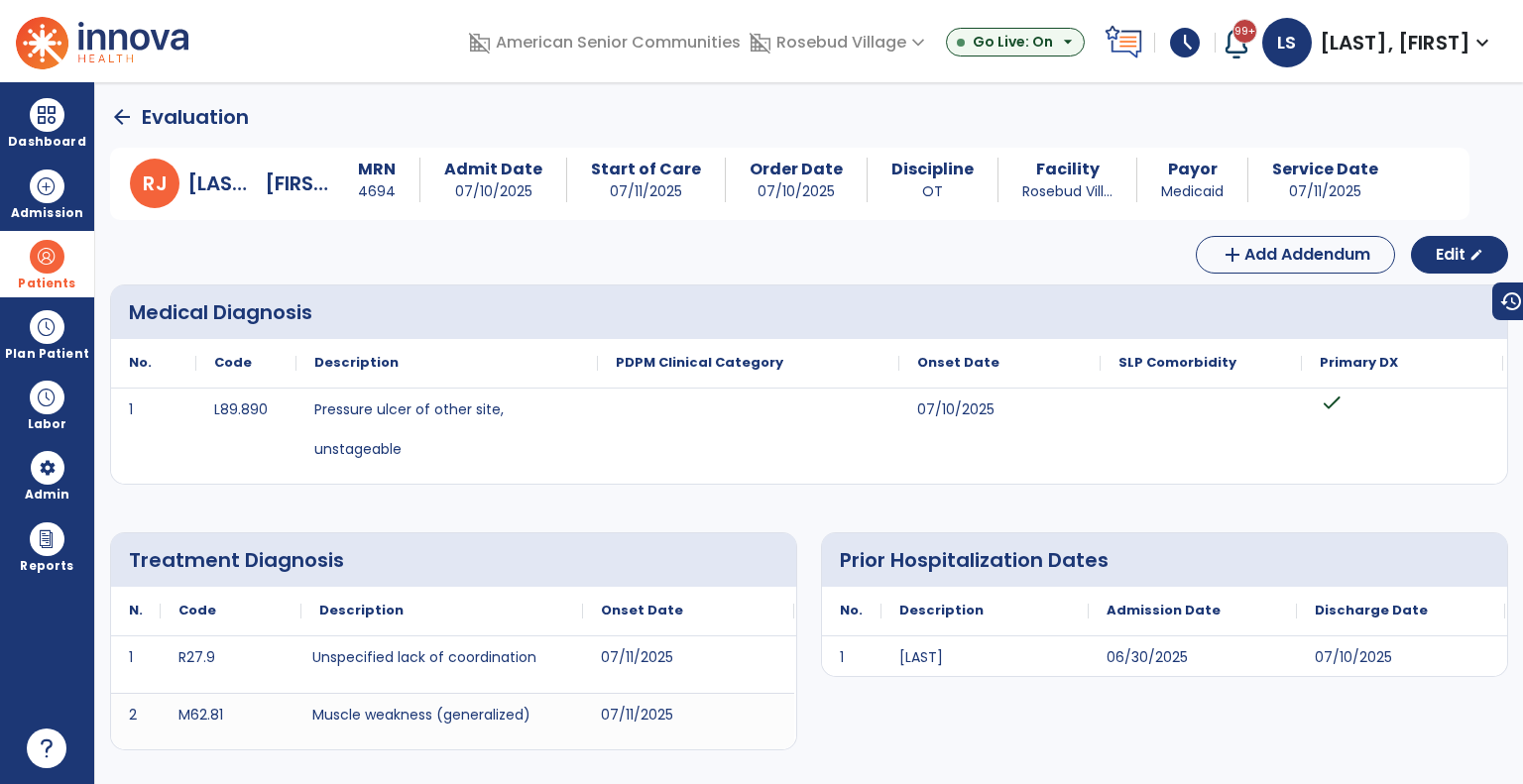 click on "arrow_back" 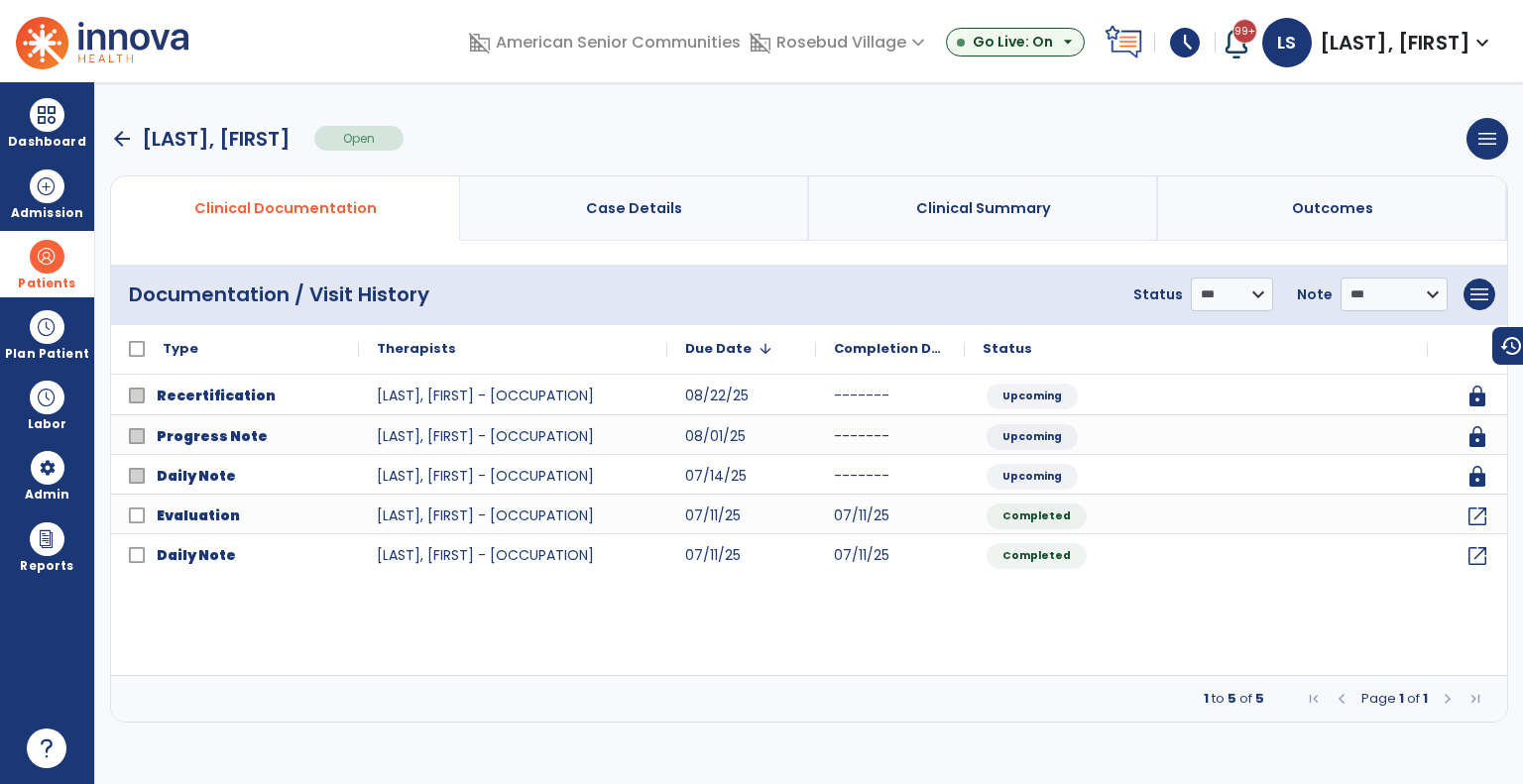 click on "Patients" at bounding box center (47, 264) 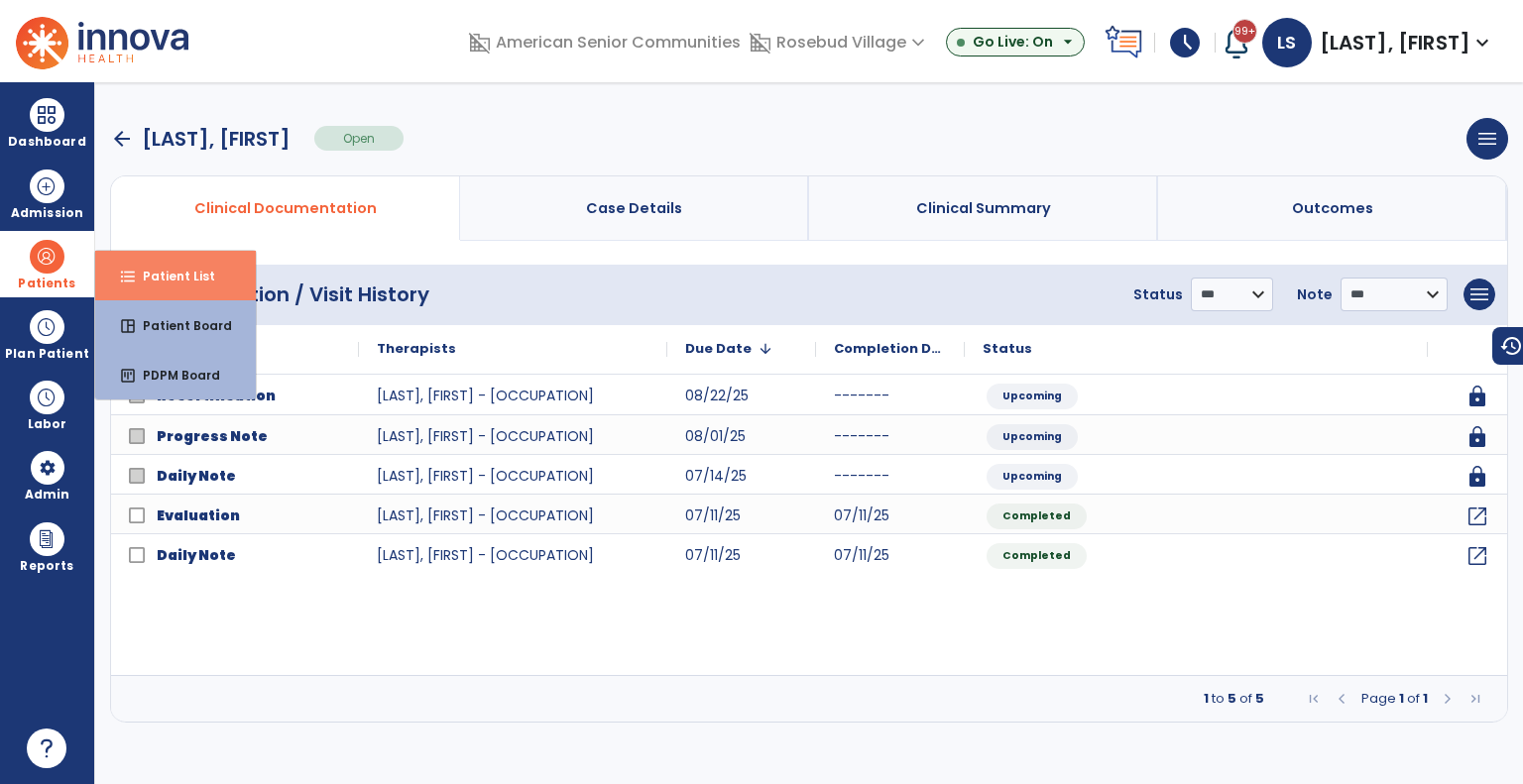 click on "format_list_bulleted  Patient List" at bounding box center [176, 276] 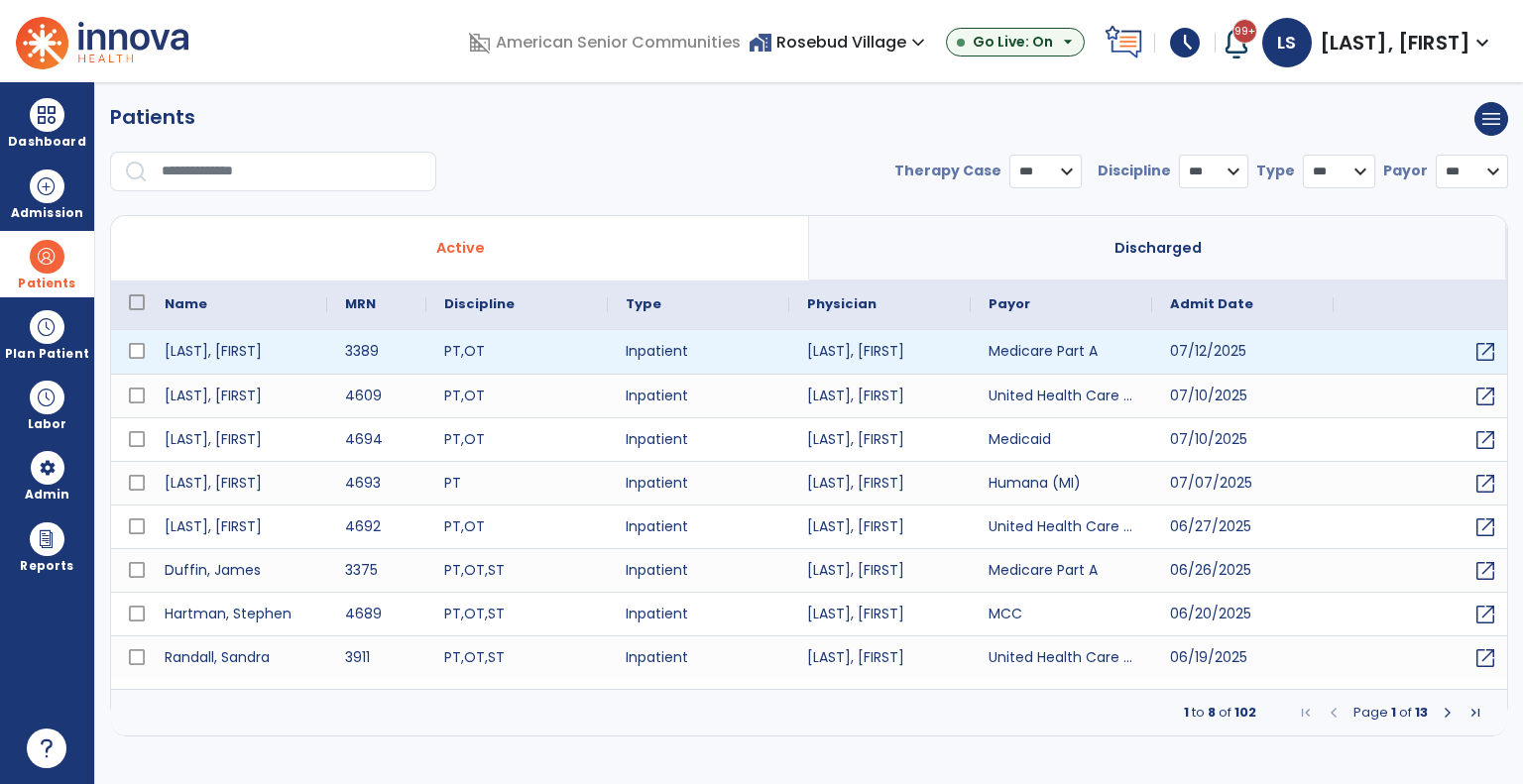 select on "***" 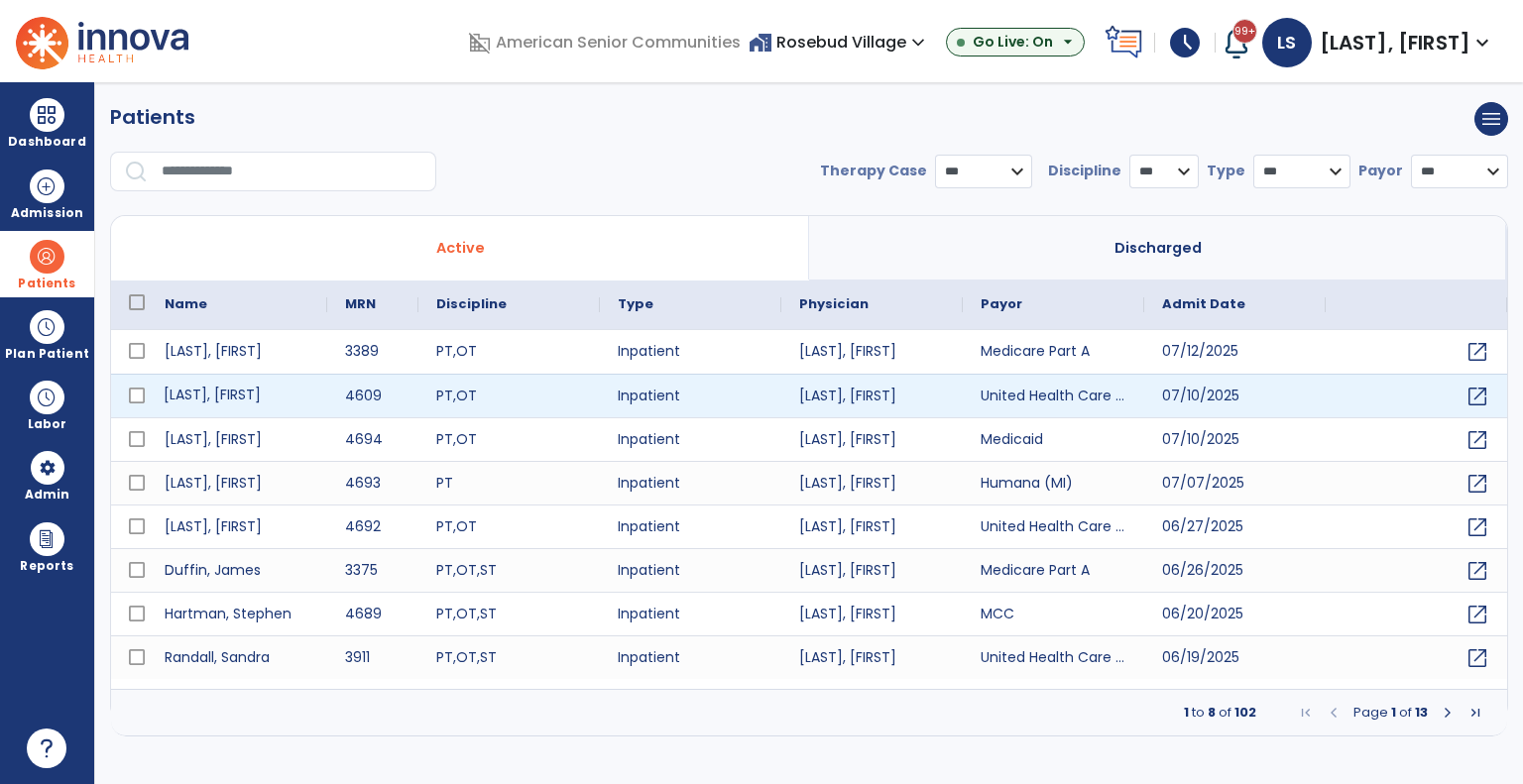 click on "[LAST], [FIRST]" at bounding box center (237, 395) 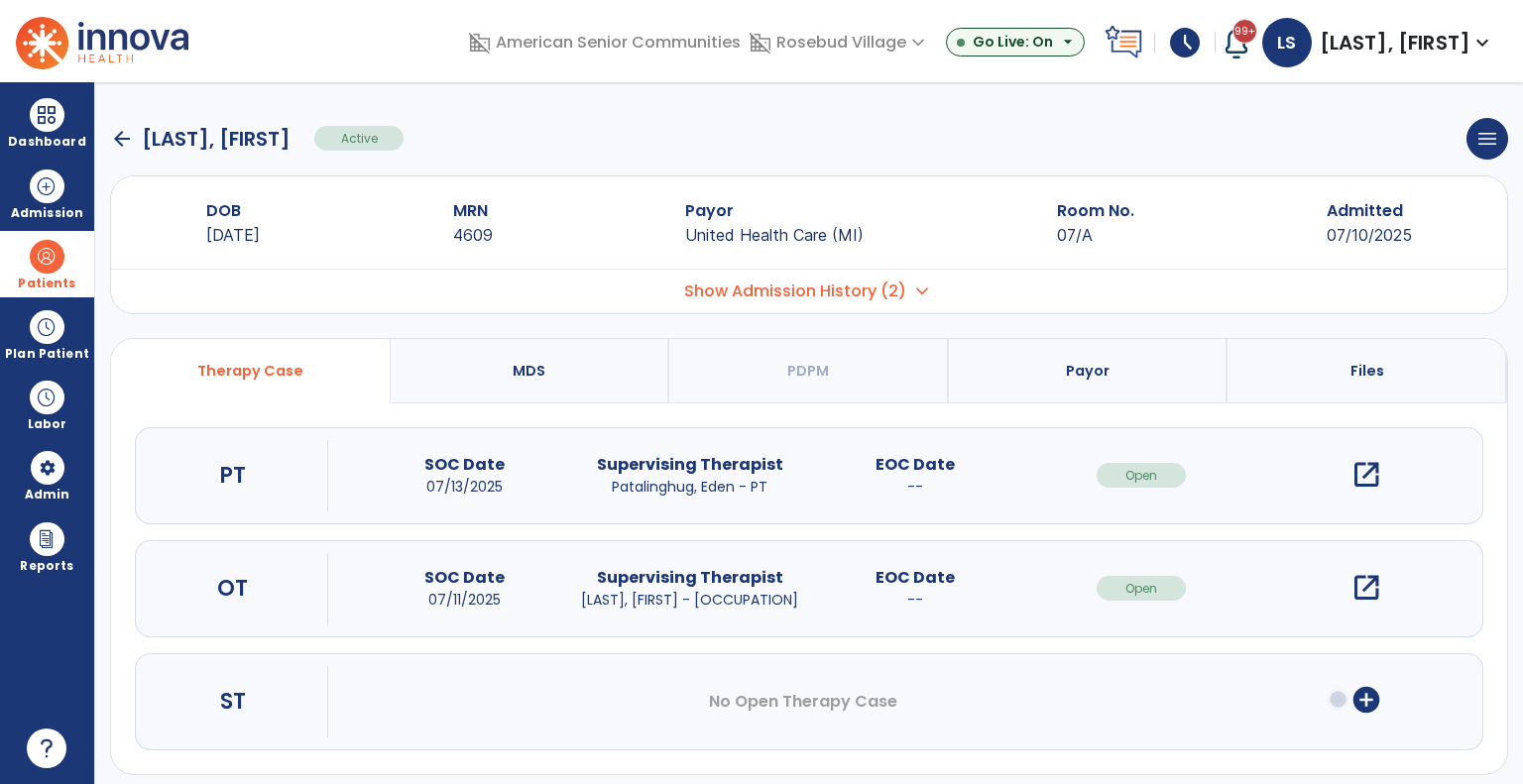 click on "open_in_new" at bounding box center (1366, 588) 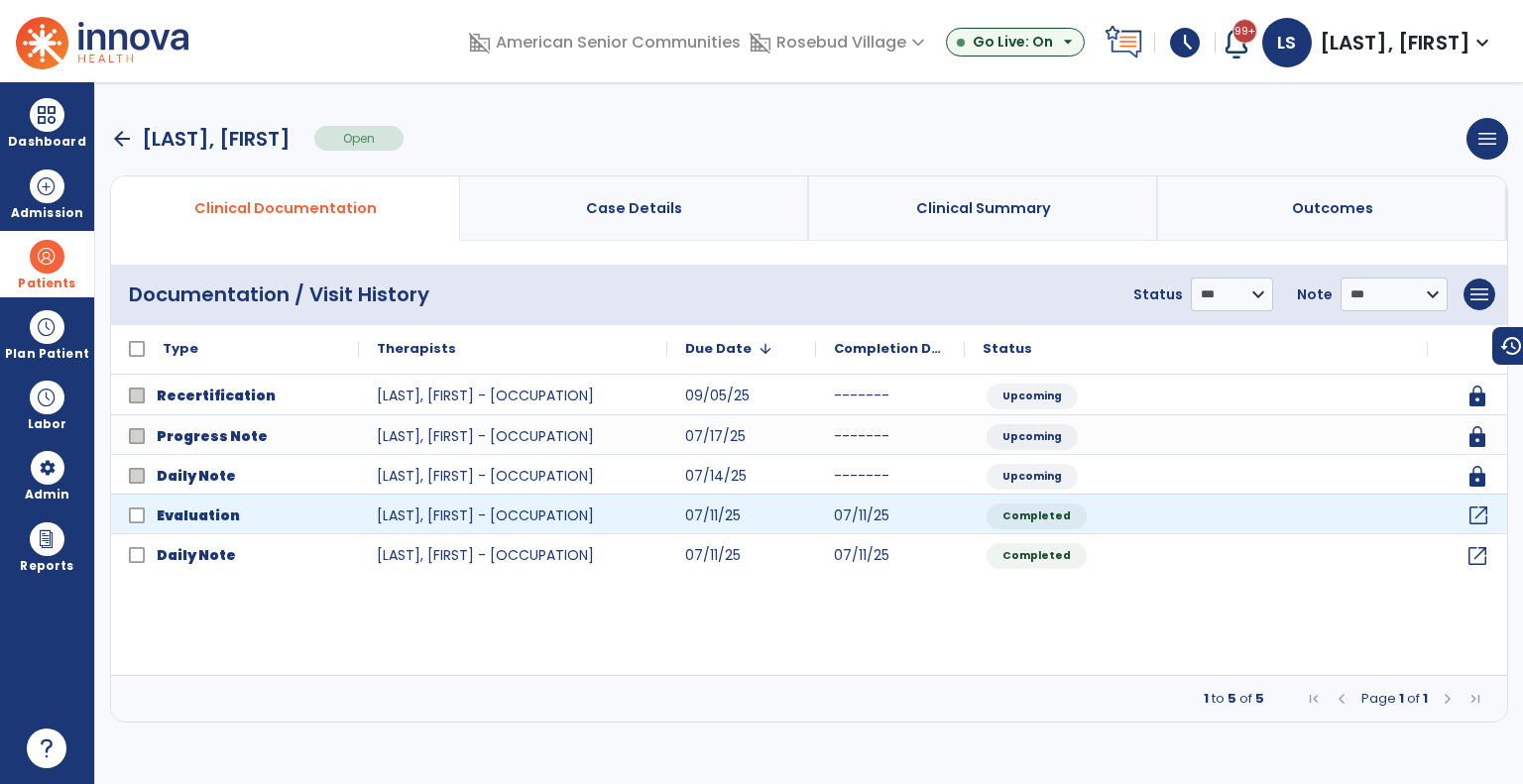click on "open_in_new" 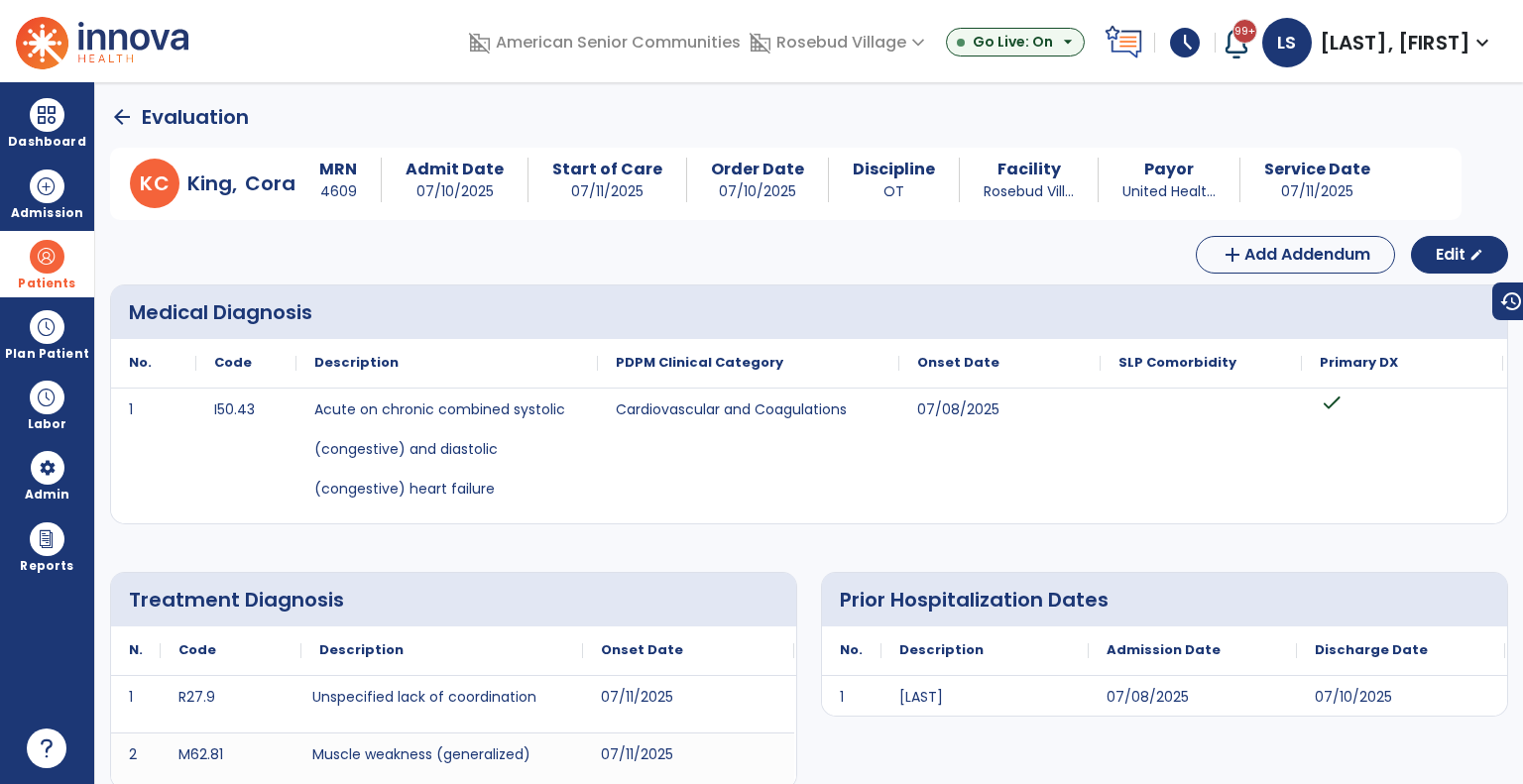 click at bounding box center [47, 257] 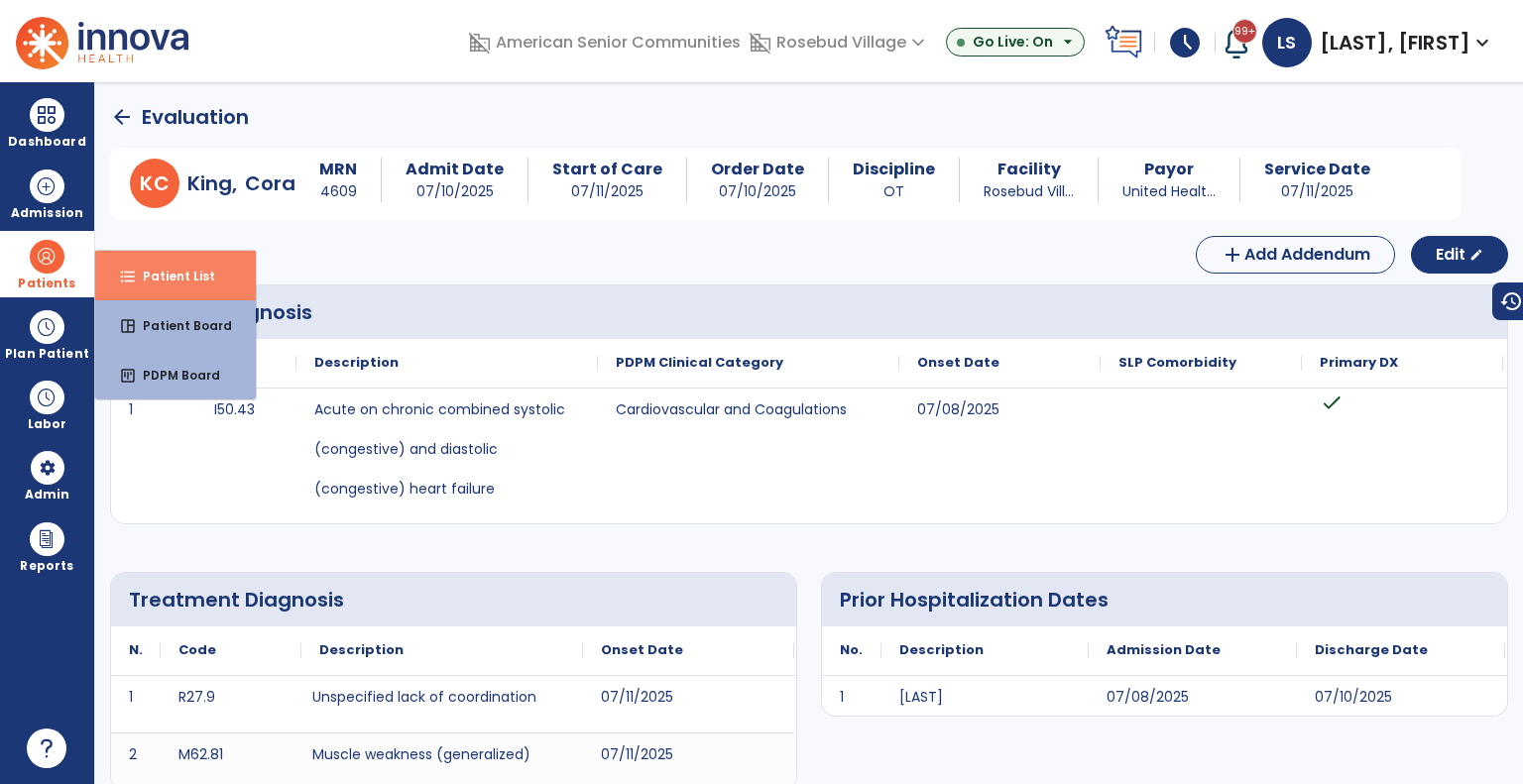 click on "format_list_bulleted" at bounding box center (128, 277) 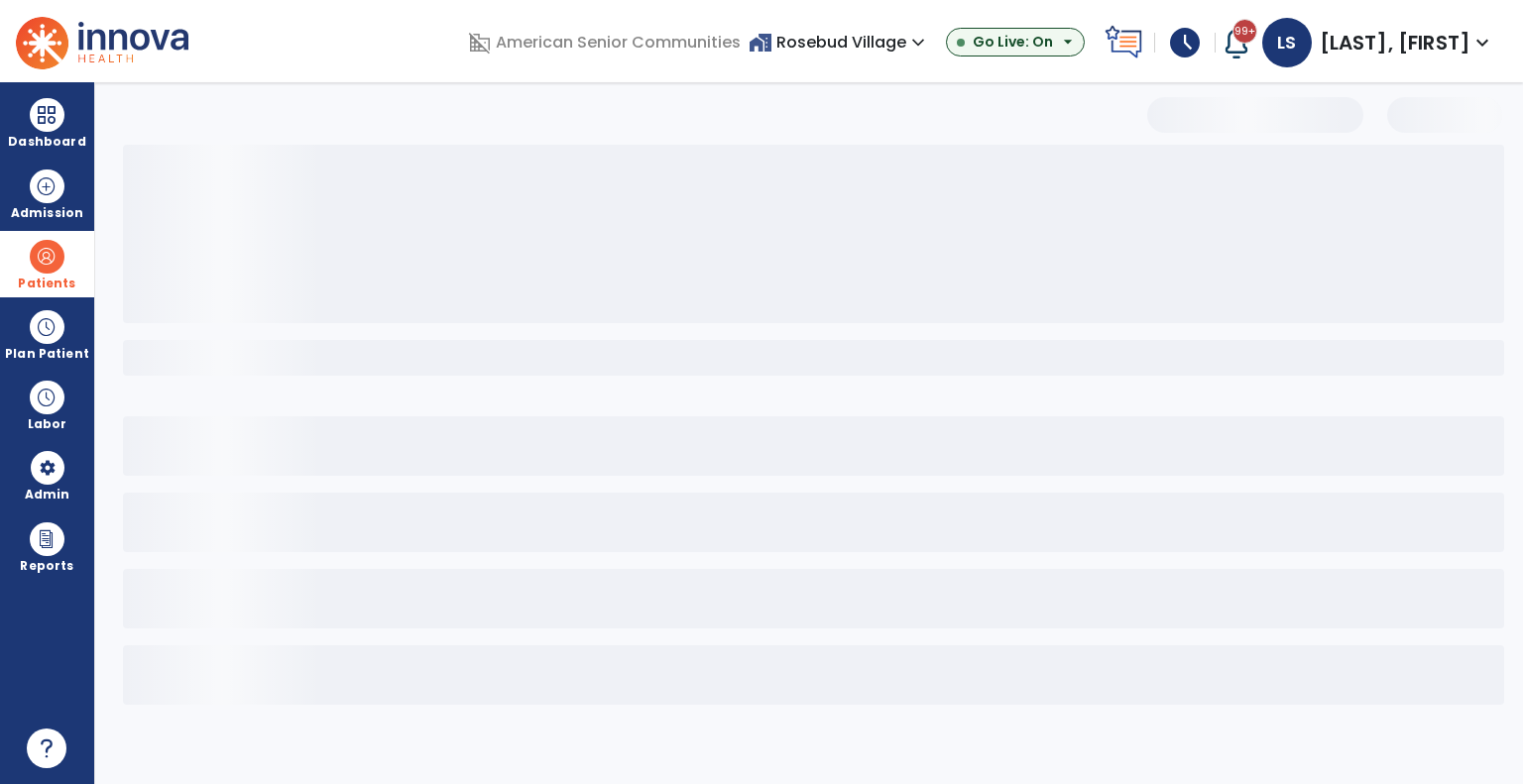 select on "***" 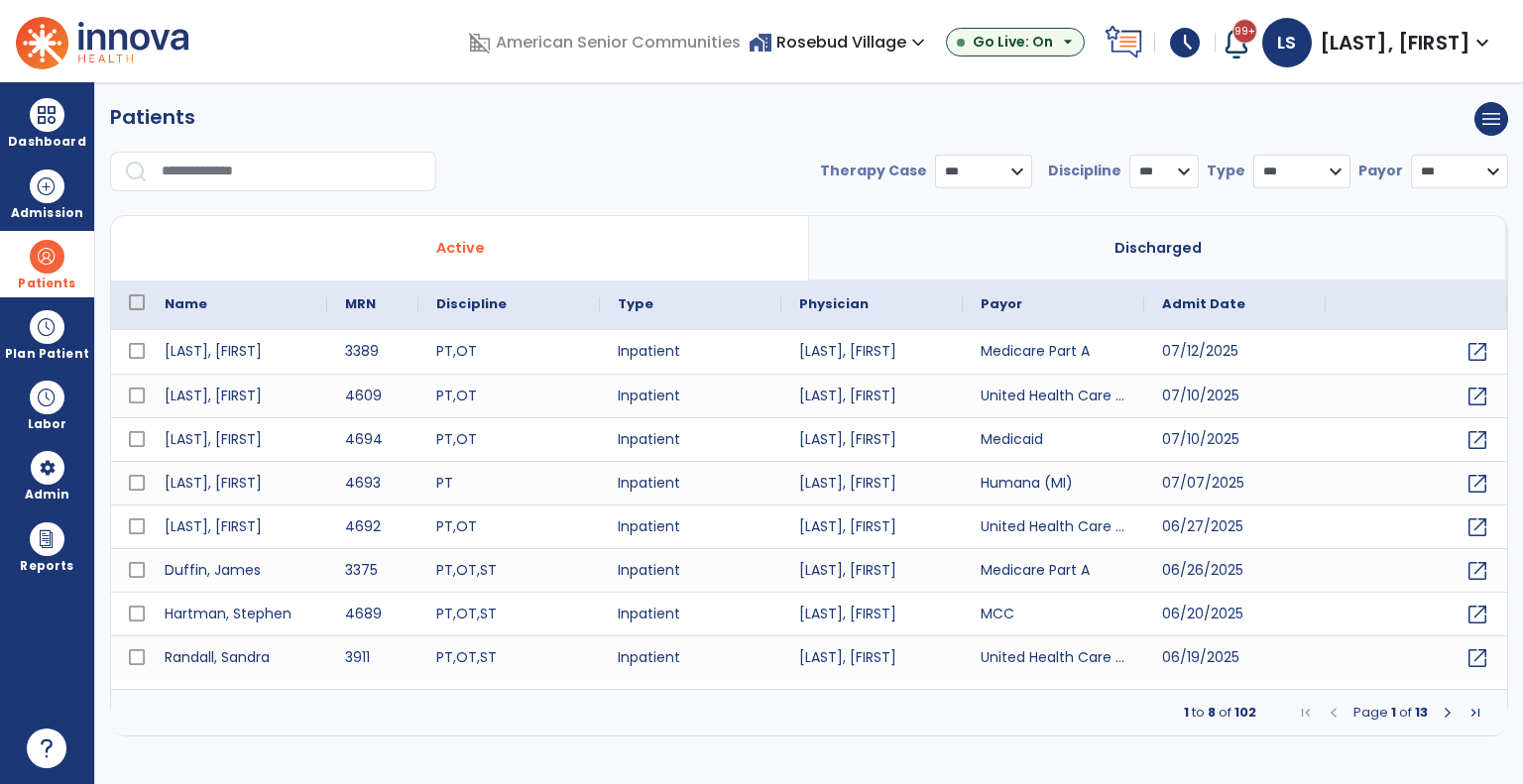 click at bounding box center (292, 171) 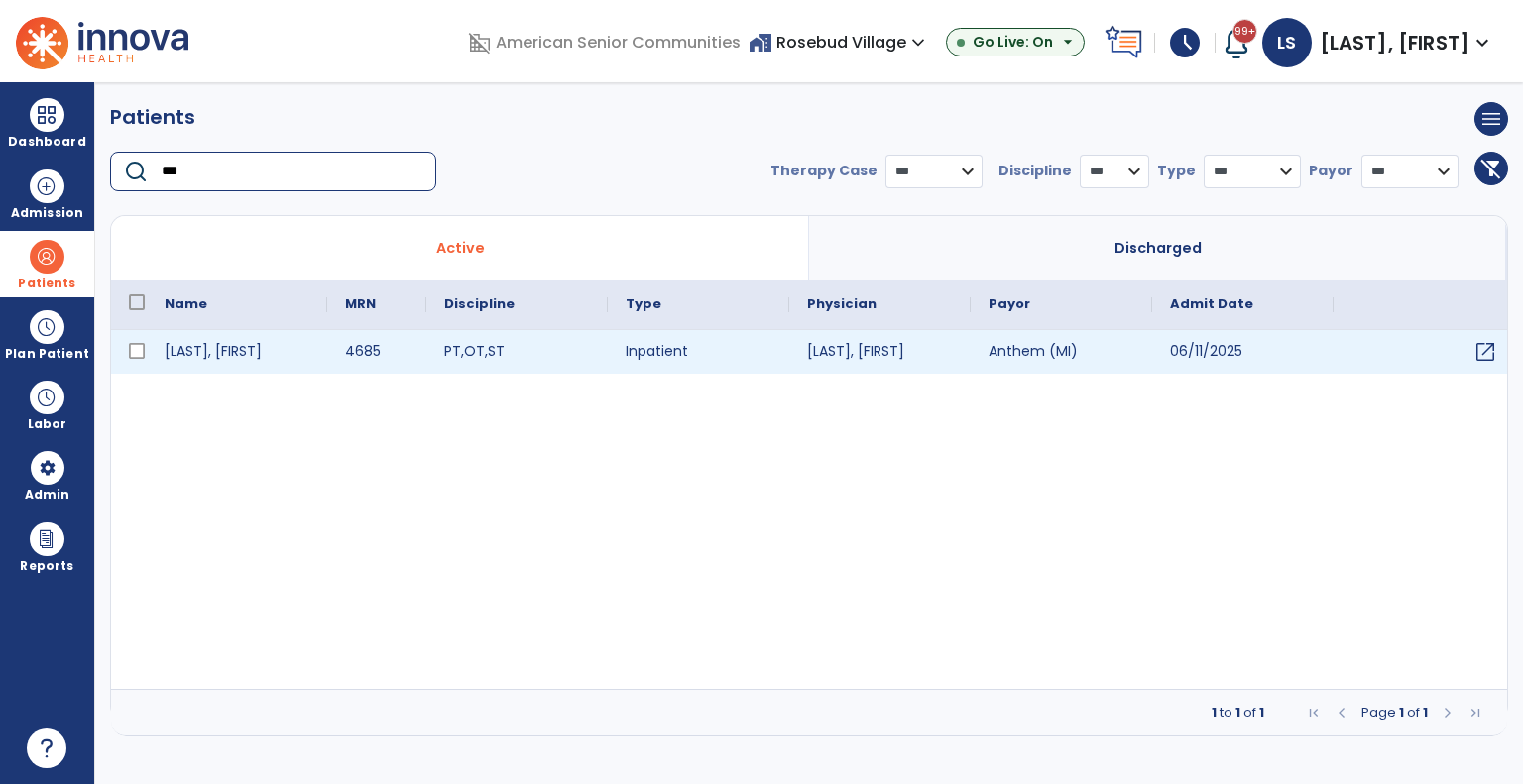type on "***" 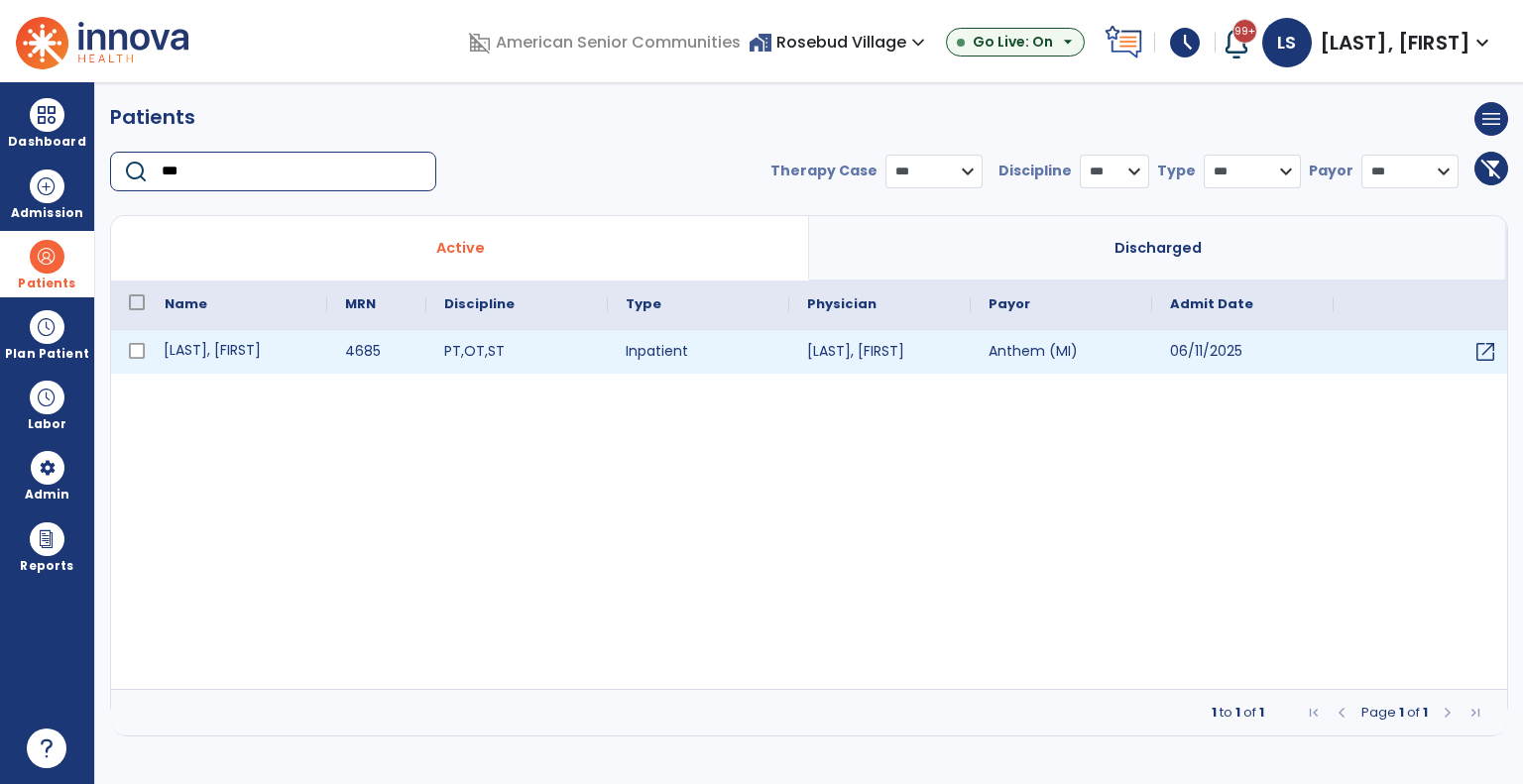 click on "[LAST], [FIRST]" at bounding box center [237, 352] 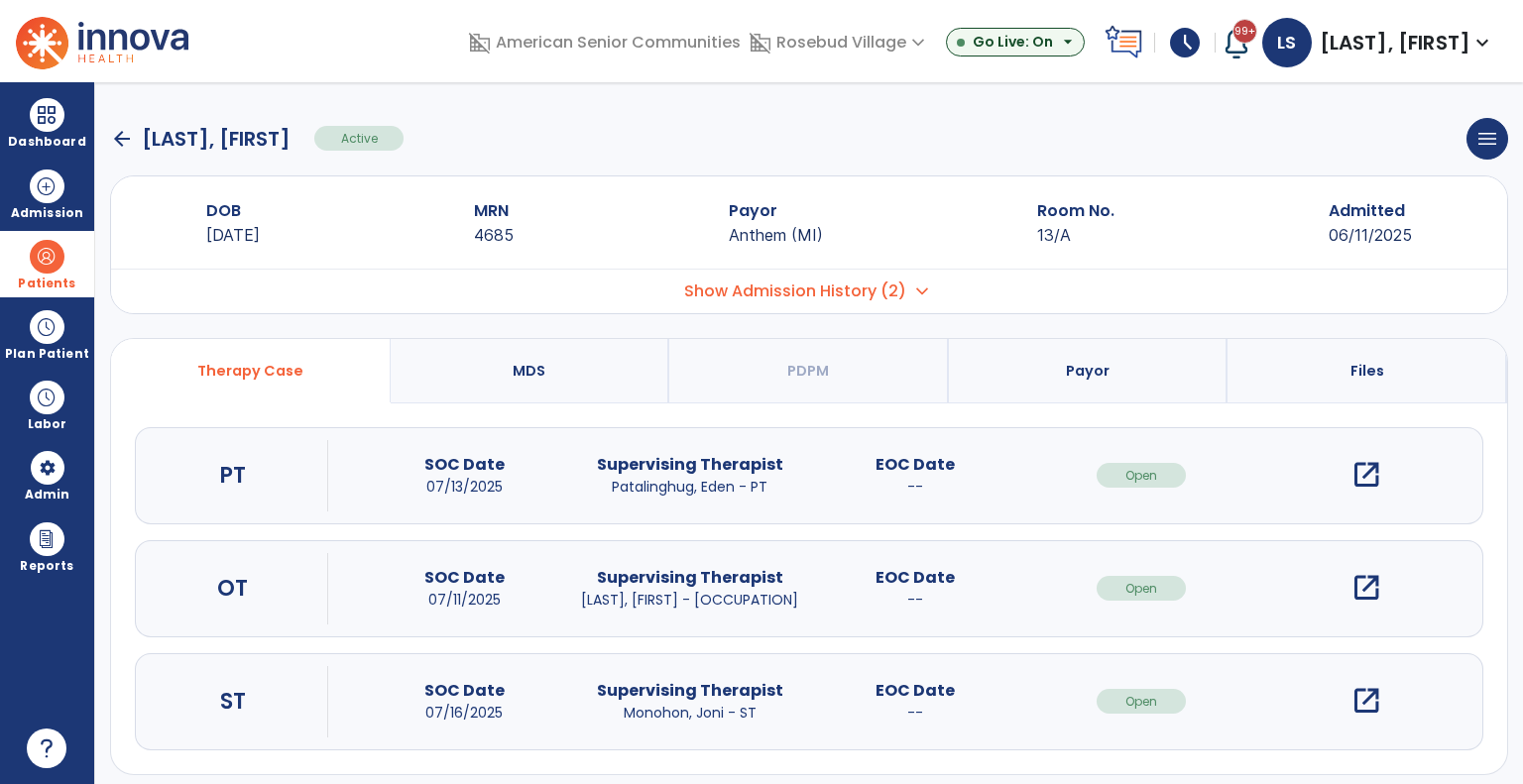 click on "open_in_new" at bounding box center [1366, 588] 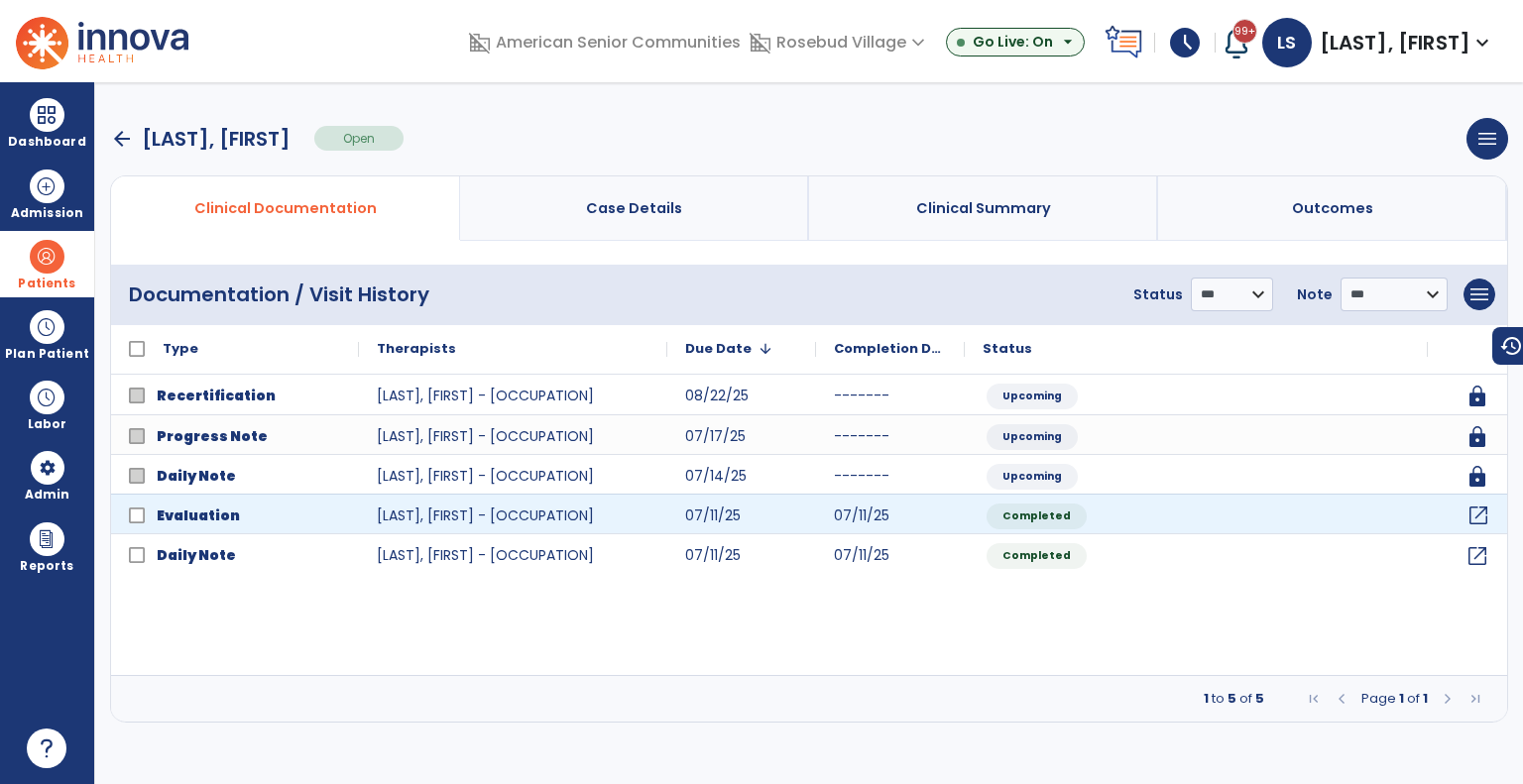 click on "open_in_new" 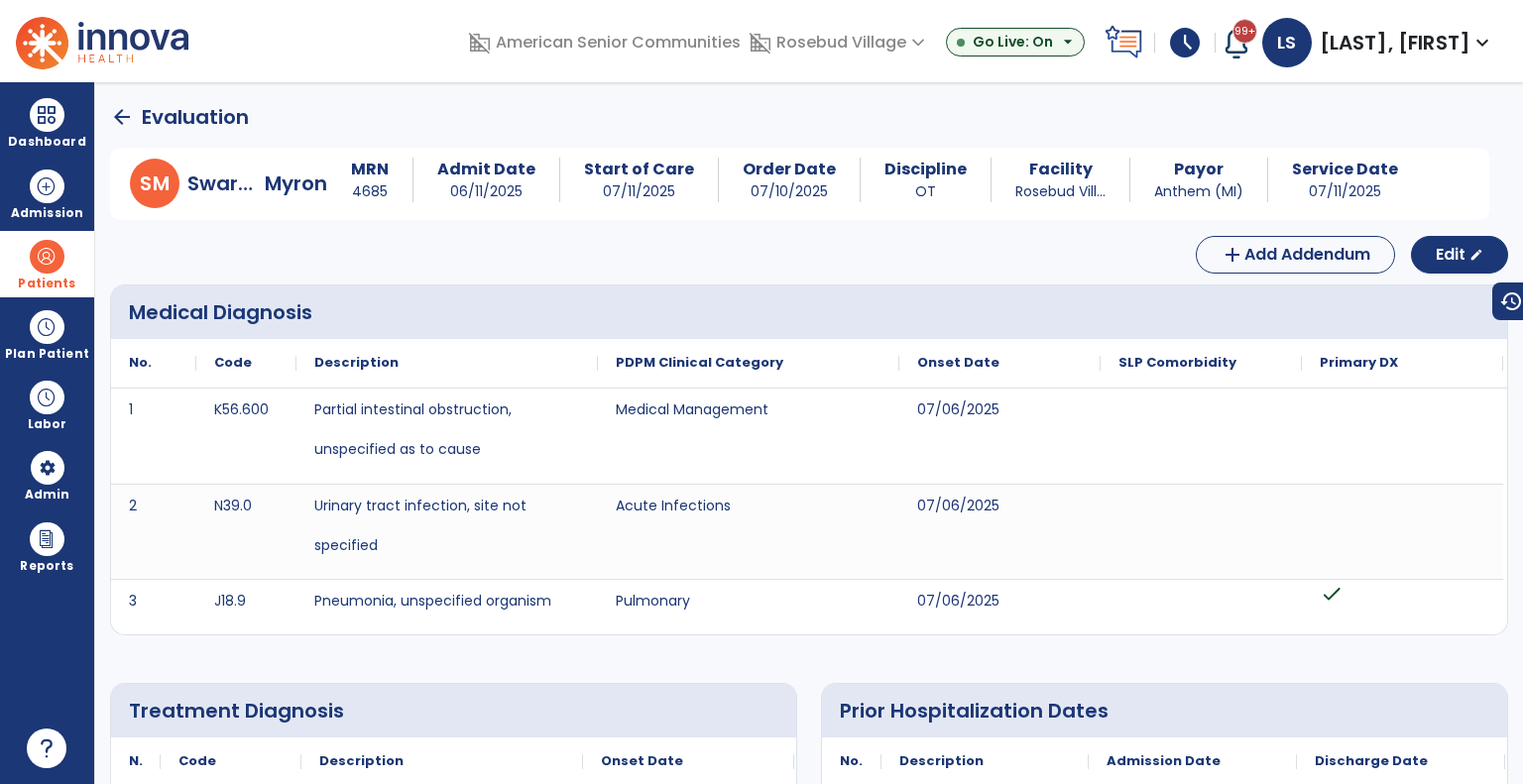 click at bounding box center (47, 257) 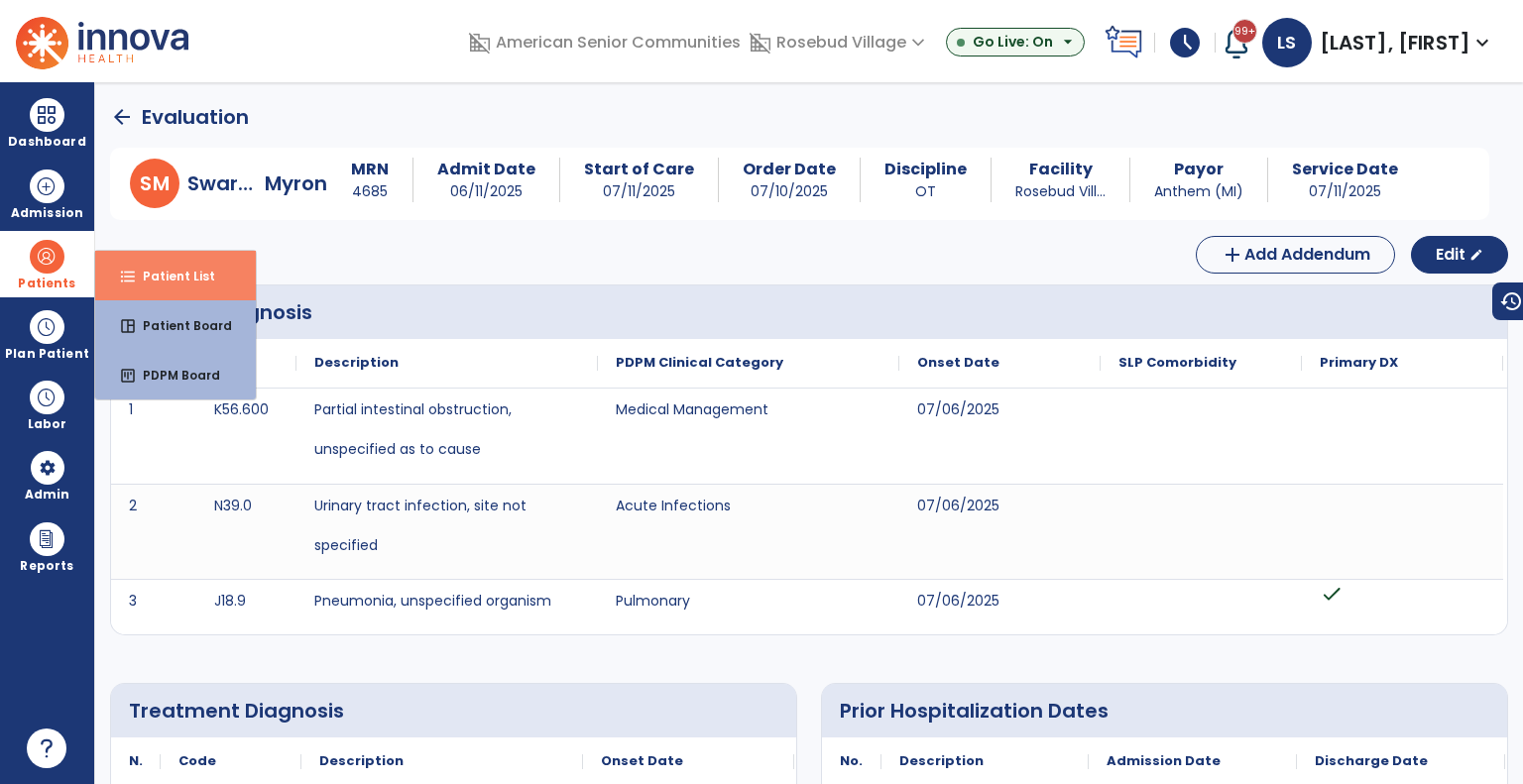click on "Patient List" at bounding box center (171, 276) 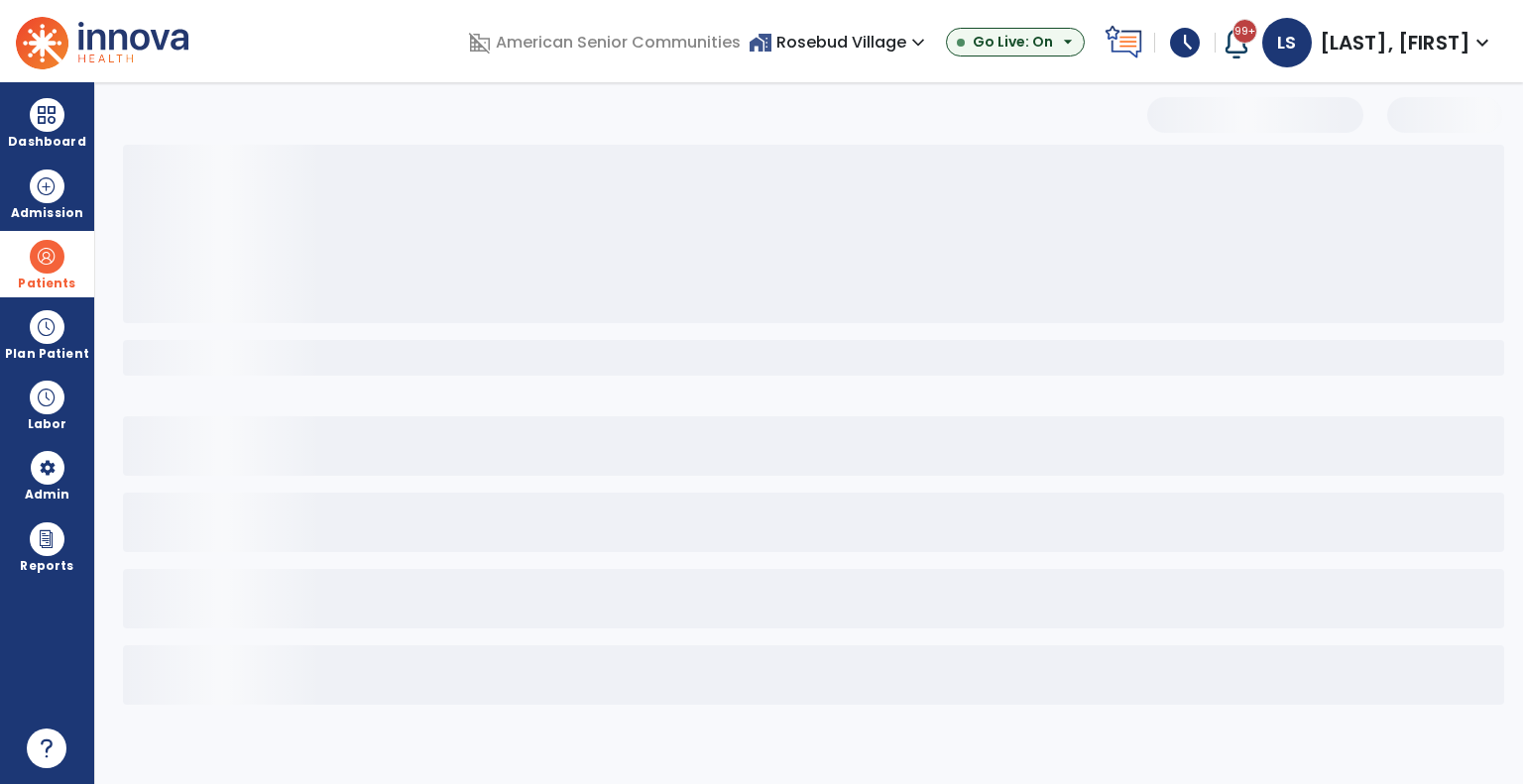 select on "***" 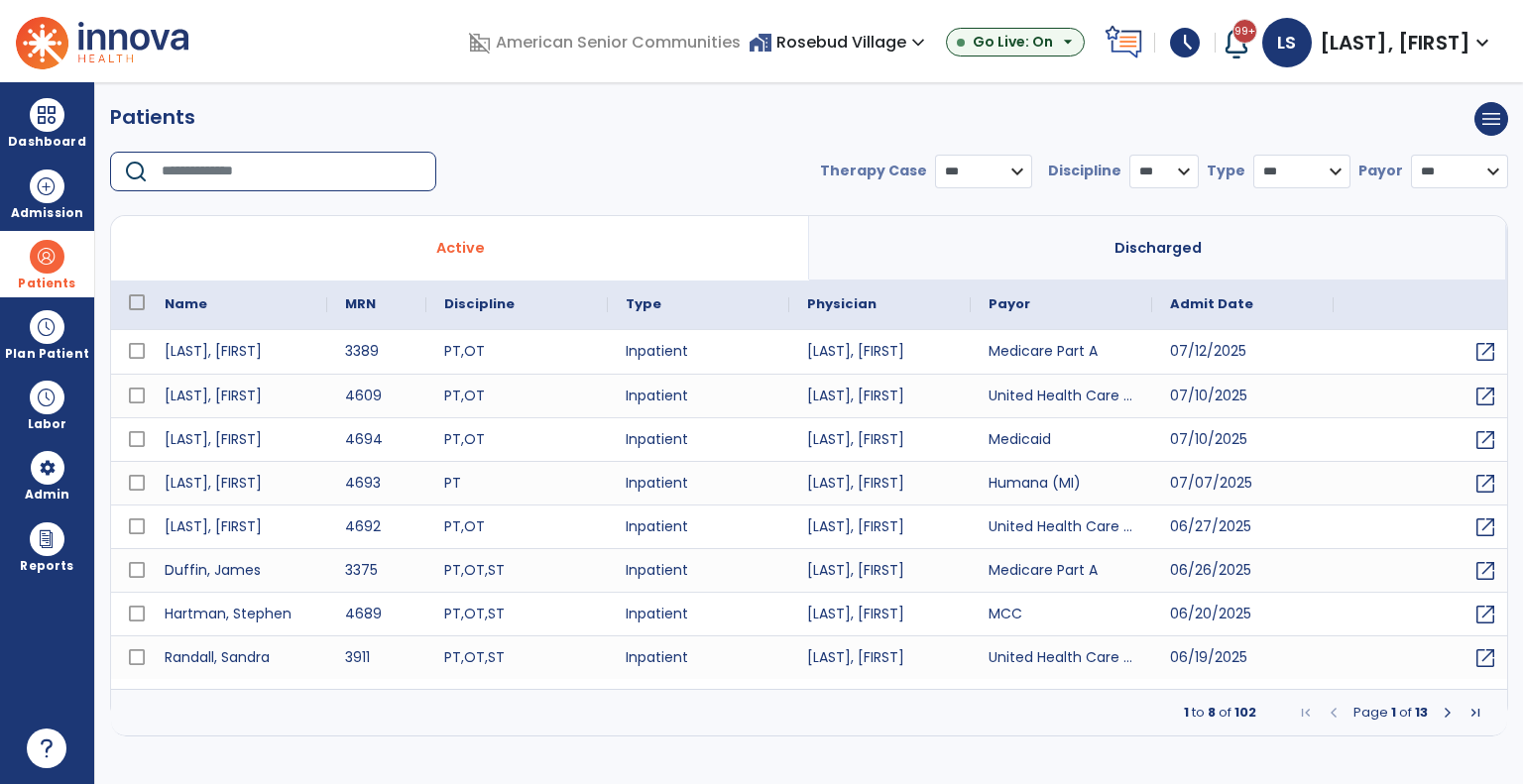 click at bounding box center (292, 171) 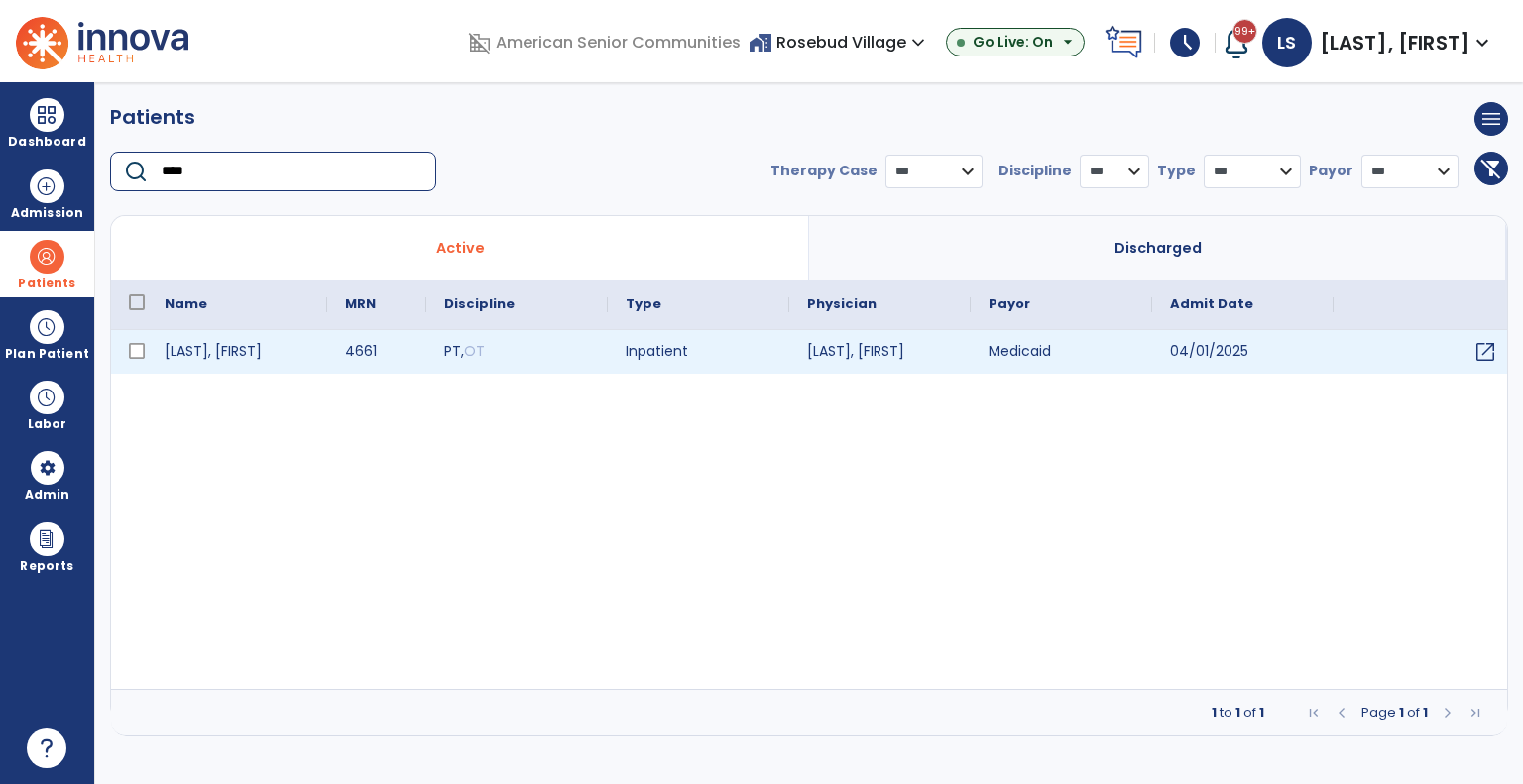 type on "****" 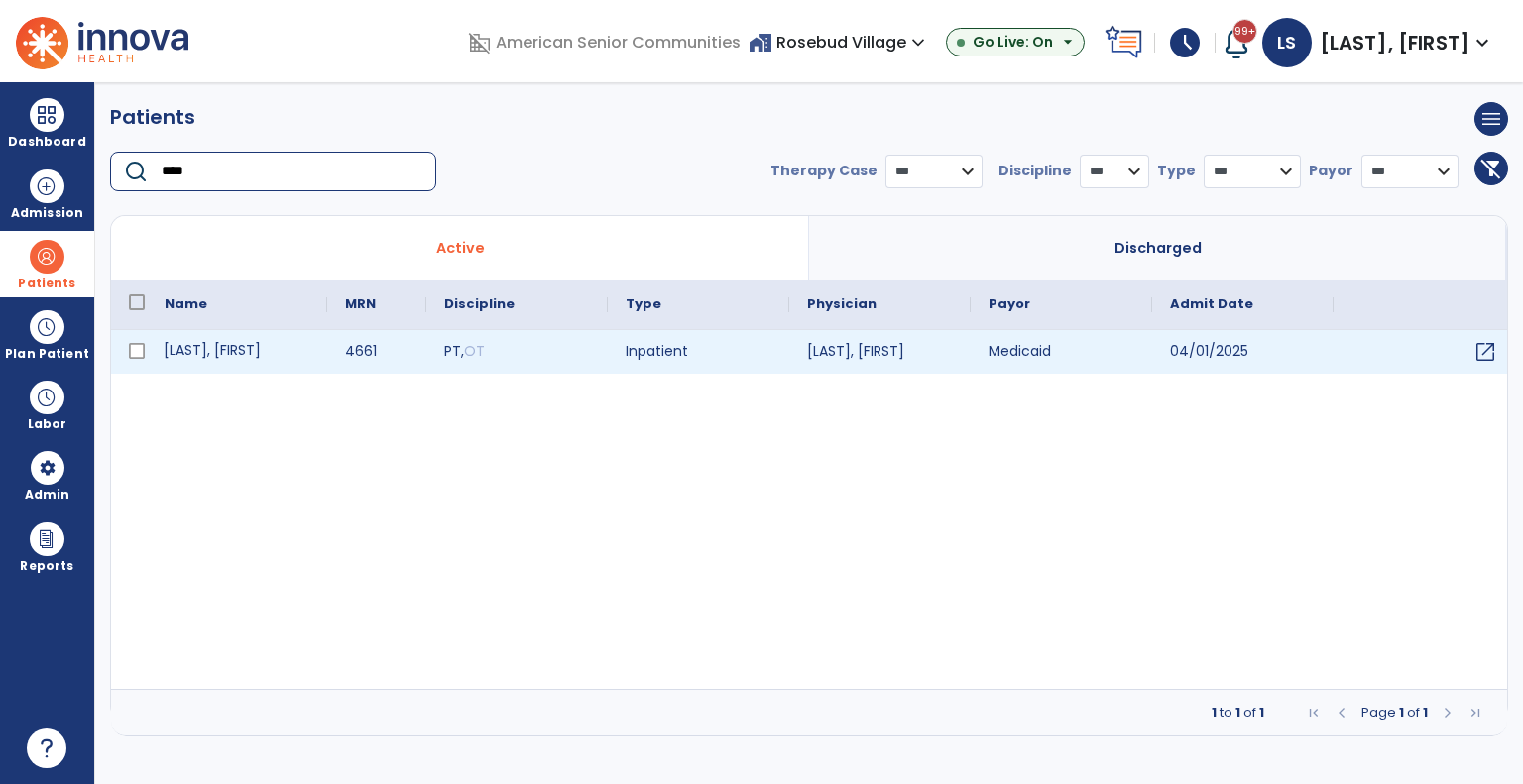click on "[LAST], [FIRST]" at bounding box center (237, 352) 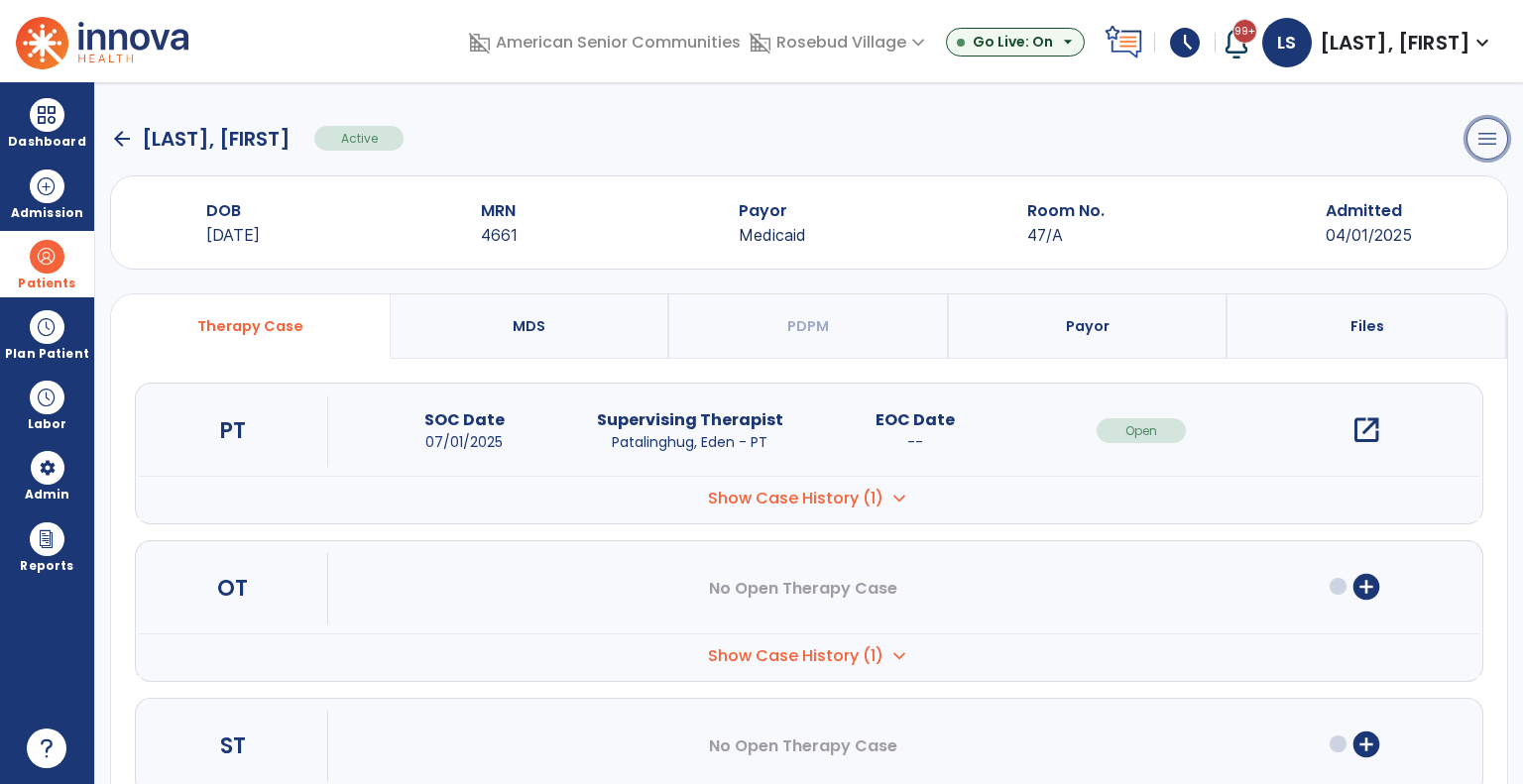 click on "menu" at bounding box center [1487, 139] 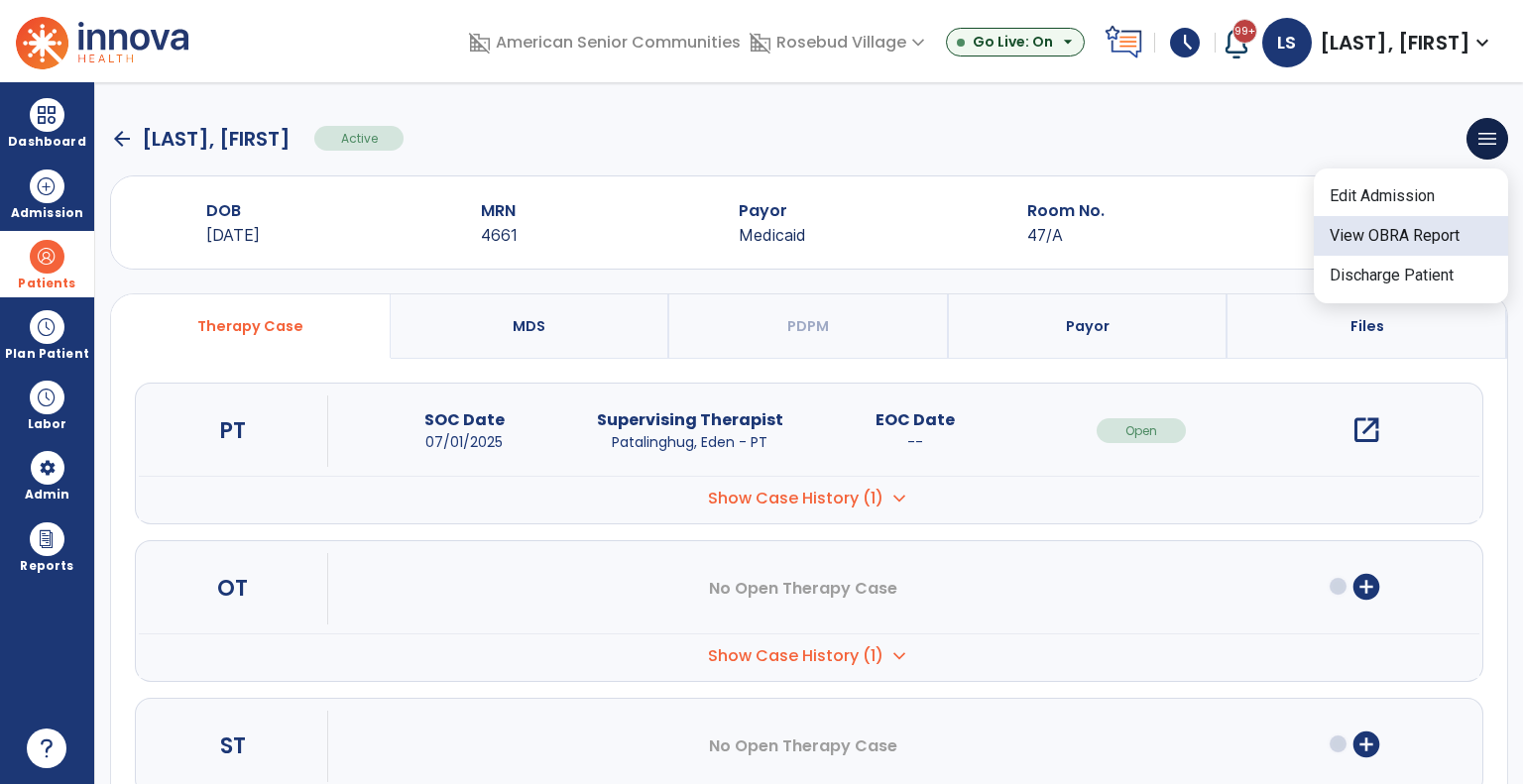click on "View OBRA Report" 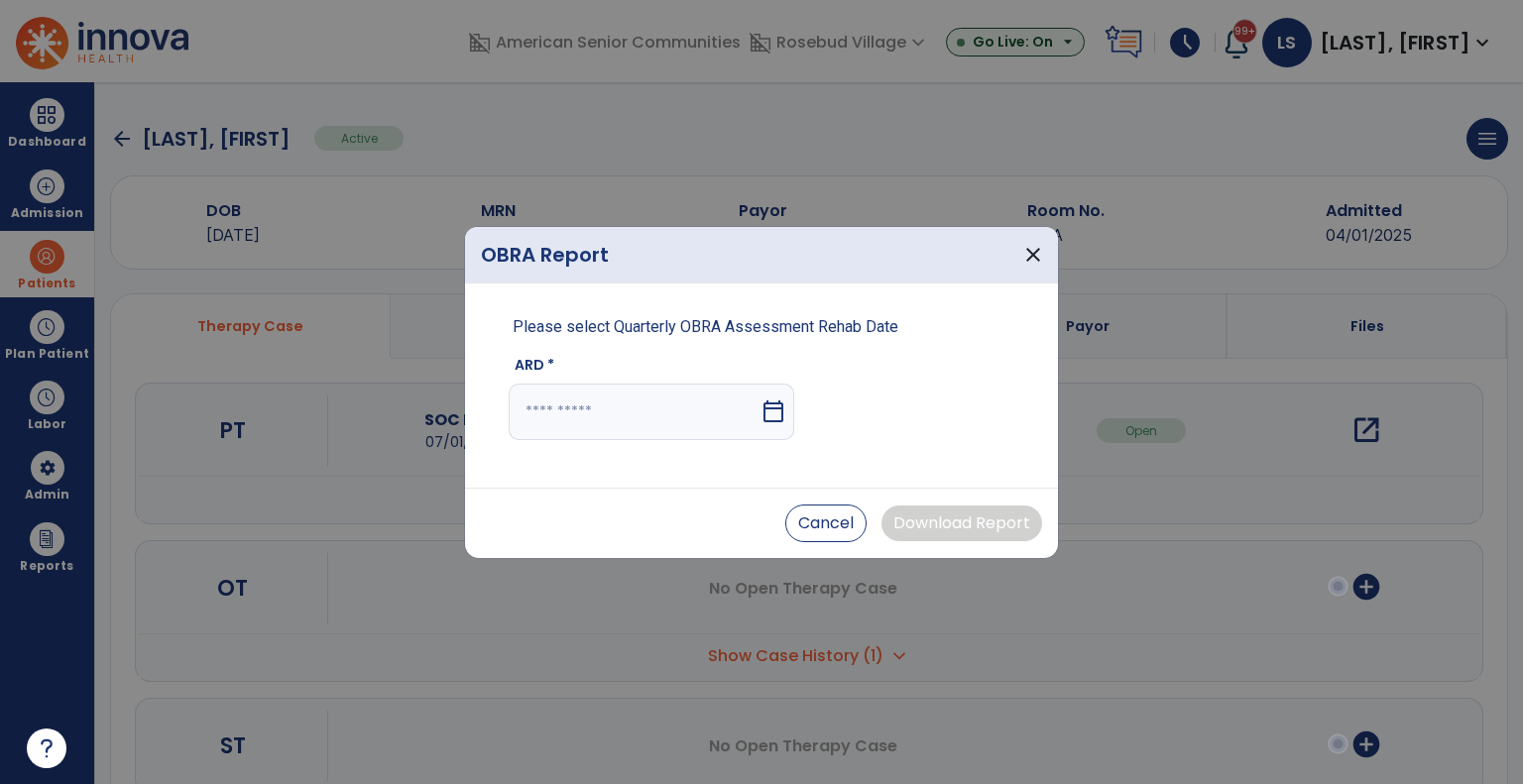 click at bounding box center (634, 411) 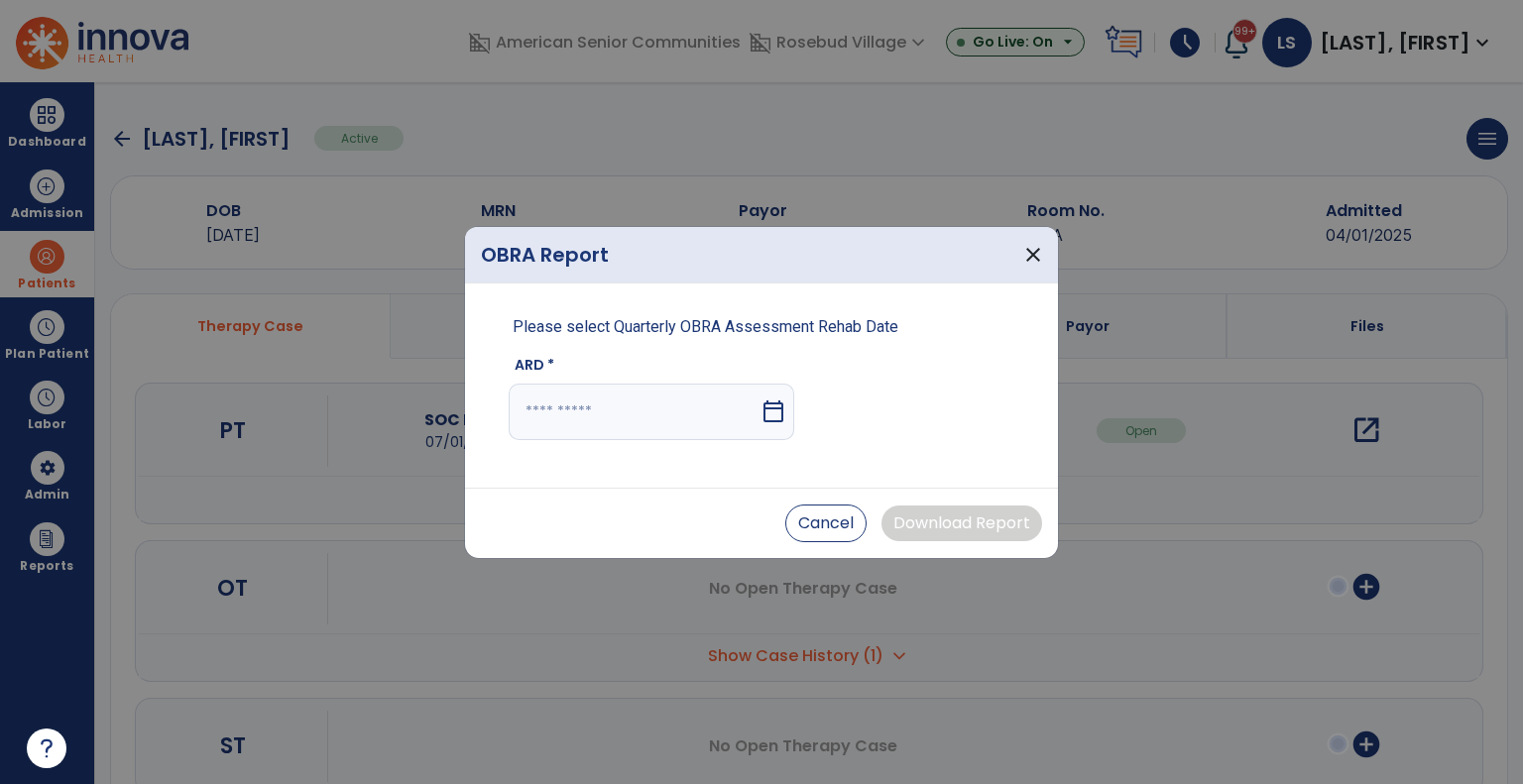 select on "*" 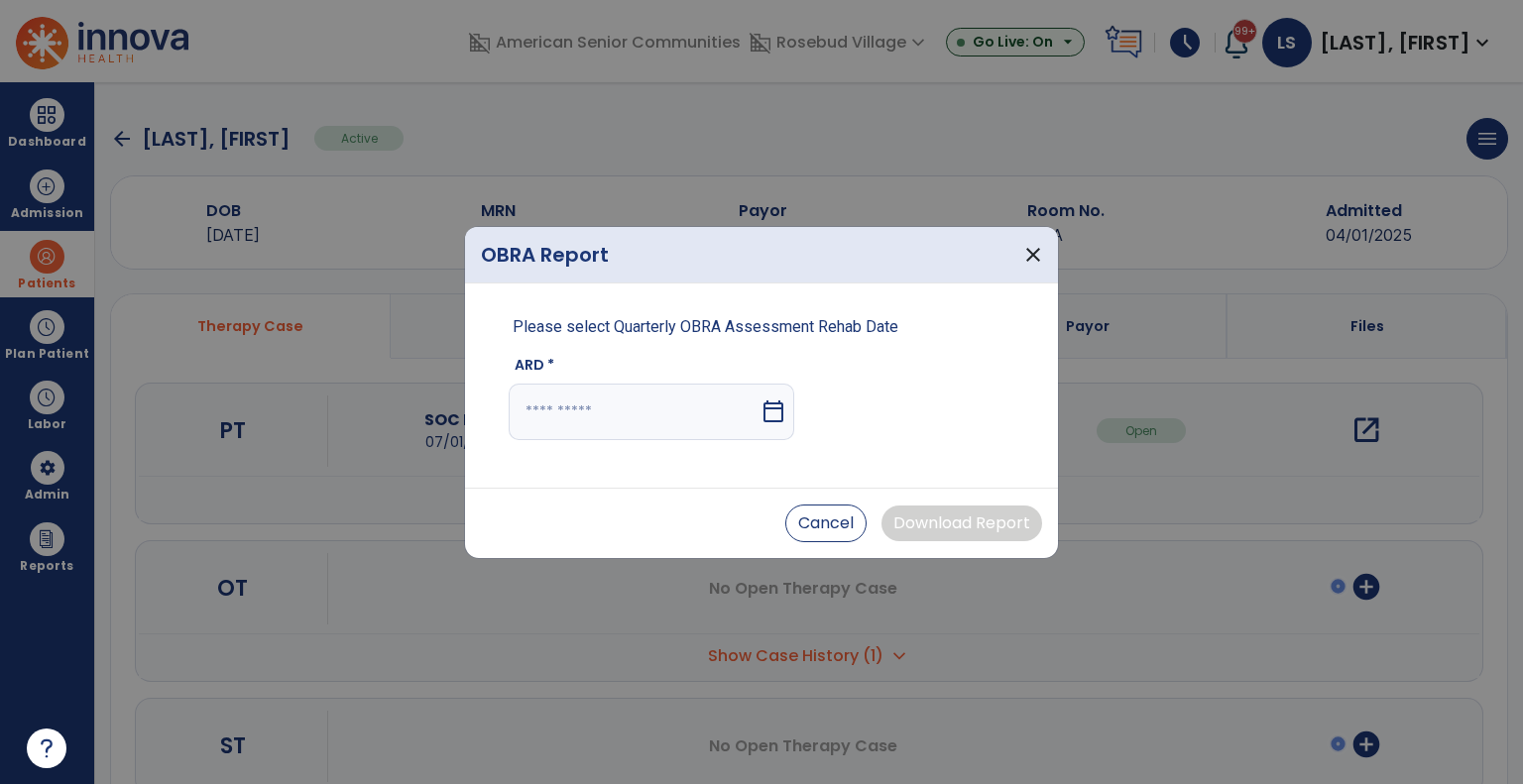select on "****" 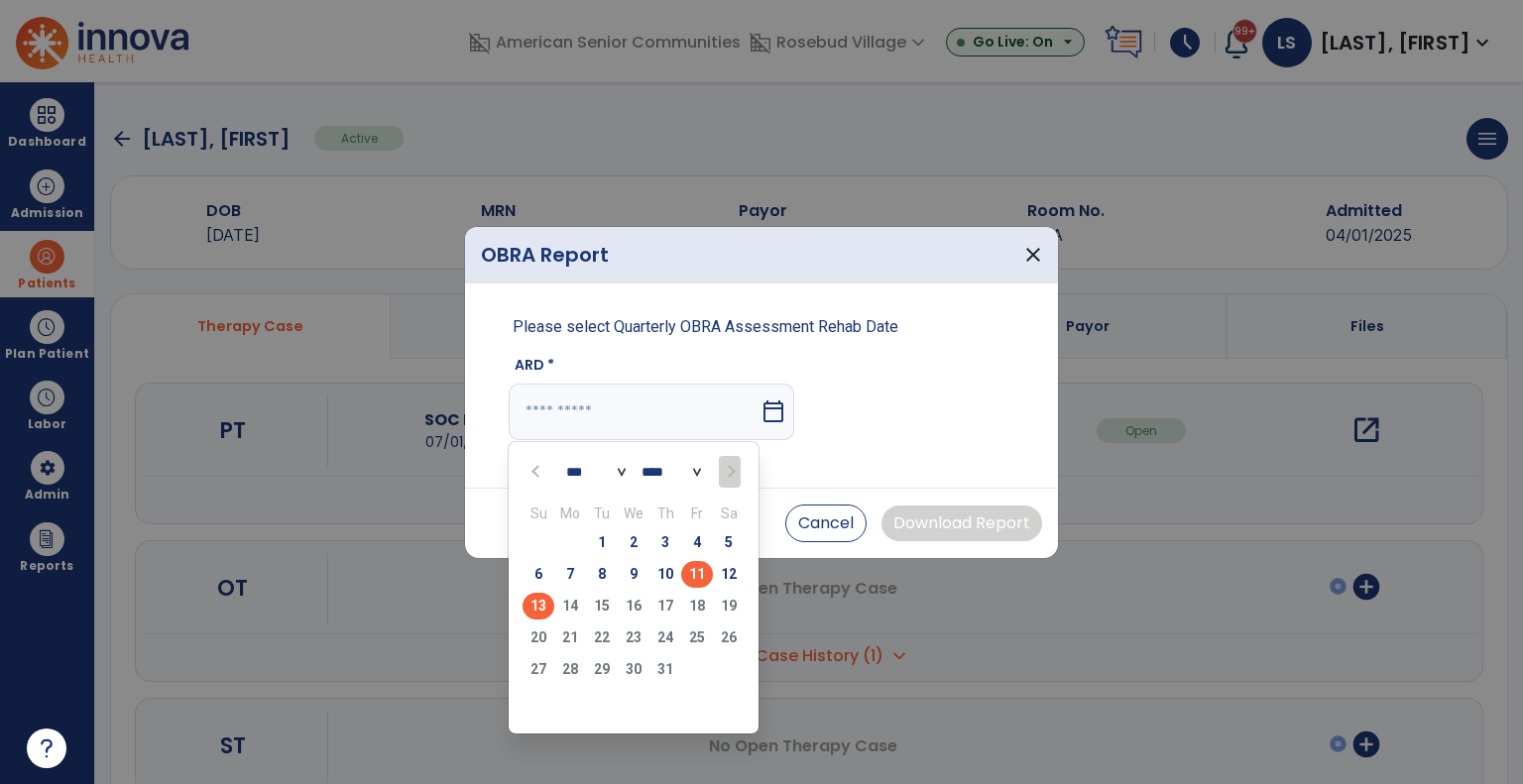 click on "11" at bounding box center (697, 574) 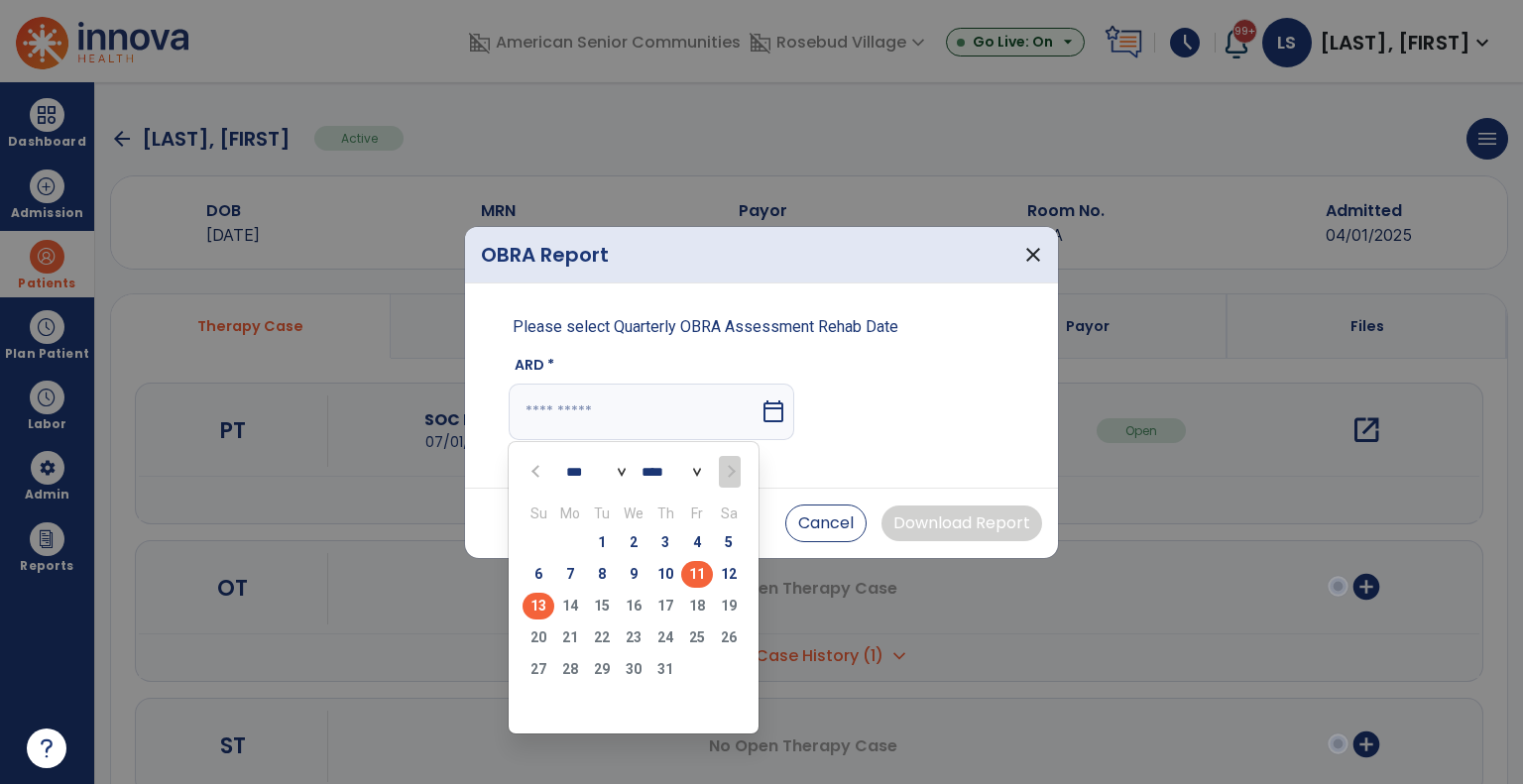 type on "*********" 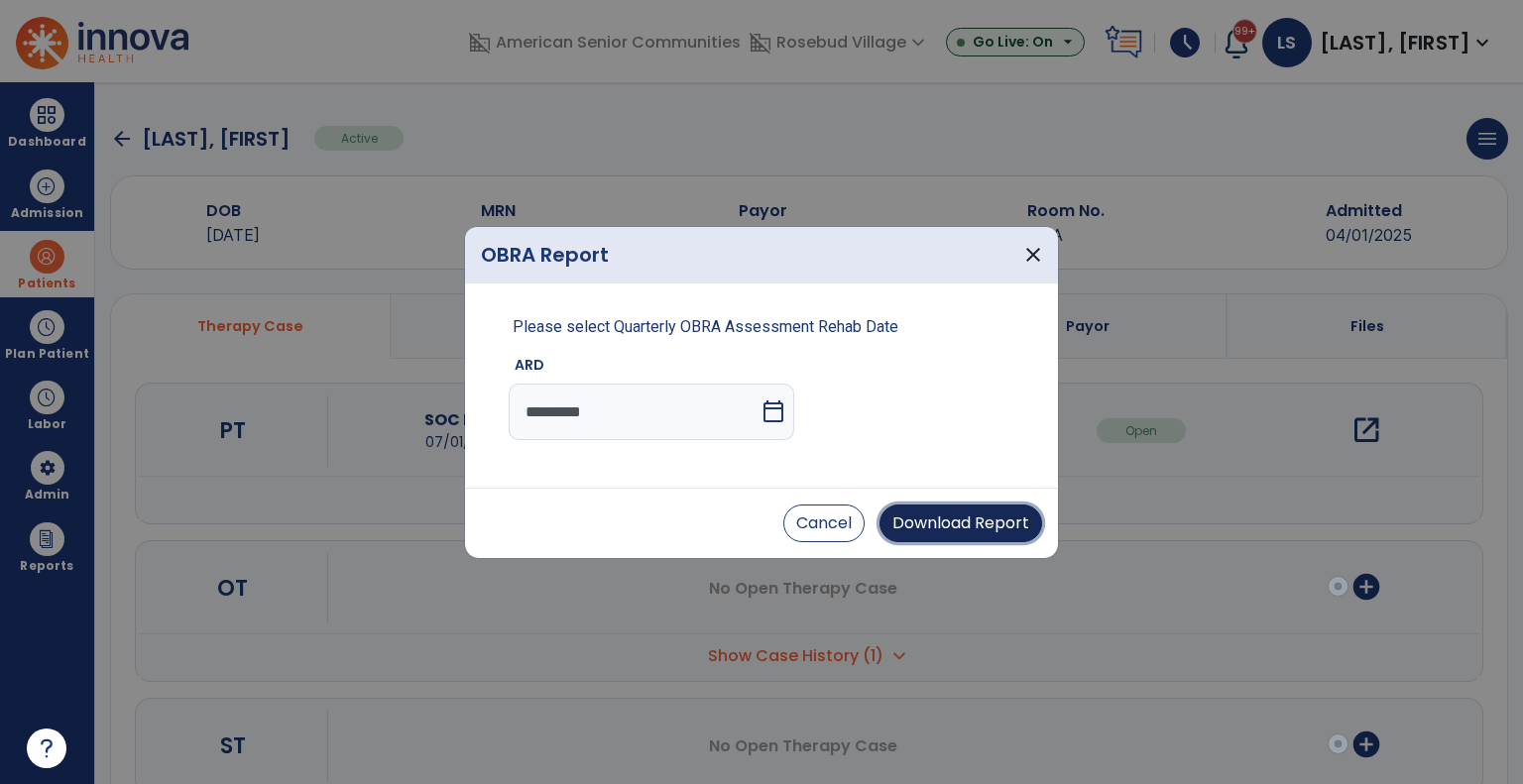 click on "Download Report" at bounding box center (961, 523) 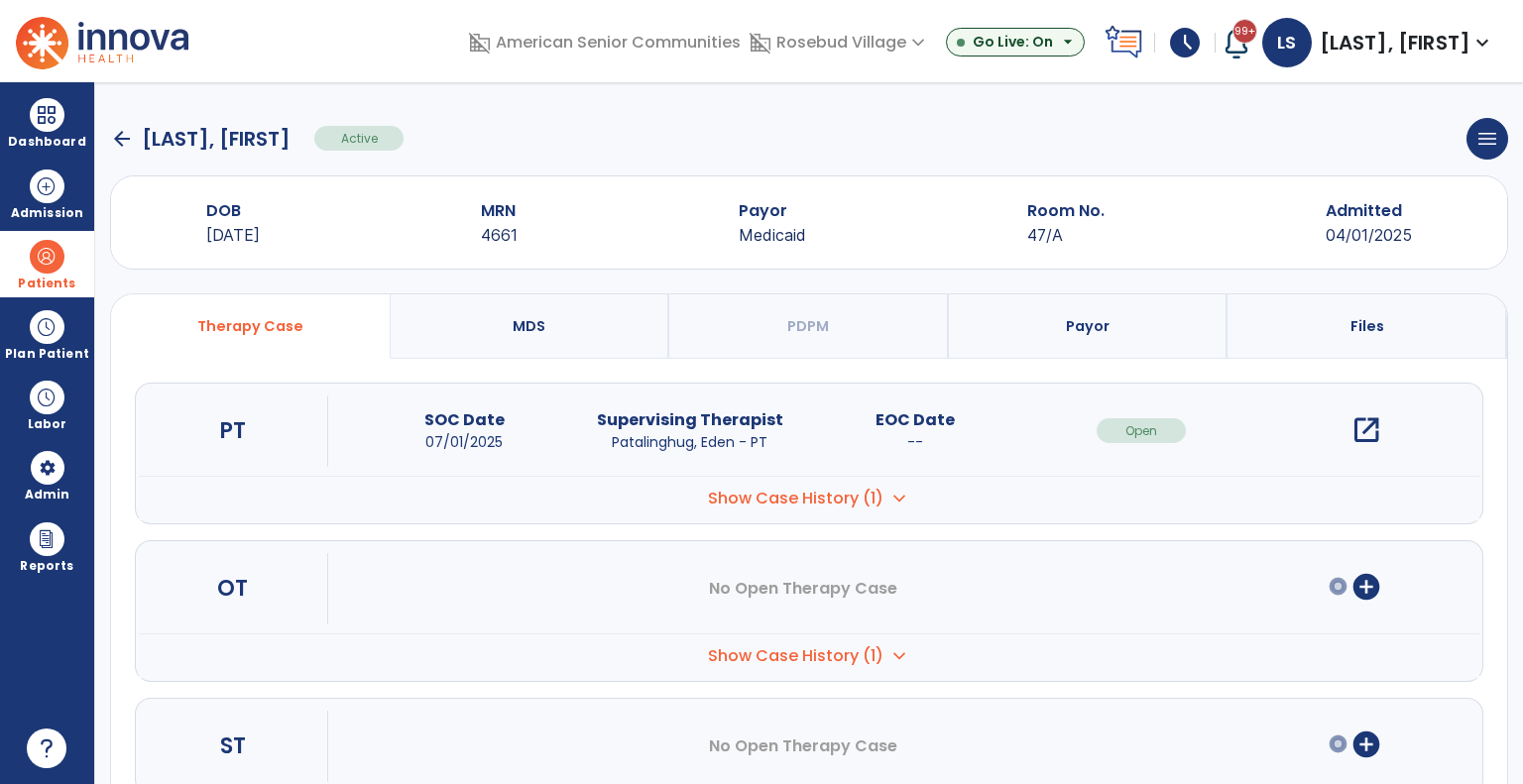 click on "arrow_back" 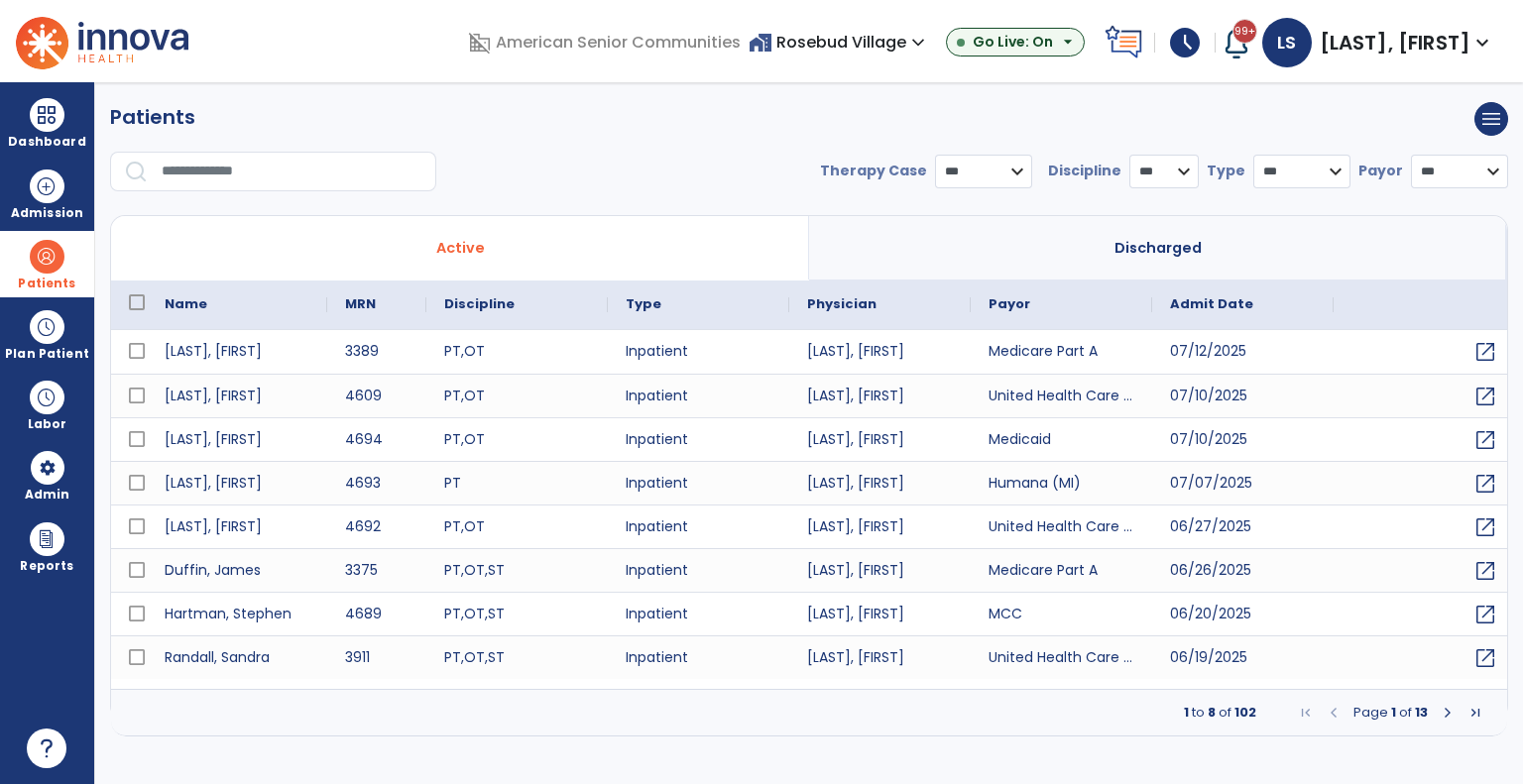 select on "***" 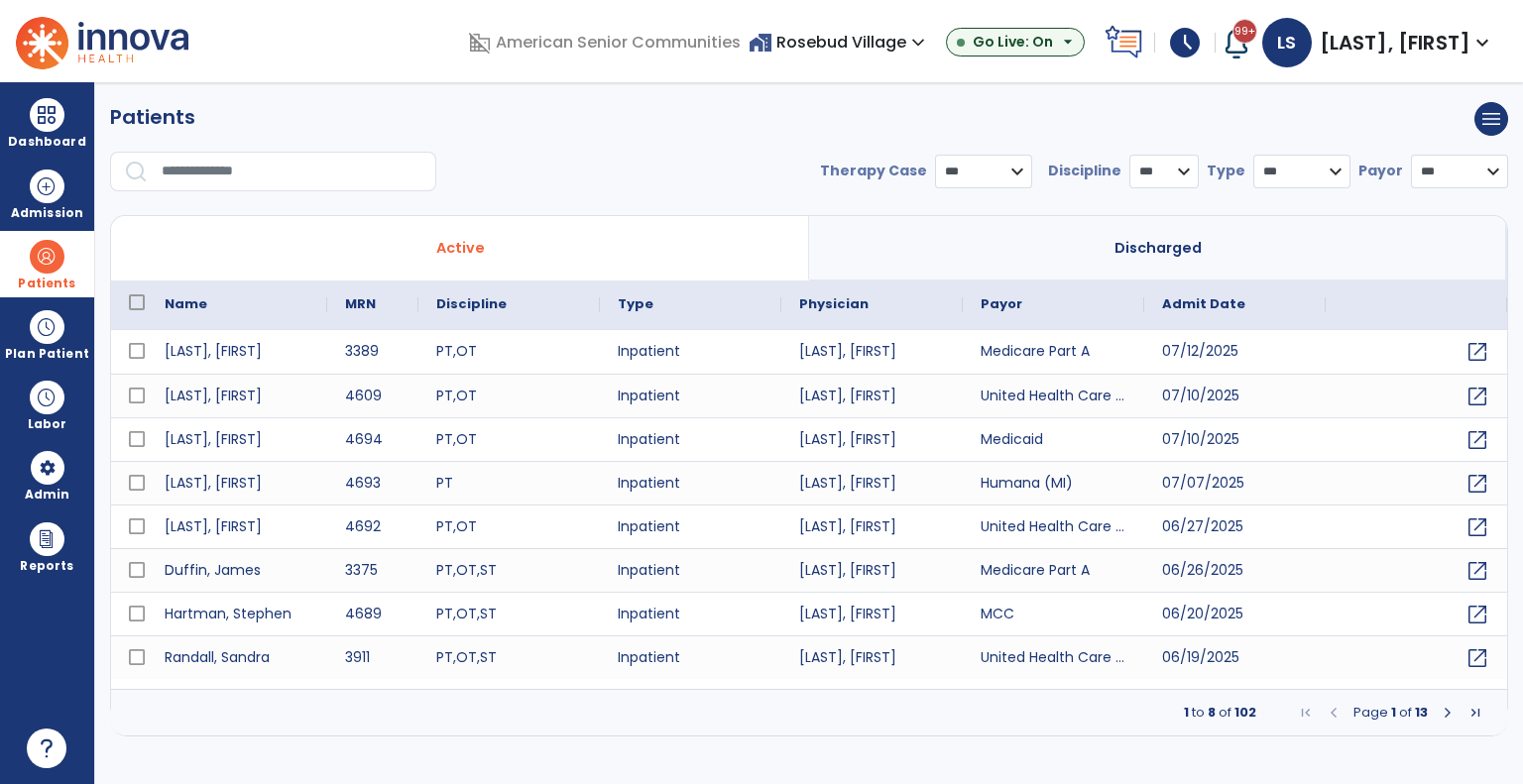 click at bounding box center (292, 171) 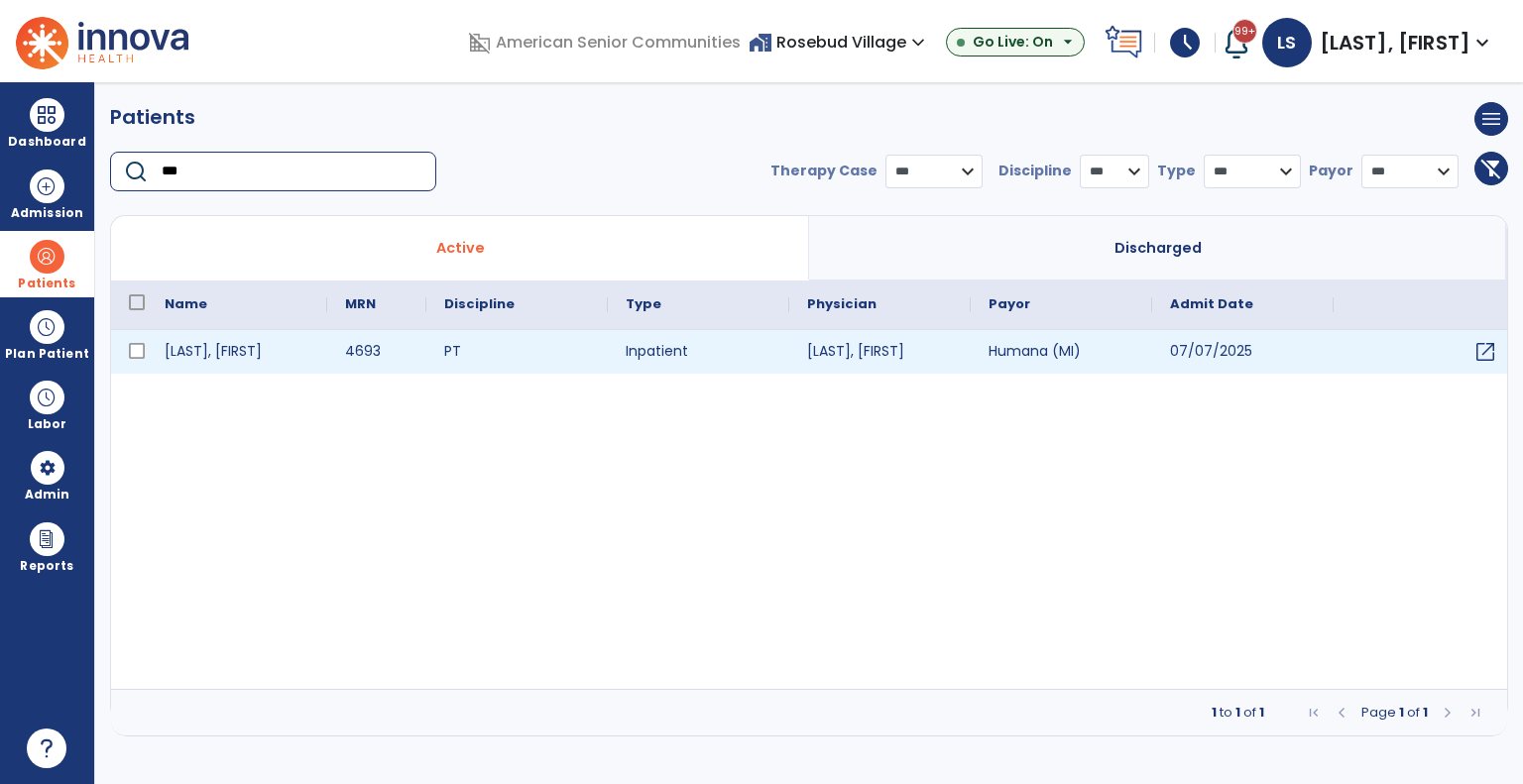 type on "***" 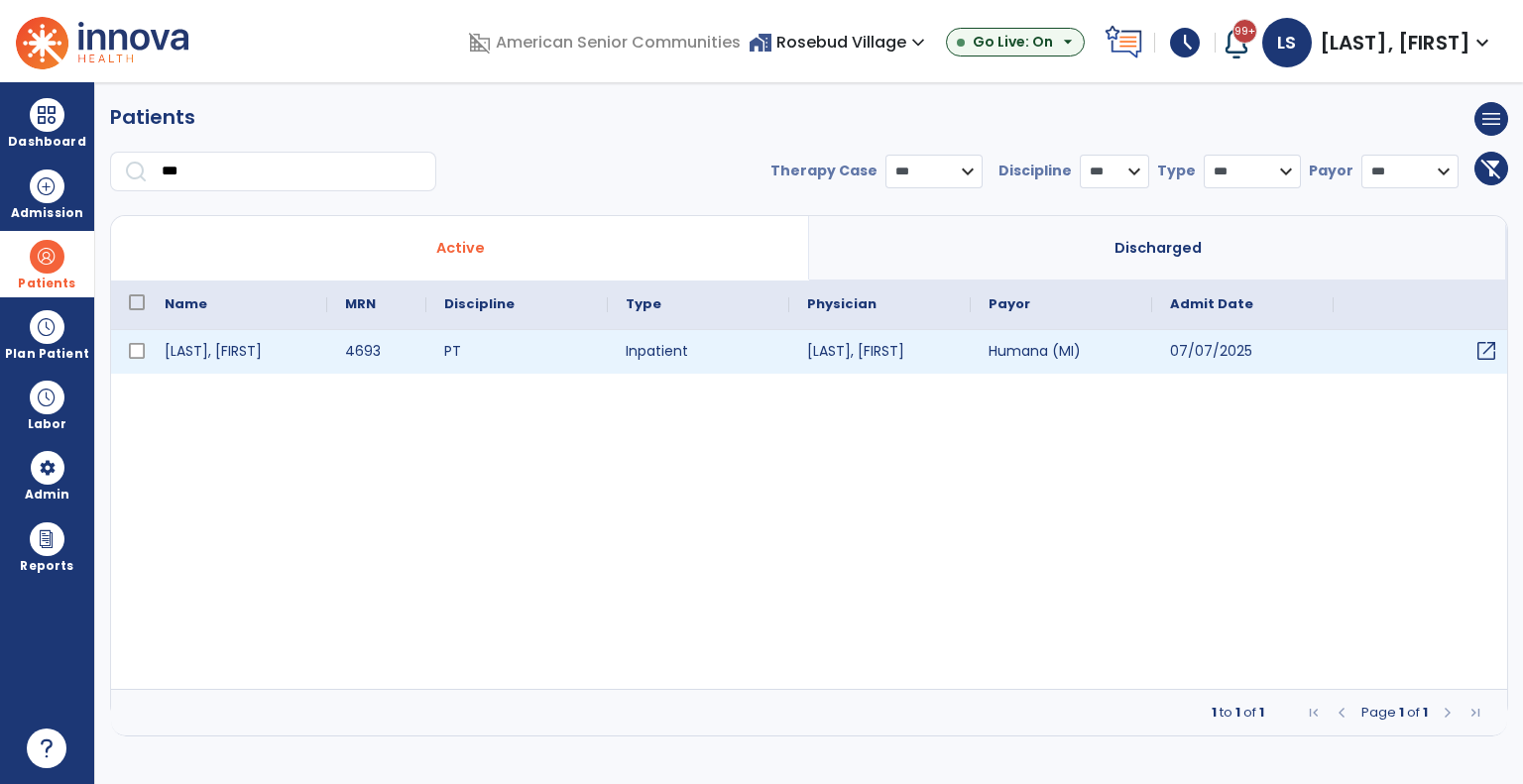click on "open_in_new" at bounding box center (1486, 351) 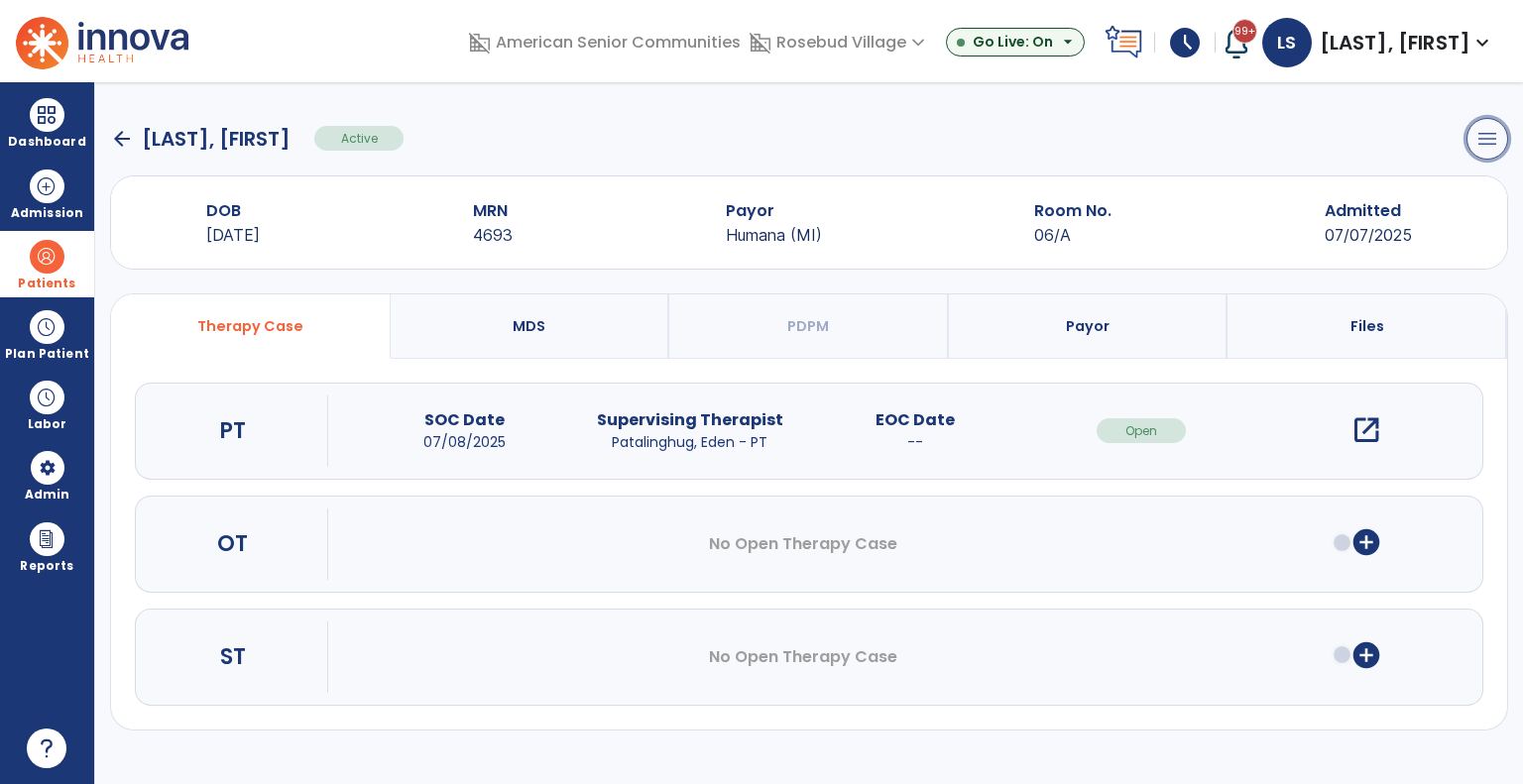 click on "menu" at bounding box center [1487, 139] 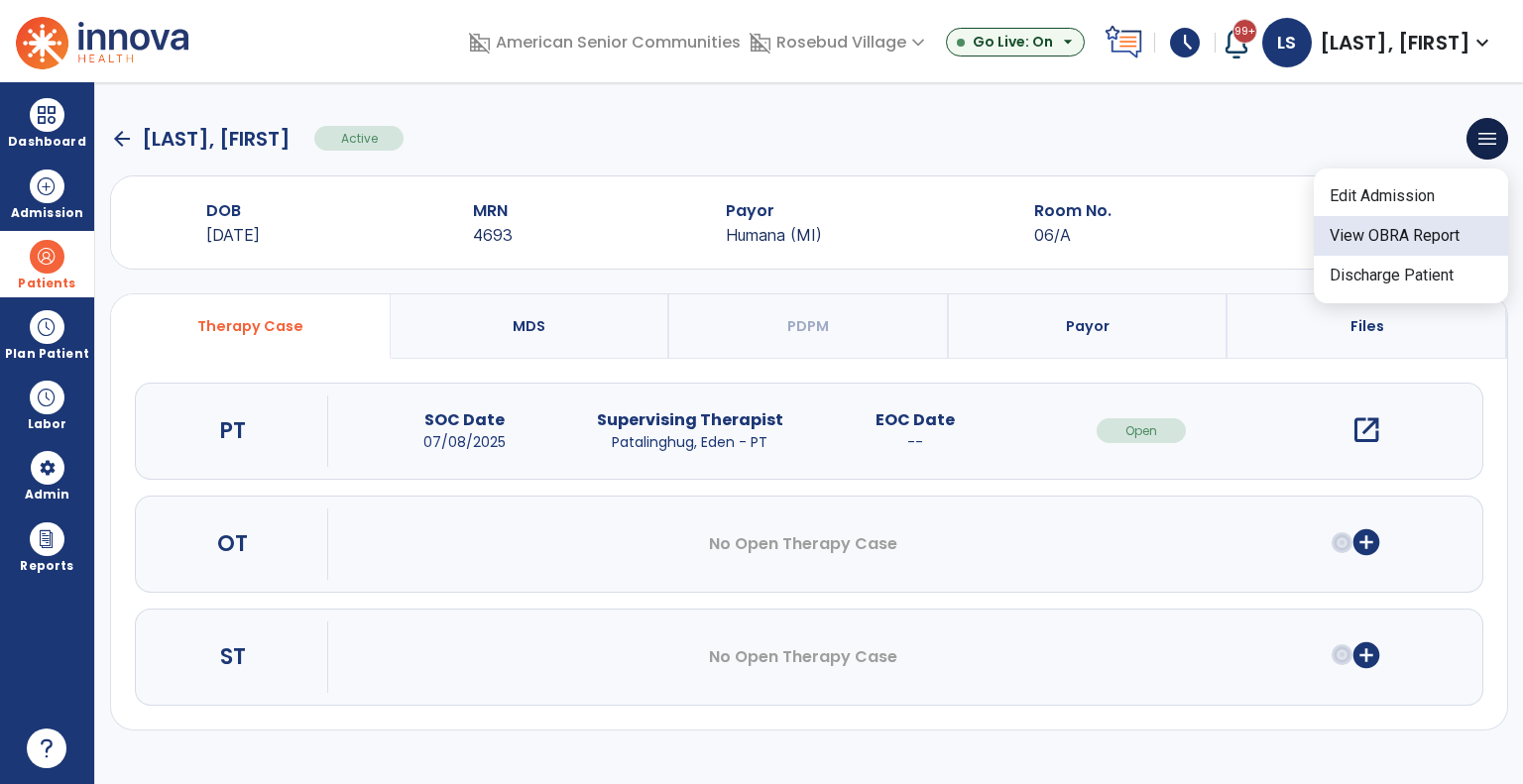 click on "View OBRA Report" 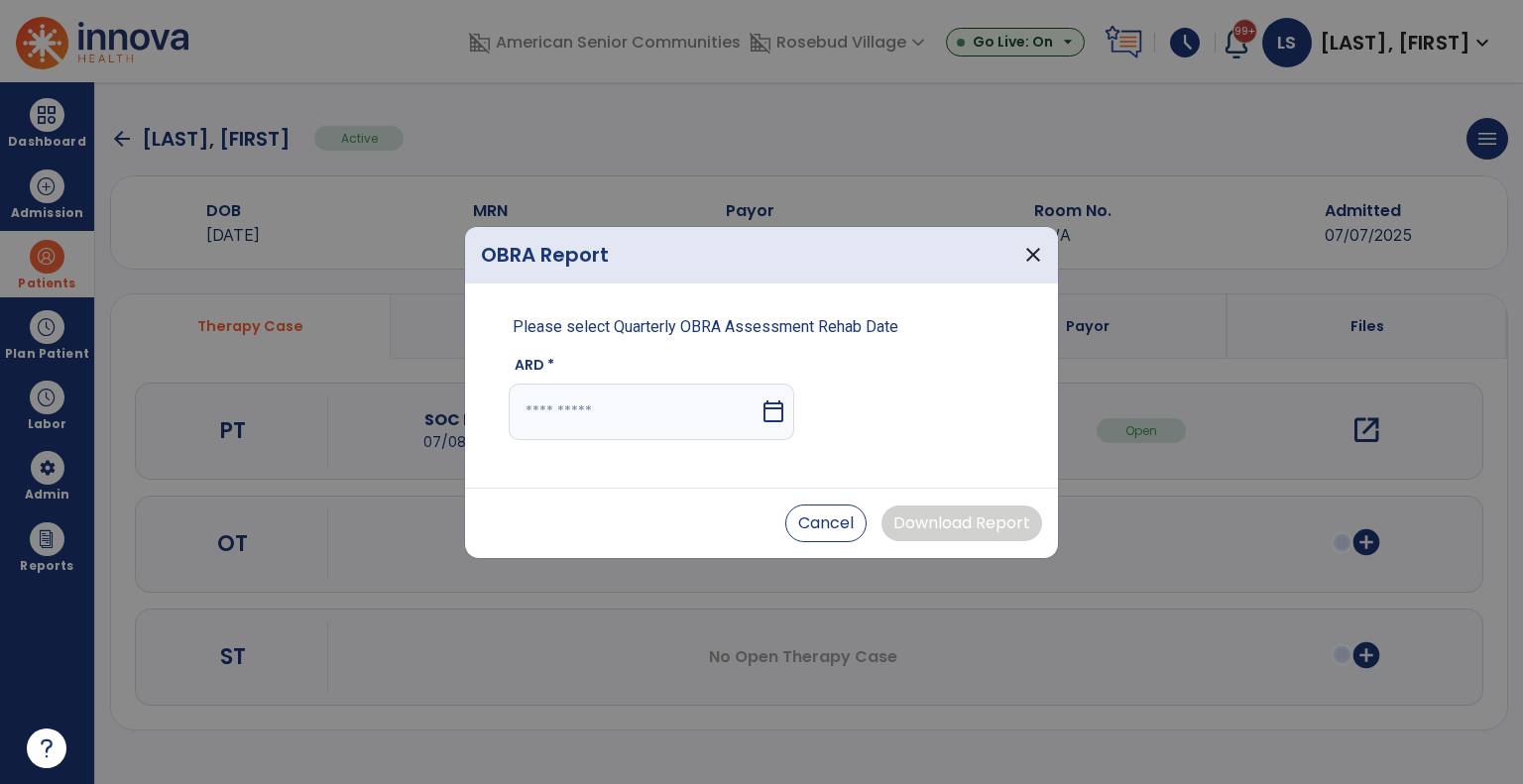 click on "calendar_today" at bounding box center [773, 411] 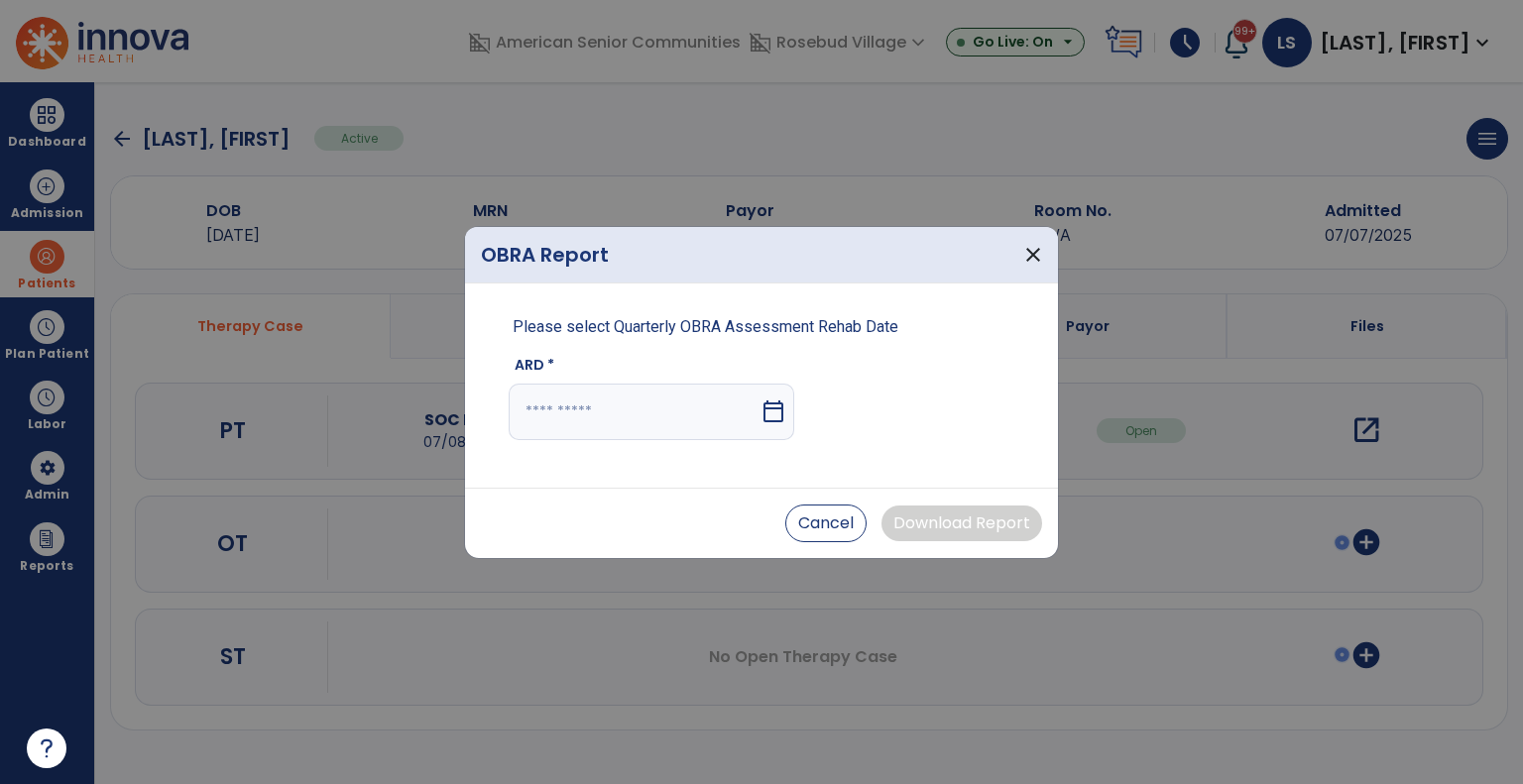 select on "*" 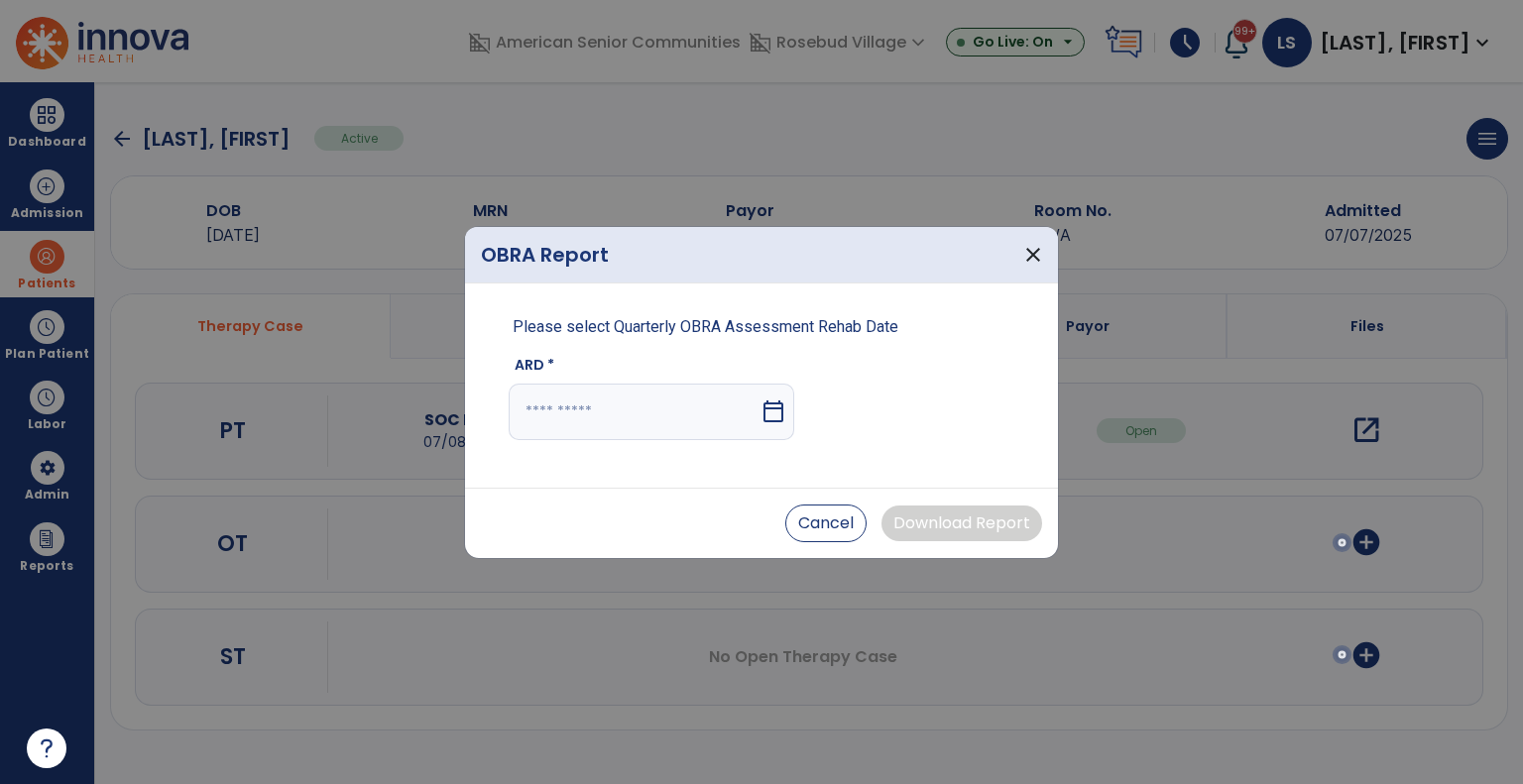 select on "****" 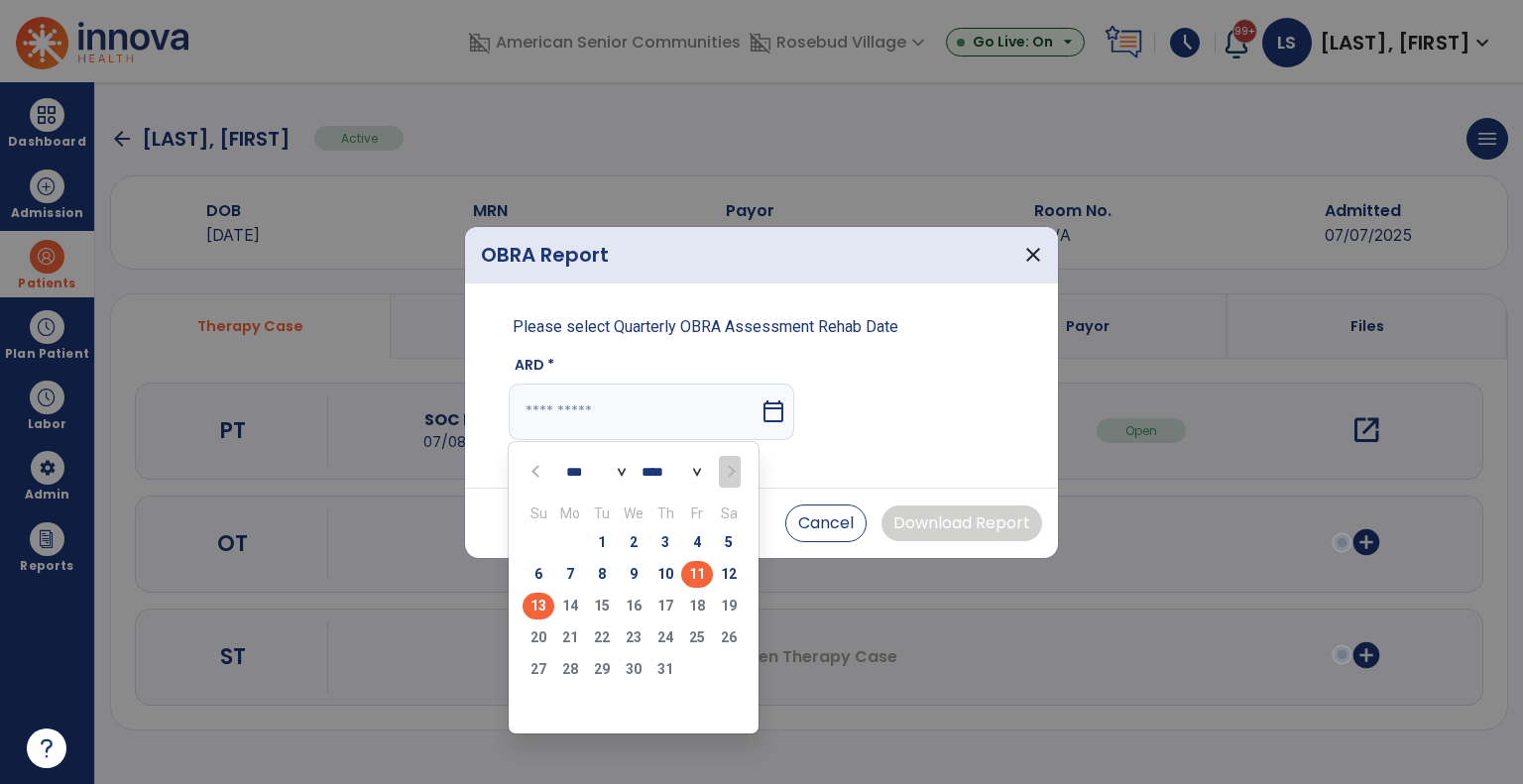 click on "11" at bounding box center (697, 574) 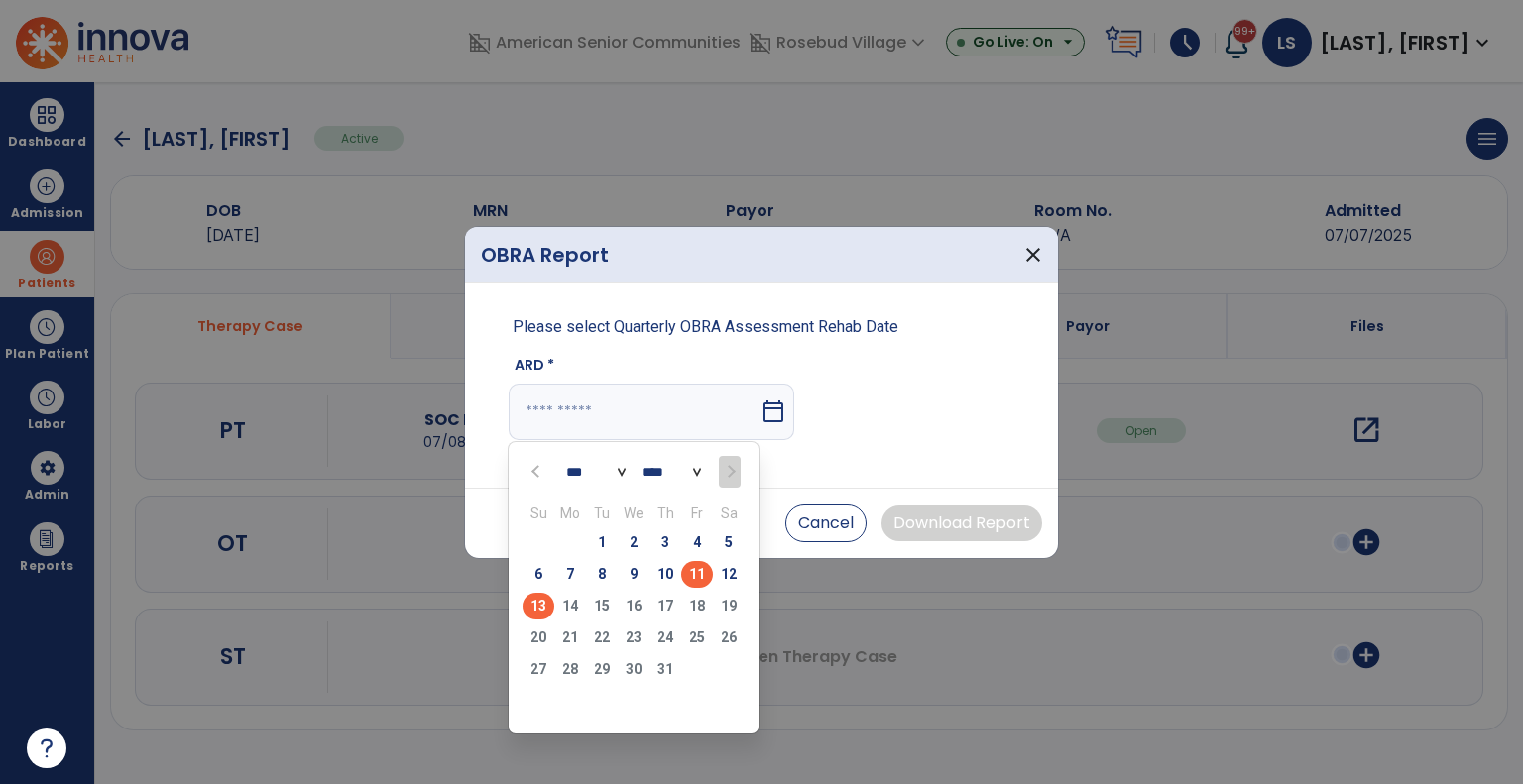 type on "*********" 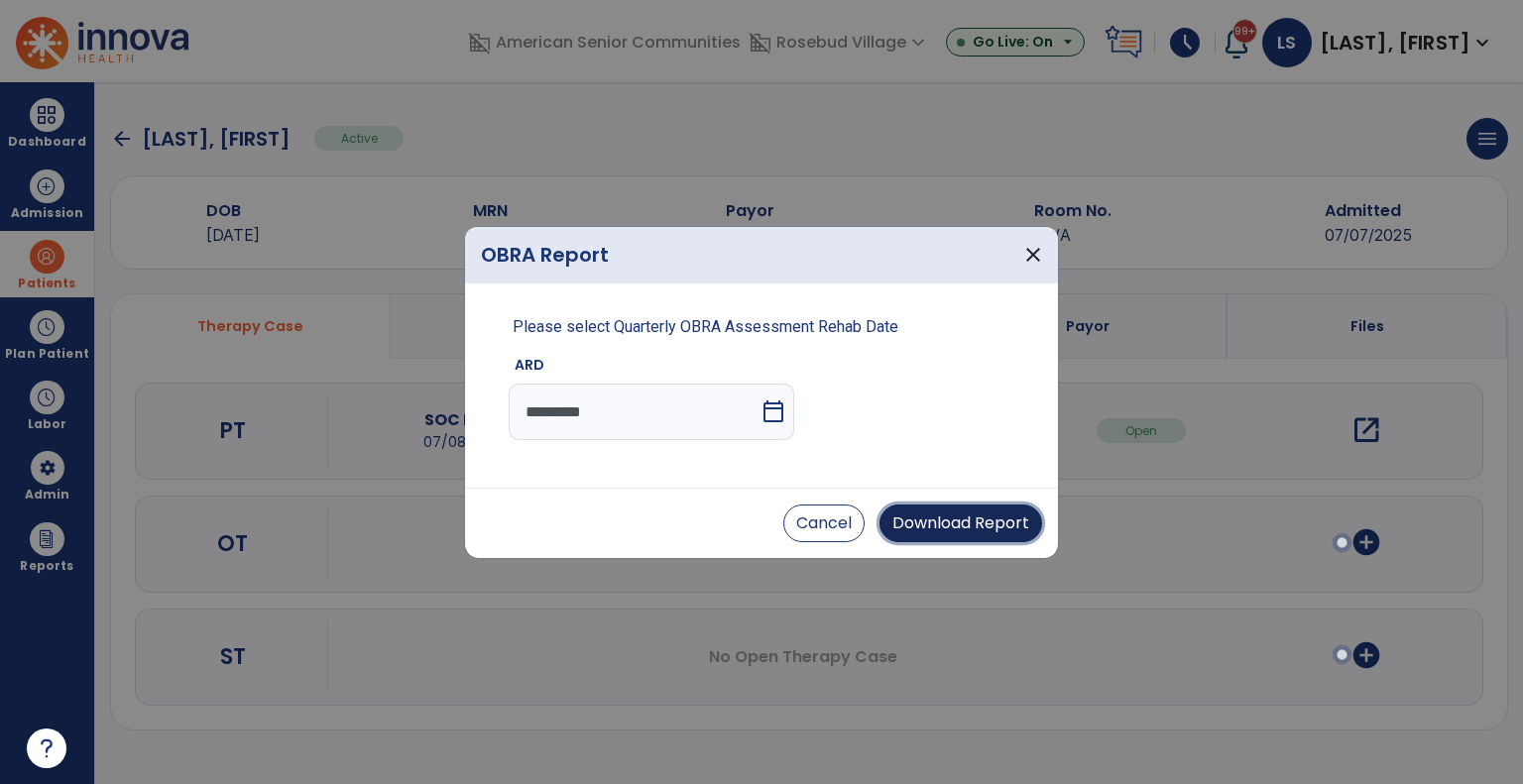 click on "Download Report" at bounding box center [961, 523] 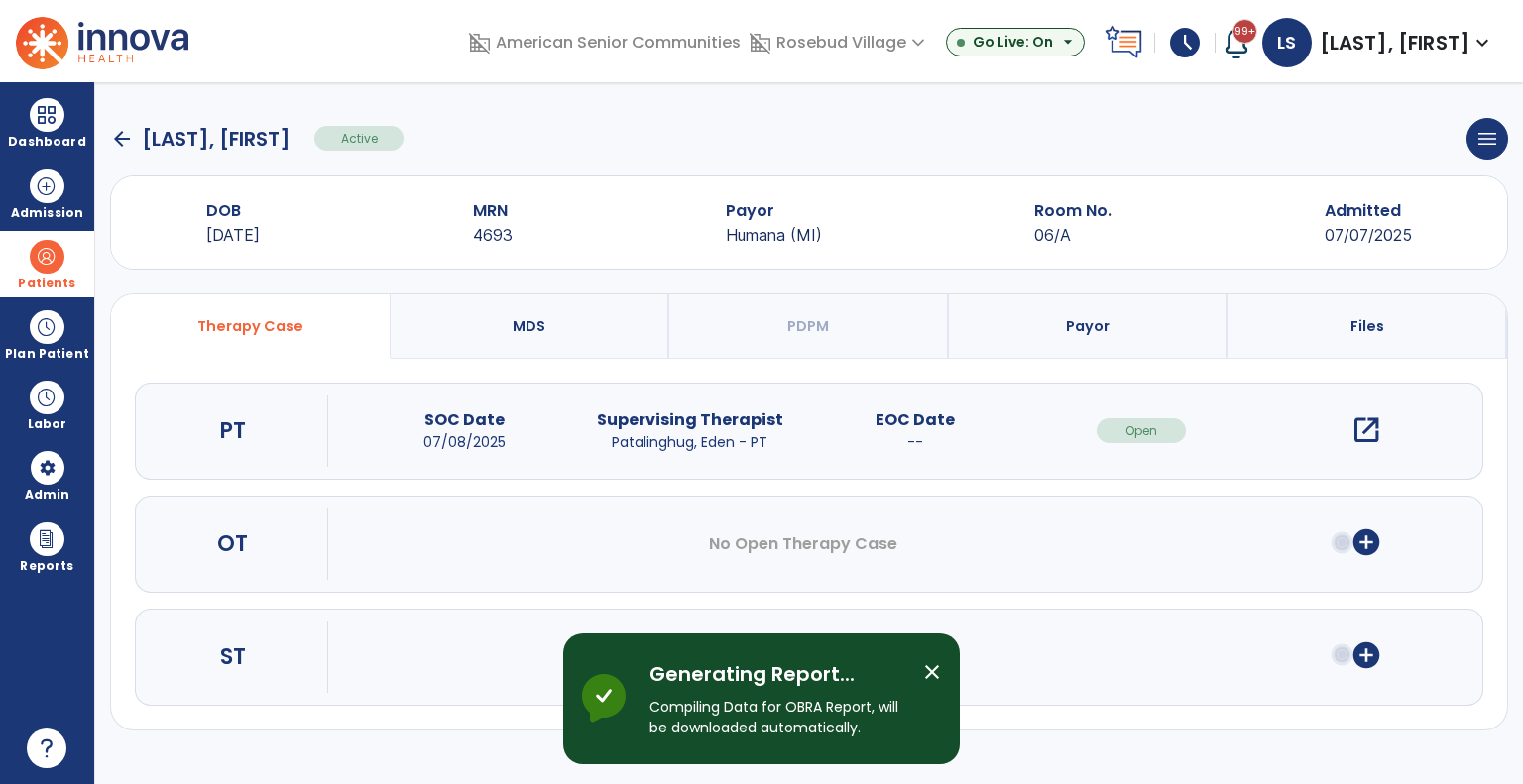 click on "arrow_back" 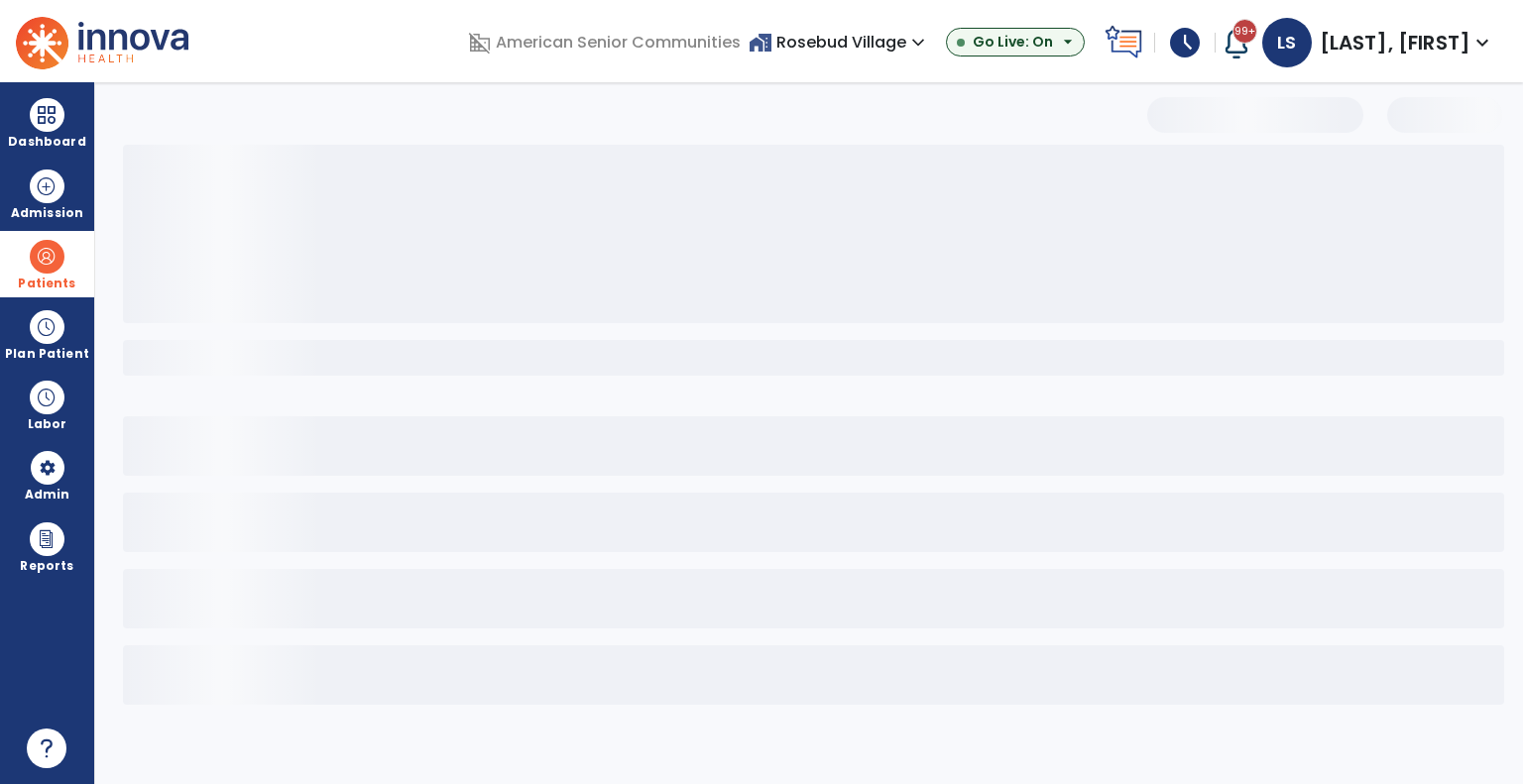 select on "***" 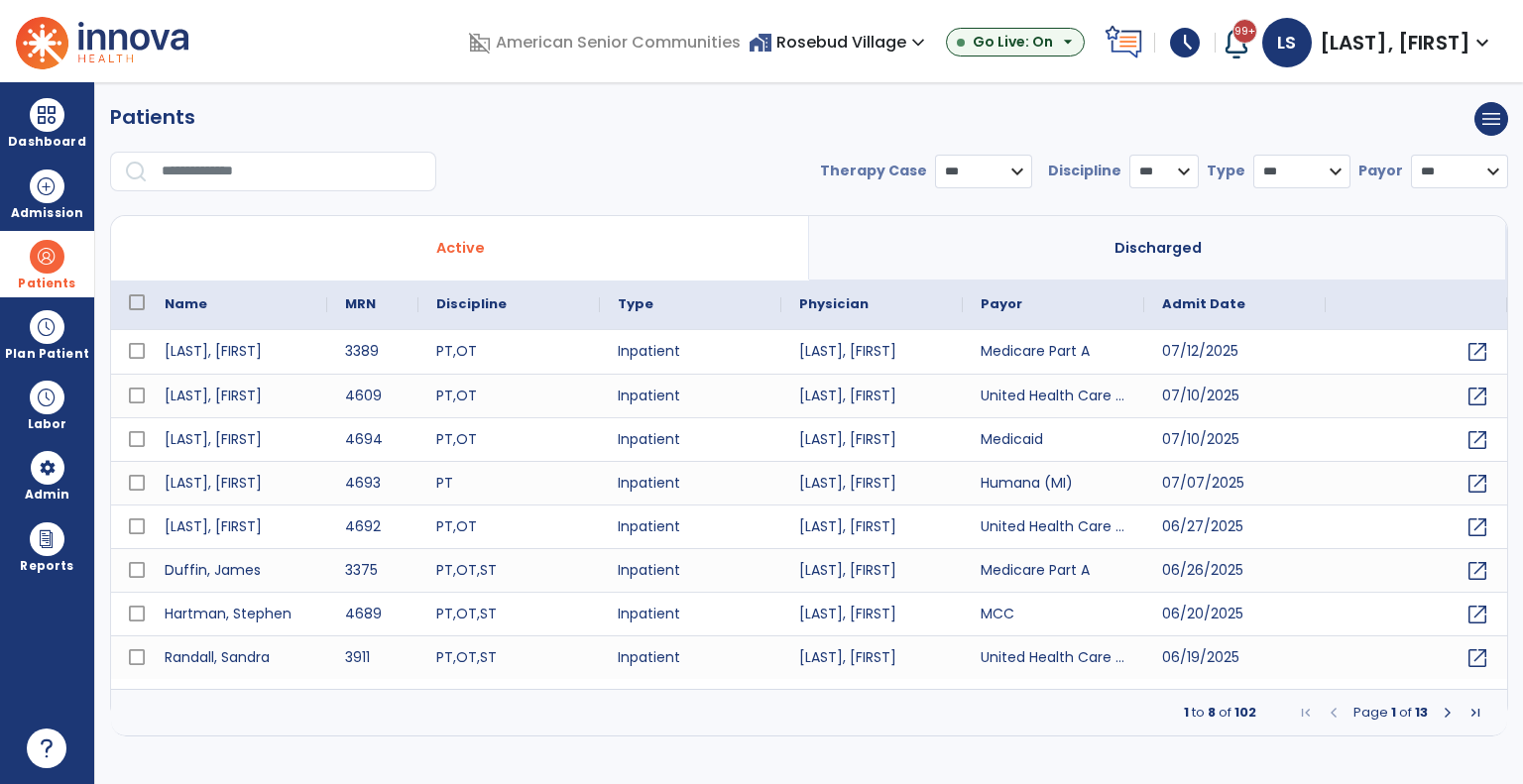 click at bounding box center [292, 171] 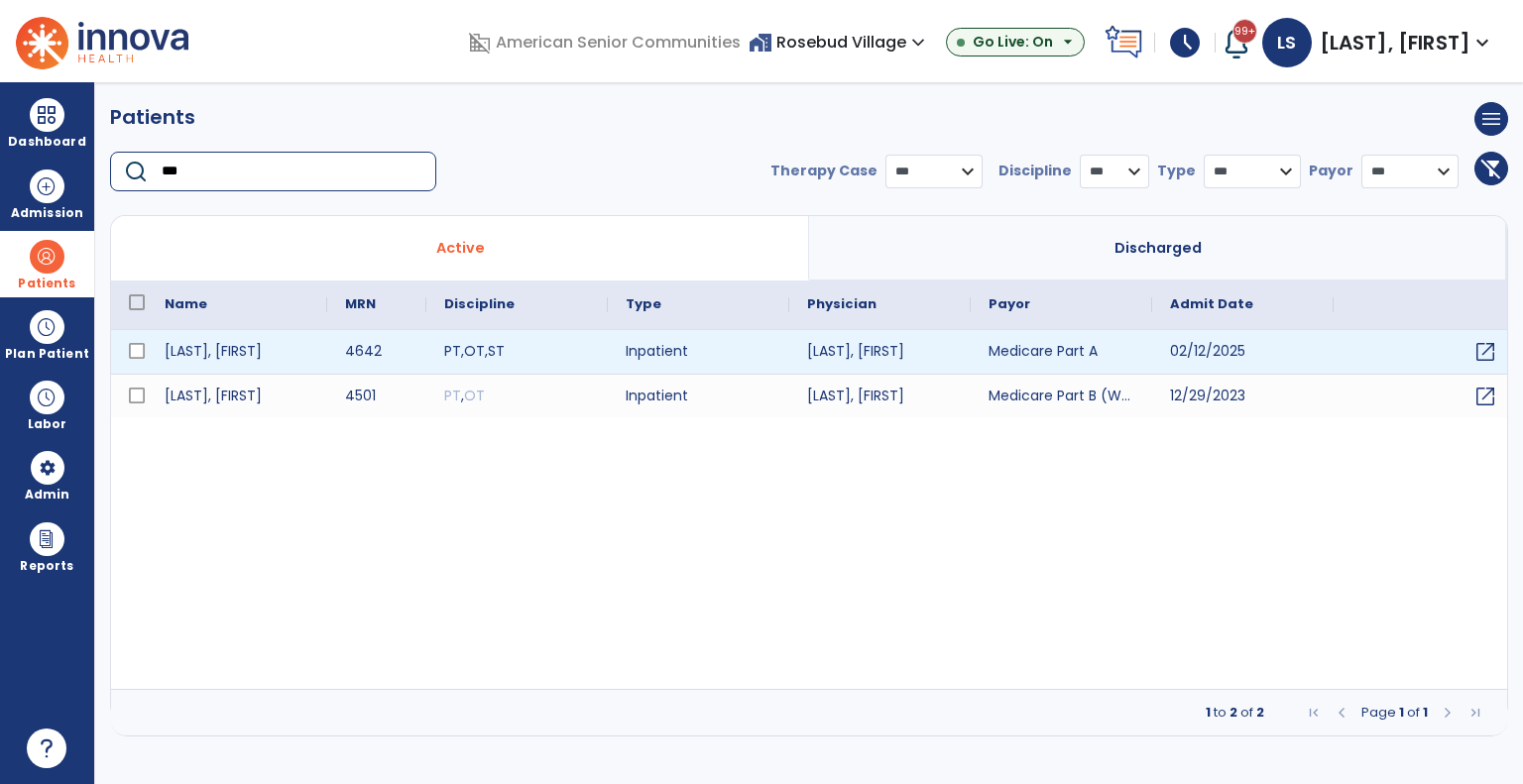 type on "***" 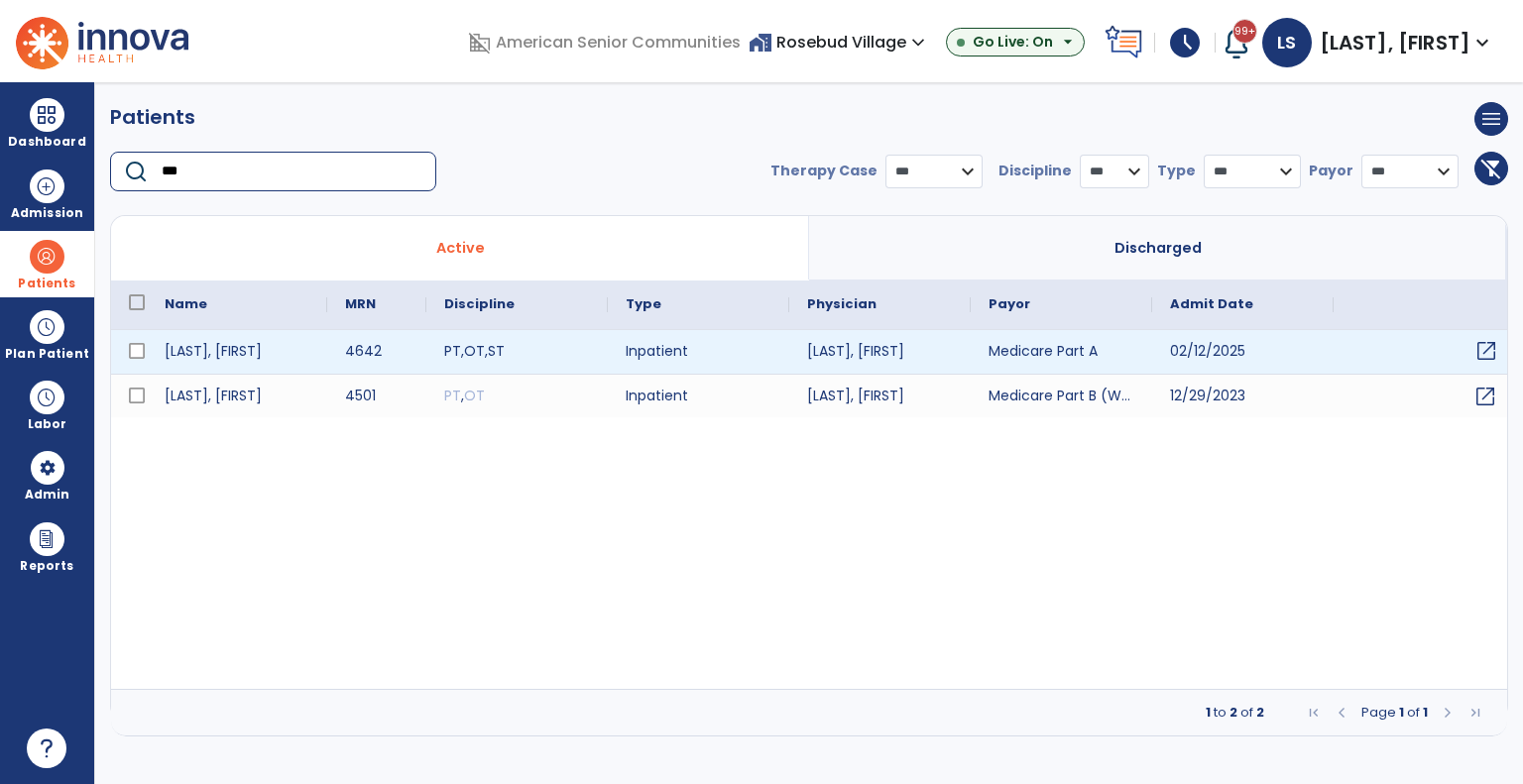 click on "open_in_new" at bounding box center [1486, 351] 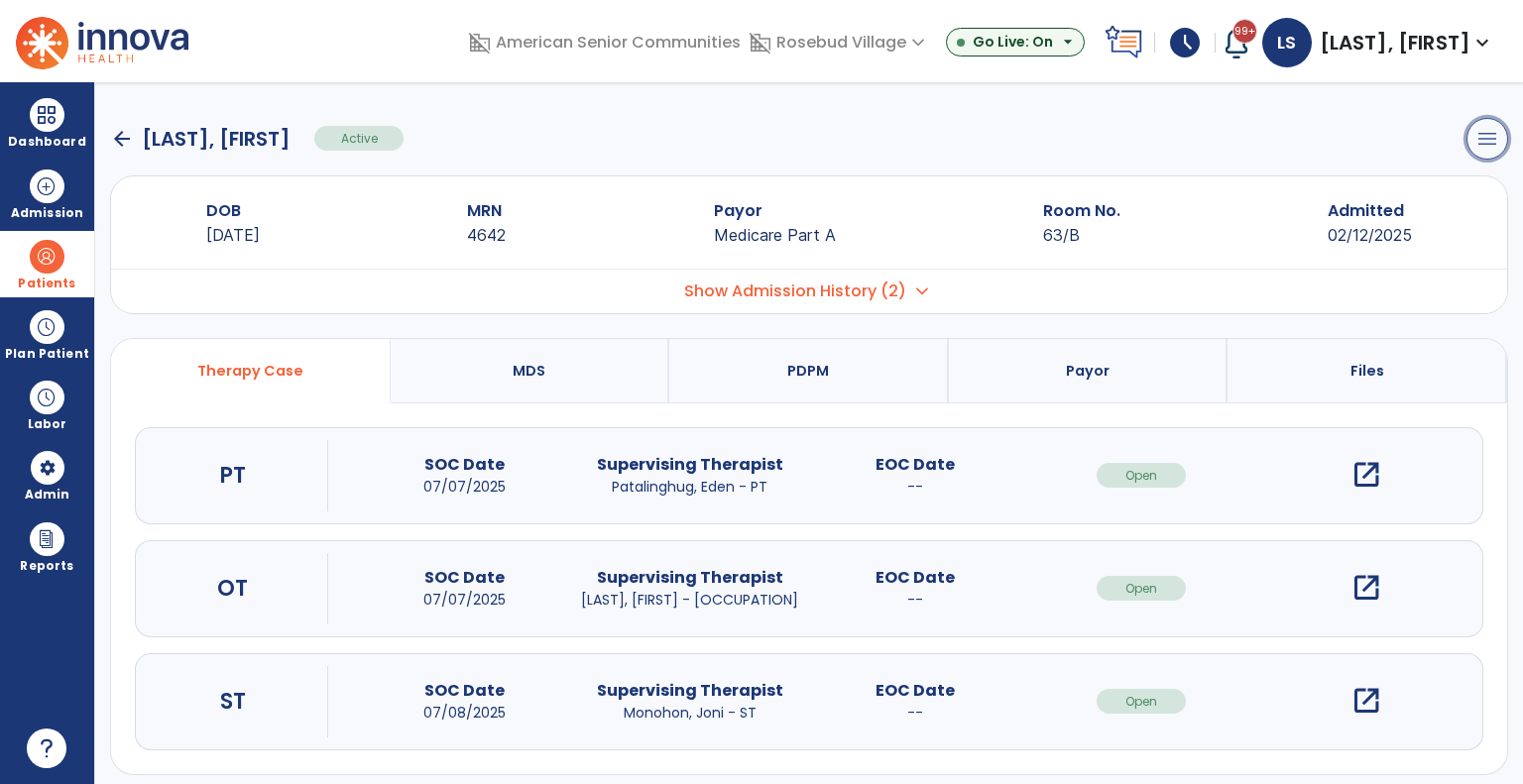 click on "menu" at bounding box center [1487, 139] 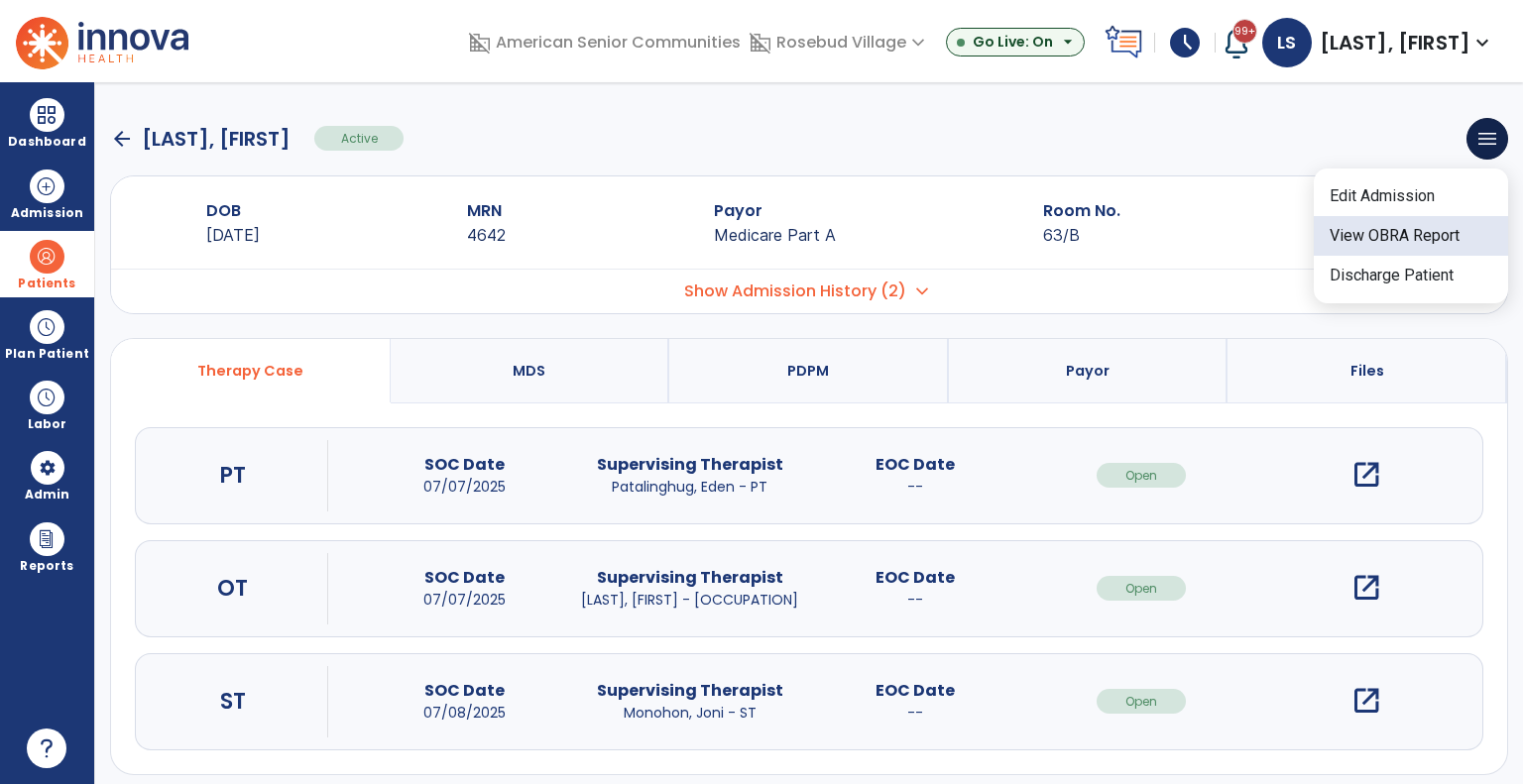 click on "View OBRA Report" 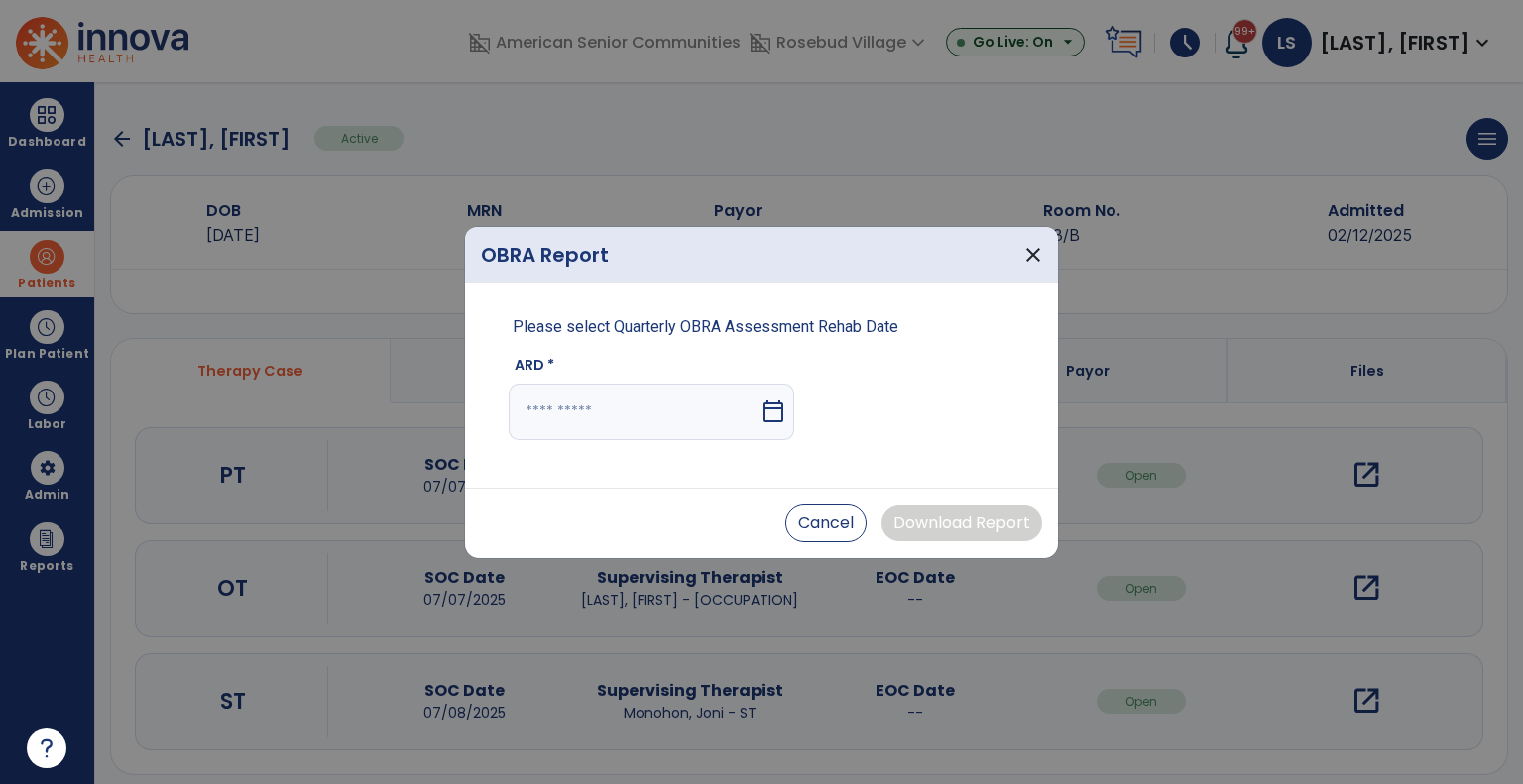 click at bounding box center (634, 411) 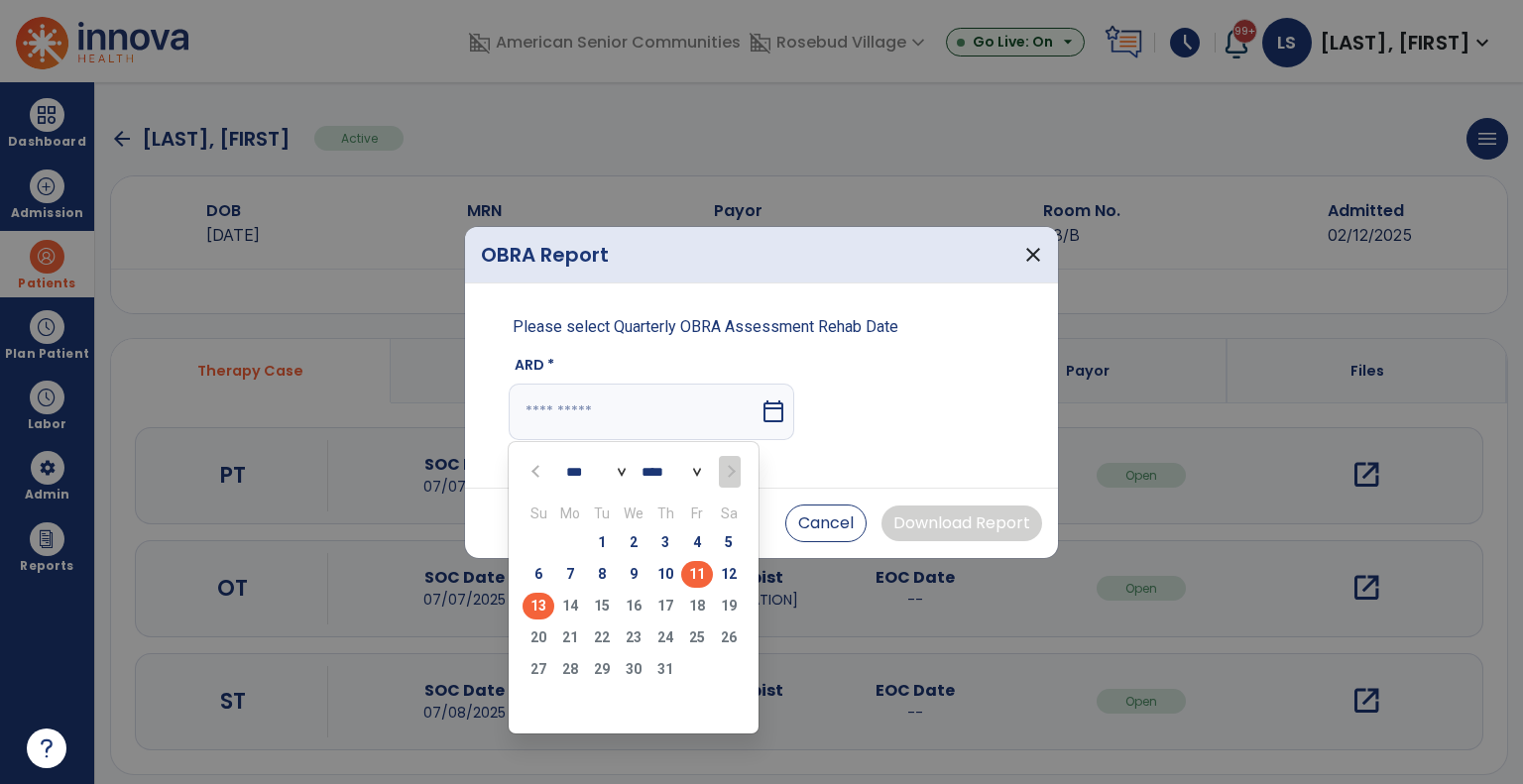 click on "11" at bounding box center (697, 574) 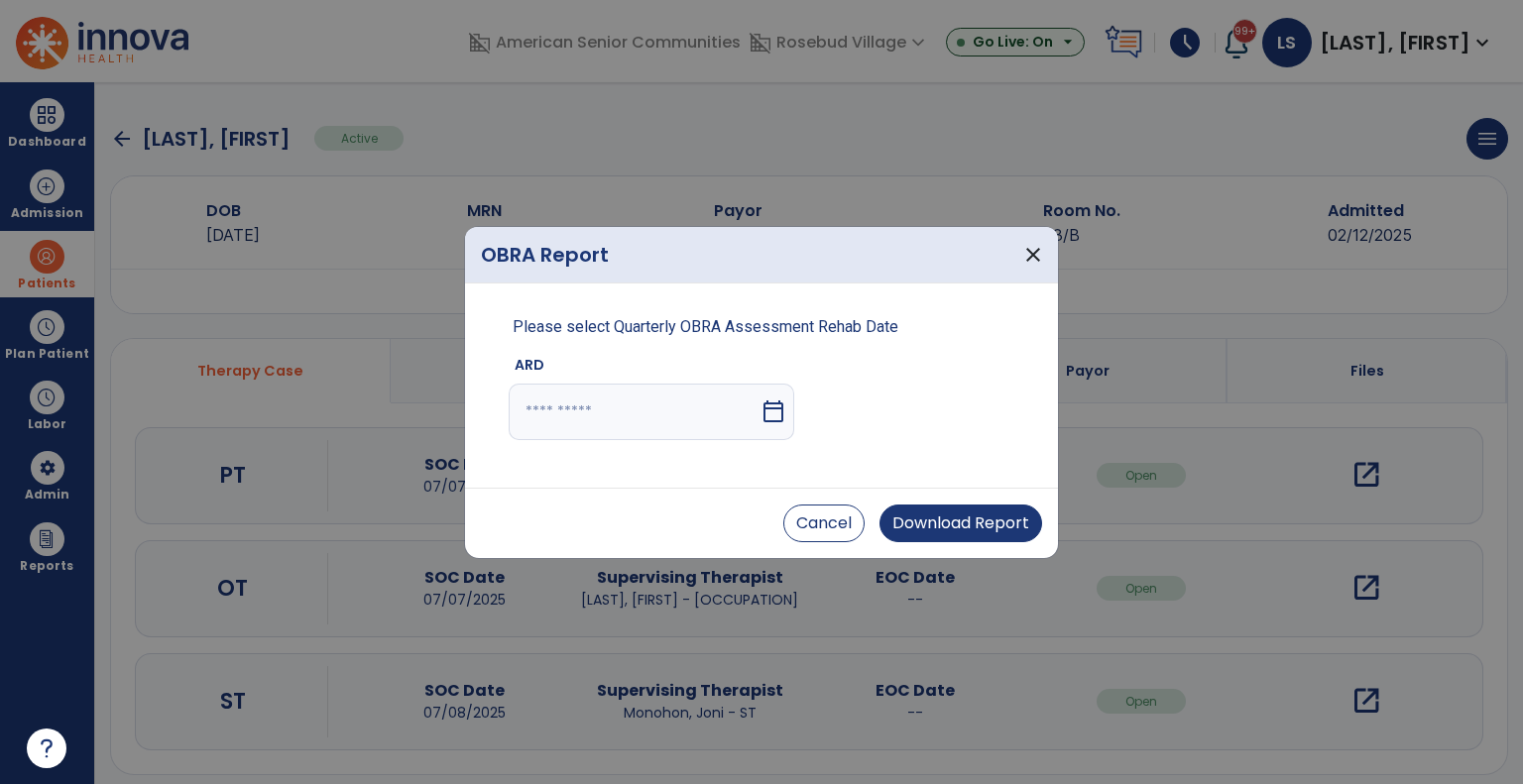 type on "*********" 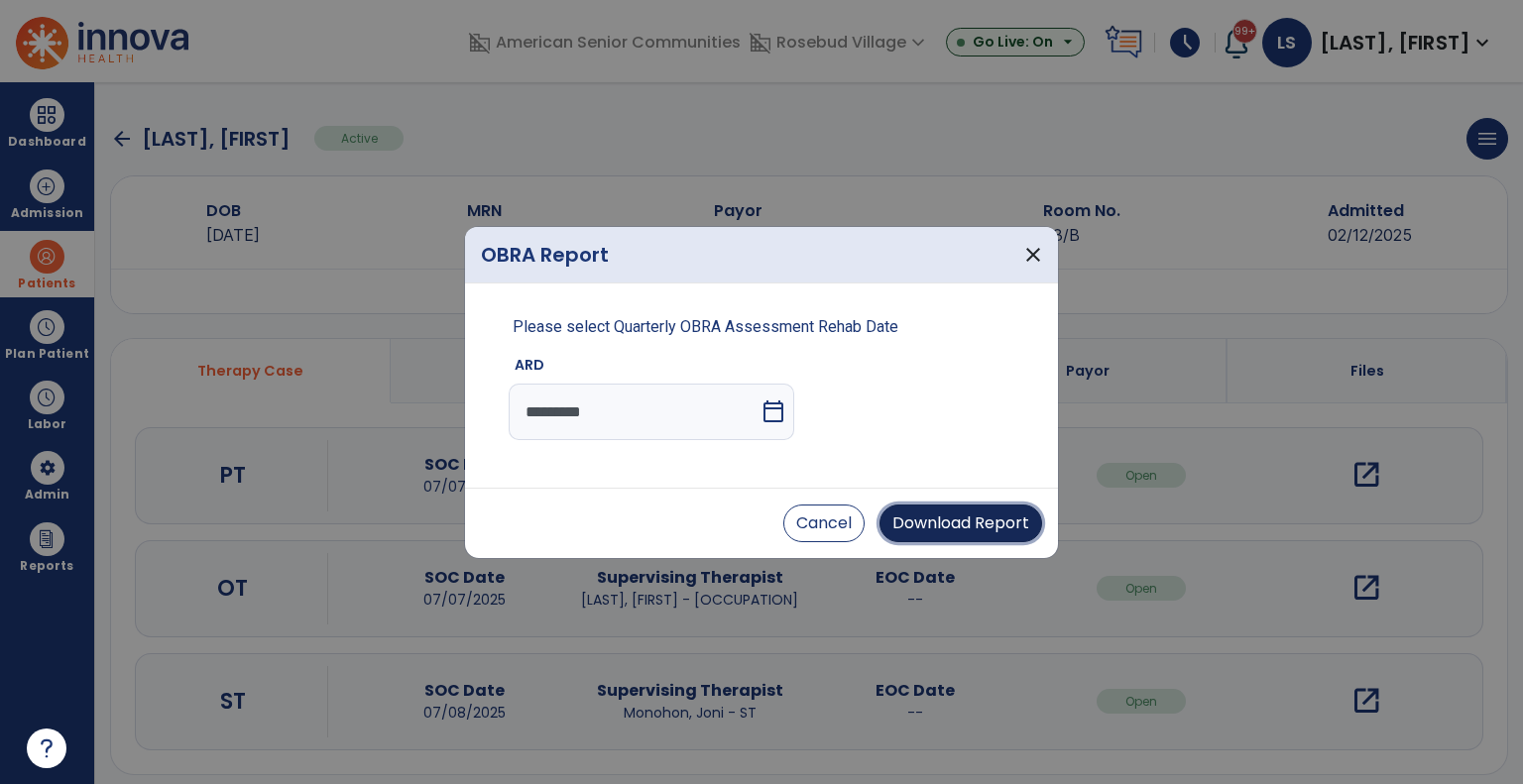 click on "Download Report" at bounding box center (961, 523) 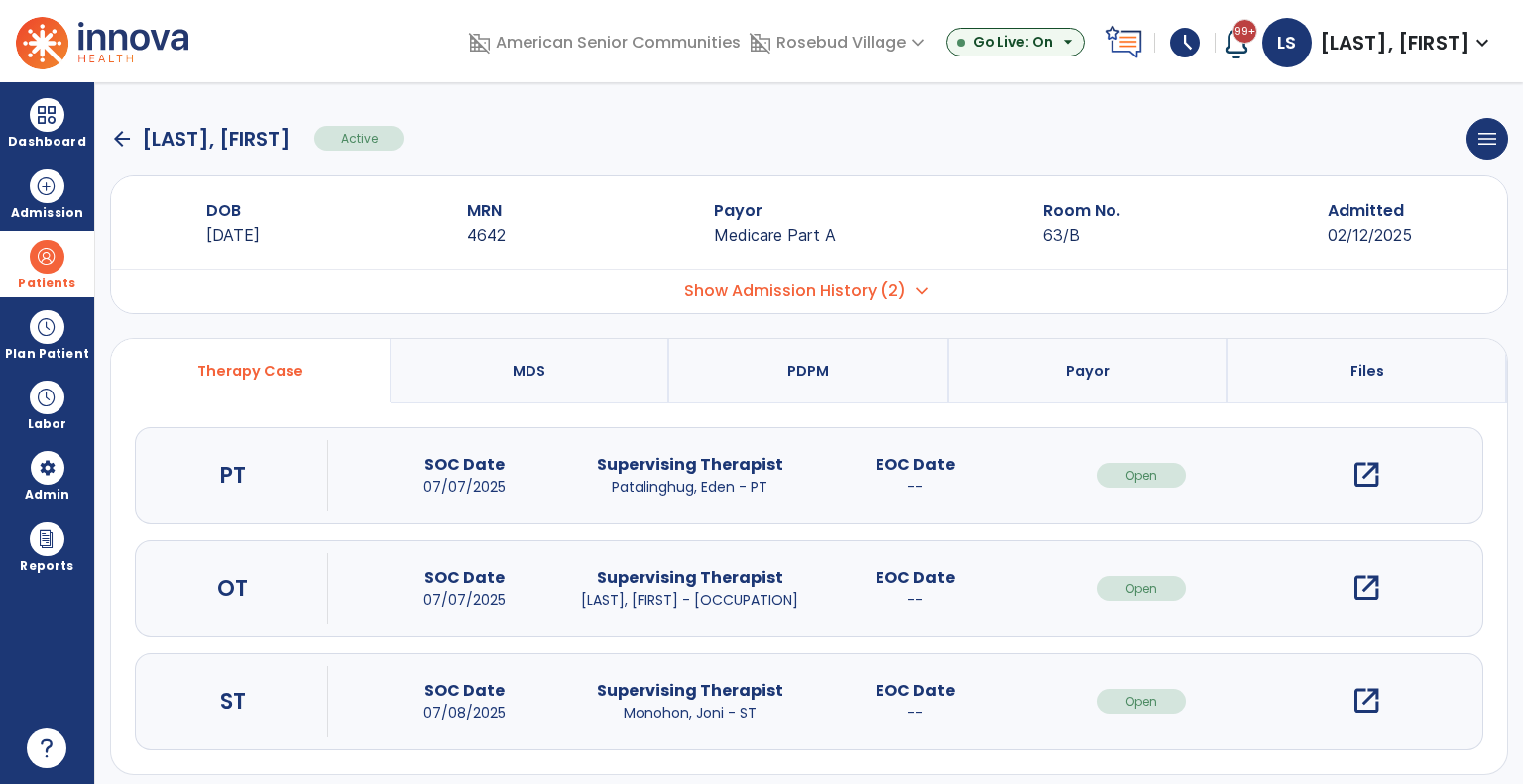 click on "Patients" at bounding box center (47, 283) 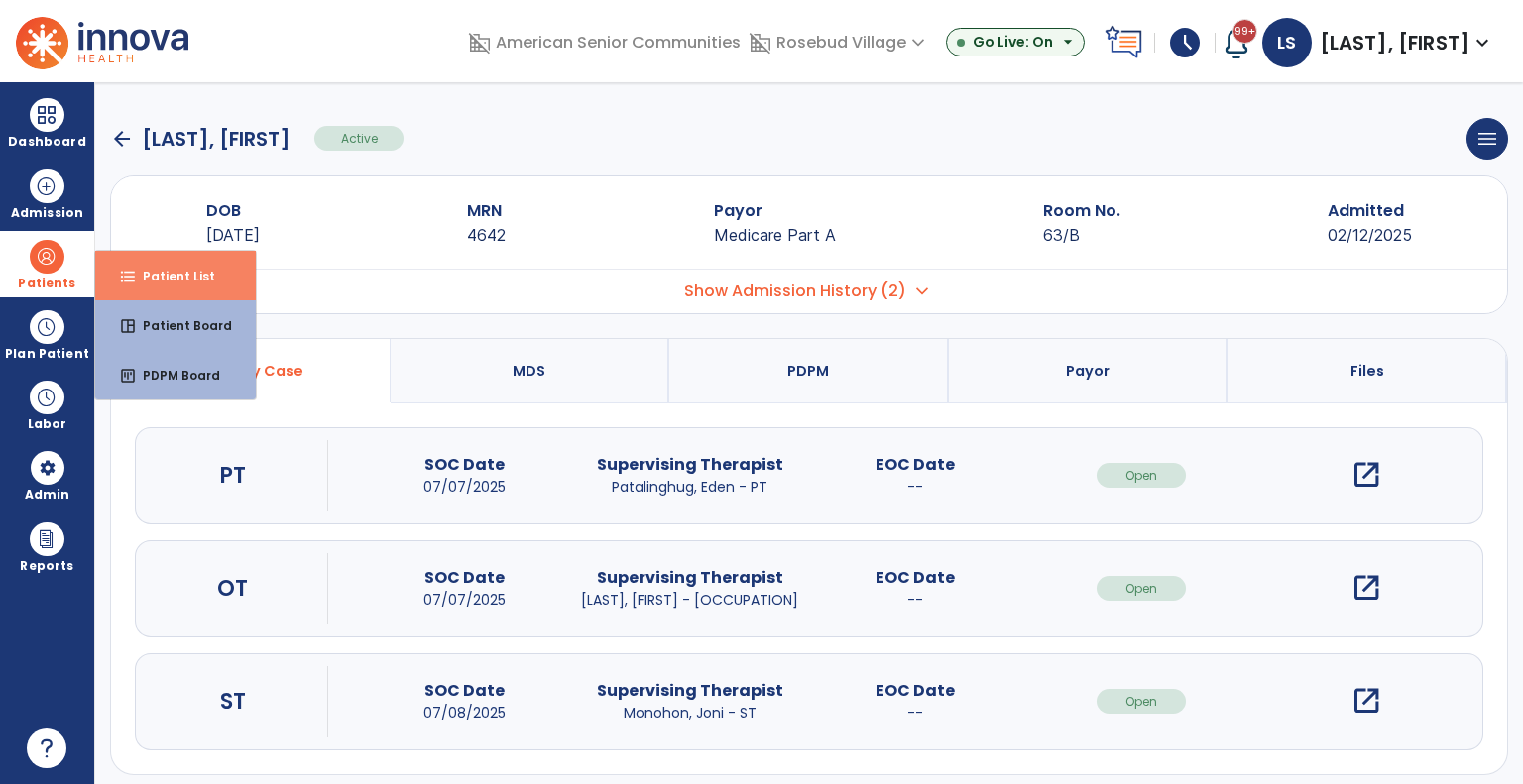 click on "Patient List" at bounding box center (171, 276) 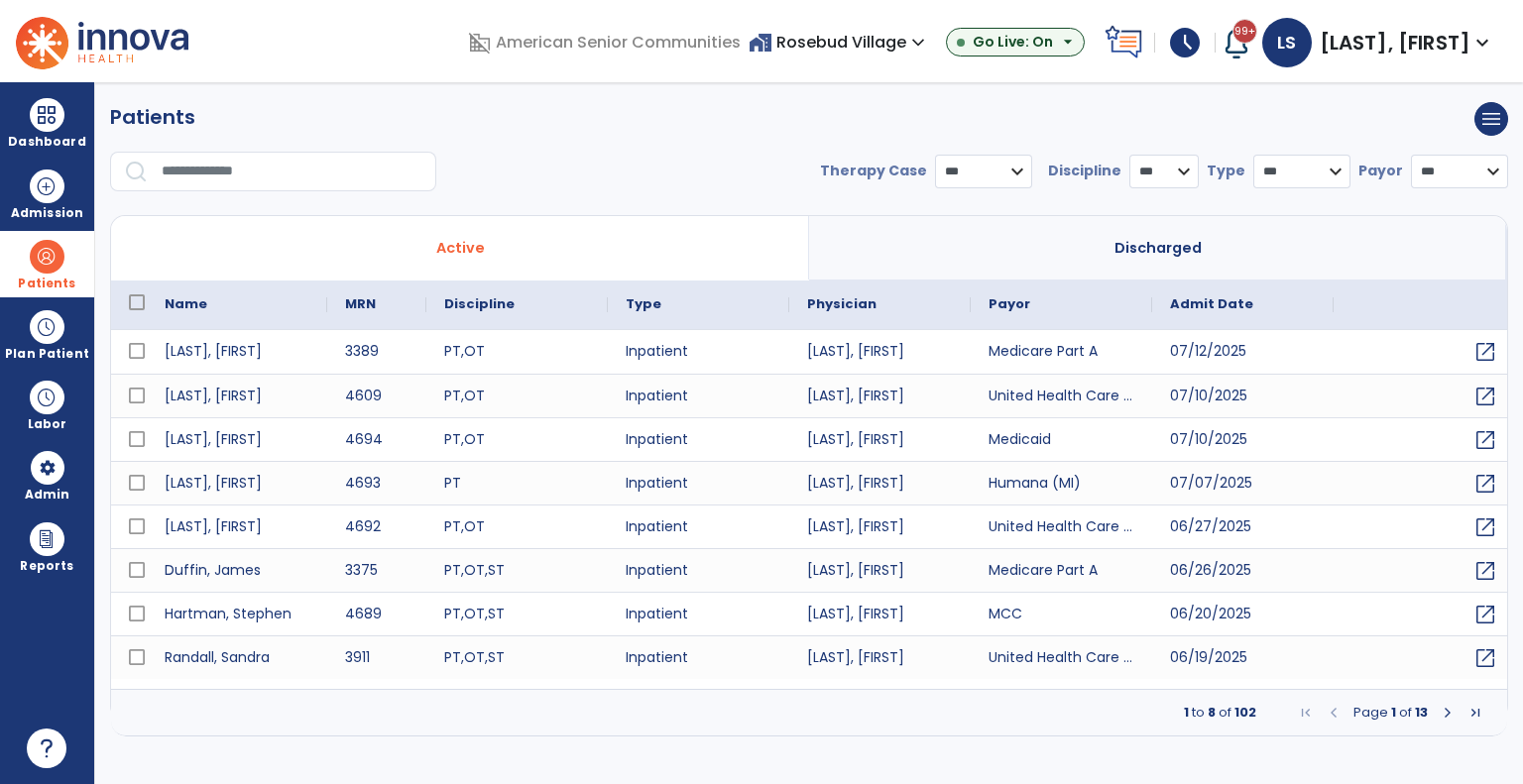 select on "***" 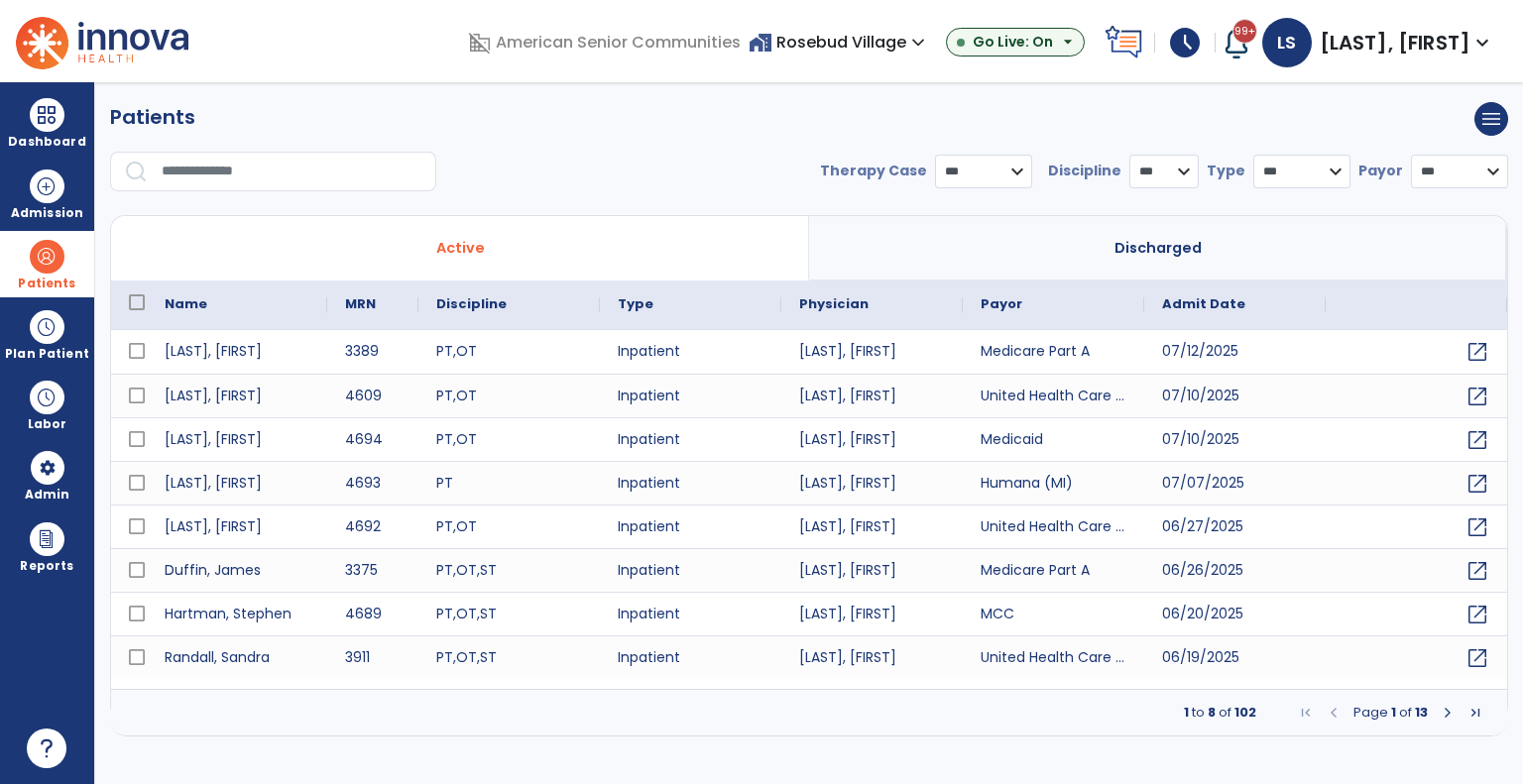 click at bounding box center [292, 171] 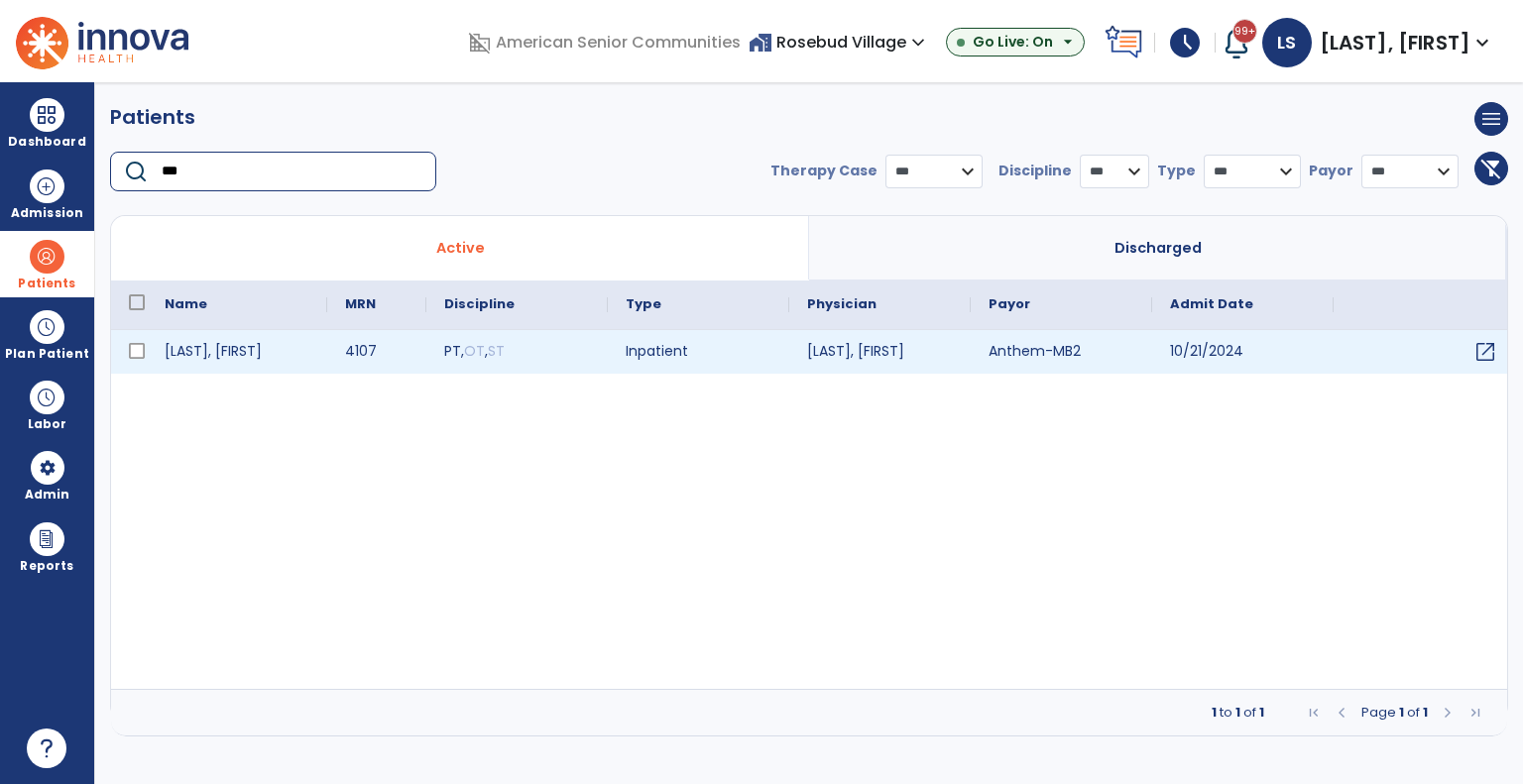 type on "***" 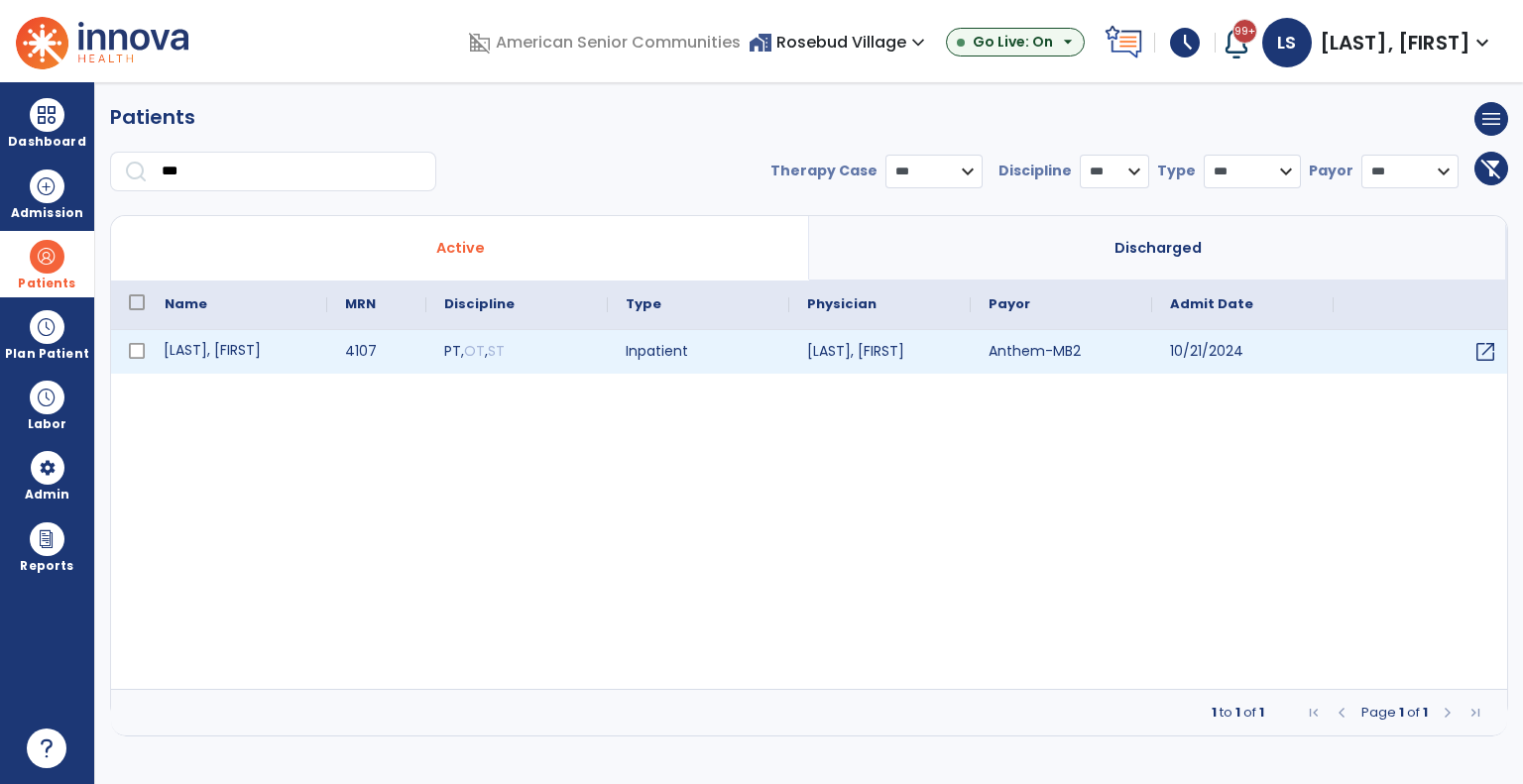 click on "Saylor, Vicki" at bounding box center (237, 352) 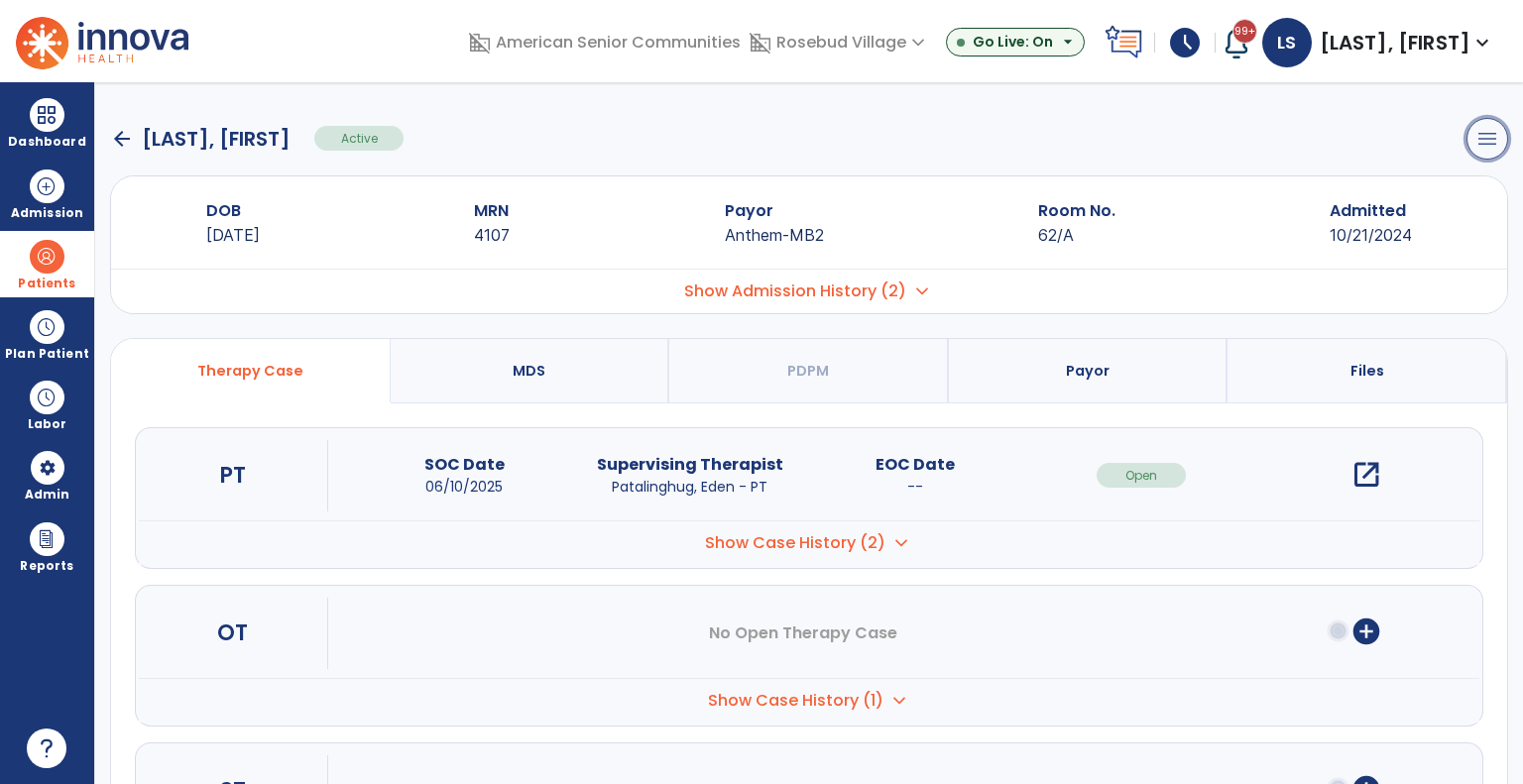 click on "menu" at bounding box center [1487, 139] 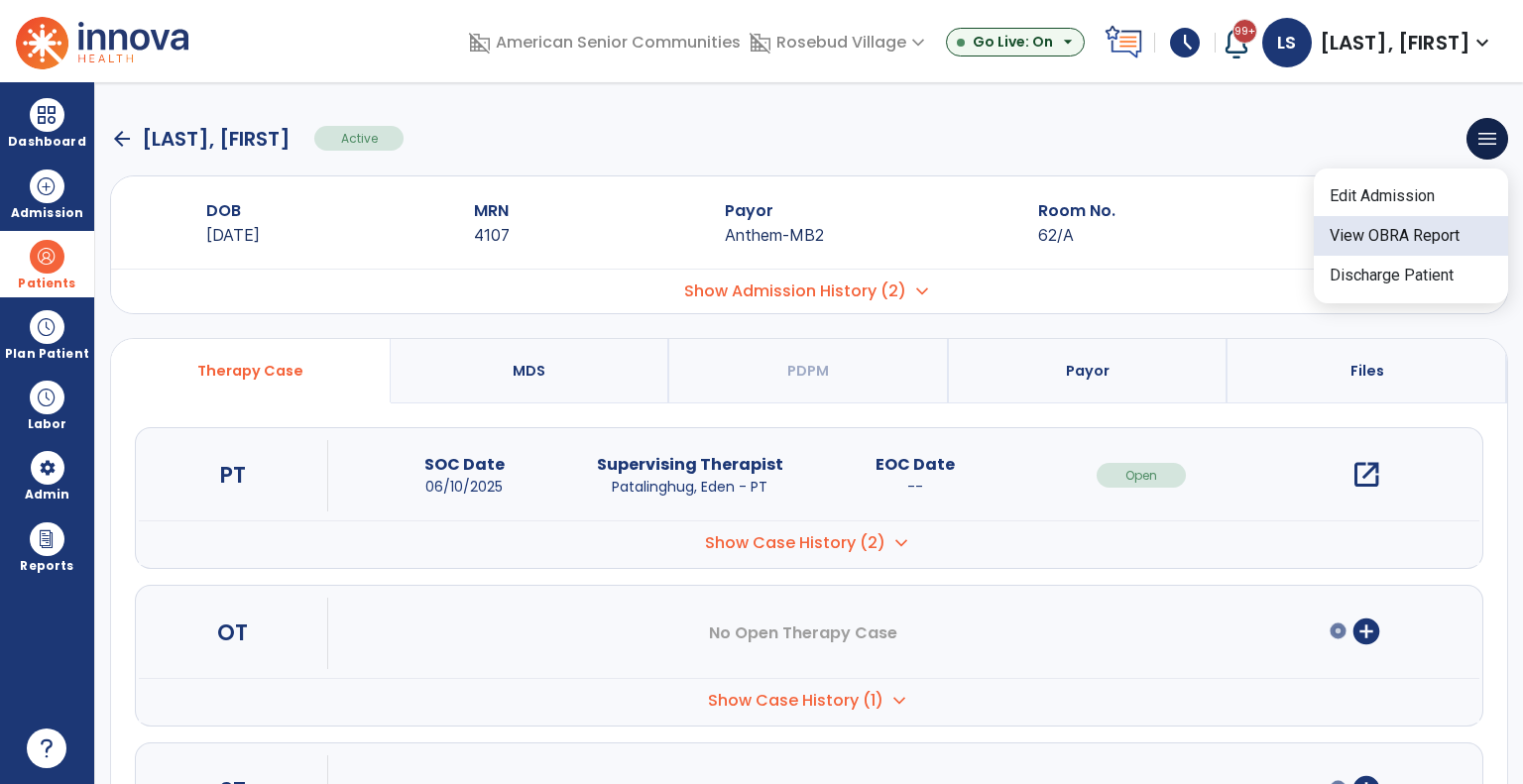 click on "View OBRA Report" 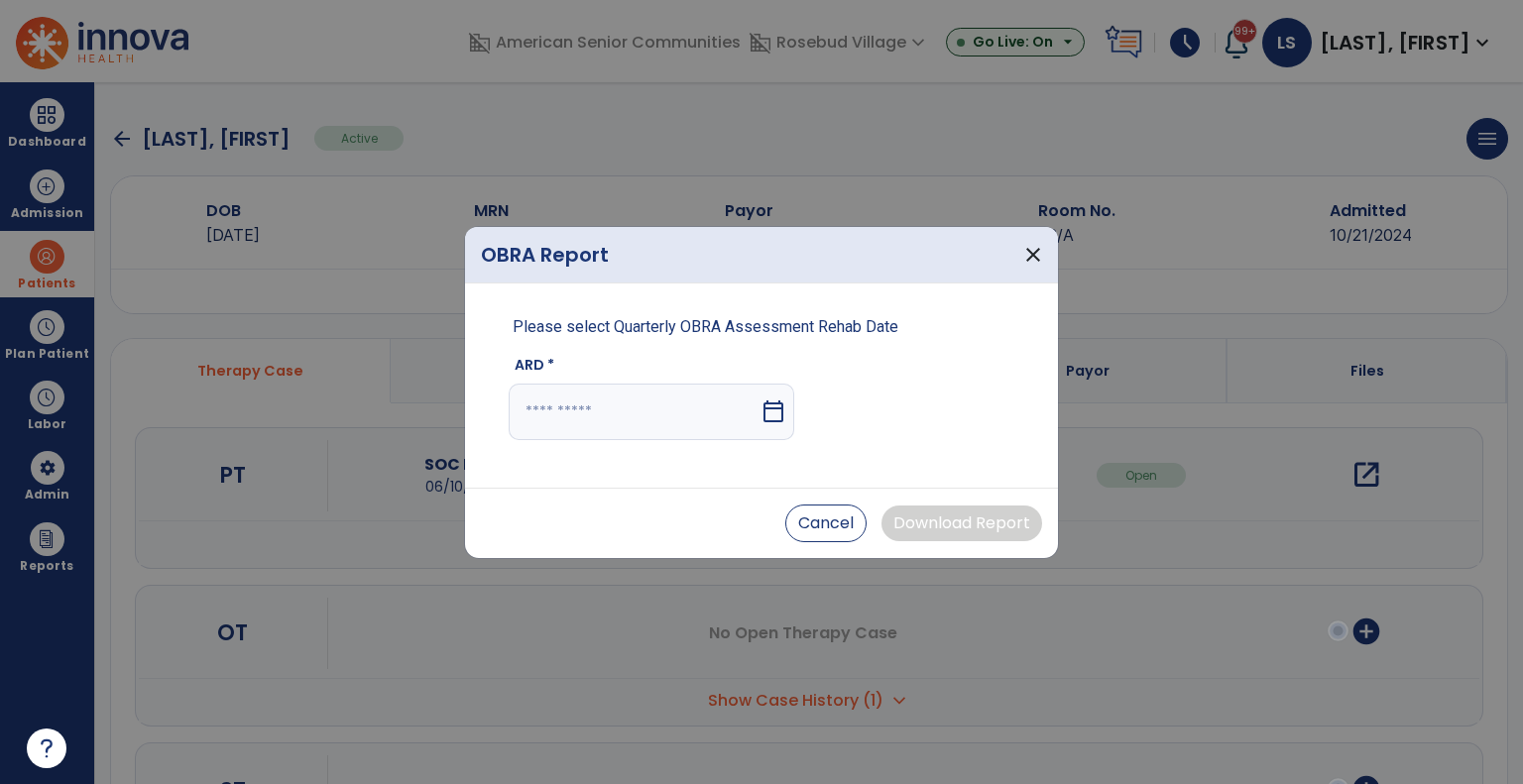 click at bounding box center [634, 411] 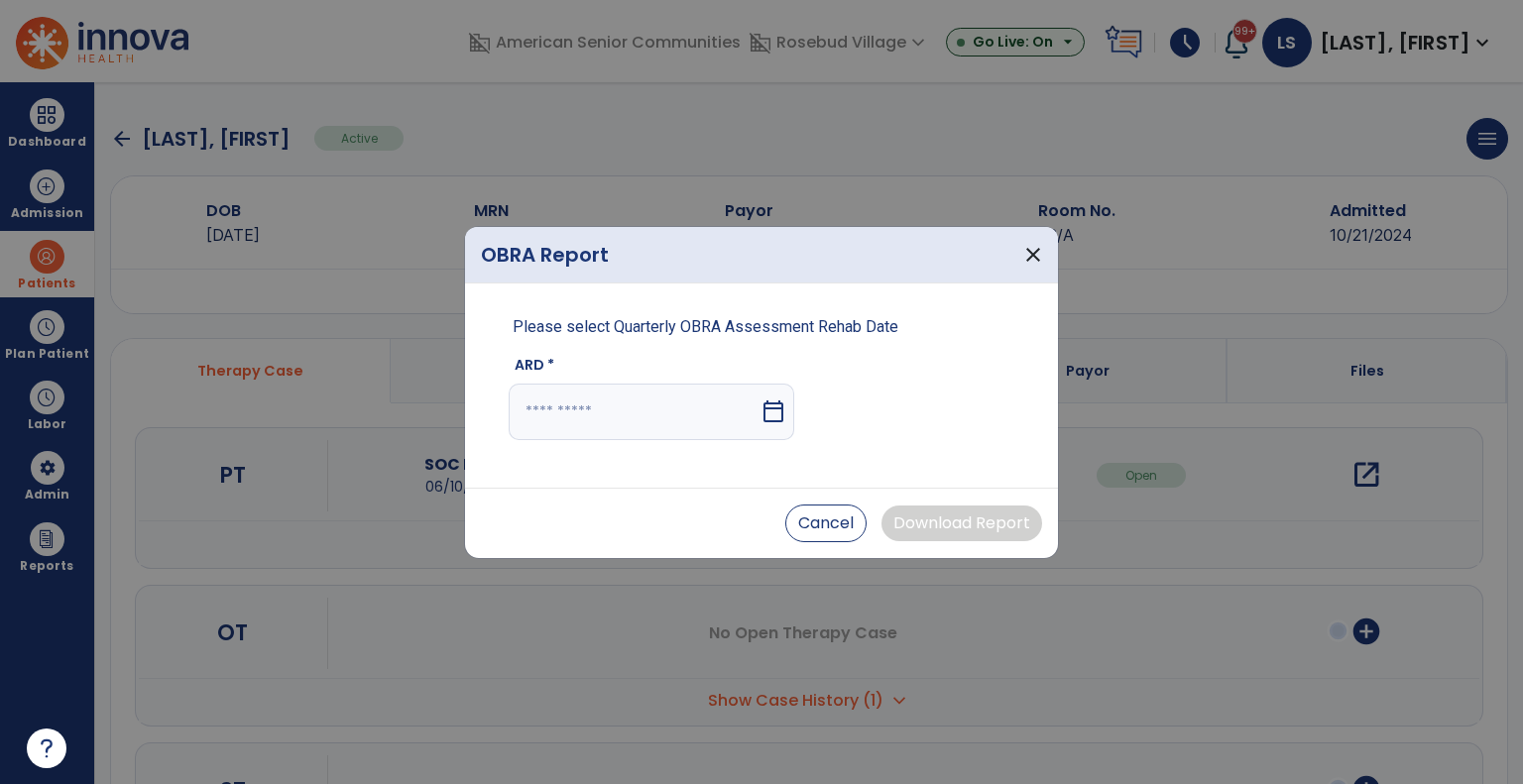 select on "*" 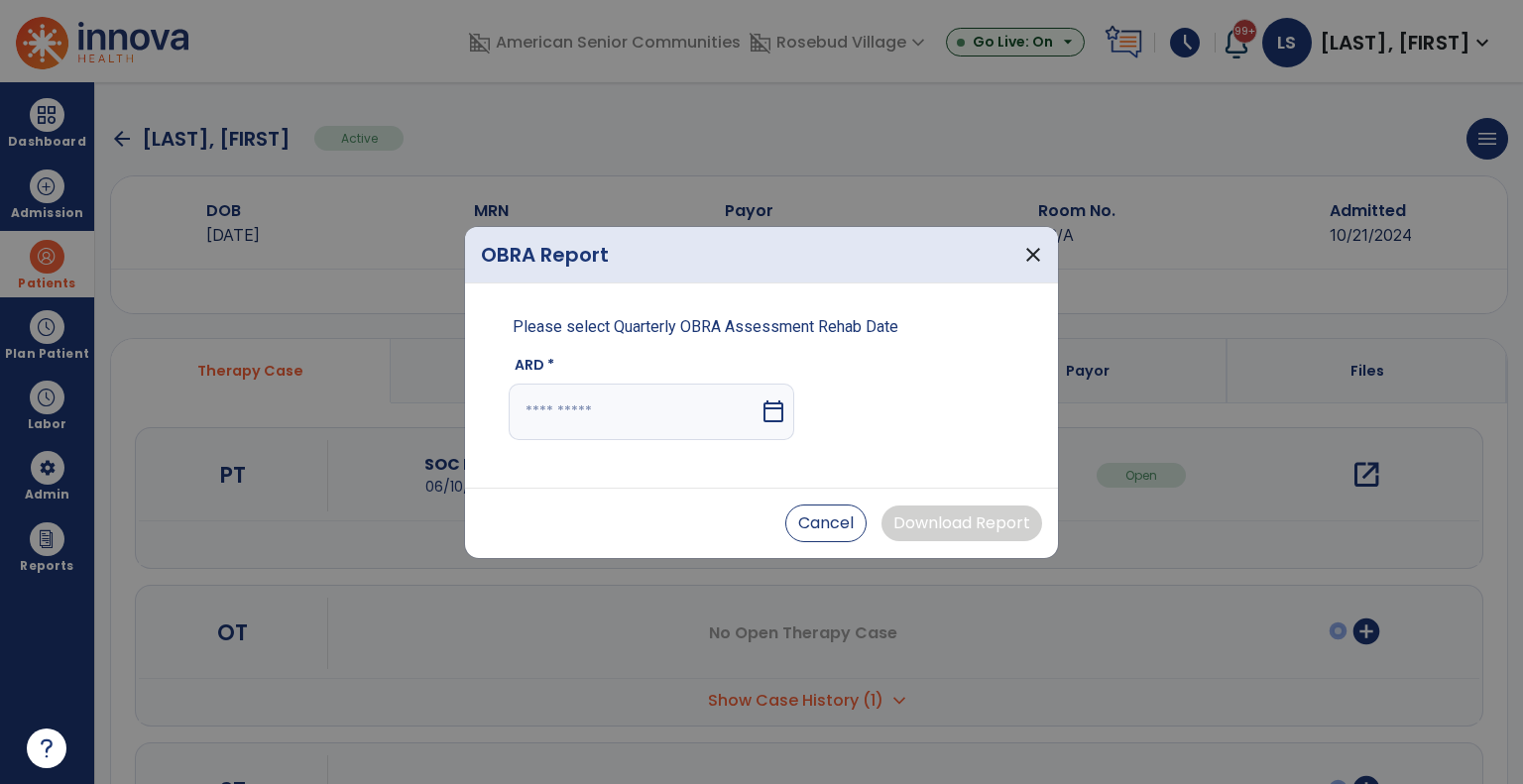 select on "****" 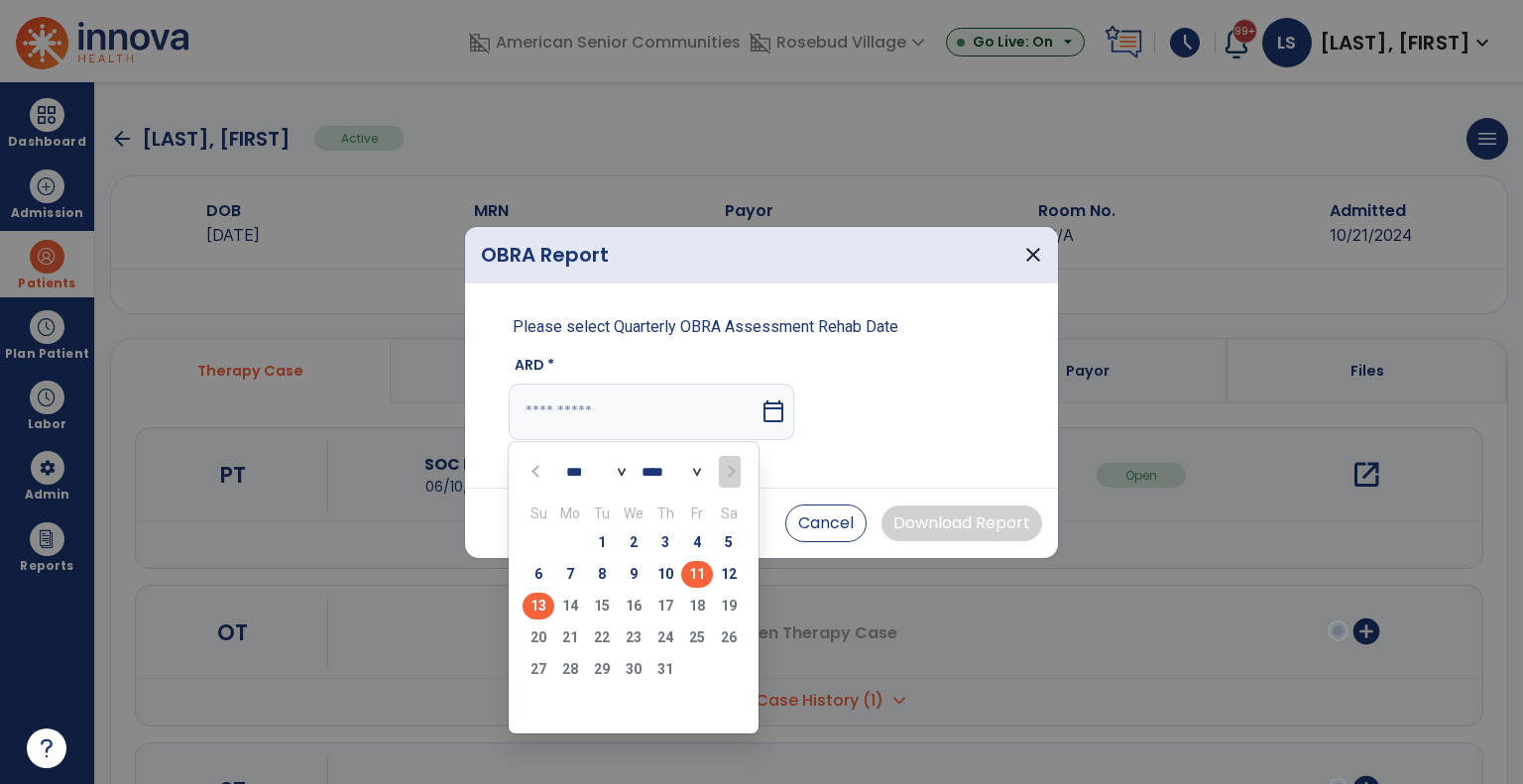 click on "11" at bounding box center (697, 574) 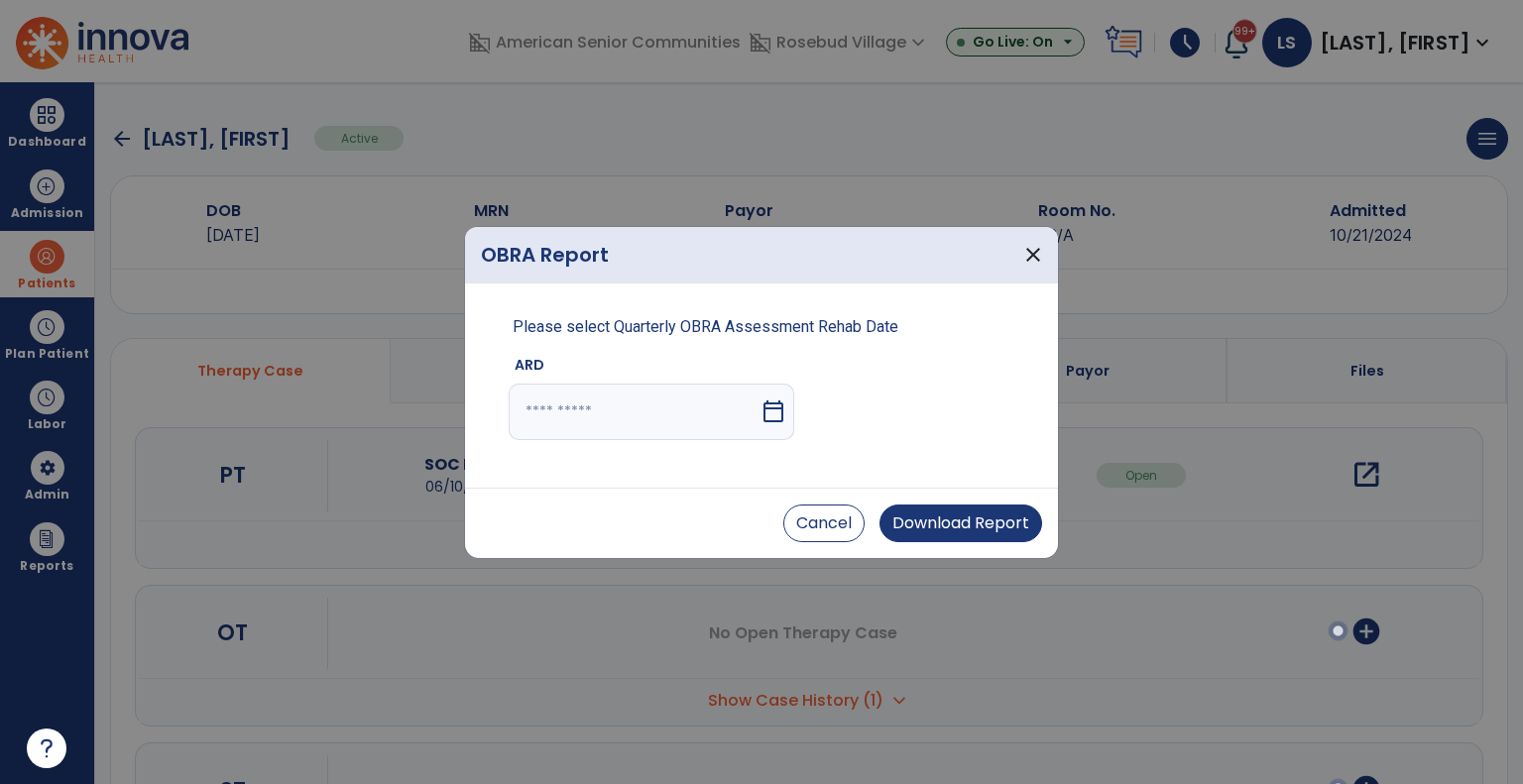 type on "*********" 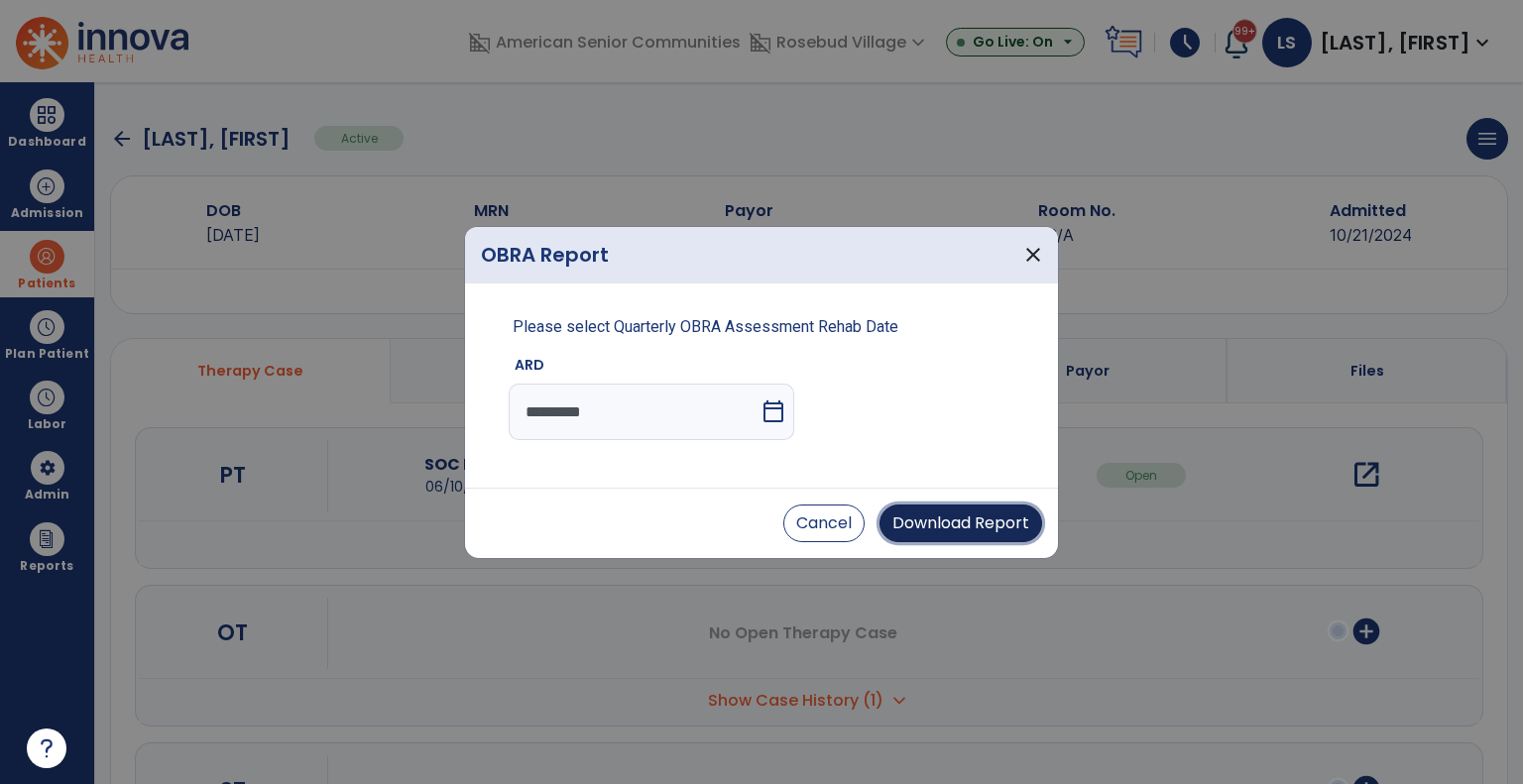 click on "Download Report" at bounding box center [961, 523] 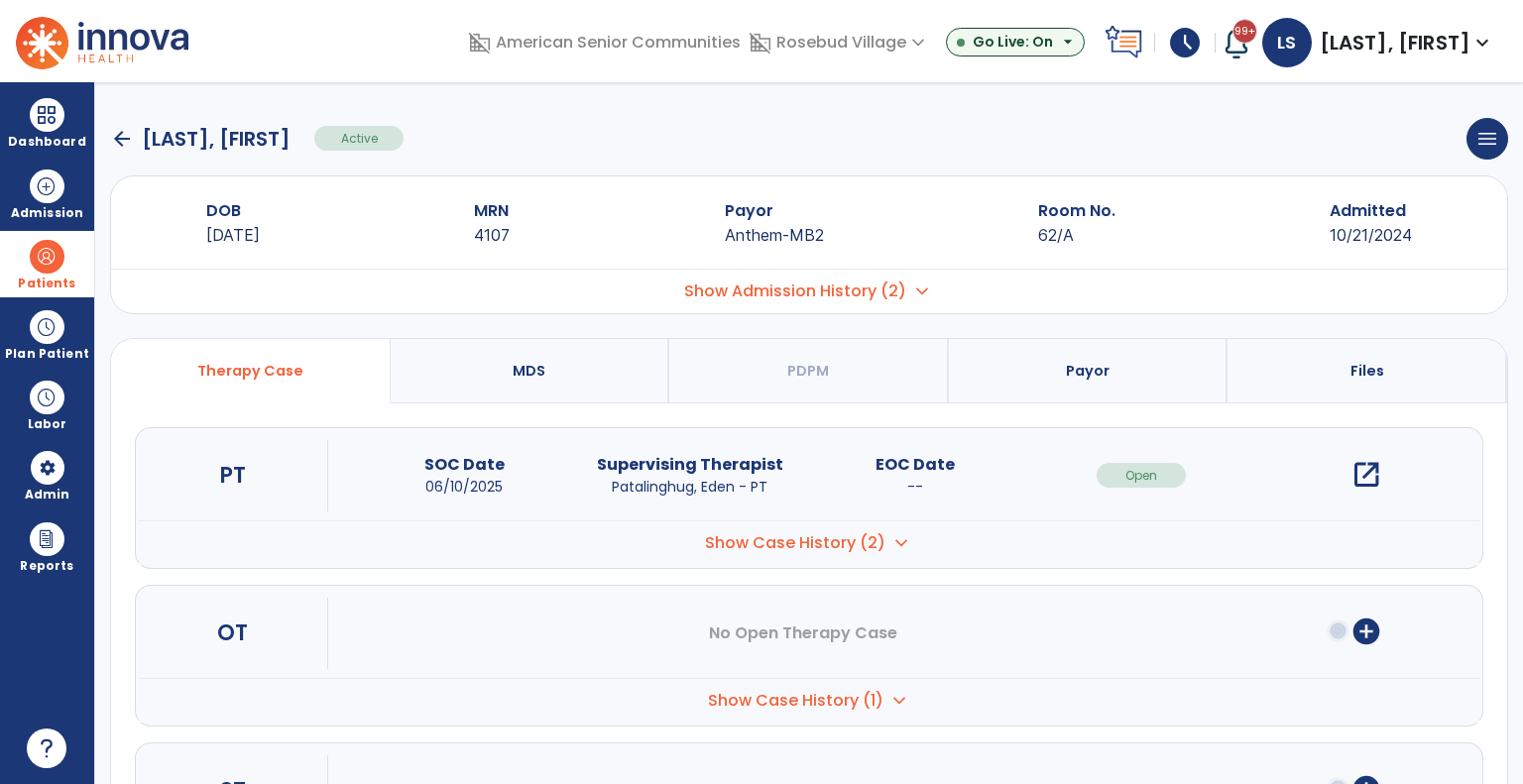 click at bounding box center (47, 257) 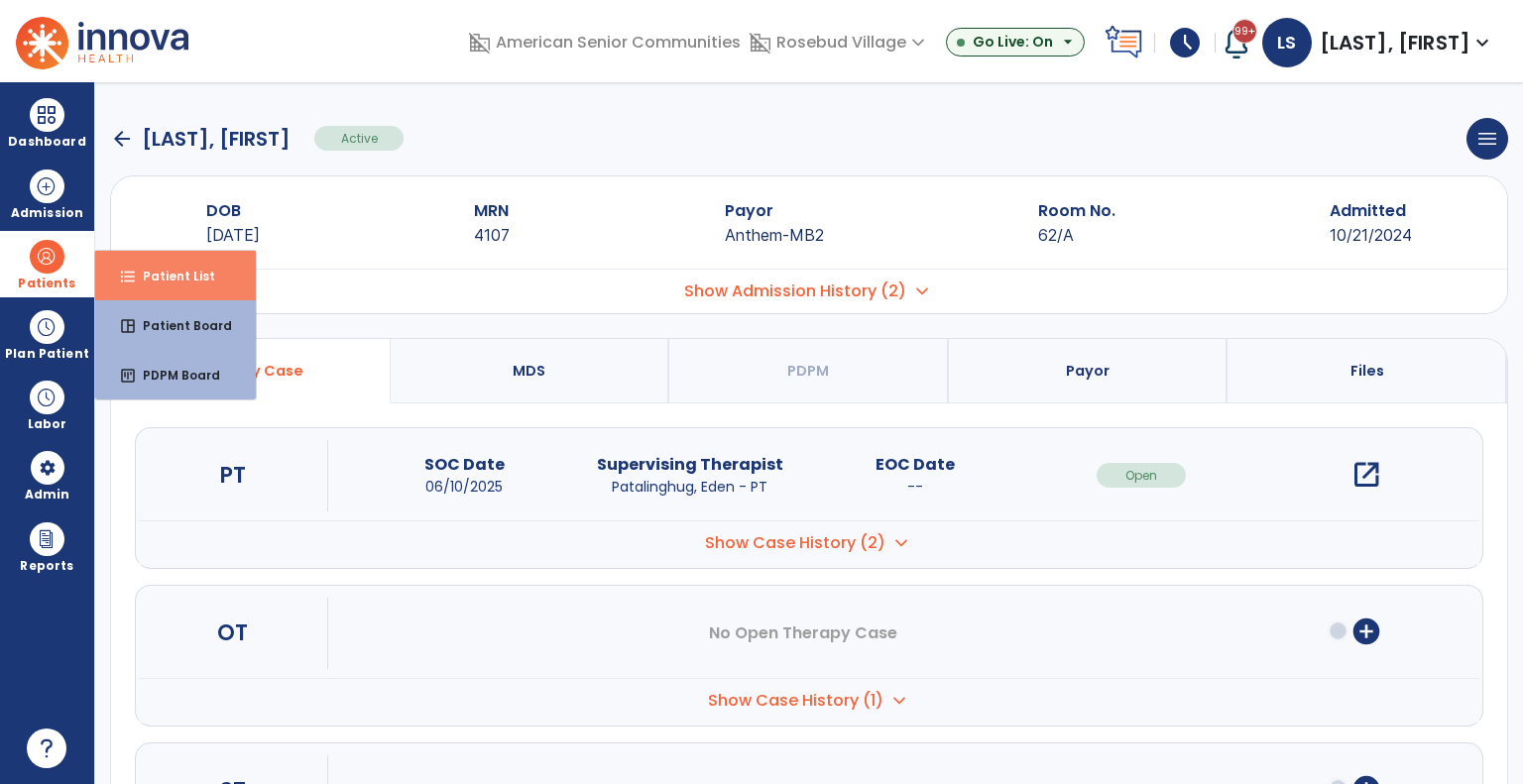 click on "Patient List" at bounding box center (171, 276) 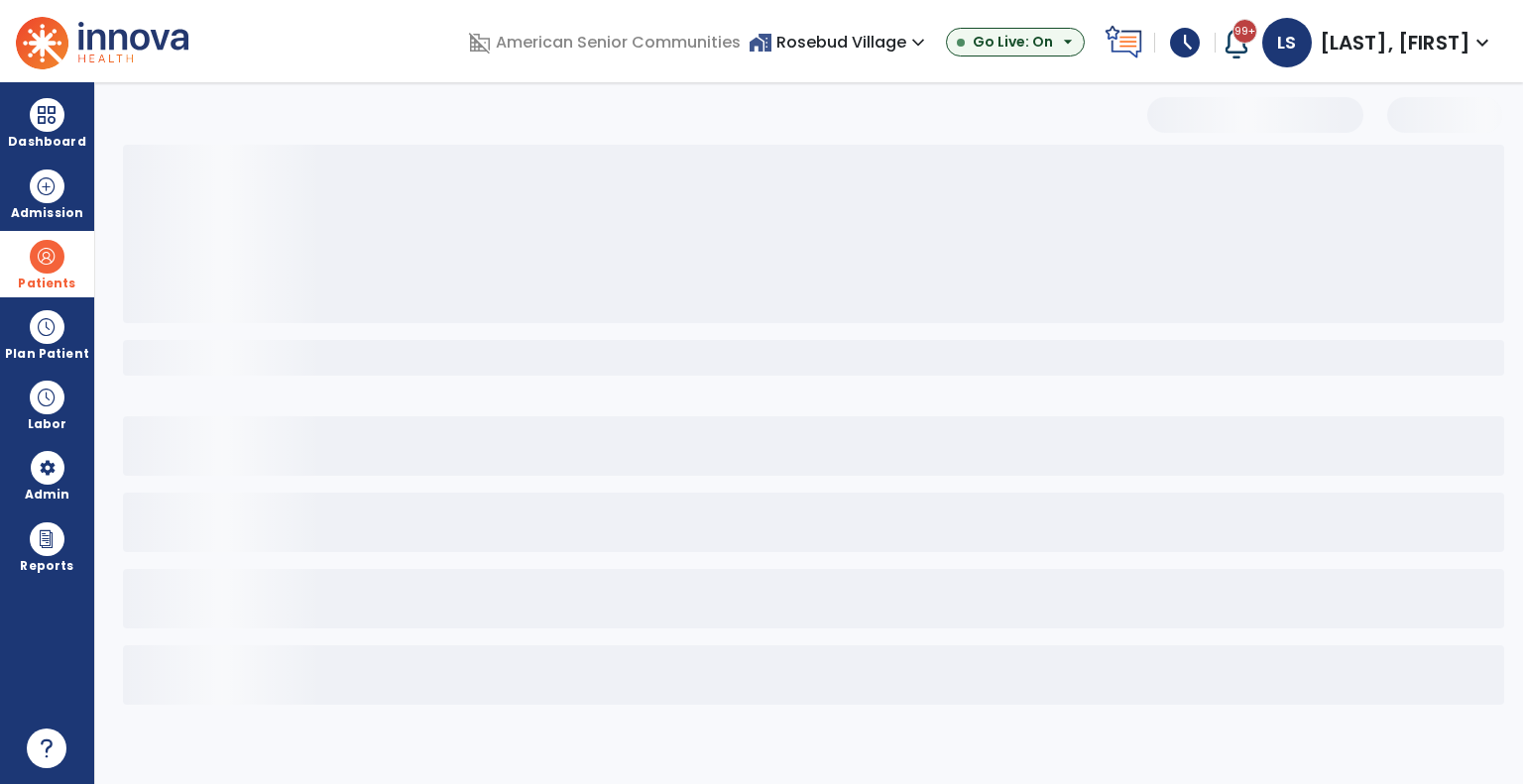 select on "***" 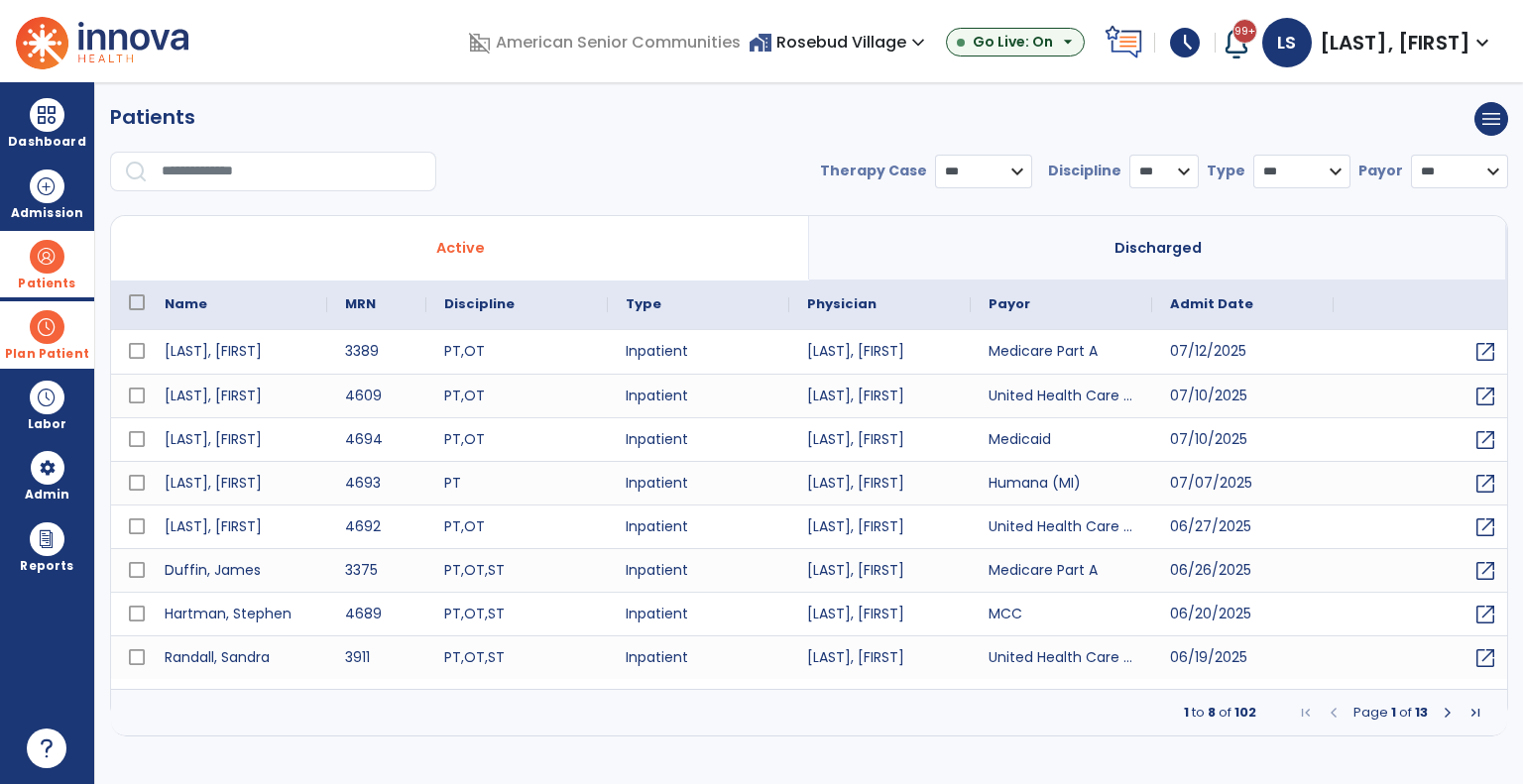 click on "Plan Patient" at bounding box center [47, 283] 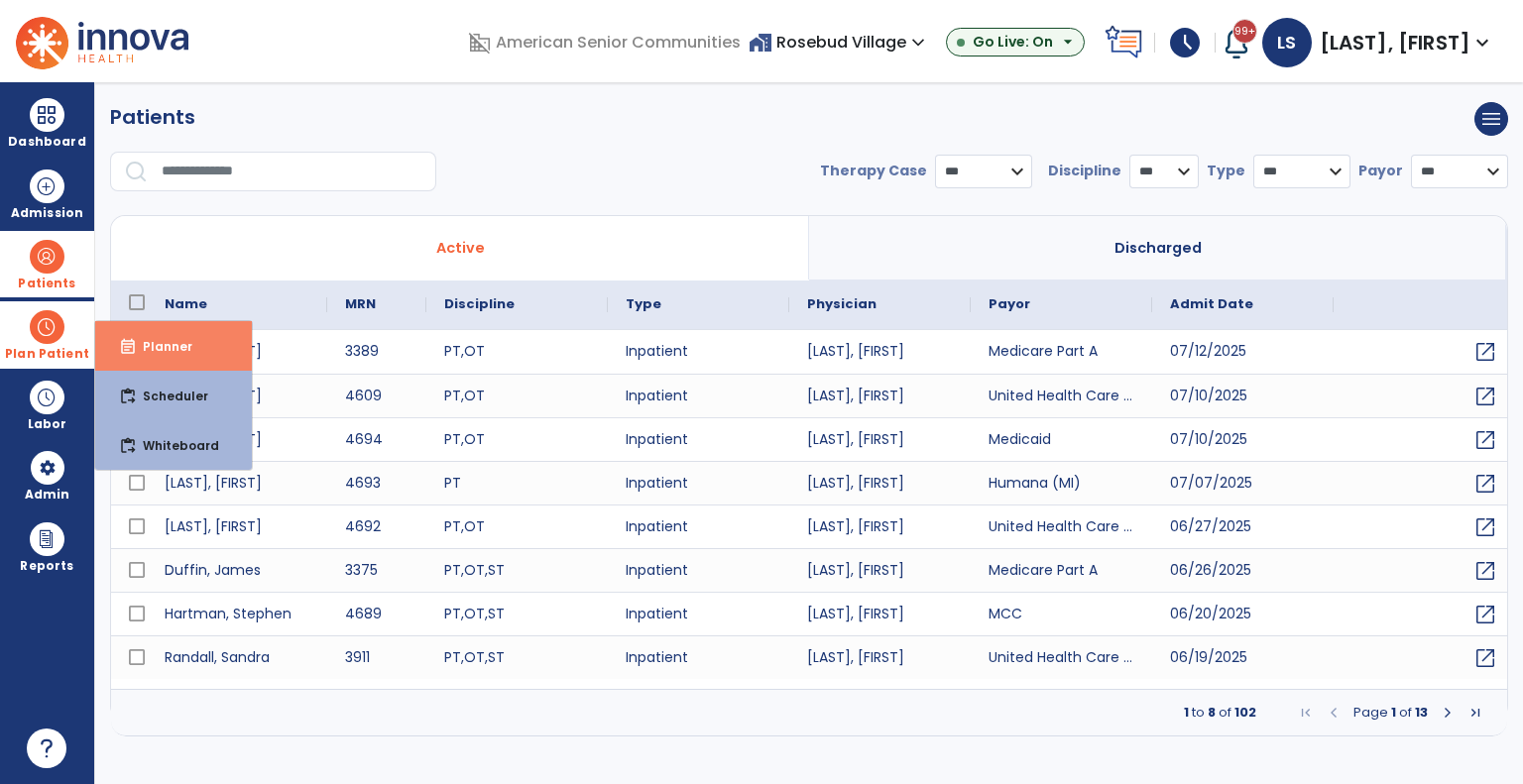 click on "Planner" at bounding box center (160, 346) 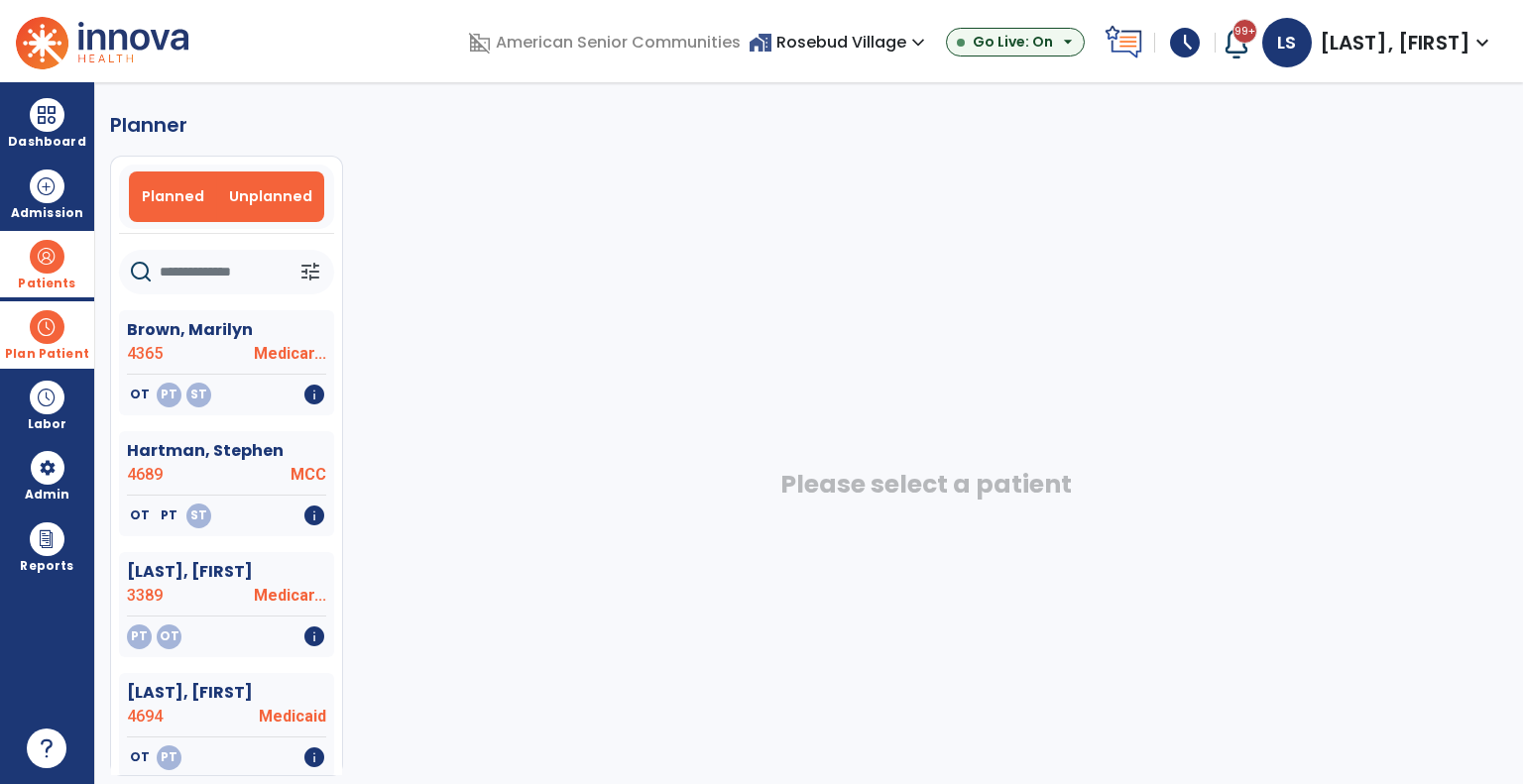 click on "Planned" at bounding box center (173, 196) 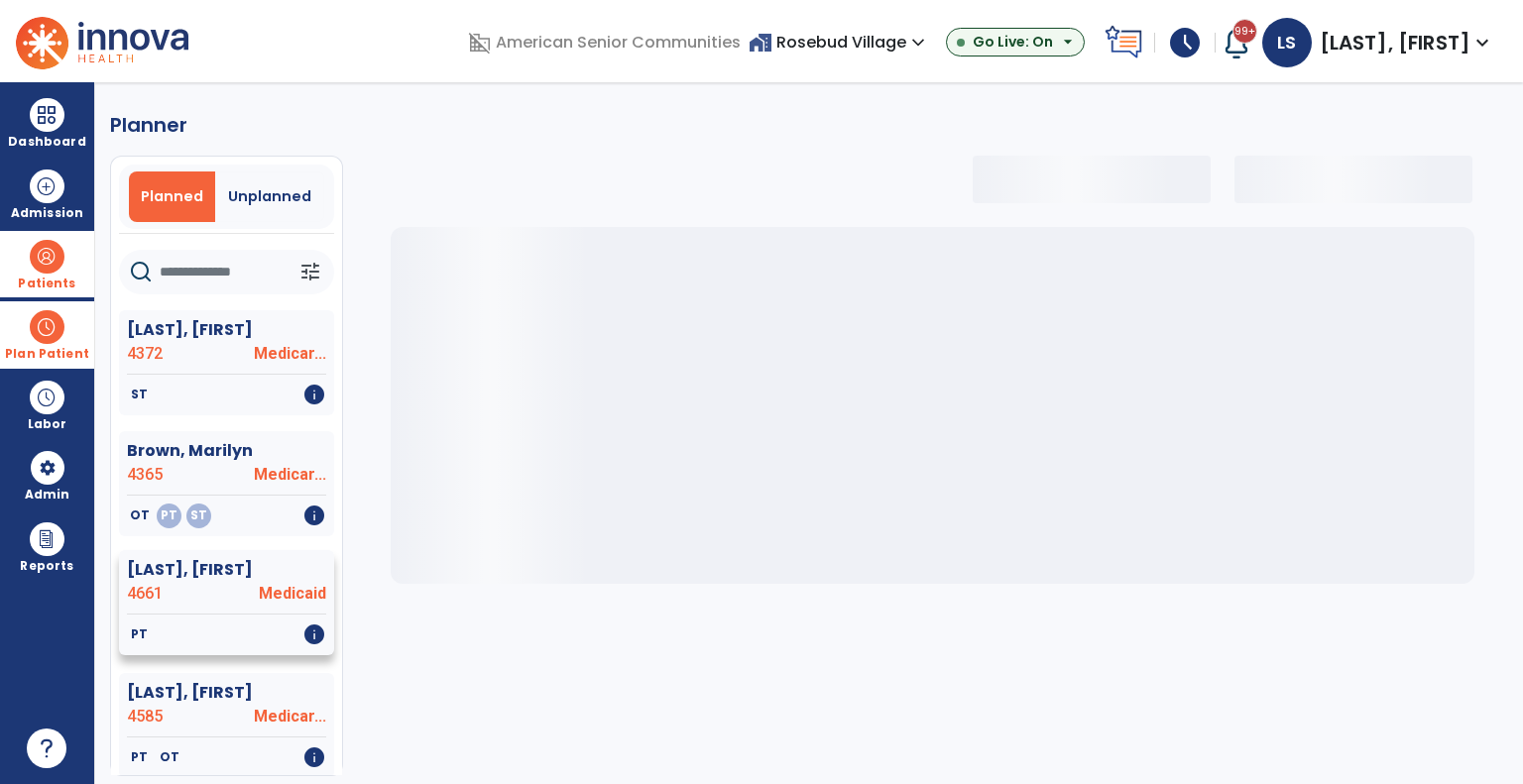 click on "4661" 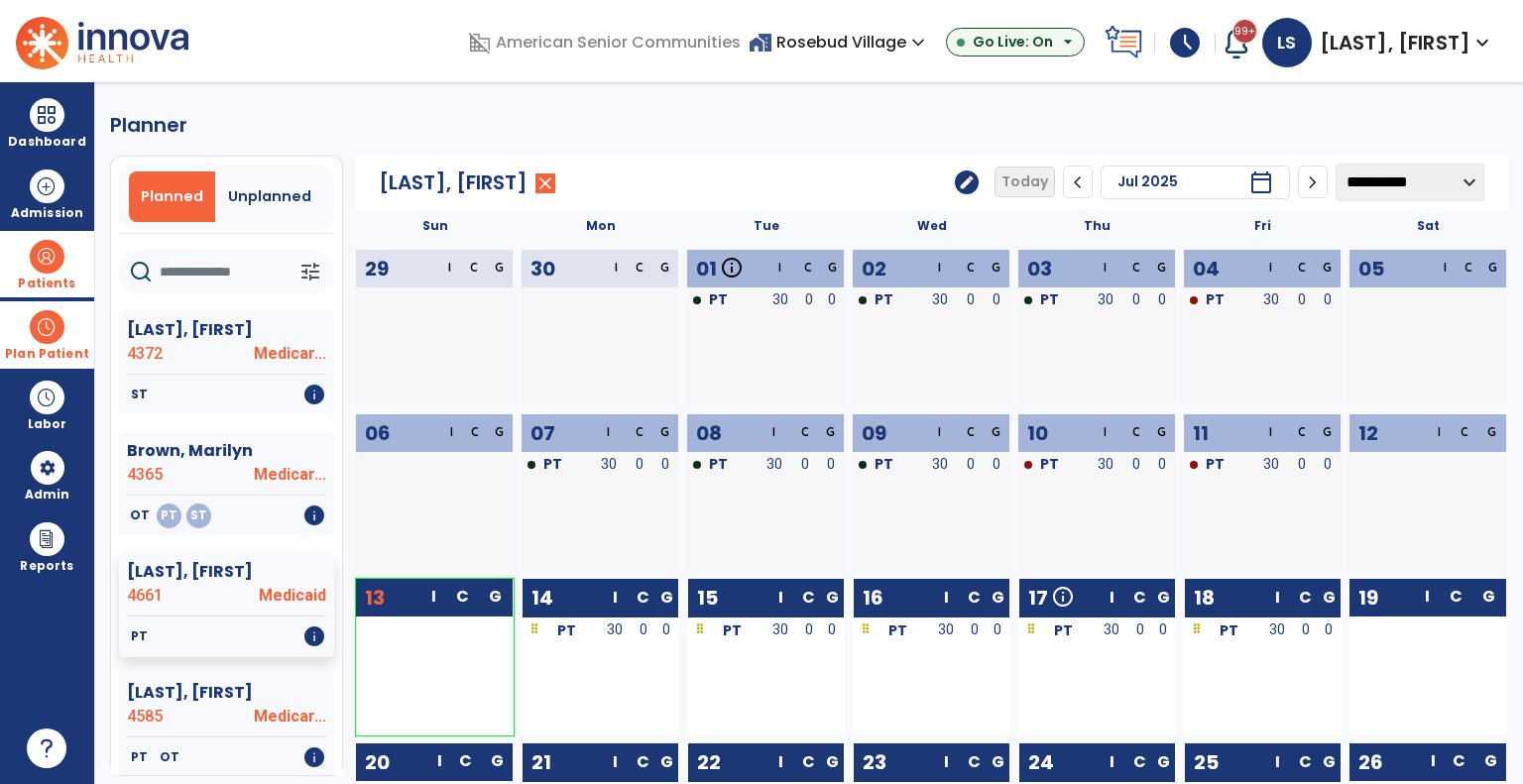click on "home_work   Rosebud Village   expand_more" at bounding box center (839, 42) 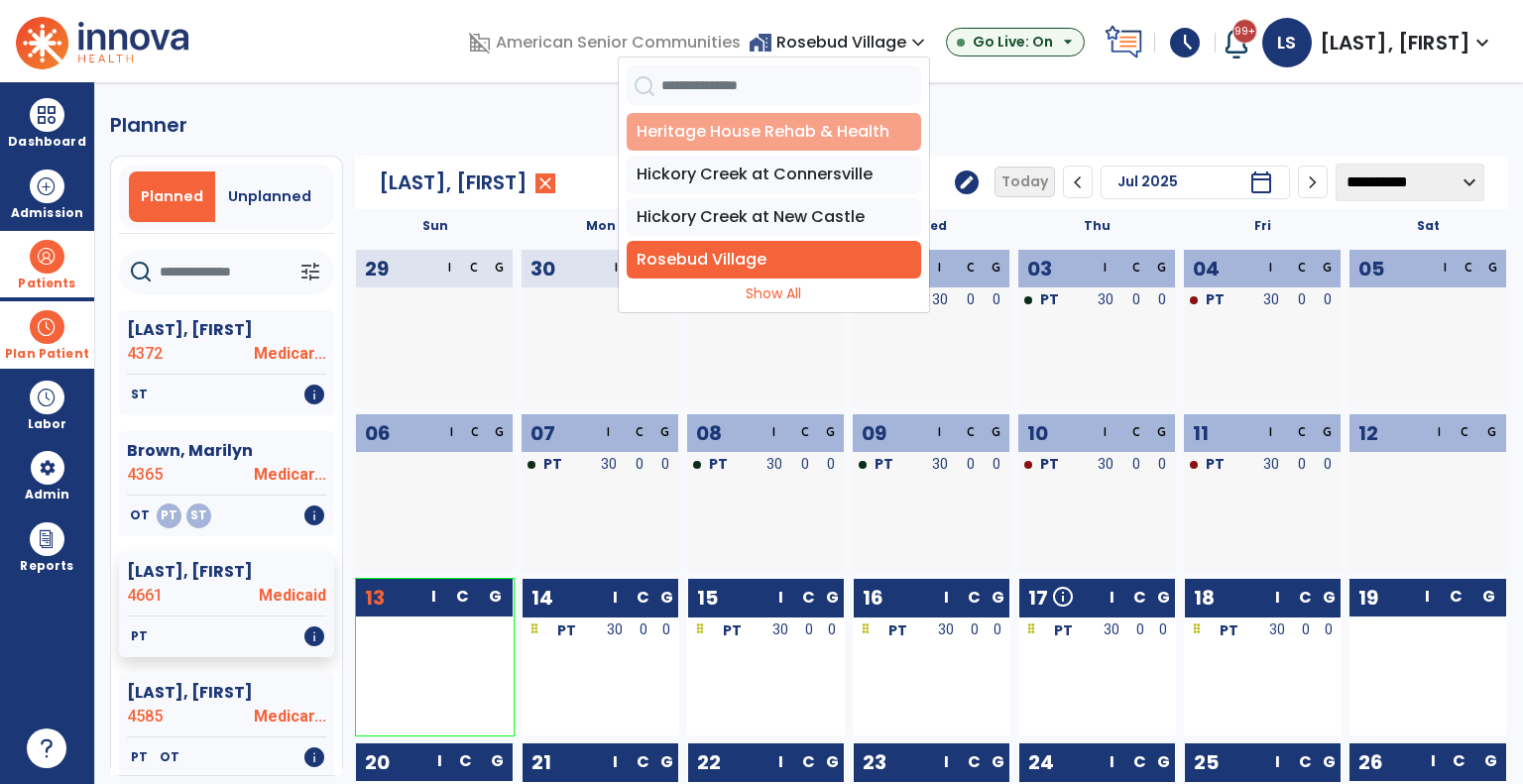 click on "Heritage House Rehab & Health" at bounding box center [773, 132] 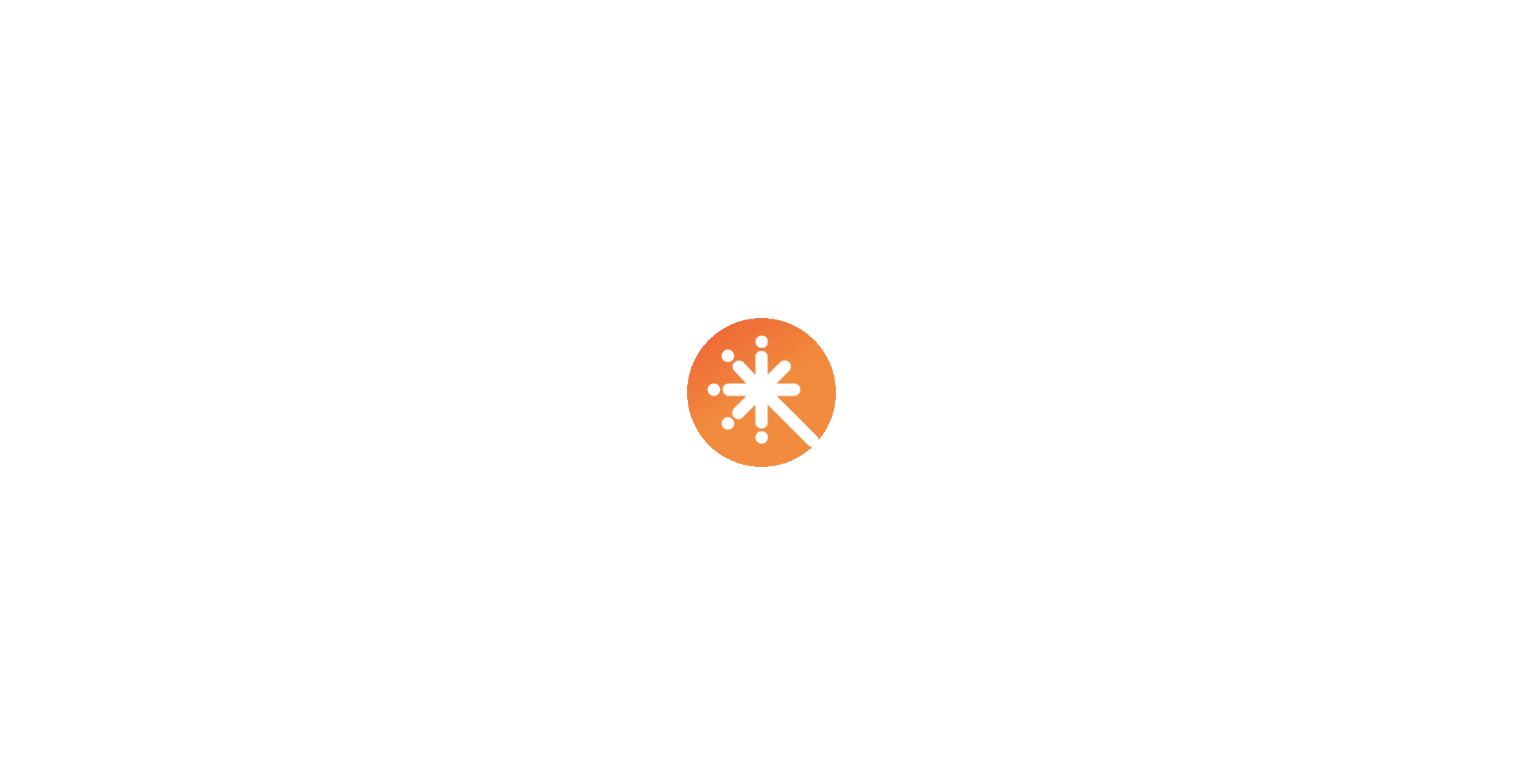 scroll, scrollTop: 0, scrollLeft: 0, axis: both 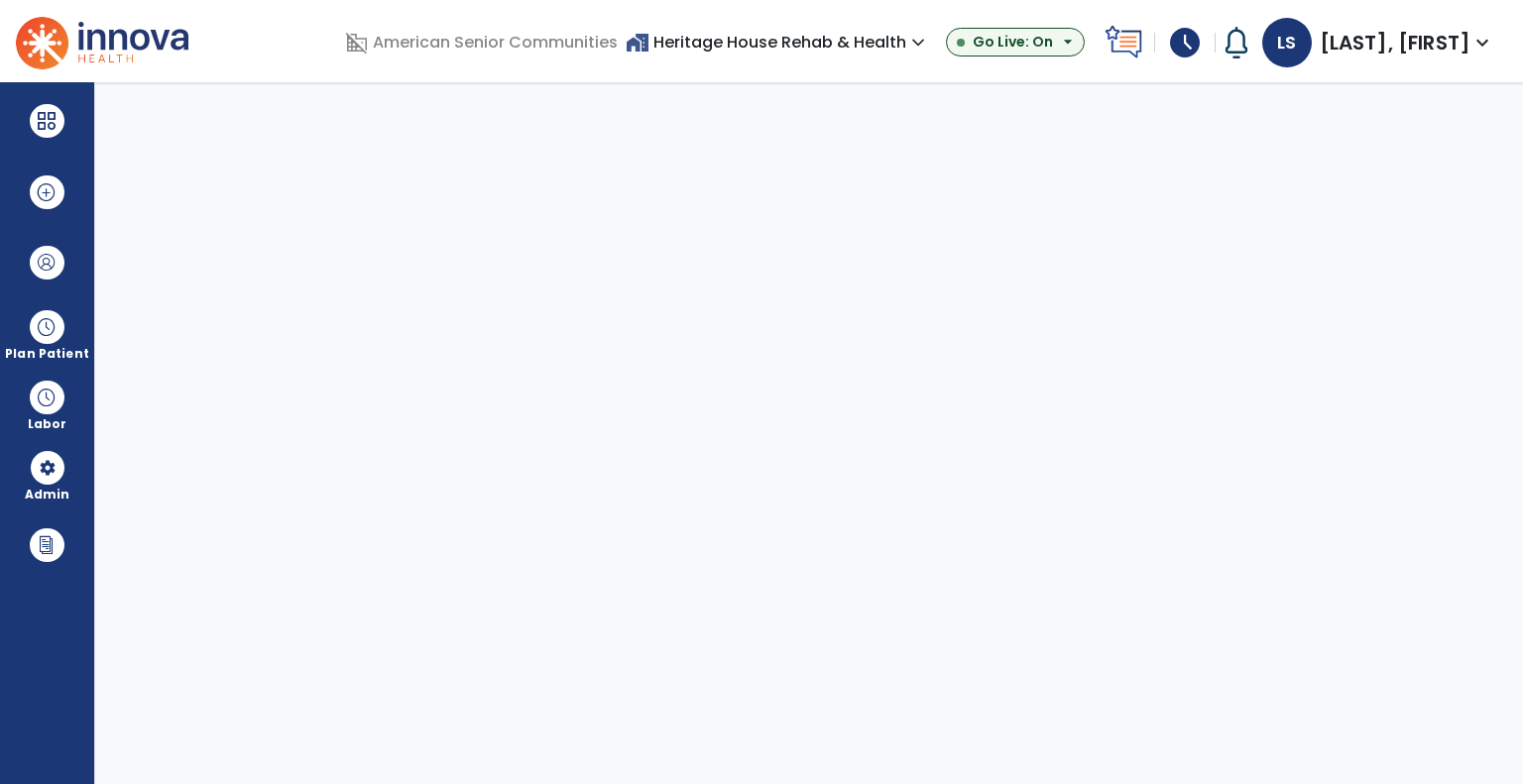 select on "***" 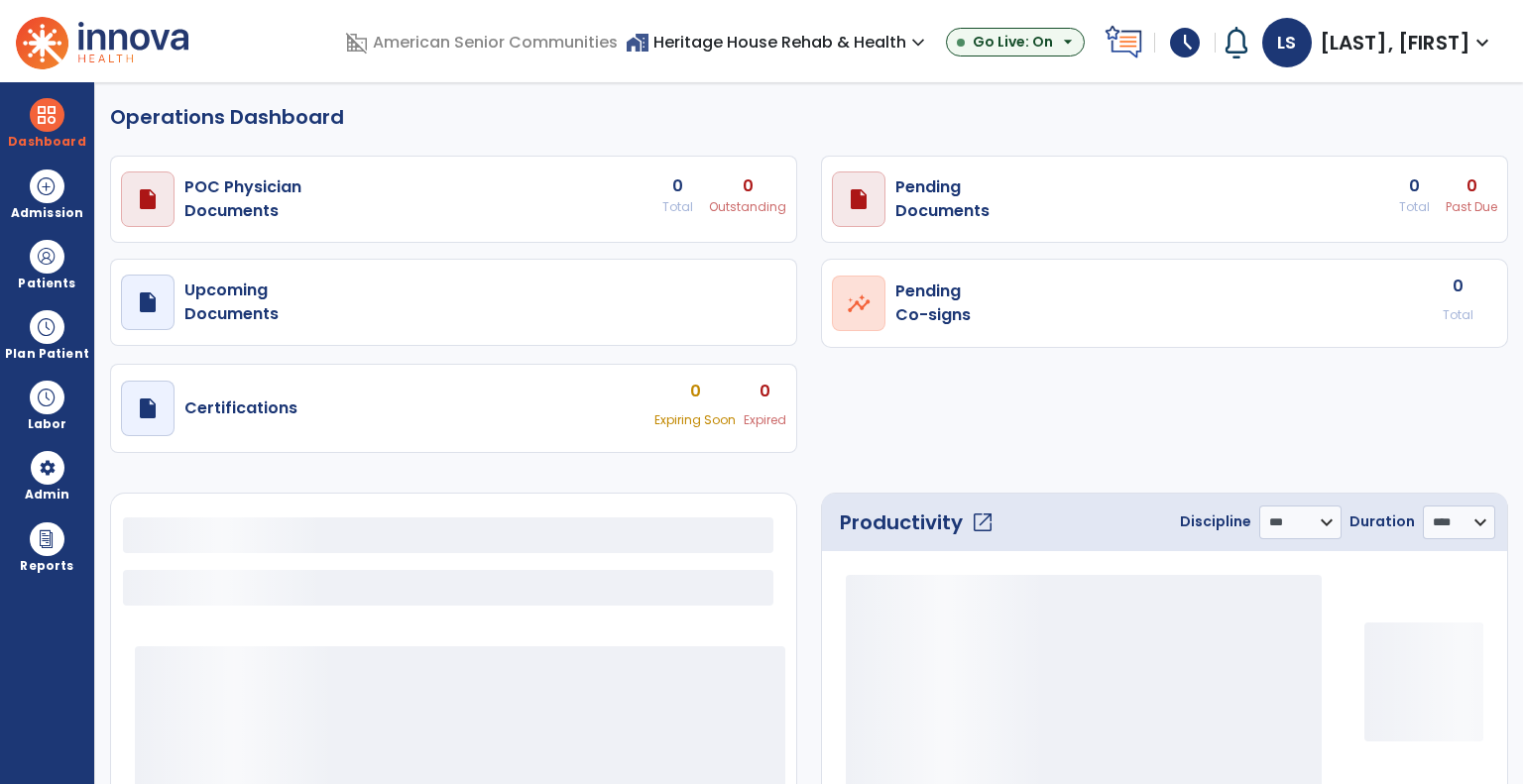 select on "***" 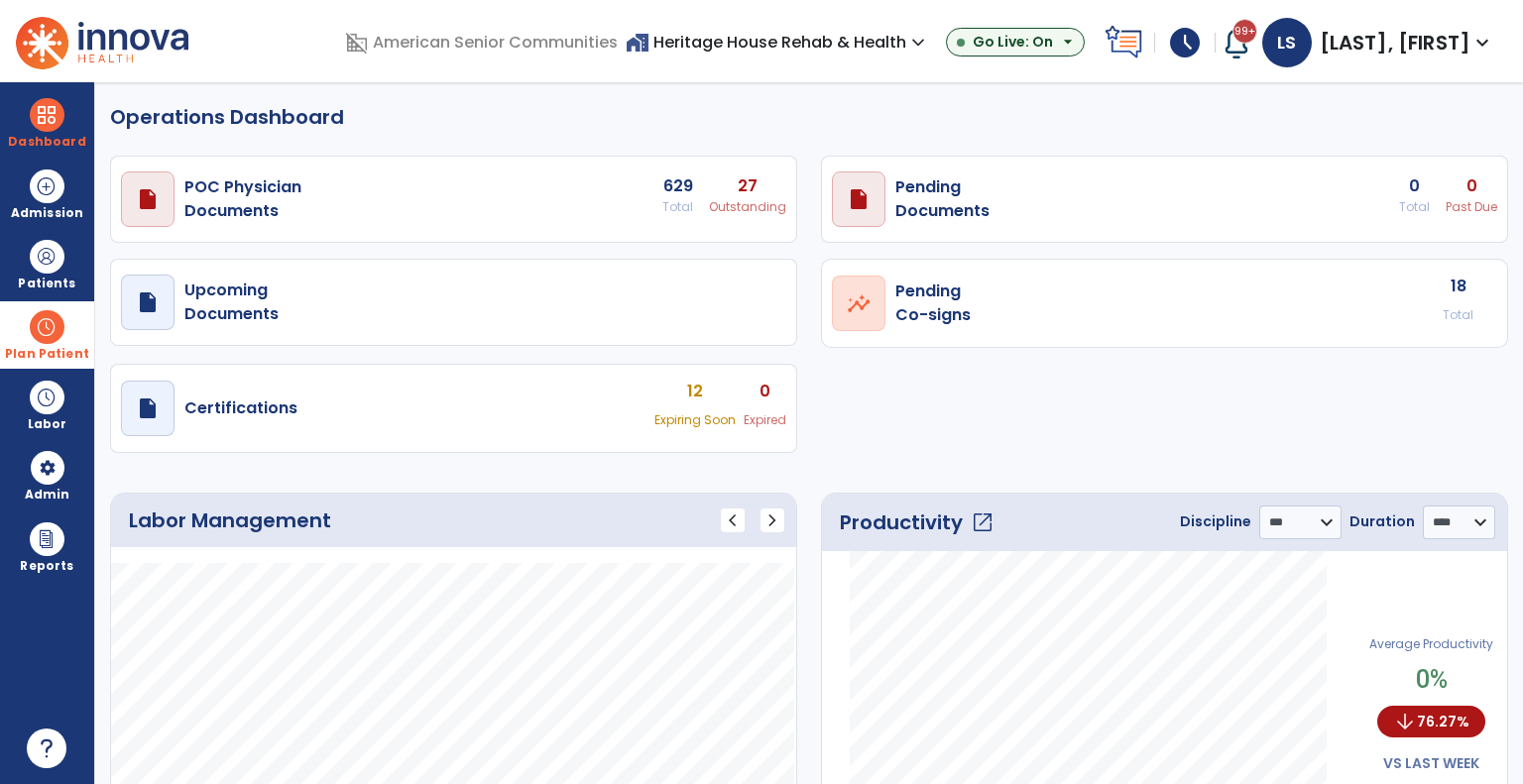 click at bounding box center (47, 327) 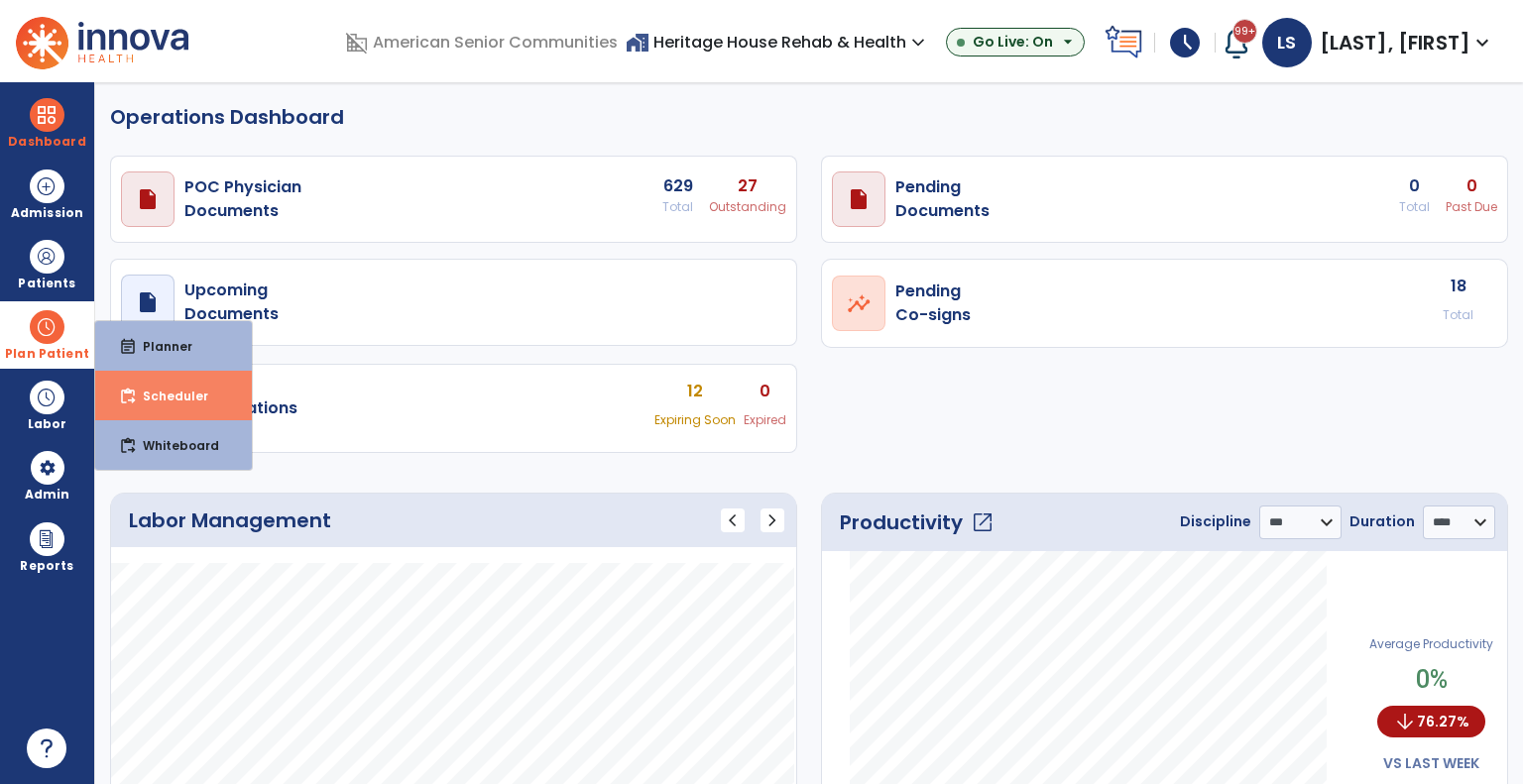 click on "content_paste_go  Scheduler" at bounding box center [174, 395] 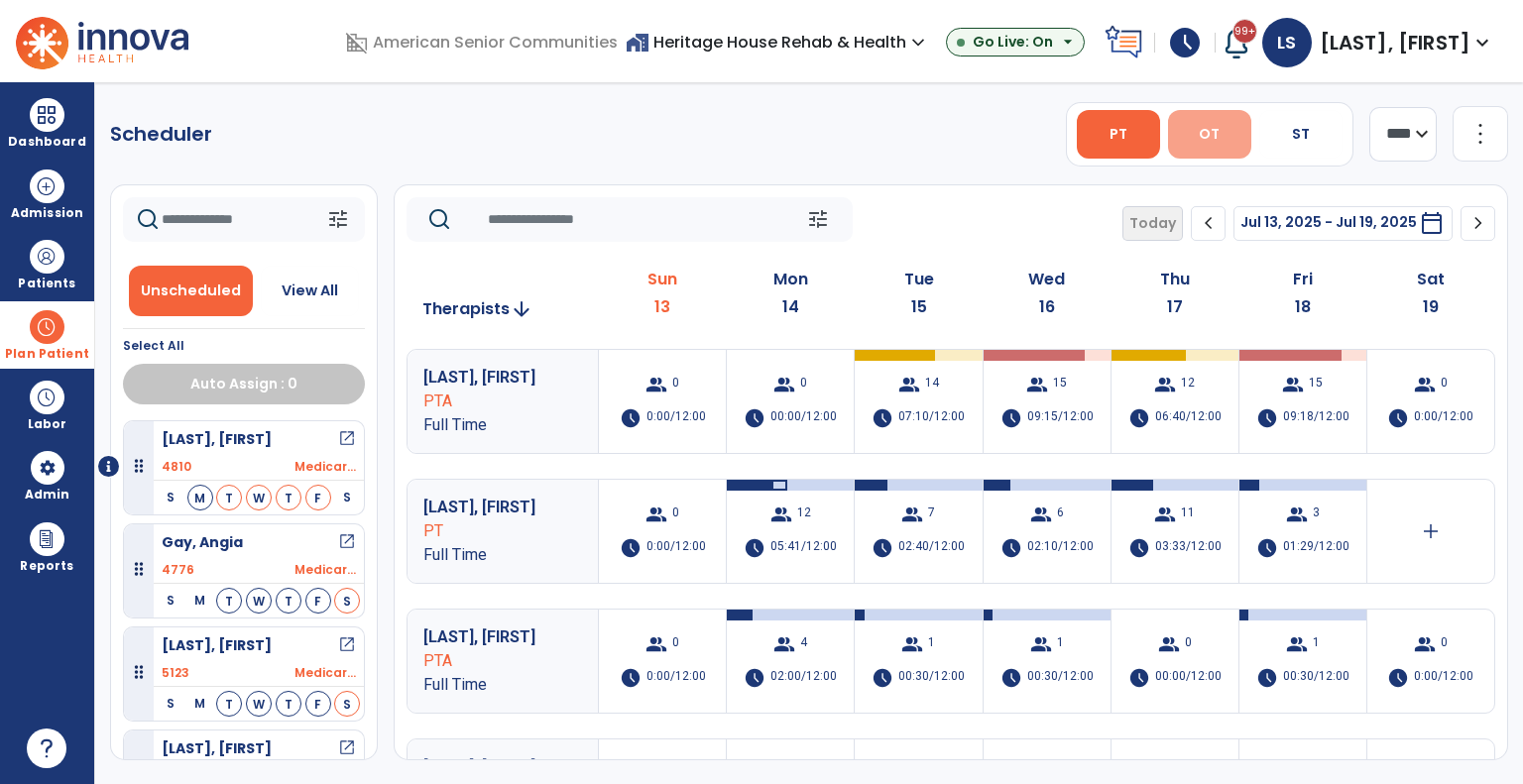 click on "OT" at bounding box center [1210, 134] 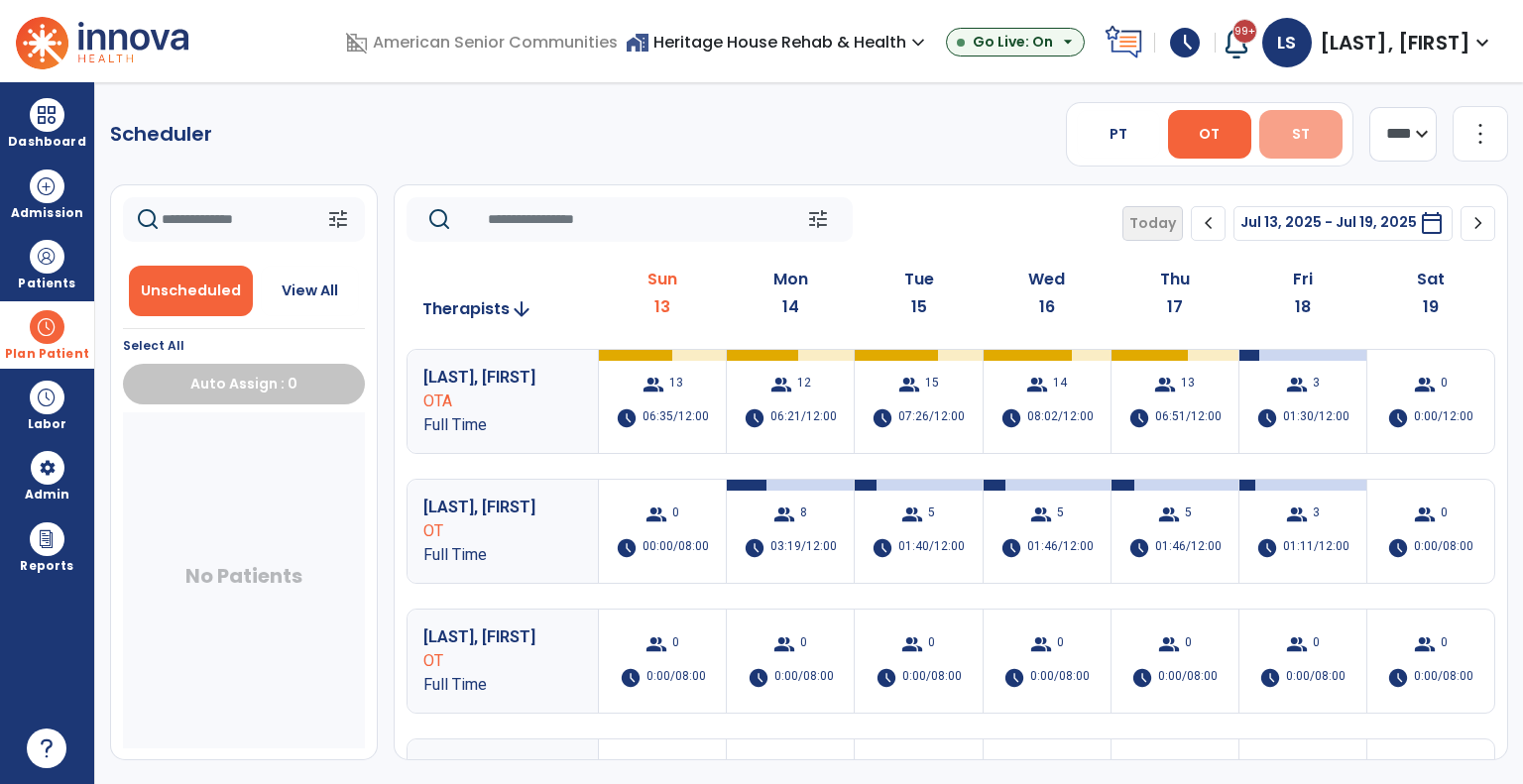 click on "ST" at bounding box center [1301, 134] 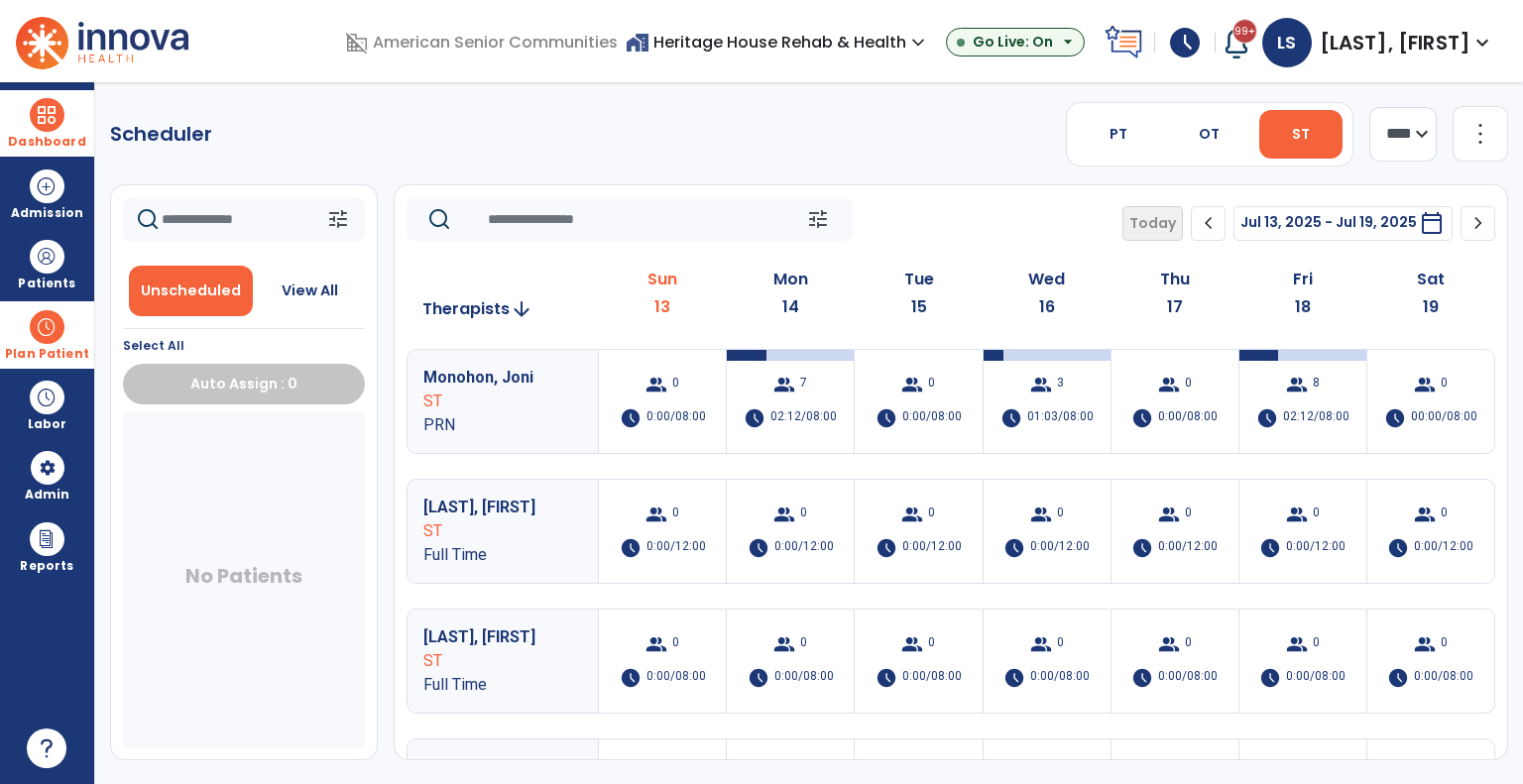 click on "Dashboard" at bounding box center [47, 123] 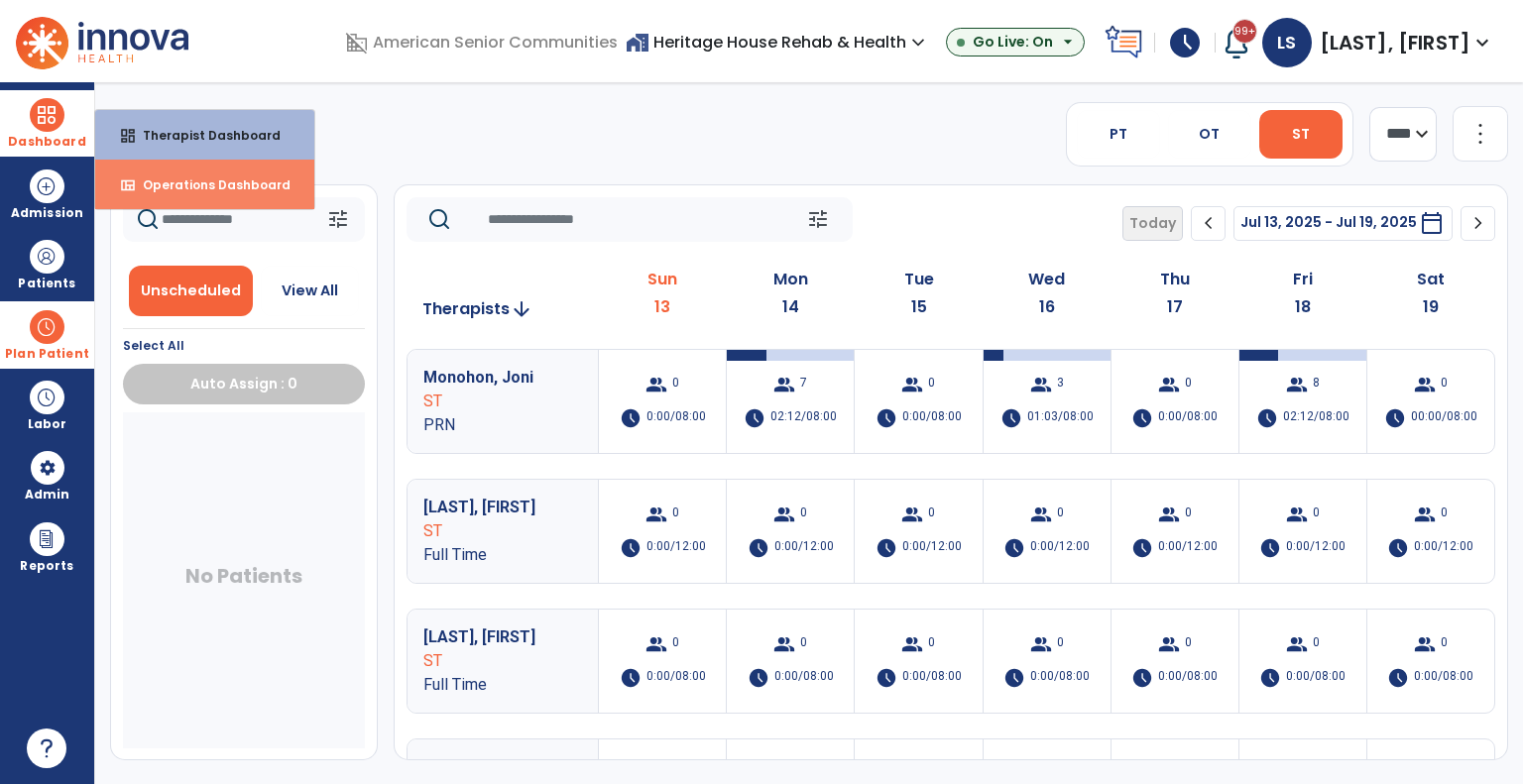 click on "Operations Dashboard" at bounding box center (208, 184) 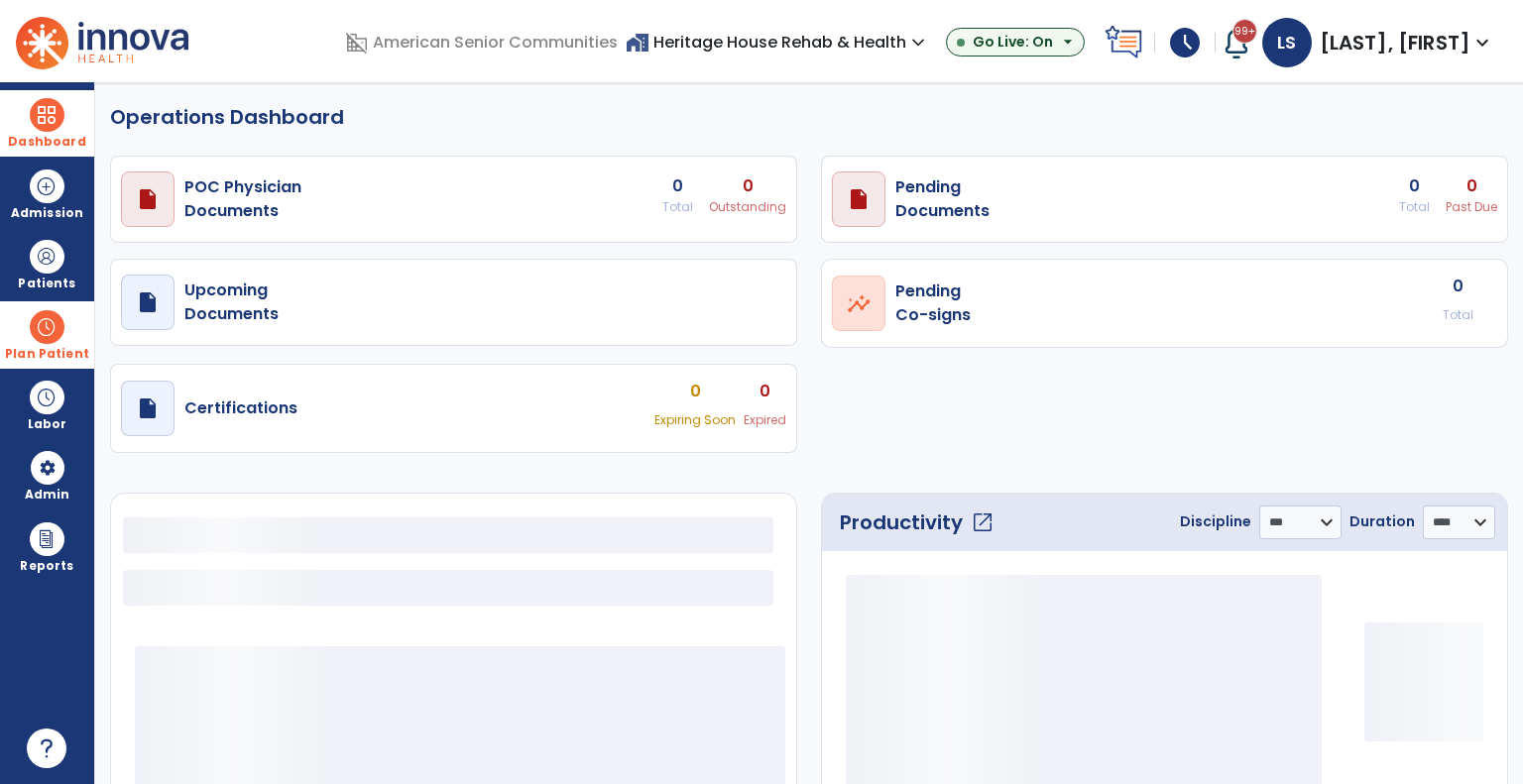 select on "***" 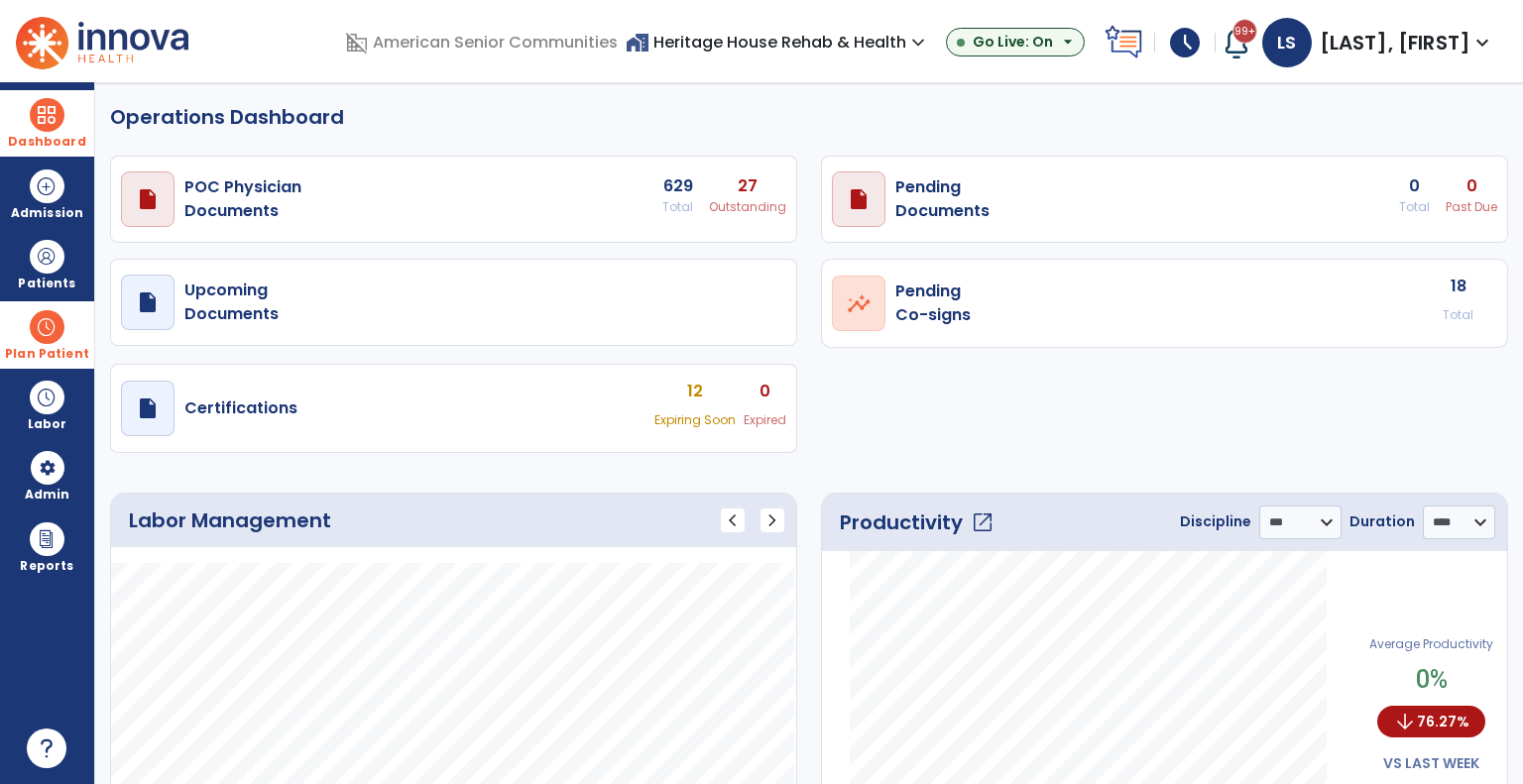 click on "open_in_new" 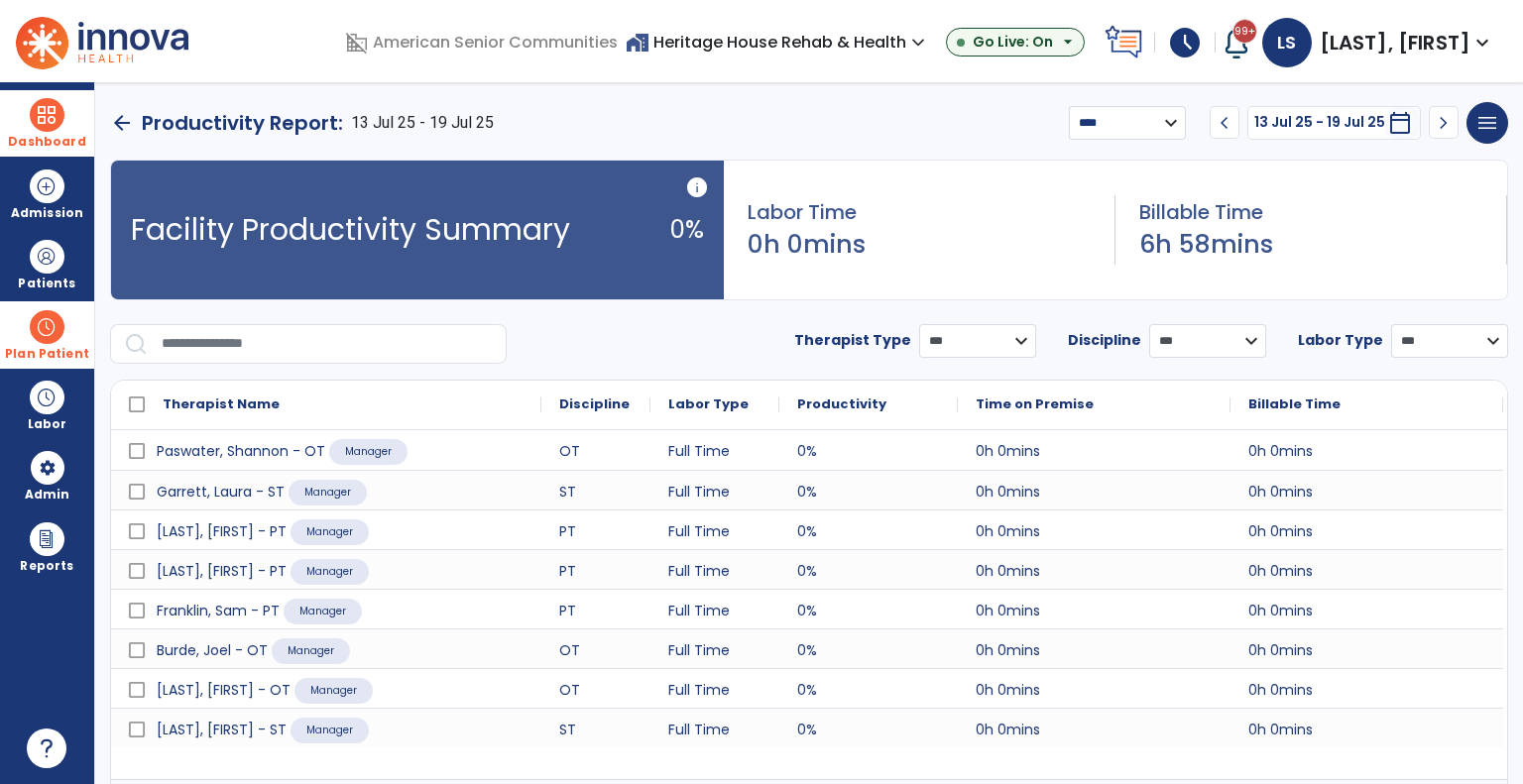 click on "**********" at bounding box center [1127, 123] 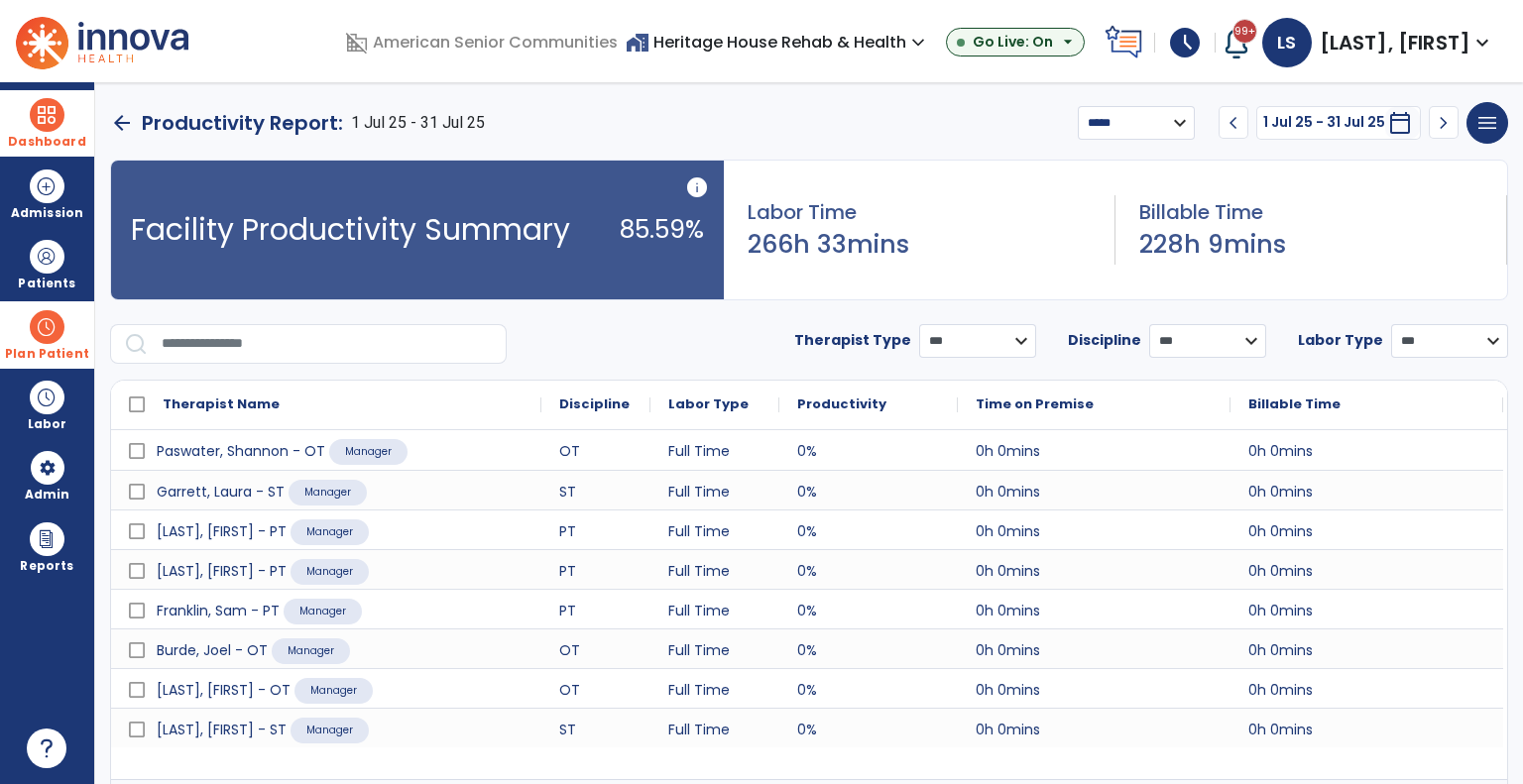 scroll, scrollTop: 42, scrollLeft: 0, axis: vertical 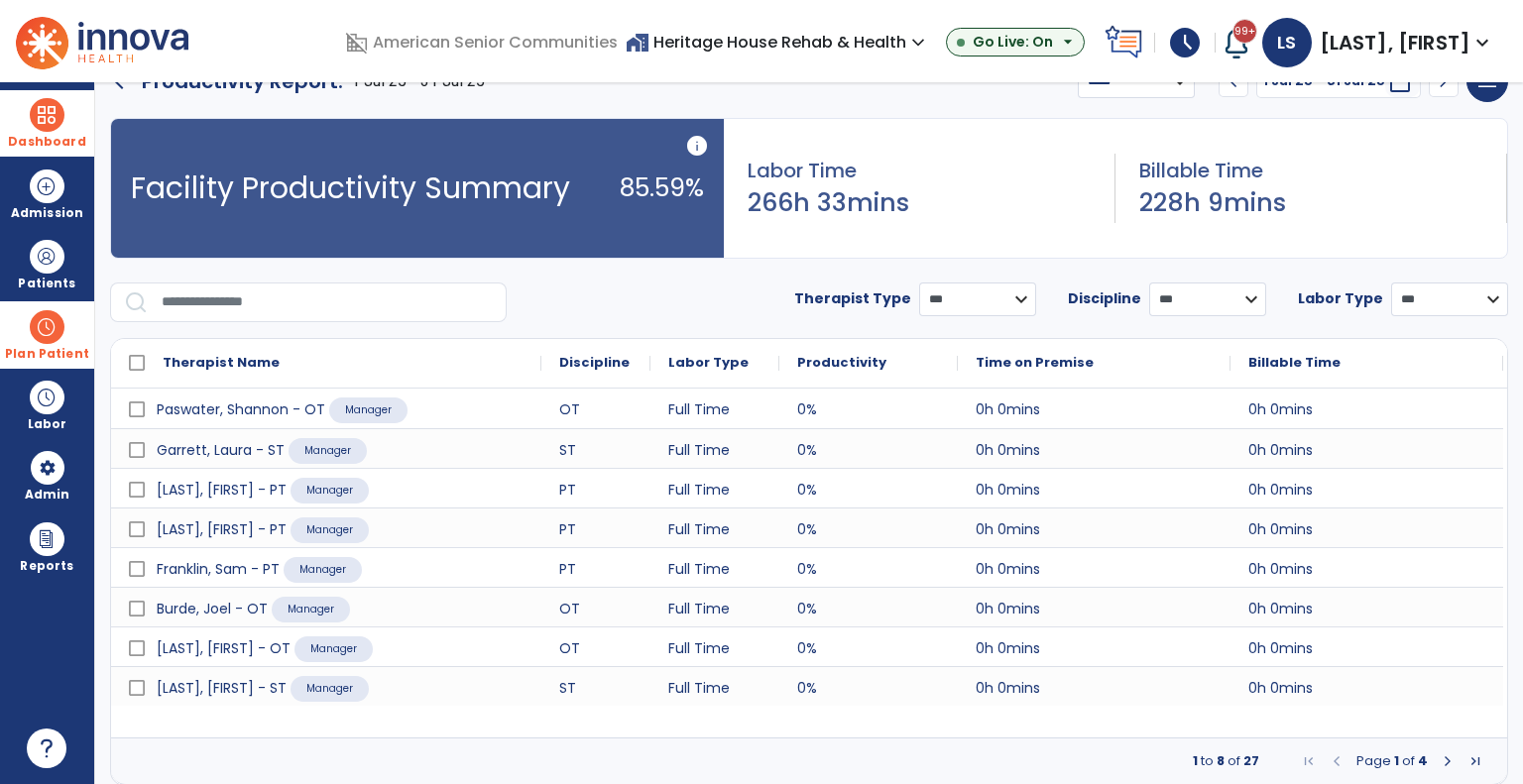click at bounding box center [1448, 761] 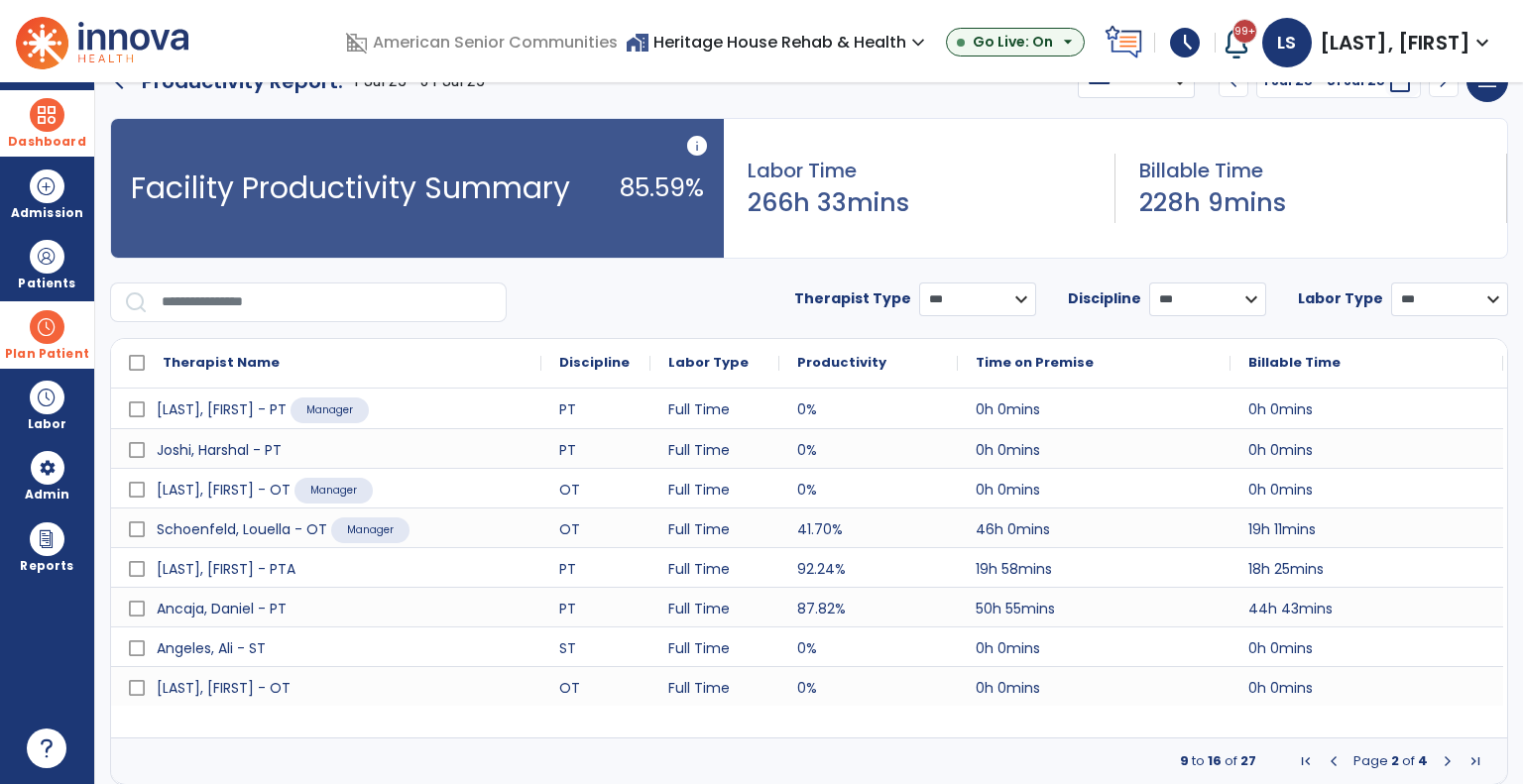 click at bounding box center [1448, 761] 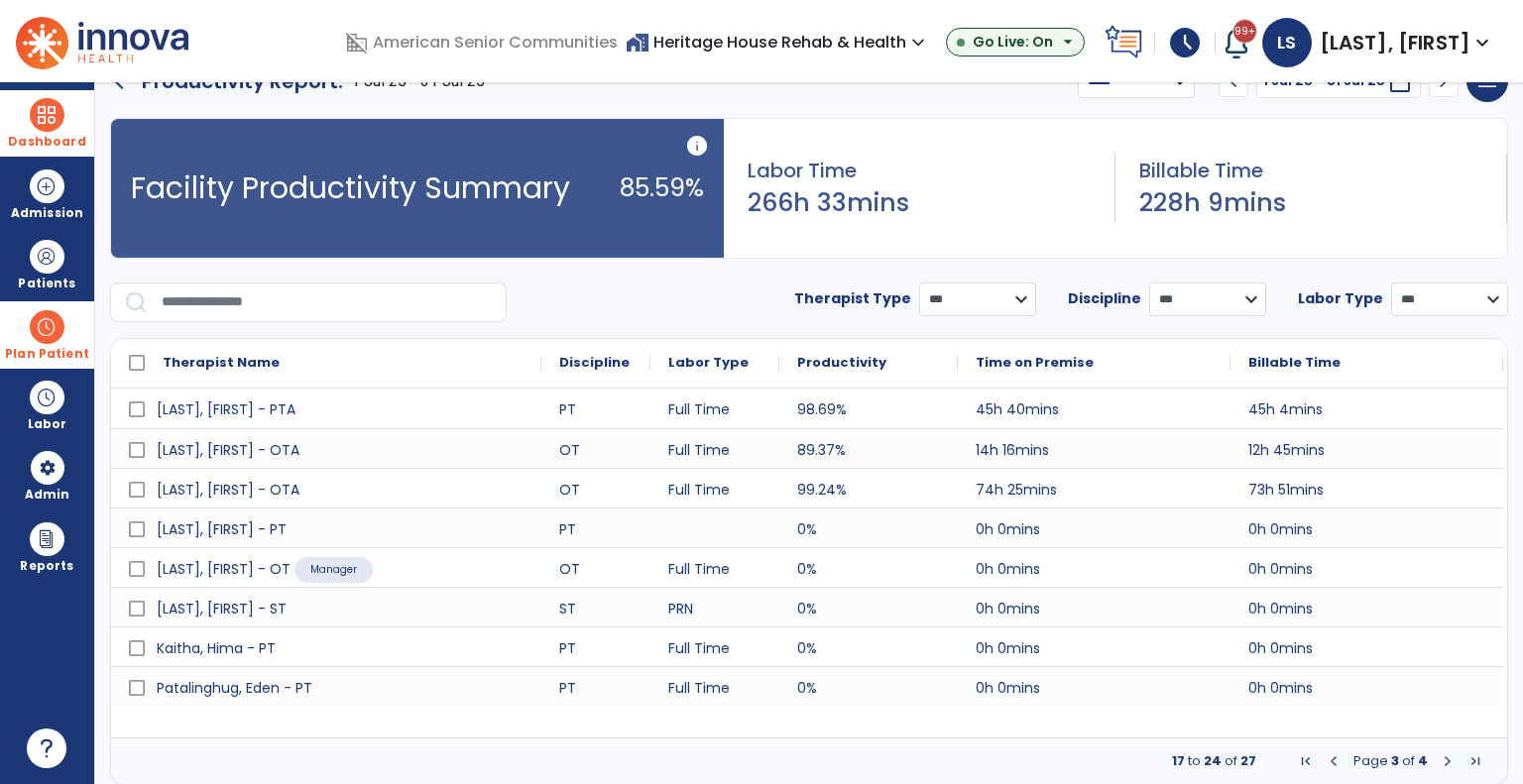 click at bounding box center (1448, 761) 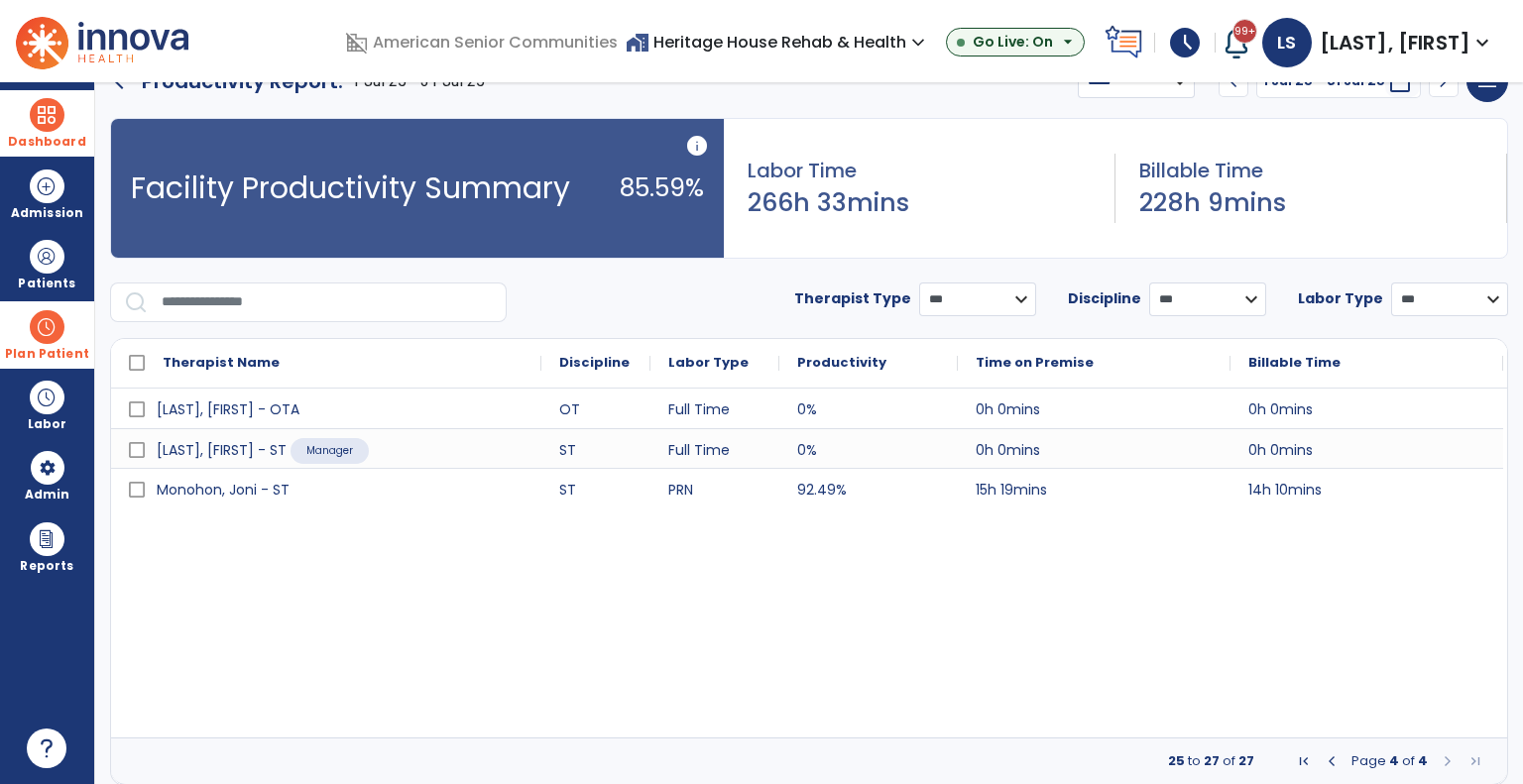 scroll, scrollTop: 0, scrollLeft: 0, axis: both 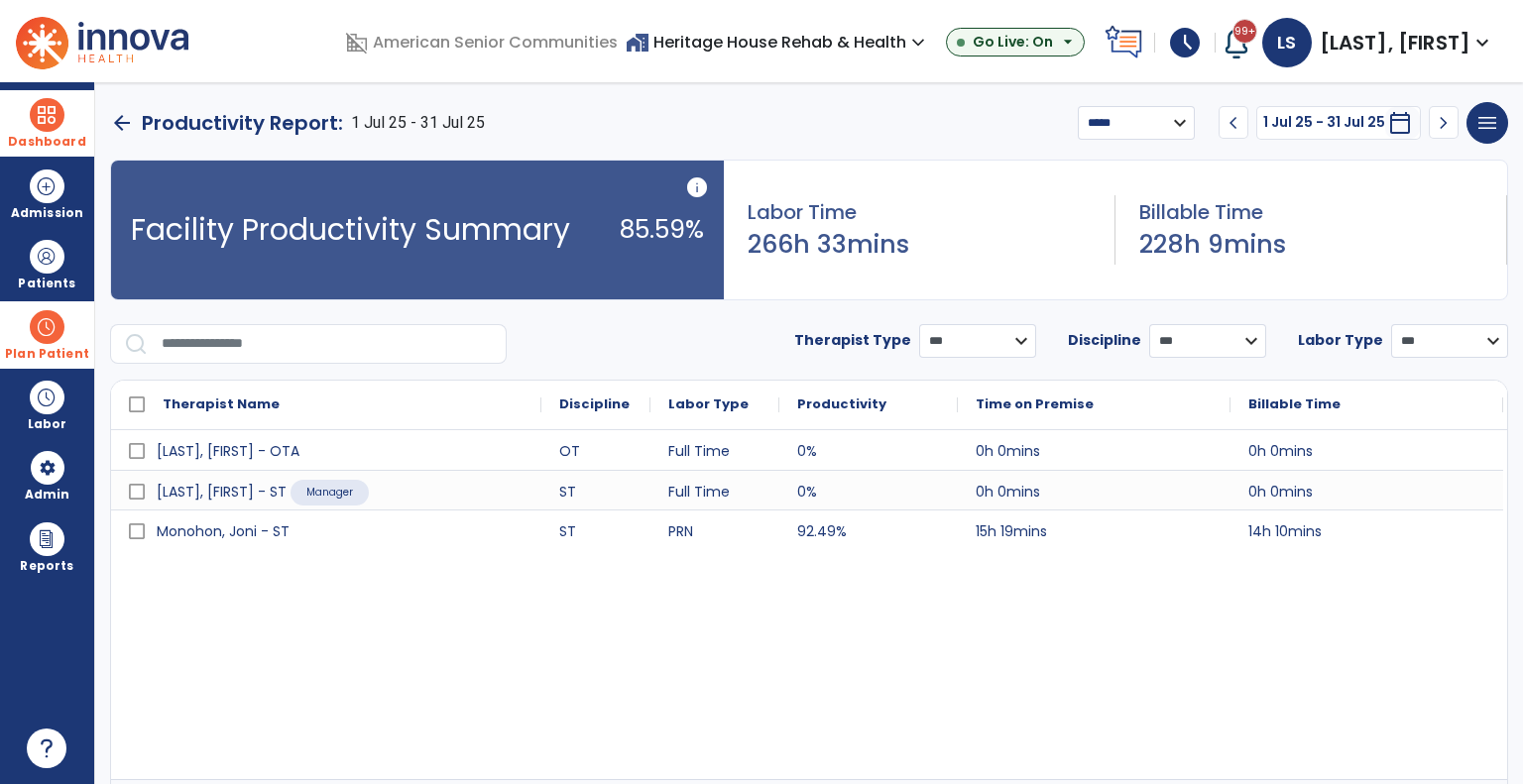 click on "home_work   Heritage House Rehab & Health   expand_more" at bounding box center (777, 42) 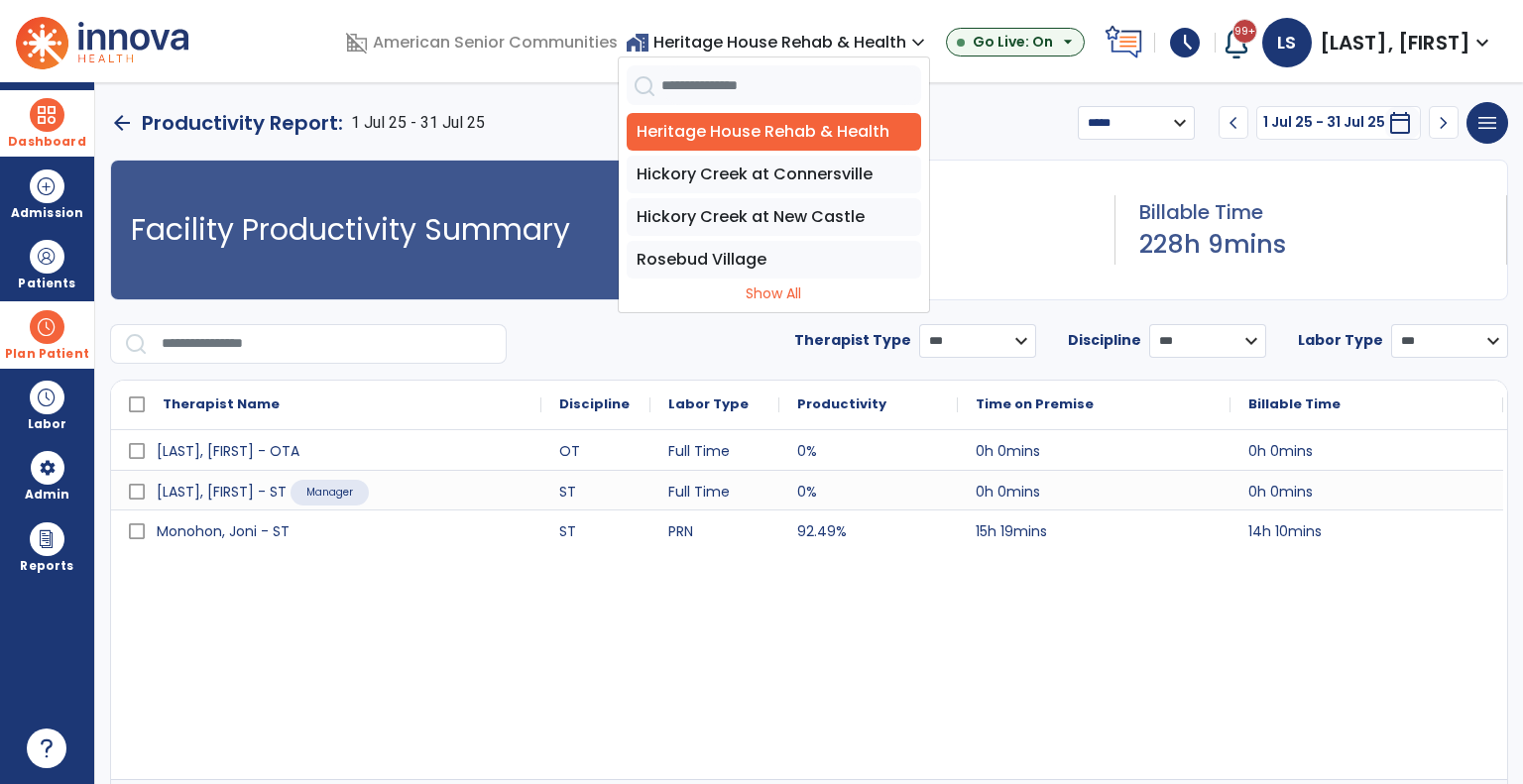 click on "Dashboard" at bounding box center [47, 123] 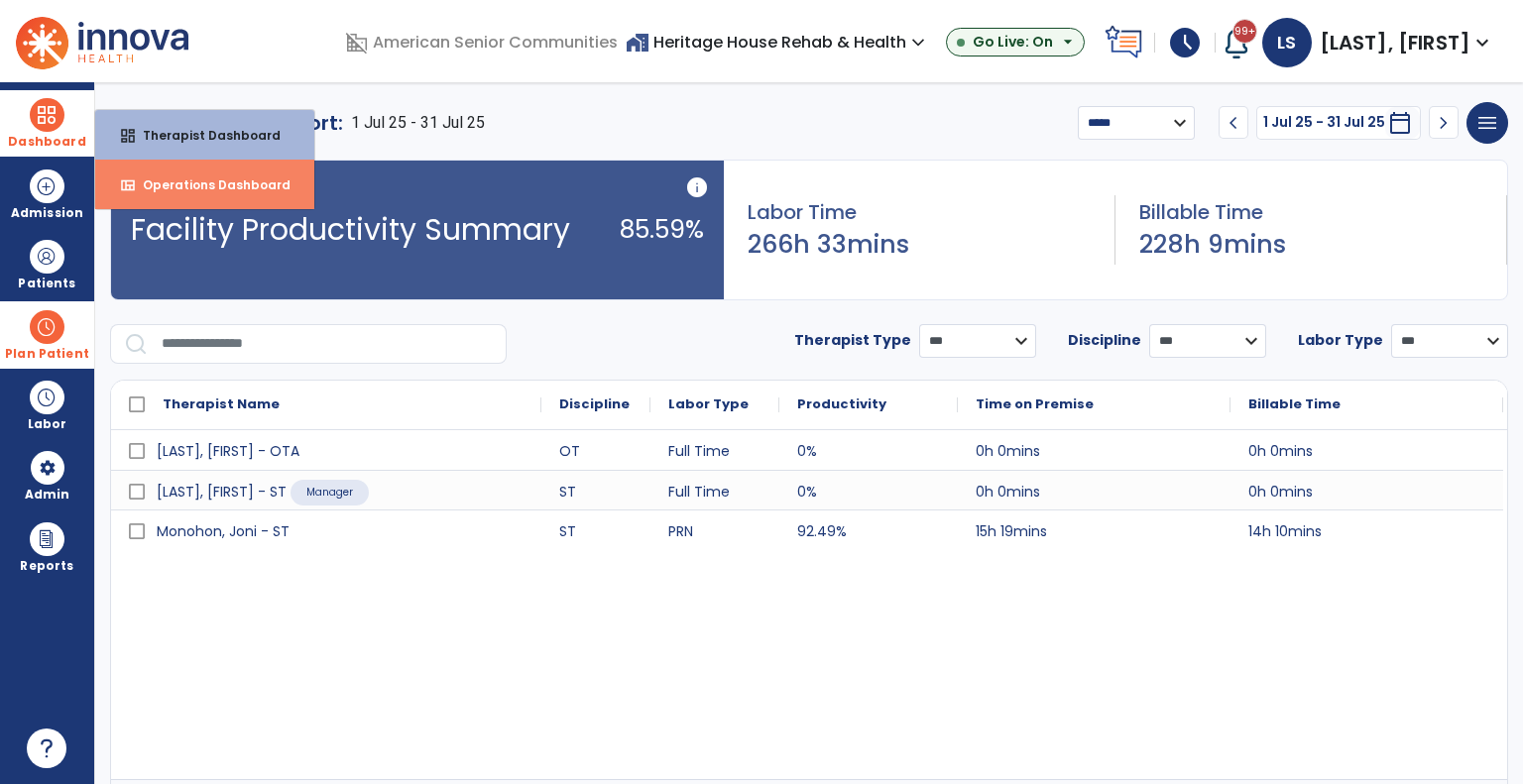 click on "view_quilt" at bounding box center [128, 185] 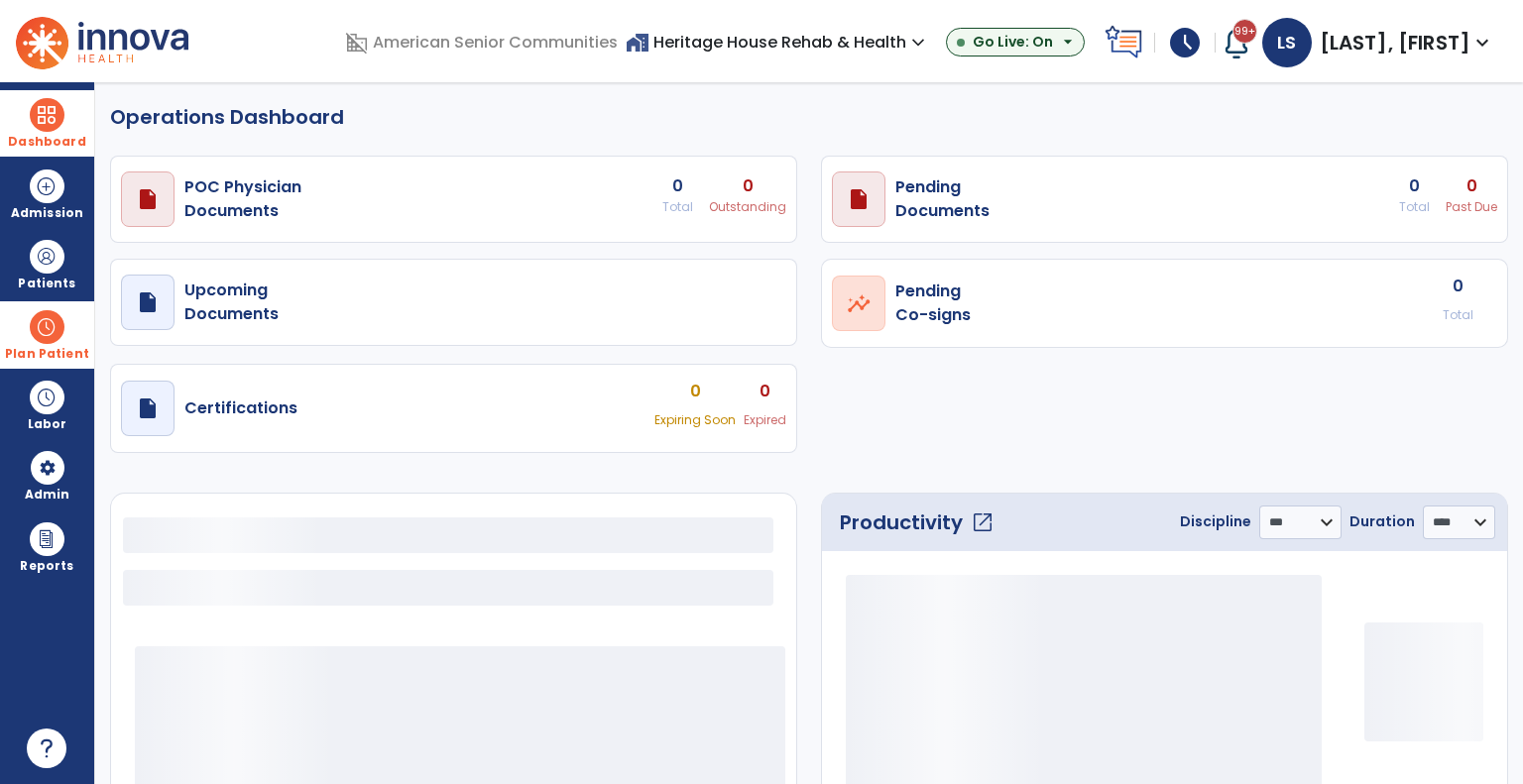 select on "***" 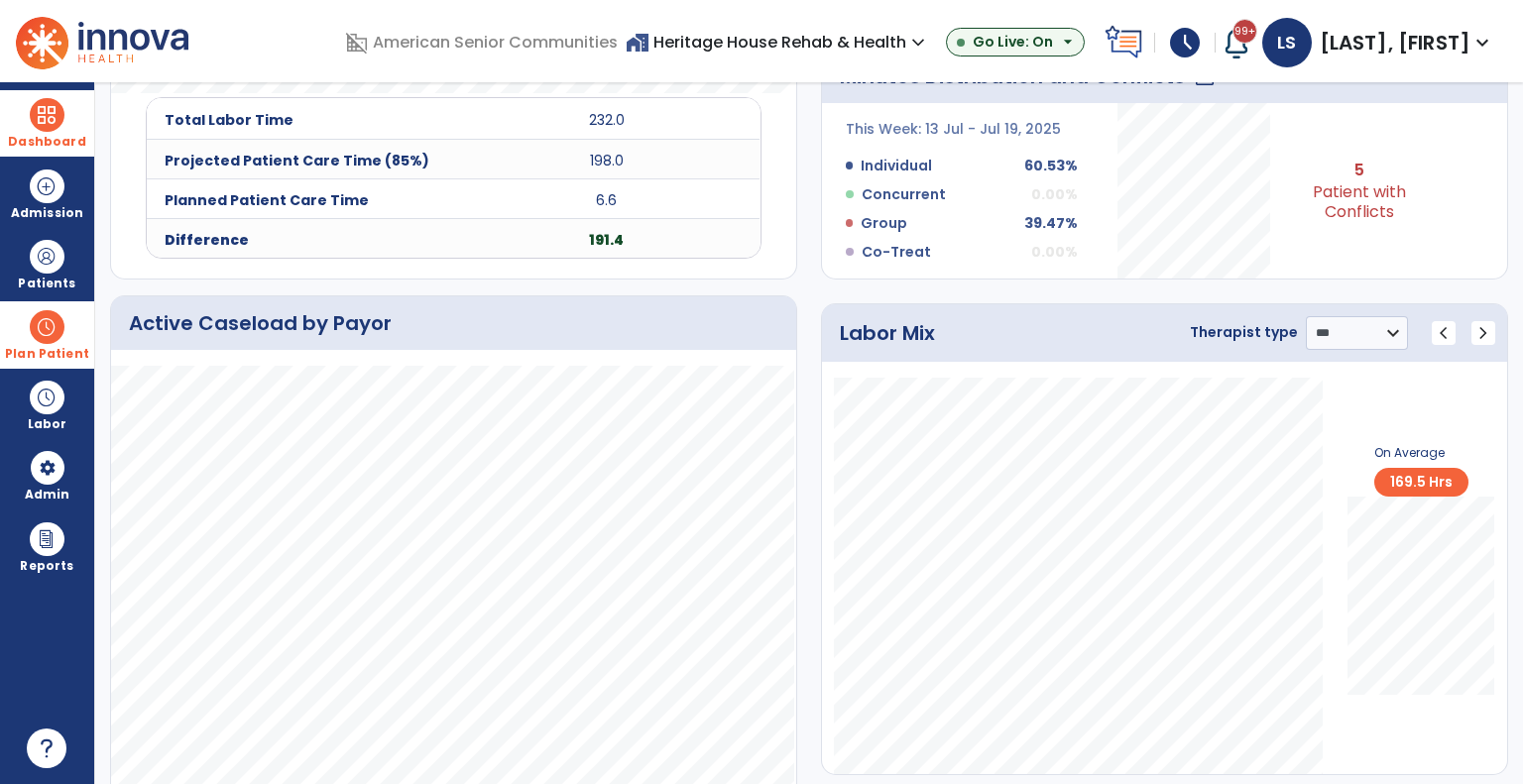 scroll, scrollTop: 543, scrollLeft: 0, axis: vertical 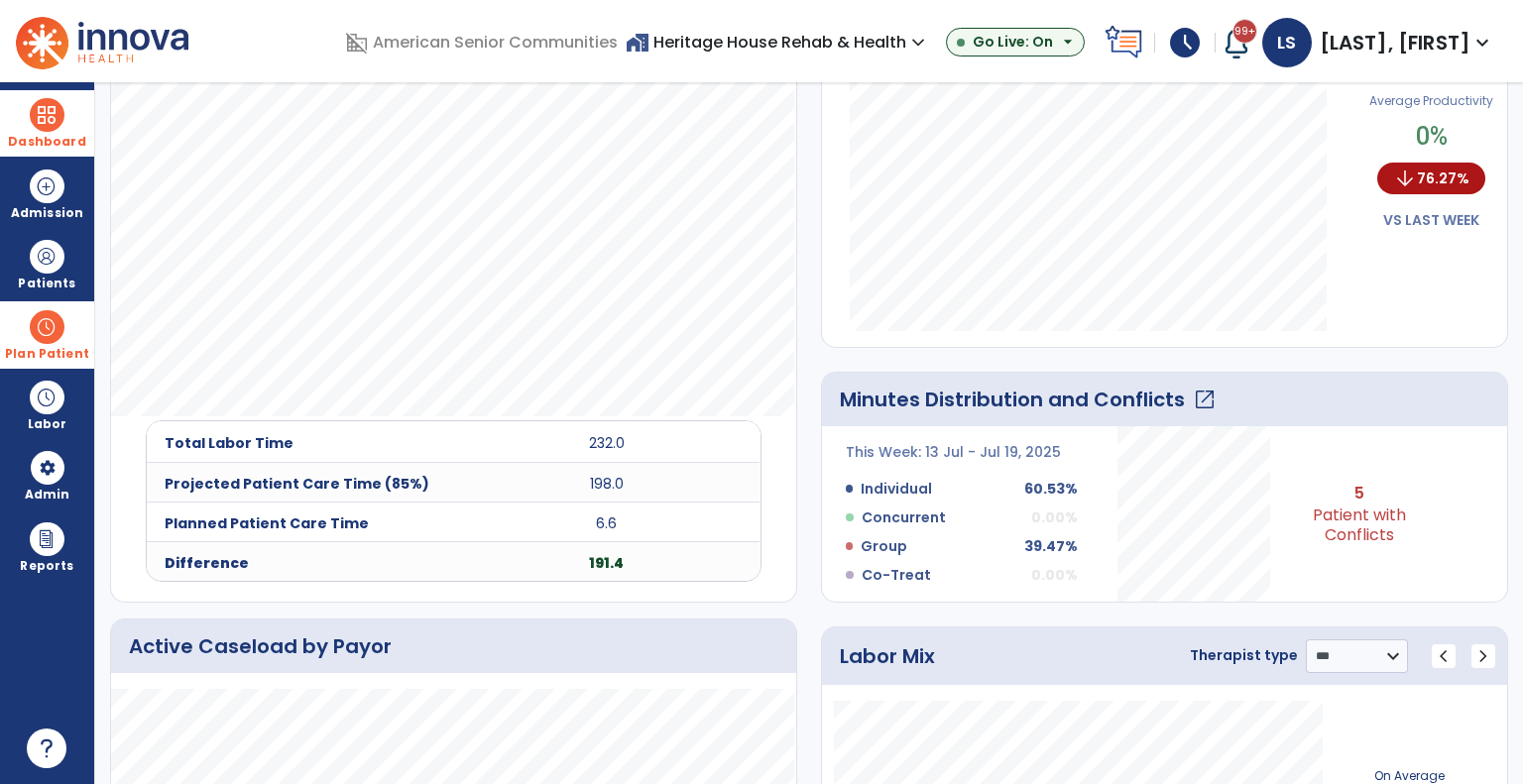 click on "open_in_new" 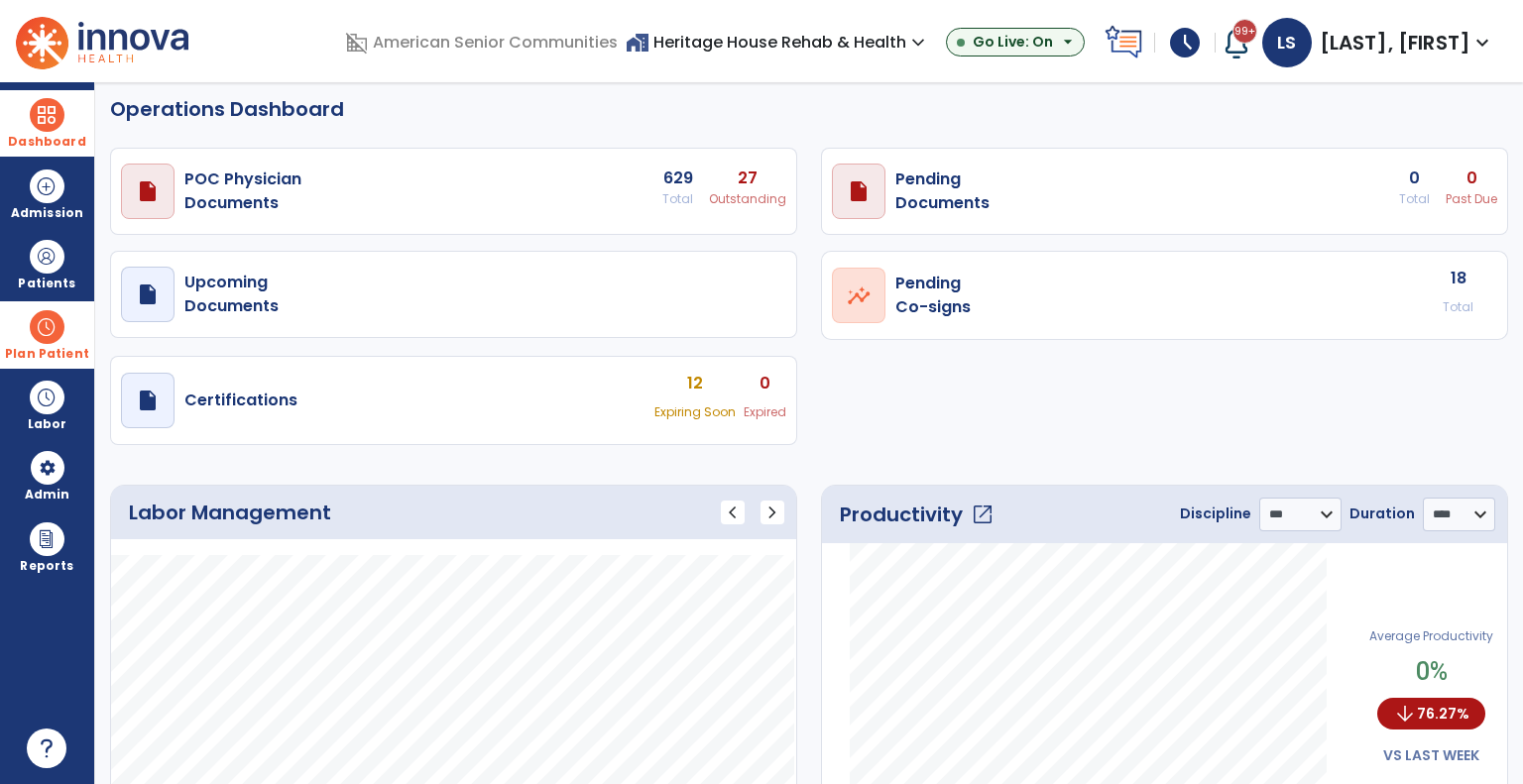 select on "****" 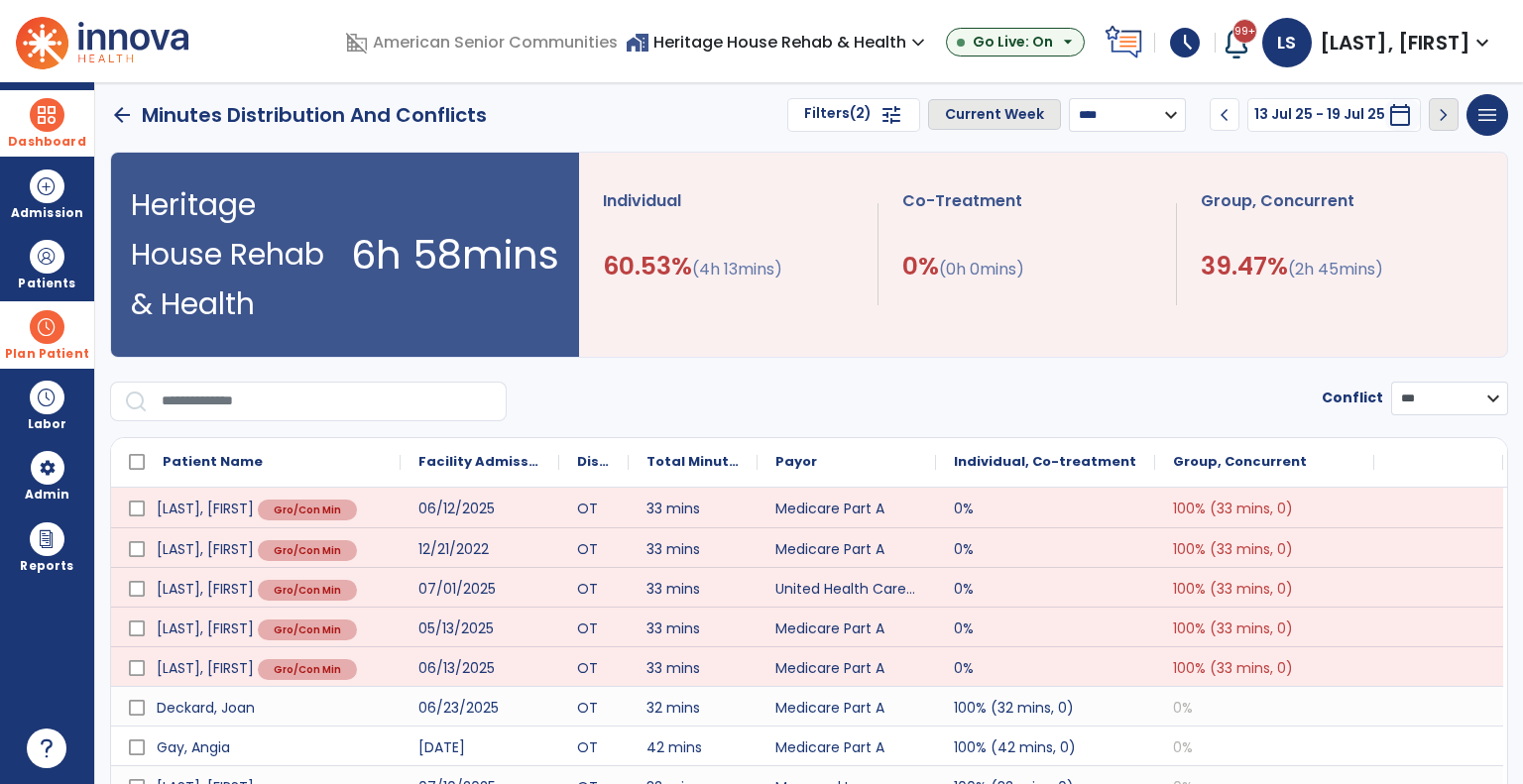 click on "**********" at bounding box center (1127, 115) 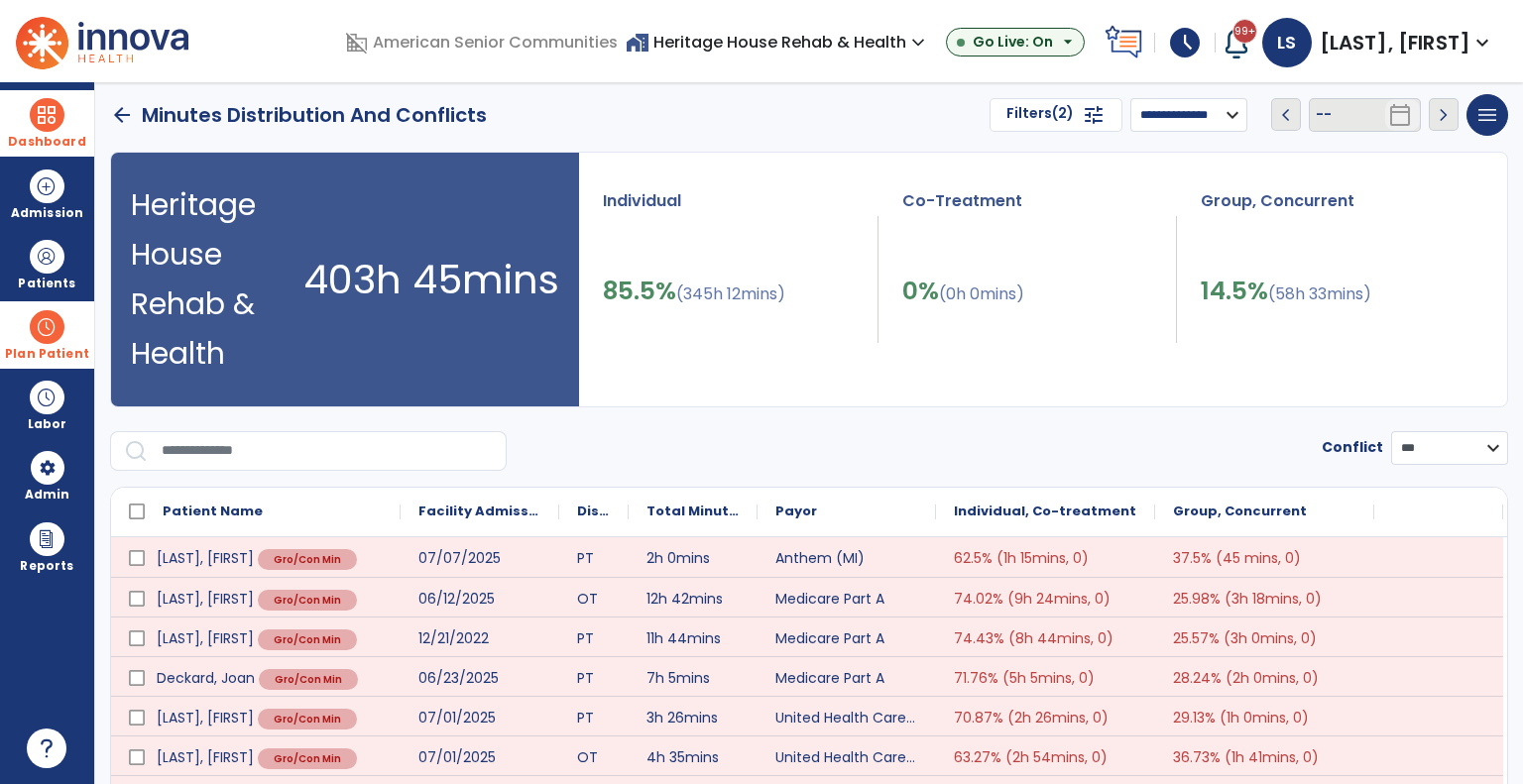 click on "**********" at bounding box center (1189, 115) 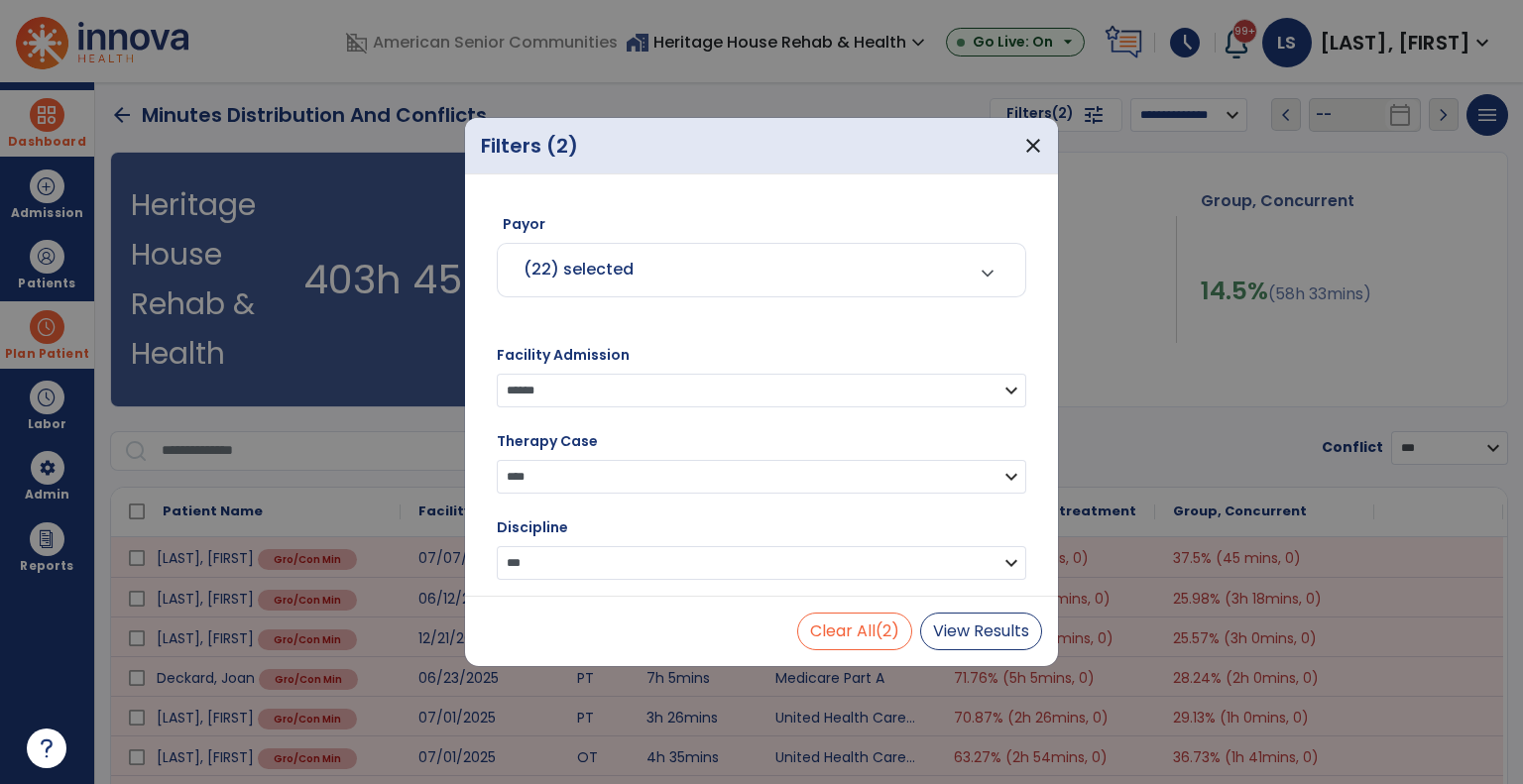 click on "(22) selected" at bounding box center [737, 270] 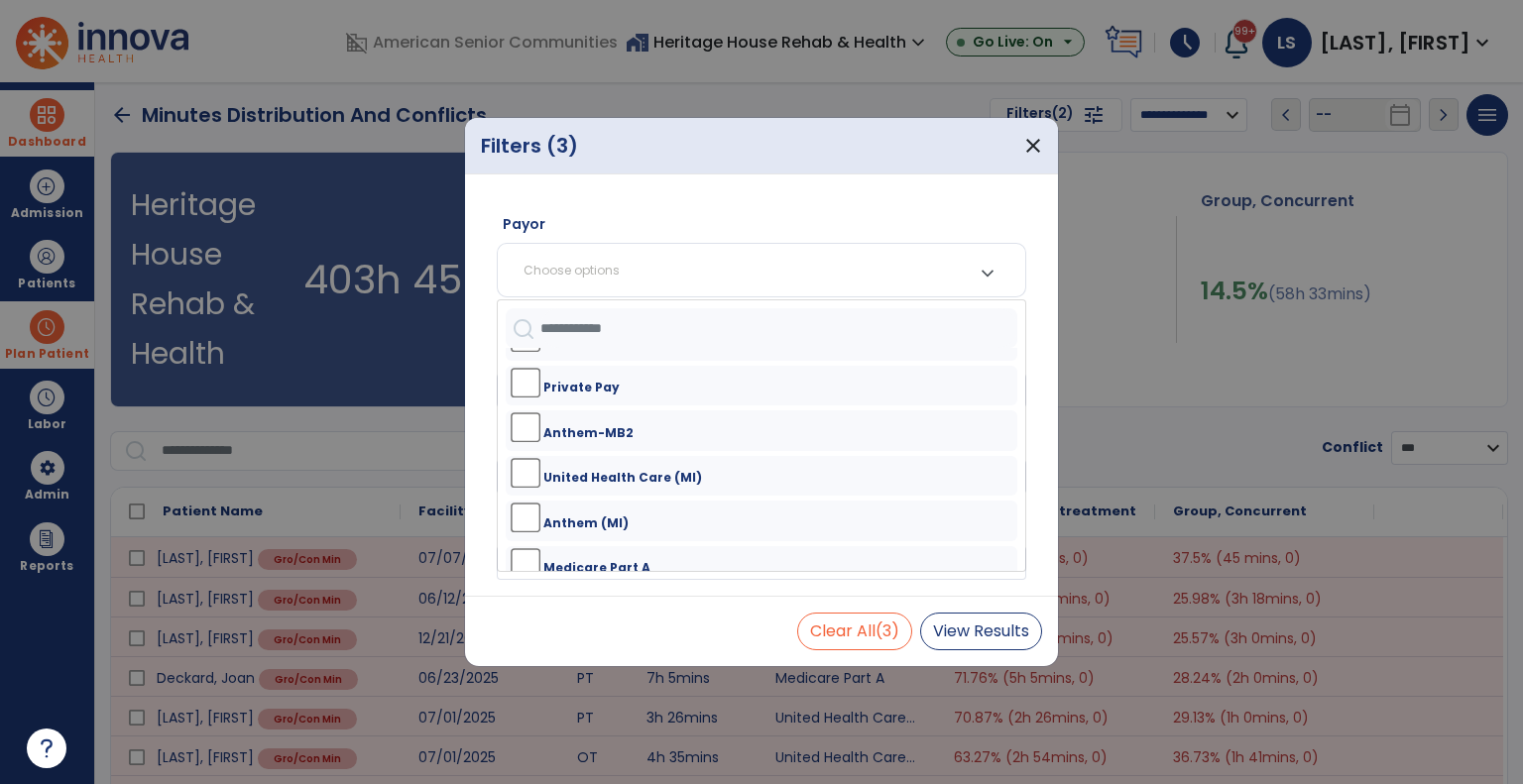 scroll, scrollTop: 507, scrollLeft: 0, axis: vertical 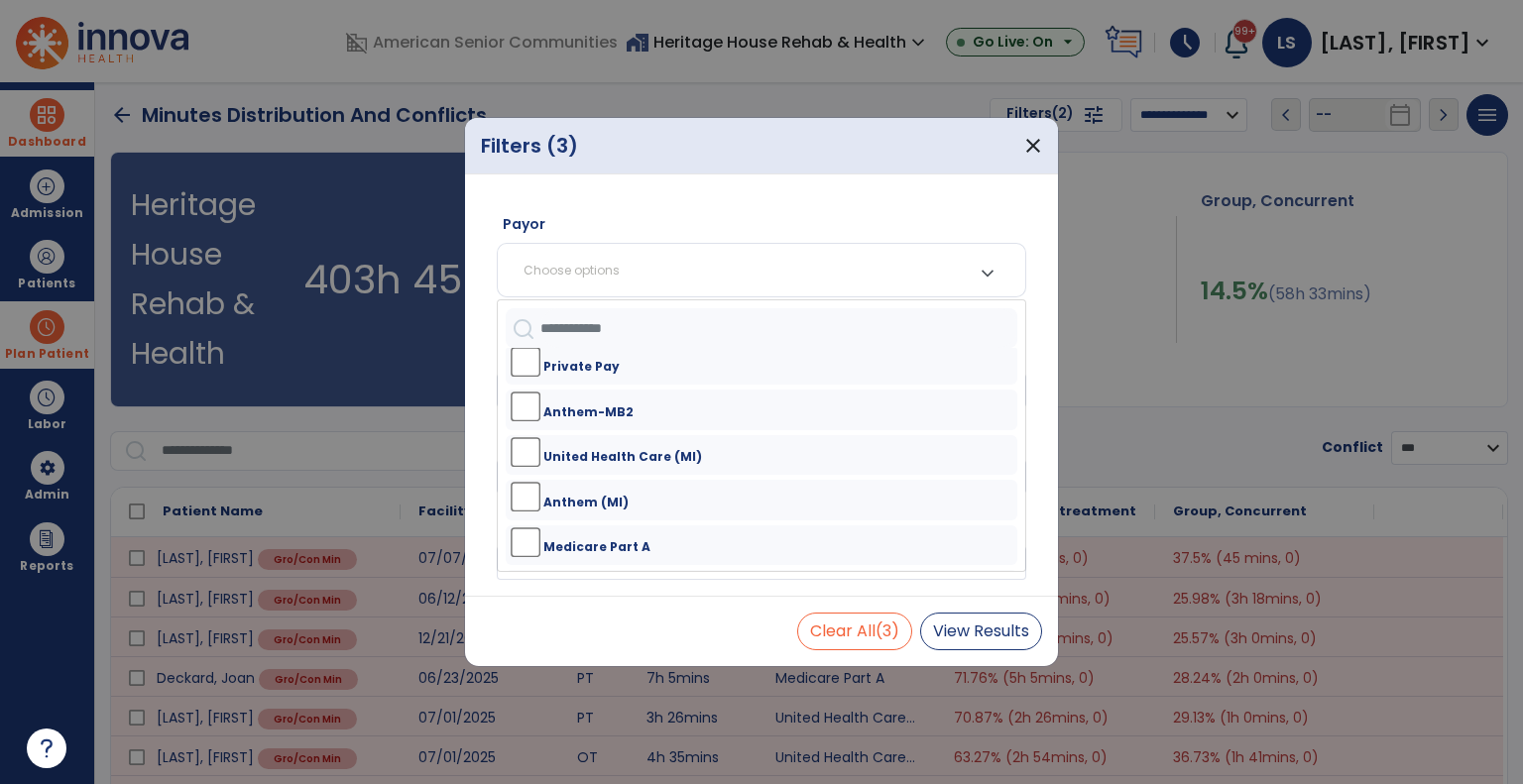 click on "Medicare Part A" at bounding box center (762, 545) 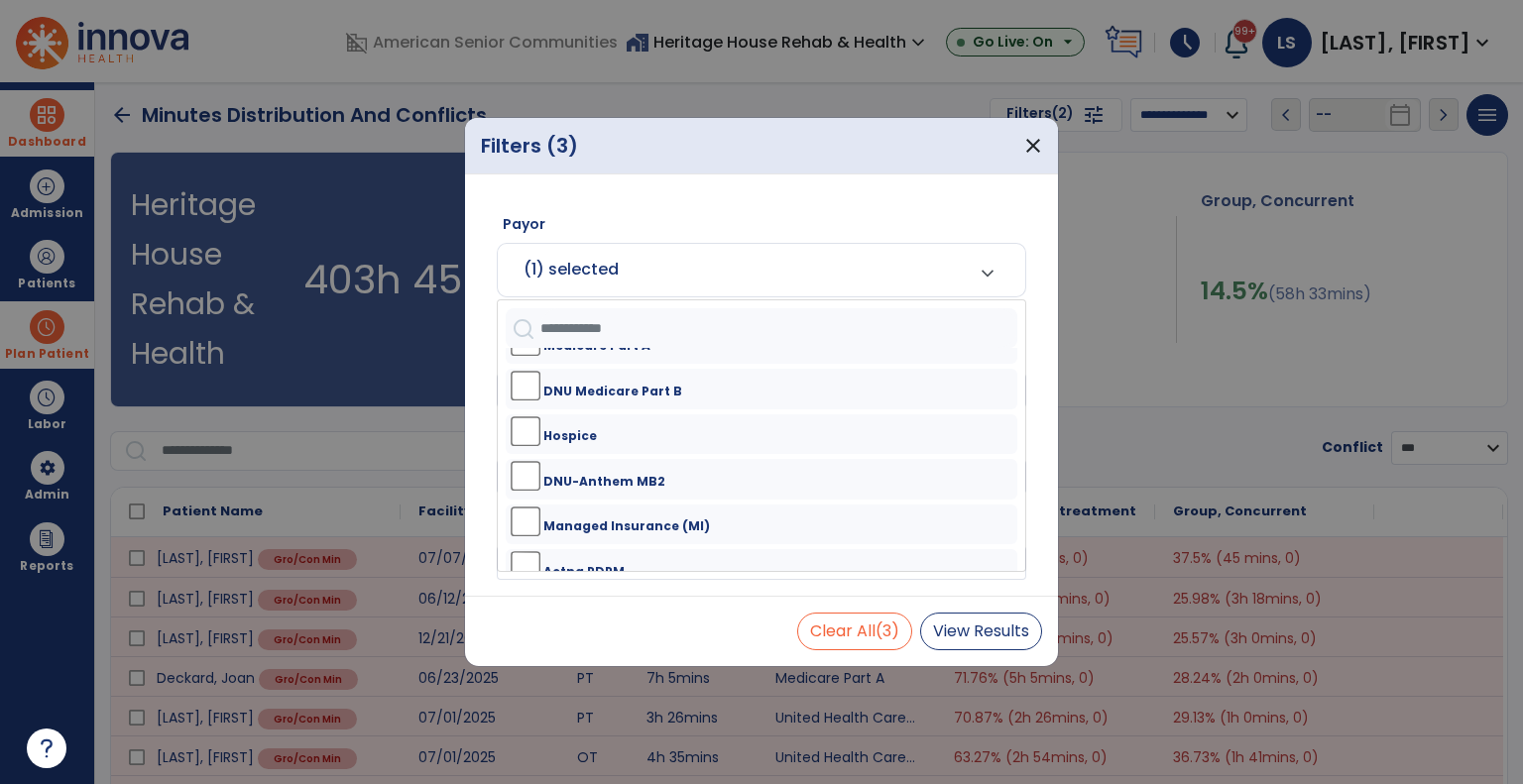 scroll, scrollTop: 784, scrollLeft: 0, axis: vertical 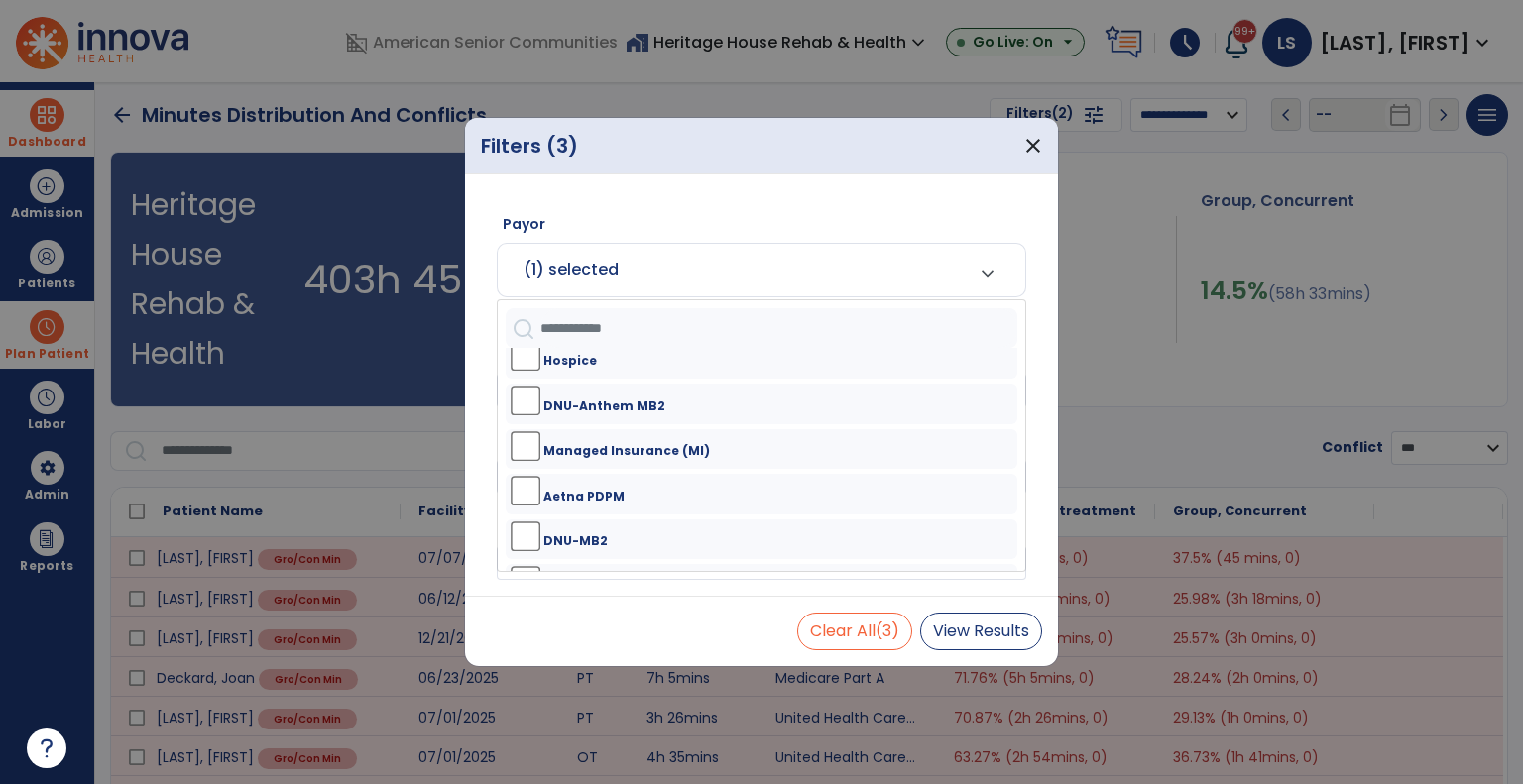 click on "ALL No Payor Indigent UHC Commercial Medicaid MB2 (WPS) Outpatient IU Health-MCC-PDPM Humana (MI) Medicare Part B (WPS) Insurance Private Pay Anthem-MB2 United Health Care (MI) Anthem (MI) Medicare Part A DNU Medicare Part B Hospice DNU-Anthem MB2 Managed Insurance (MI) Aetna PDPM DNU-MB2 MCC" at bounding box center [762, 459] 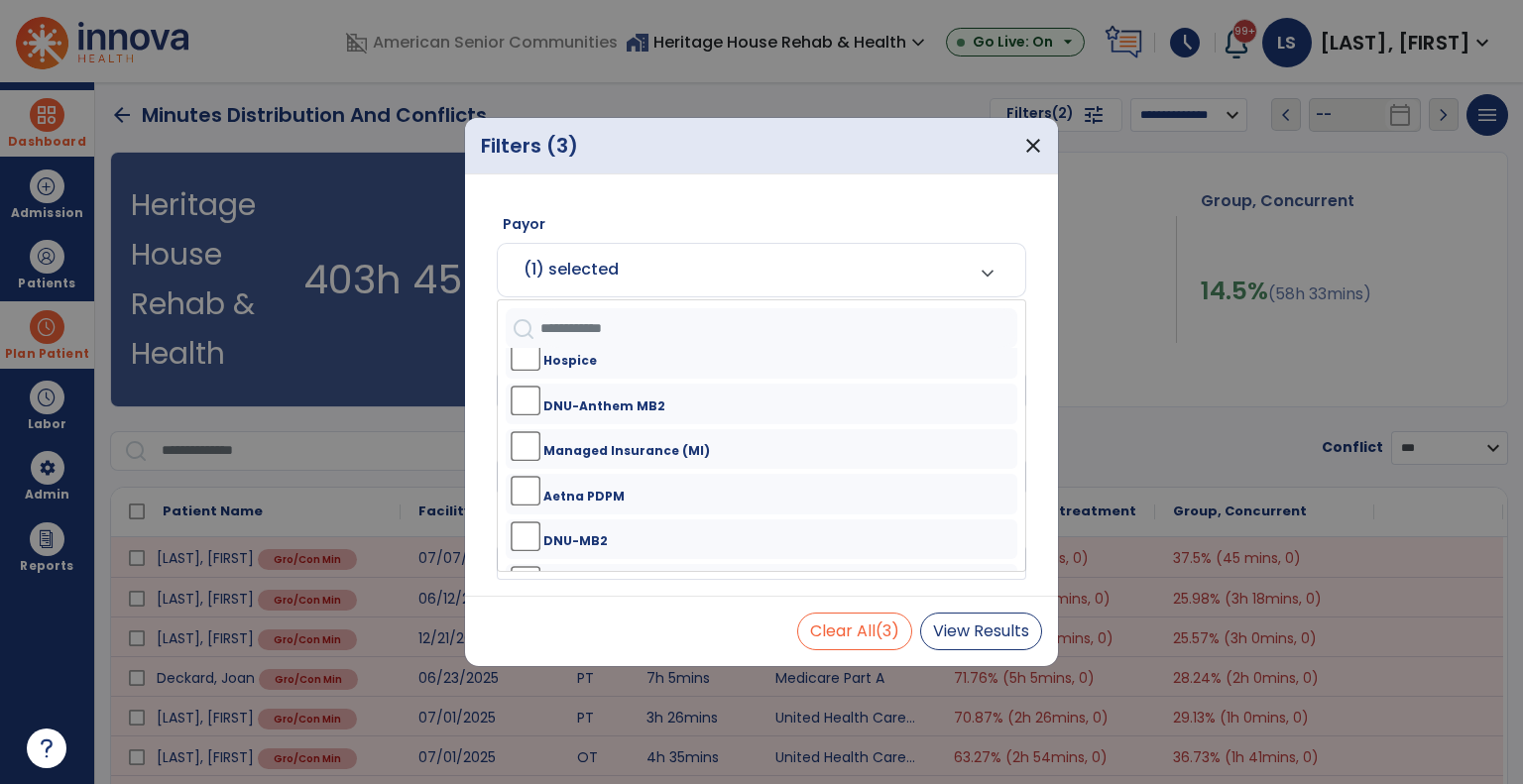 click on "MCC" at bounding box center [762, 584] 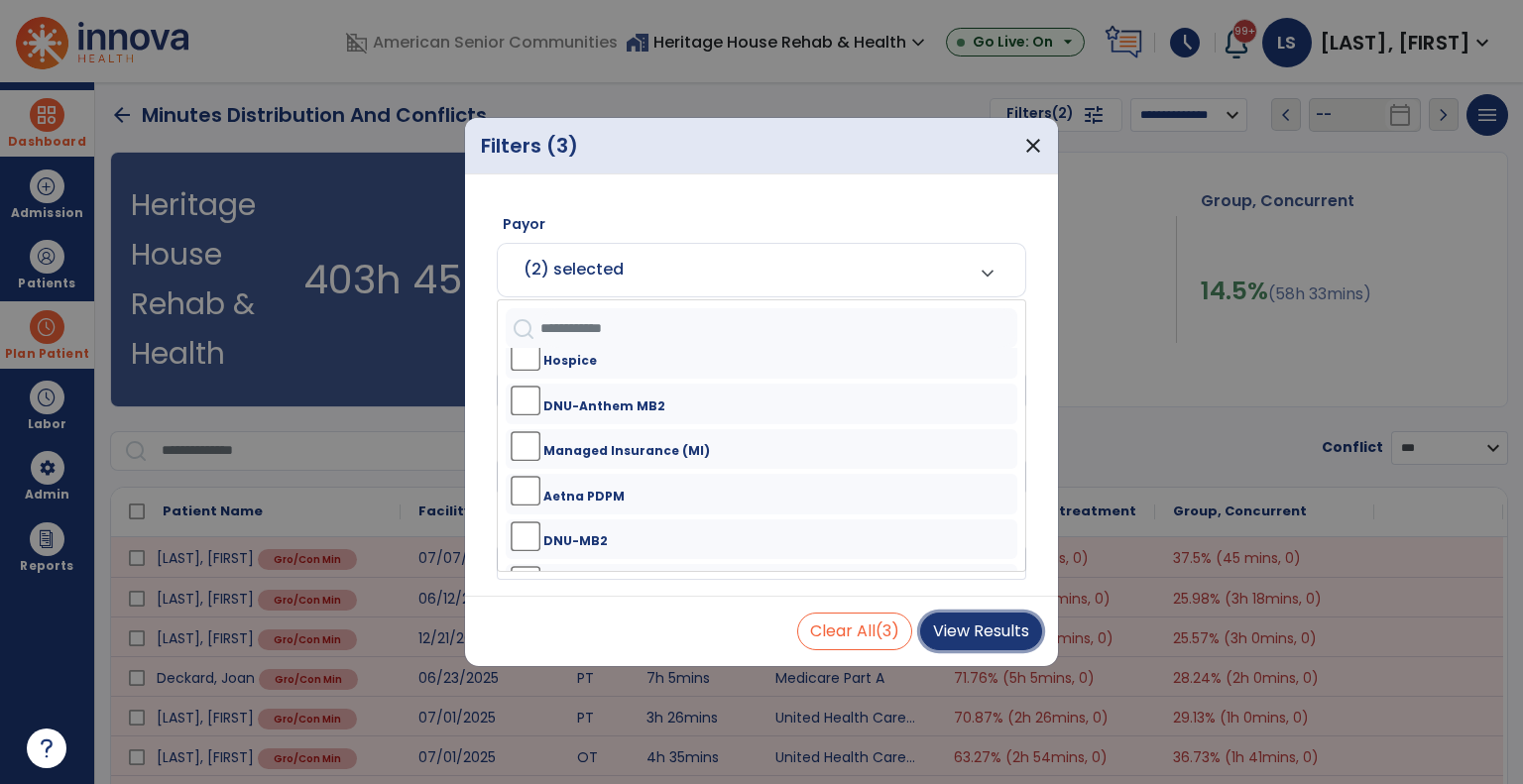 click on "View Results" at bounding box center (981, 631) 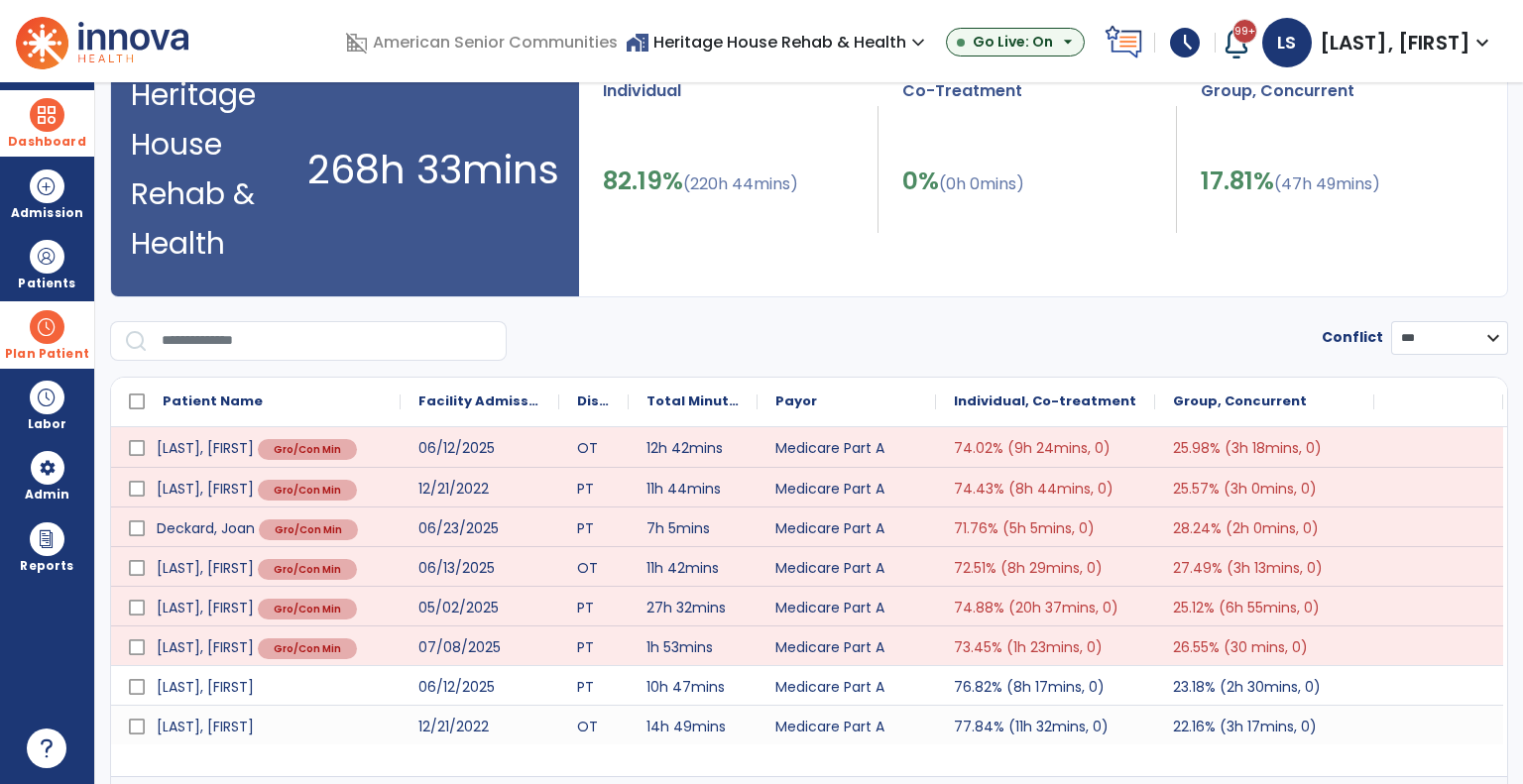 scroll, scrollTop: 157, scrollLeft: 0, axis: vertical 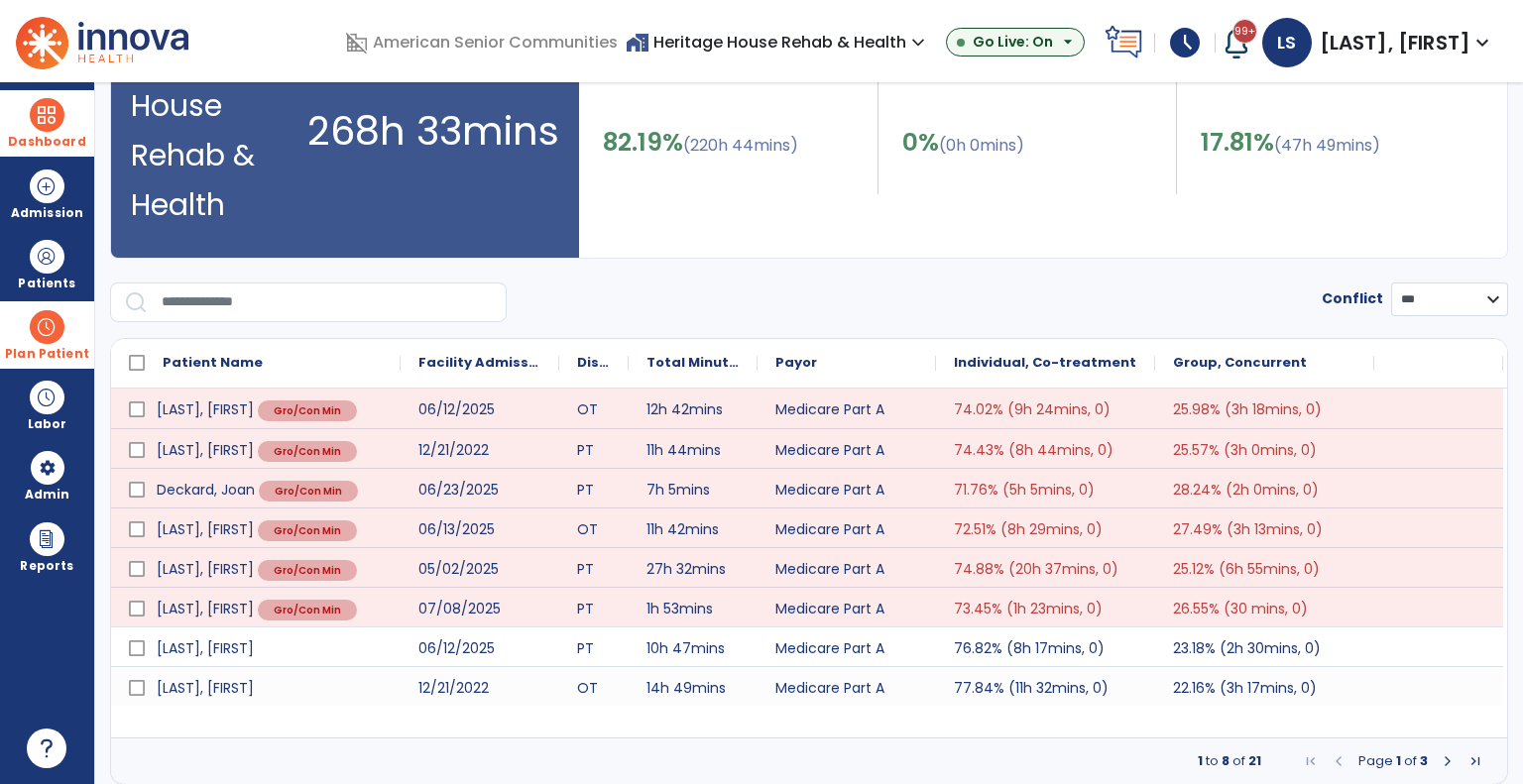 click at bounding box center [1448, 761] 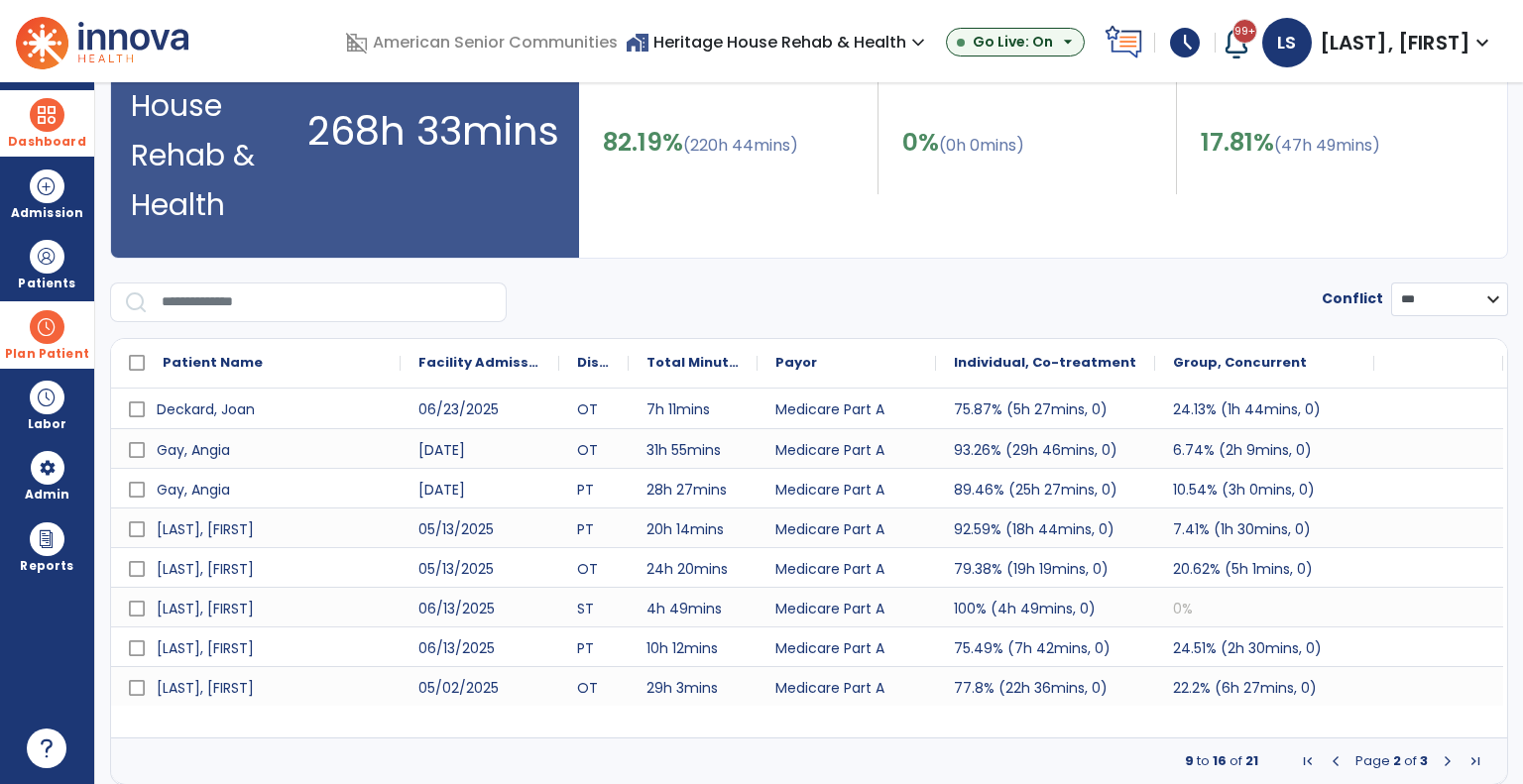 click at bounding box center [1448, 761] 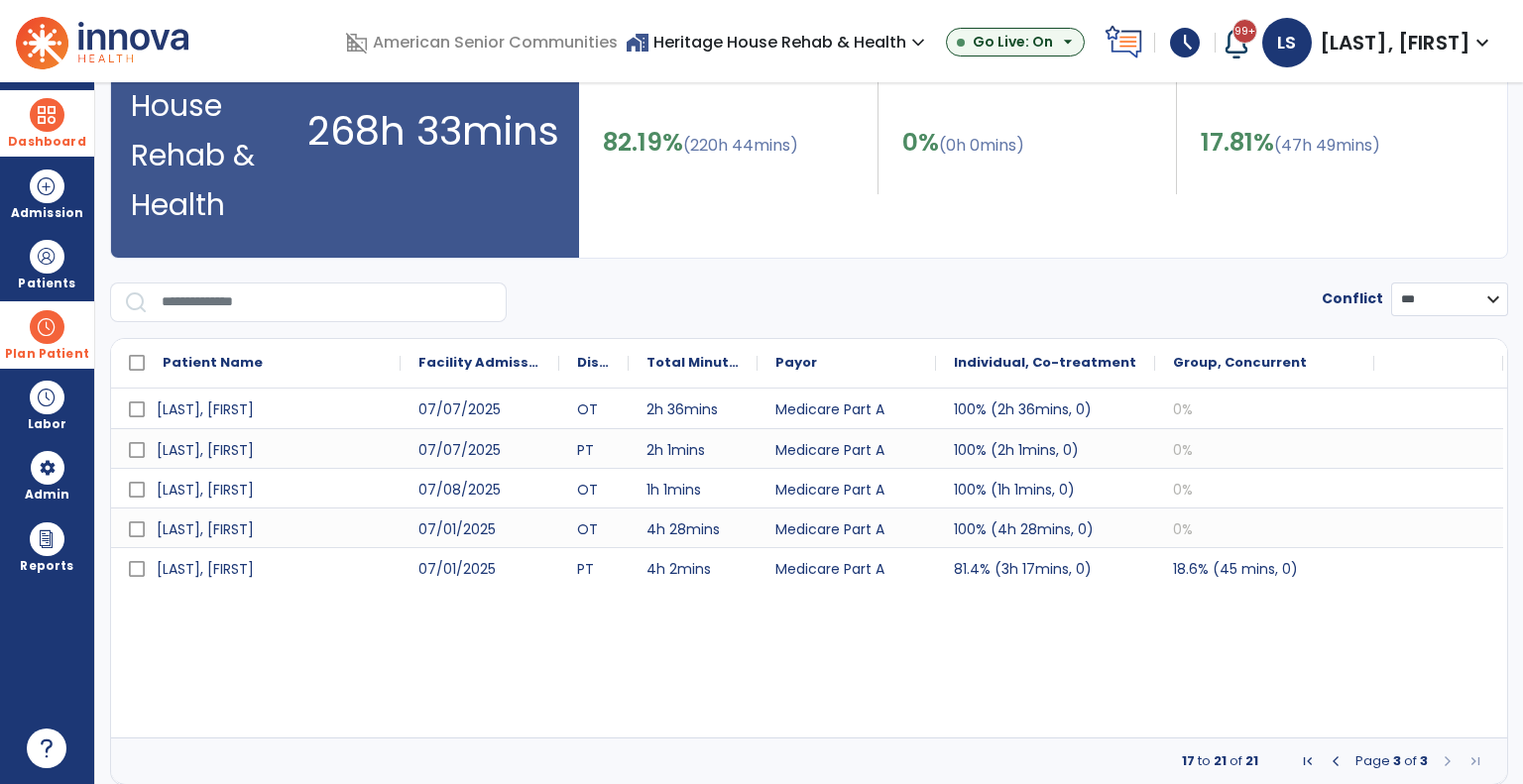 click at bounding box center (1336, 761) 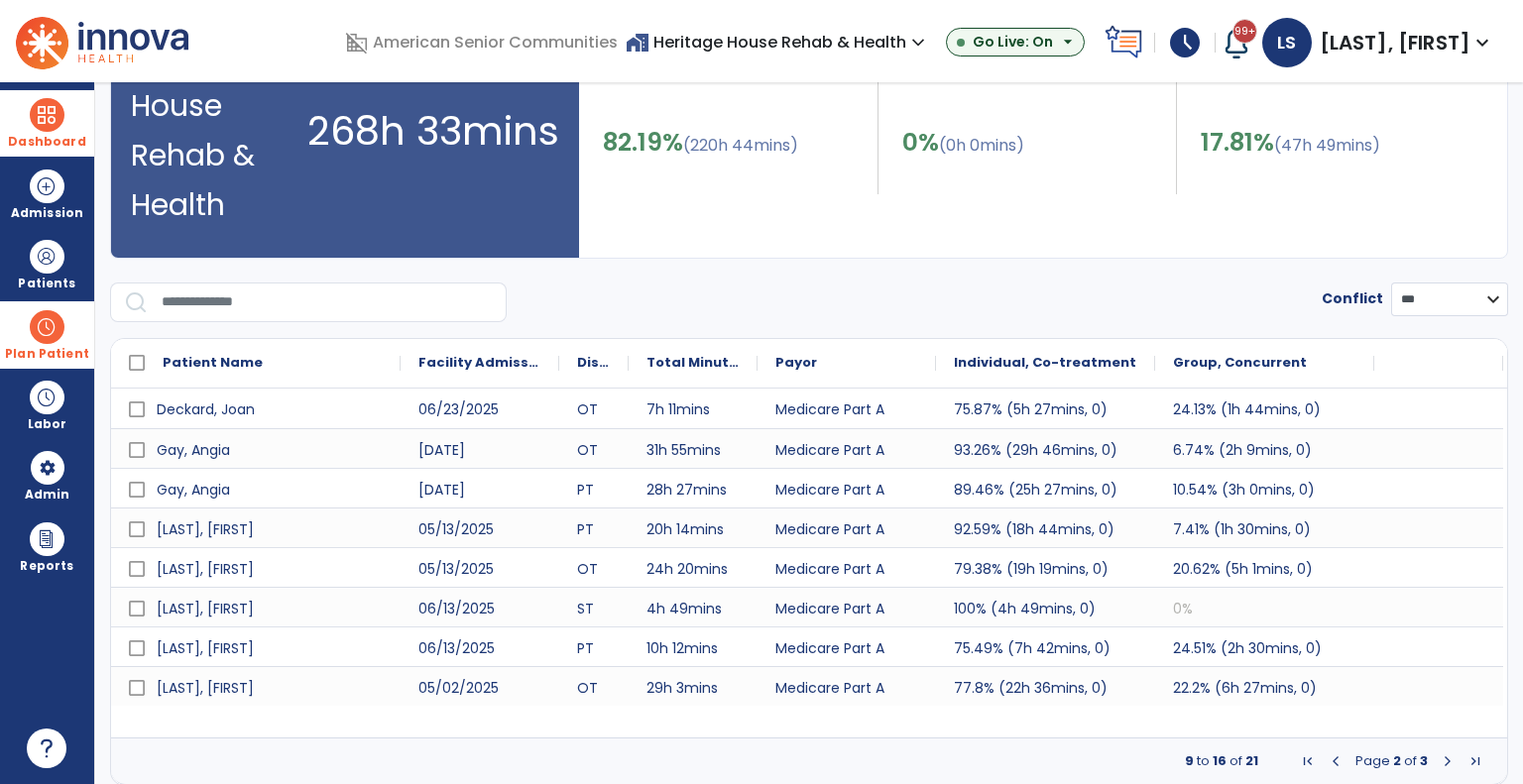 click at bounding box center [1336, 761] 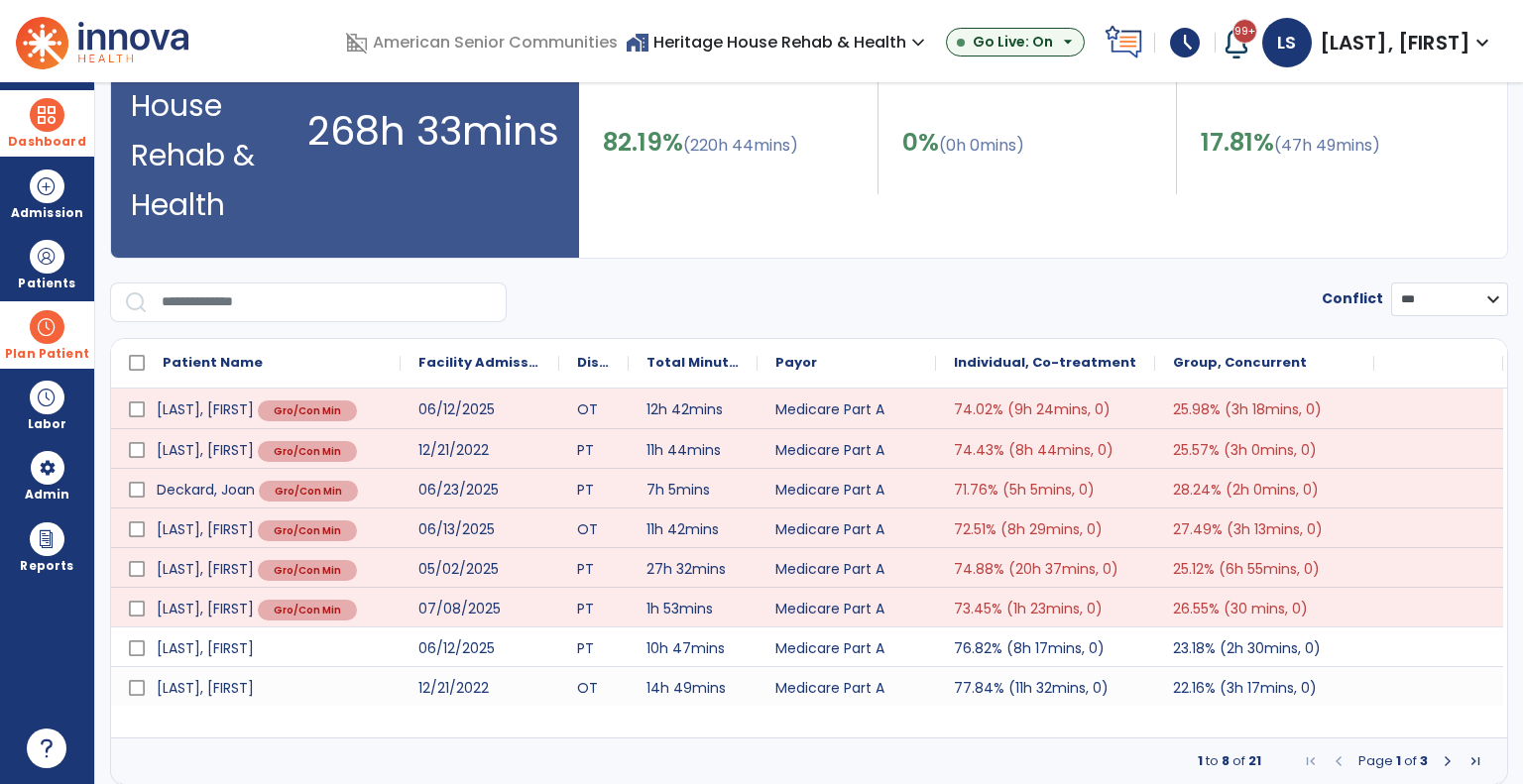 click at bounding box center [1448, 761] 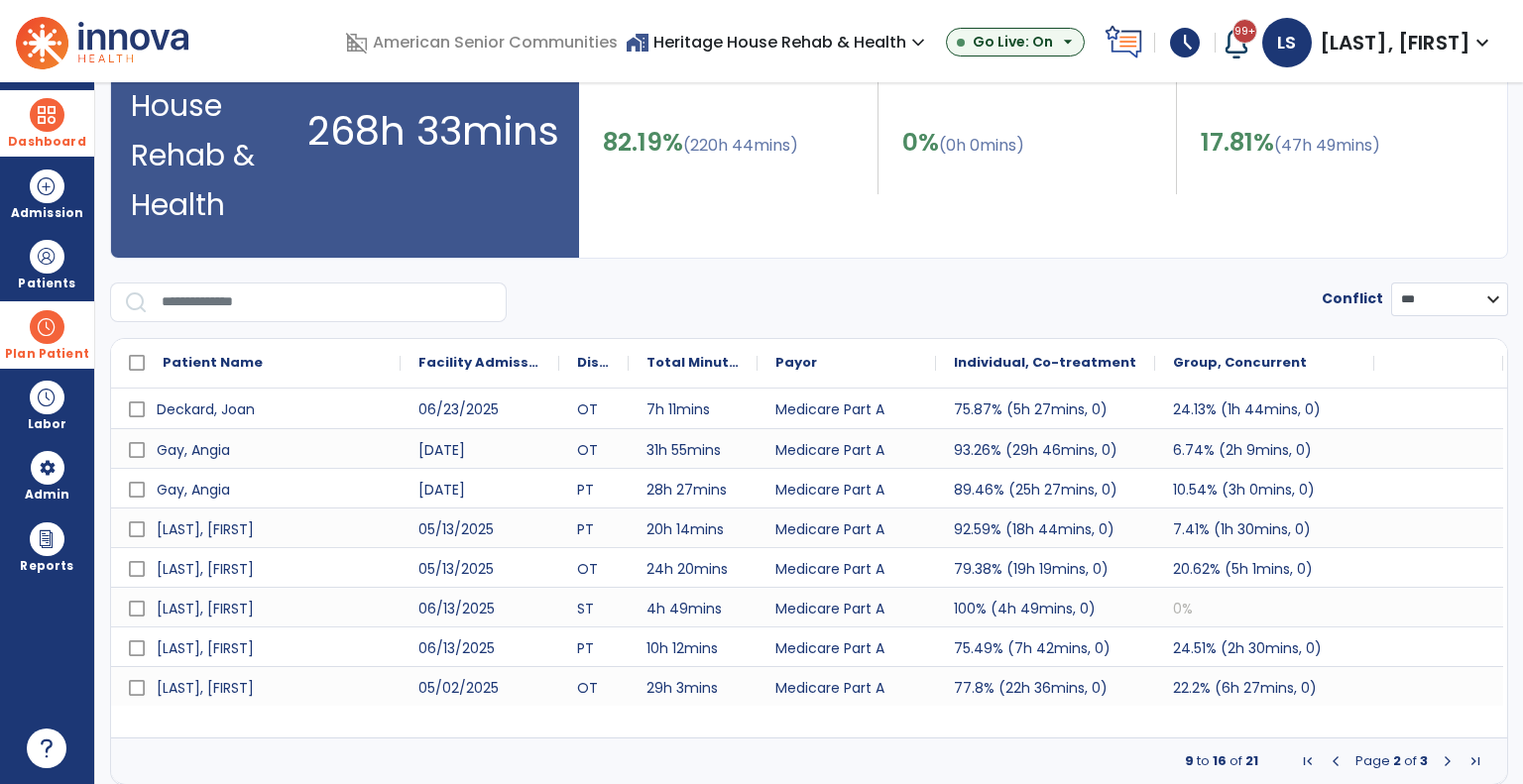 click at bounding box center (1448, 761) 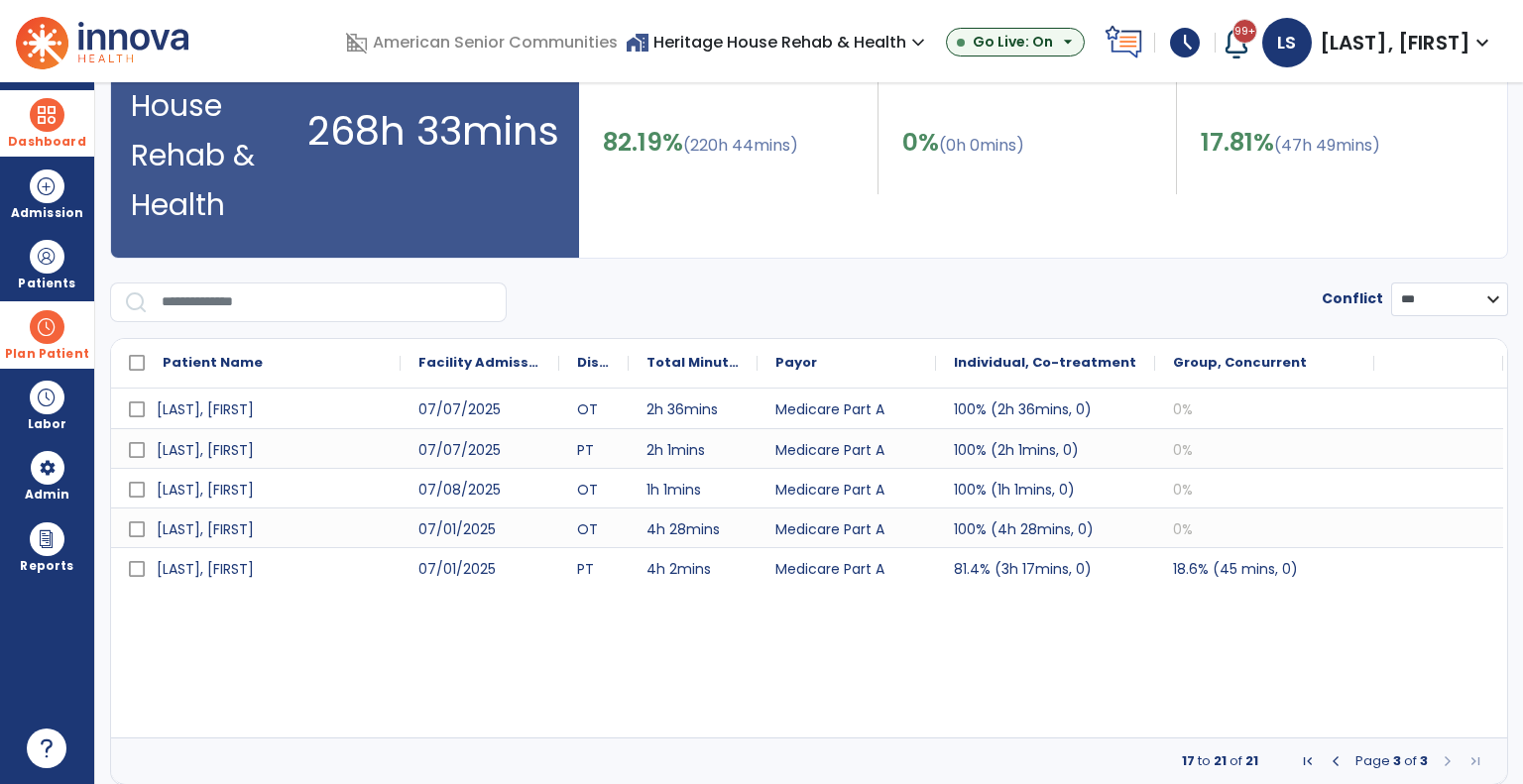 click at bounding box center (47, 115) 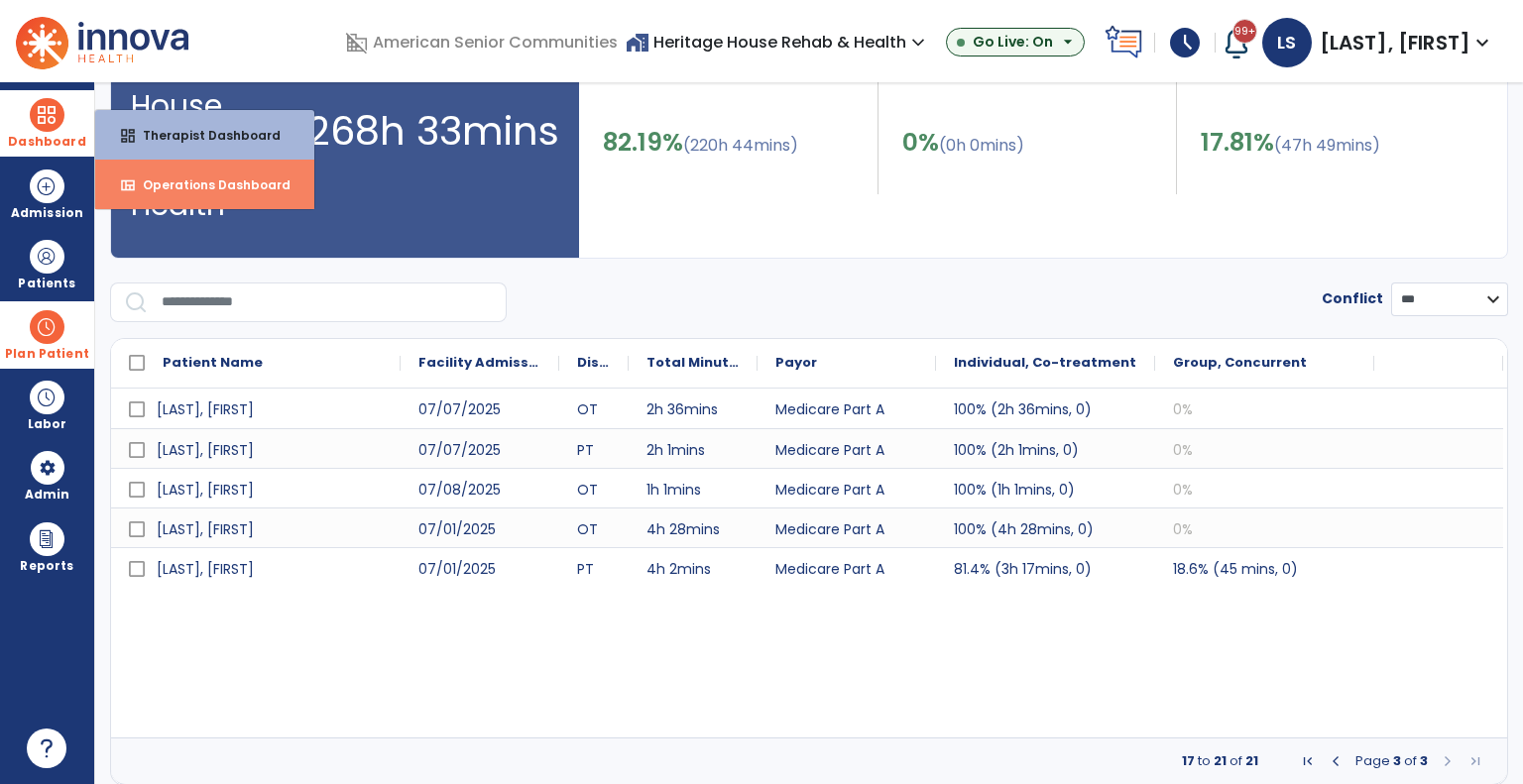 click on "view_quilt  Operations Dashboard" at bounding box center [204, 184] 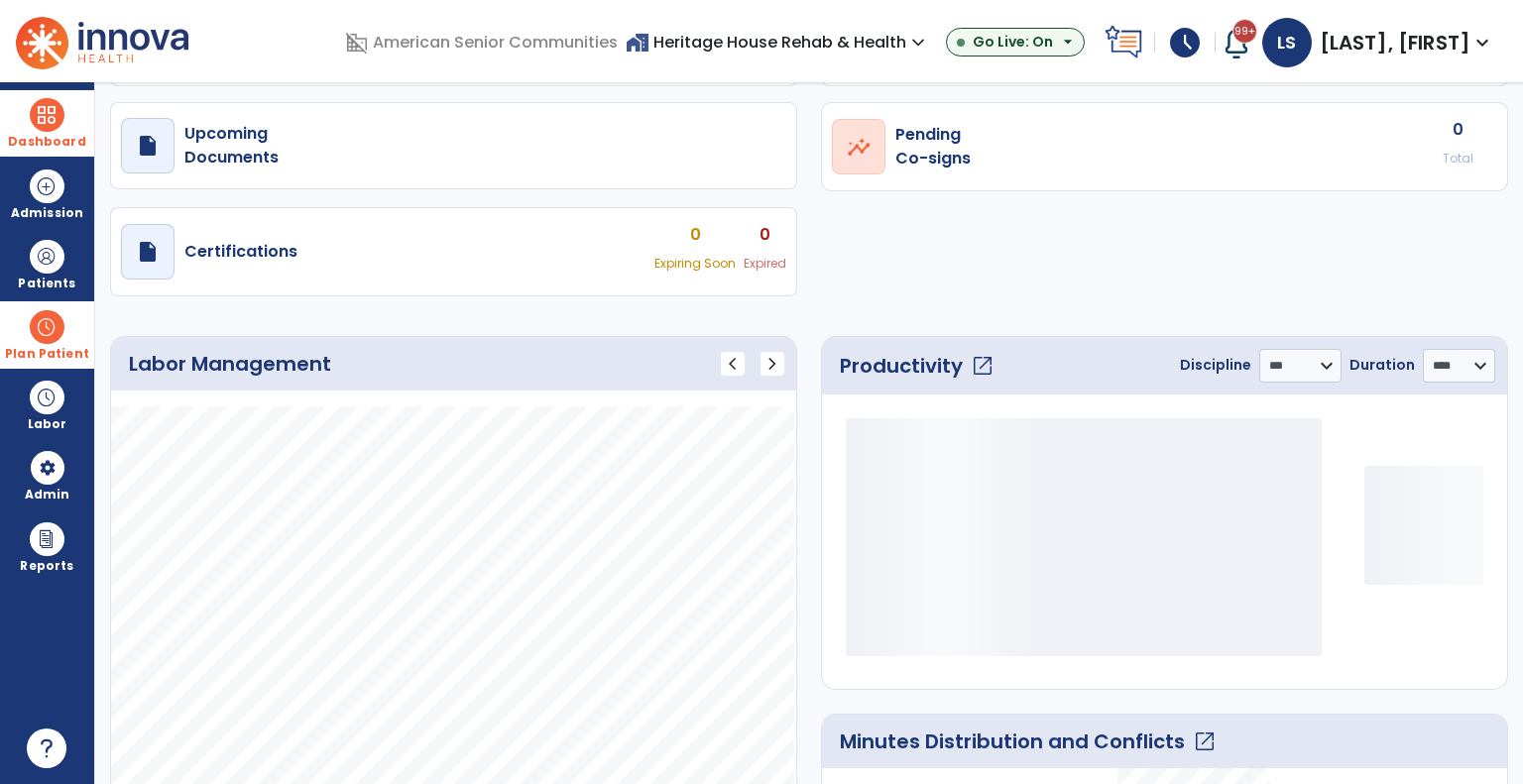 select on "***" 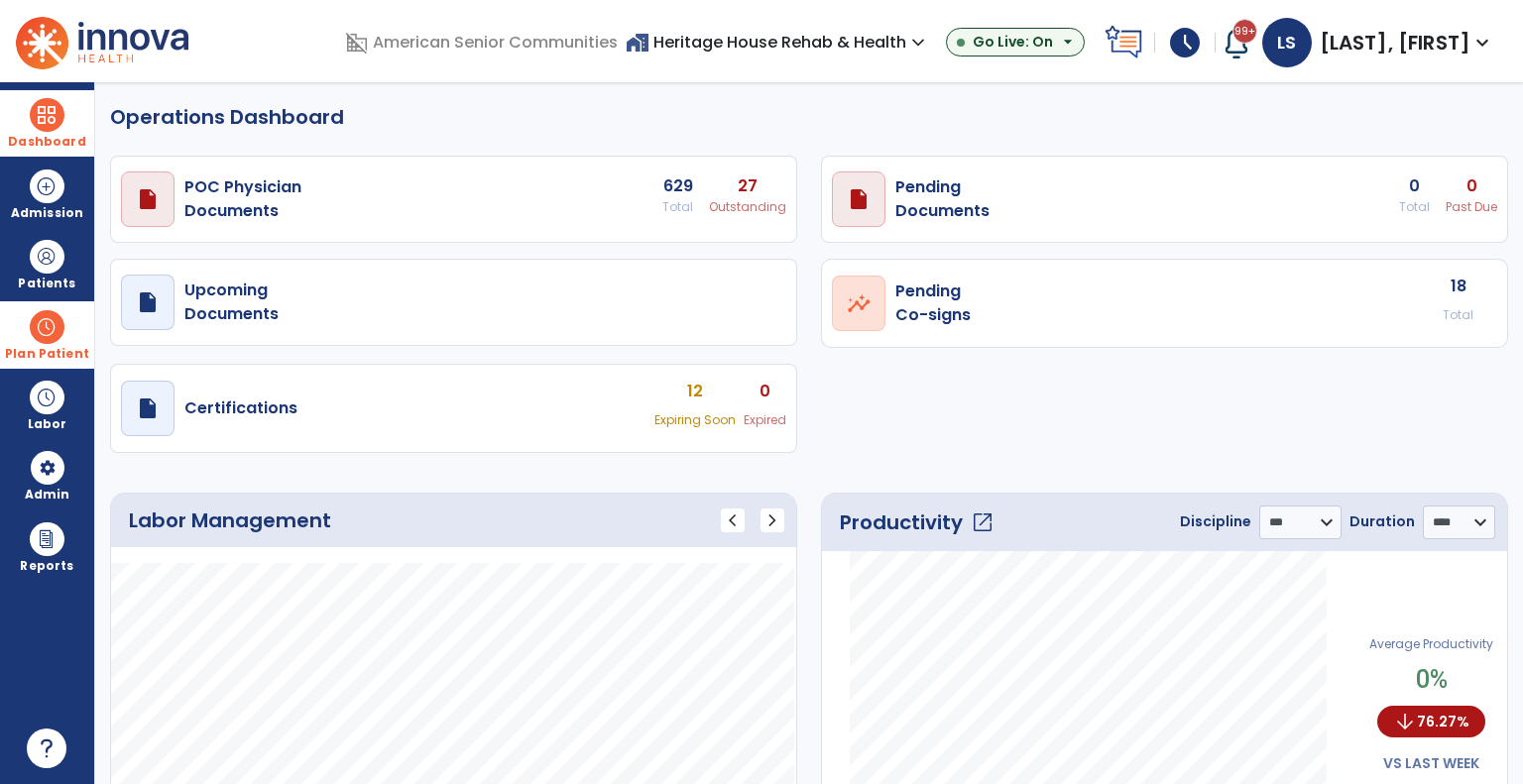scroll, scrollTop: 157, scrollLeft: 0, axis: vertical 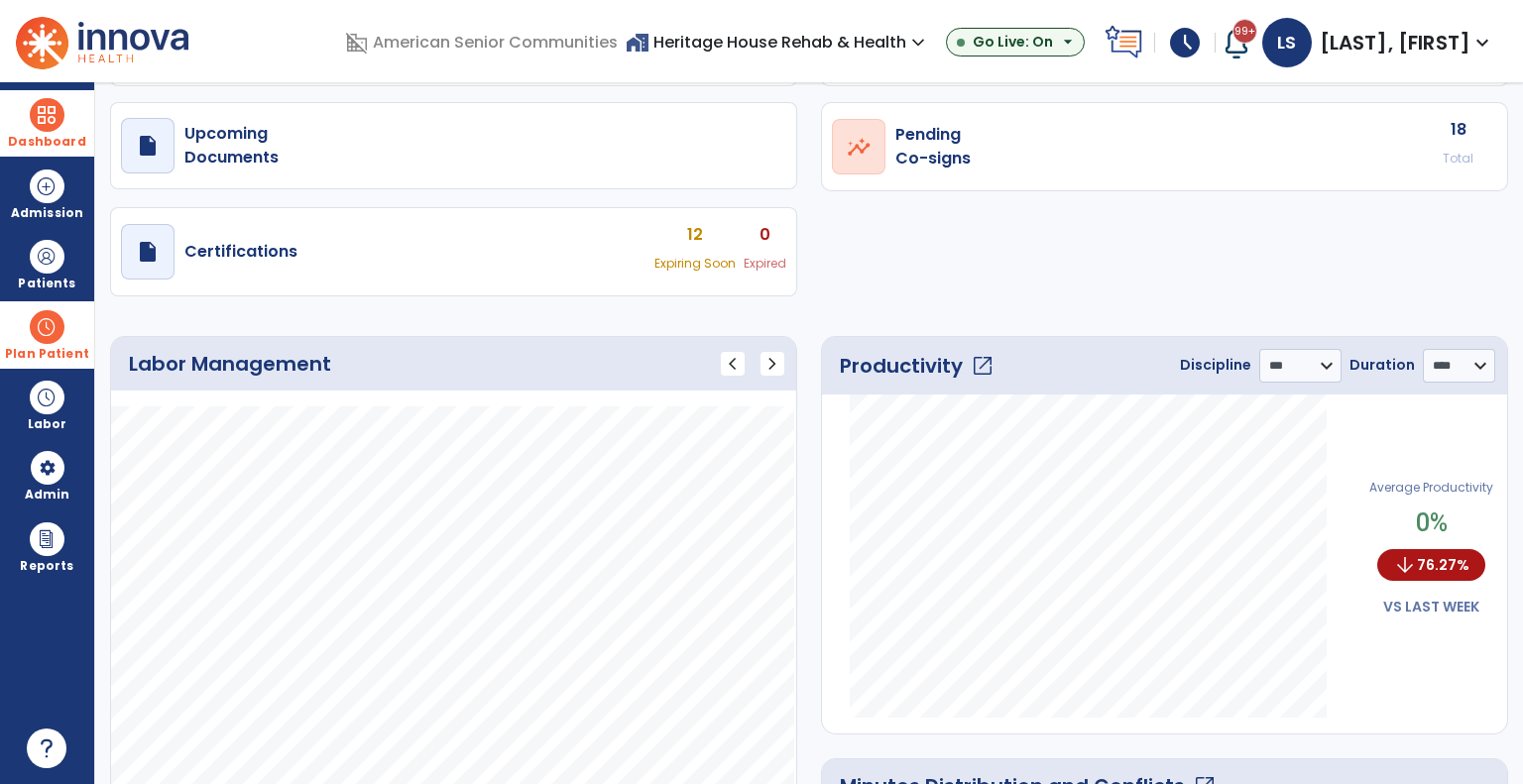 click on "Total" at bounding box center (1458, 159) 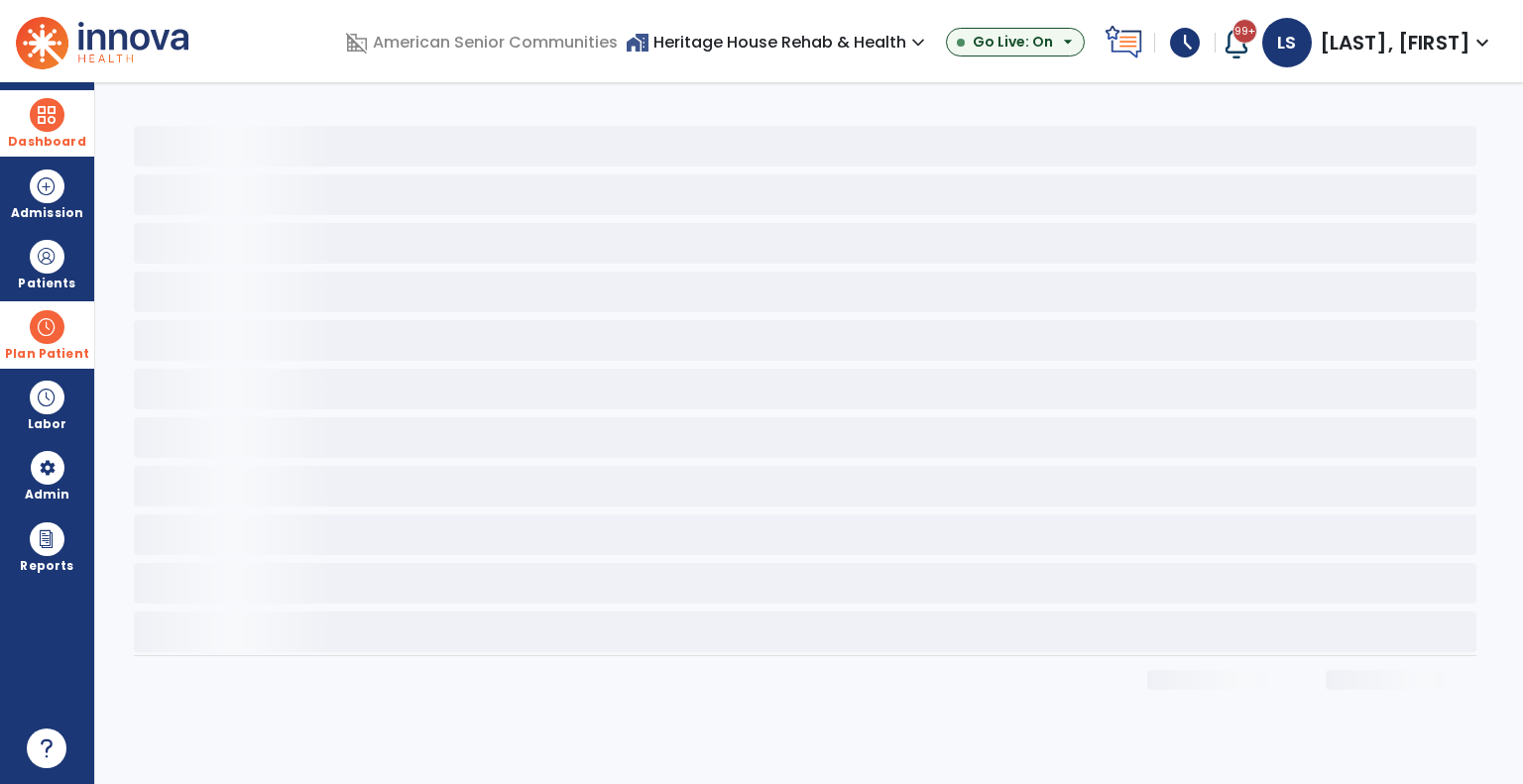 scroll, scrollTop: 0, scrollLeft: 0, axis: both 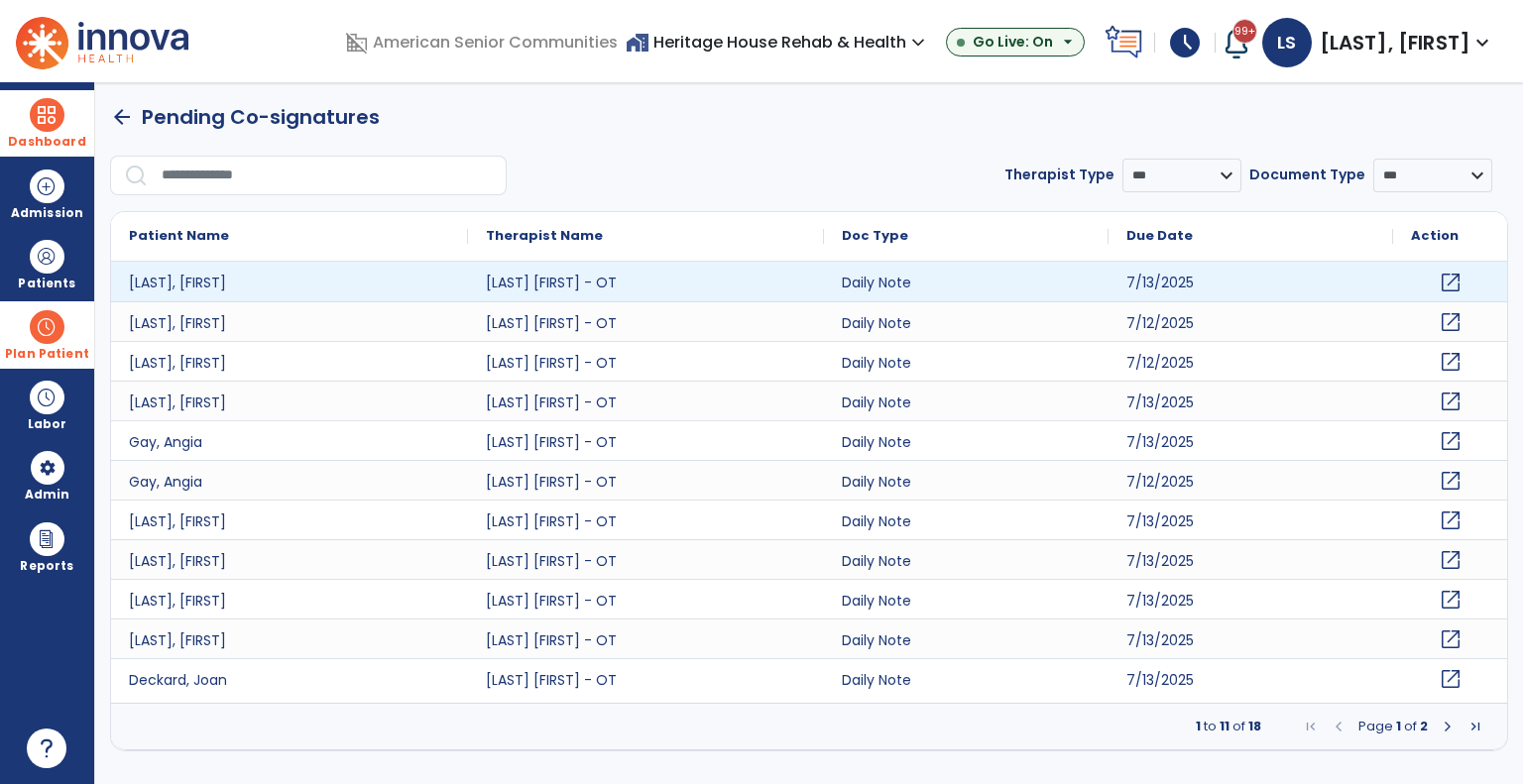 click on "open_in_new" 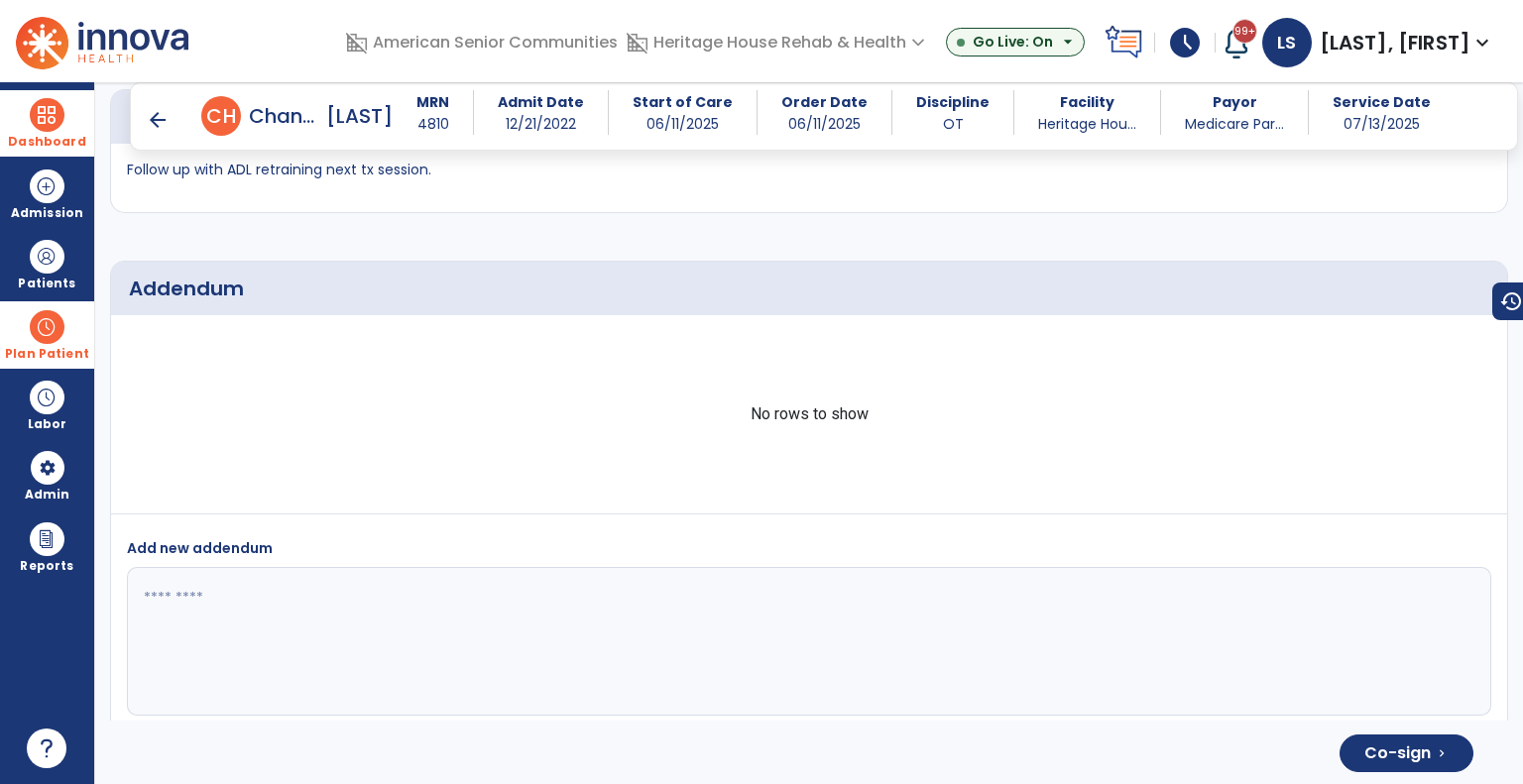 scroll, scrollTop: 3312, scrollLeft: 0, axis: vertical 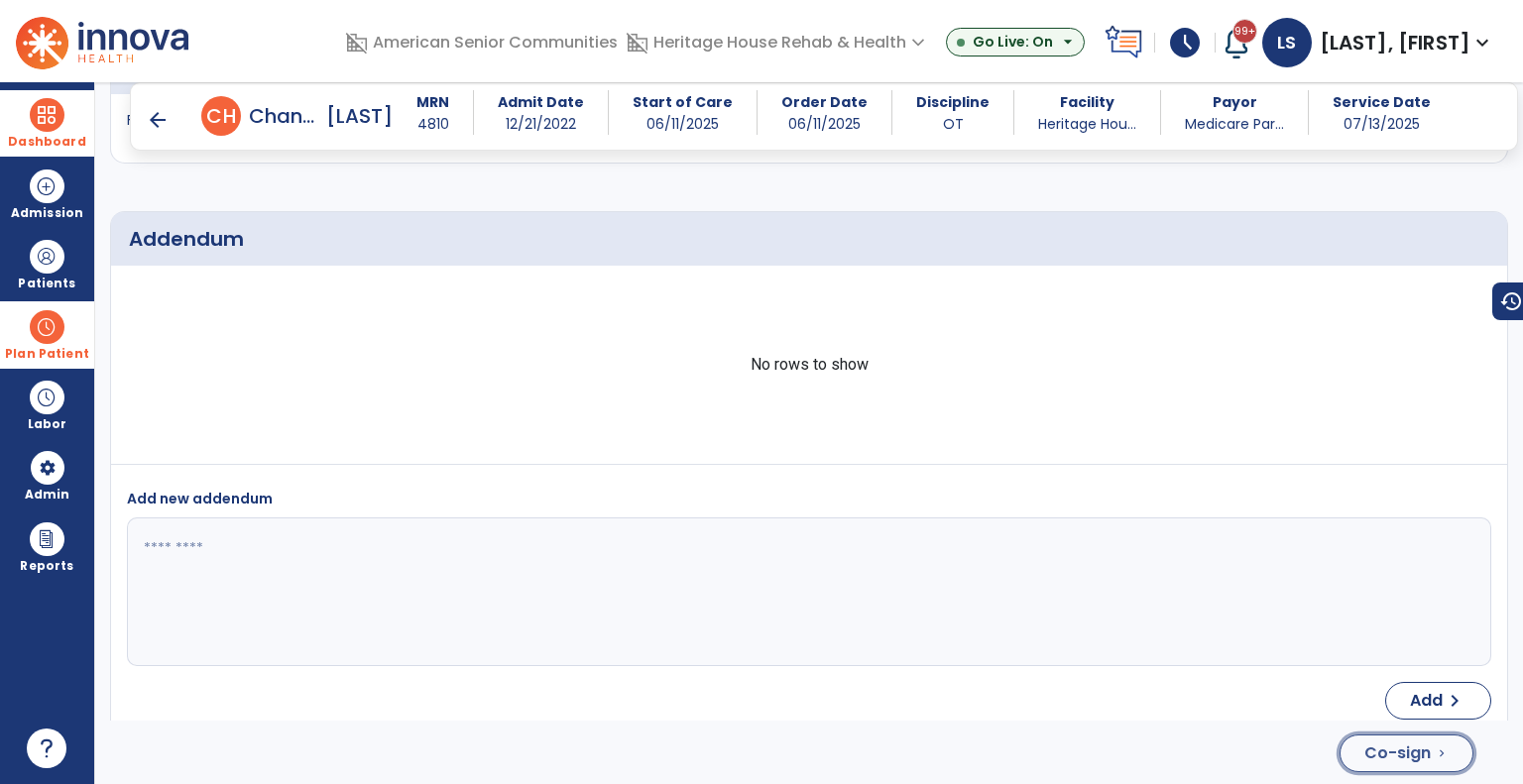 click on "Co-sign" 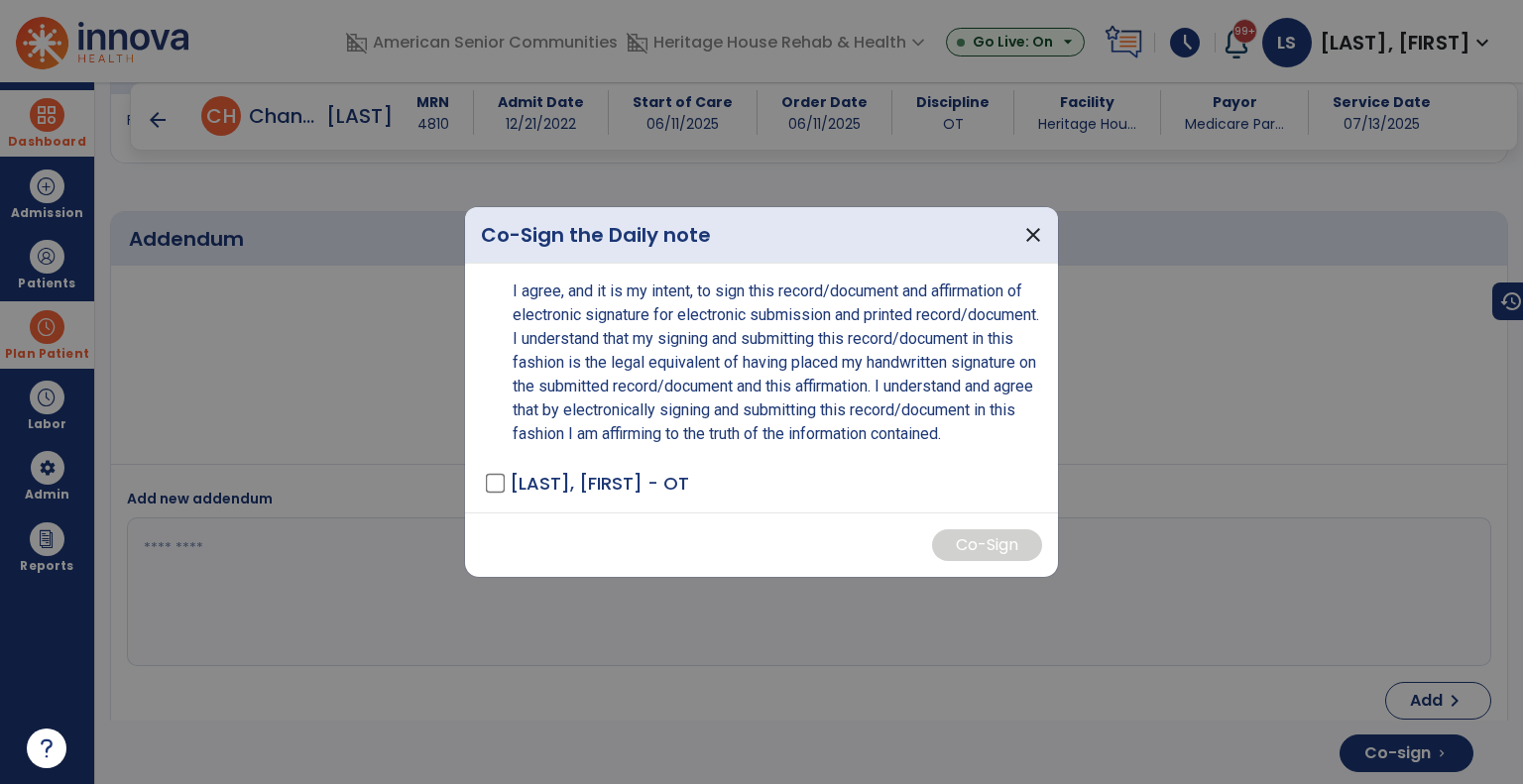 click on "I agree, and it is my intent, to sign this record/document and affirmation of electronic signature for electronic submission and printed record/document. I understand that my signing and submitting this record/document in this fashion is the legal equivalent of having placed my handwritten signature on the submitted record/document and this affirmation. I understand and agree that by electronically signing and submitting this record/document in this fashion I am affirming to the truth of the information contained.  [LAST], [FIRST]  - OT" at bounding box center [762, 388] 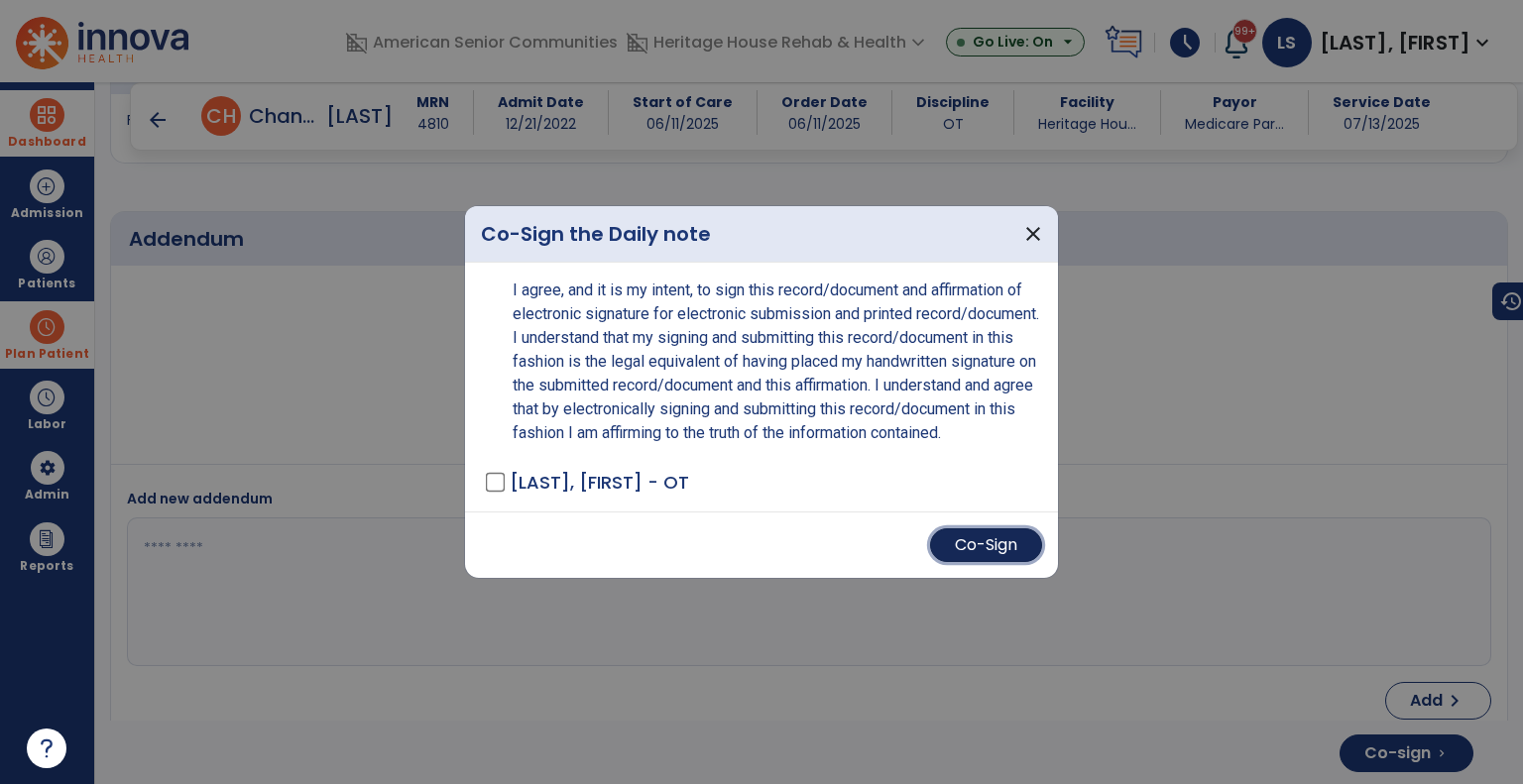 click on "Co-Sign" at bounding box center (986, 545) 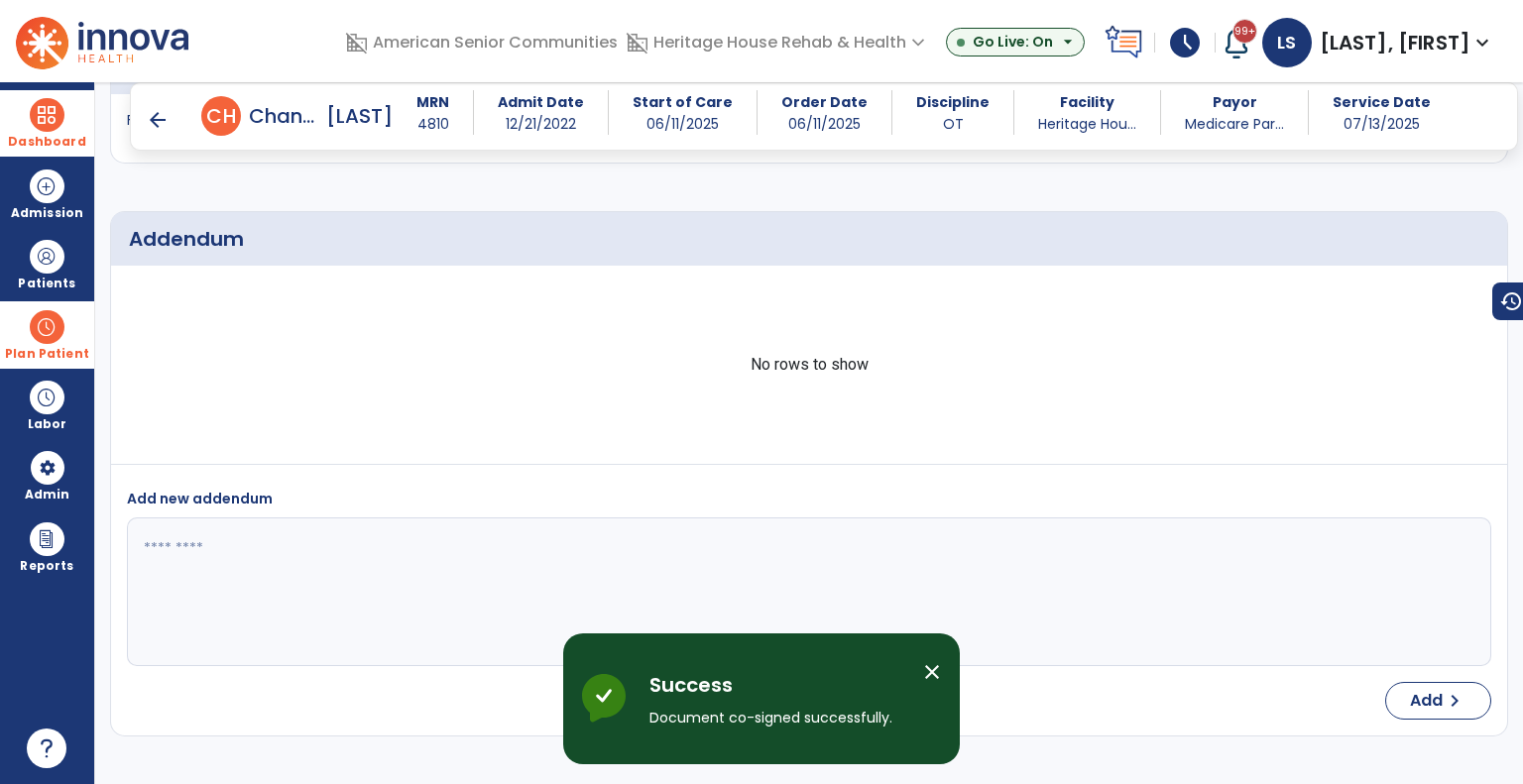 click on "arrow_back" at bounding box center (158, 120) 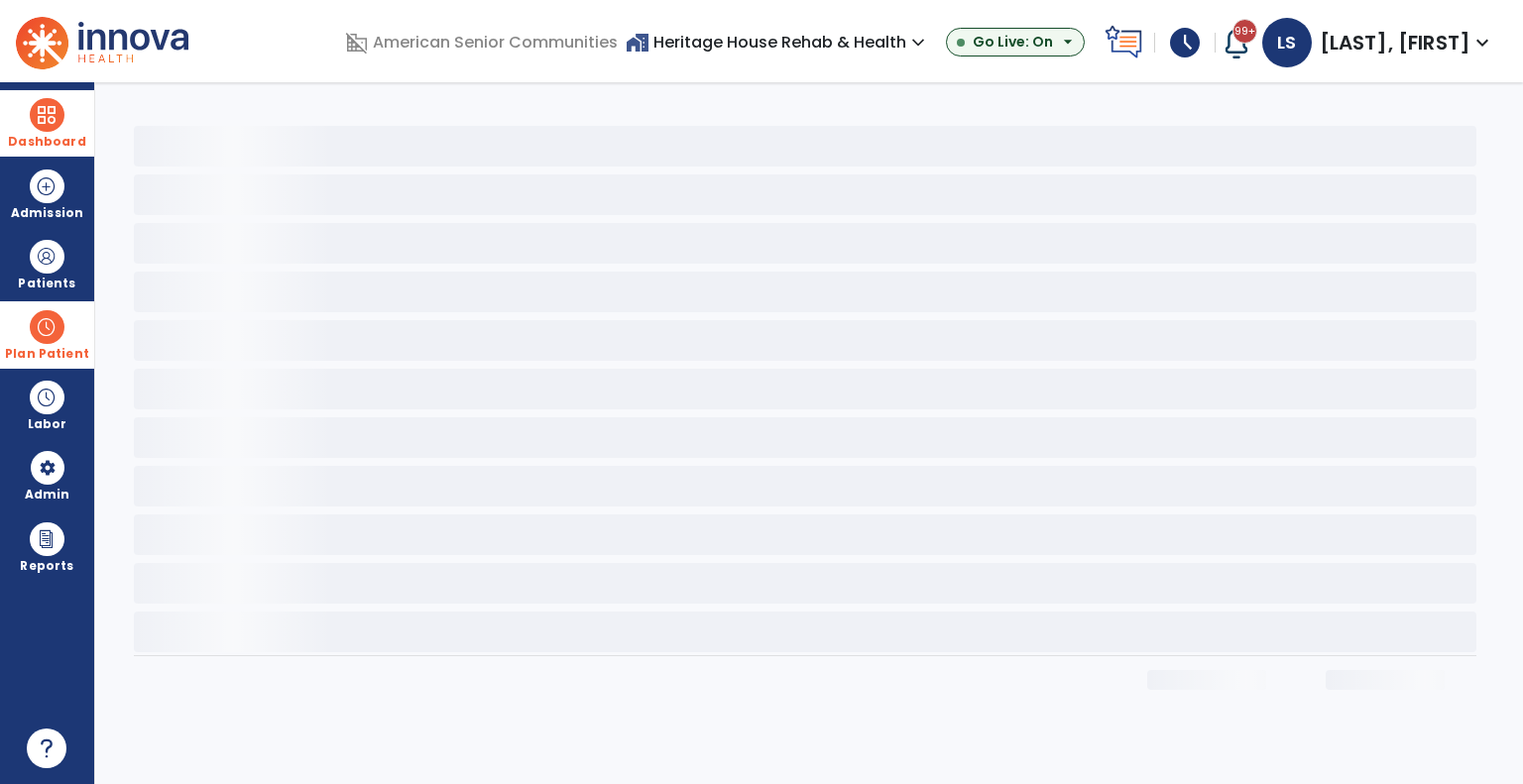 scroll, scrollTop: 0, scrollLeft: 0, axis: both 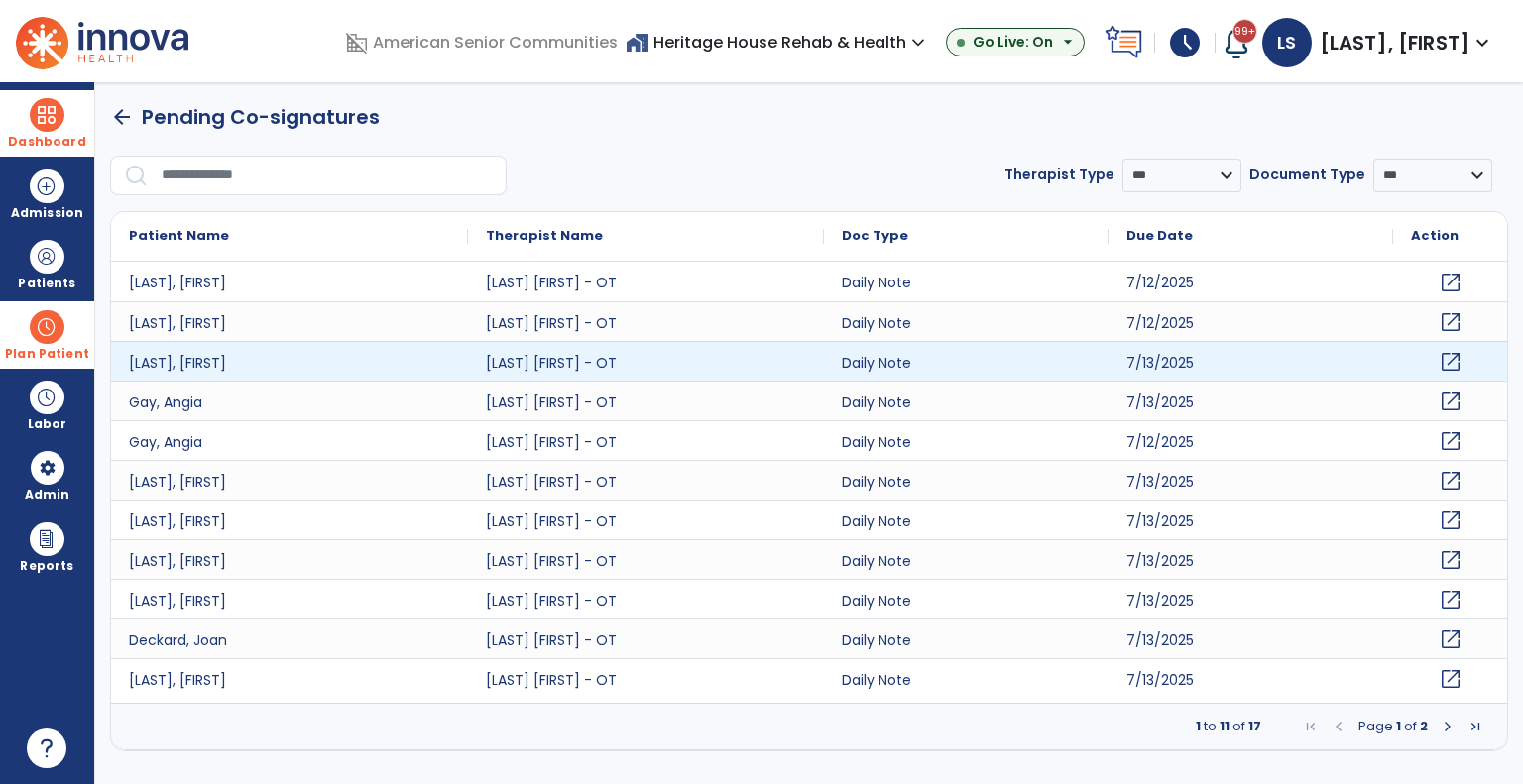 click on "open_in_new" 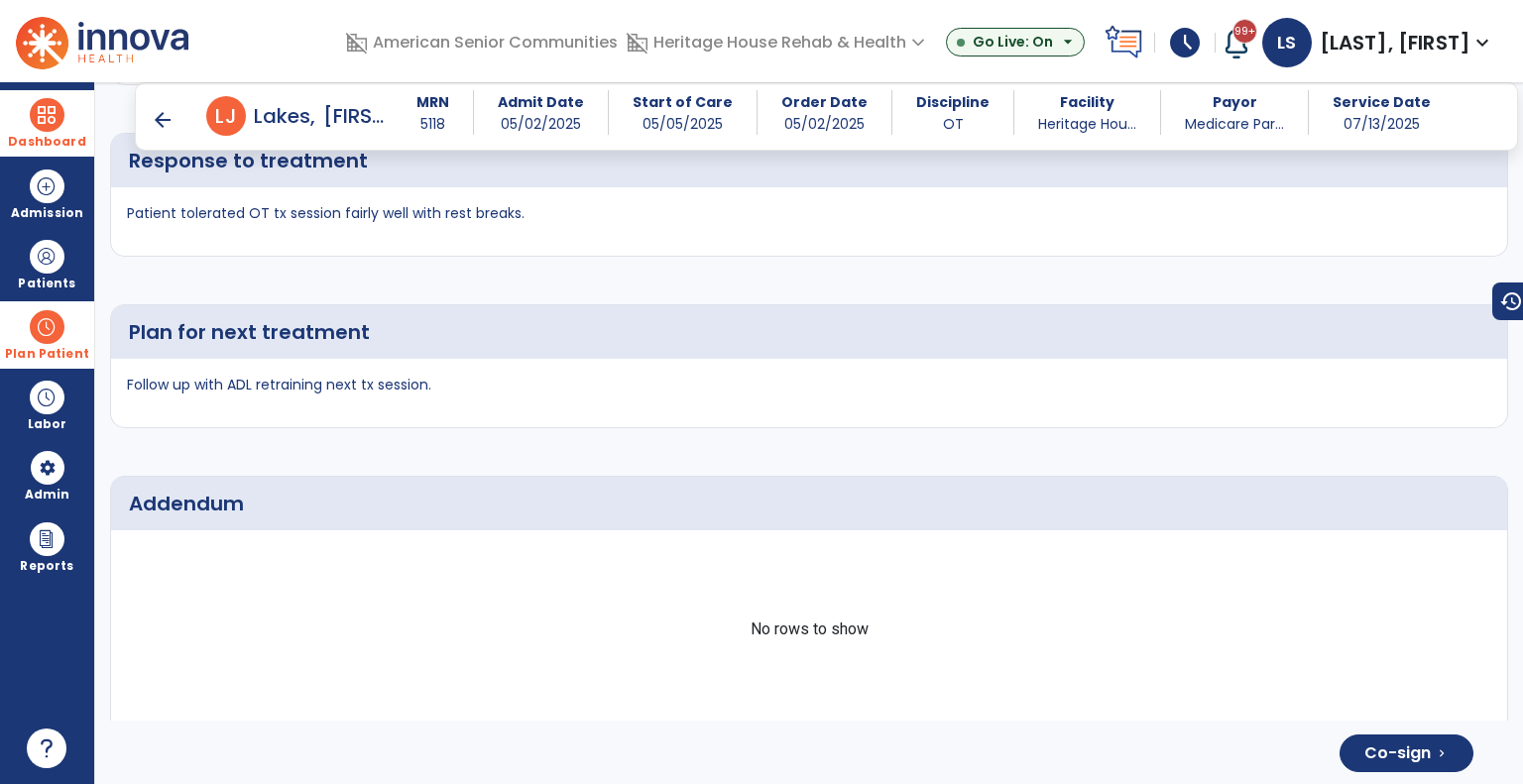 scroll, scrollTop: 3588, scrollLeft: 0, axis: vertical 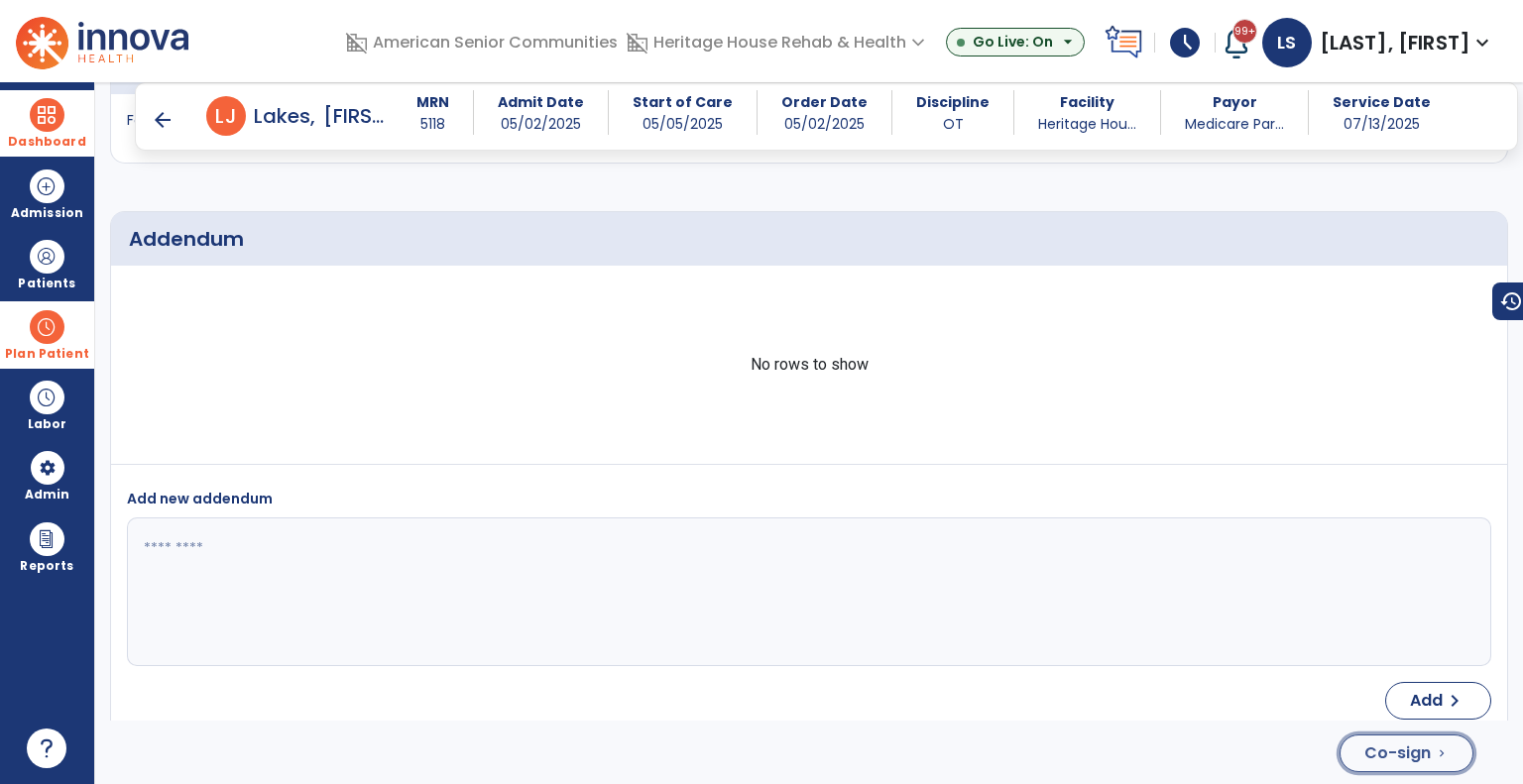 click on "Co-sign" 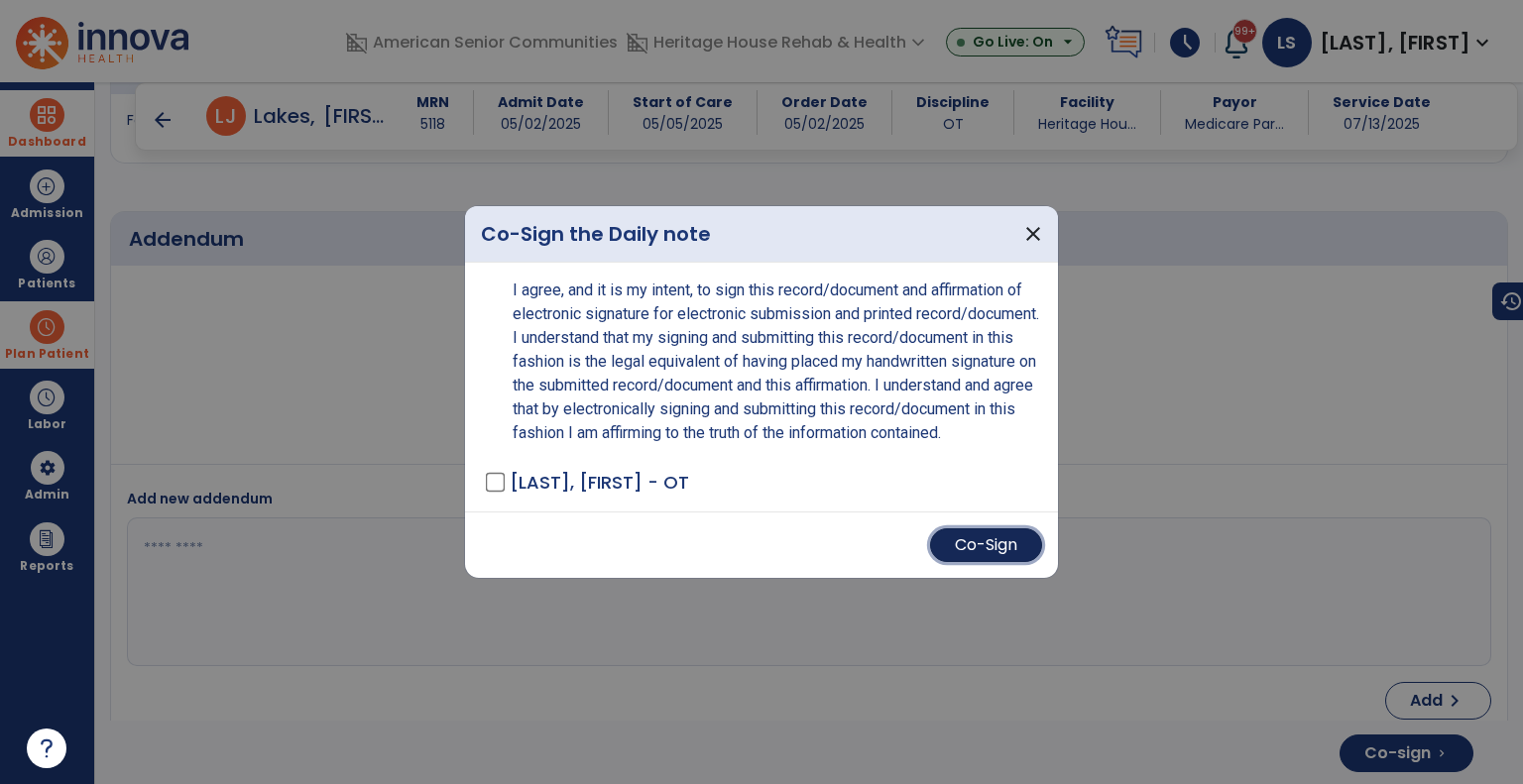 click on "Co-Sign" at bounding box center (986, 545) 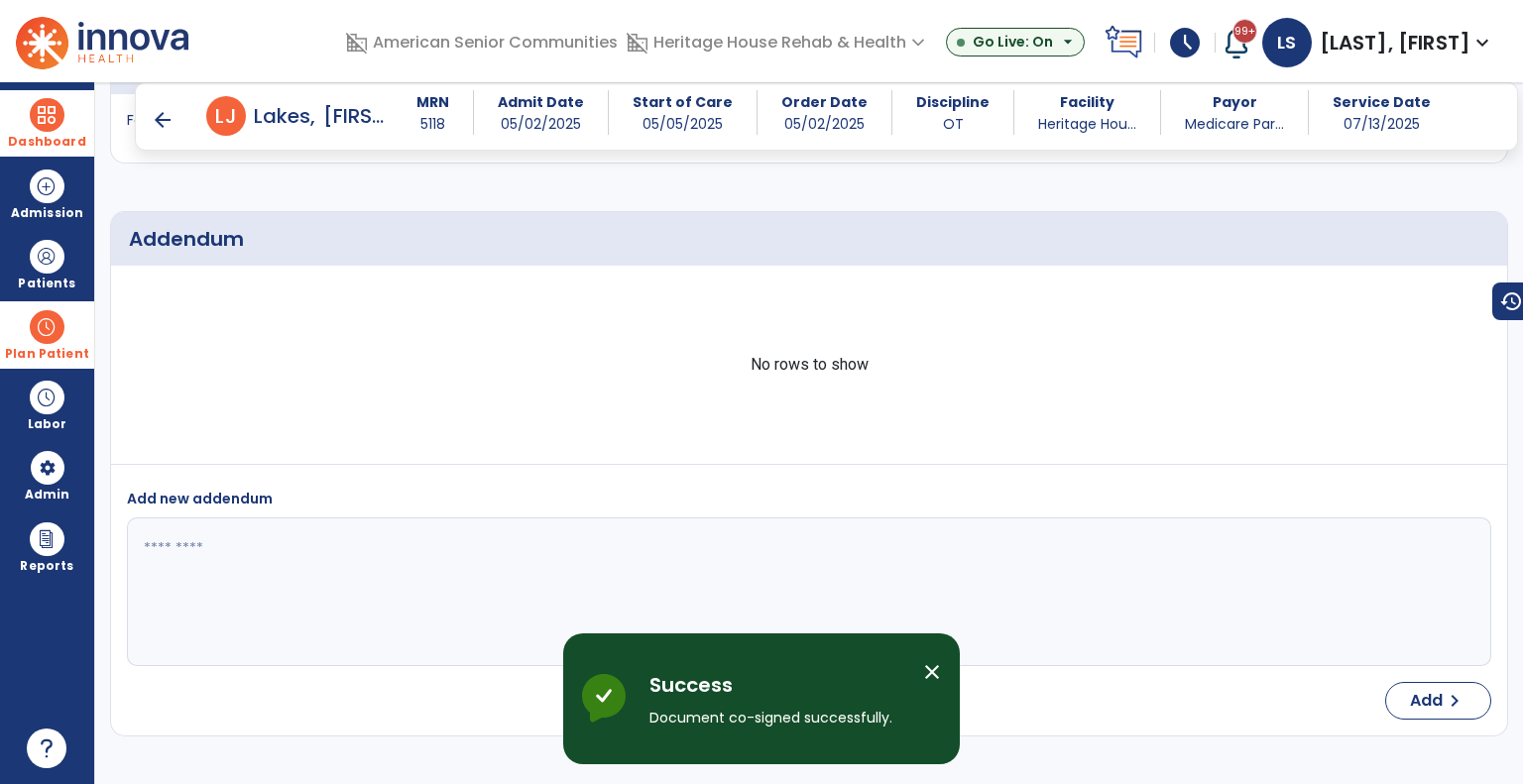 click on "arrow_back" at bounding box center [163, 120] 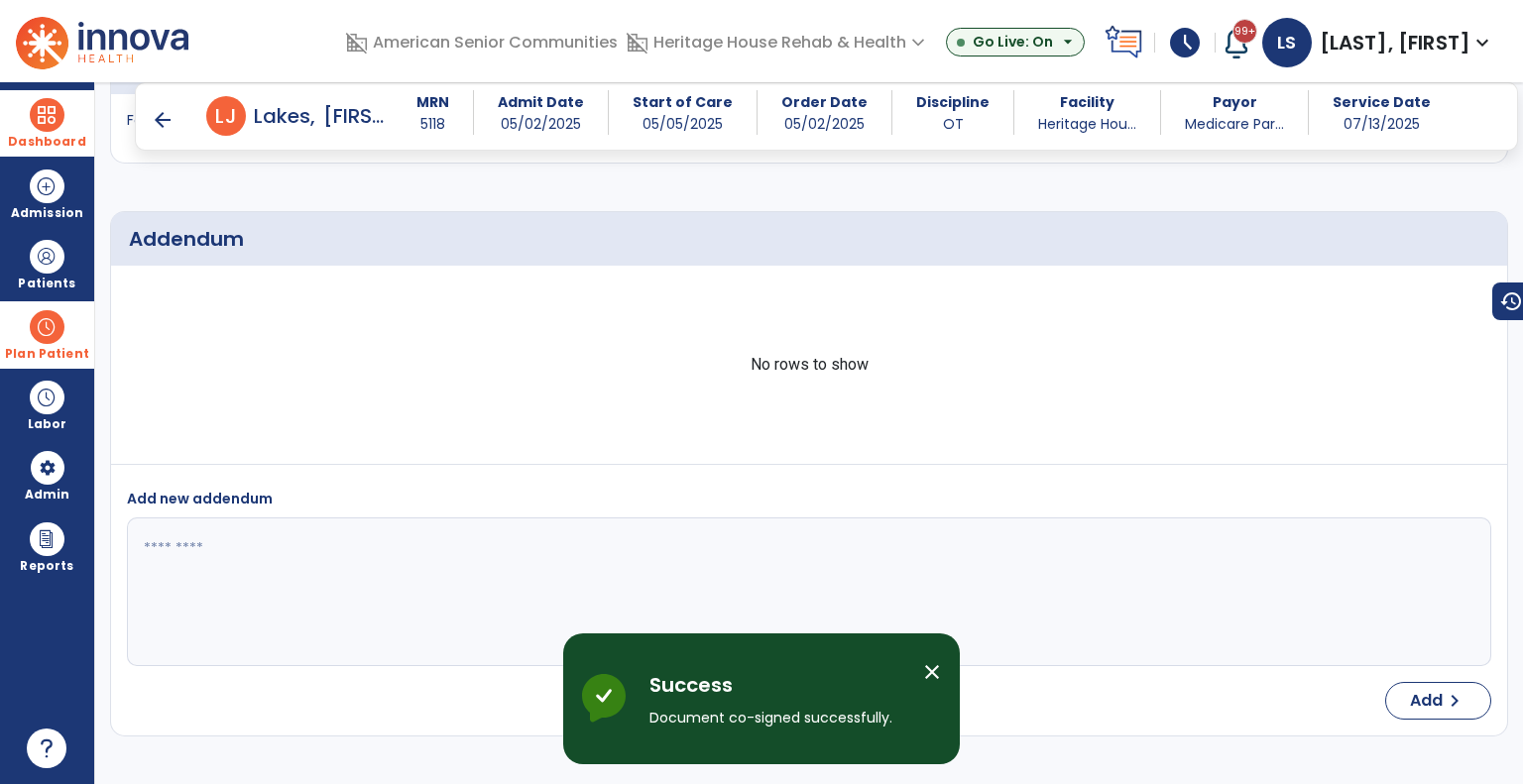 scroll, scrollTop: 0, scrollLeft: 0, axis: both 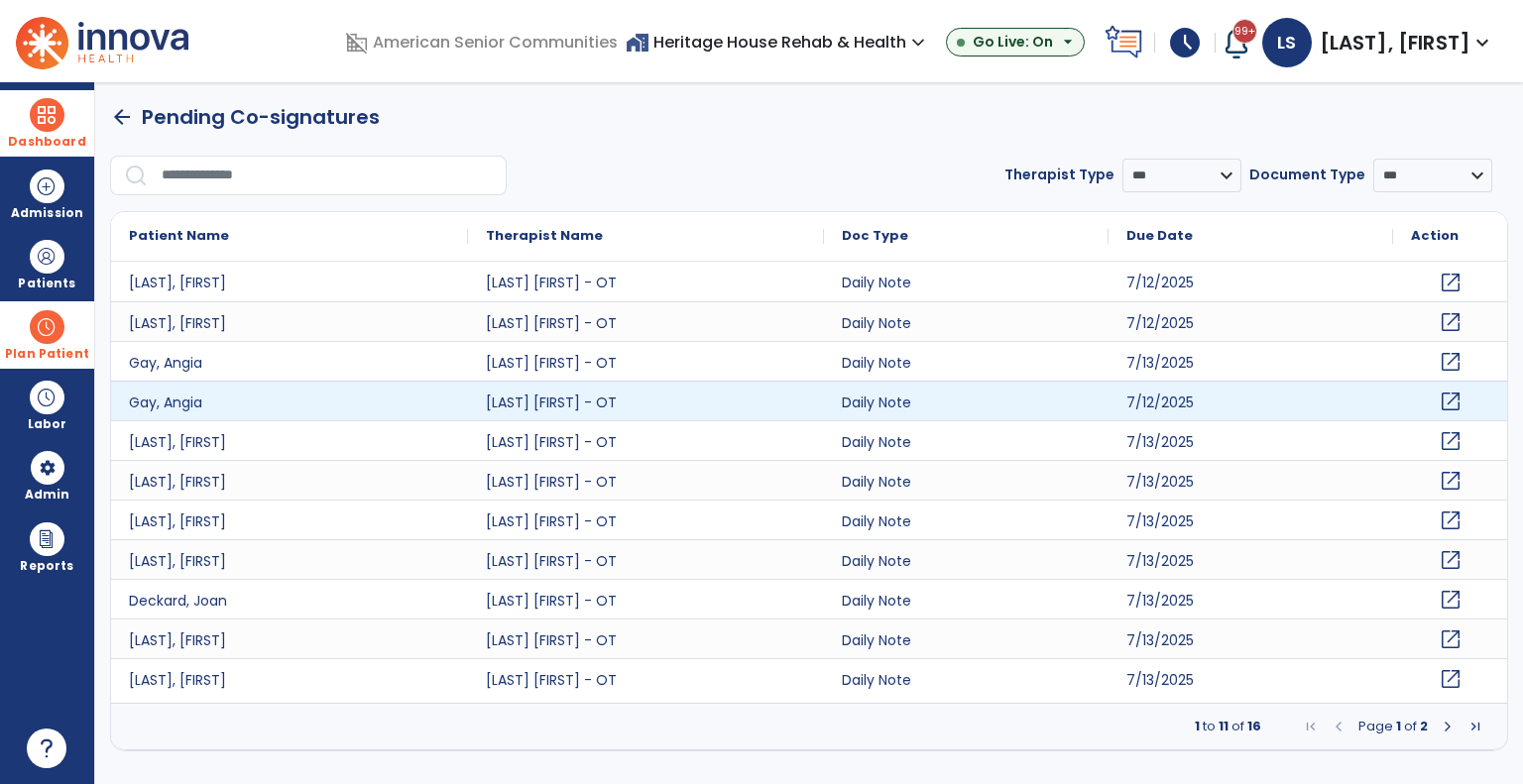 click on "open_in_new" 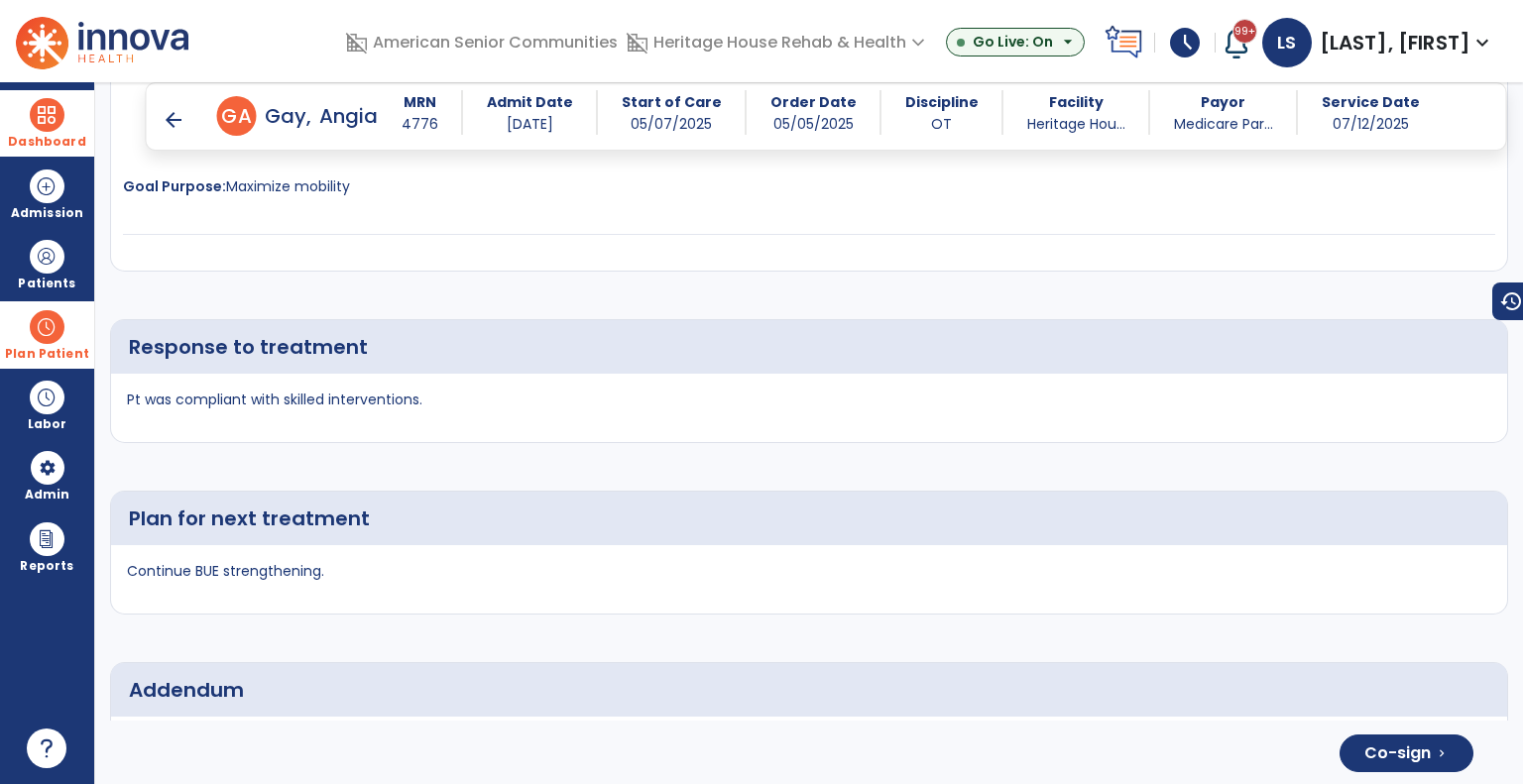 scroll, scrollTop: 3650, scrollLeft: 0, axis: vertical 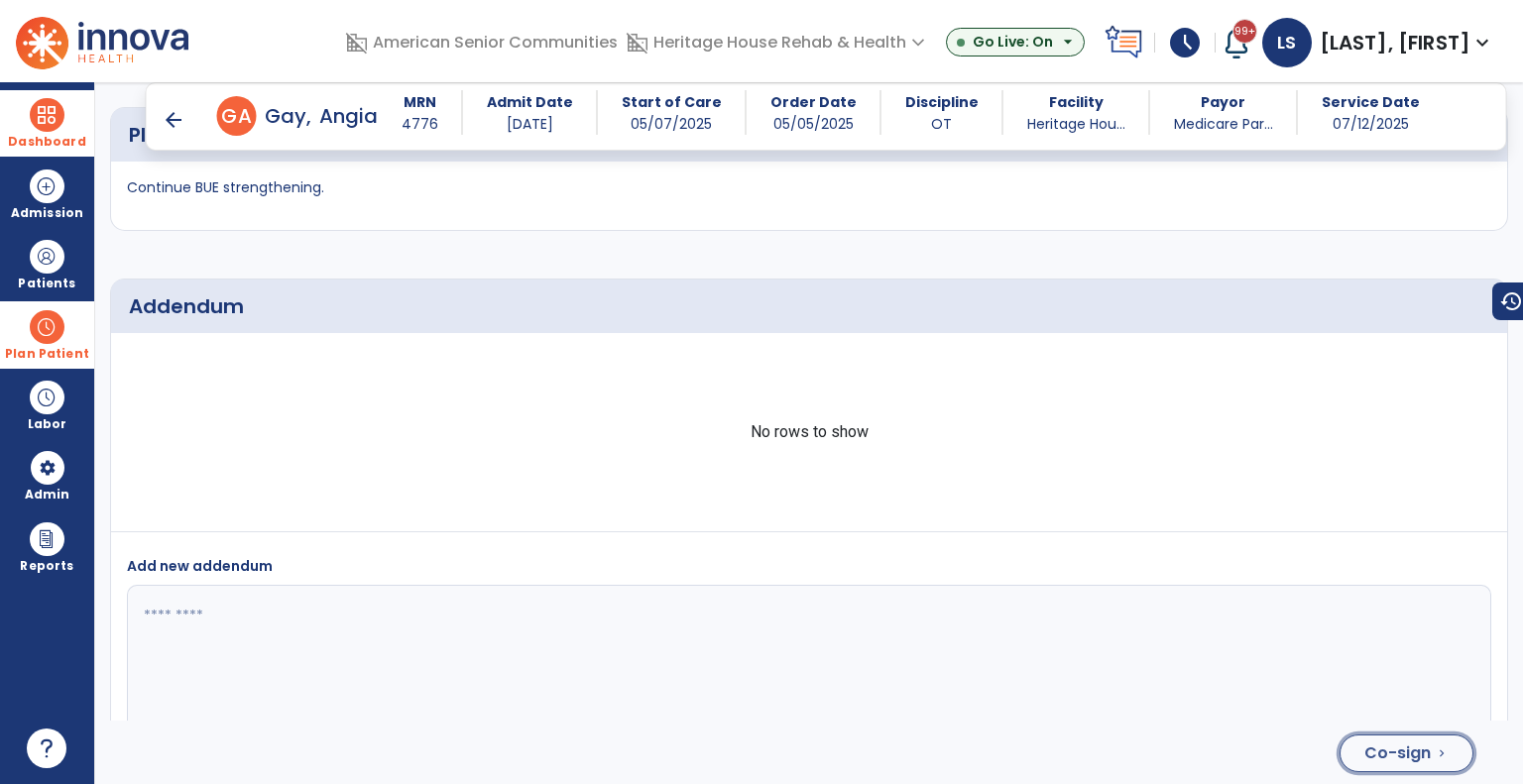 click on "Co-sign" 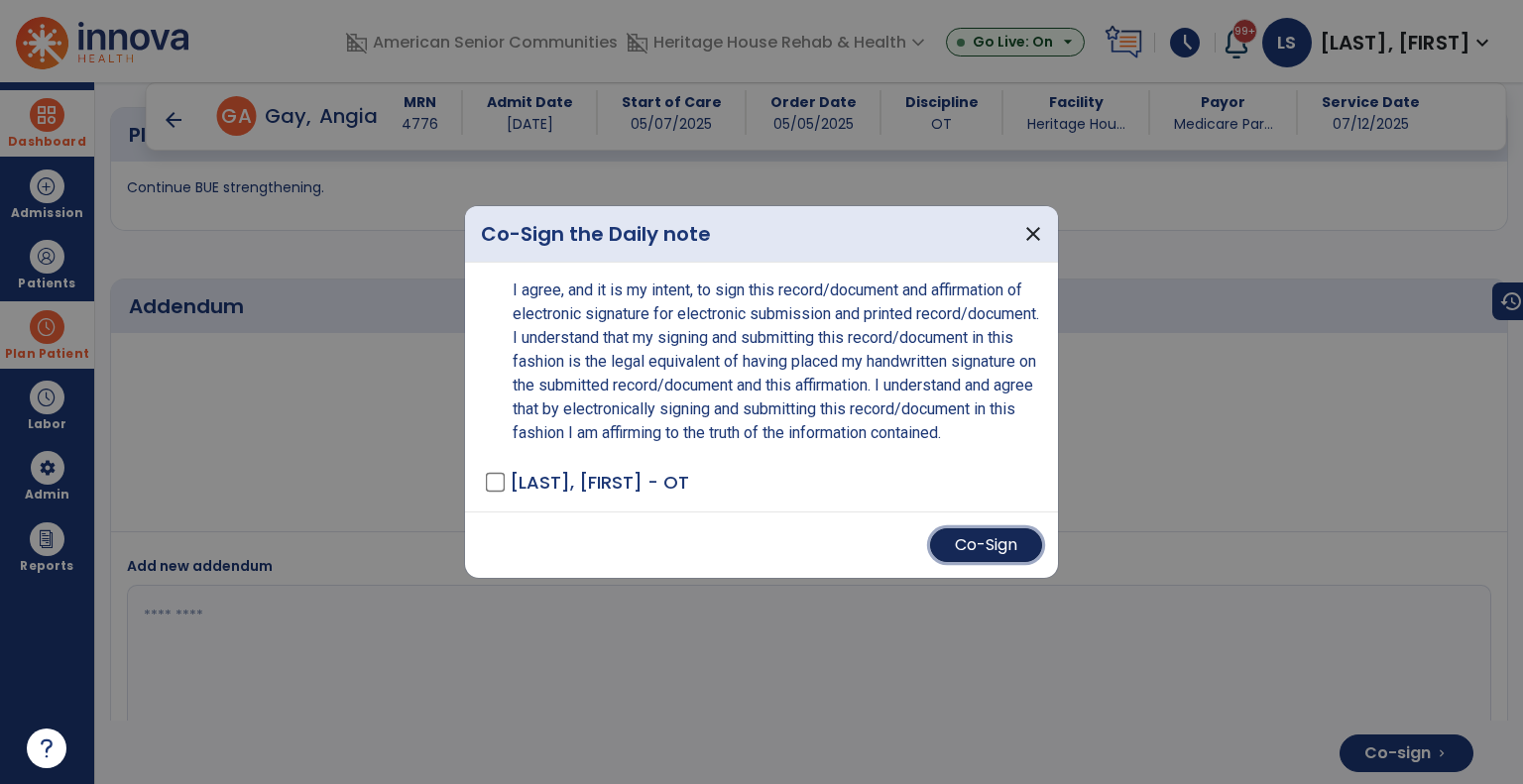 click on "Co-Sign" at bounding box center [986, 545] 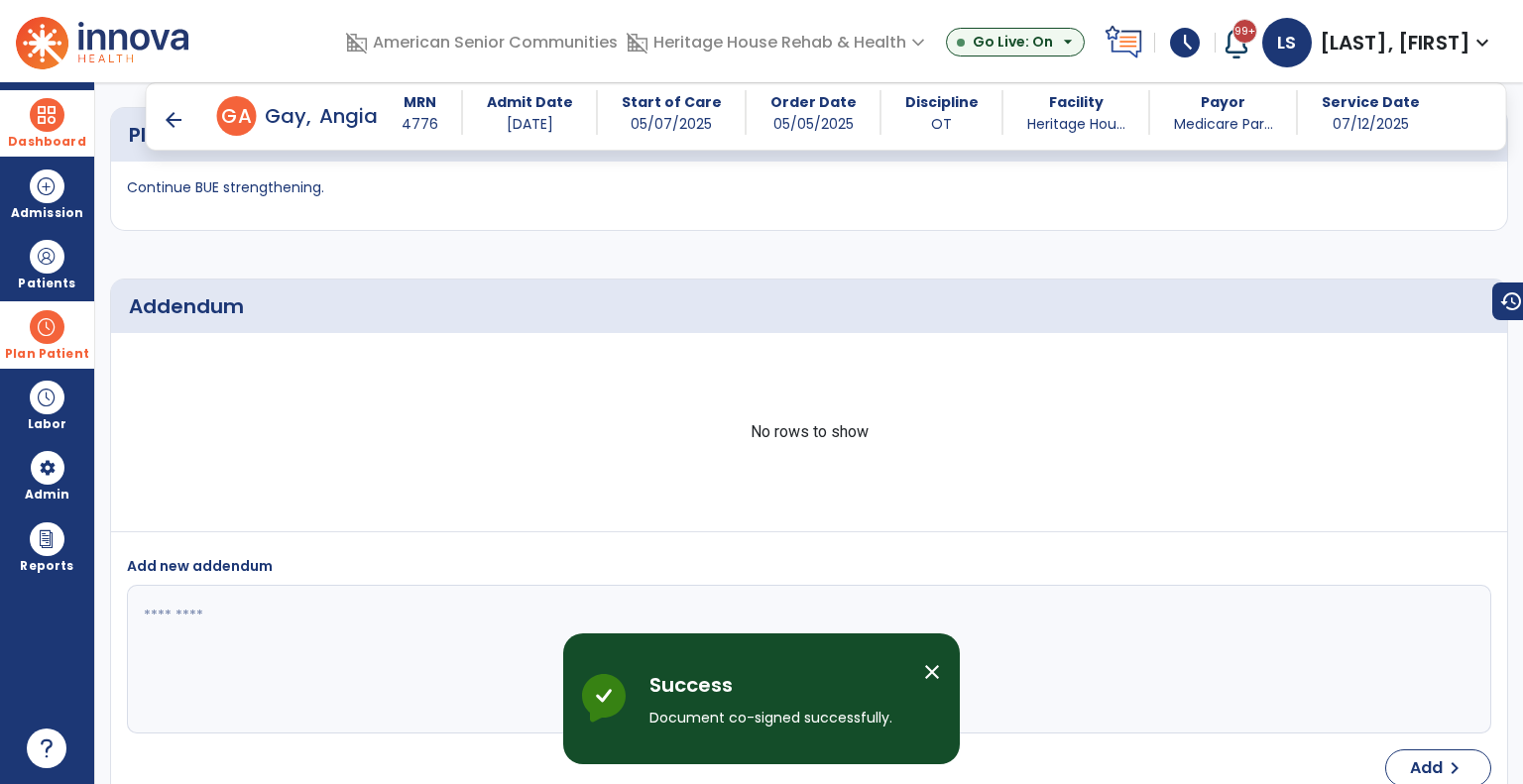 click on "arrow_back" at bounding box center (174, 120) 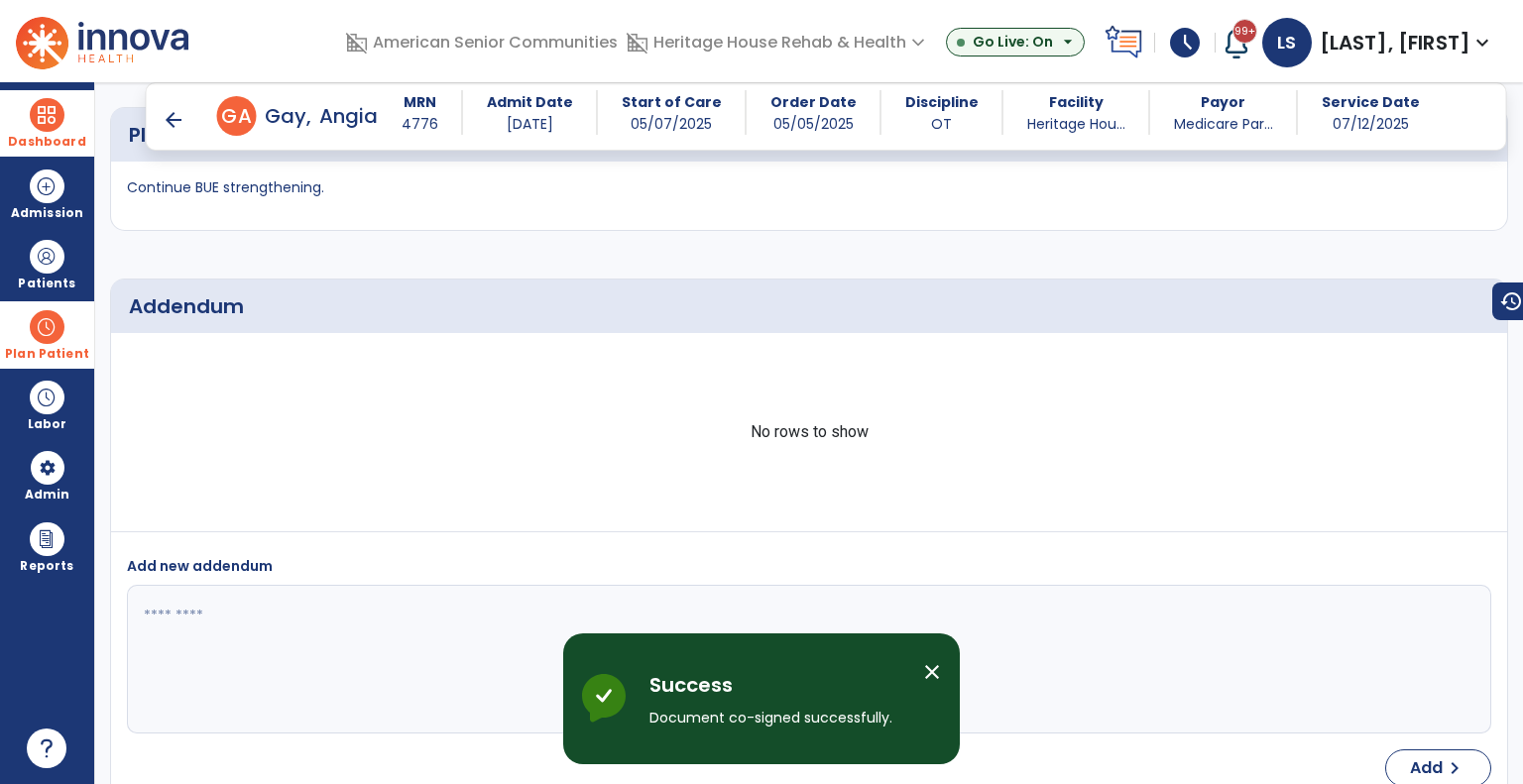 scroll, scrollTop: 0, scrollLeft: 0, axis: both 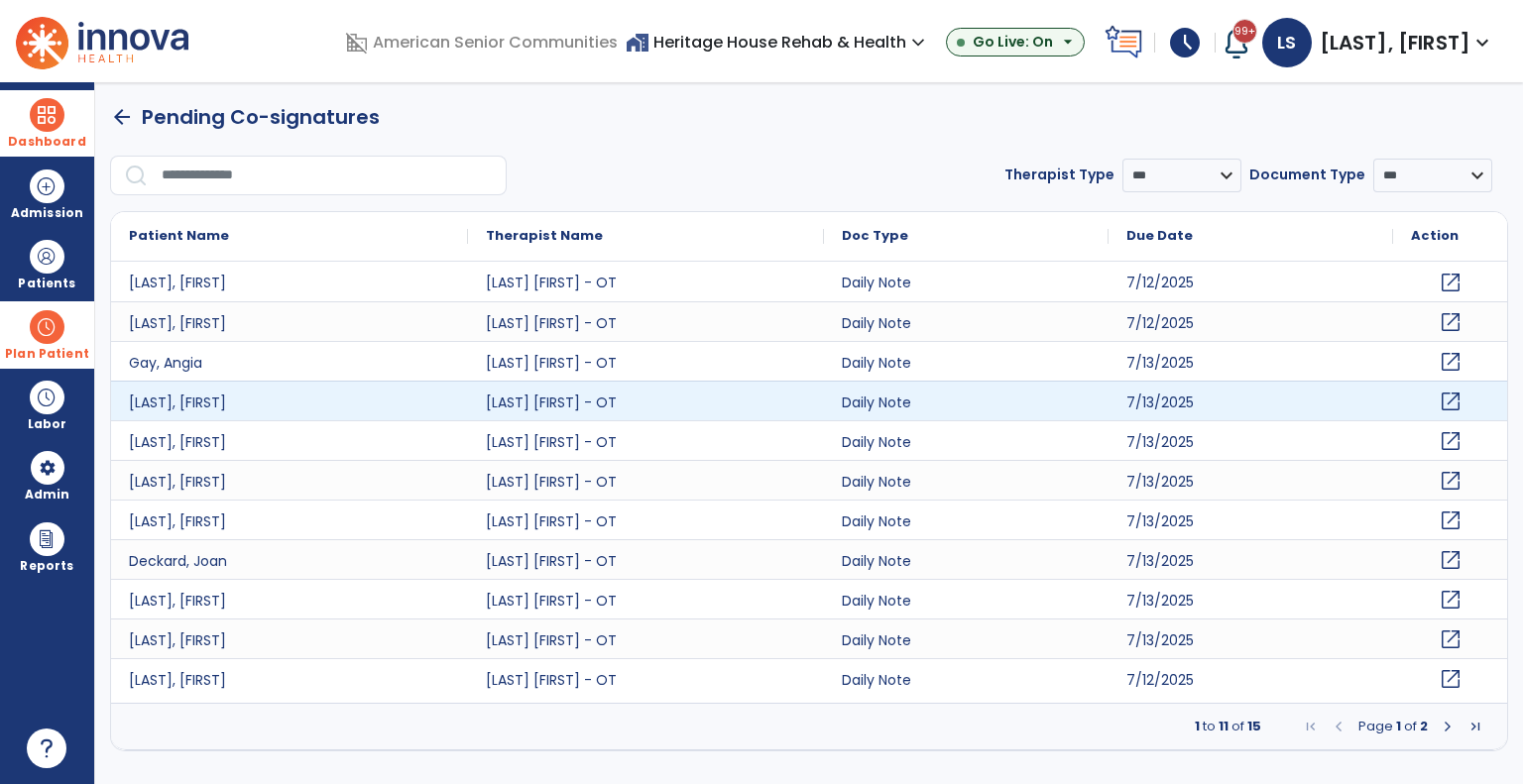 click on "open_in_new" 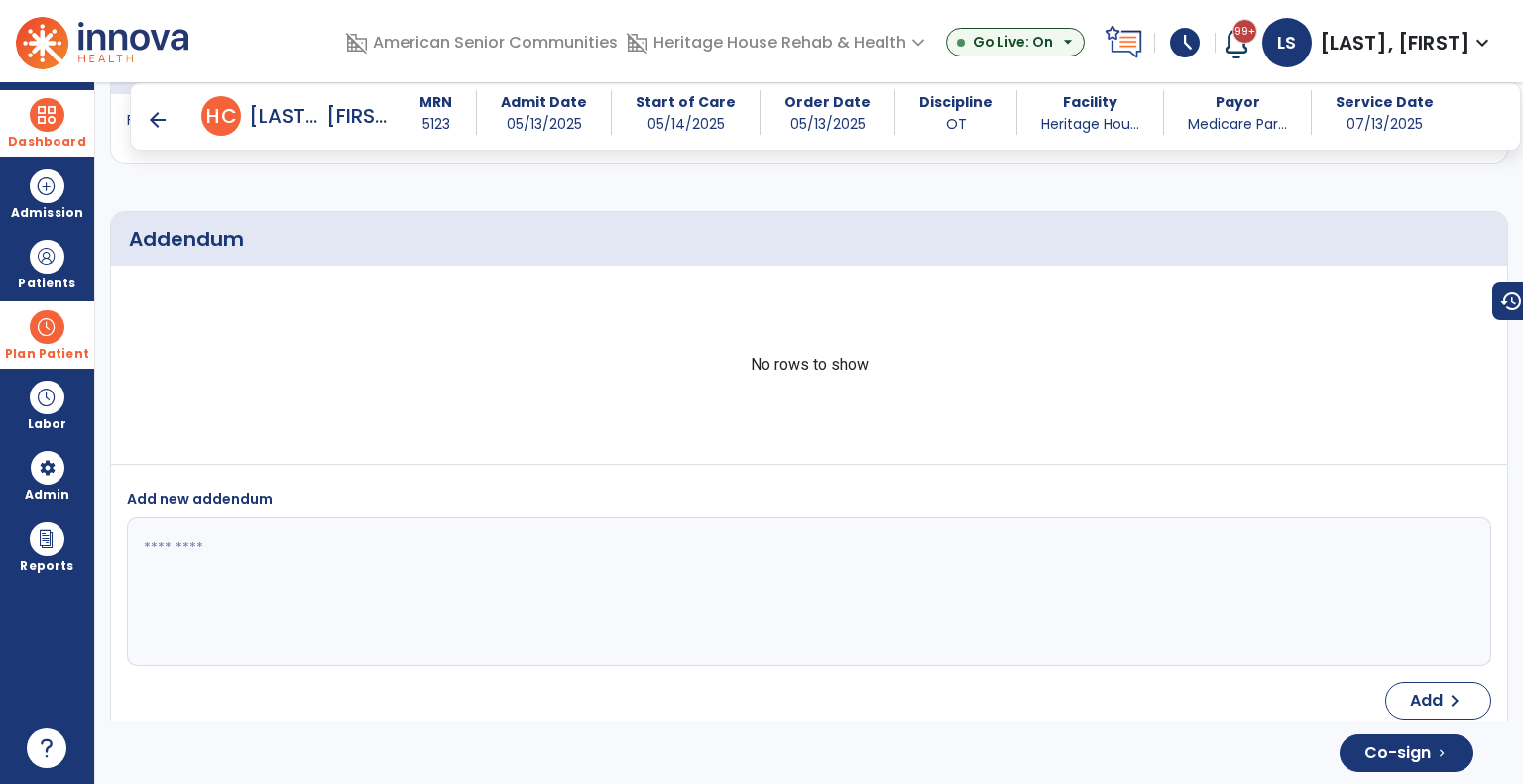 scroll, scrollTop: 3690, scrollLeft: 0, axis: vertical 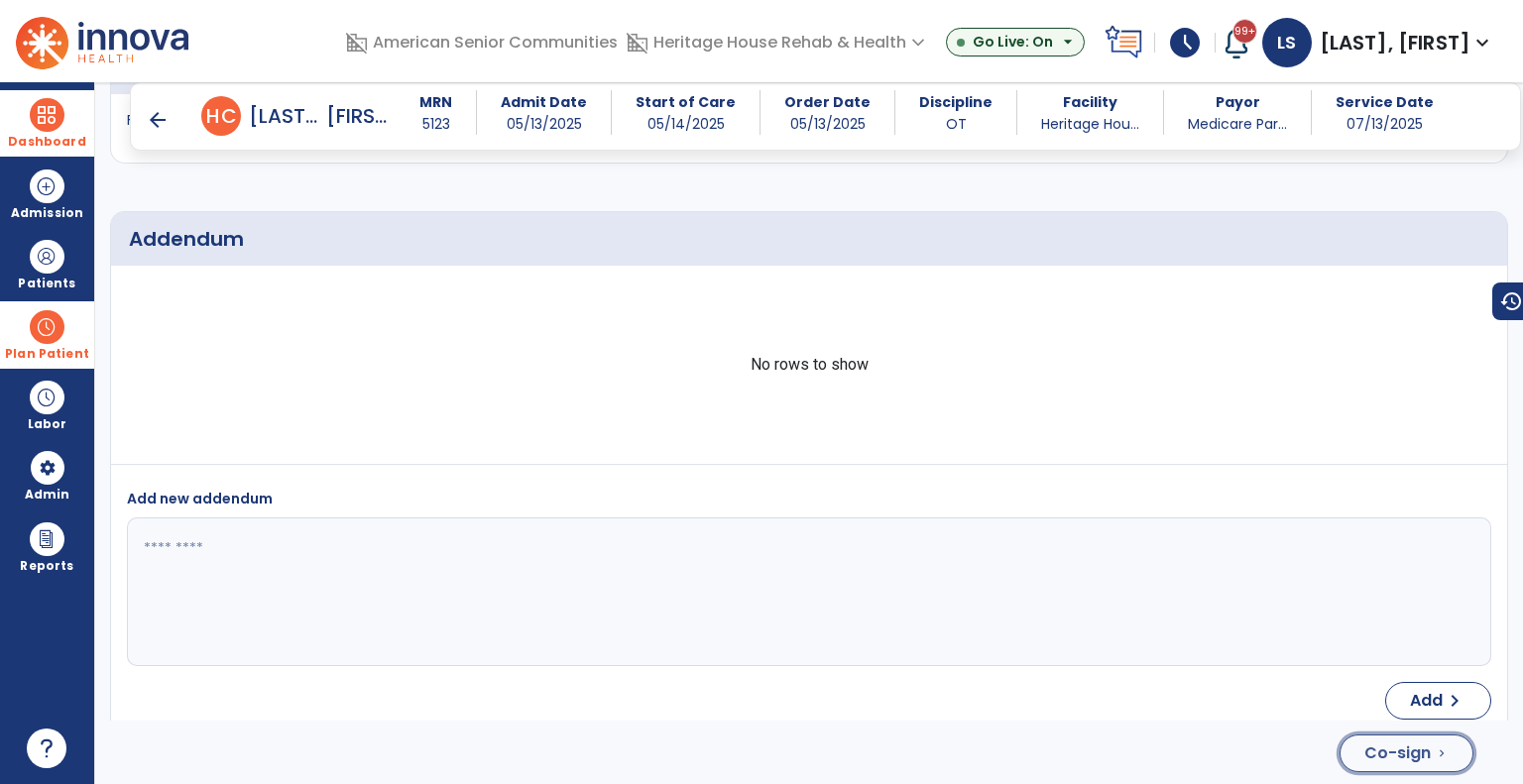 click on "Co-sign" 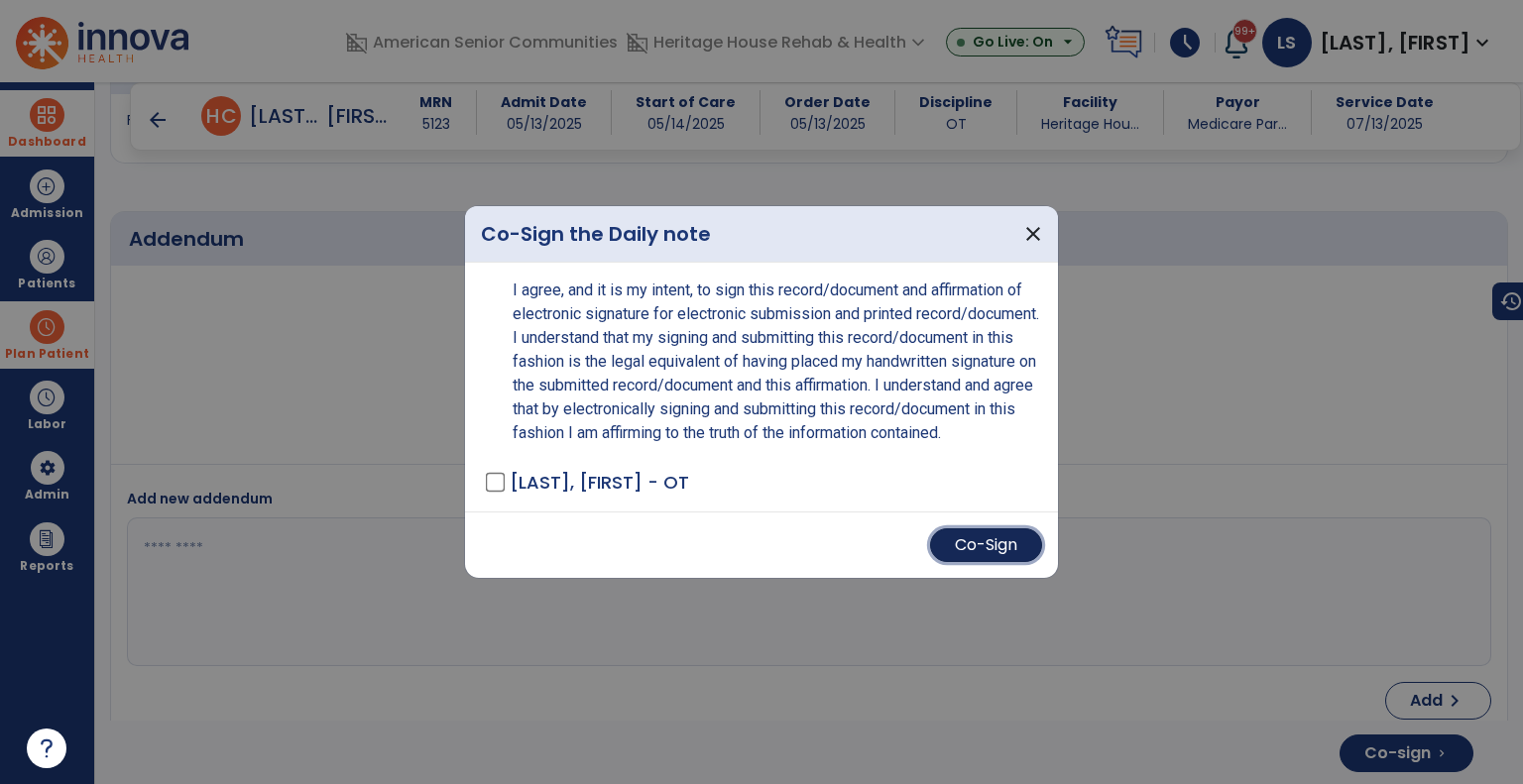 click on "Co-Sign" at bounding box center (986, 545) 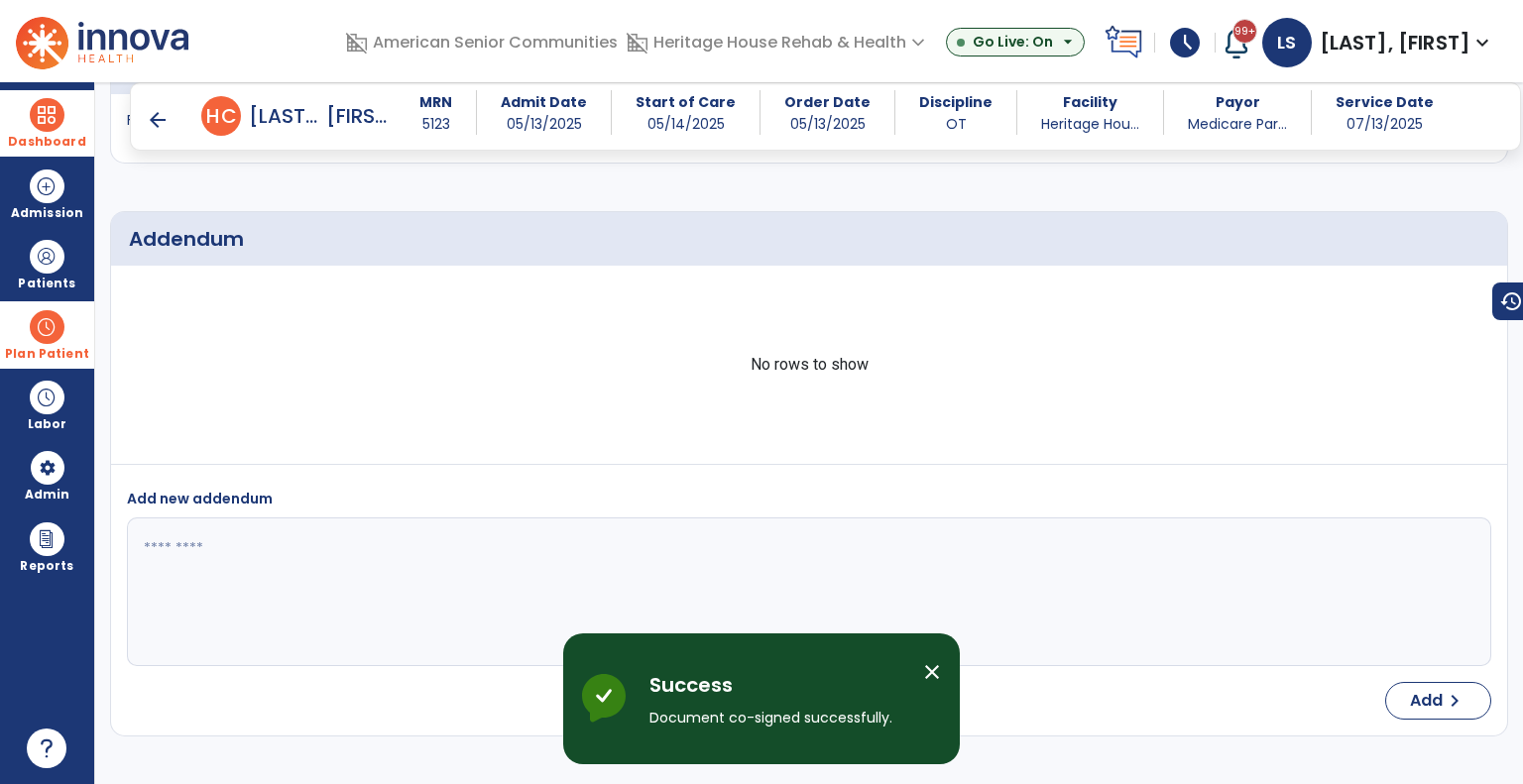 click on "arrow_back" at bounding box center (158, 120) 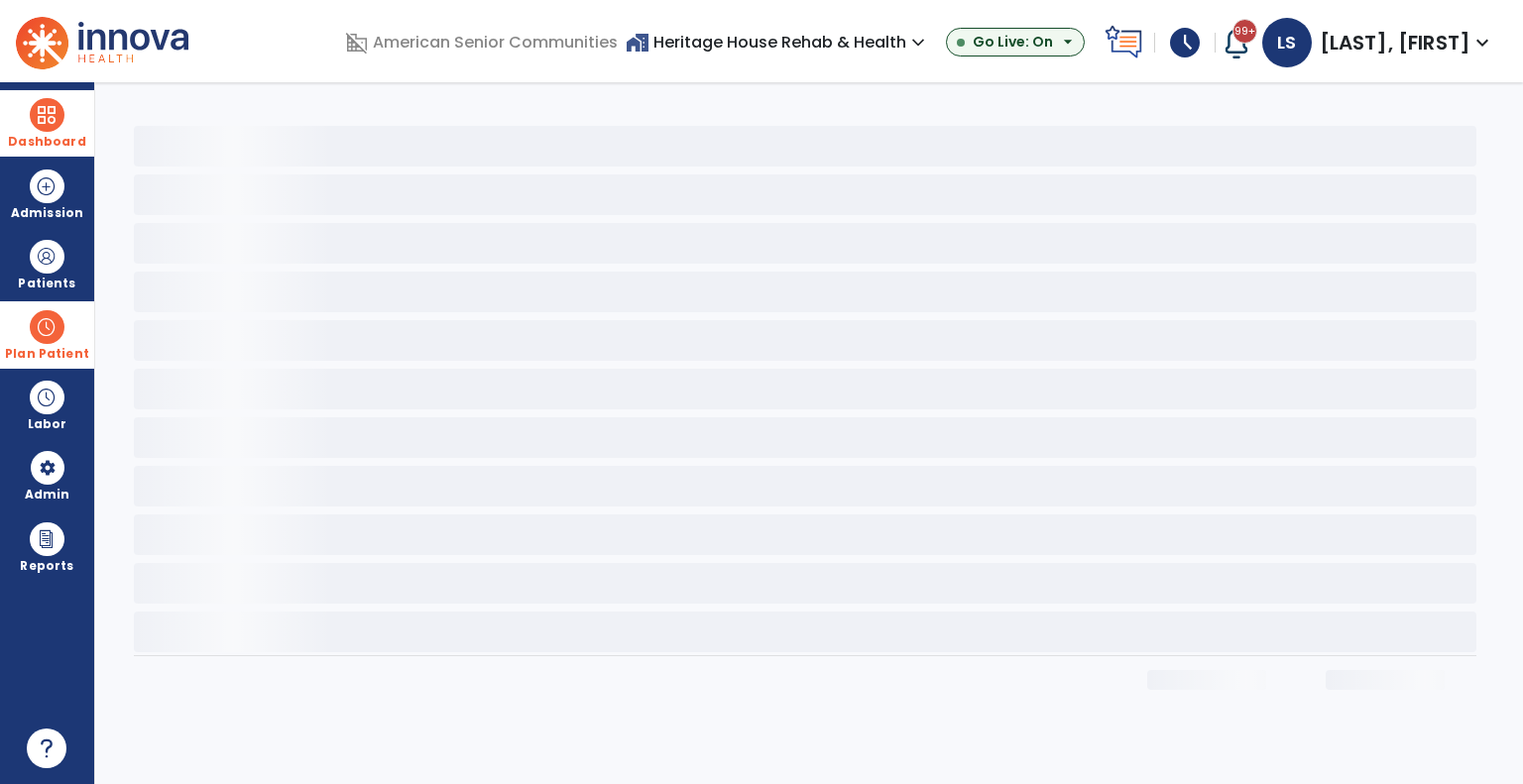 scroll, scrollTop: 0, scrollLeft: 0, axis: both 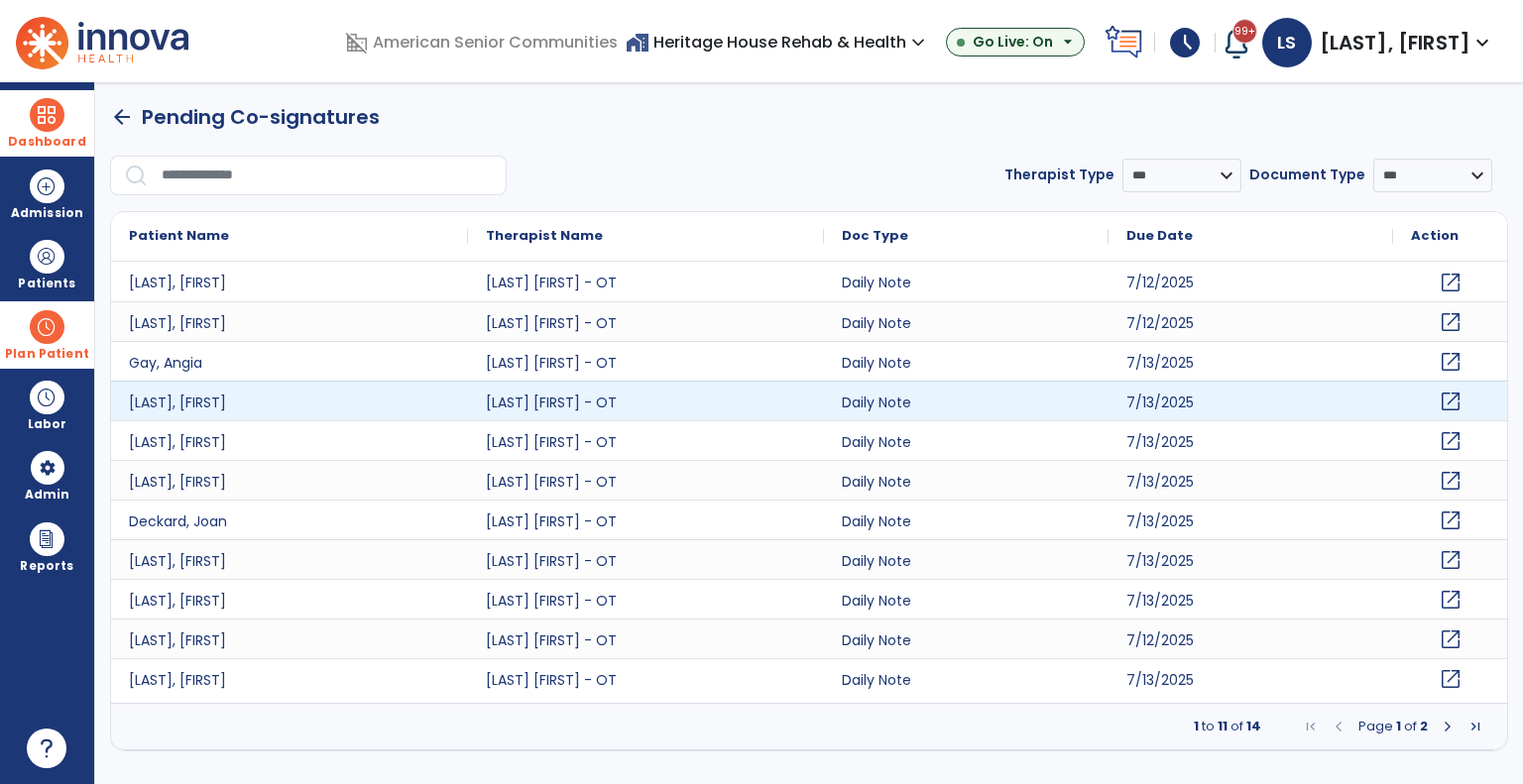 click on "open_in_new" 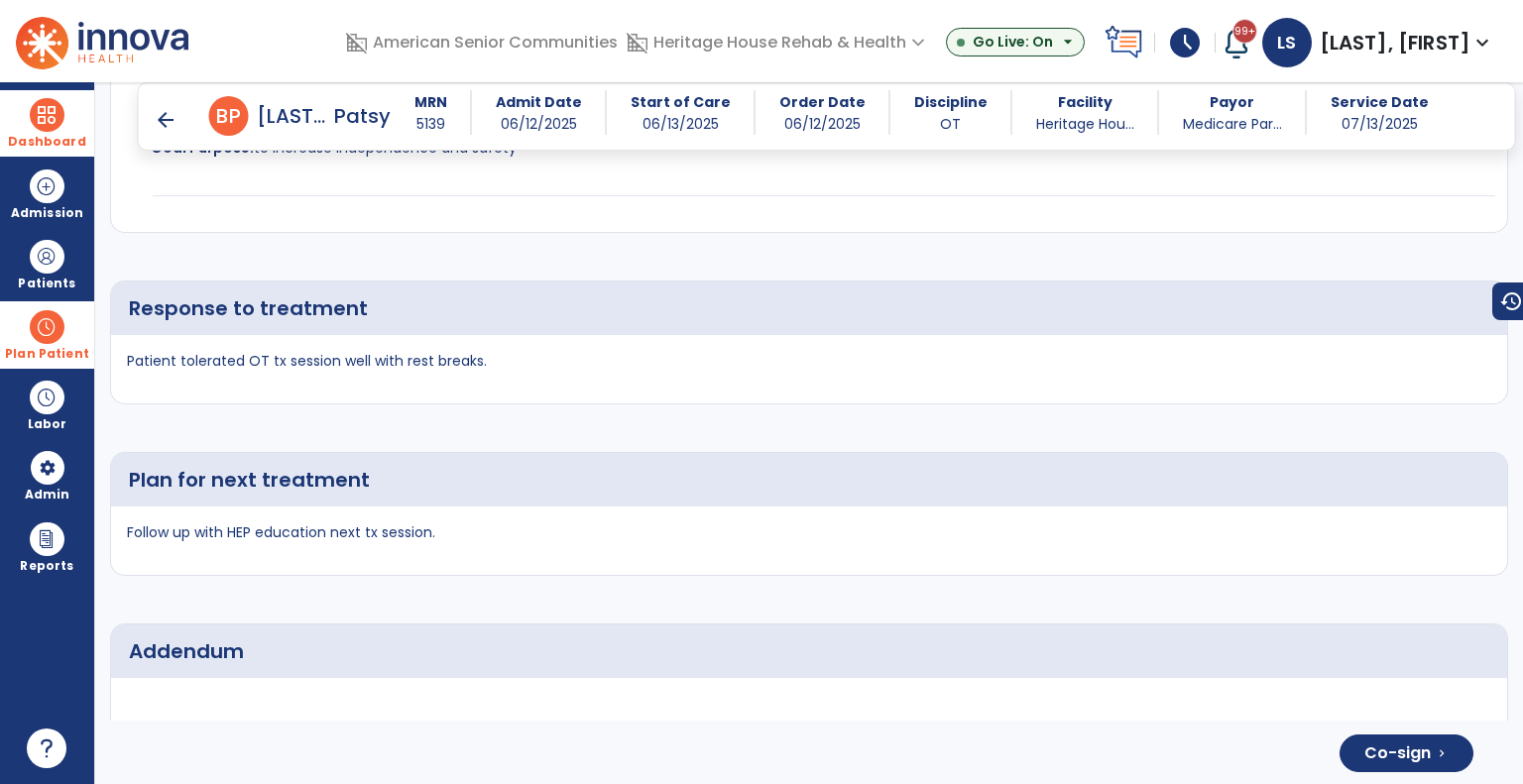 scroll, scrollTop: 3842, scrollLeft: 0, axis: vertical 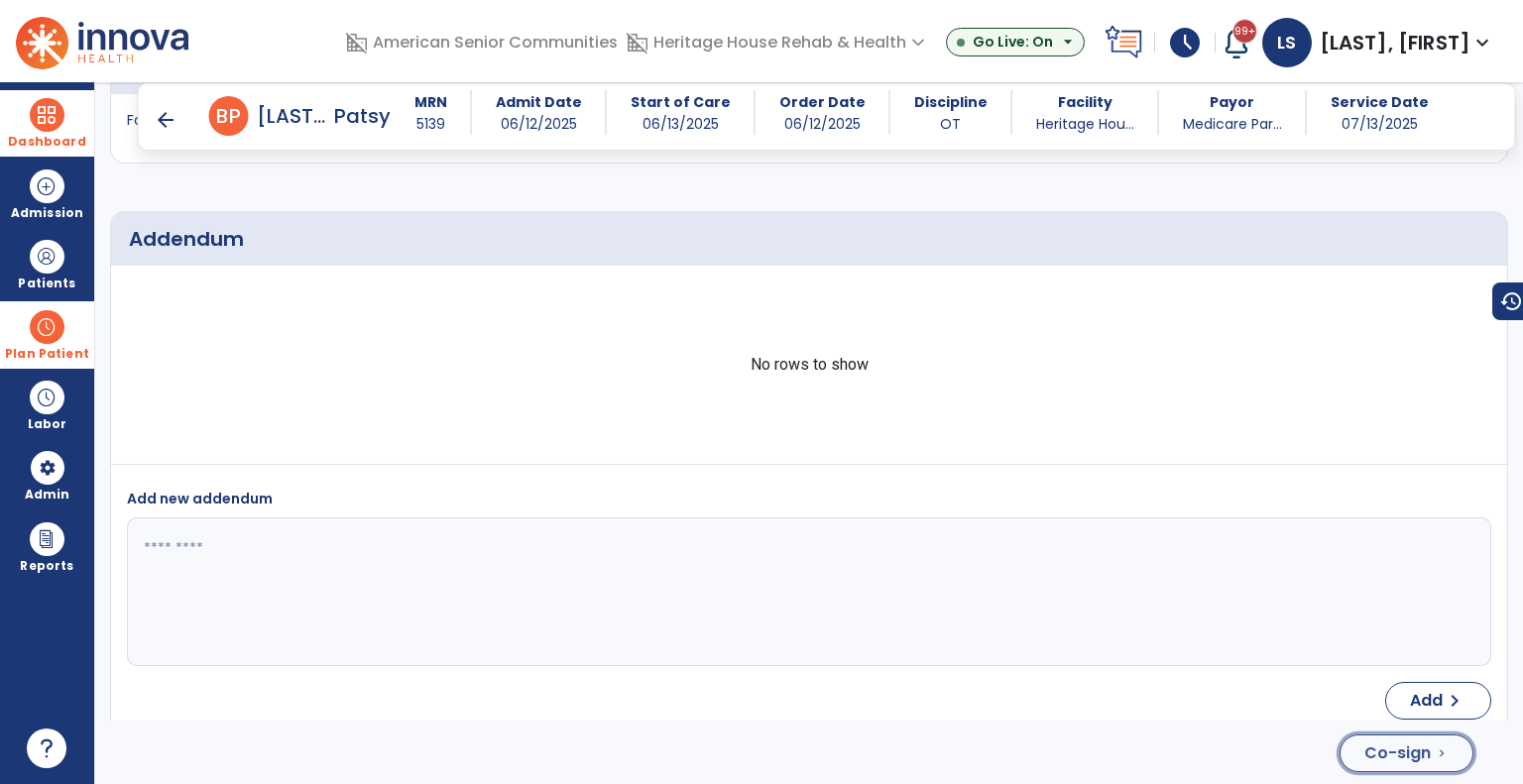 click on "Co-sign" 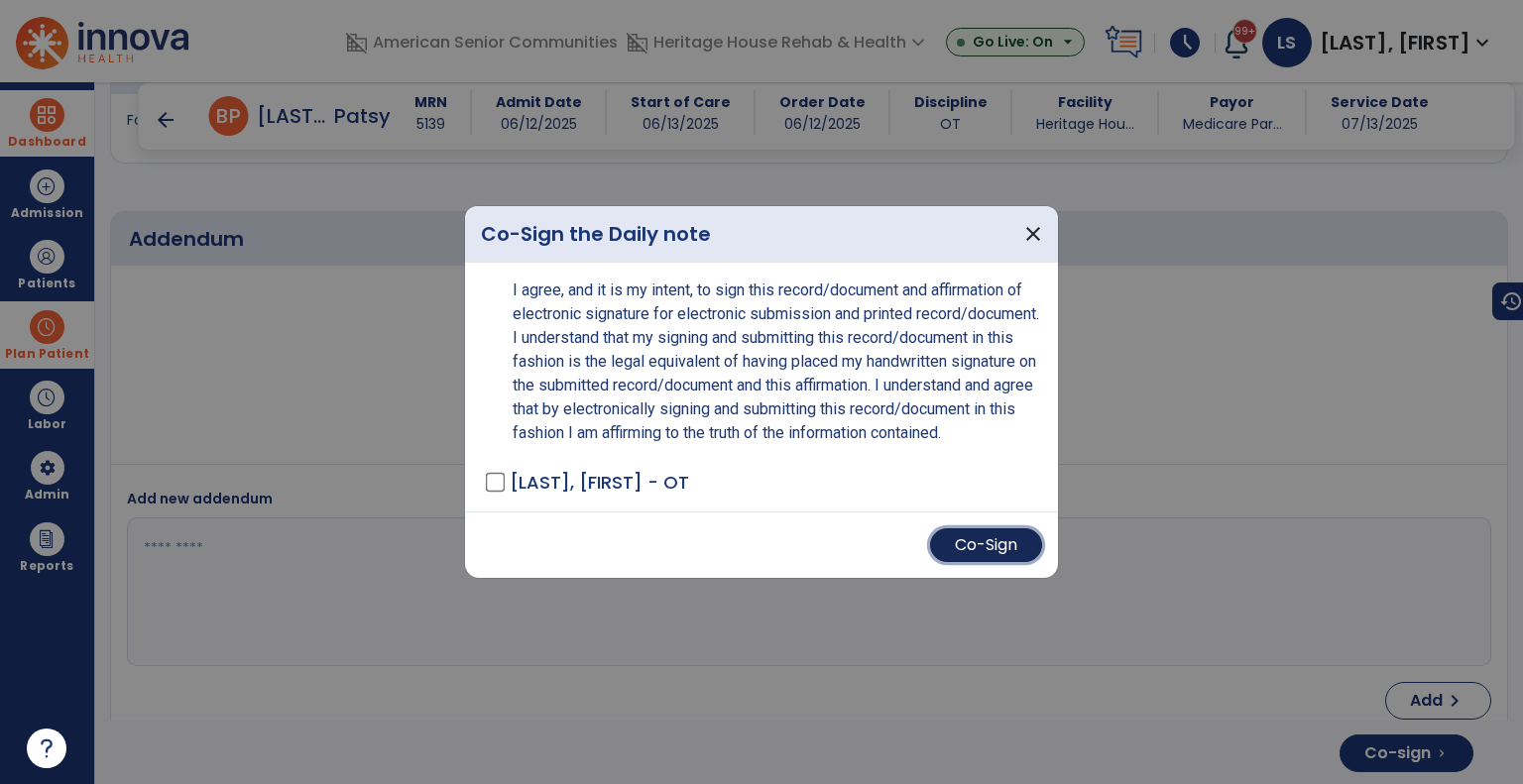 drag, startPoint x: 945, startPoint y: 561, endPoint x: 765, endPoint y: 392, distance: 246.90281 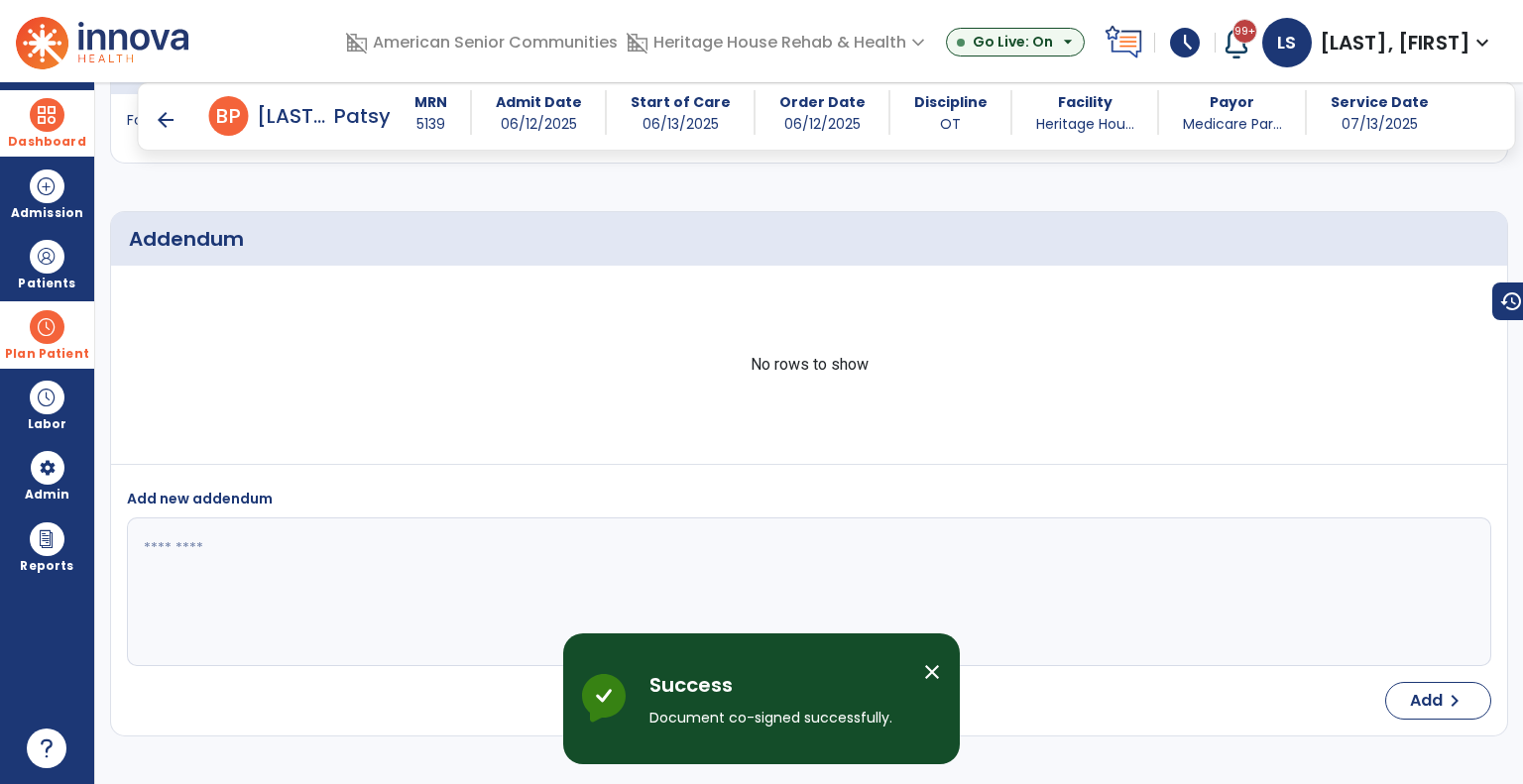 click on "arrow_back" at bounding box center (166, 120) 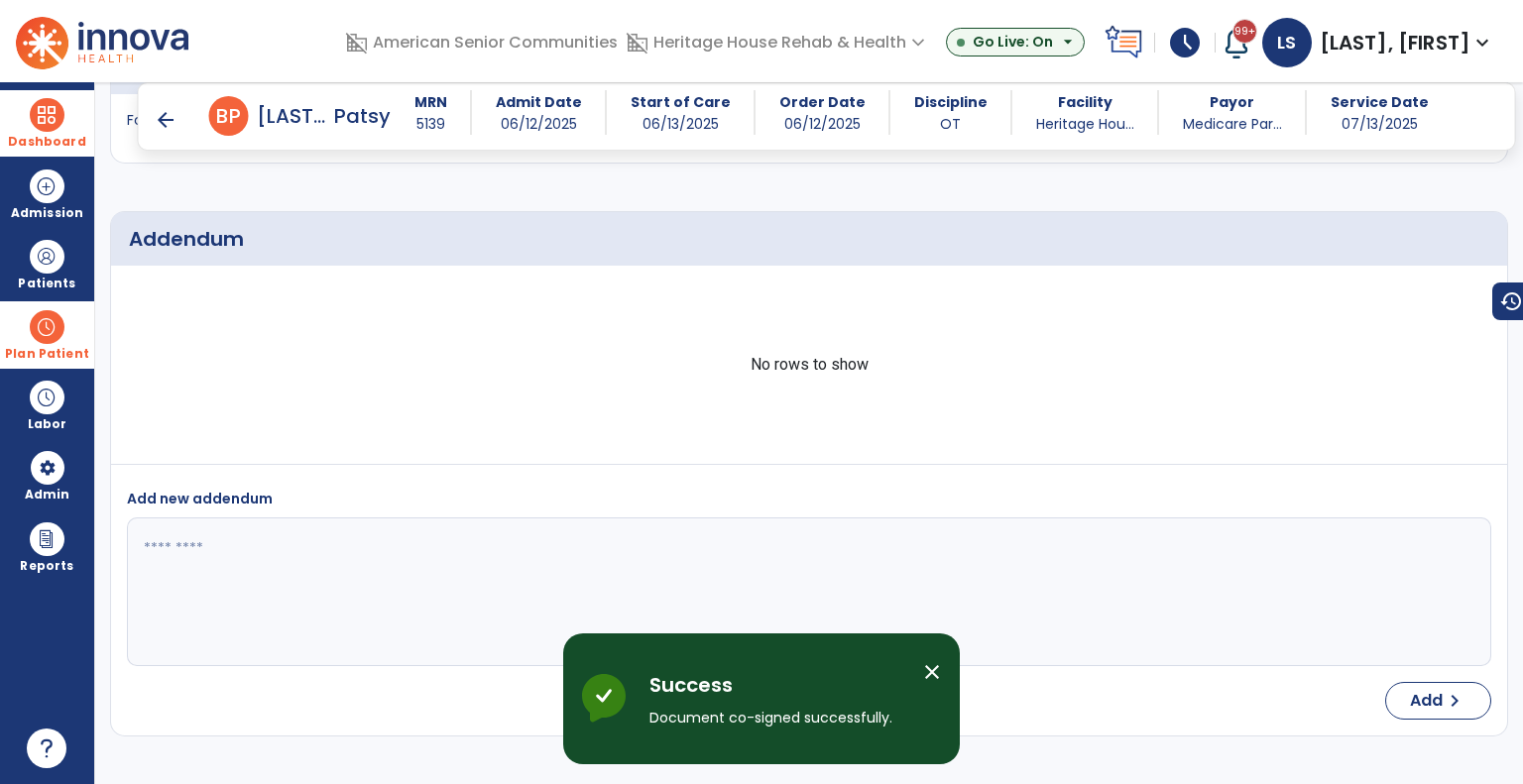 scroll, scrollTop: 0, scrollLeft: 0, axis: both 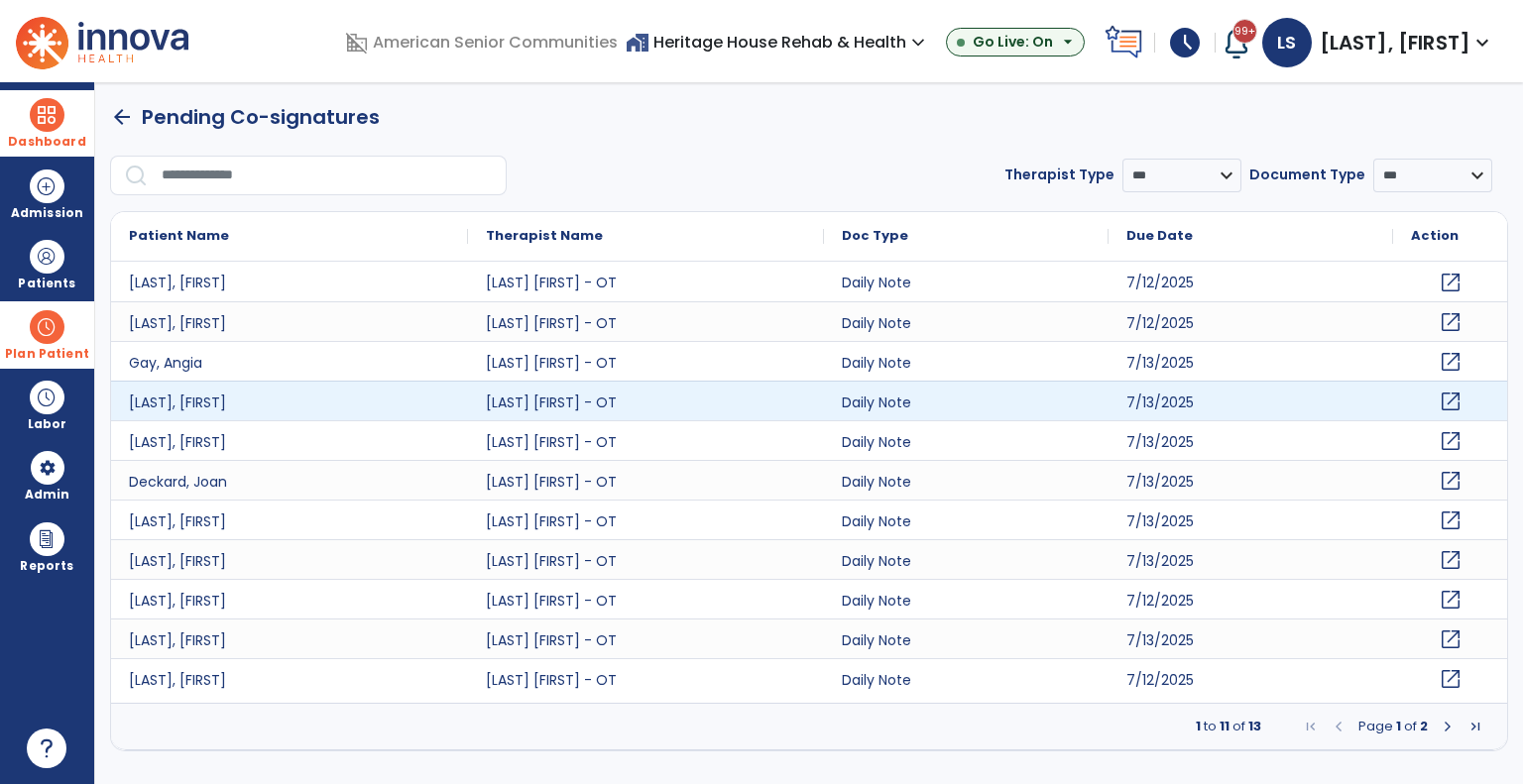 click on "open_in_new" 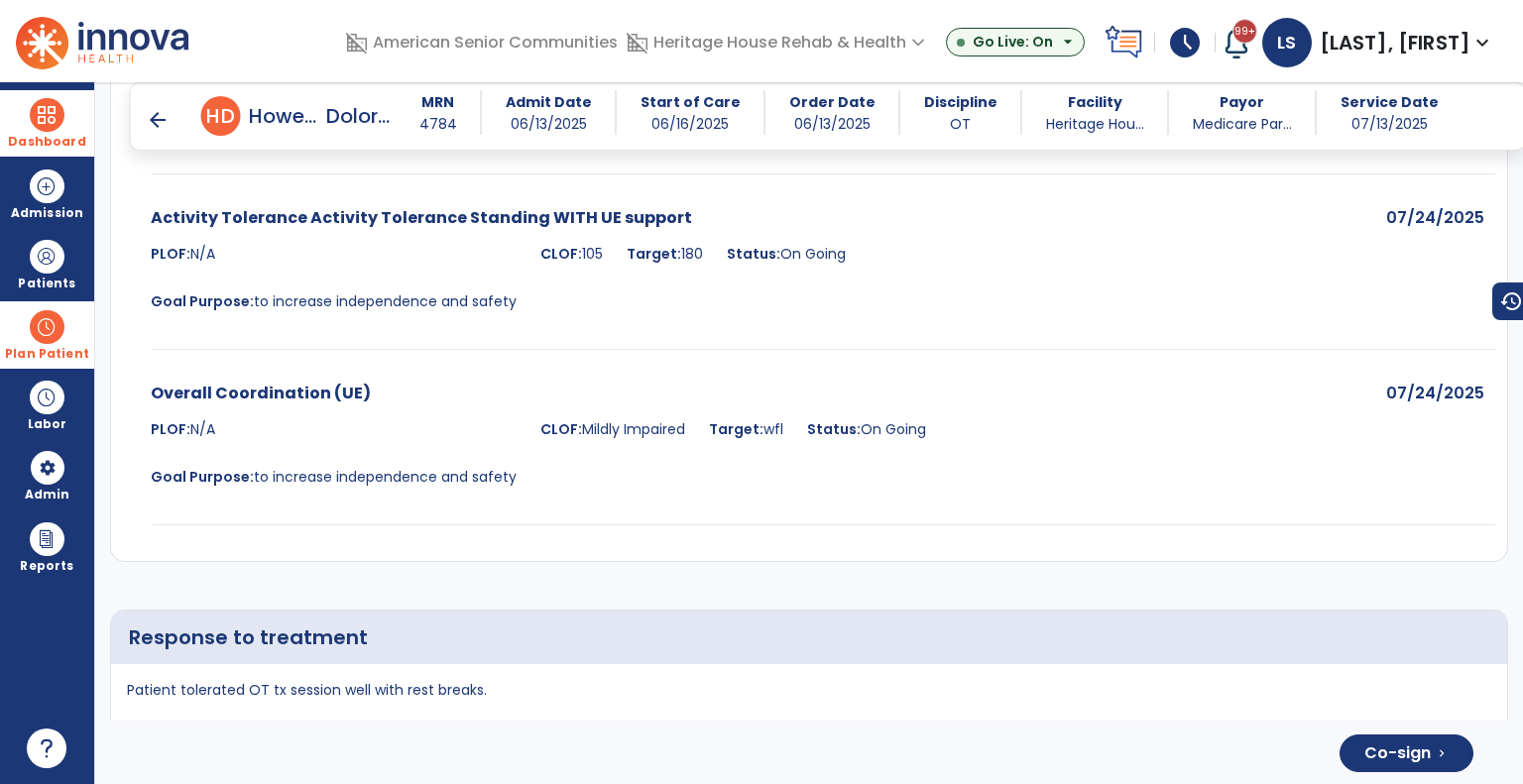 scroll, scrollTop: 3881, scrollLeft: 0, axis: vertical 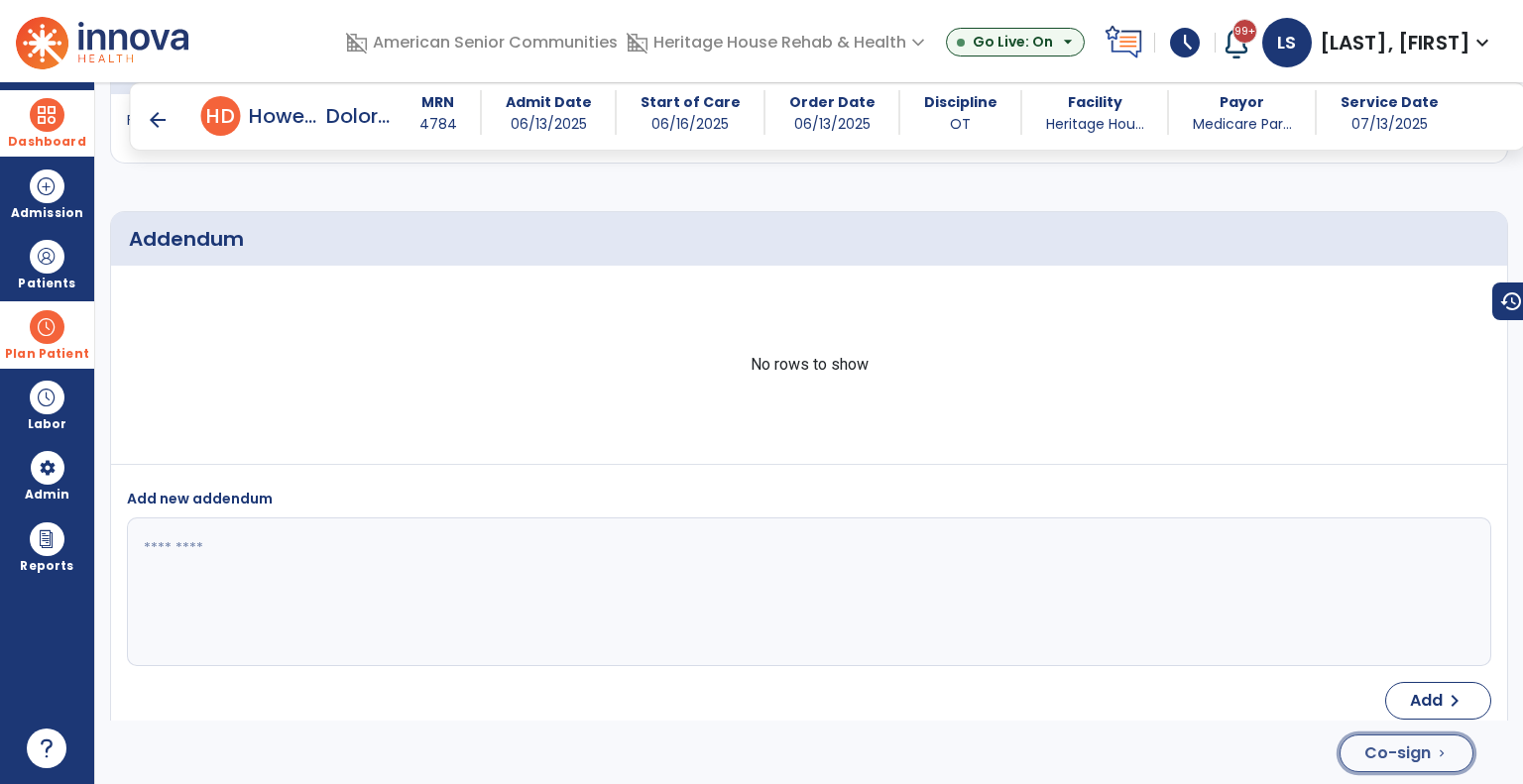 click on "Co-sign  chevron_right" 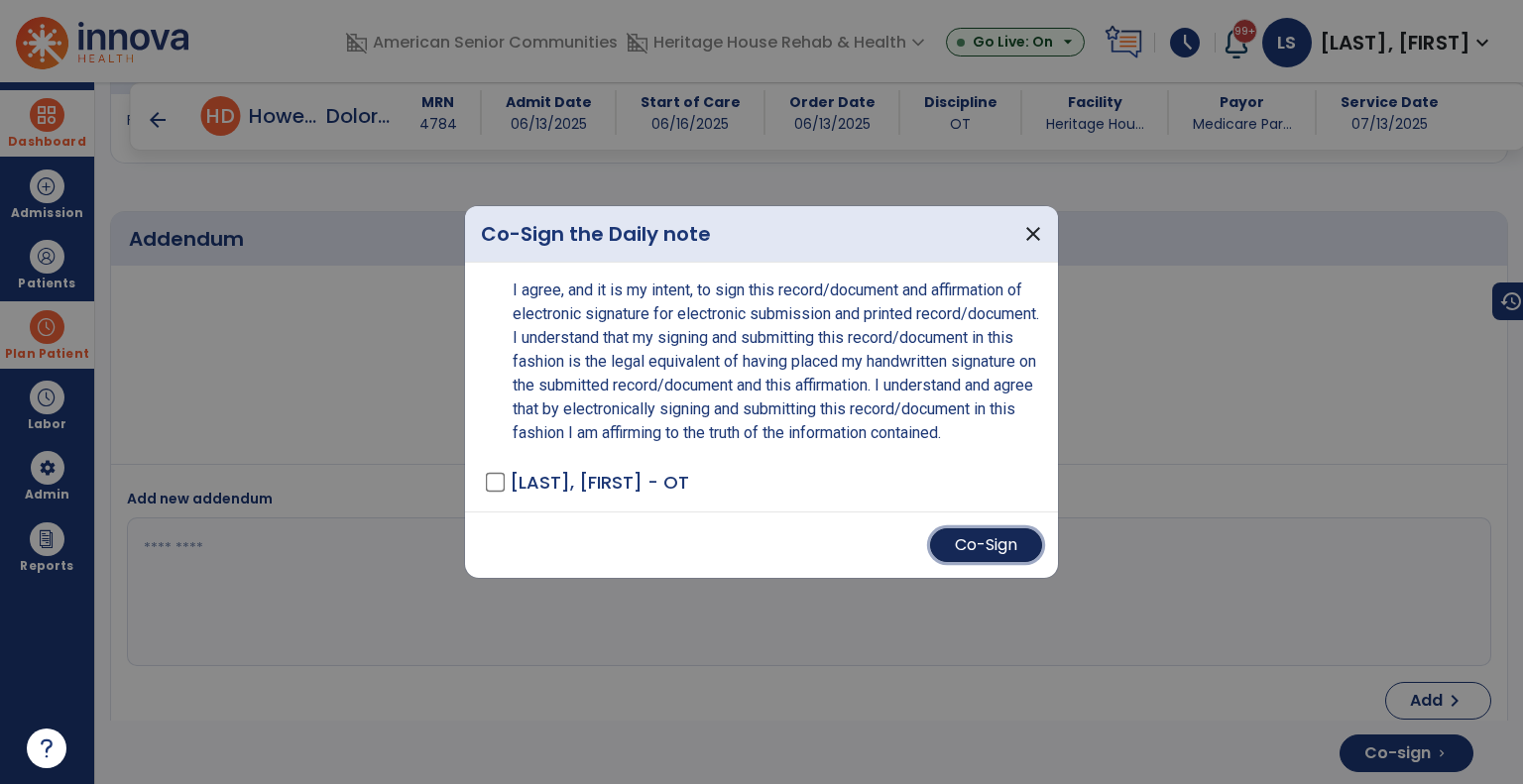 click on "Co-Sign" at bounding box center [986, 545] 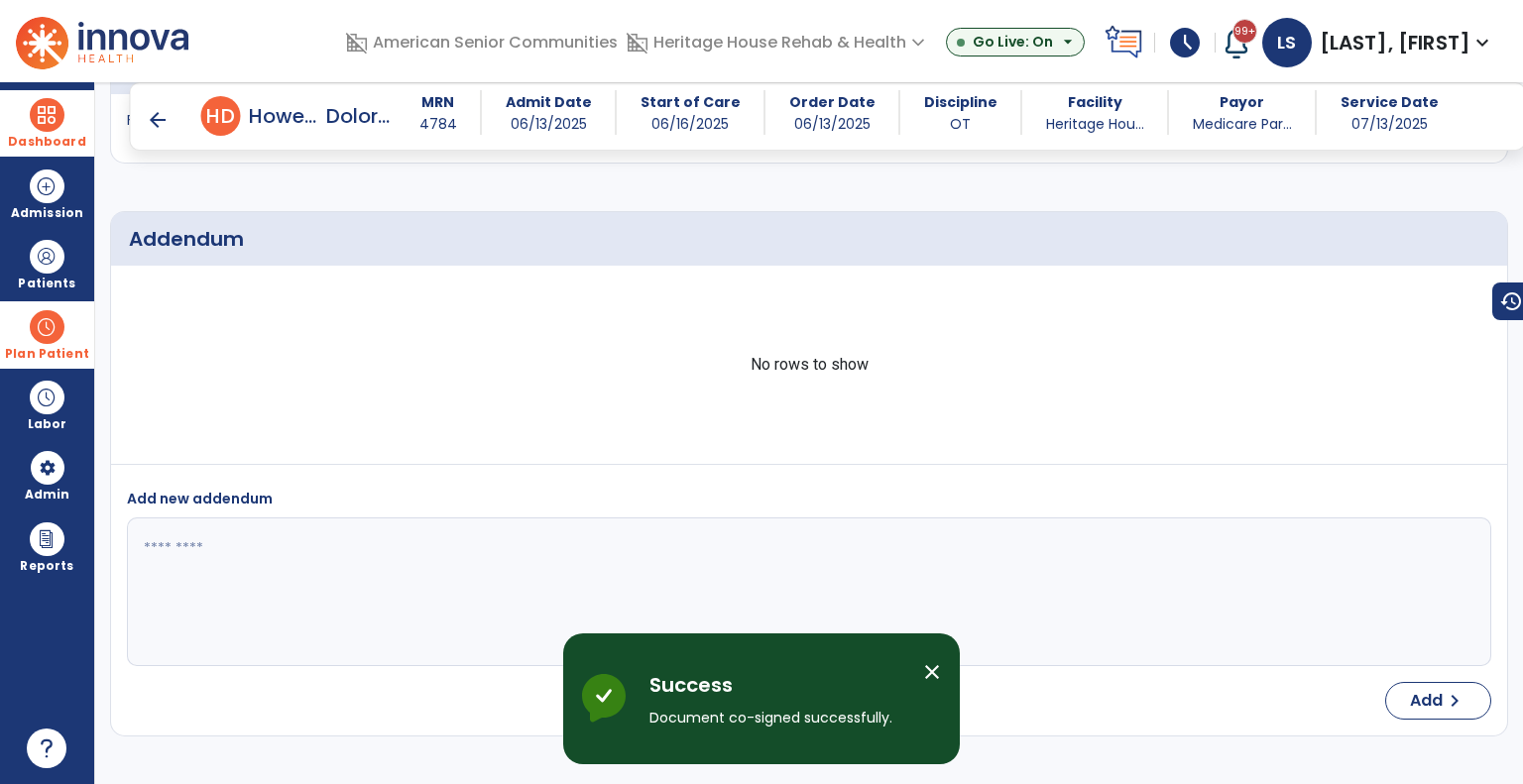 click on "arrow_back" at bounding box center [158, 120] 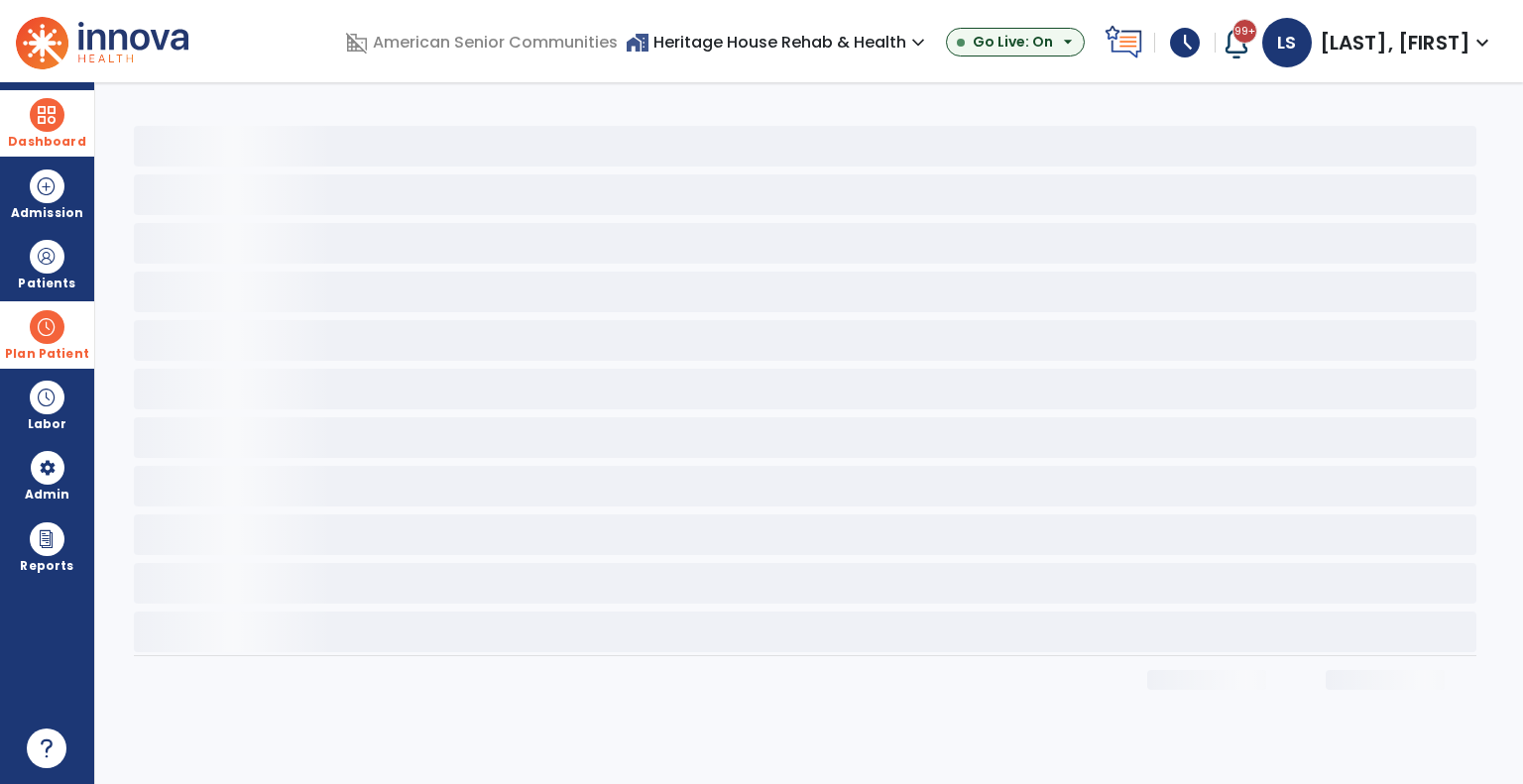 scroll, scrollTop: 0, scrollLeft: 0, axis: both 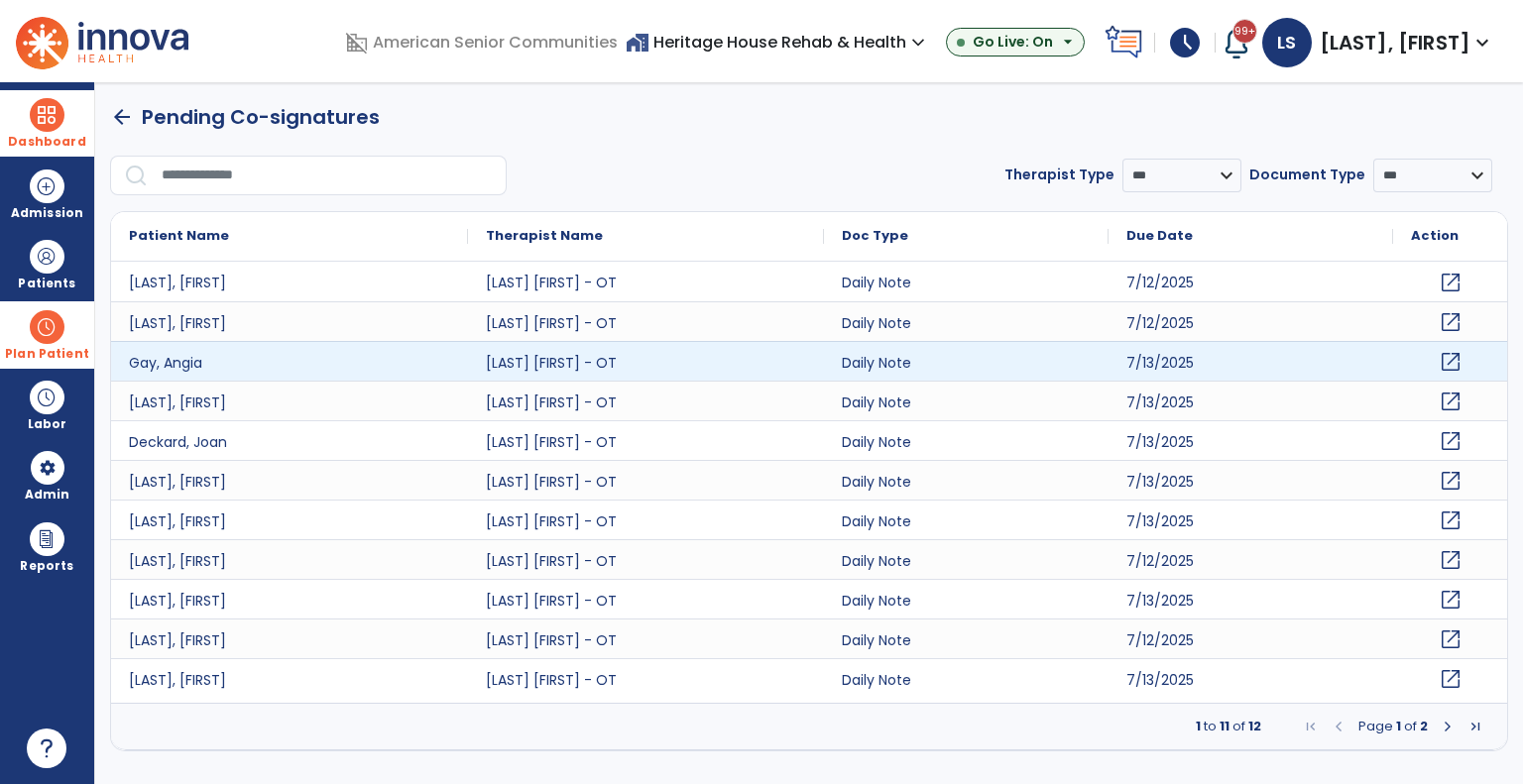 click on "open_in_new" 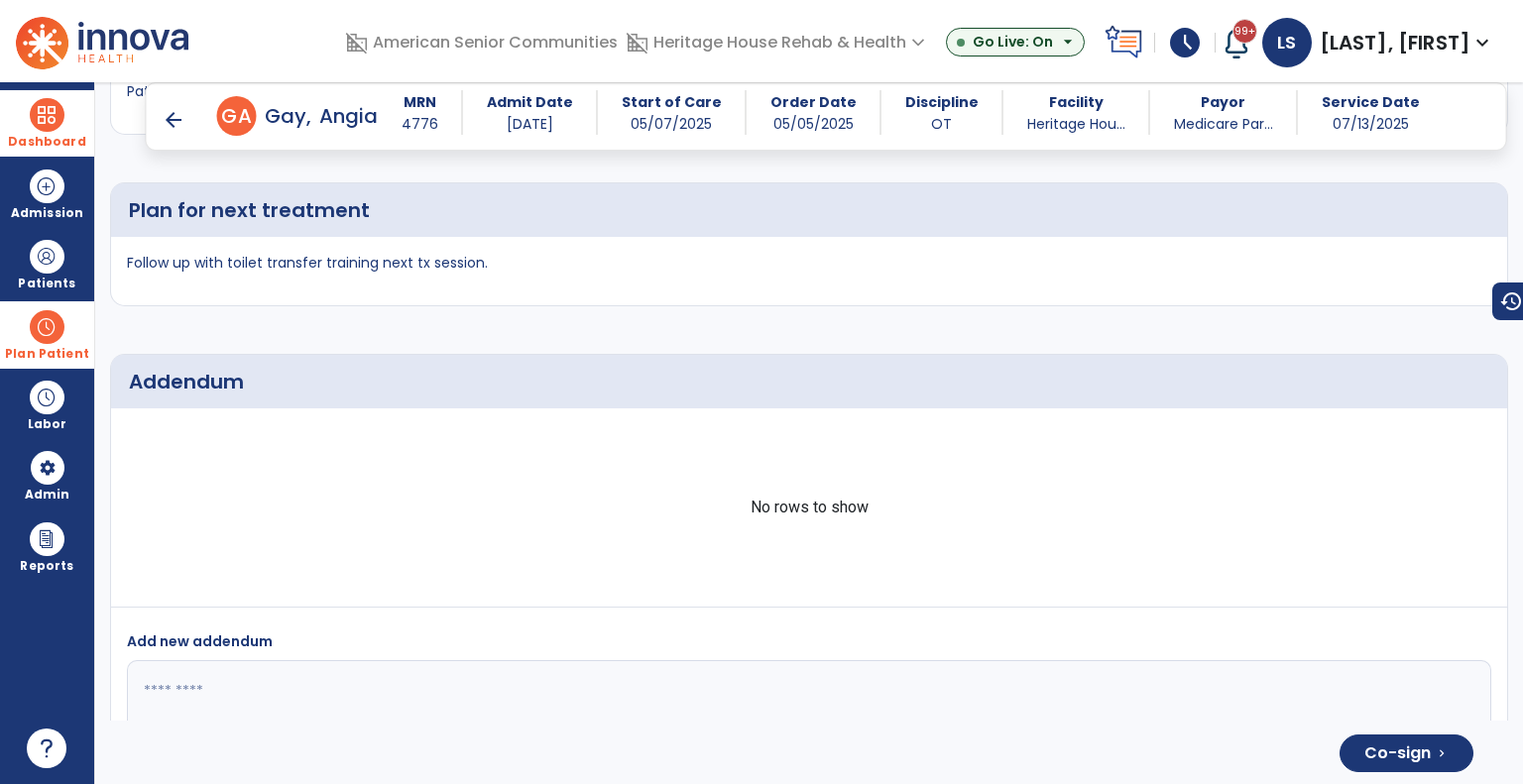 scroll, scrollTop: 3691, scrollLeft: 0, axis: vertical 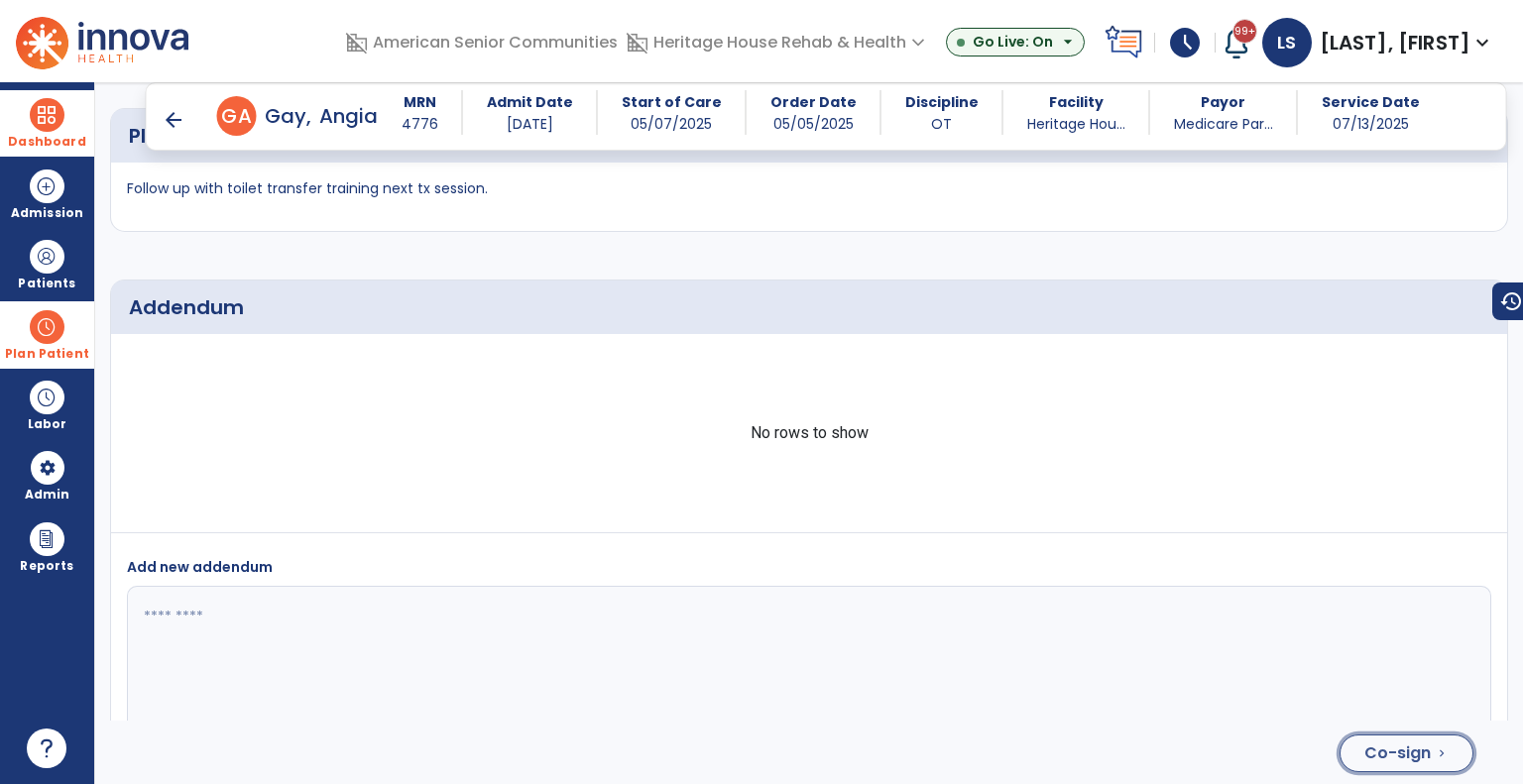 click on "Co-sign" 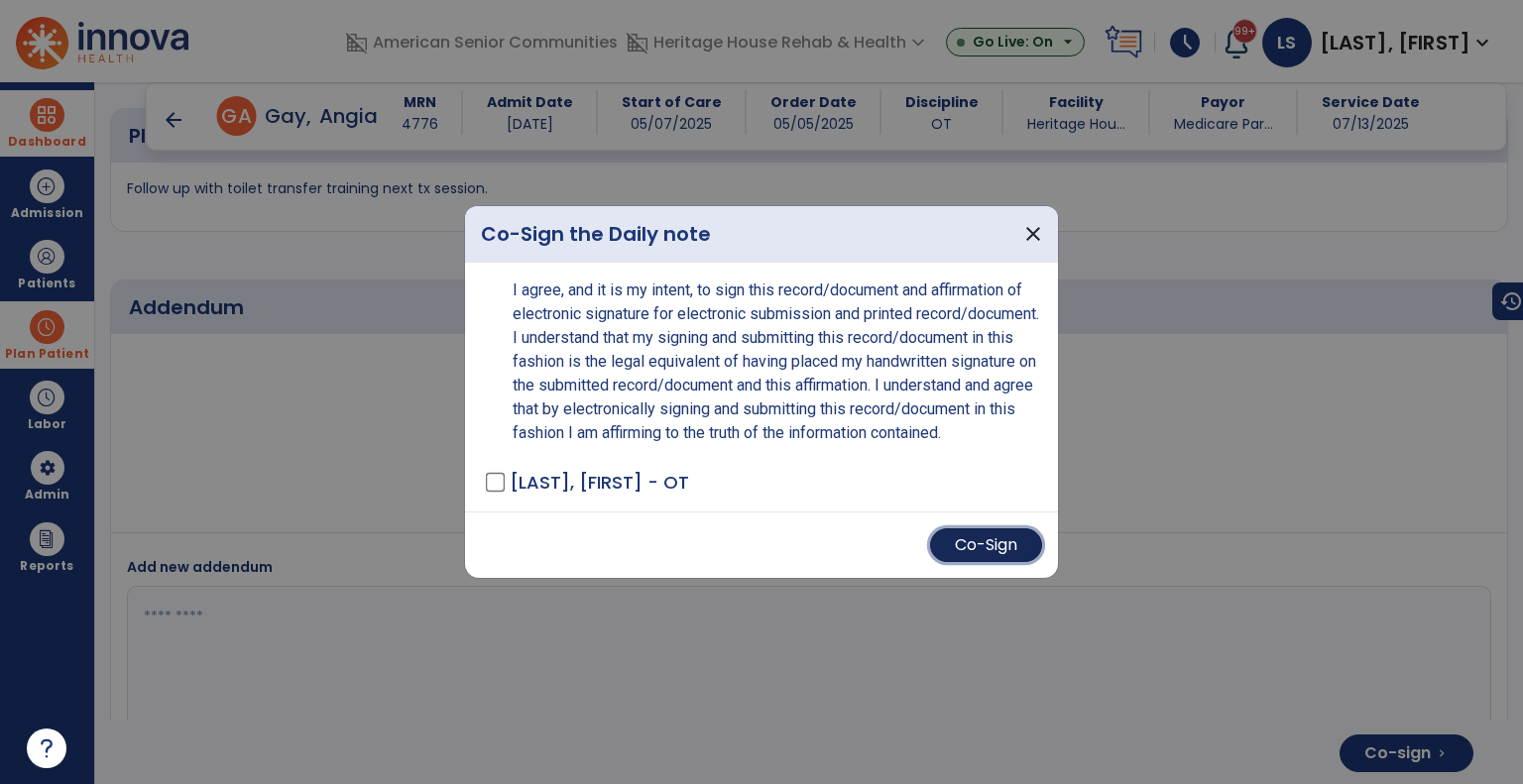drag, startPoint x: 962, startPoint y: 566, endPoint x: 841, endPoint y: 443, distance: 172.53985 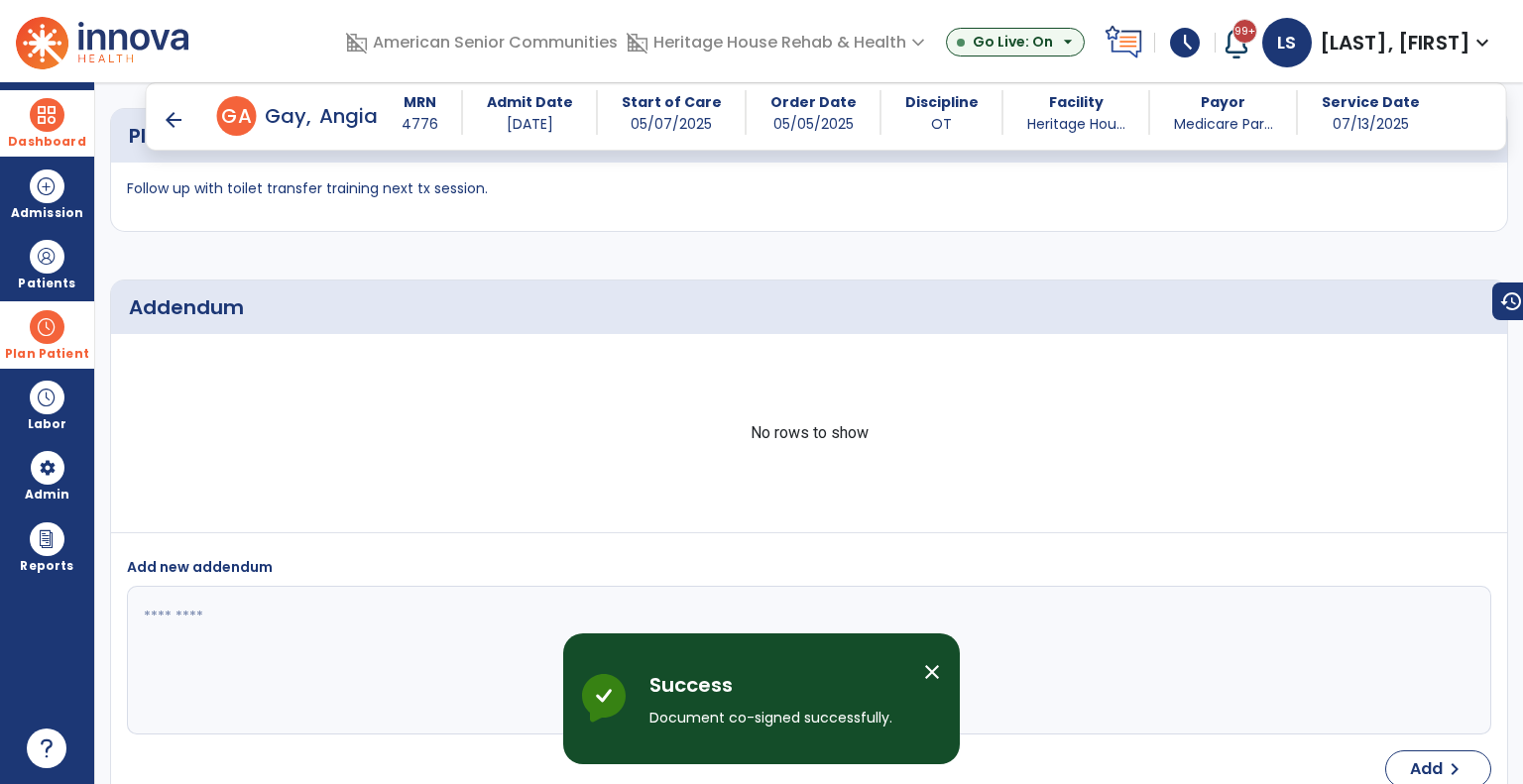 click on "arrow_back" at bounding box center (174, 120) 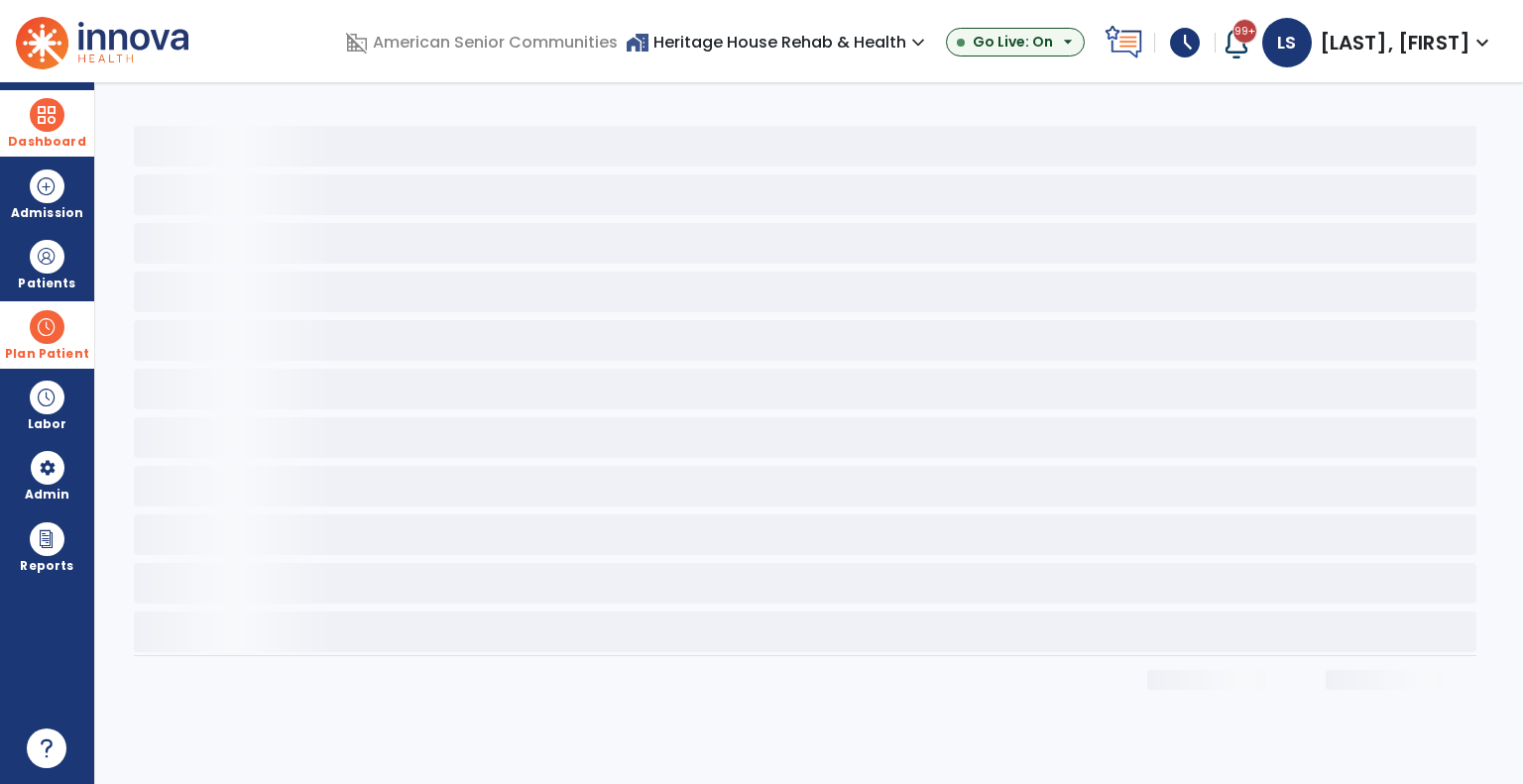 scroll, scrollTop: 0, scrollLeft: 0, axis: both 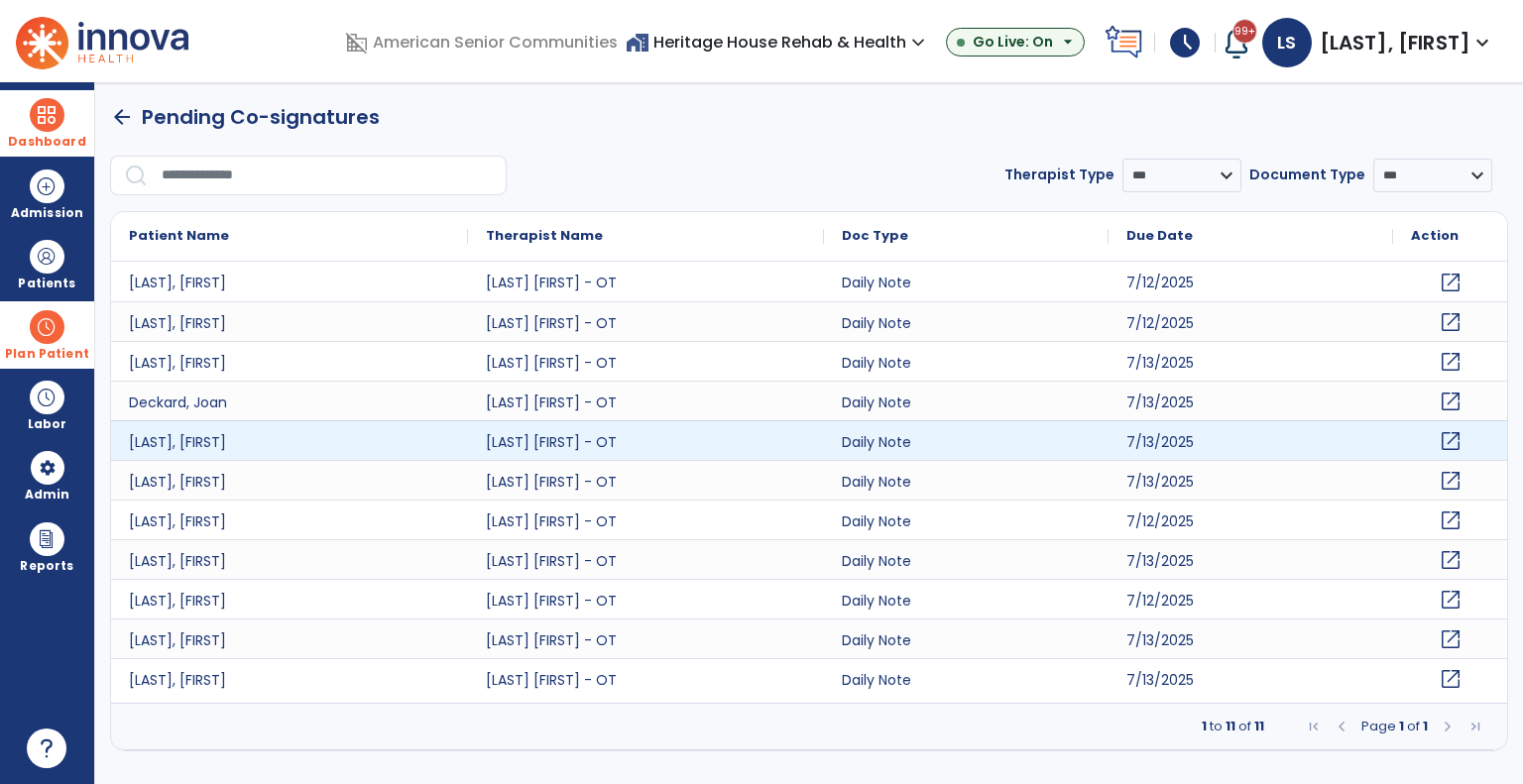 click on "open_in_new" 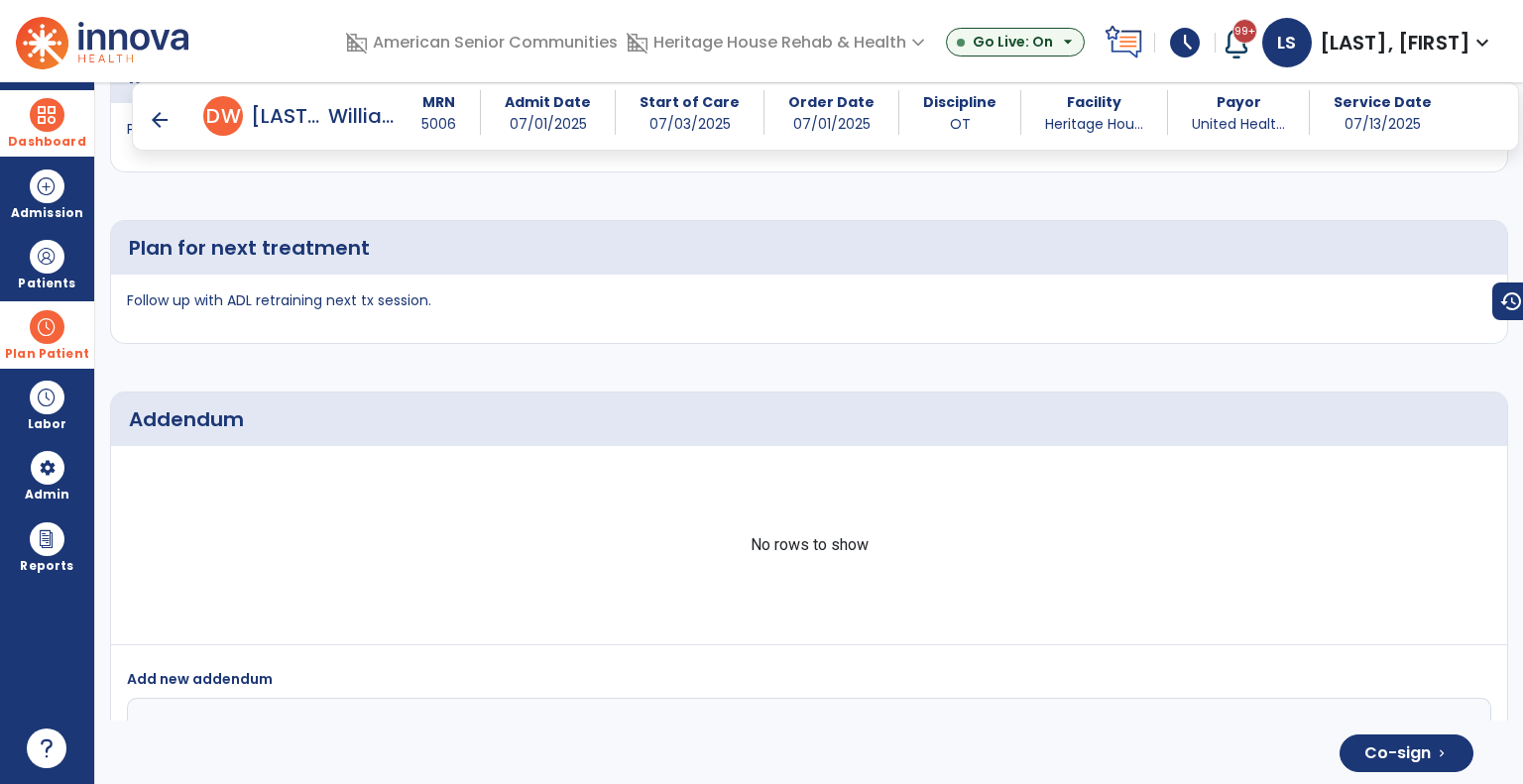 scroll, scrollTop: 3842, scrollLeft: 0, axis: vertical 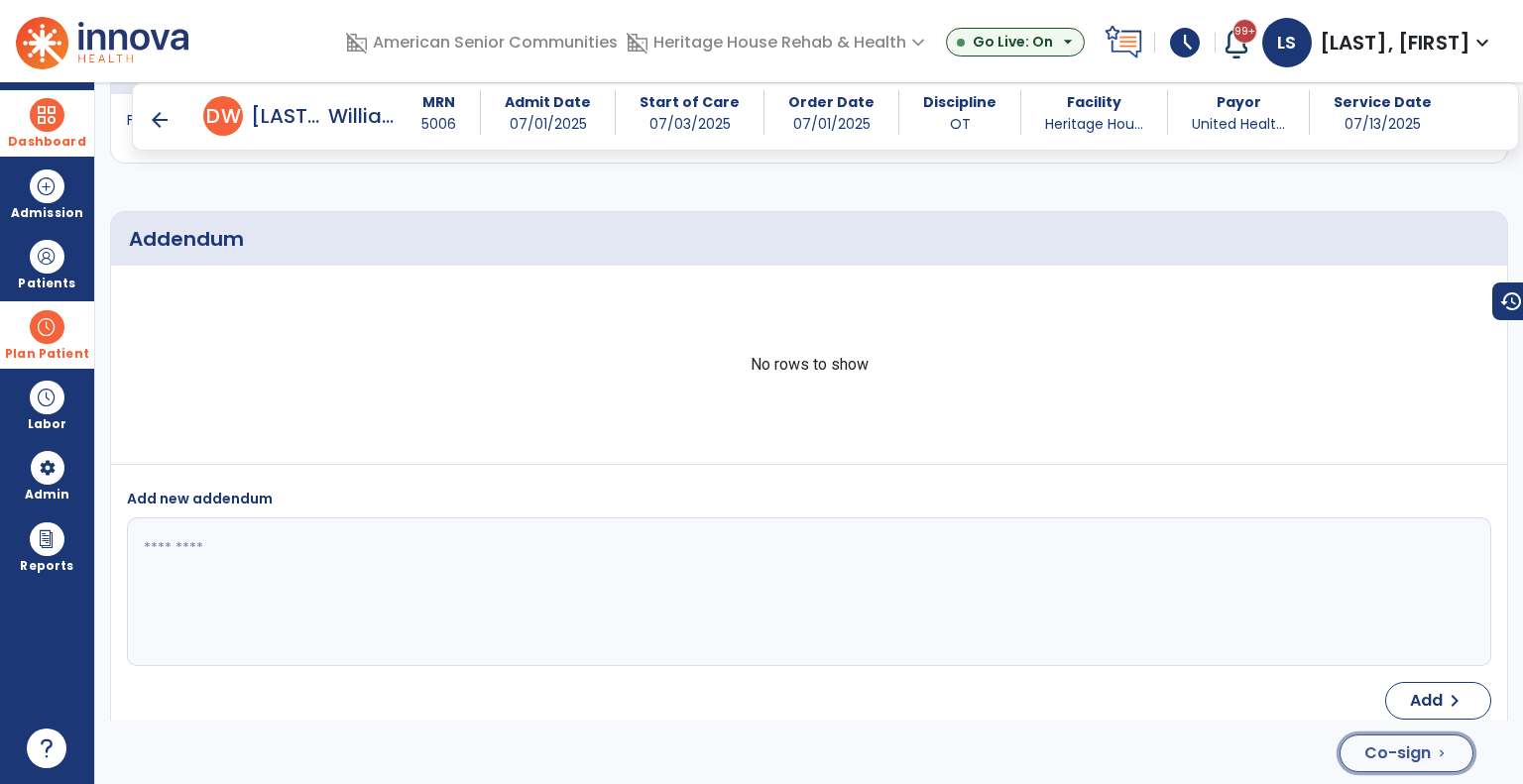 drag, startPoint x: 1424, startPoint y: 756, endPoint x: 1408, endPoint y: 749, distance: 17.464249 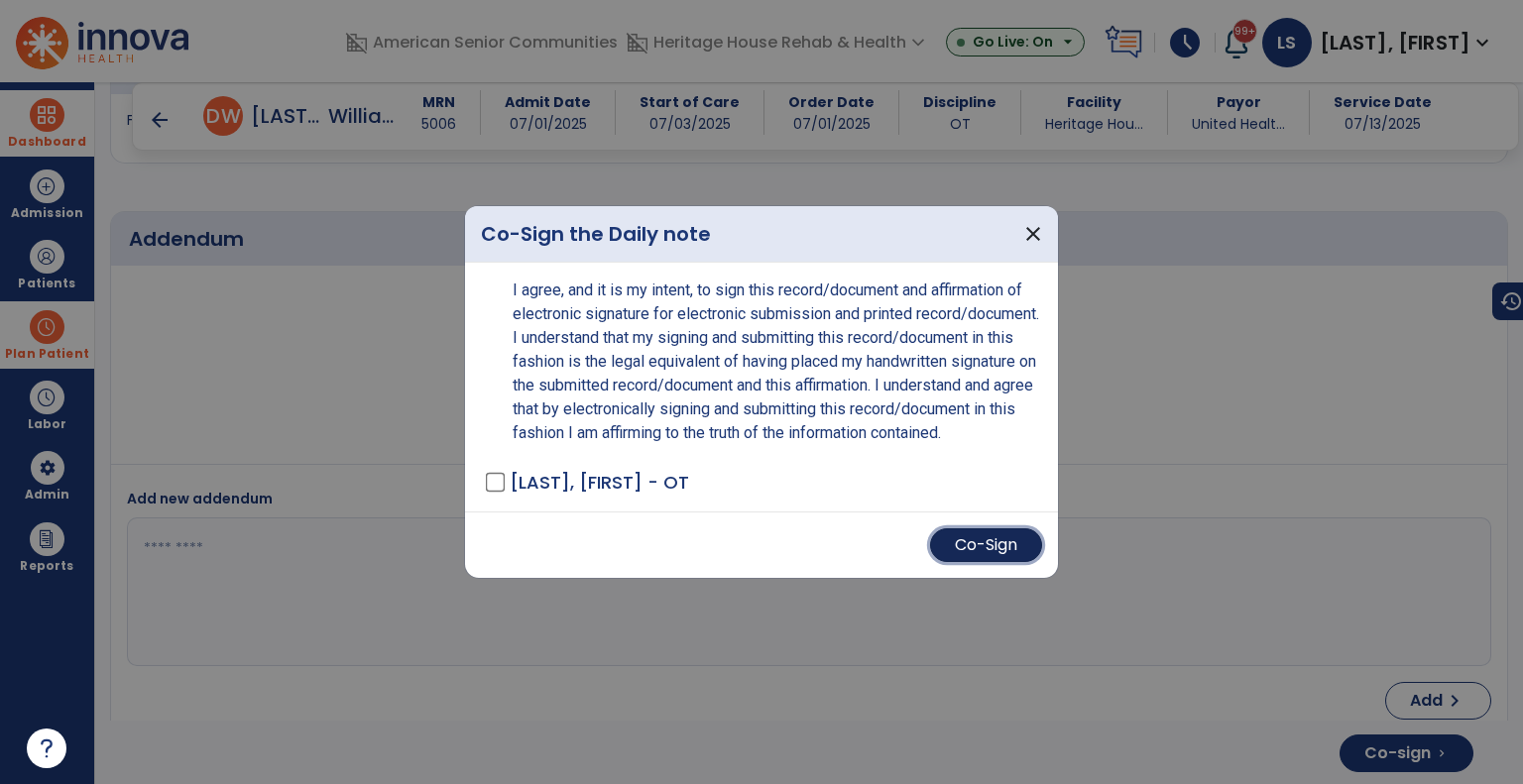 click on "Co-Sign" at bounding box center (986, 545) 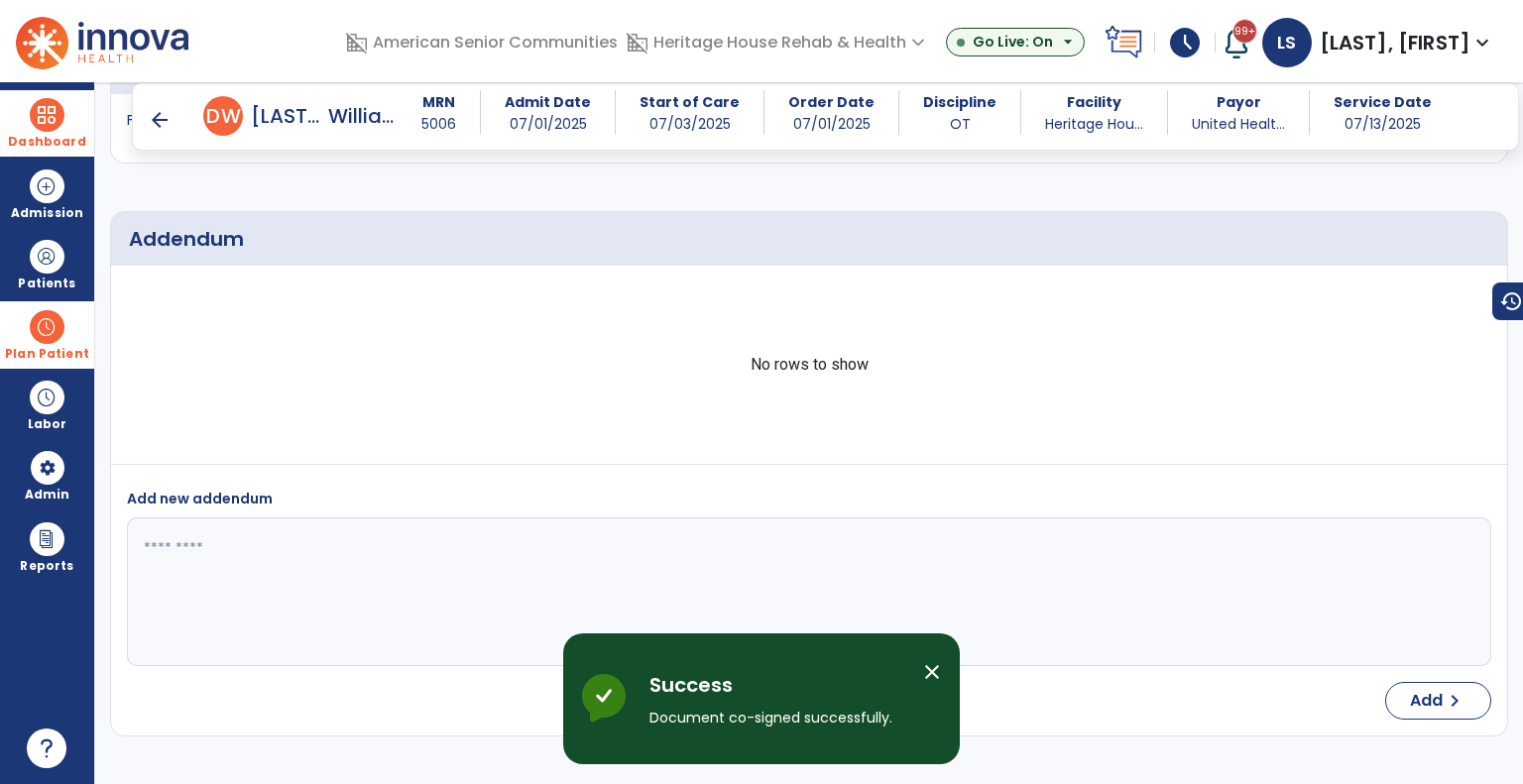 click on "arrow_back" at bounding box center [160, 120] 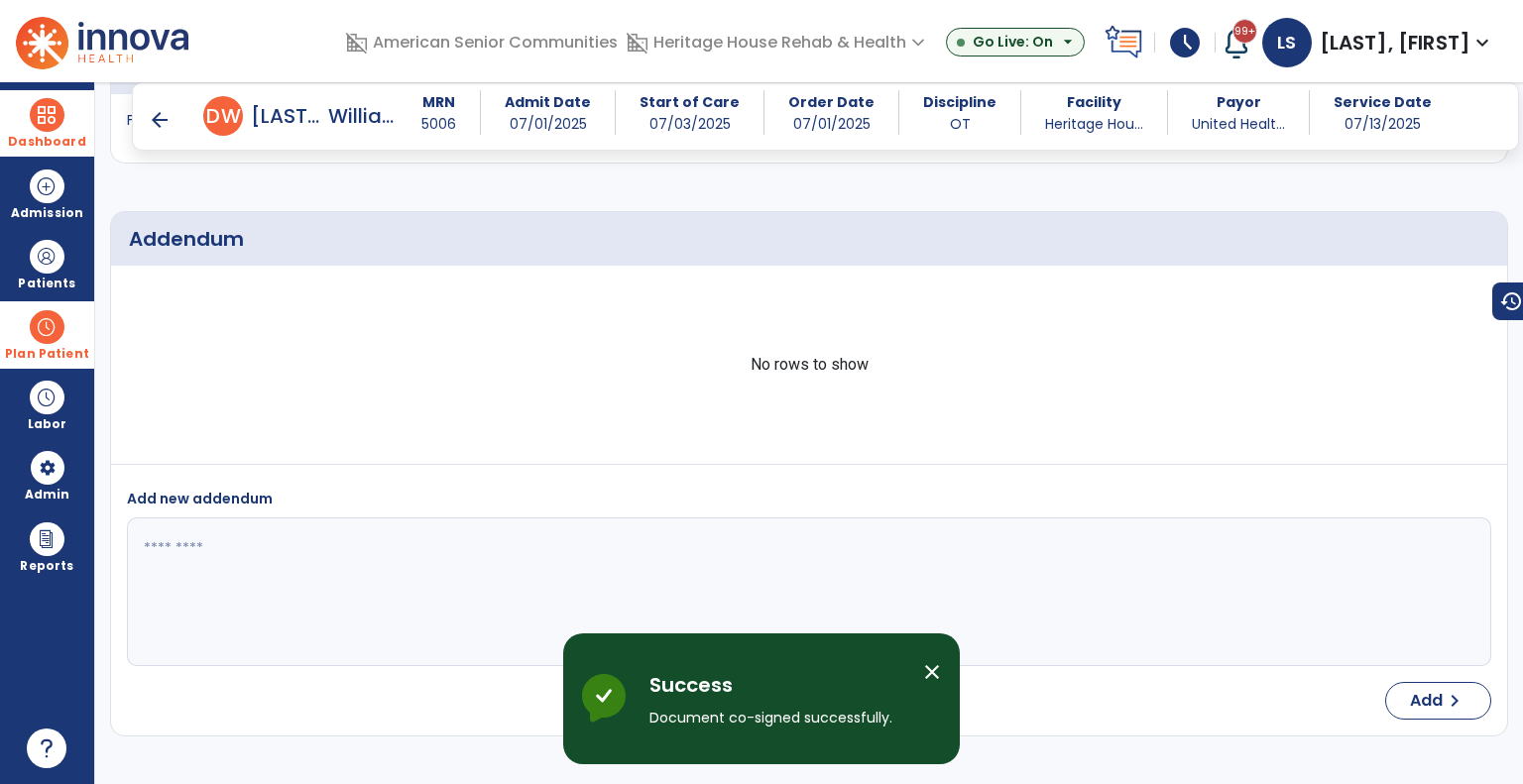 scroll, scrollTop: 0, scrollLeft: 0, axis: both 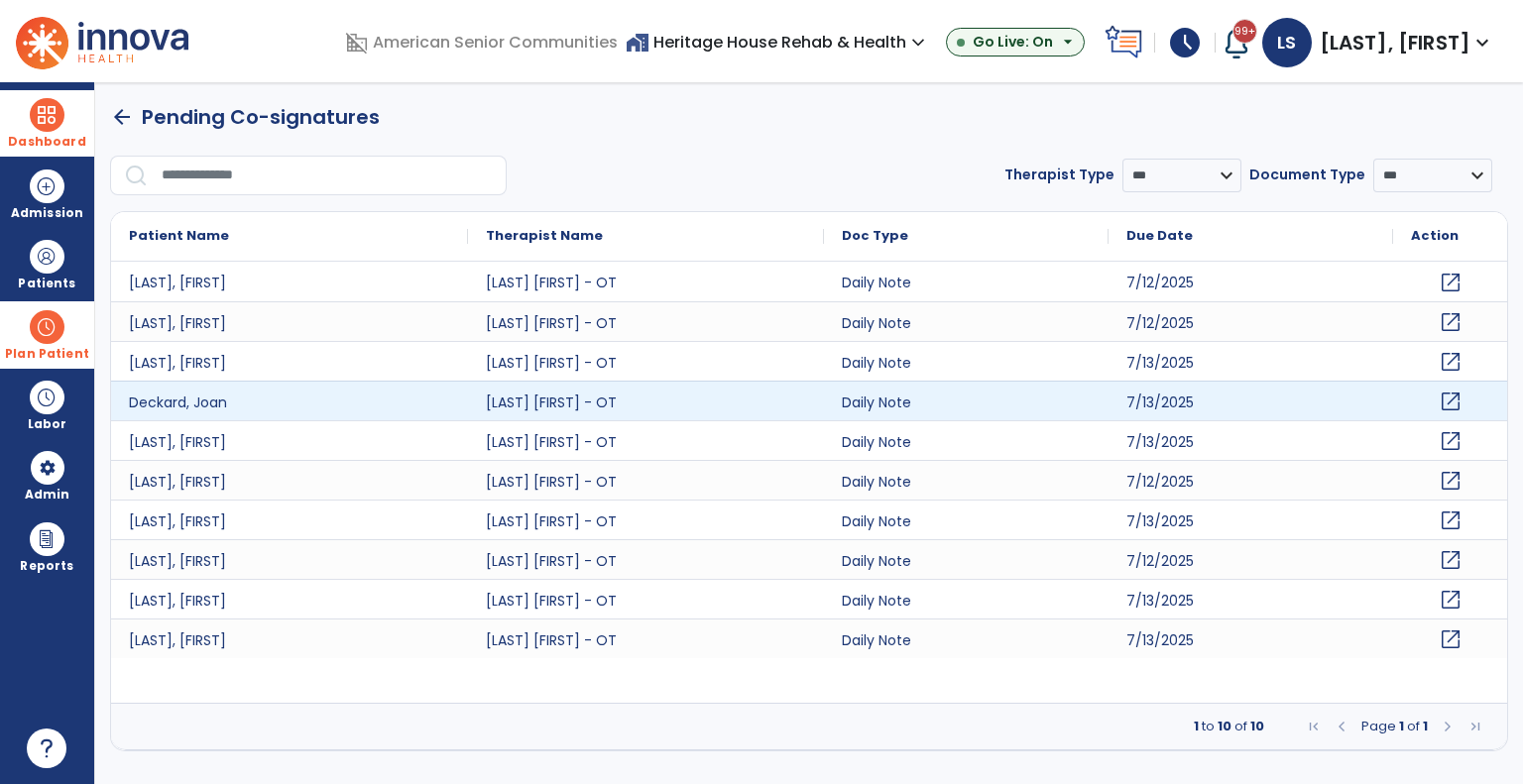 click on "open_in_new" 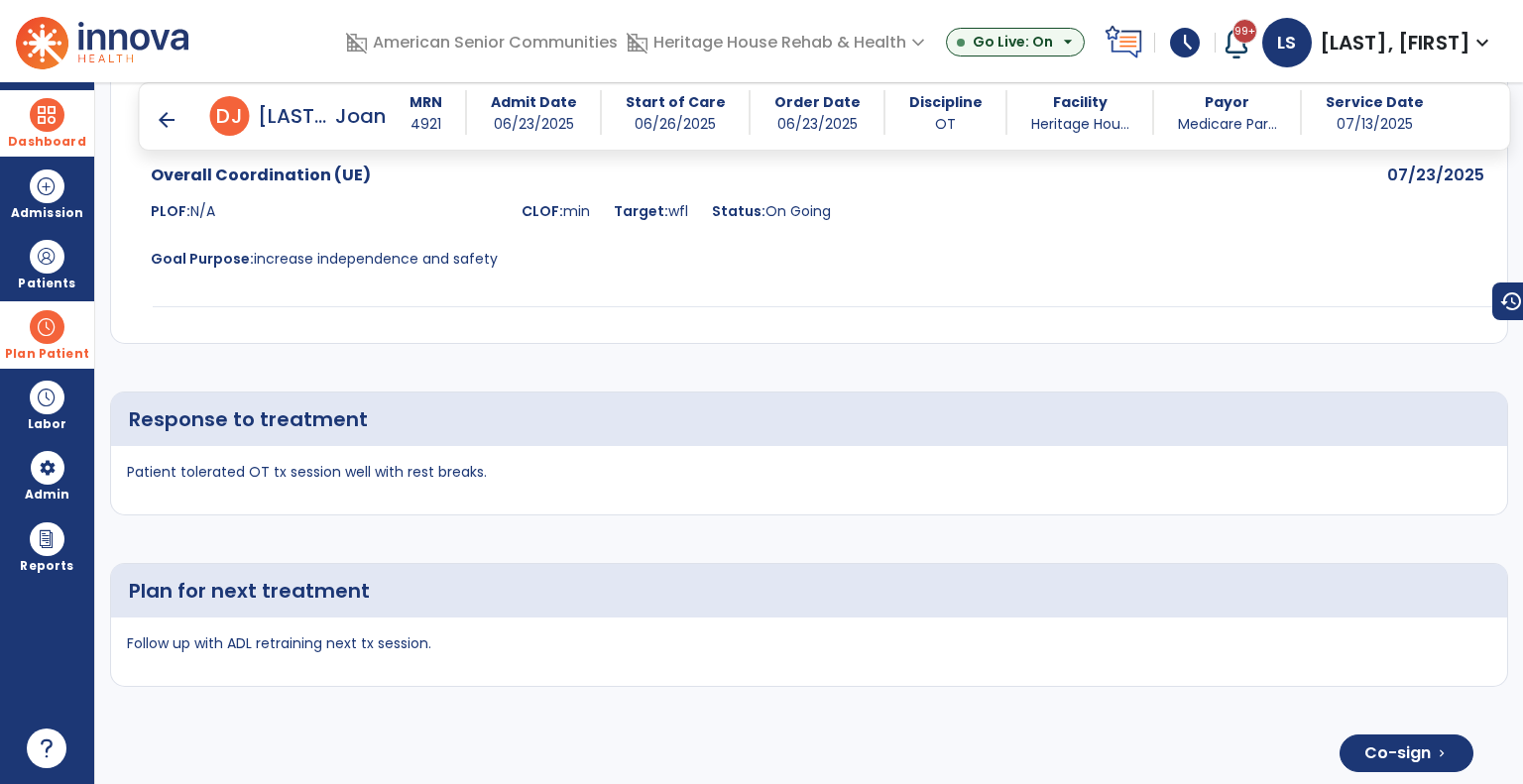 scroll, scrollTop: 3822, scrollLeft: 0, axis: vertical 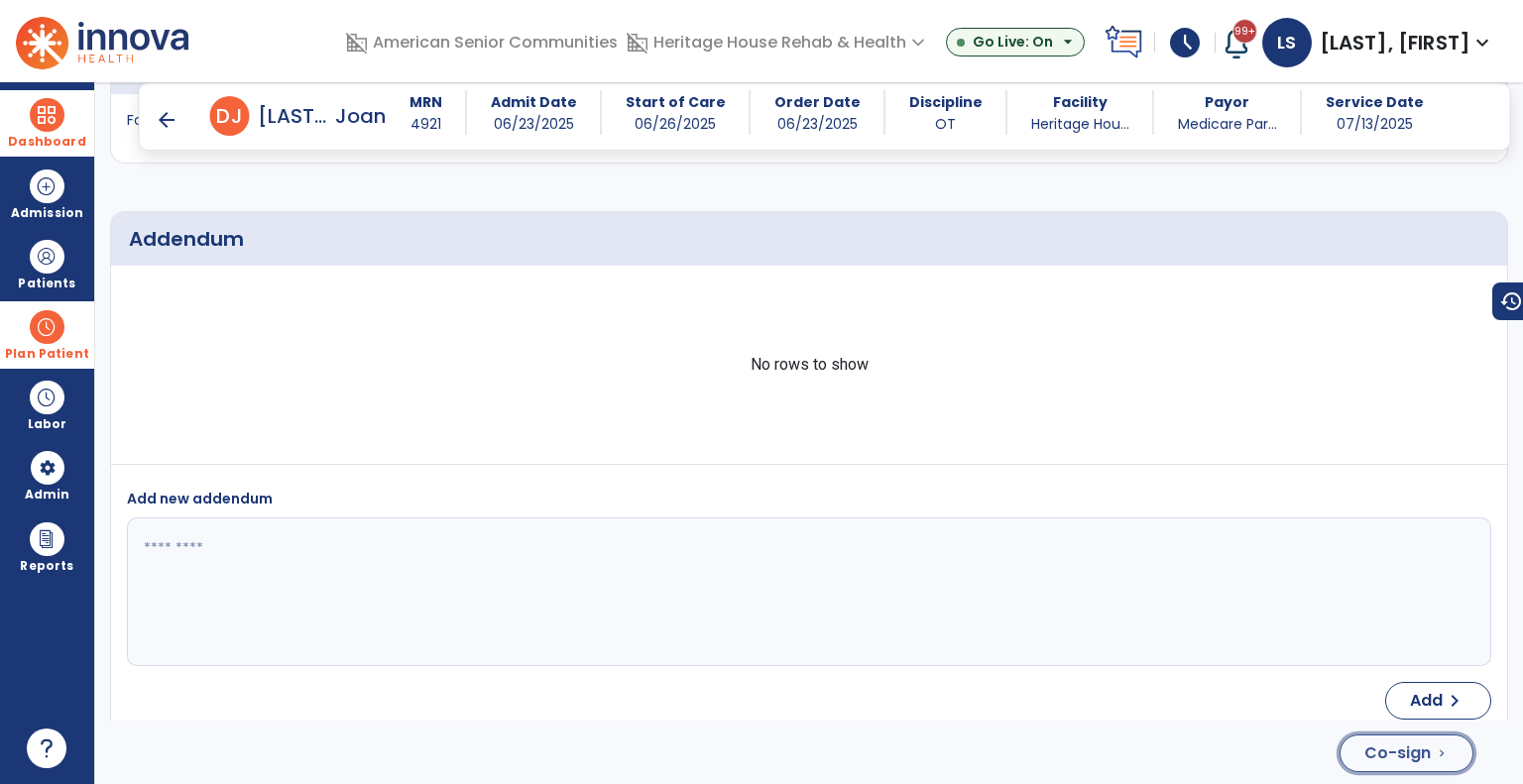 drag, startPoint x: 1416, startPoint y: 752, endPoint x: 1396, endPoint y: 751, distance: 20.024984 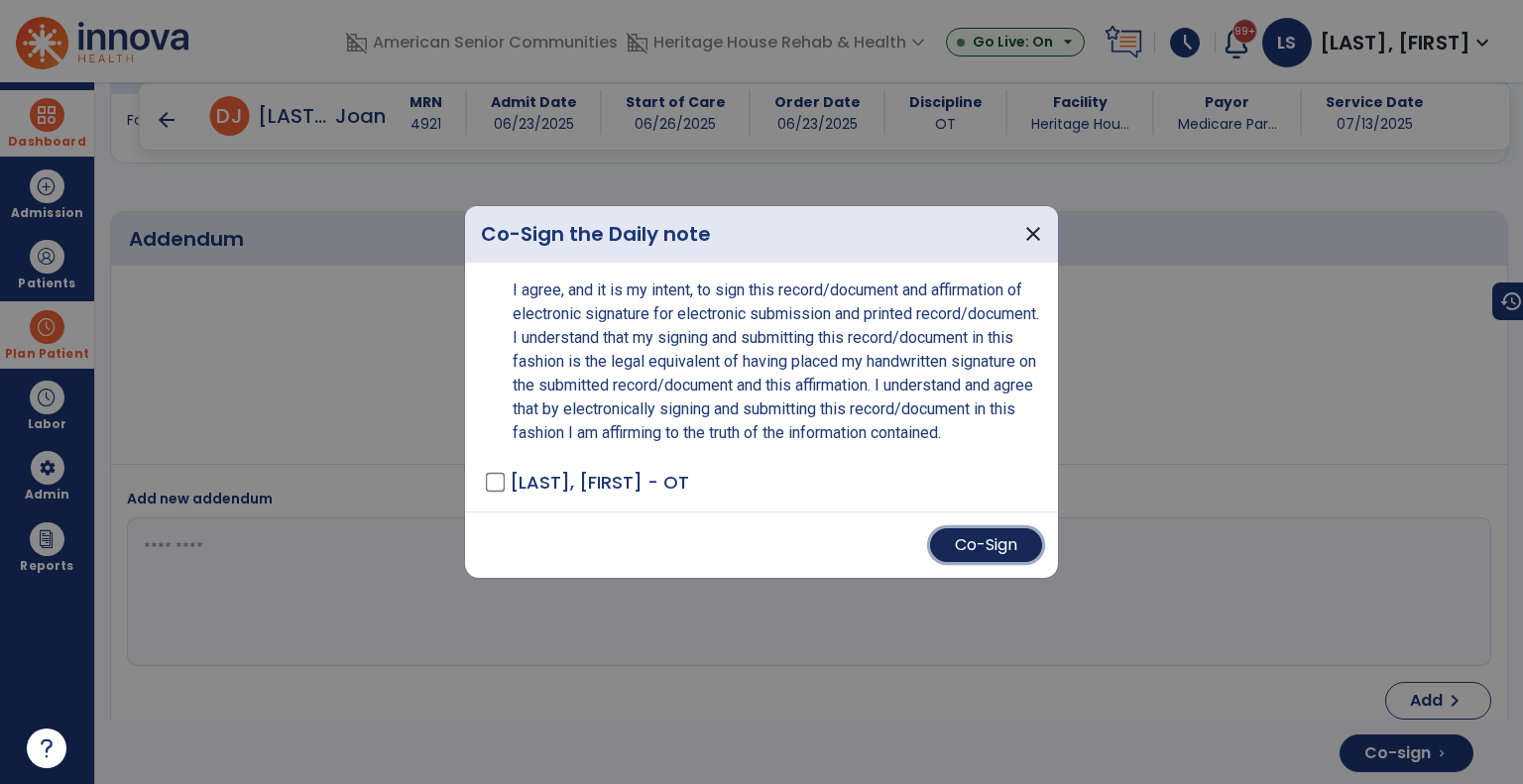 drag, startPoint x: 958, startPoint y: 554, endPoint x: 650, endPoint y: 406, distance: 341.71333 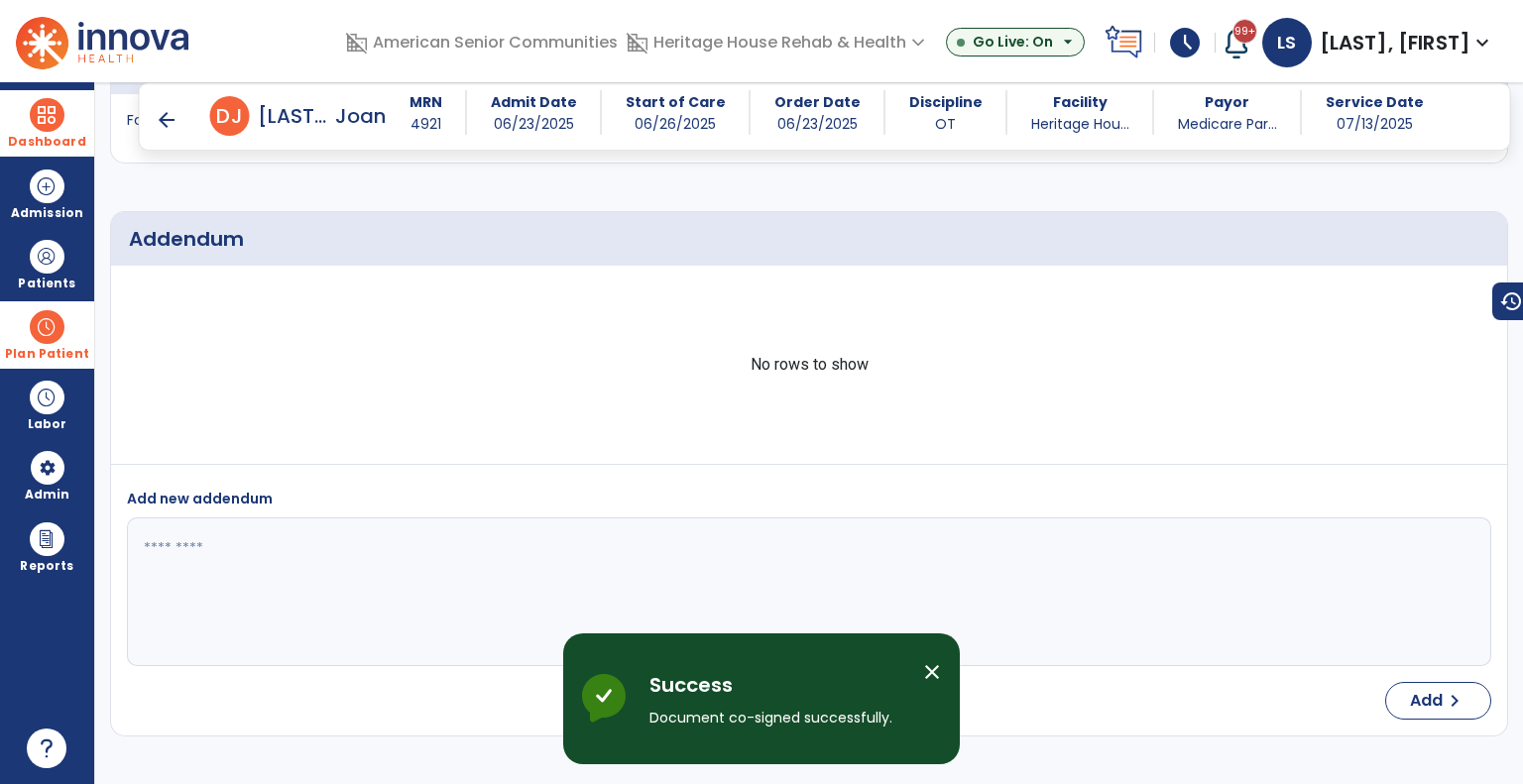 click on "arrow_back" at bounding box center (167, 120) 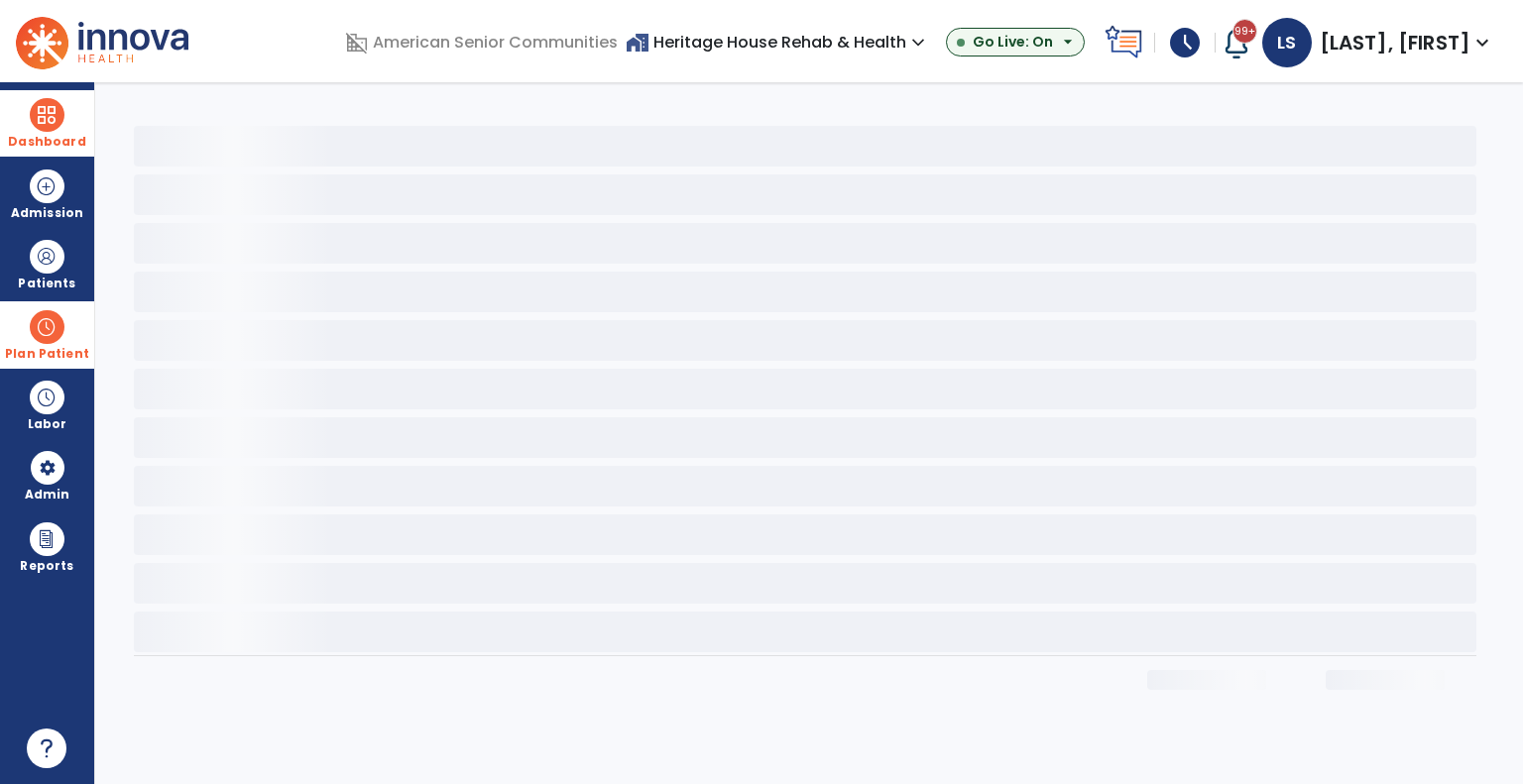 scroll, scrollTop: 0, scrollLeft: 0, axis: both 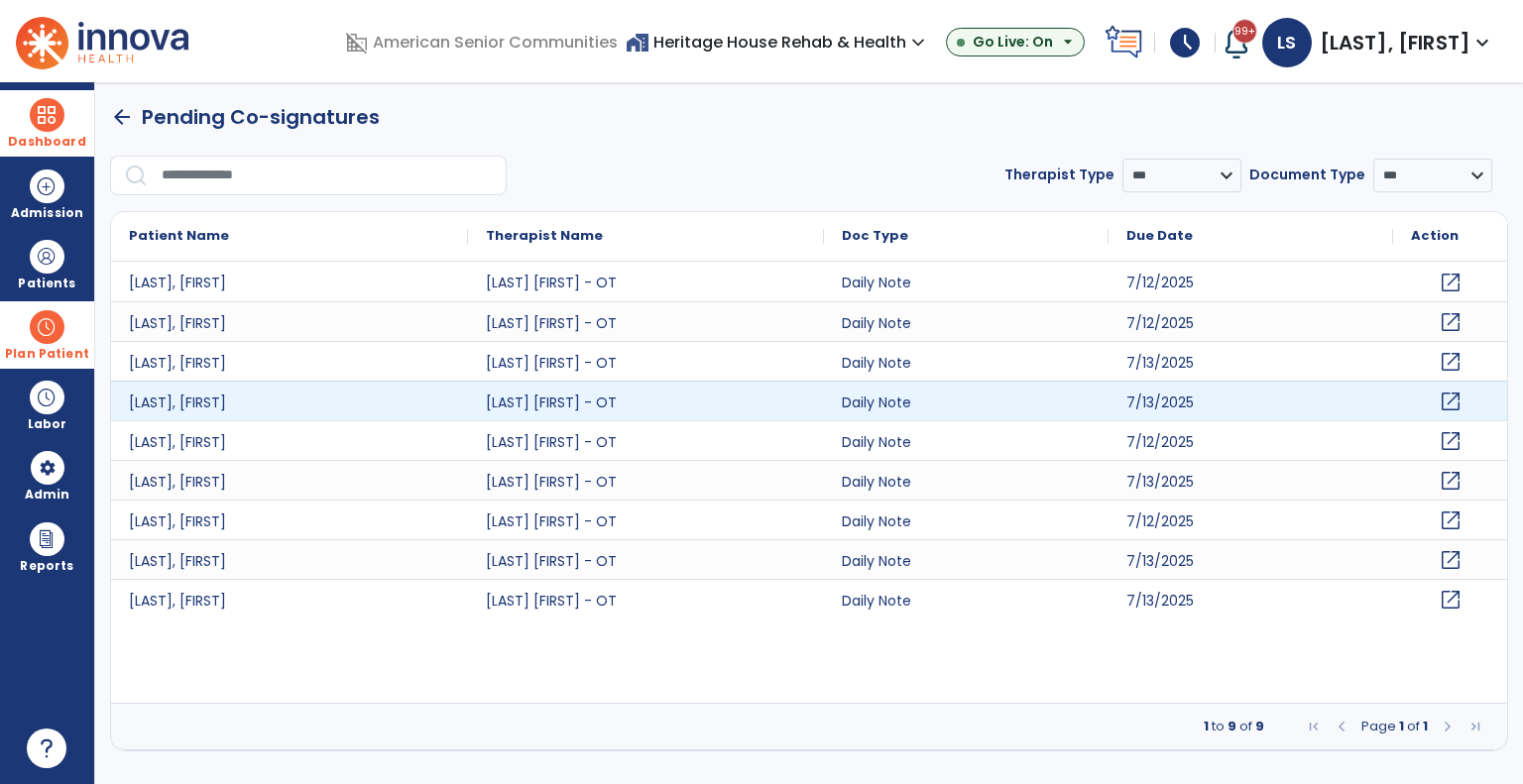 click on "open_in_new" 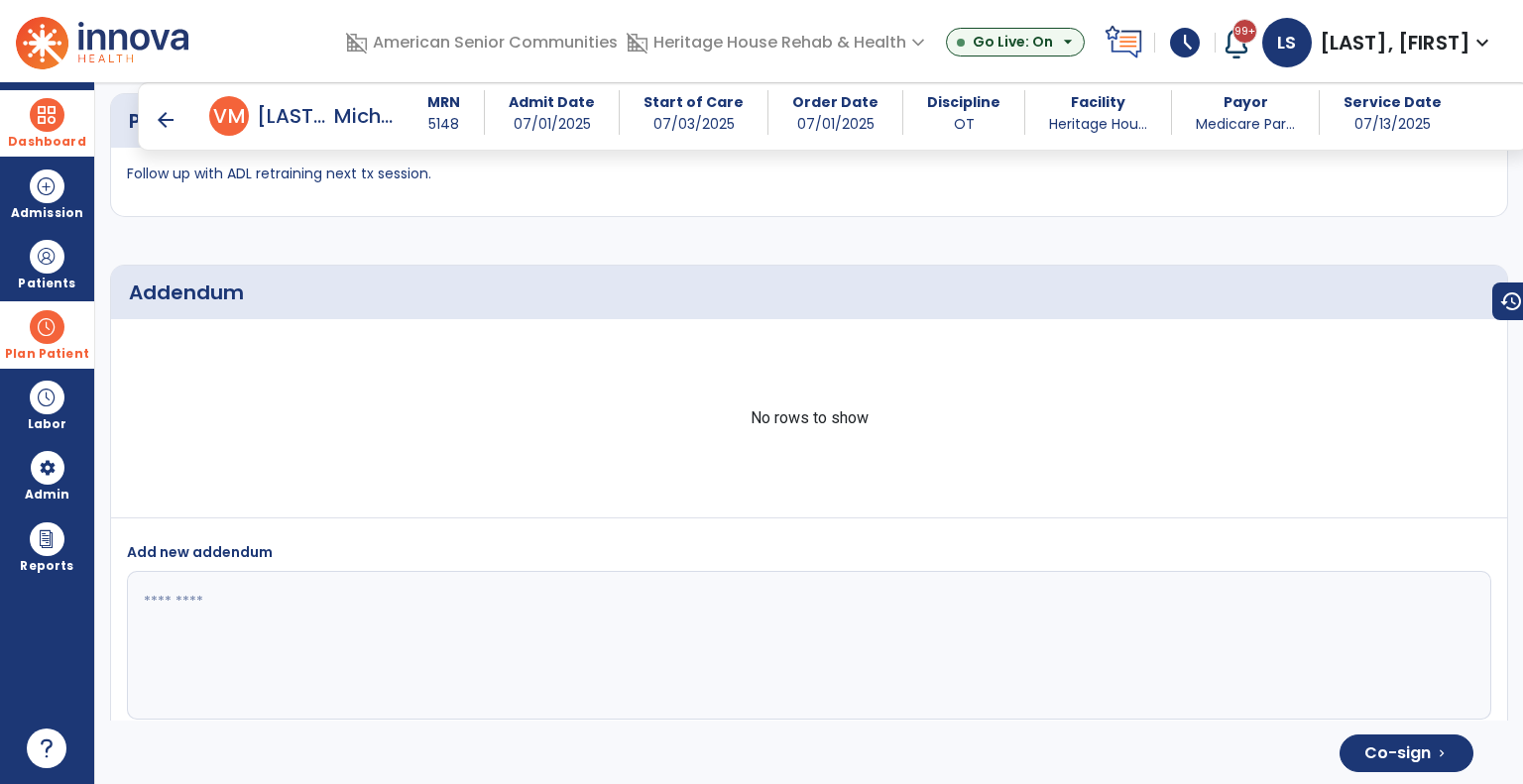 scroll, scrollTop: 3862, scrollLeft: 0, axis: vertical 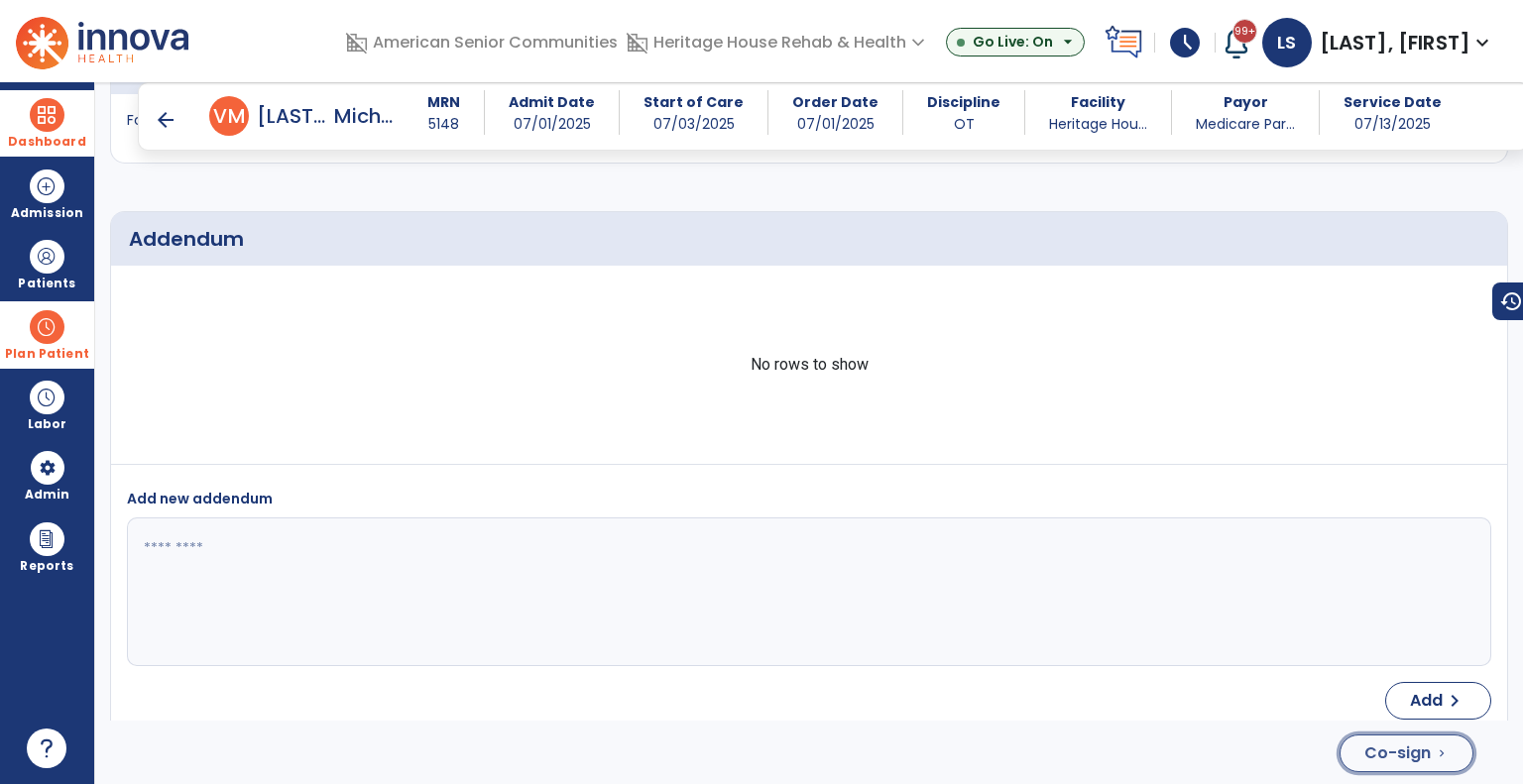 drag, startPoint x: 1420, startPoint y: 749, endPoint x: 1408, endPoint y: 745, distance: 12.649111 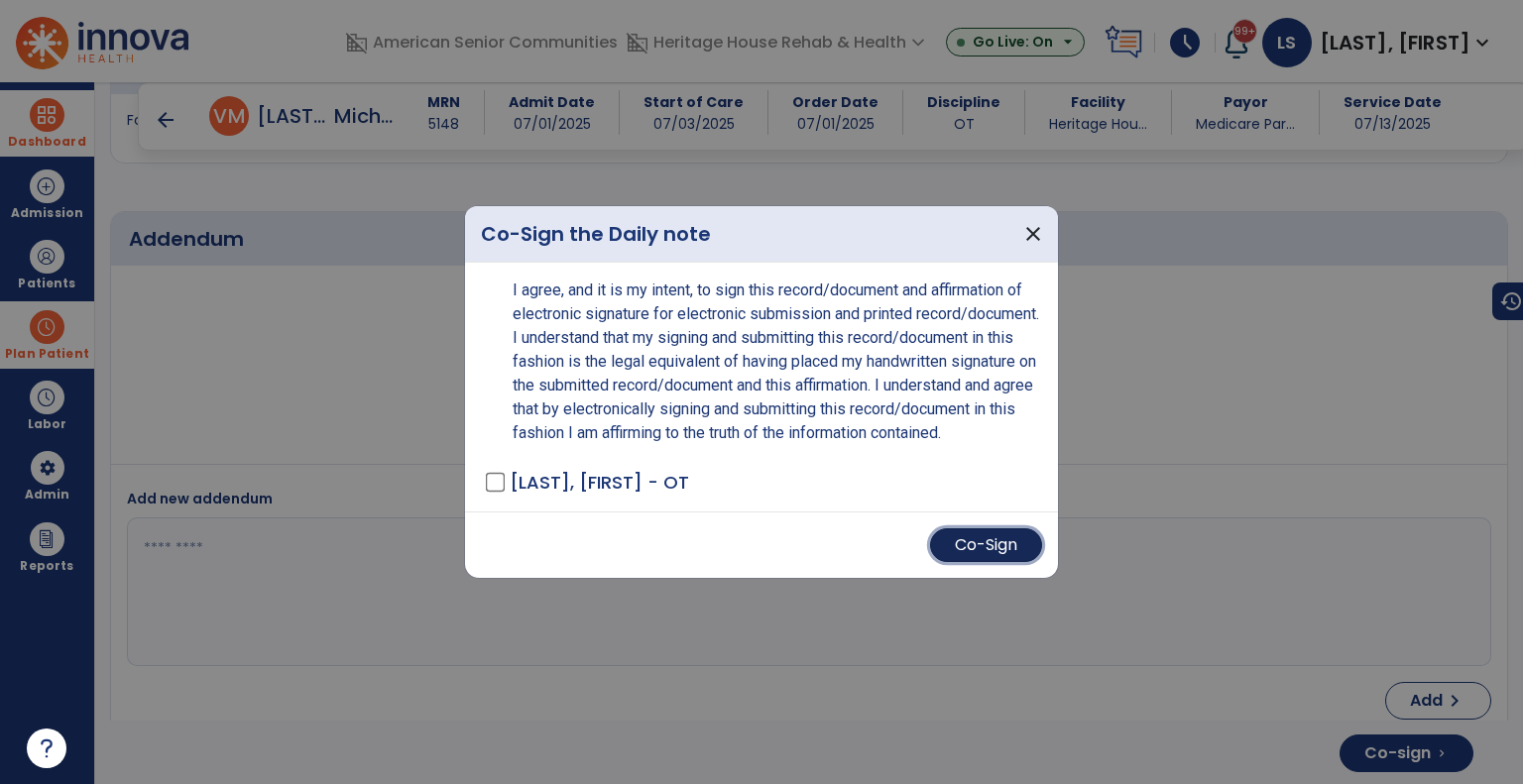 click on "Co-Sign" at bounding box center (986, 545) 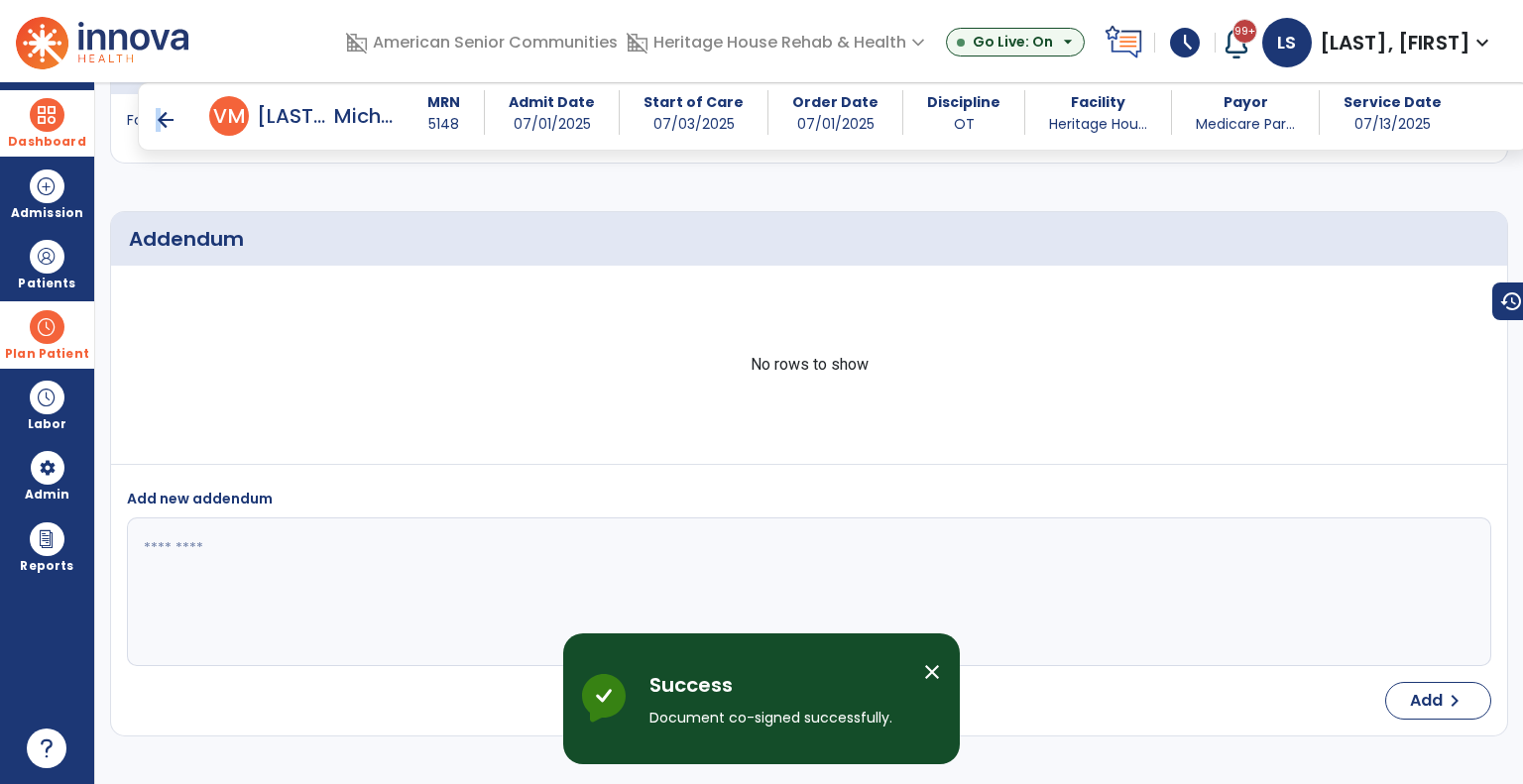 click on "[LAST], [FIRST] - OT" at bounding box center [833, 116] 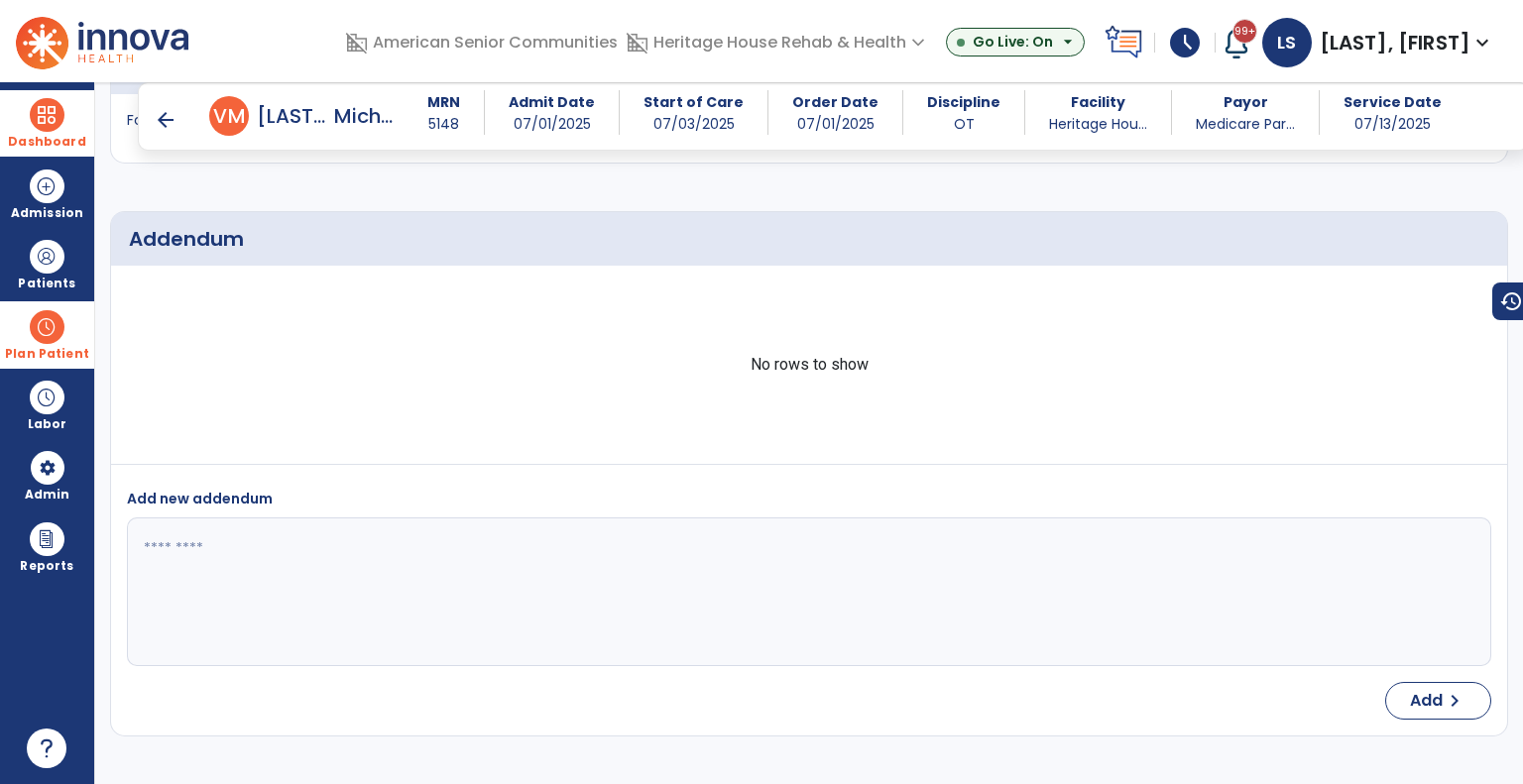 click on "arrow_back" at bounding box center [166, 120] 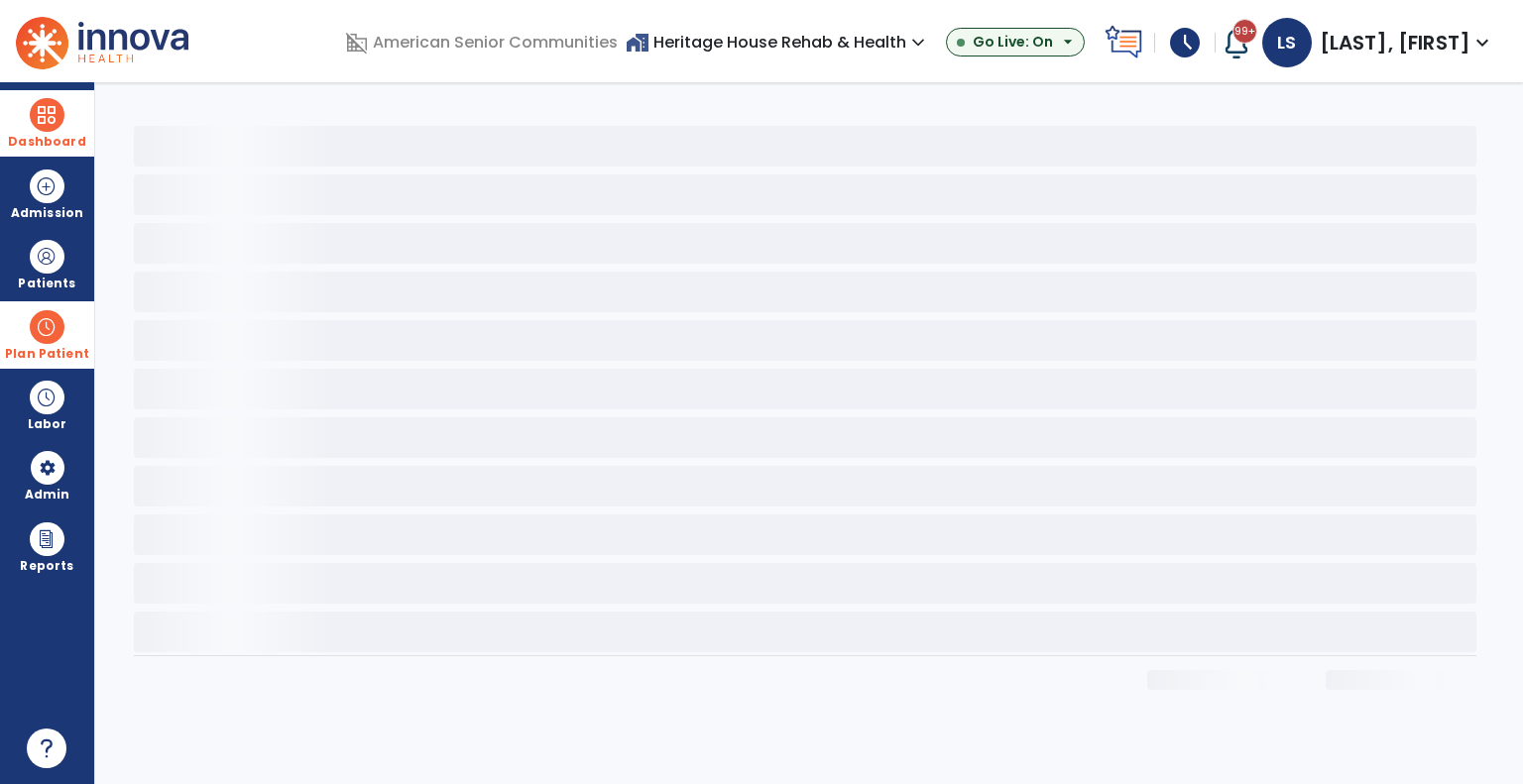 scroll, scrollTop: 0, scrollLeft: 0, axis: both 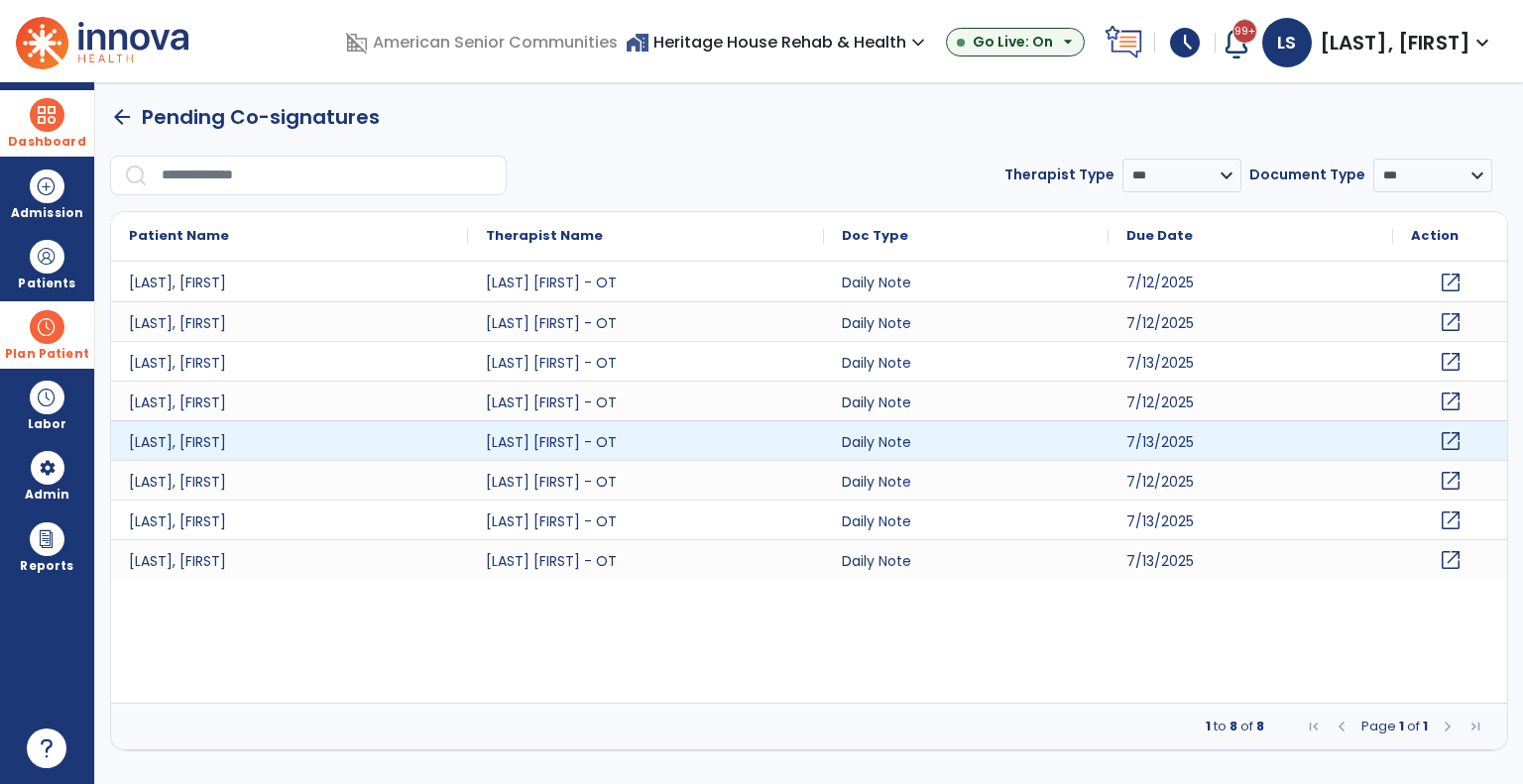 click on "open_in_new" 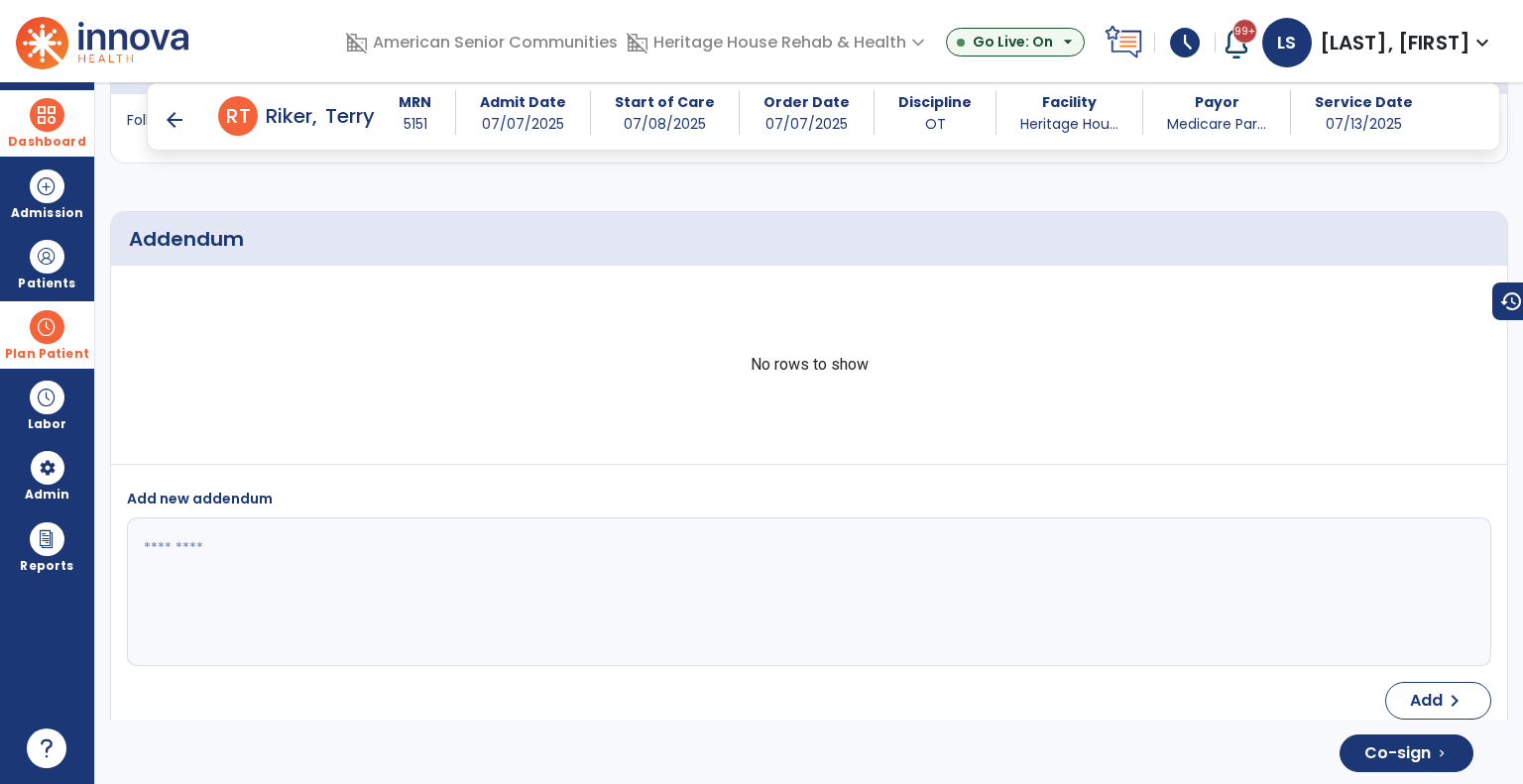 scroll, scrollTop: 3862, scrollLeft: 0, axis: vertical 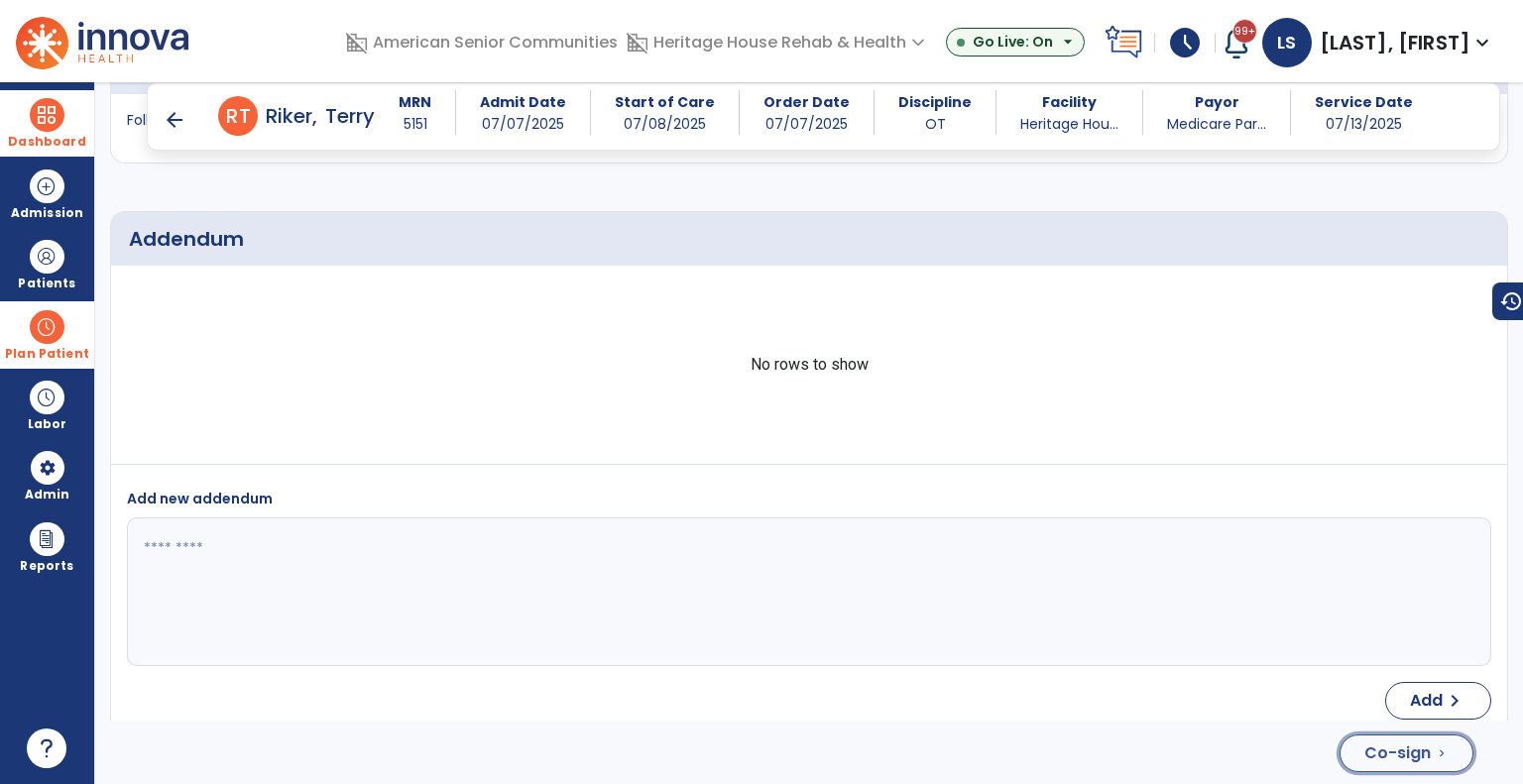 click on "Co-sign" 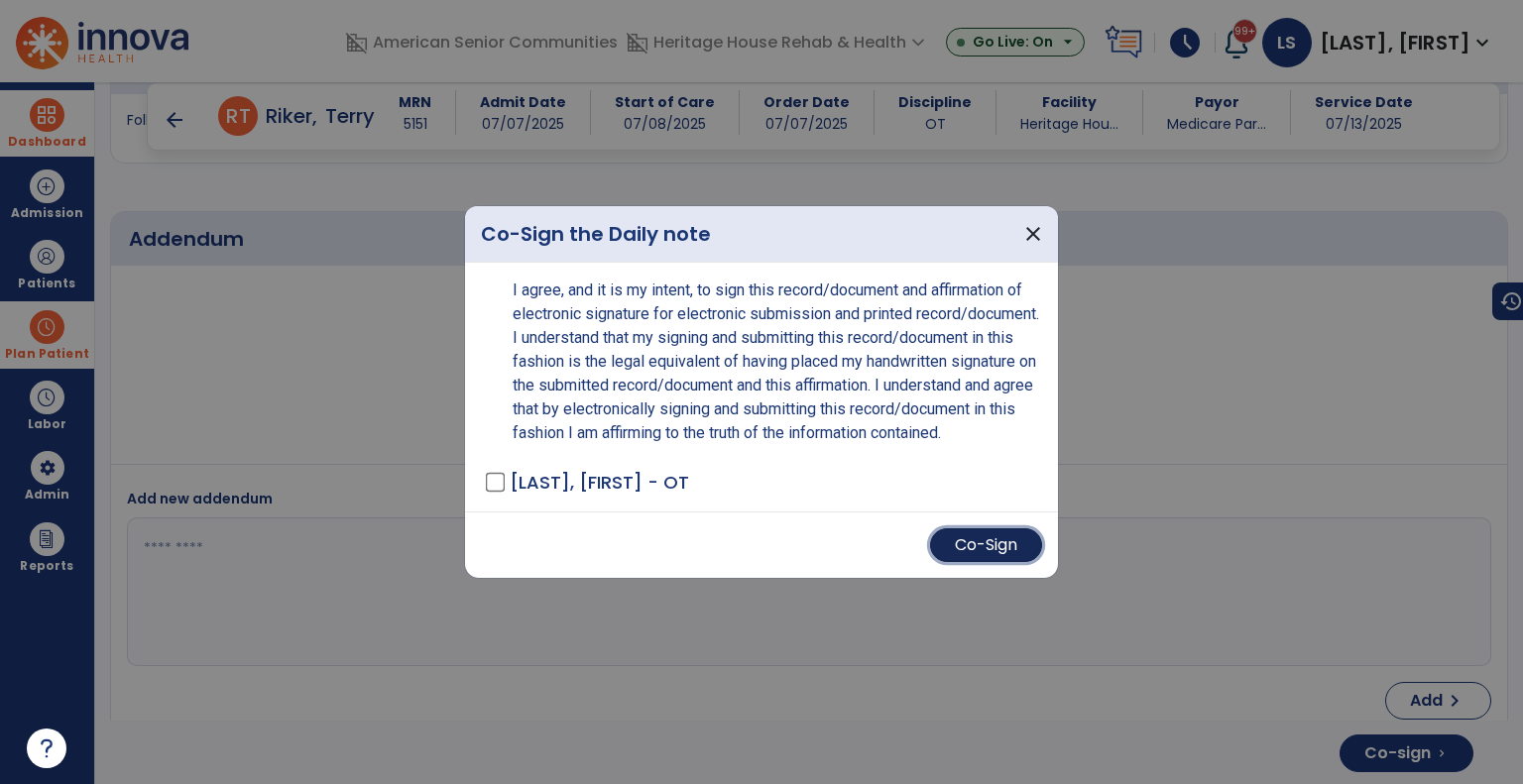 click on "Co-Sign" at bounding box center [986, 545] 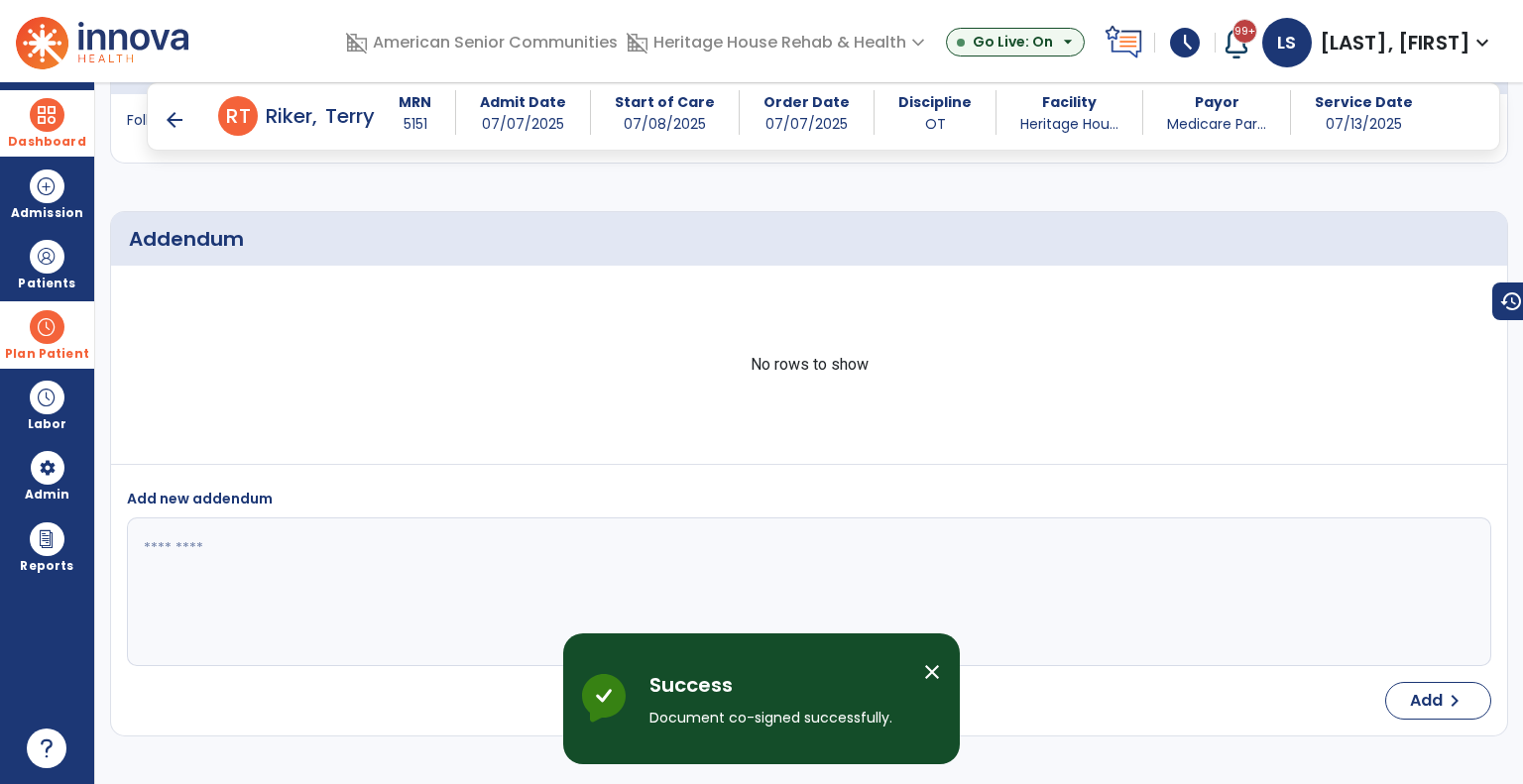click on "arrow_back" at bounding box center [175, 120] 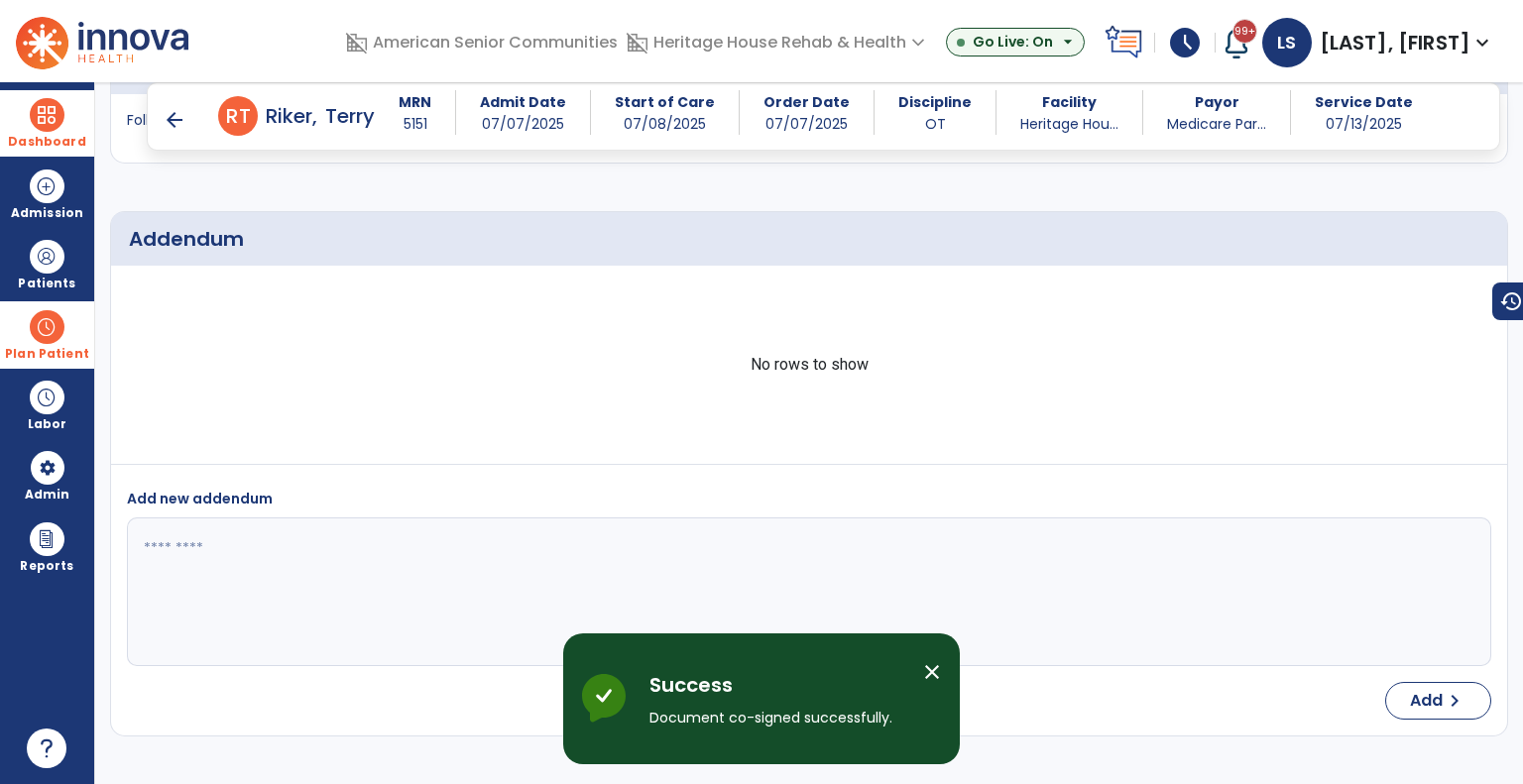 scroll, scrollTop: 0, scrollLeft: 0, axis: both 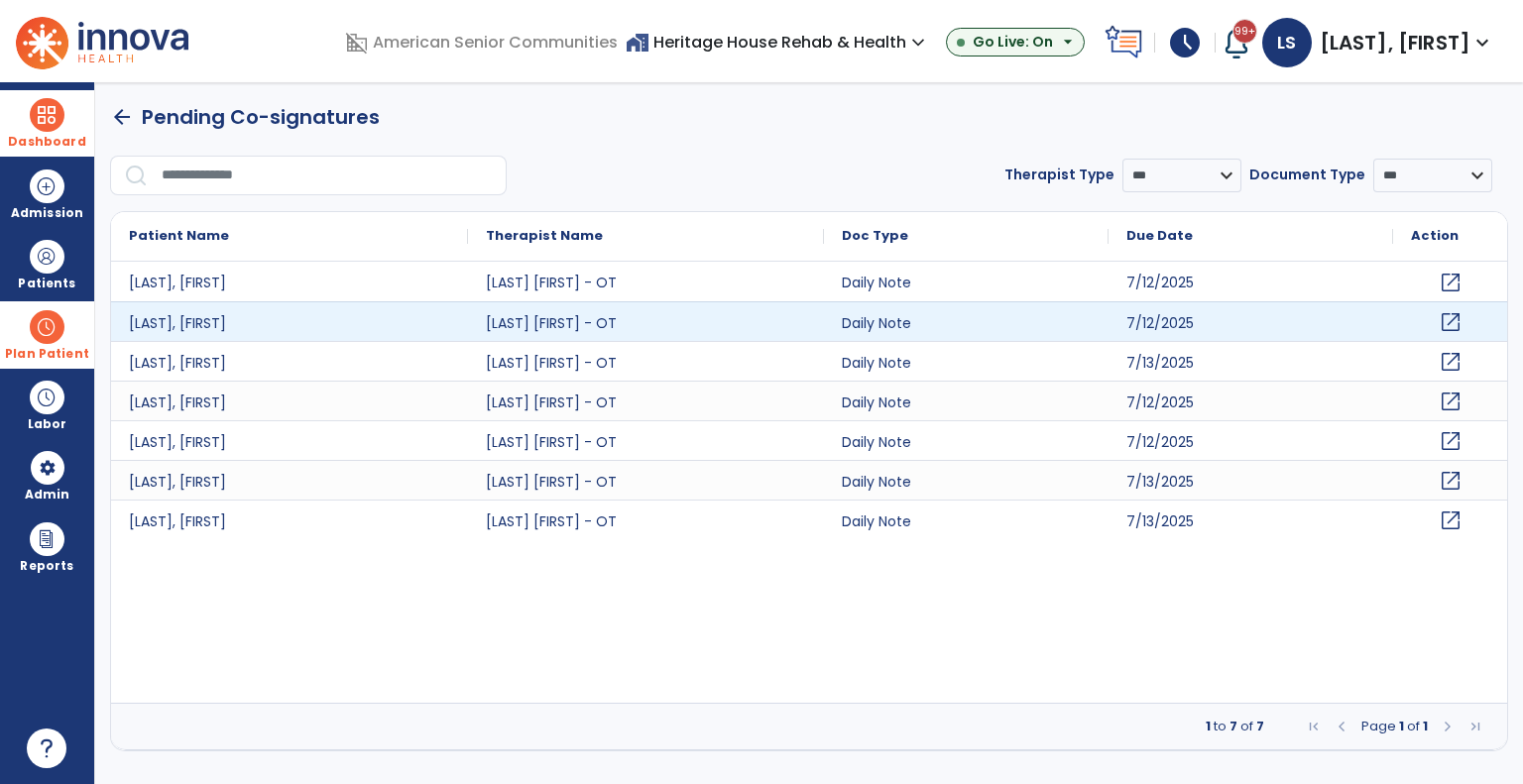 click on "open_in_new" 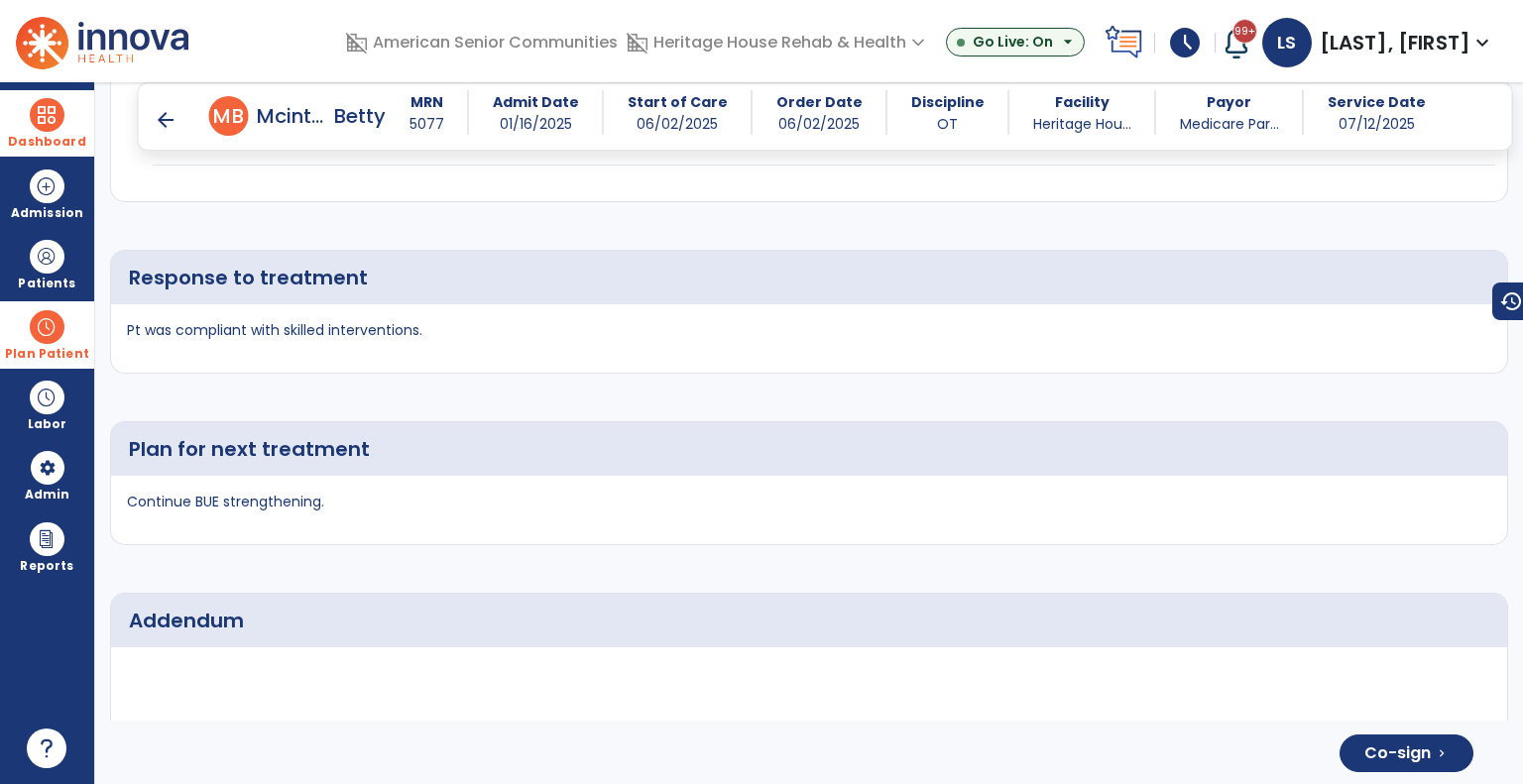 scroll, scrollTop: 3074, scrollLeft: 0, axis: vertical 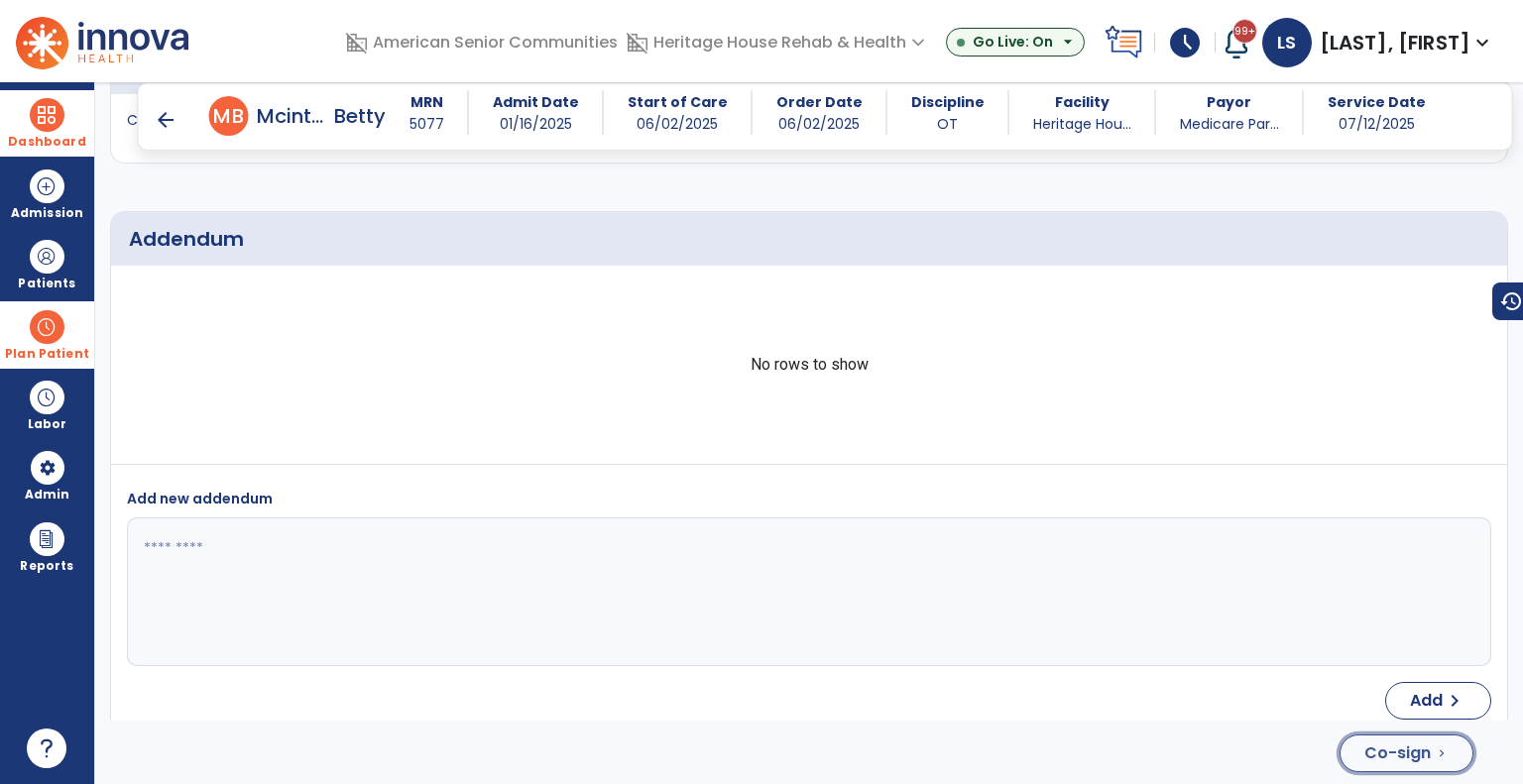 click on "Co-sign" 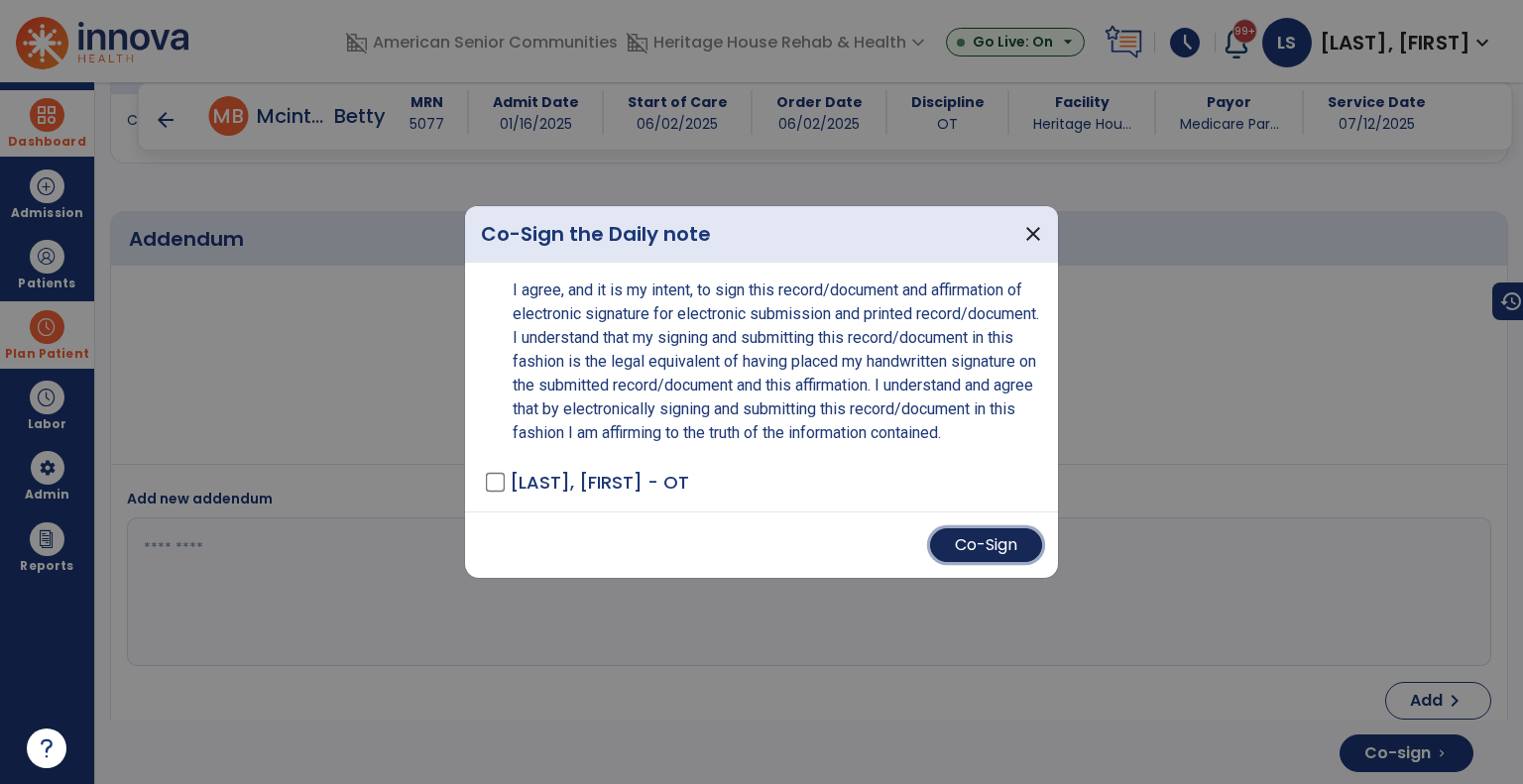 click on "Co-Sign" at bounding box center (986, 545) 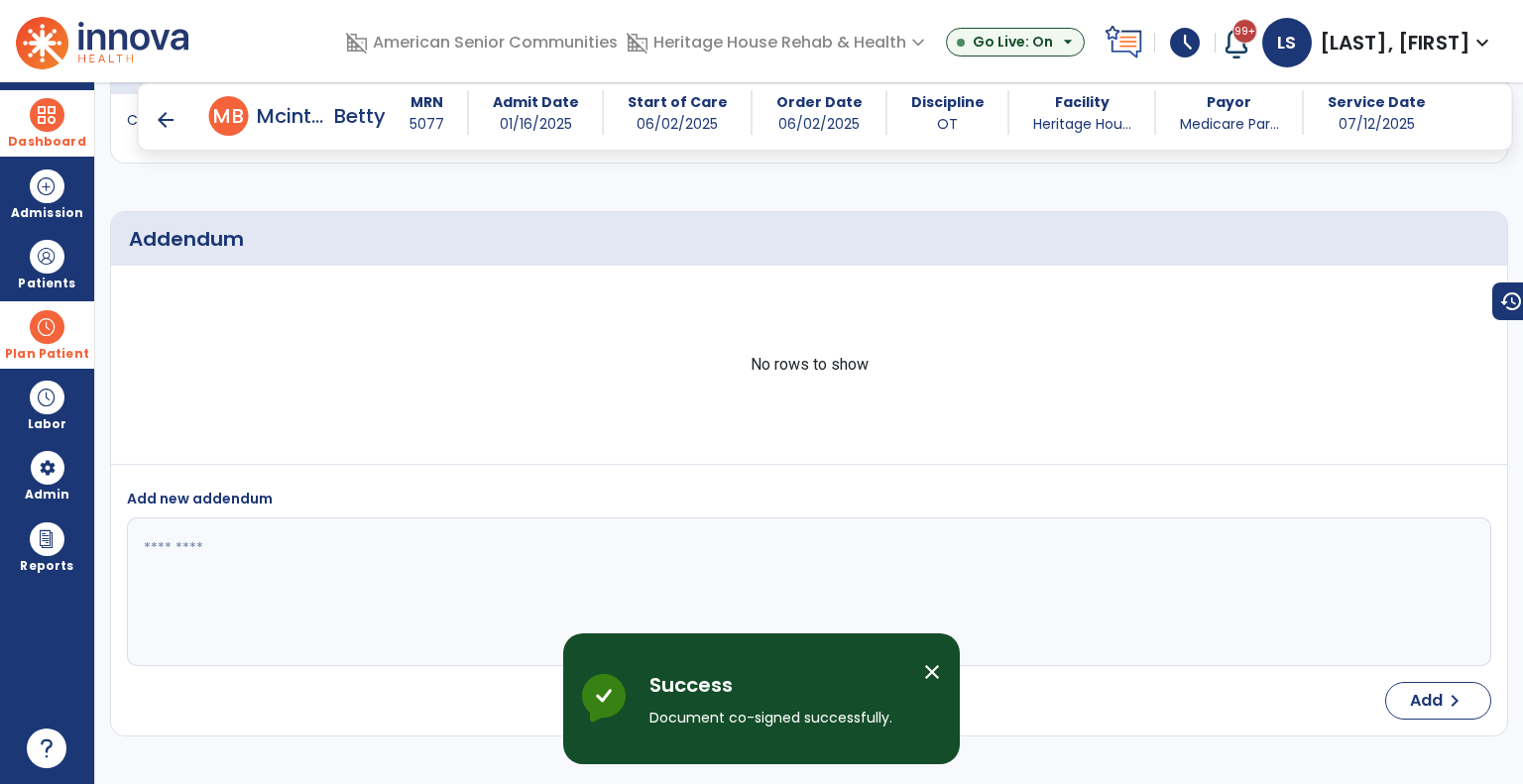 click on "arrow_back" at bounding box center (166, 120) 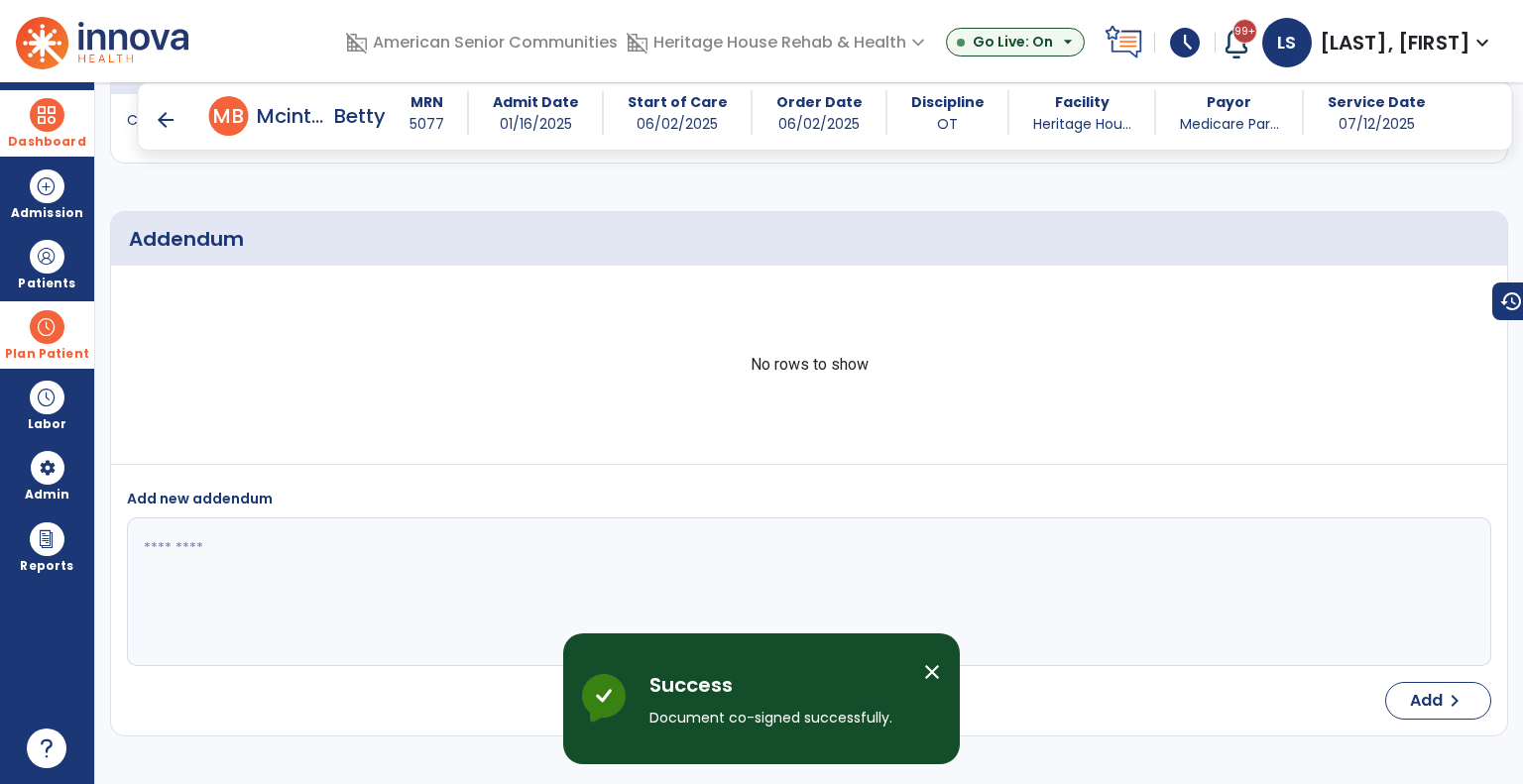 scroll, scrollTop: 0, scrollLeft: 0, axis: both 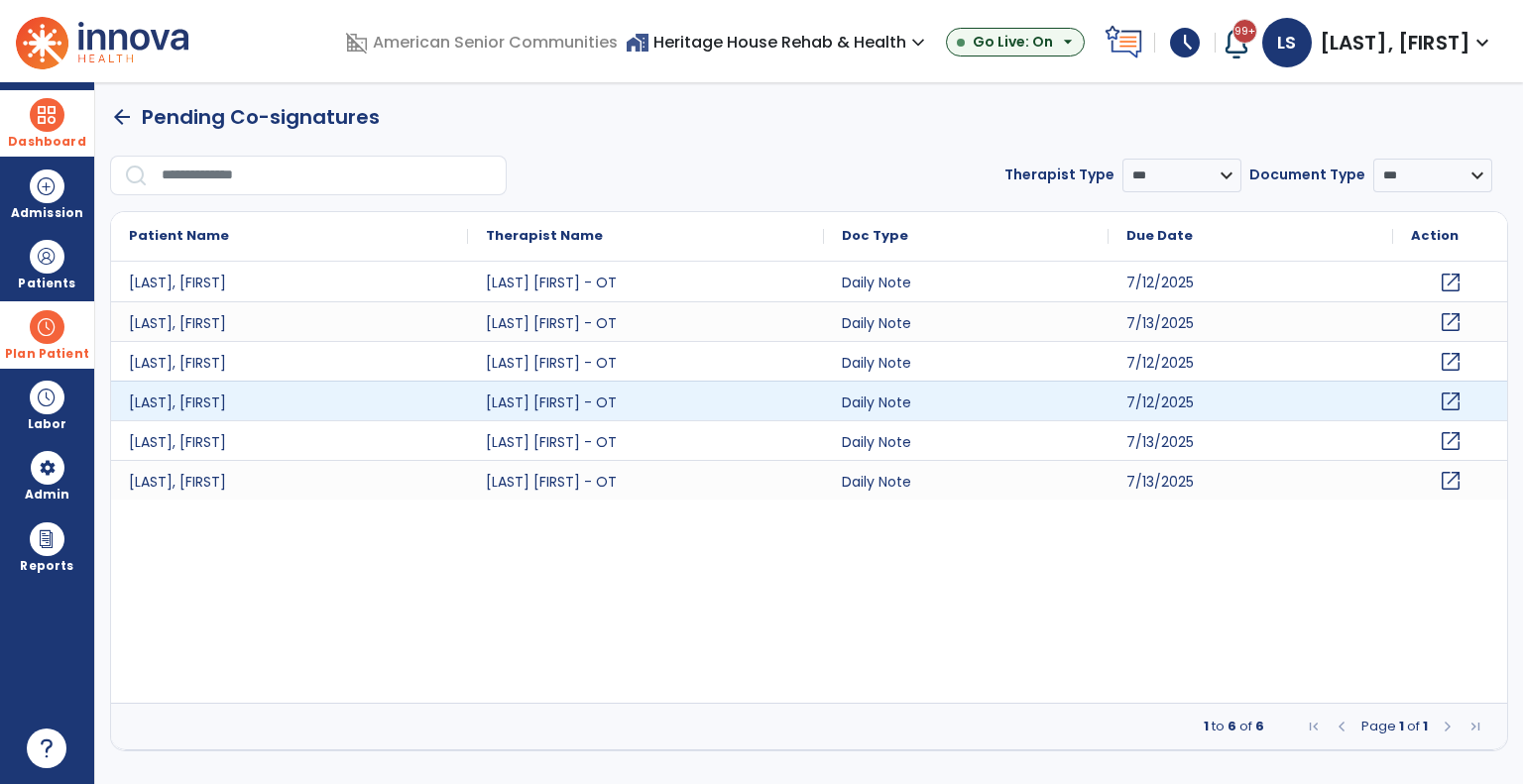 click on "open_in_new" 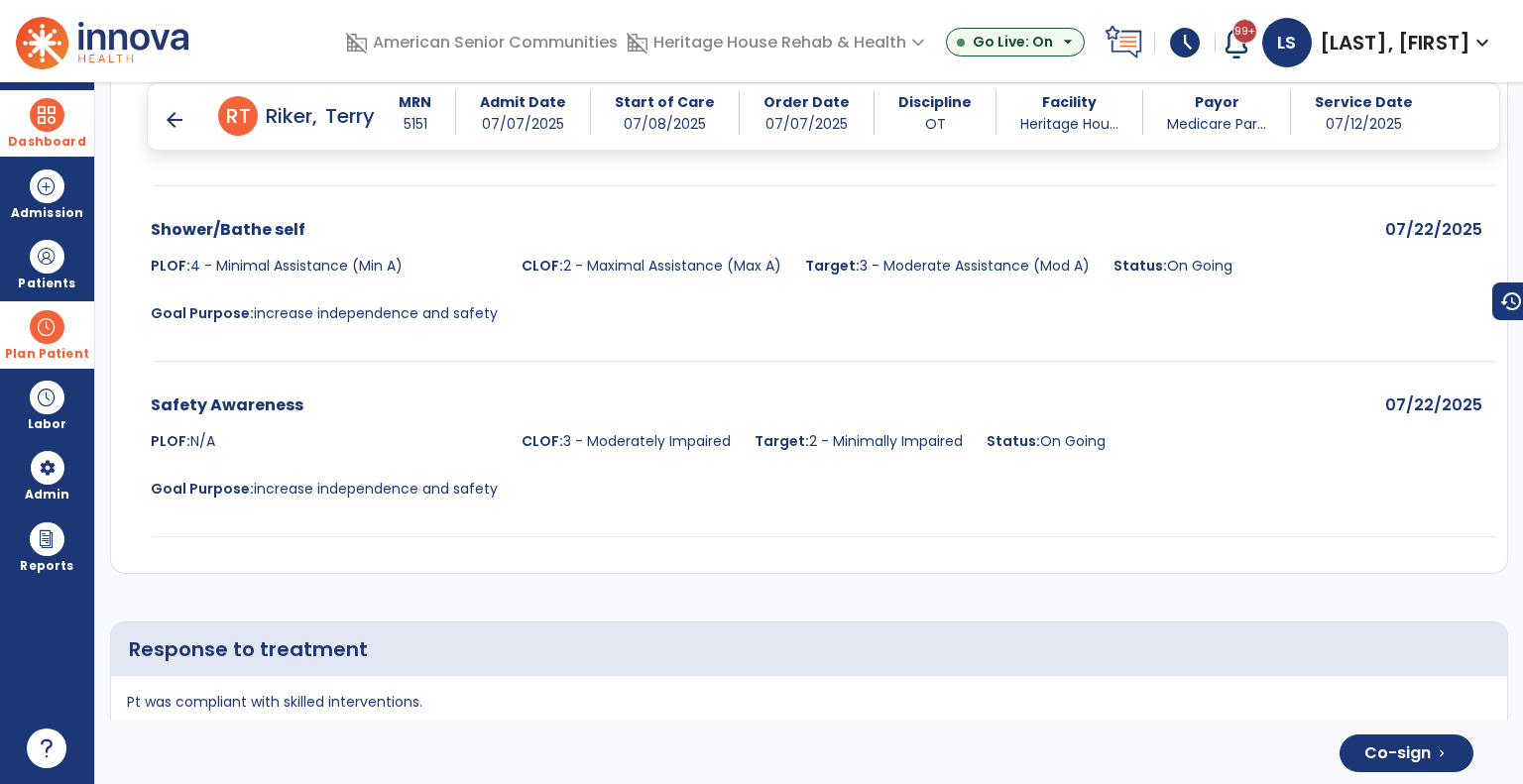 scroll, scrollTop: 3820, scrollLeft: 0, axis: vertical 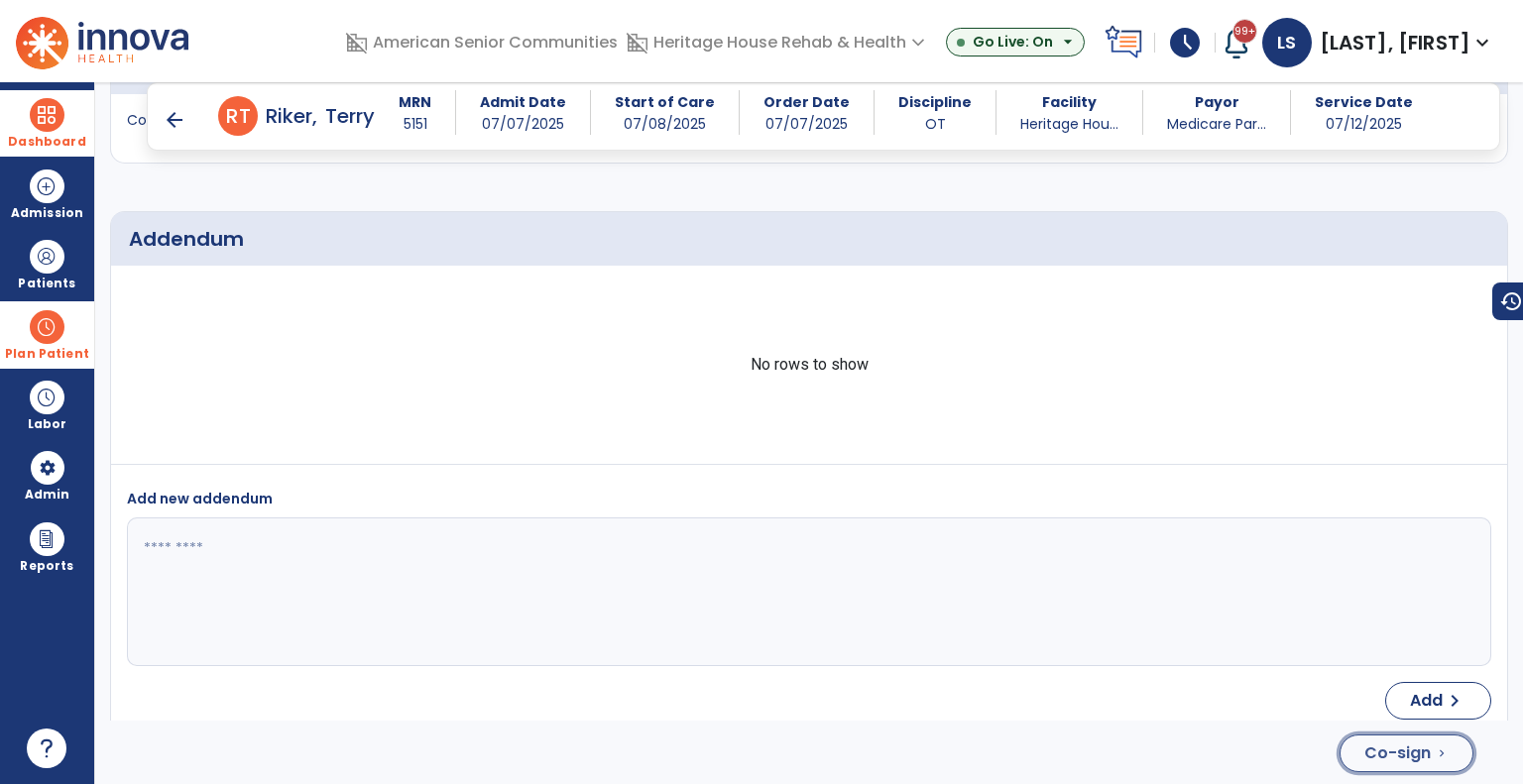 drag, startPoint x: 1444, startPoint y: 749, endPoint x: 1423, endPoint y: 743, distance: 21.84033 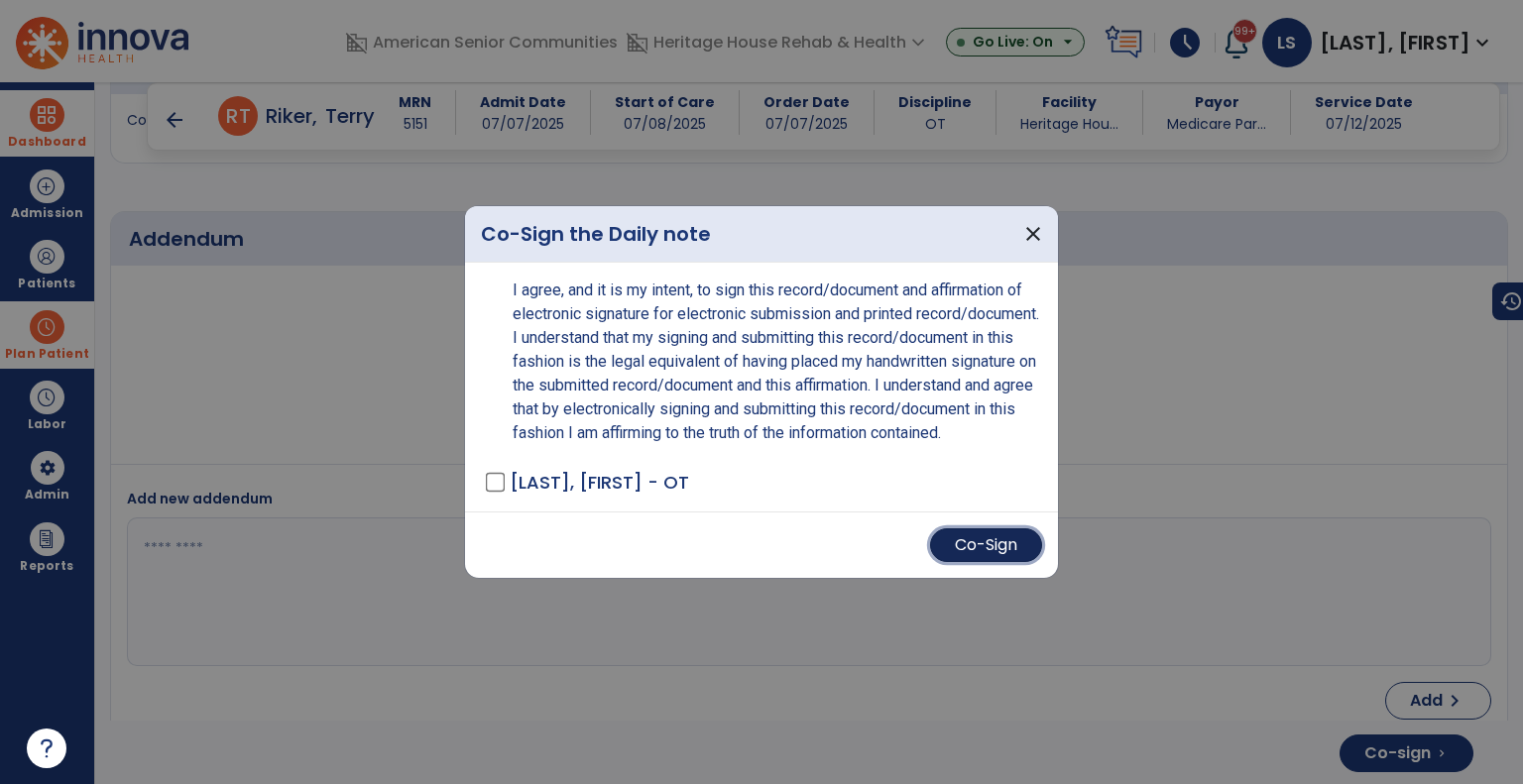 click on "Co-Sign" at bounding box center [986, 545] 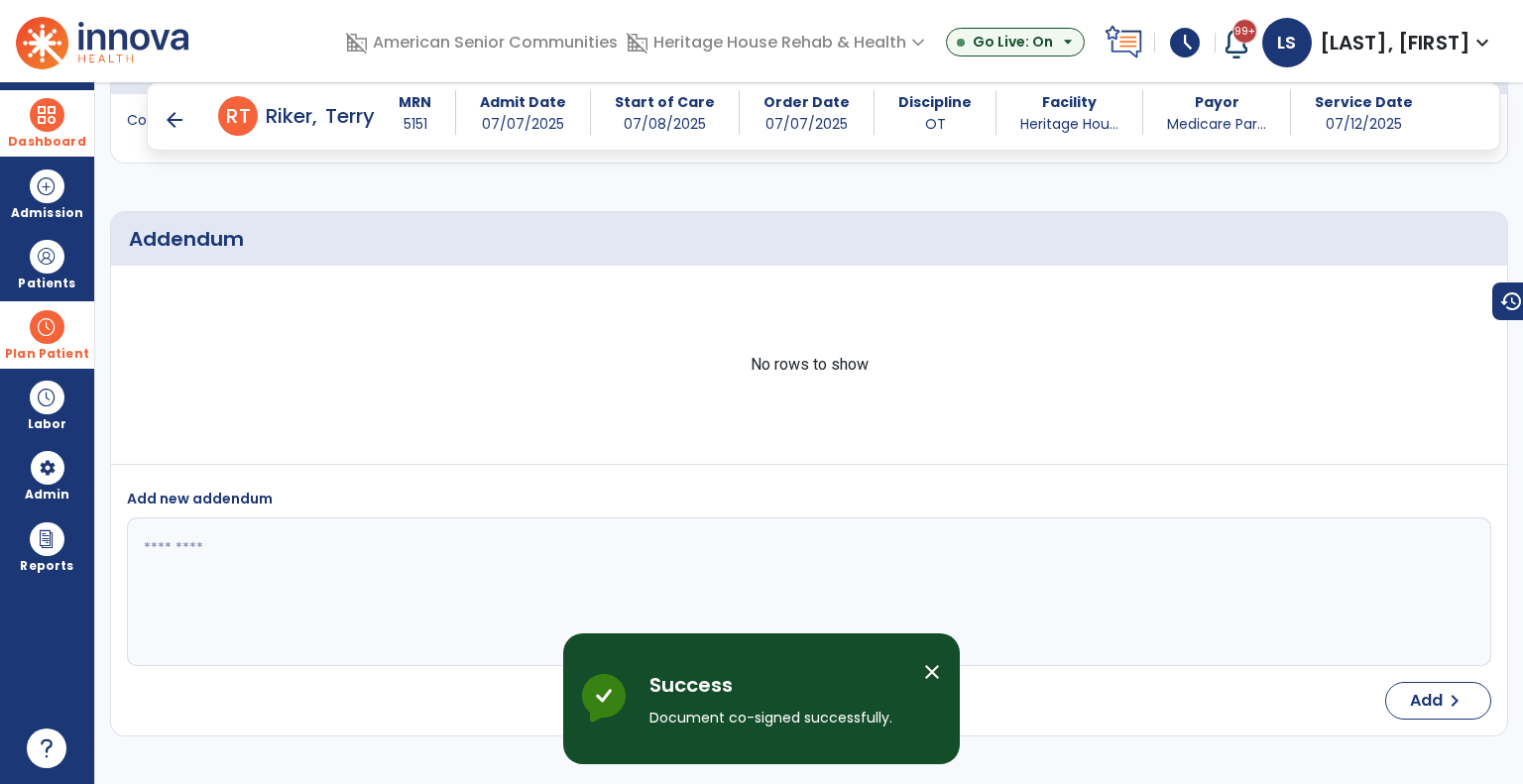 click on "arrow_back" at bounding box center (175, 120) 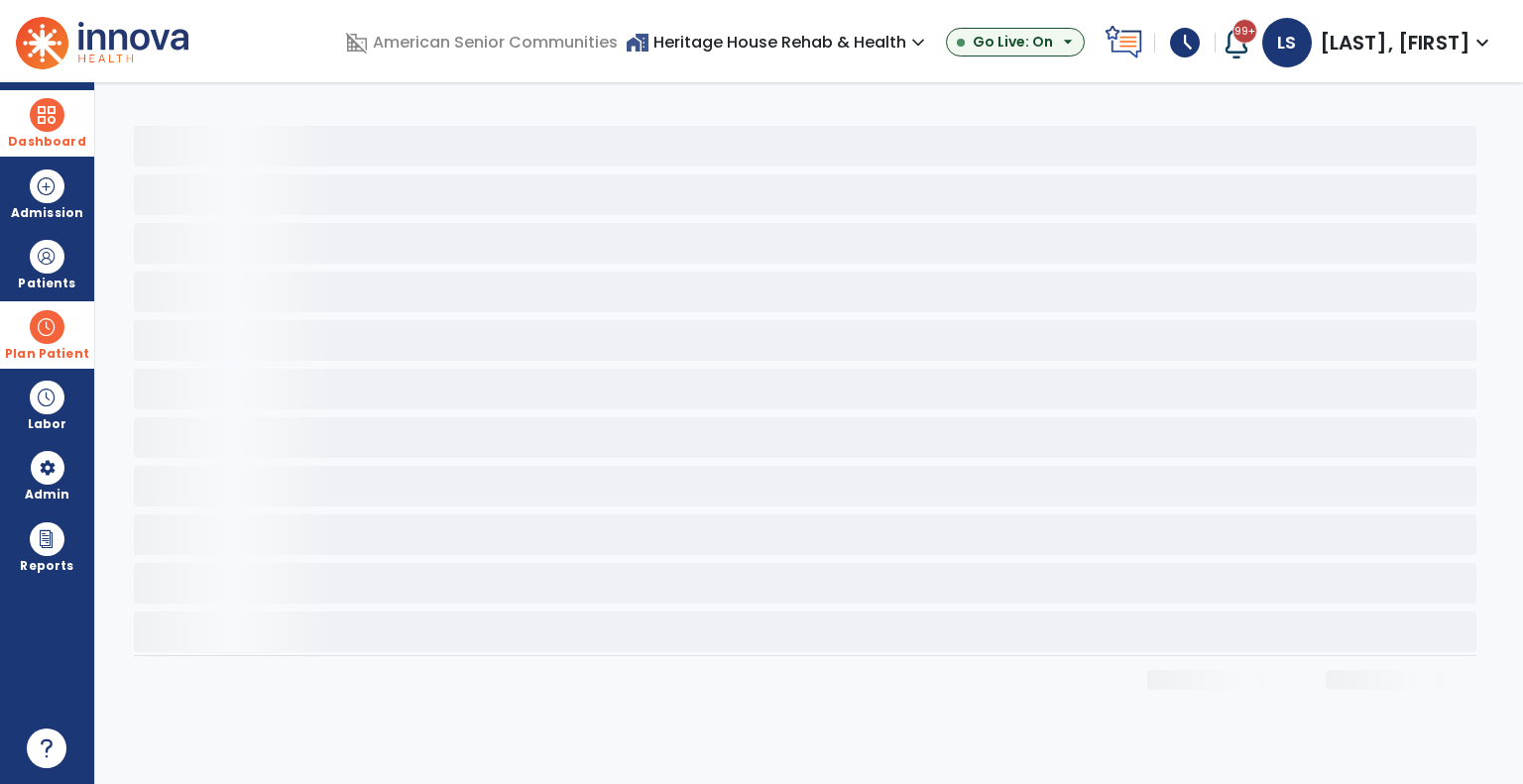 scroll, scrollTop: 0, scrollLeft: 0, axis: both 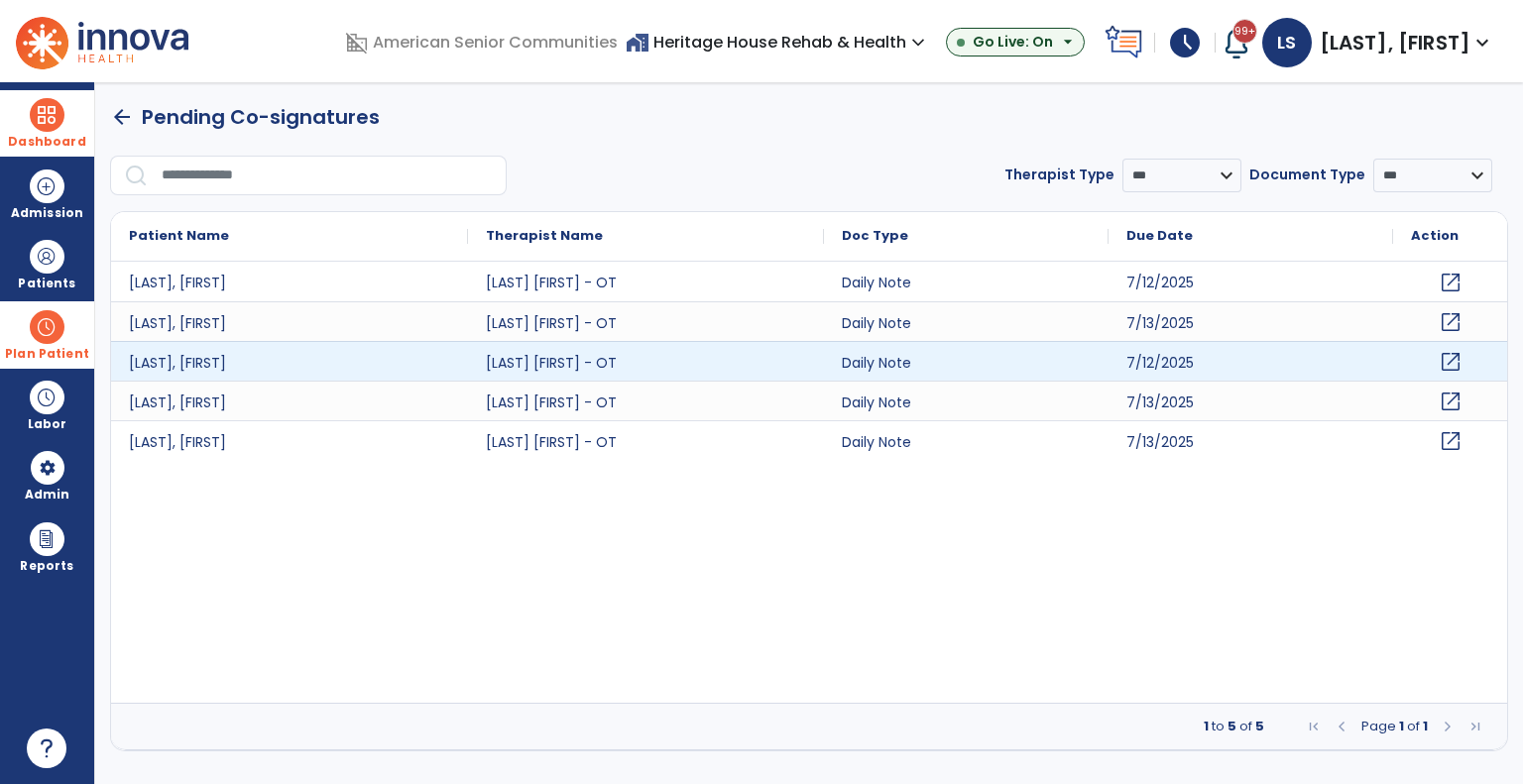 click on "open_in_new" 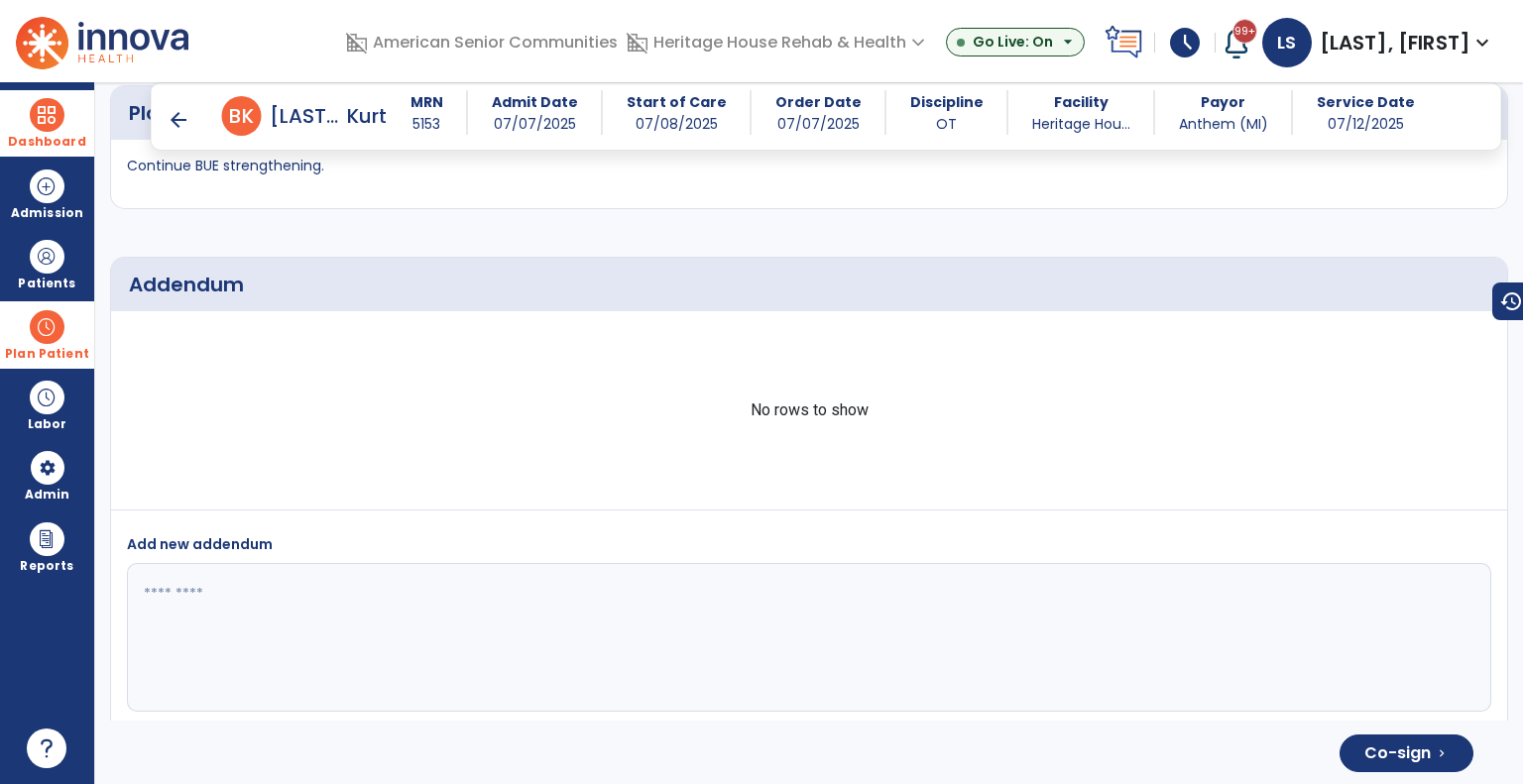 scroll, scrollTop: 3780, scrollLeft: 0, axis: vertical 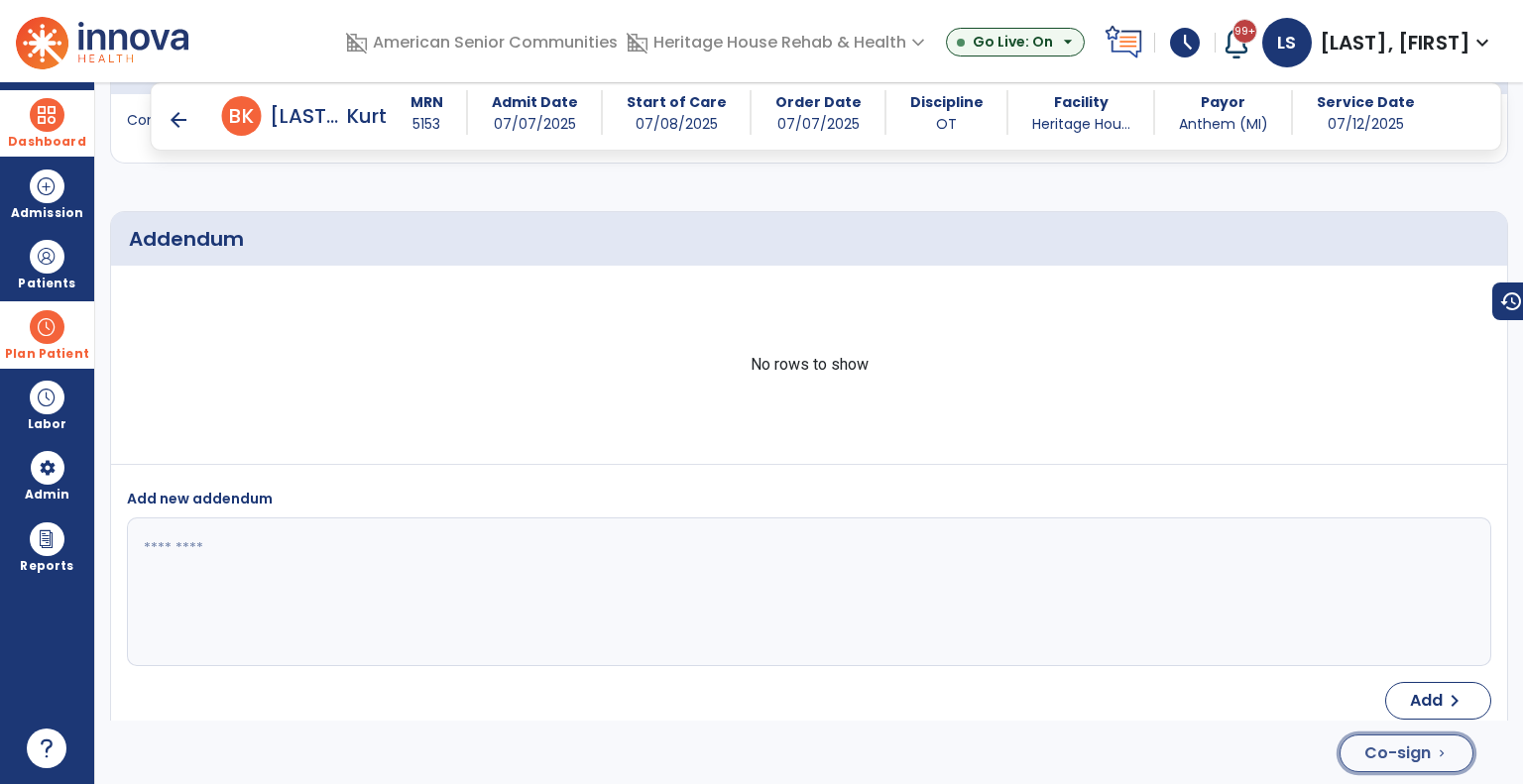 click on "Co-sign" 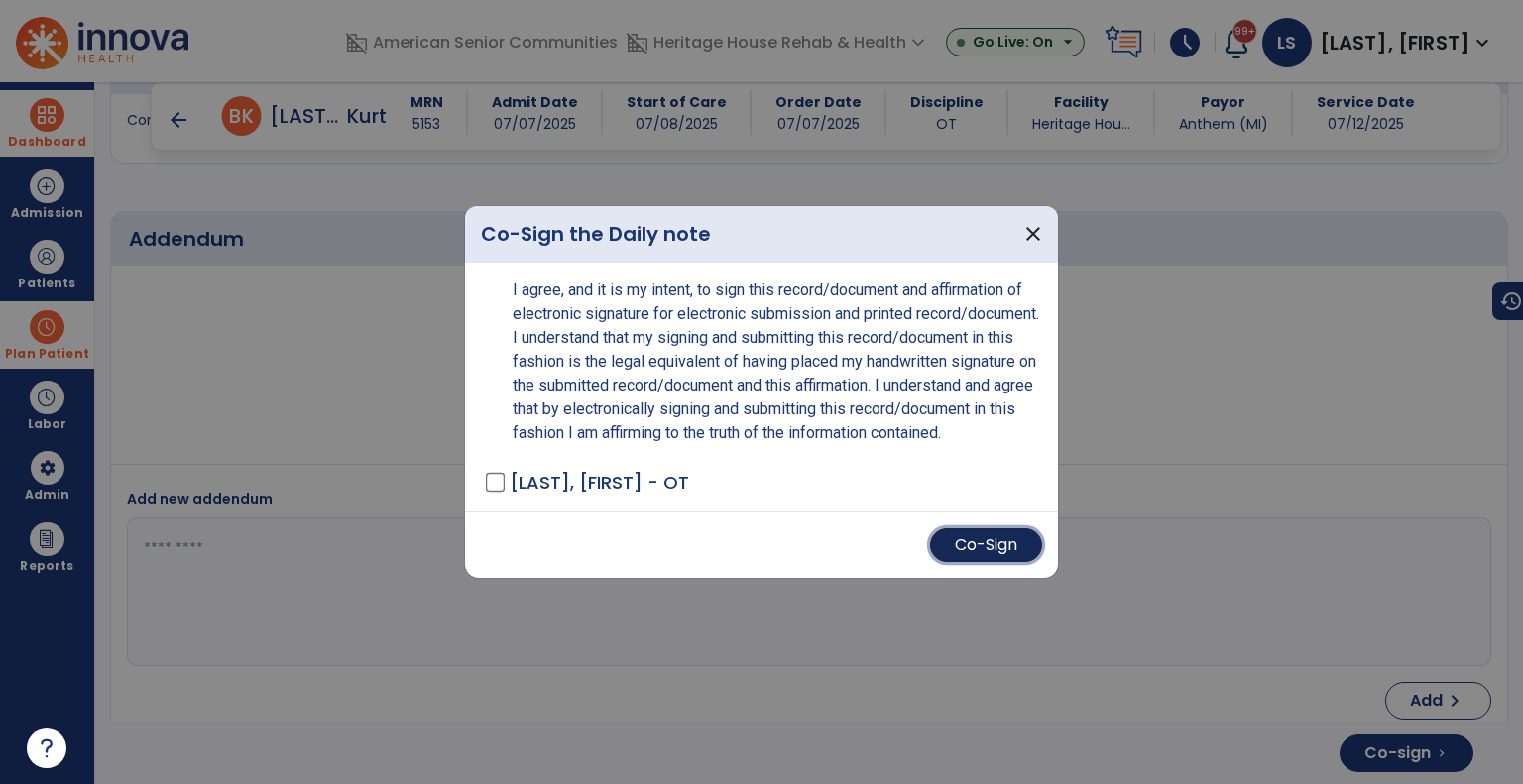 click on "Co-Sign" at bounding box center [986, 545] 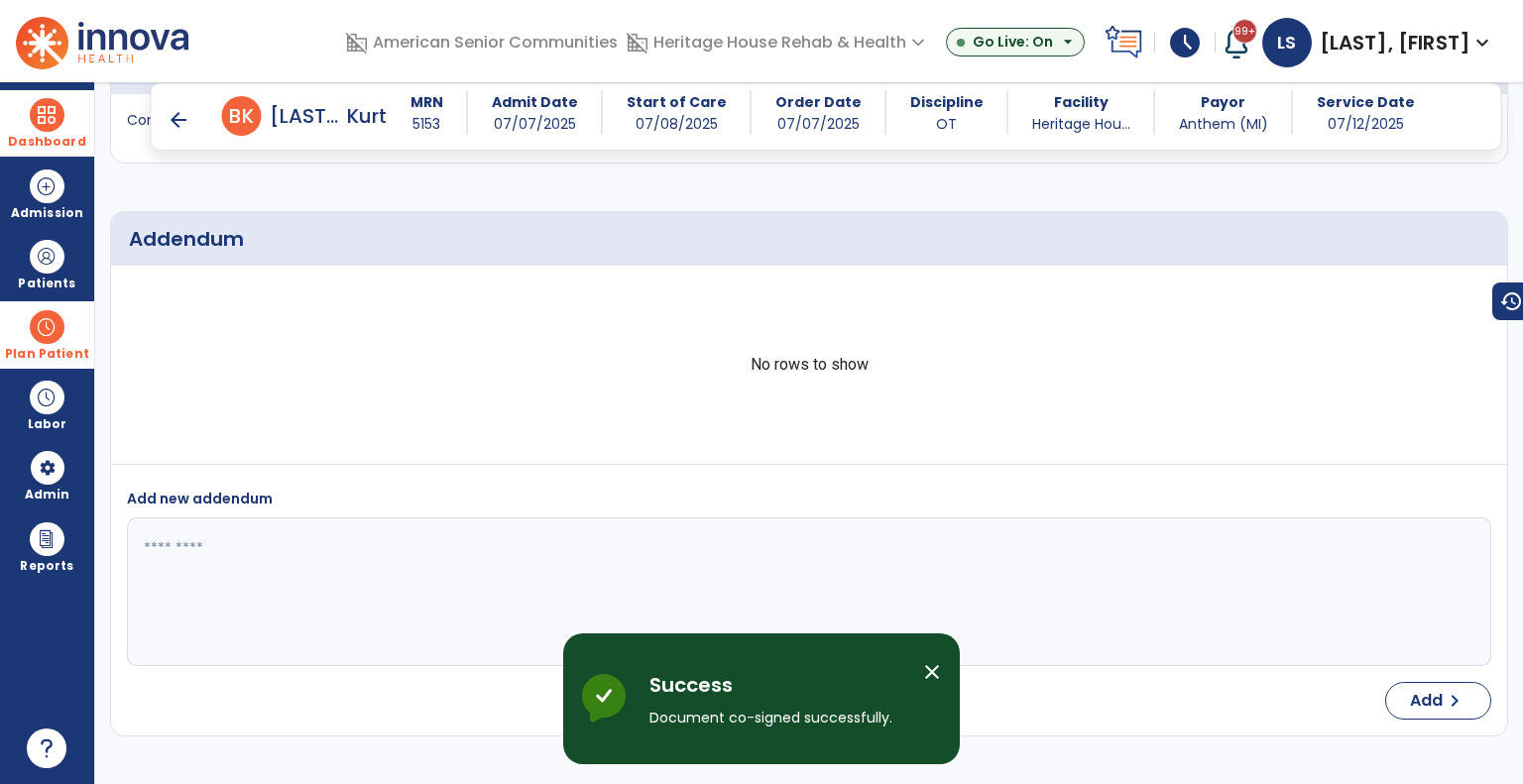 click on "arrow_back" at bounding box center [178, 120] 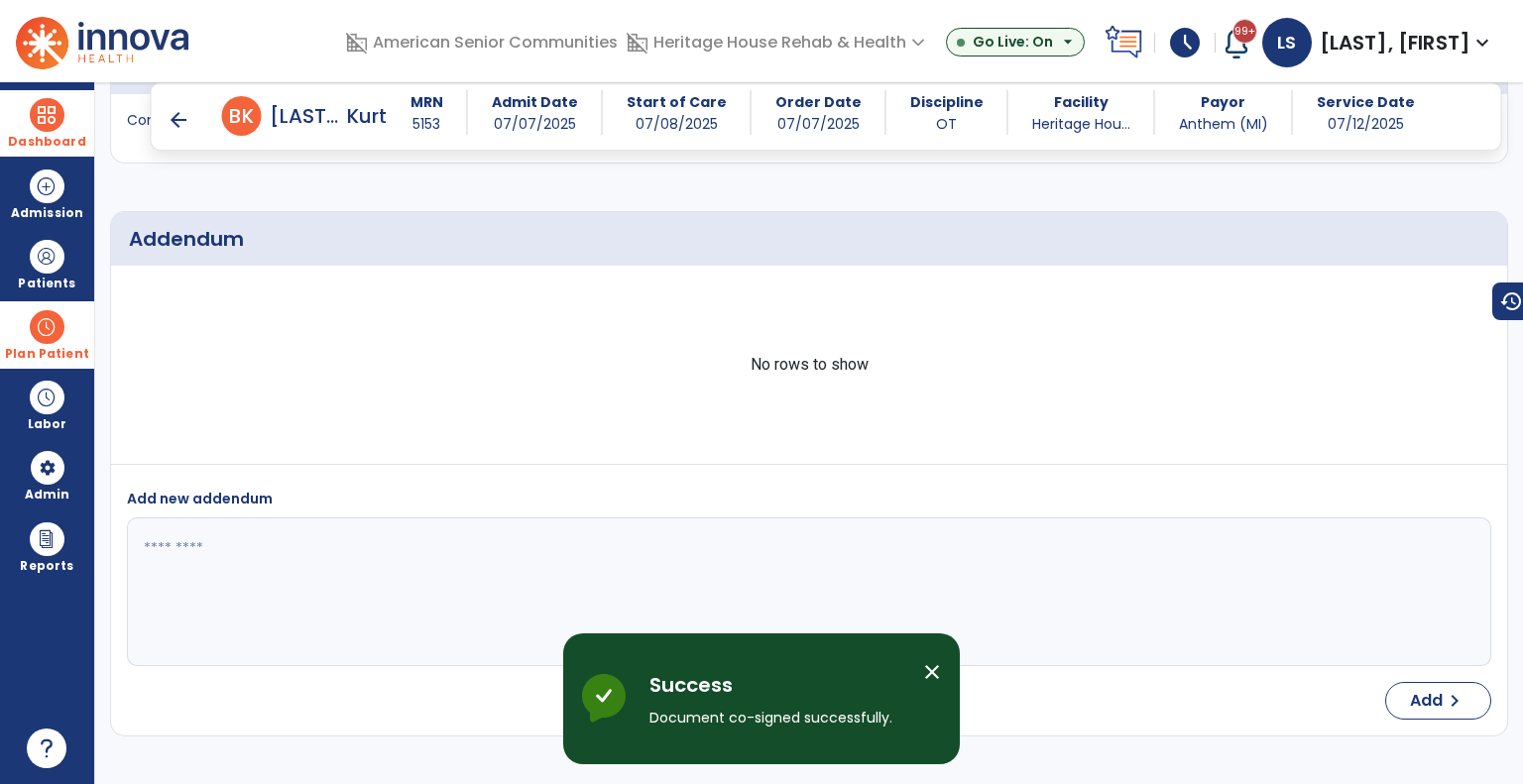 scroll, scrollTop: 0, scrollLeft: 0, axis: both 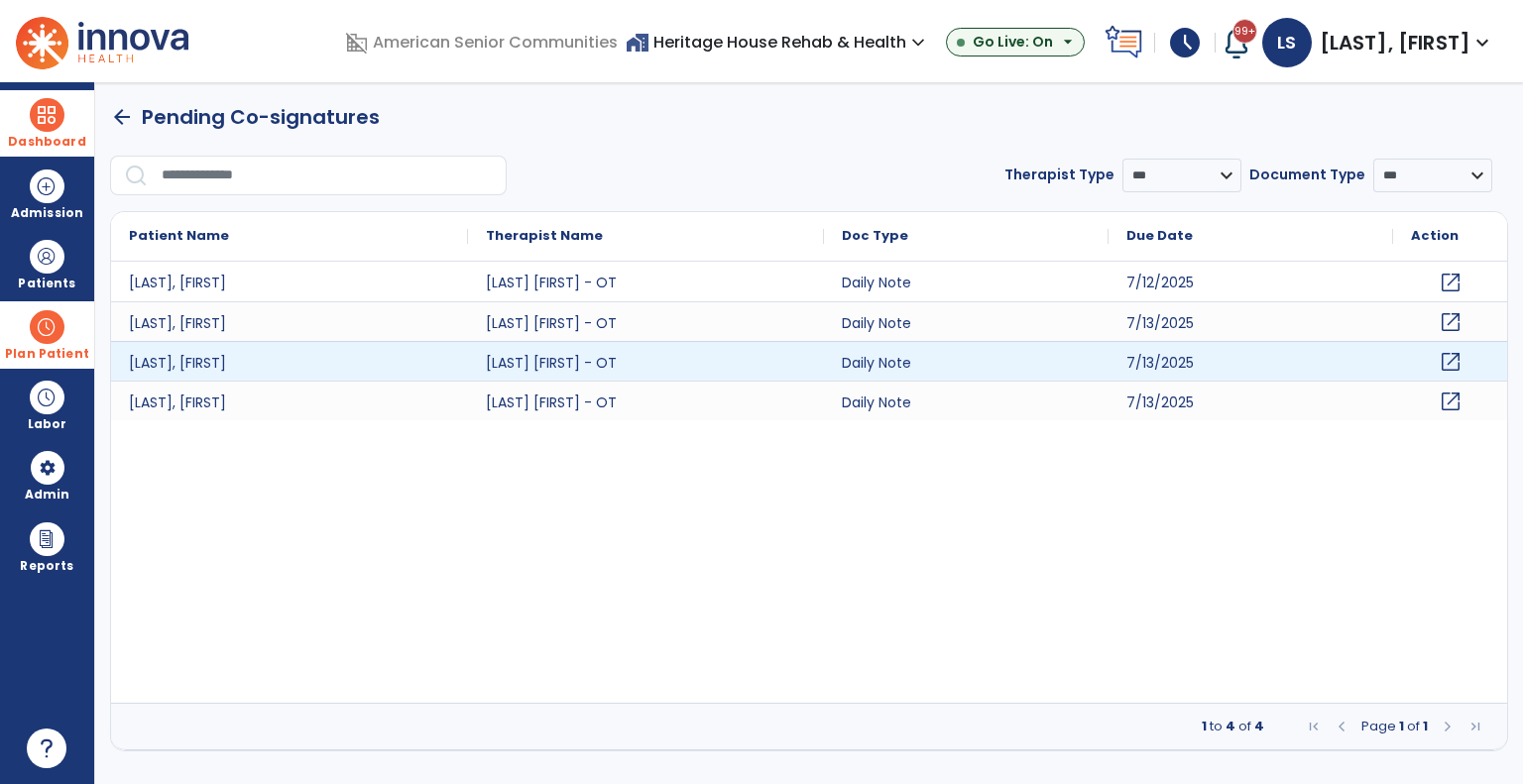 click on "open_in_new" 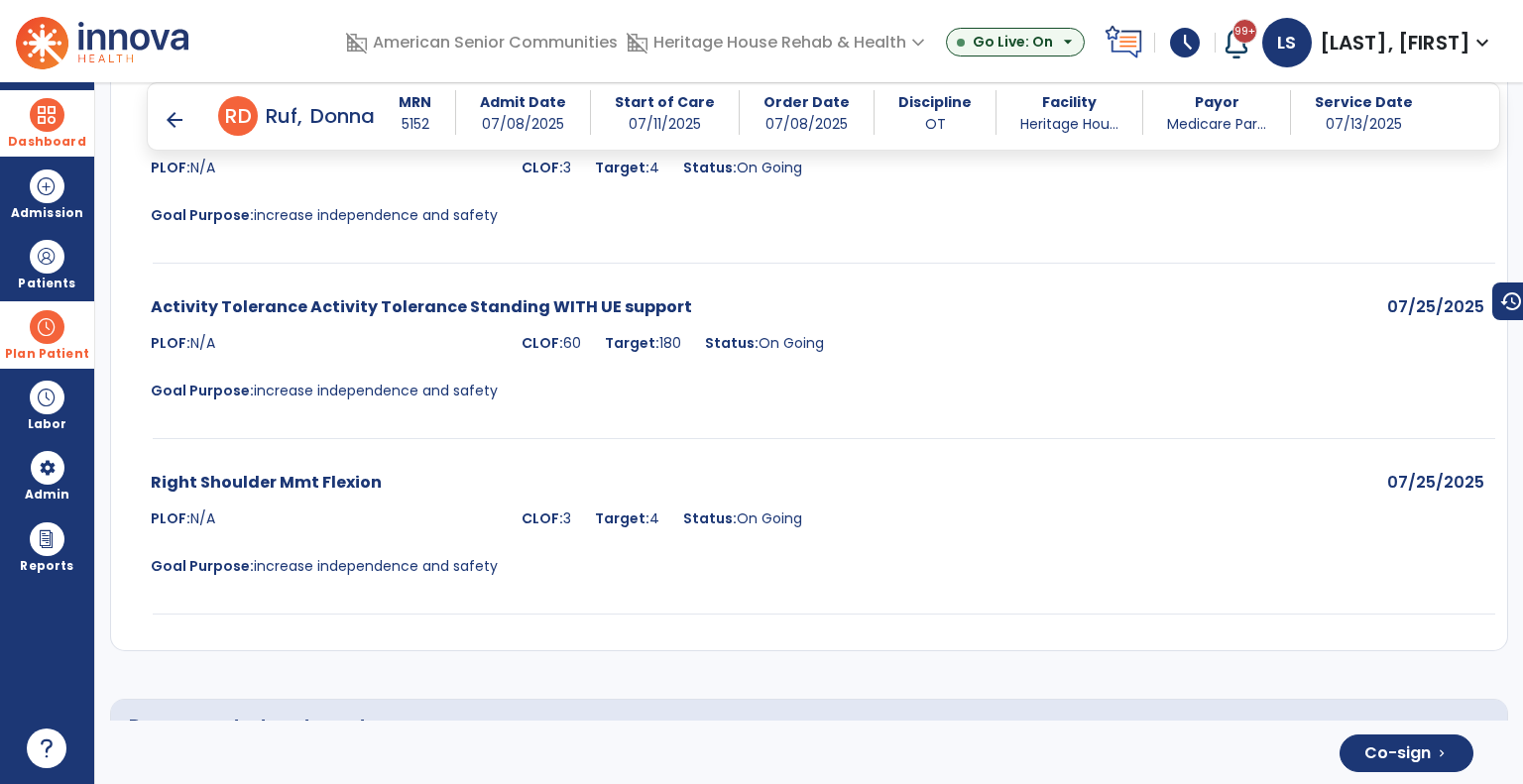scroll, scrollTop: 4038, scrollLeft: 0, axis: vertical 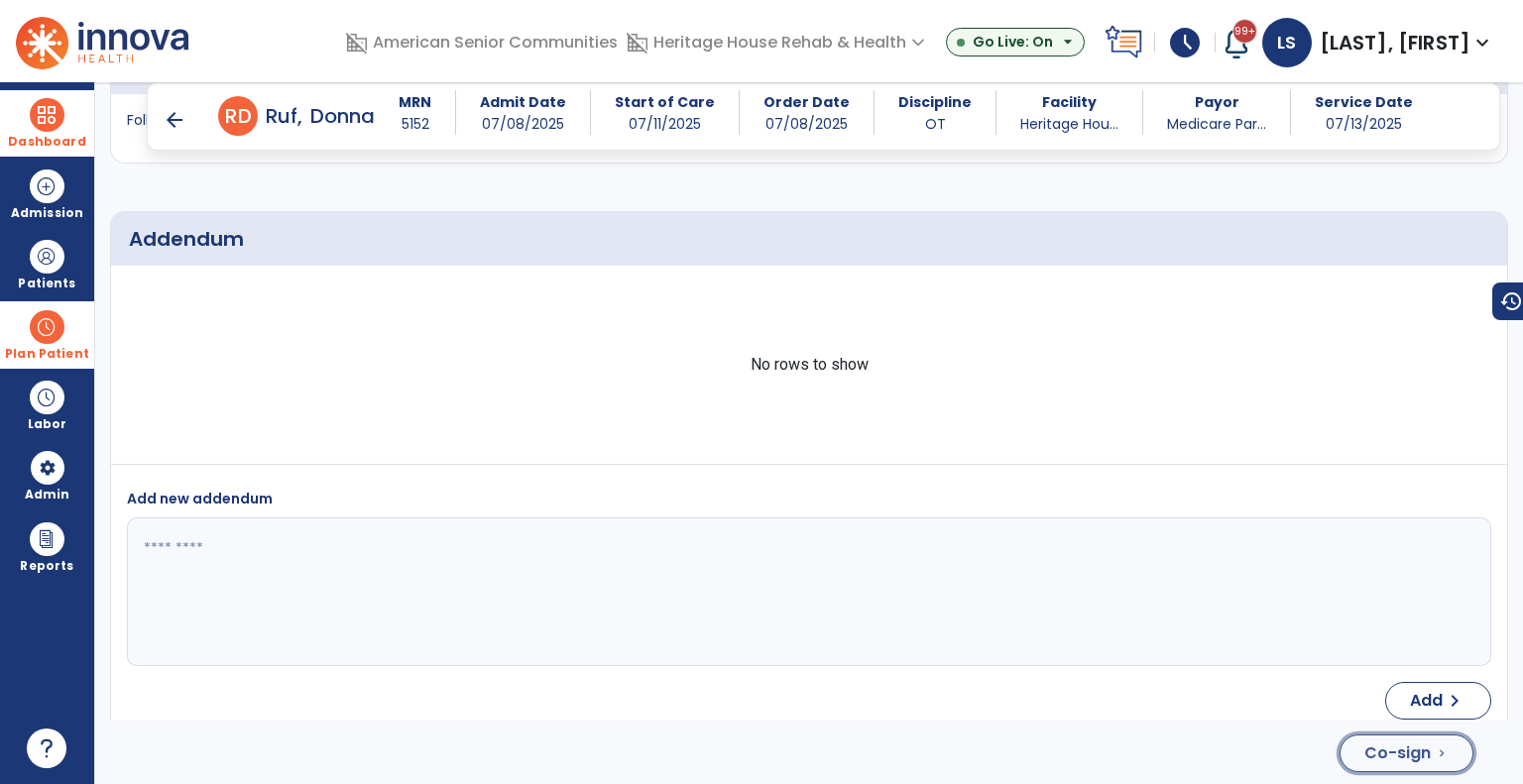 click on "Co-sign  chevron_right" 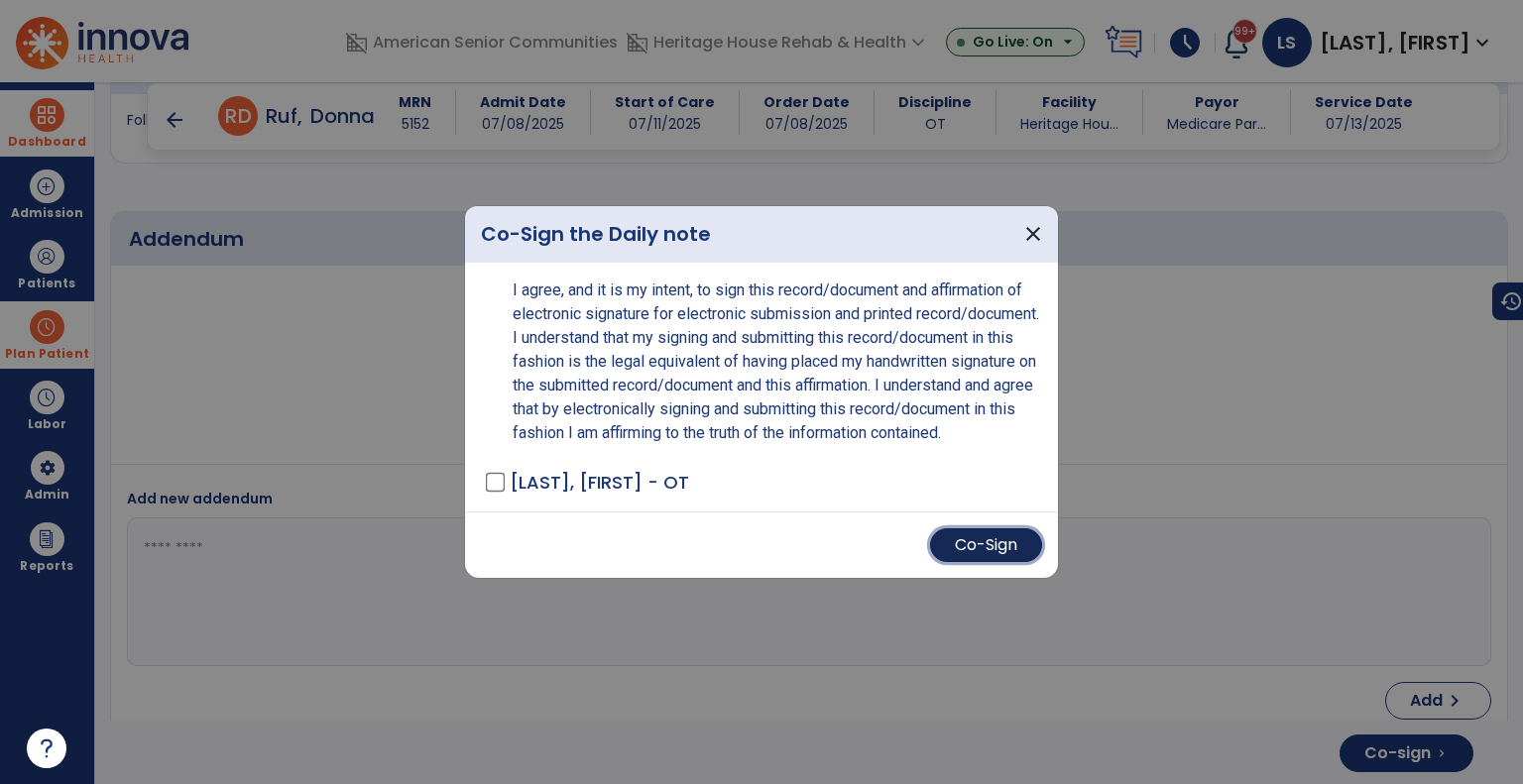 click on "Co-Sign" at bounding box center (986, 545) 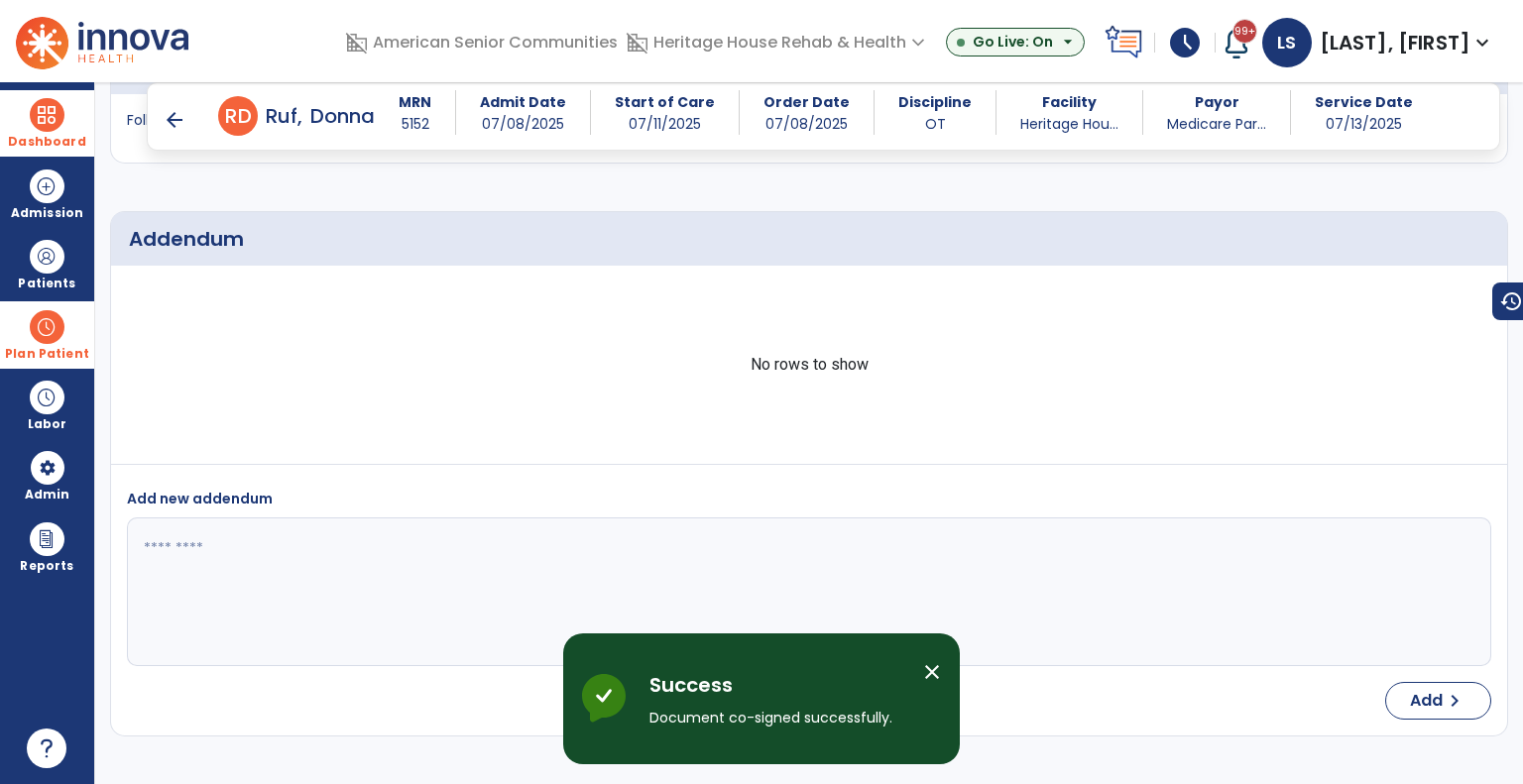 click on "arrow_back" at bounding box center [175, 120] 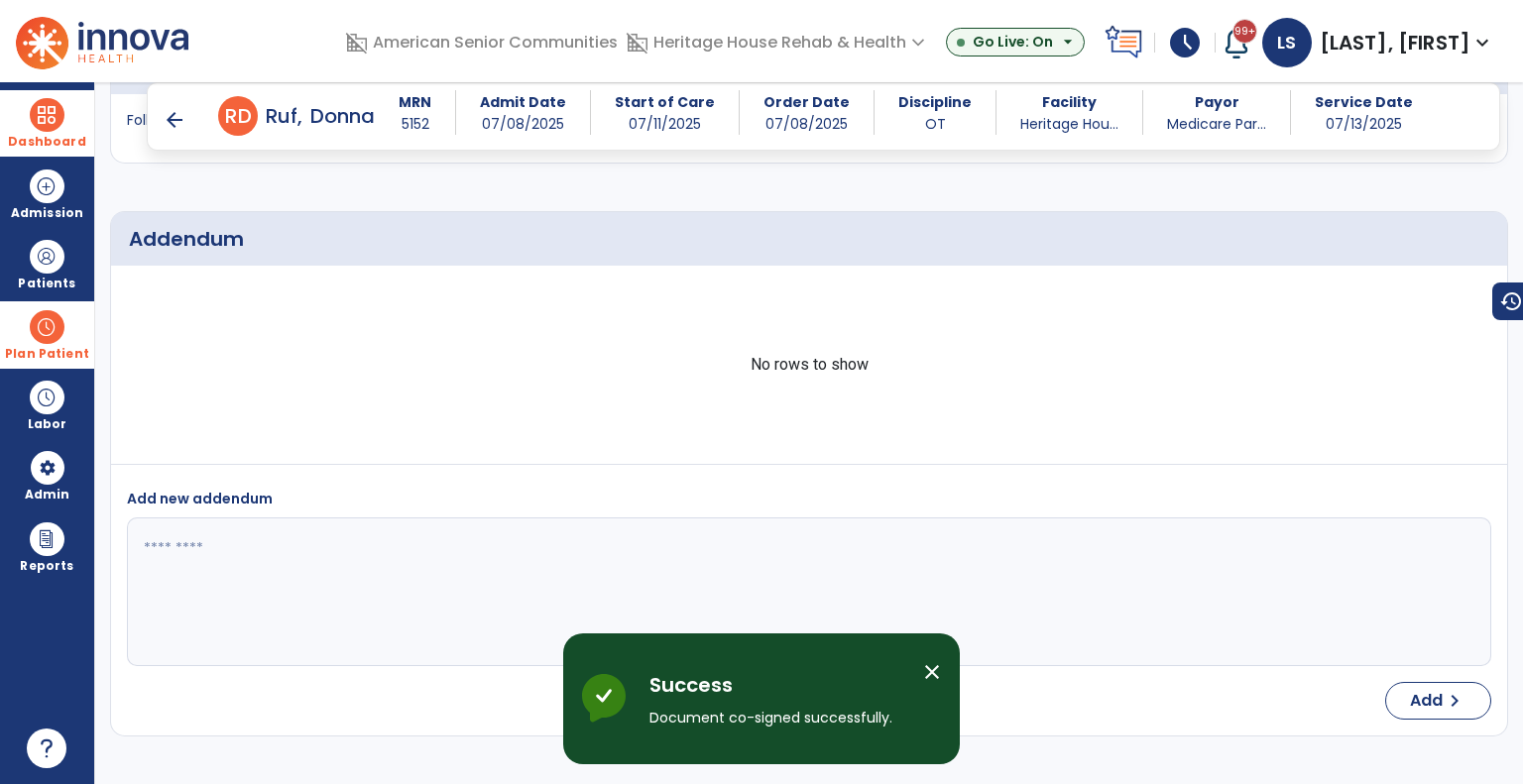 scroll, scrollTop: 0, scrollLeft: 0, axis: both 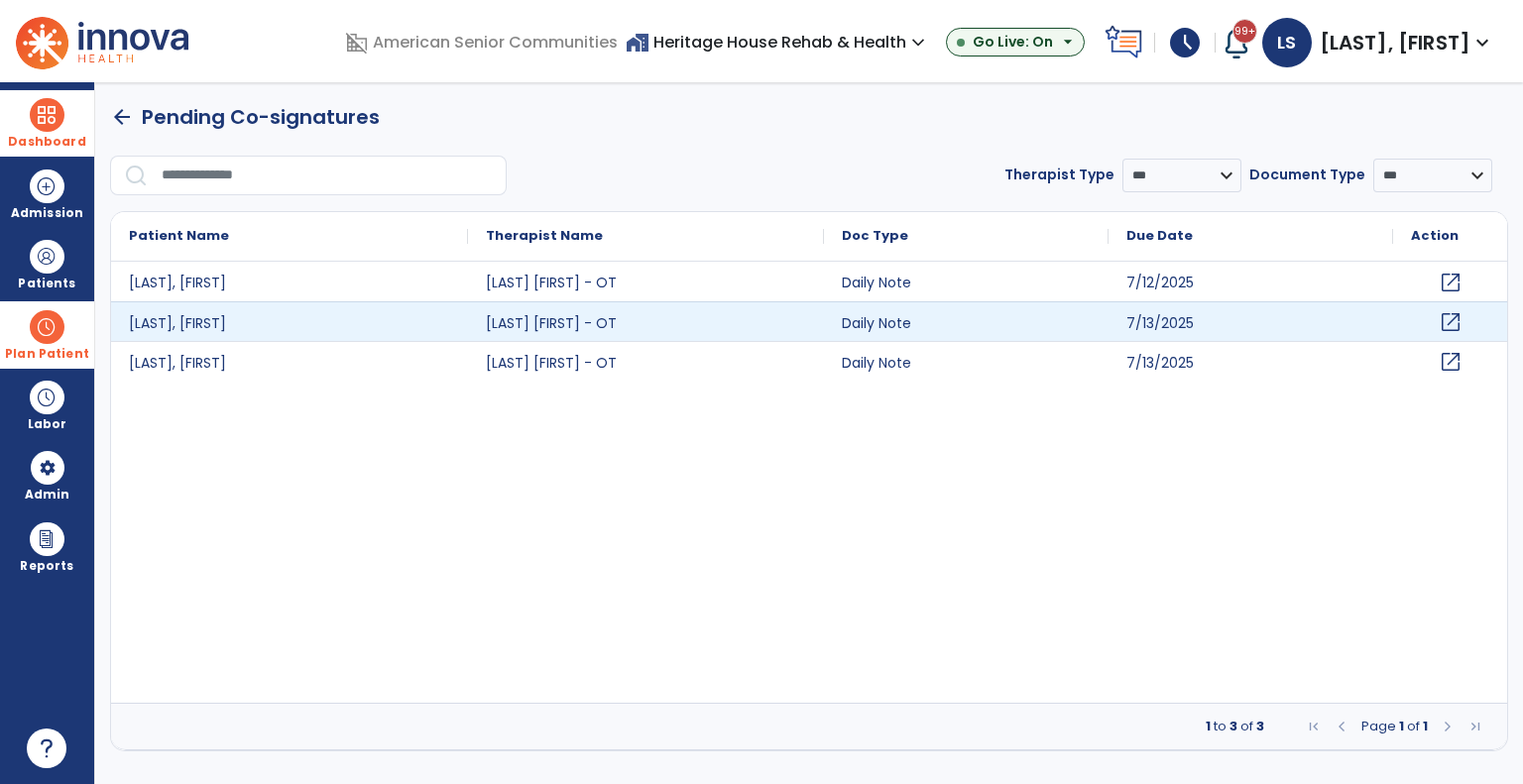 click on "open_in_new" 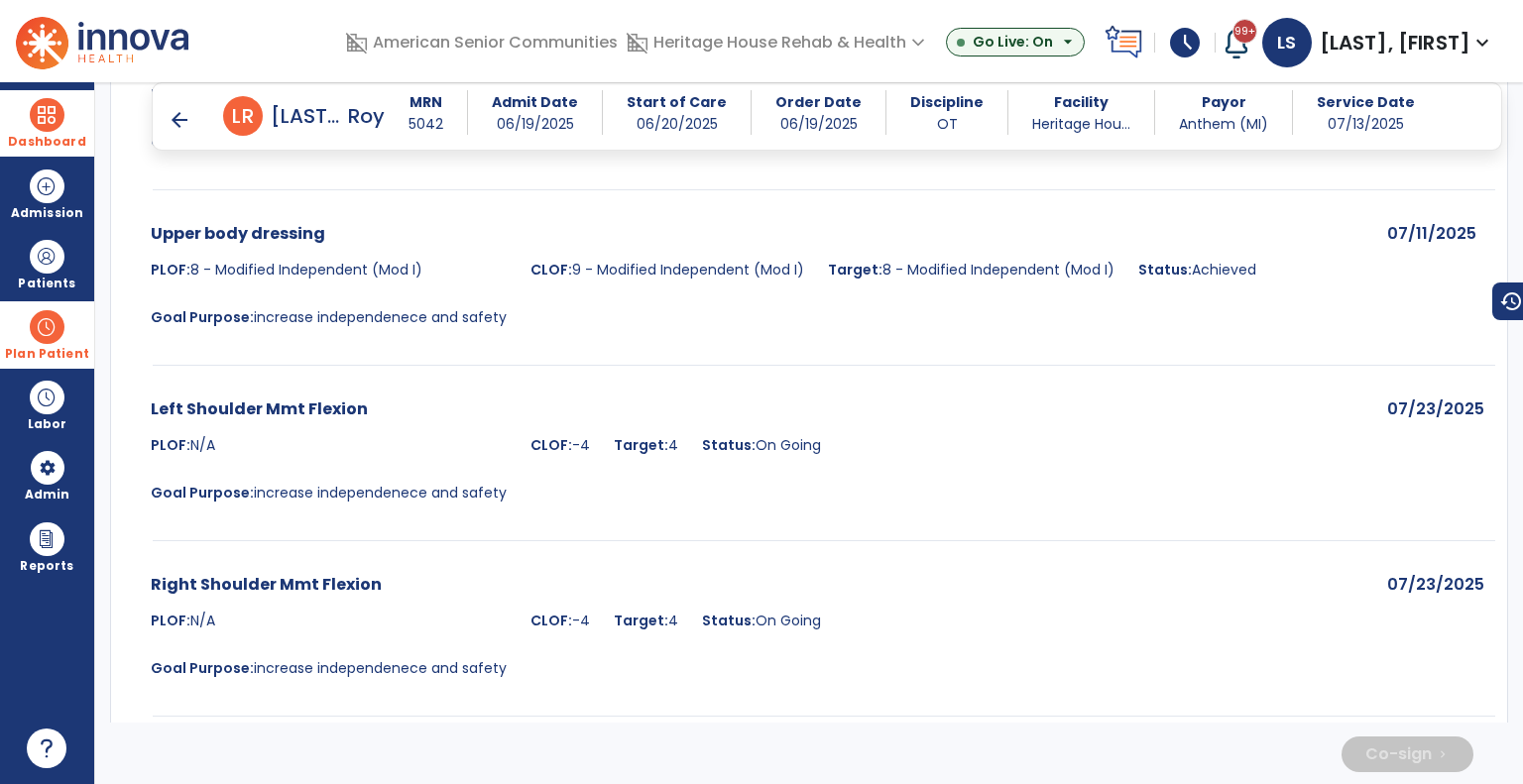scroll, scrollTop: 3998, scrollLeft: 0, axis: vertical 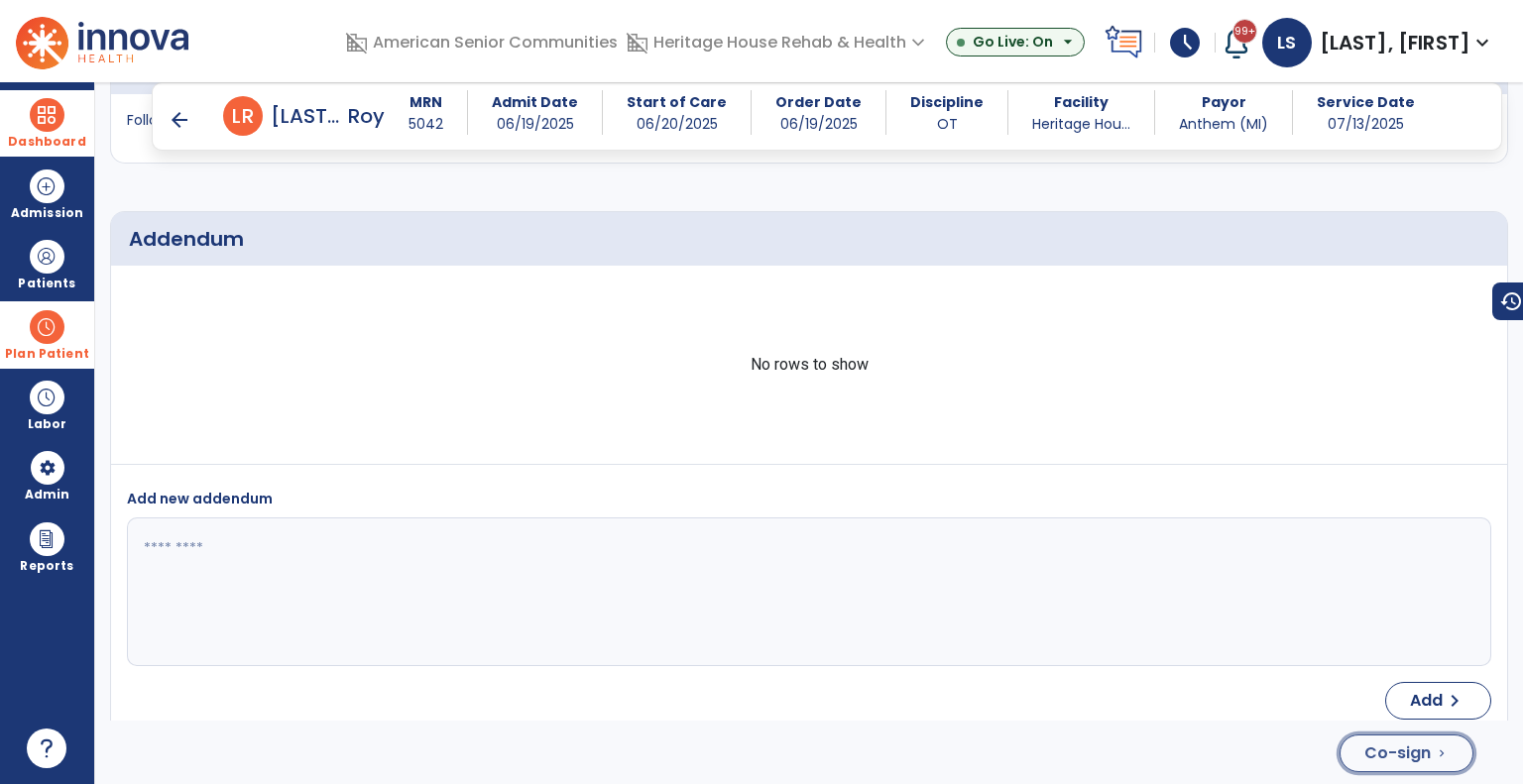 click on "Co-sign  chevron_right" 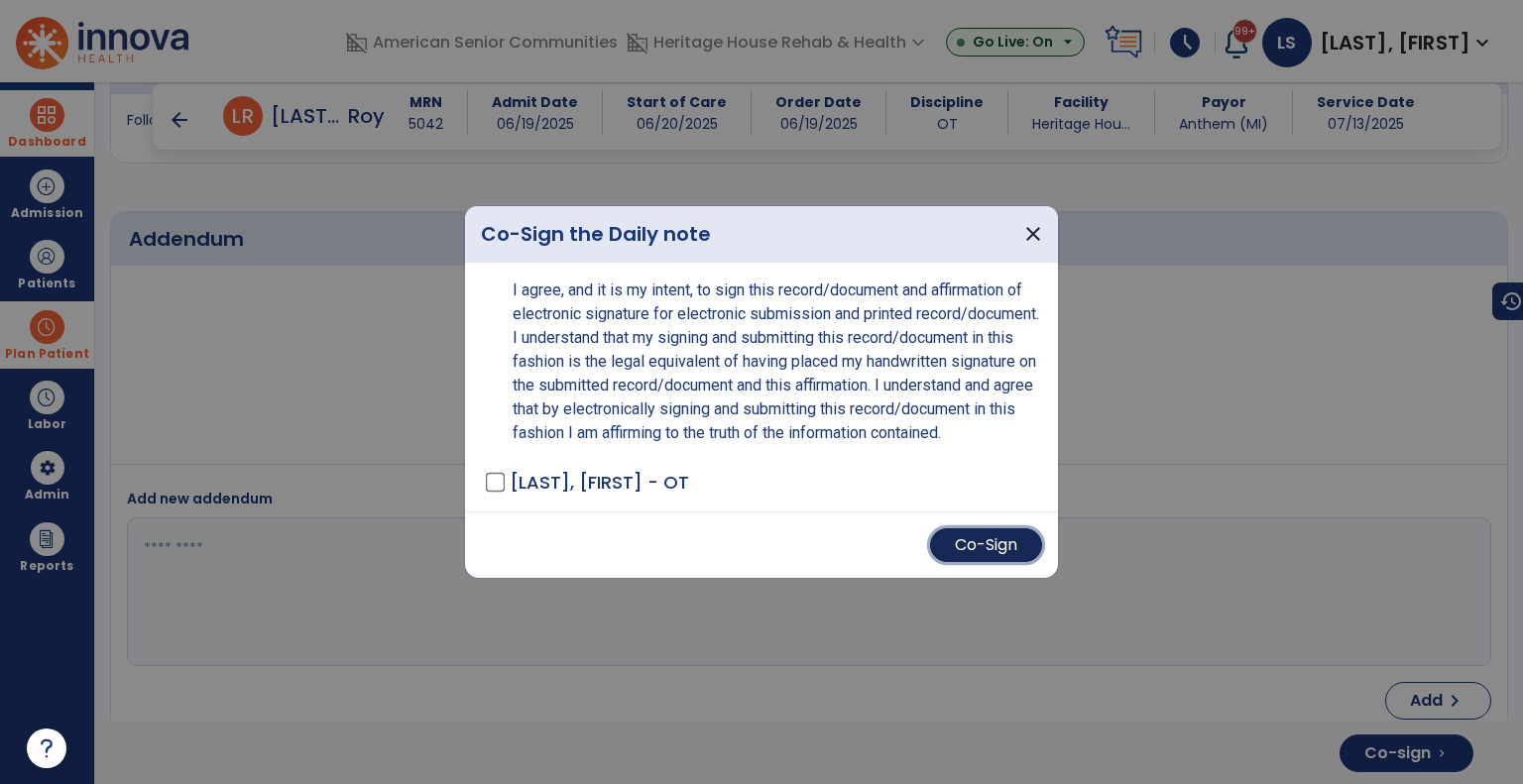 drag, startPoint x: 950, startPoint y: 548, endPoint x: 818, endPoint y: 467, distance: 154.8709 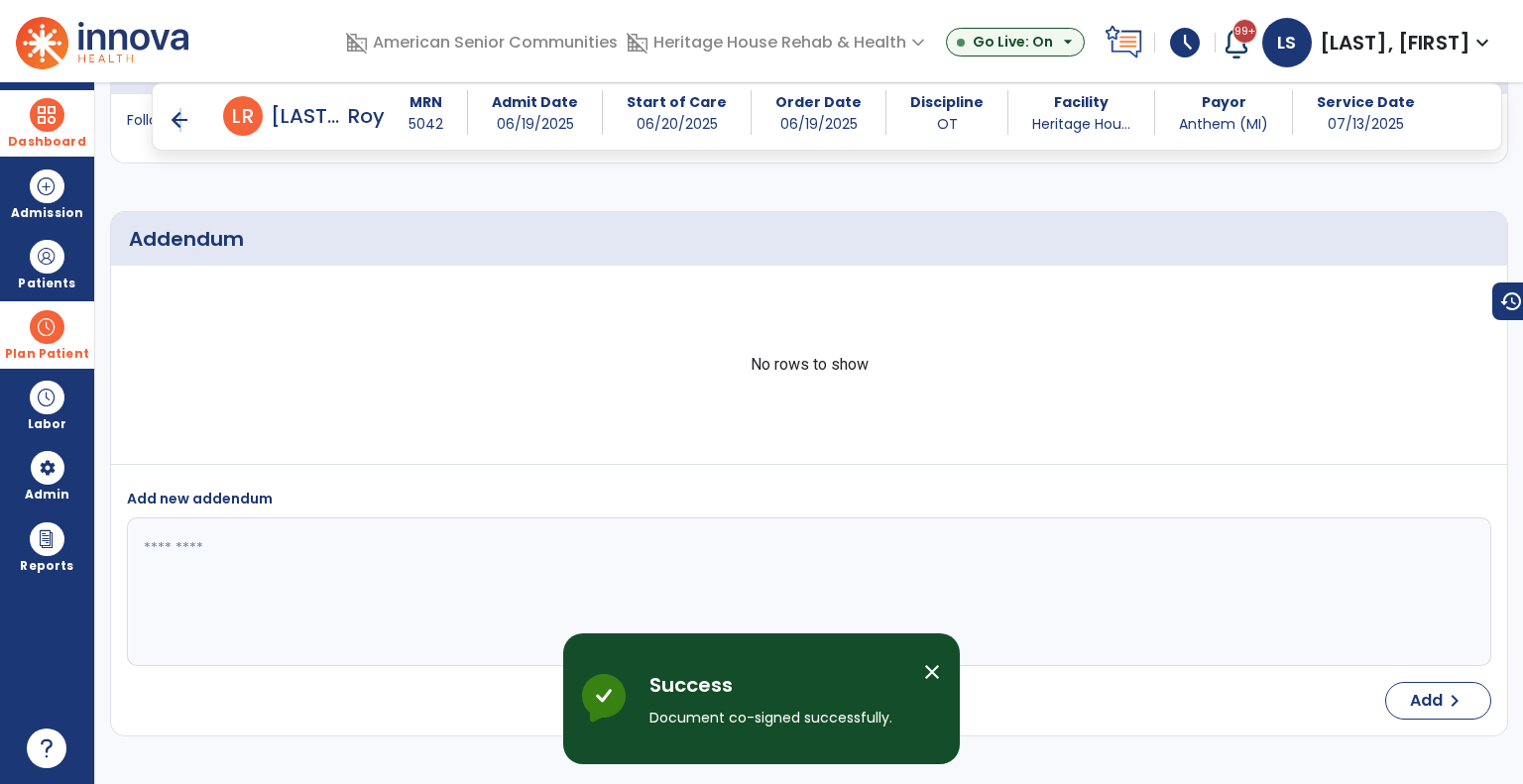 click on "arrow_back" at bounding box center (179, 120) 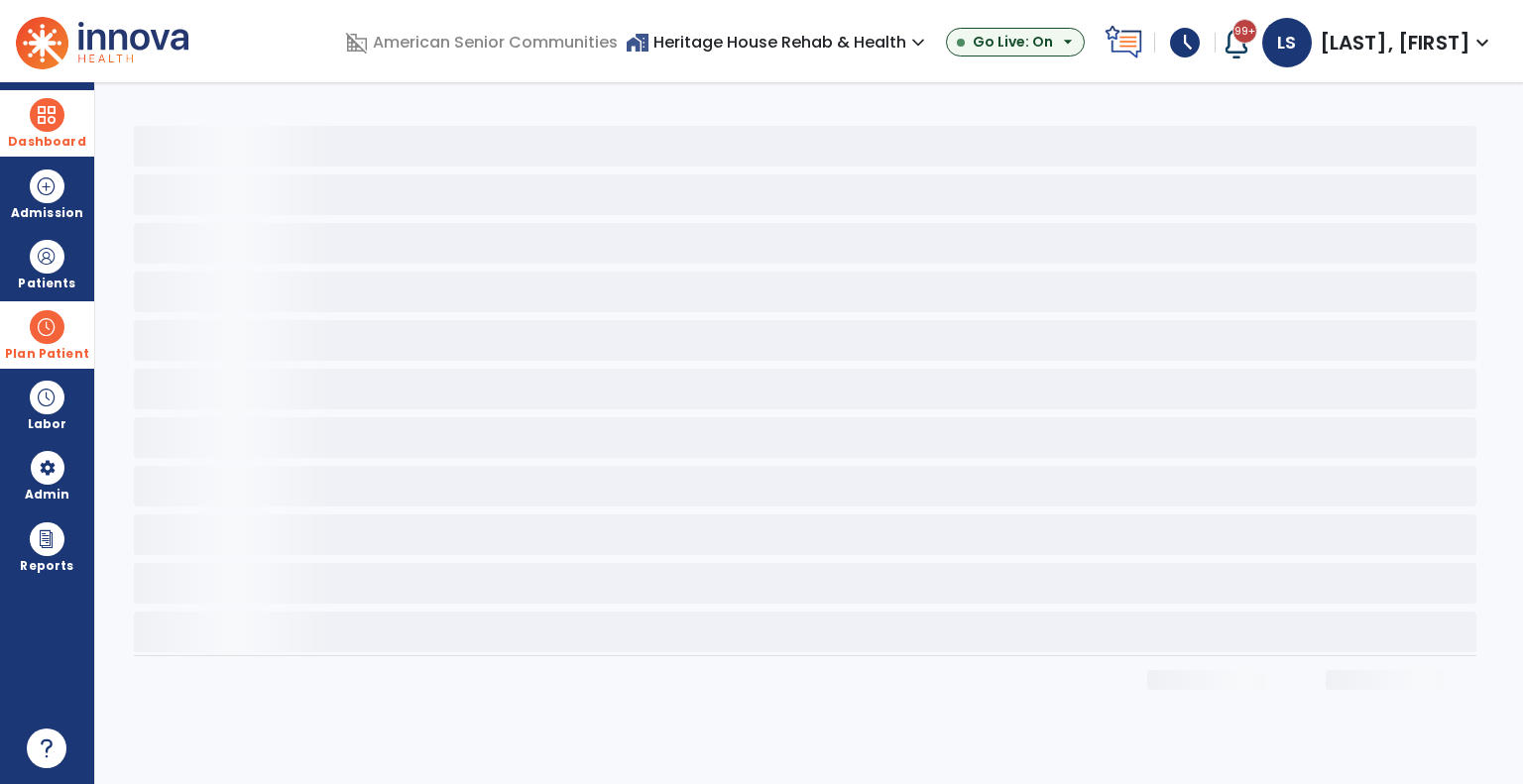 scroll, scrollTop: 0, scrollLeft: 0, axis: both 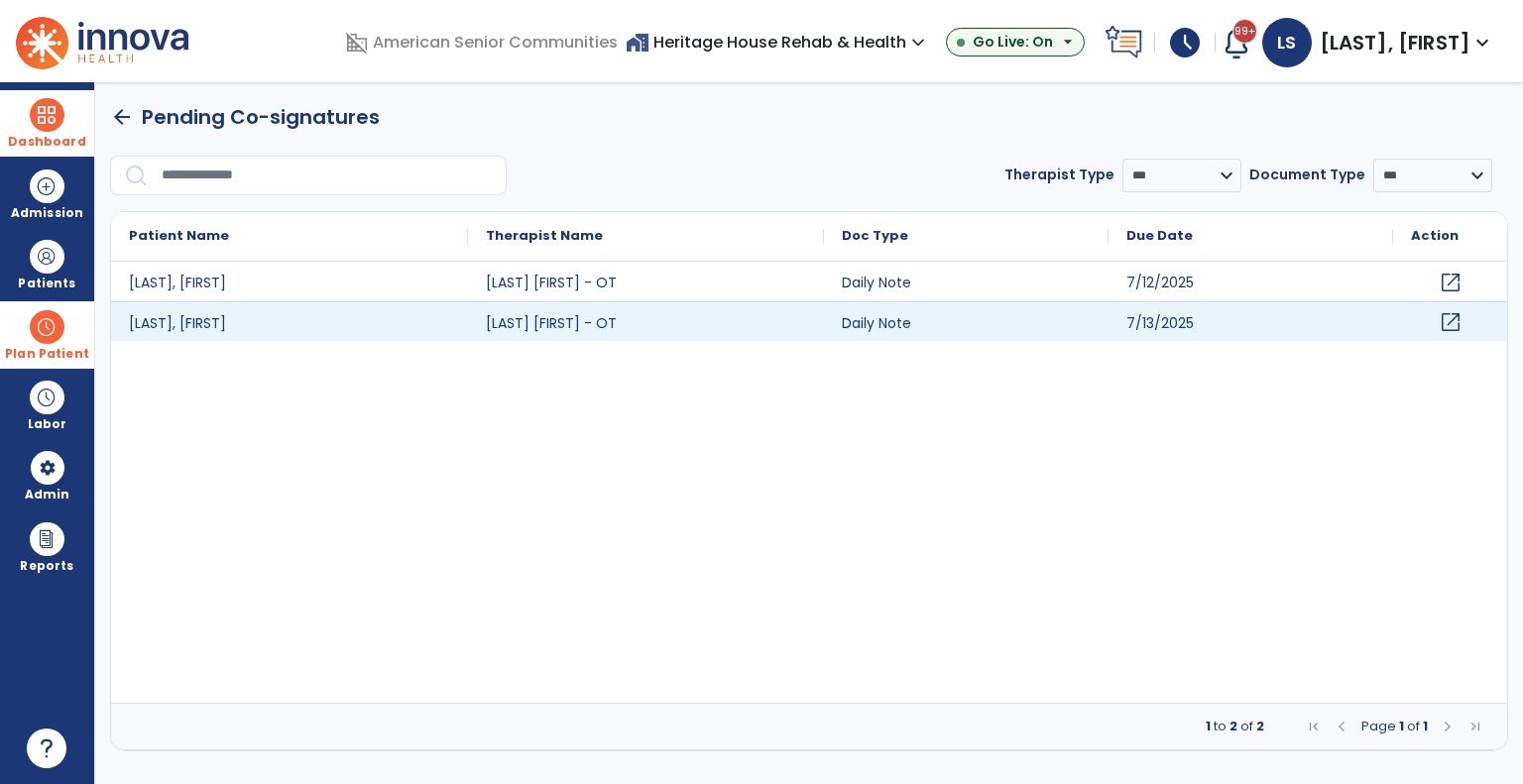 click on "open_in_new" 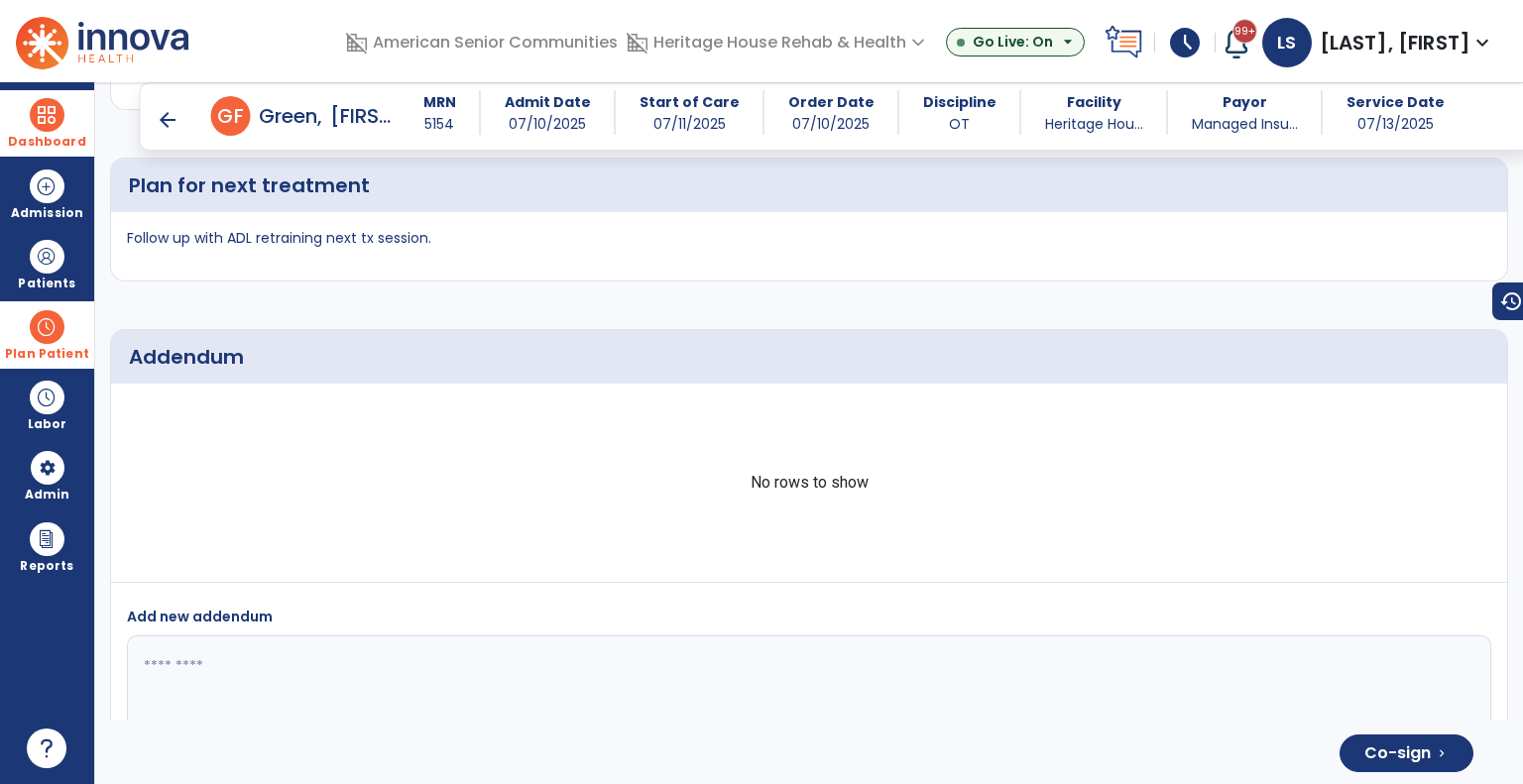 scroll, scrollTop: 3994, scrollLeft: 0, axis: vertical 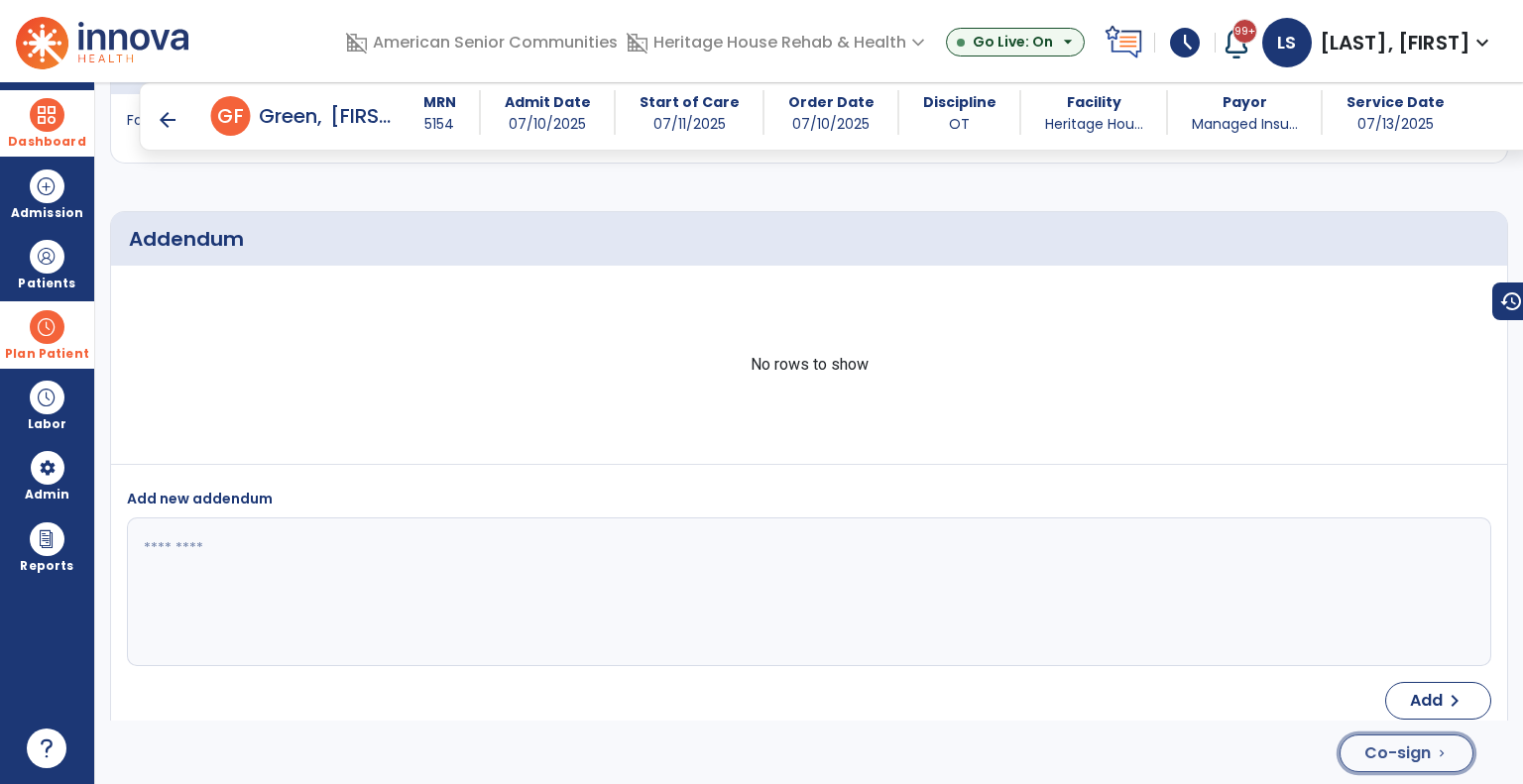 drag, startPoint x: 1413, startPoint y: 753, endPoint x: 1398, endPoint y: 747, distance: 16.155494 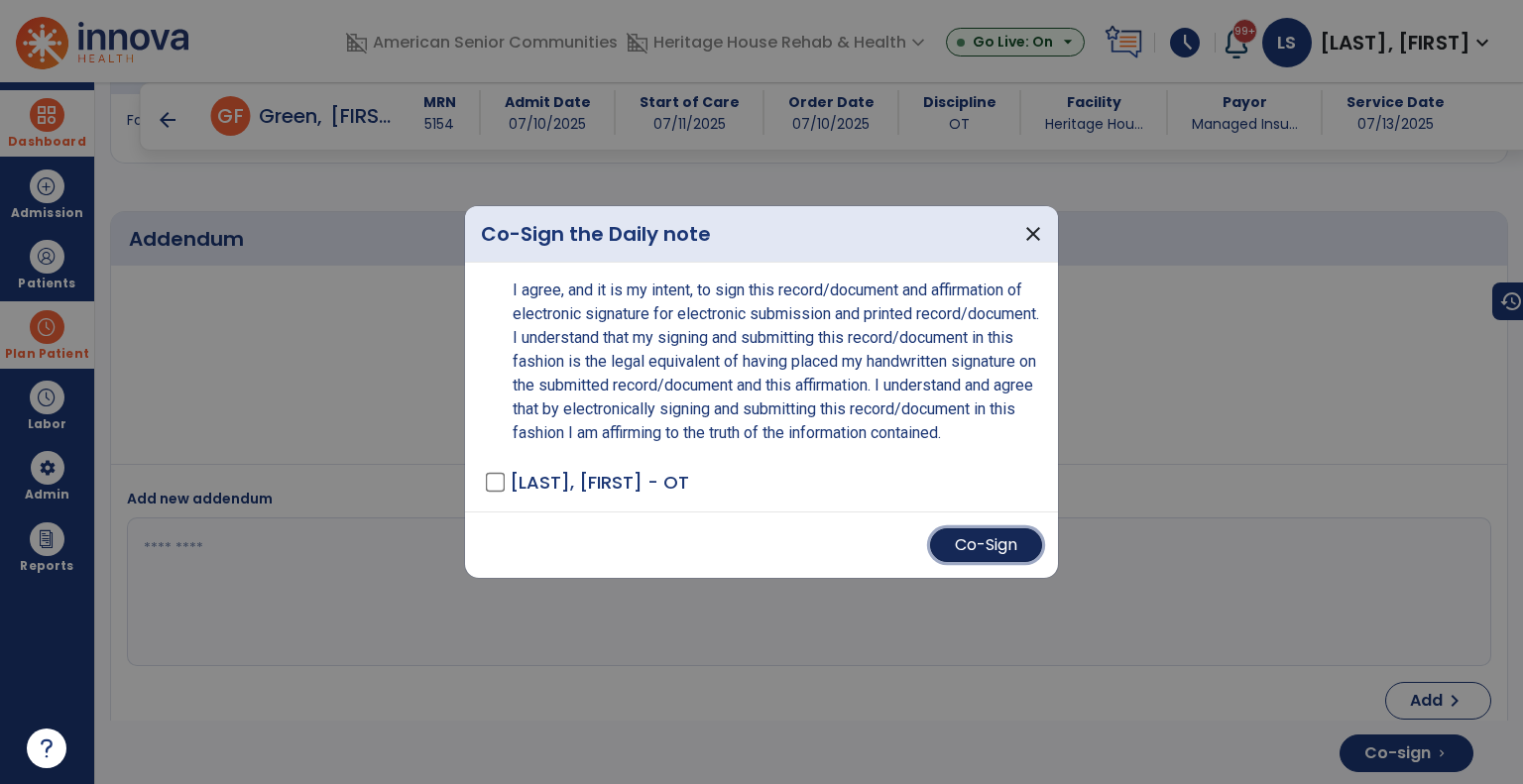 click on "Co-Sign" at bounding box center (986, 545) 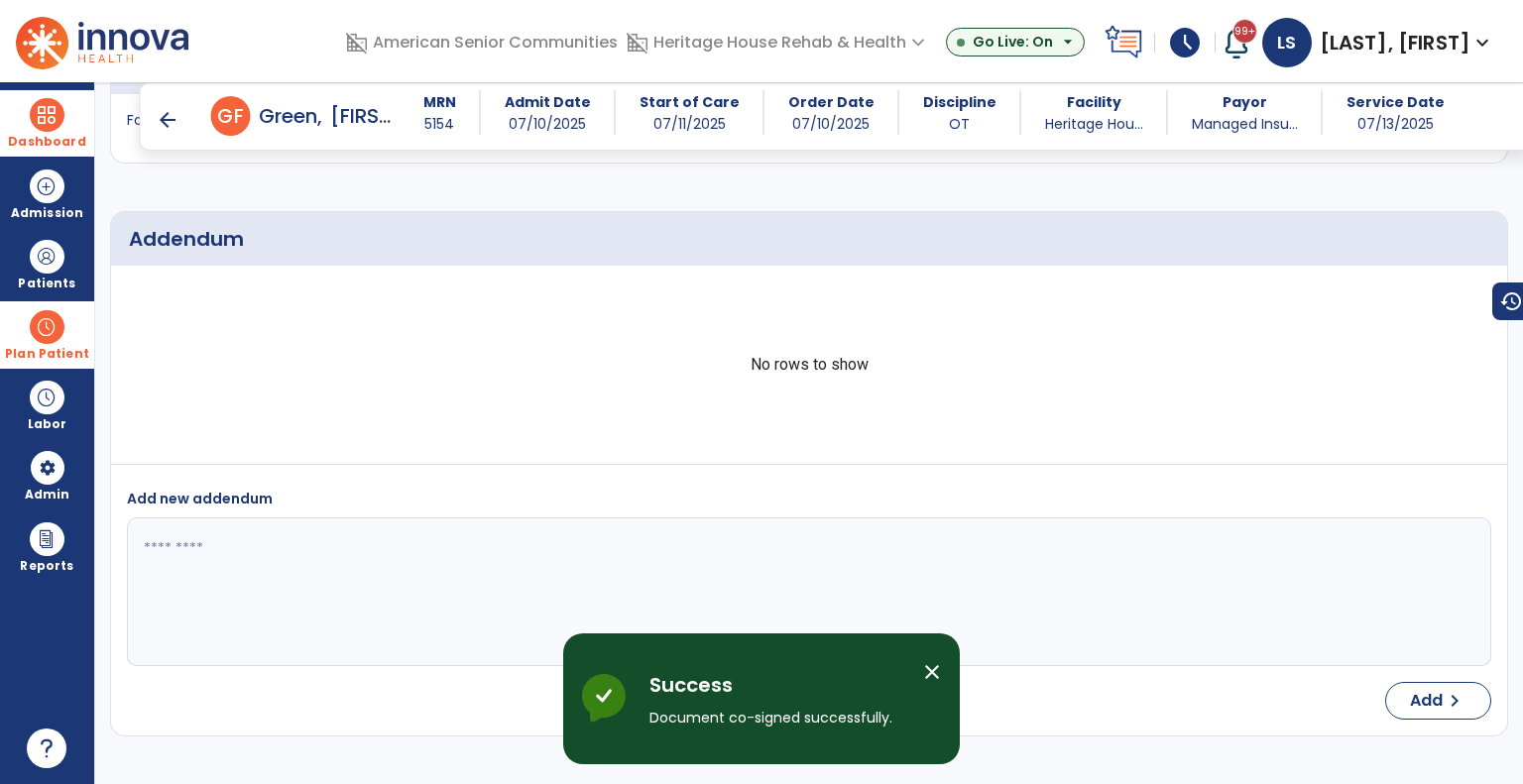 click on "arrow_back" at bounding box center [168, 120] 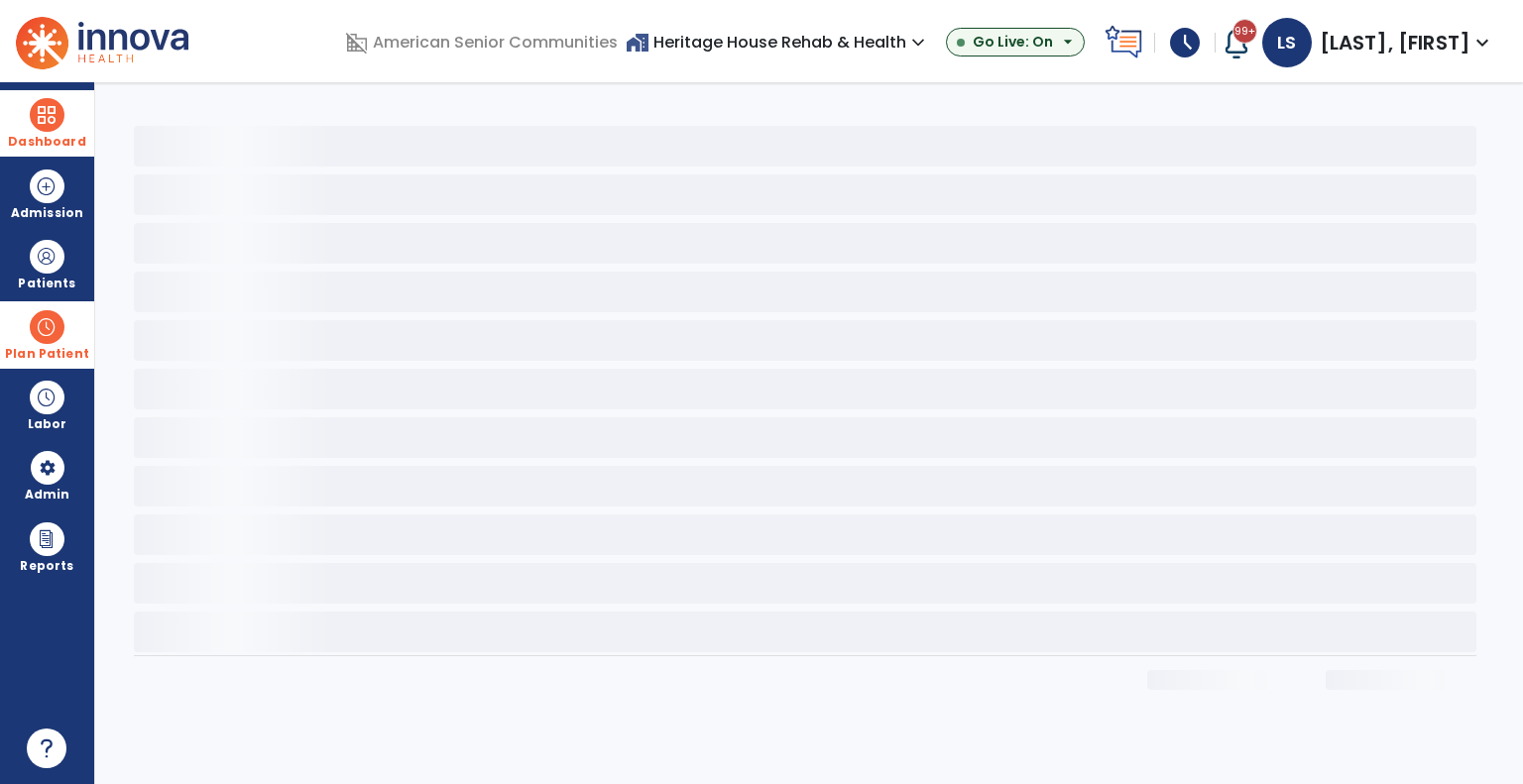 scroll, scrollTop: 0, scrollLeft: 0, axis: both 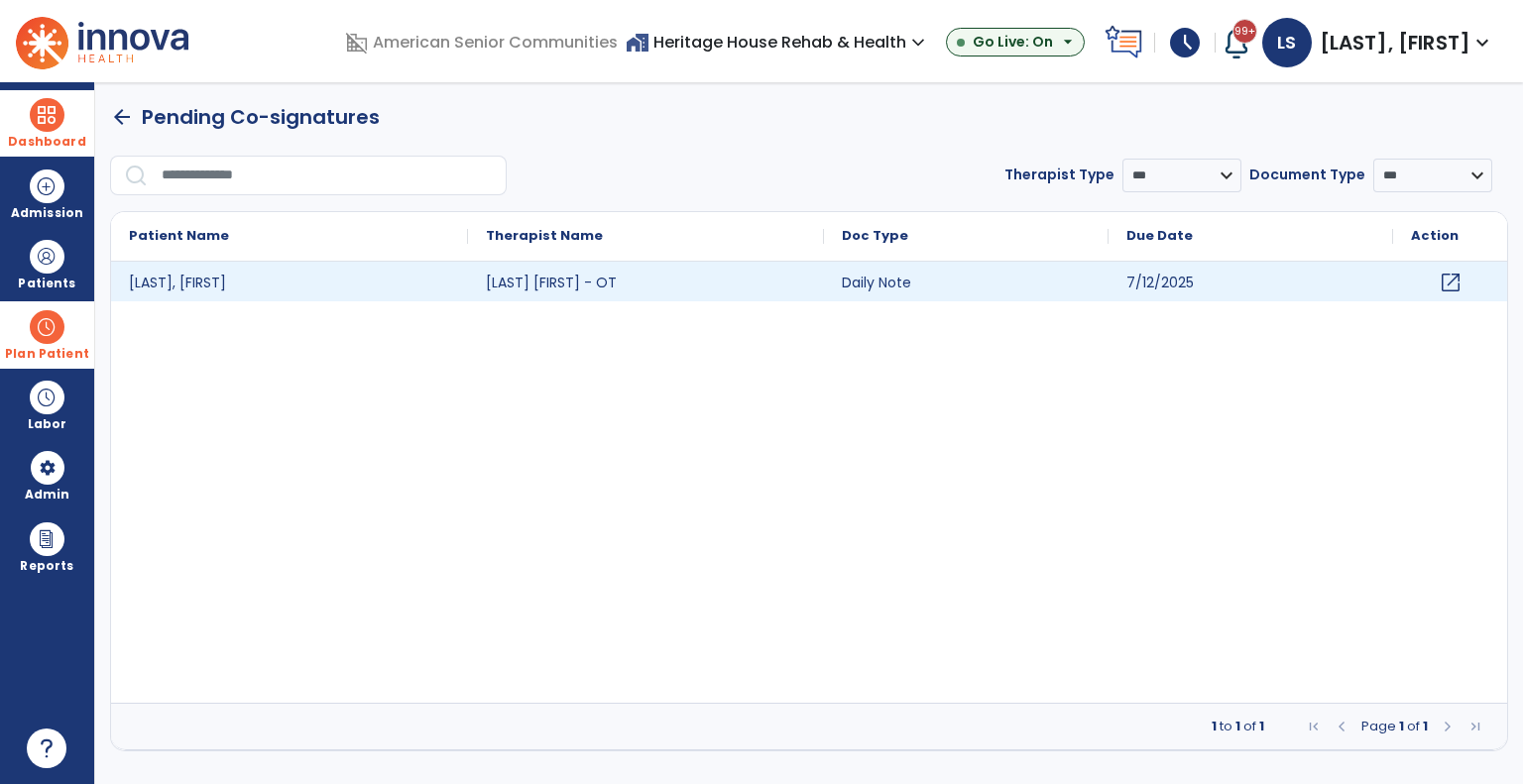 click on "open_in_new" 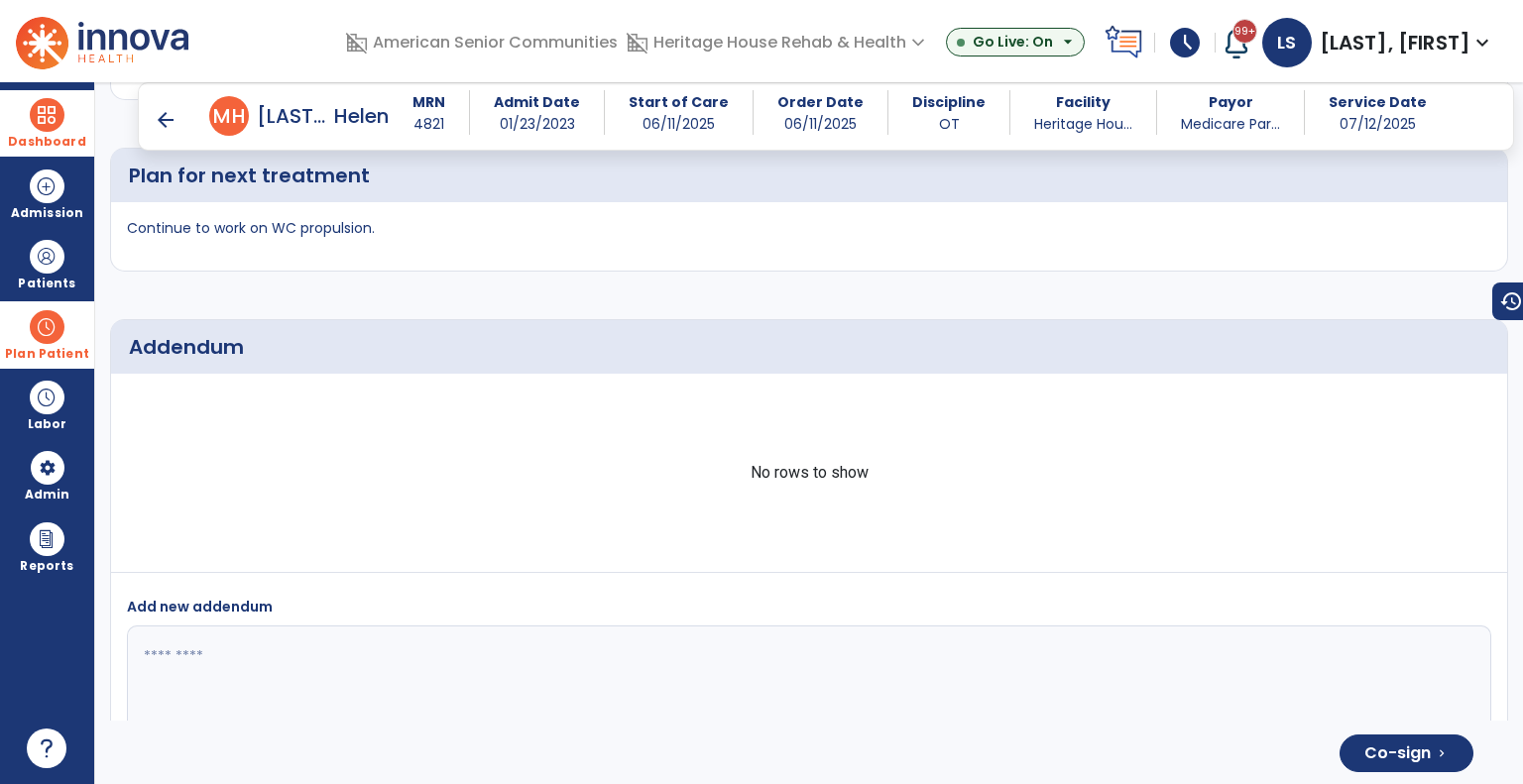 scroll, scrollTop: 2938, scrollLeft: 0, axis: vertical 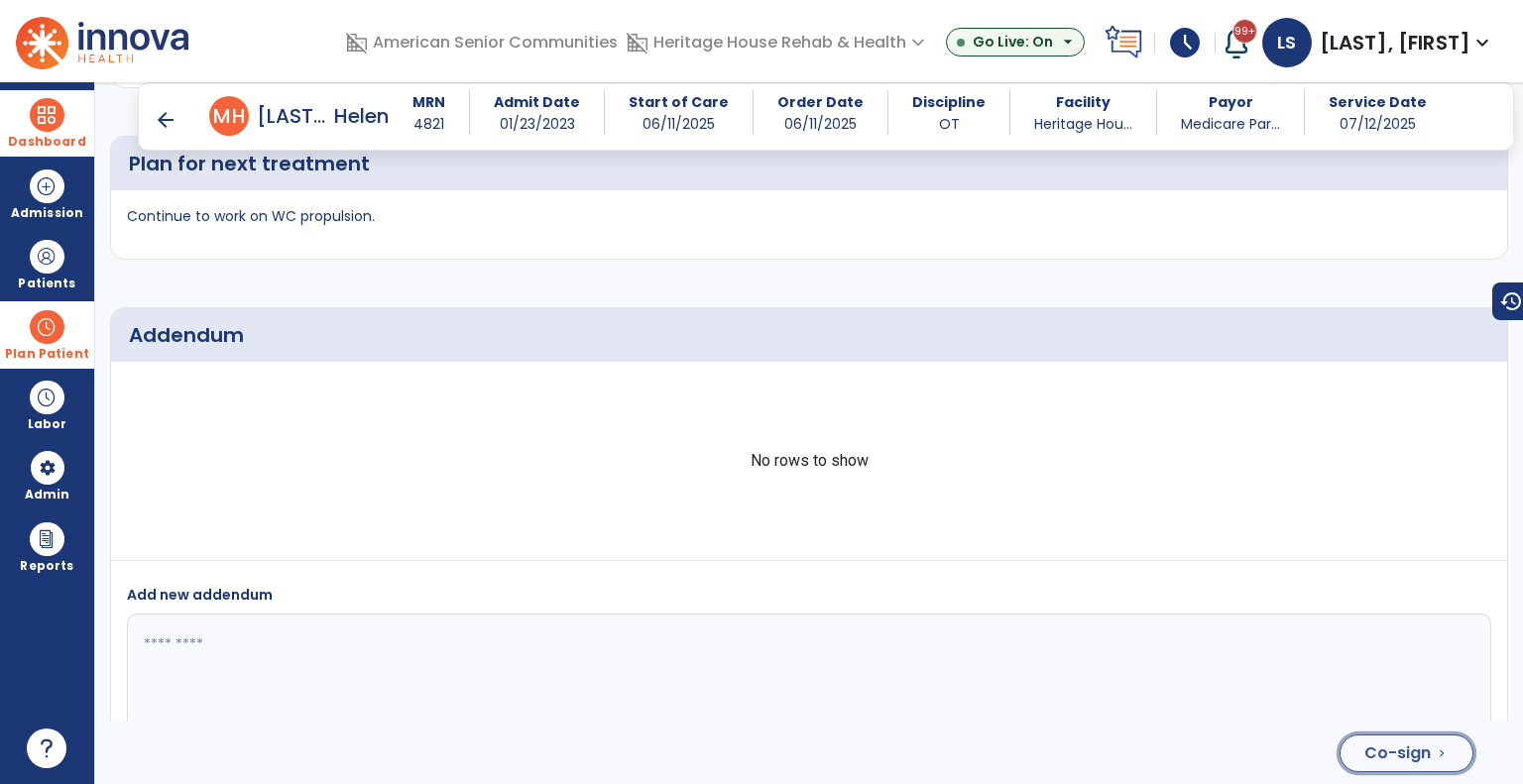 click on "Co-sign  chevron_right" 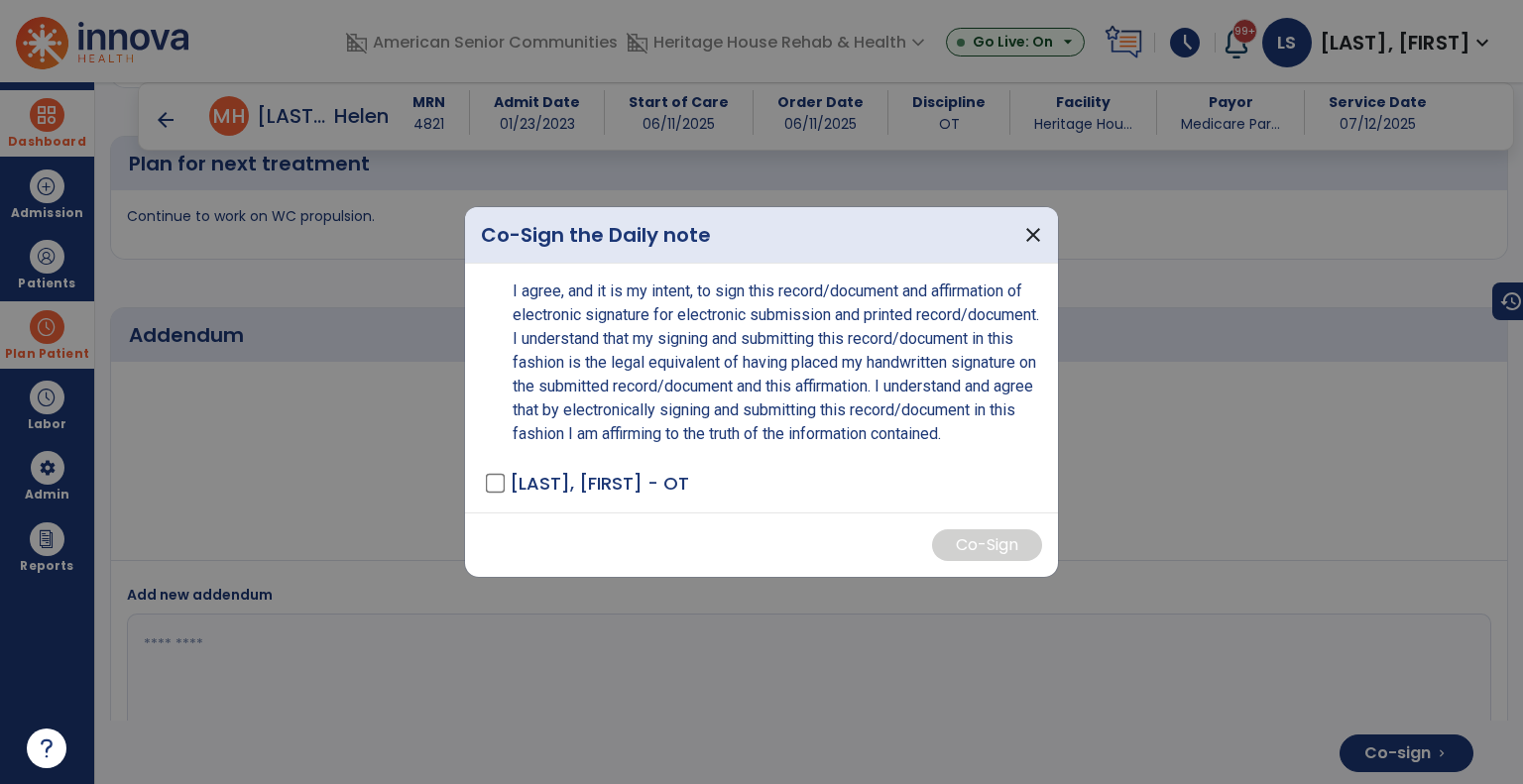 click on "[LAST], [FIRST]  - OT" at bounding box center [765, 483] 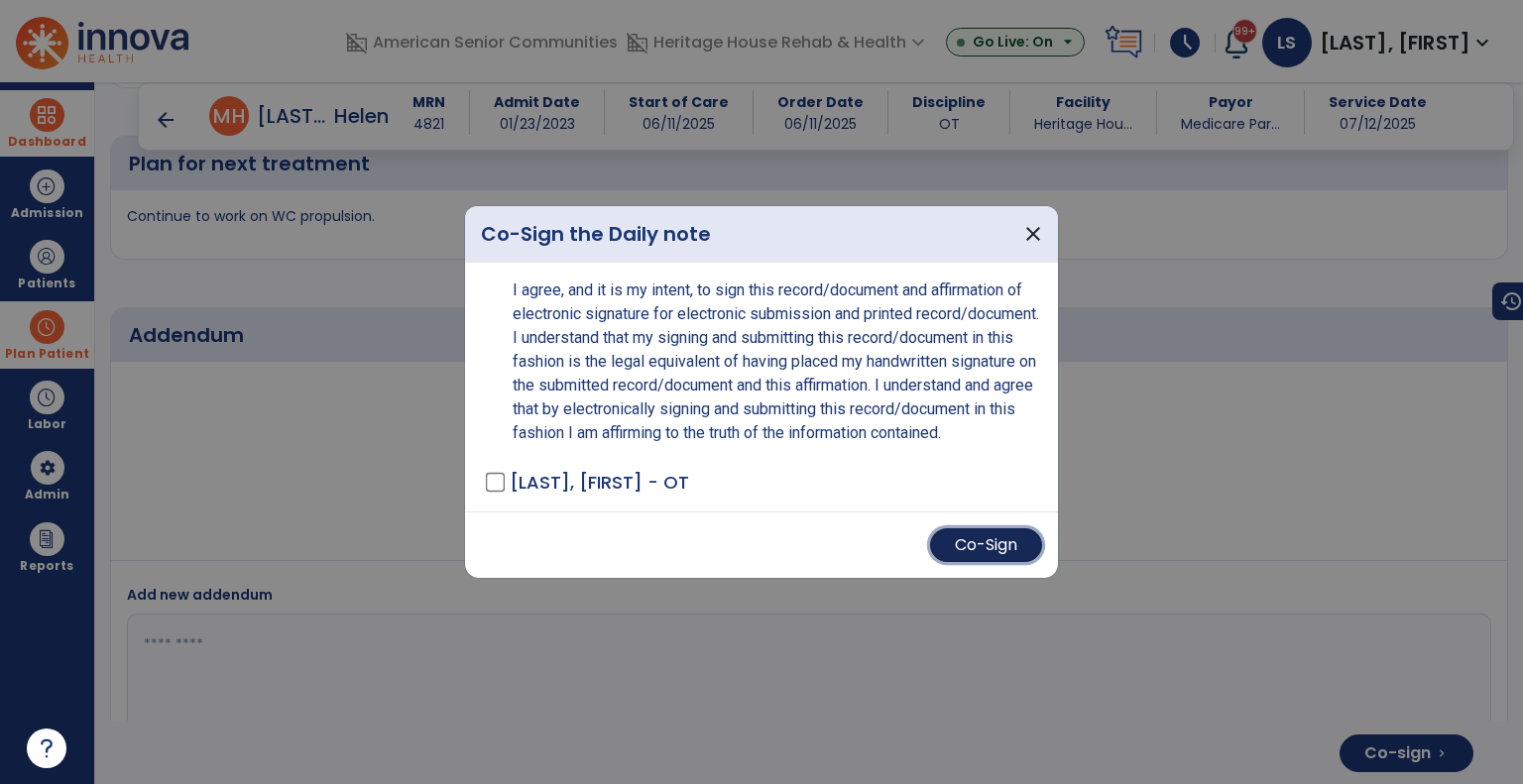 drag, startPoint x: 957, startPoint y: 552, endPoint x: 472, endPoint y: 330, distance: 533.39385 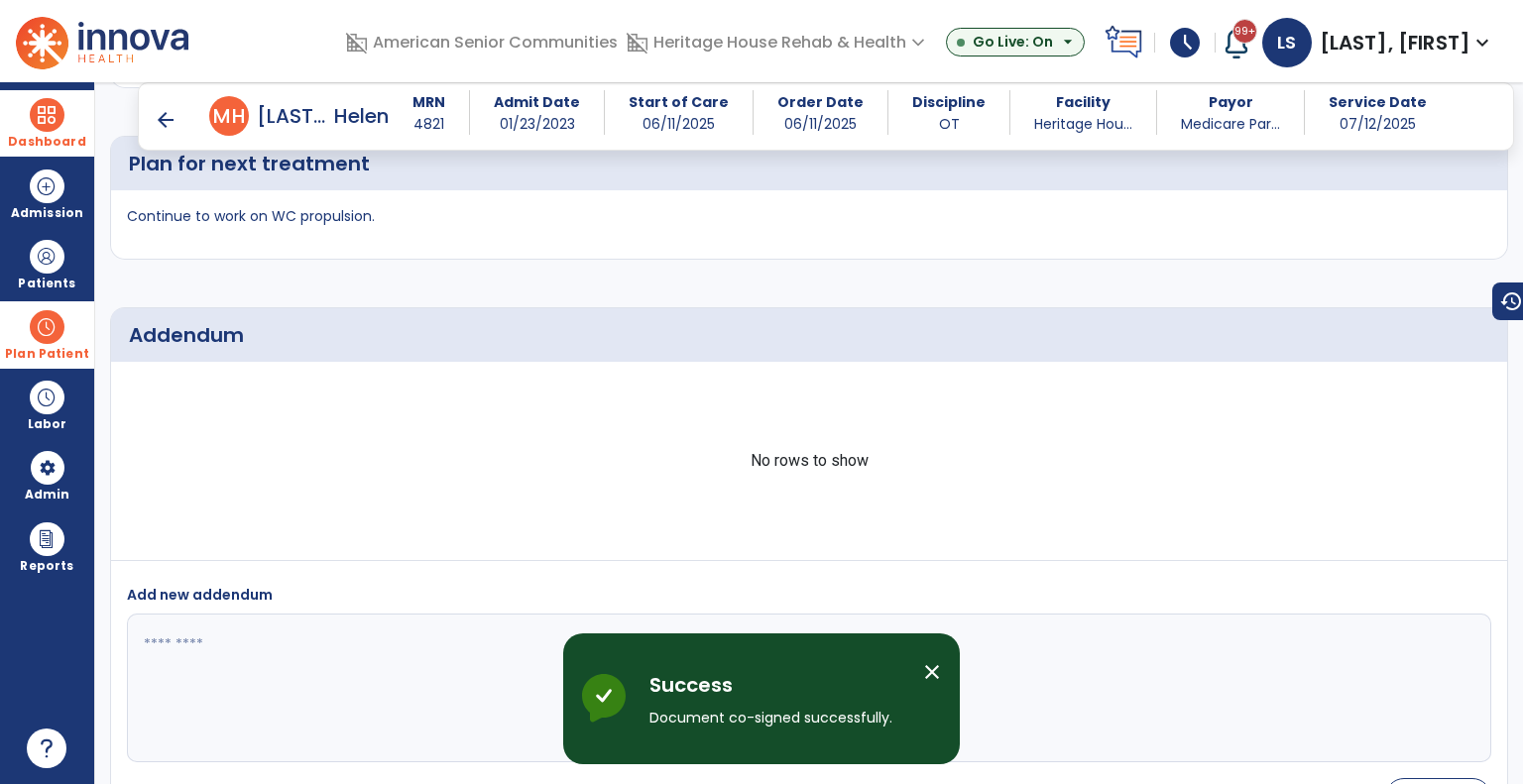click on "arrow_back" at bounding box center [166, 120] 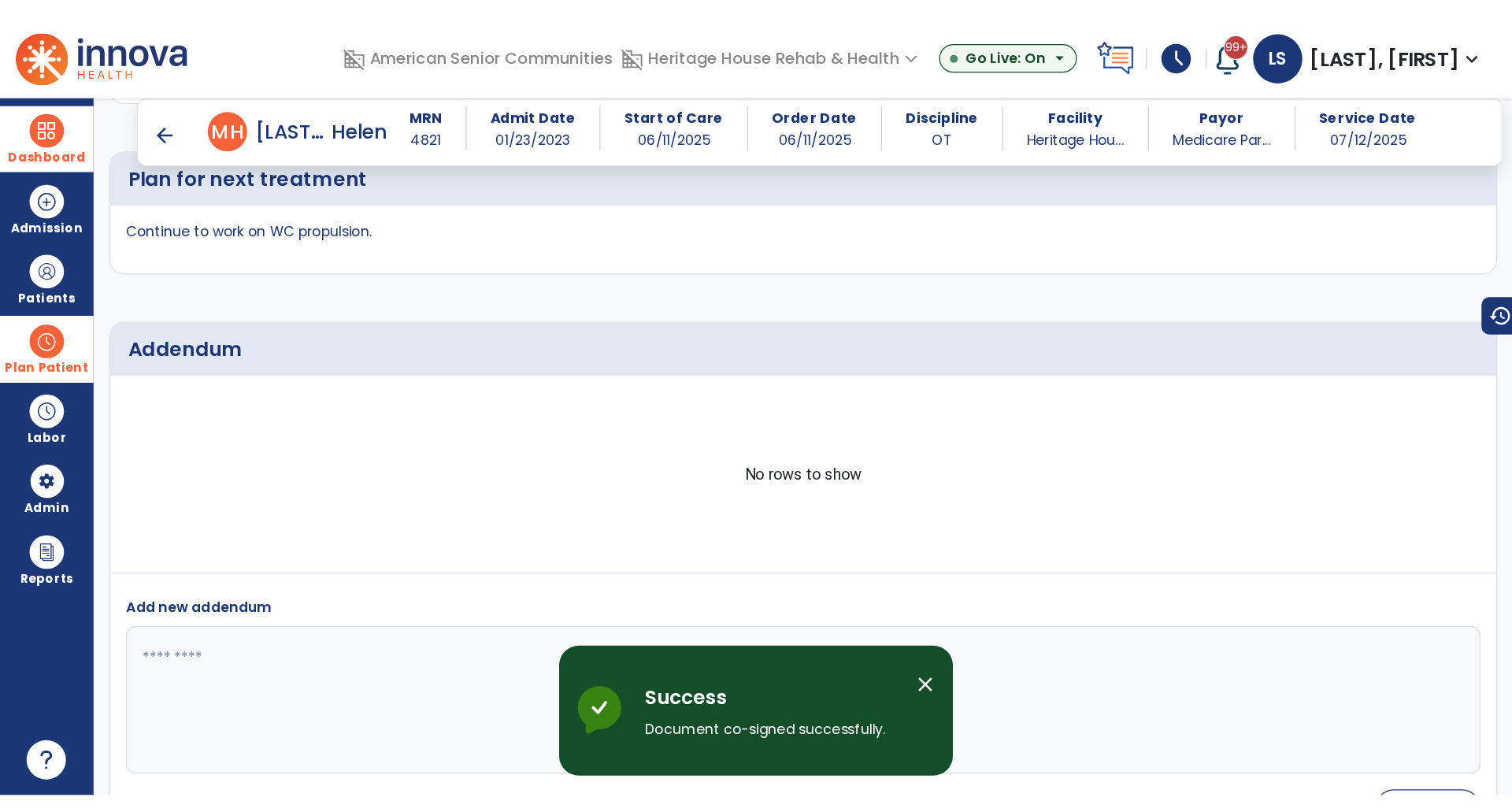 scroll, scrollTop: 0, scrollLeft: 0, axis: both 